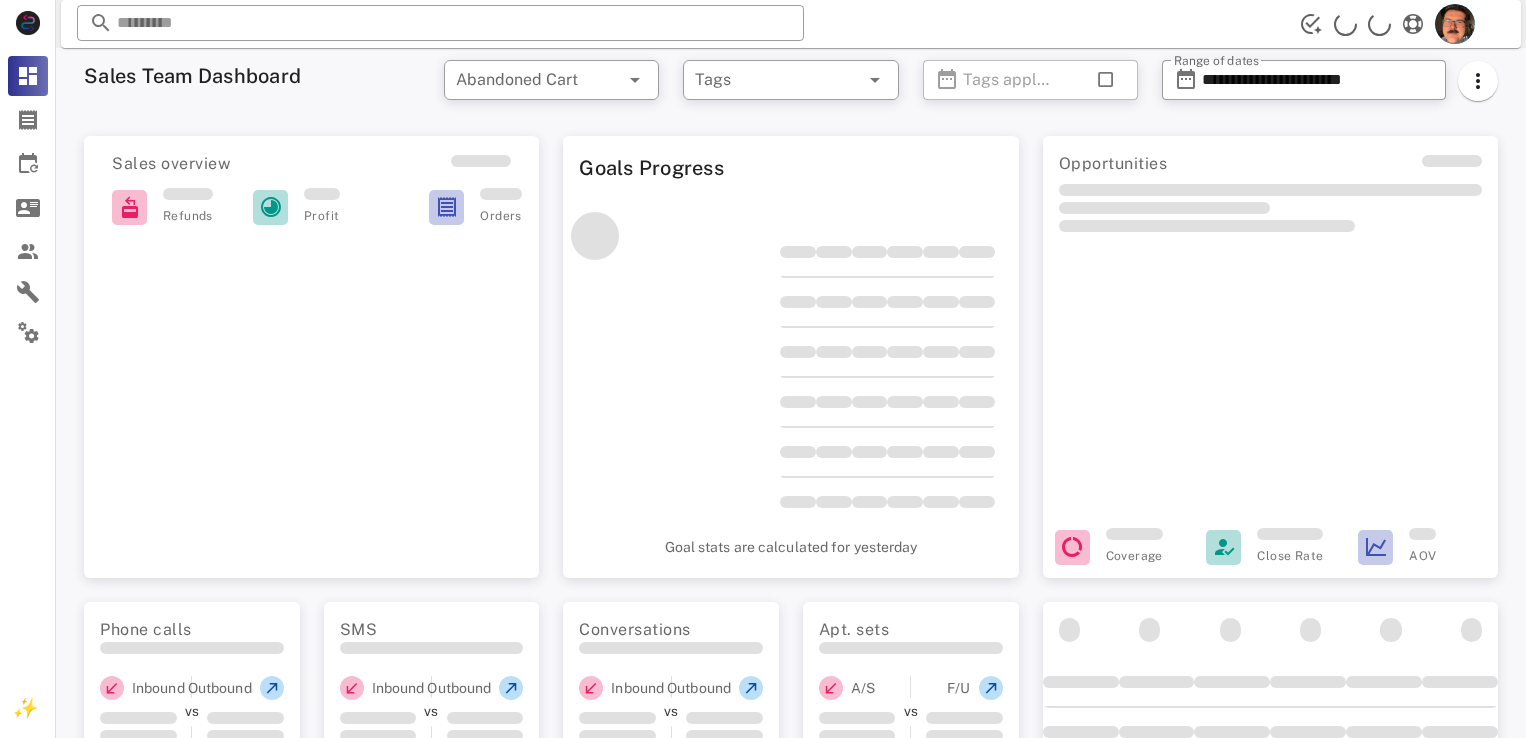 scroll, scrollTop: 0, scrollLeft: 0, axis: both 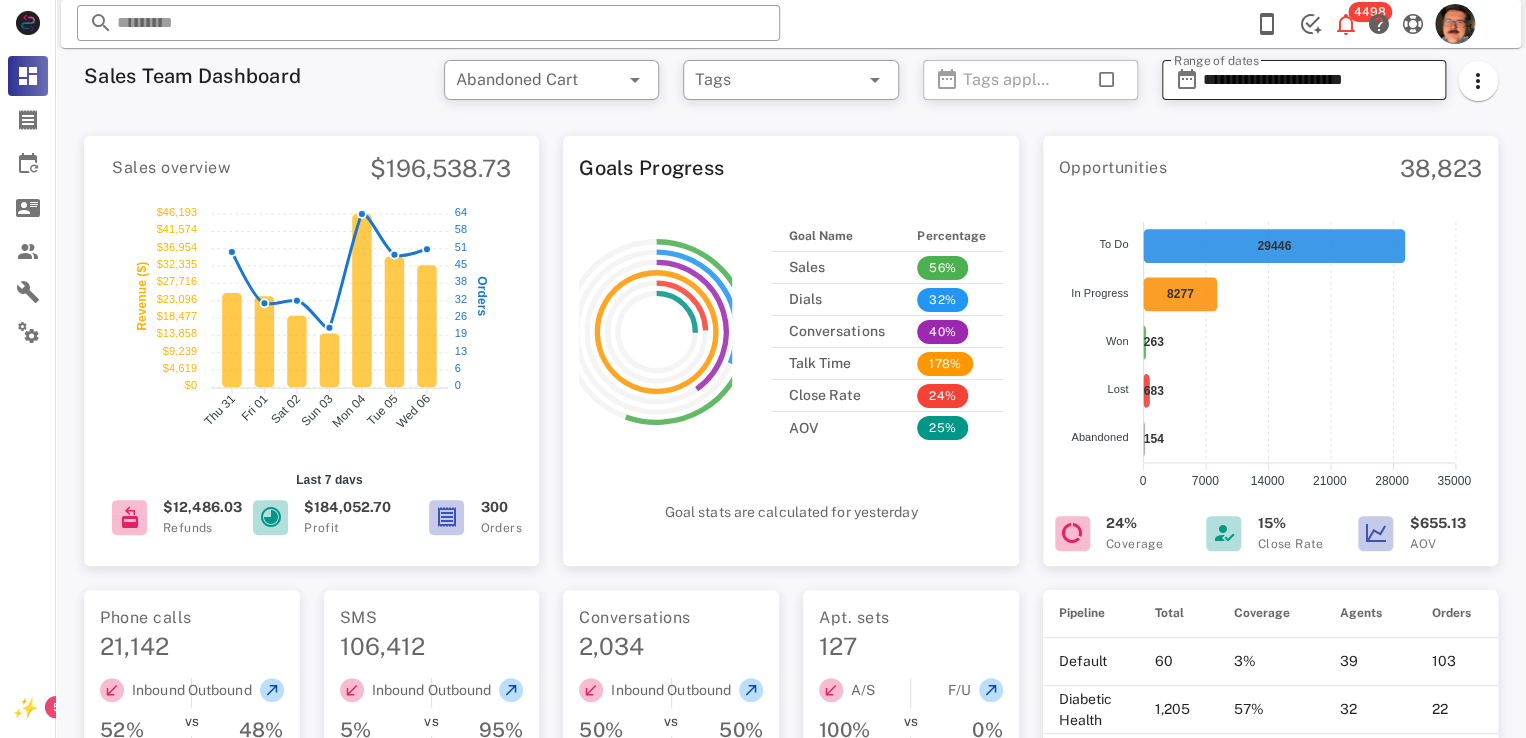 click on "**********" at bounding box center (1318, 80) 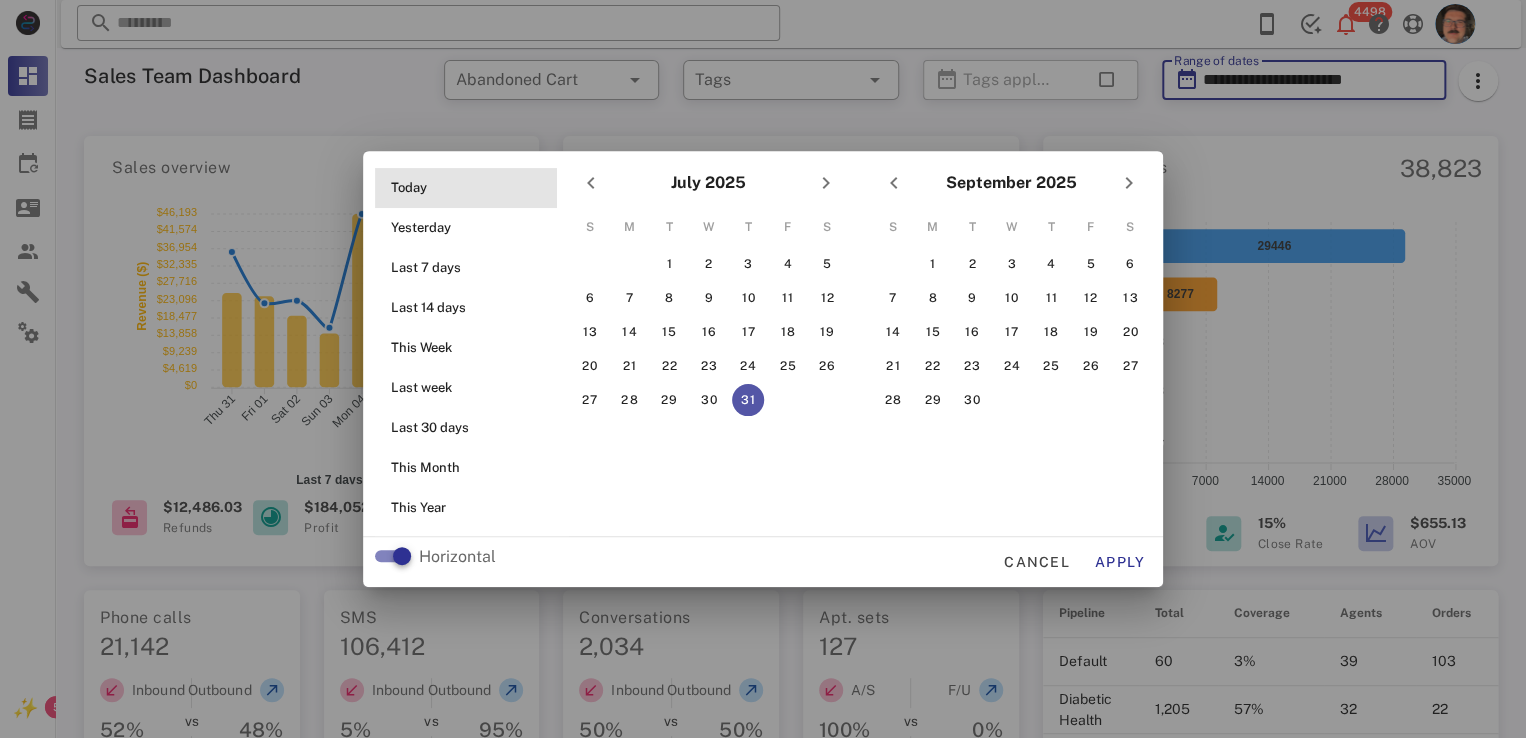 click on "Today" at bounding box center [472, 188] 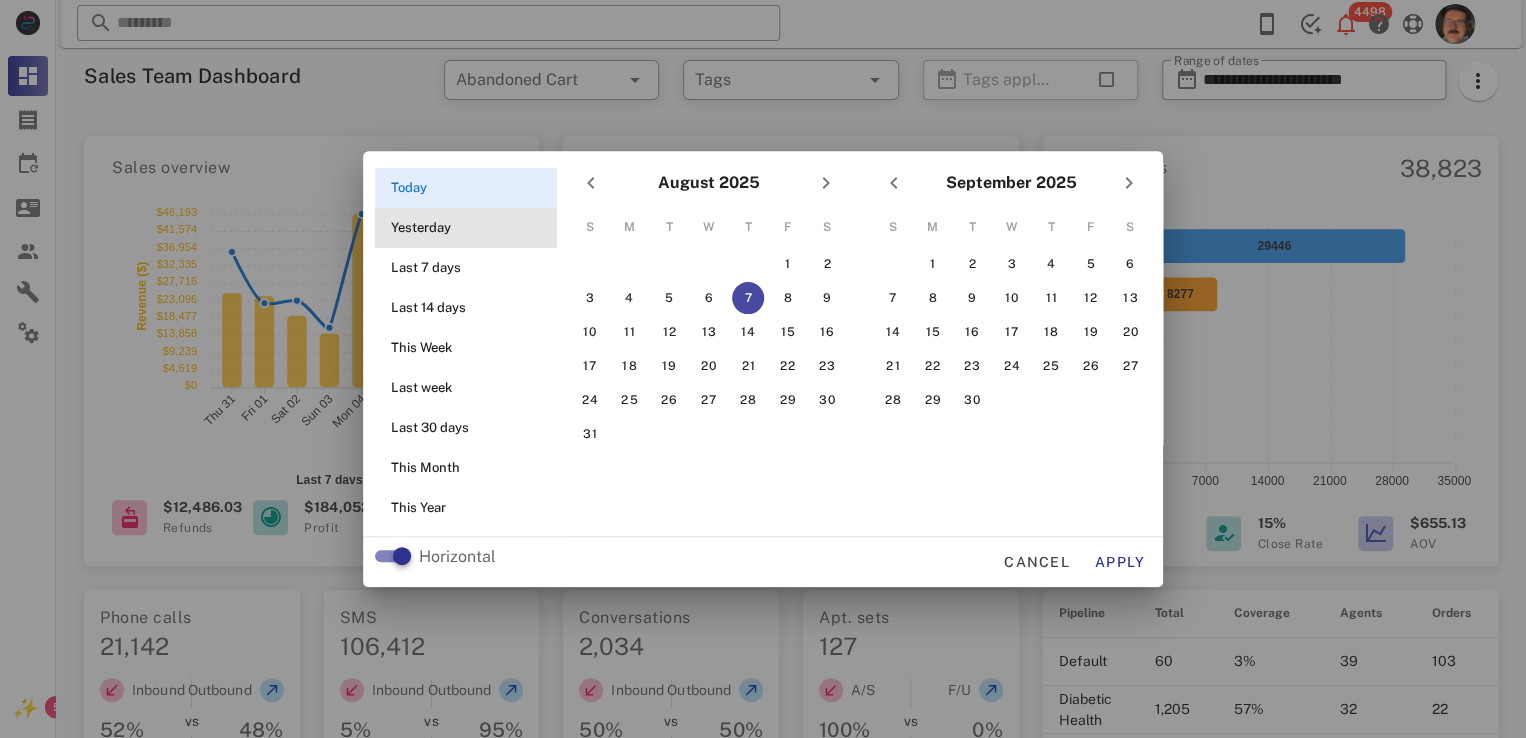 click on "Yesterday" at bounding box center [472, 228] 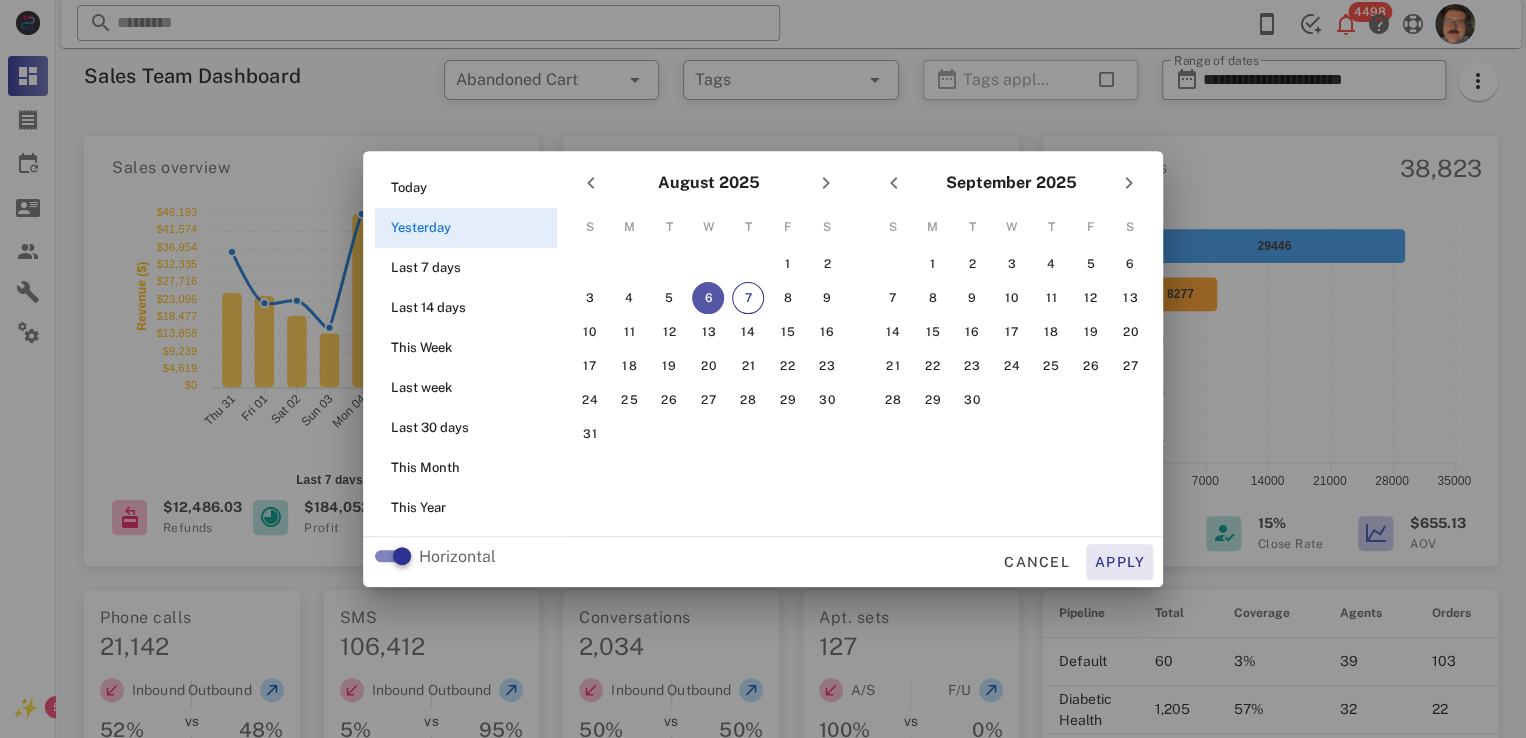 click on "Apply" at bounding box center (1120, 562) 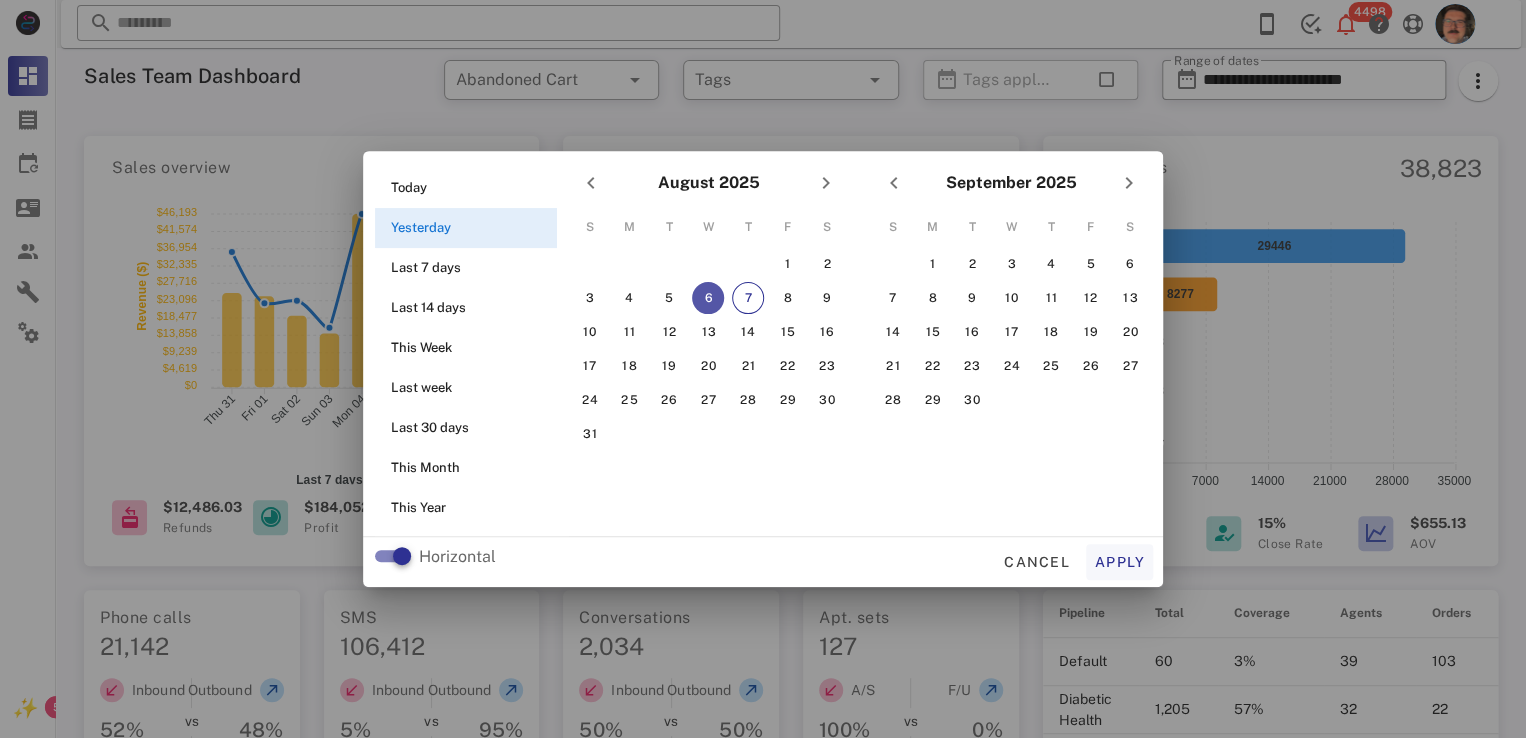 type on "**********" 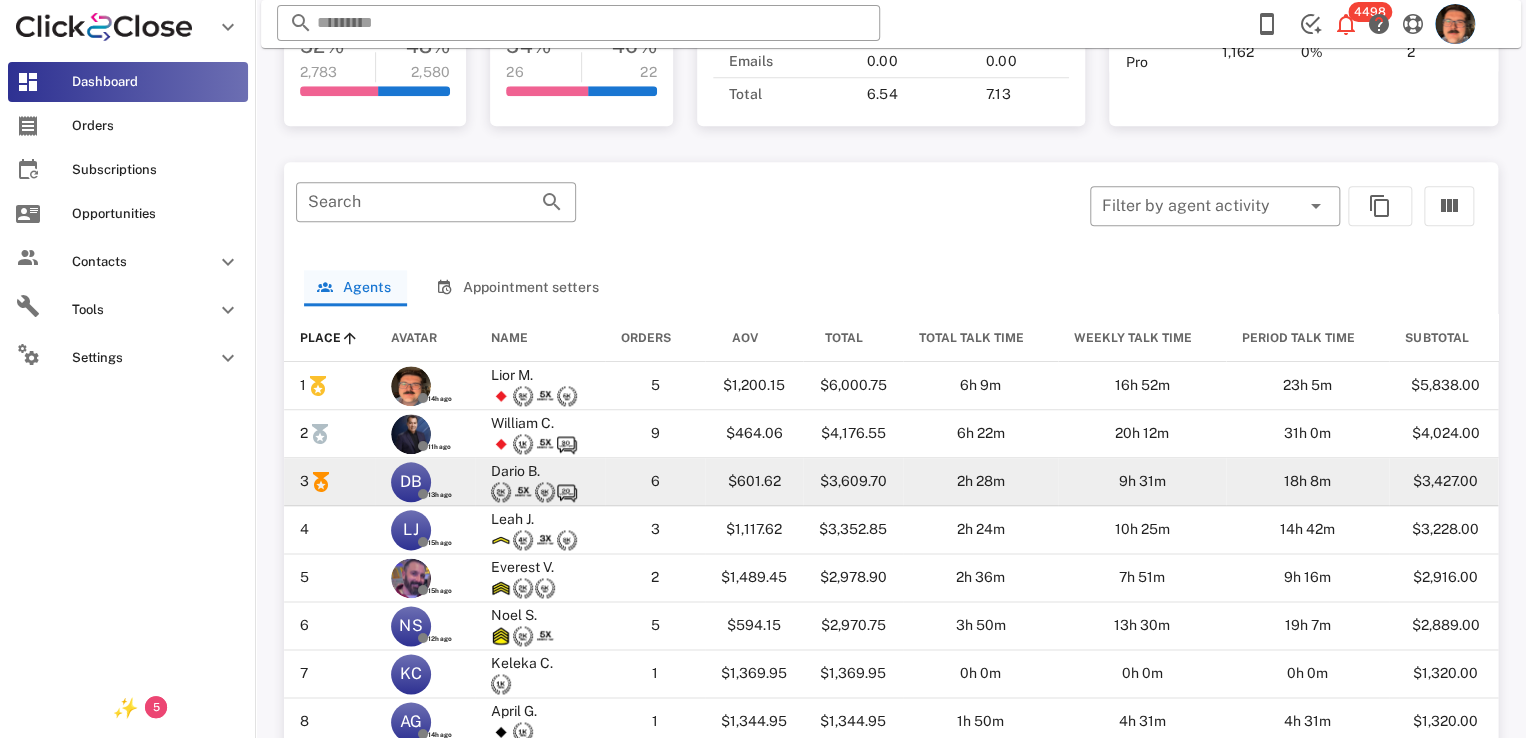 scroll, scrollTop: 894, scrollLeft: 0, axis: vertical 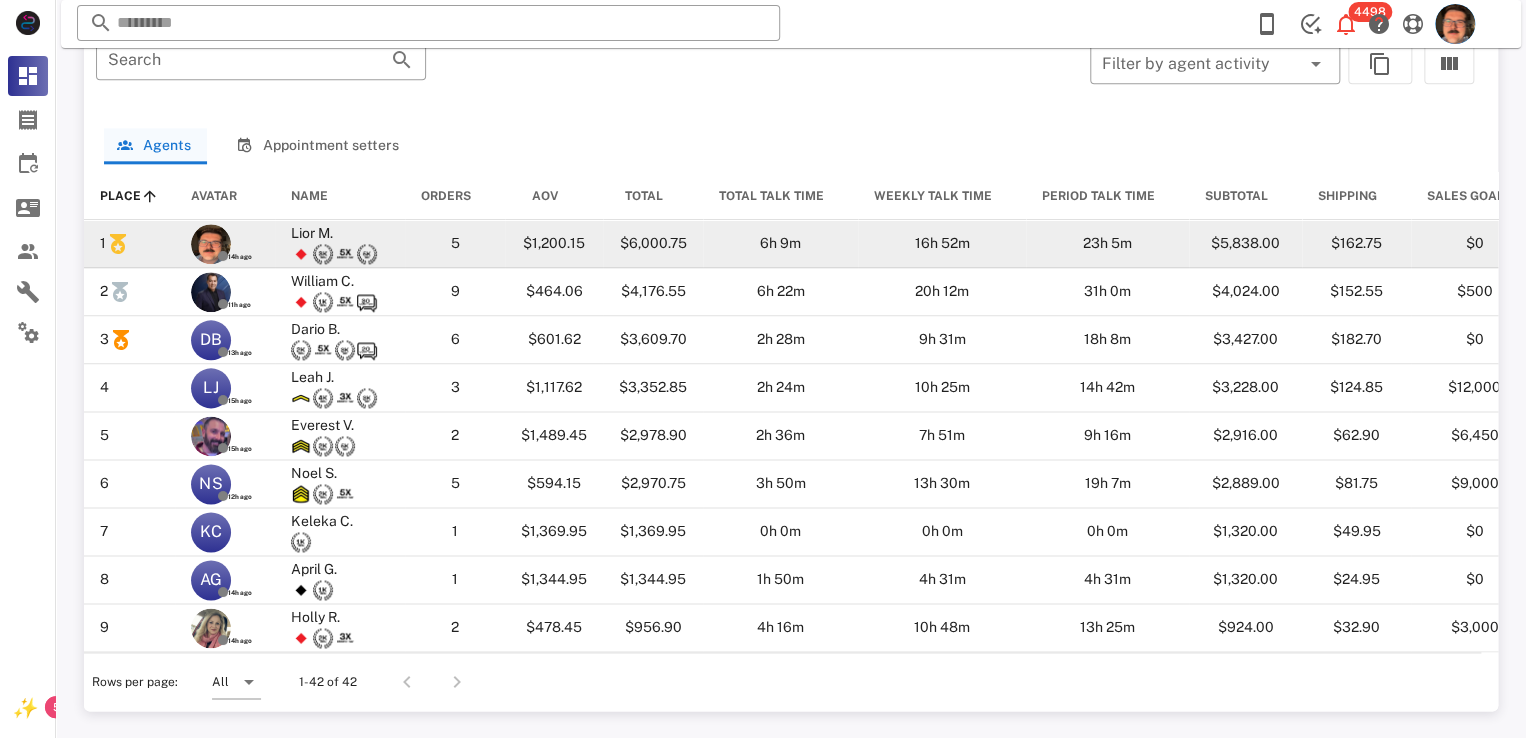 click on "Lior M." at bounding box center [312, 233] 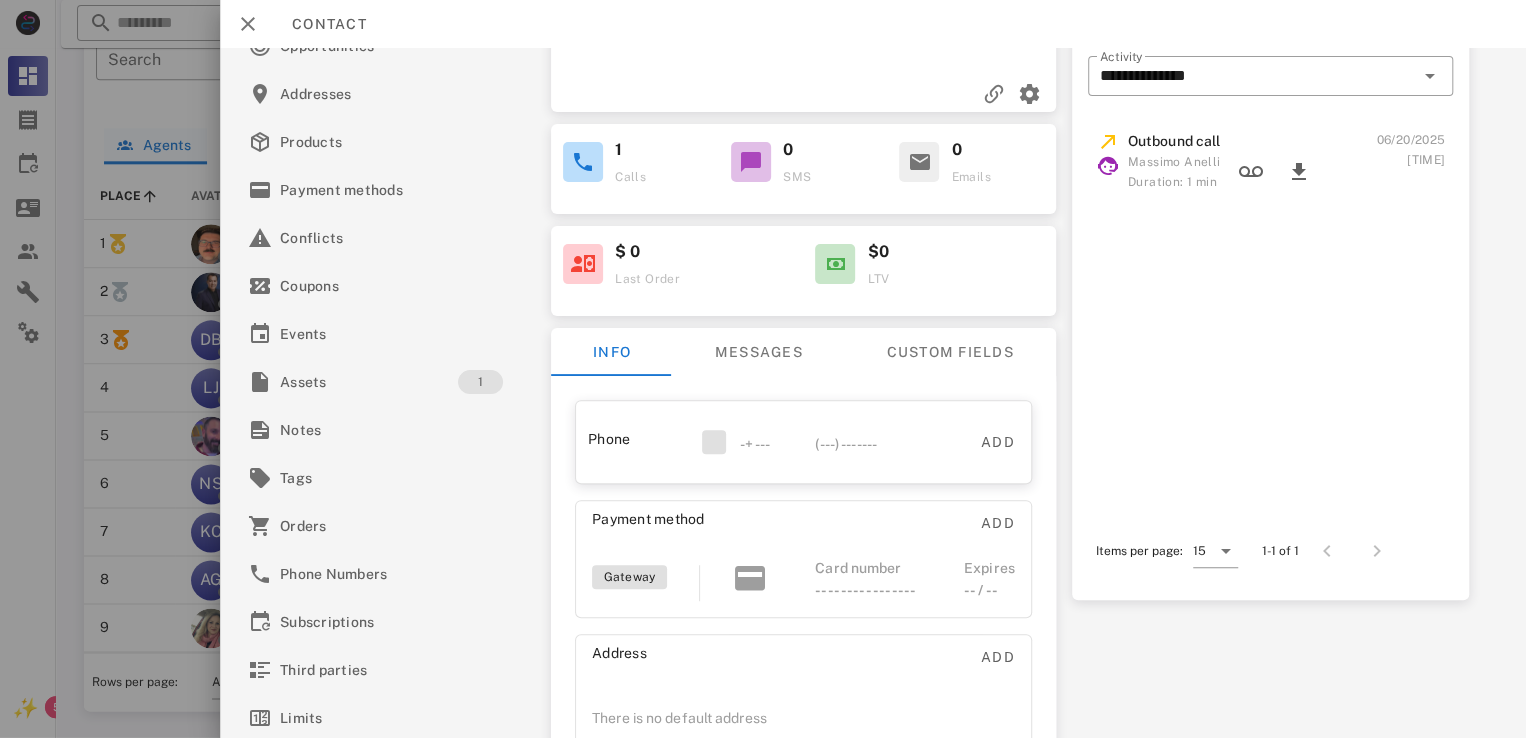 scroll, scrollTop: 0, scrollLeft: 0, axis: both 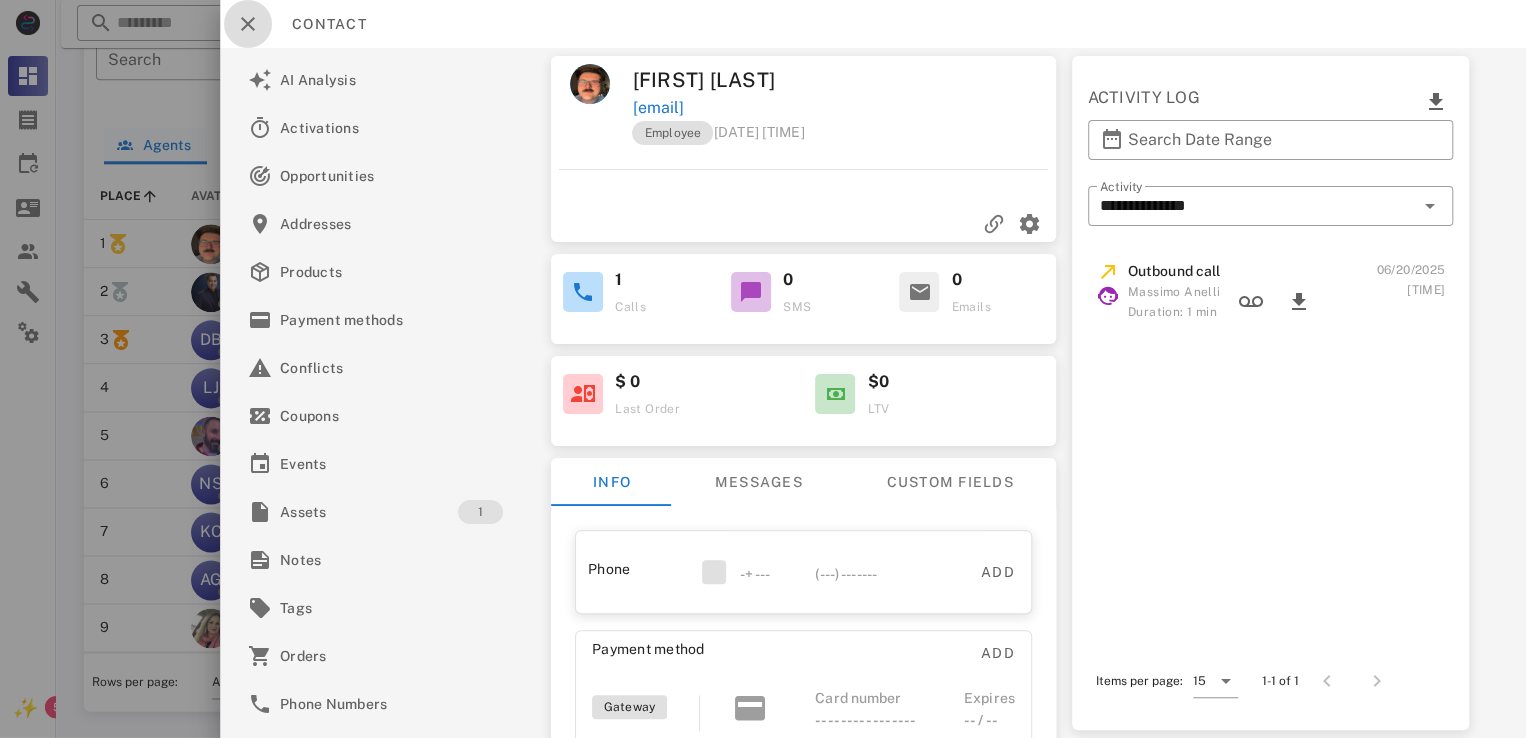 click at bounding box center (248, 24) 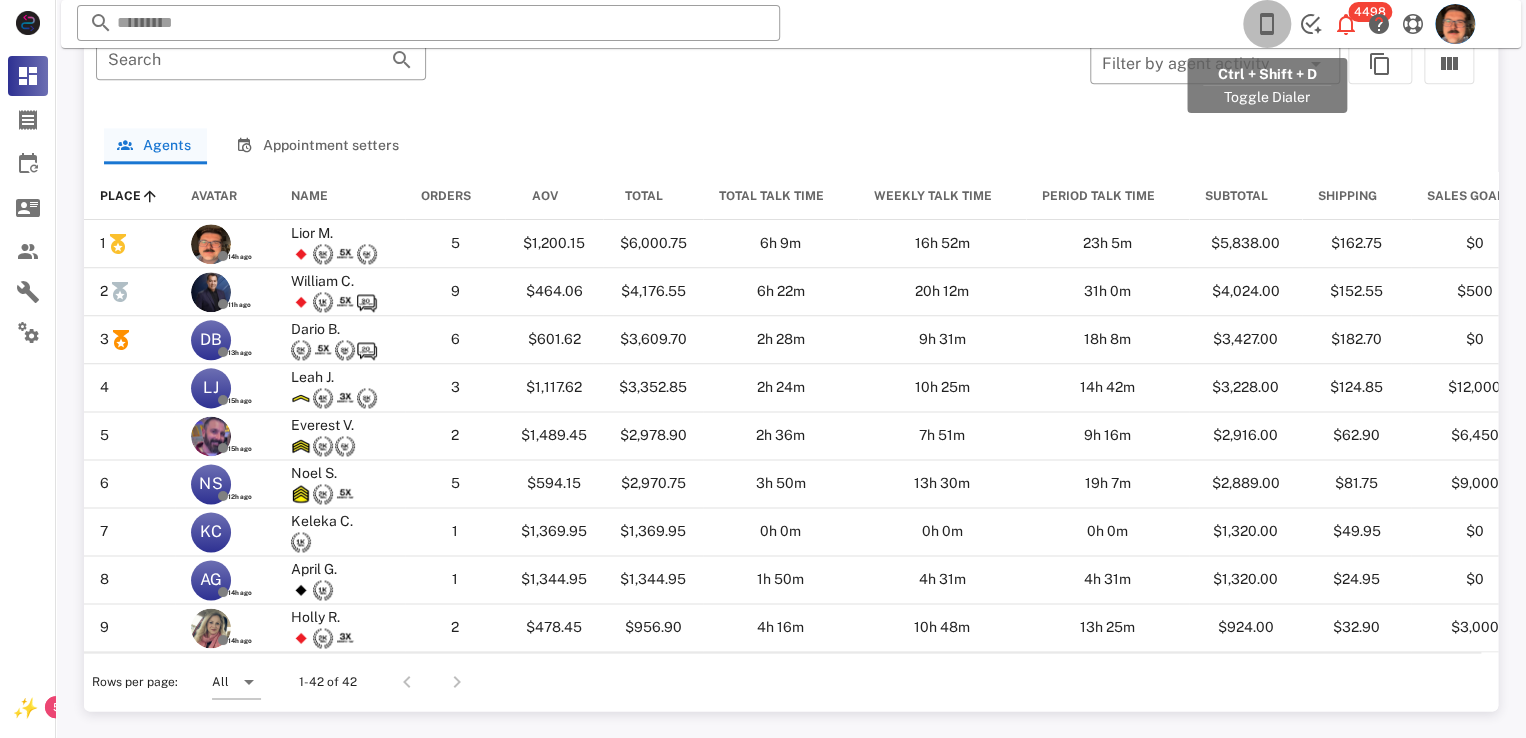 click at bounding box center (1267, 24) 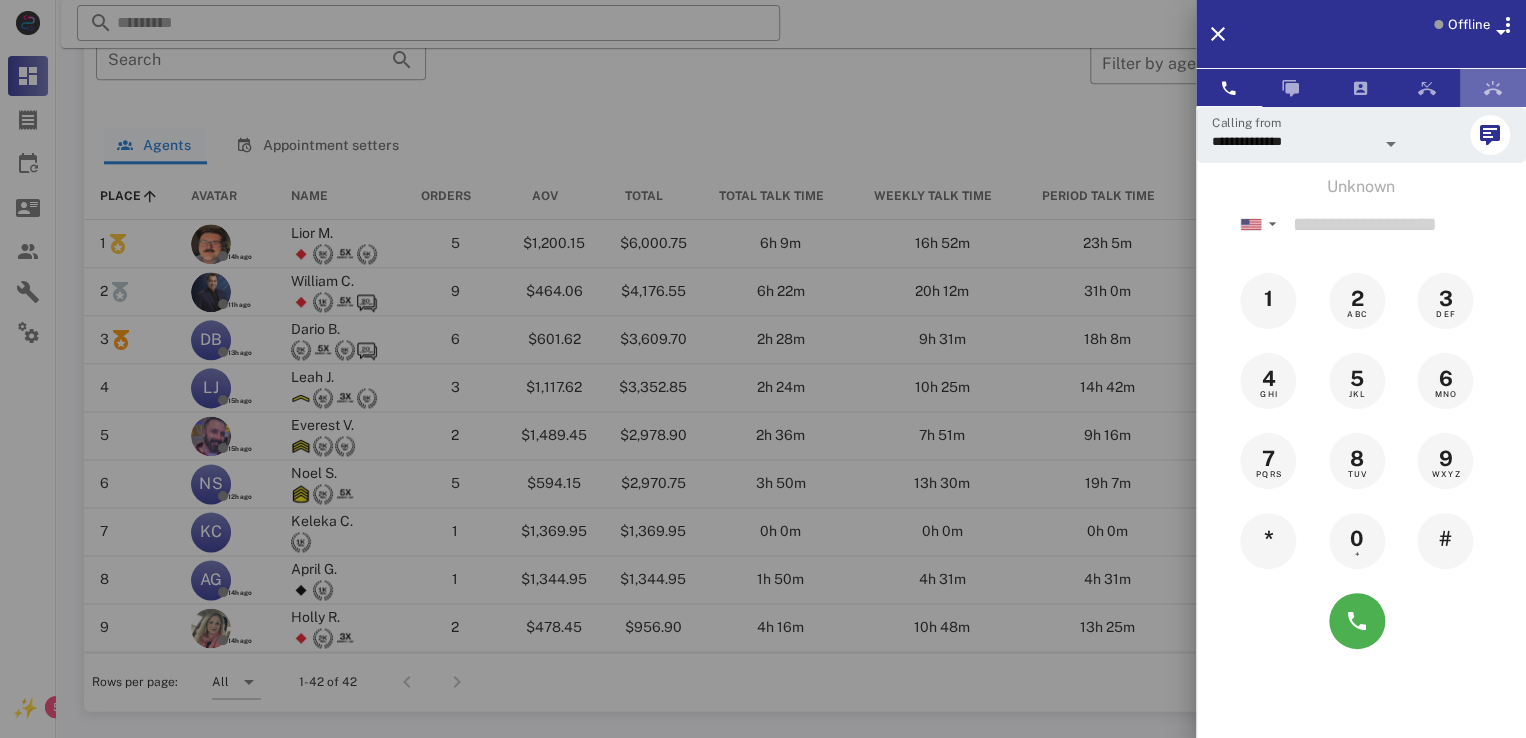 click at bounding box center (1493, 88) 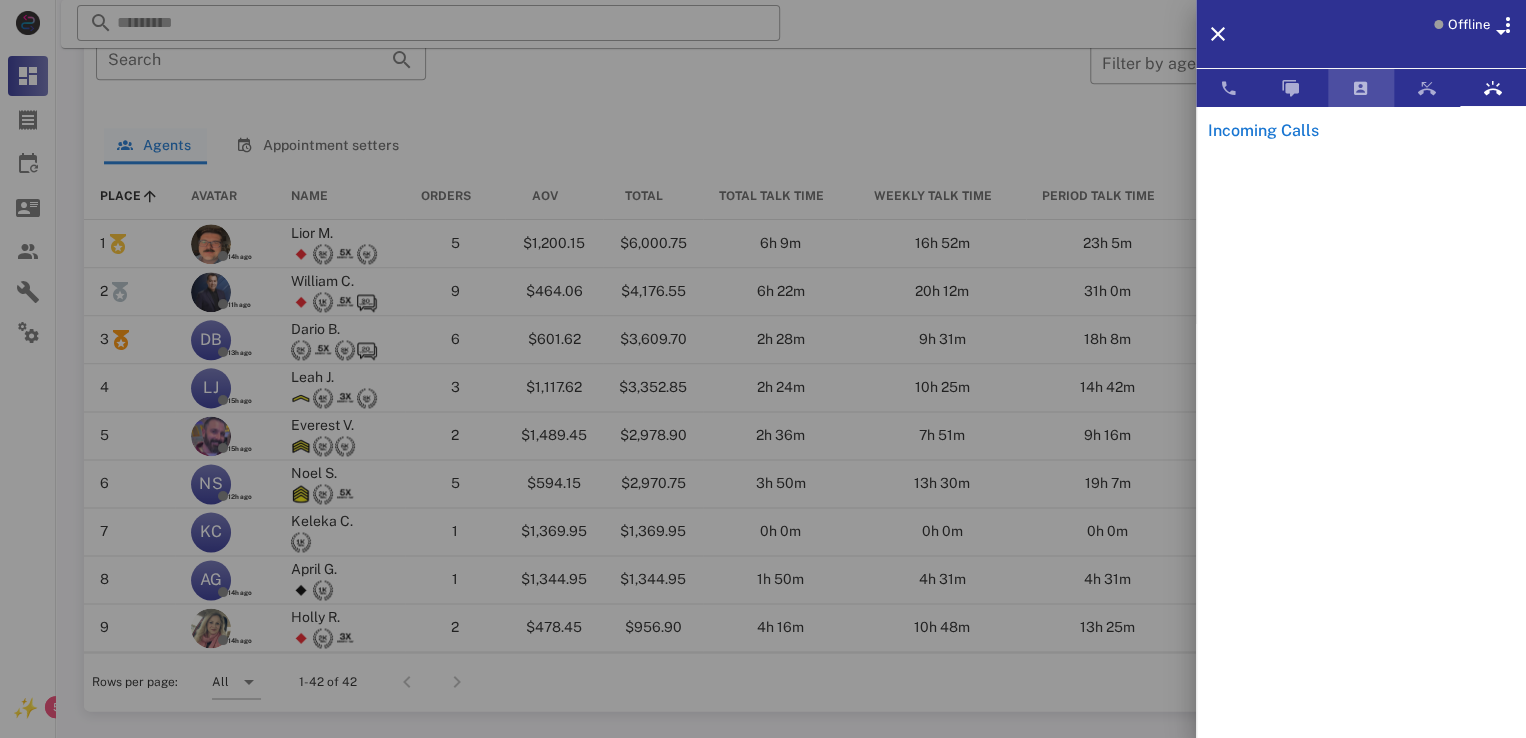 click at bounding box center (1361, 88) 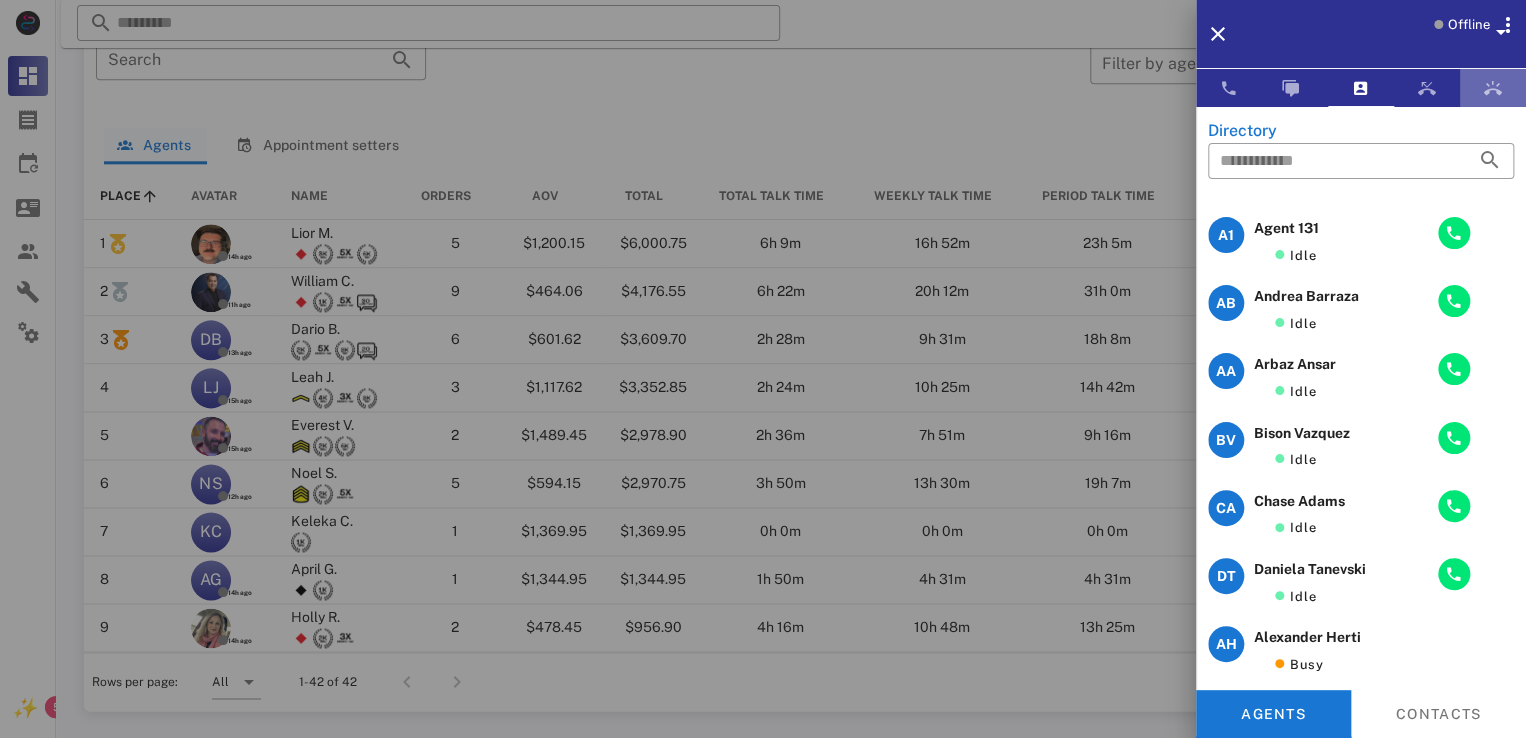 click at bounding box center (1493, 88) 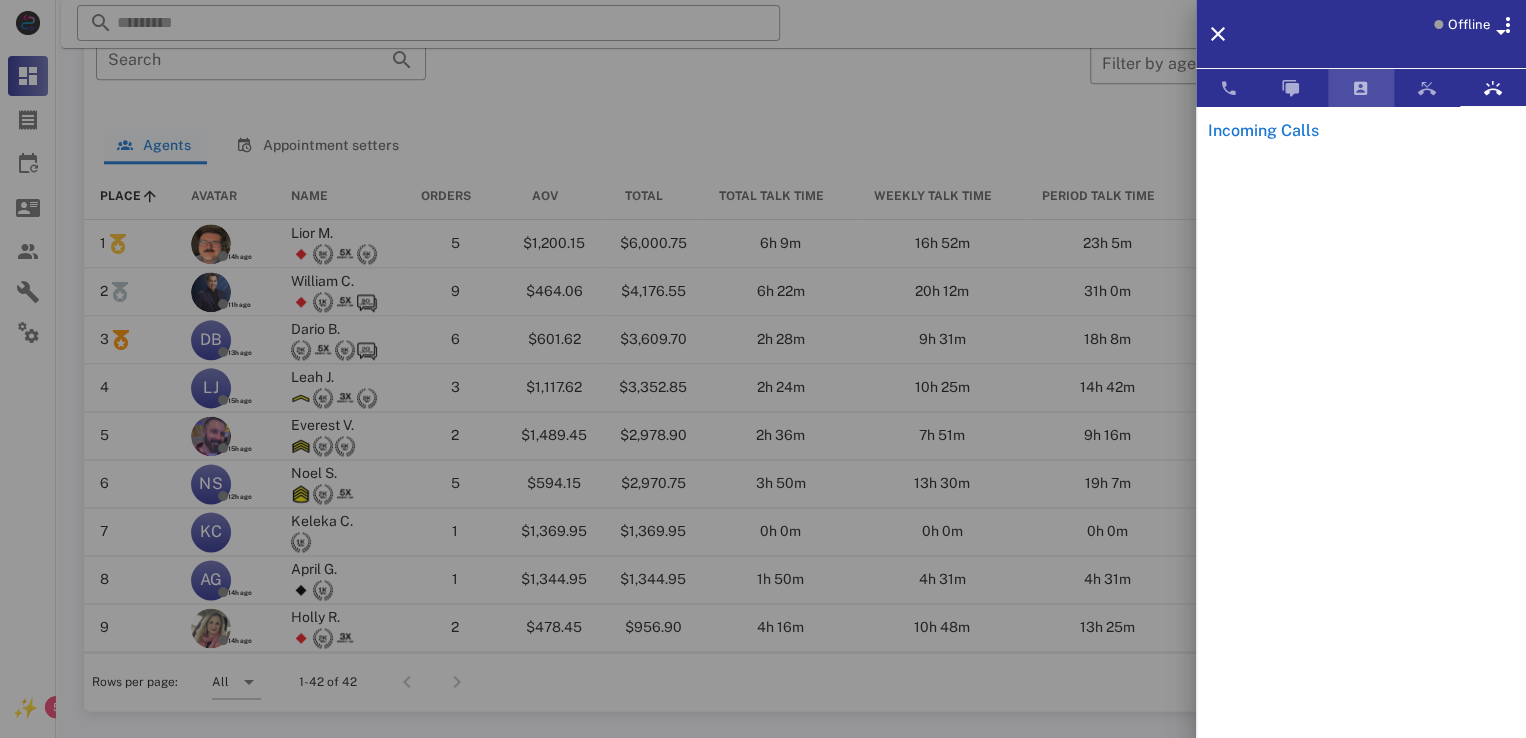 click at bounding box center [1361, 88] 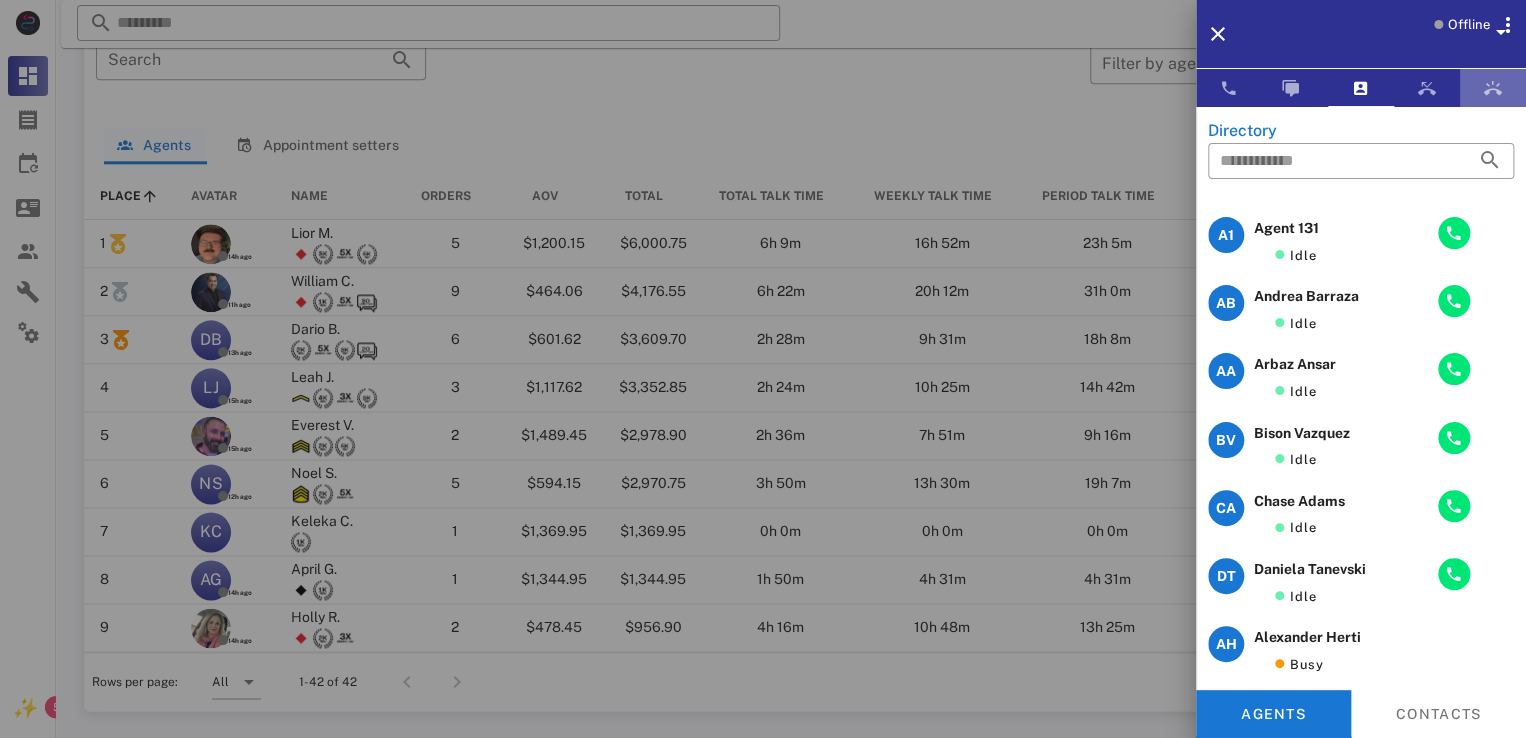 click at bounding box center [1493, 88] 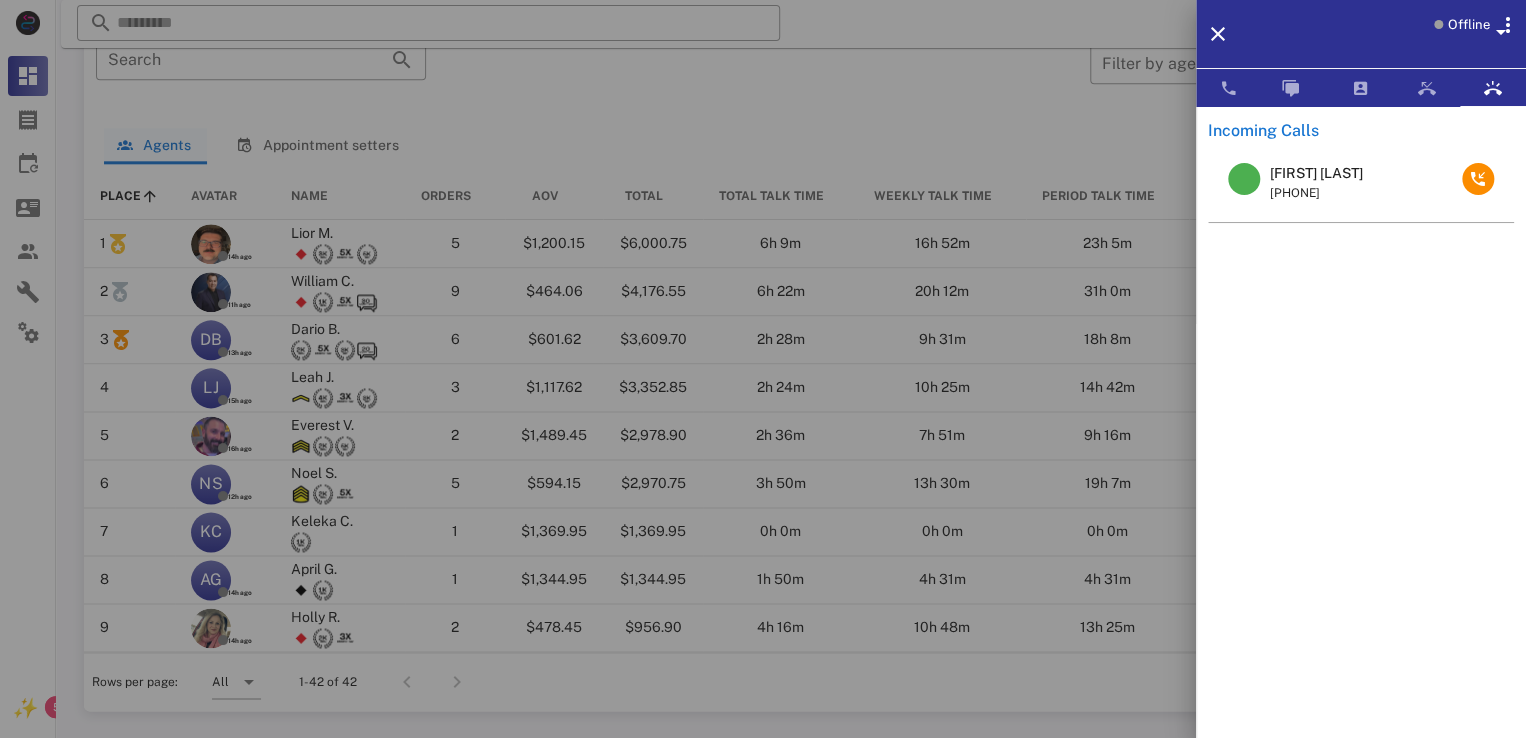click on "Cornelia burns" at bounding box center (1316, 173) 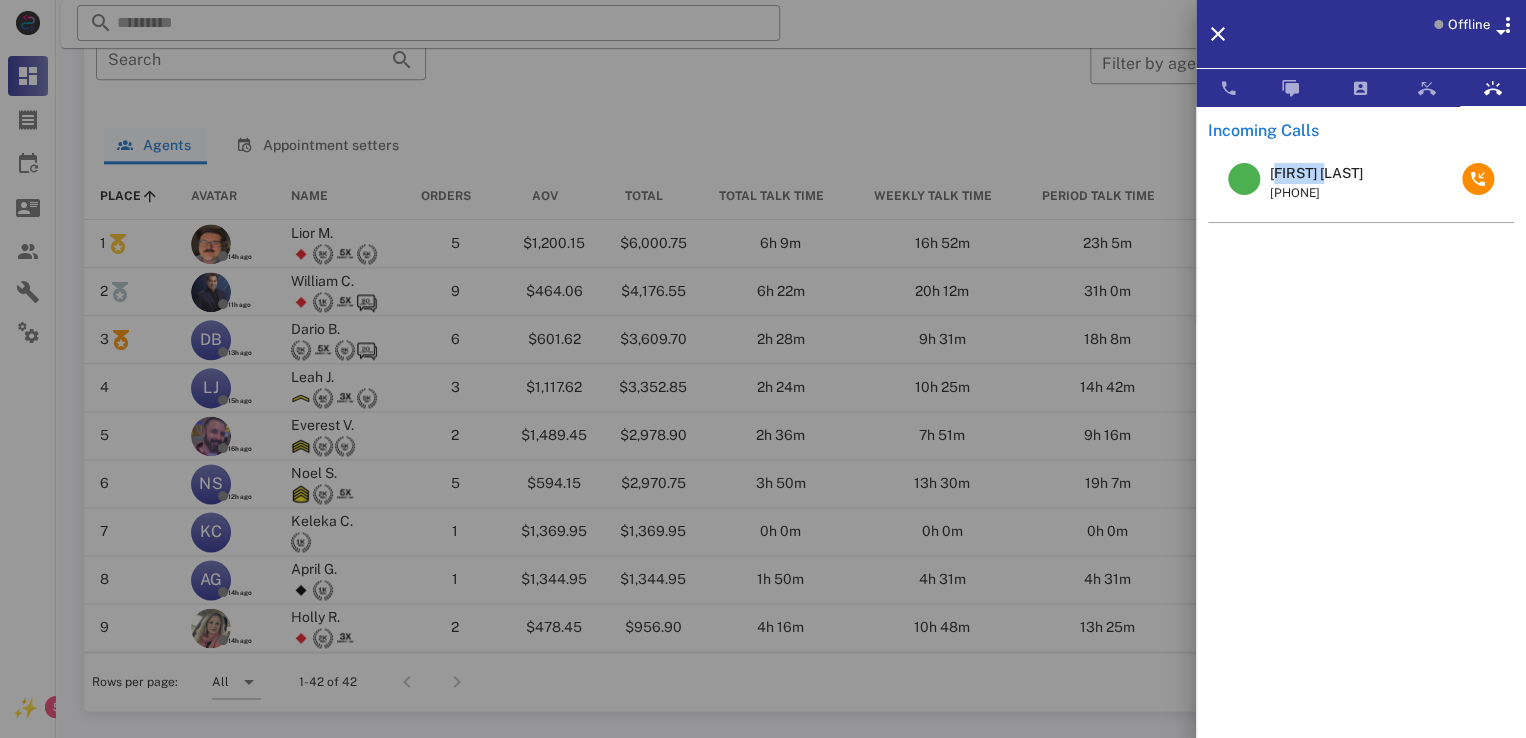 click on "Cornelia burns" at bounding box center [1316, 173] 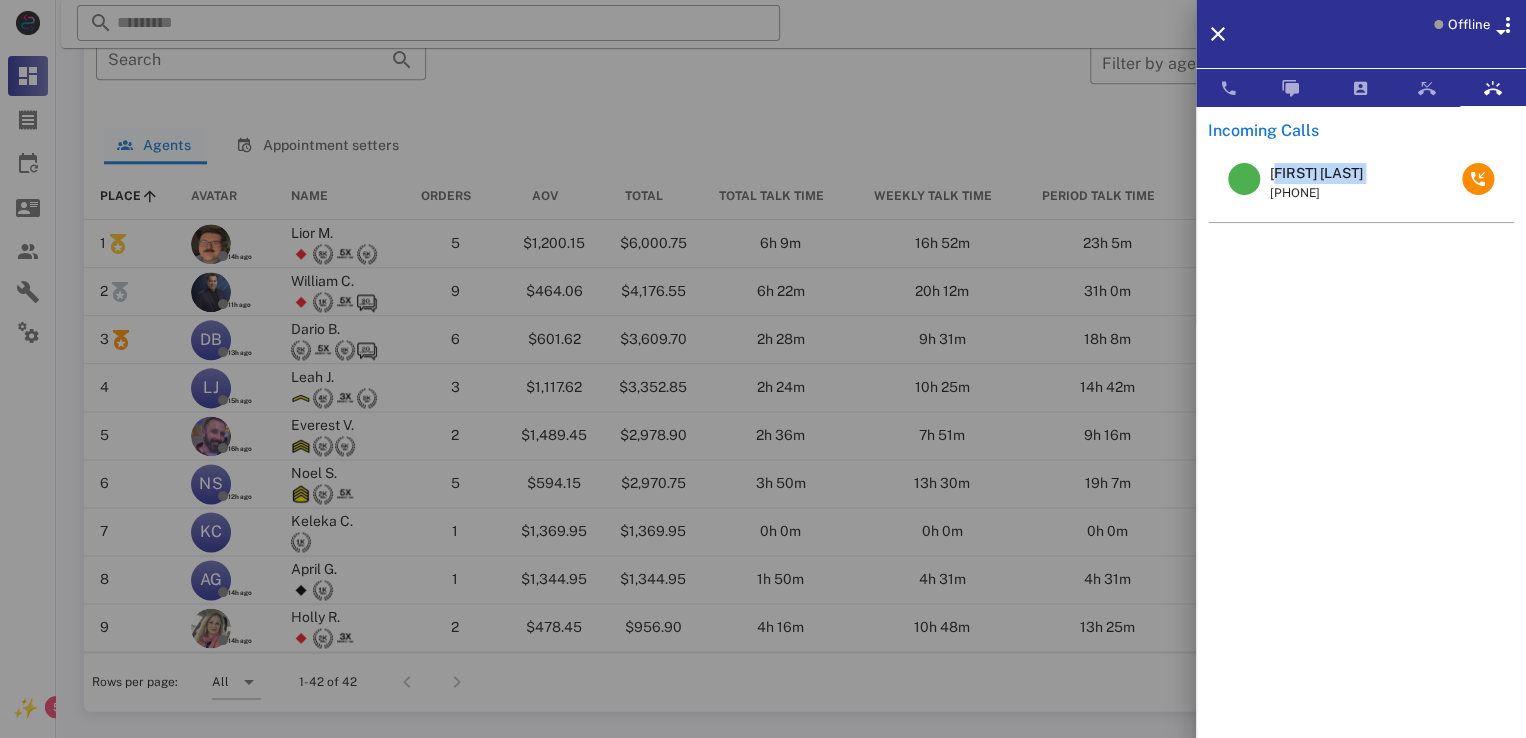 click on "Cornelia burns" at bounding box center [1316, 173] 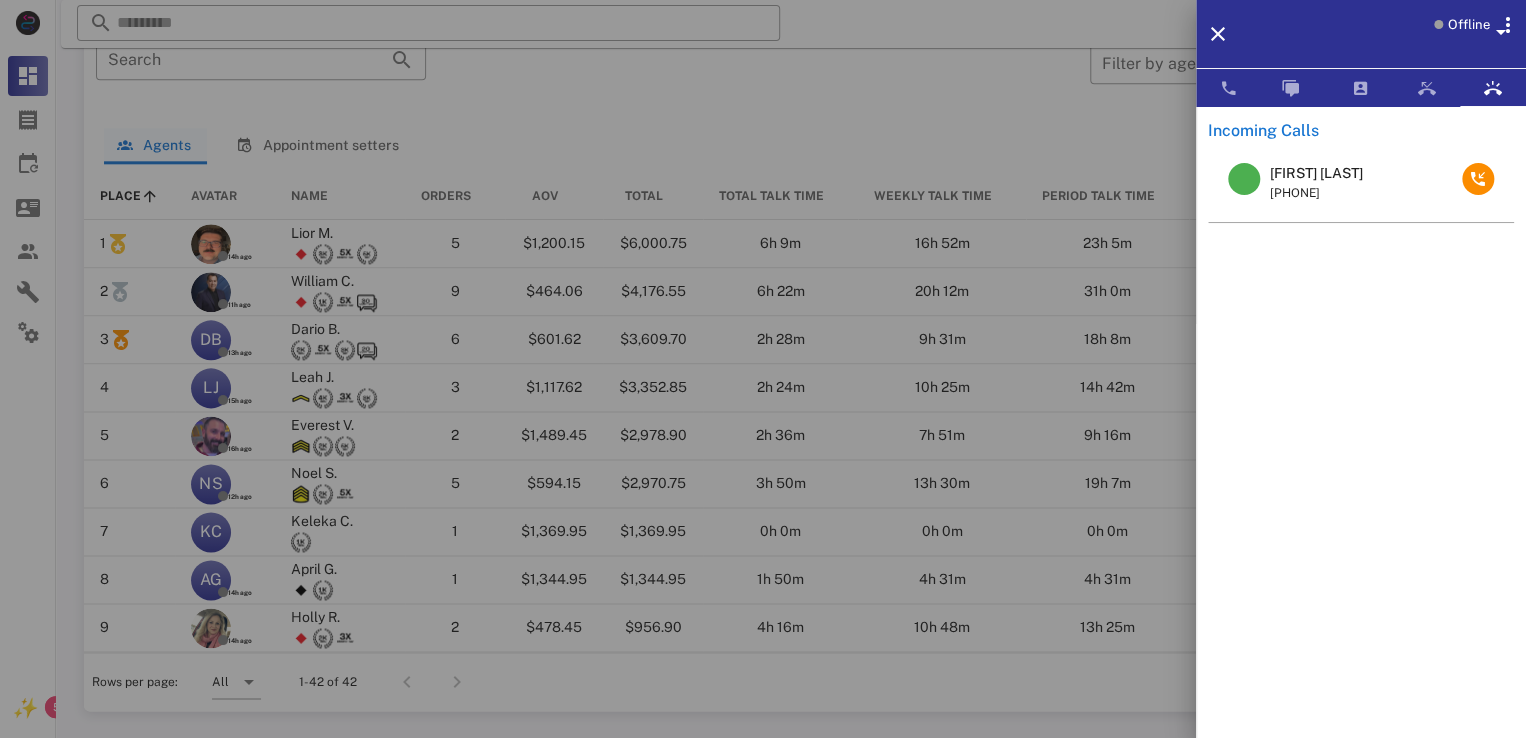 click at bounding box center (763, 369) 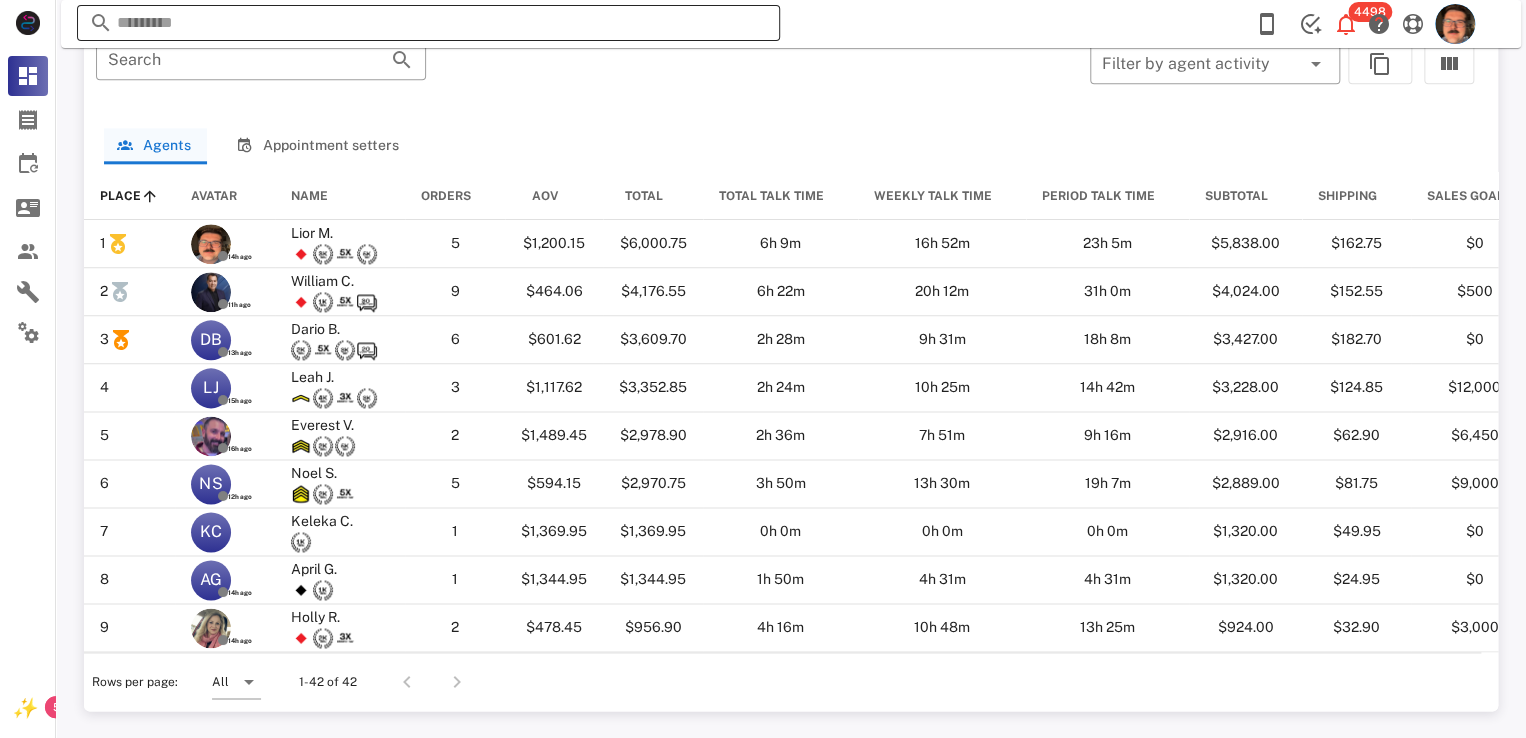 click at bounding box center (428, 23) 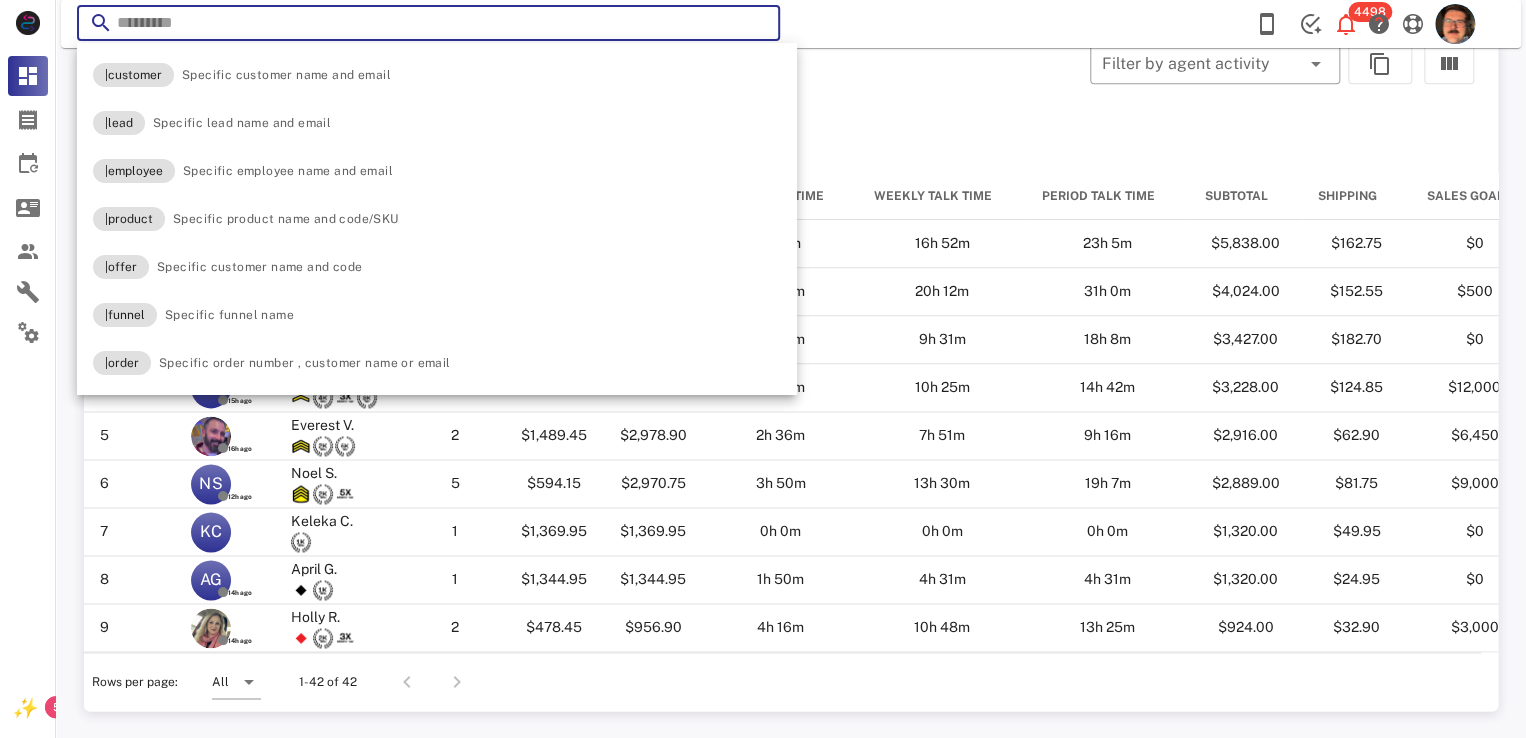 paste on "**********" 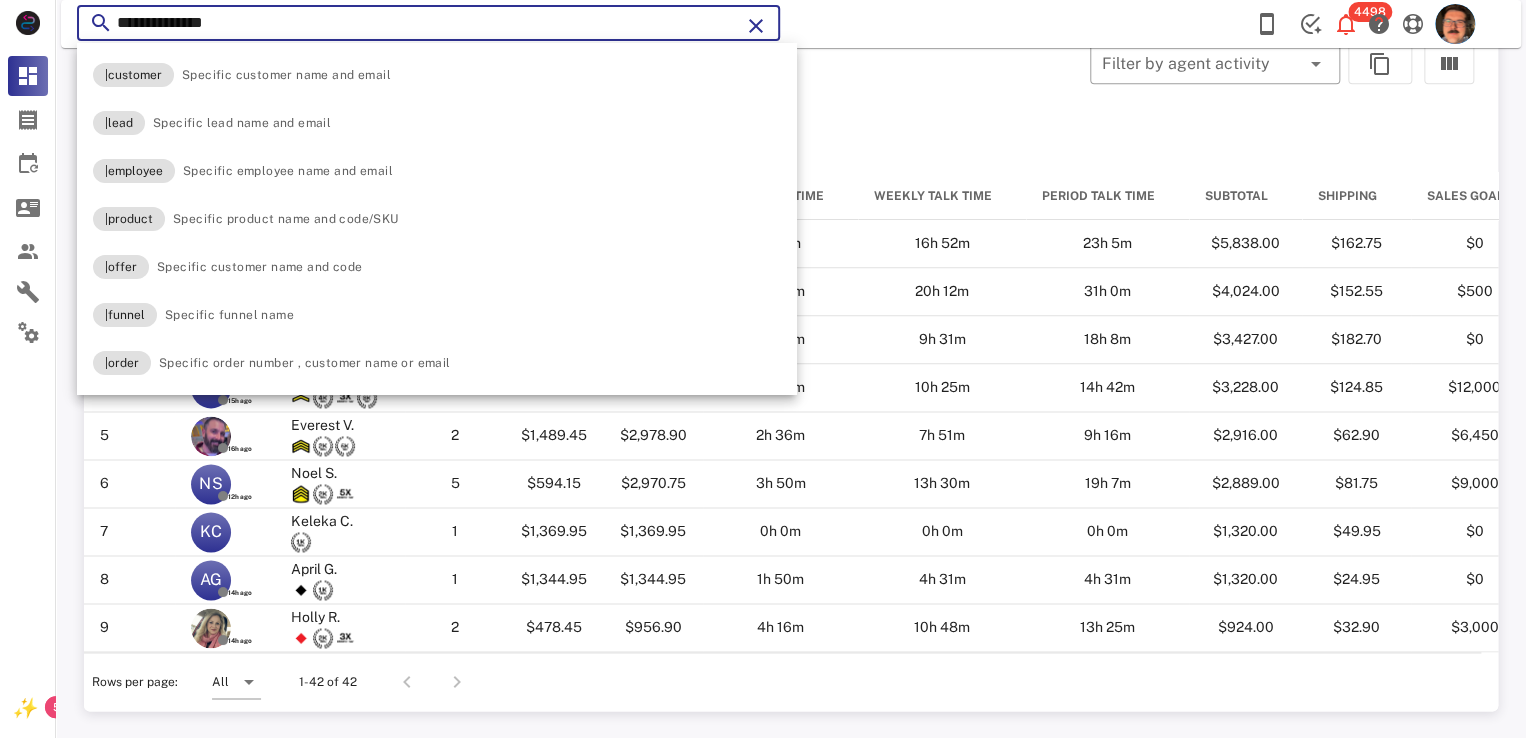 type on "**********" 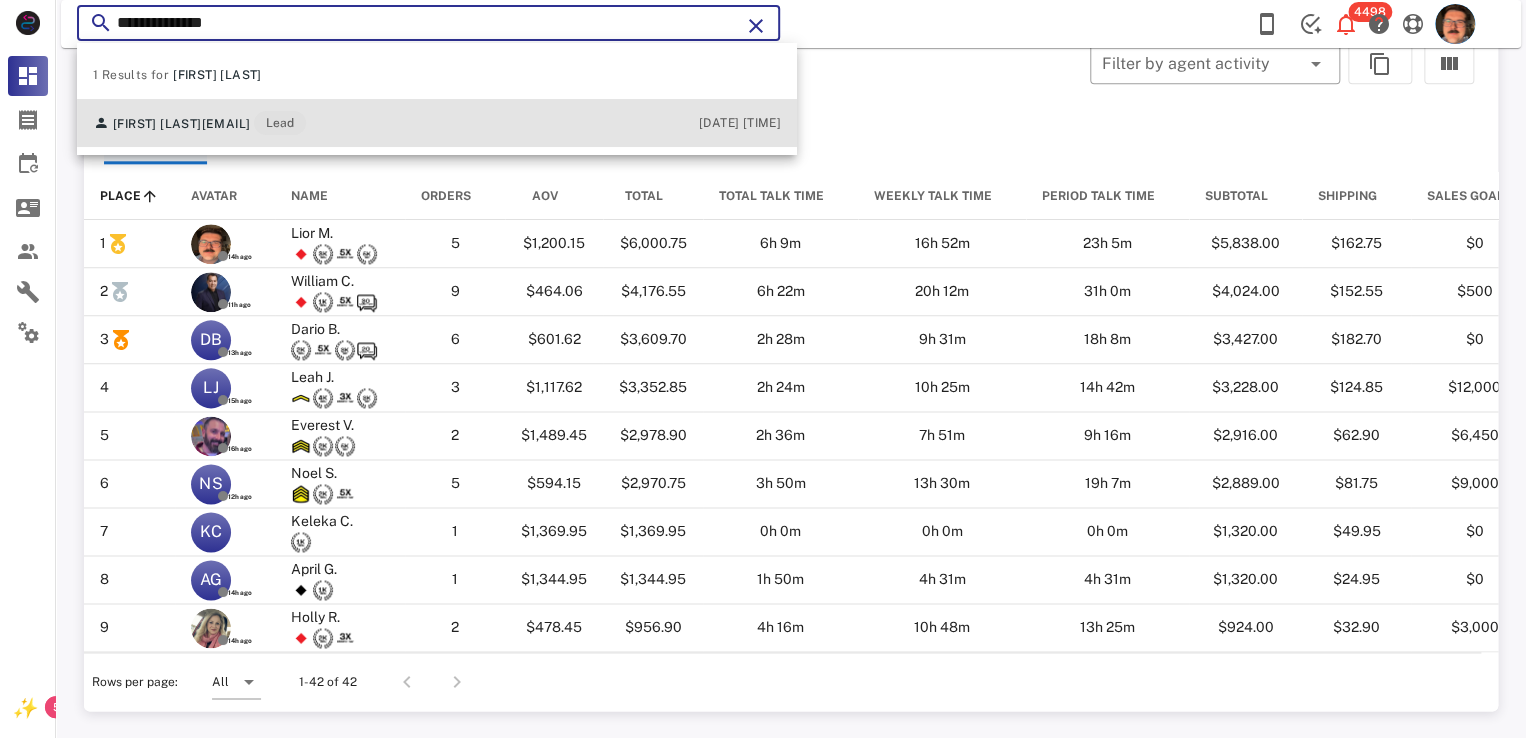 click on "Cornelia burns   nelliegburns@yahoo.com   Lead   07/17/2025 14:52" at bounding box center (437, 123) 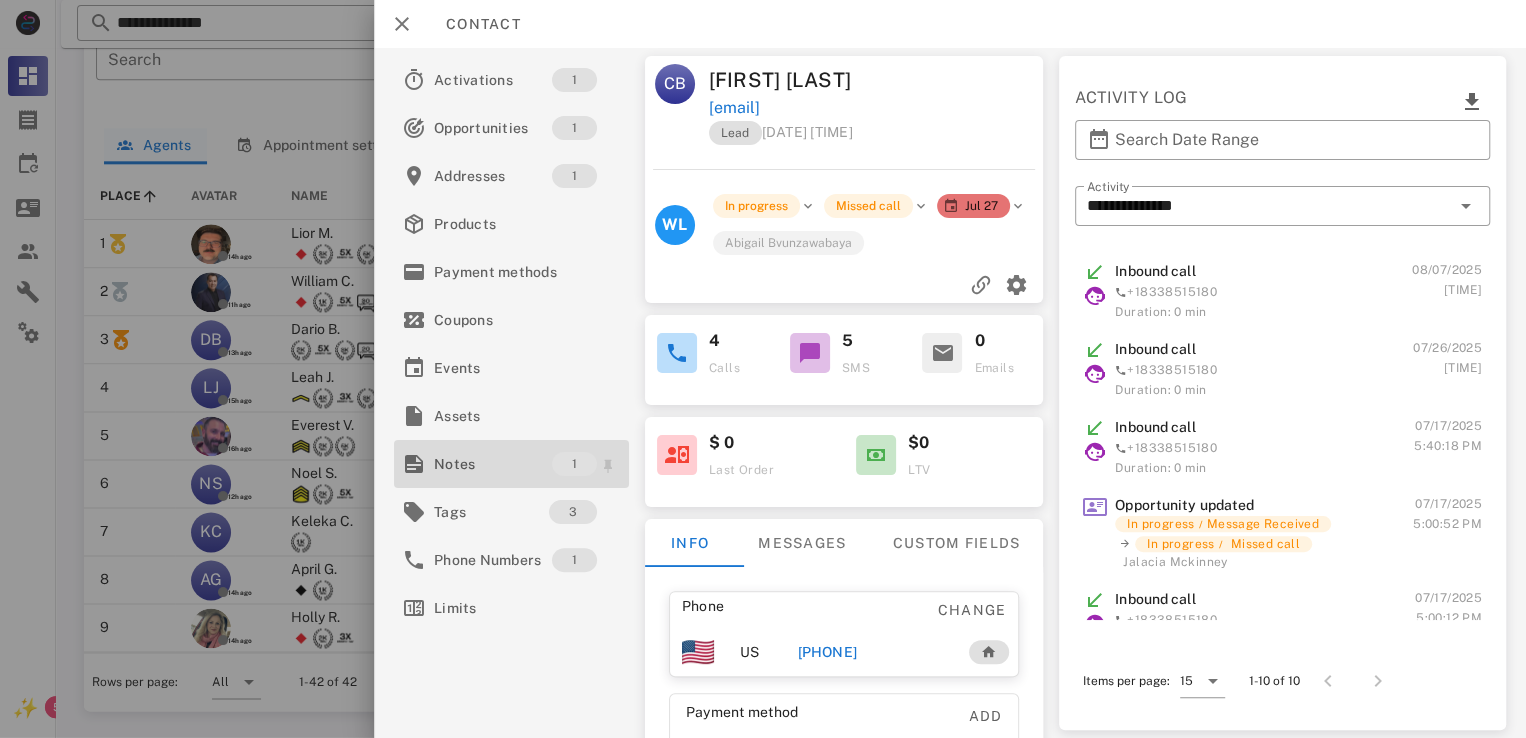 click on "Notes" at bounding box center (493, 464) 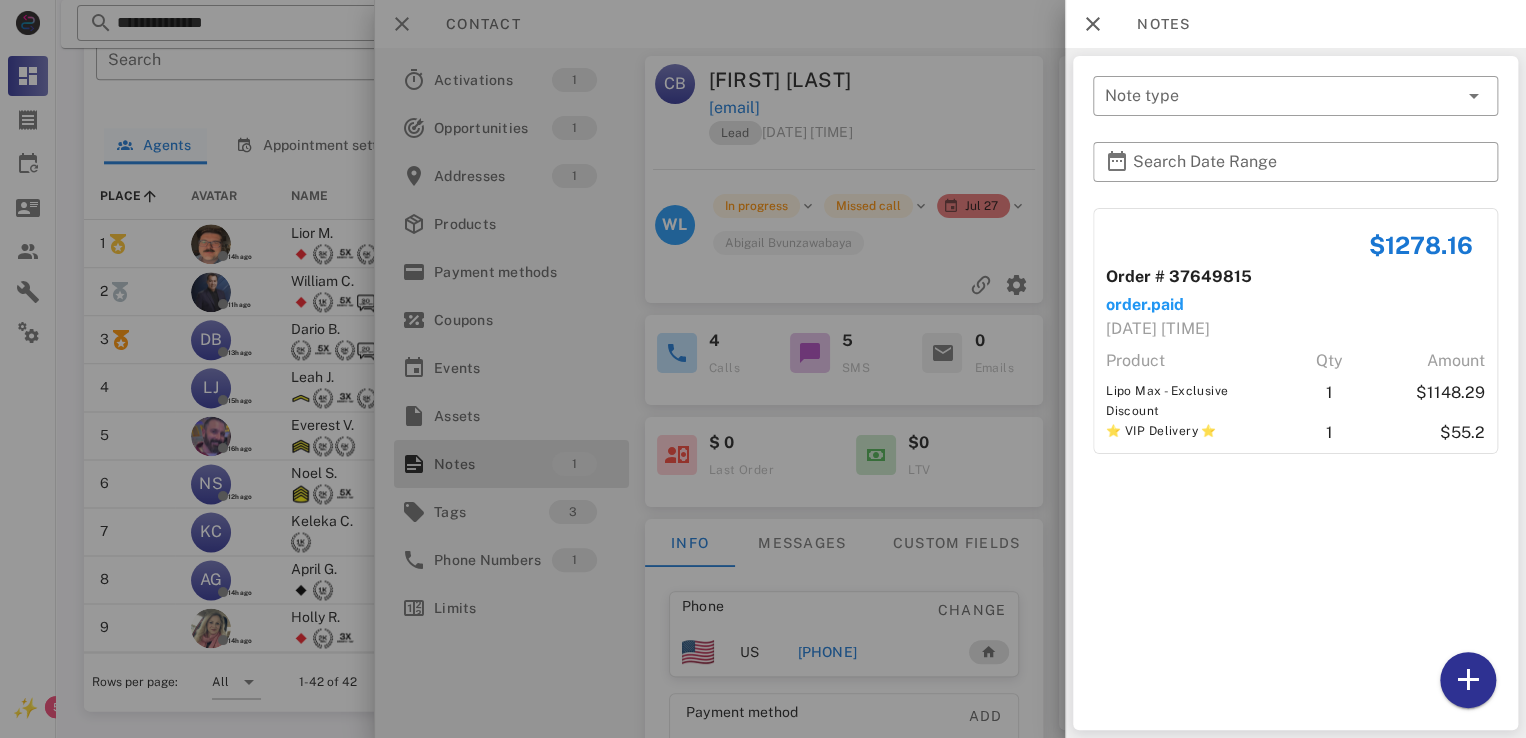click at bounding box center (763, 369) 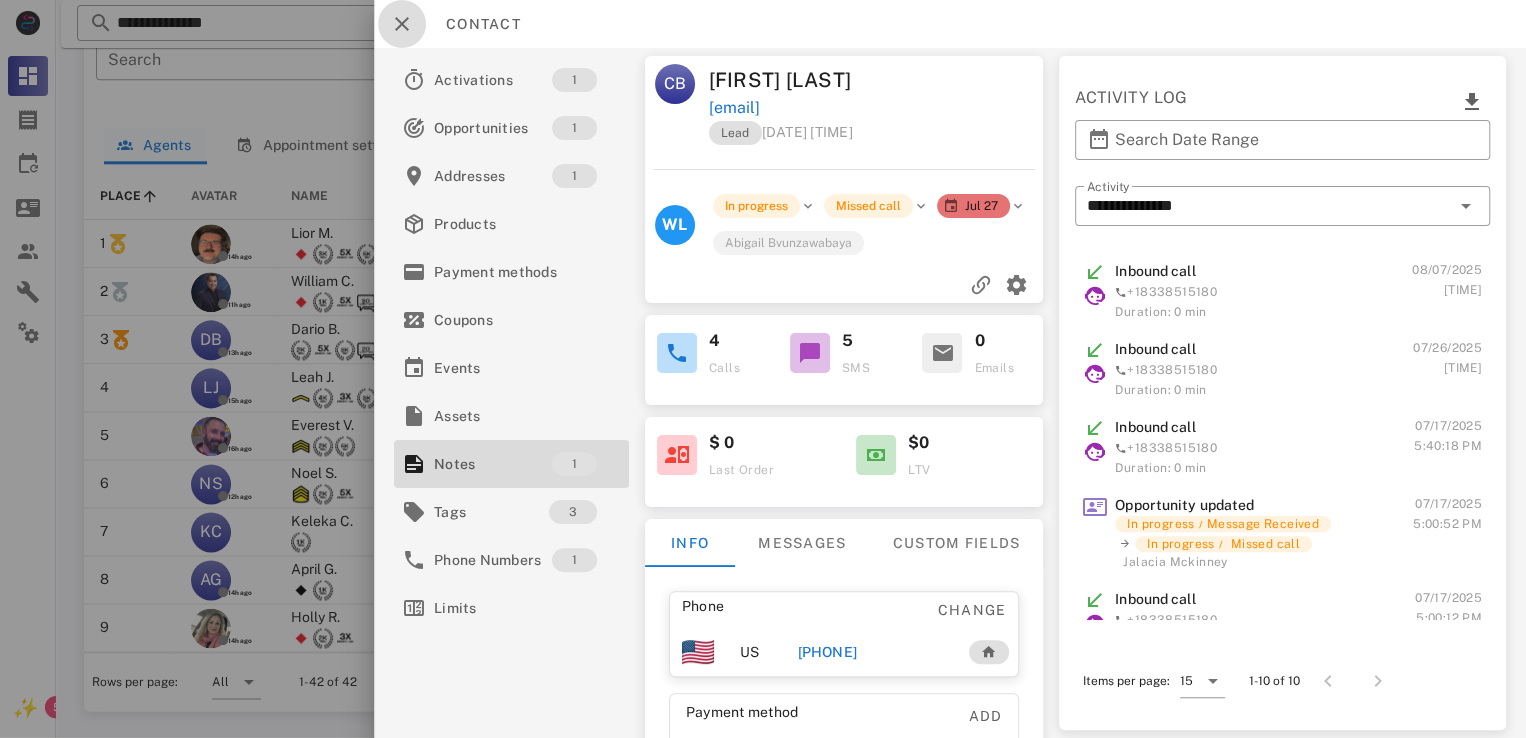 click at bounding box center (402, 24) 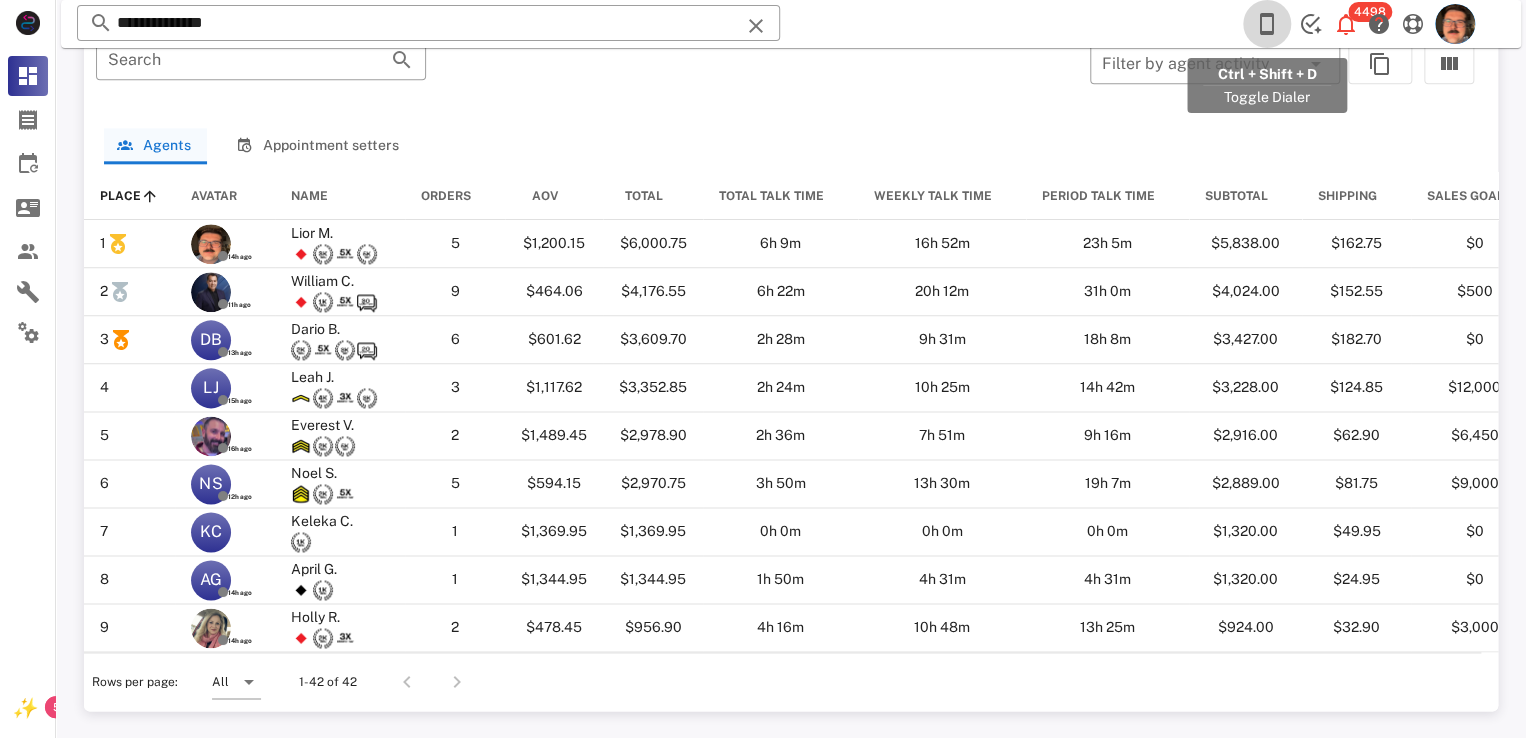 click at bounding box center [1267, 24] 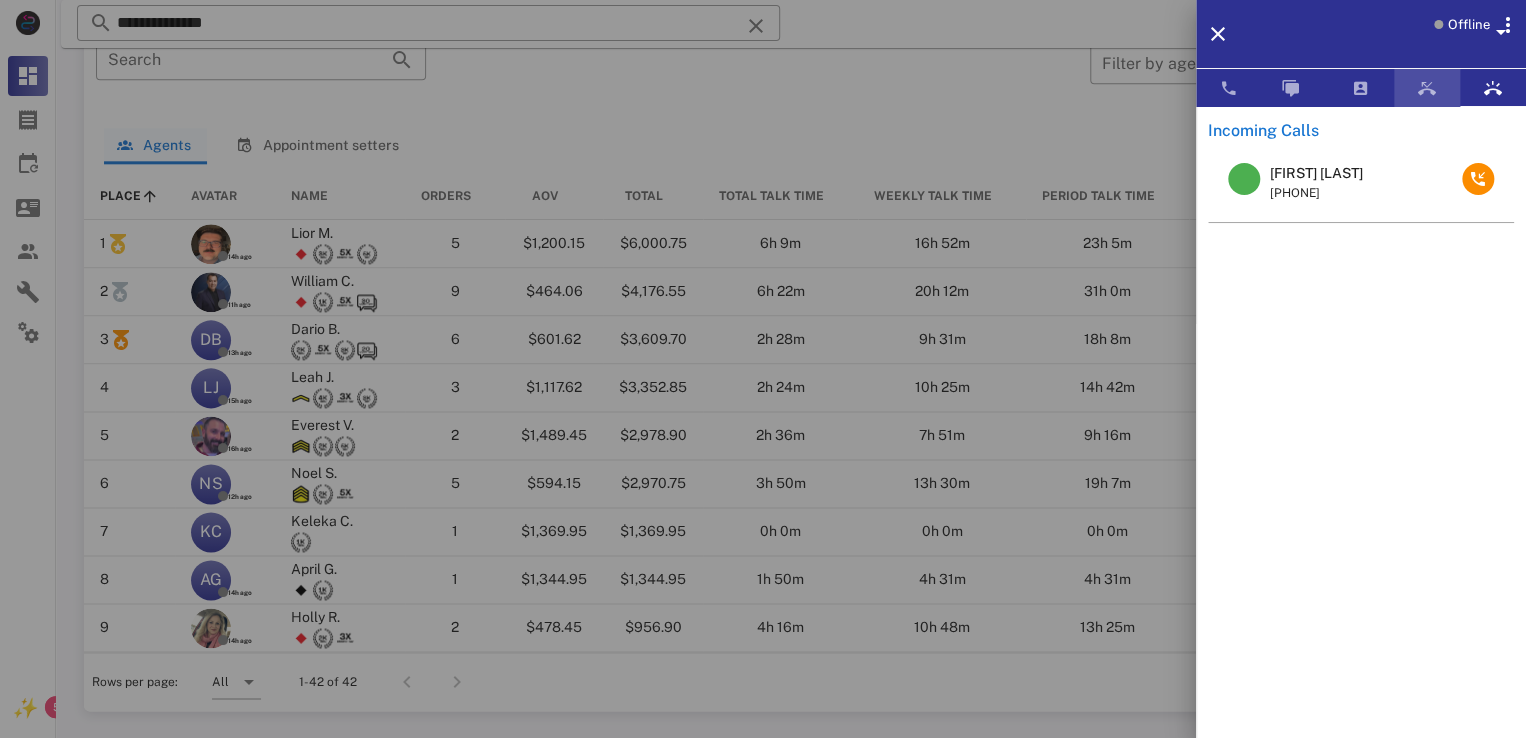 click at bounding box center (1427, 88) 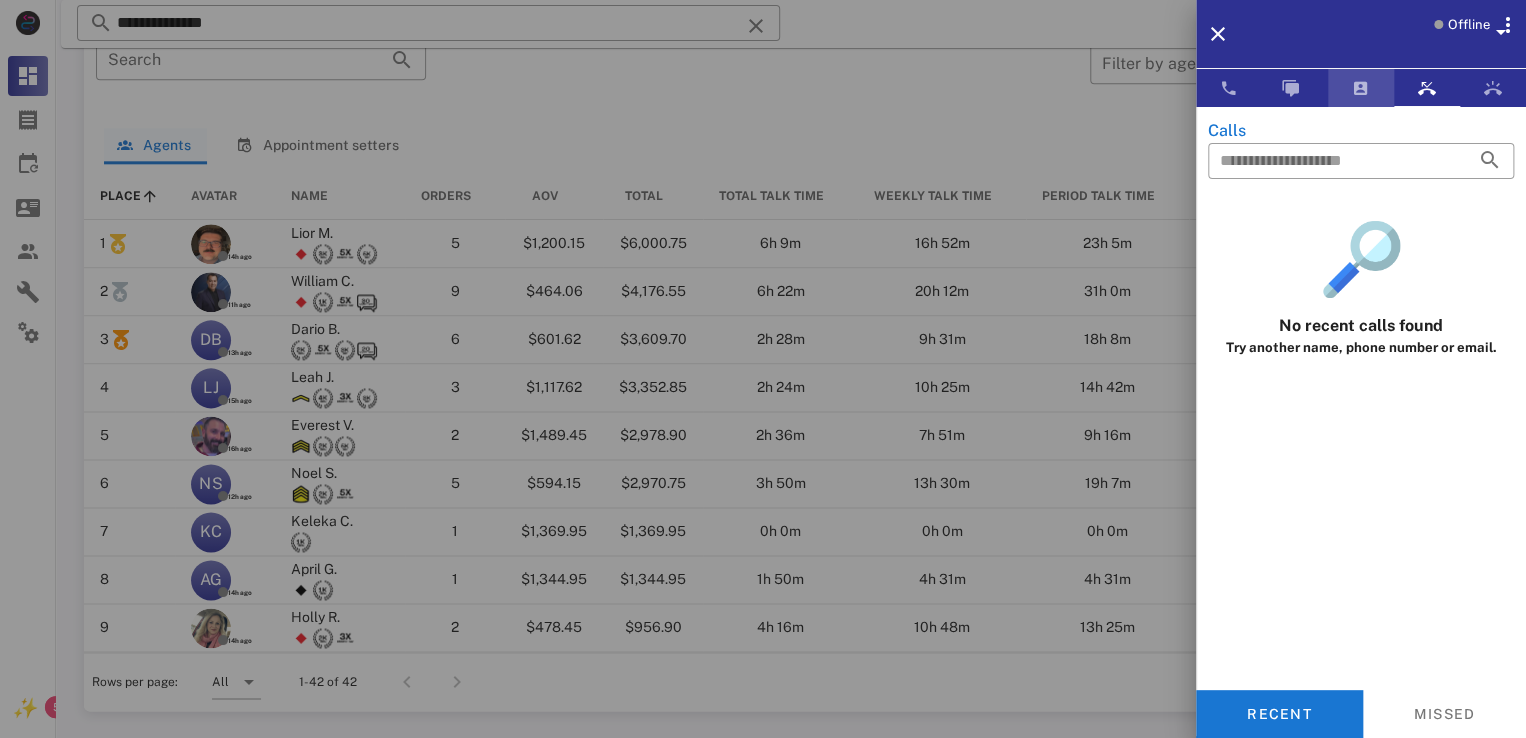 click at bounding box center (1361, 88) 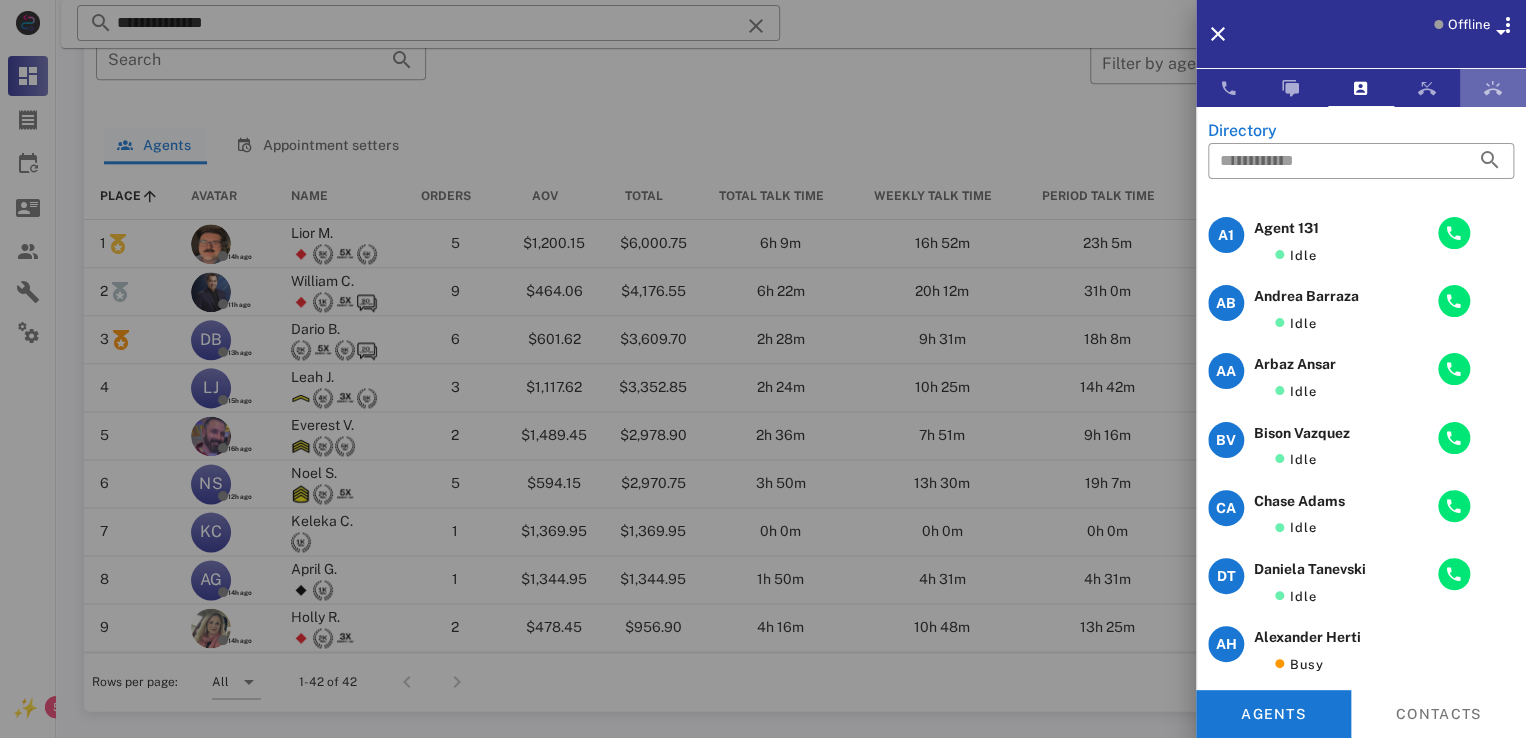 click at bounding box center [1493, 88] 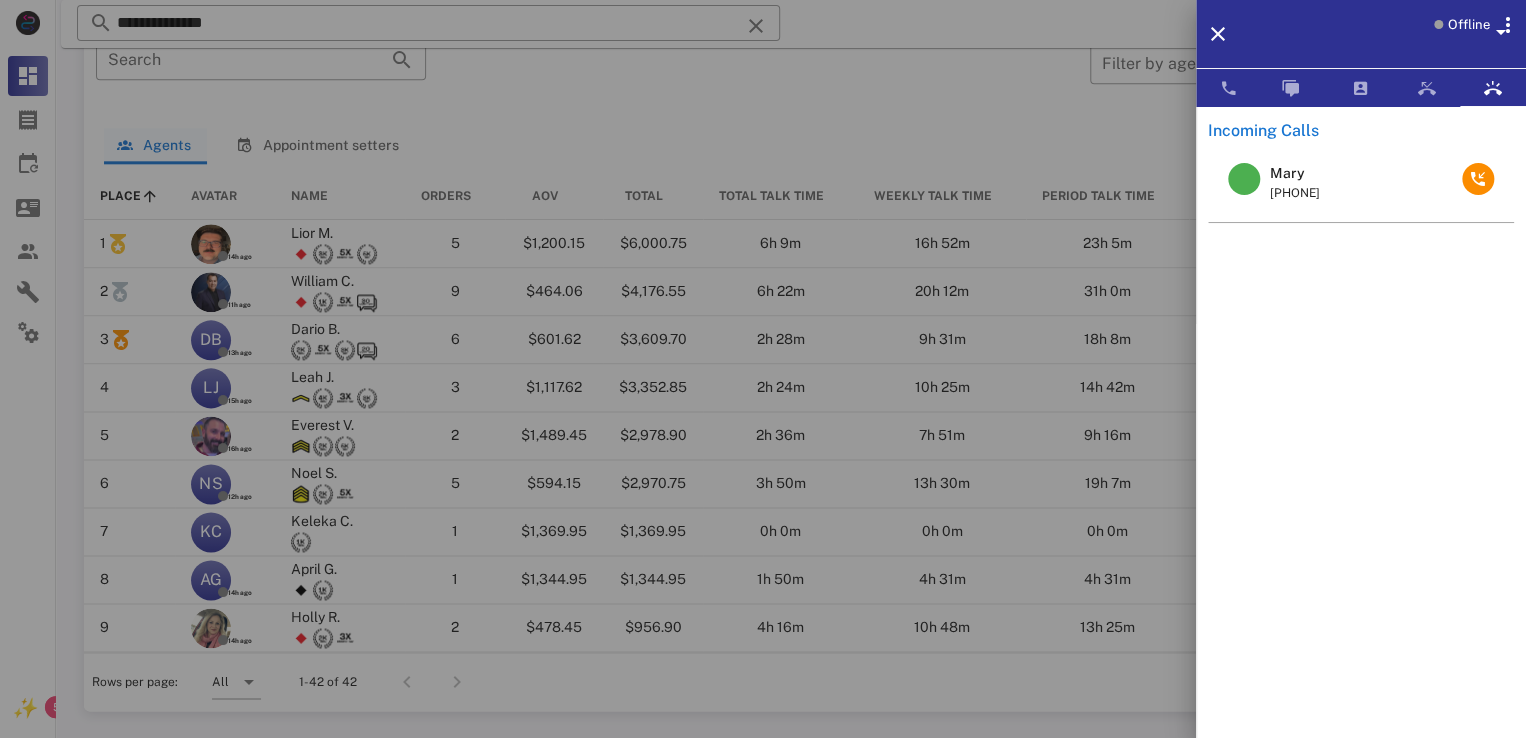 click at bounding box center [763, 369] 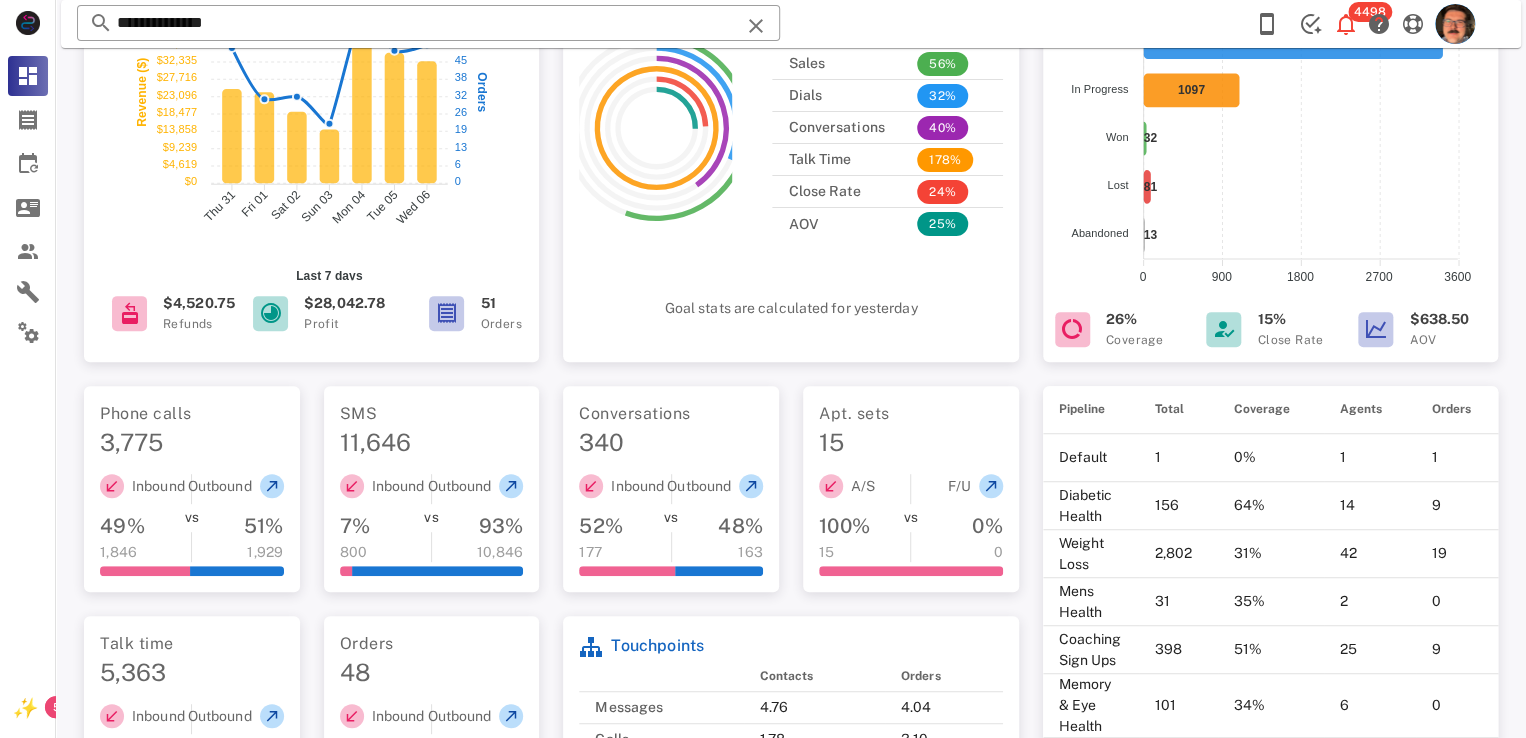 scroll, scrollTop: 0, scrollLeft: 0, axis: both 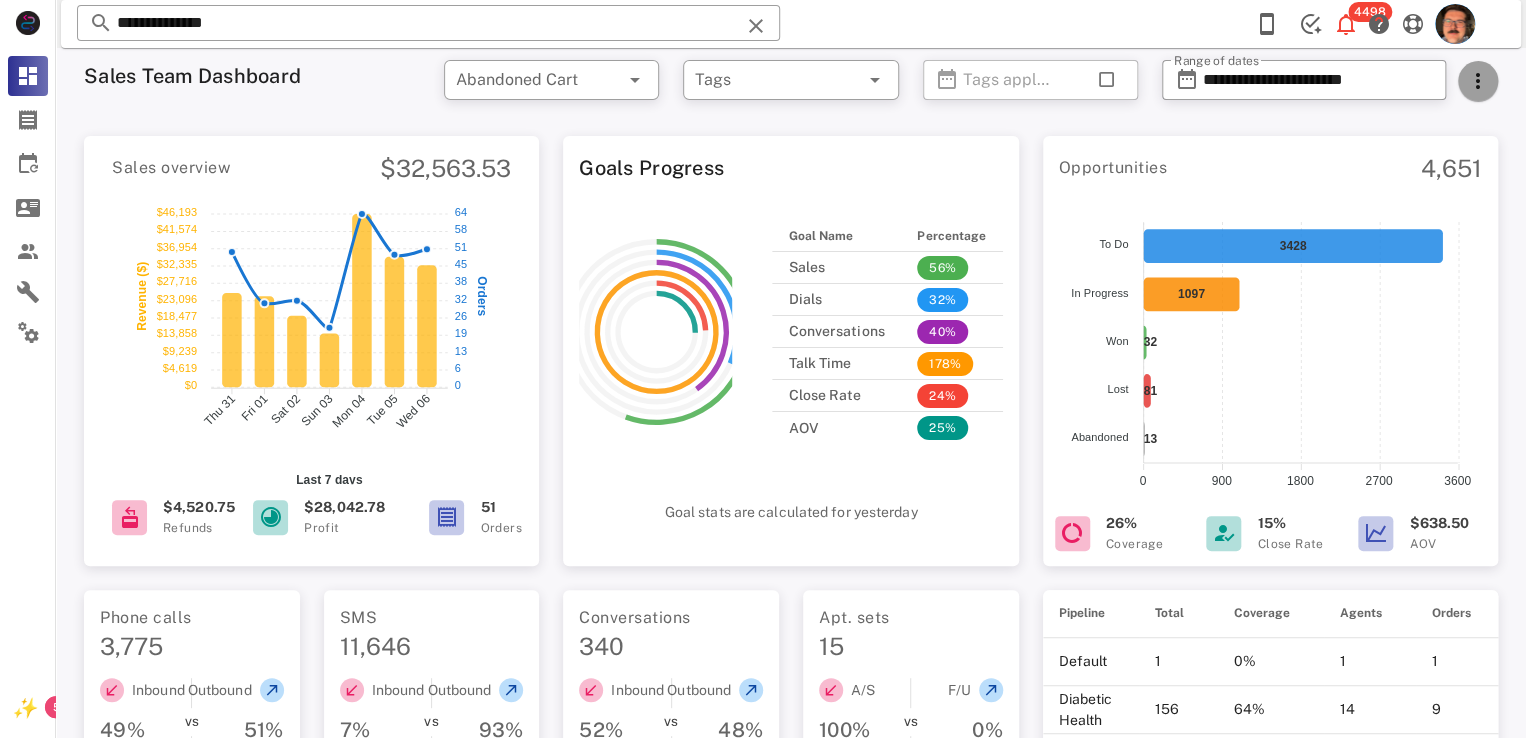 click at bounding box center [1478, 81] 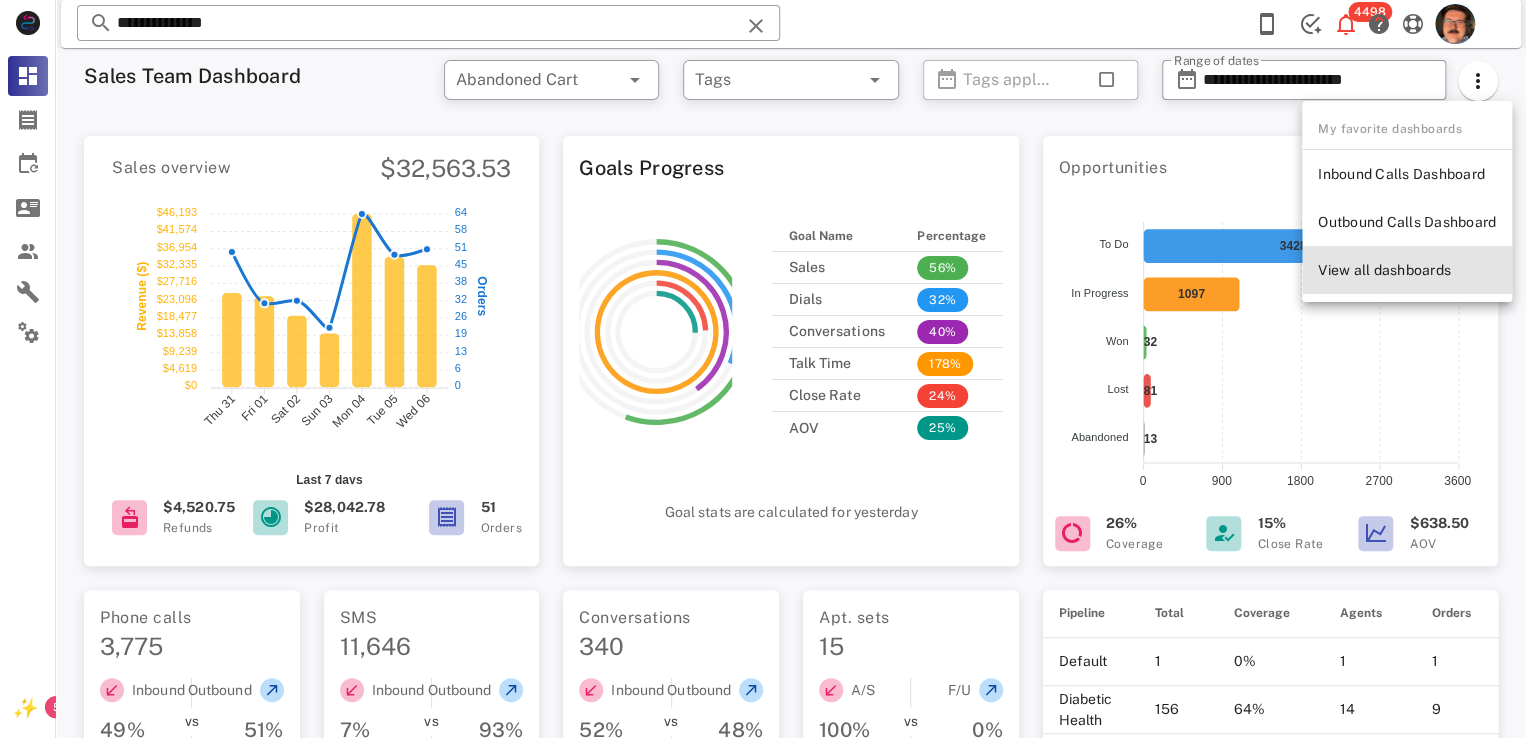 click on "View all dashboards" at bounding box center [1407, 270] 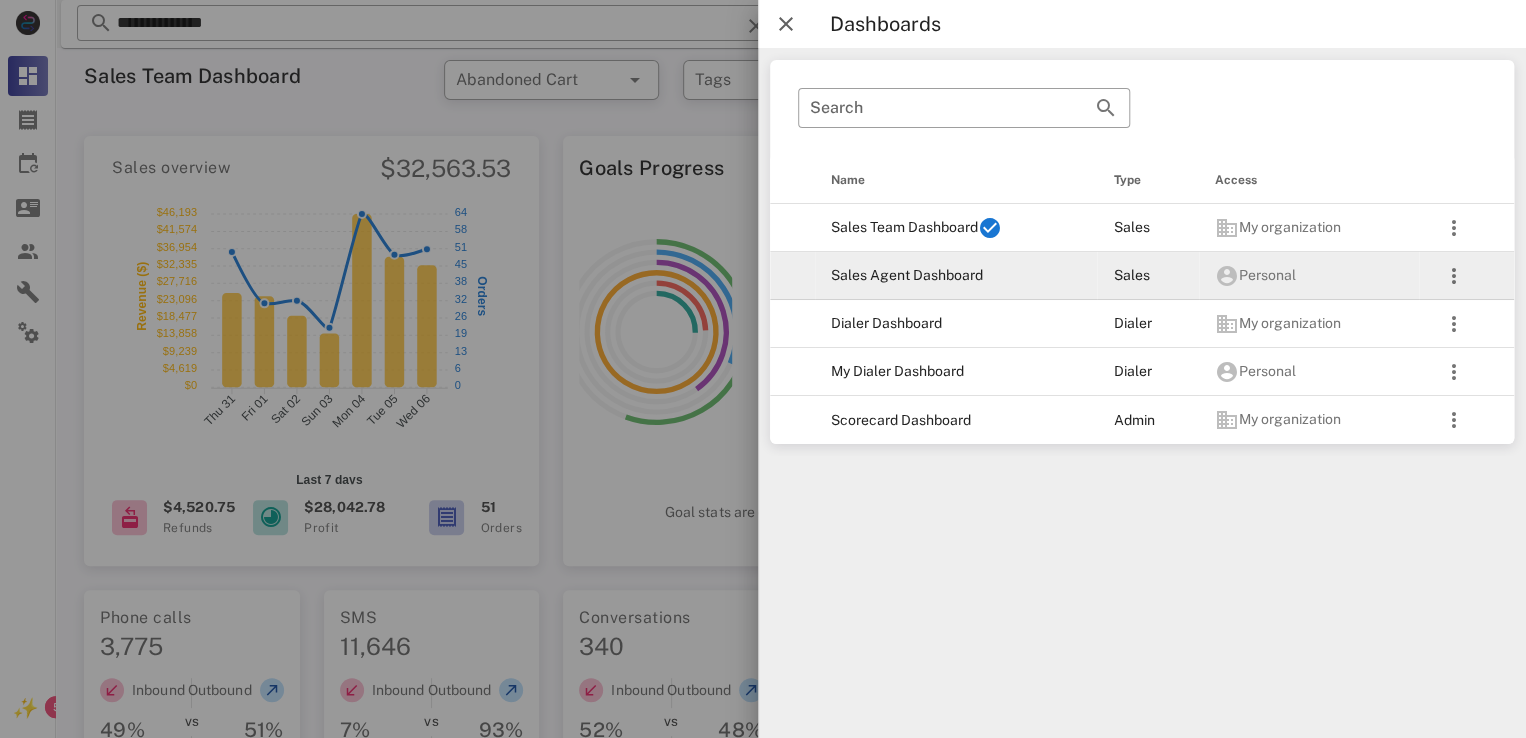click on "Sales Agent Dashboard" at bounding box center [956, 276] 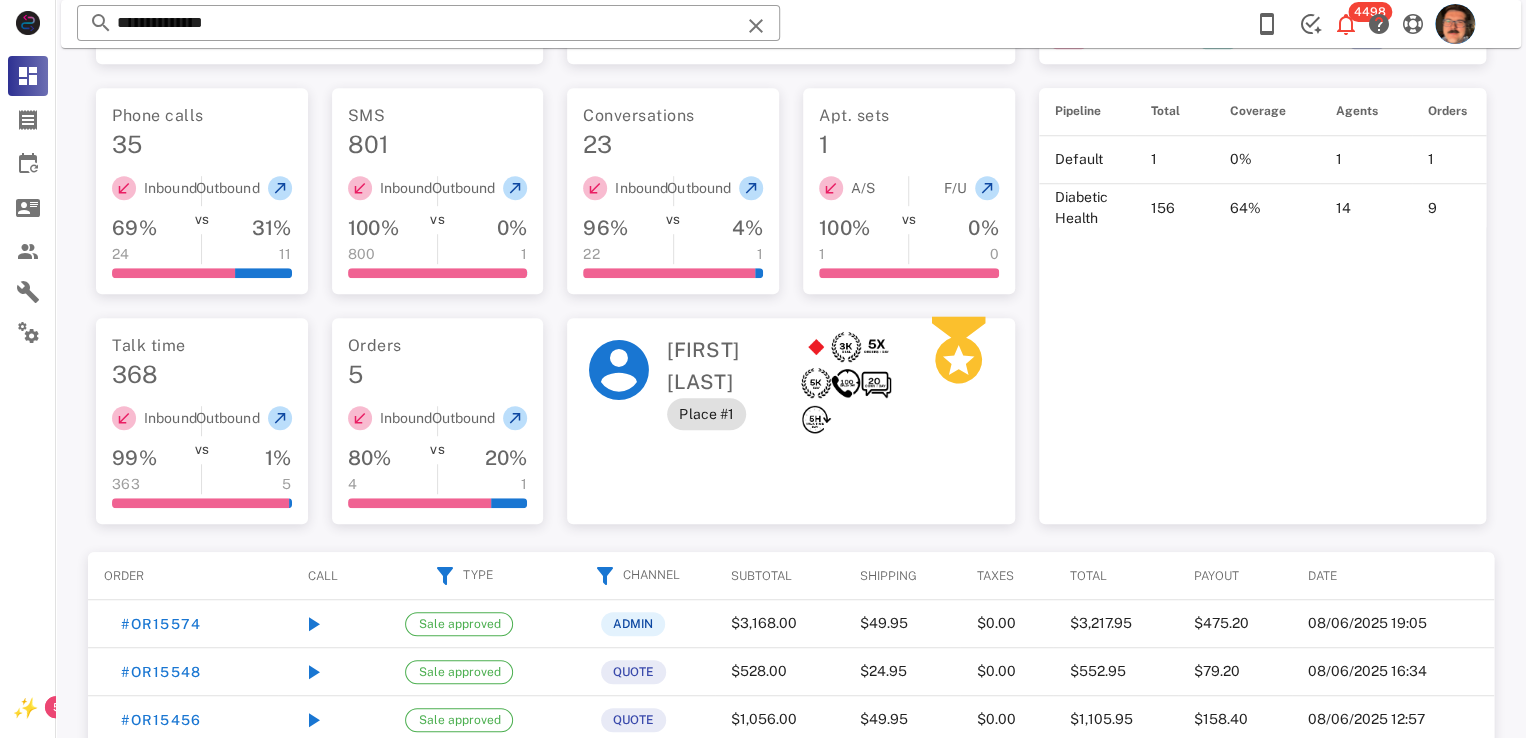 scroll, scrollTop: 400, scrollLeft: 0, axis: vertical 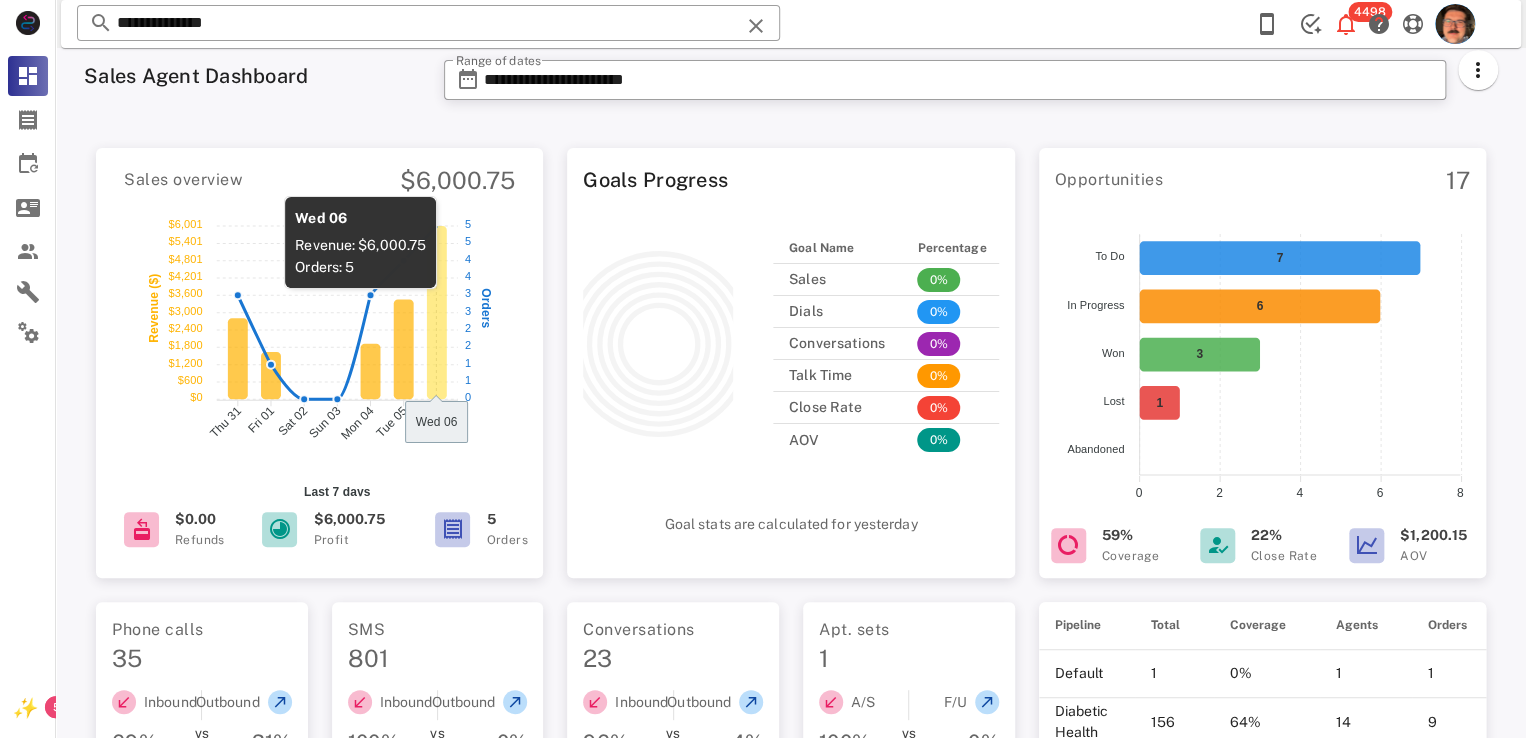 click 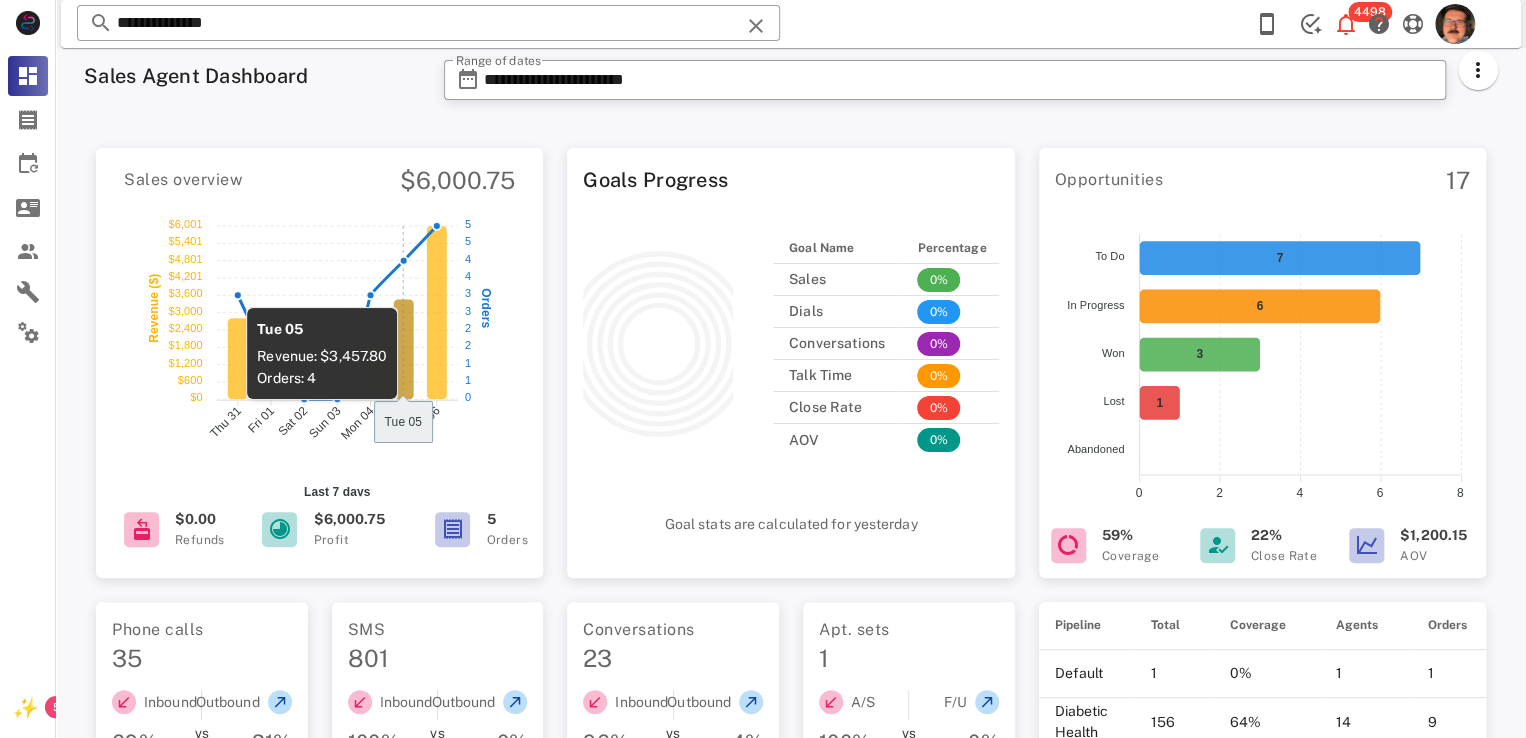 click 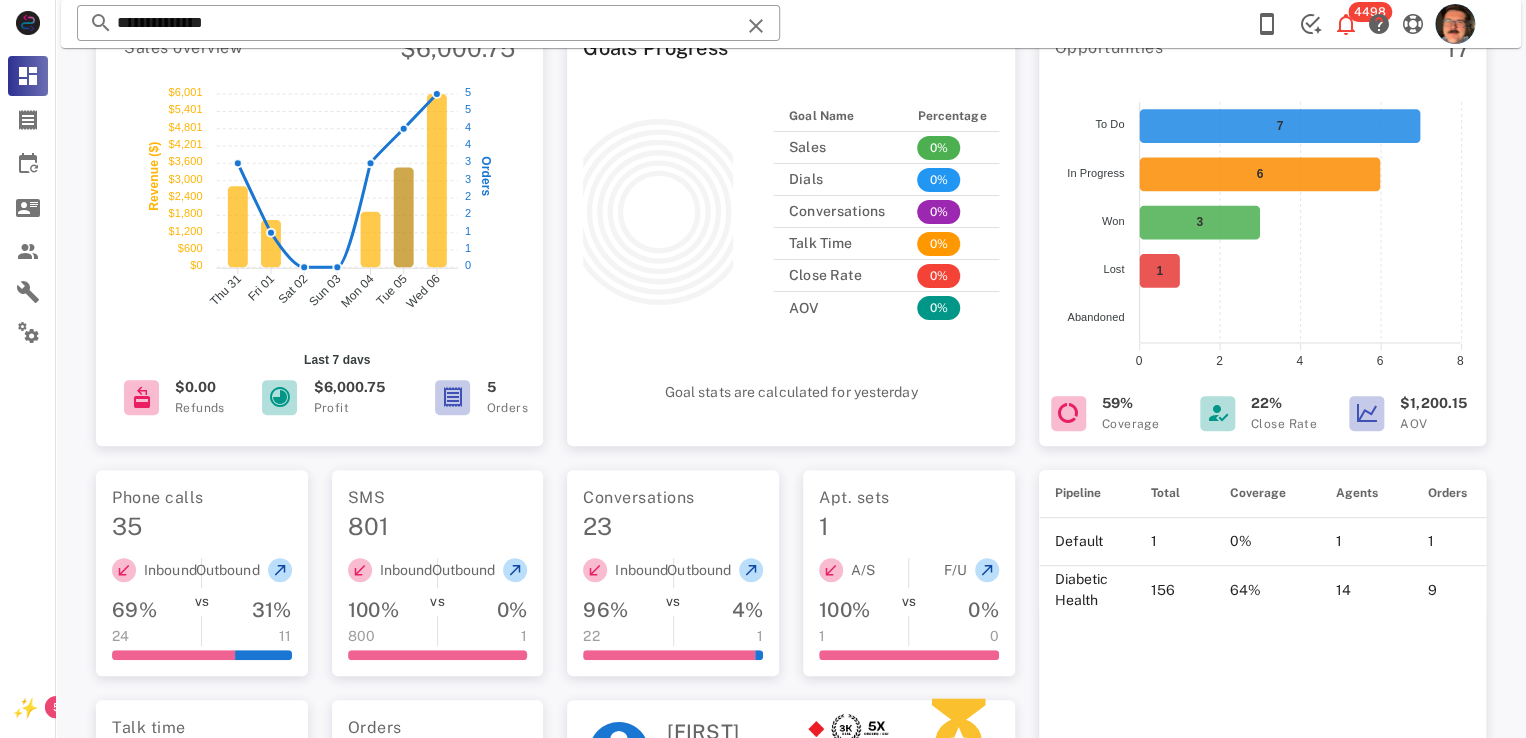 scroll, scrollTop: 0, scrollLeft: 0, axis: both 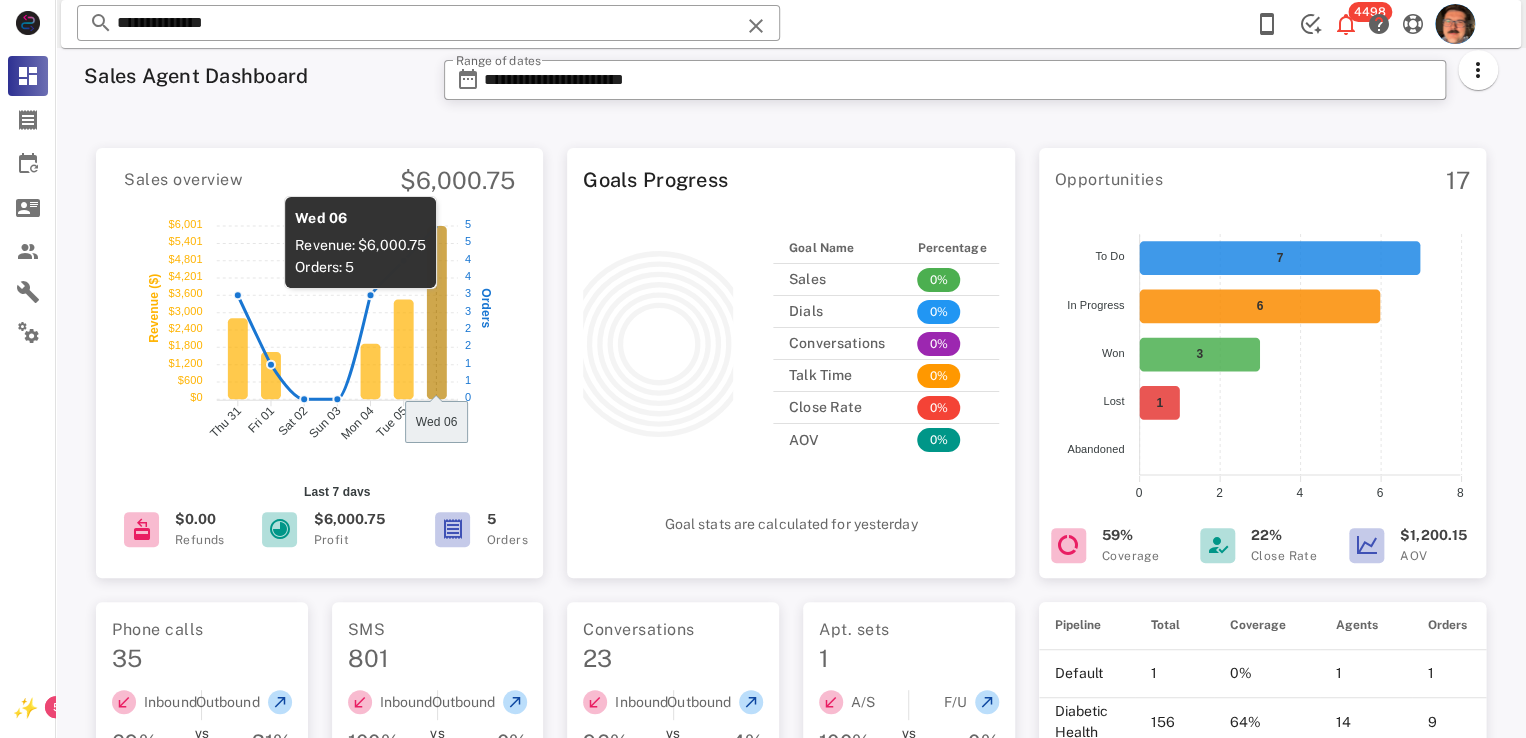 click 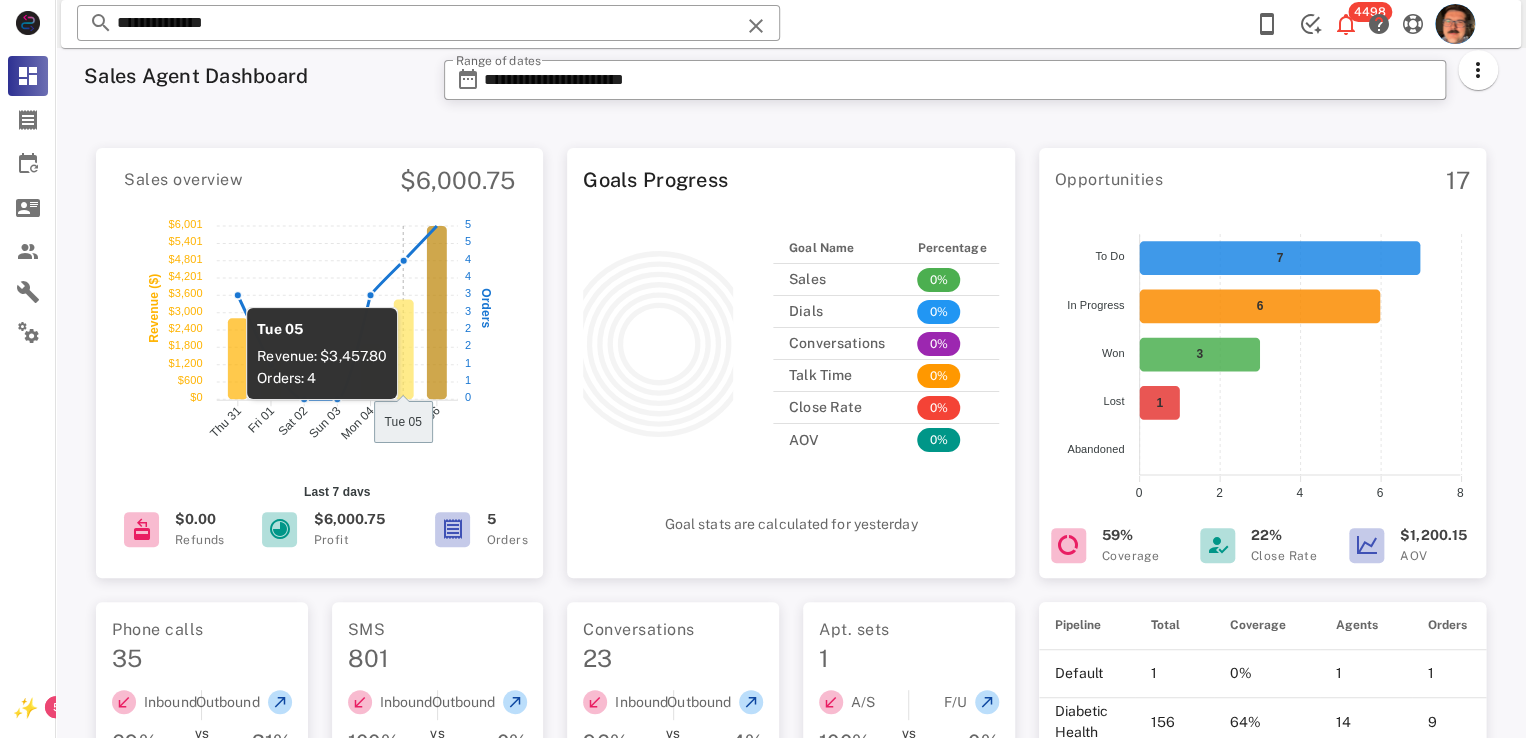 click 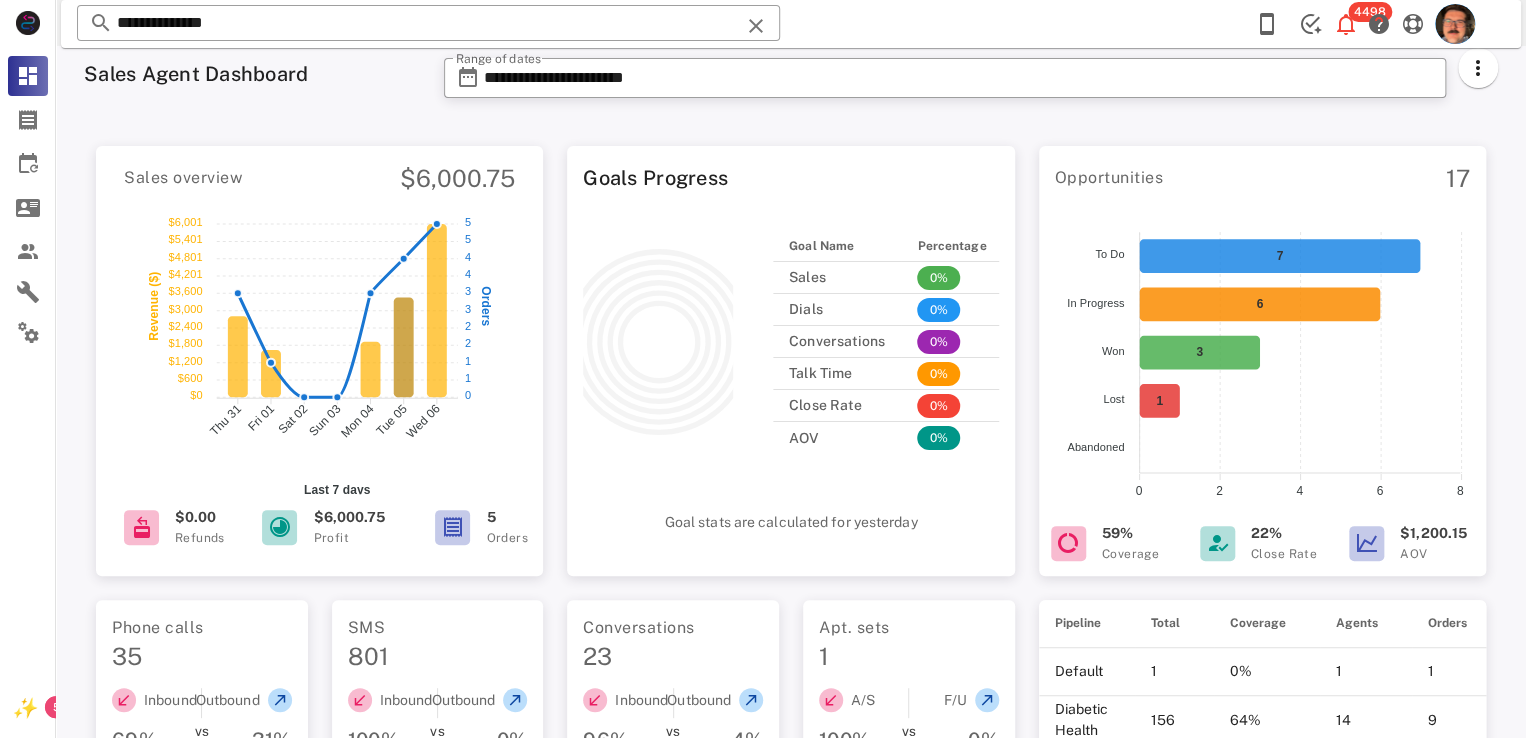 scroll, scrollTop: 0, scrollLeft: 0, axis: both 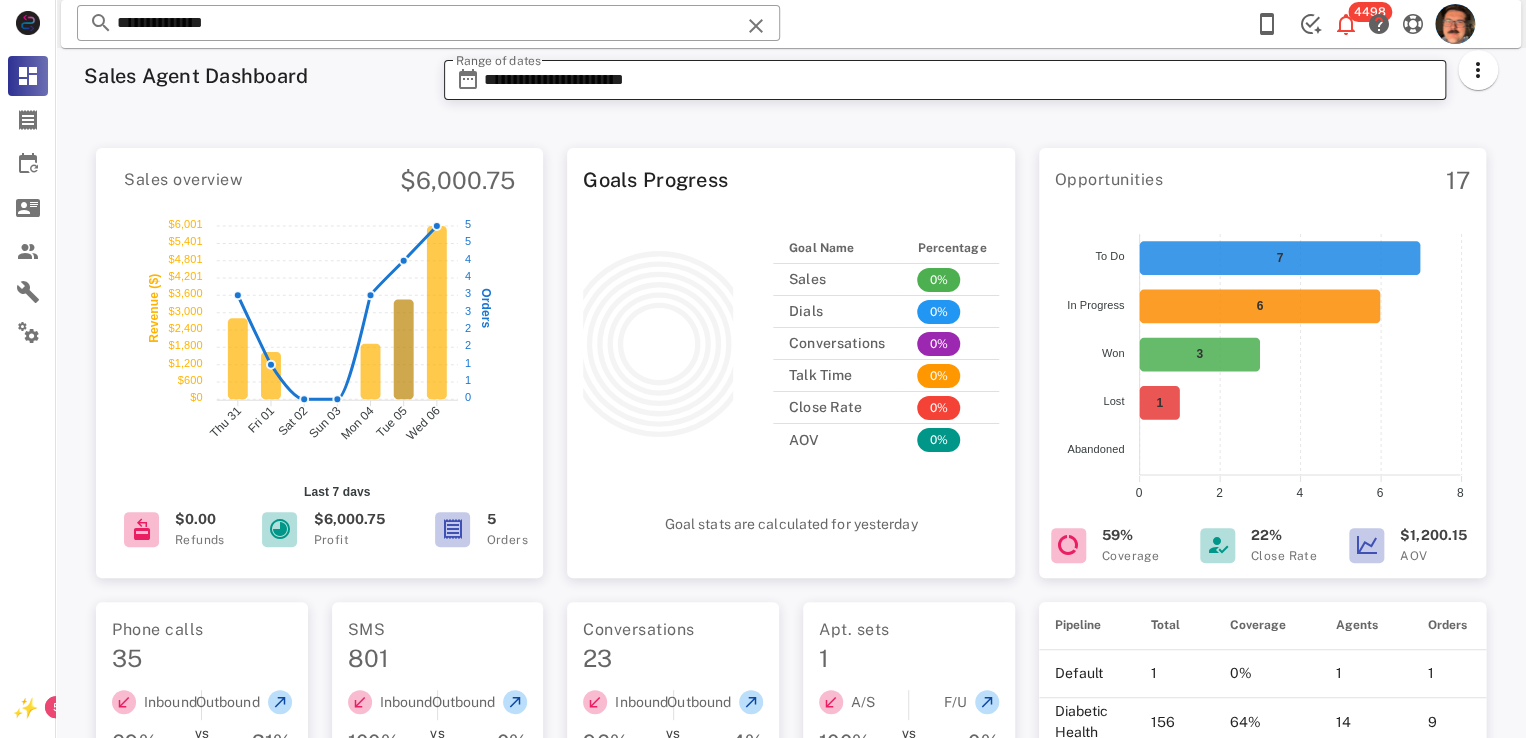 click on "**********" at bounding box center [959, 80] 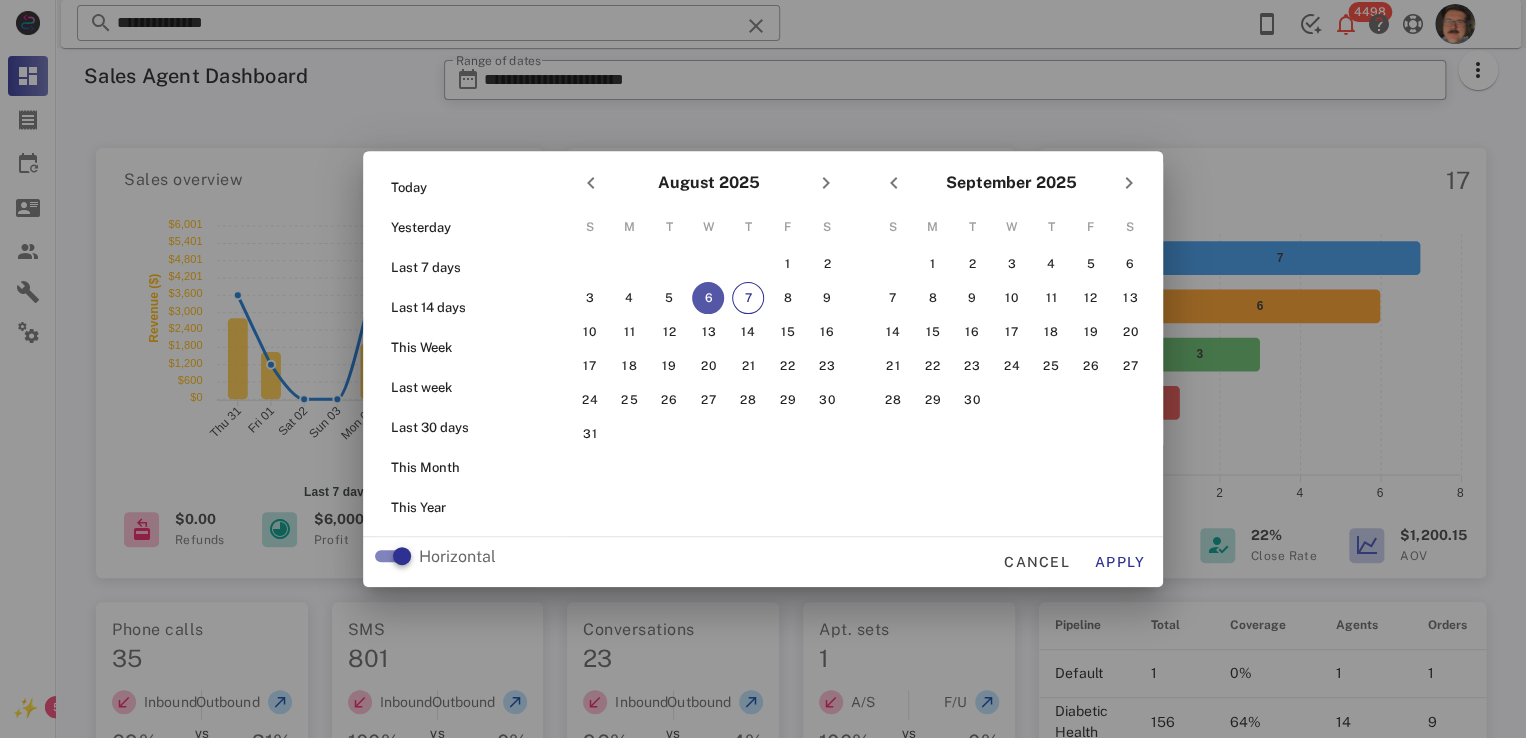 drag, startPoint x: 1373, startPoint y: 99, endPoint x: 1432, endPoint y: 86, distance: 60.41523 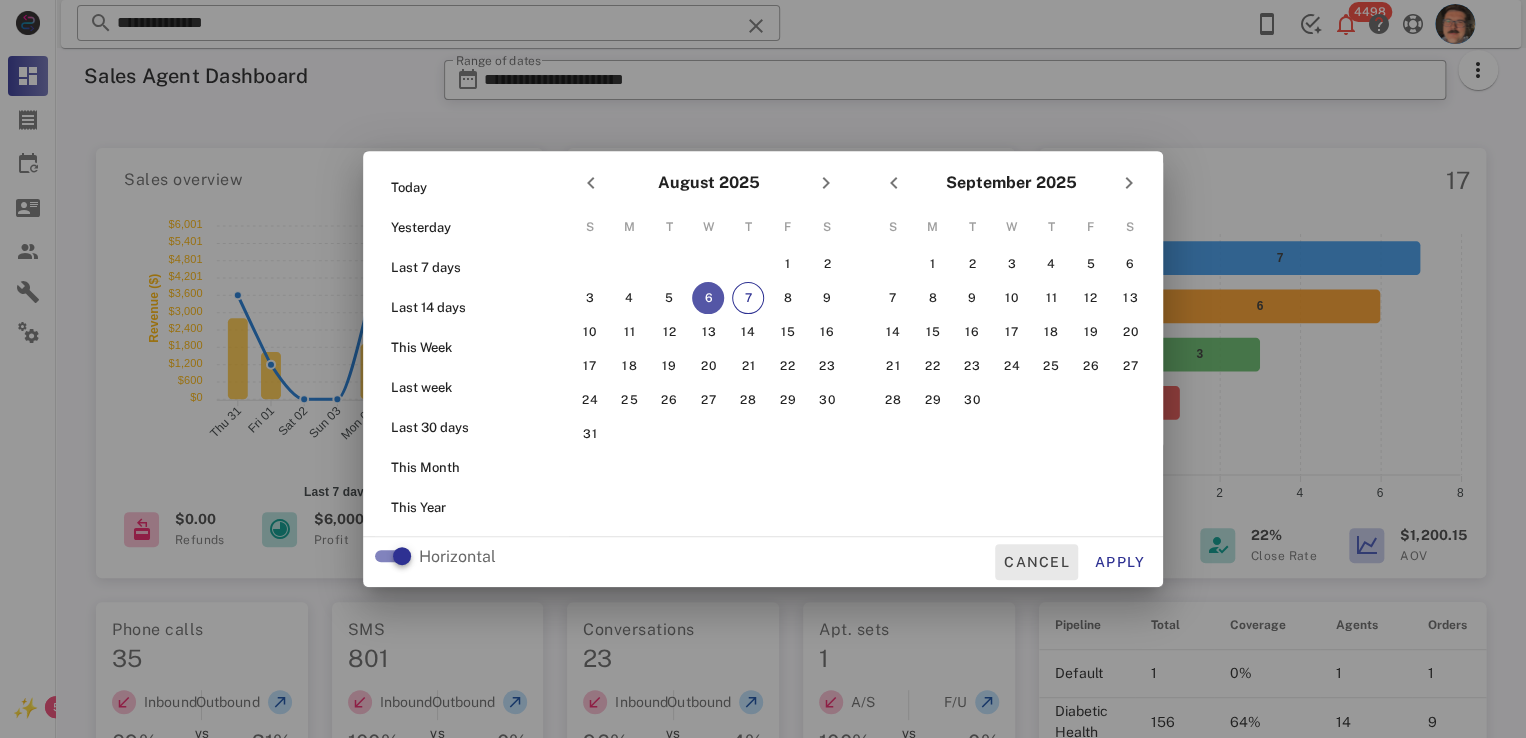 click on "Cancel" at bounding box center [1036, 562] 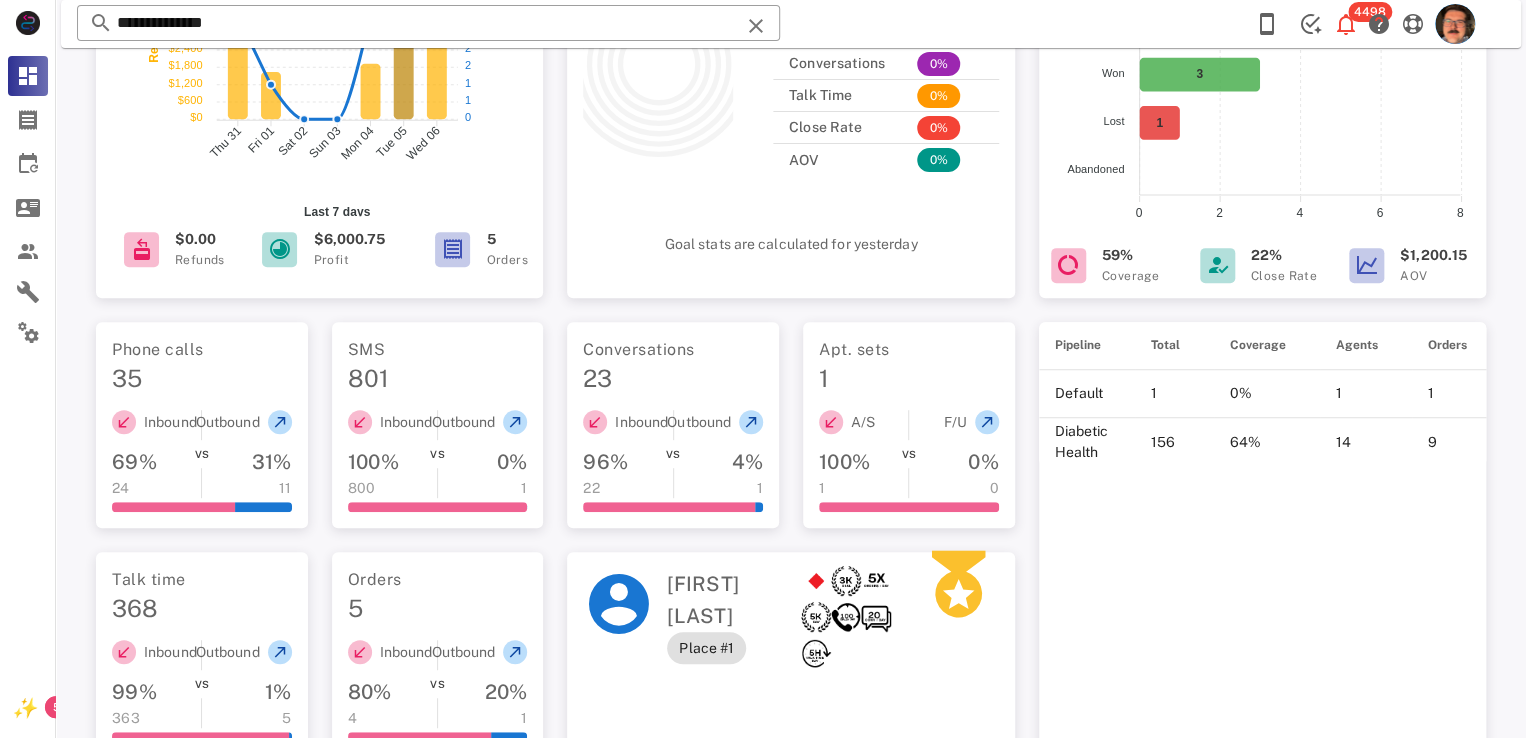 scroll, scrollTop: 400, scrollLeft: 0, axis: vertical 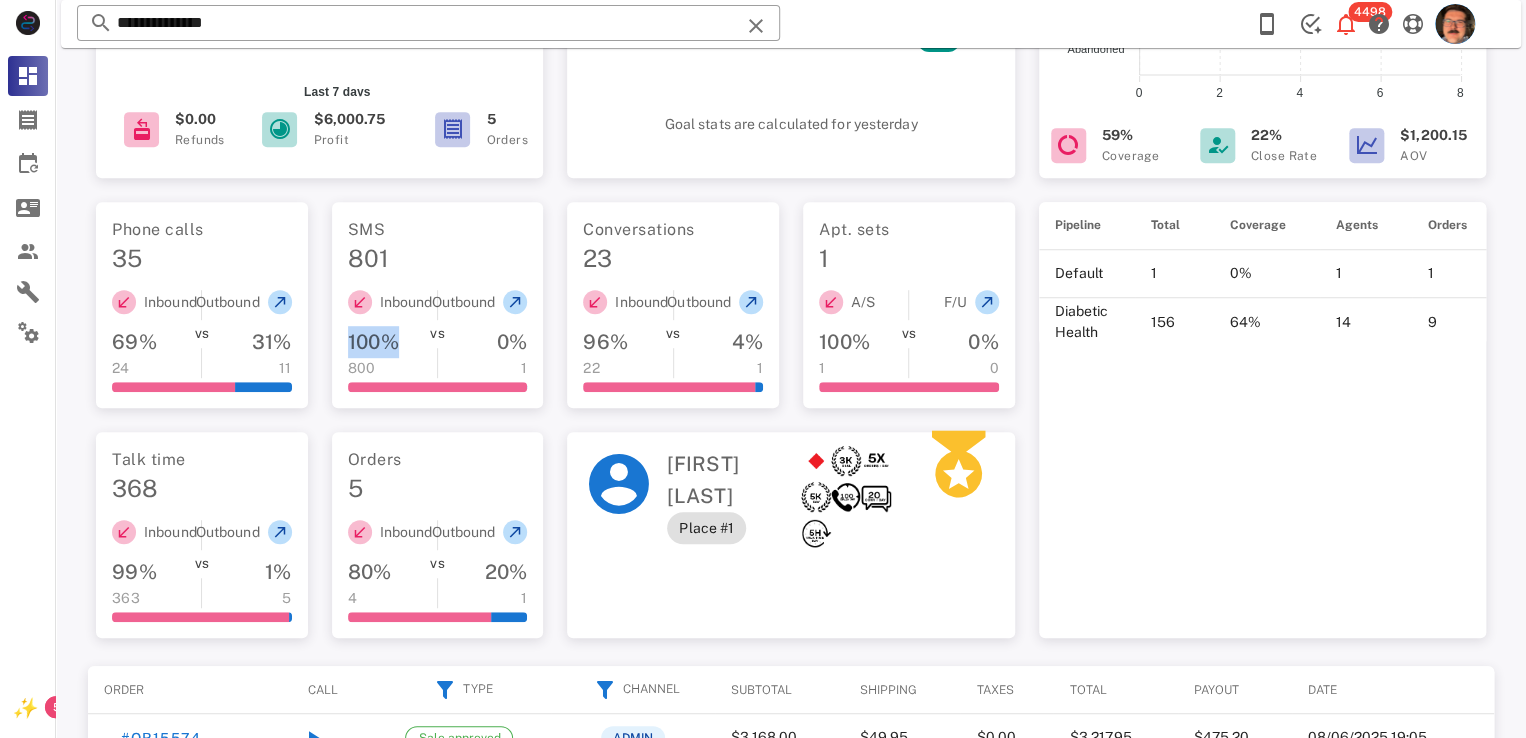 drag, startPoint x: 396, startPoint y: 339, endPoint x: 331, endPoint y: 349, distance: 65.76473 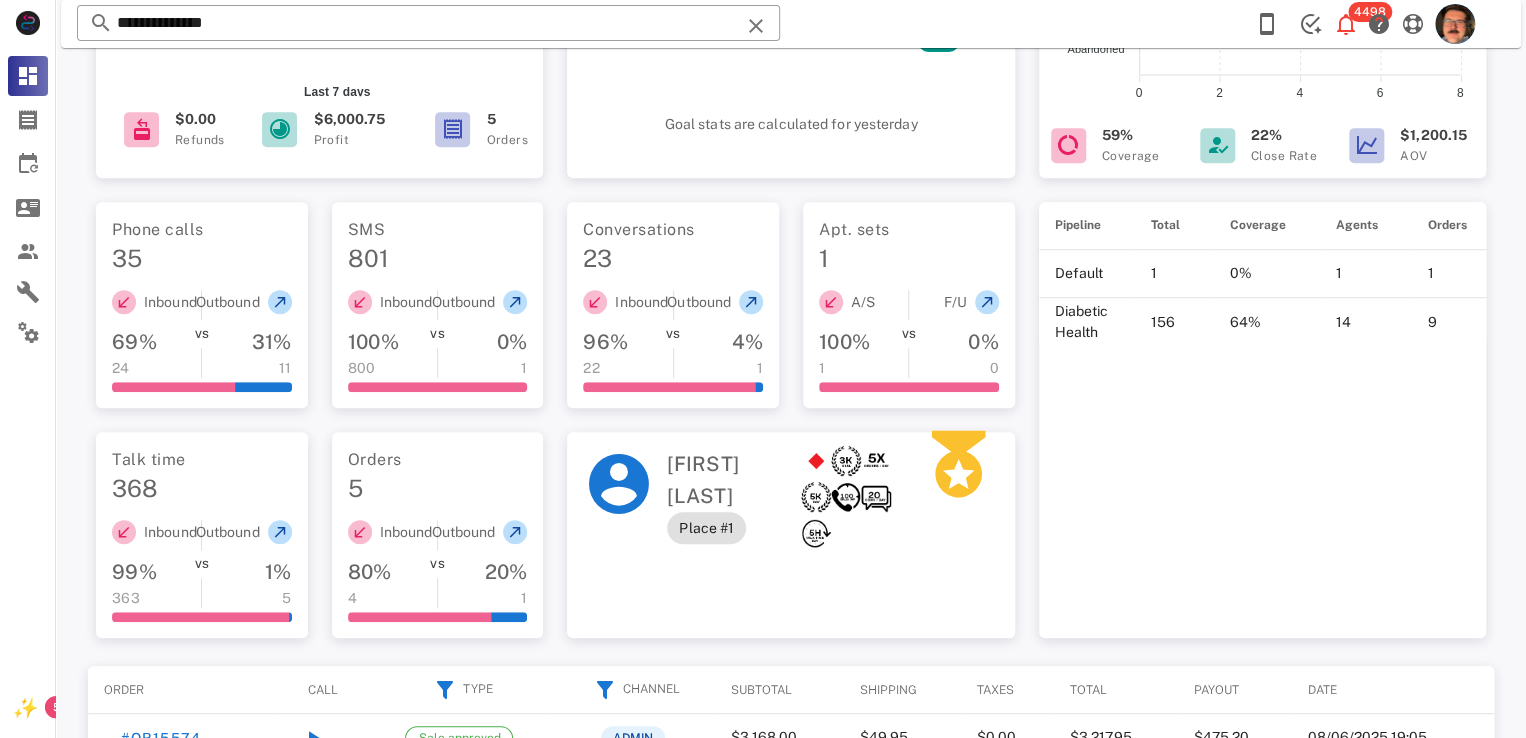 click on "SMS  801 Inbound 100%  800   VS  Outbound 0% 1" at bounding box center (438, 305) 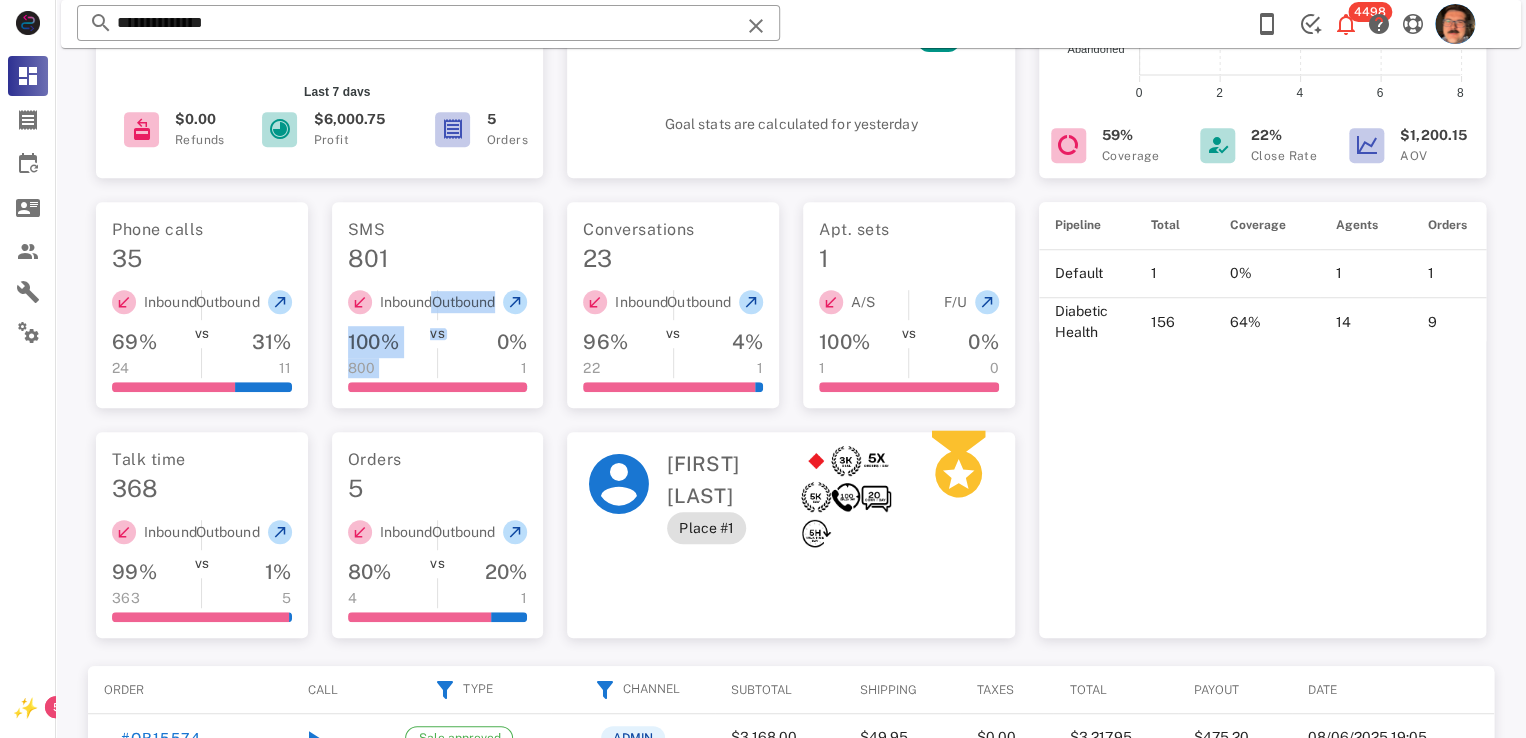 drag, startPoint x: 352, startPoint y: 333, endPoint x: 384, endPoint y: 350, distance: 36.23534 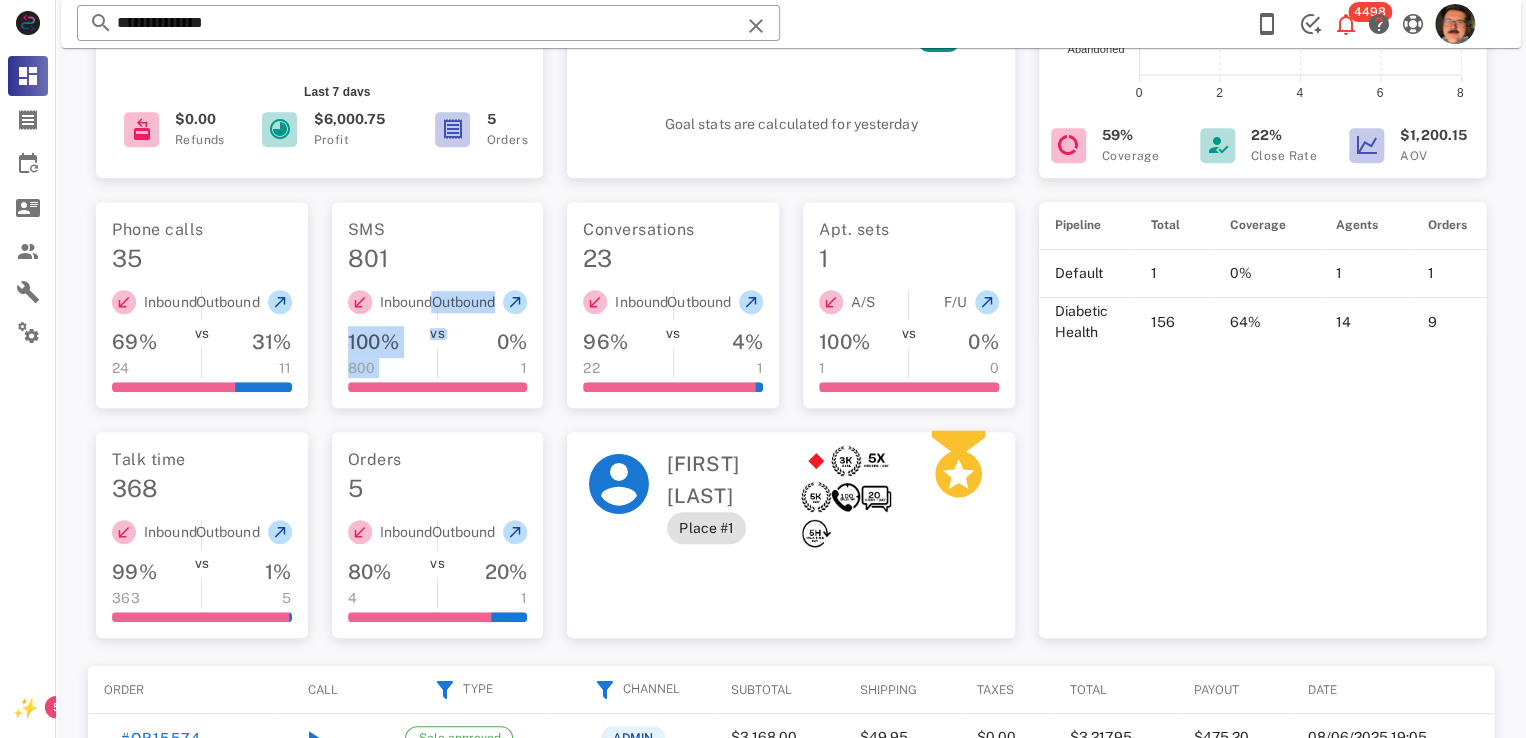 click on "SMS  801 Inbound 100%  800   VS  Outbound 0% 1" at bounding box center (438, 305) 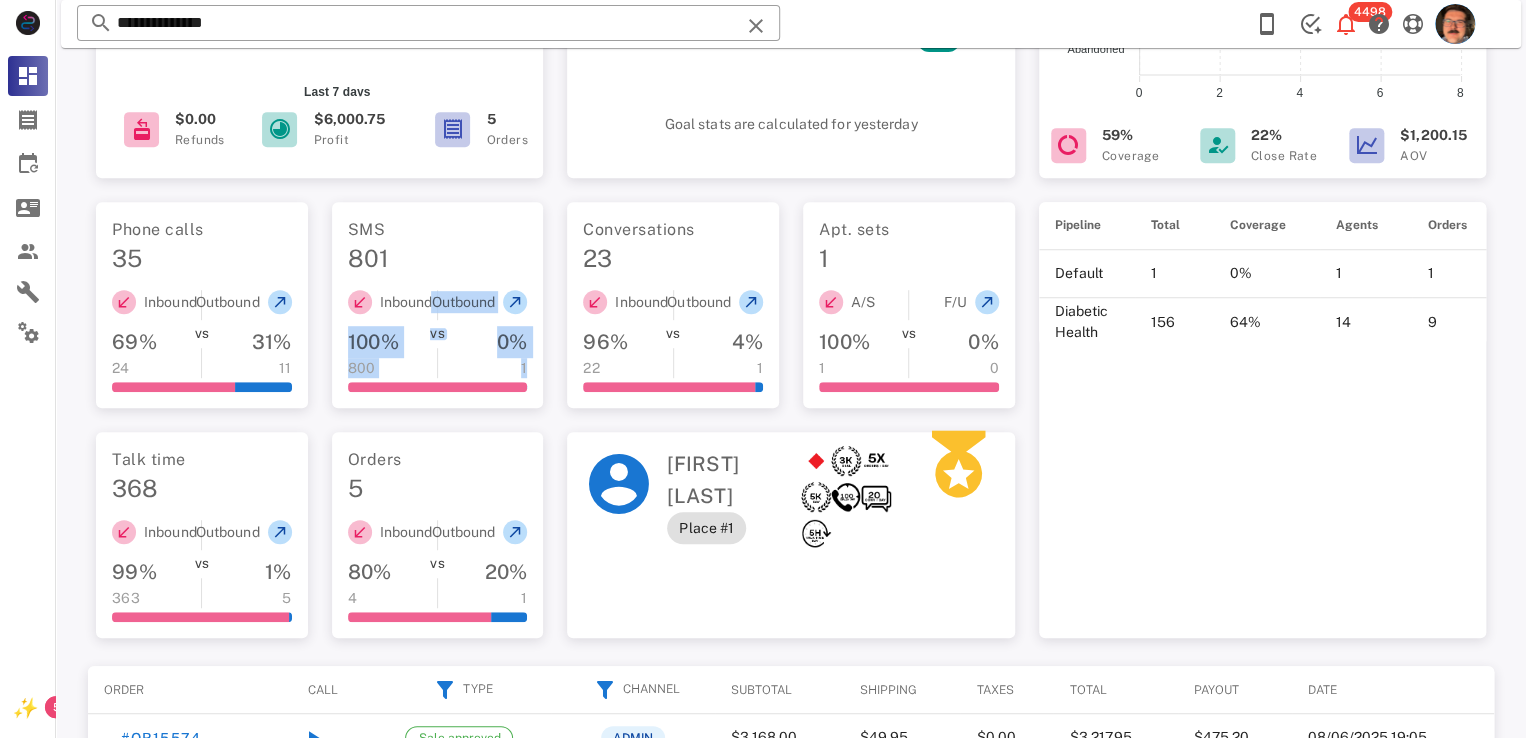 drag, startPoint x: 346, startPoint y: 344, endPoint x: 520, endPoint y: 365, distance: 175.26266 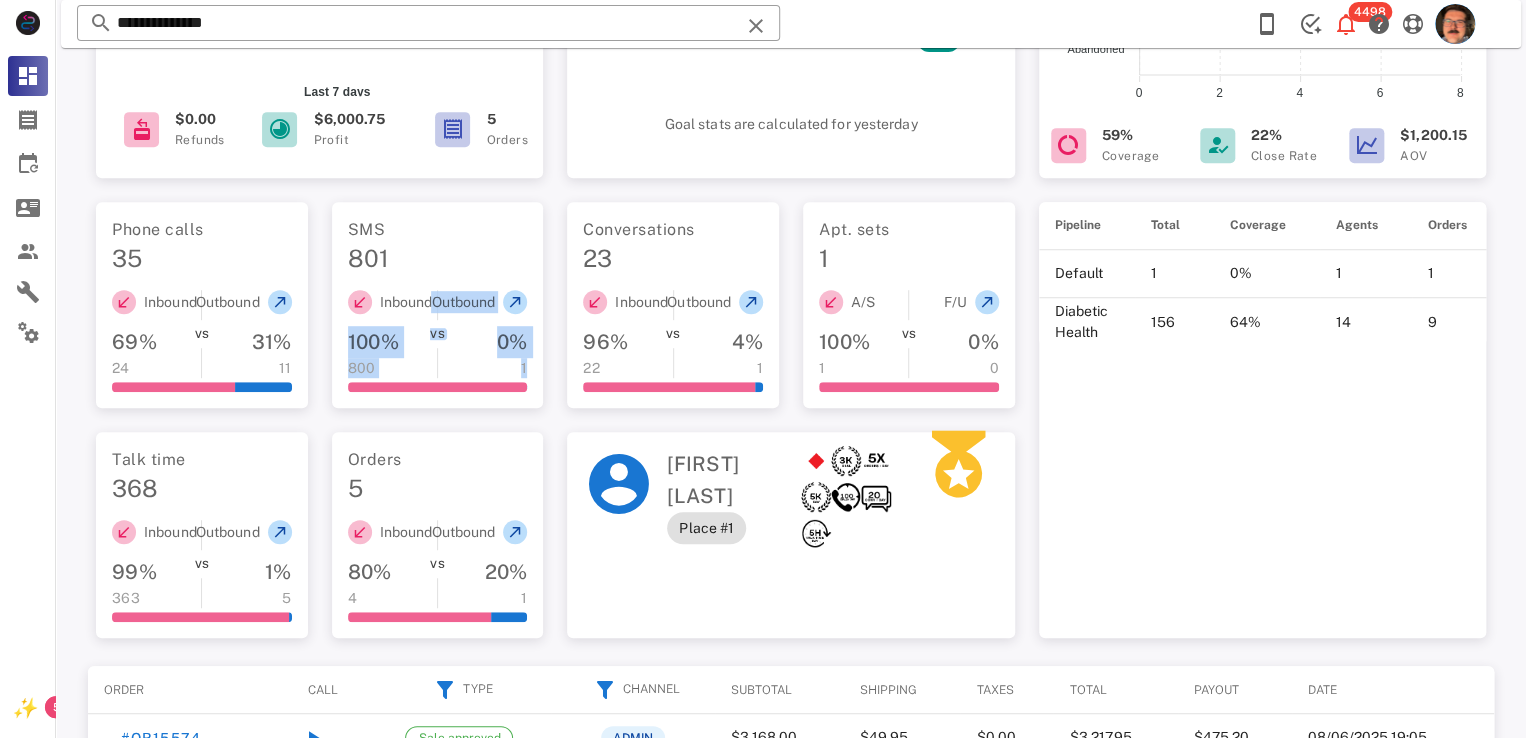 click on "SMS  801 Inbound 100%  800   VS  Outbound 0% 1" at bounding box center (438, 305) 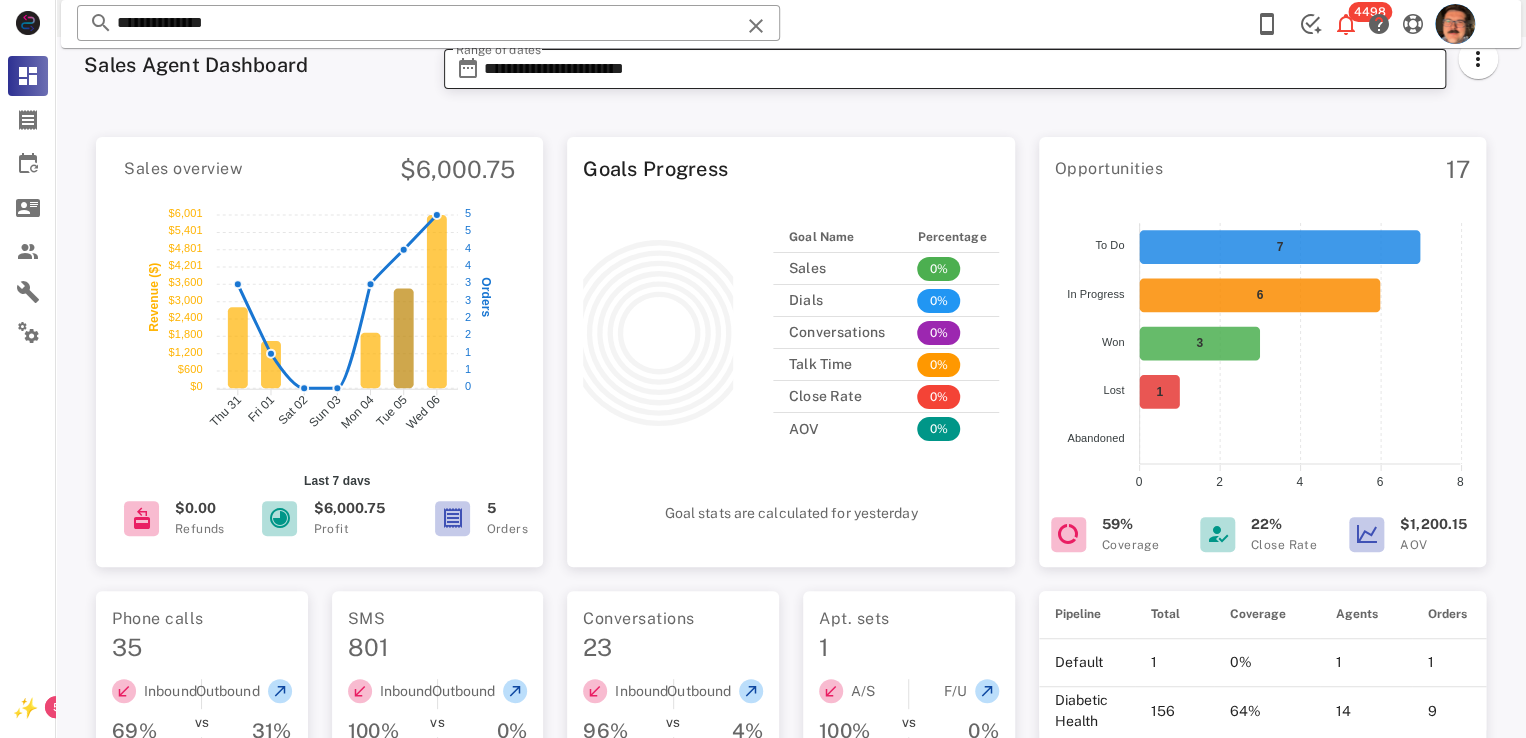 scroll, scrollTop: 0, scrollLeft: 0, axis: both 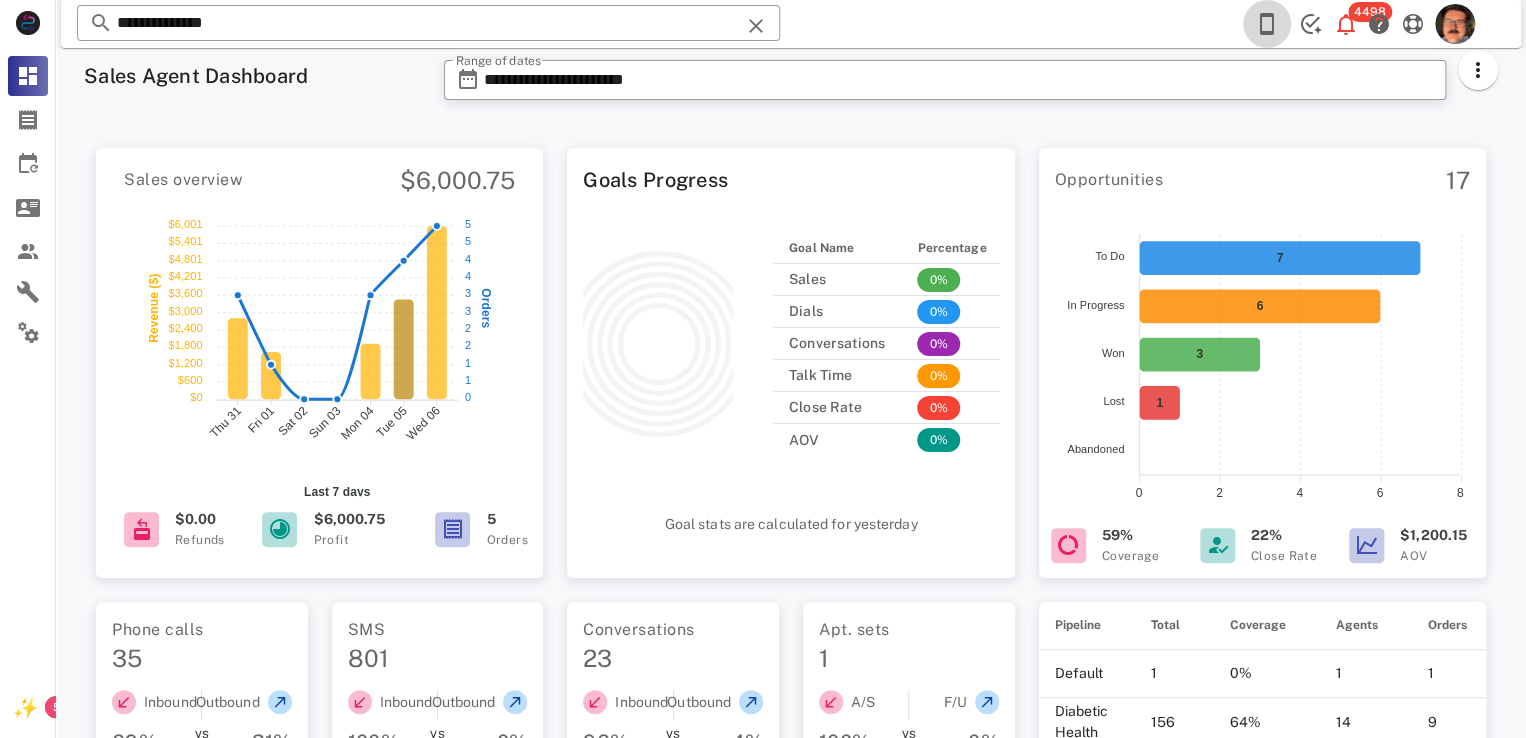 click at bounding box center (1267, 24) 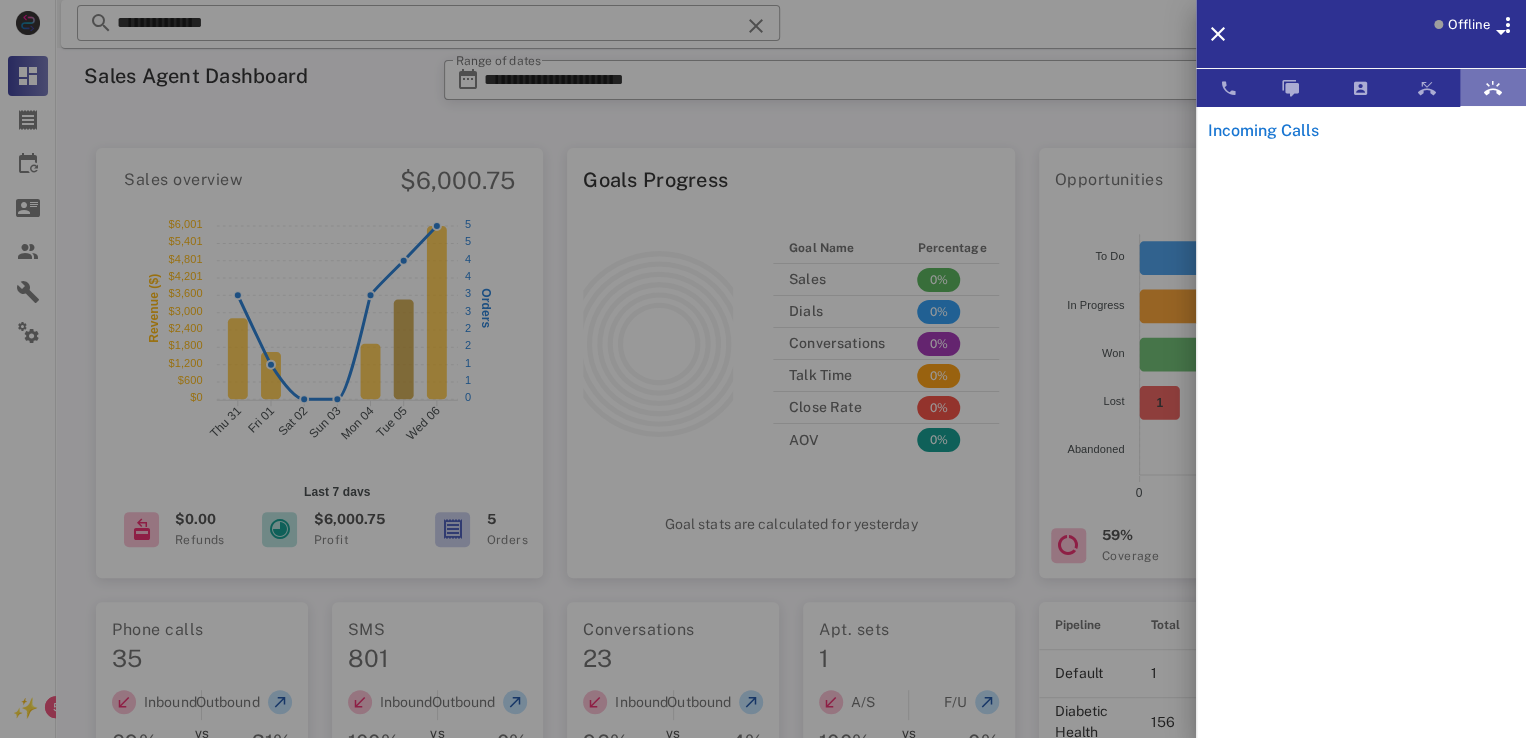 click at bounding box center (1493, 88) 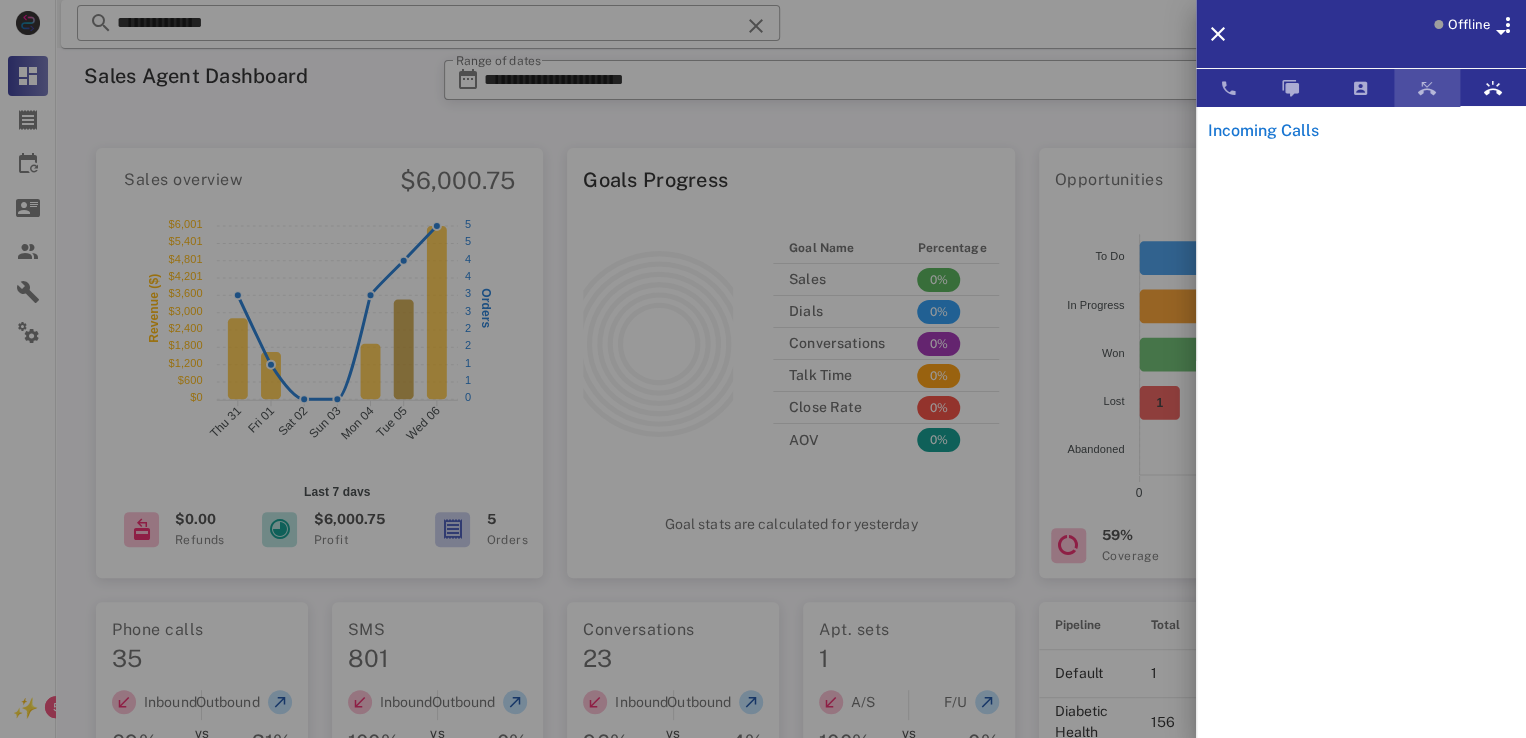 click at bounding box center (1427, 88) 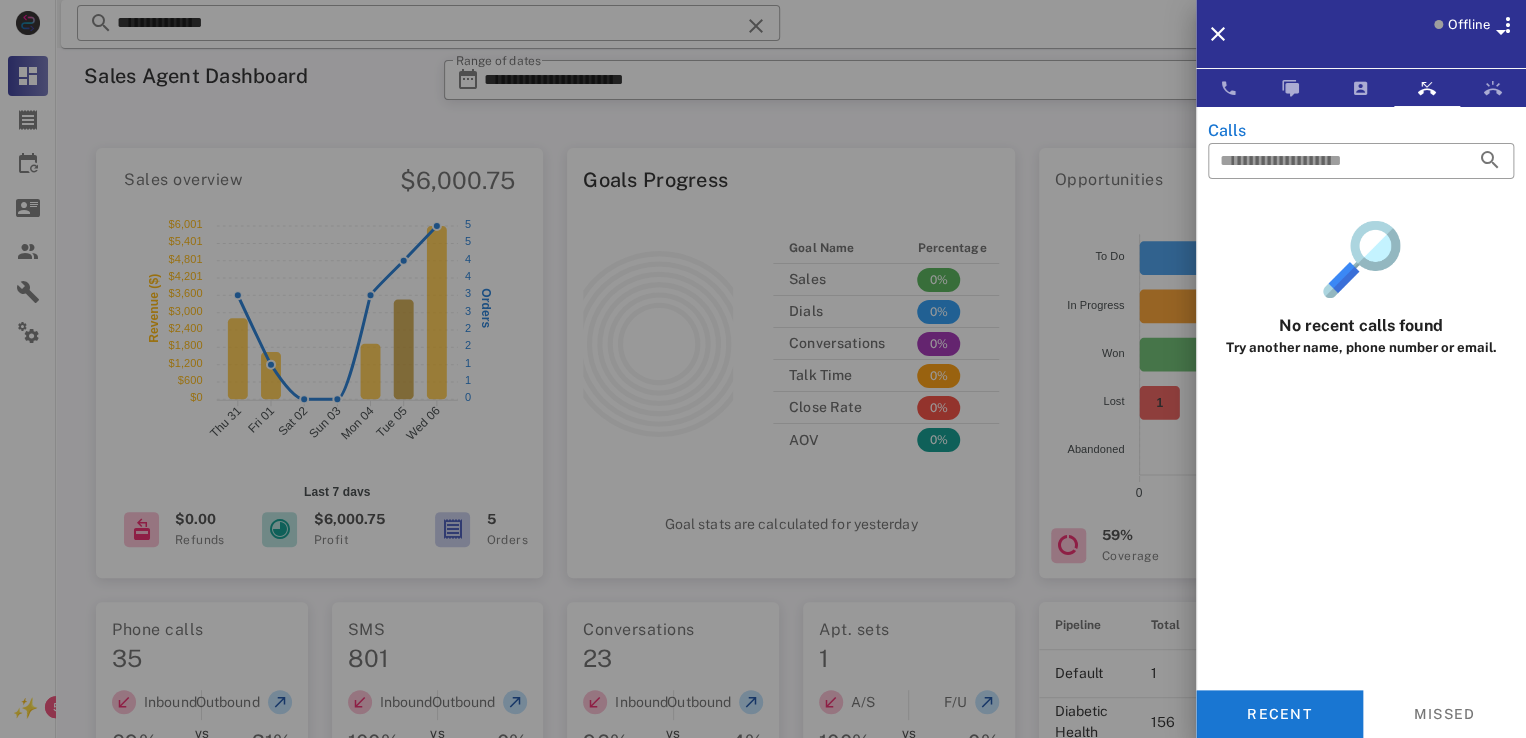 click on "Calls ​ No recent calls found Try another name, phone number or email.
Opps, something went wrong :(
Retry  Recent   Missed" at bounding box center [1361, 463] 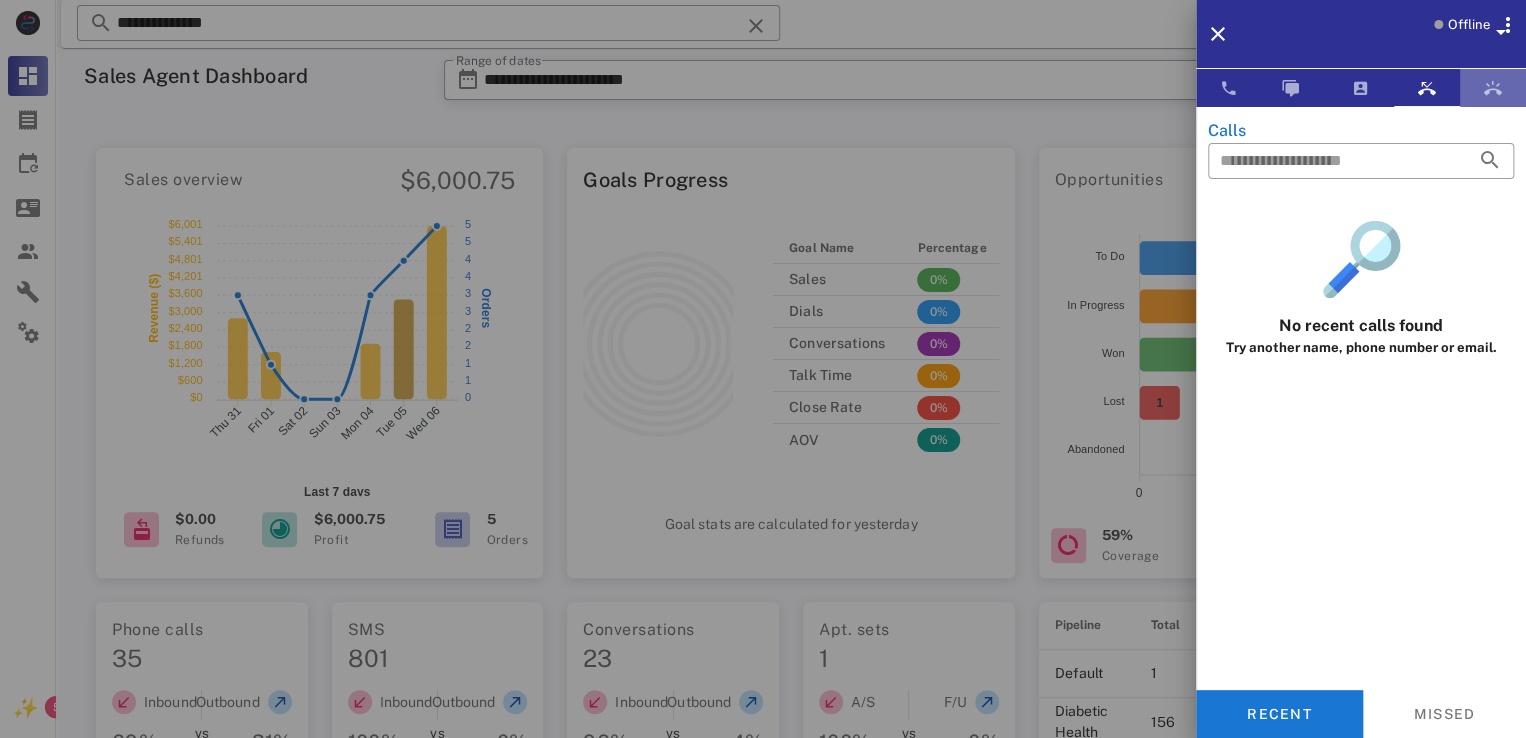 click at bounding box center [1493, 88] 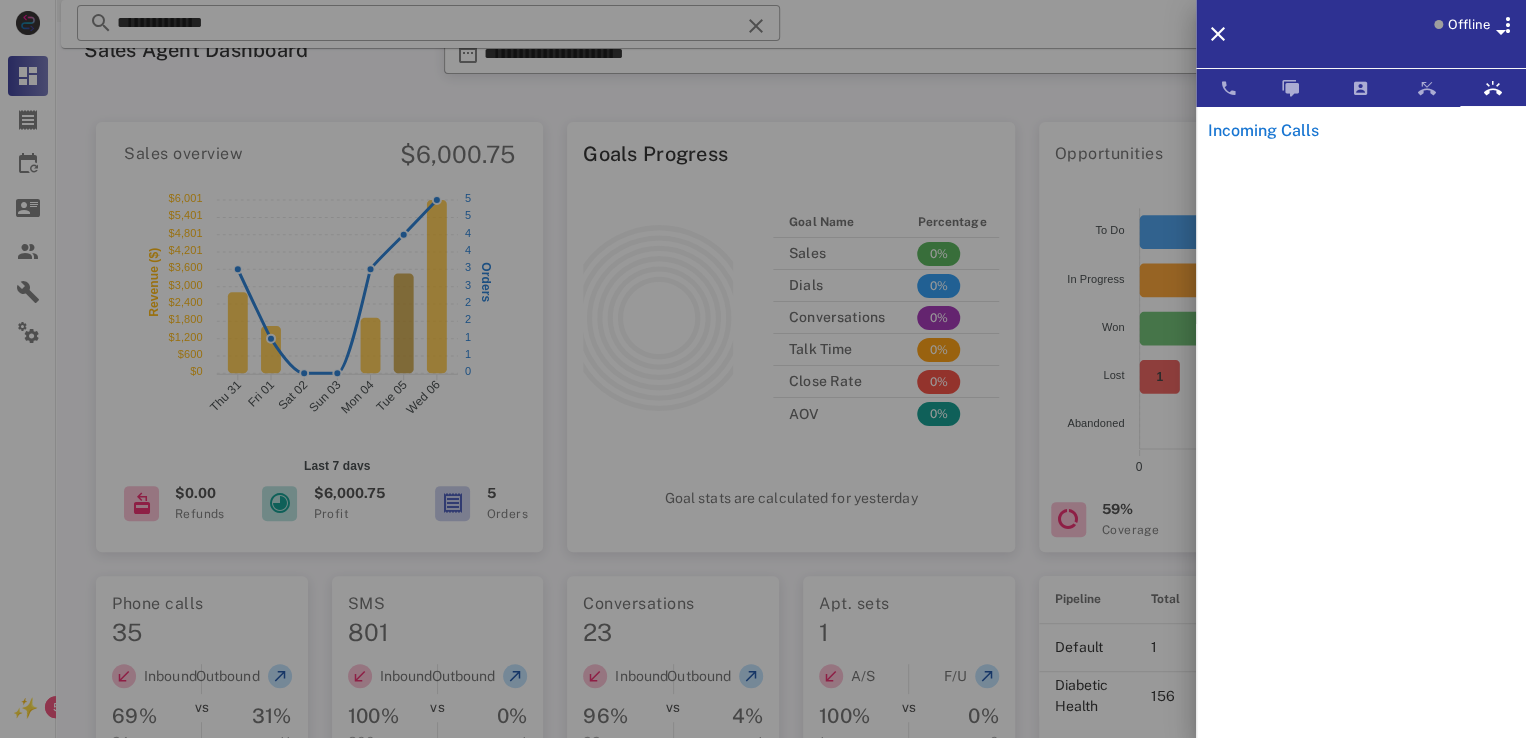 scroll, scrollTop: 0, scrollLeft: 0, axis: both 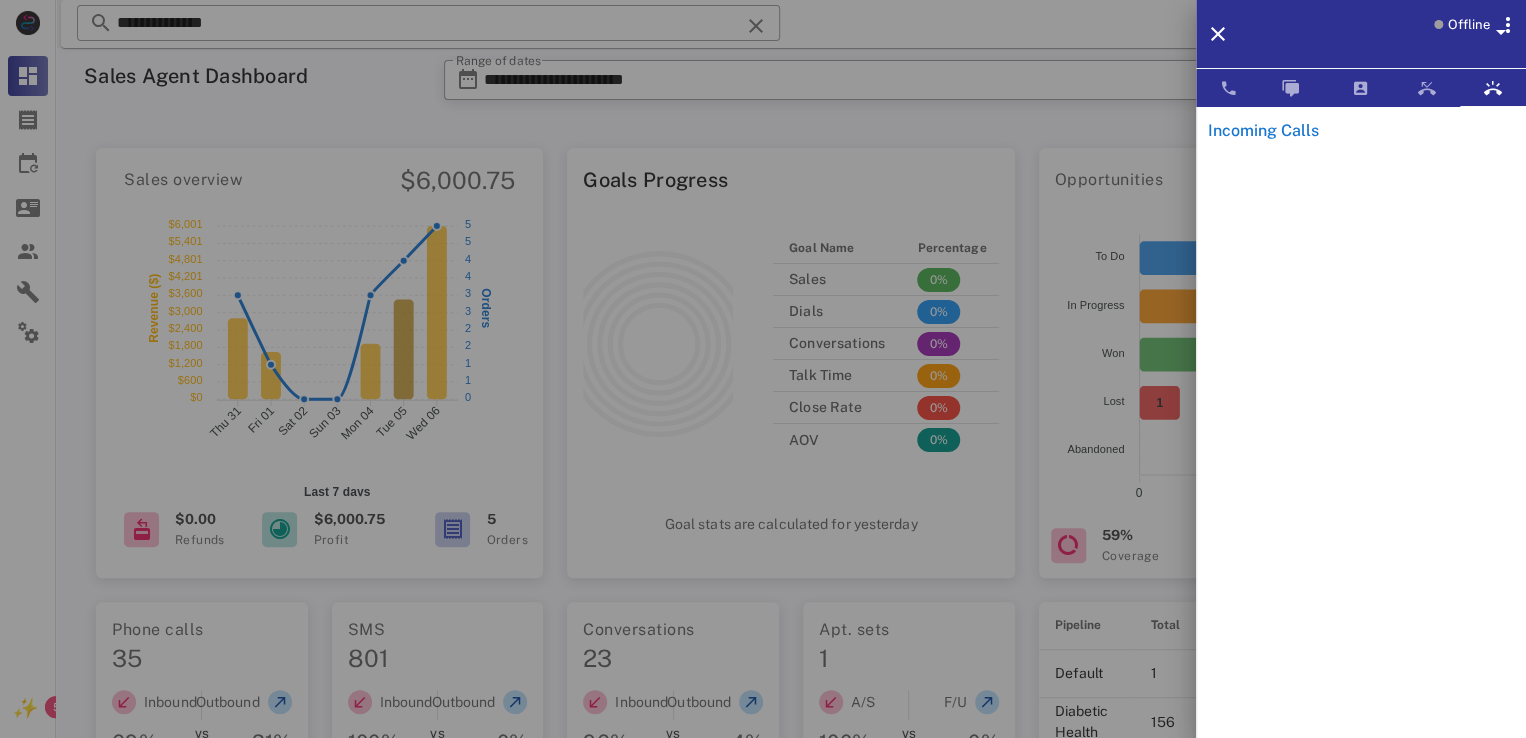 click at bounding box center (763, 369) 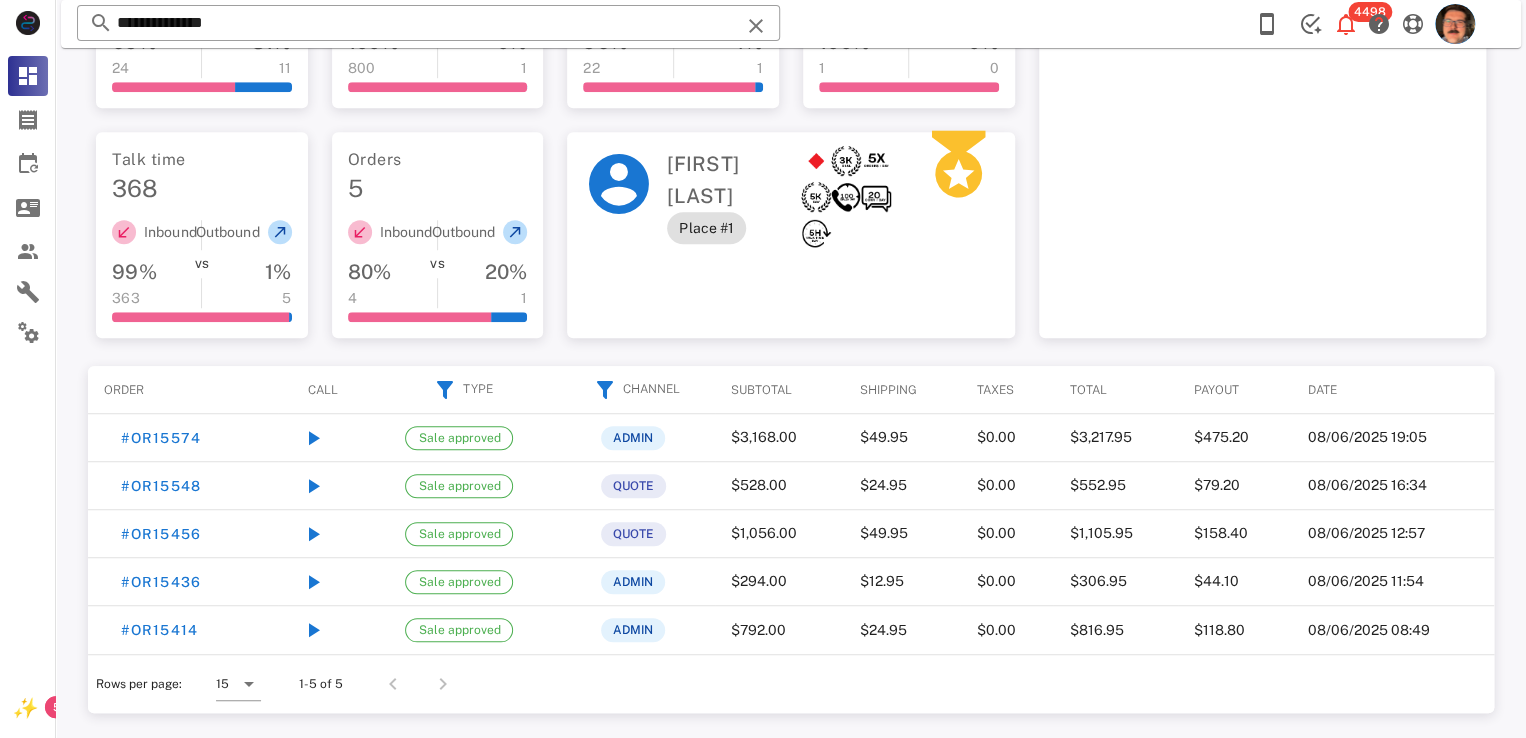 scroll, scrollTop: 500, scrollLeft: 0, axis: vertical 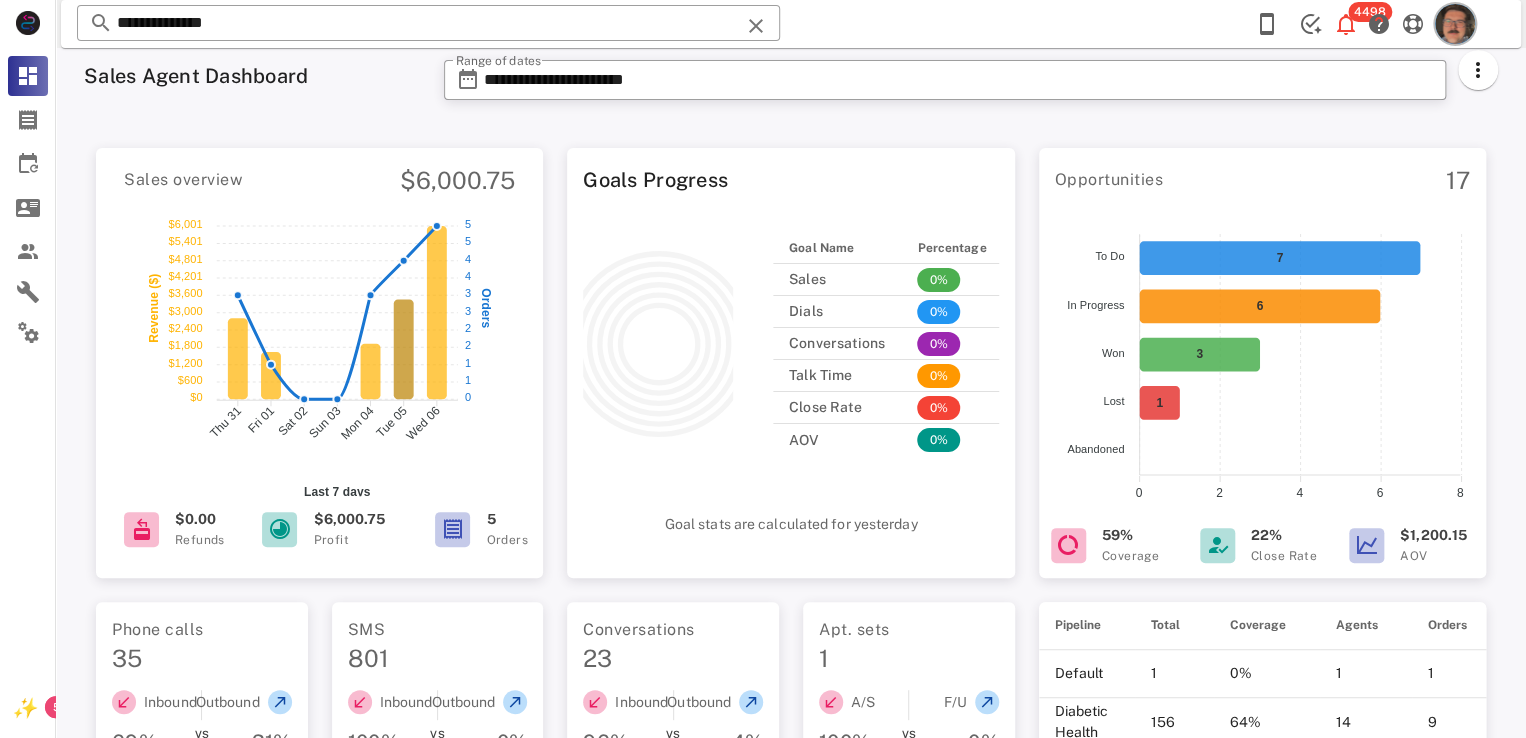 click at bounding box center [1455, 24] 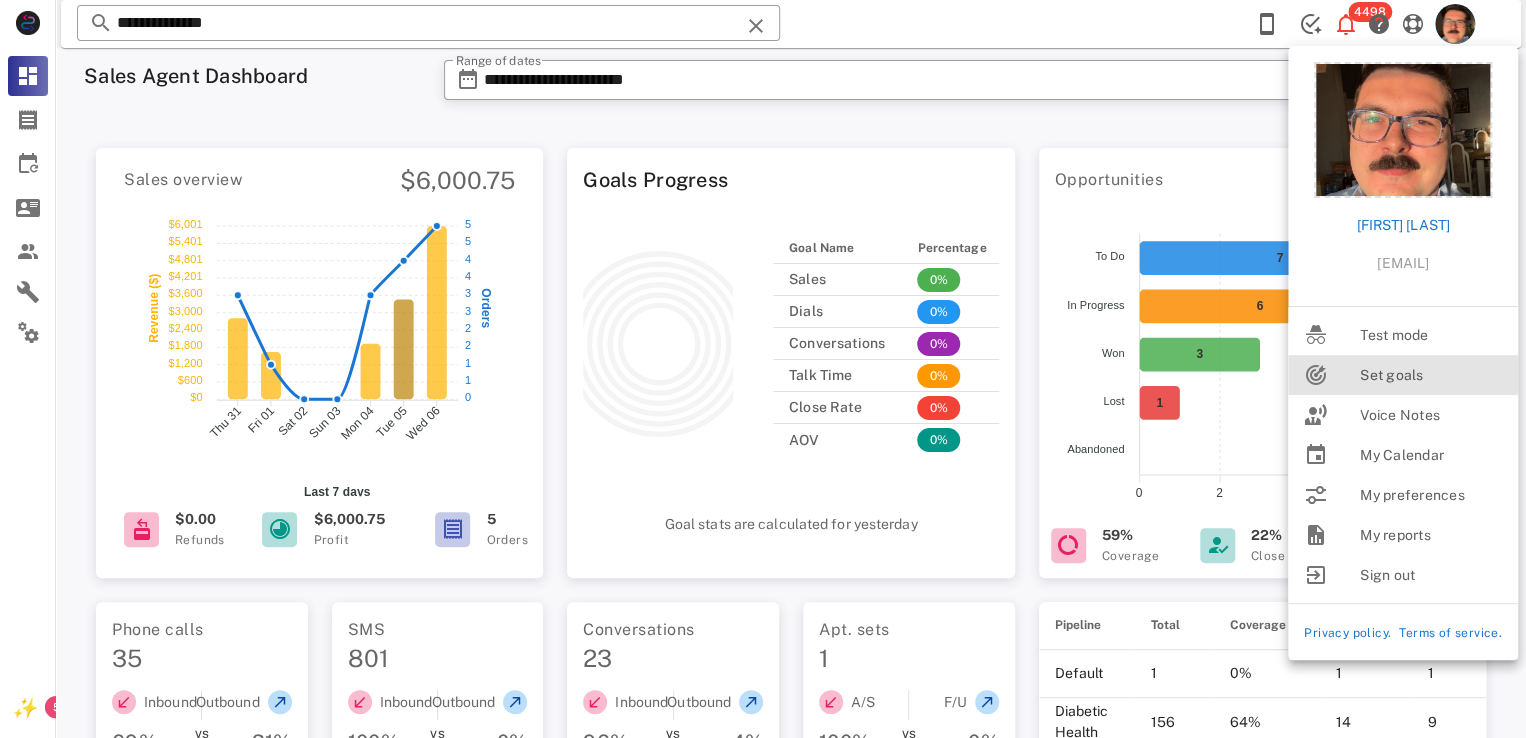 click on "Set goals" at bounding box center [1431, 375] 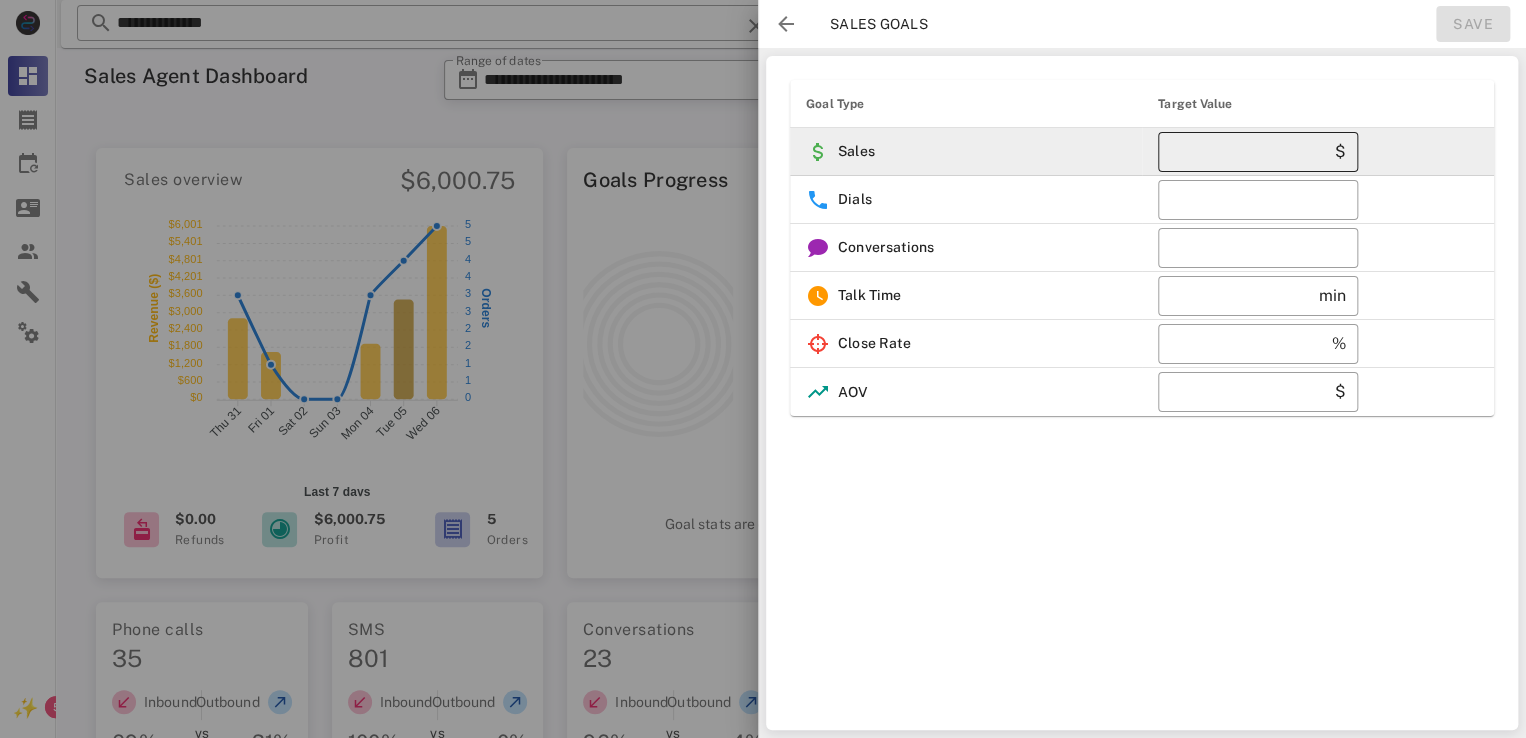 click on "*" at bounding box center [1250, 152] 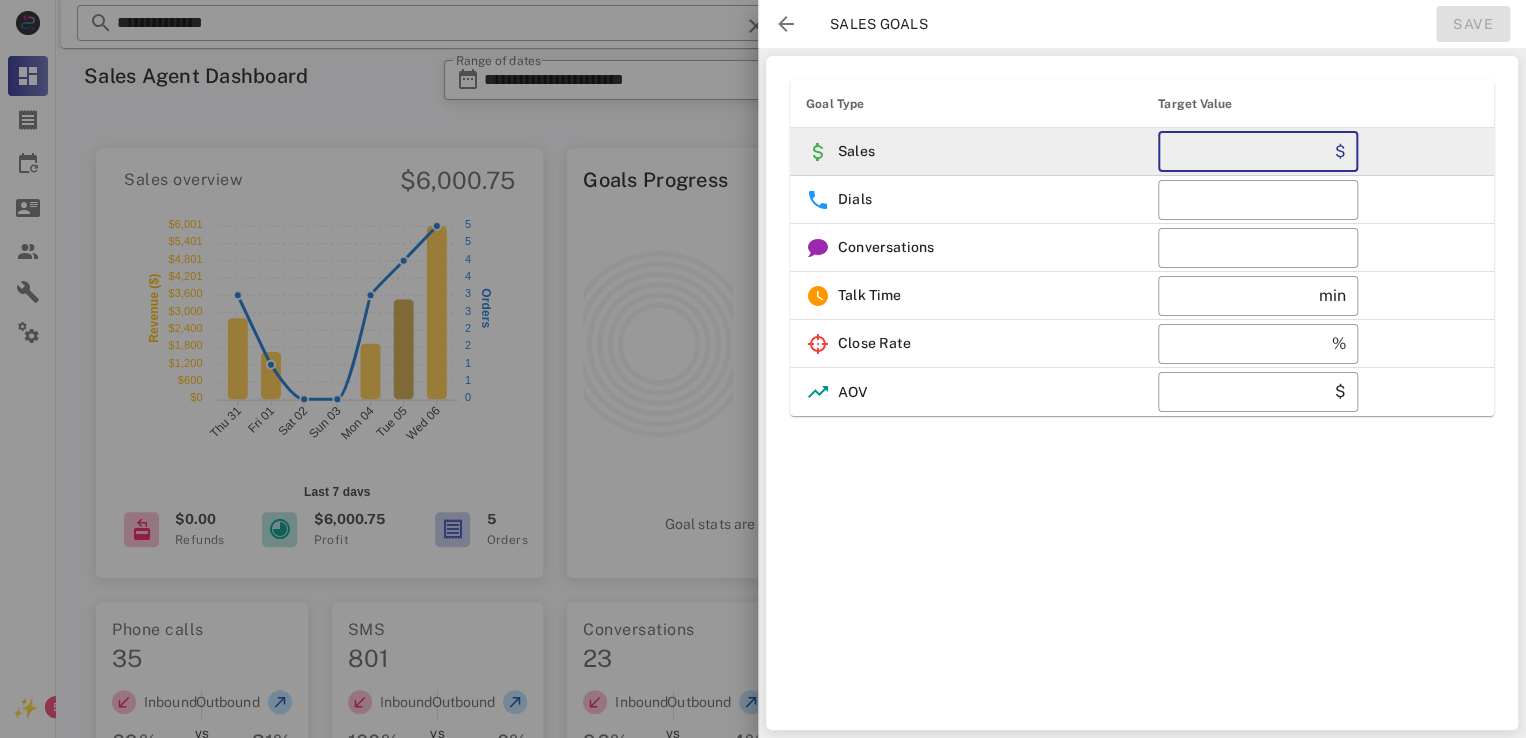 click on "*" at bounding box center [1250, 152] 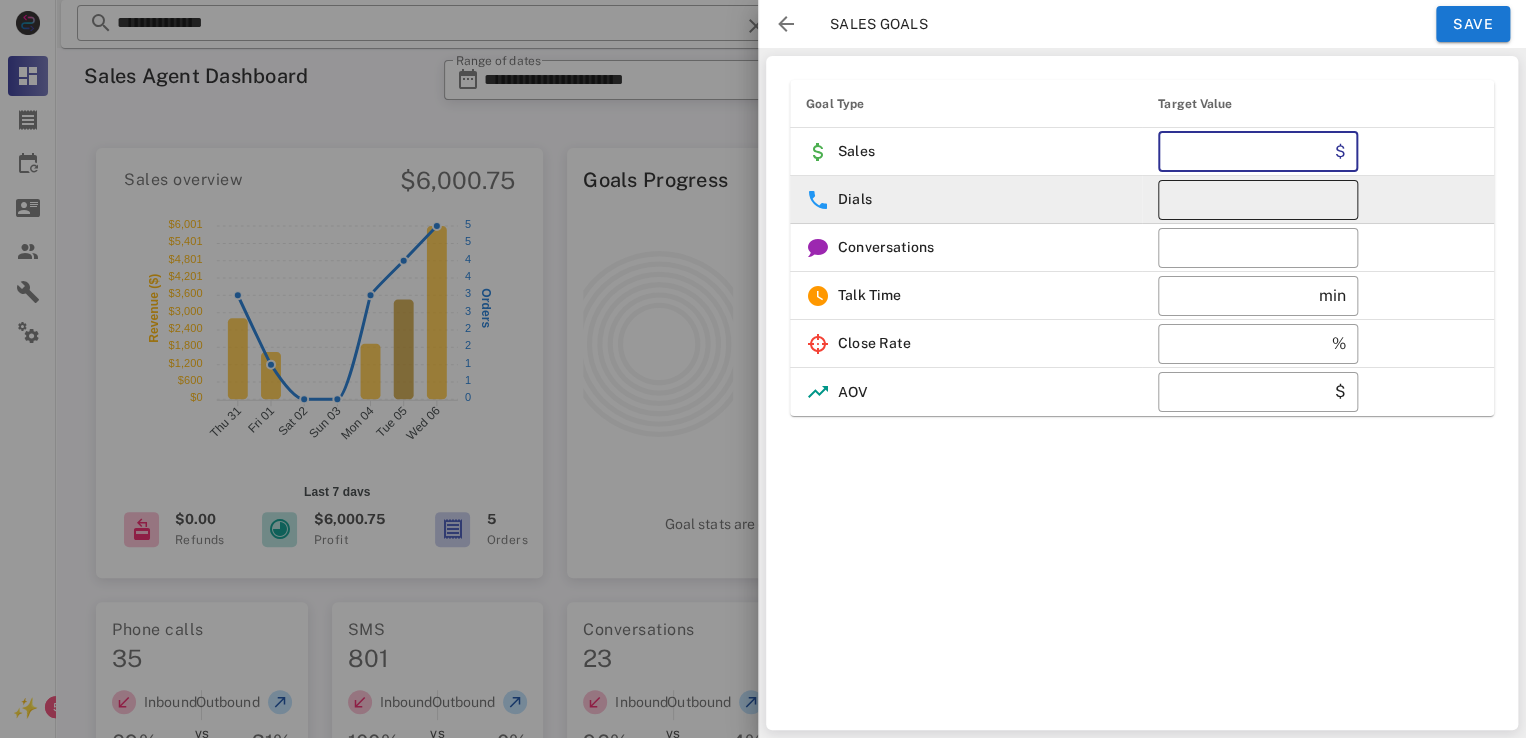 type on "****" 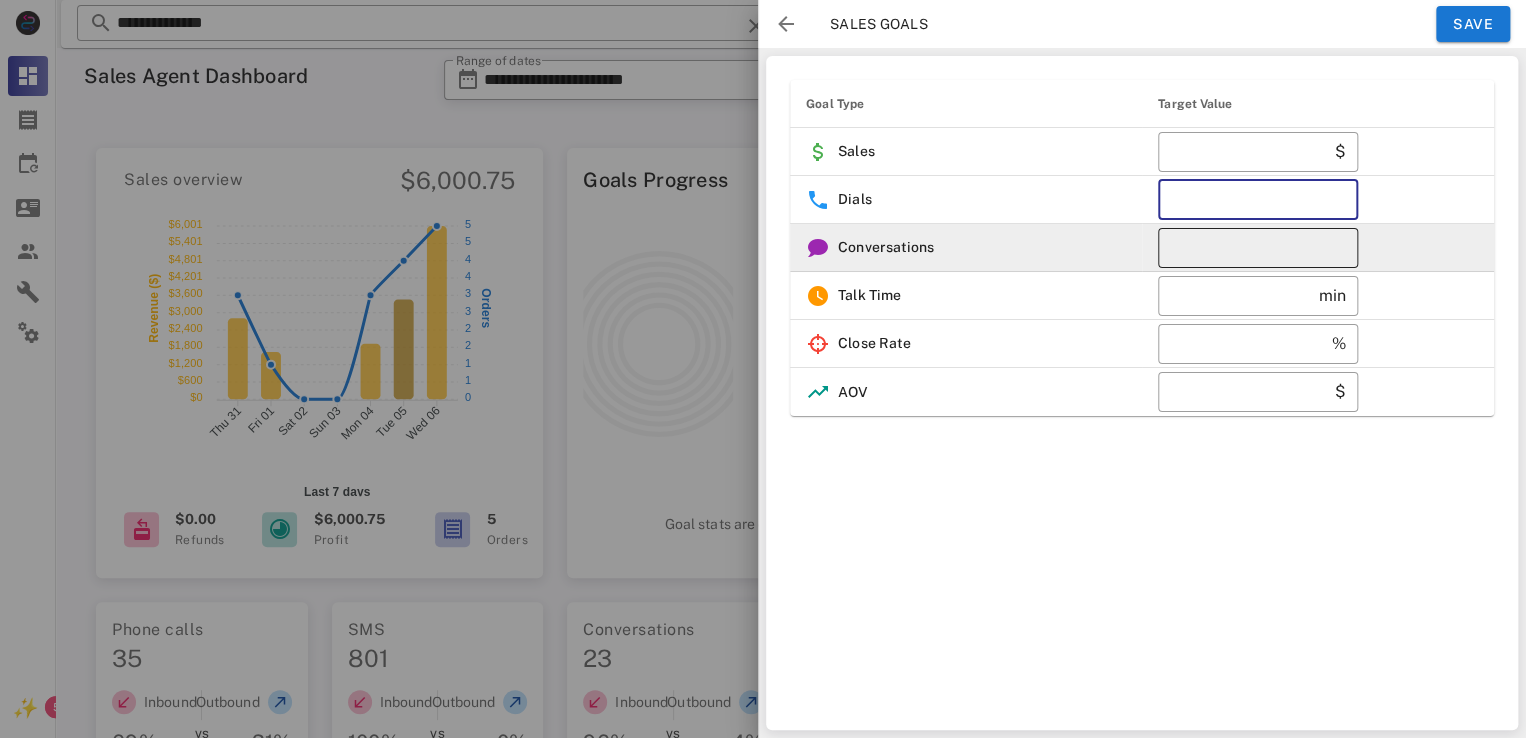 type on "**" 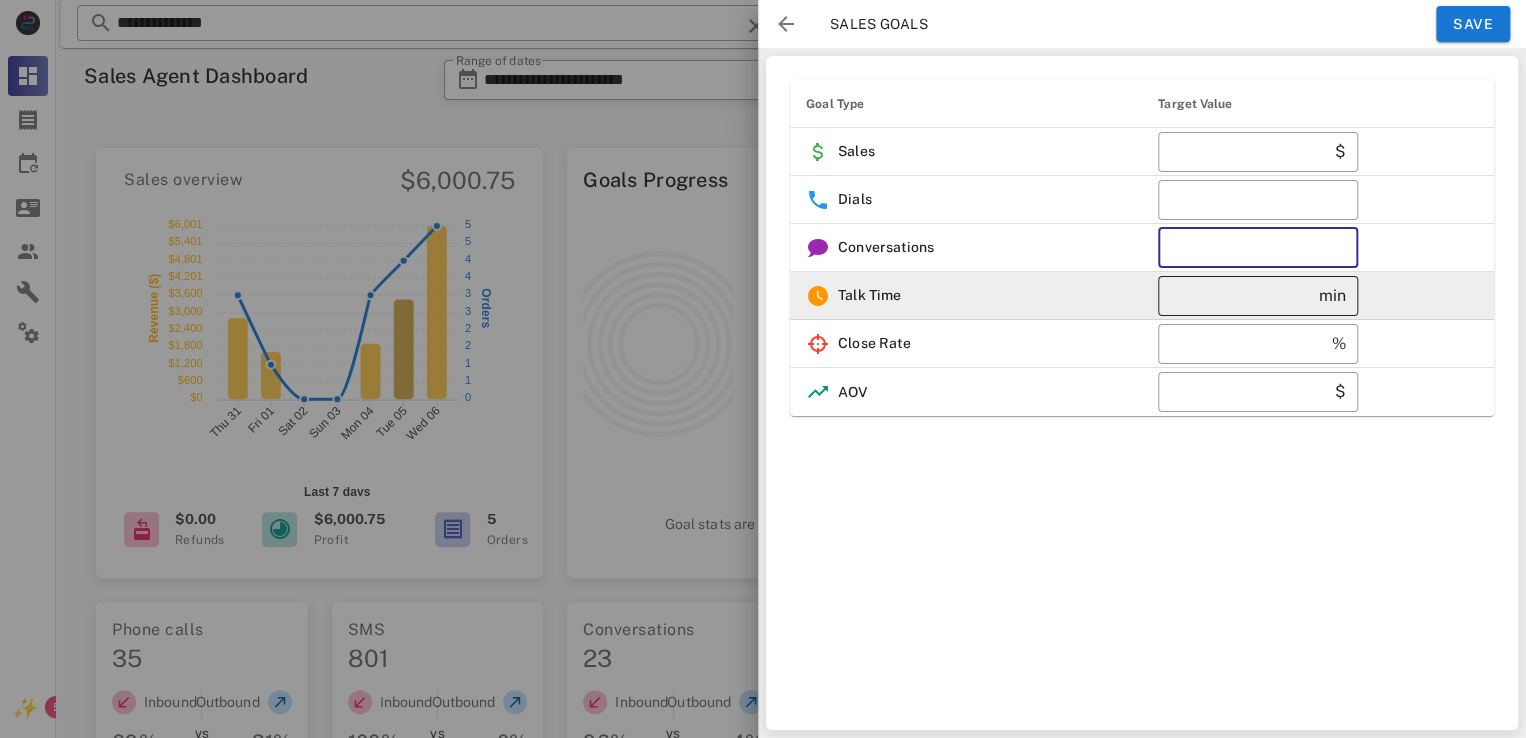 type on "**" 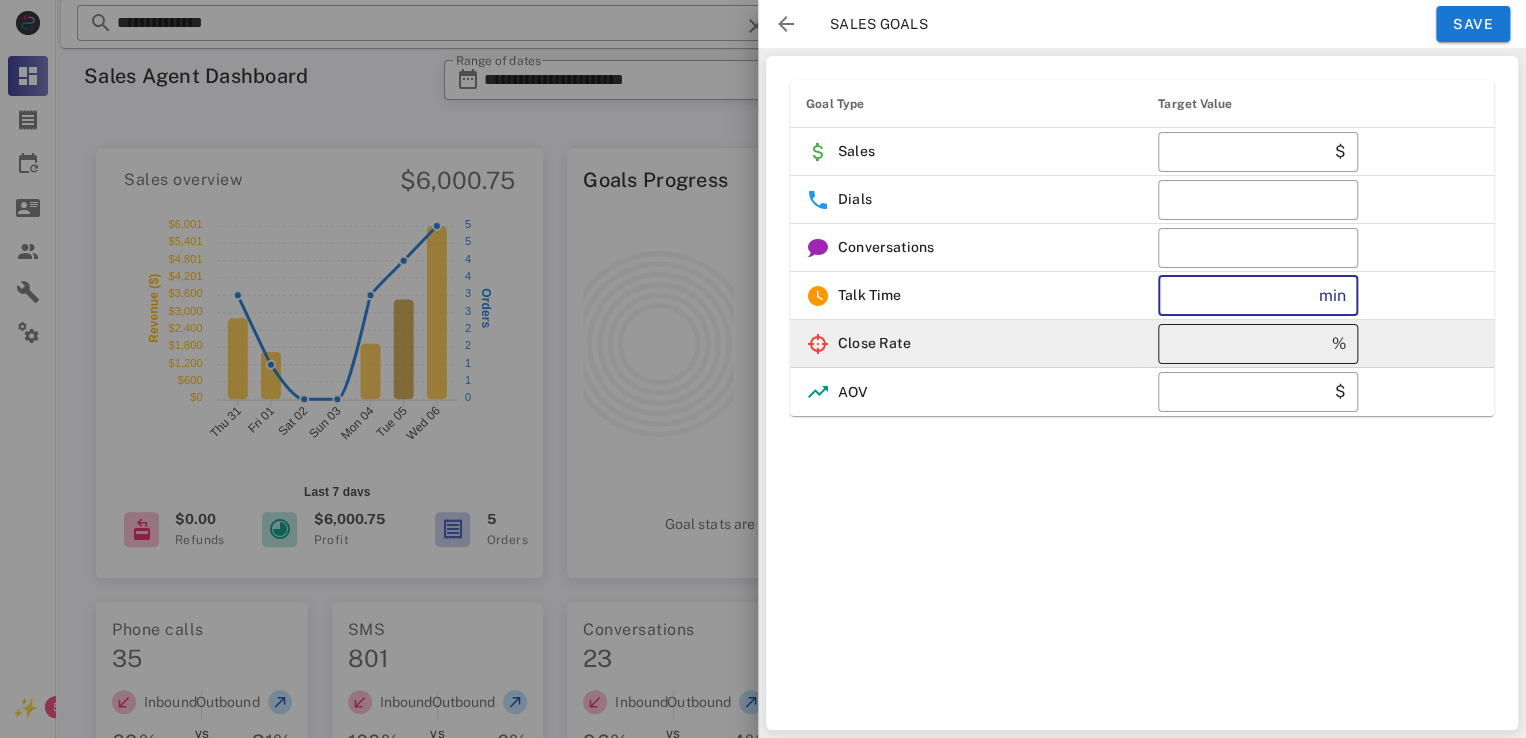 type on "***" 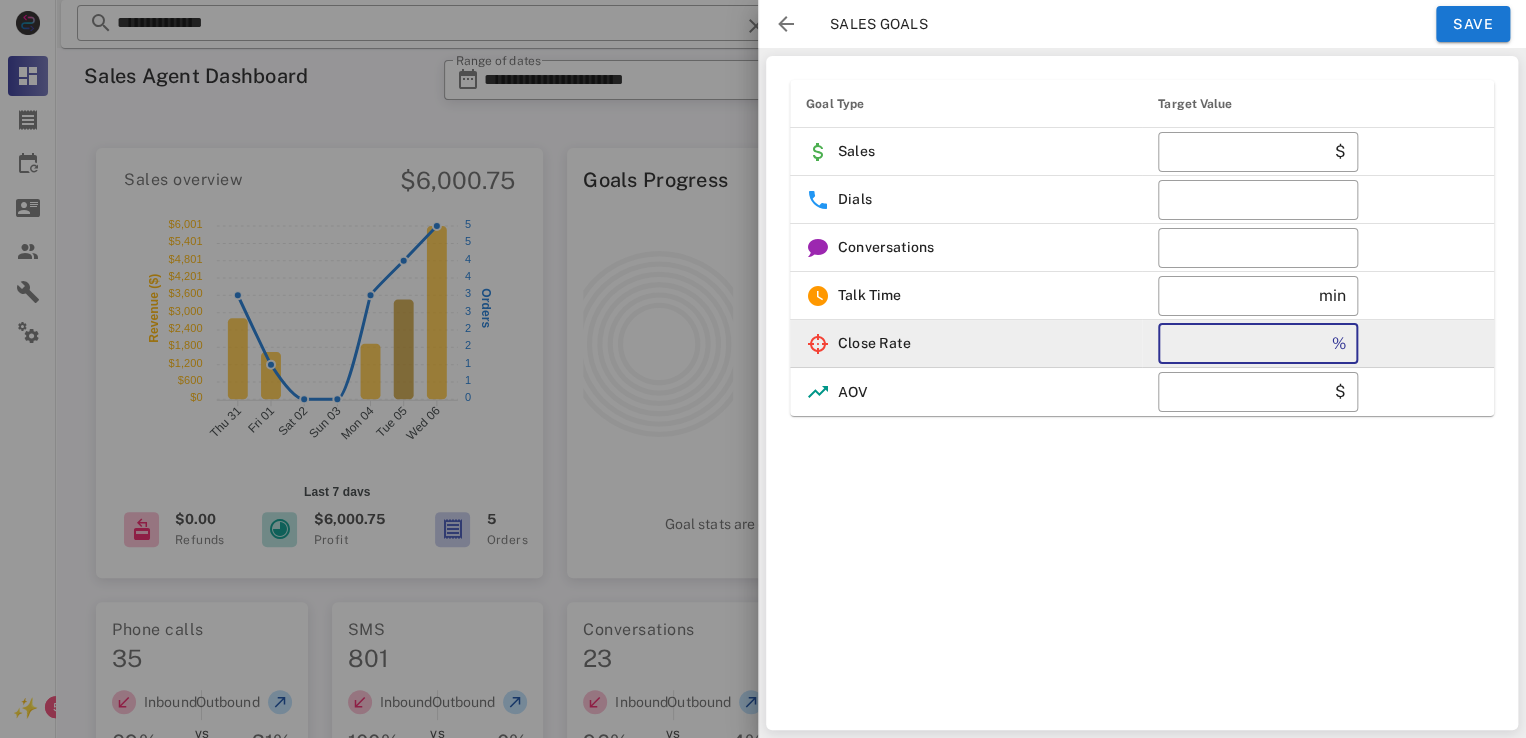 click on "*" at bounding box center (1249, 344) 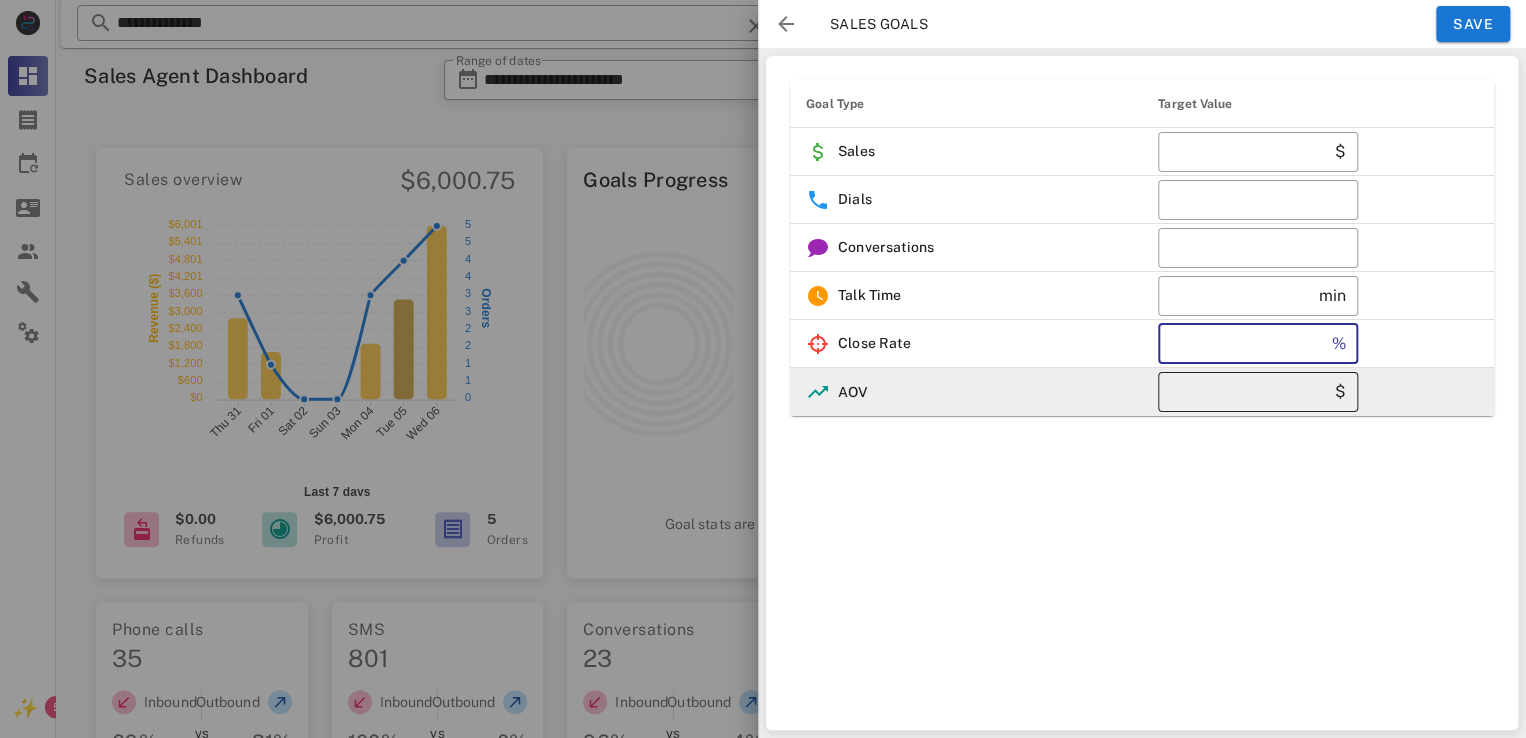 type on "**" 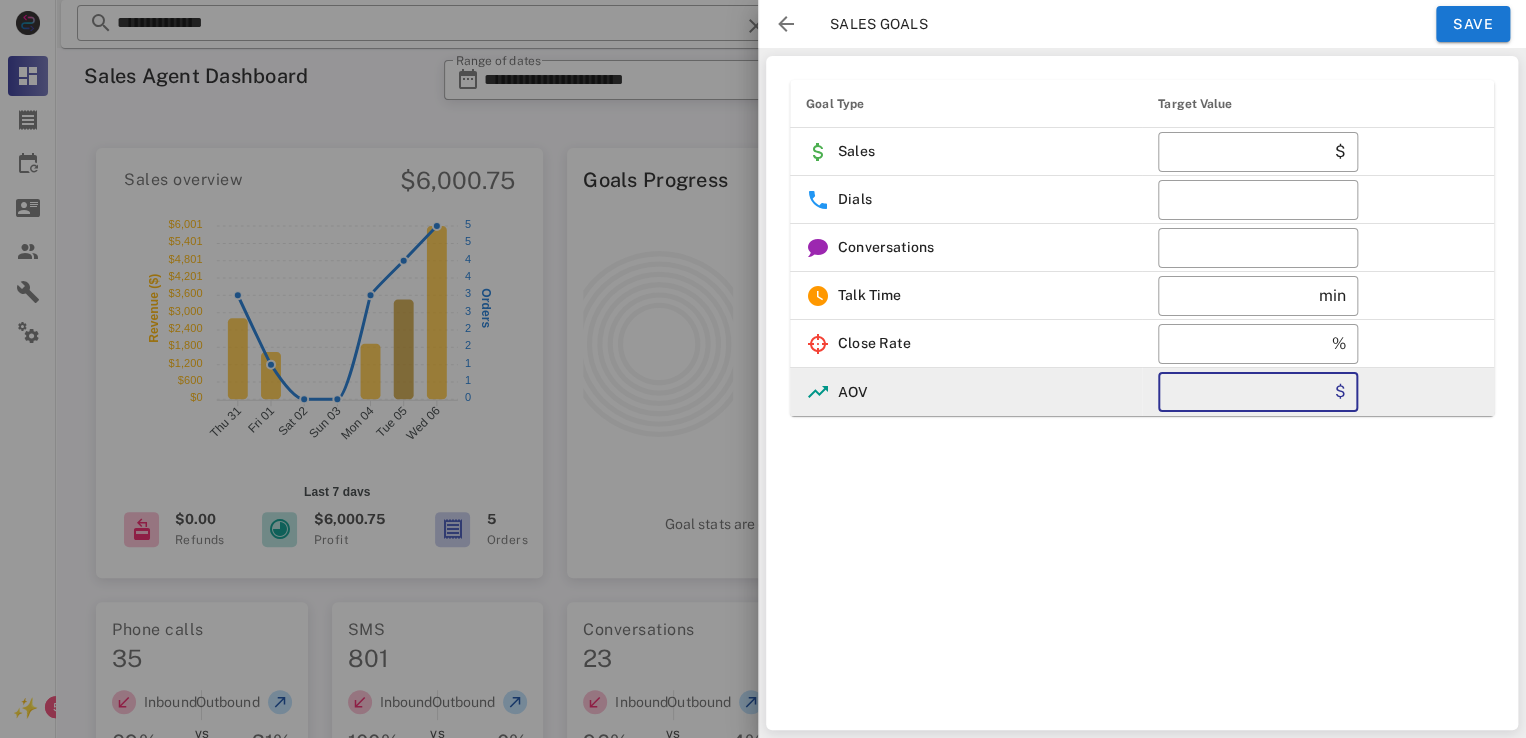 click on "*" at bounding box center (1250, 392) 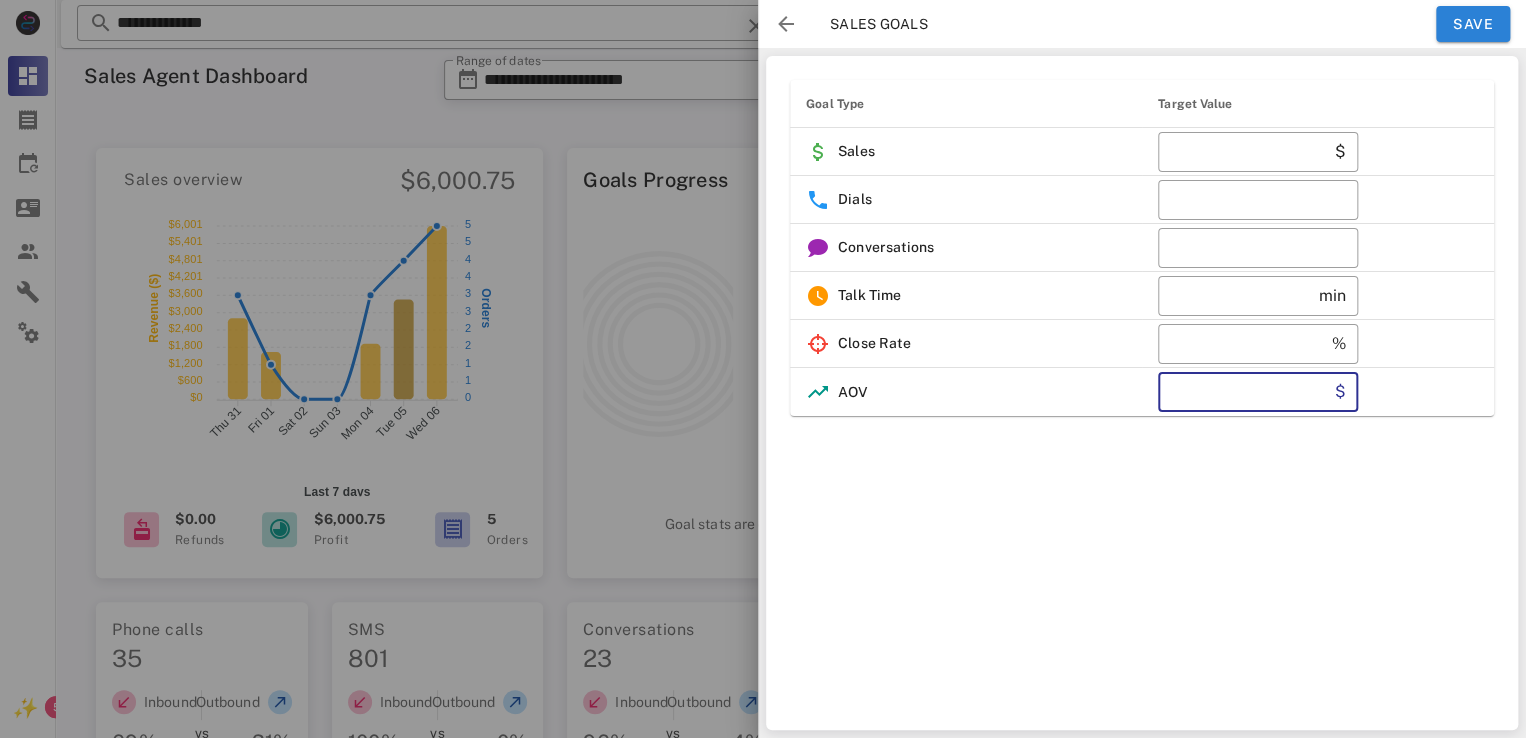 type on "***" 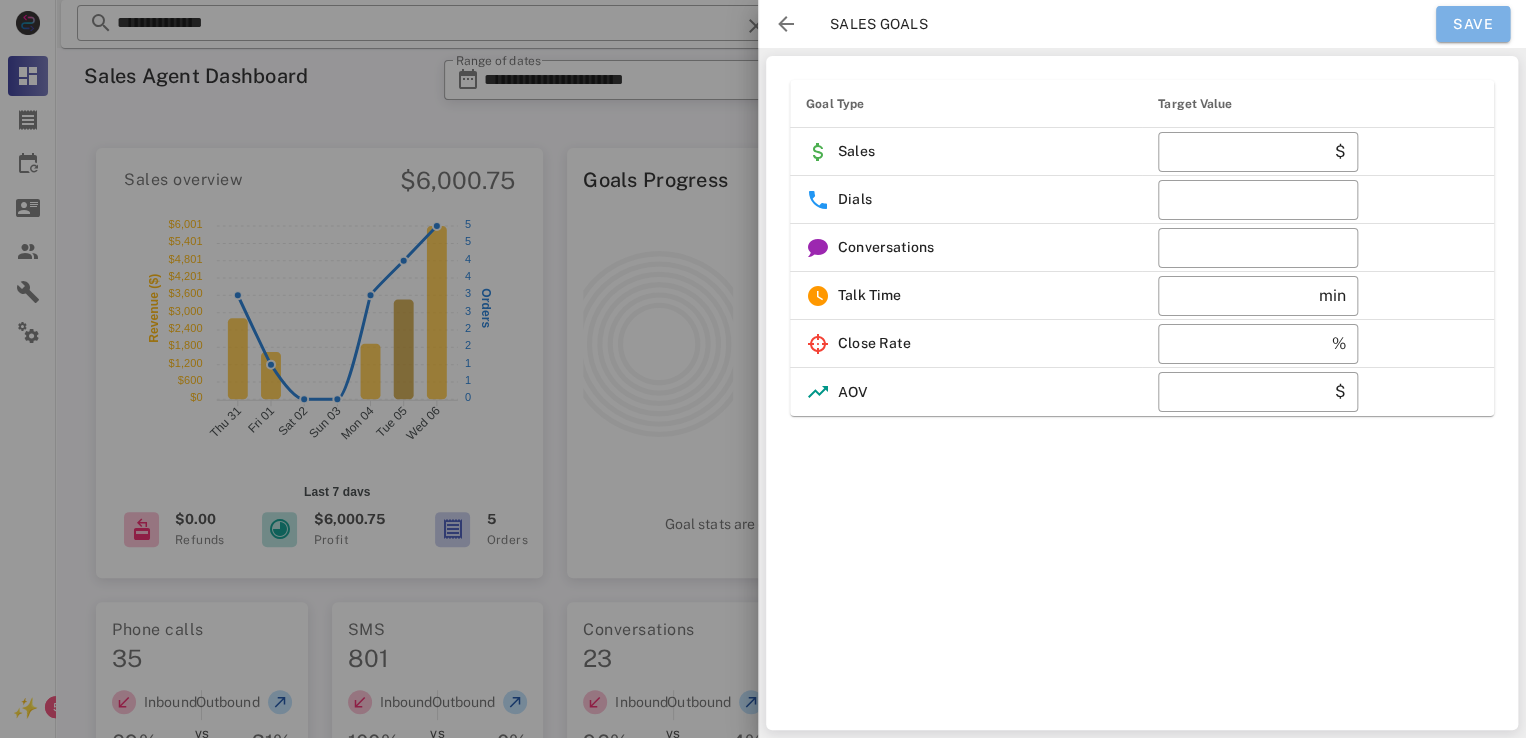 click on "Save" at bounding box center [1473, 24] 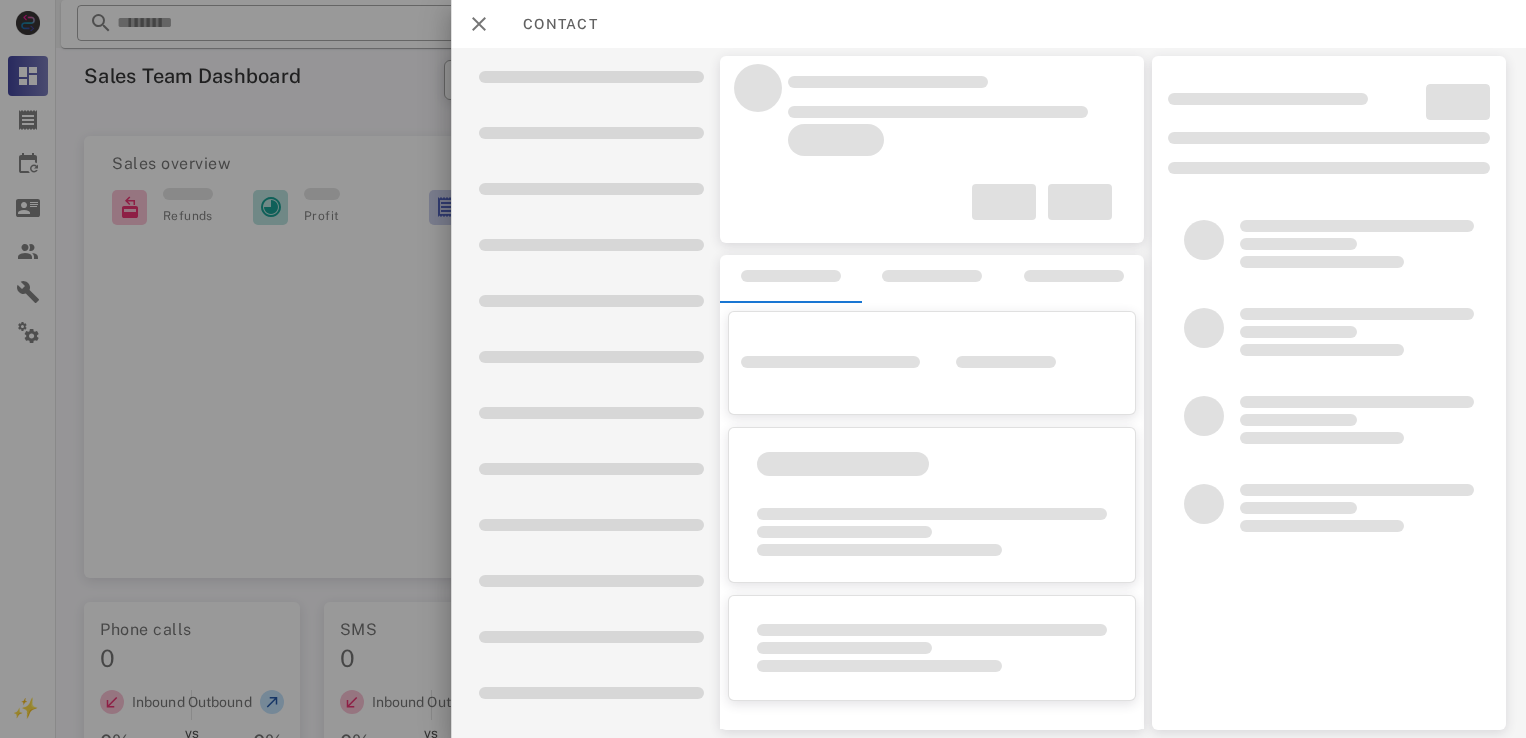 scroll, scrollTop: 0, scrollLeft: 0, axis: both 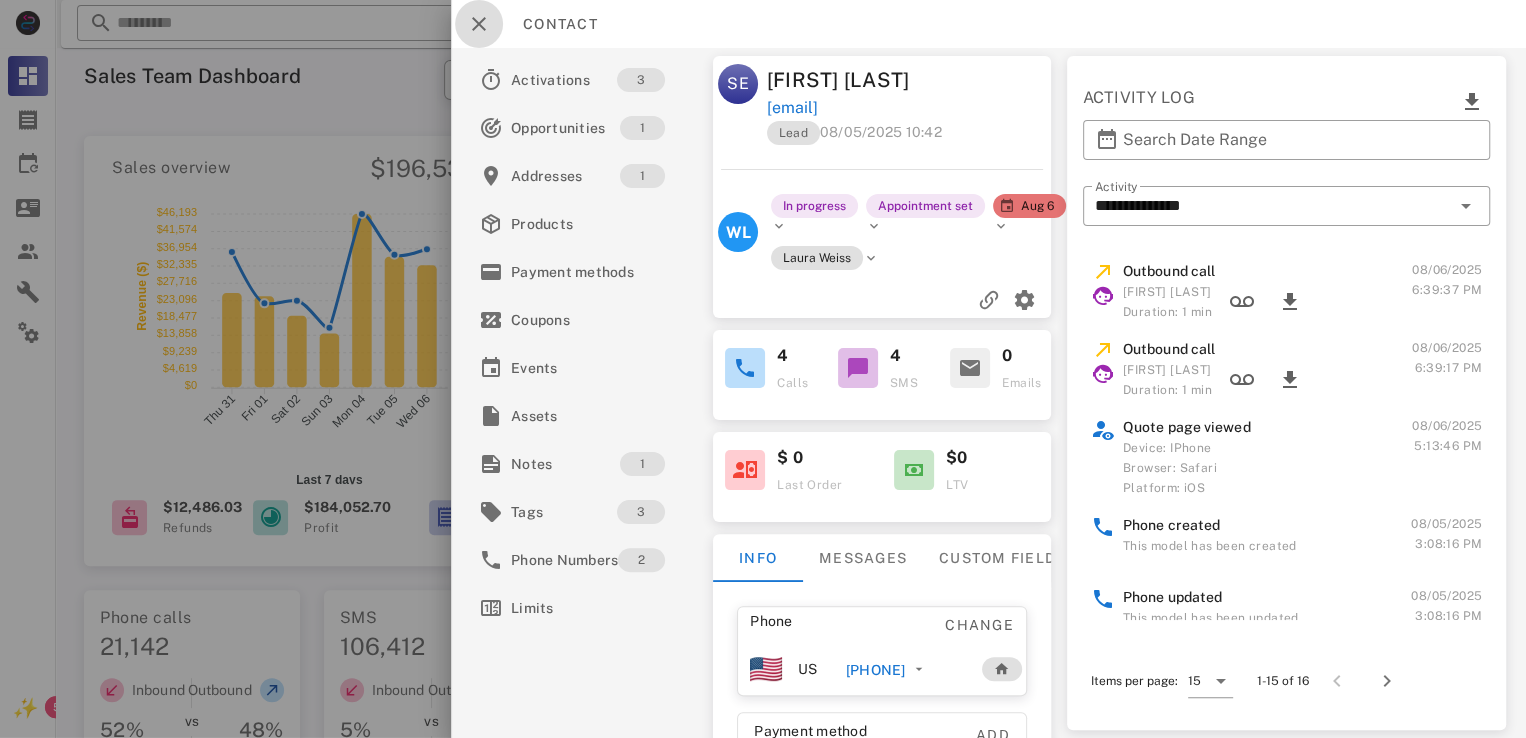click at bounding box center (479, 24) 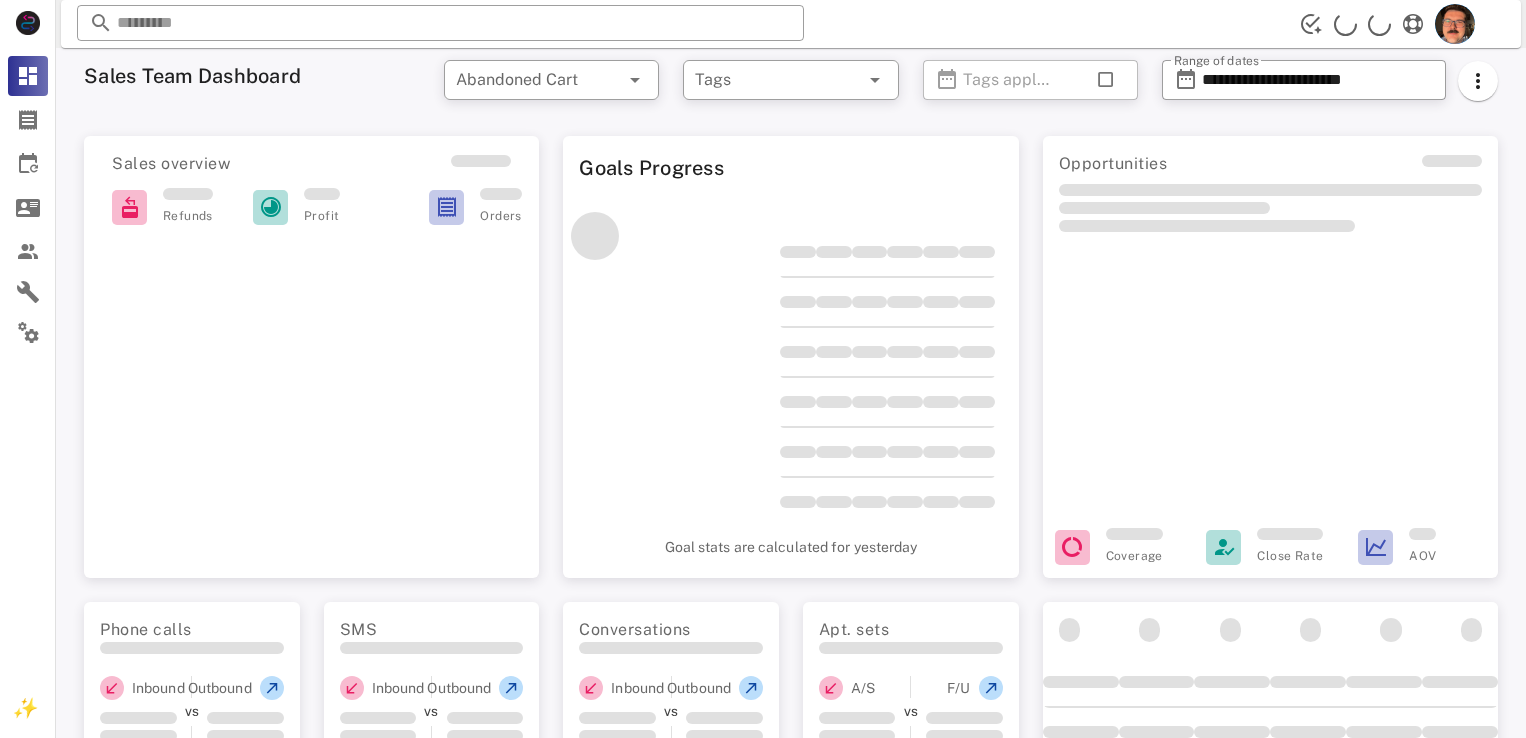 scroll, scrollTop: 0, scrollLeft: 0, axis: both 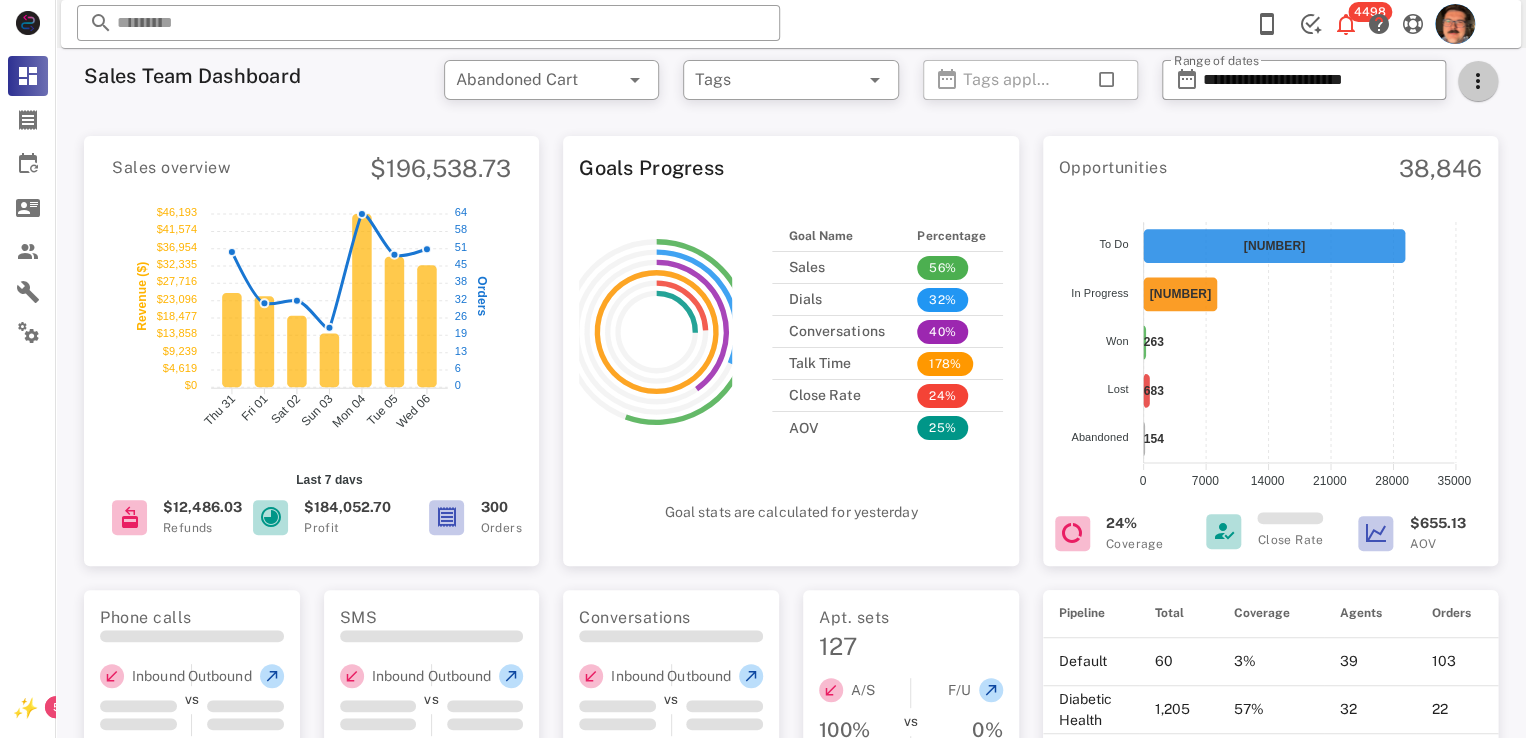 click at bounding box center [1478, 81] 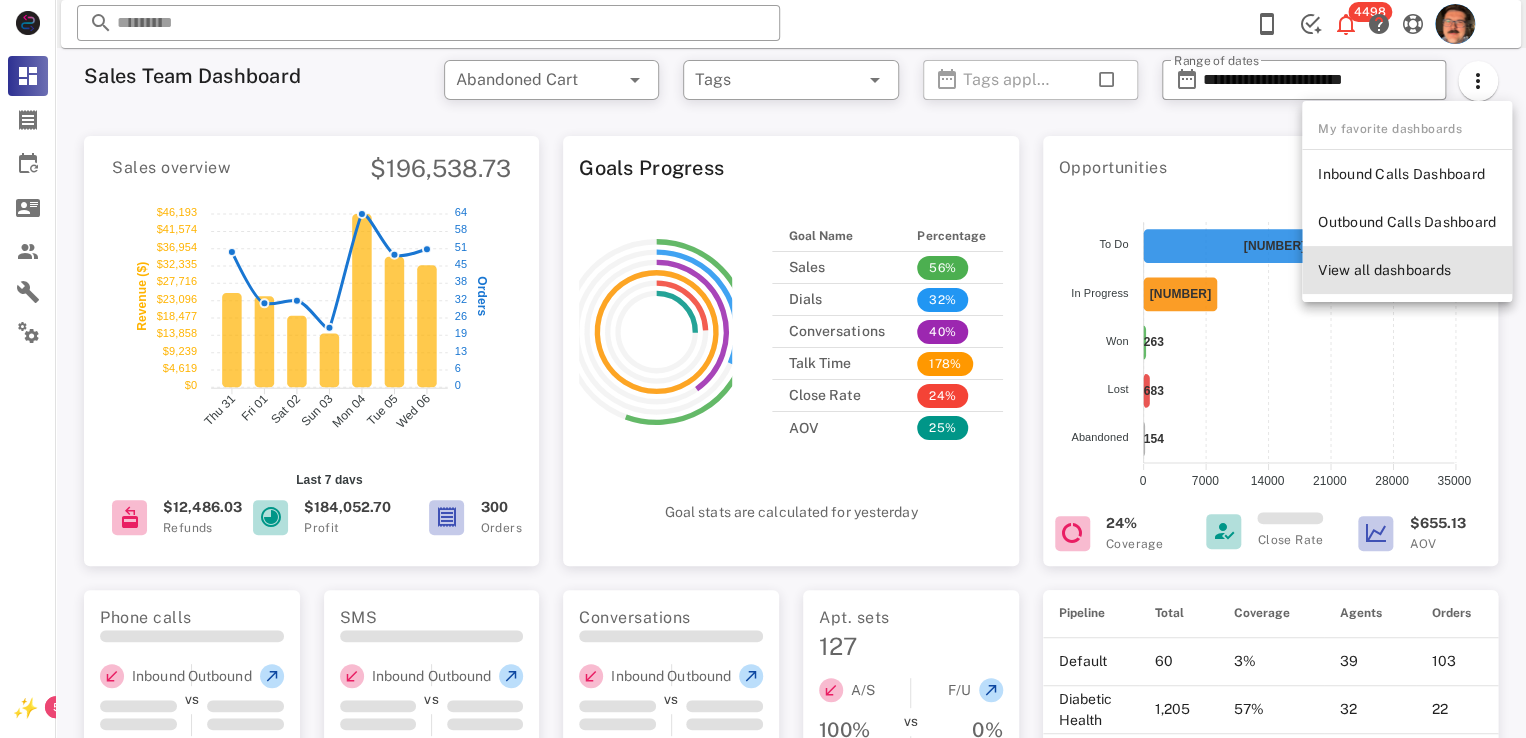 click on "View all dashboards" at bounding box center (1407, 270) 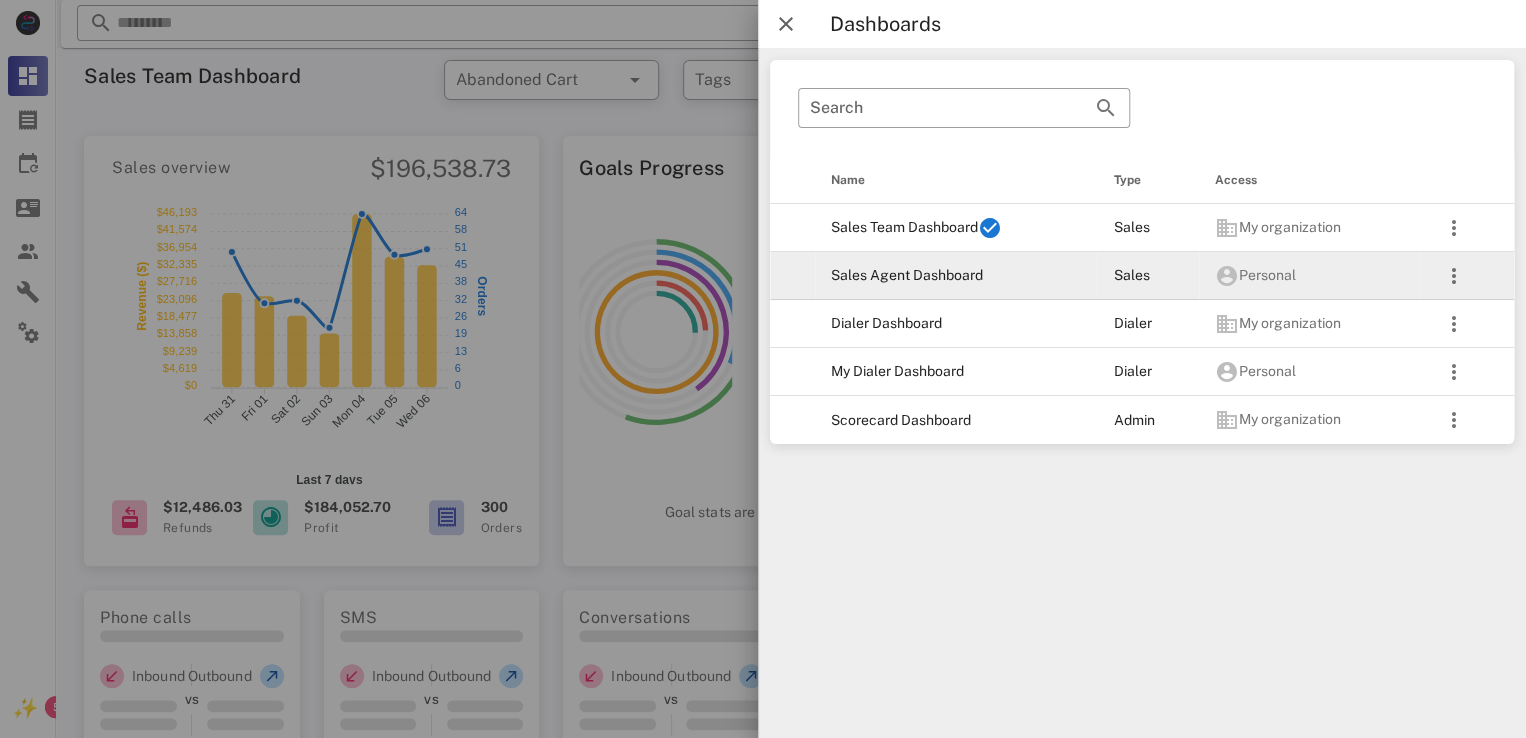 click on "Sales Agent Dashboard" at bounding box center [956, 276] 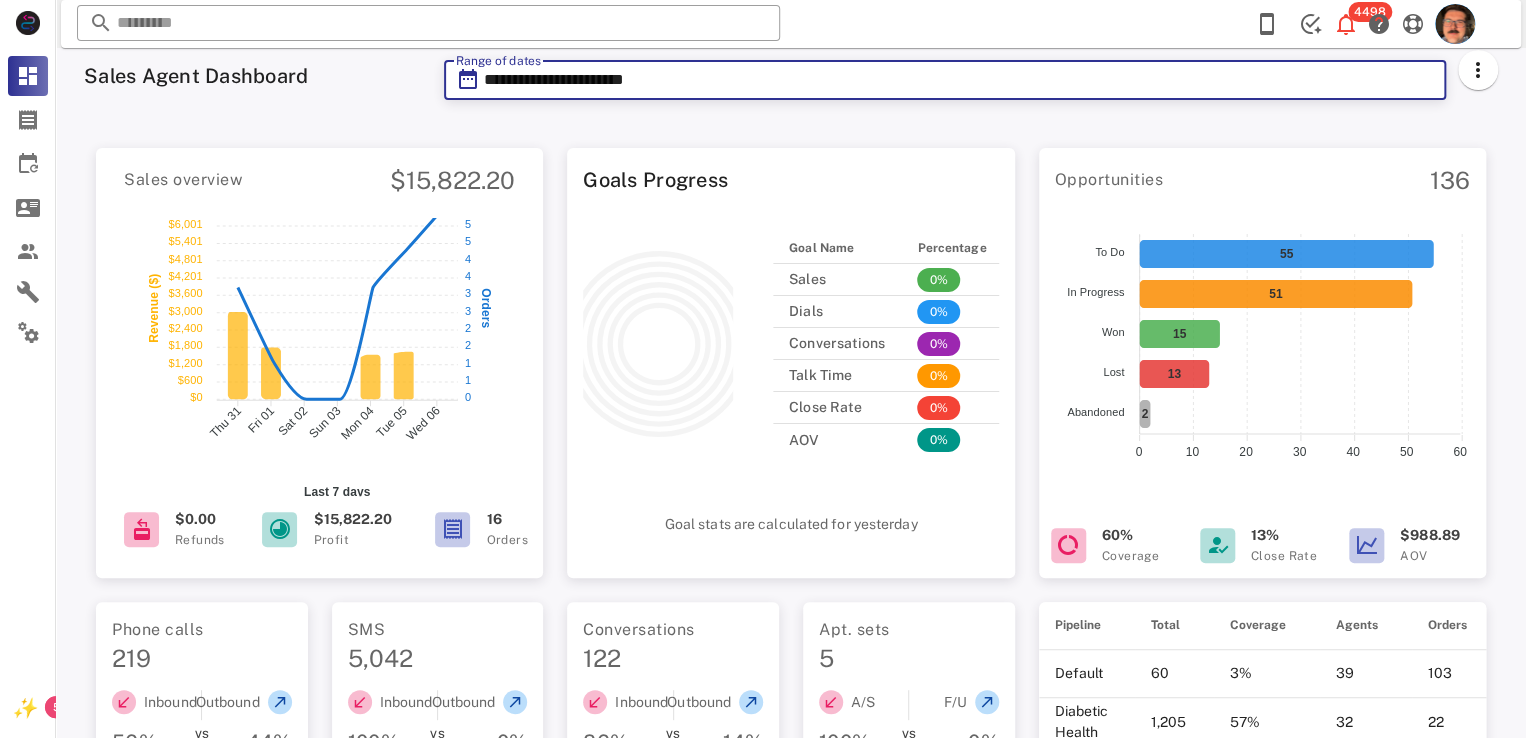 click on "**********" at bounding box center (959, 80) 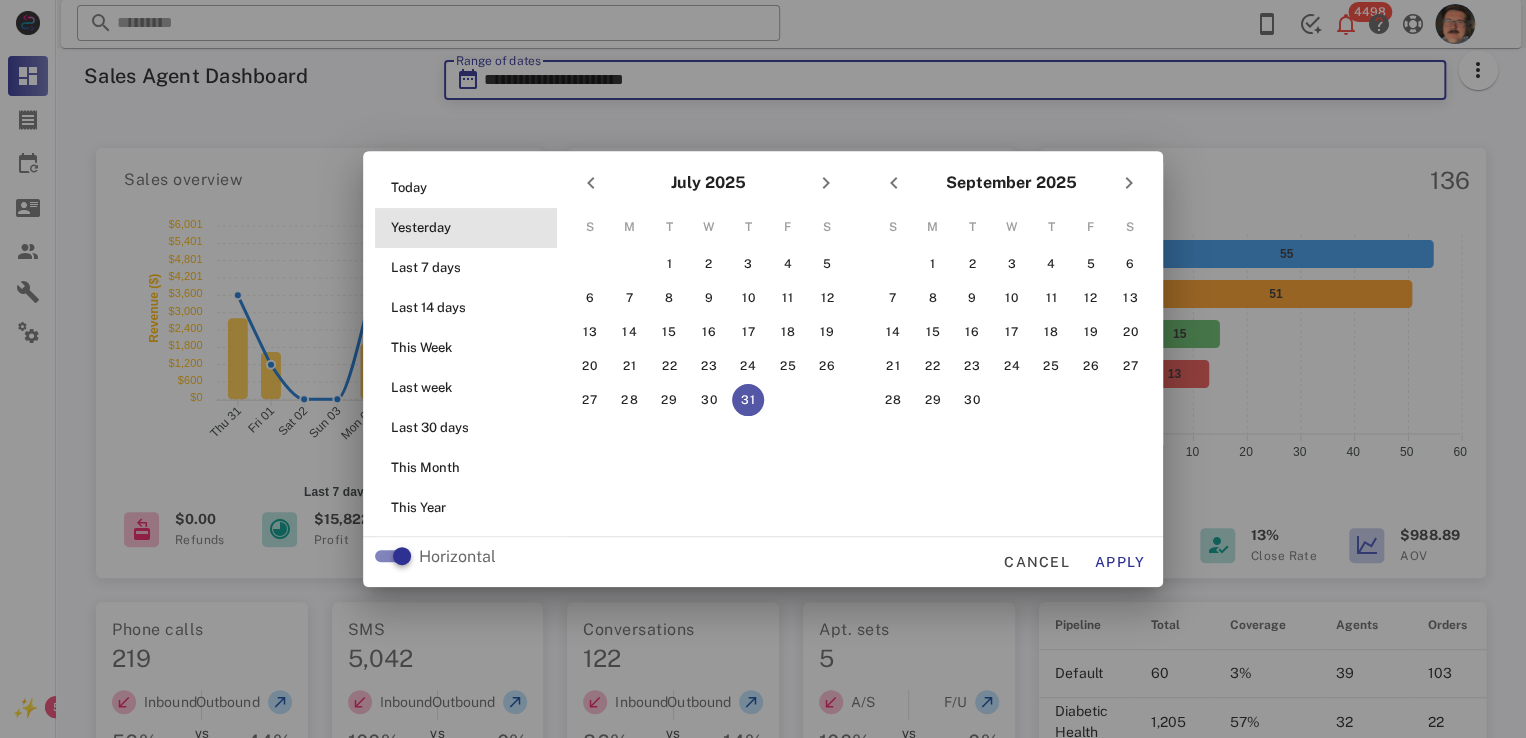 click on "Yesterday" at bounding box center [472, 228] 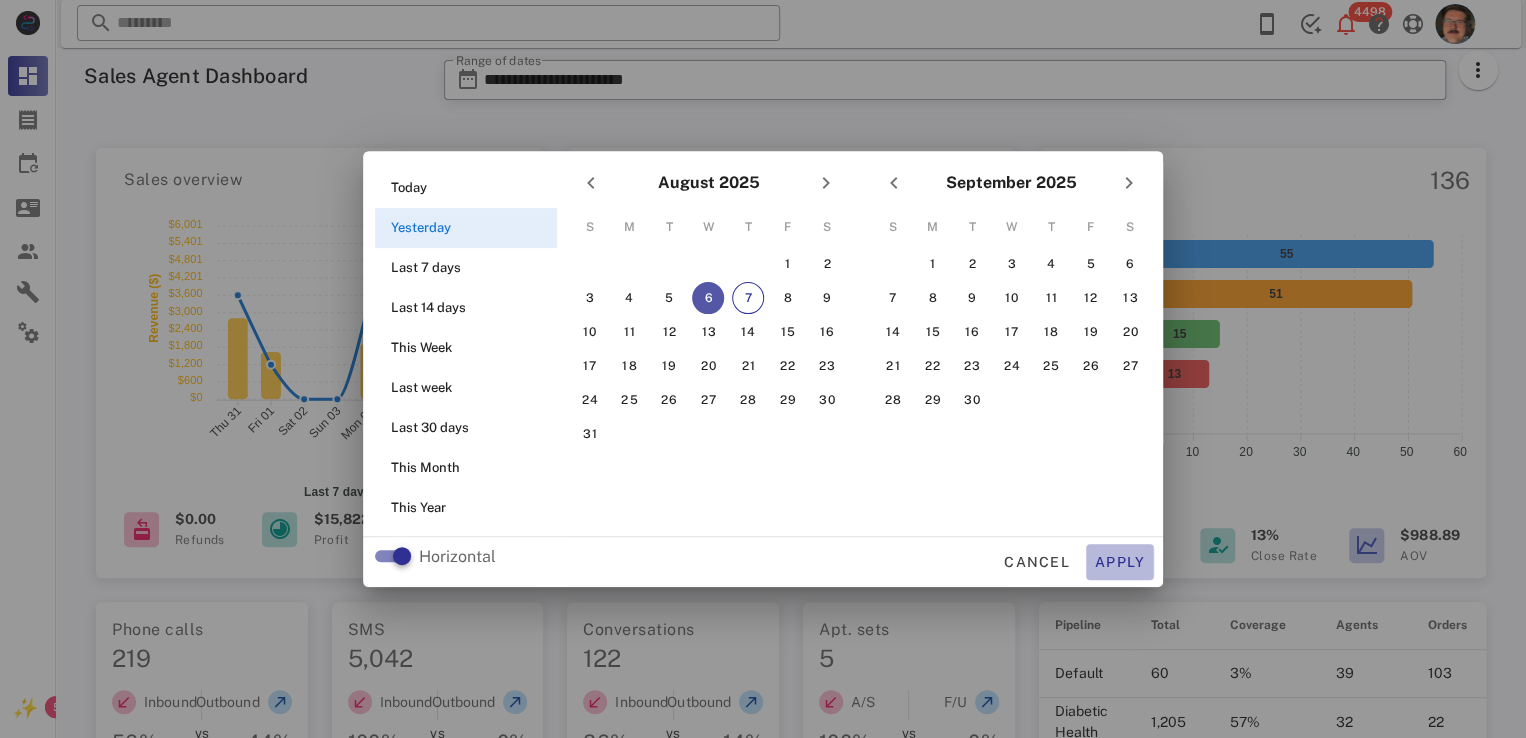 click on "Apply" at bounding box center [1120, 562] 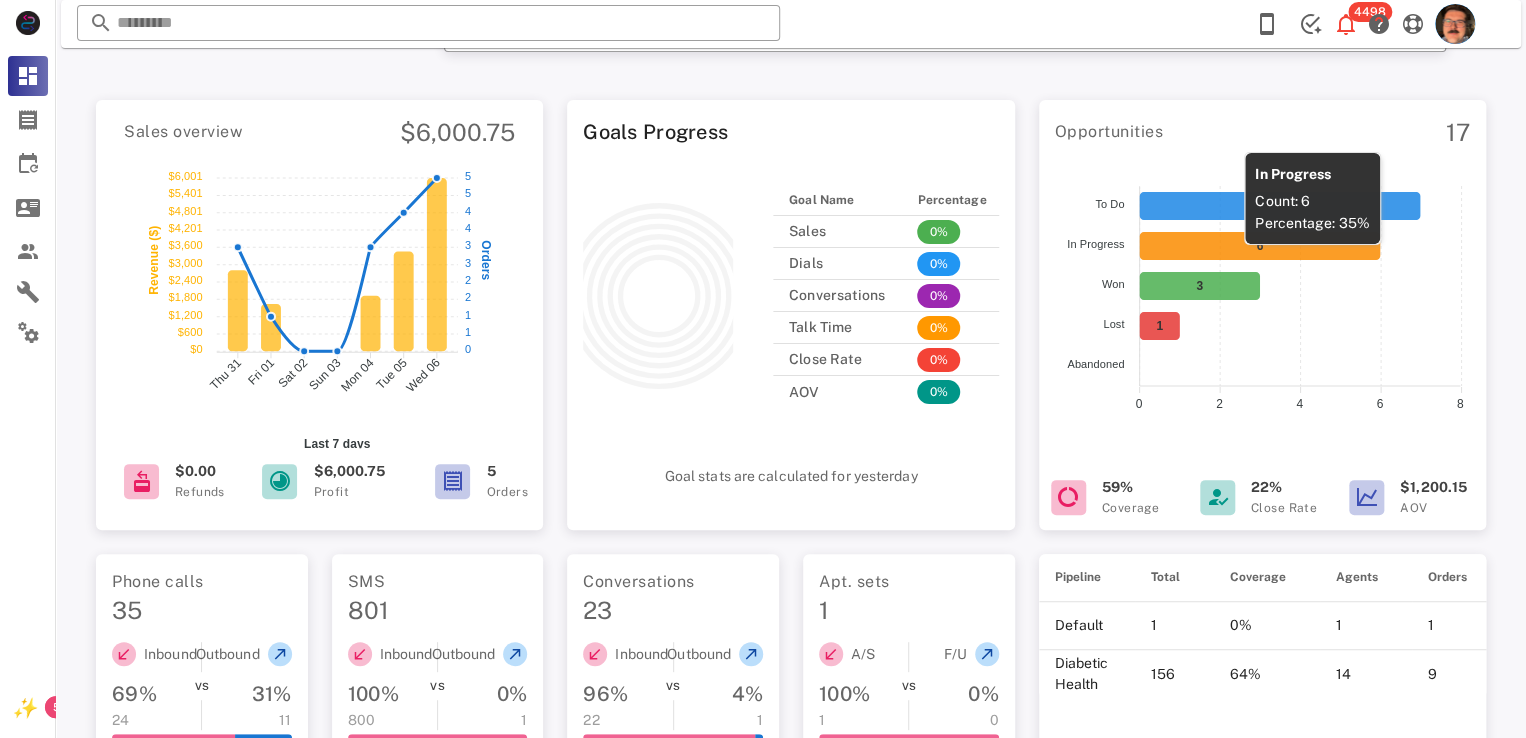 scroll, scrollTop: 7, scrollLeft: 0, axis: vertical 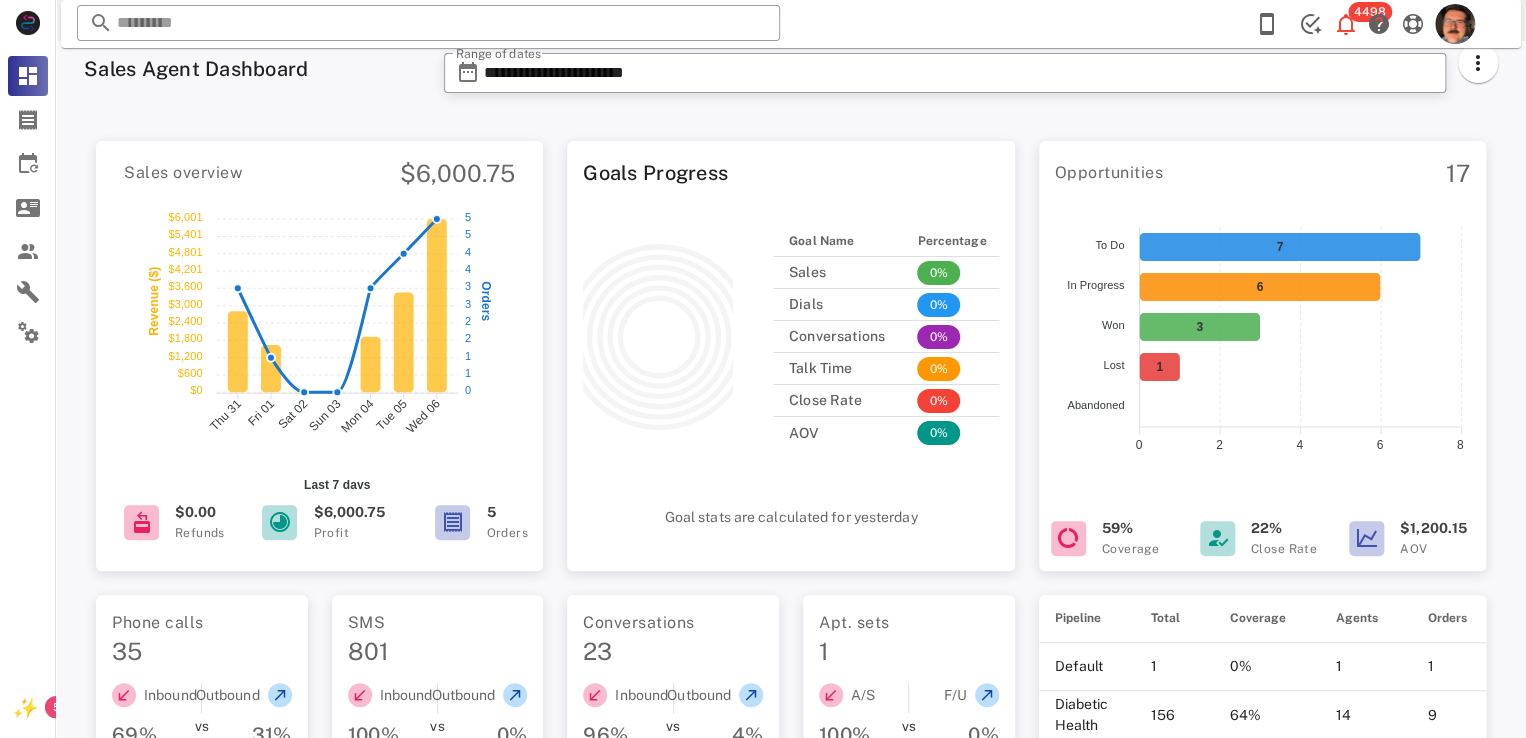 click on "​ 4498 Reload browser Accept" at bounding box center (791, 24) 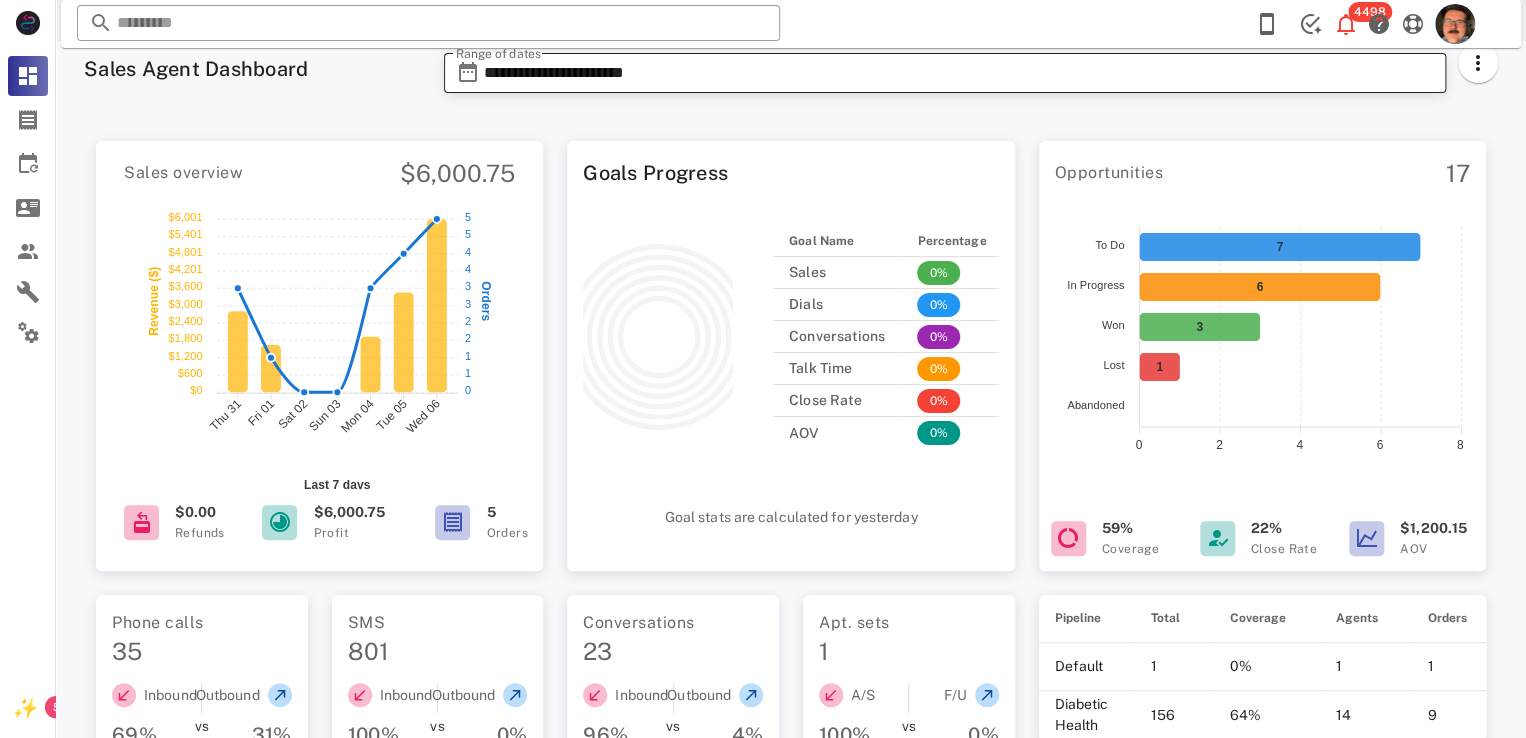 click on "**********" at bounding box center (959, 73) 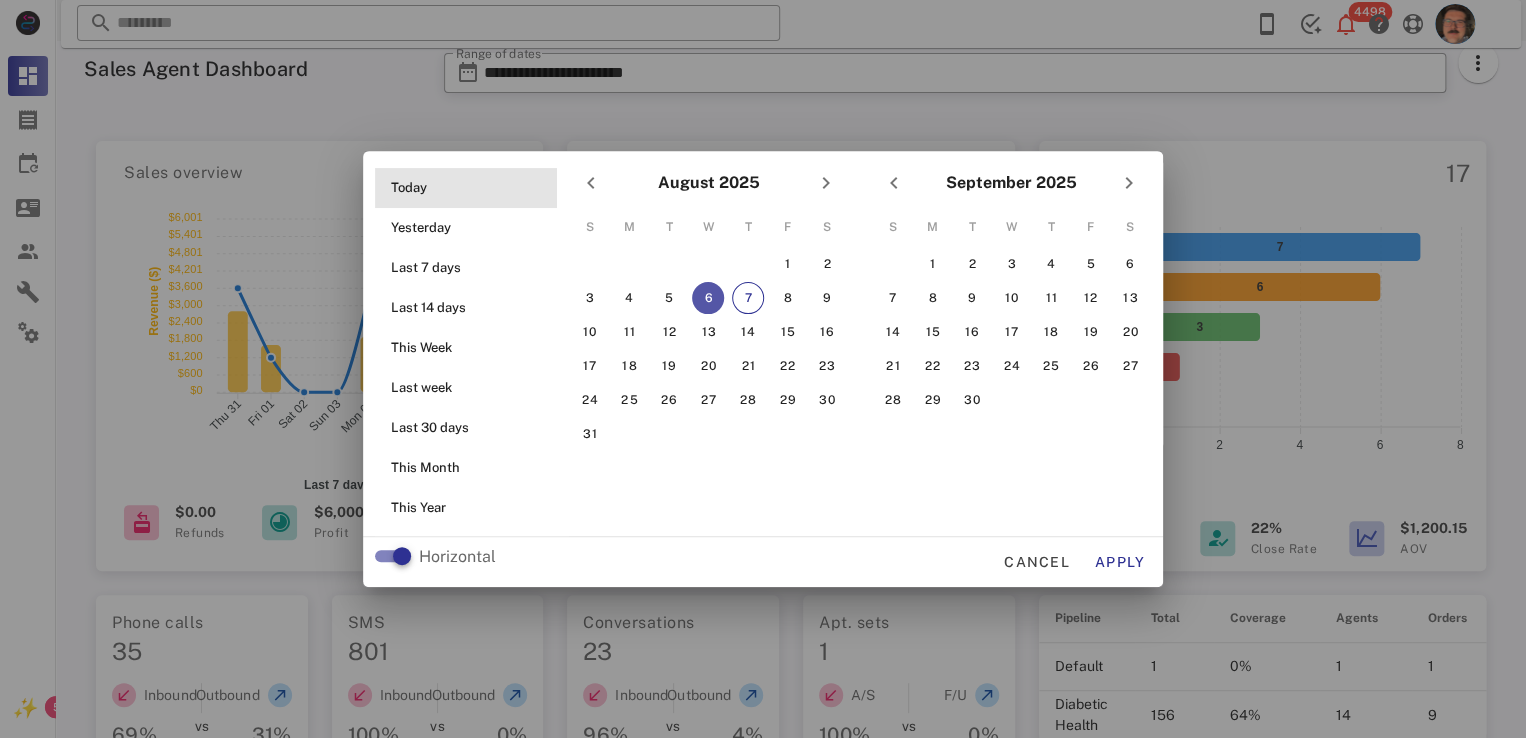 click on "Today" at bounding box center (472, 188) 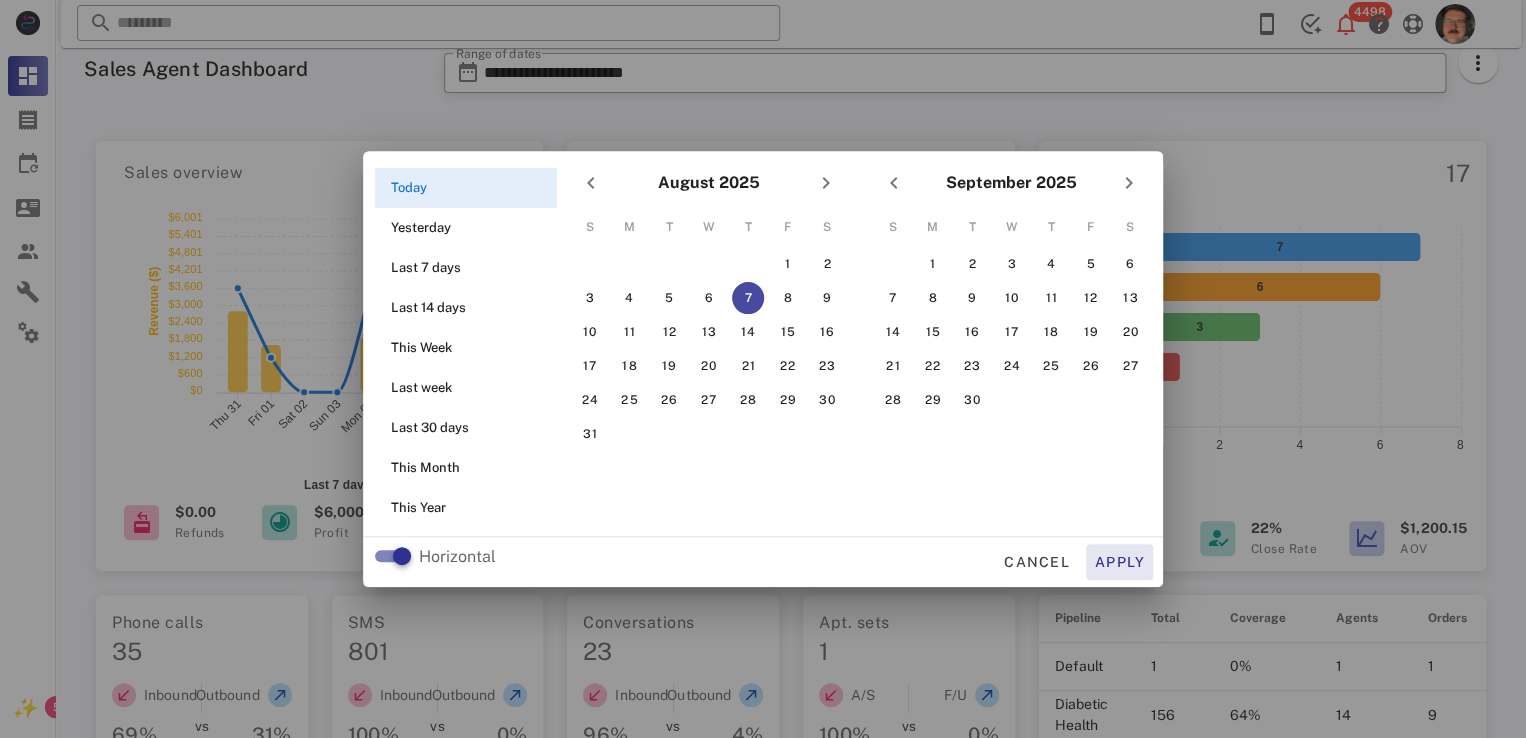 click on "Apply" at bounding box center [1120, 562] 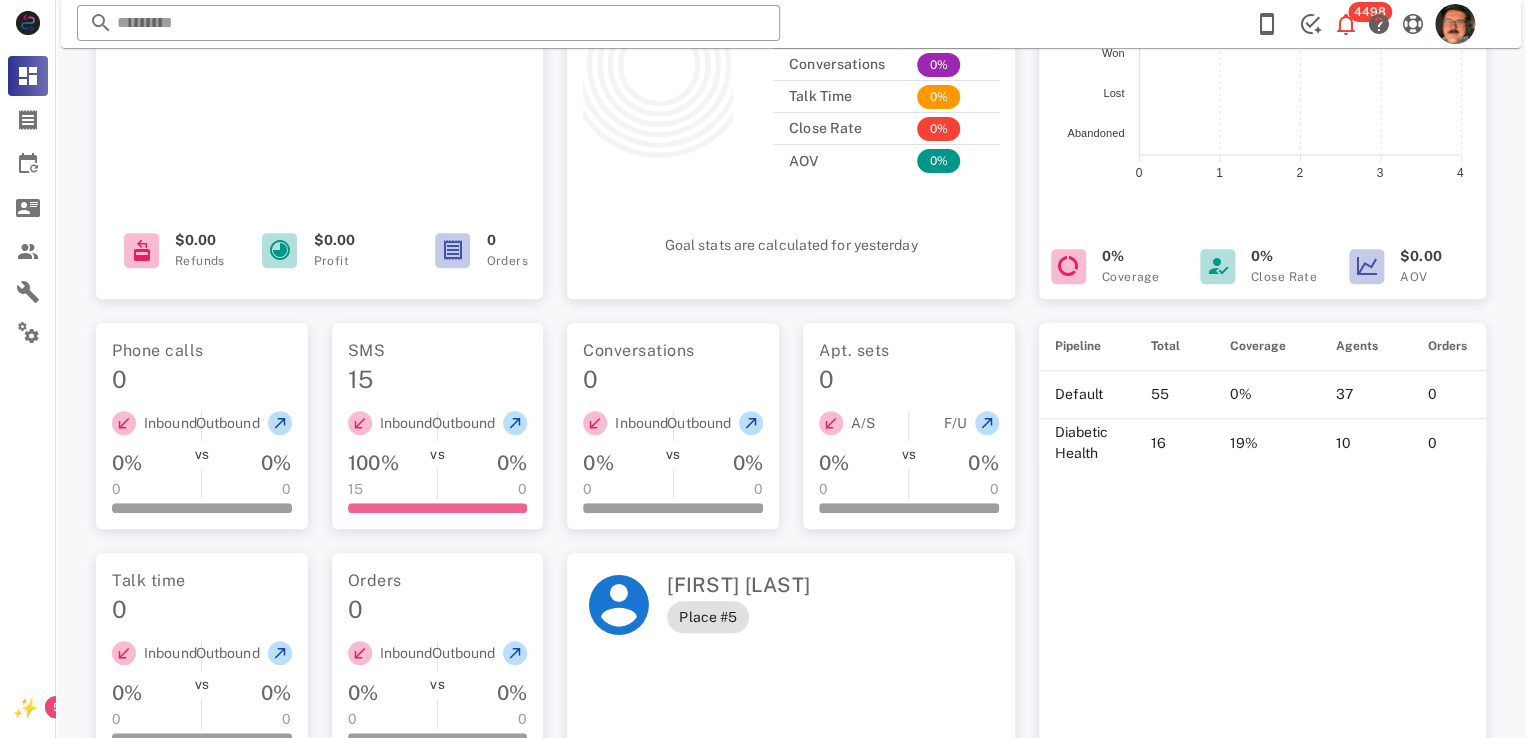 scroll, scrollTop: 0, scrollLeft: 0, axis: both 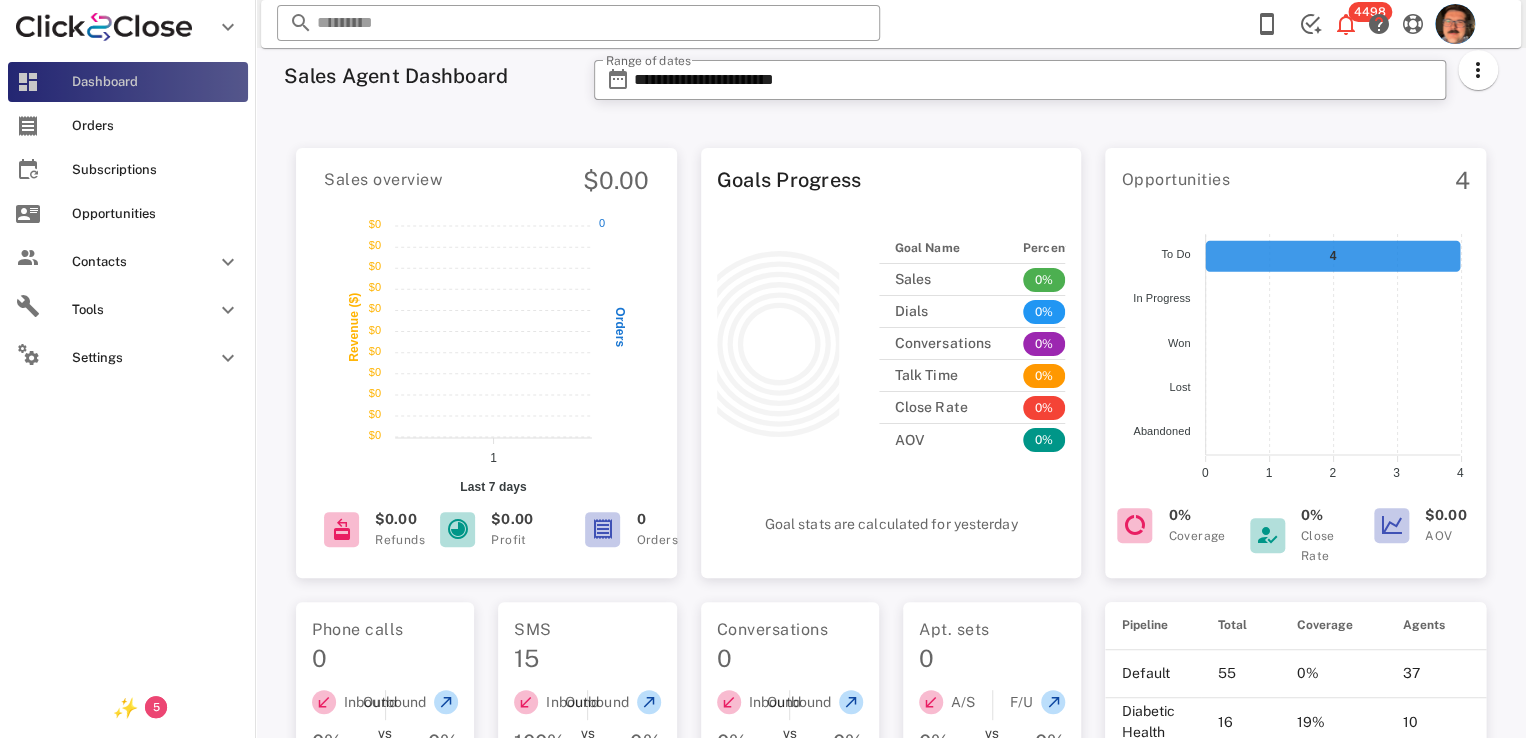 click on "Dashboard" at bounding box center [128, 82] 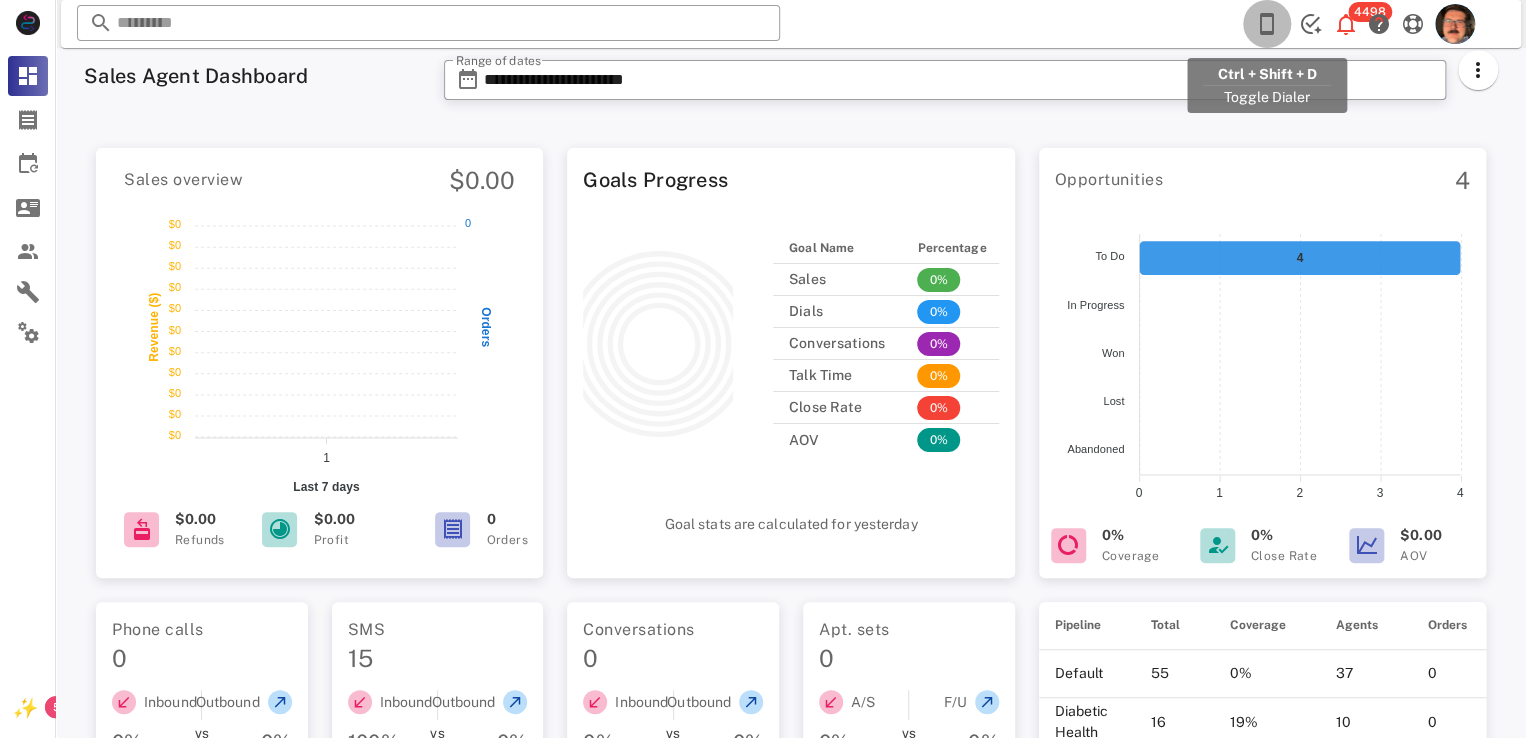 click at bounding box center (1267, 24) 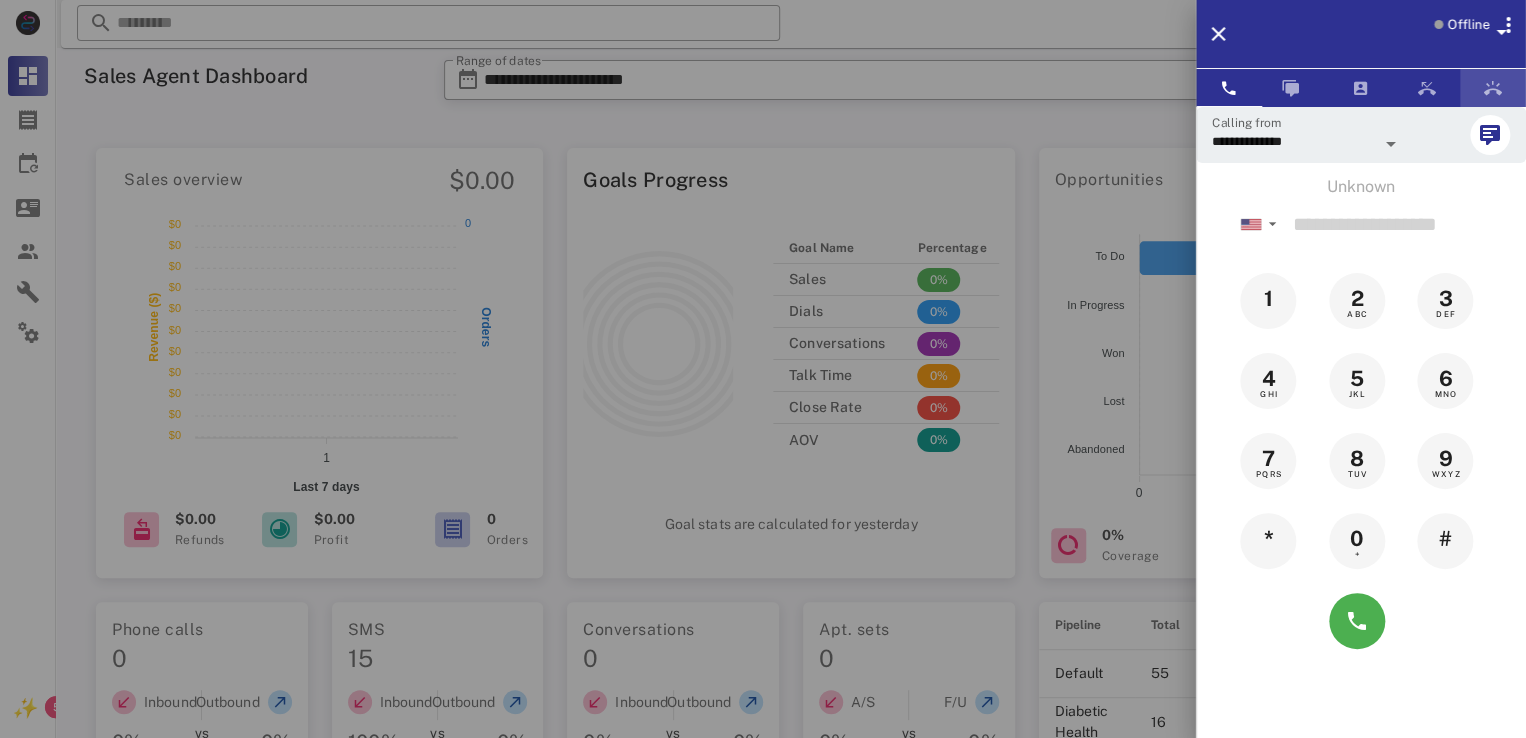 click at bounding box center (1493, 88) 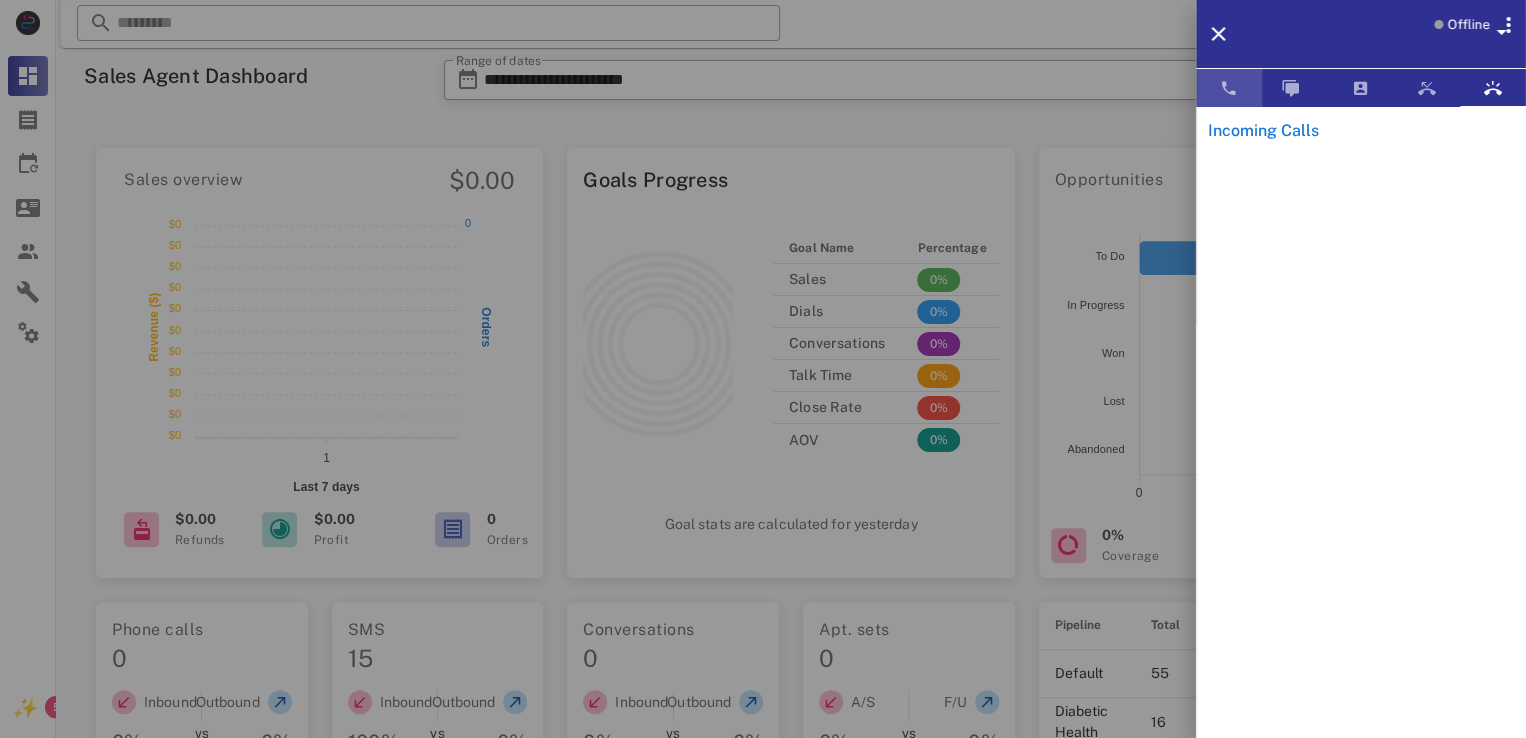click at bounding box center [1229, 88] 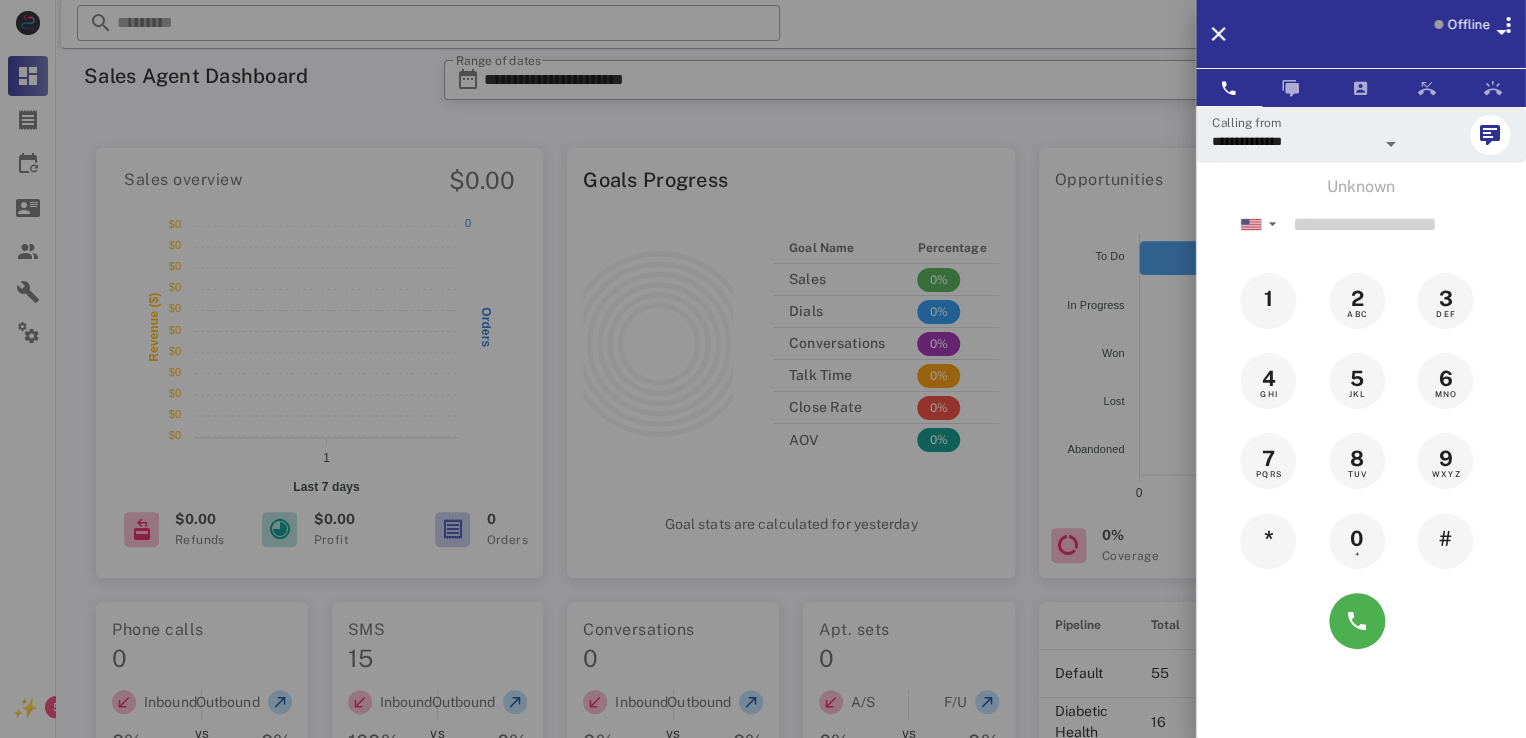 click on "Offline" at bounding box center [1361, 34] 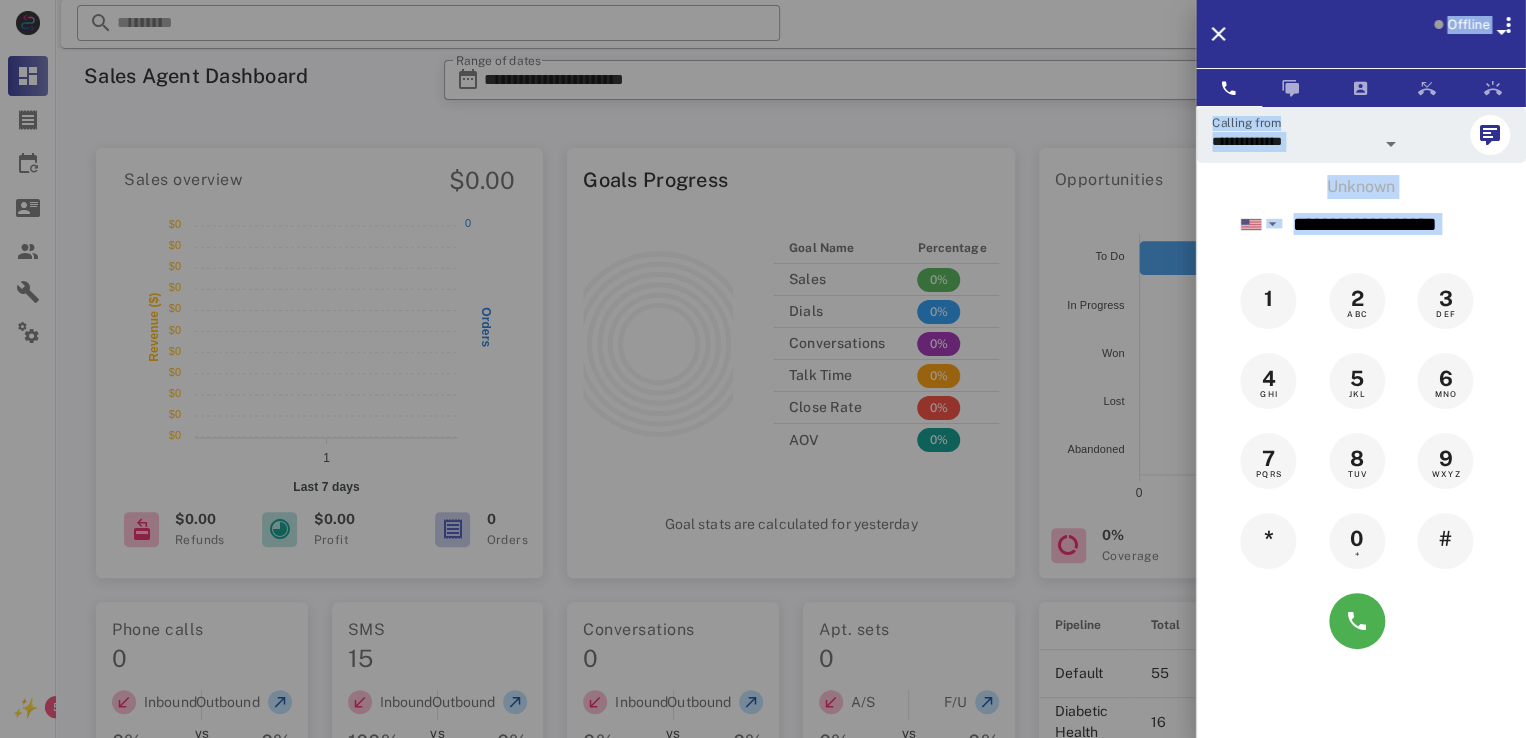 click on "Offline" at bounding box center (1361, 34) 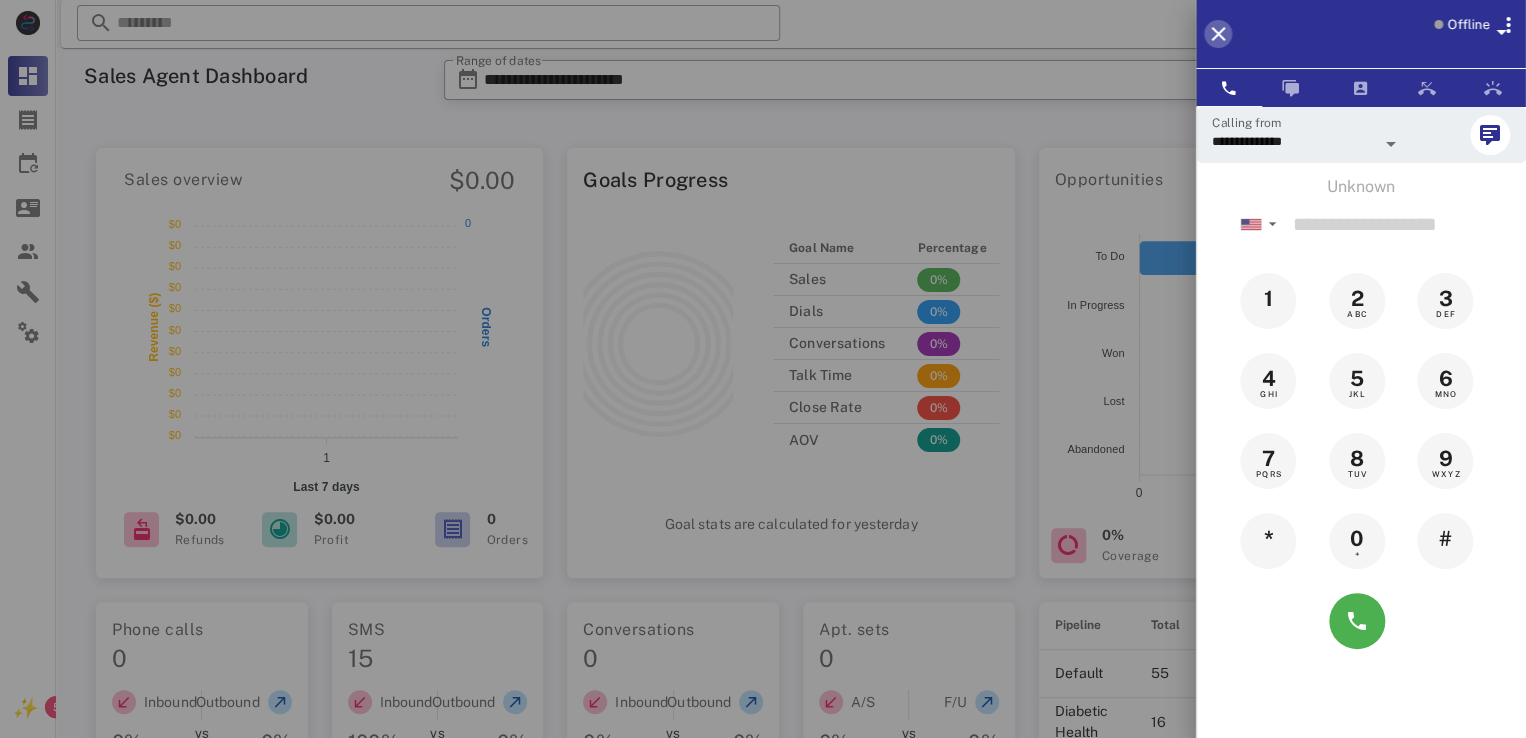 click at bounding box center [1218, 34] 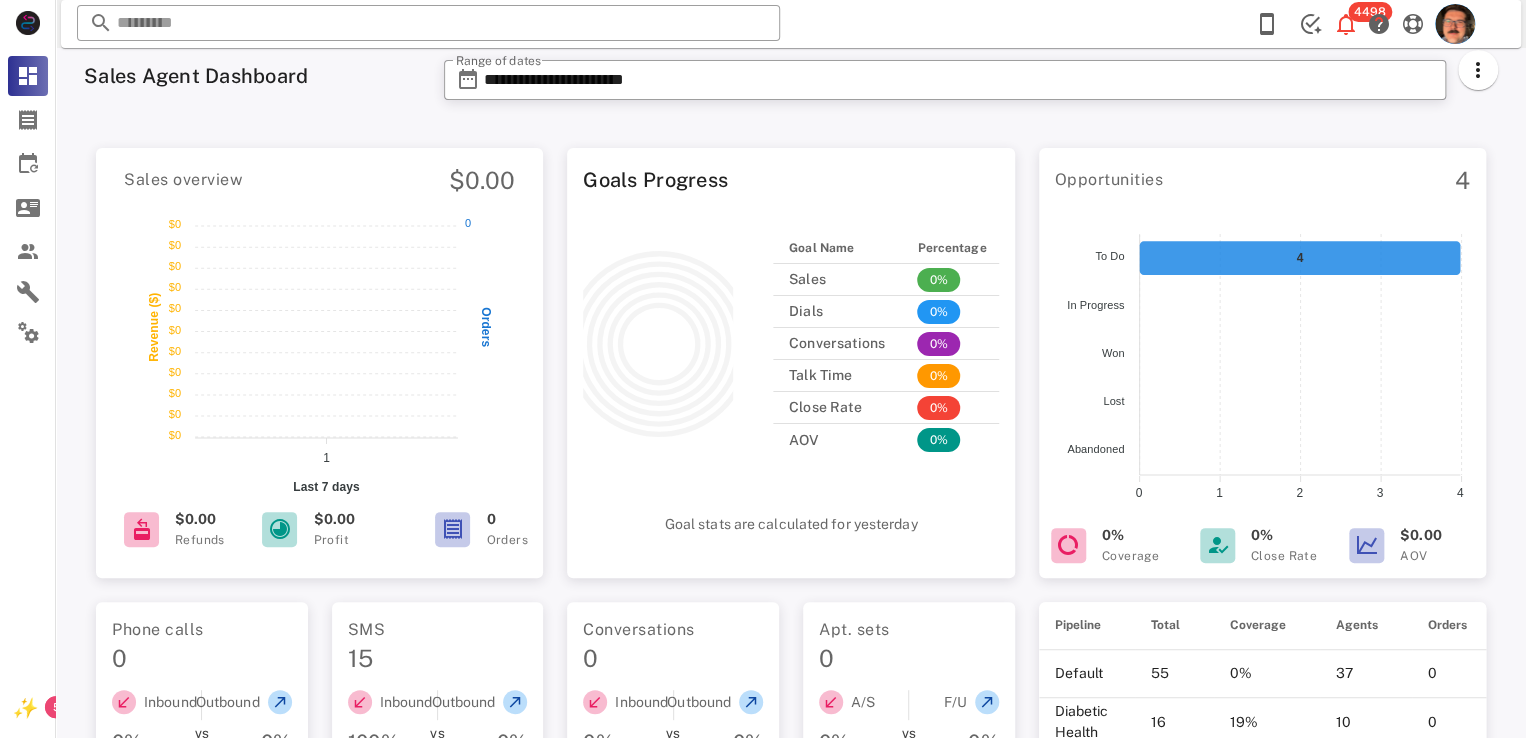 click 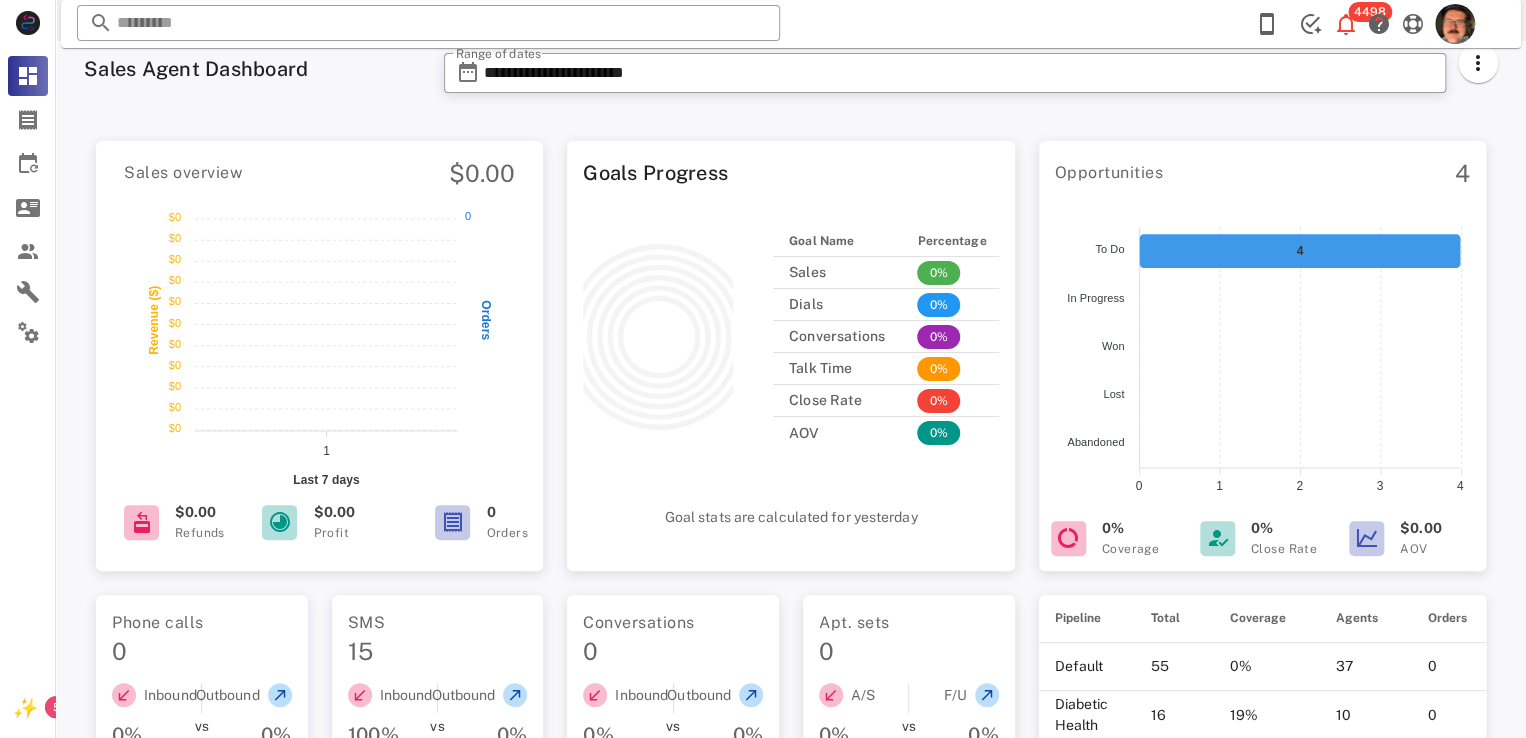 scroll, scrollTop: 0, scrollLeft: 0, axis: both 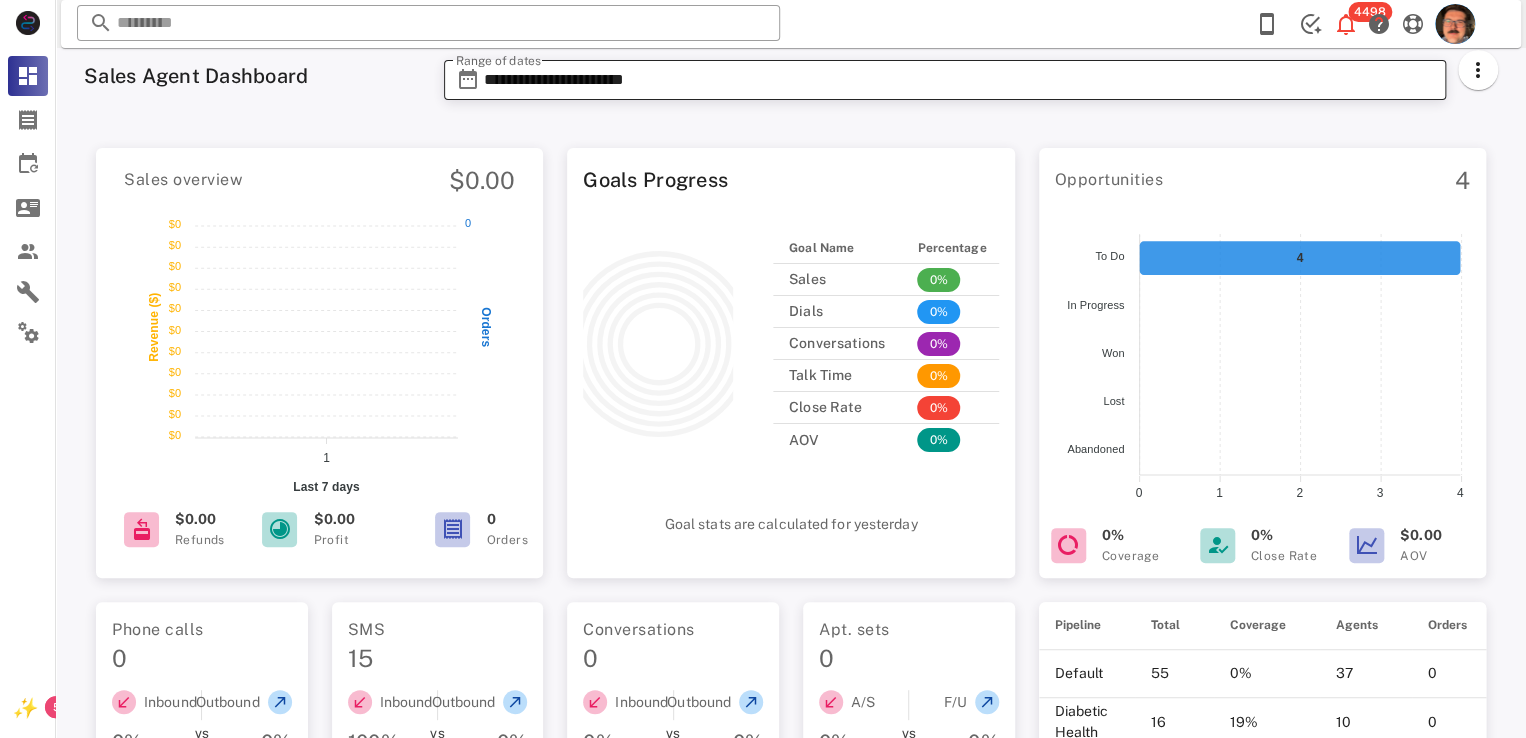 click on "**********" at bounding box center [959, 80] 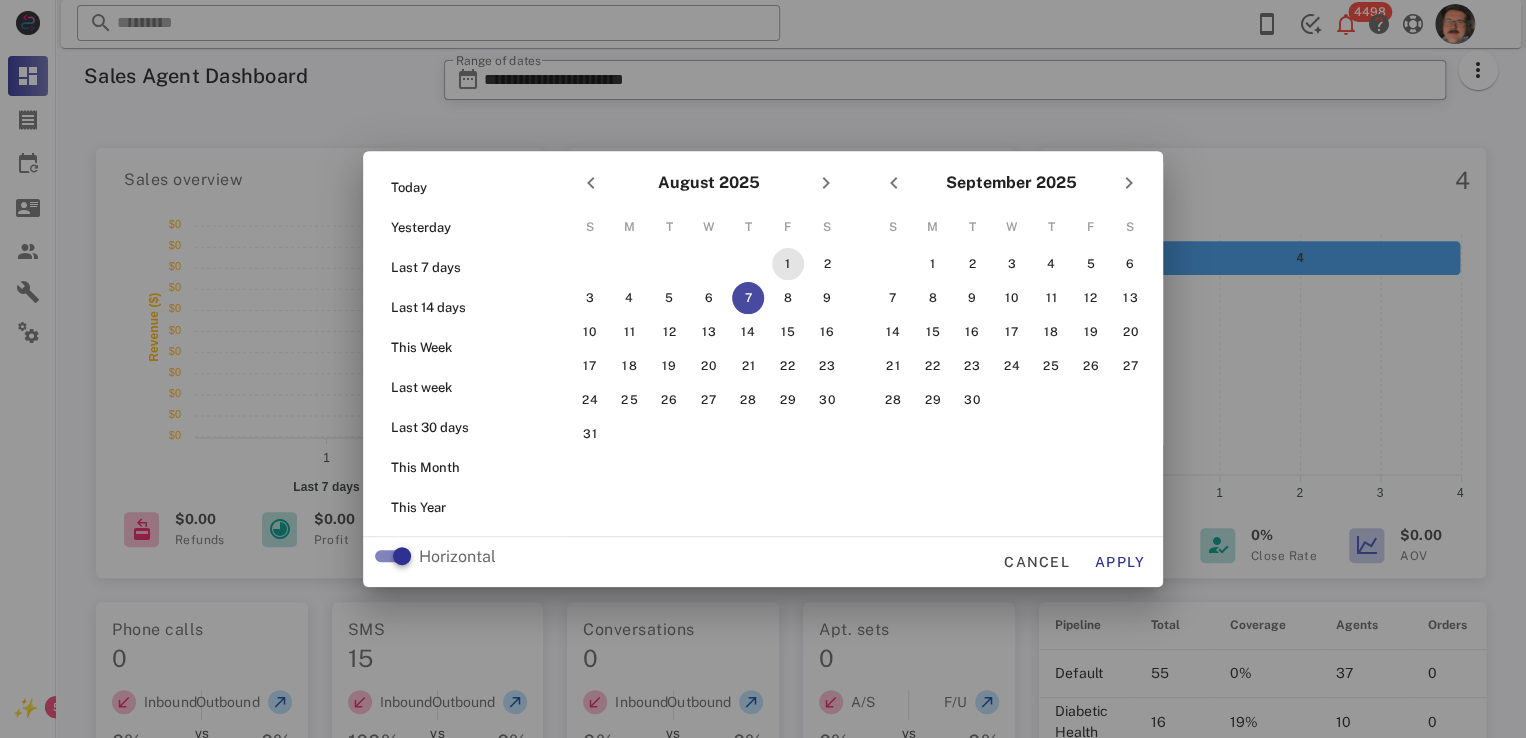 click on "1" at bounding box center [788, 264] 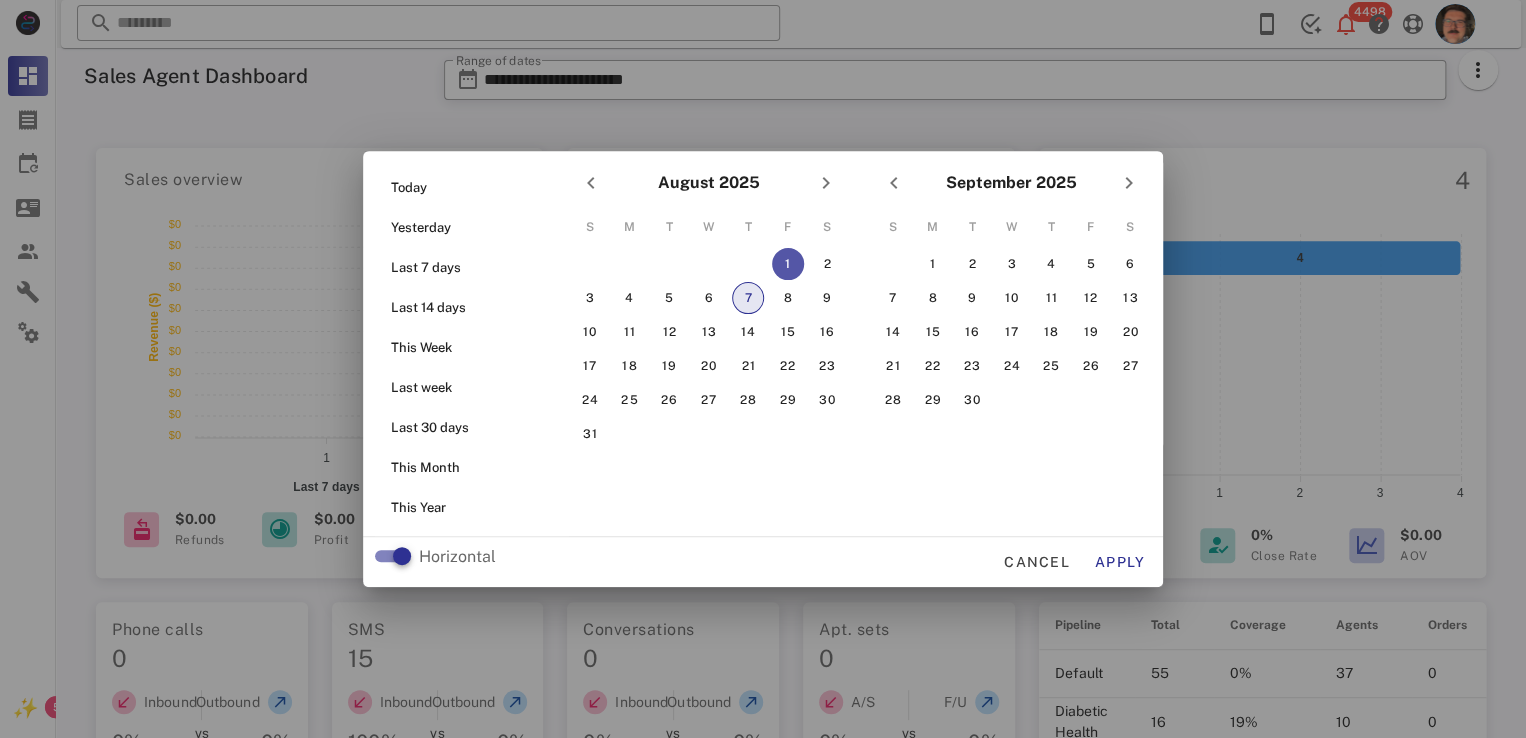 click on "7" at bounding box center [748, 298] 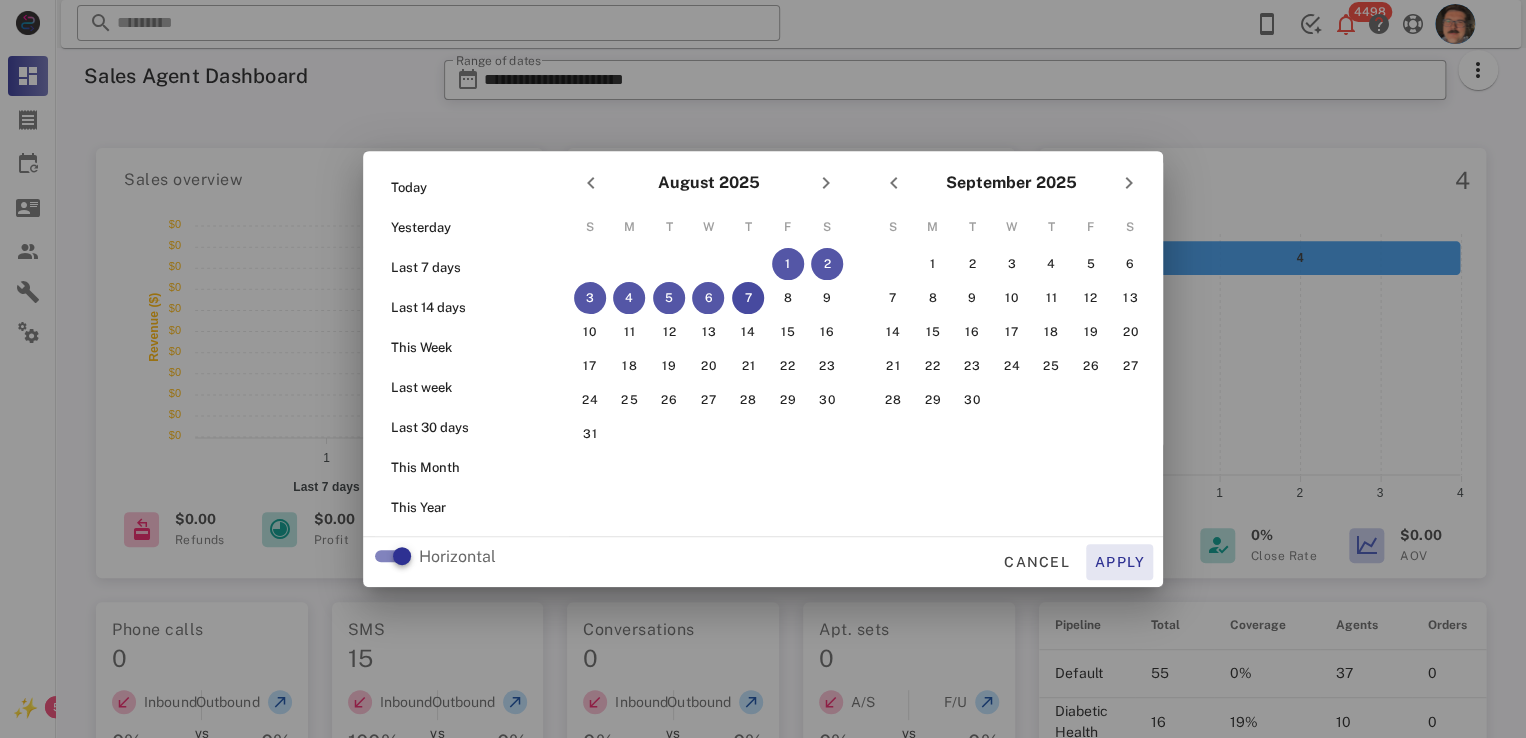 click on "Apply" at bounding box center [1120, 562] 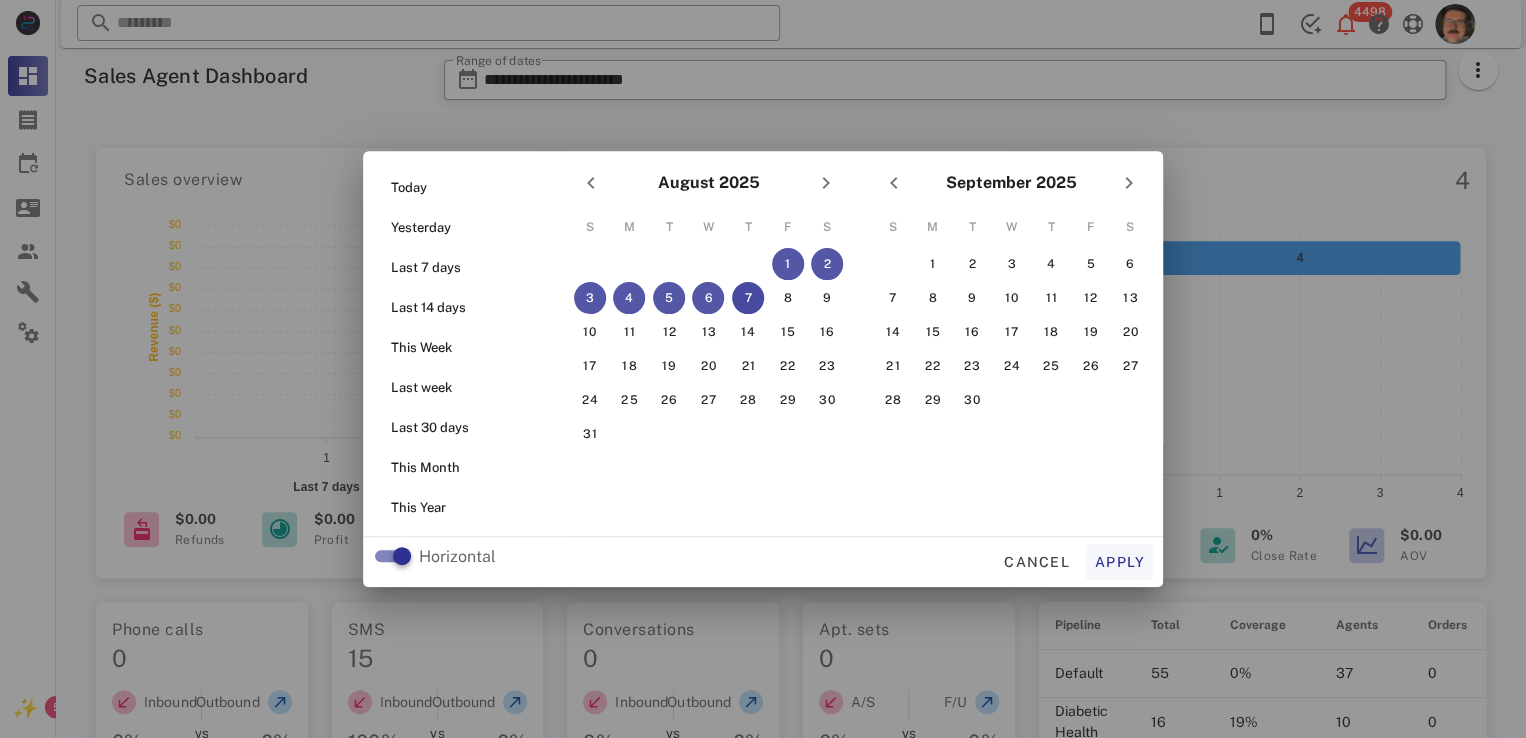 type on "**********" 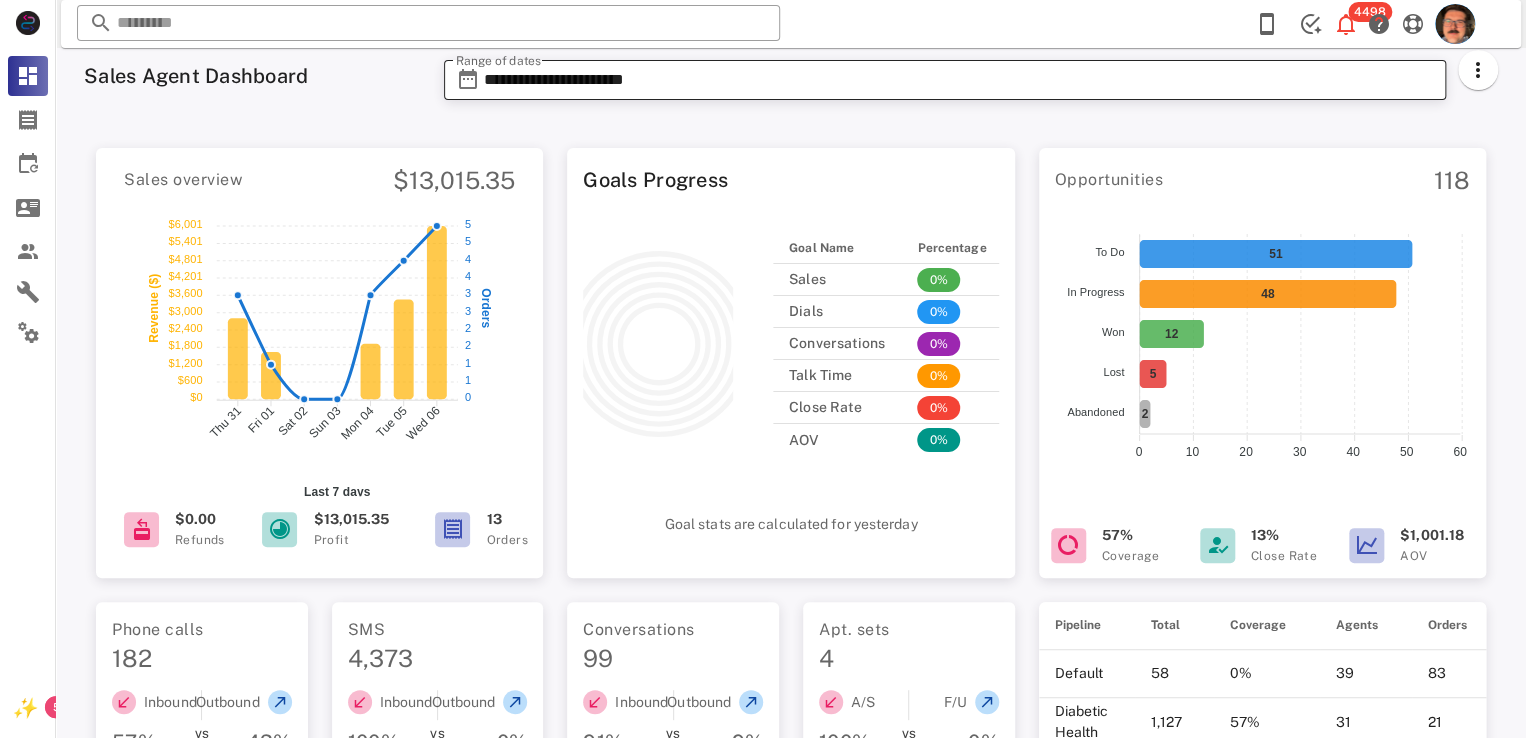 click on "**********" at bounding box center (959, 80) 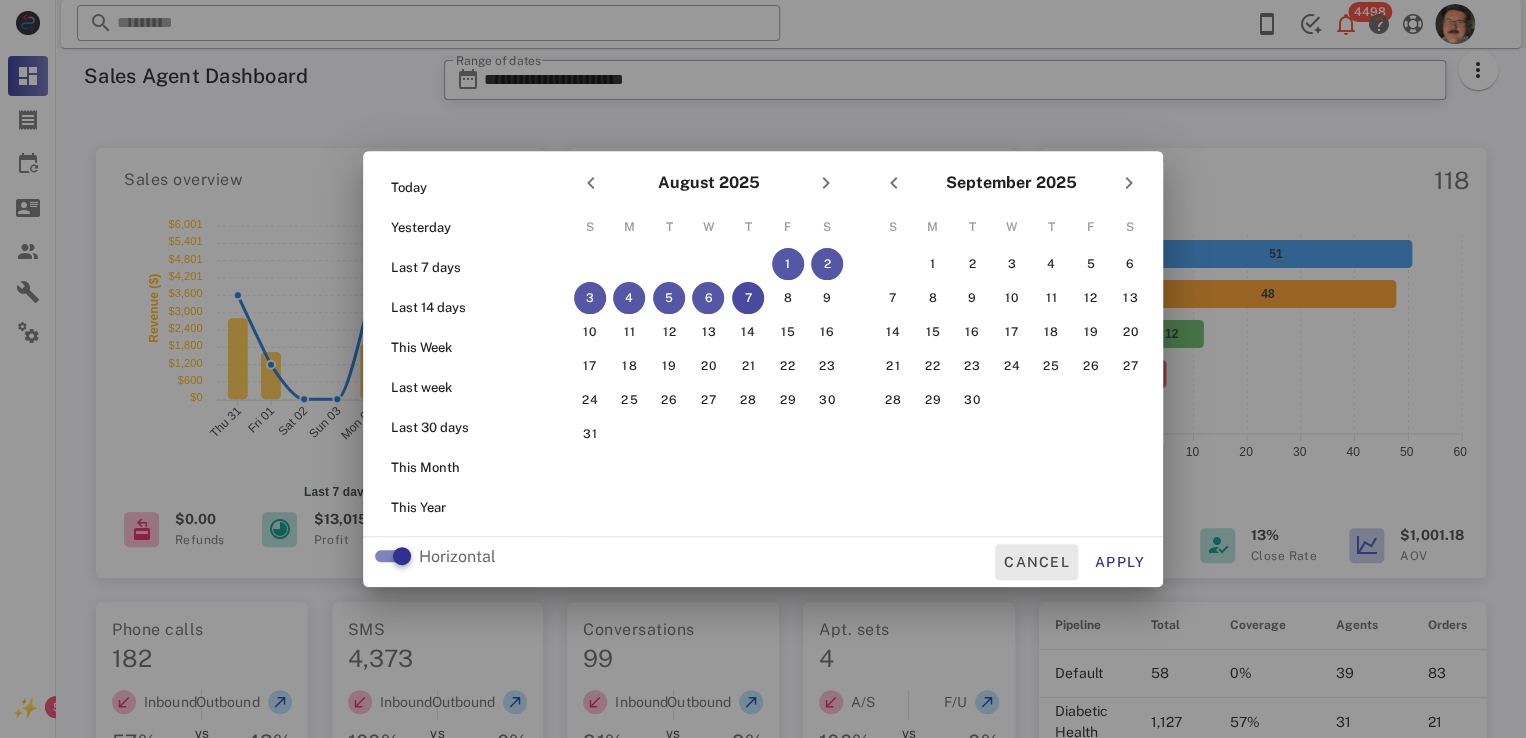 click on "Cancel" at bounding box center (1036, 562) 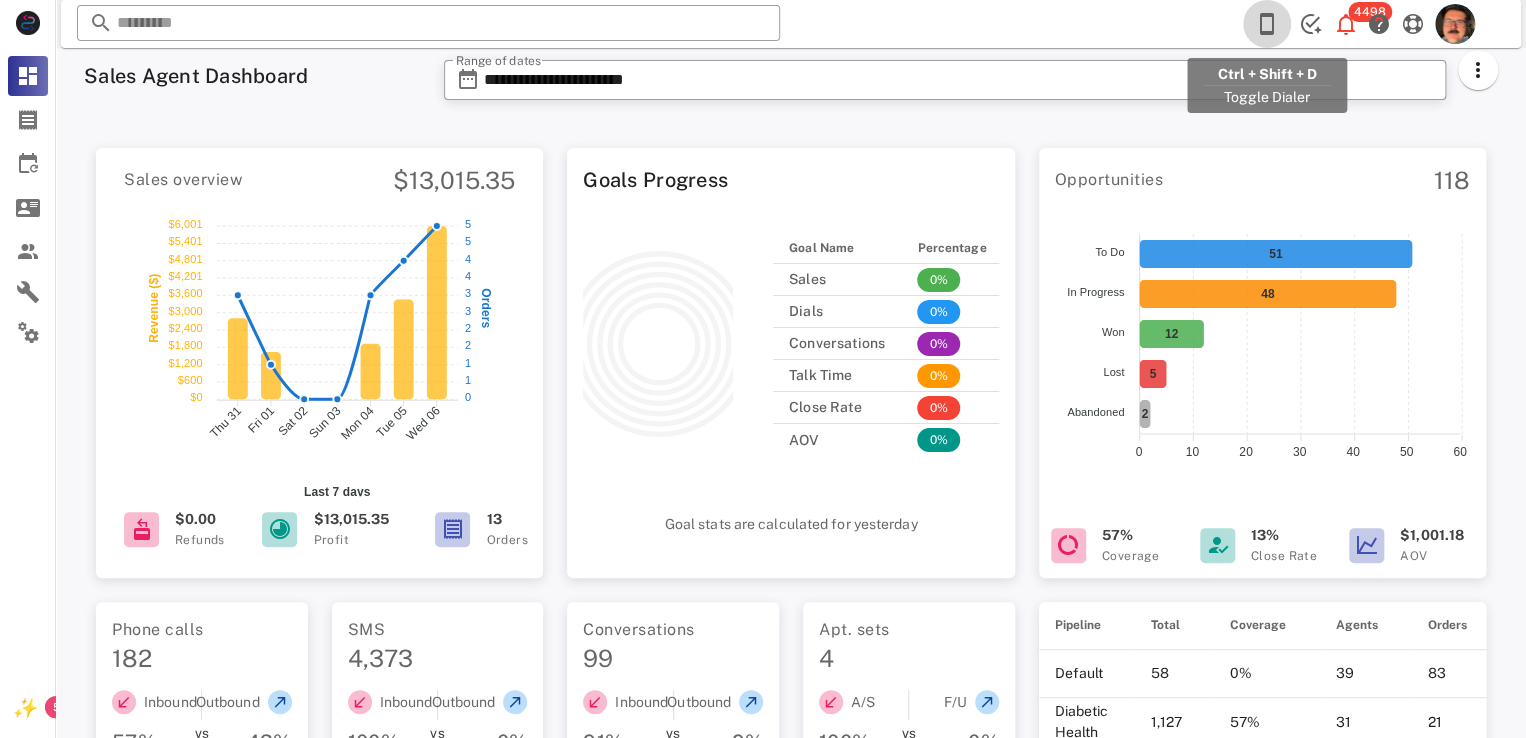 click at bounding box center (1267, 24) 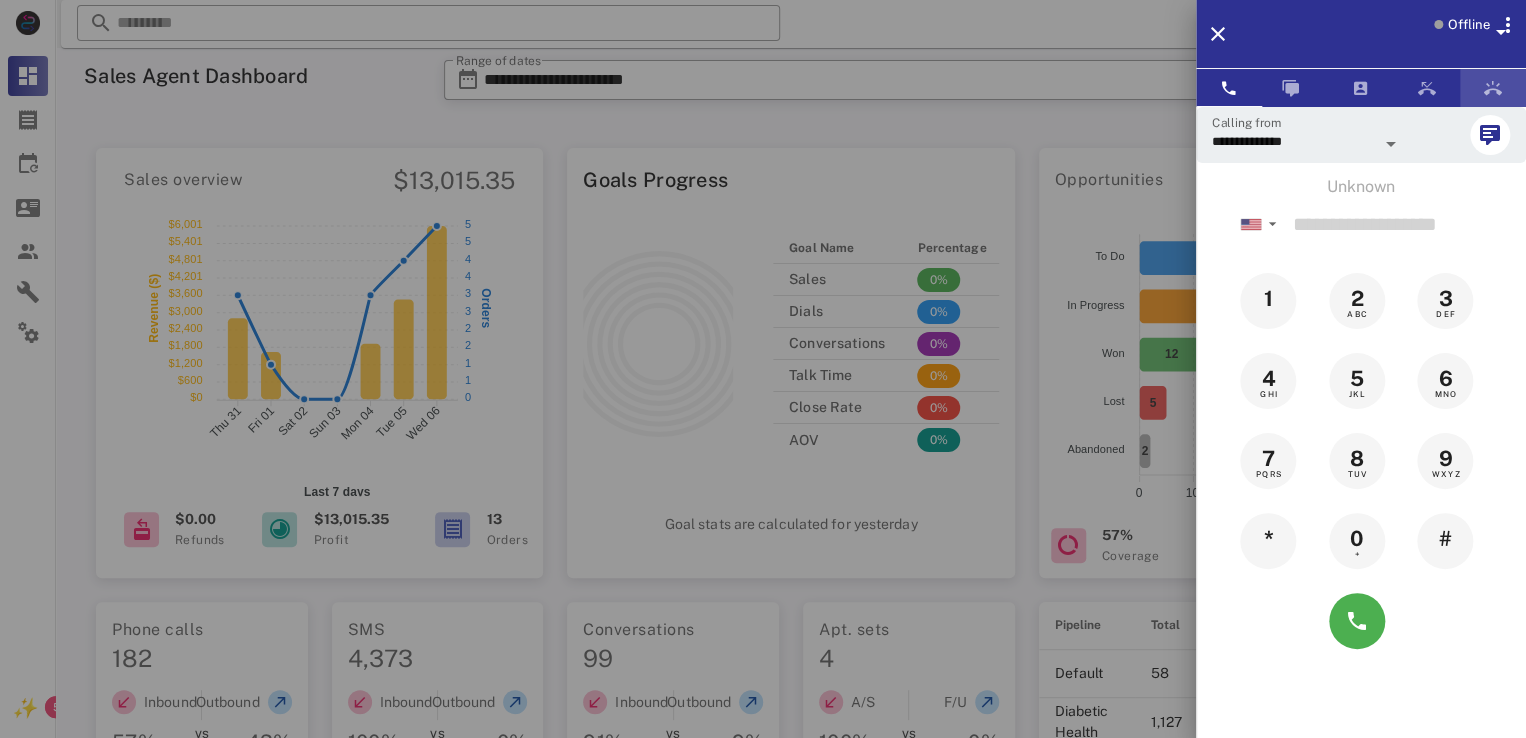 click at bounding box center [1493, 88] 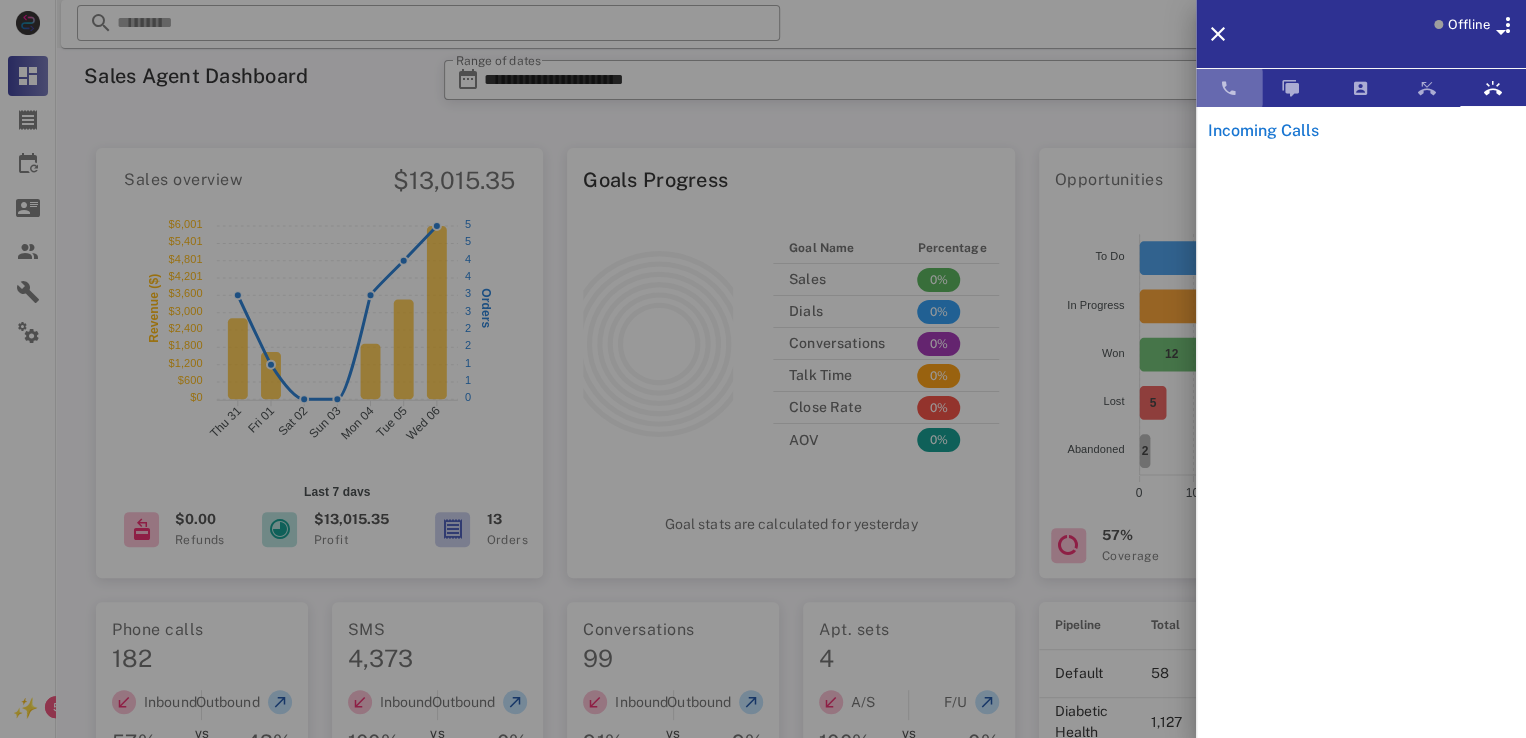 click at bounding box center [1229, 88] 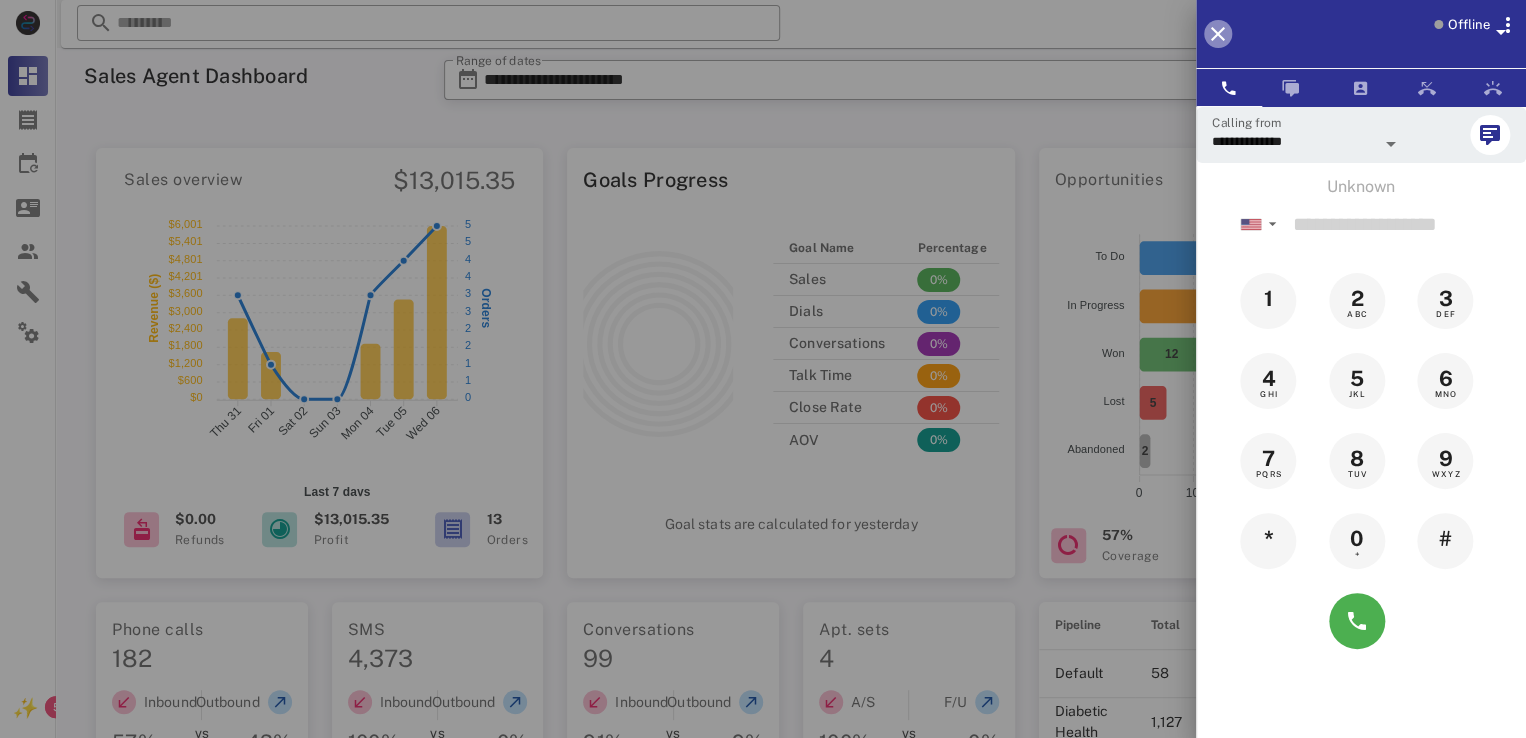 click at bounding box center [1218, 34] 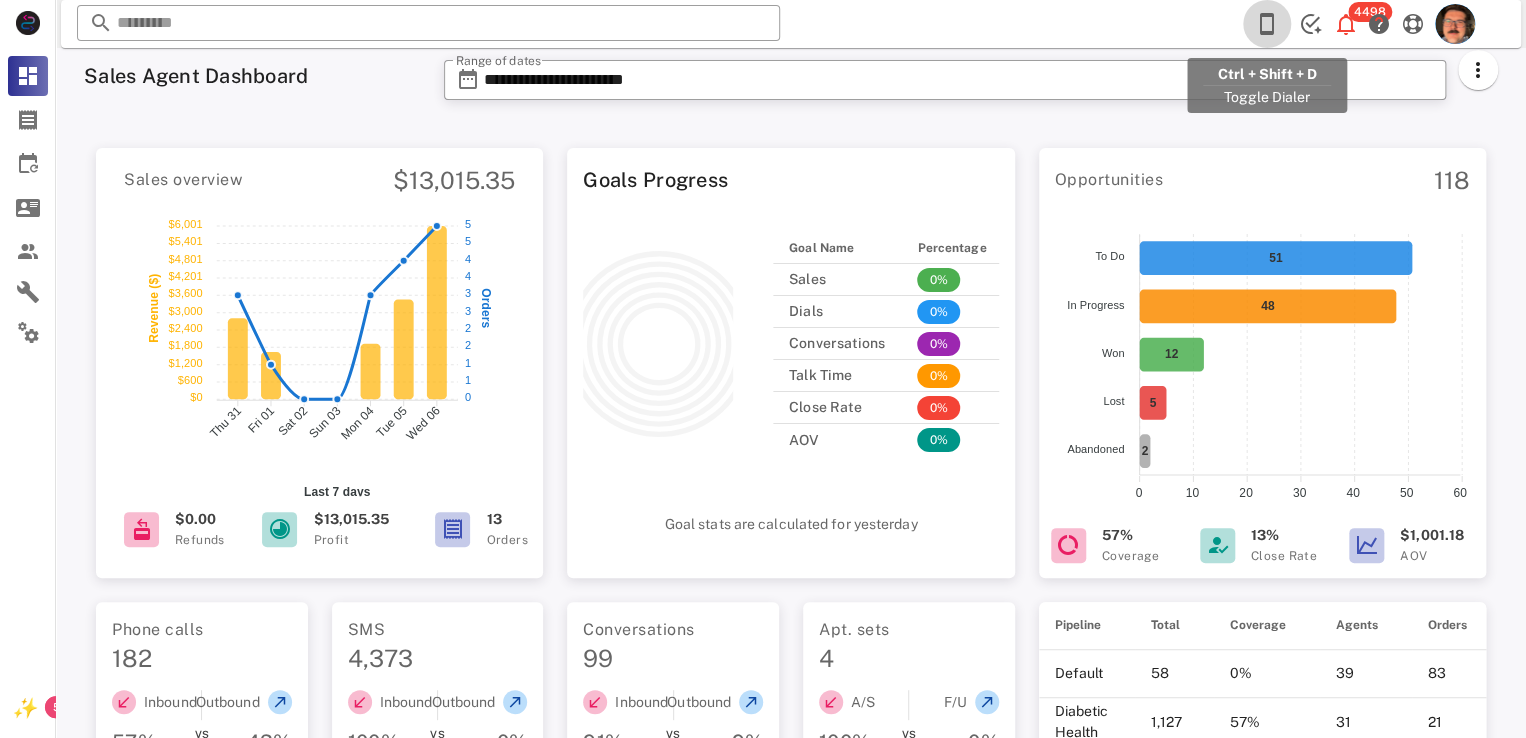 click at bounding box center (1267, 24) 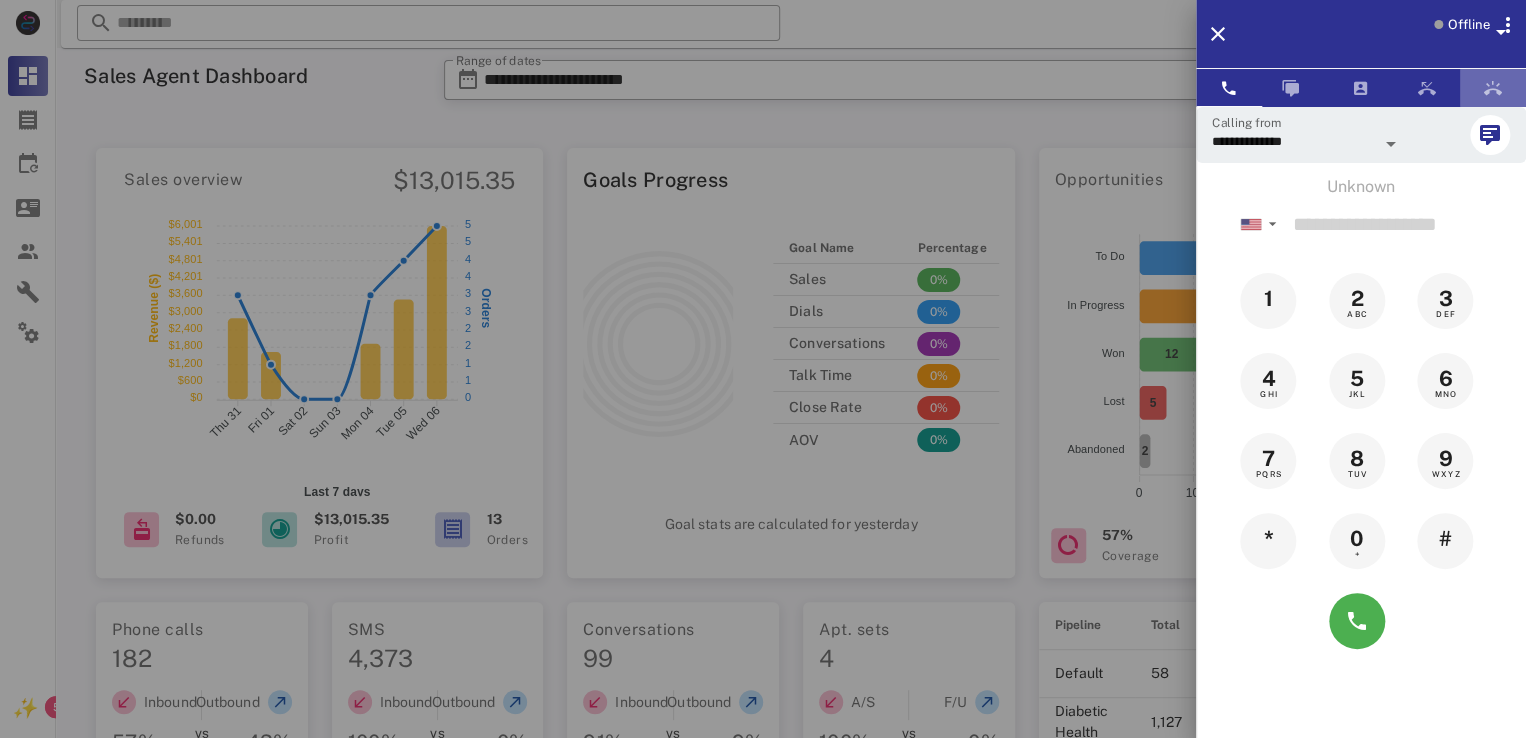 click at bounding box center [1493, 88] 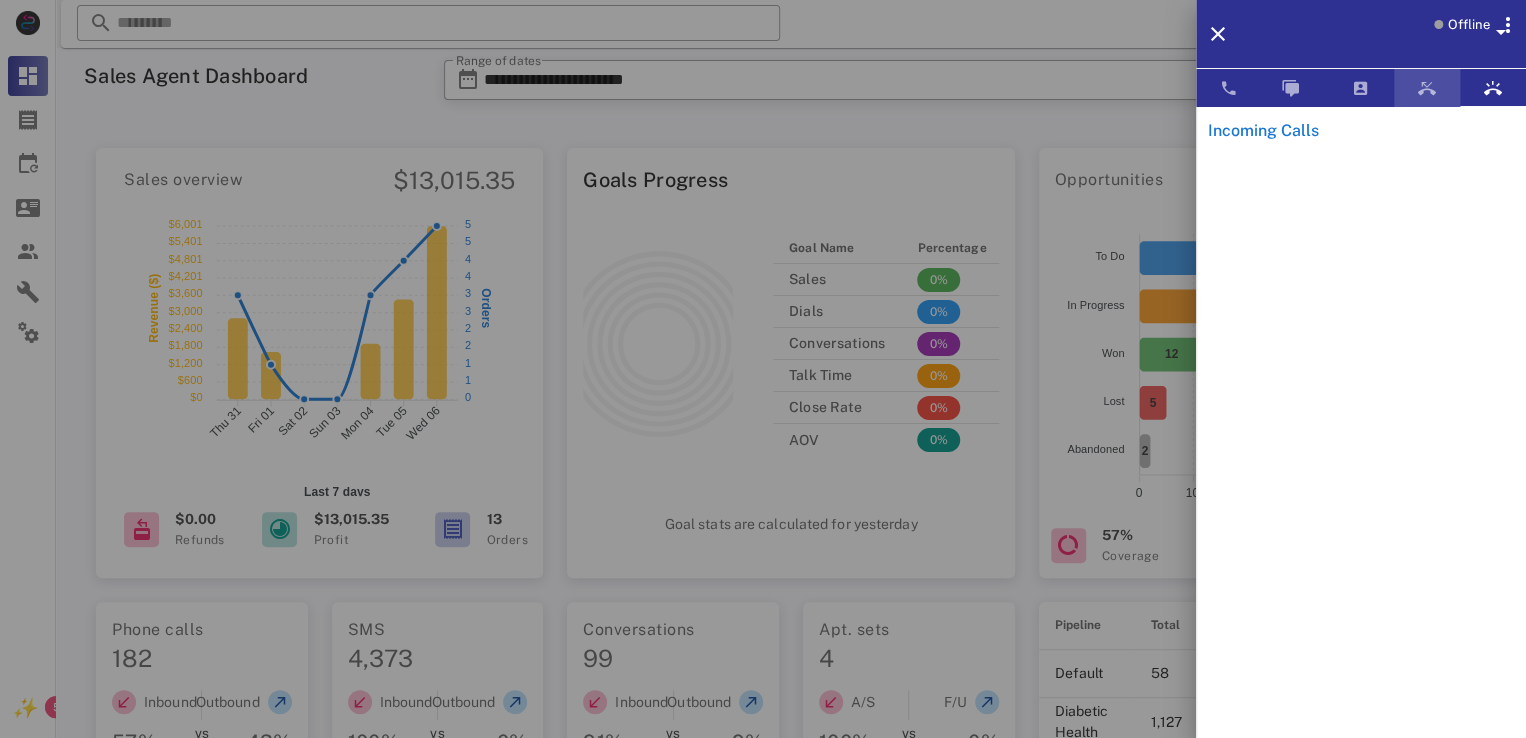 drag, startPoint x: 1435, startPoint y: 93, endPoint x: 1454, endPoint y: 87, distance: 19.924858 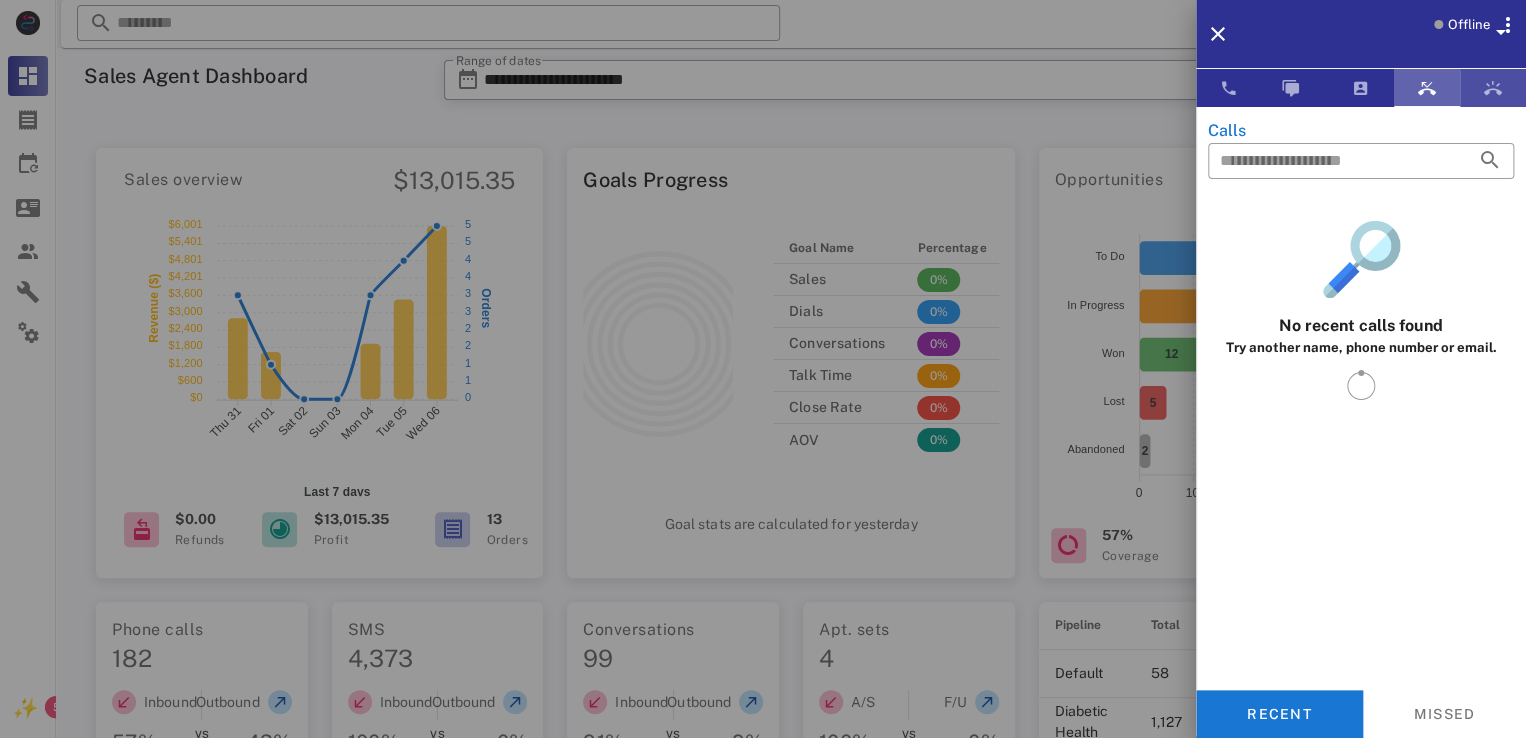 click at bounding box center [1493, 88] 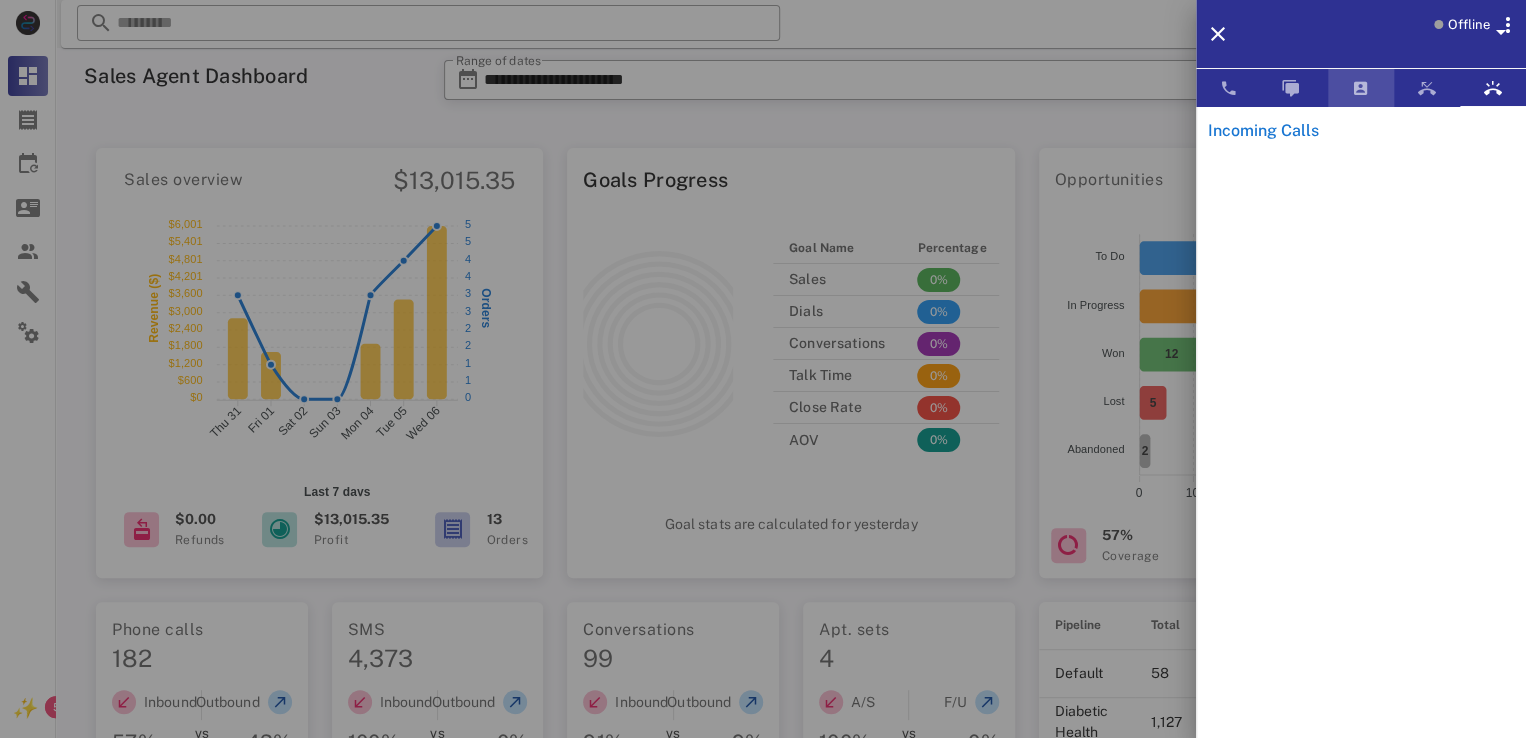 drag, startPoint x: 1362, startPoint y: 103, endPoint x: 1398, endPoint y: 95, distance: 36.878178 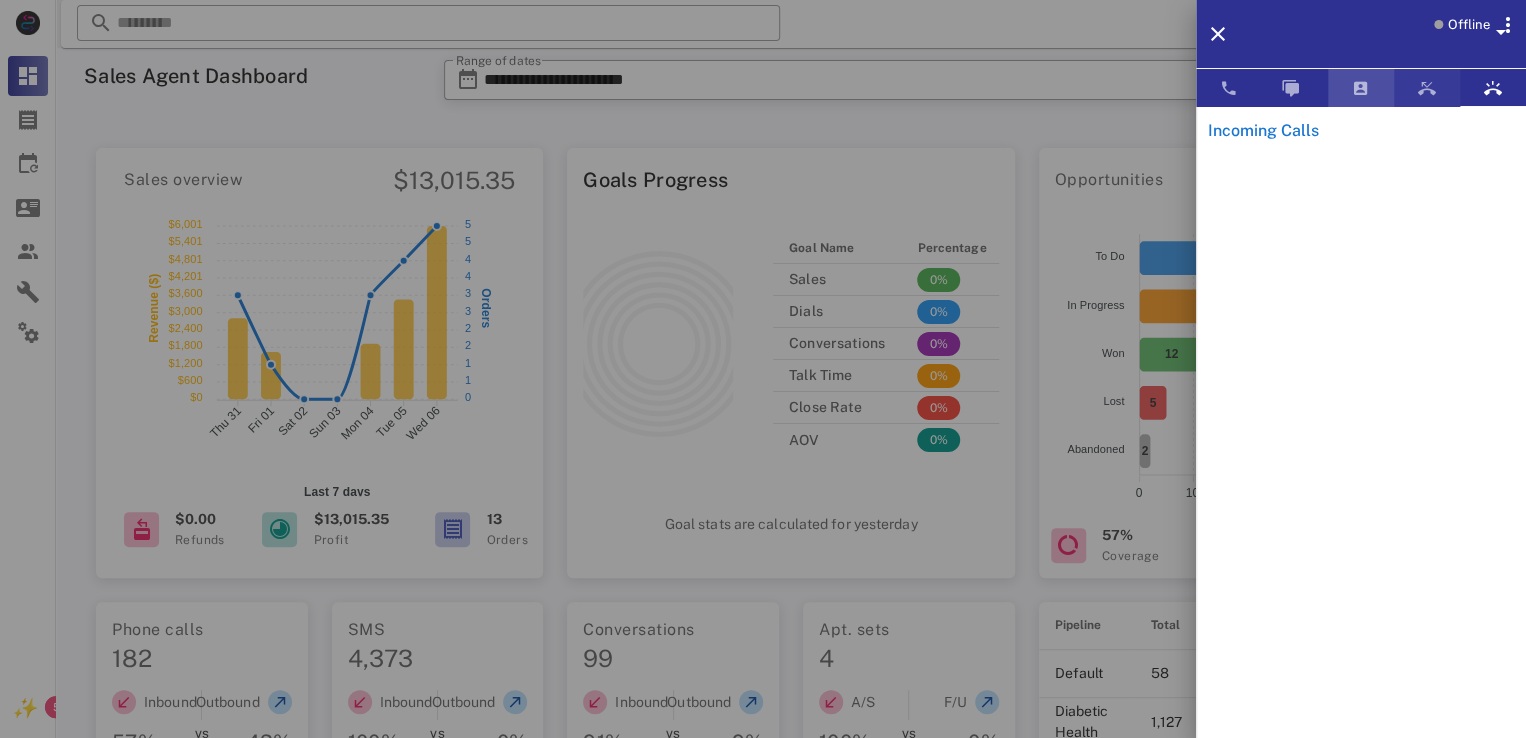 click at bounding box center [1361, 88] 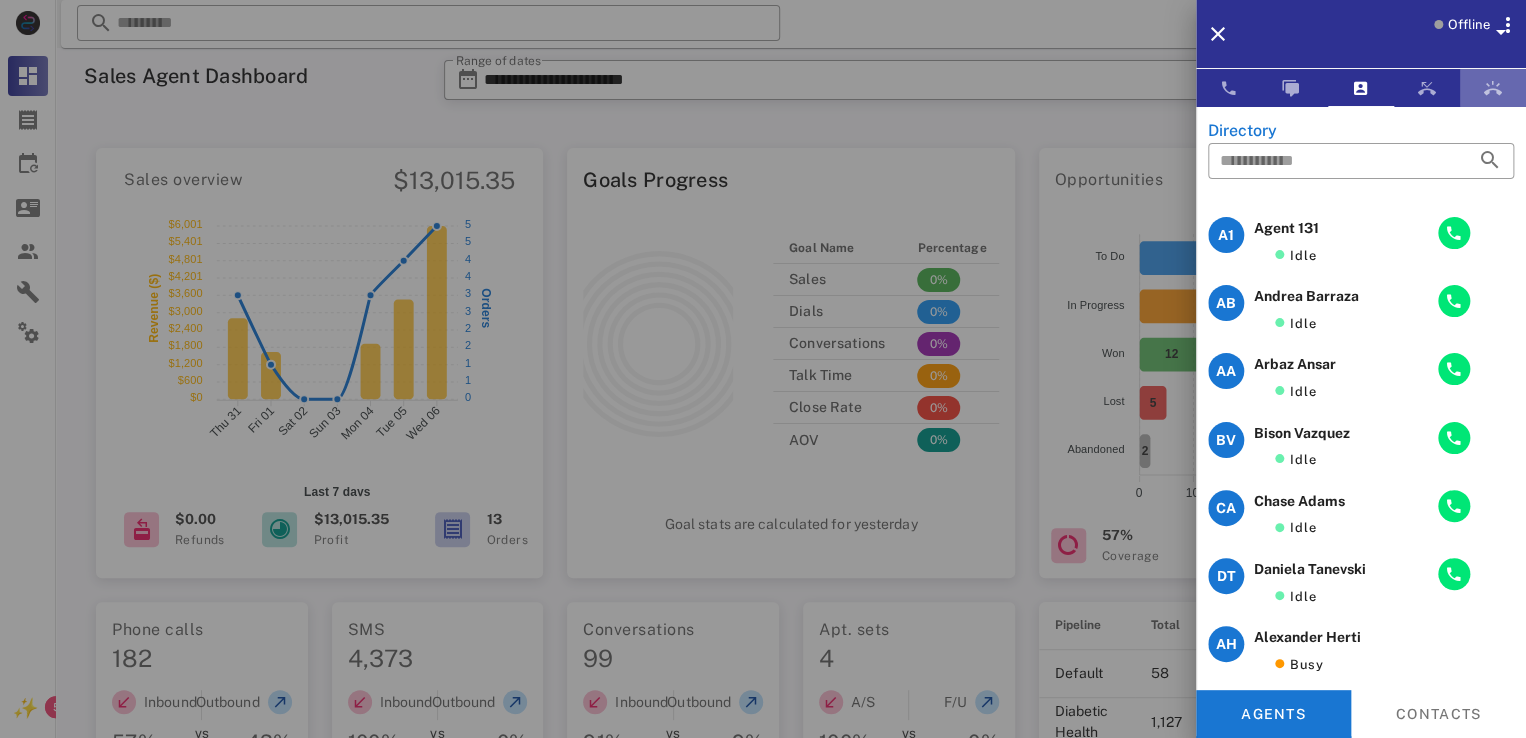 click at bounding box center [1493, 88] 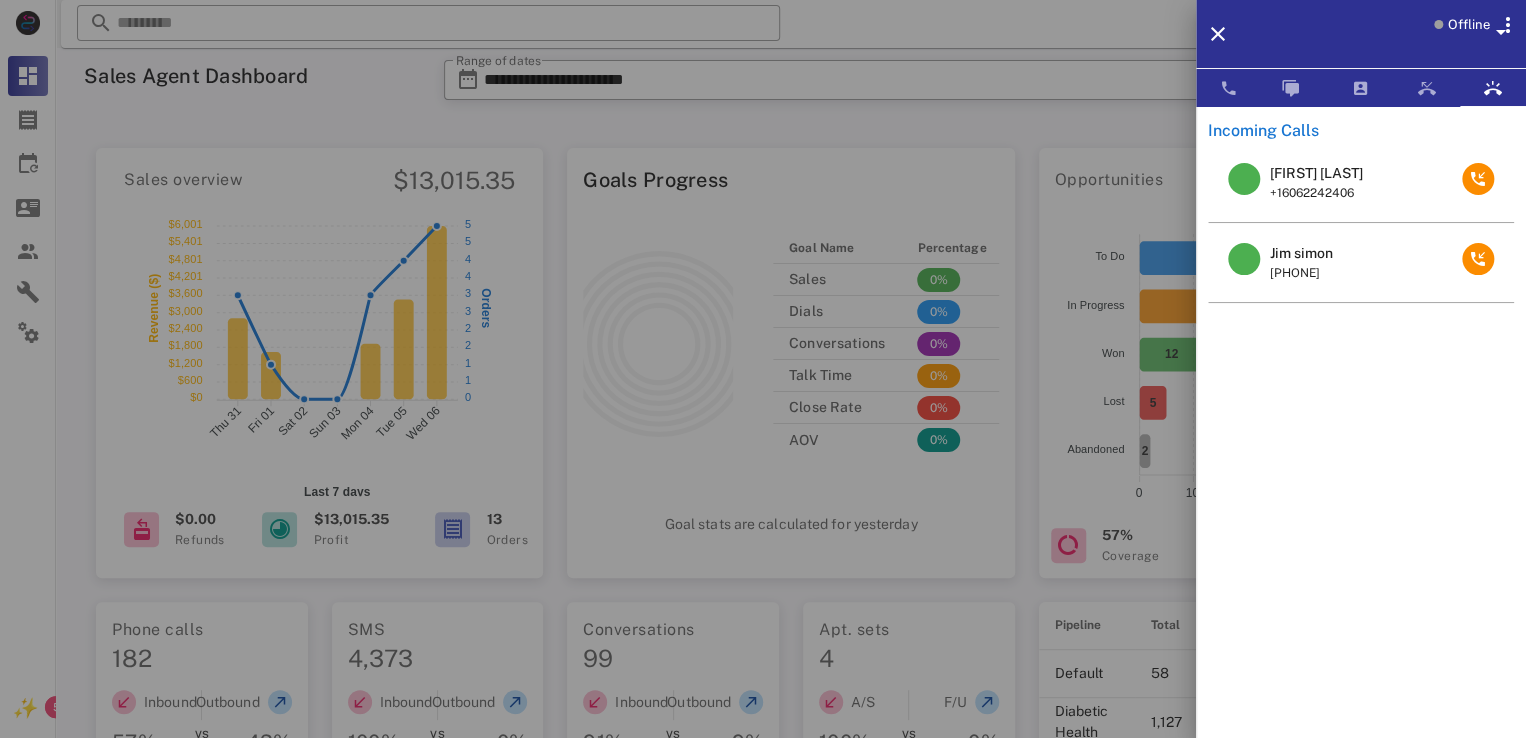 click on "Elmer Woody" at bounding box center [1316, 173] 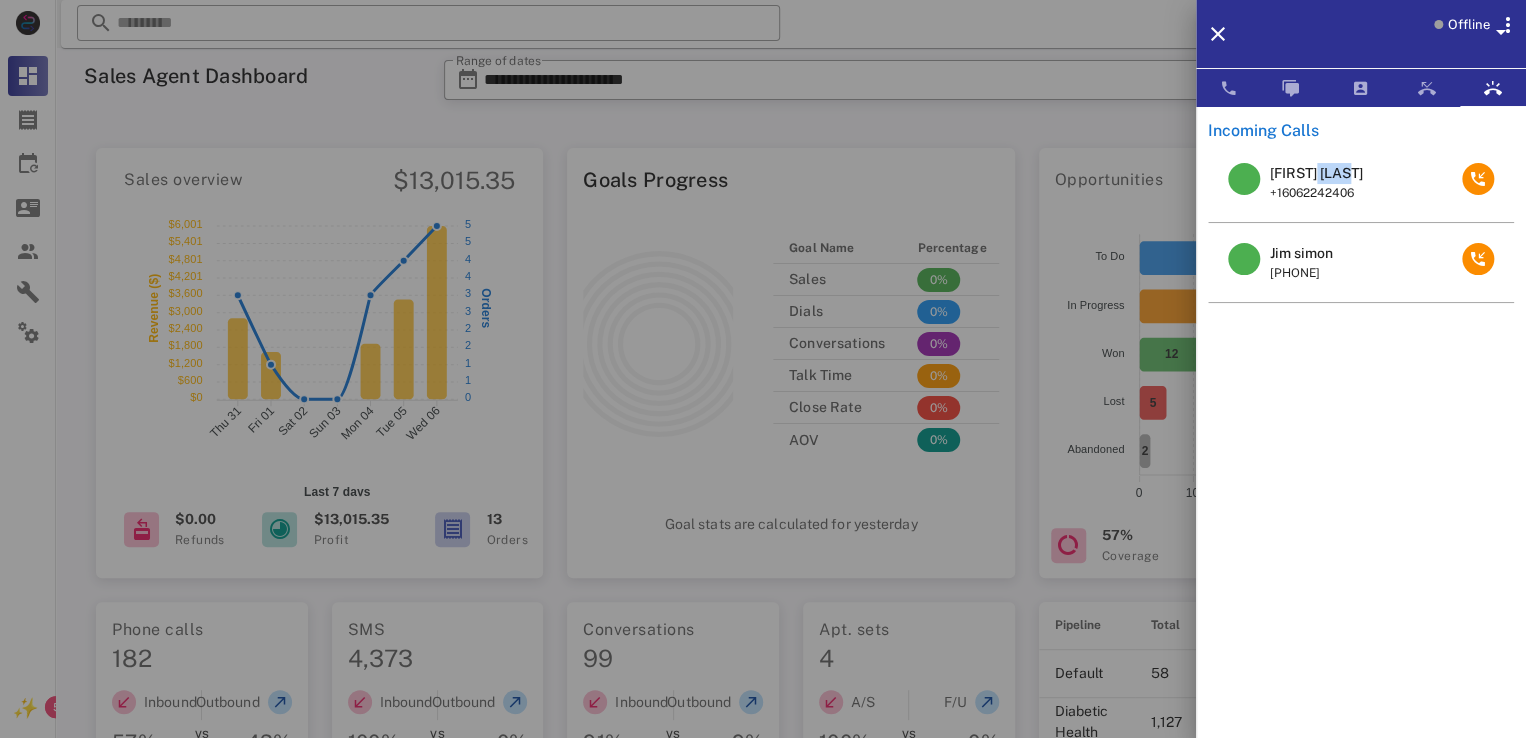 click on "Elmer Woody" at bounding box center [1316, 173] 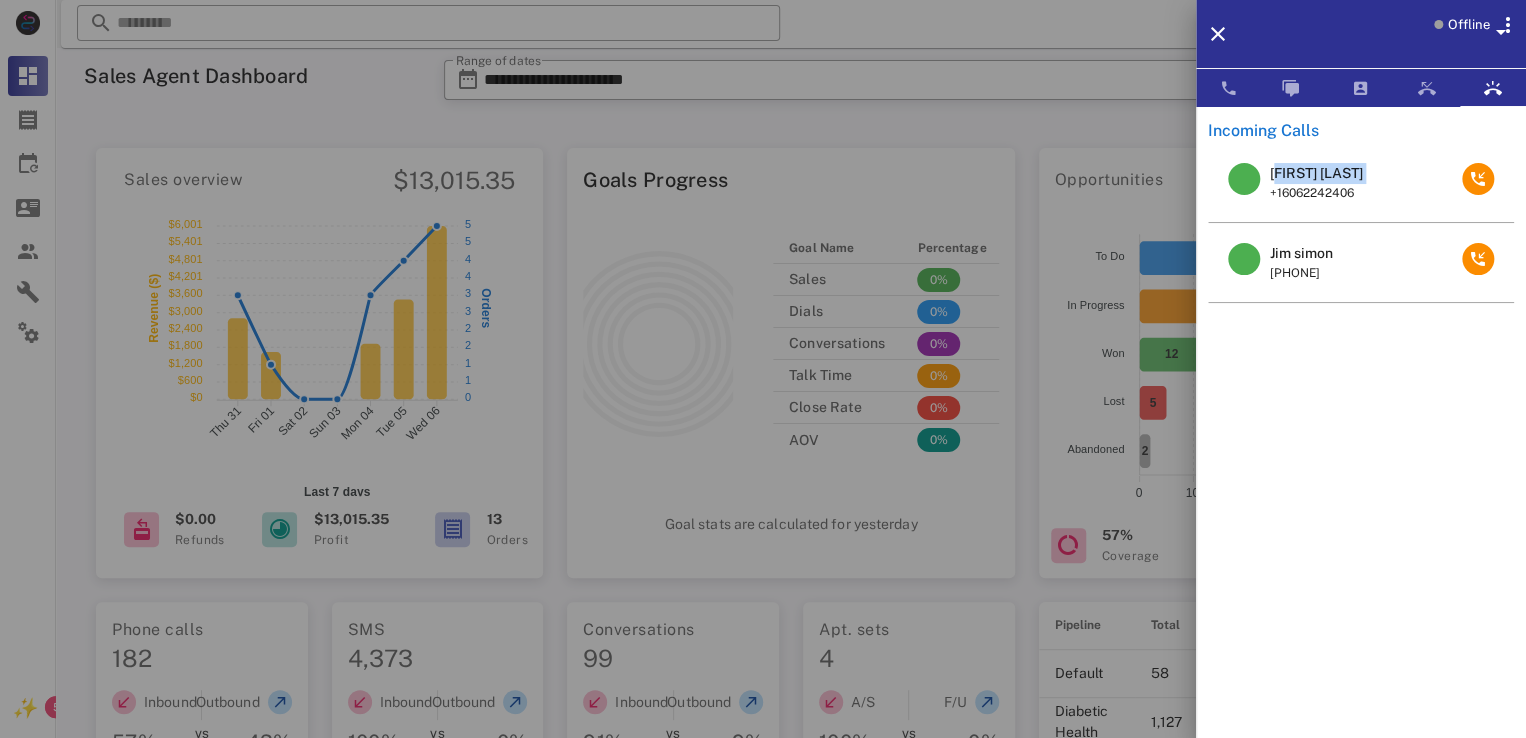 click on "Elmer Woody" at bounding box center (1316, 173) 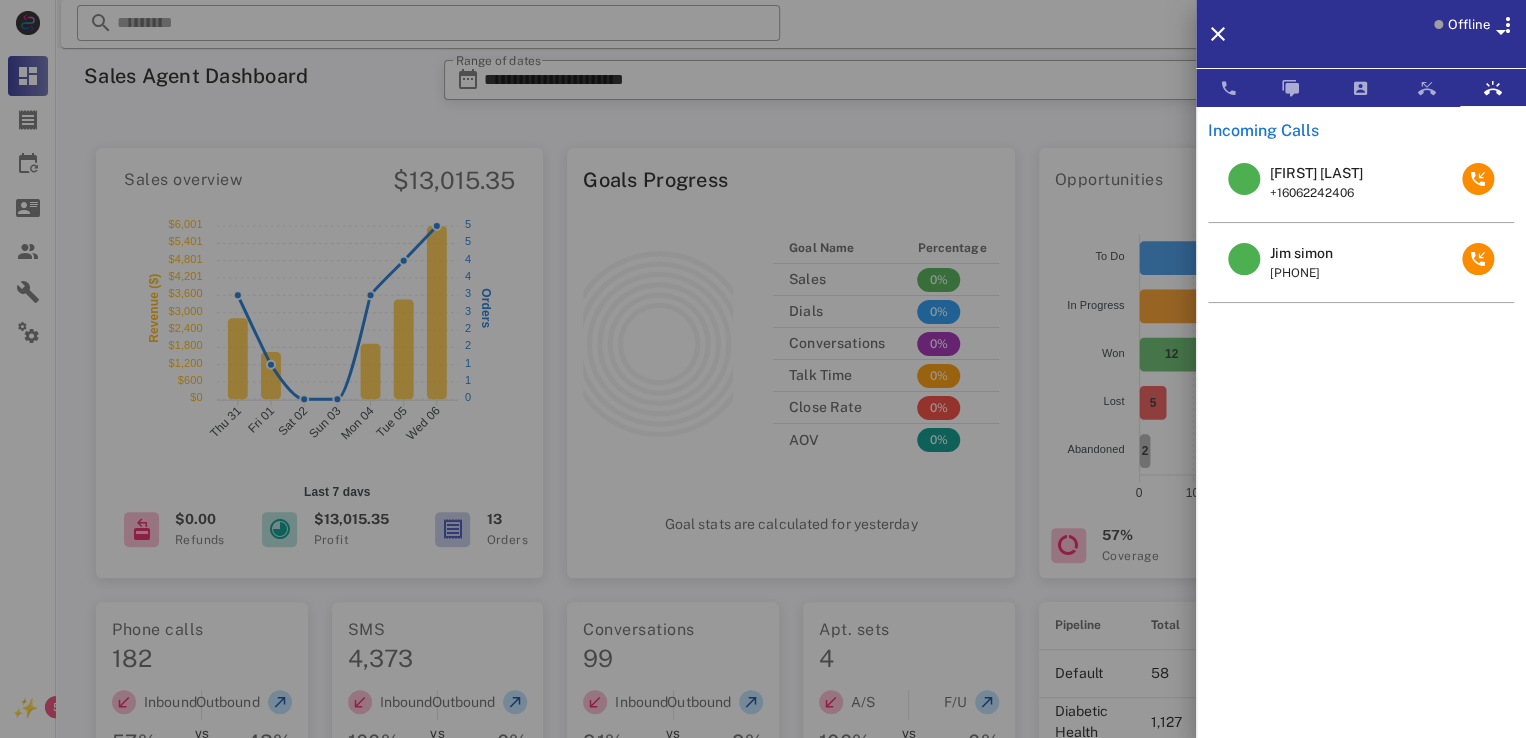 click at bounding box center (763, 369) 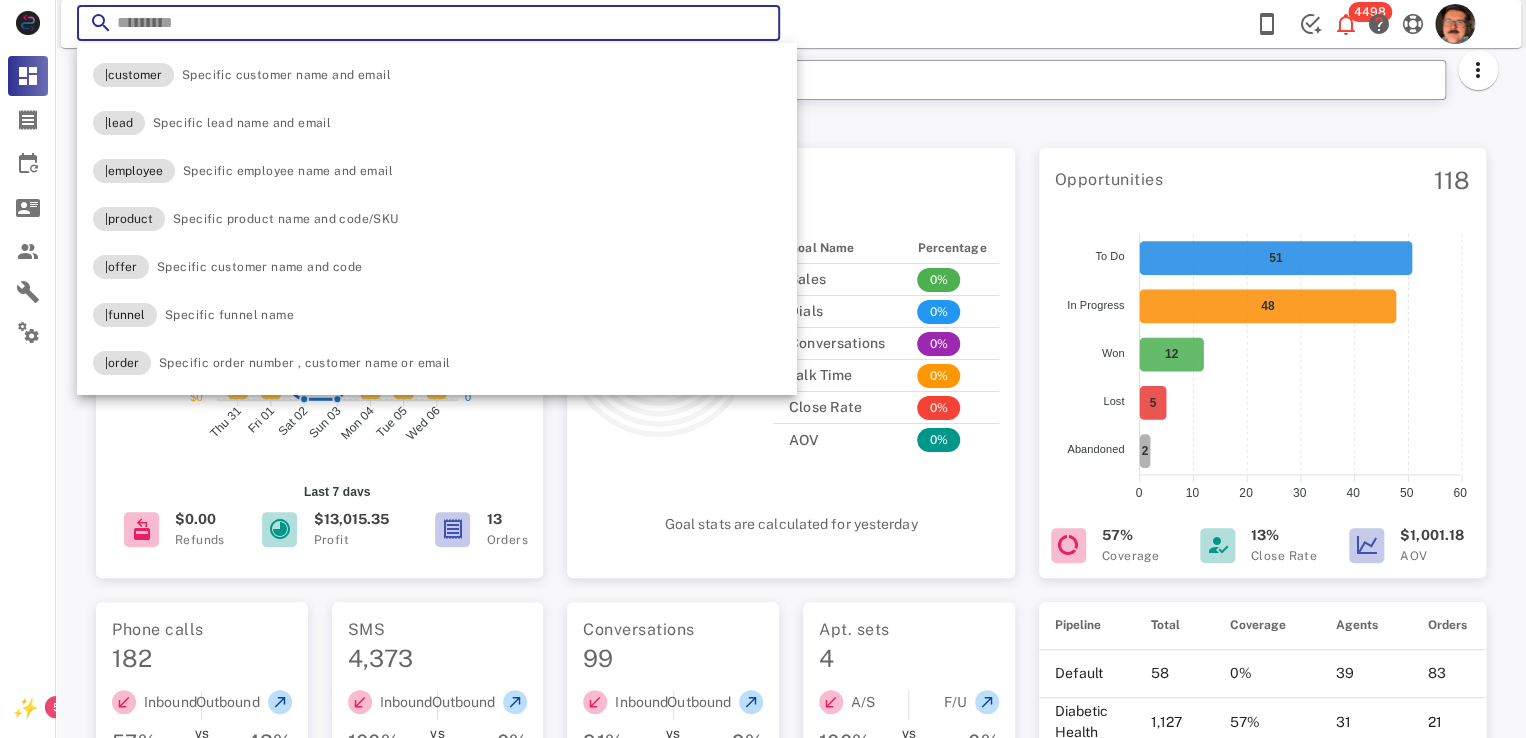 paste on "**********" 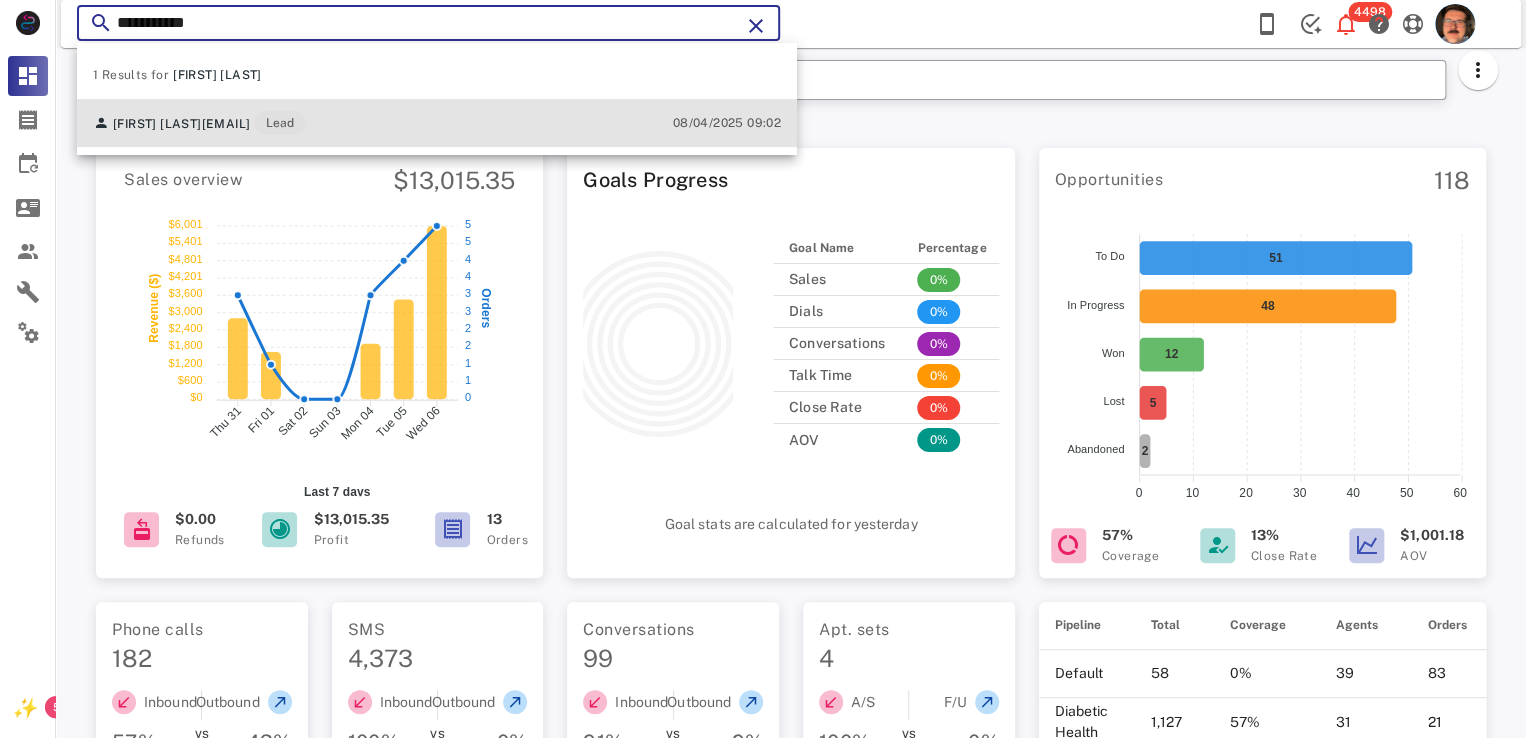 click on "Elmer Woody   randy@rwoody.com   Lead   08/04/2025 09:02" at bounding box center [437, 123] 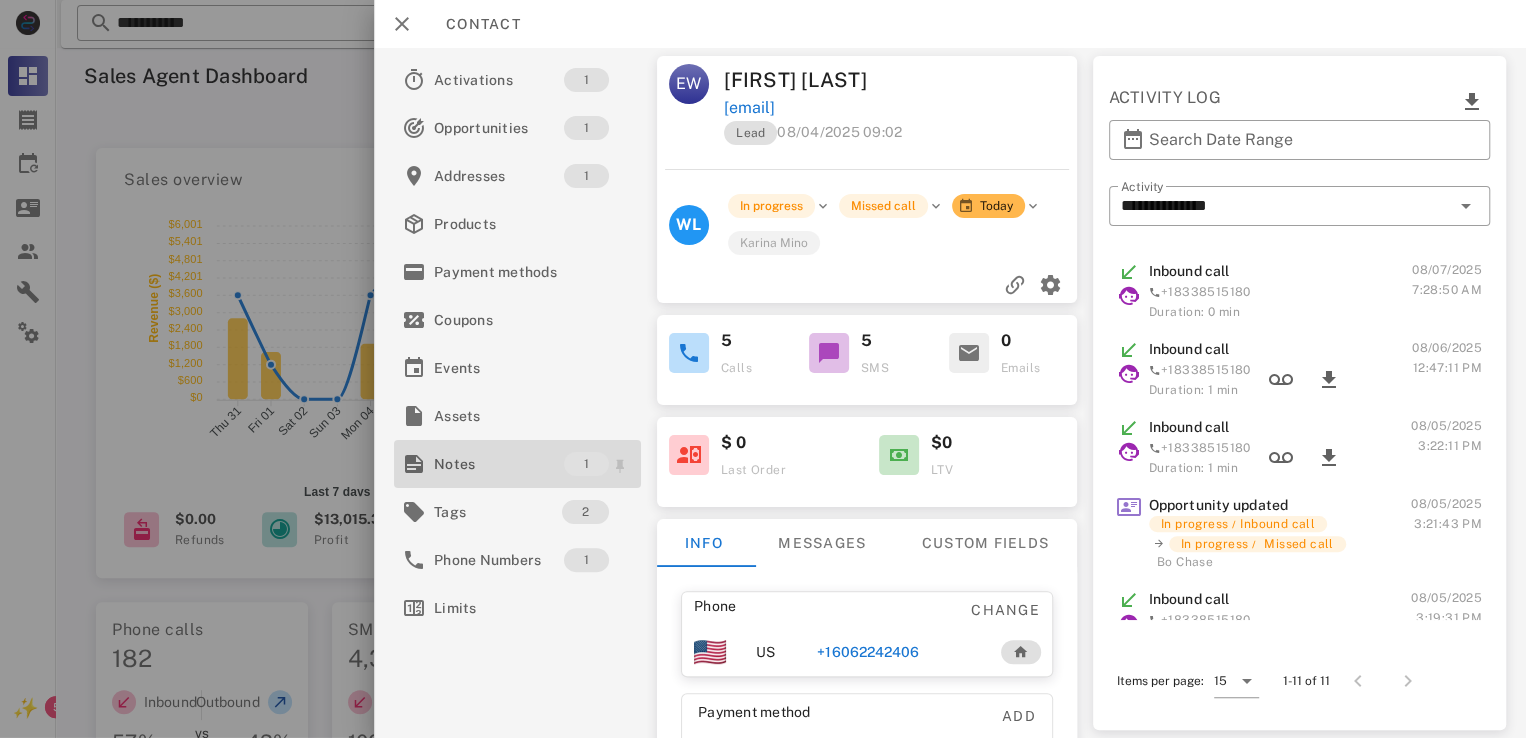 click on "Notes" at bounding box center (499, 464) 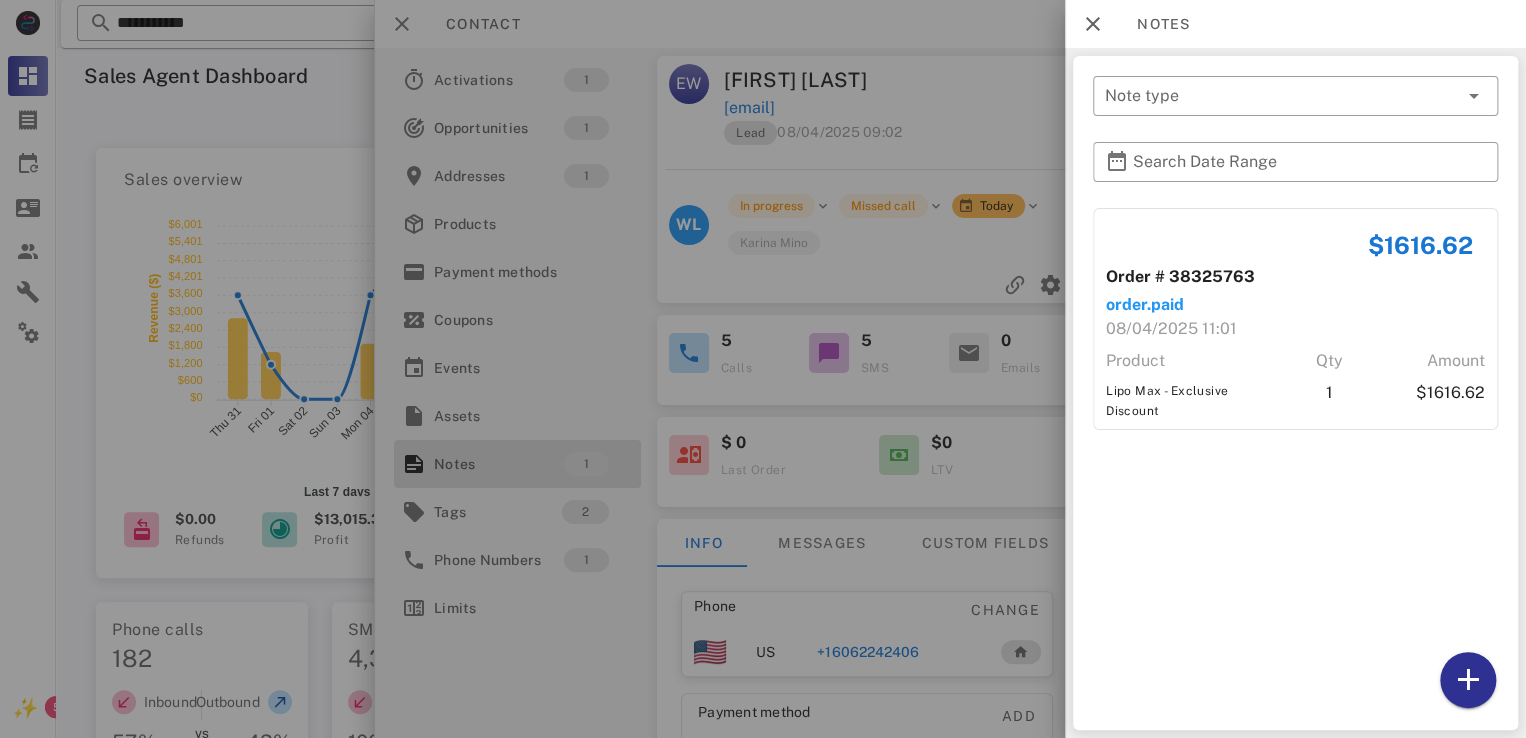 click at bounding box center (763, 369) 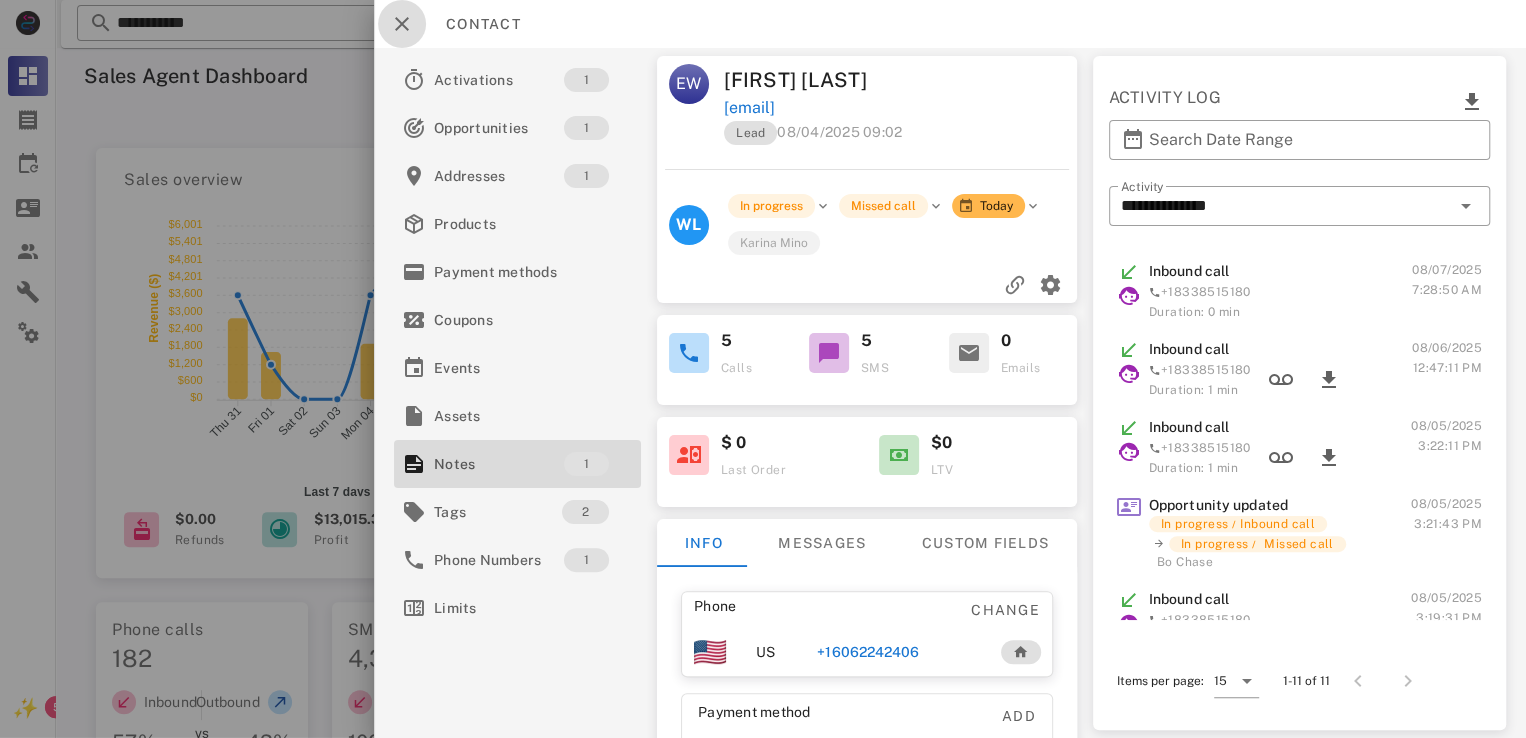 click at bounding box center [402, 24] 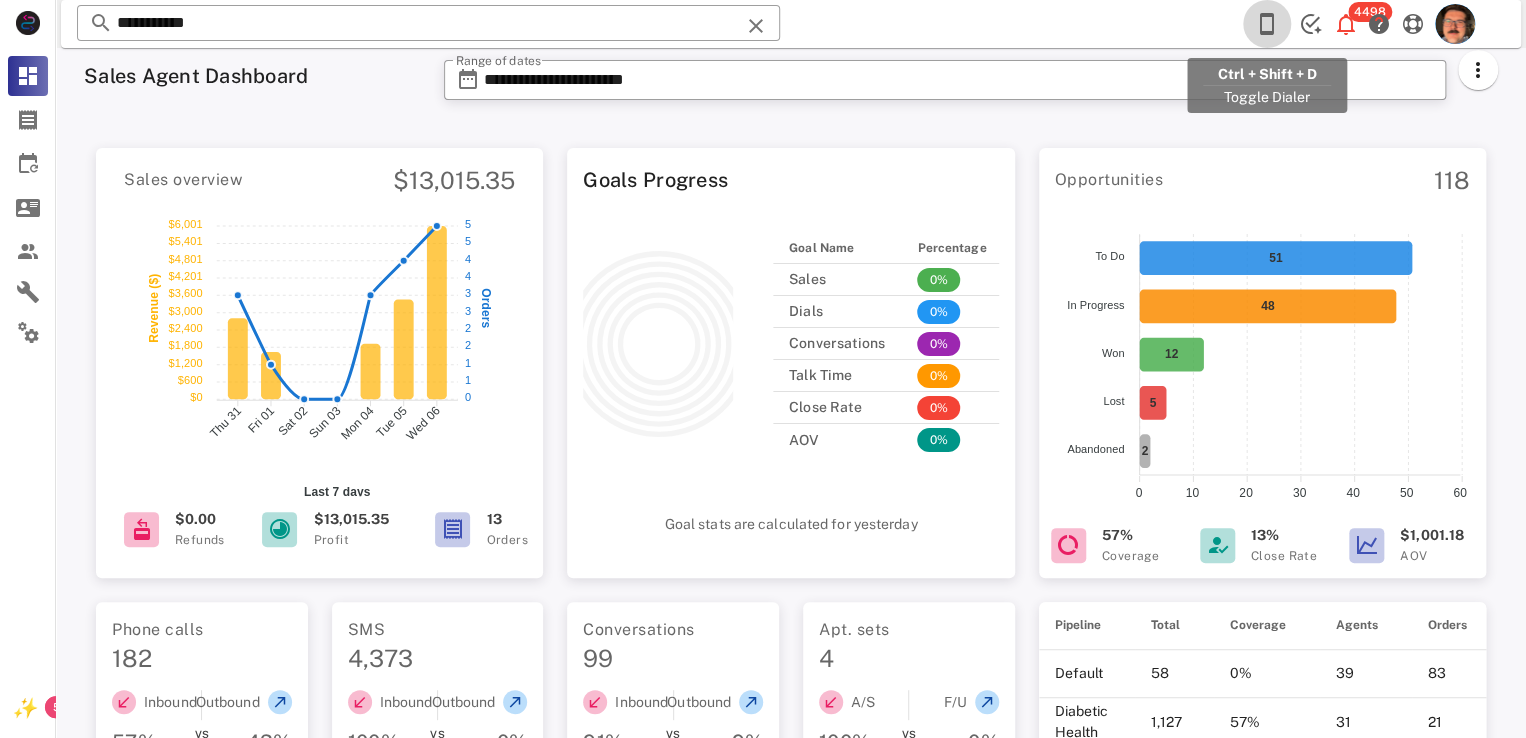 click at bounding box center [1267, 24] 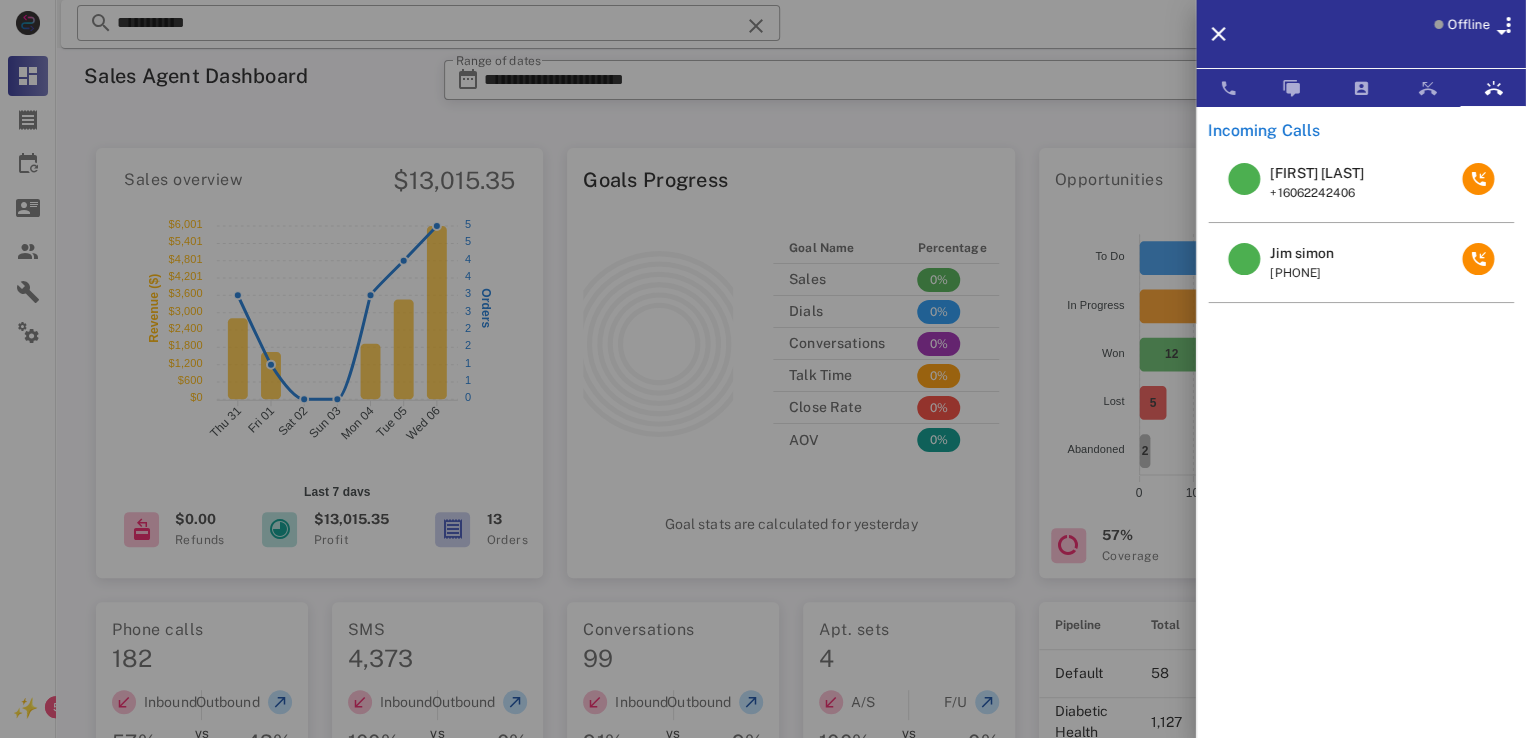click on "+13373294181" at bounding box center (1301, 273) 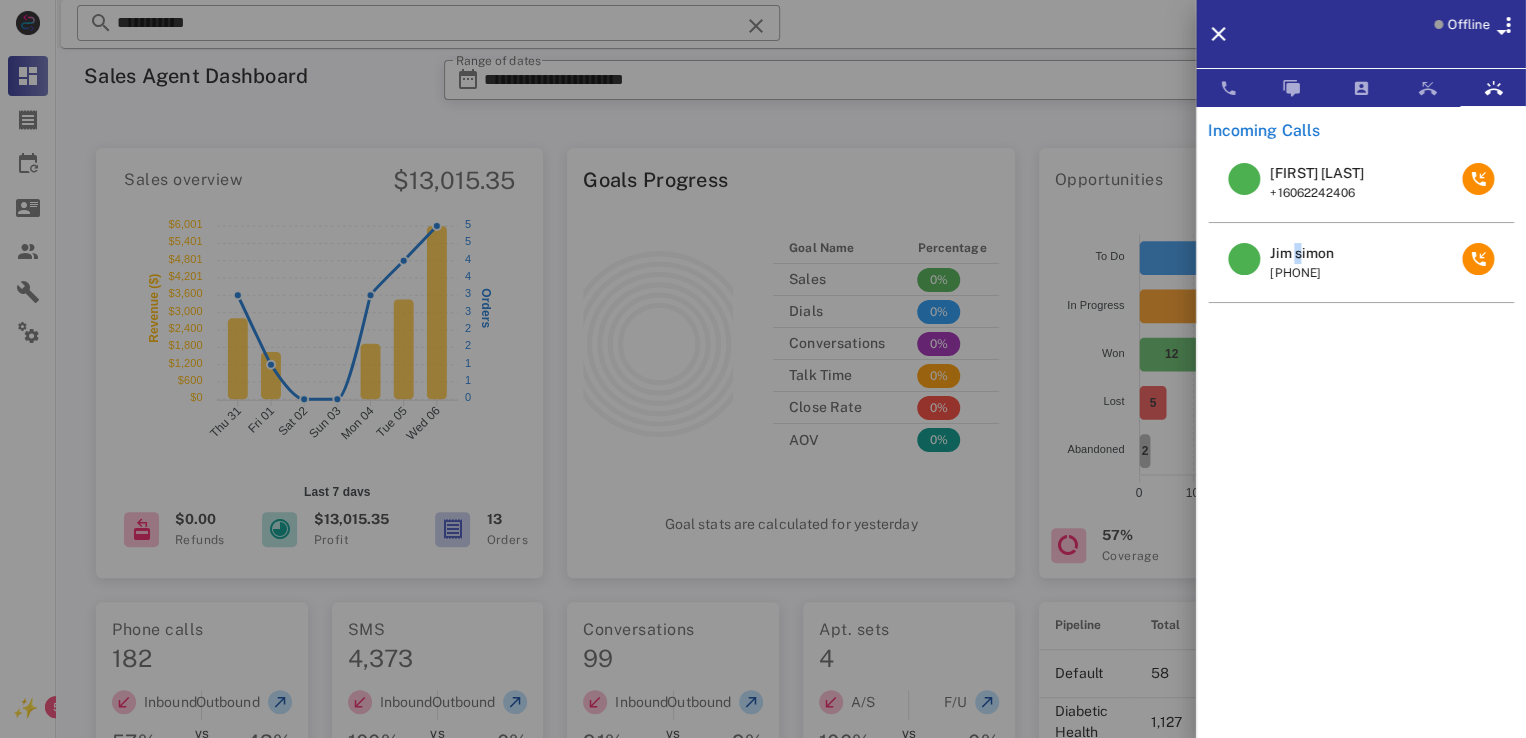click on "Jim simon" at bounding box center [1301, 253] 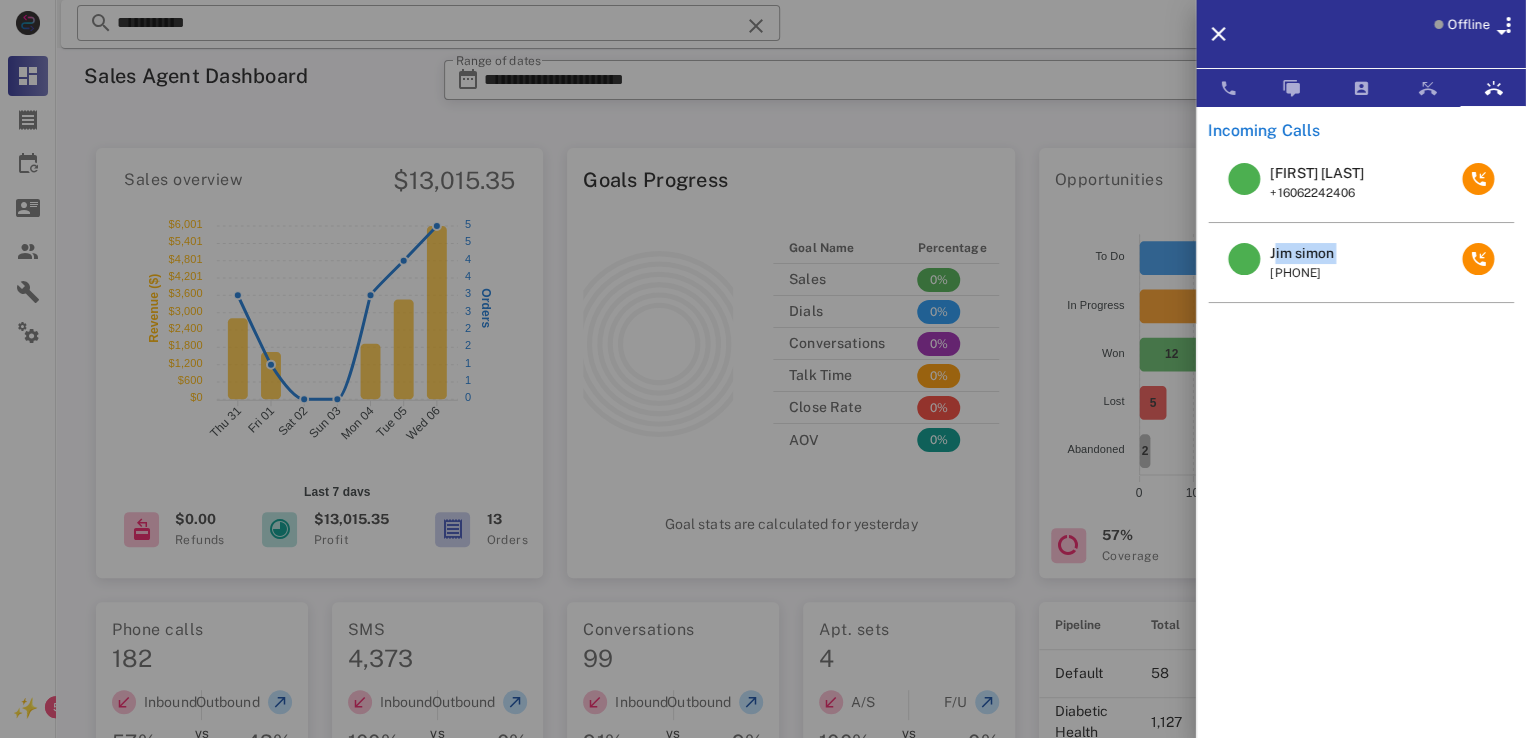 click on "Jim simon" at bounding box center (1301, 253) 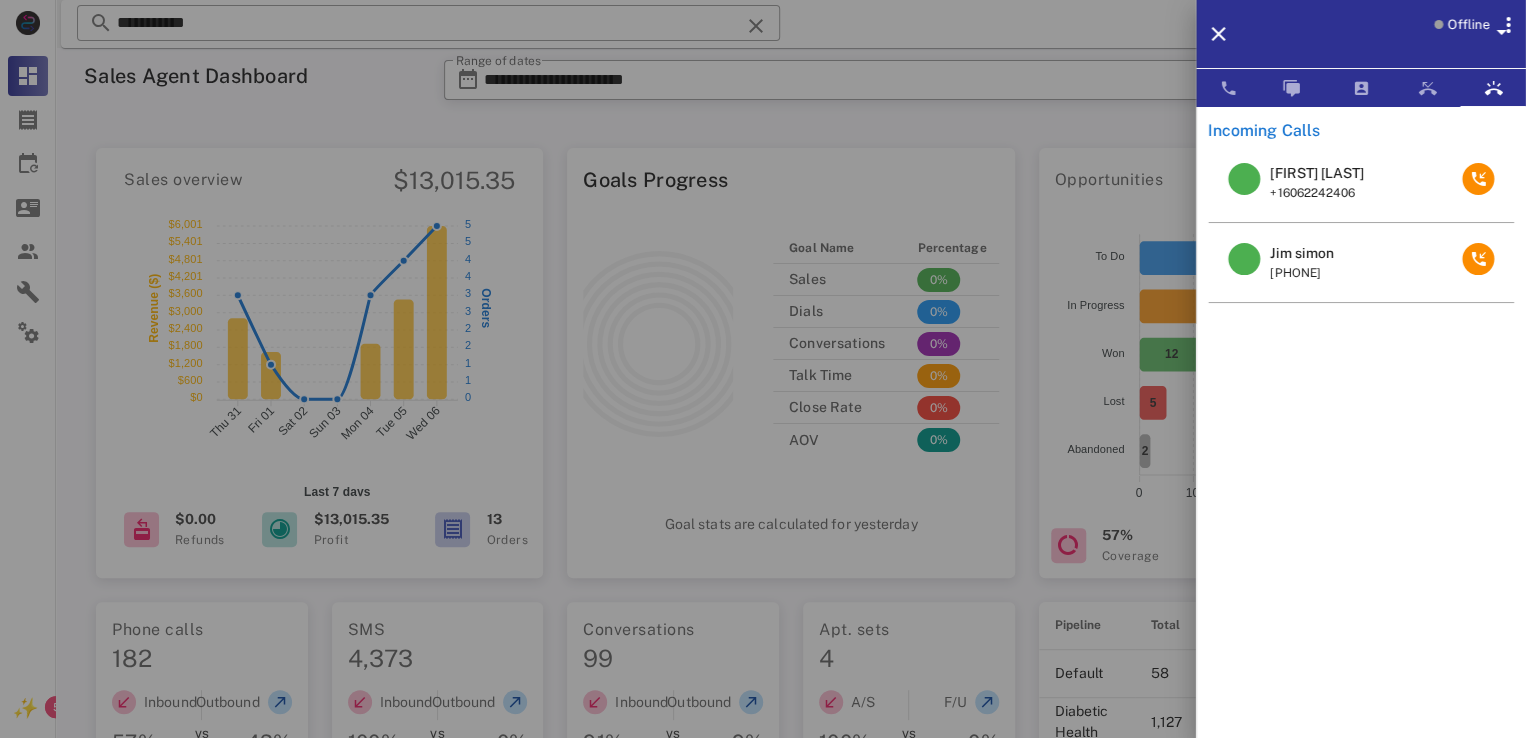 click at bounding box center (763, 369) 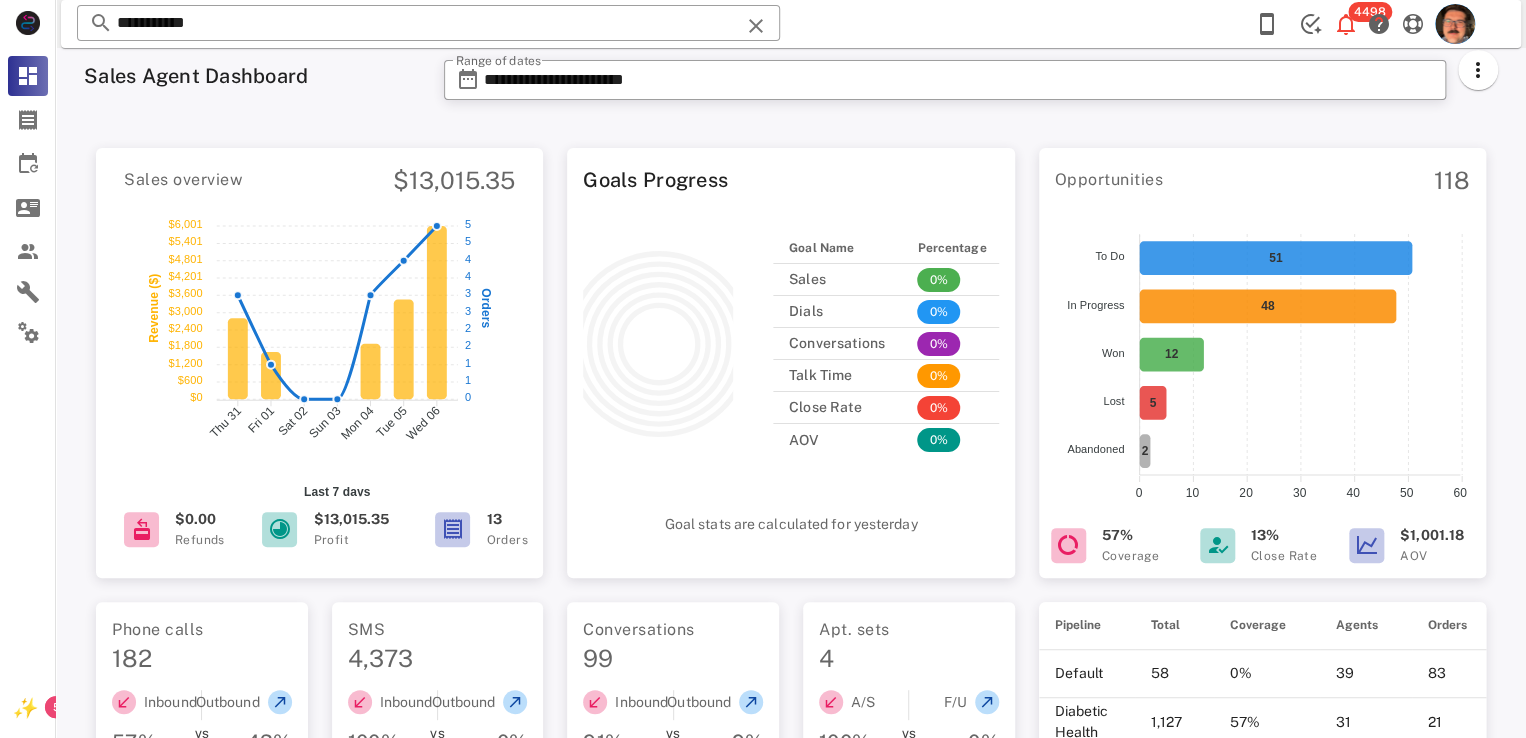 click on "**********" at bounding box center [428, 23] 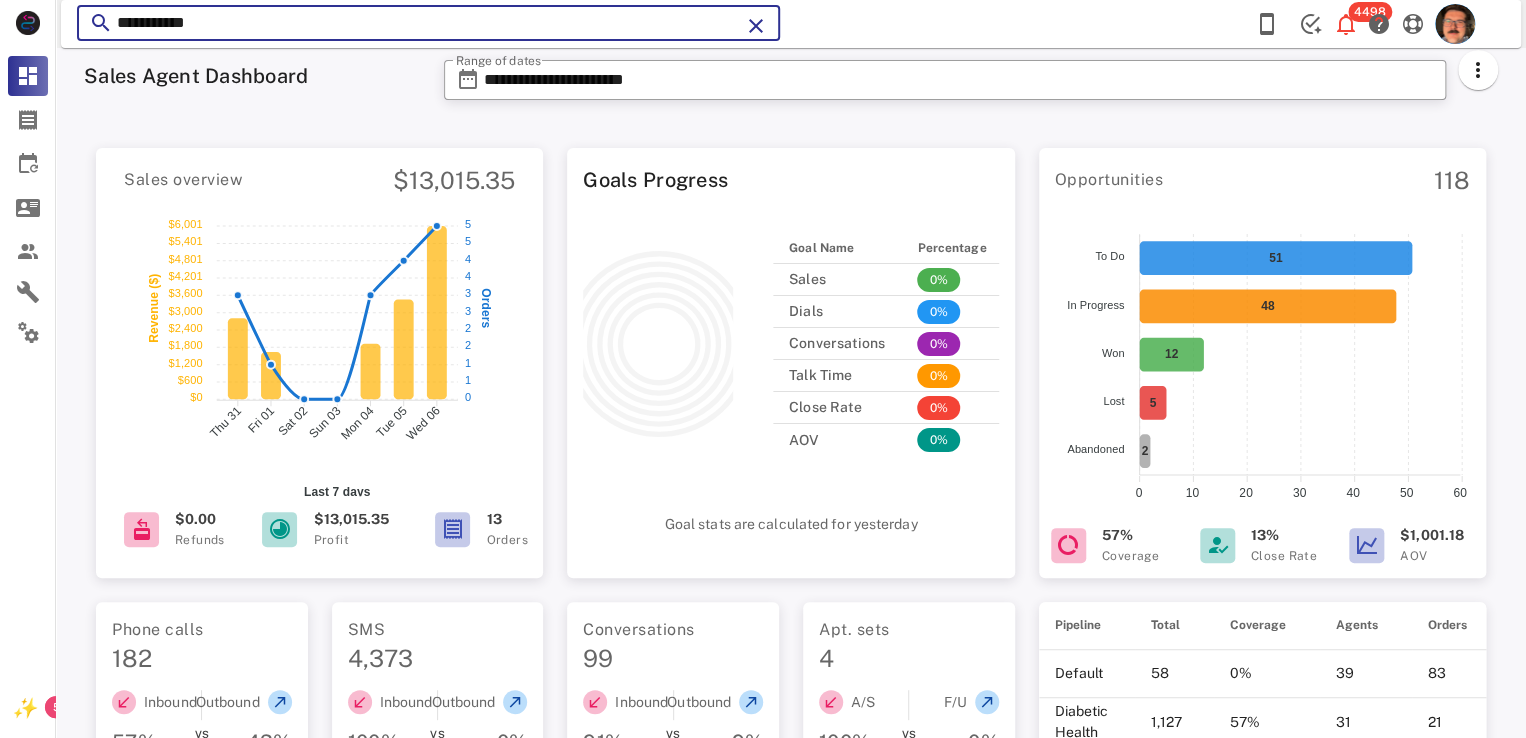 click on "**********" at bounding box center [428, 23] 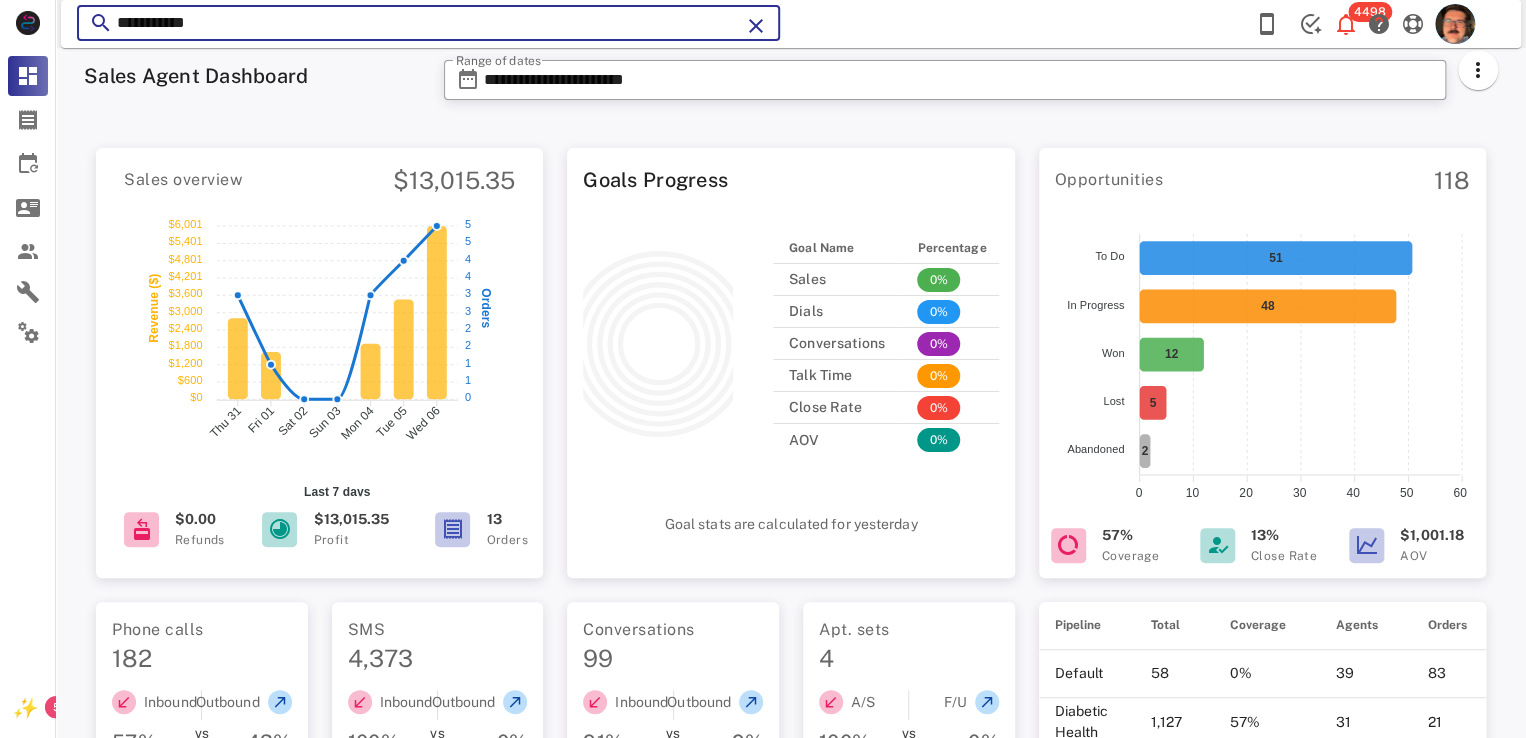 paste 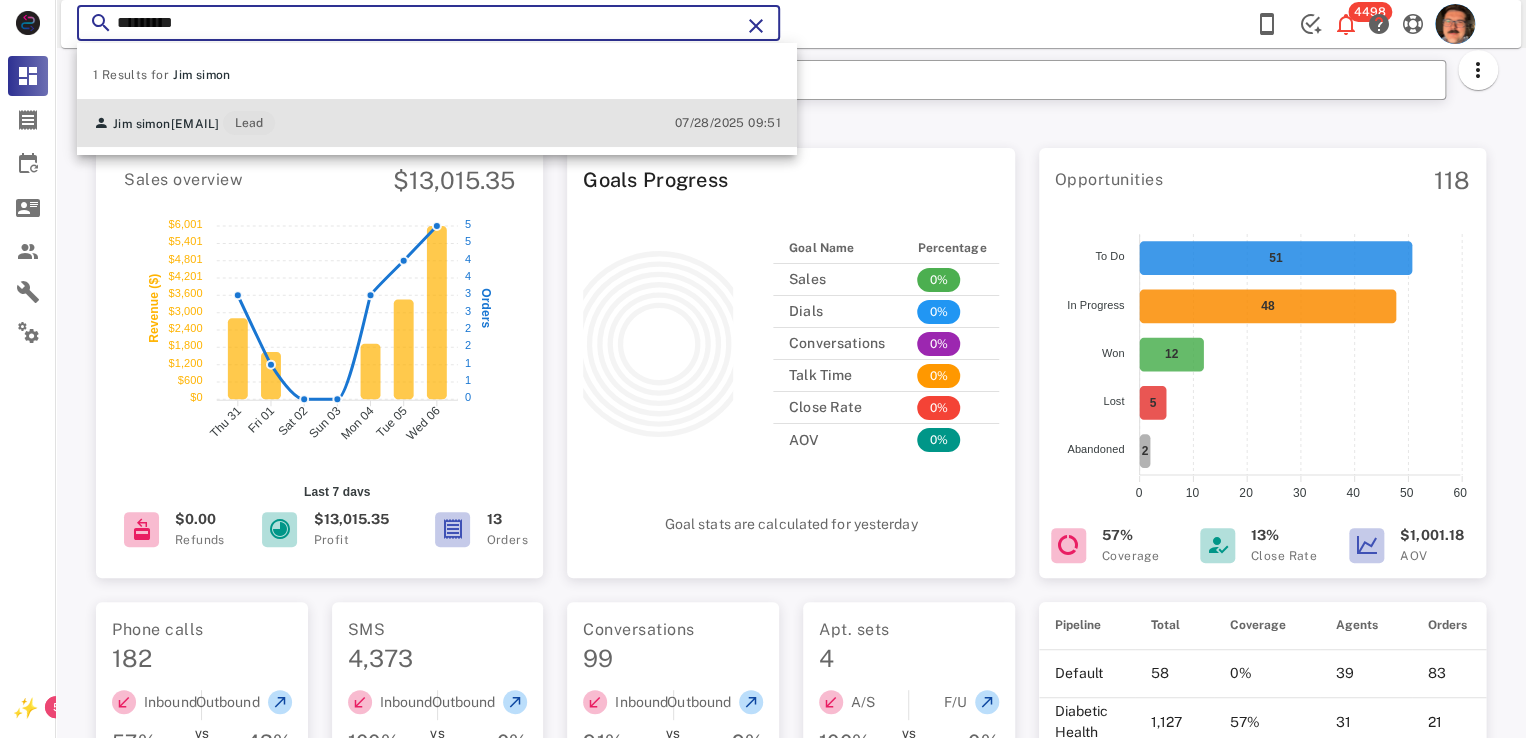 click on "Jim simon   jimsimonfishing@gmail.com   Lead   07/28/2025 09:51" at bounding box center [437, 123] 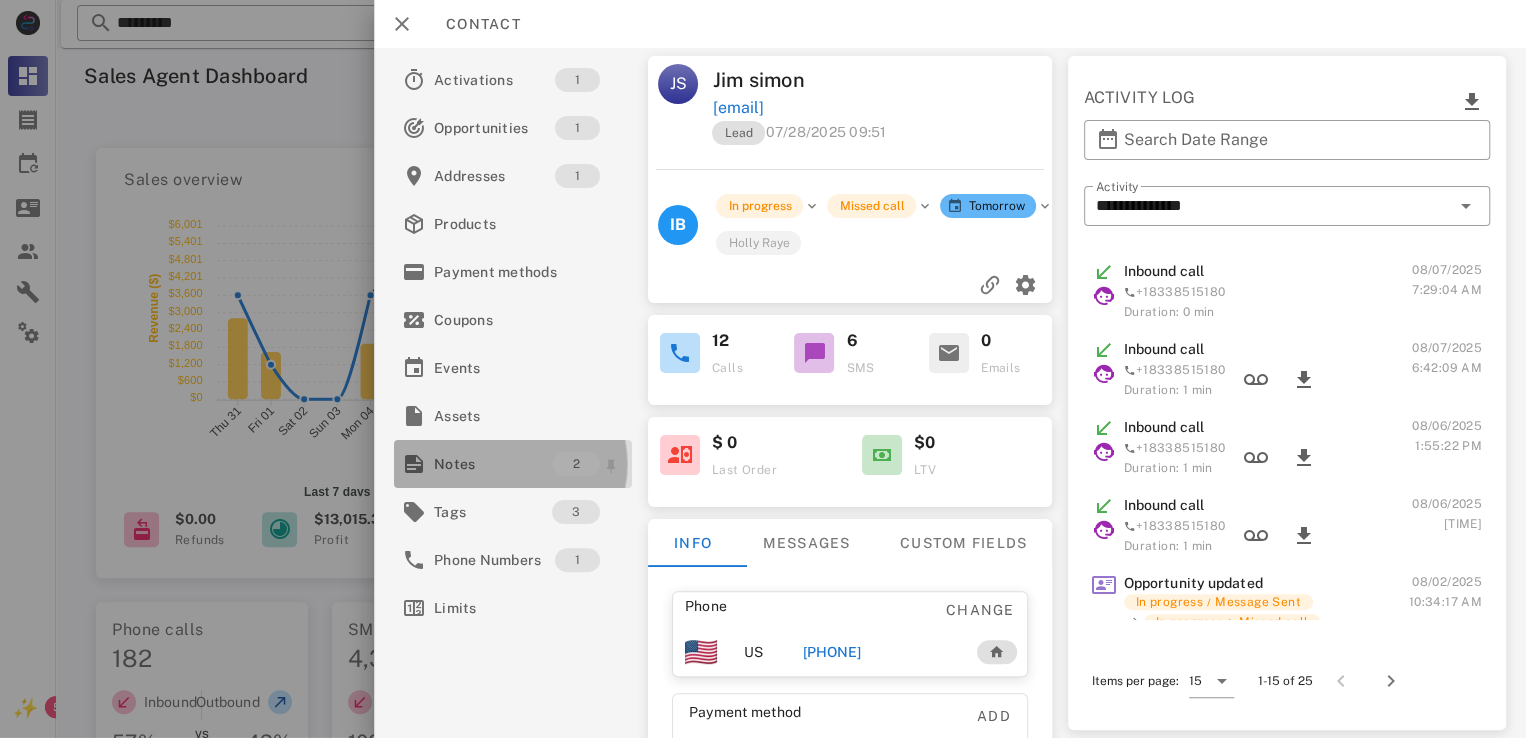 click on "Notes" at bounding box center [493, 464] 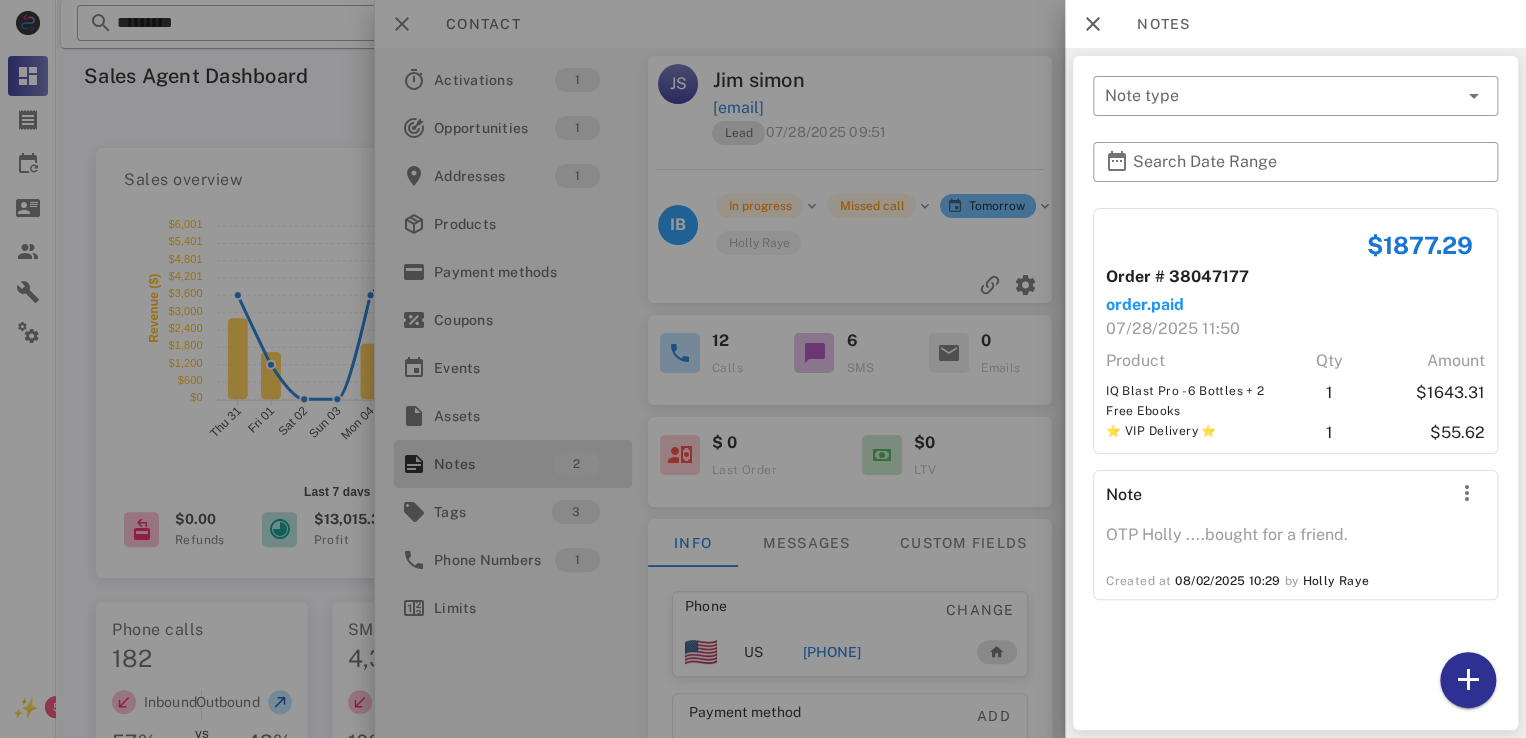 click at bounding box center (763, 369) 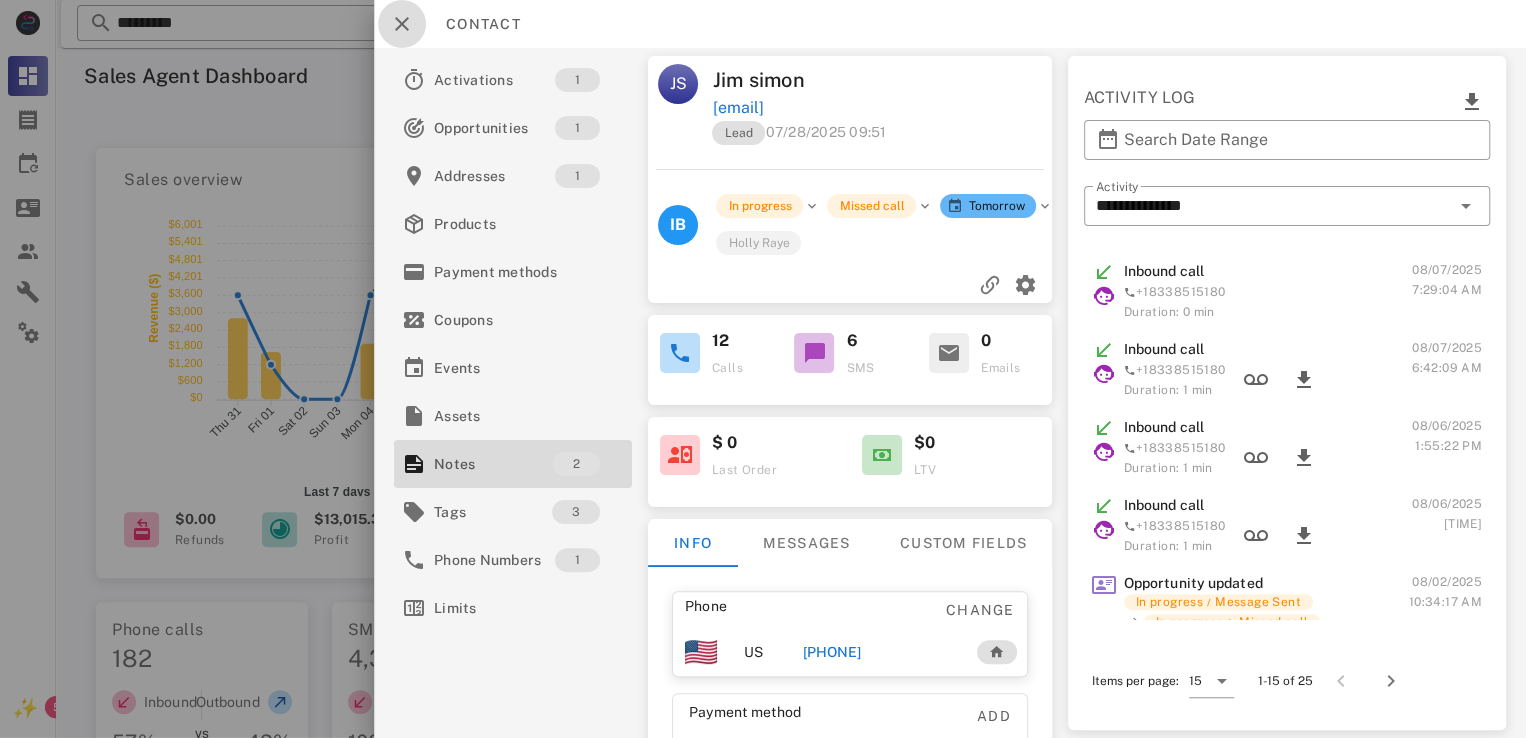 click at bounding box center (402, 24) 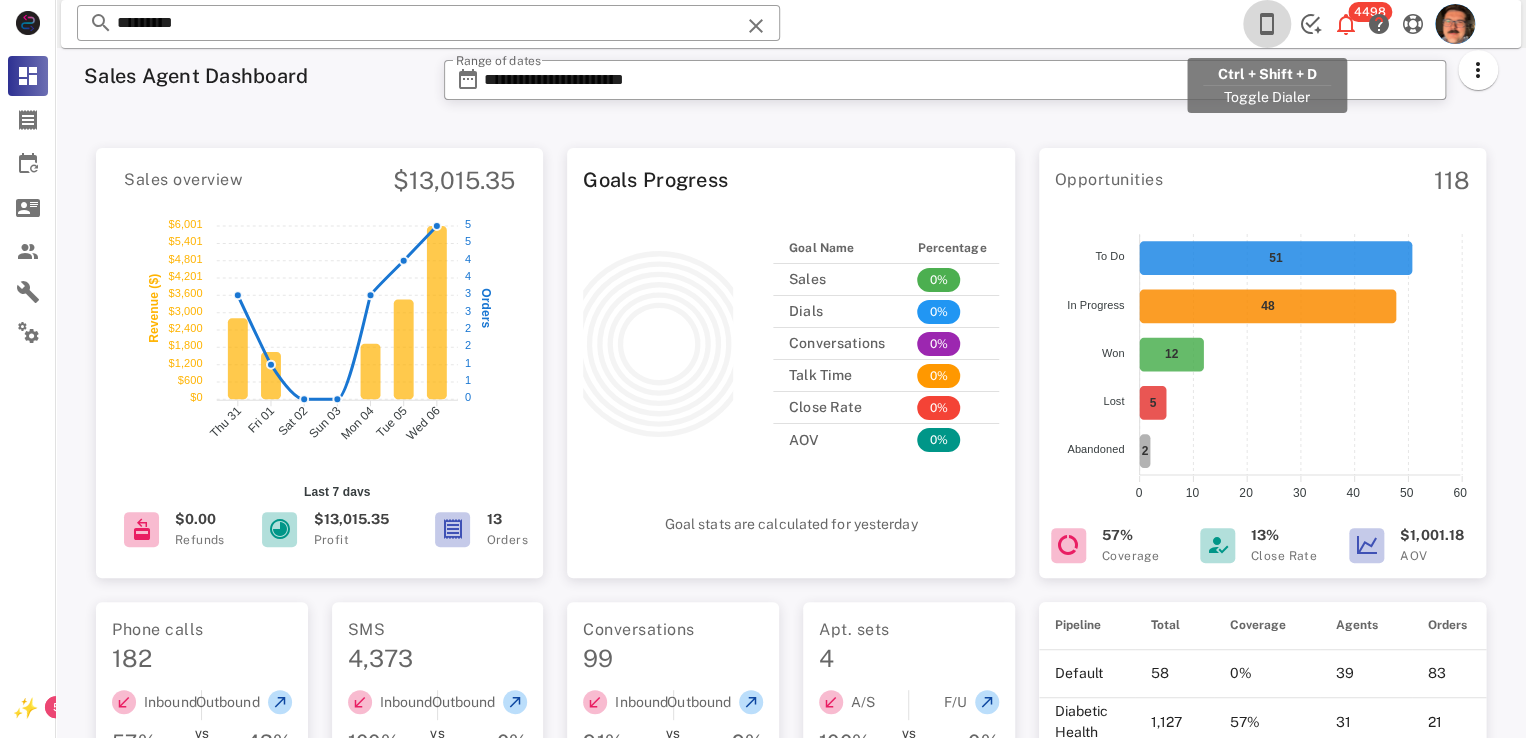 click at bounding box center [1267, 24] 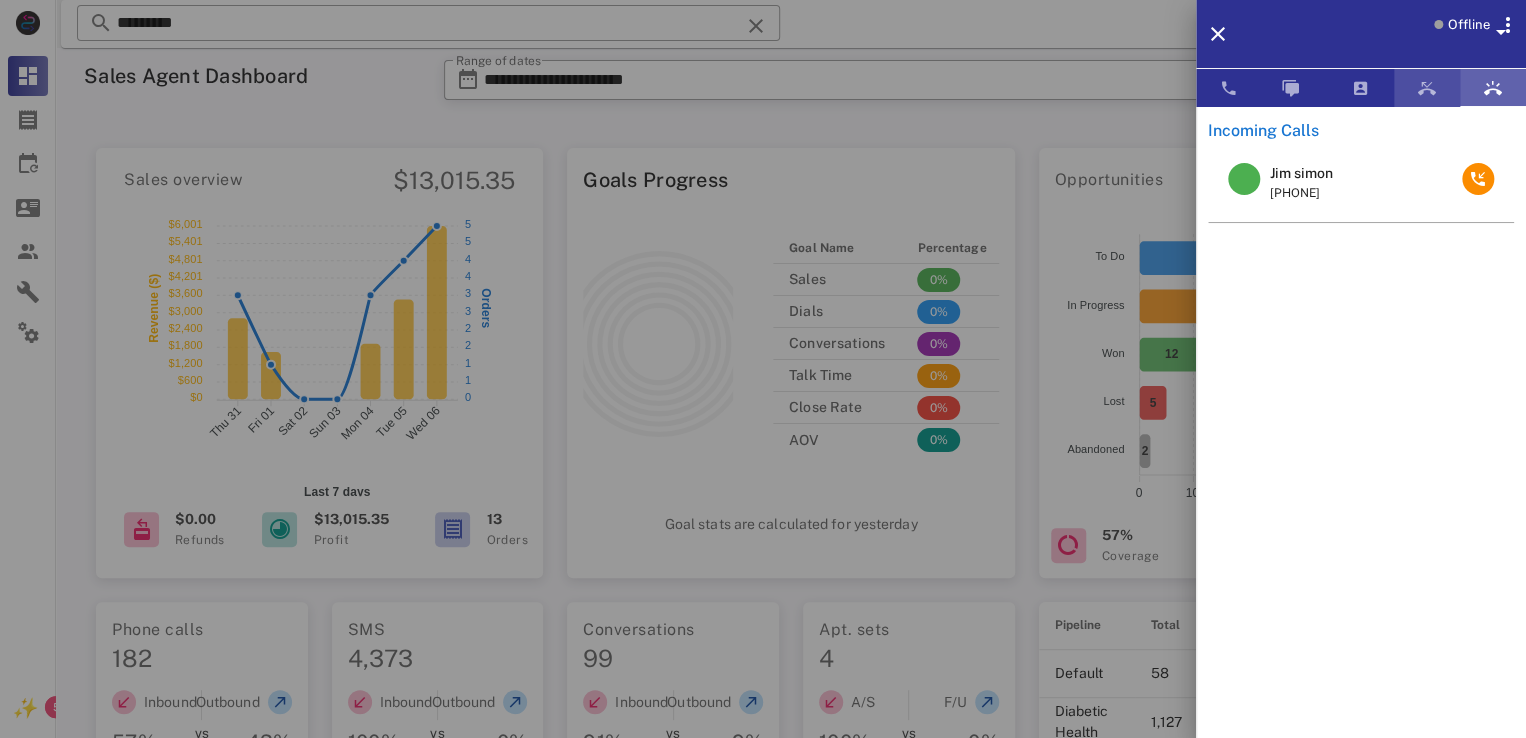 click at bounding box center [1427, 88] 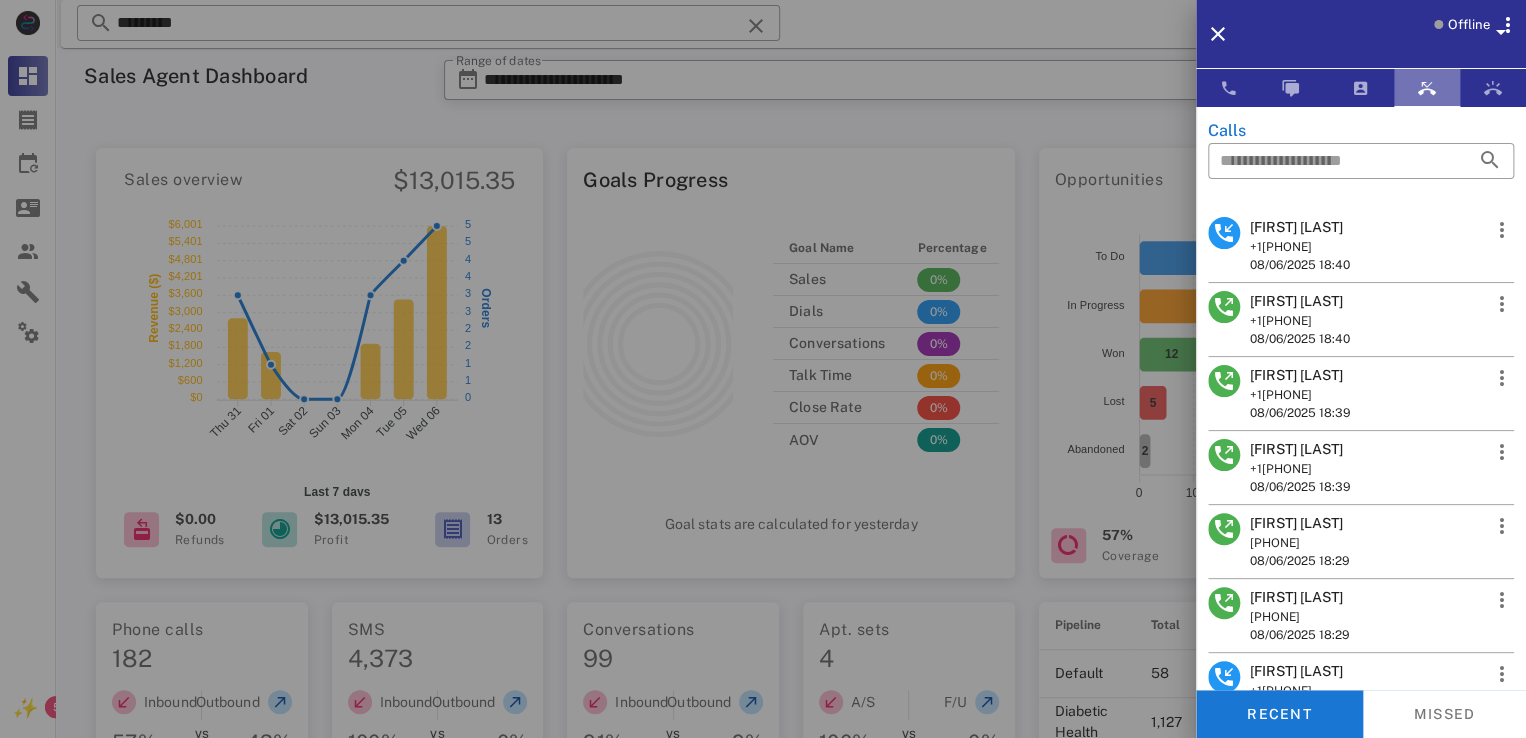 click at bounding box center [1427, 88] 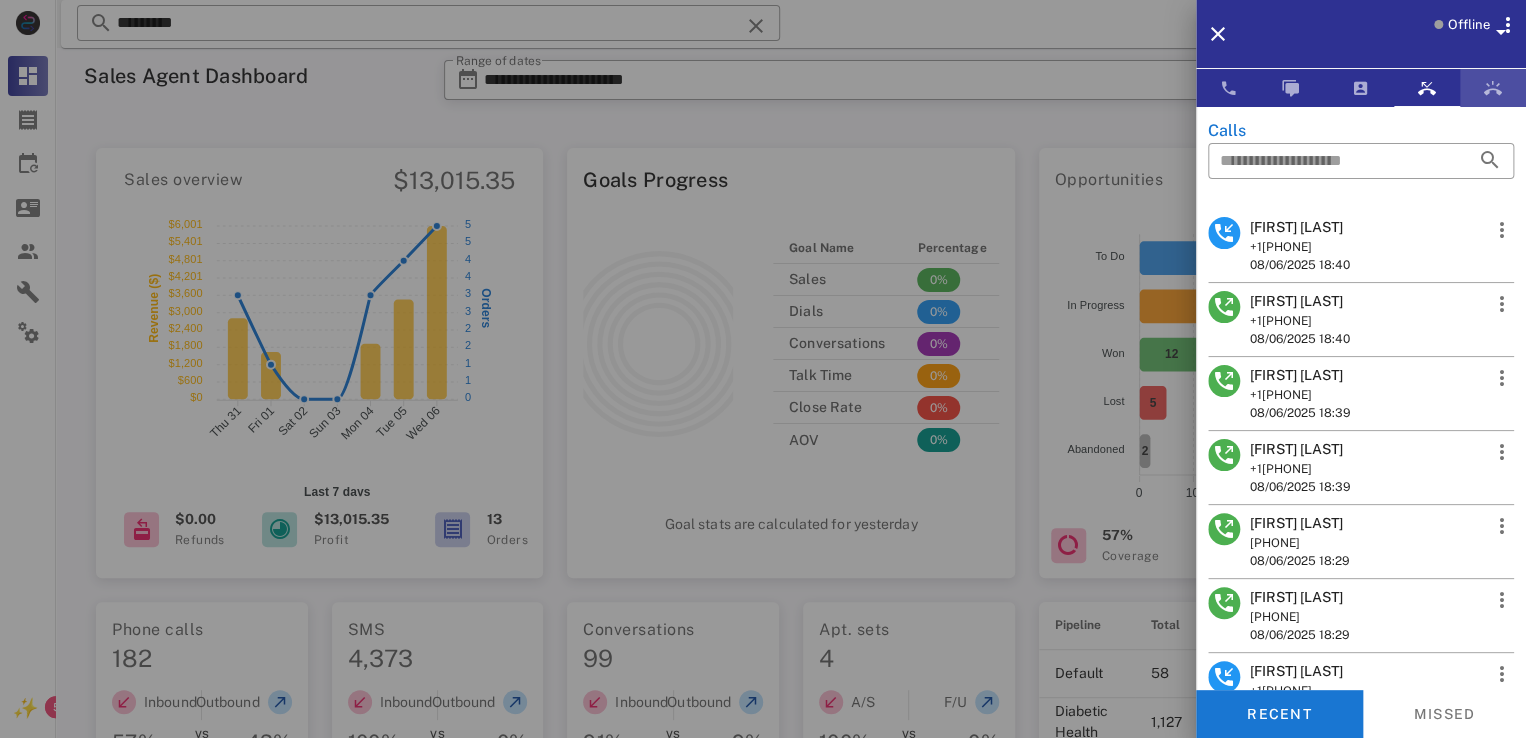 click at bounding box center (1493, 88) 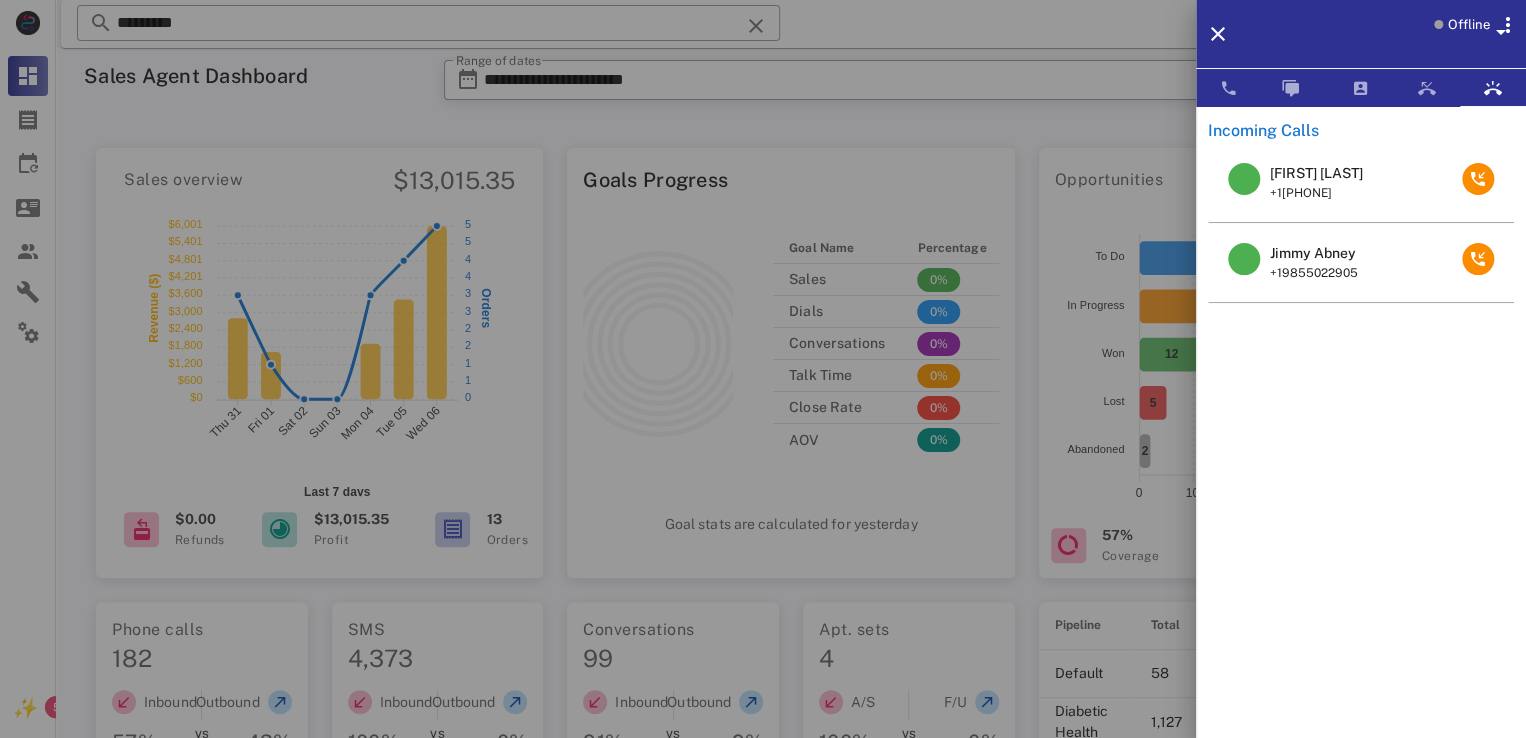 click on "Jimmy Abney" at bounding box center [1314, 253] 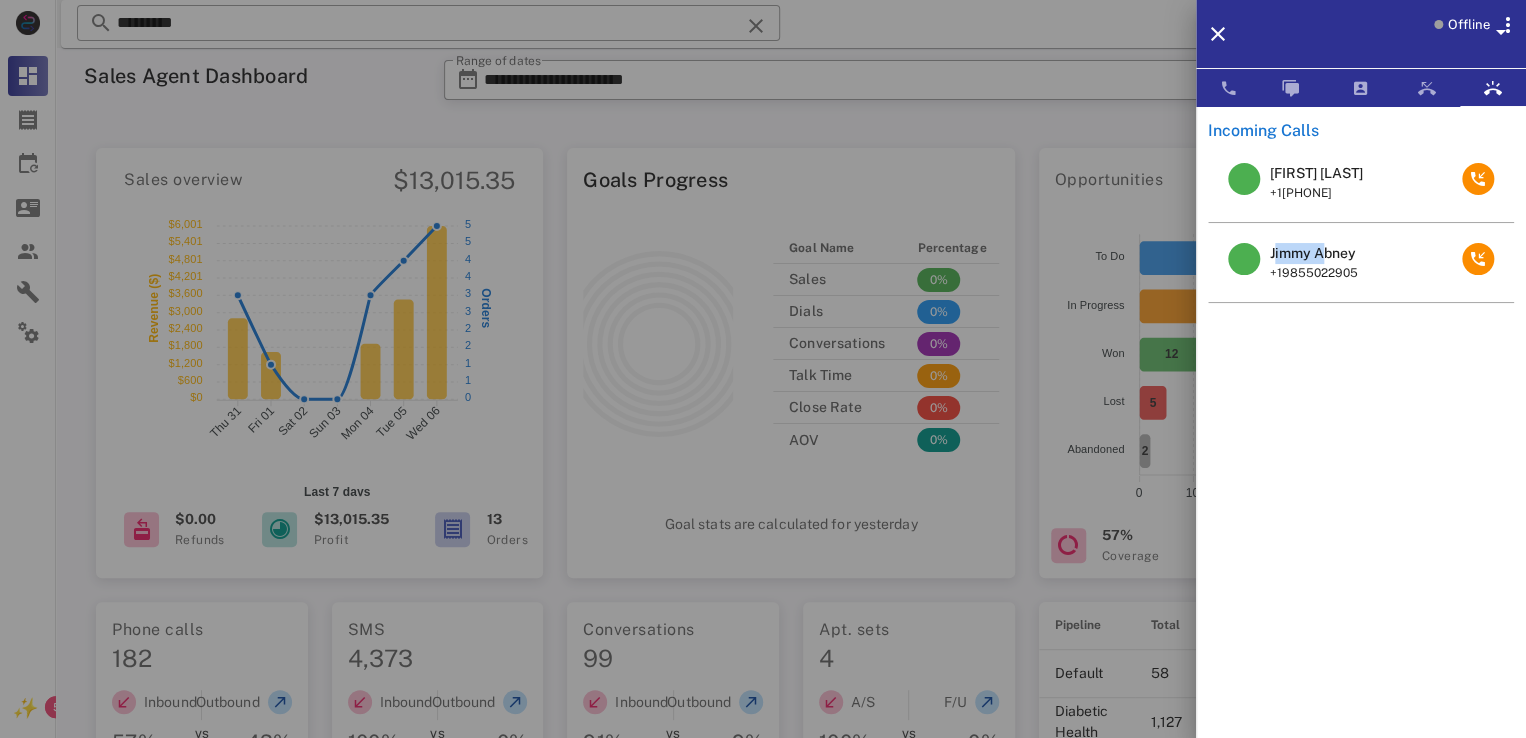 click on "Jimmy Abney" at bounding box center (1314, 253) 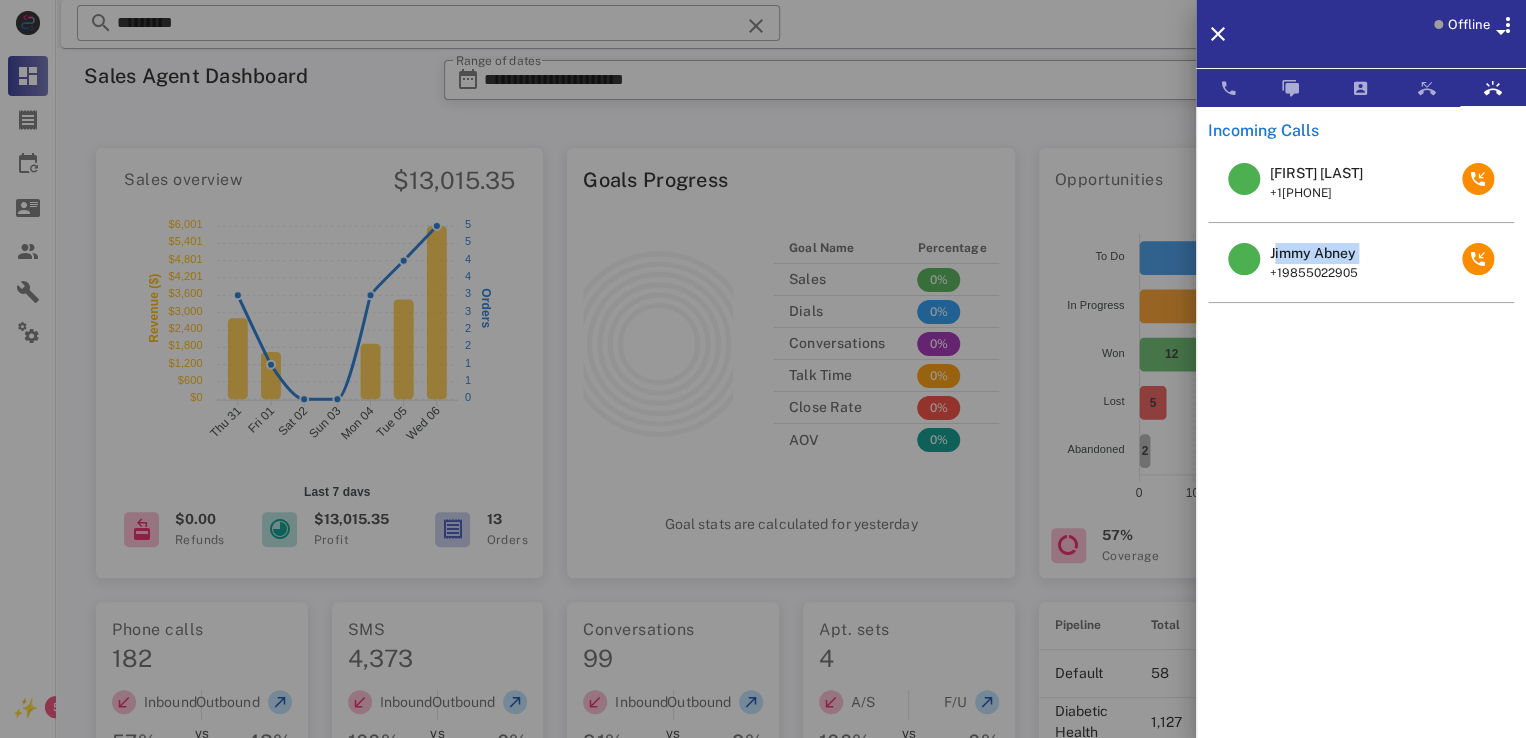 click on "Jimmy Abney" at bounding box center [1314, 253] 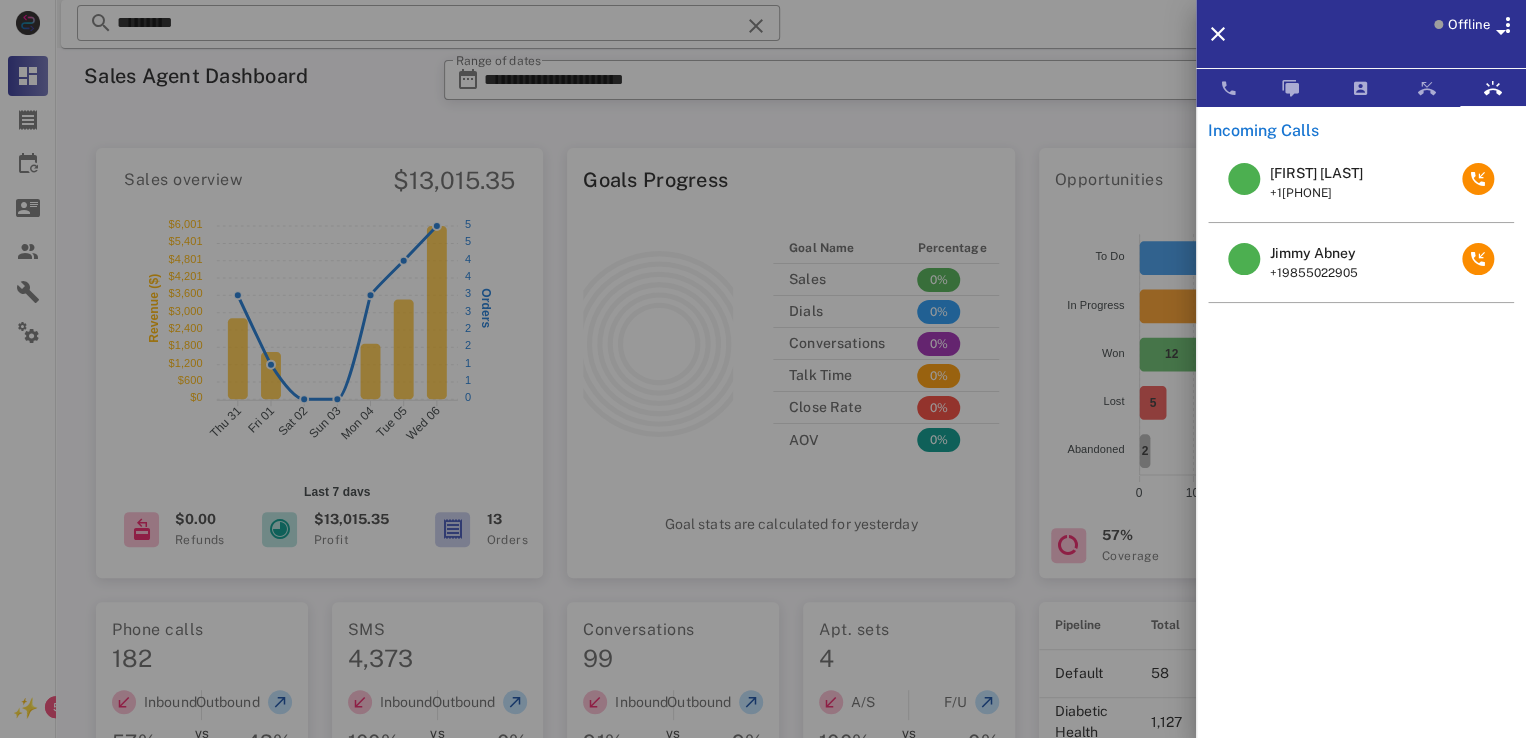 click at bounding box center (763, 369) 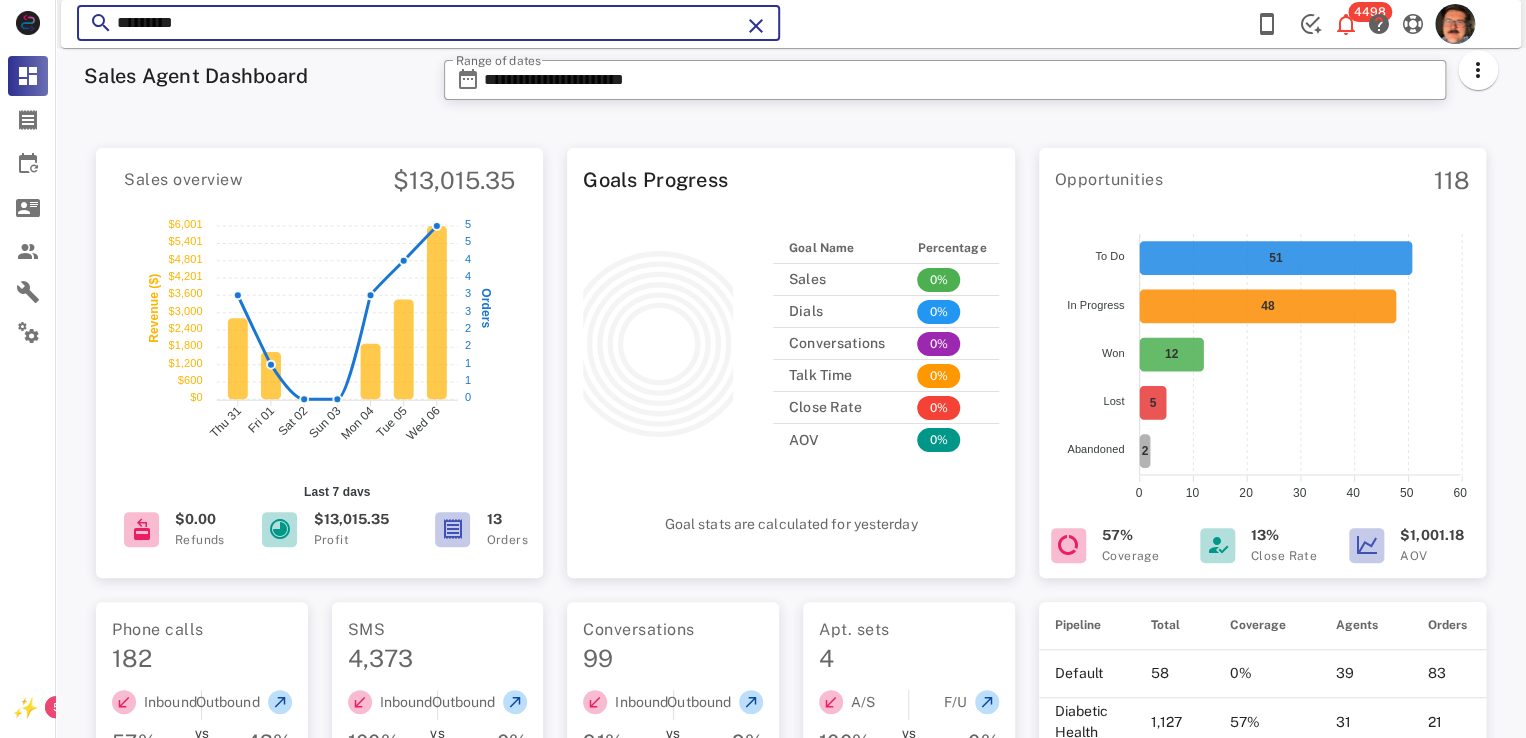 click on "*********" at bounding box center [428, 23] 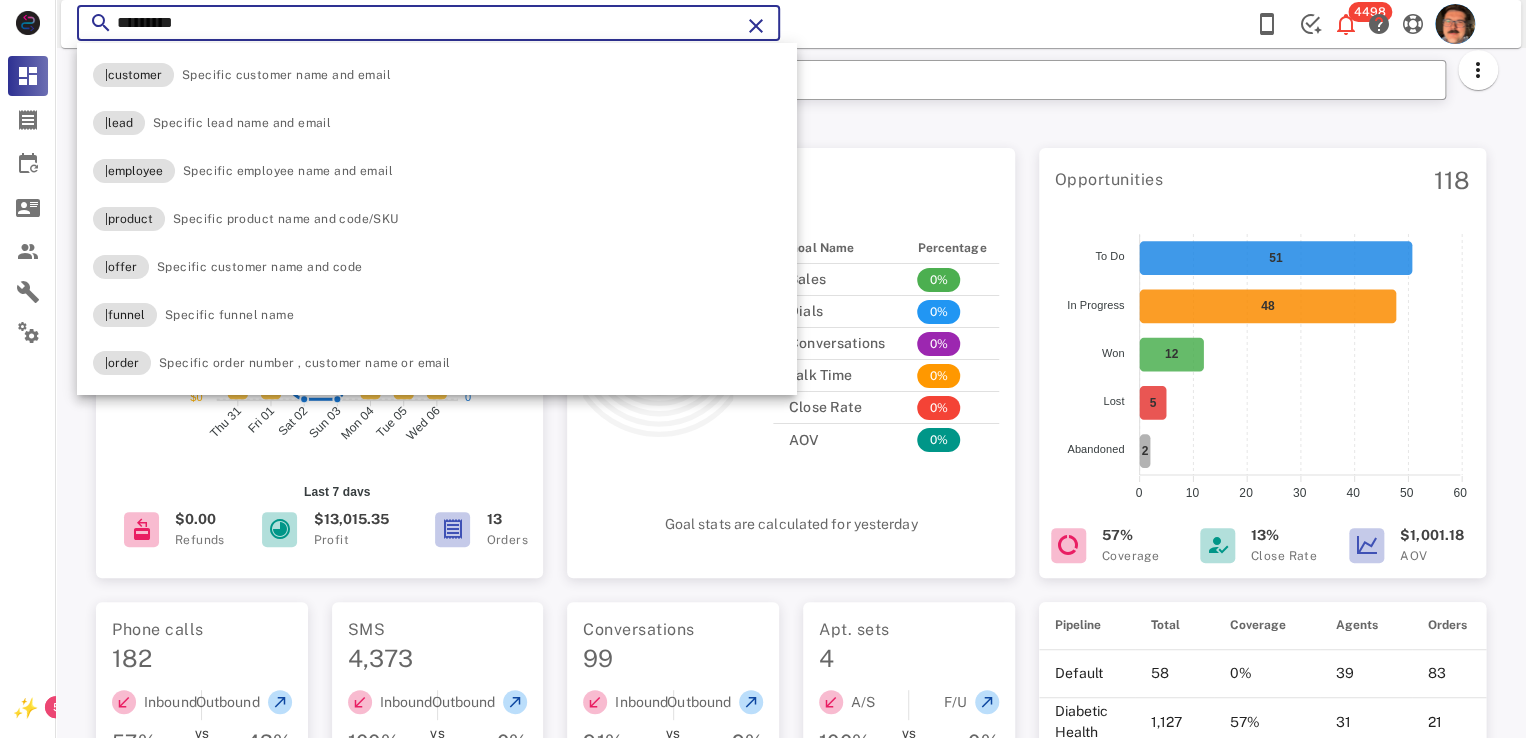 paste on "**" 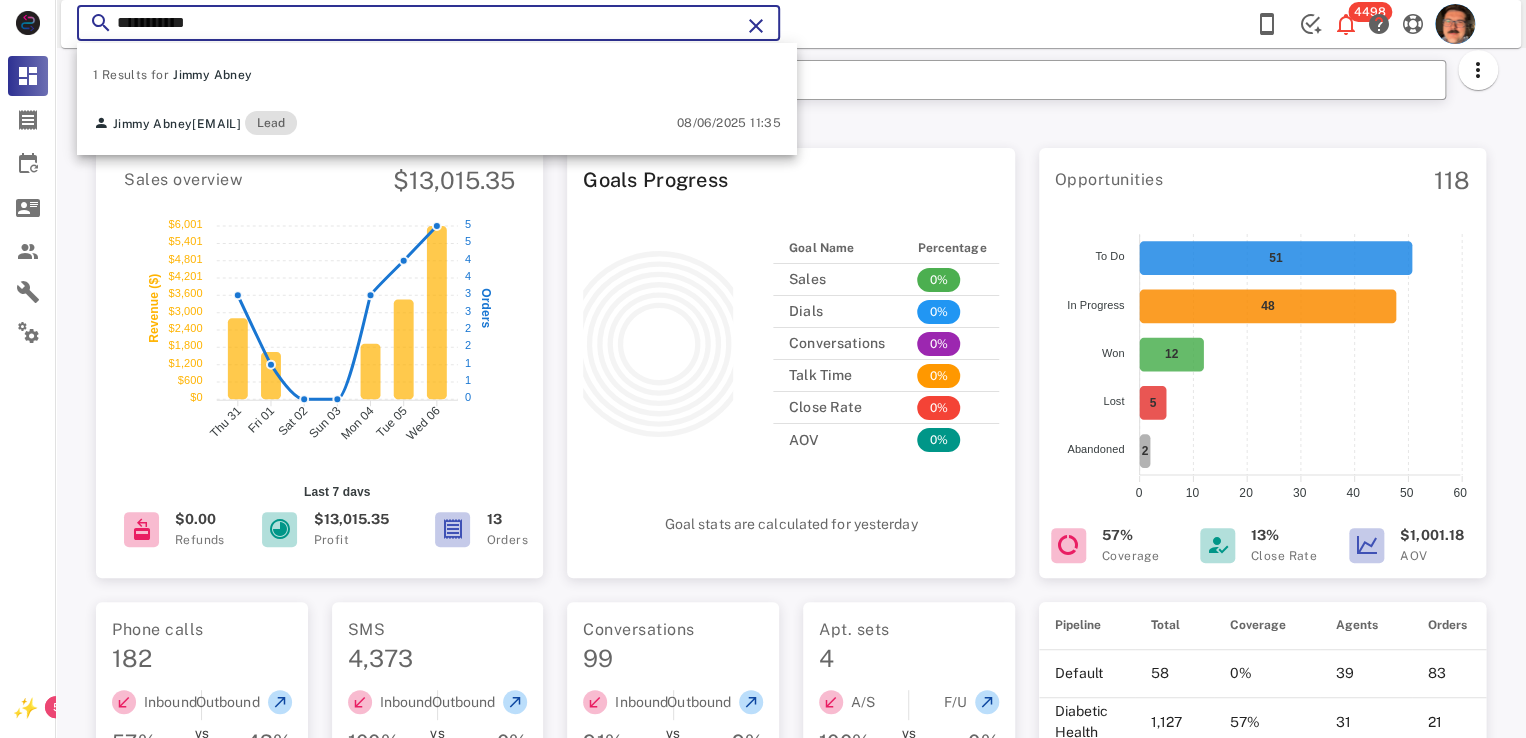 click on "1 Results for    Jimmy Abney   Jimmy Abney   jimmyabney1@gmail.com   Lead   08/06/2025 11:35" at bounding box center (437, 99) 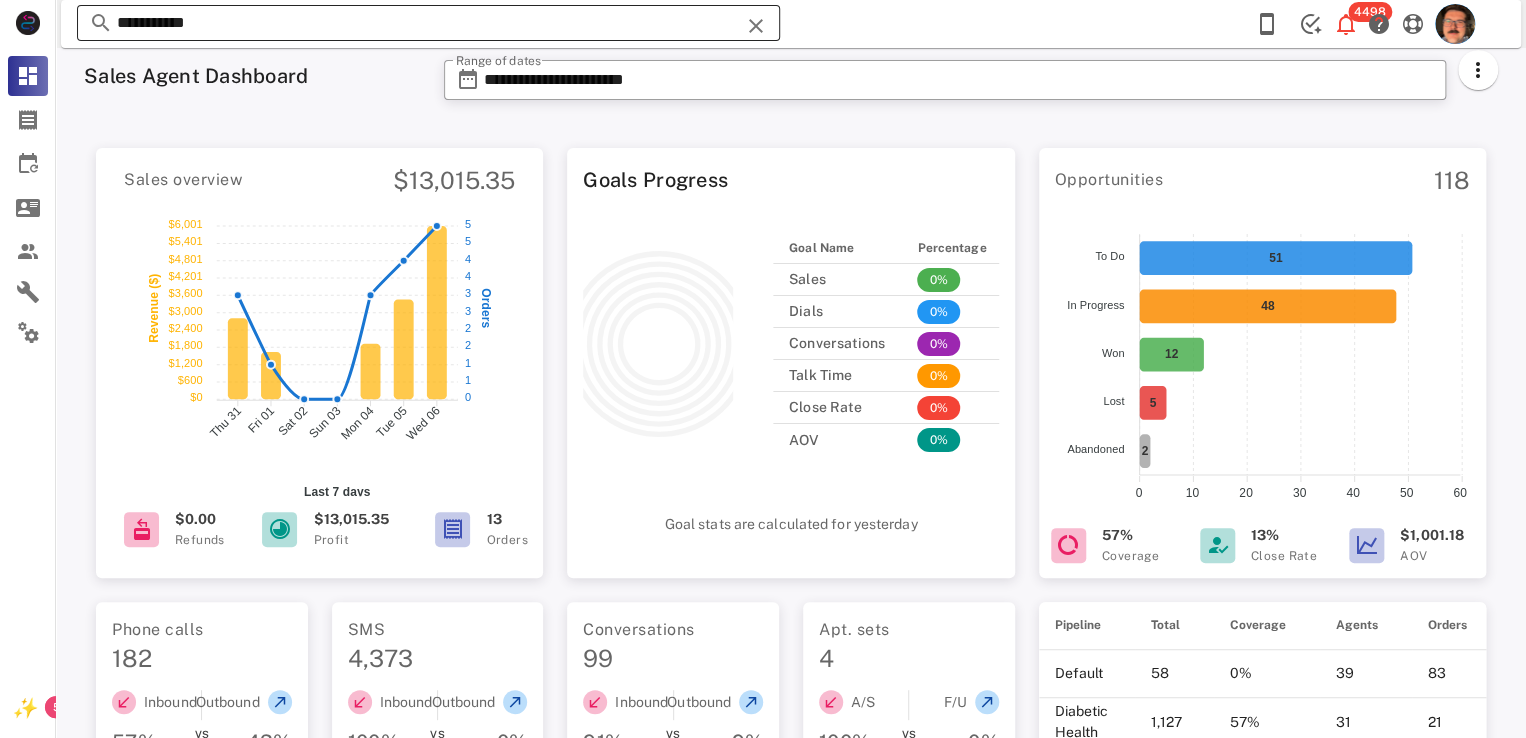 click on "**********" at bounding box center (428, 23) 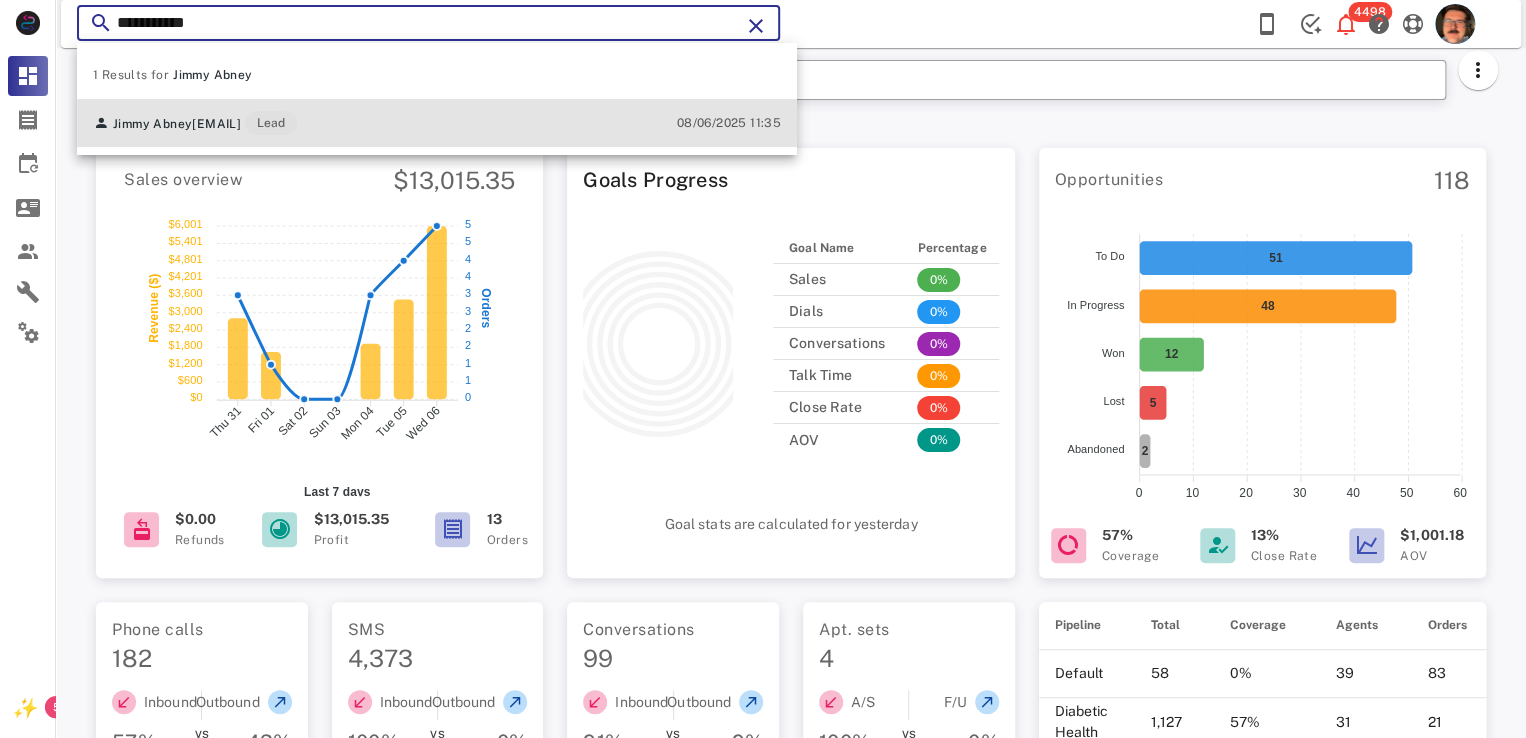 click on "Jimmy Abney   jimmyabney1@gmail.com   Lead   08/06/2025 11:35" at bounding box center (437, 123) 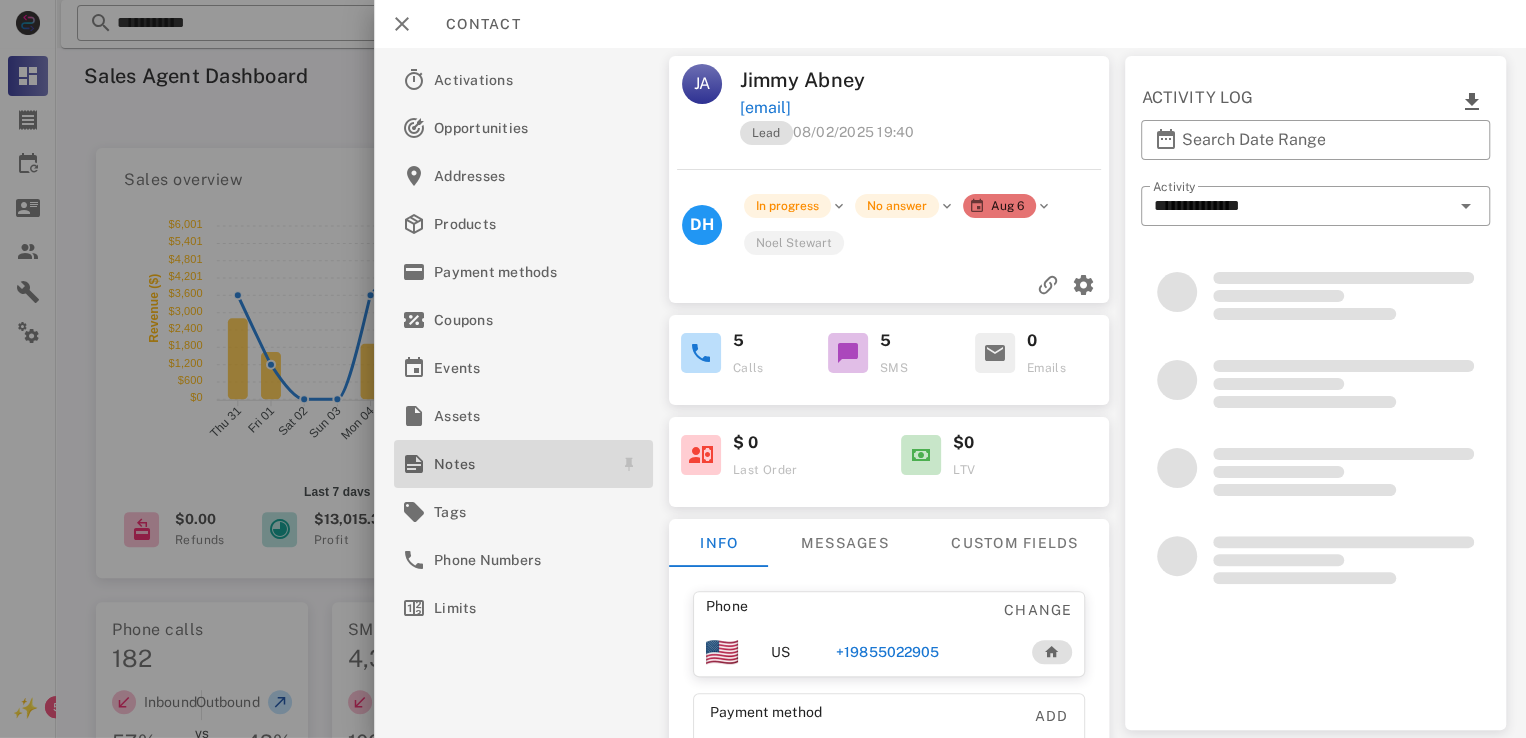 click on "Notes" at bounding box center (519, 464) 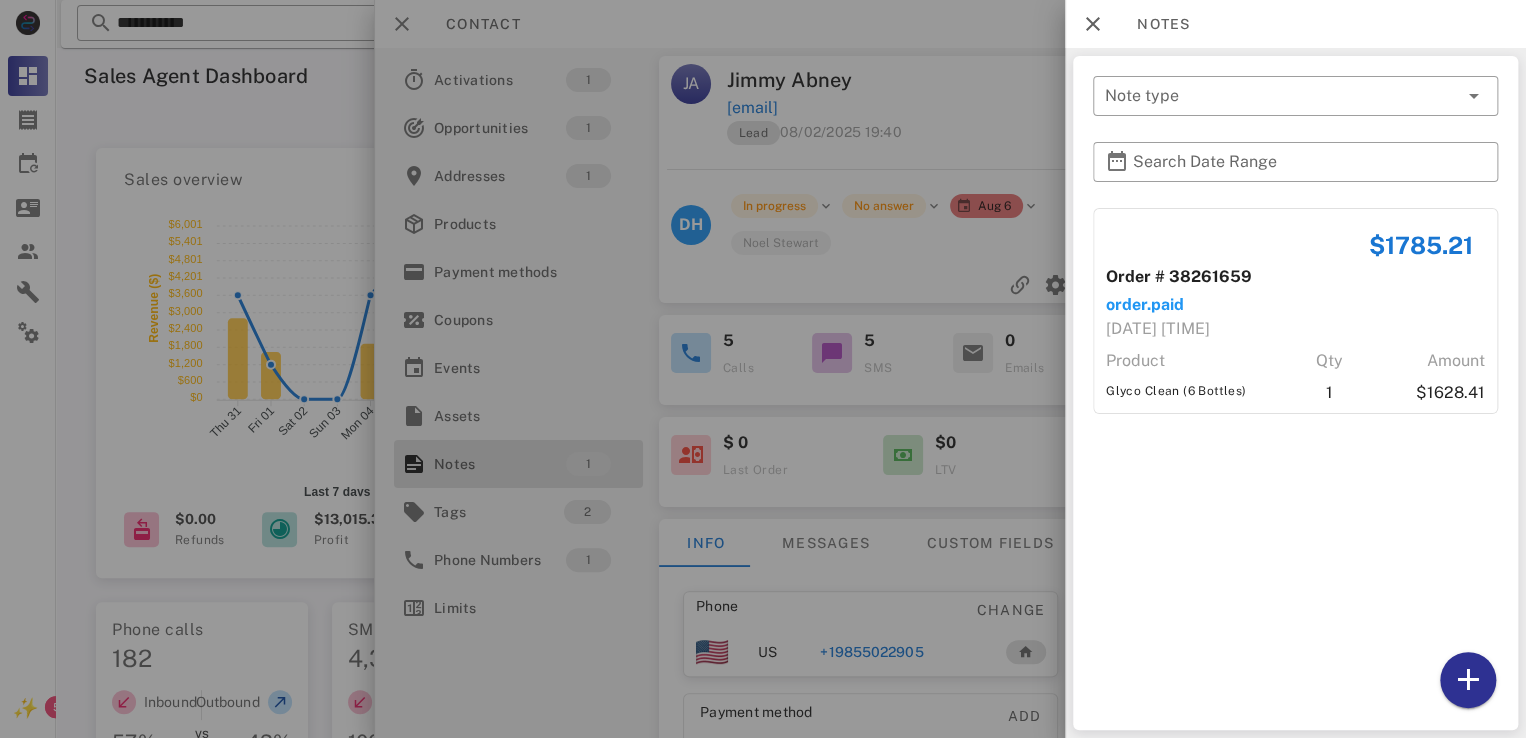 click at bounding box center (763, 369) 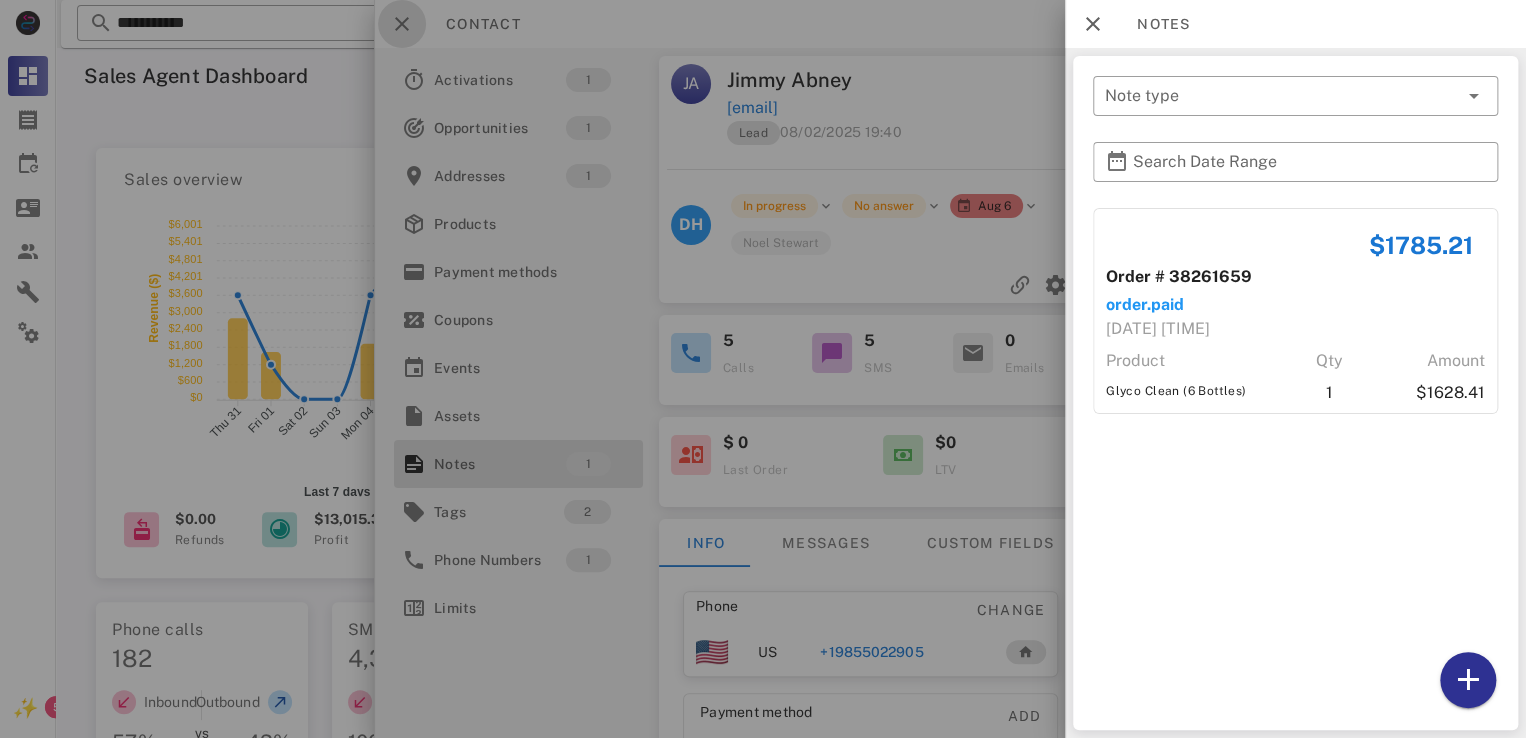 click at bounding box center (402, 24) 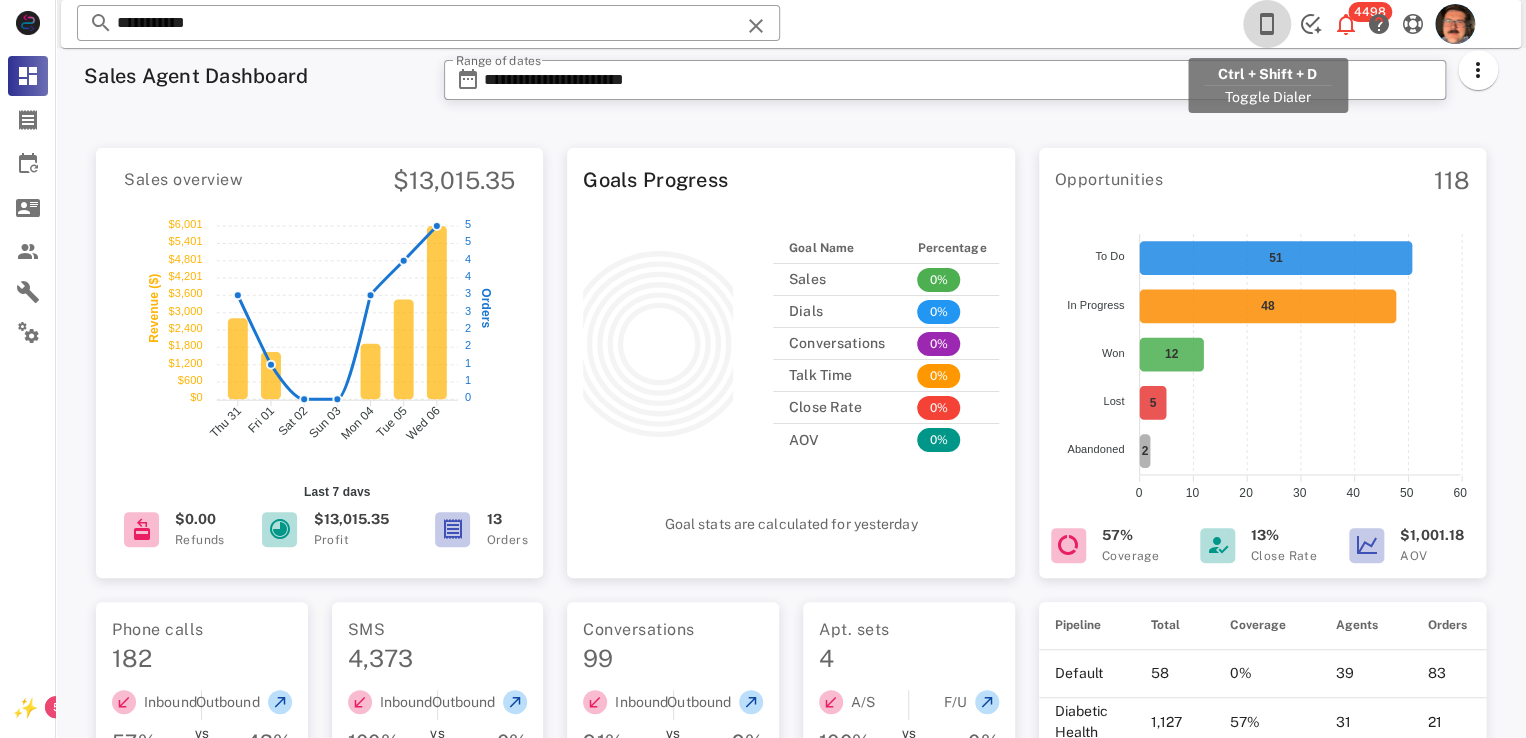 click at bounding box center [1267, 24] 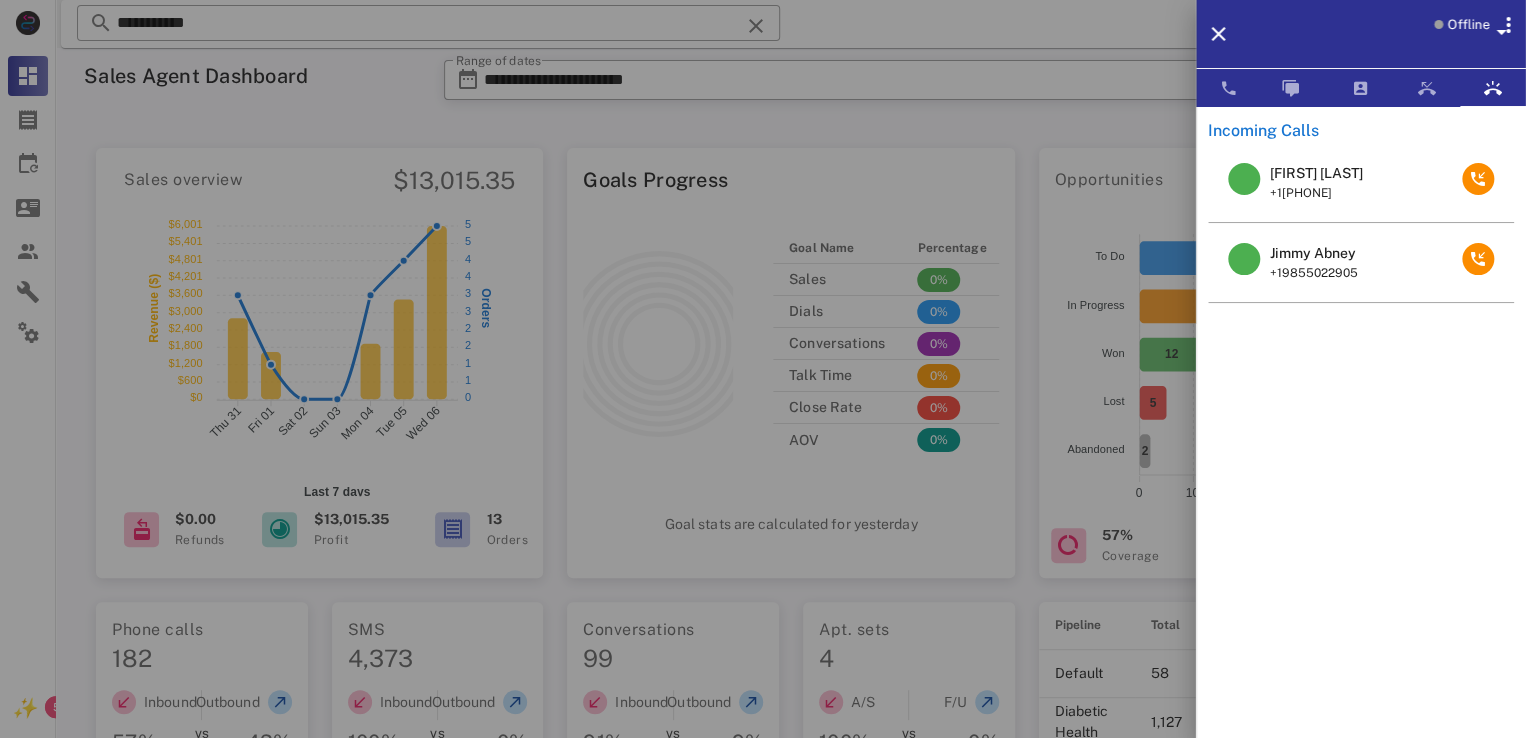 click on "[FIRST] [LAST]" at bounding box center (1316, 173) 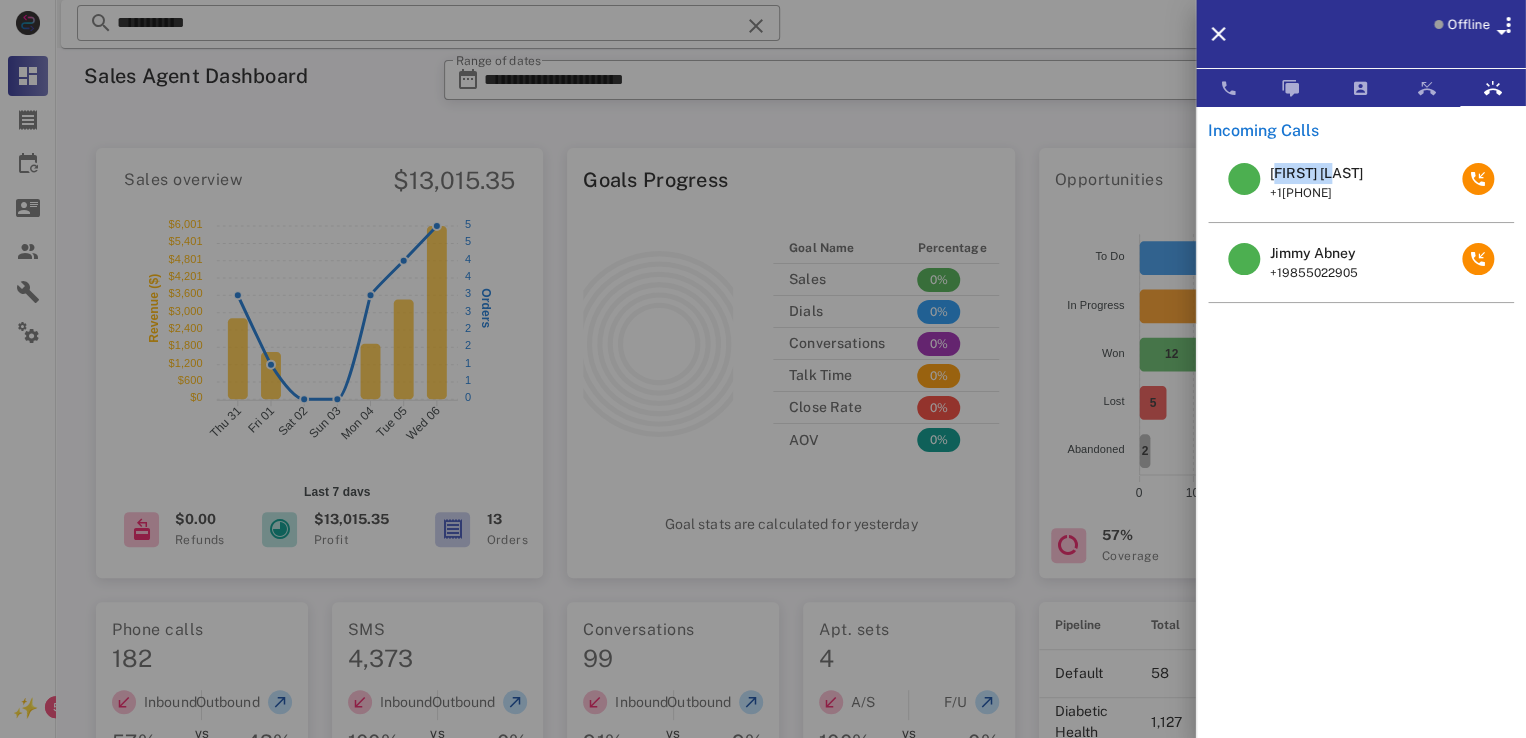 click on "[FIRST] [LAST]" at bounding box center (1316, 173) 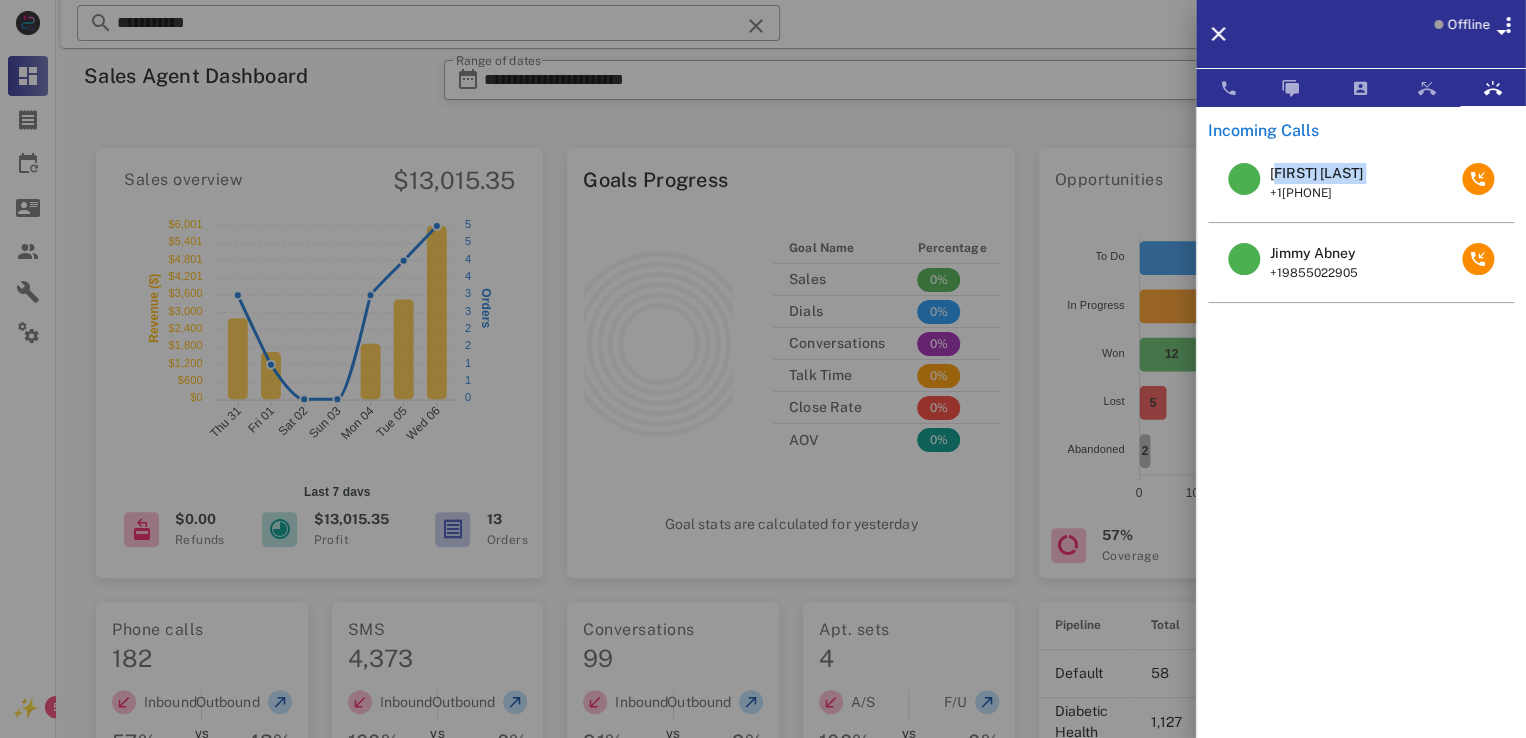 click on "[FIRST] [LAST]" at bounding box center [1316, 173] 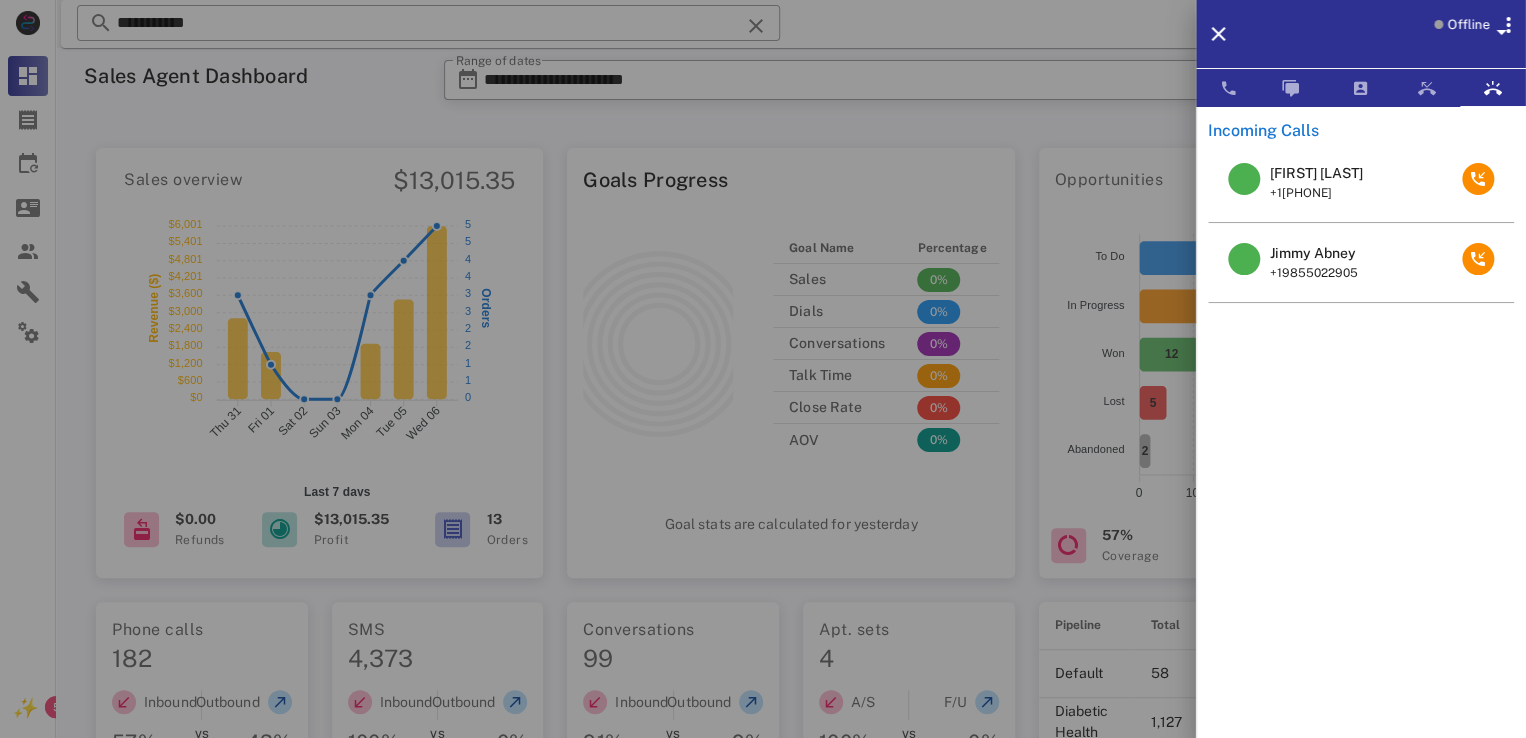 click at bounding box center (763, 369) 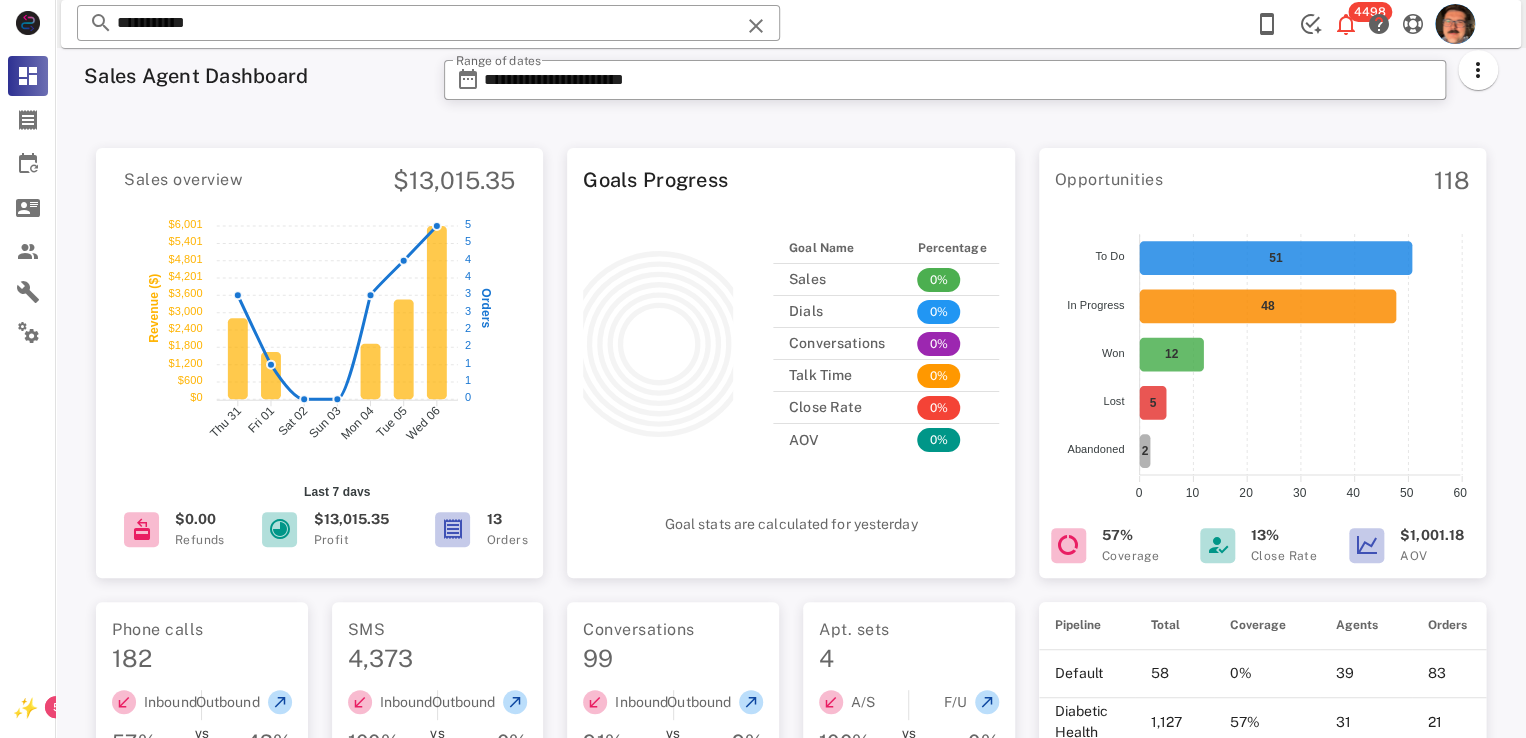 click on "**********" at bounding box center [428, 23] 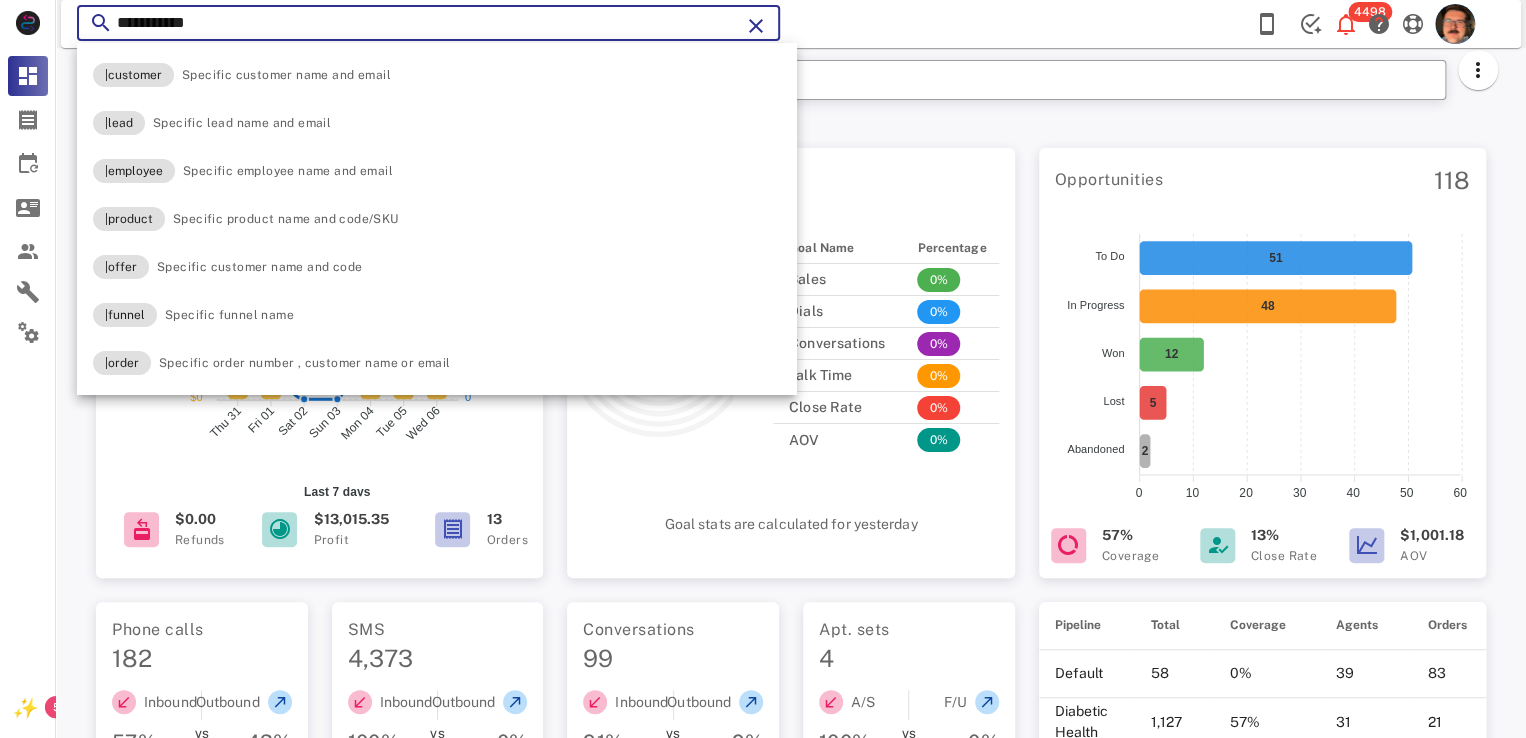 paste on "**********" 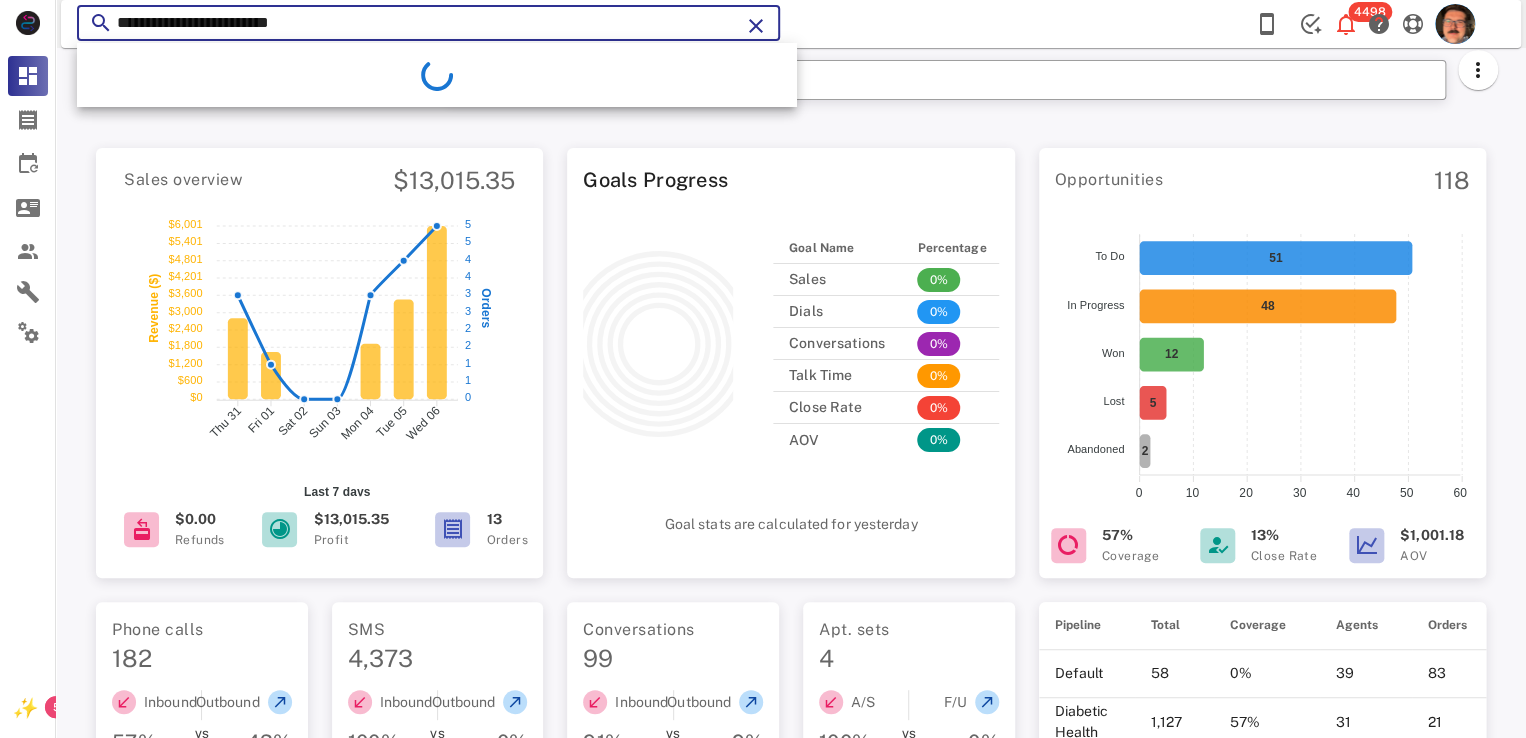 click on "**********" at bounding box center [428, 23] 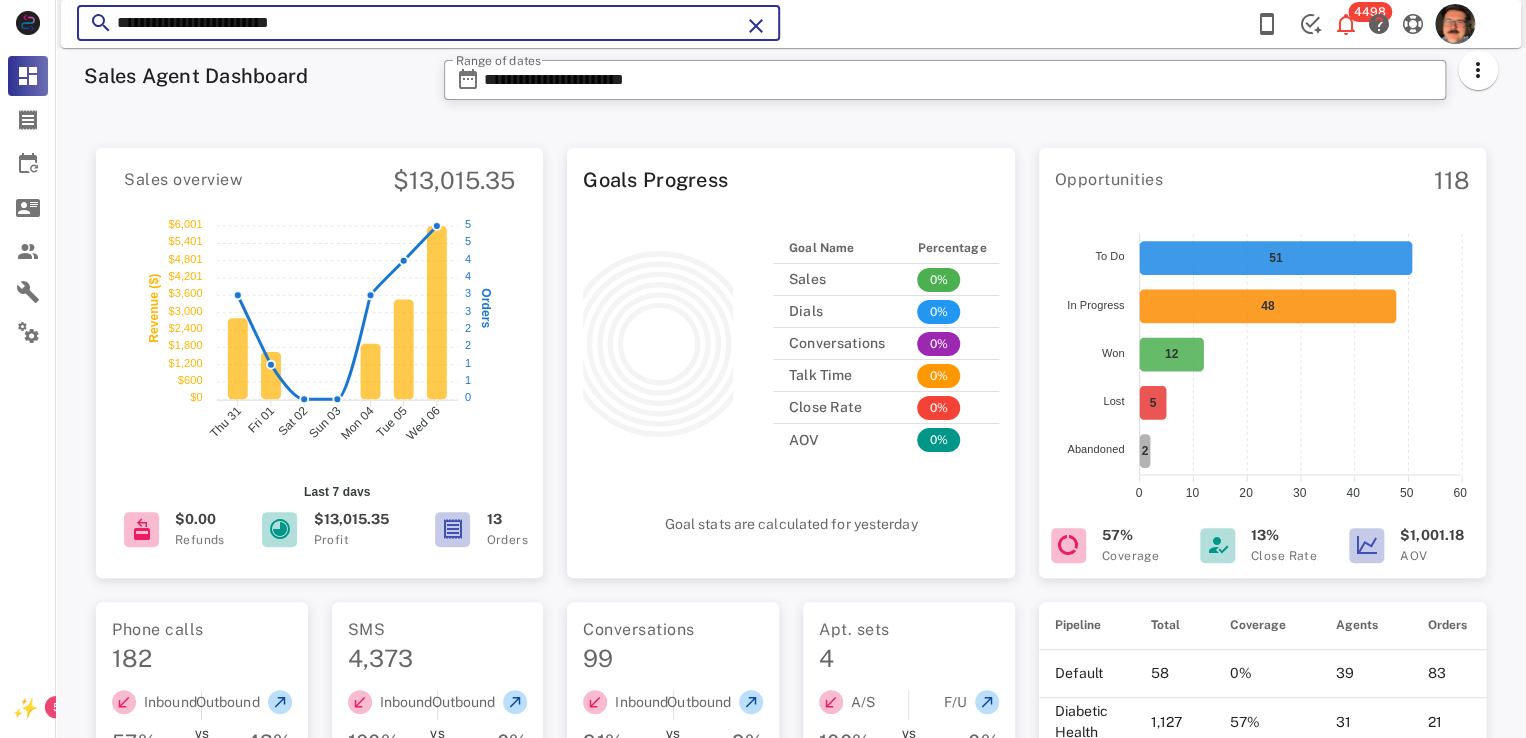 click on "**********" at bounding box center [428, 23] 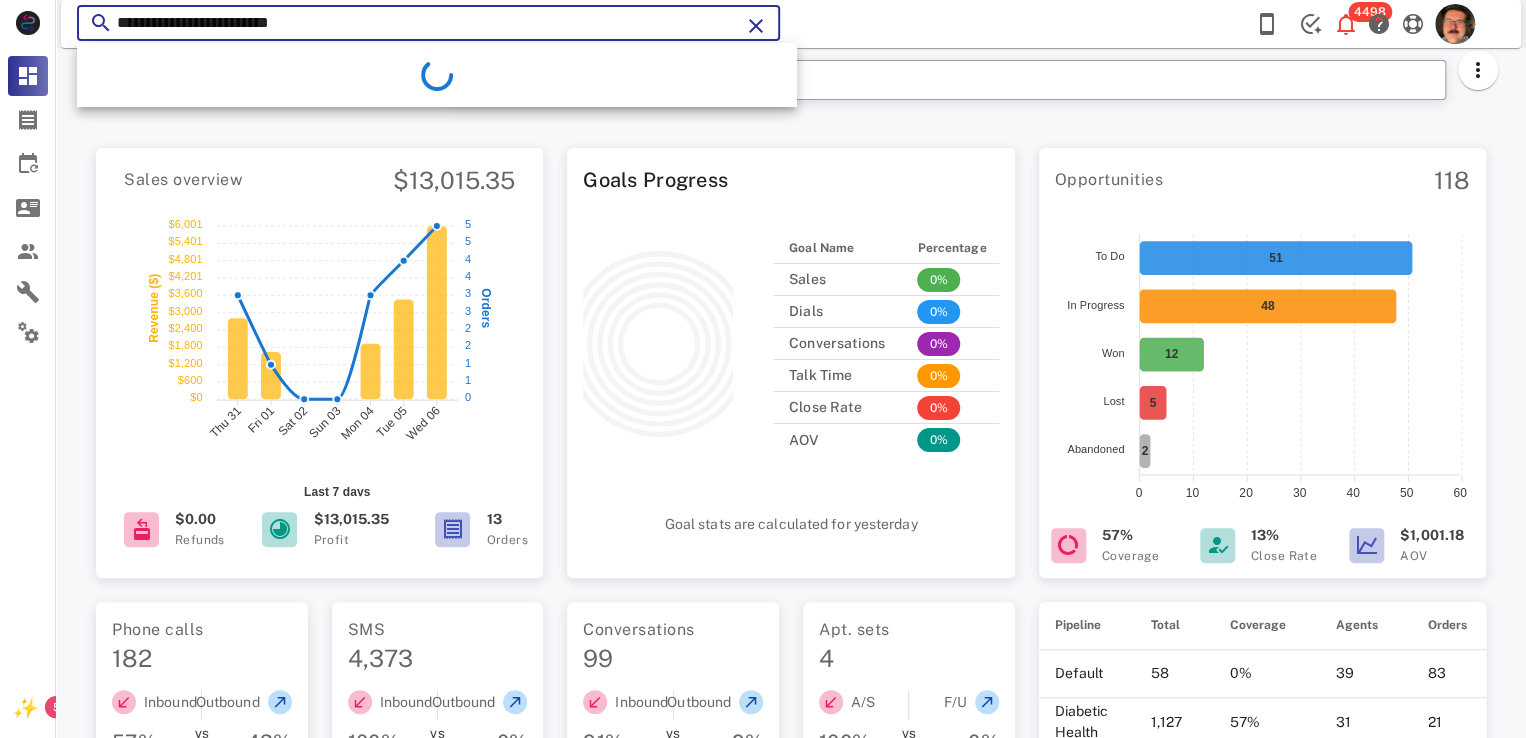 click on "**********" at bounding box center (428, 23) 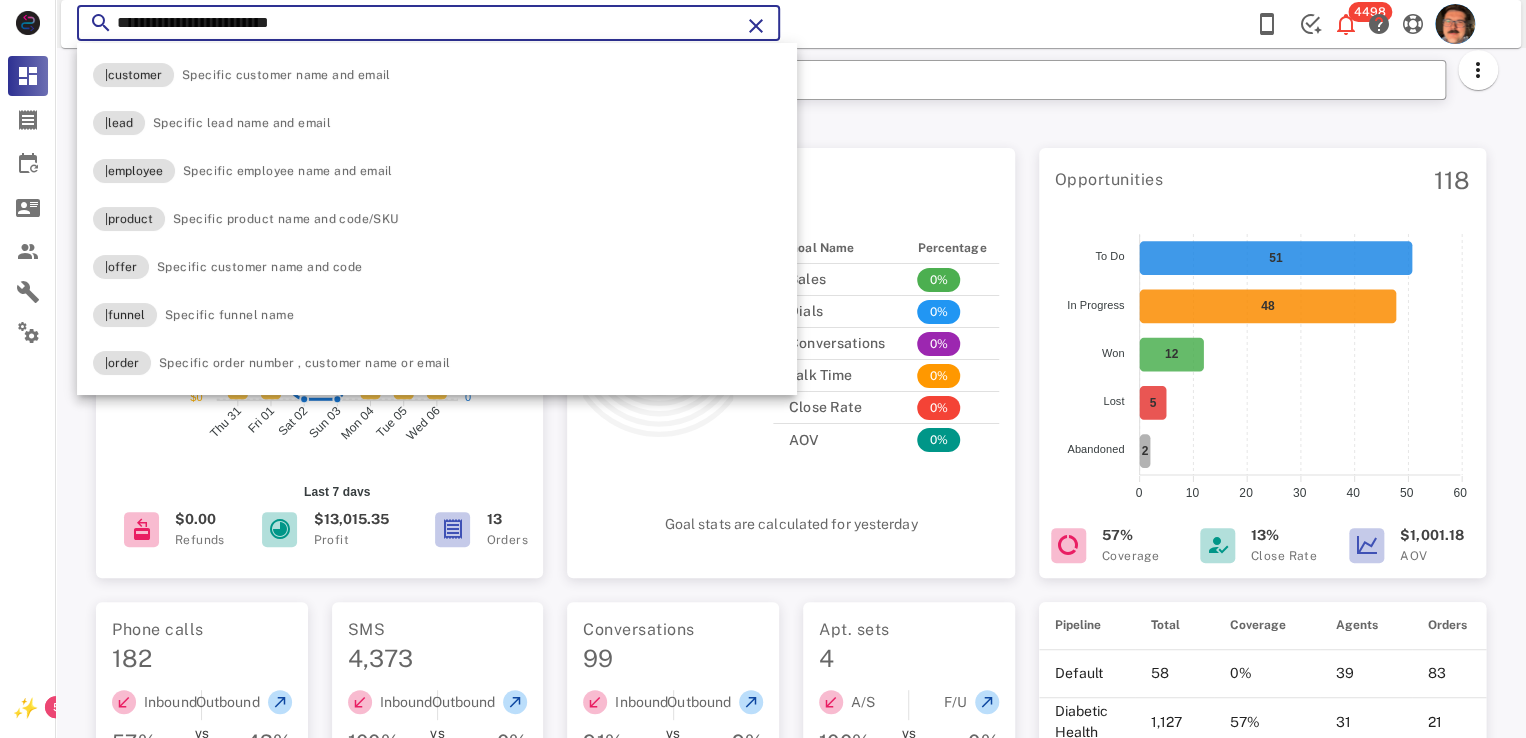 paste 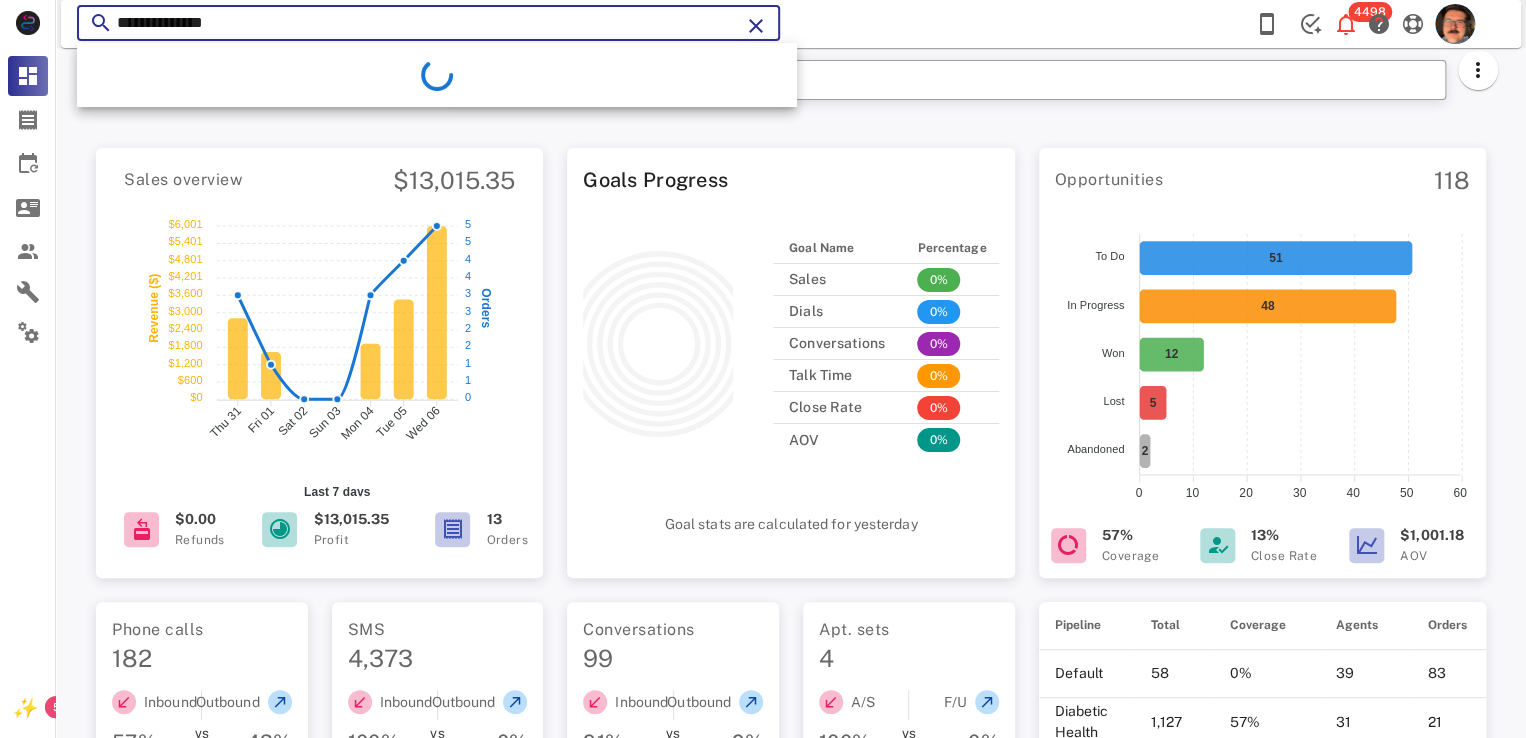 type on "**********" 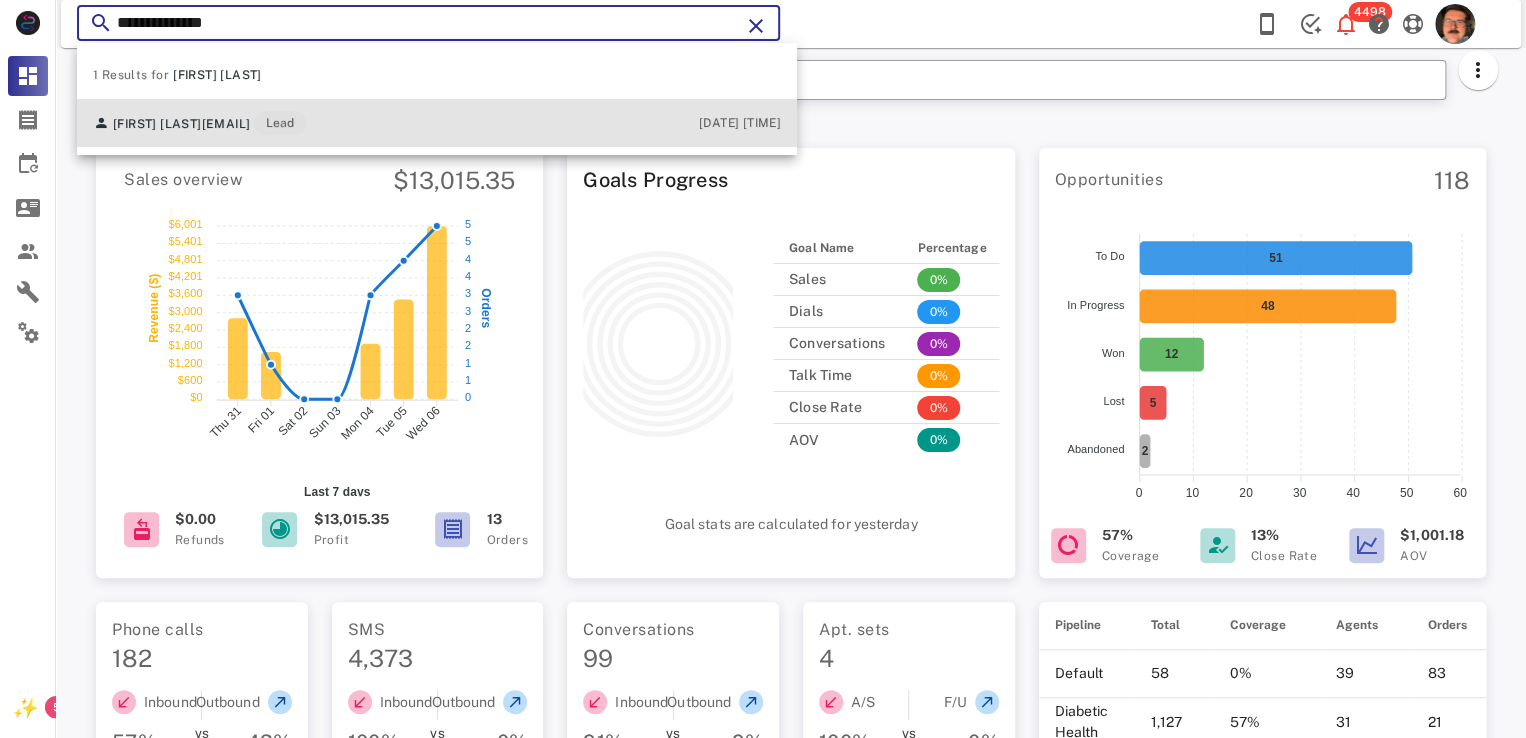 click on "Sharlene Lewis   sharleneburks@bellsouth.net   Lead" at bounding box center [199, 123] 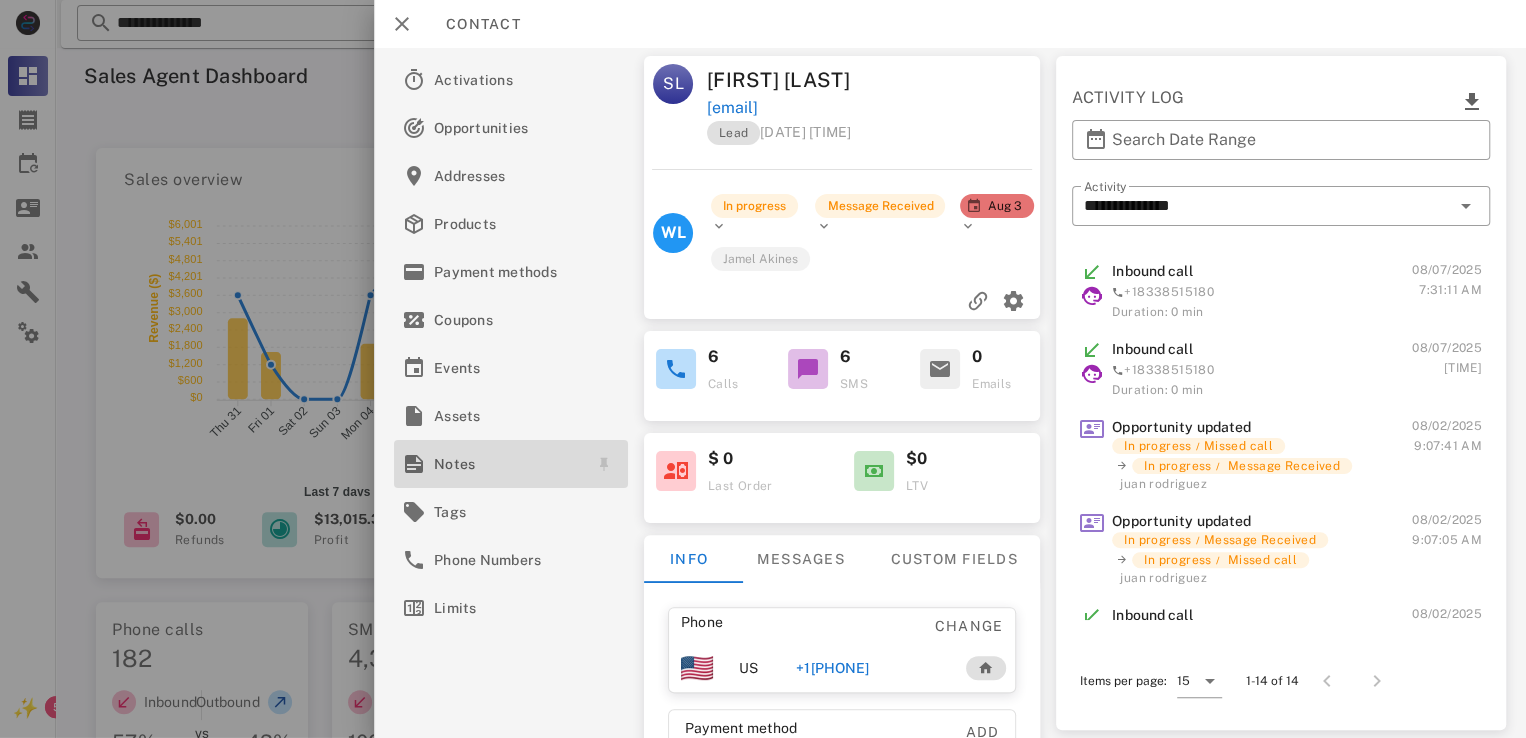 click on "Notes" at bounding box center (507, 464) 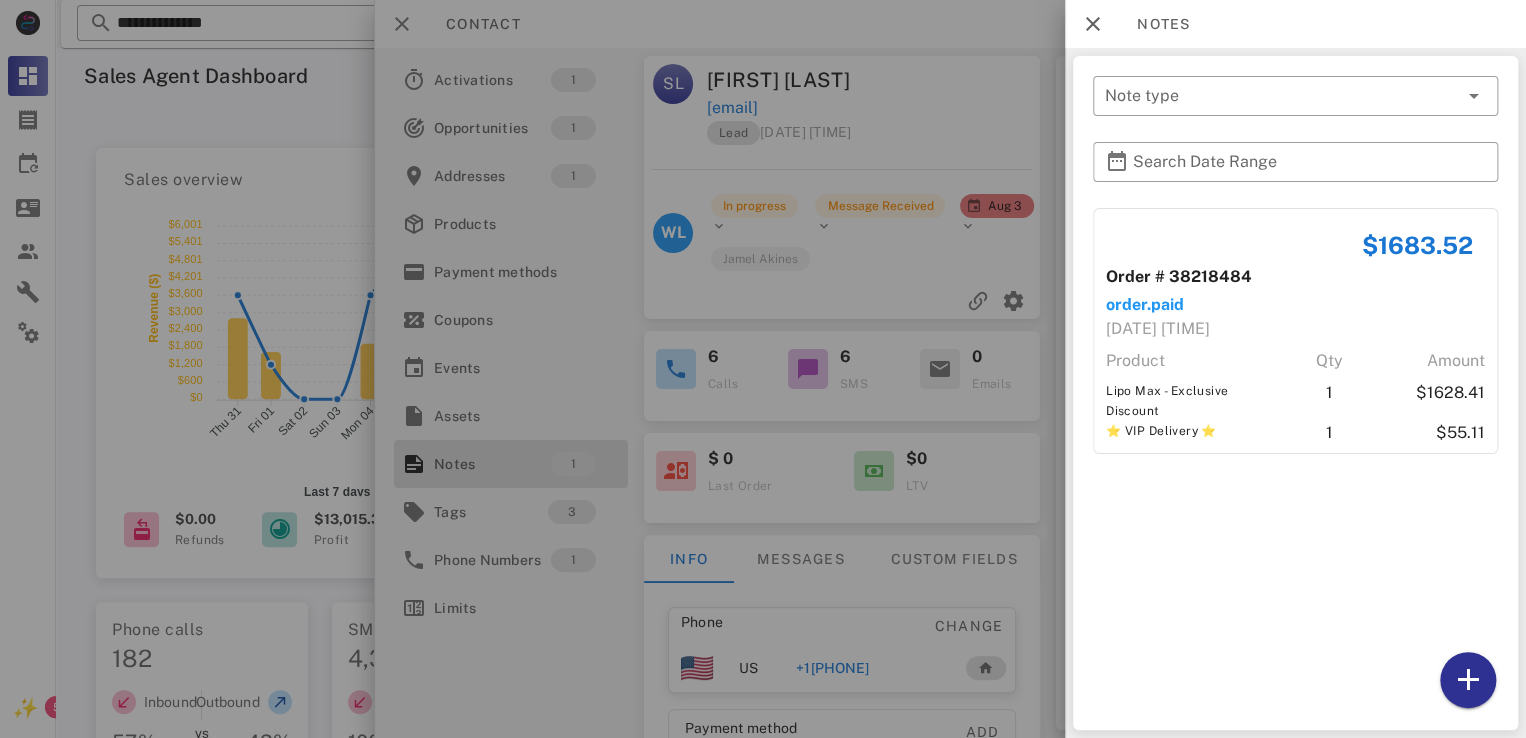 click at bounding box center (763, 369) 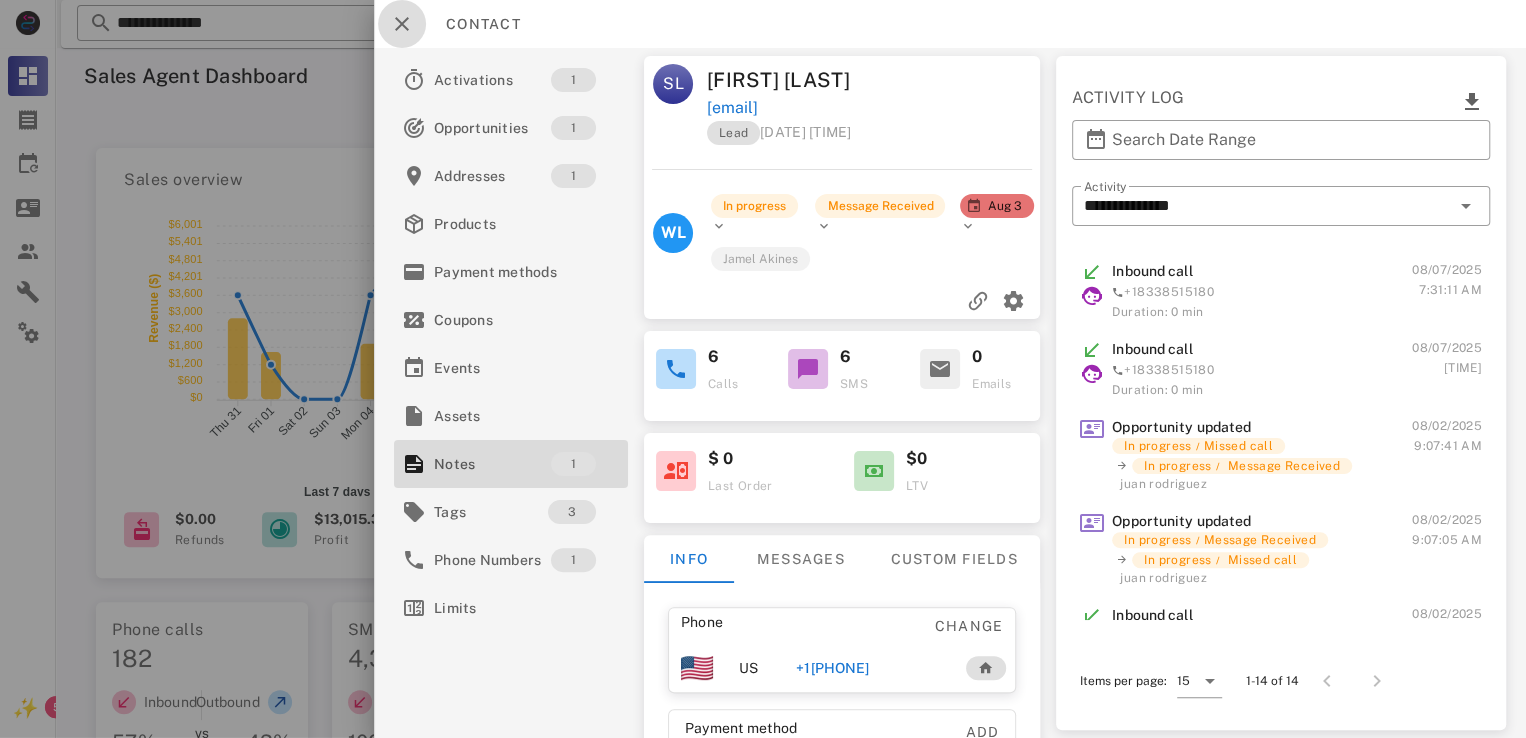 click at bounding box center (402, 24) 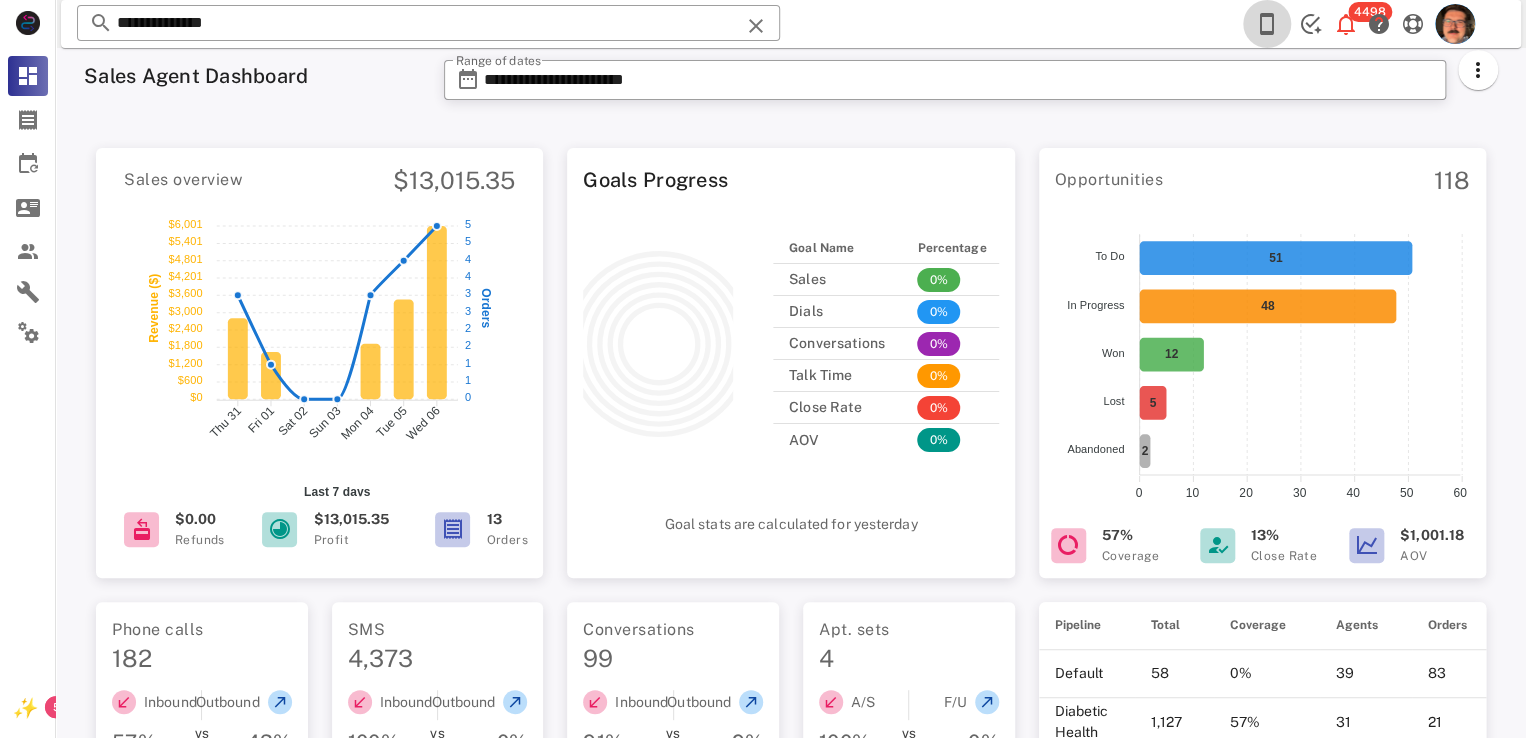 drag, startPoint x: 1272, startPoint y: 26, endPoint x: 1260, endPoint y: 28, distance: 12.165525 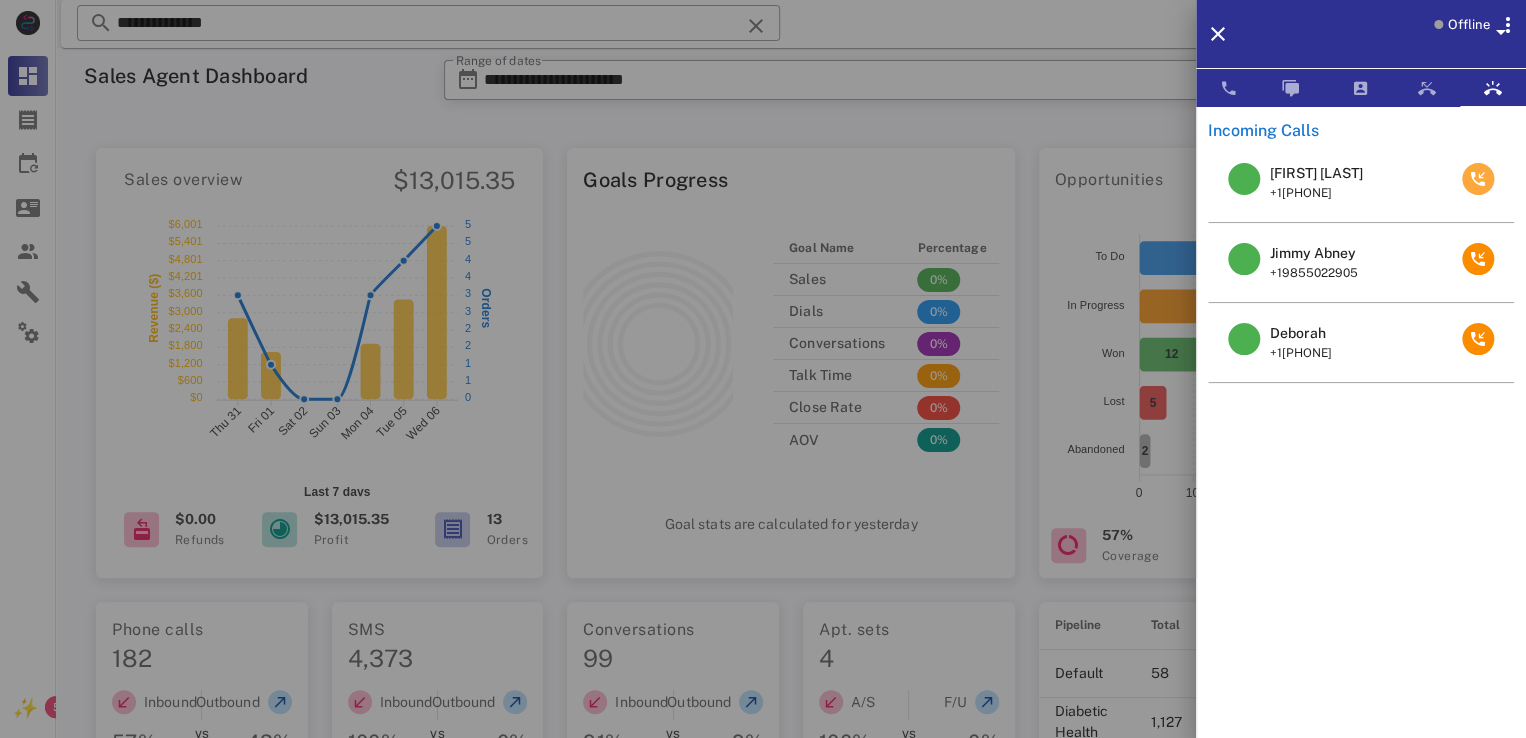 click at bounding box center [1478, 179] 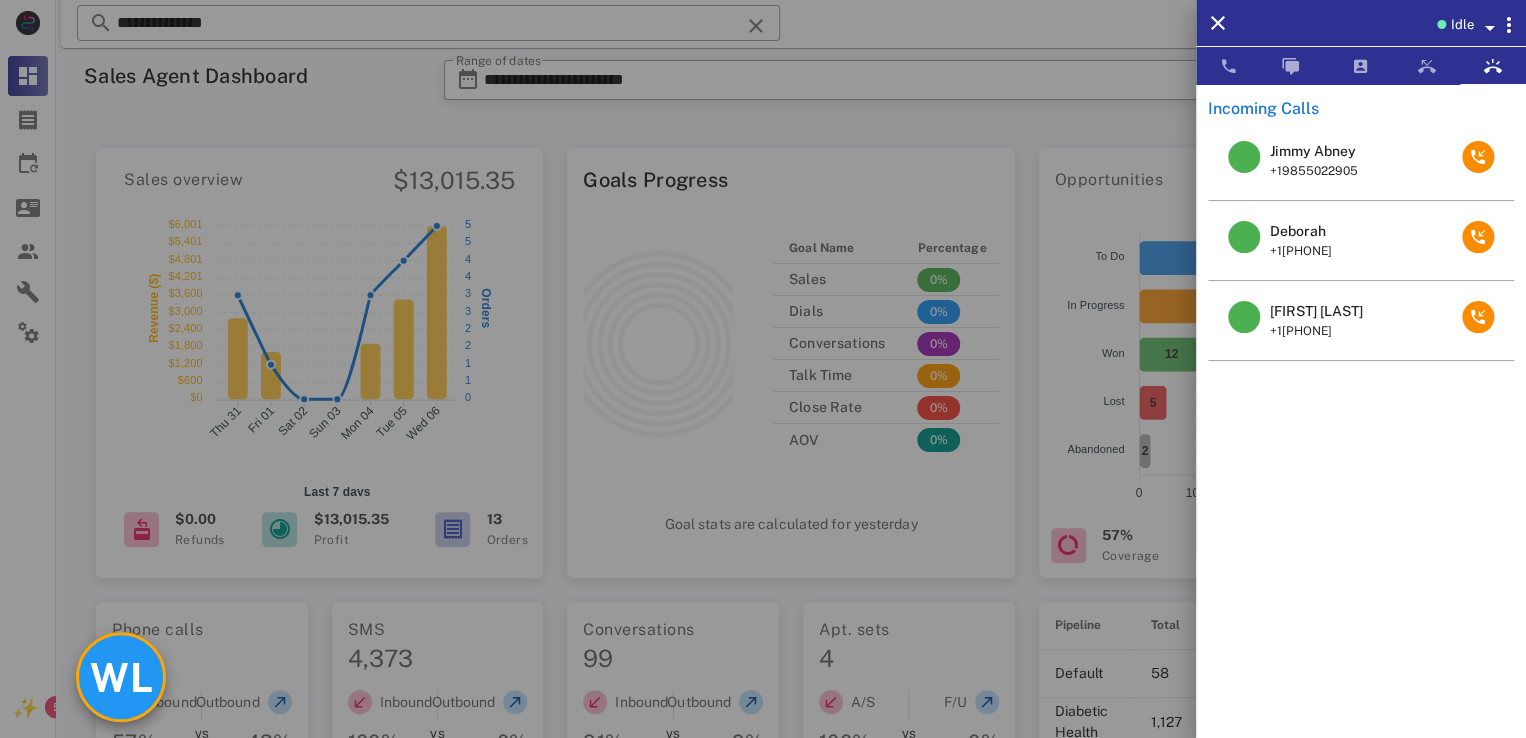click on "WL" at bounding box center [121, 677] 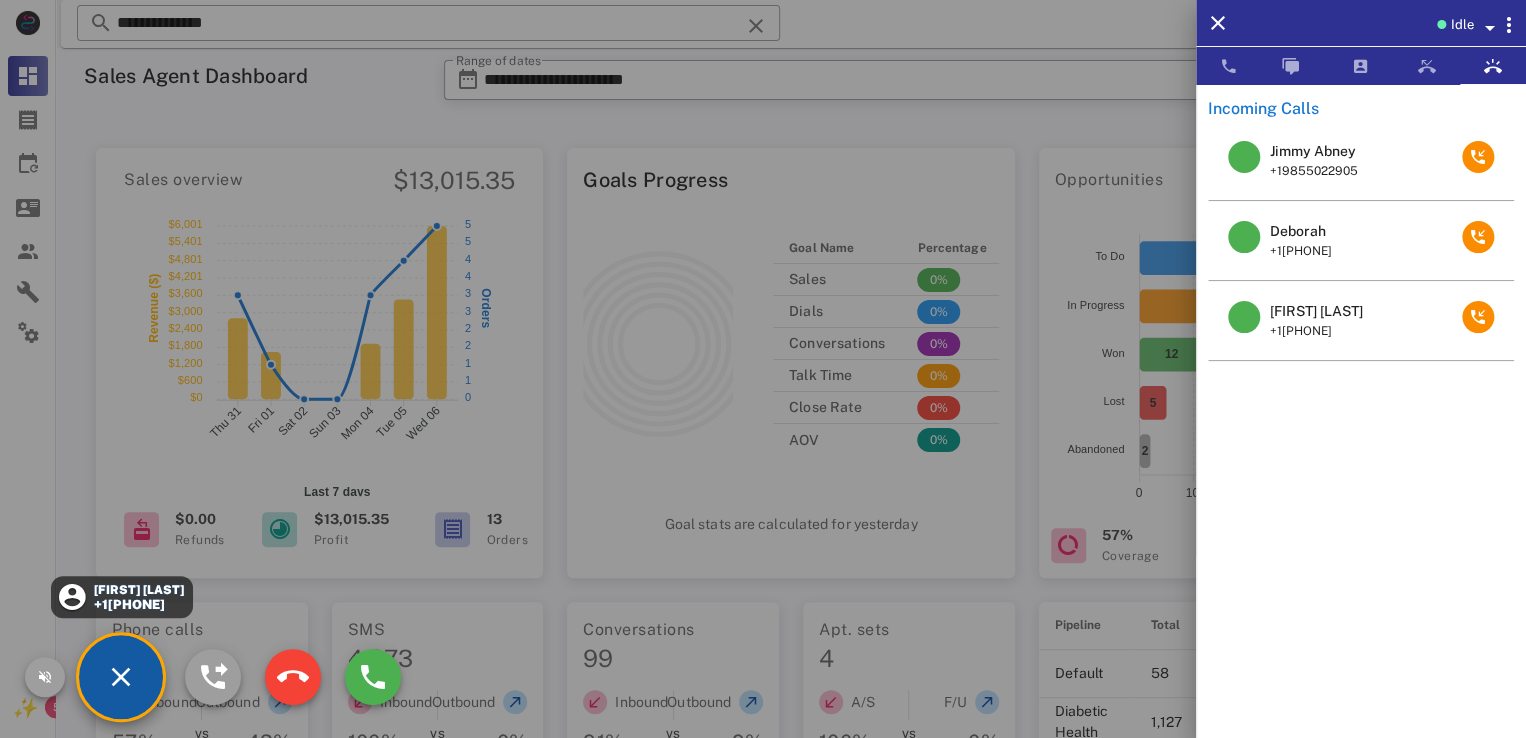 click on "Sharlene Lewis +18509605606" at bounding box center [121, 597] 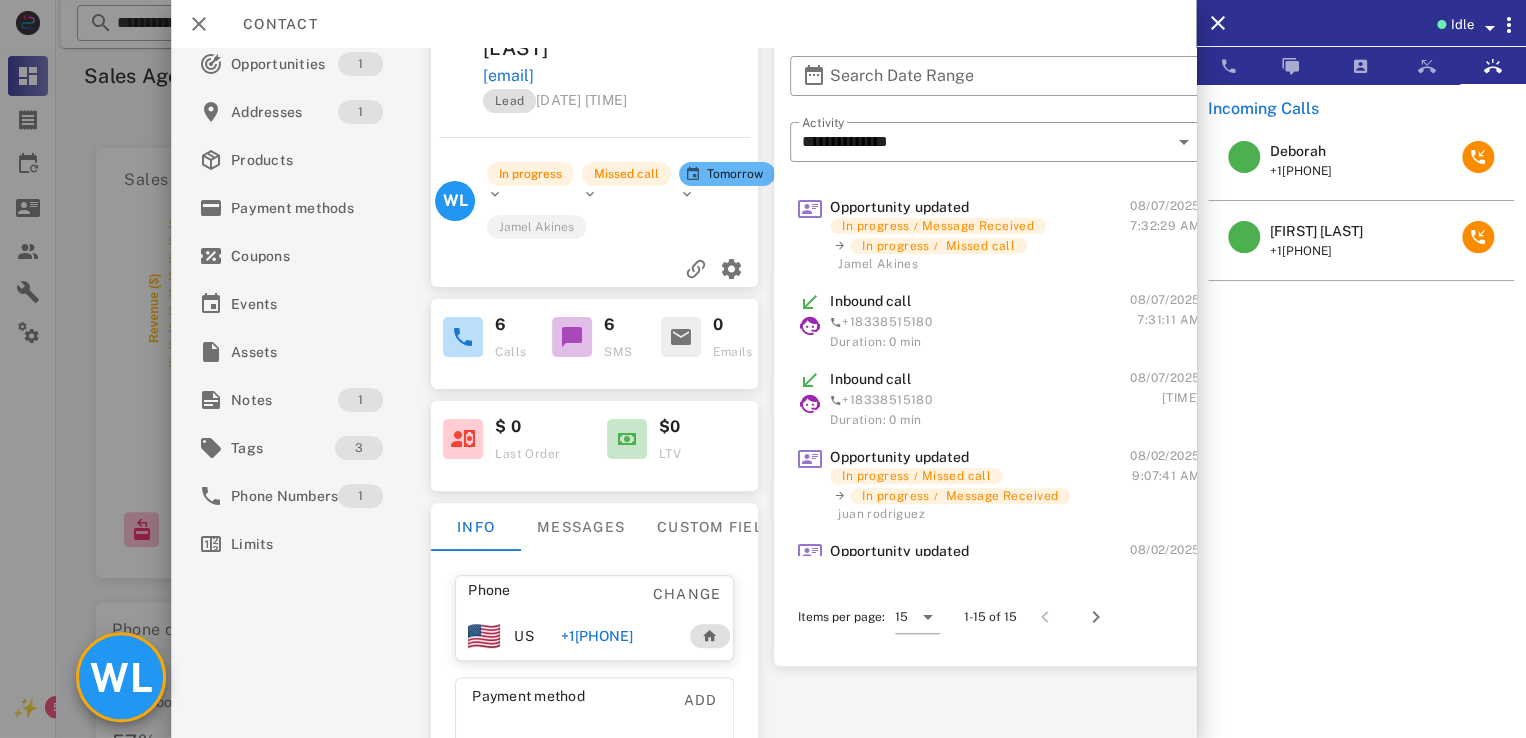 scroll, scrollTop: 100, scrollLeft: 0, axis: vertical 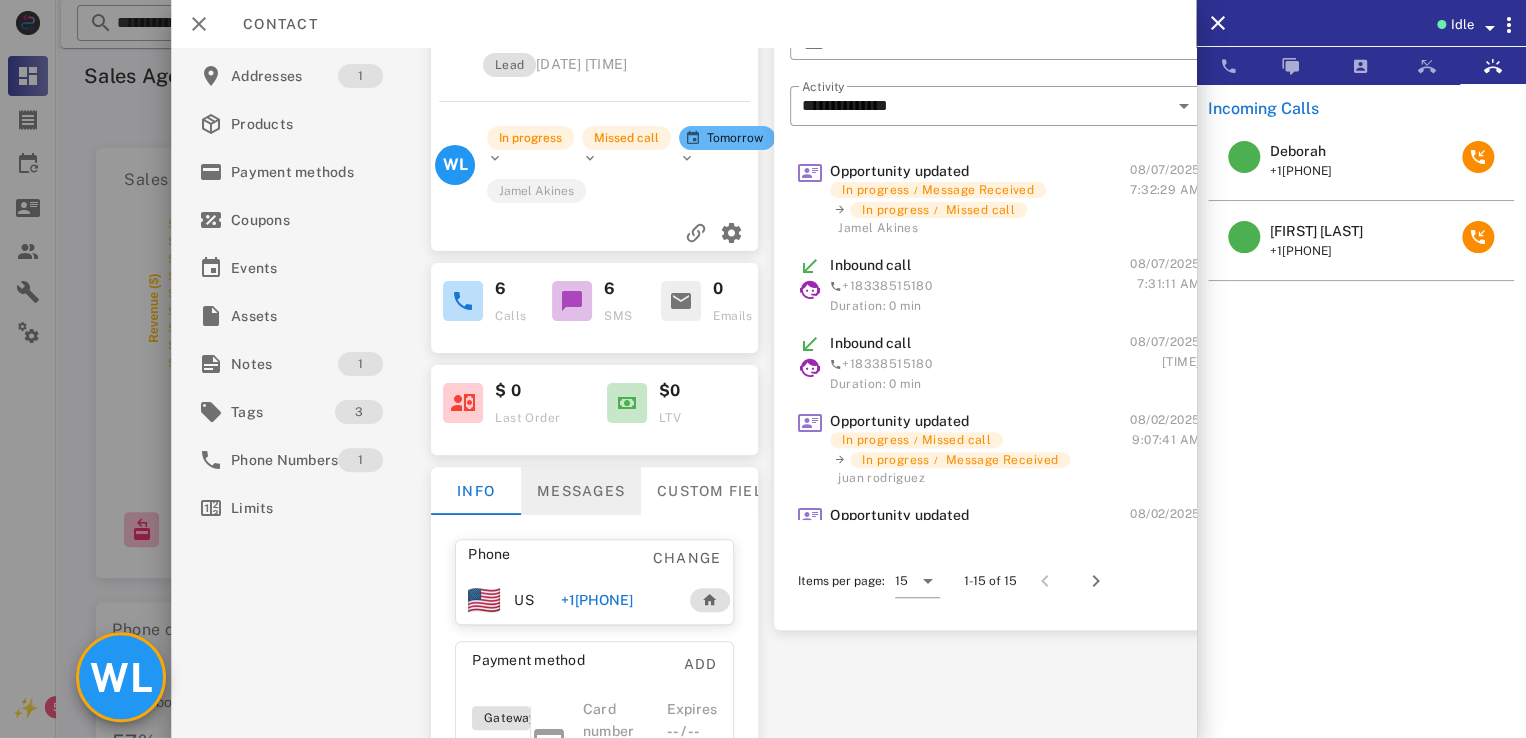 click on "Messages" at bounding box center [581, 491] 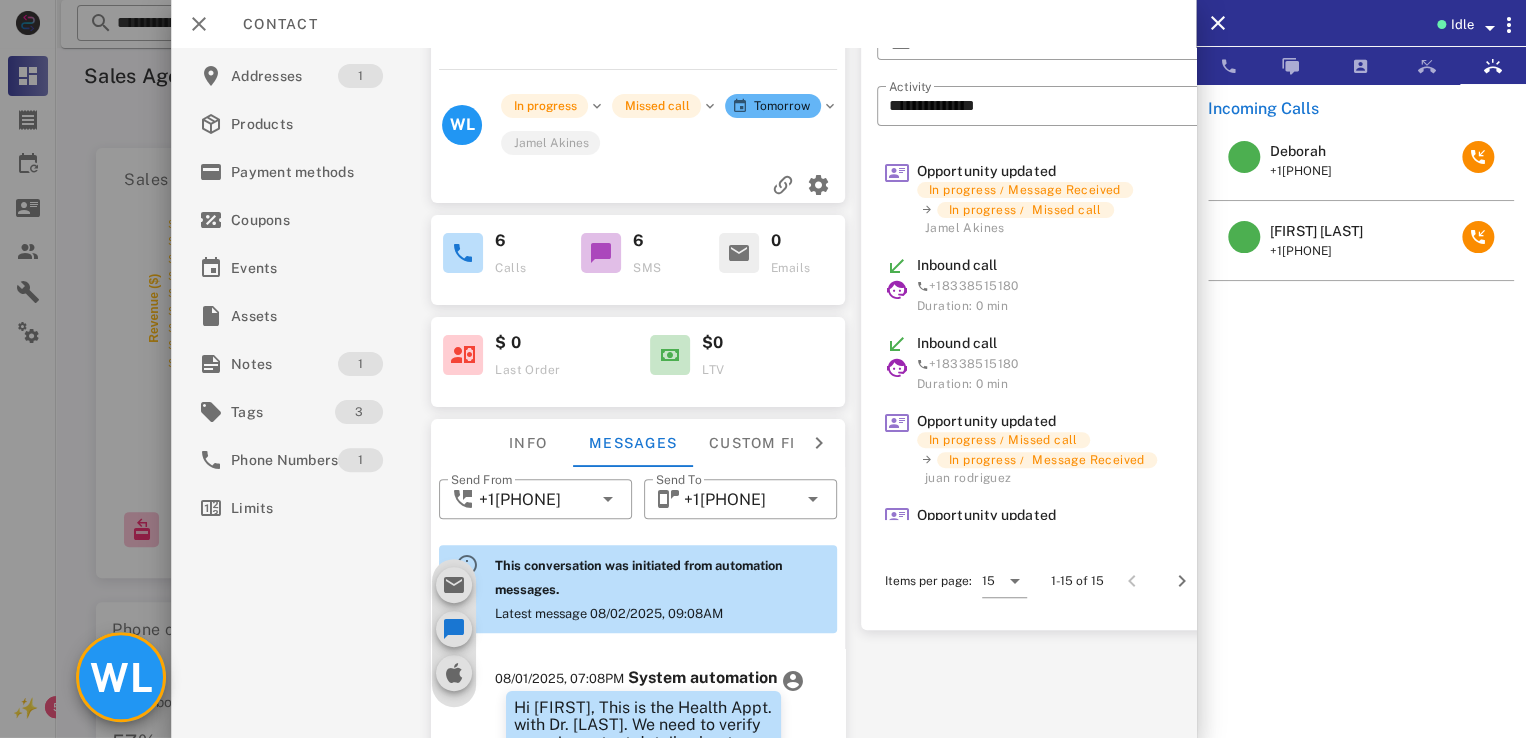 scroll, scrollTop: 855, scrollLeft: 0, axis: vertical 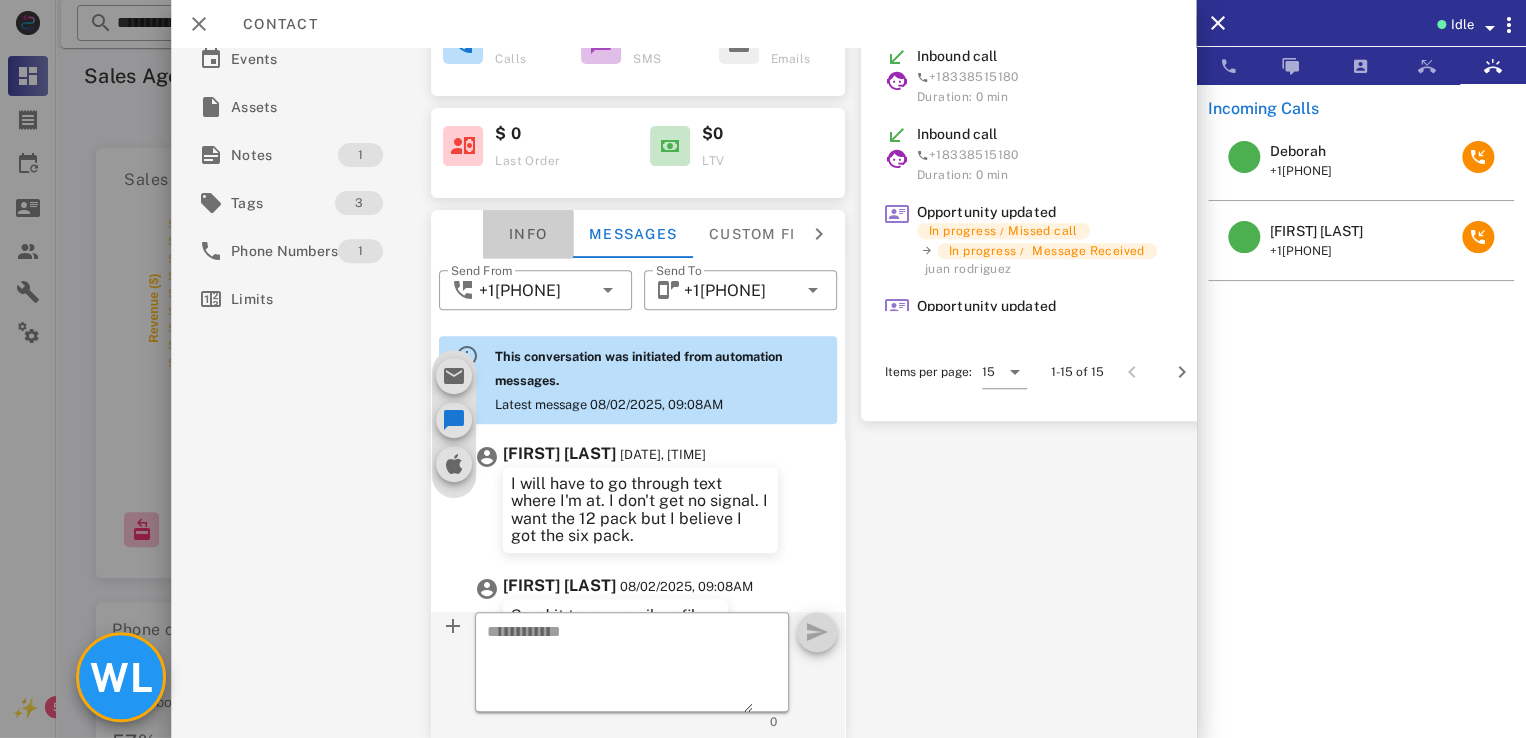 click on "Info" at bounding box center (528, 234) 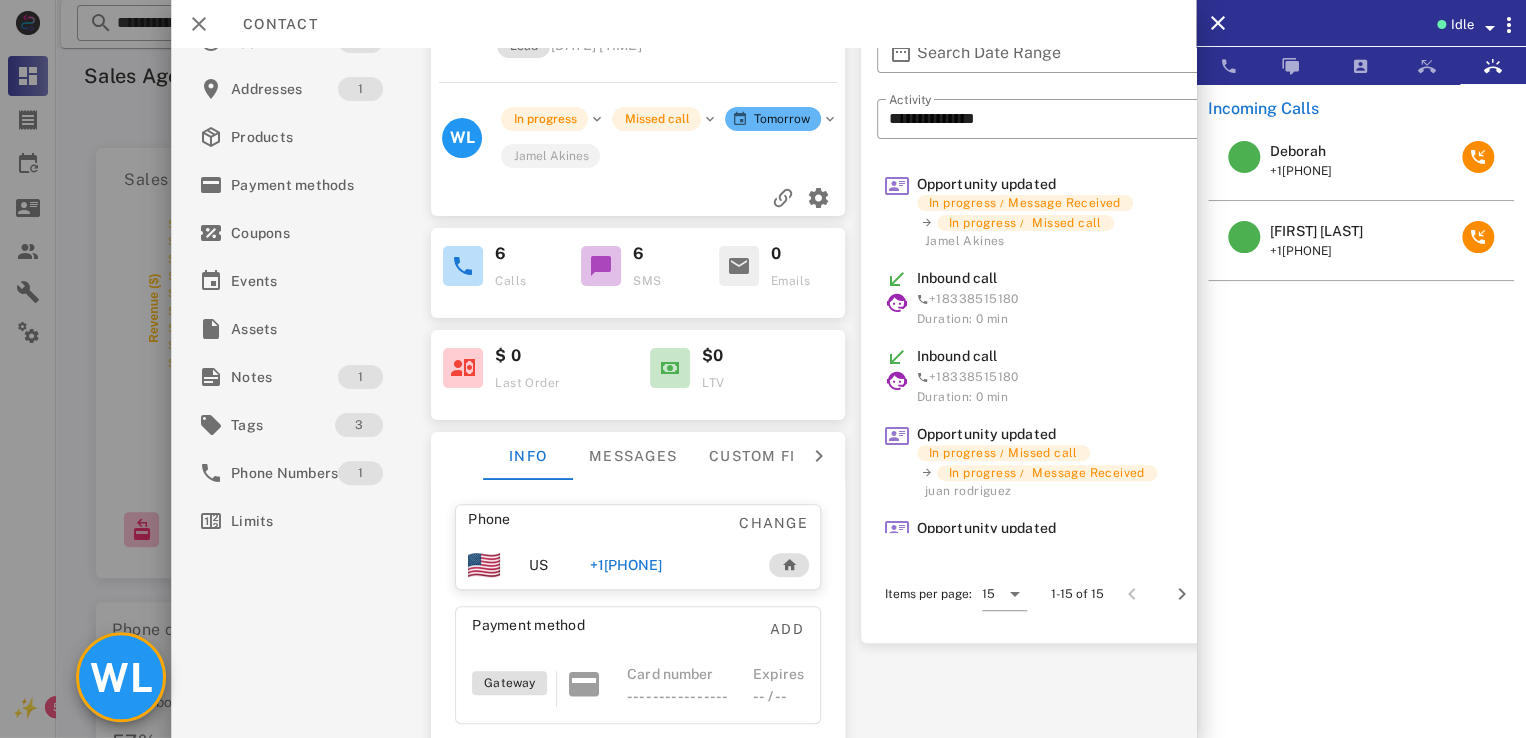 scroll, scrollTop: 0, scrollLeft: 0, axis: both 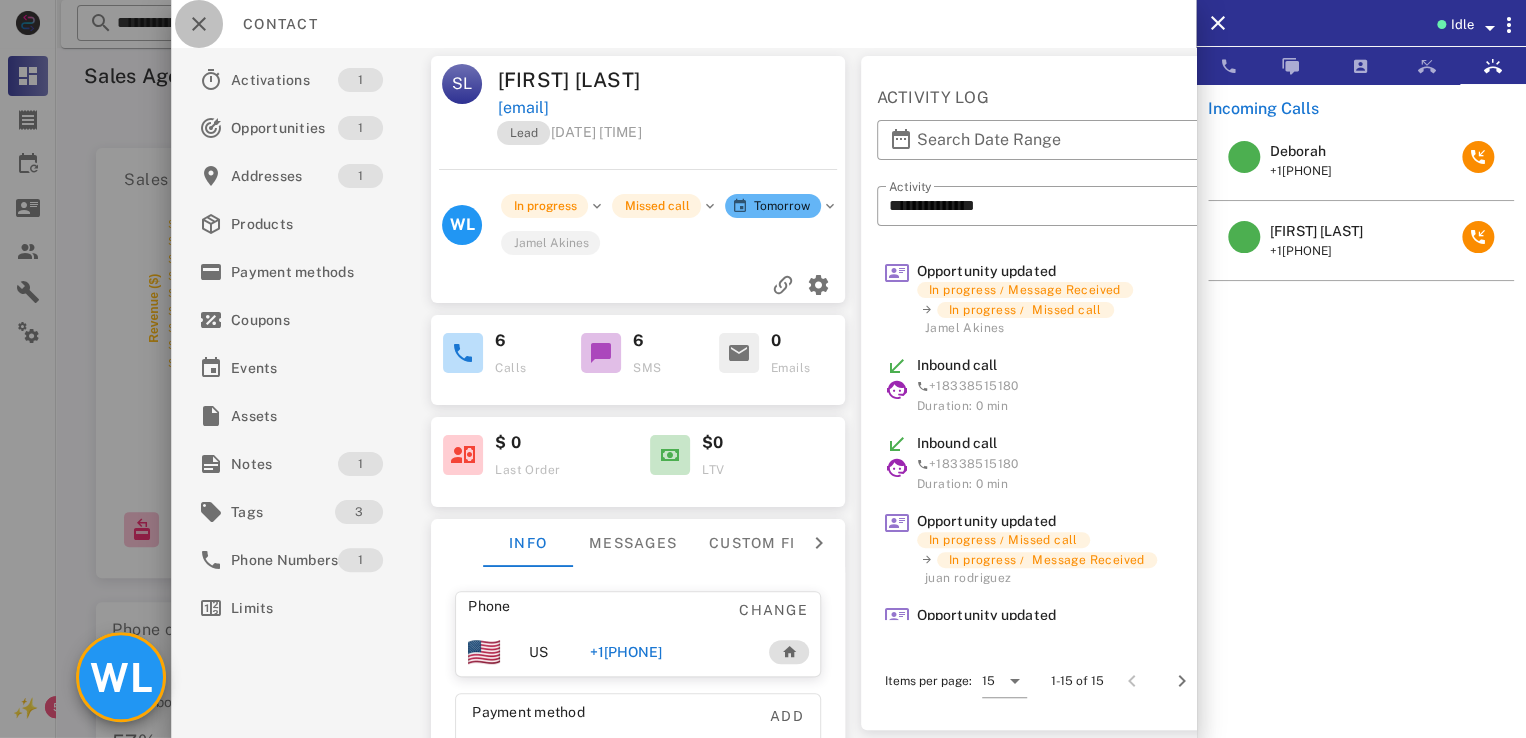 click at bounding box center (199, 24) 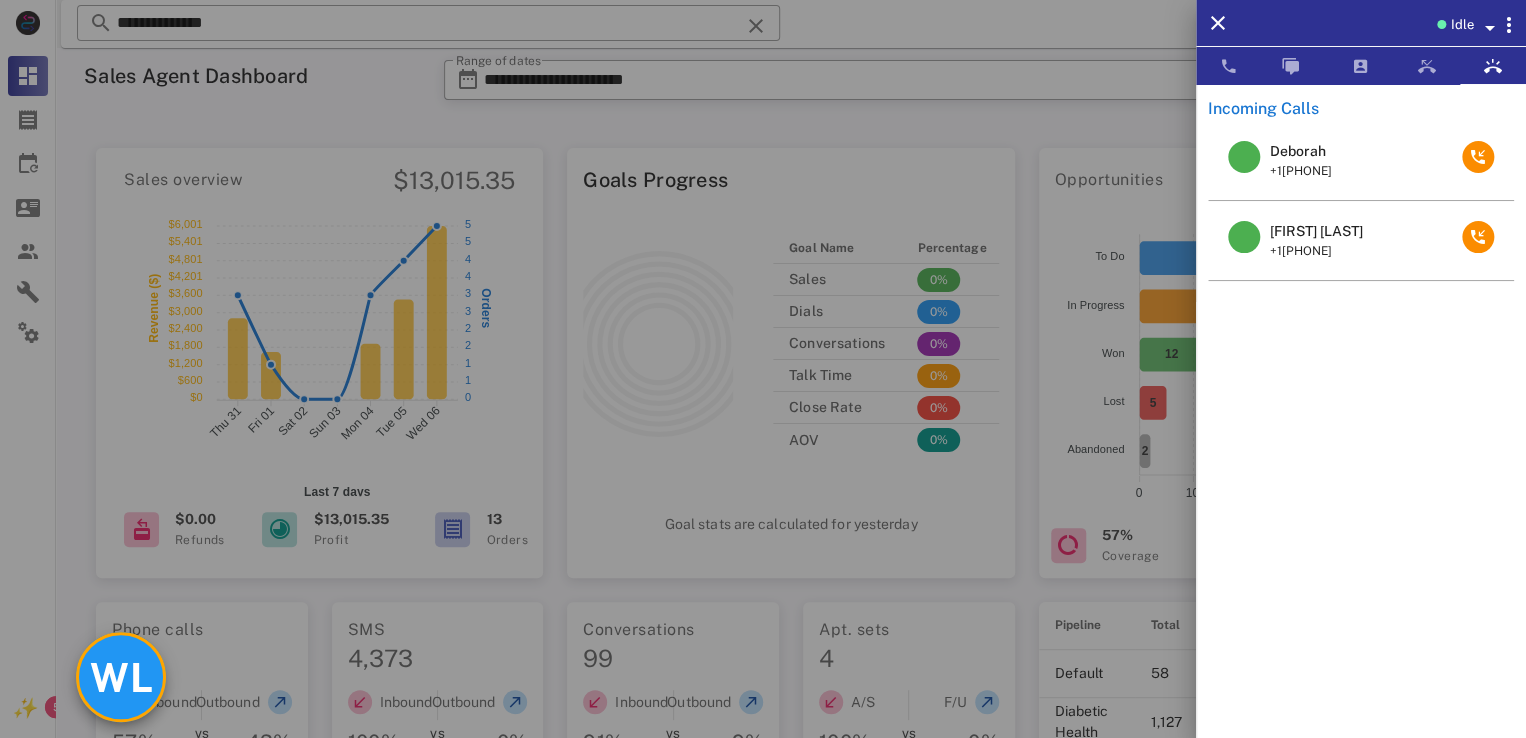 click on "WL" at bounding box center (121, 677) 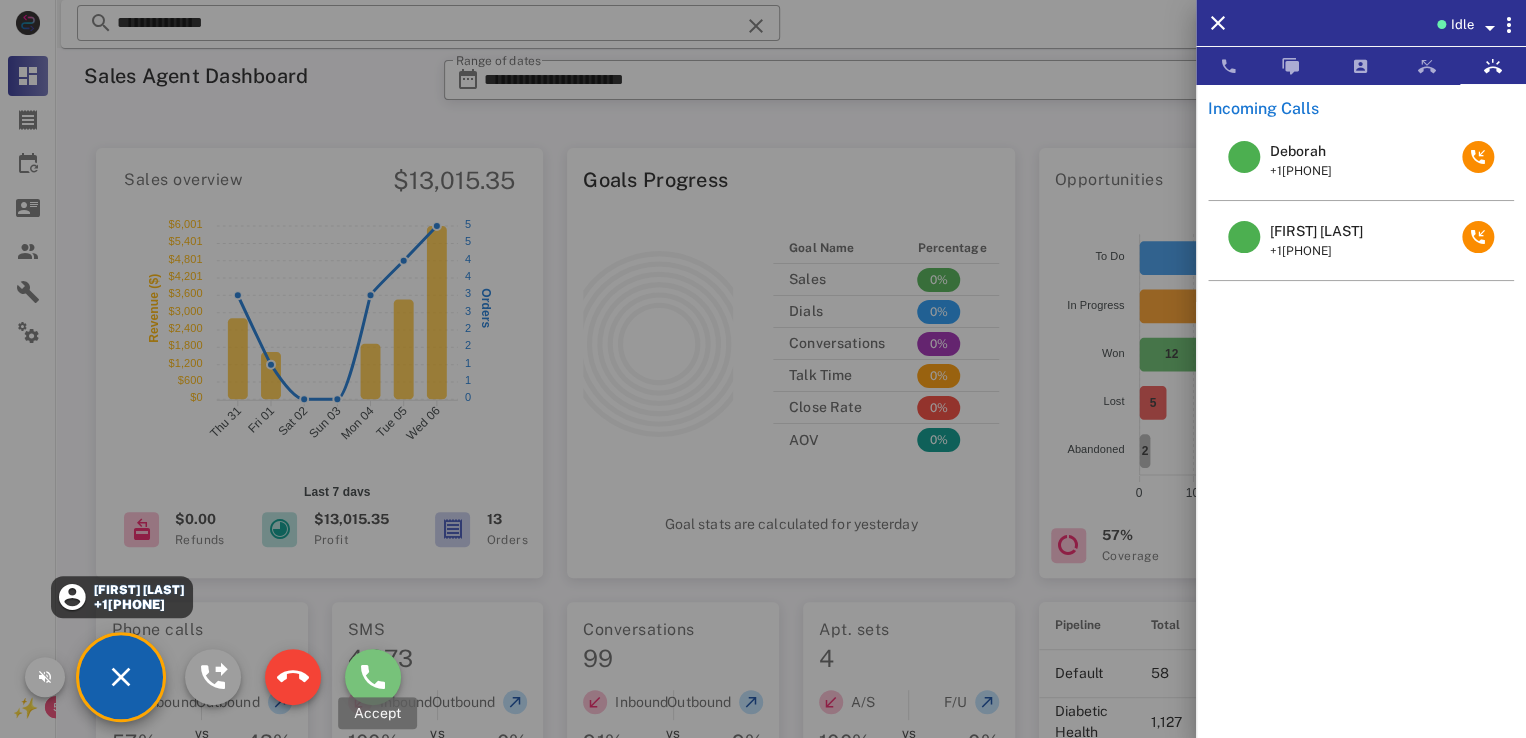 click at bounding box center (373, 677) 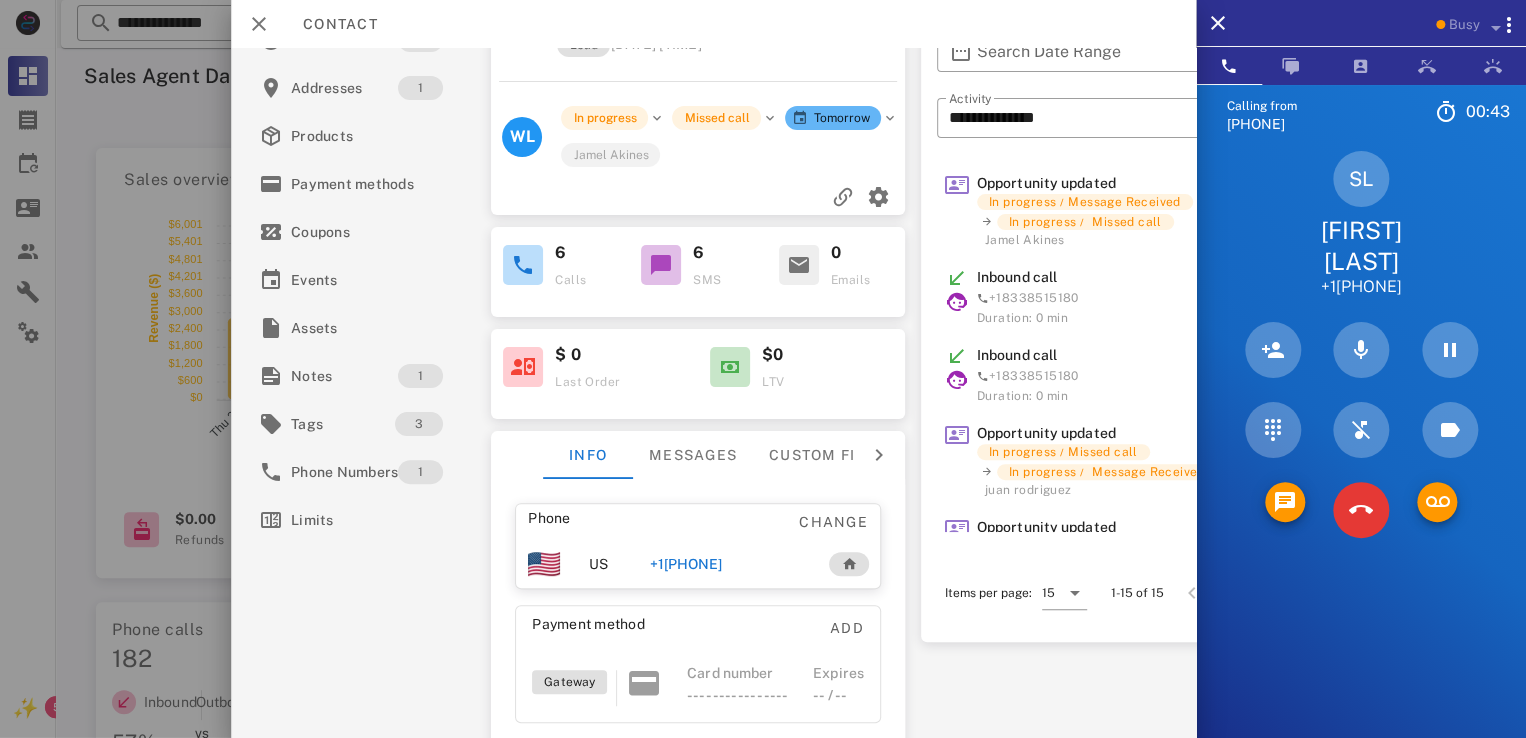 scroll, scrollTop: 0, scrollLeft: 0, axis: both 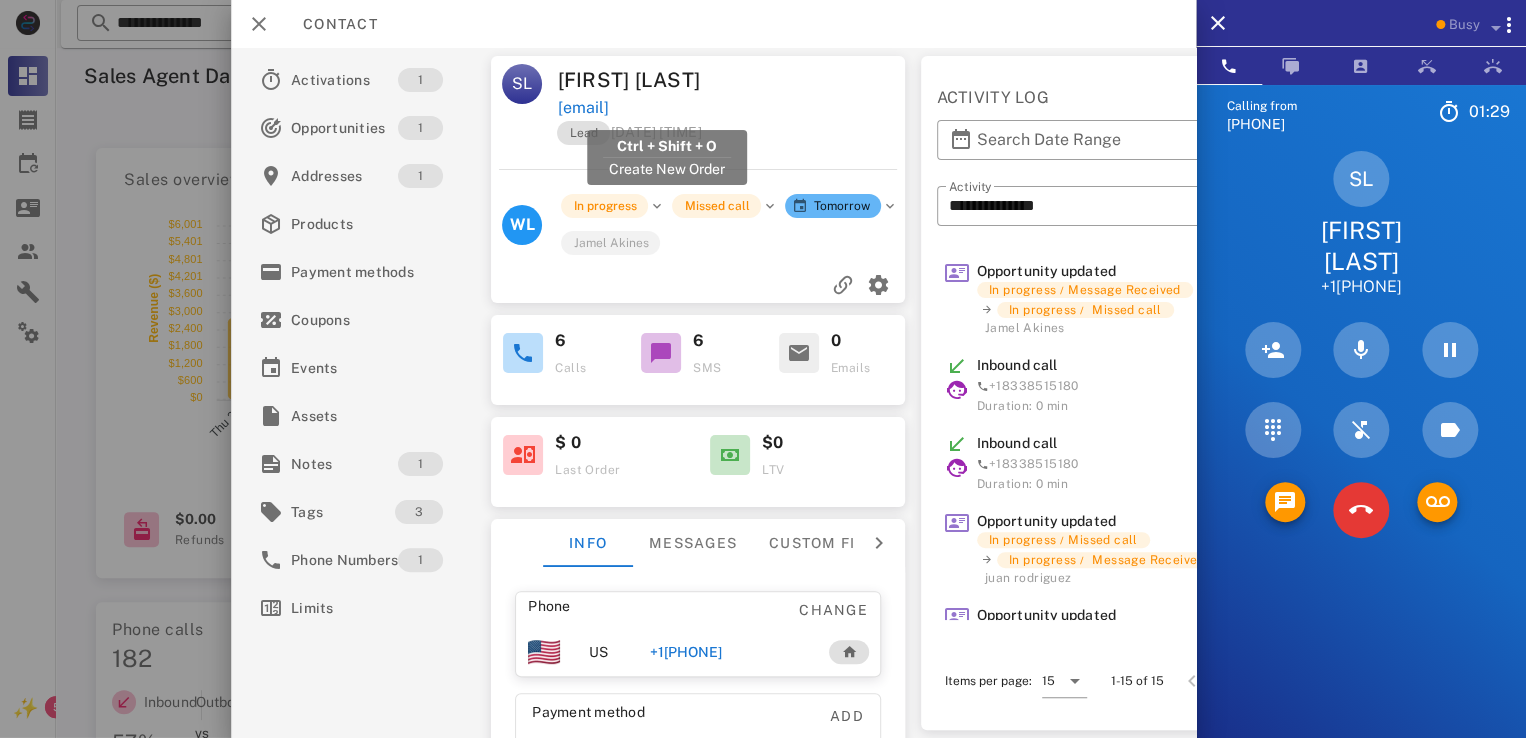 click on "[EMAIL]" at bounding box center (583, 108) 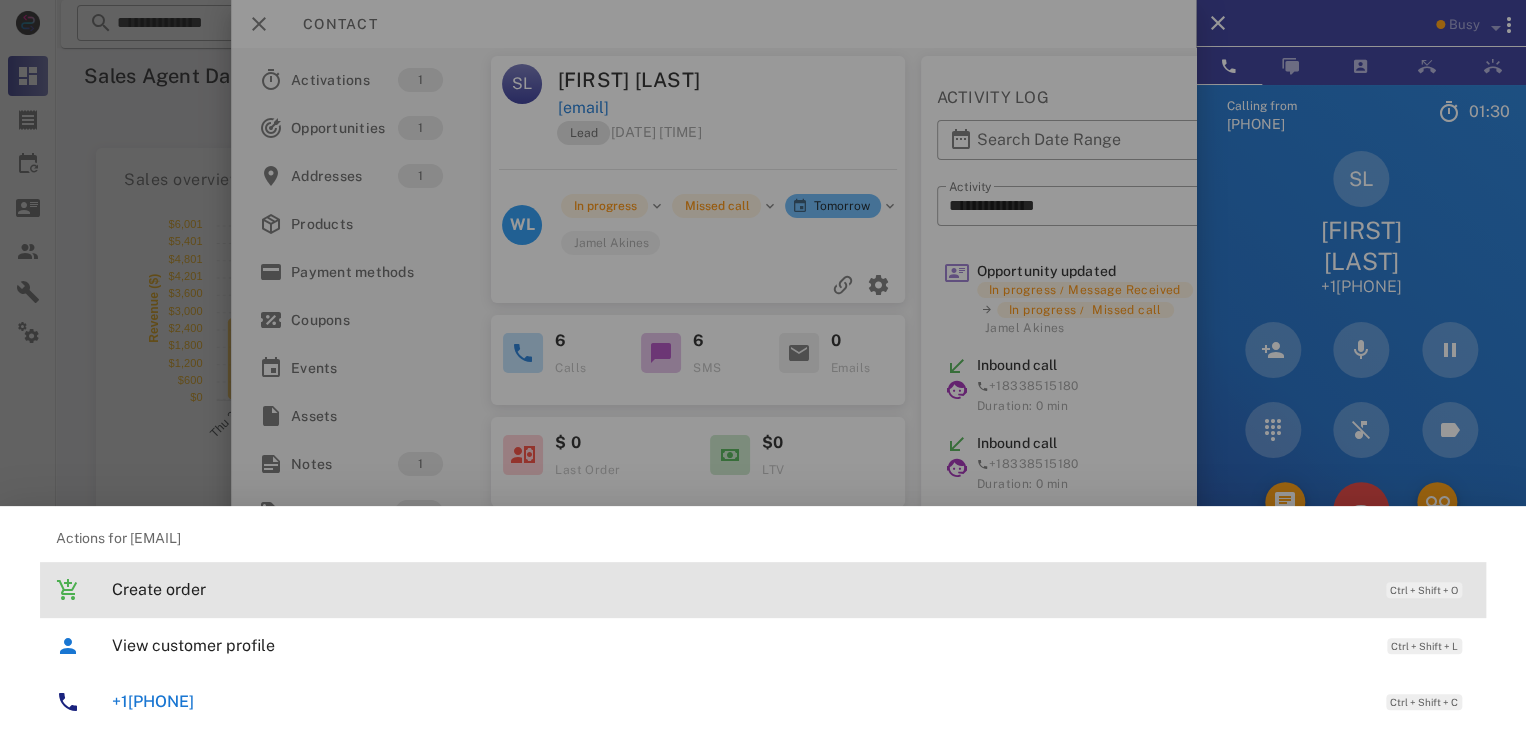 click on "Create order Ctrl + Shift + O" at bounding box center [791, 589] 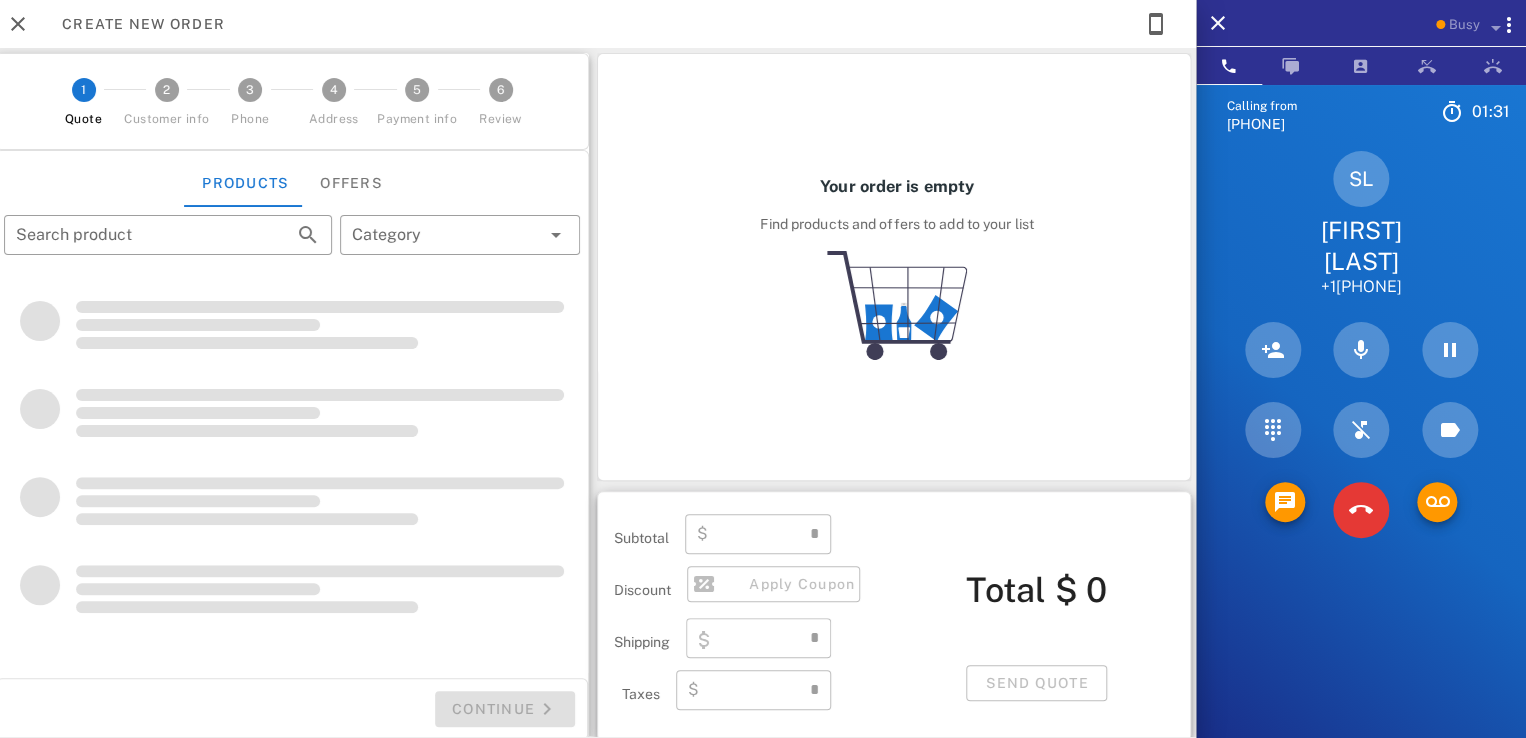 type on "**********" 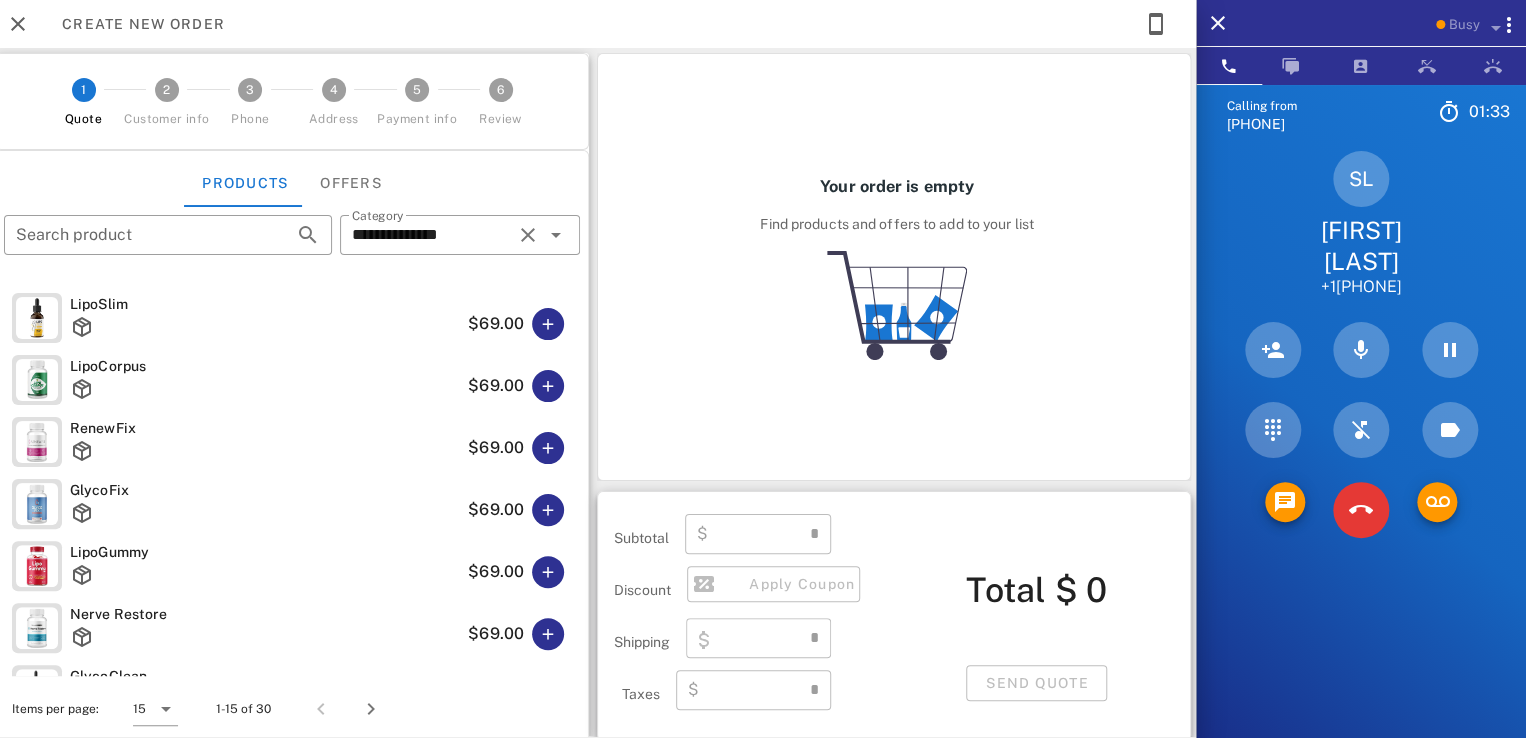 type on "****" 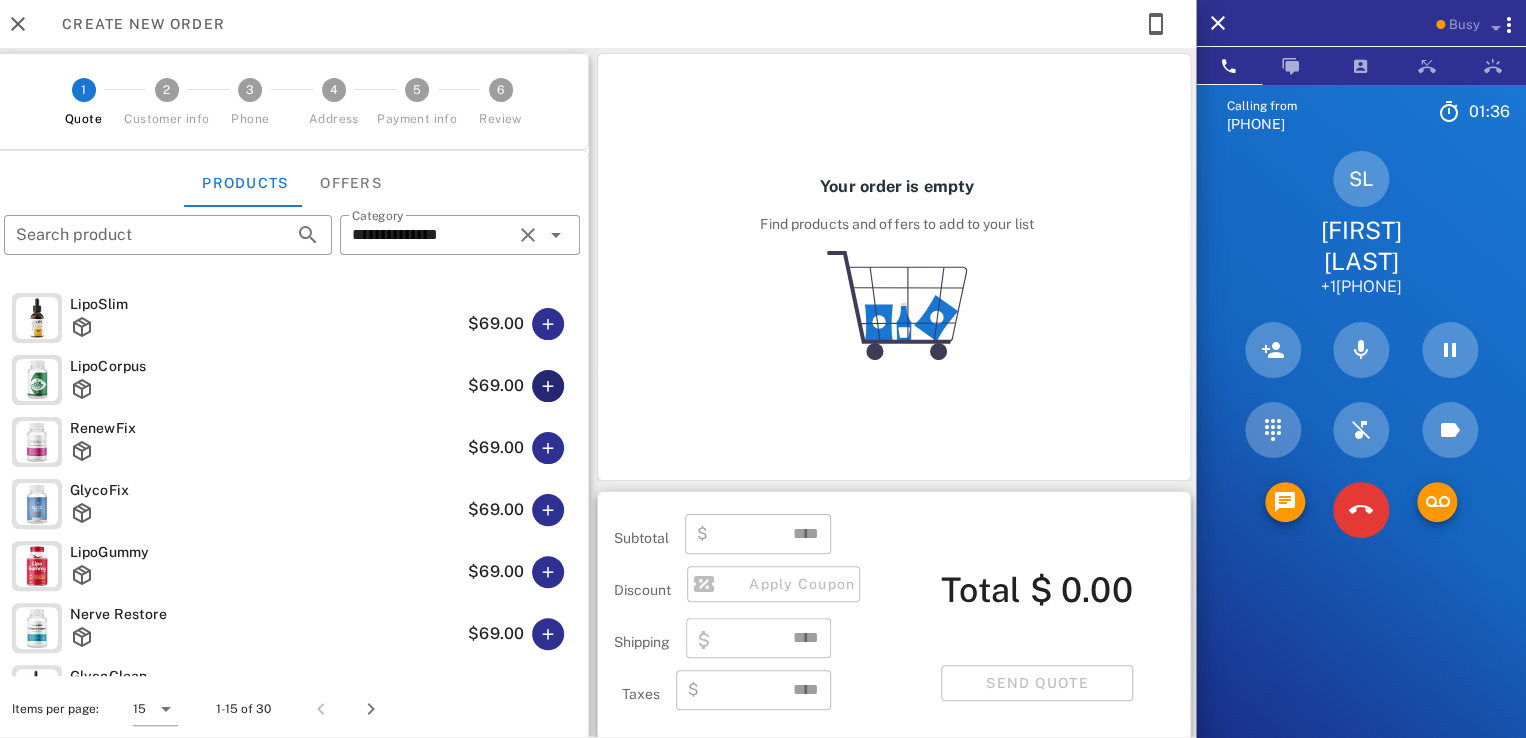 click at bounding box center (548, 386) 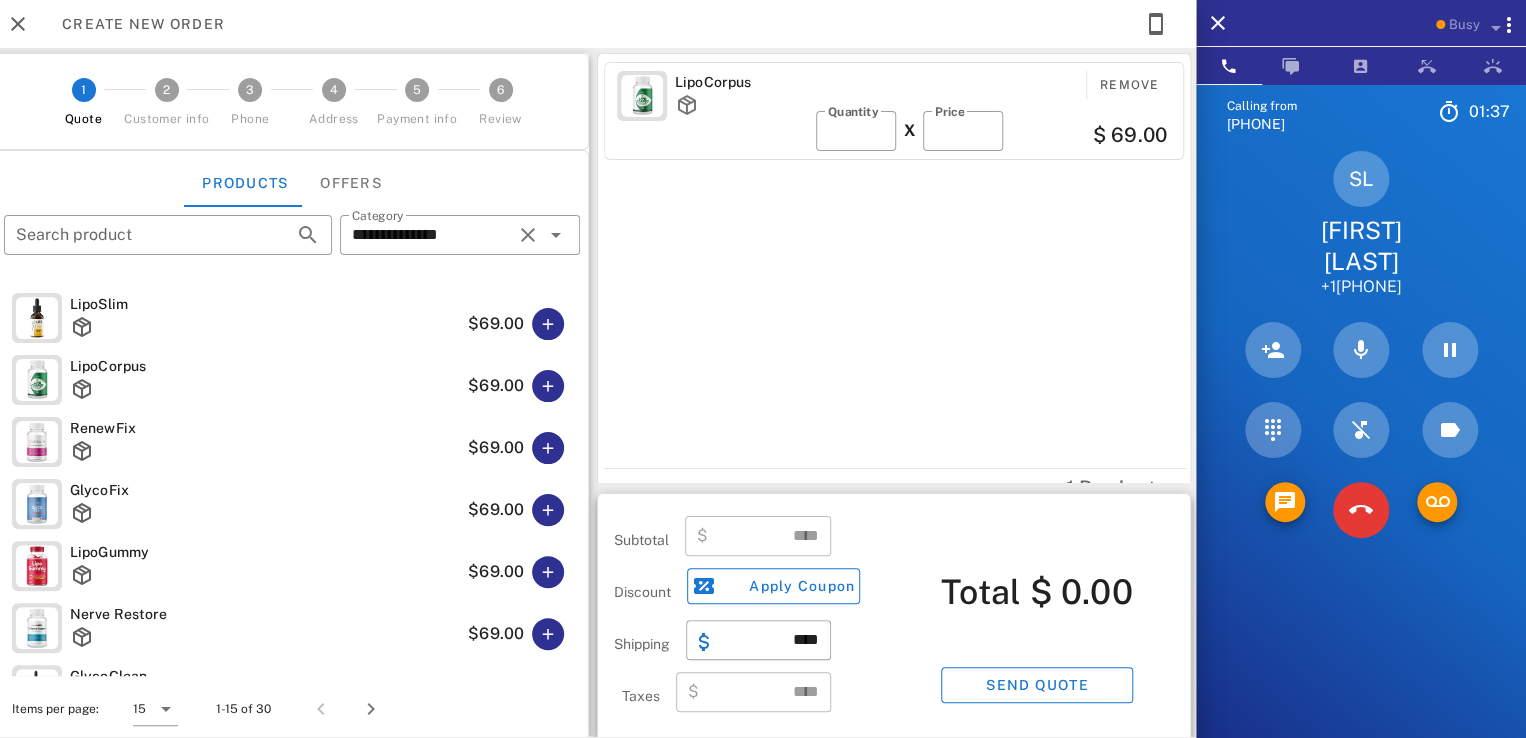 click at bounding box center (548, 448) 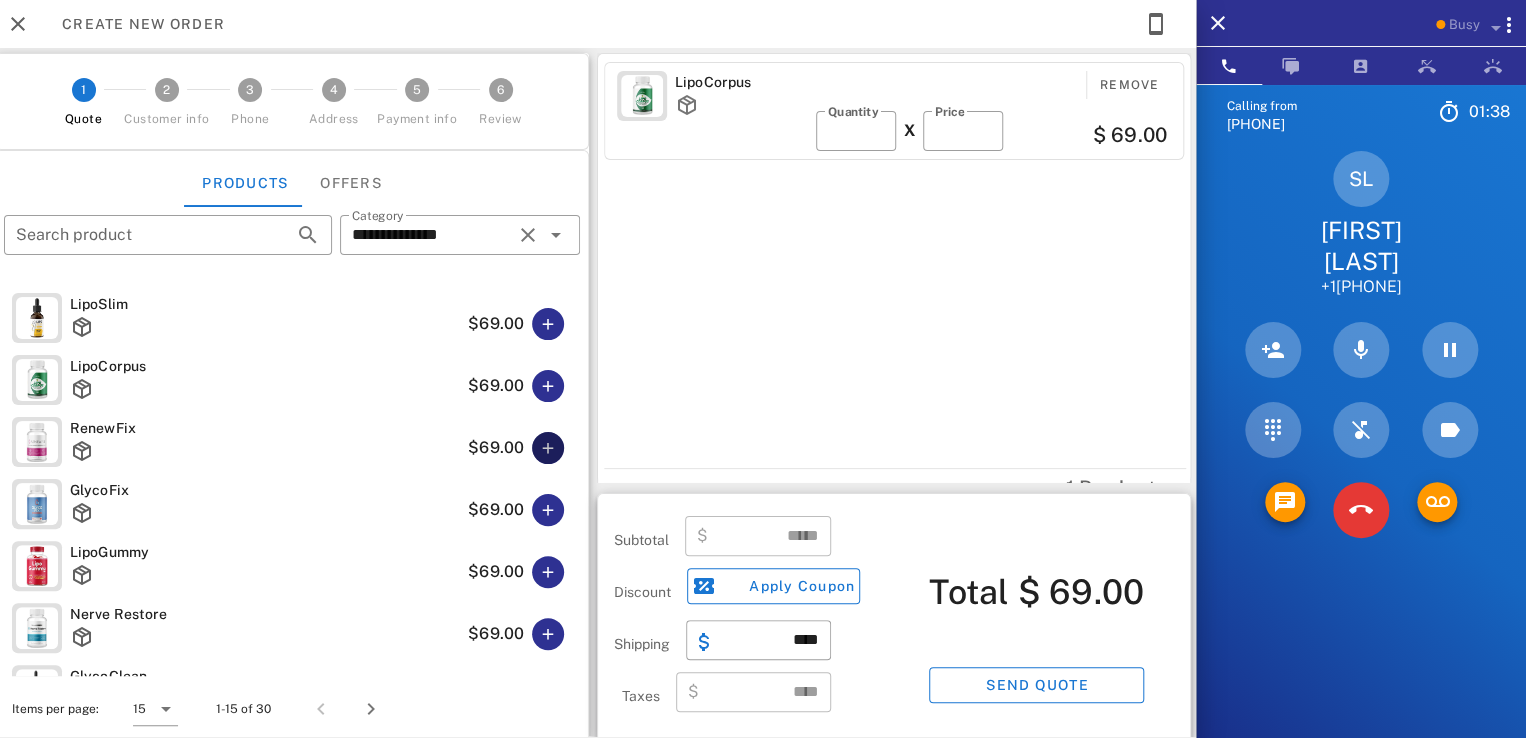 click at bounding box center (548, 448) 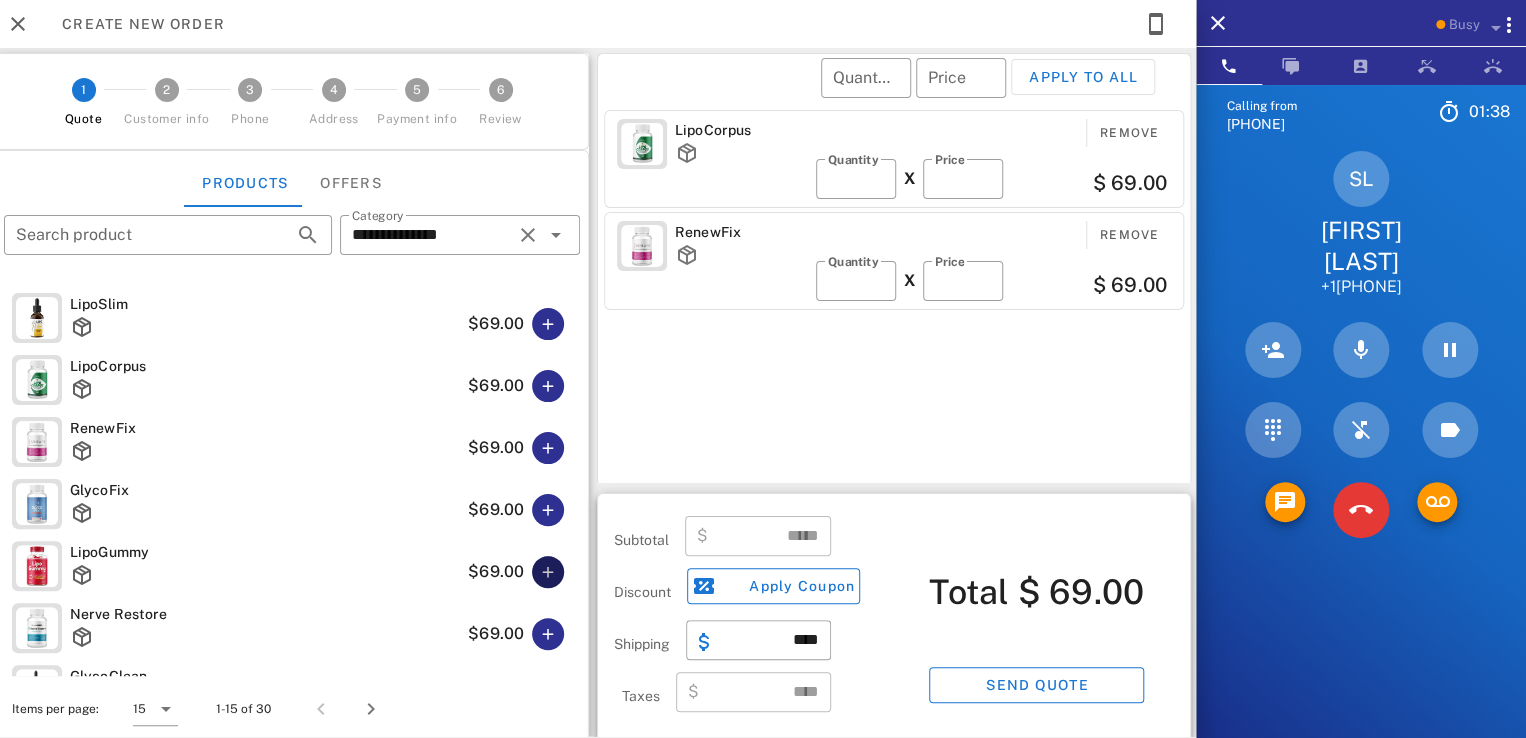 click at bounding box center [548, 572] 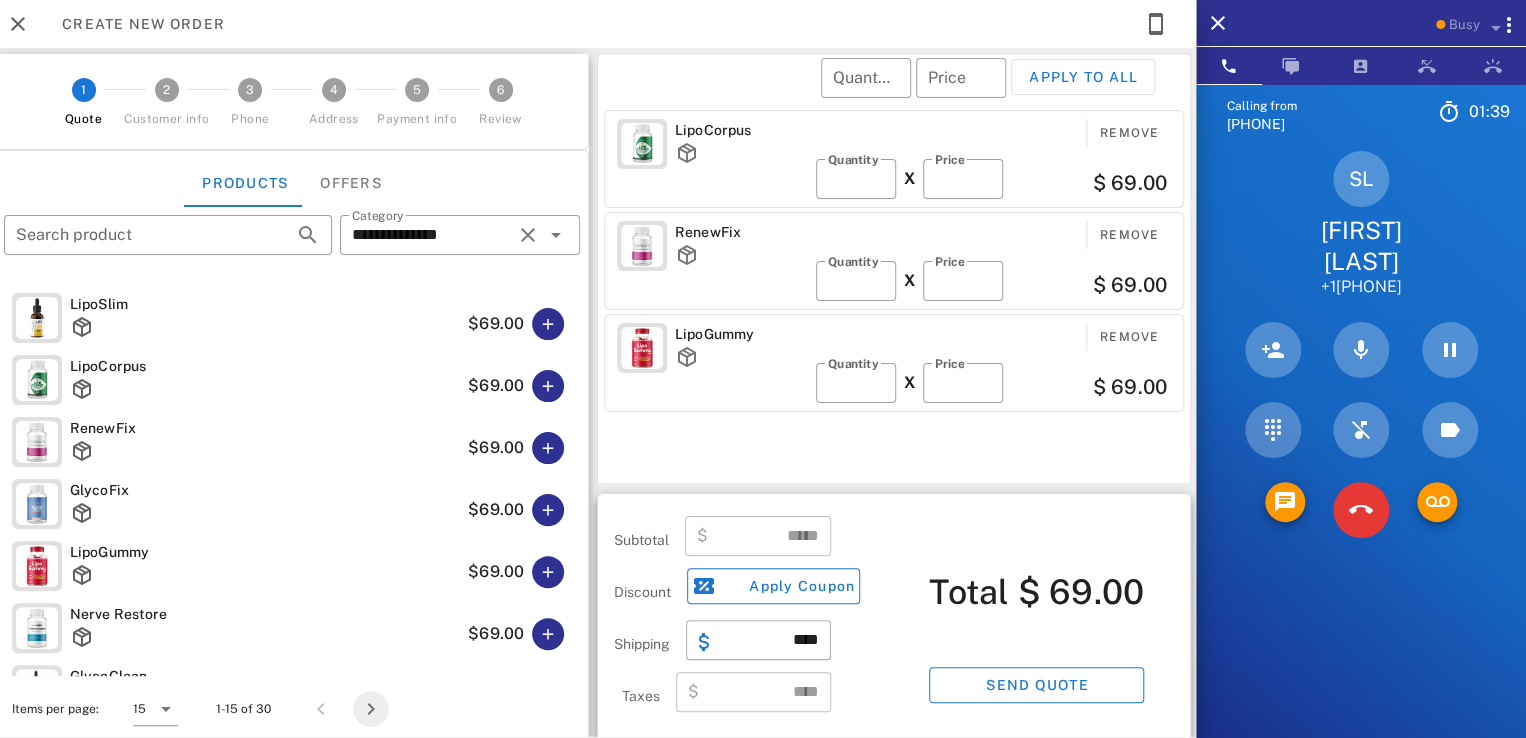 click at bounding box center [371, 709] 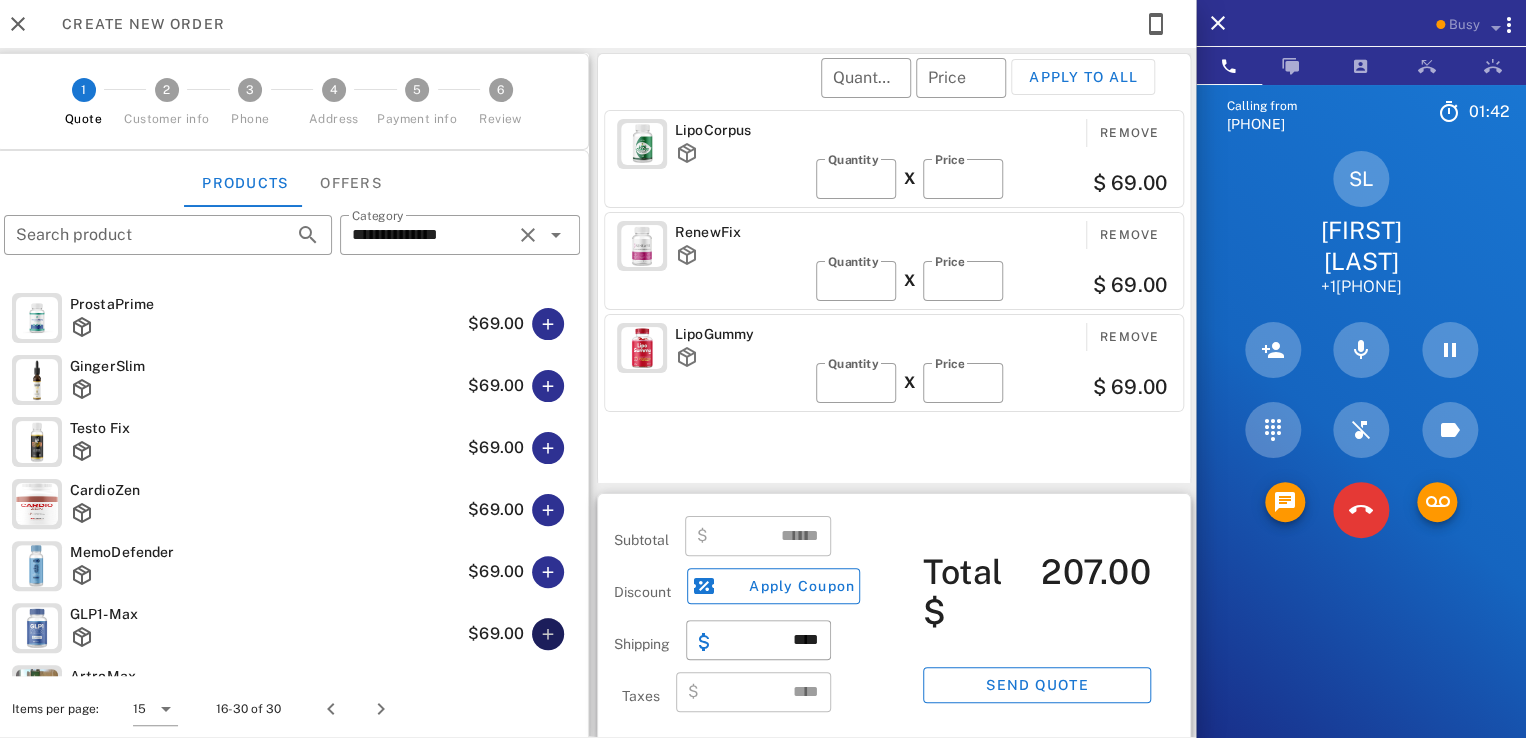 click at bounding box center (548, 634) 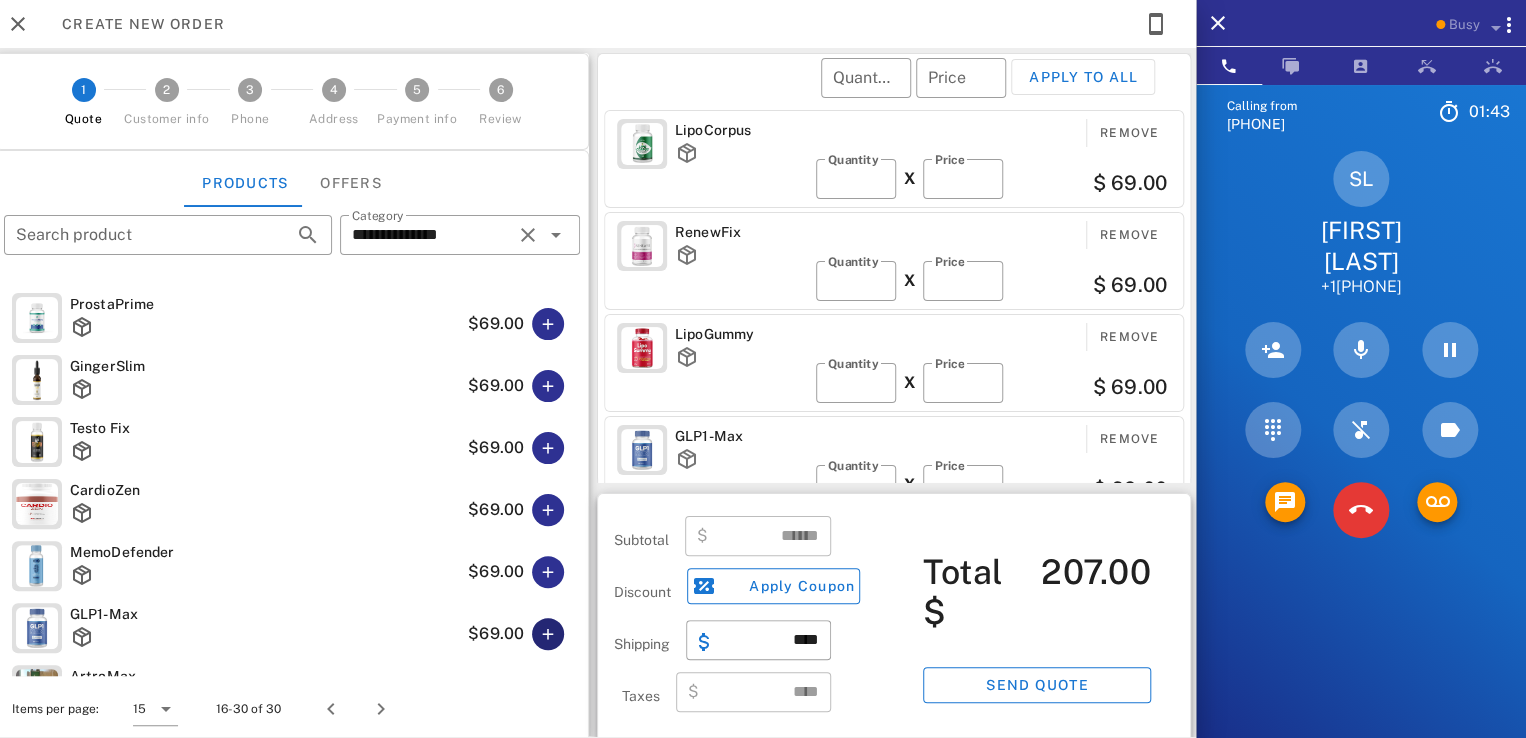 type on "******" 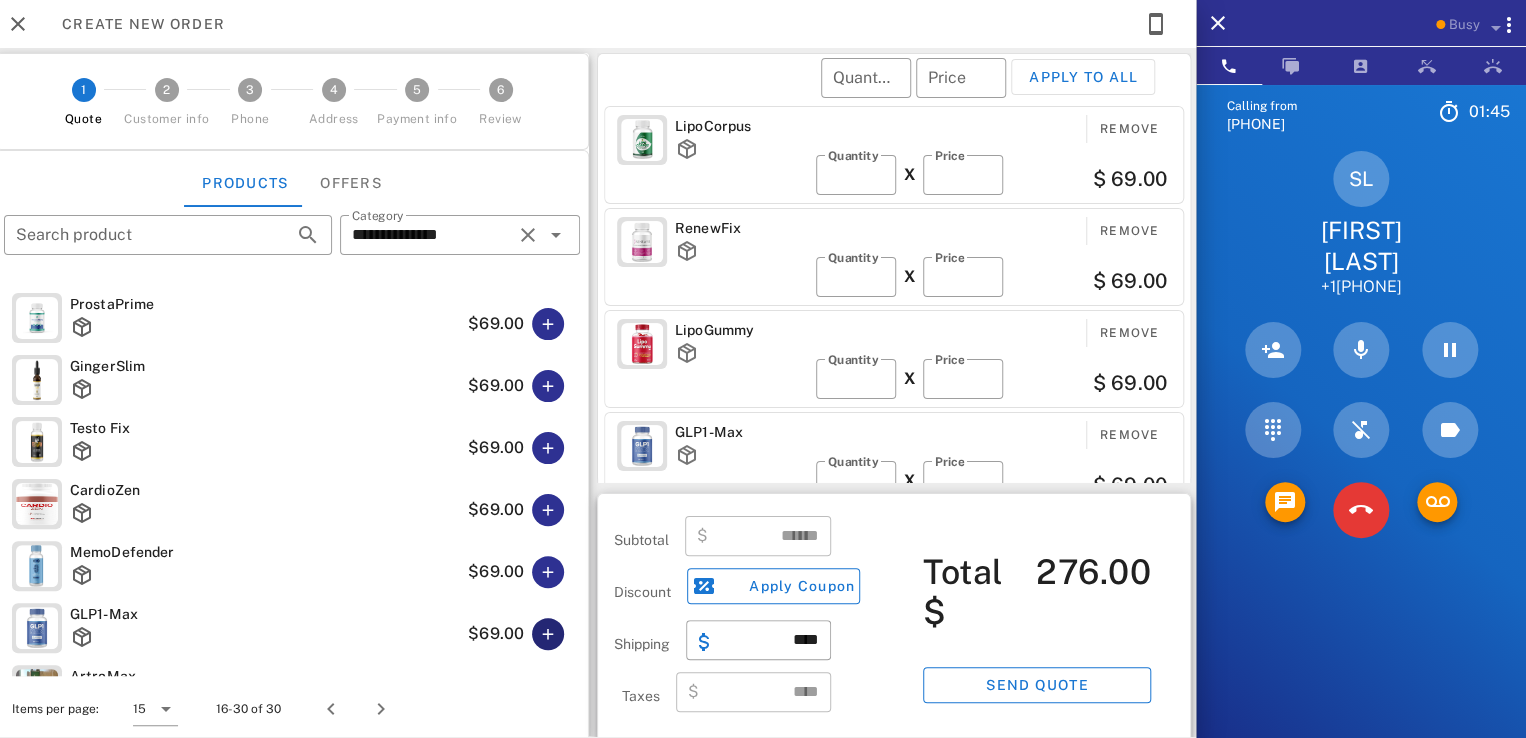 scroll, scrollTop: 0, scrollLeft: 0, axis: both 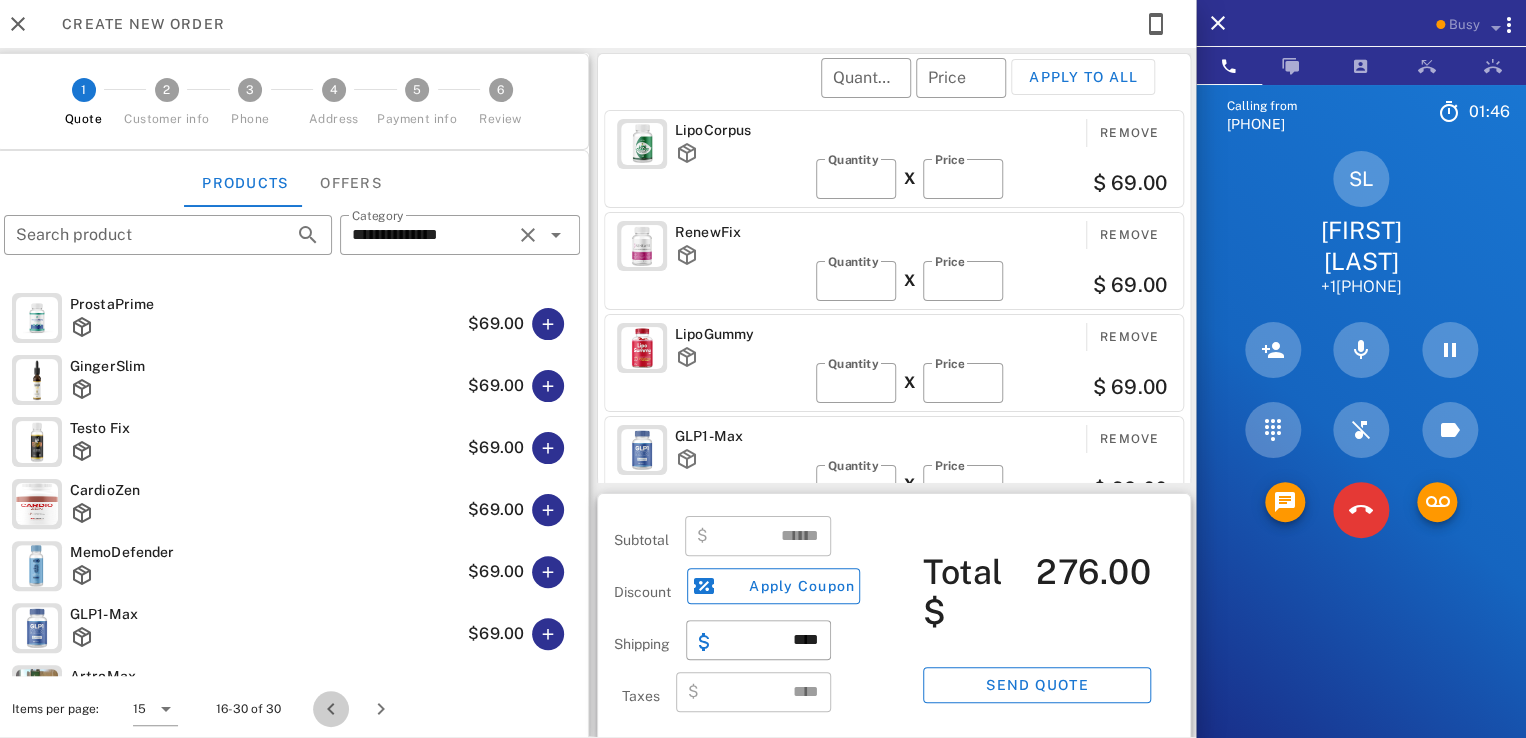 click at bounding box center [331, 709] 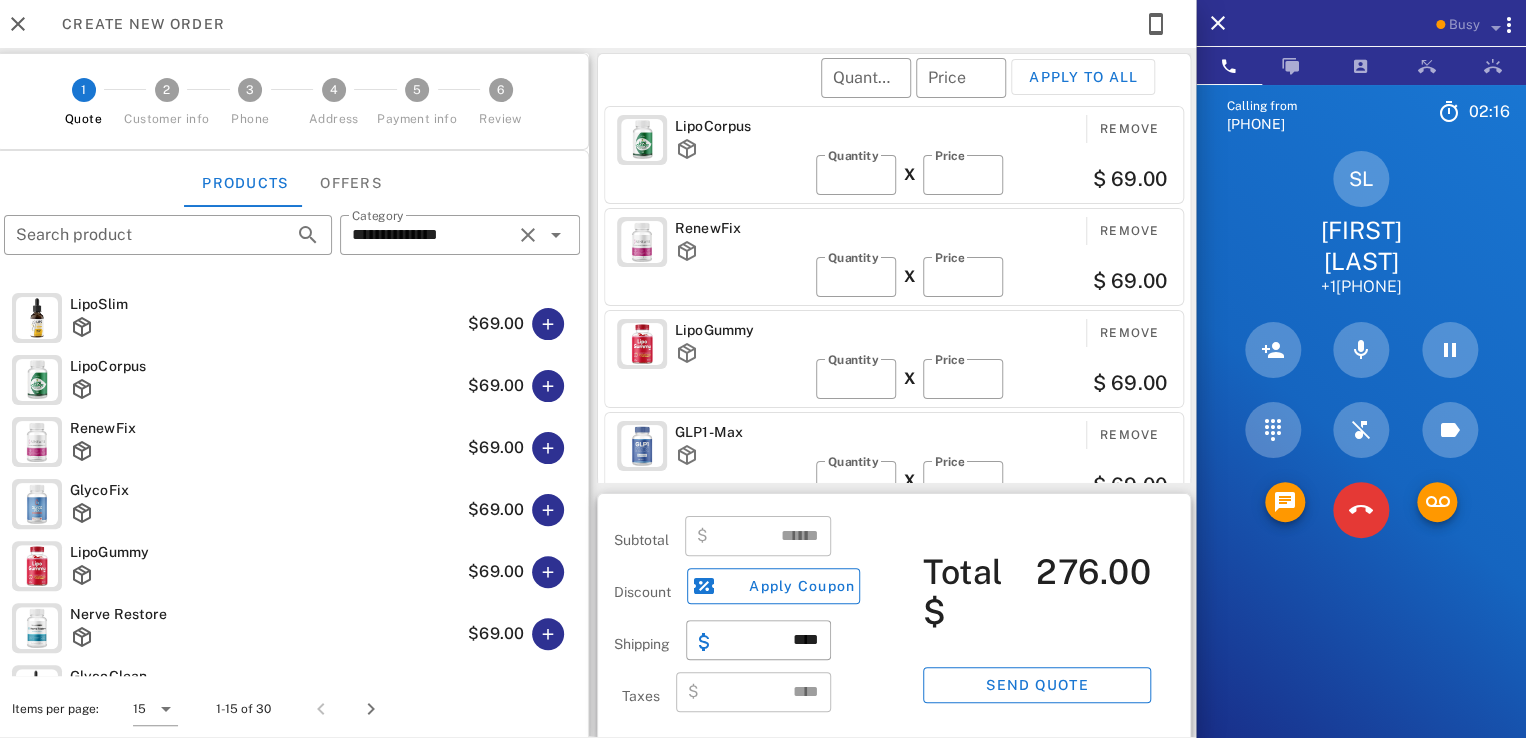 scroll, scrollTop: 0, scrollLeft: 0, axis: both 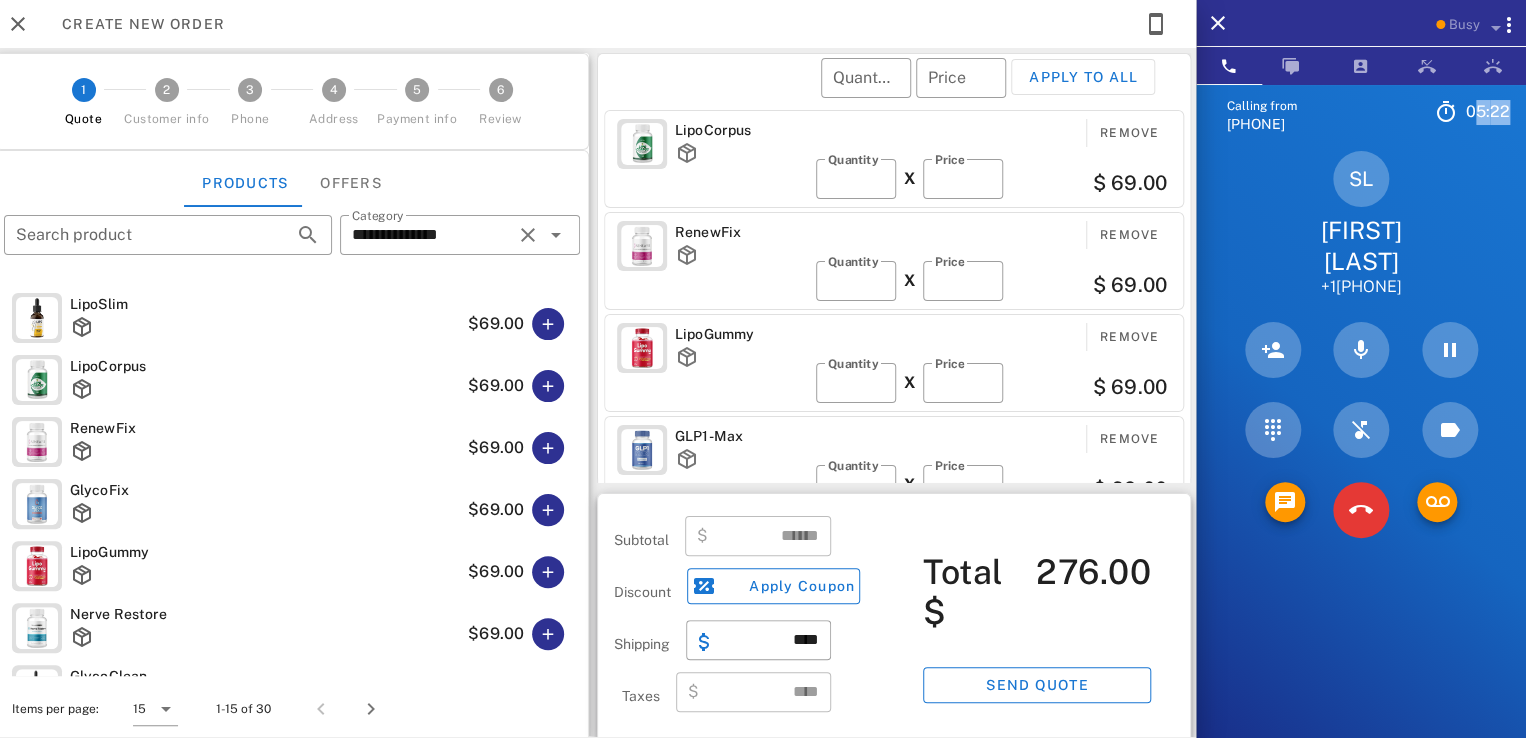 drag, startPoint x: 1475, startPoint y: 107, endPoint x: 1523, endPoint y: 111, distance: 48.166378 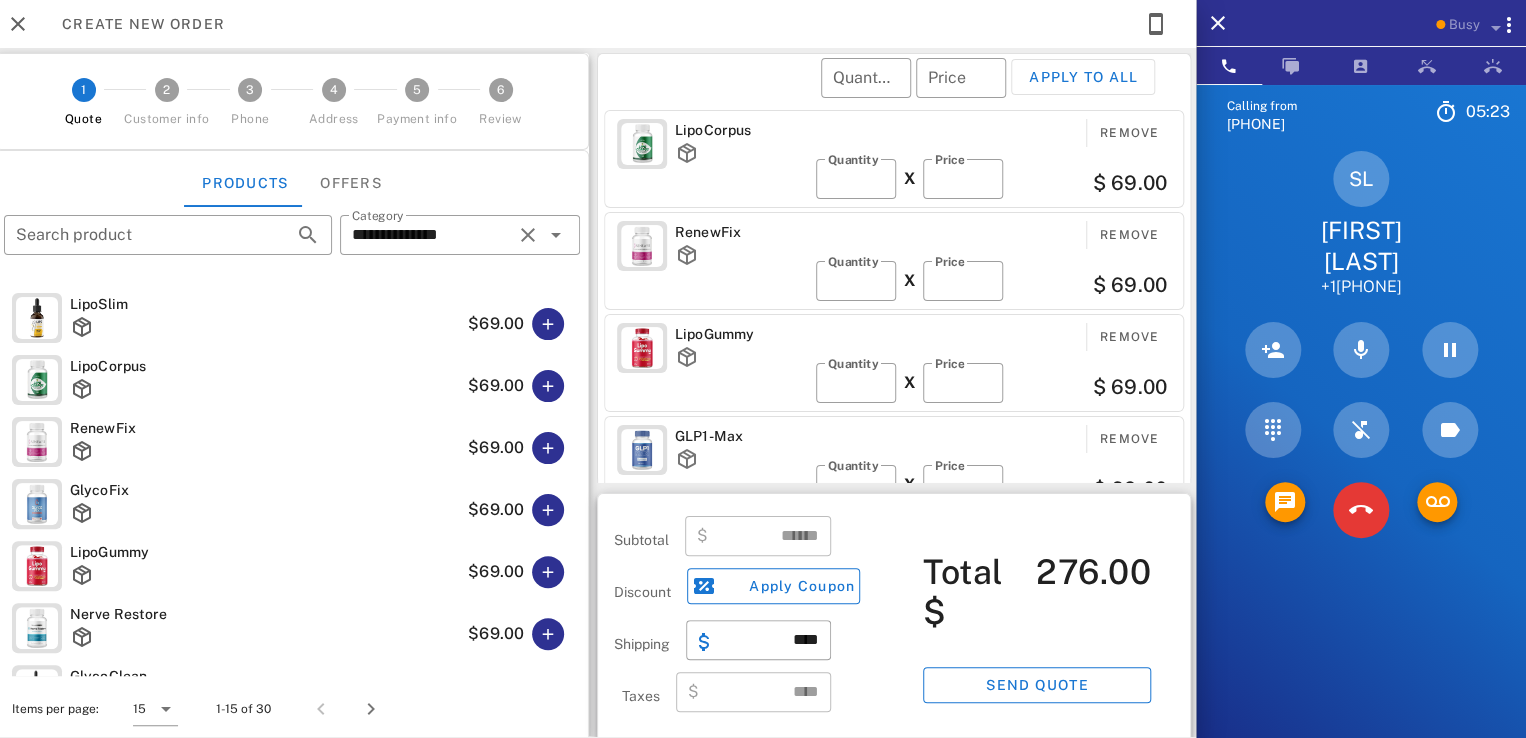 drag, startPoint x: 1496, startPoint y: 167, endPoint x: 1493, endPoint y: 156, distance: 11.401754 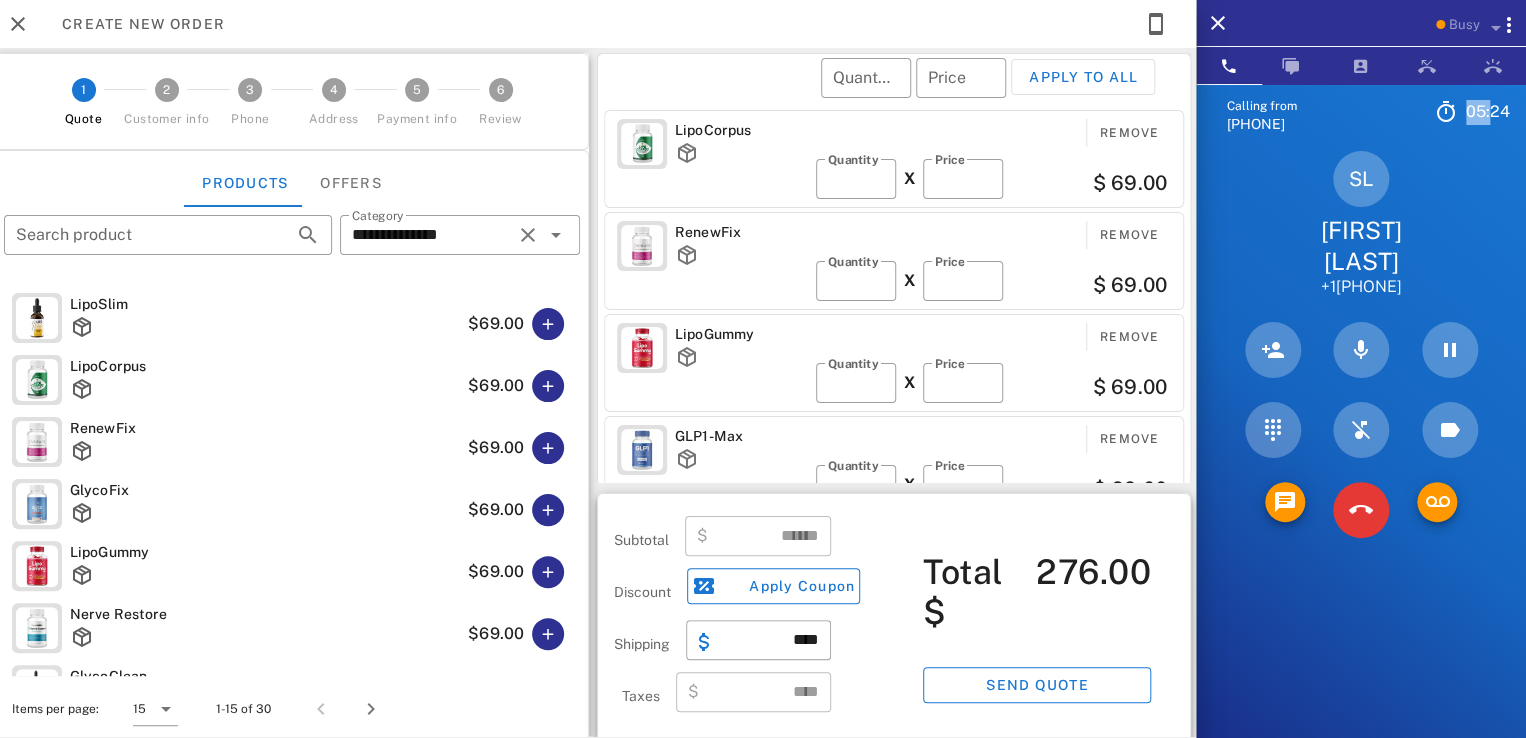 drag, startPoint x: 1508, startPoint y: 116, endPoint x: 1471, endPoint y: 117, distance: 37.01351 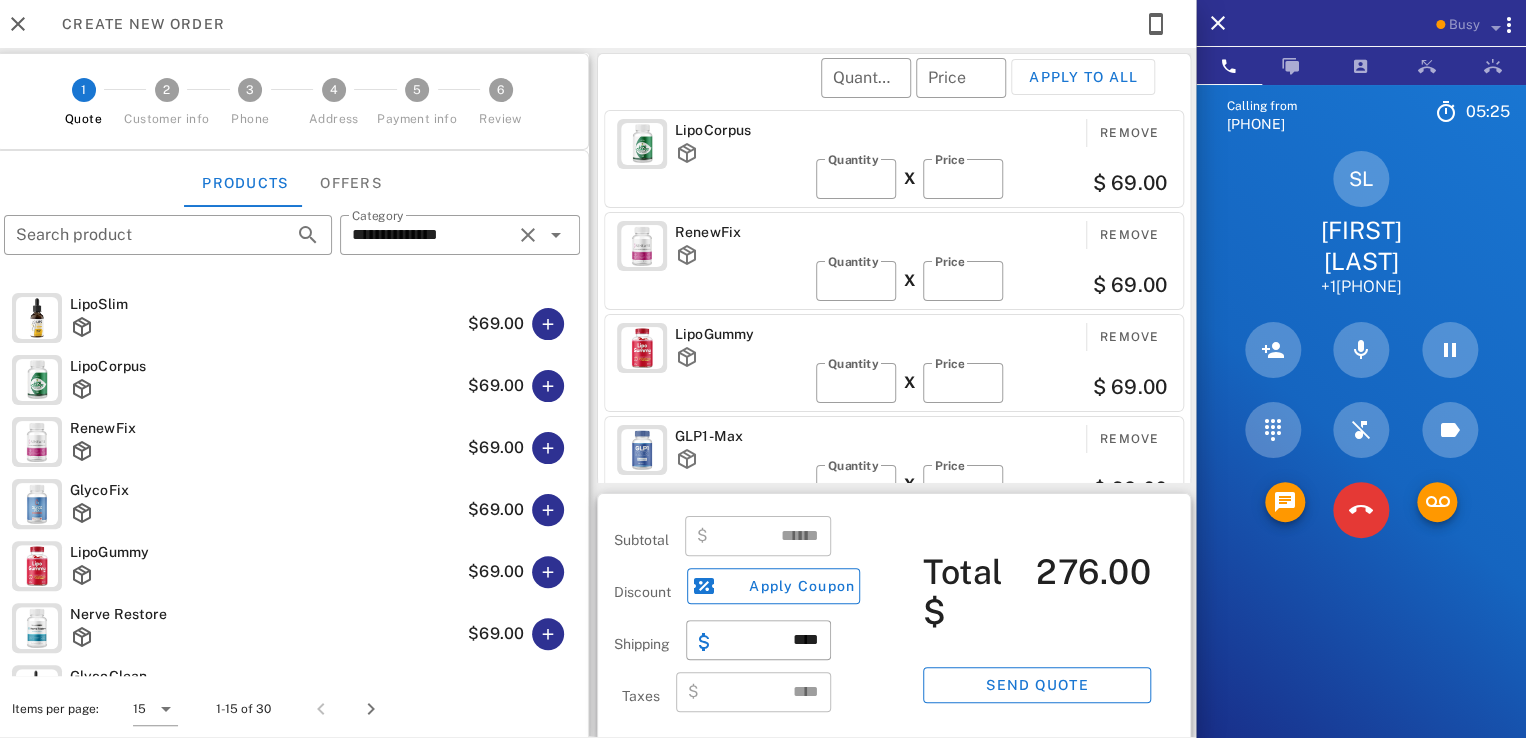 drag, startPoint x: 1440, startPoint y: 194, endPoint x: 1419, endPoint y: 221, distance: 34.20526 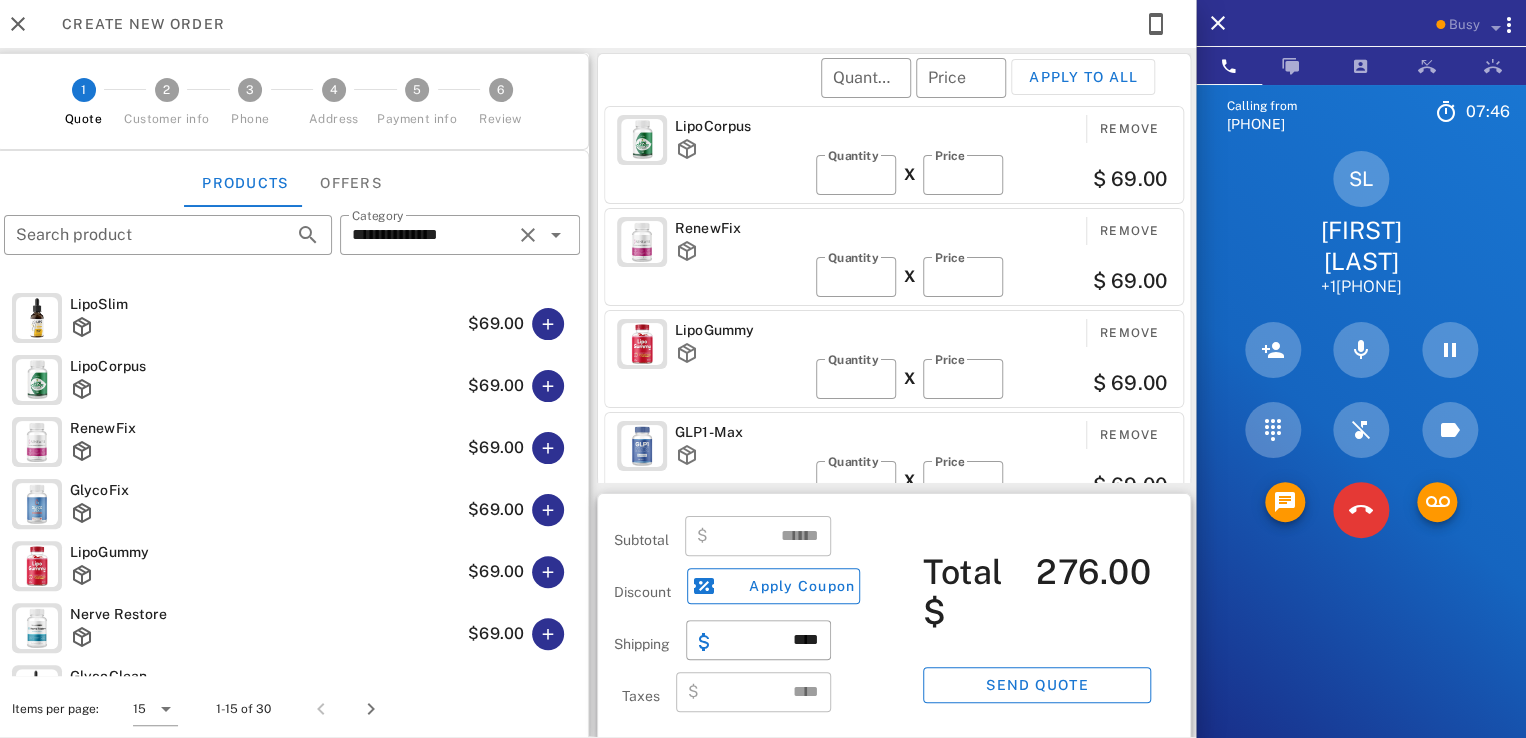scroll, scrollTop: 0, scrollLeft: 0, axis: both 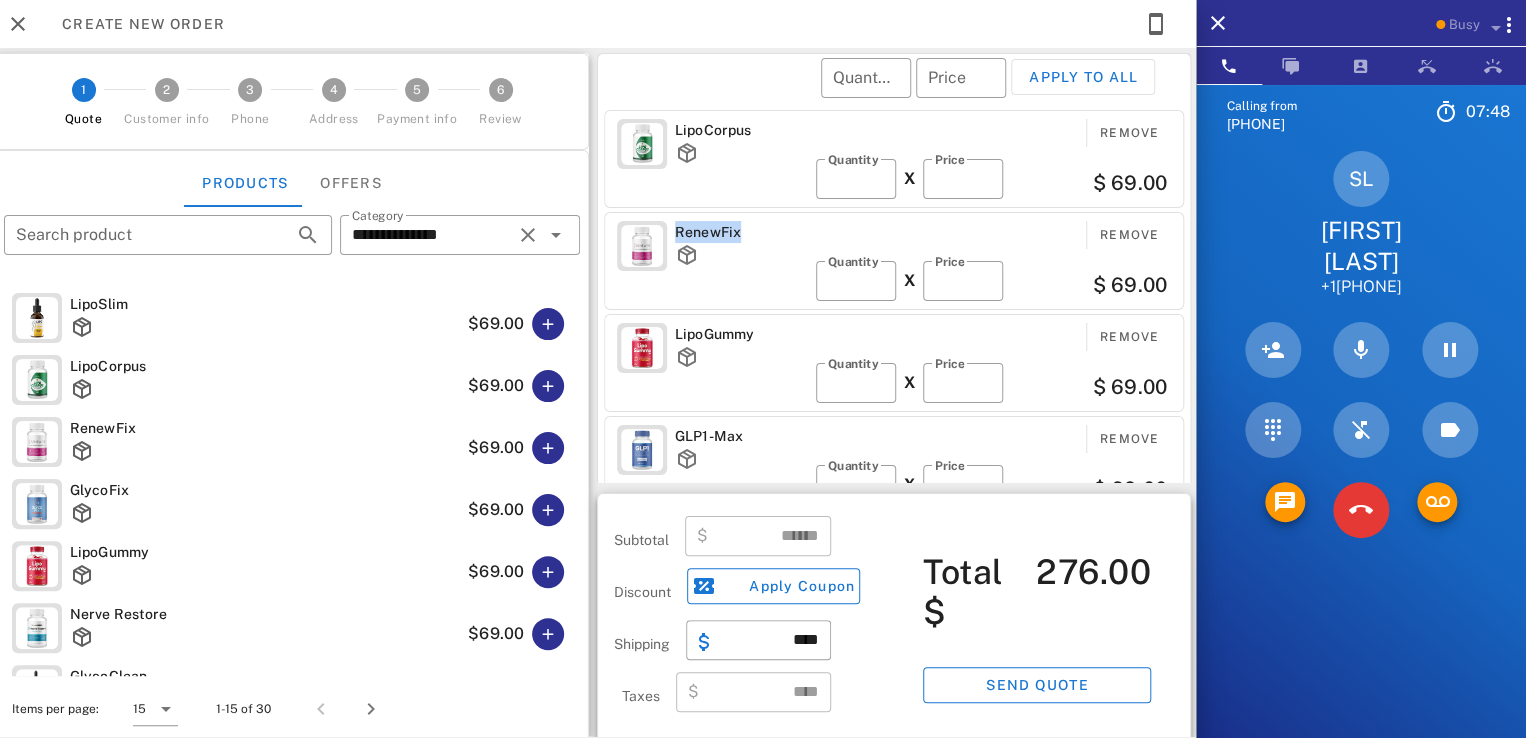 drag, startPoint x: 738, startPoint y: 232, endPoint x: 669, endPoint y: 238, distance: 69.260376 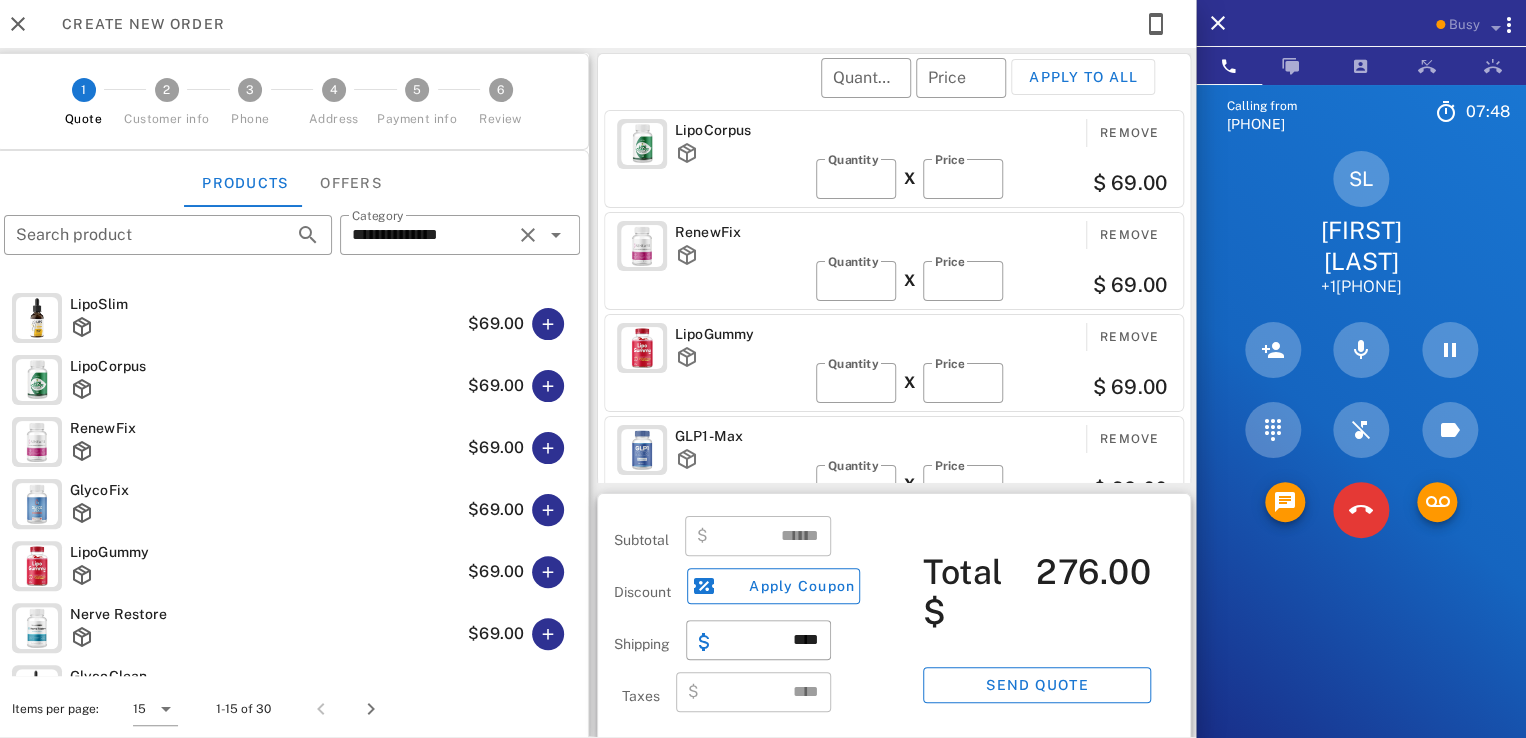 click on "LipoCorpus" at bounding box center [741, 153] 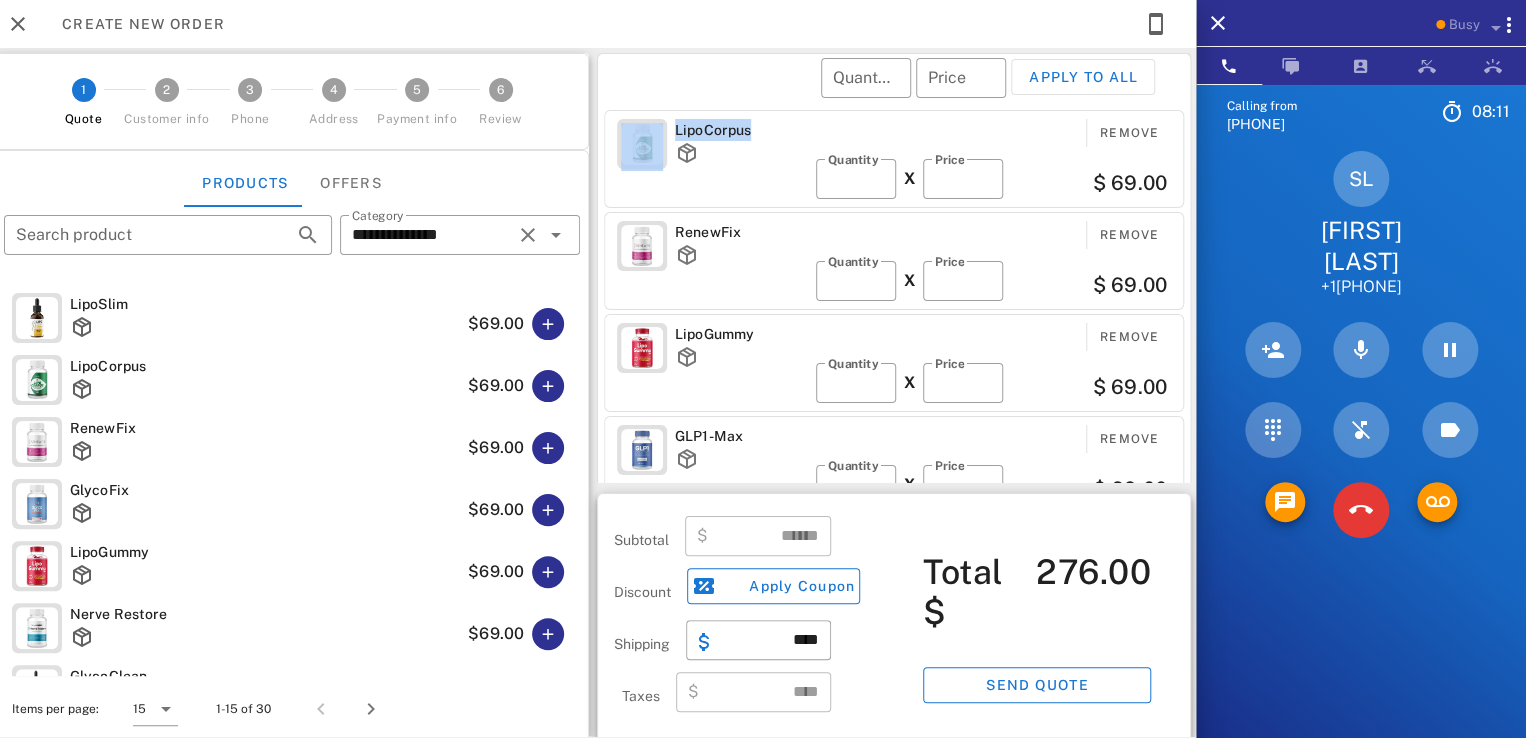 drag, startPoint x: 744, startPoint y: 125, endPoint x: 647, endPoint y: 123, distance: 97.020615 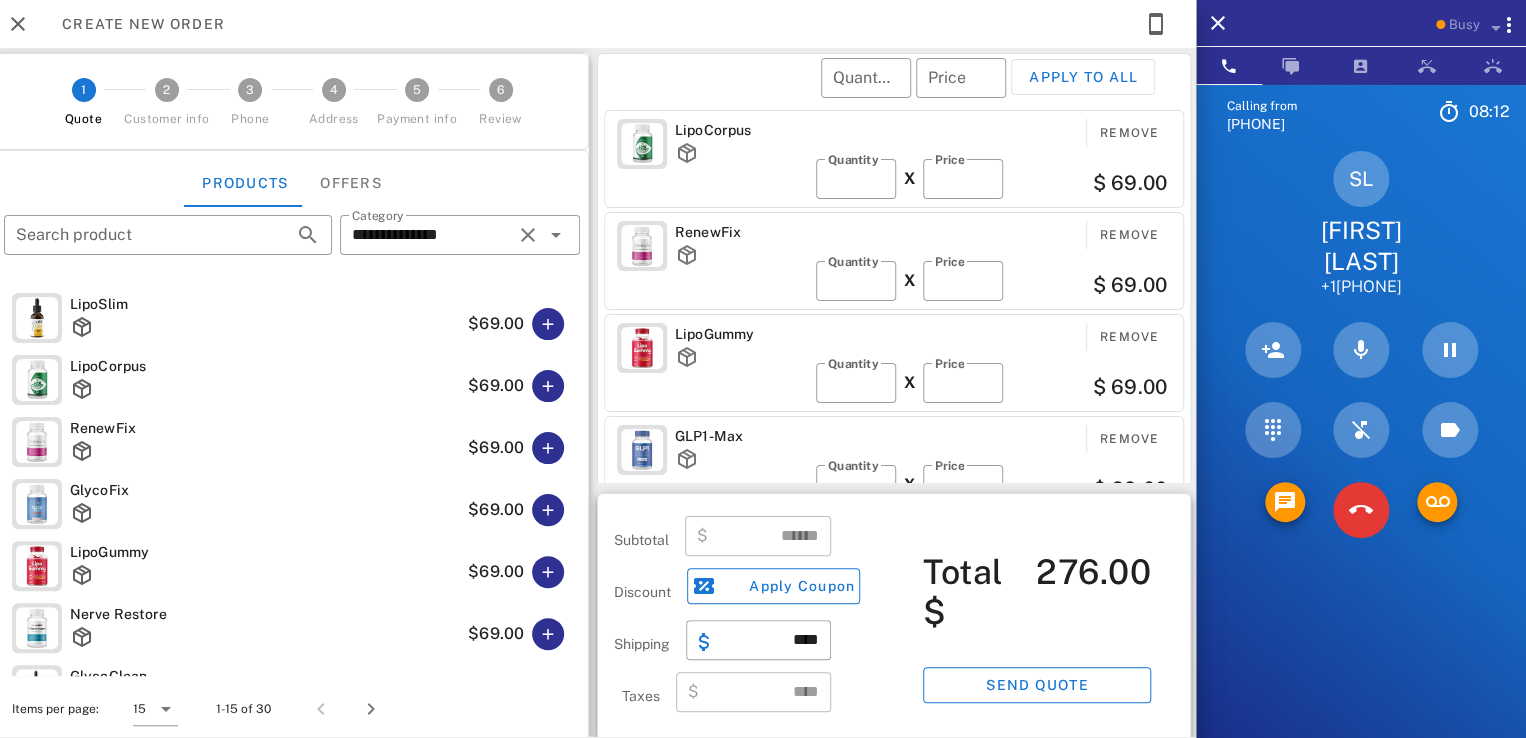 click on "​ Quantity ​ Price Apply to all" at bounding box center (897, 91) 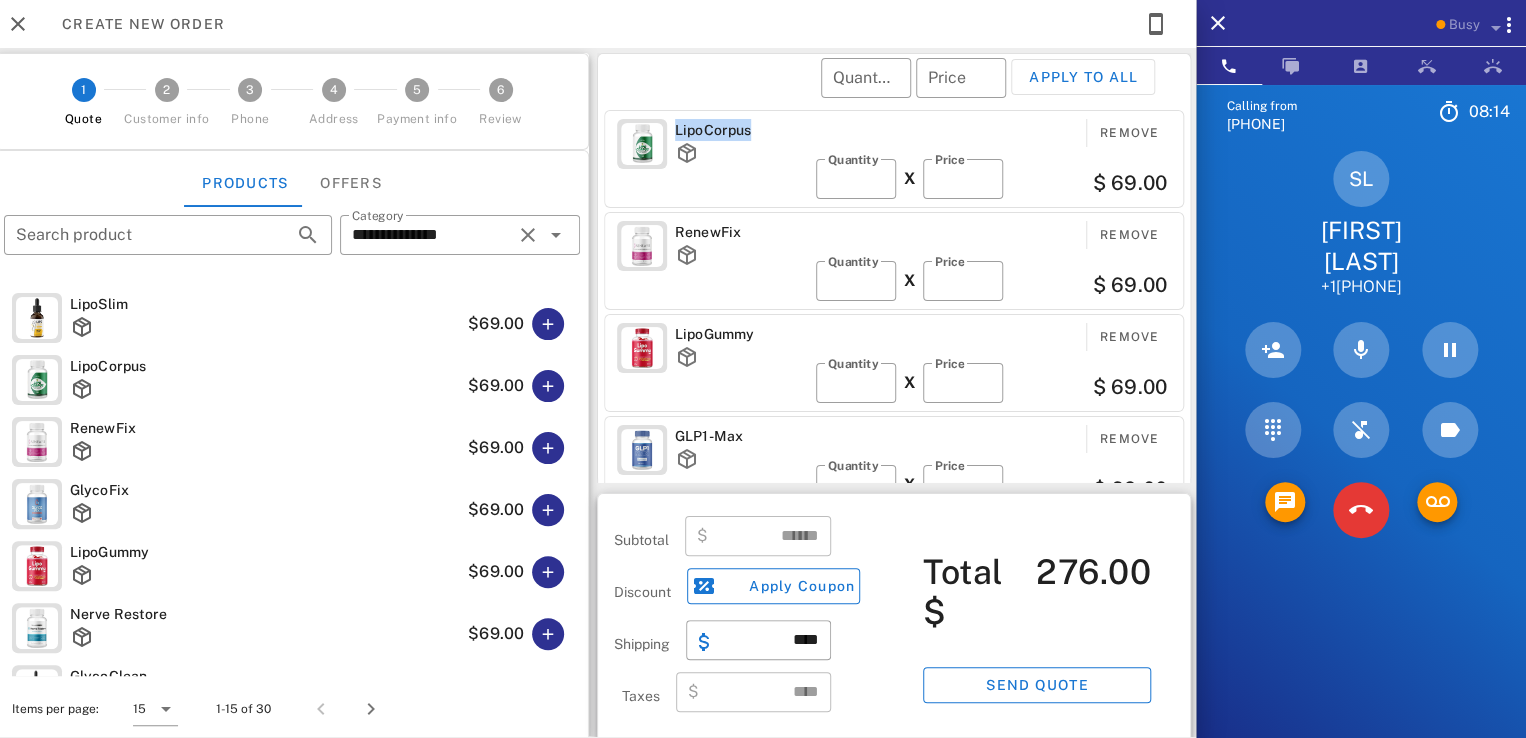 drag, startPoint x: 671, startPoint y: 128, endPoint x: 762, endPoint y: 134, distance: 91.197586 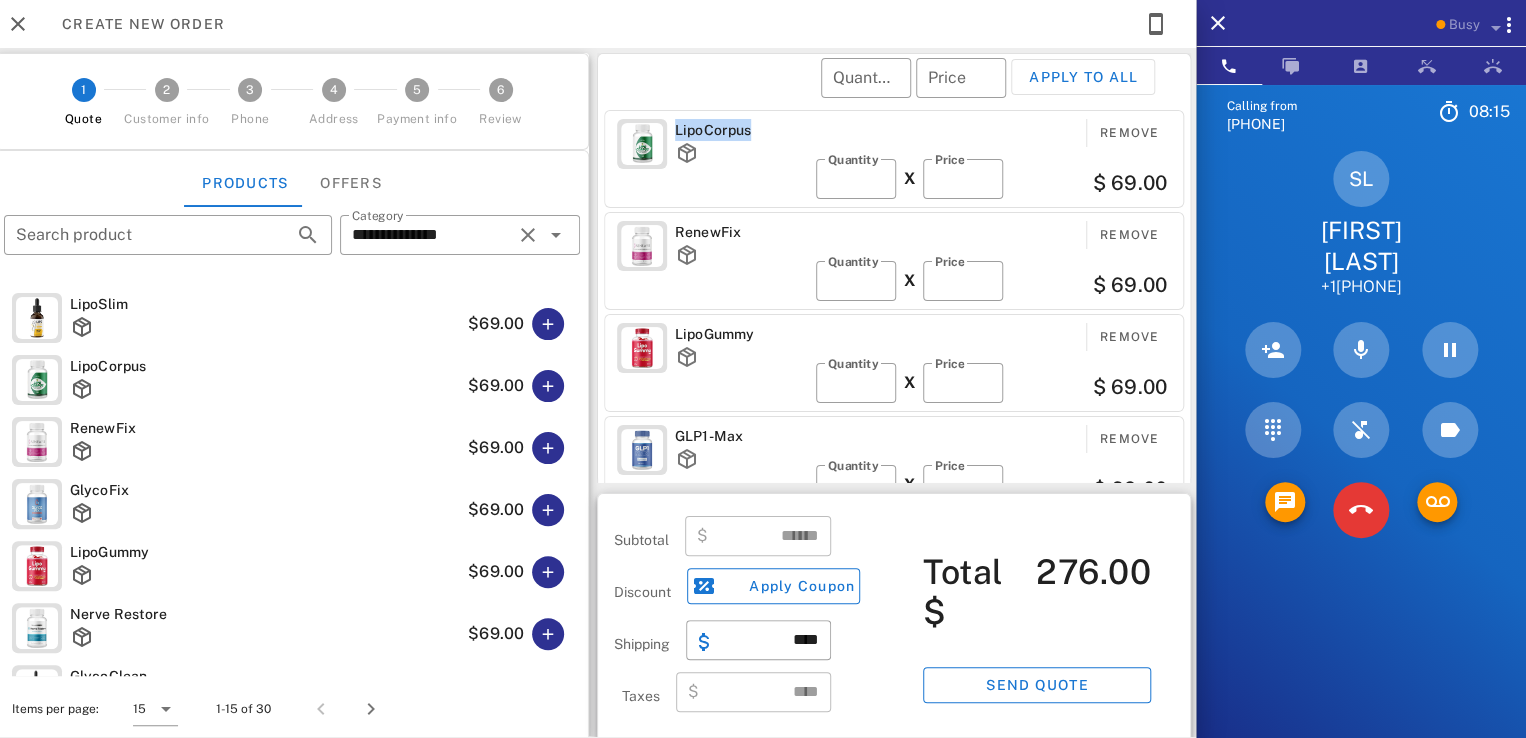 click on "LipoCorpus" at bounding box center (741, 130) 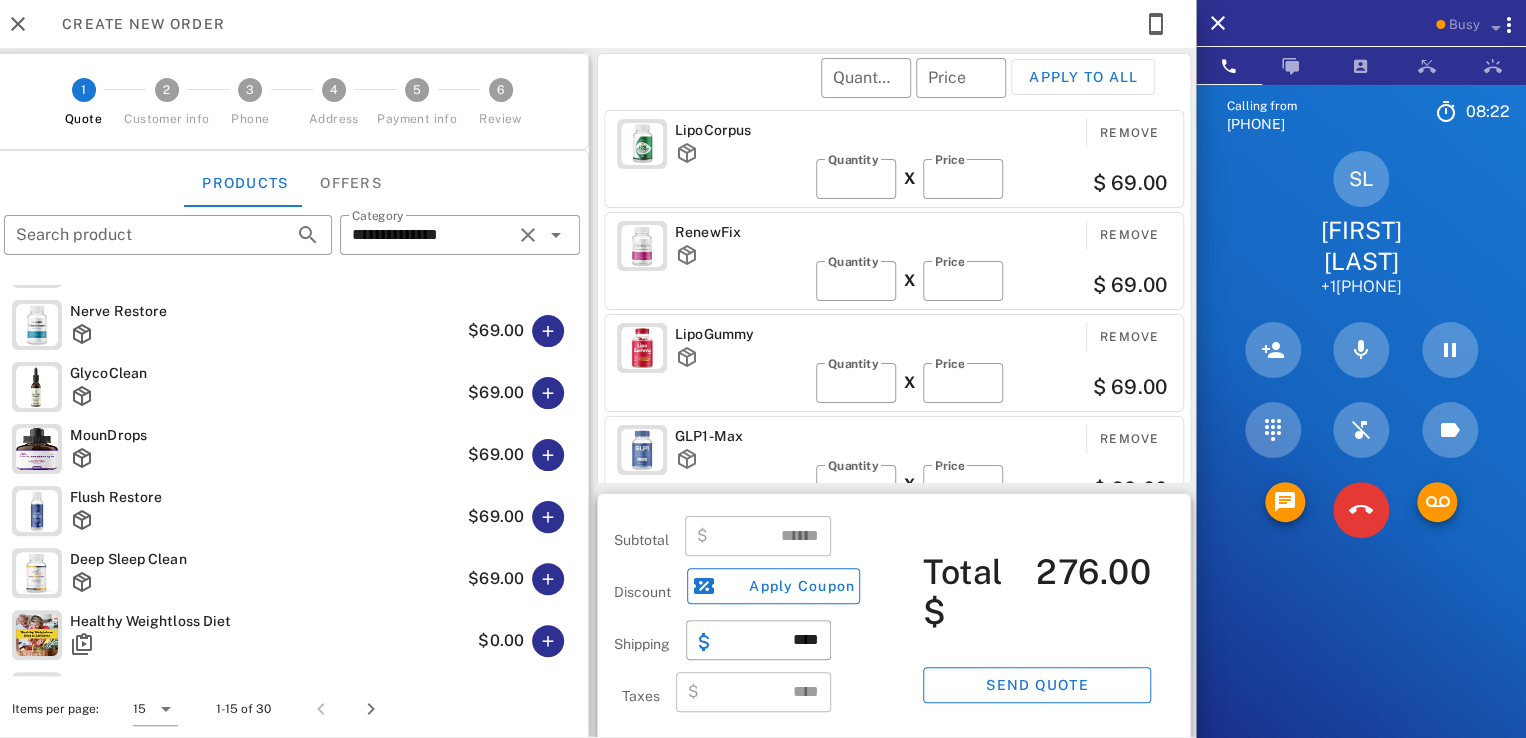scroll, scrollTop: 555, scrollLeft: 0, axis: vertical 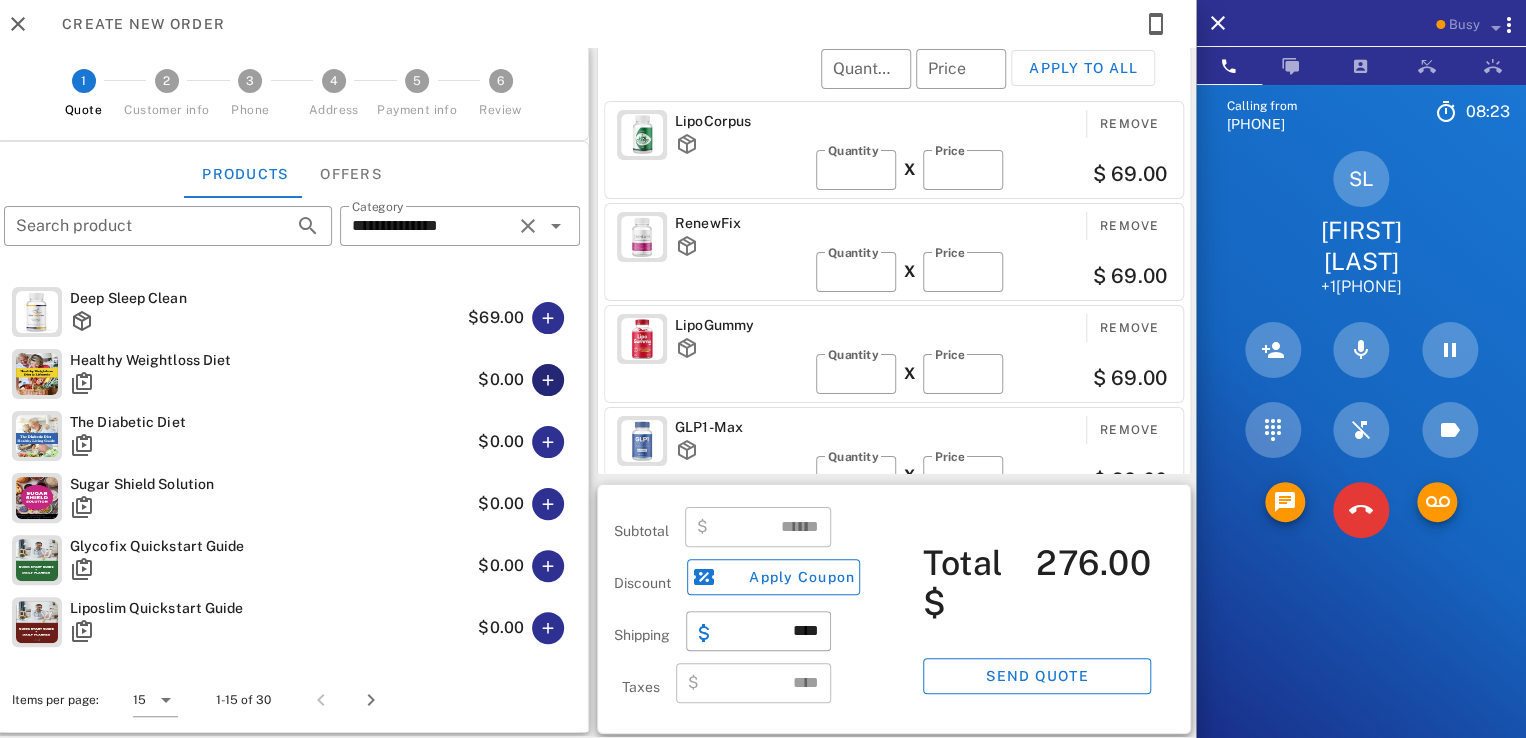 click at bounding box center [548, 380] 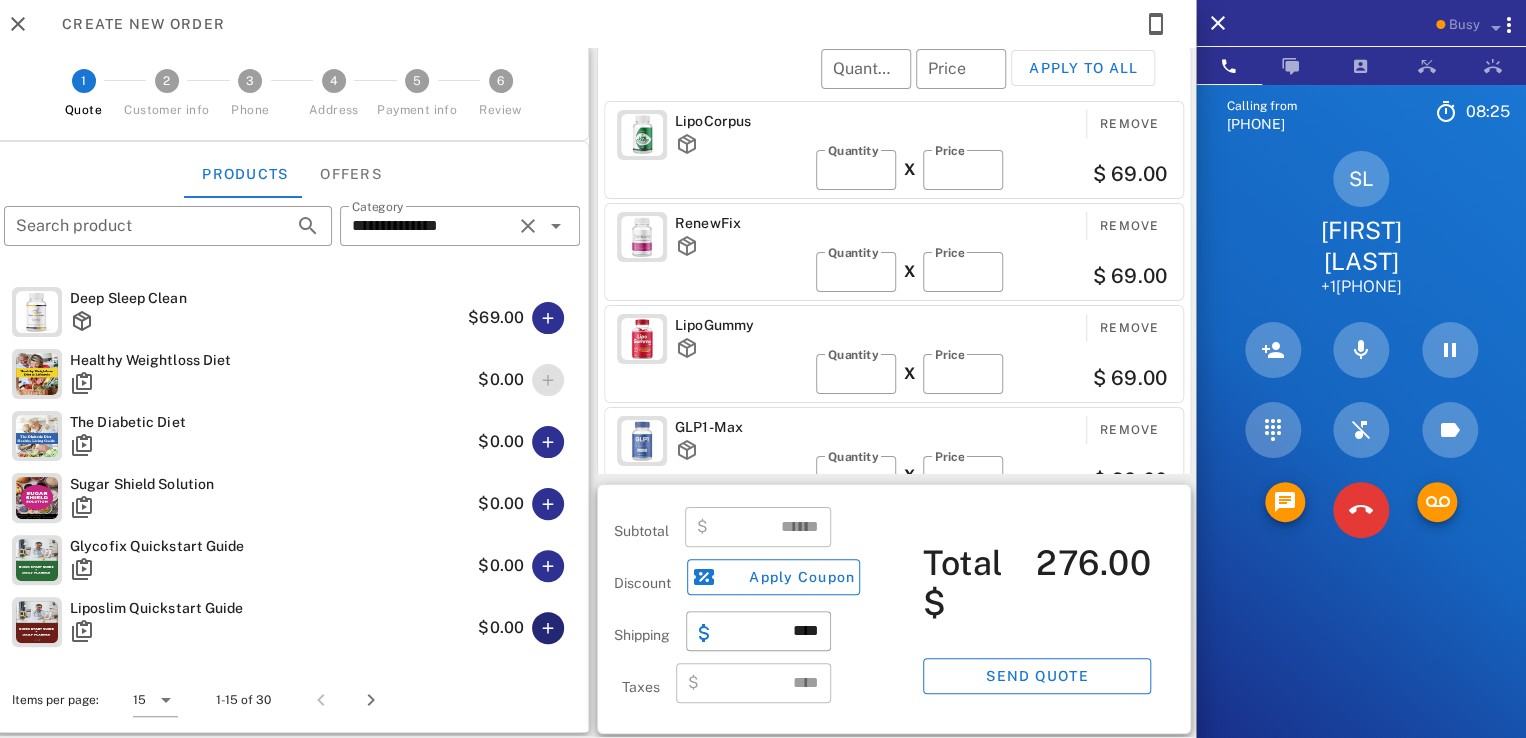 click at bounding box center [548, 628] 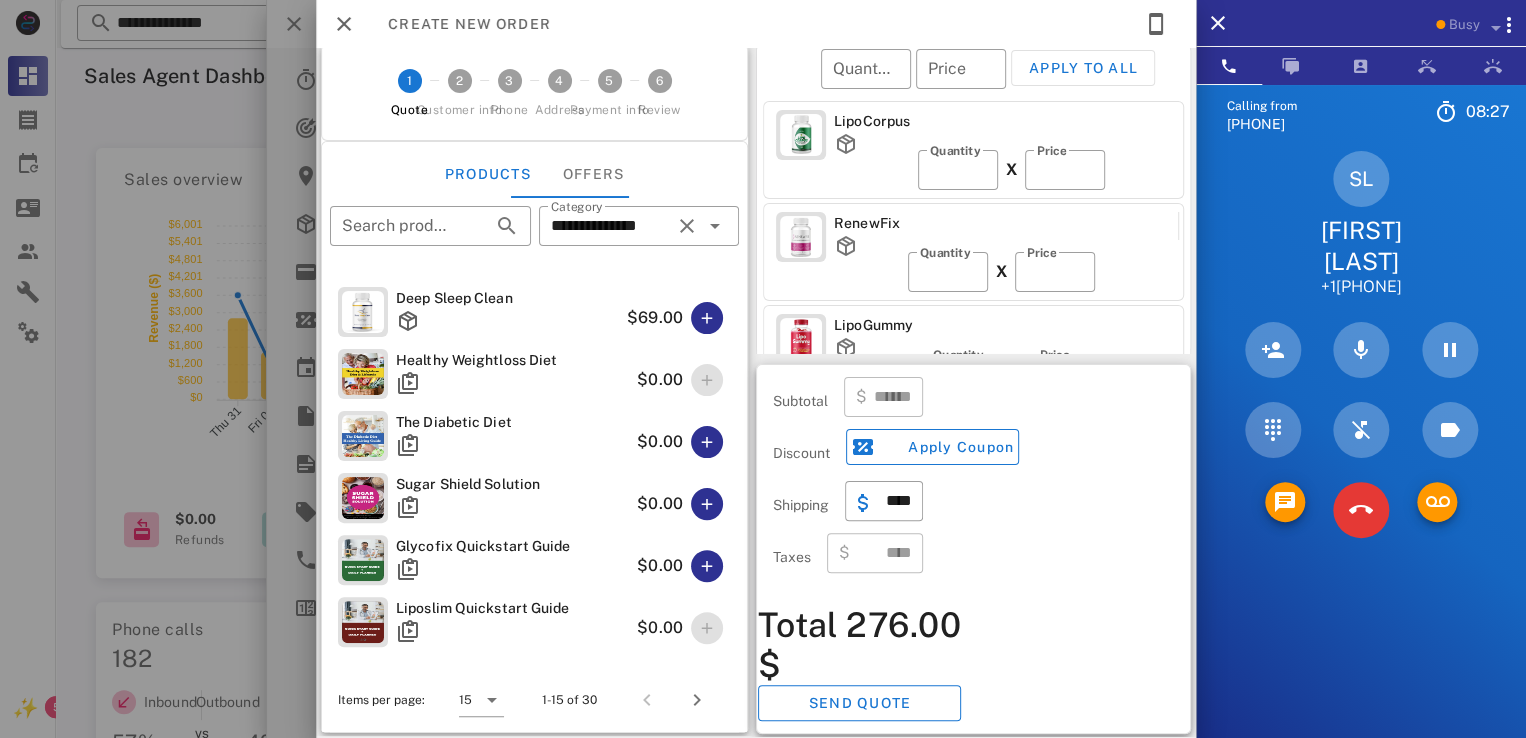 scroll, scrollTop: 0, scrollLeft: 0, axis: both 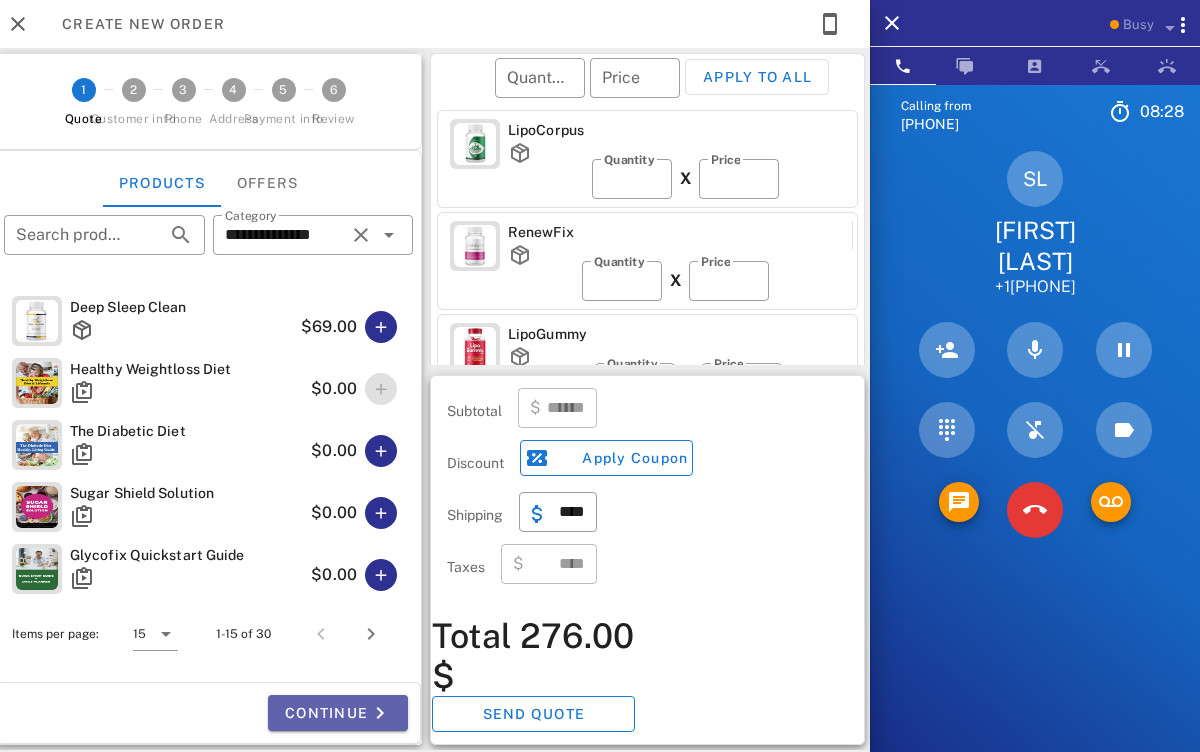 click on "Continue" at bounding box center [338, 713] 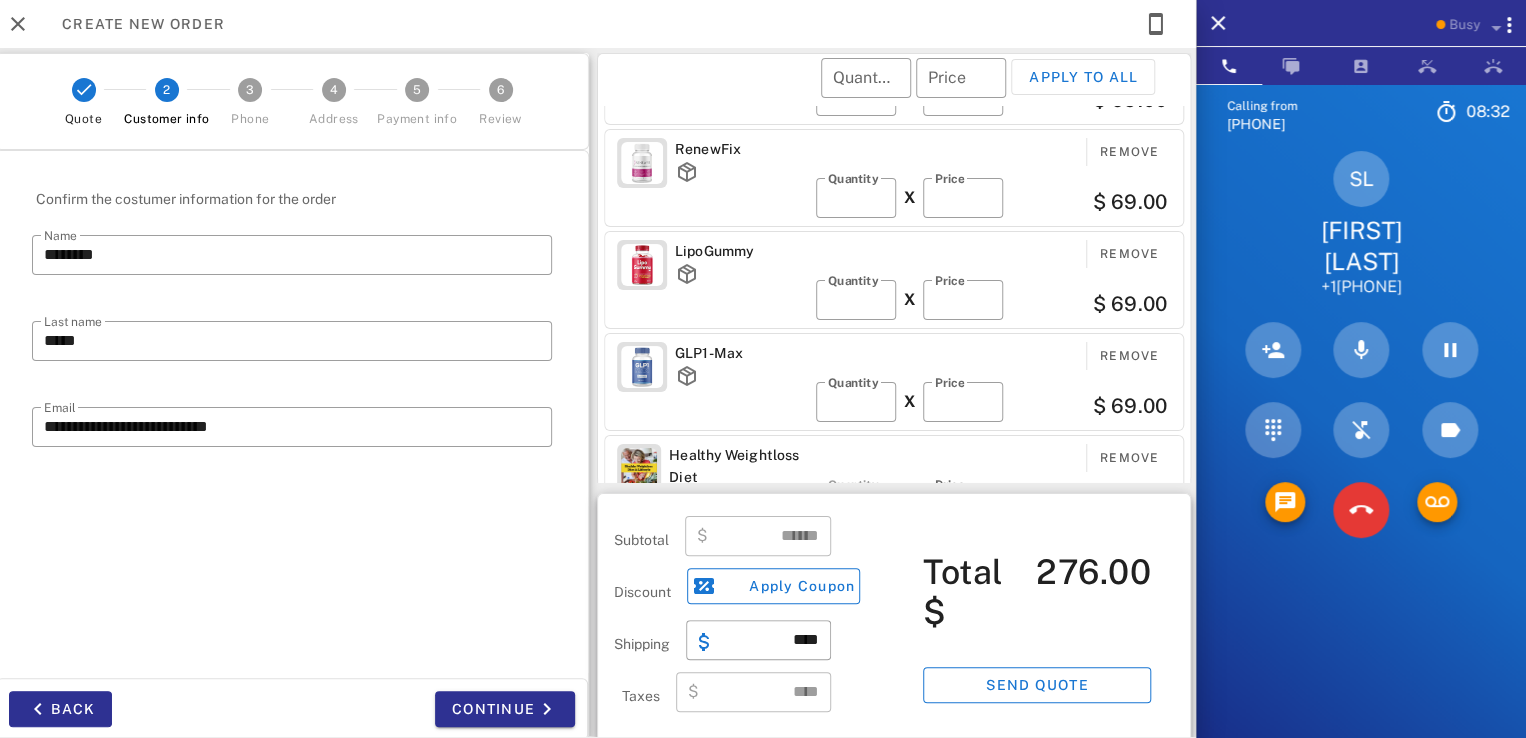 scroll, scrollTop: 0, scrollLeft: 0, axis: both 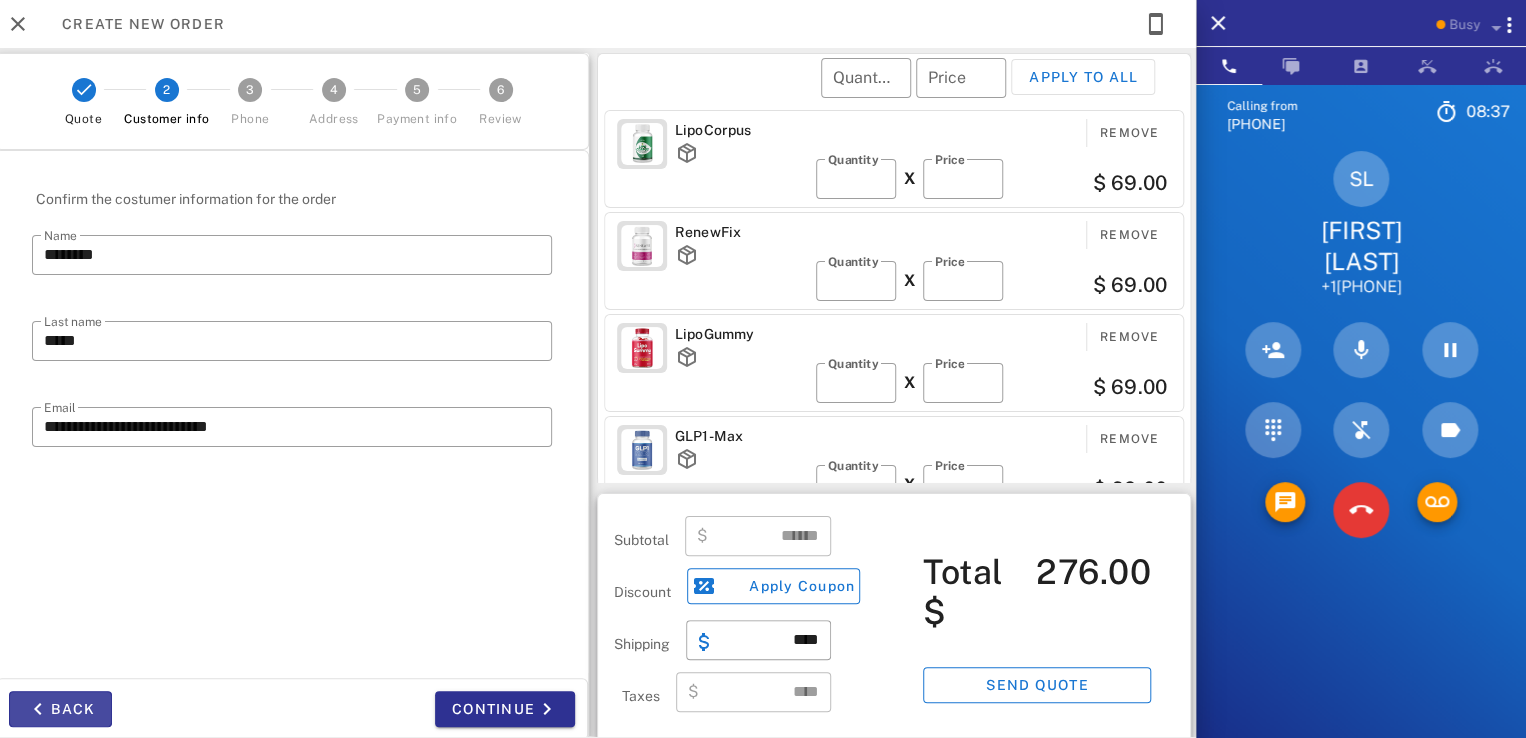 click on "Back" at bounding box center (60, 709) 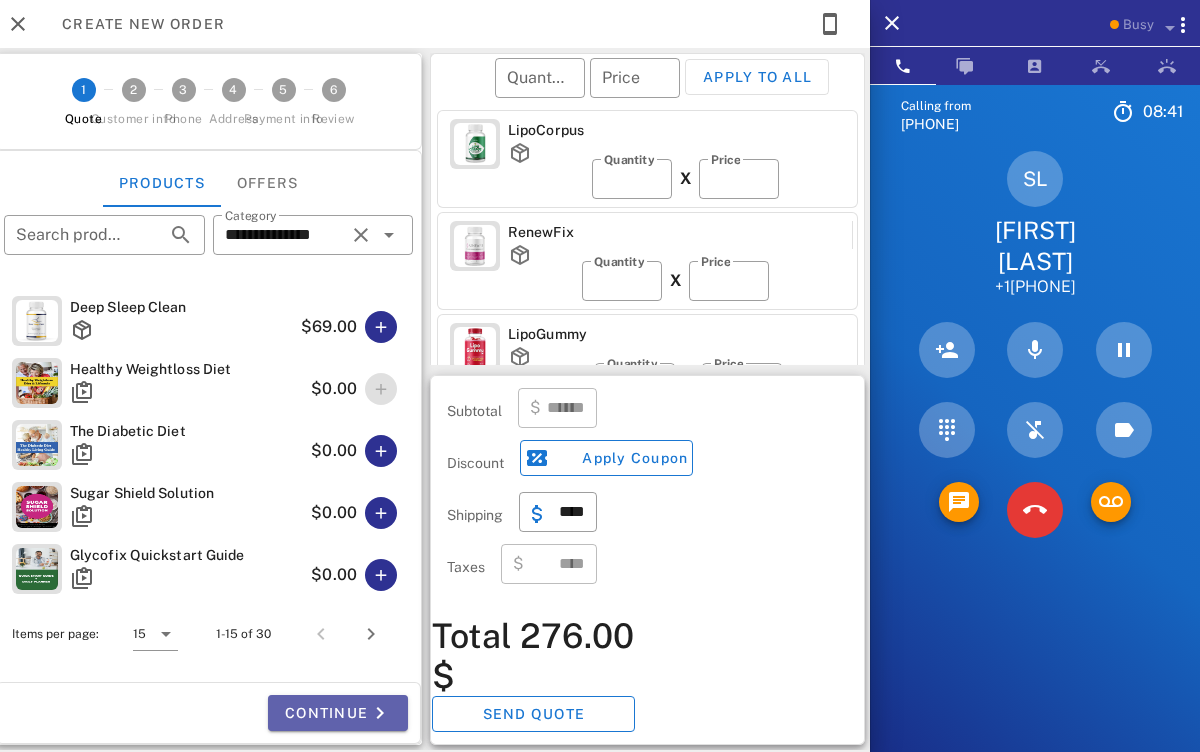 click on "Continue" at bounding box center (338, 713) 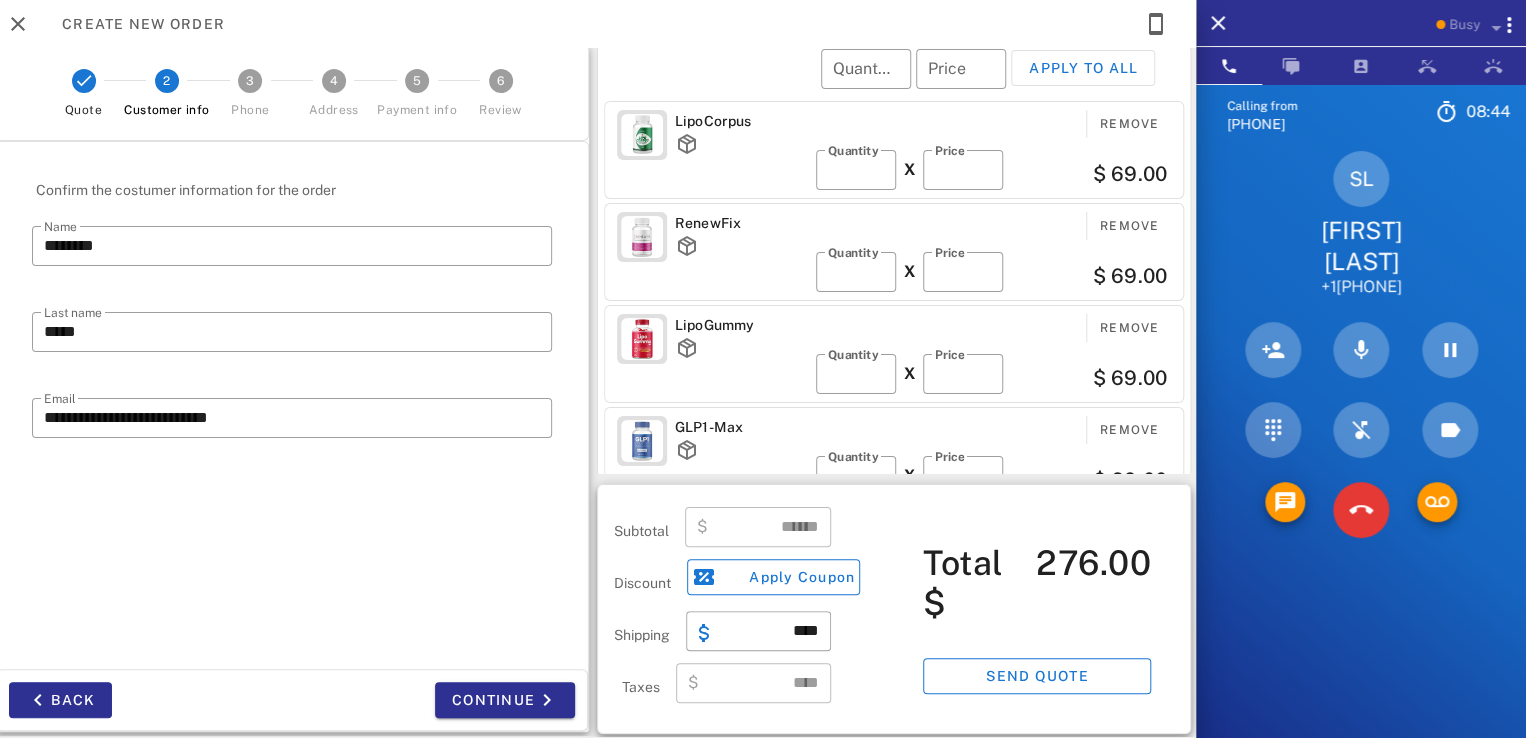 scroll, scrollTop: 0, scrollLeft: 0, axis: both 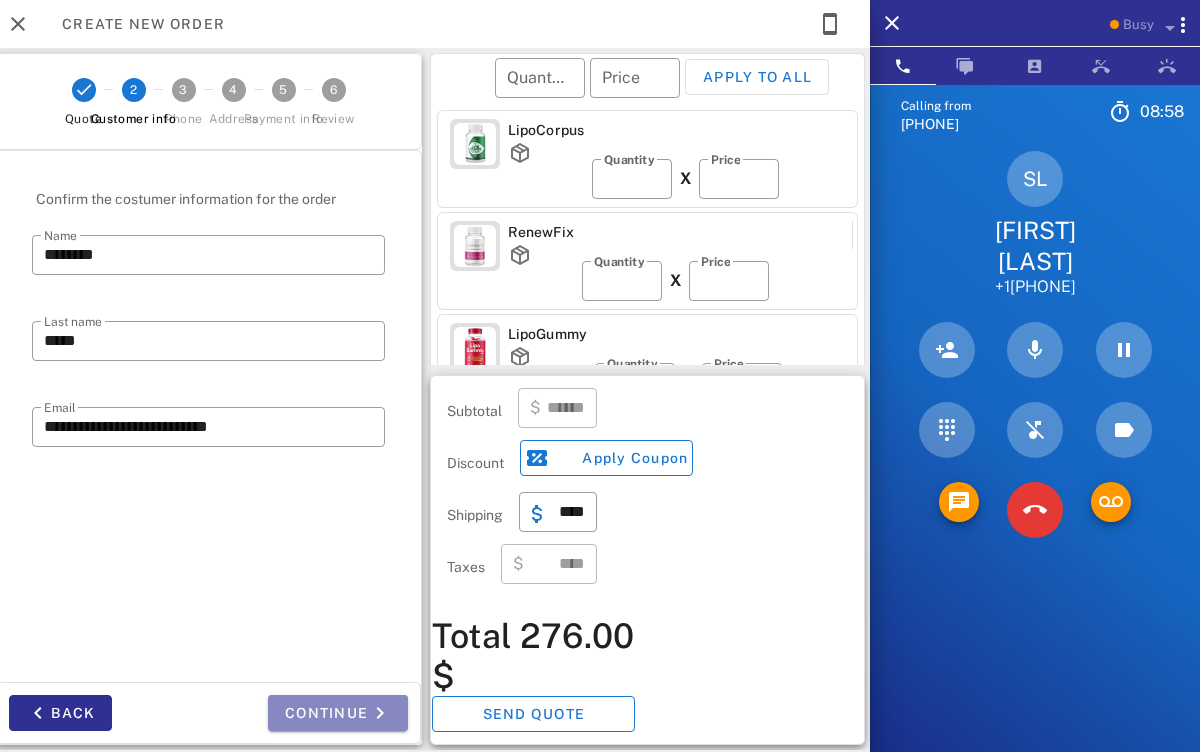 click on "Continue" at bounding box center (338, 713) 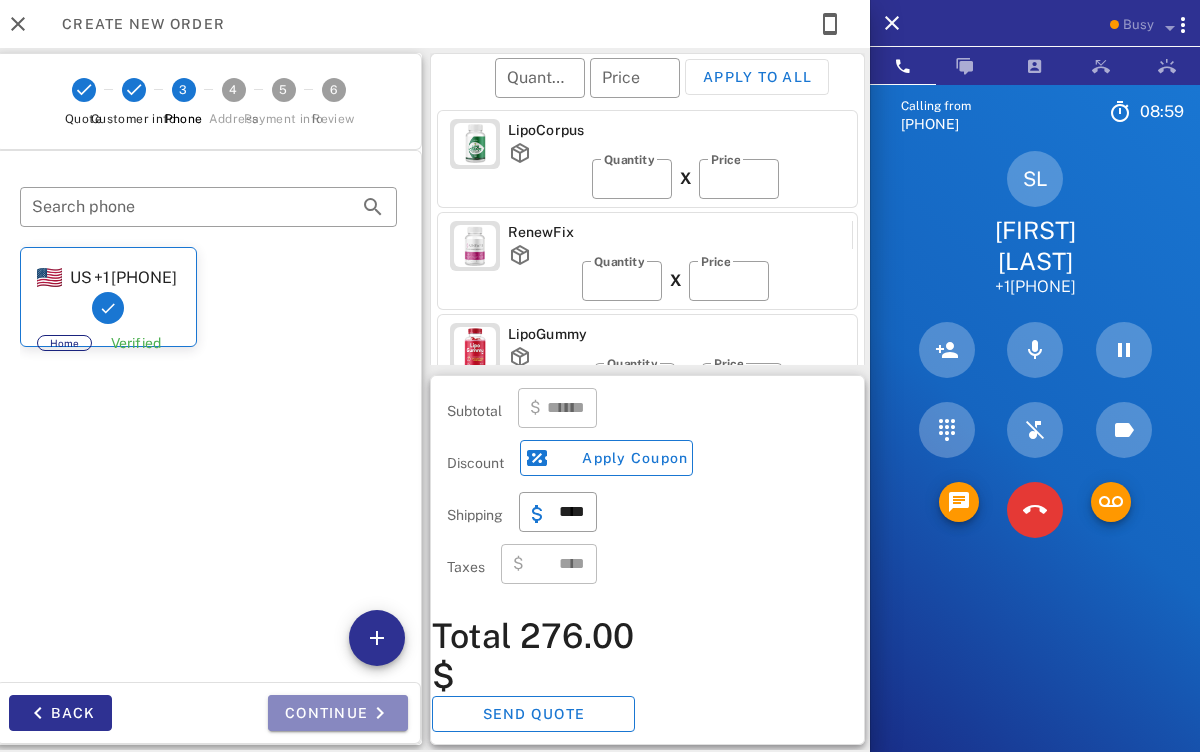 click on "Continue" at bounding box center [338, 713] 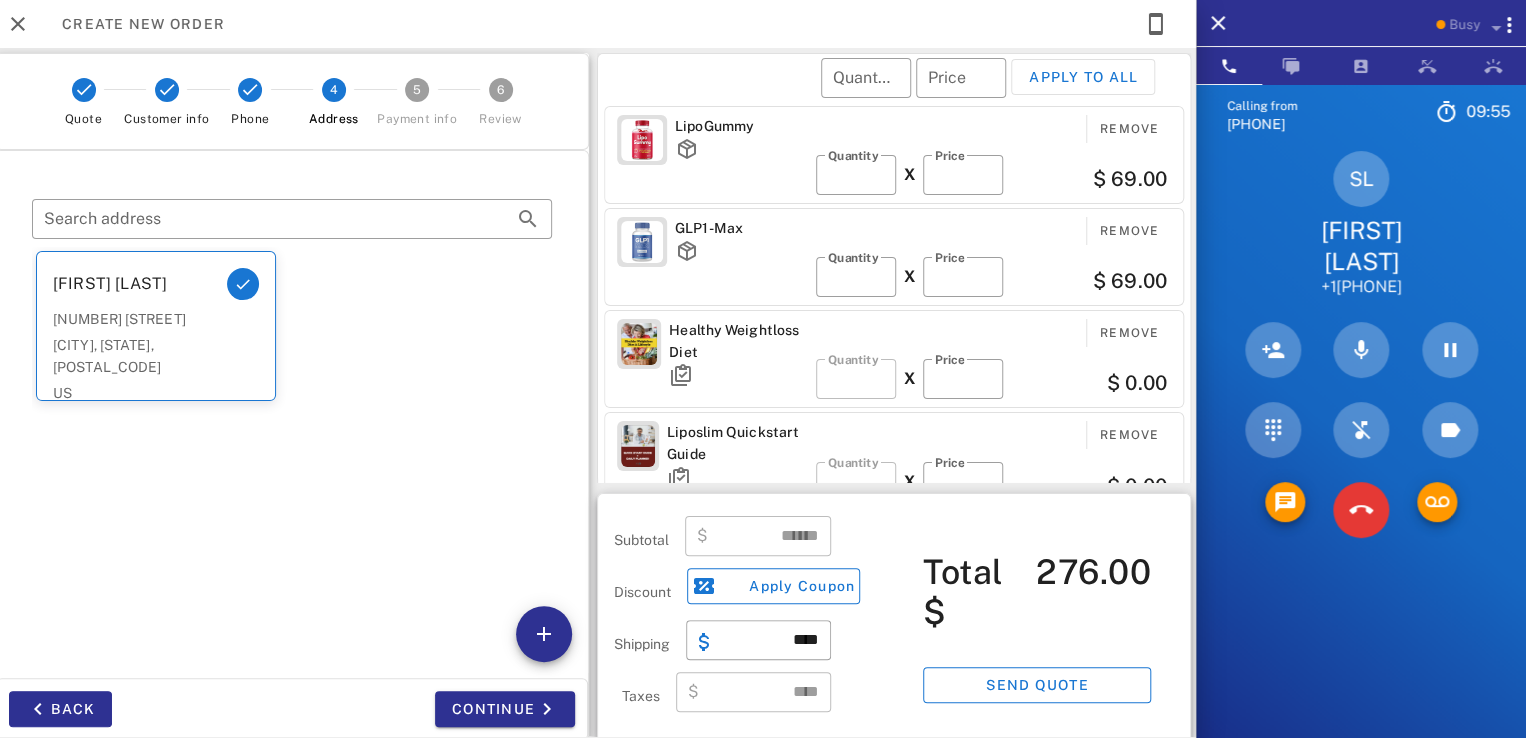 scroll, scrollTop: 0, scrollLeft: 0, axis: both 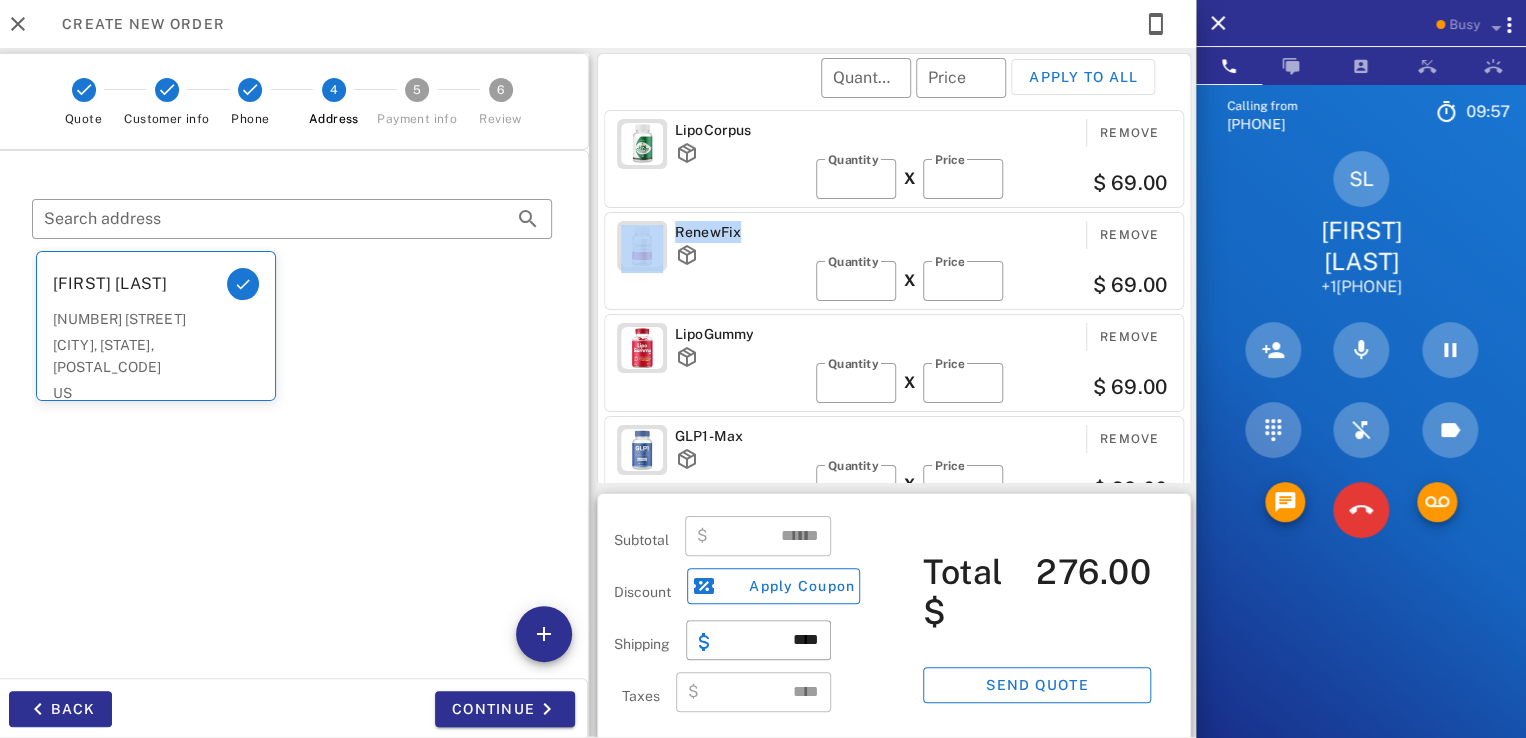 drag, startPoint x: 736, startPoint y: 233, endPoint x: 644, endPoint y: 248, distance: 93.214806 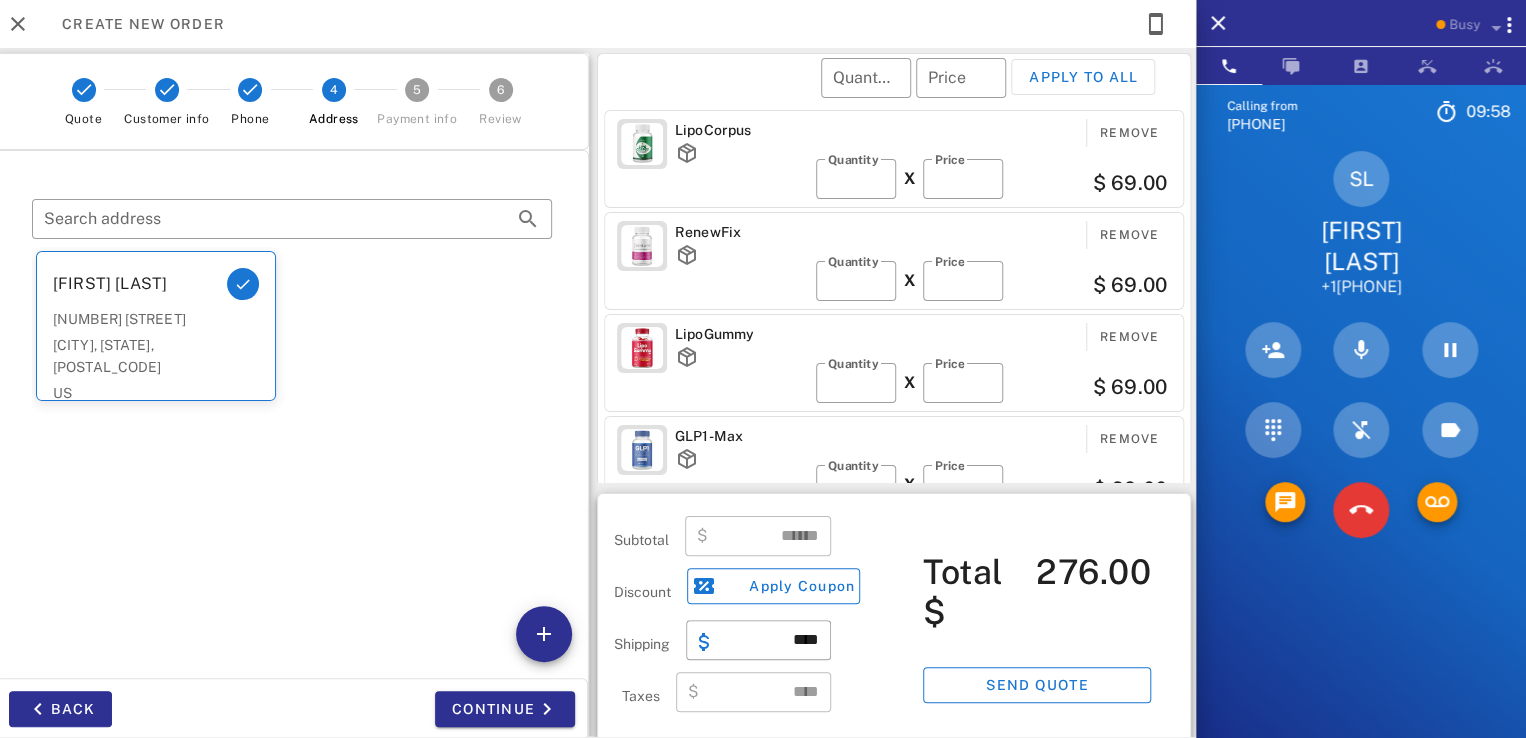 click on "RenewFix  Remove  ​ Quantity * X ​ Price **  $ 69.00" at bounding box center (894, 261) 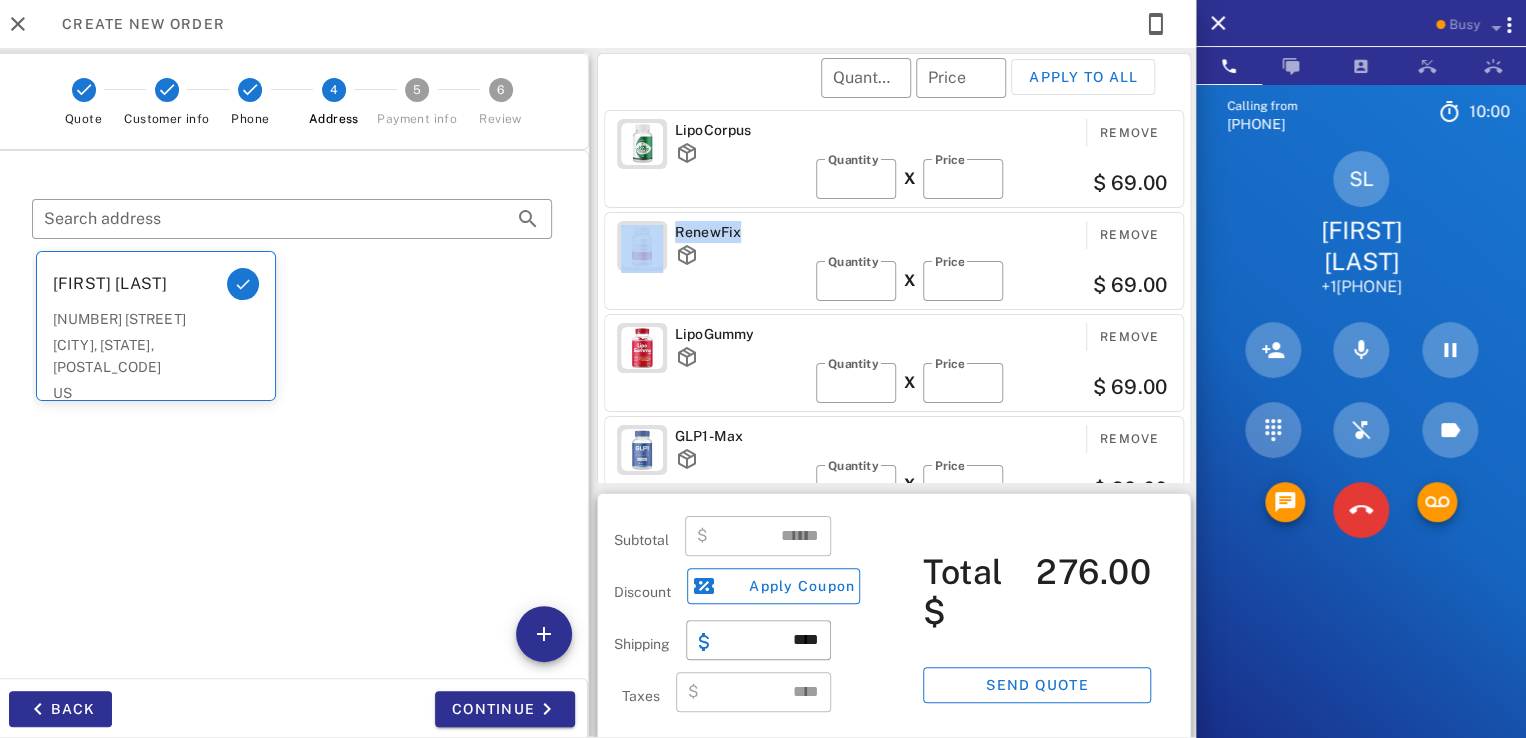 drag, startPoint x: 730, startPoint y: 229, endPoint x: 644, endPoint y: 225, distance: 86.09297 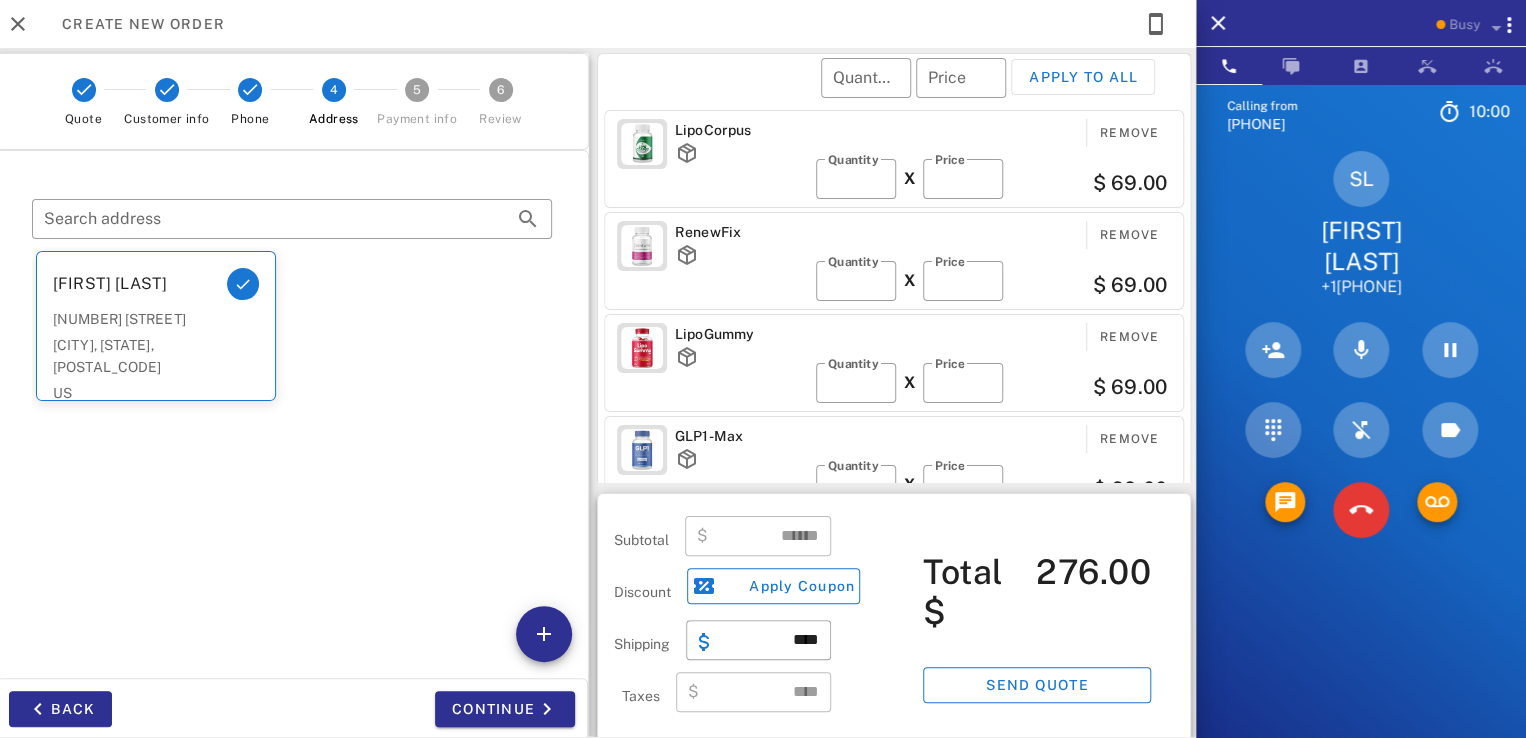 drag, startPoint x: 712, startPoint y: 318, endPoint x: 708, endPoint y: 235, distance: 83.09633 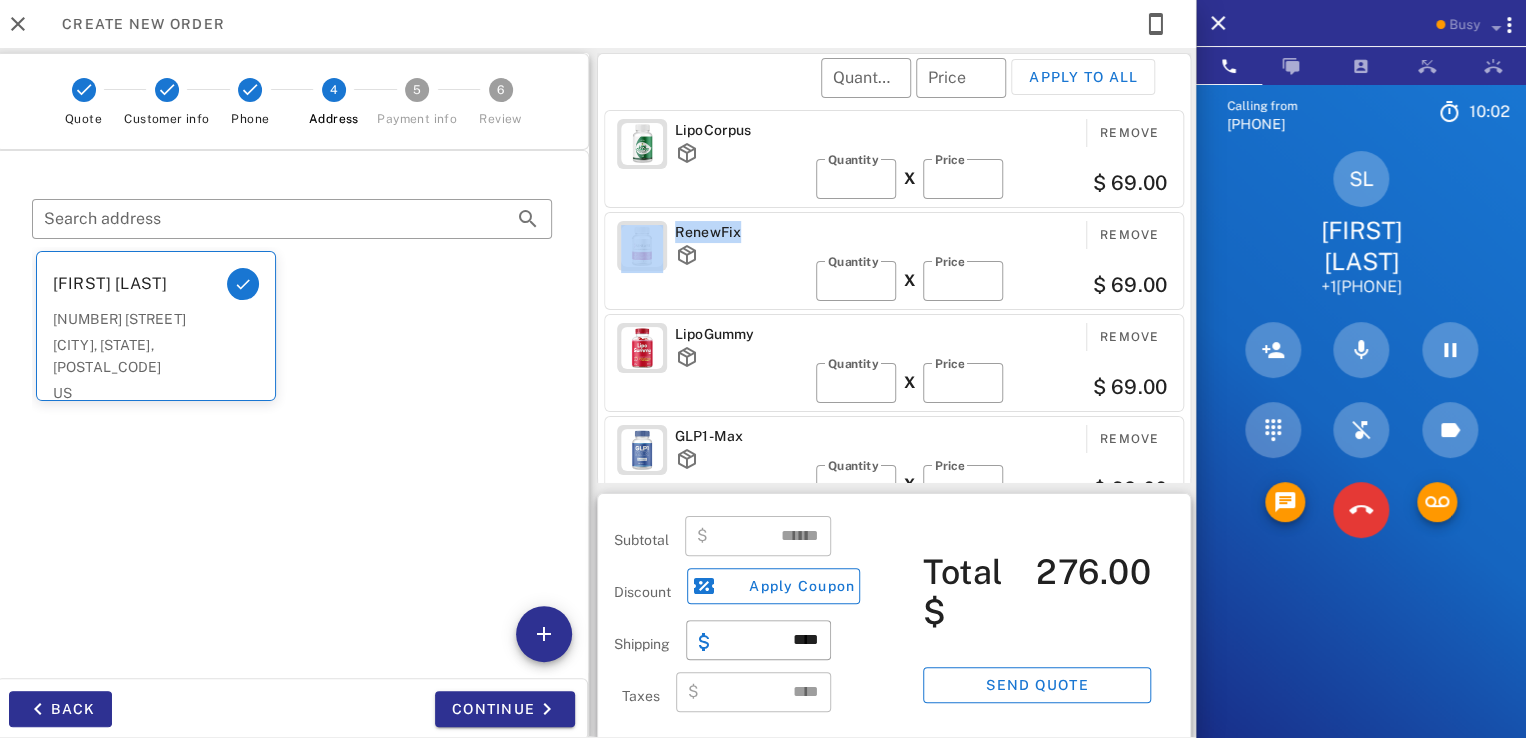 drag, startPoint x: 735, startPoint y: 236, endPoint x: 680, endPoint y: 240, distance: 55.145264 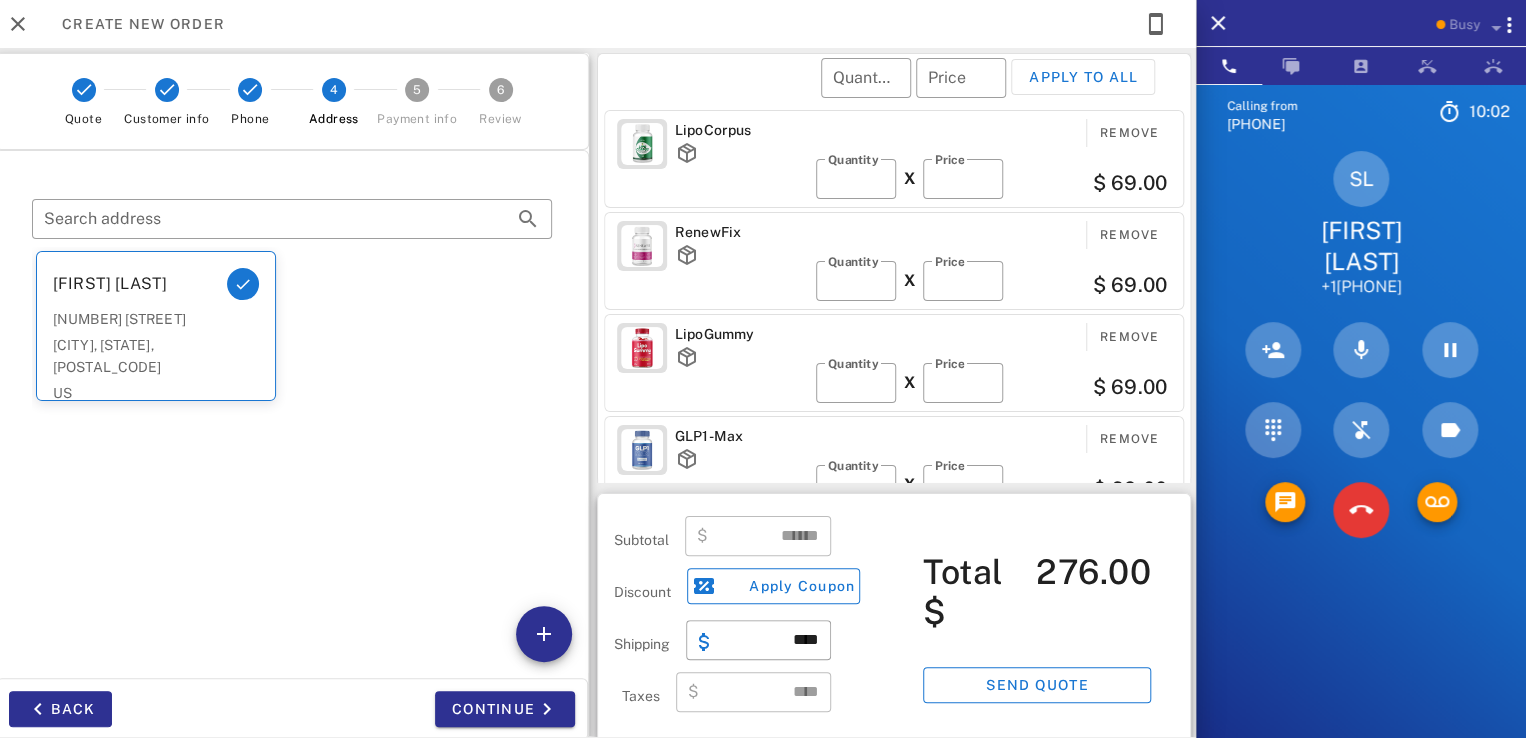 click on "RenewFix" at bounding box center [741, 255] 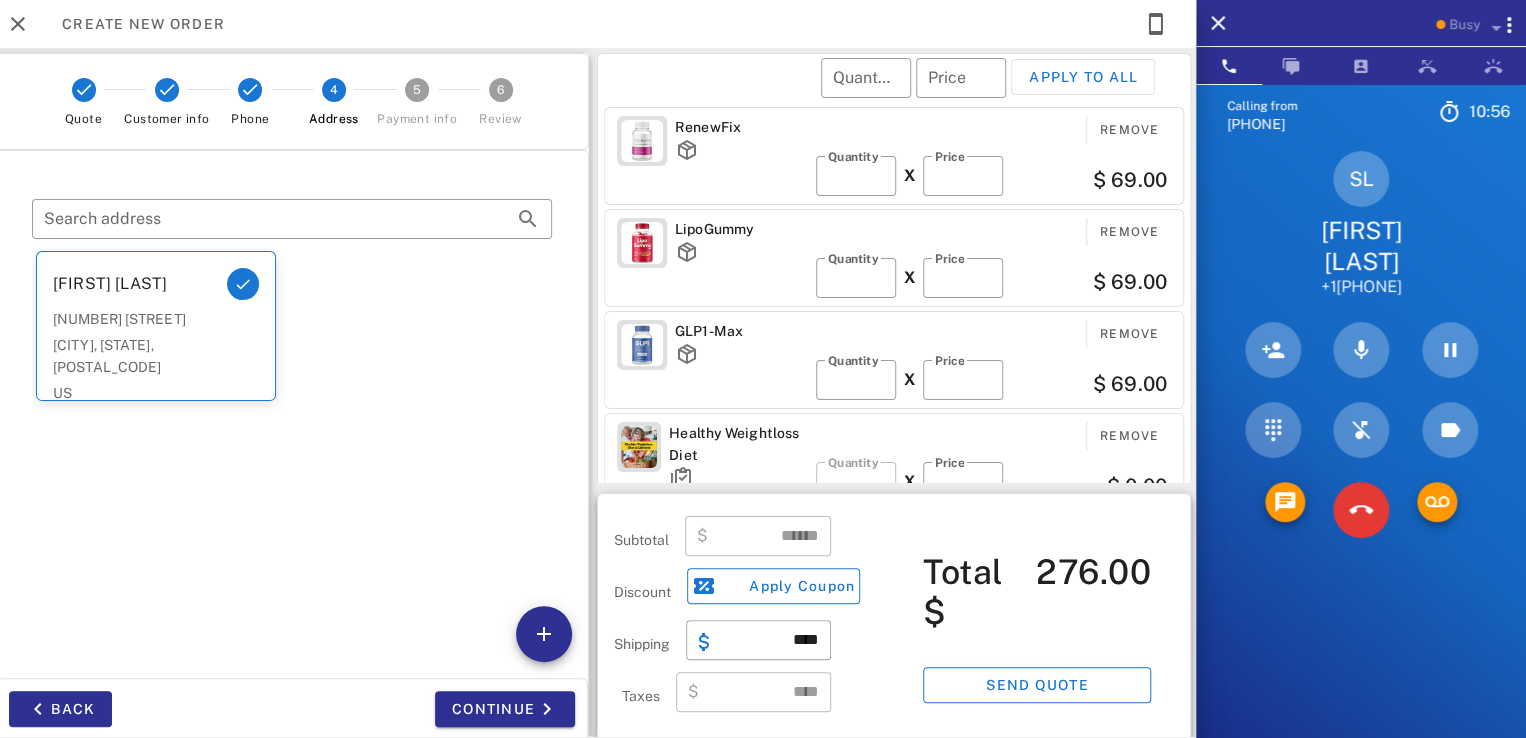 scroll, scrollTop: 0, scrollLeft: 0, axis: both 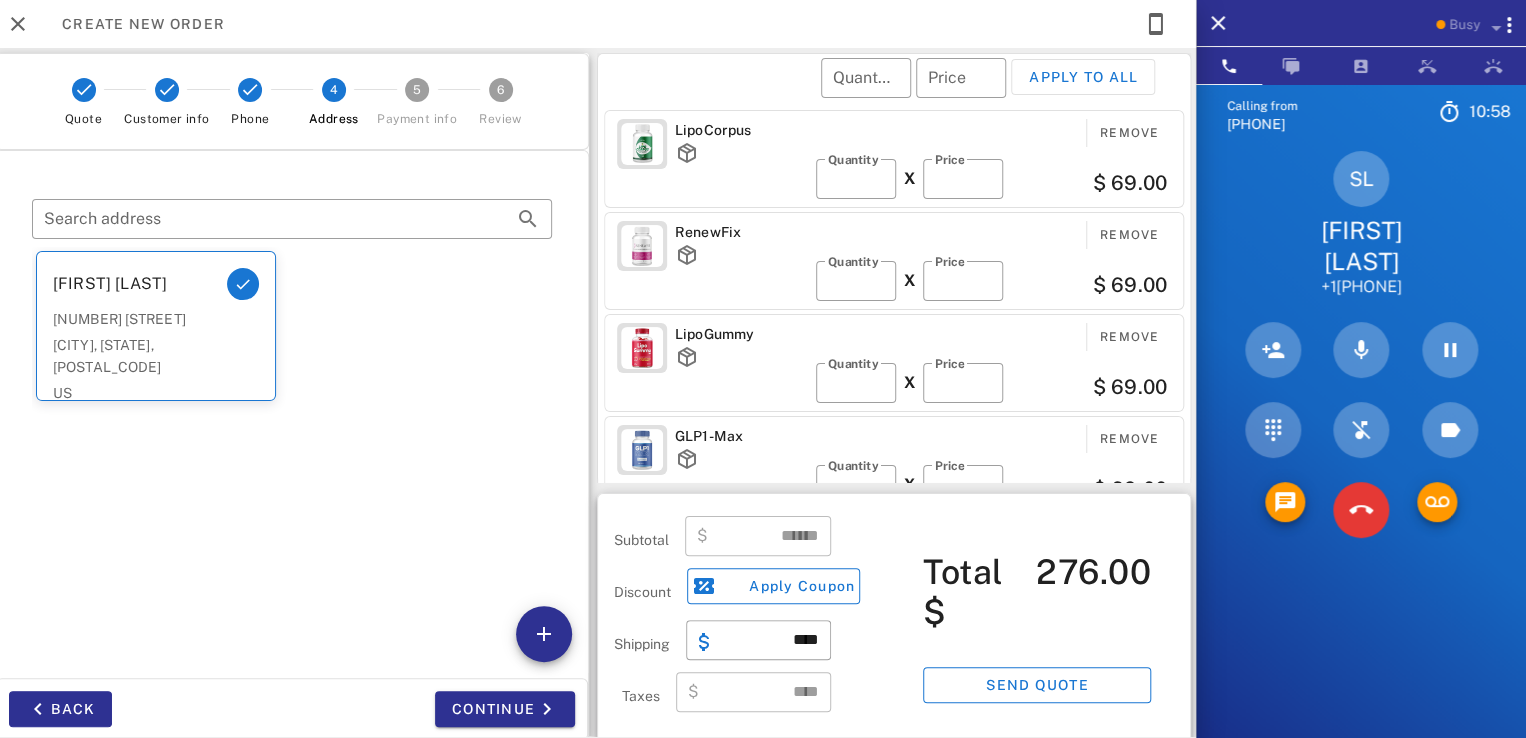 click on "RenewFix  Remove  ​ Quantity * X ​ Price **  $ 69.00" at bounding box center [894, 261] 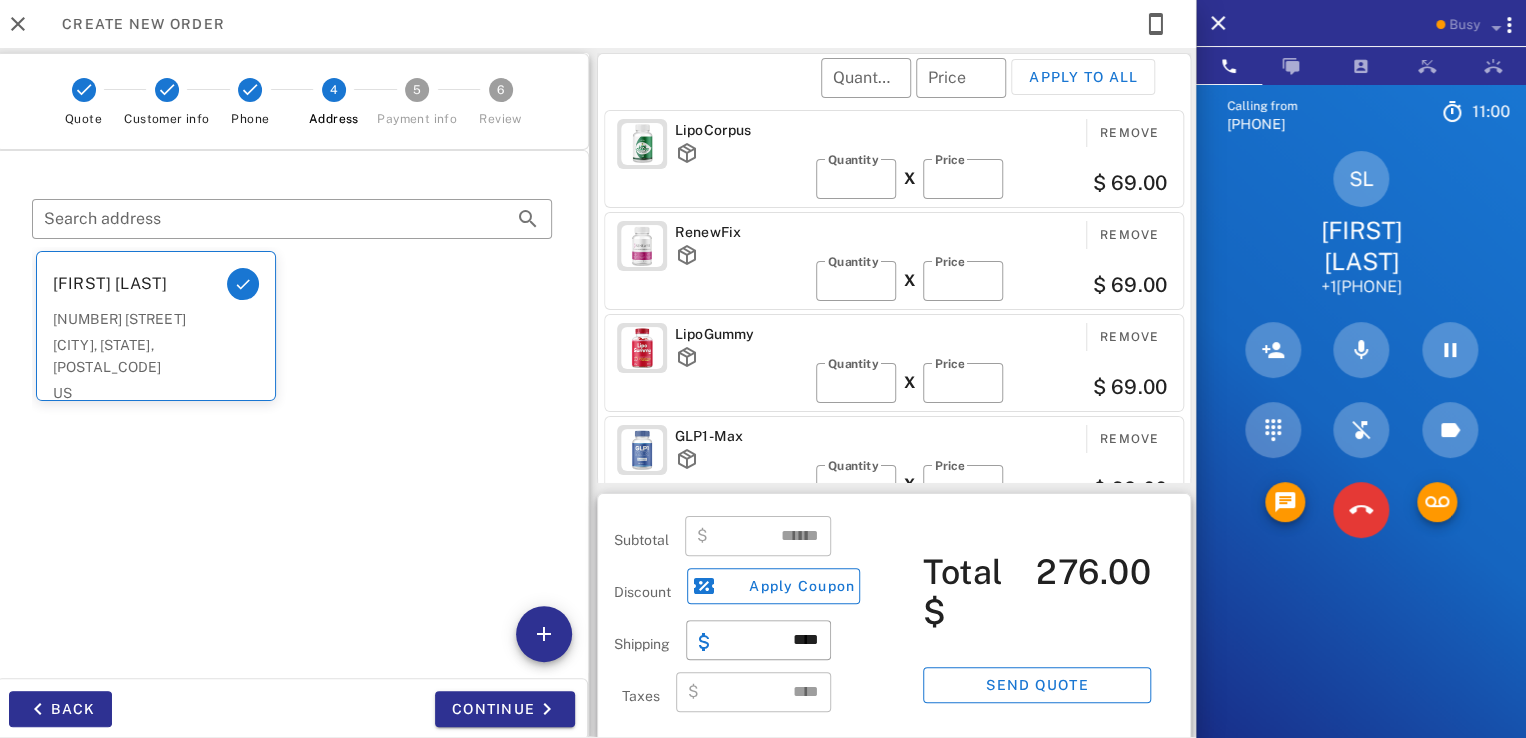 drag, startPoint x: 1096, startPoint y: 286, endPoint x: 1142, endPoint y: 291, distance: 46.270943 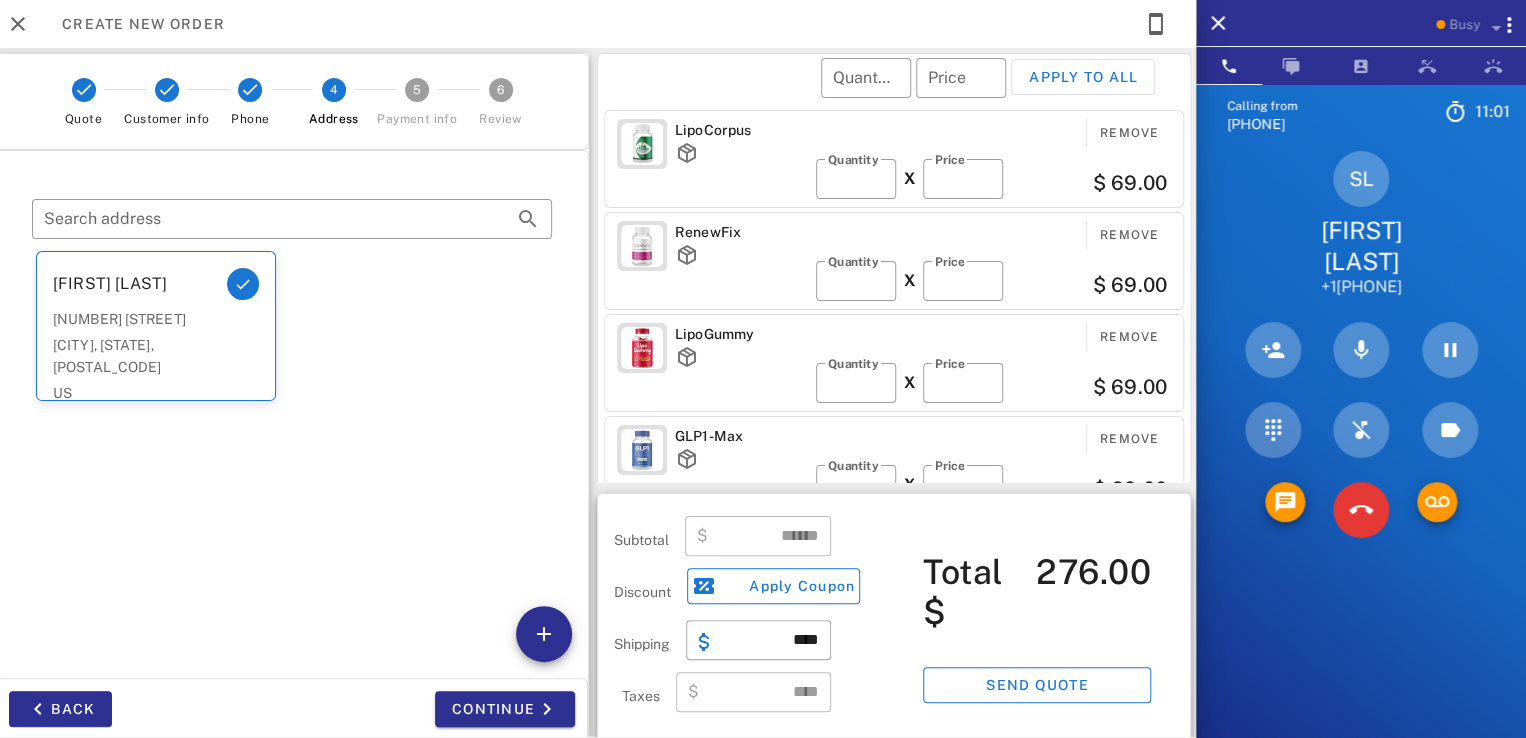 drag, startPoint x: 1095, startPoint y: 295, endPoint x: 1115, endPoint y: 292, distance: 20.22375 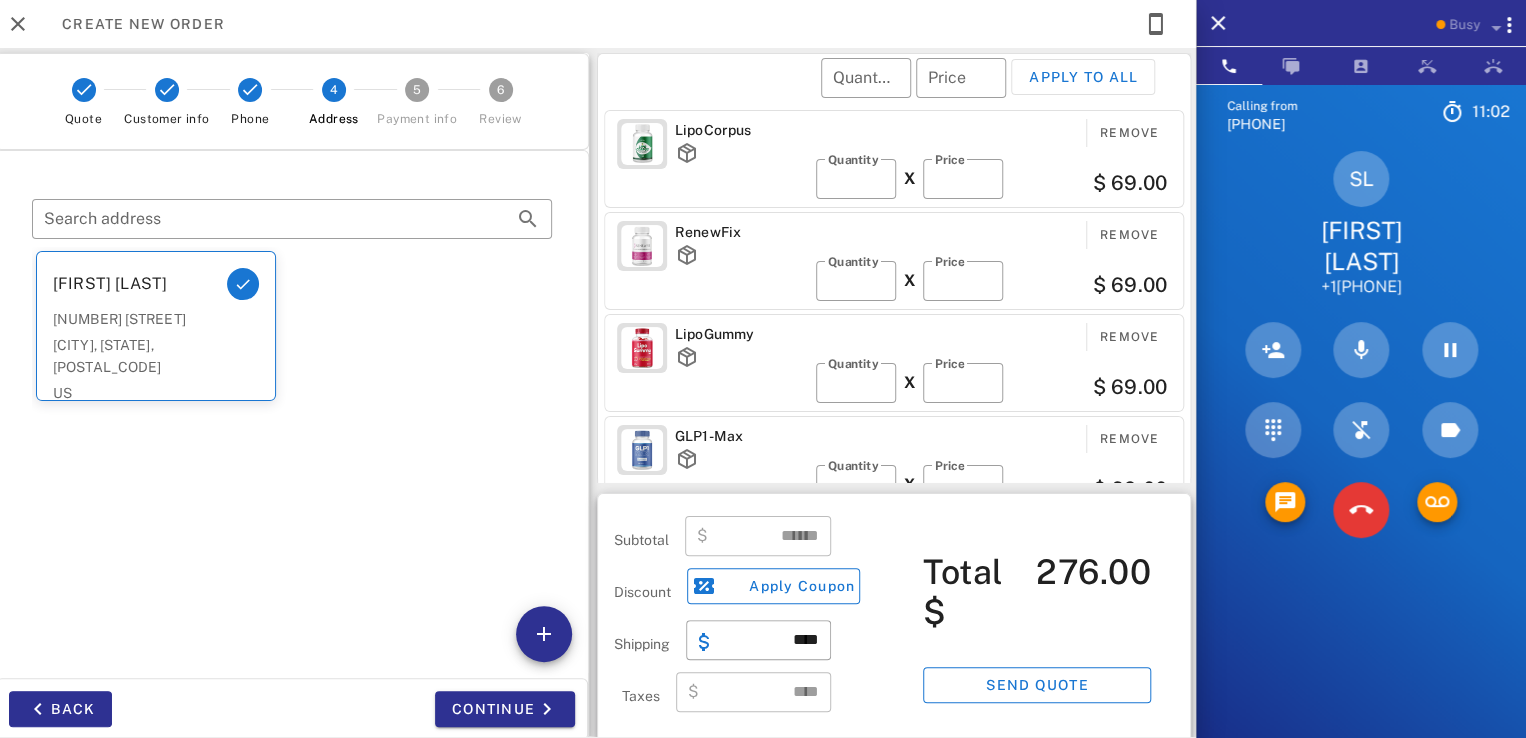 click on "$ 69.00" at bounding box center (1091, 285) 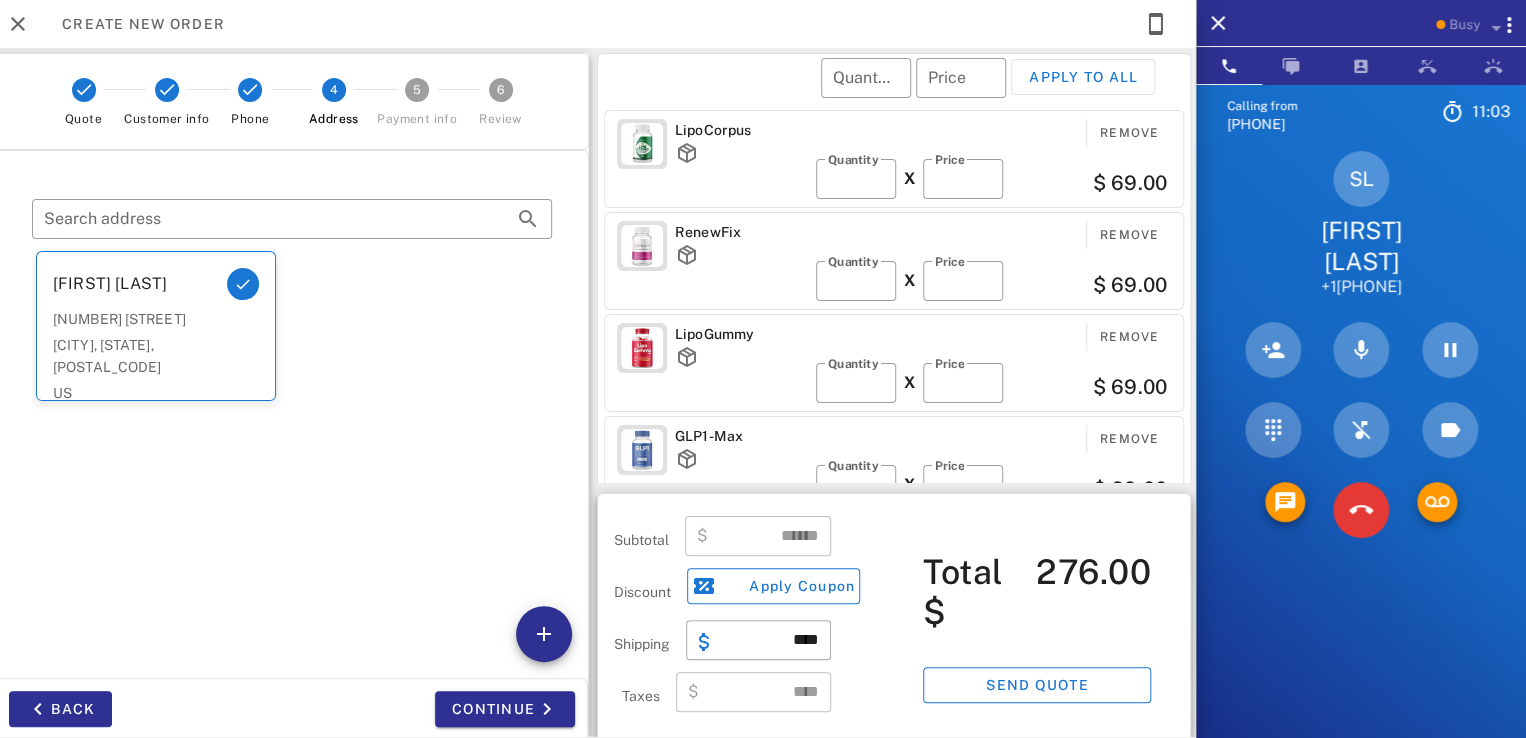 drag, startPoint x: 1096, startPoint y: 283, endPoint x: 1144, endPoint y: 285, distance: 48.04165 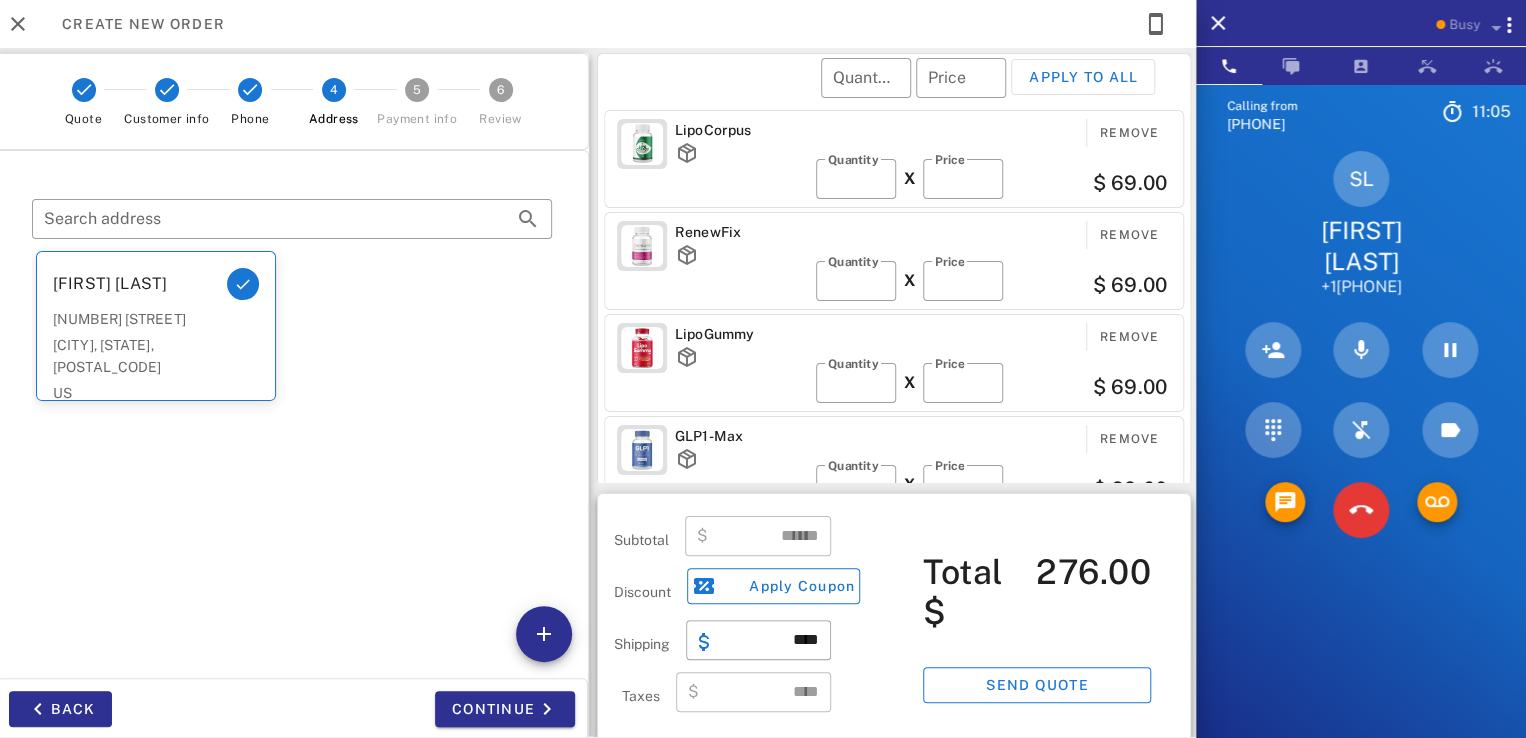 drag, startPoint x: 1086, startPoint y: 281, endPoint x: 1147, endPoint y: 295, distance: 62.58594 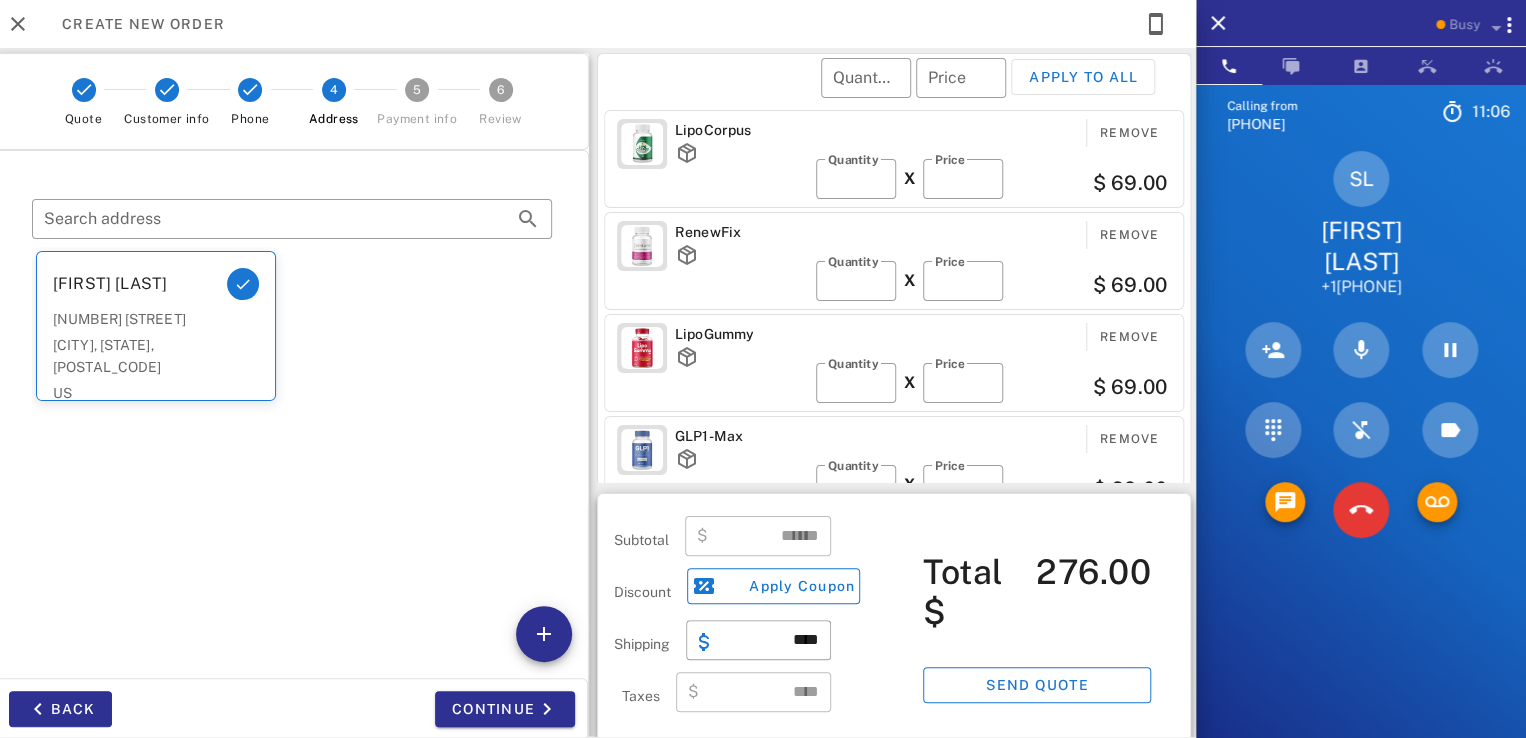 click on "$ 69.00" at bounding box center [1091, 285] 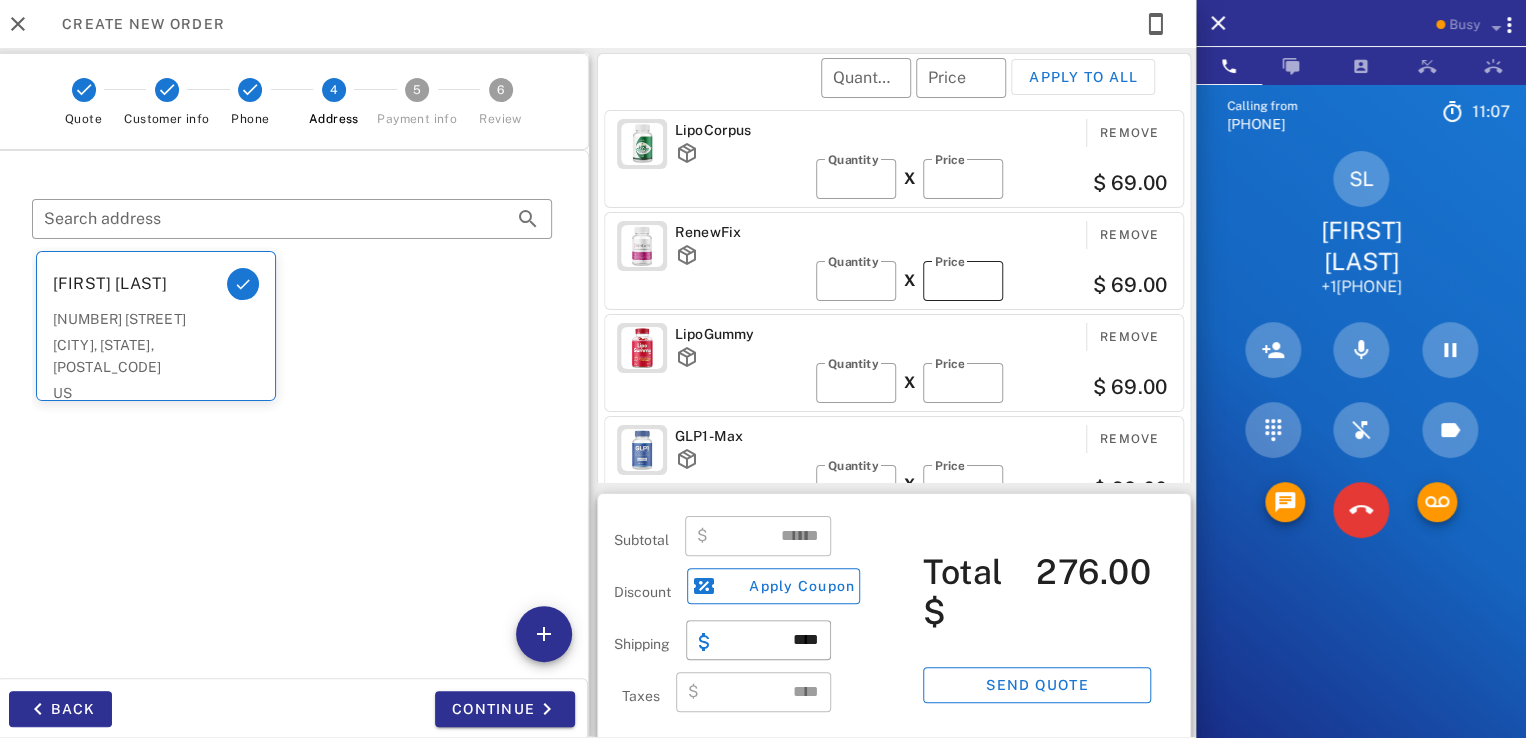 drag, startPoint x: 1085, startPoint y: 288, endPoint x: 977, endPoint y: 276, distance: 108.66462 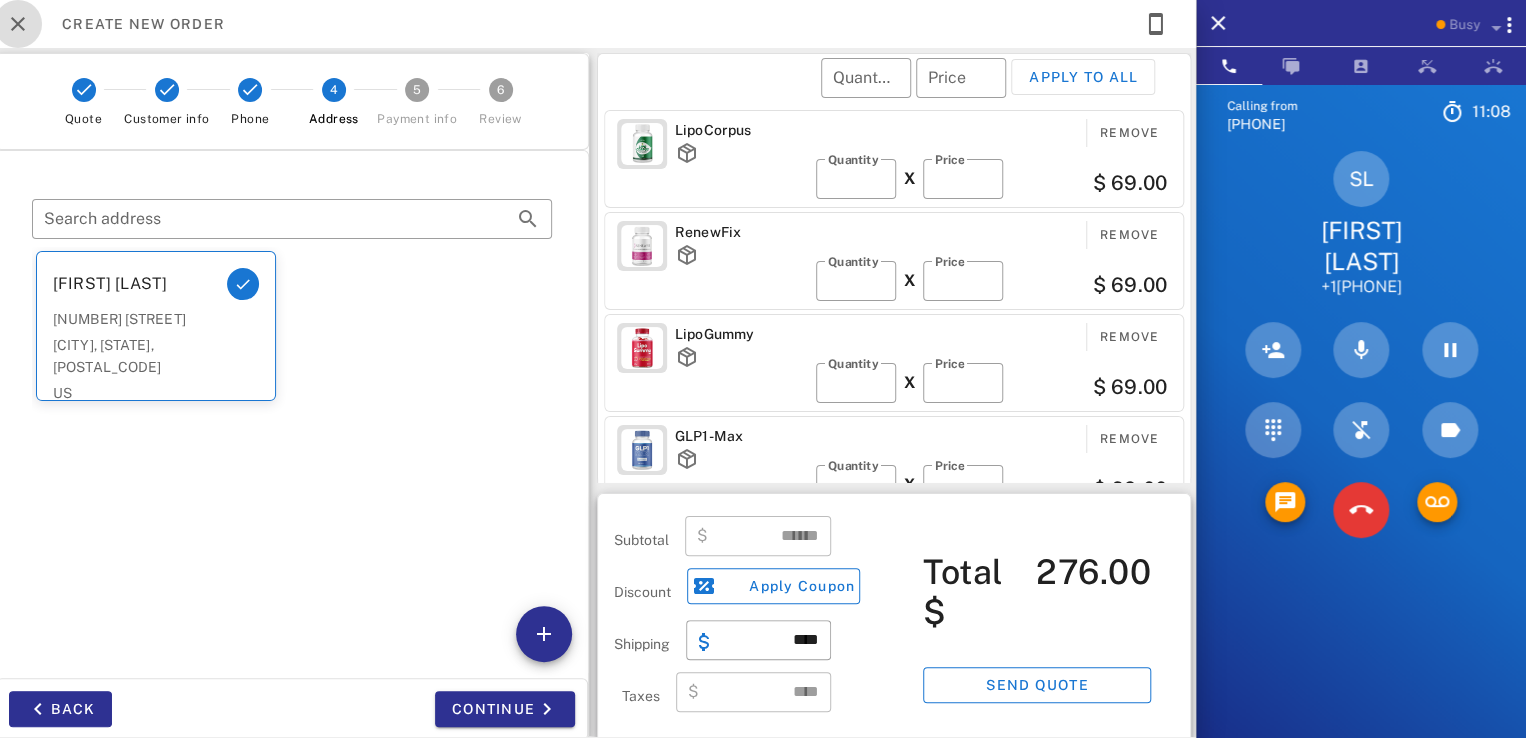 click at bounding box center [18, 24] 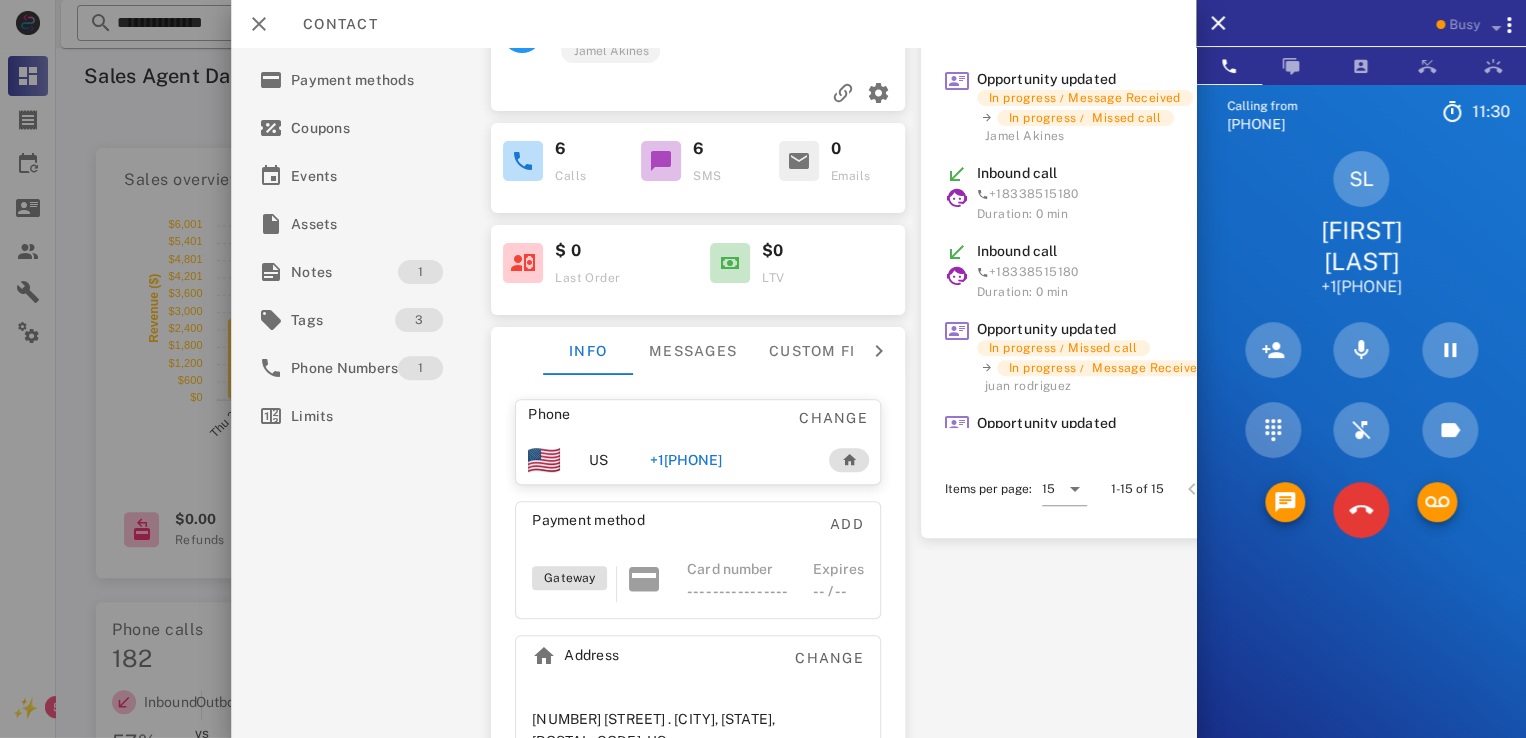 scroll, scrollTop: 0, scrollLeft: 0, axis: both 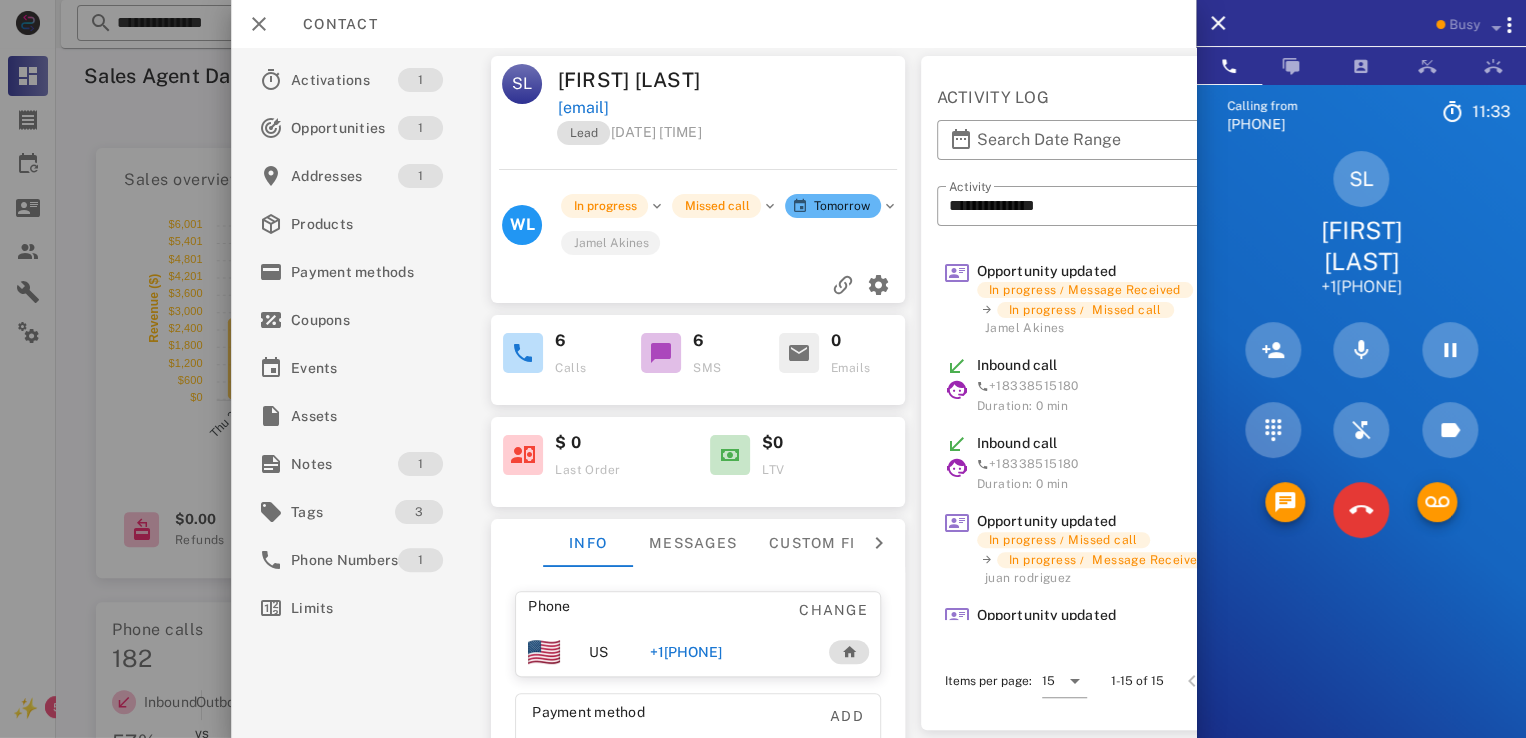 click on "6" at bounding box center [698, 341] 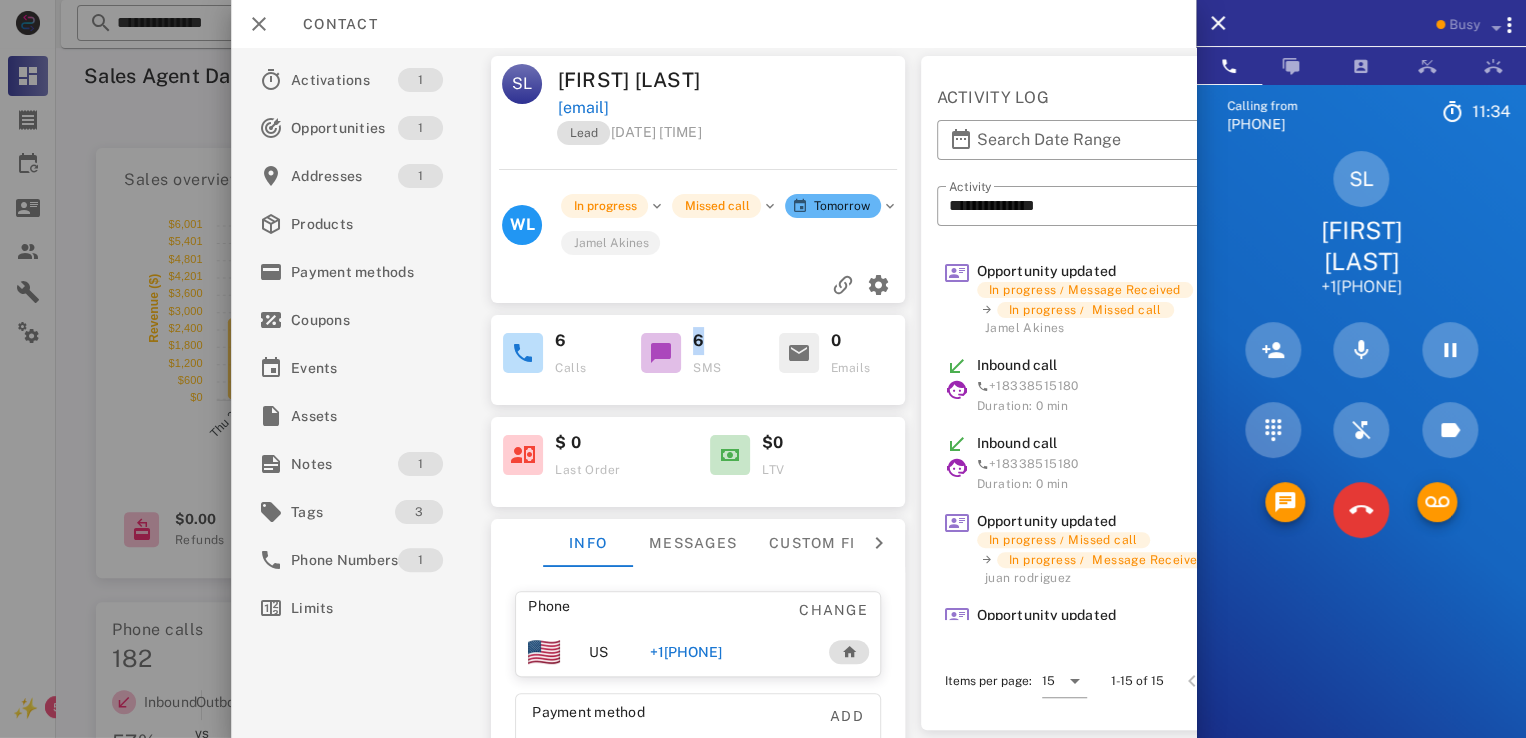 click on "6" at bounding box center [698, 341] 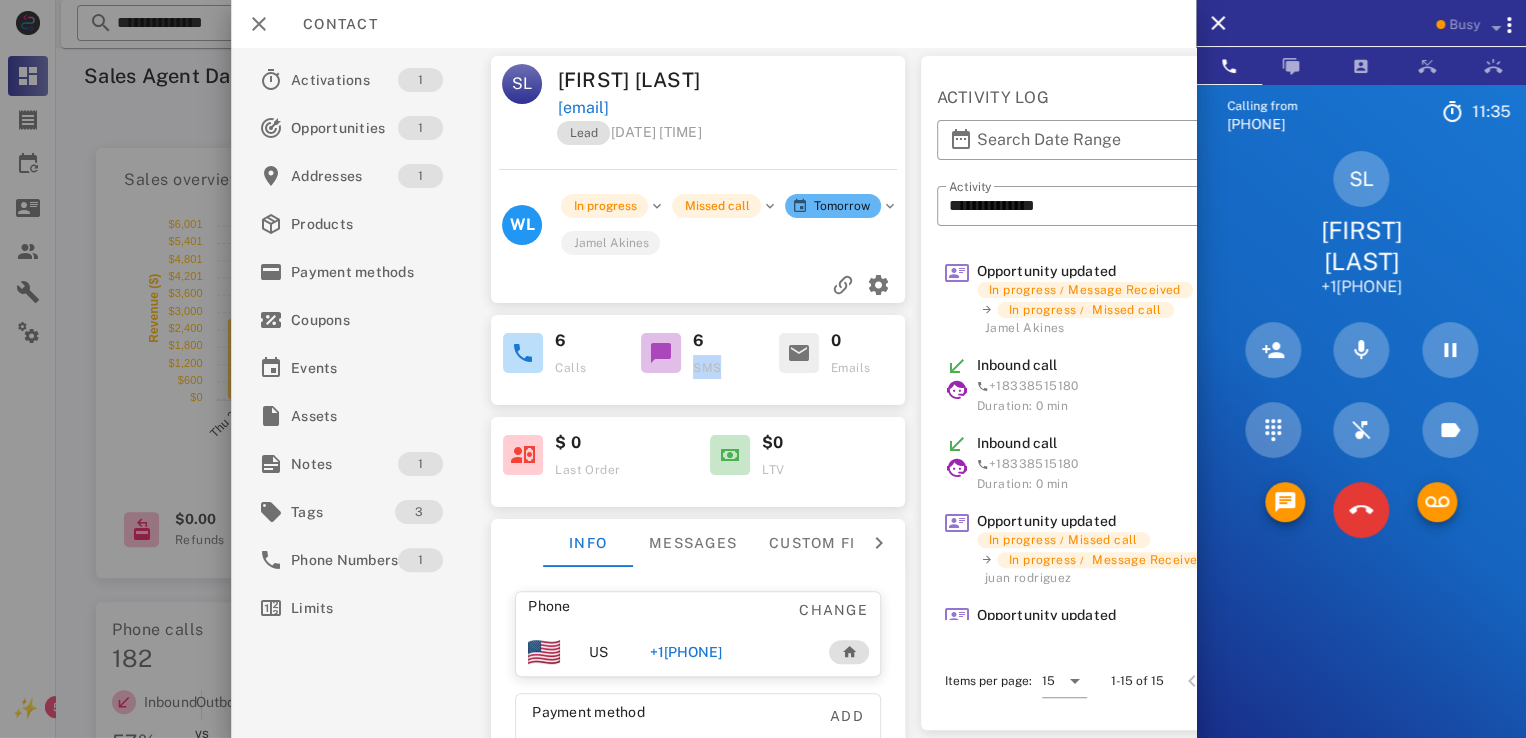 drag, startPoint x: 724, startPoint y: 368, endPoint x: 694, endPoint y: 366, distance: 30.066593 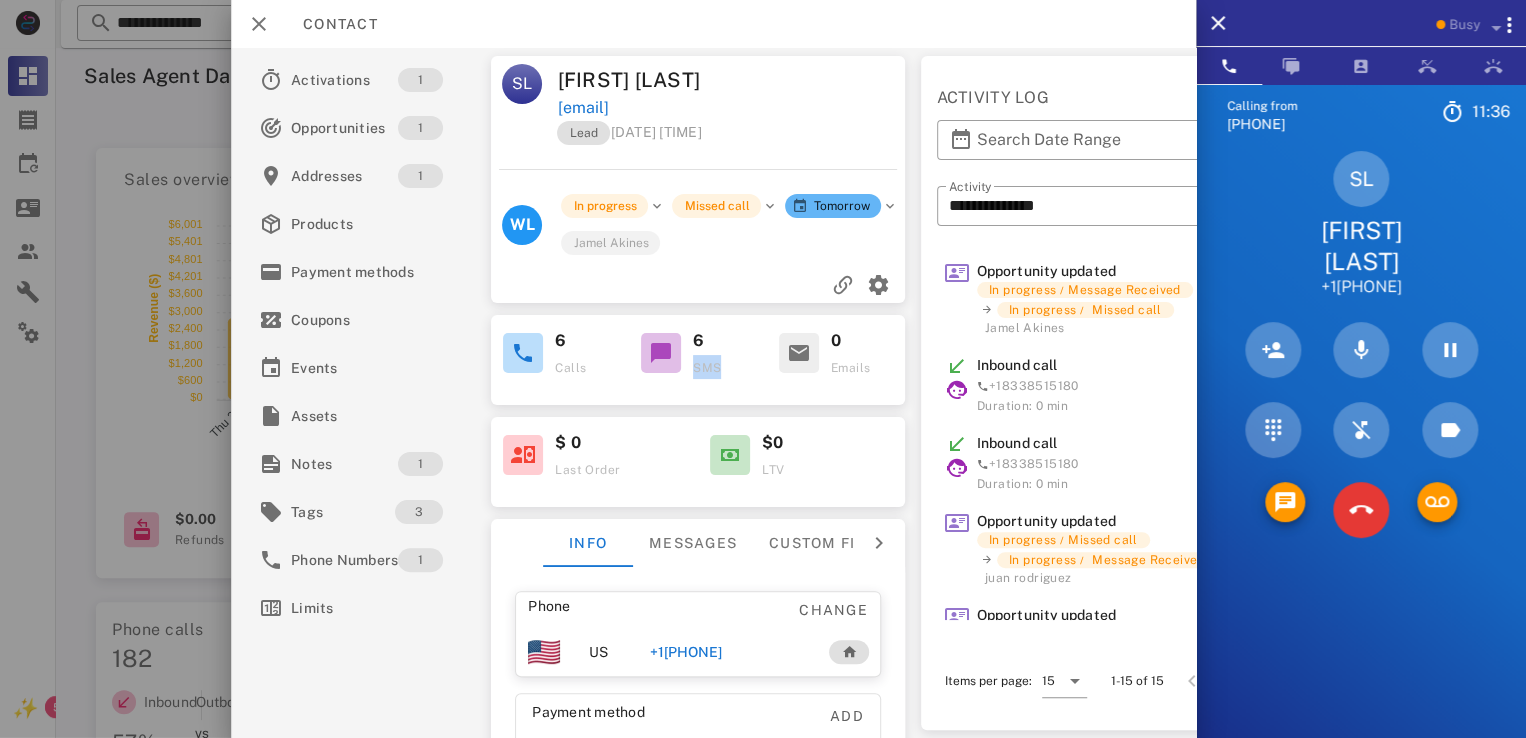 click on "6 SMS" at bounding box center [698, 360] 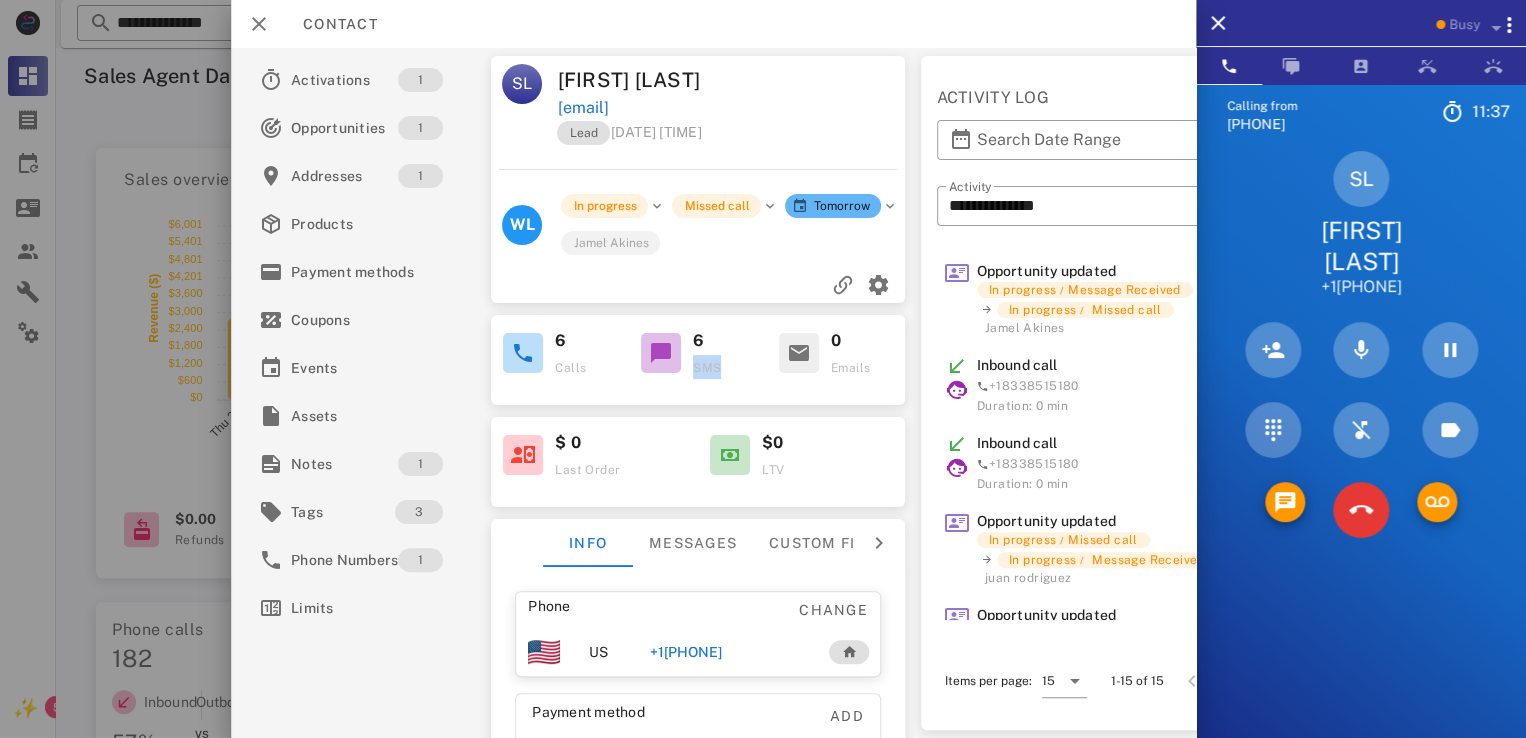 drag, startPoint x: 695, startPoint y: 371, endPoint x: 735, endPoint y: 377, distance: 40.4475 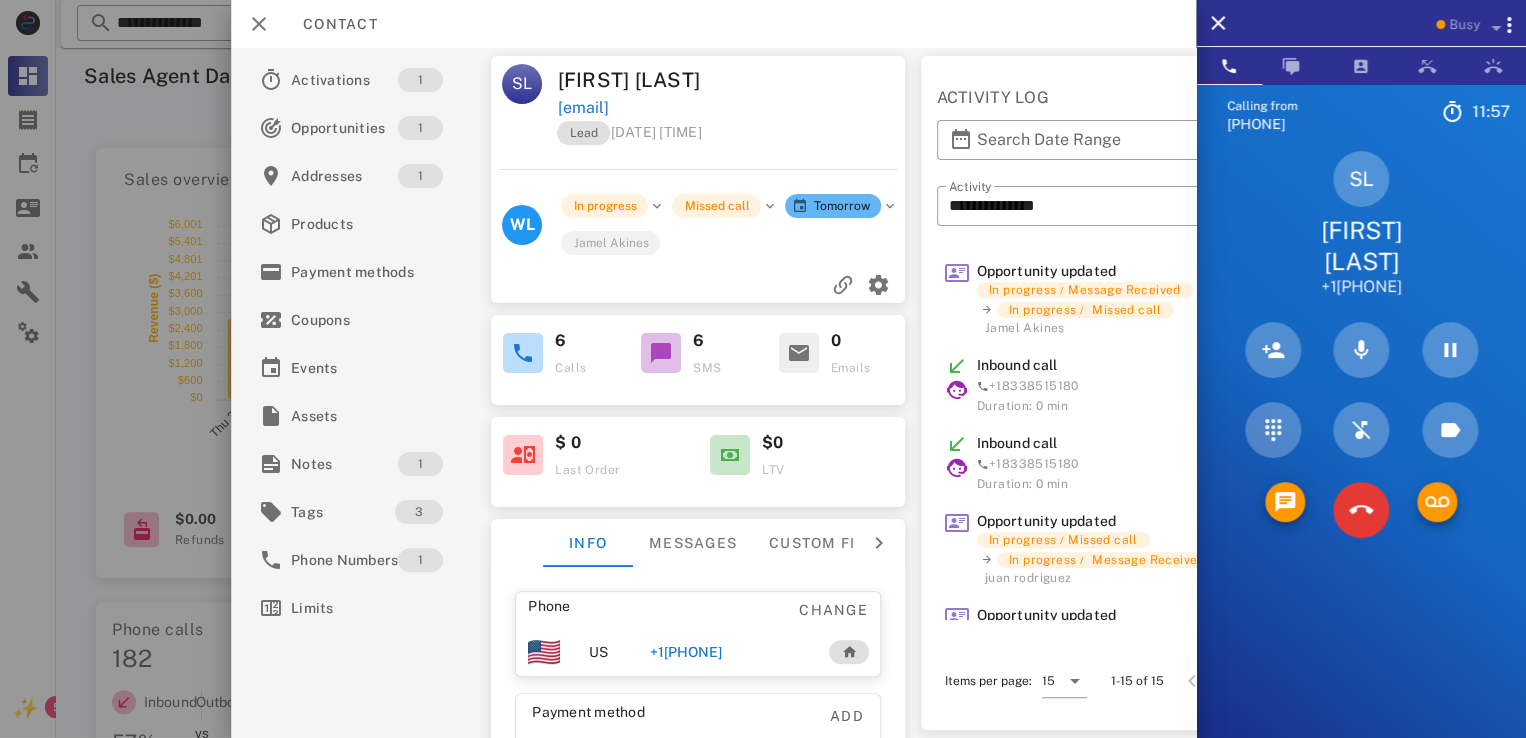 click on "[EMAIL]" at bounding box center (583, 108) 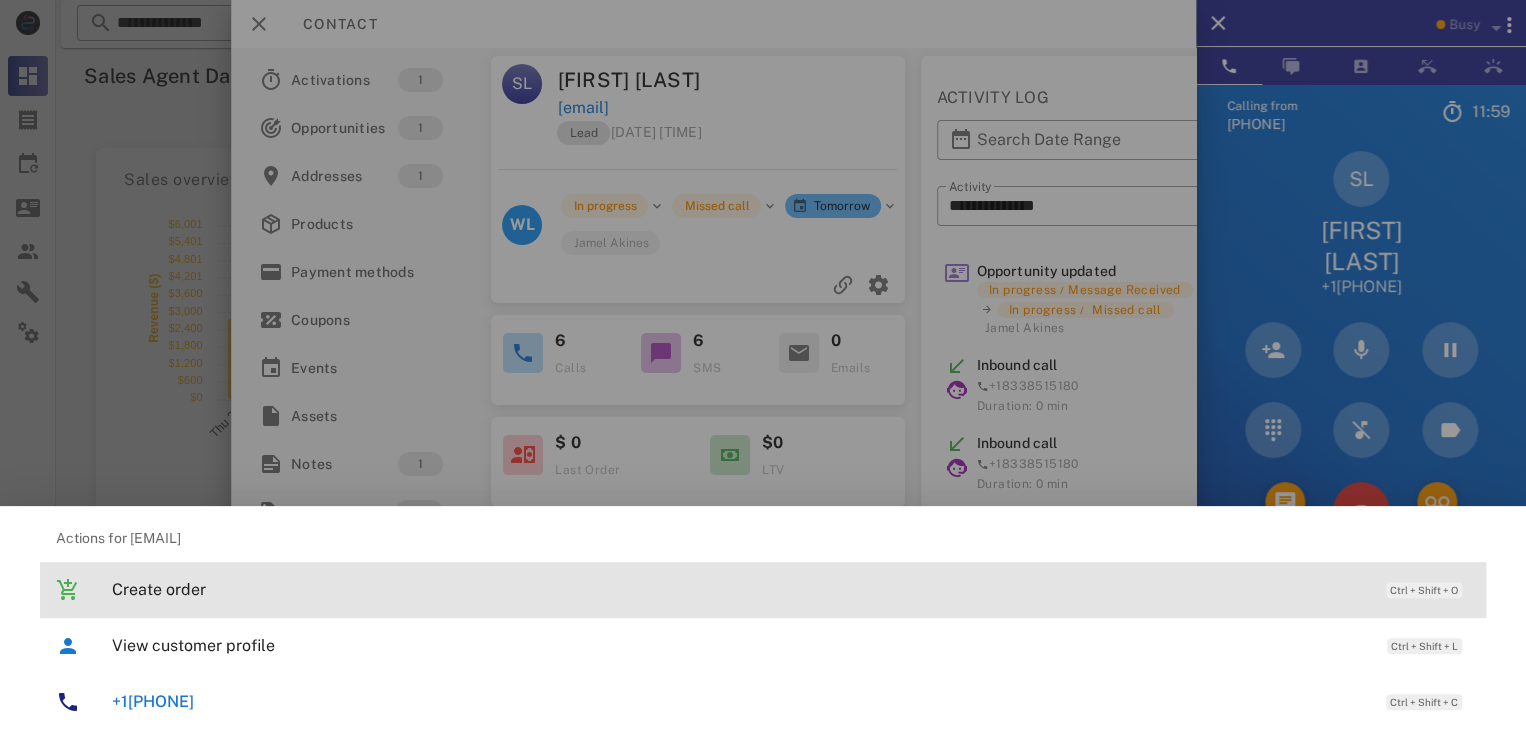 click on "Create order Ctrl + Shift + O" at bounding box center (791, 589) 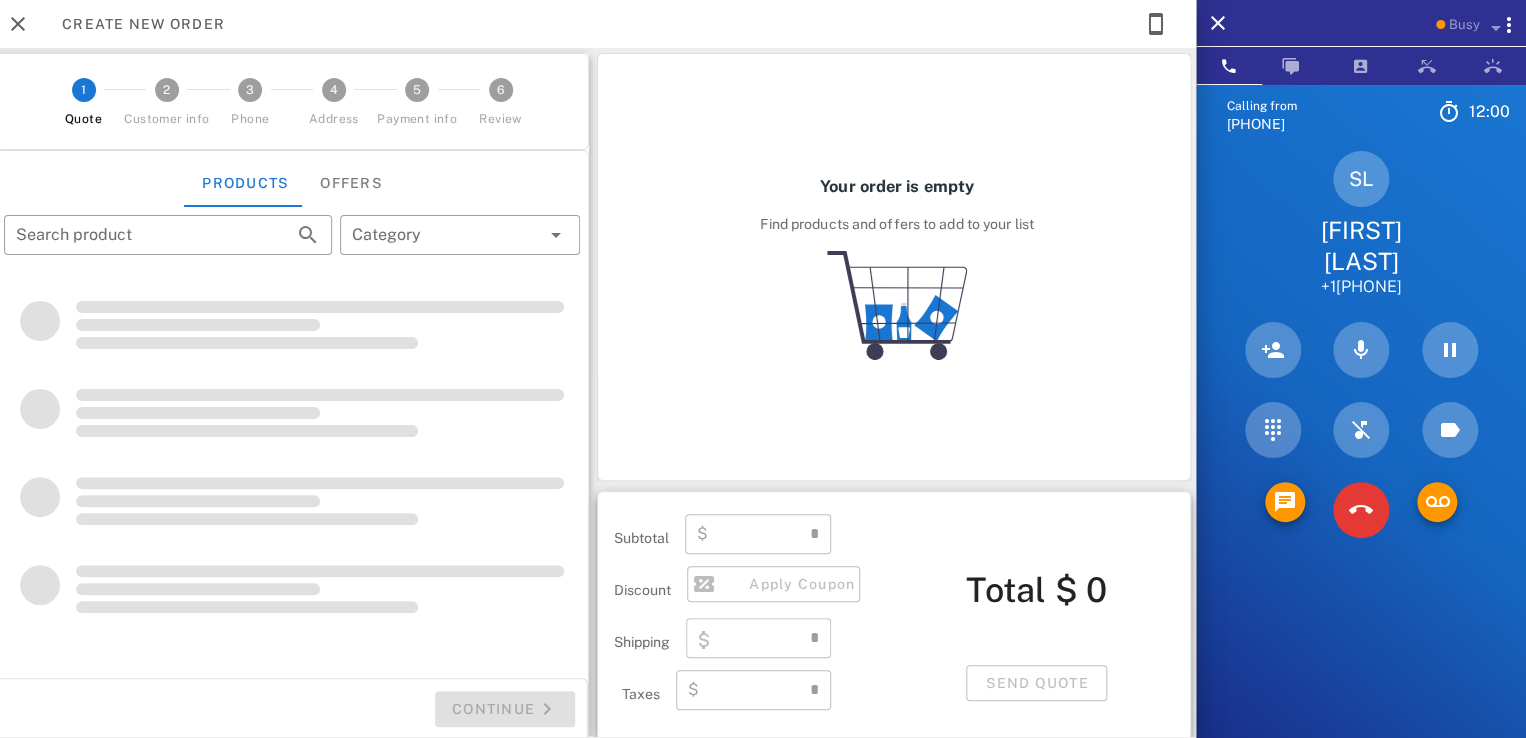 type on "**********" 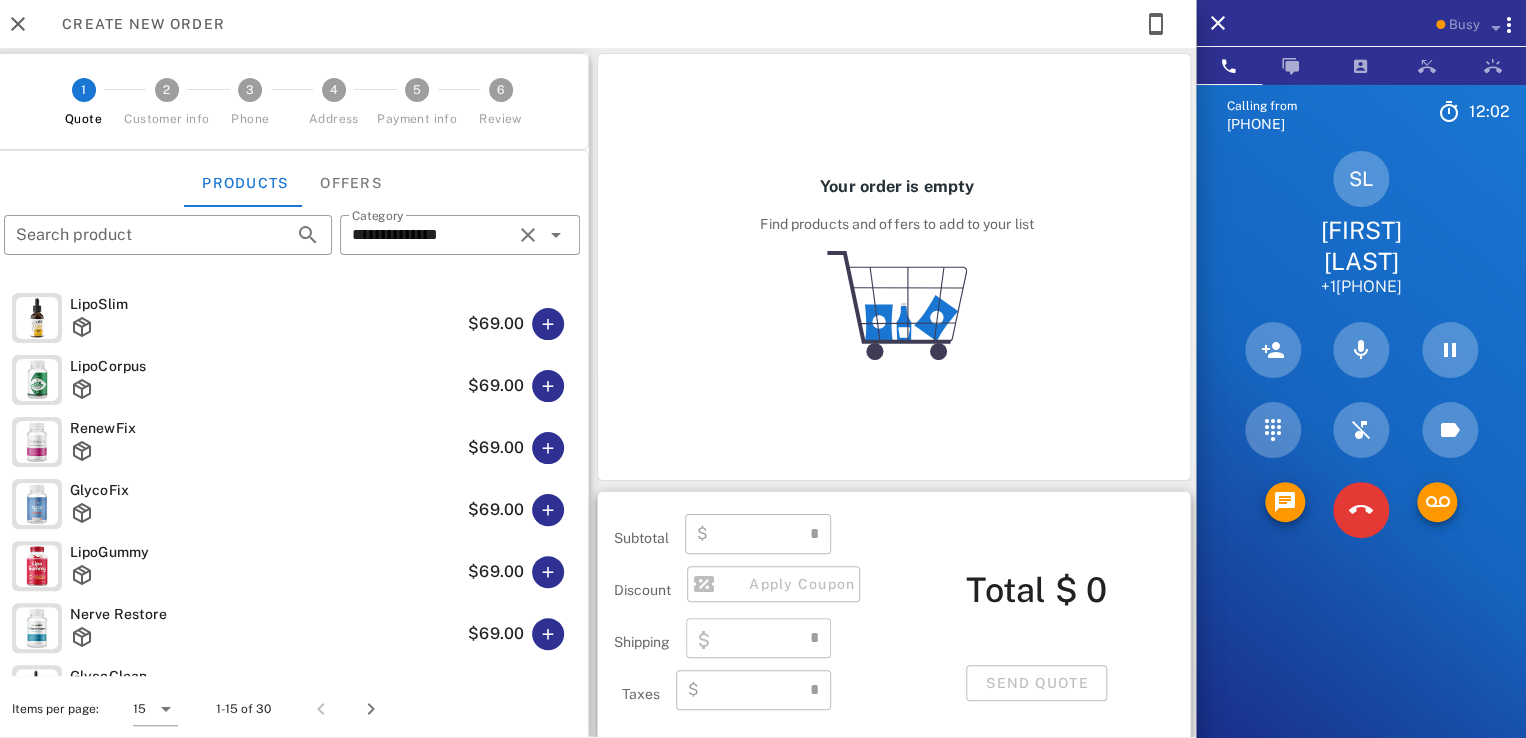 type on "****" 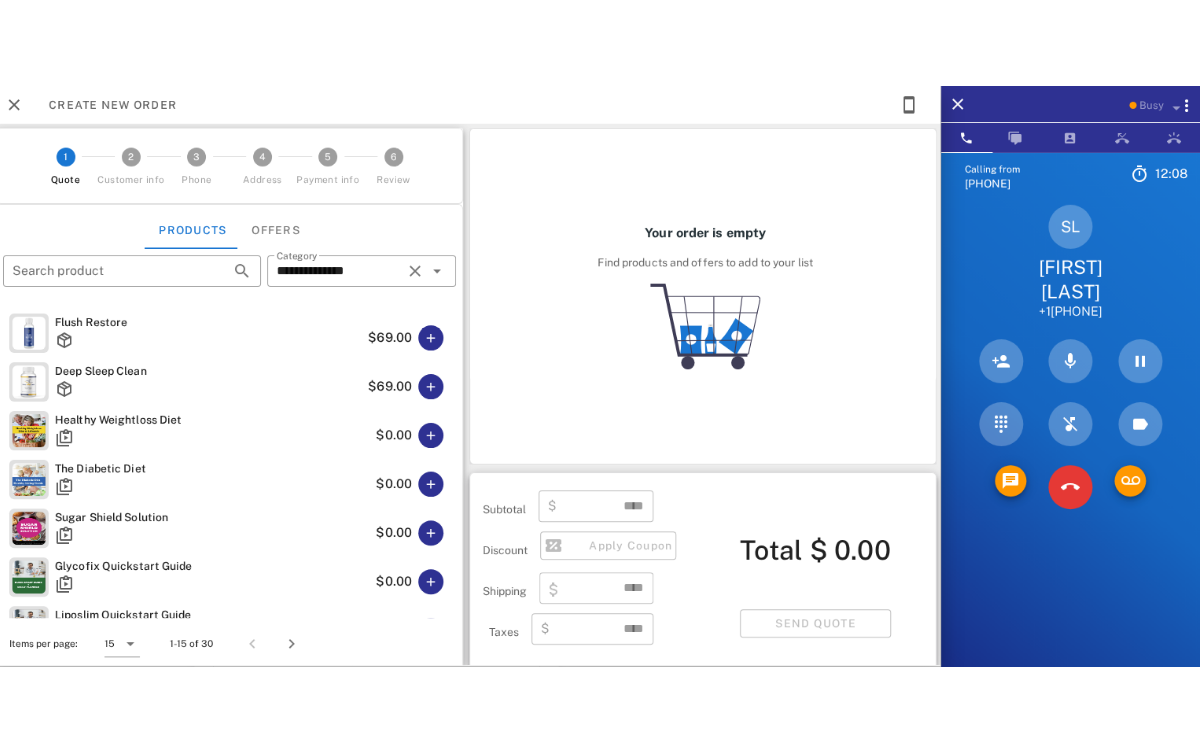 scroll, scrollTop: 0, scrollLeft: 0, axis: both 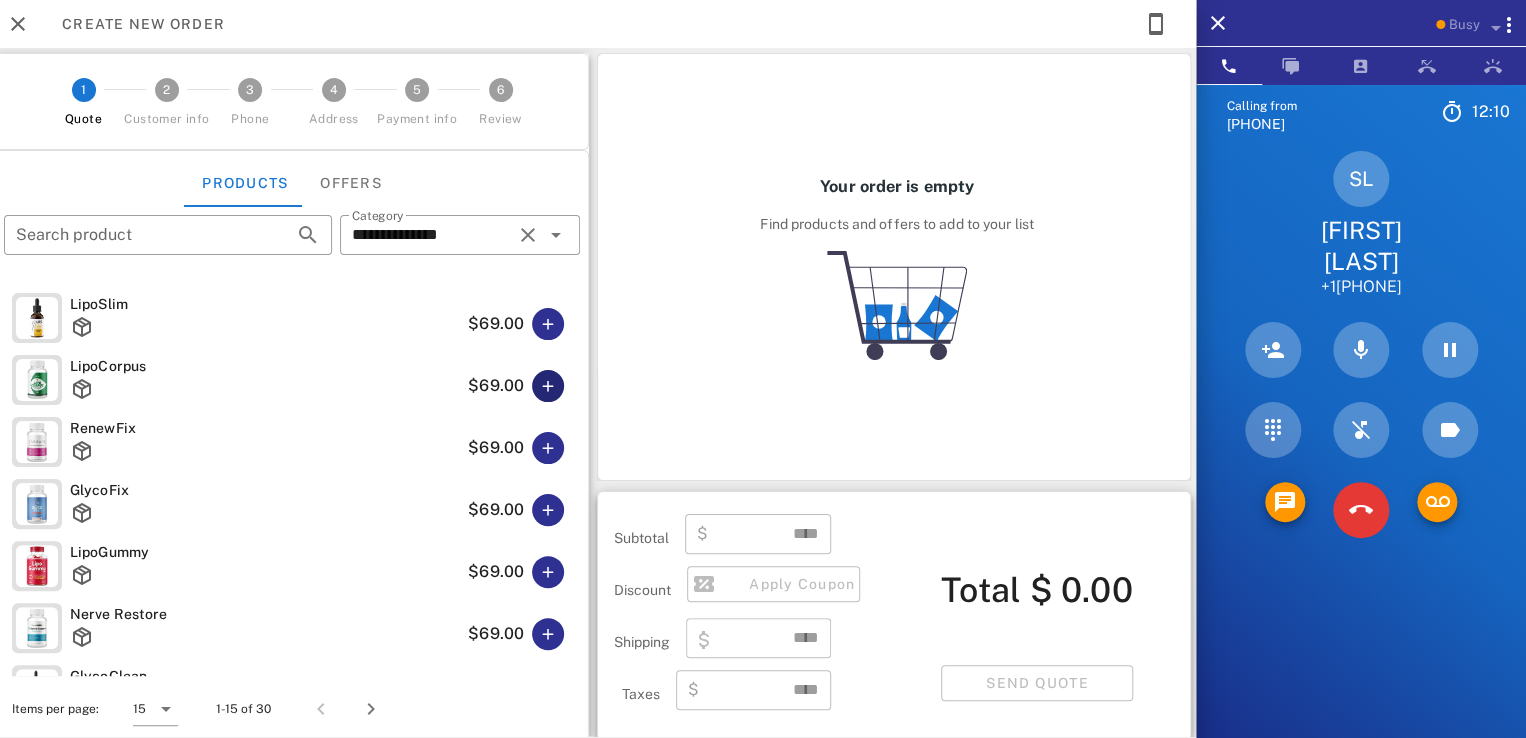 click at bounding box center (548, 386) 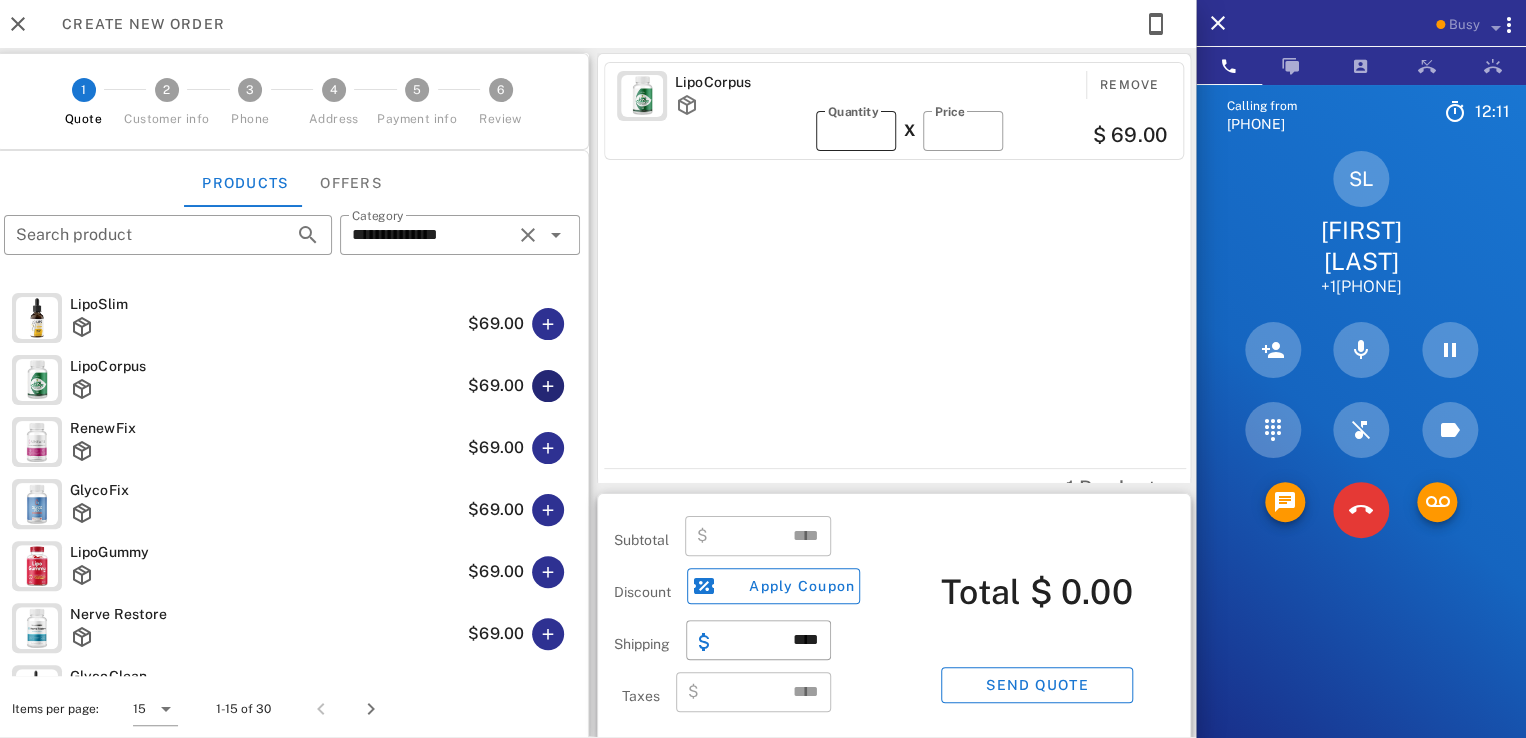 type on "*****" 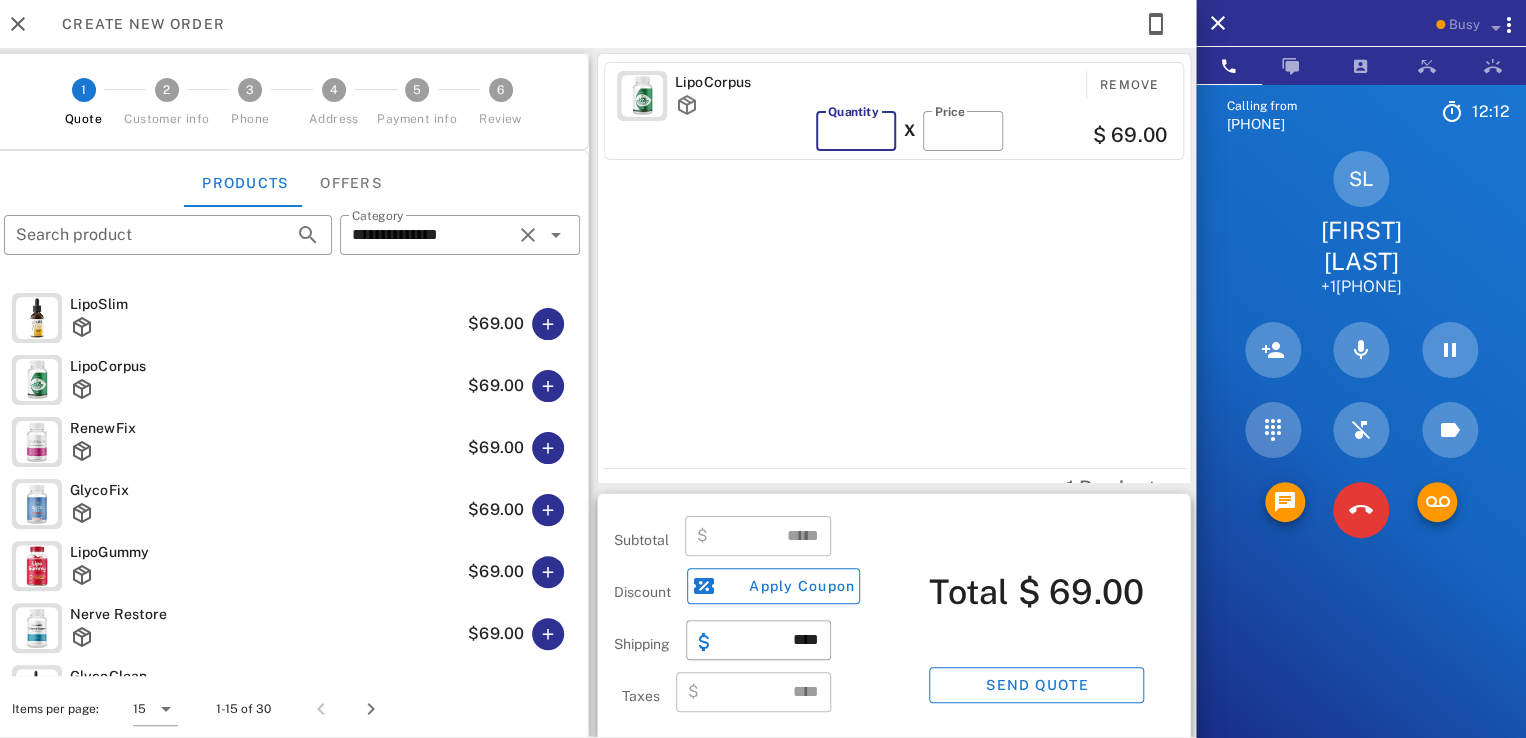 click on "*" at bounding box center [856, 131] 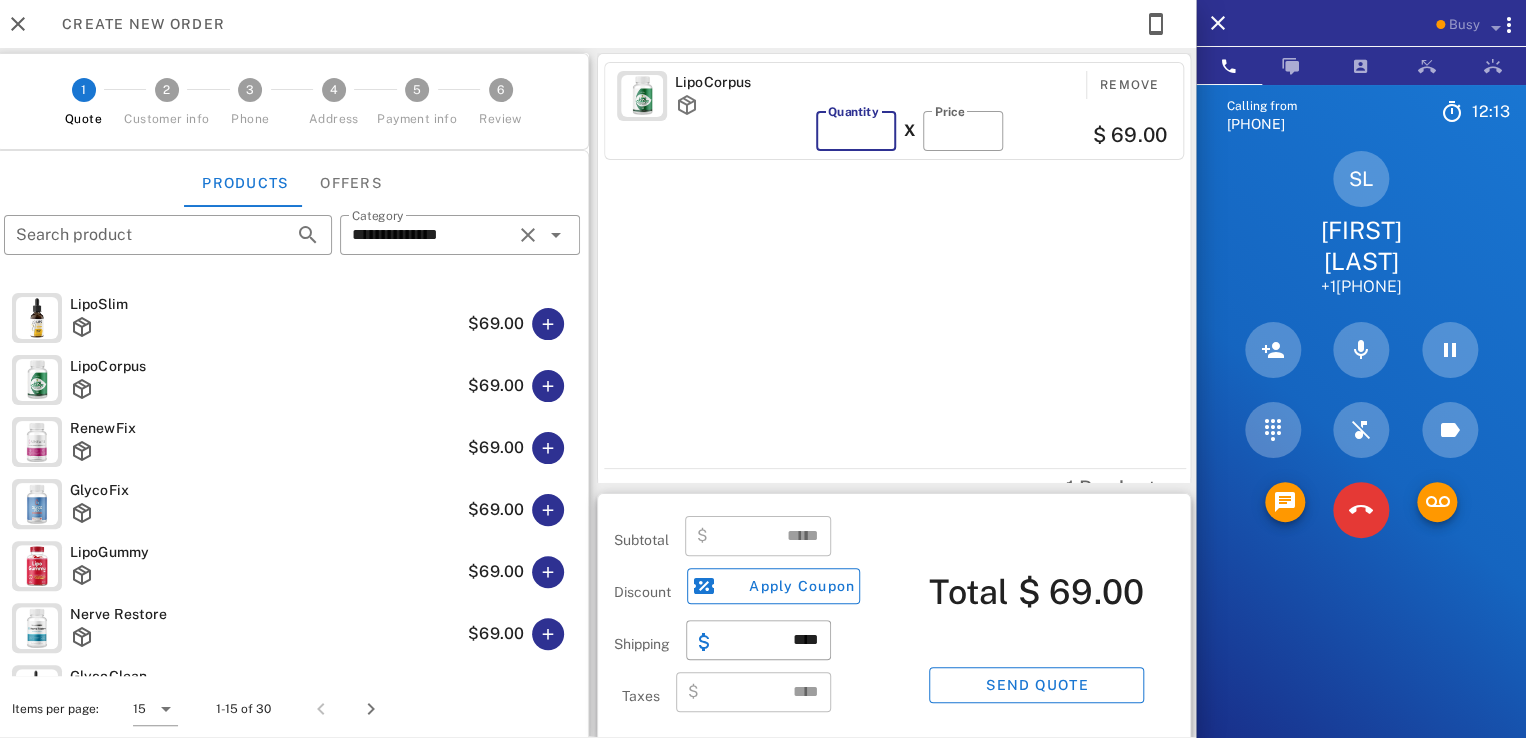 type 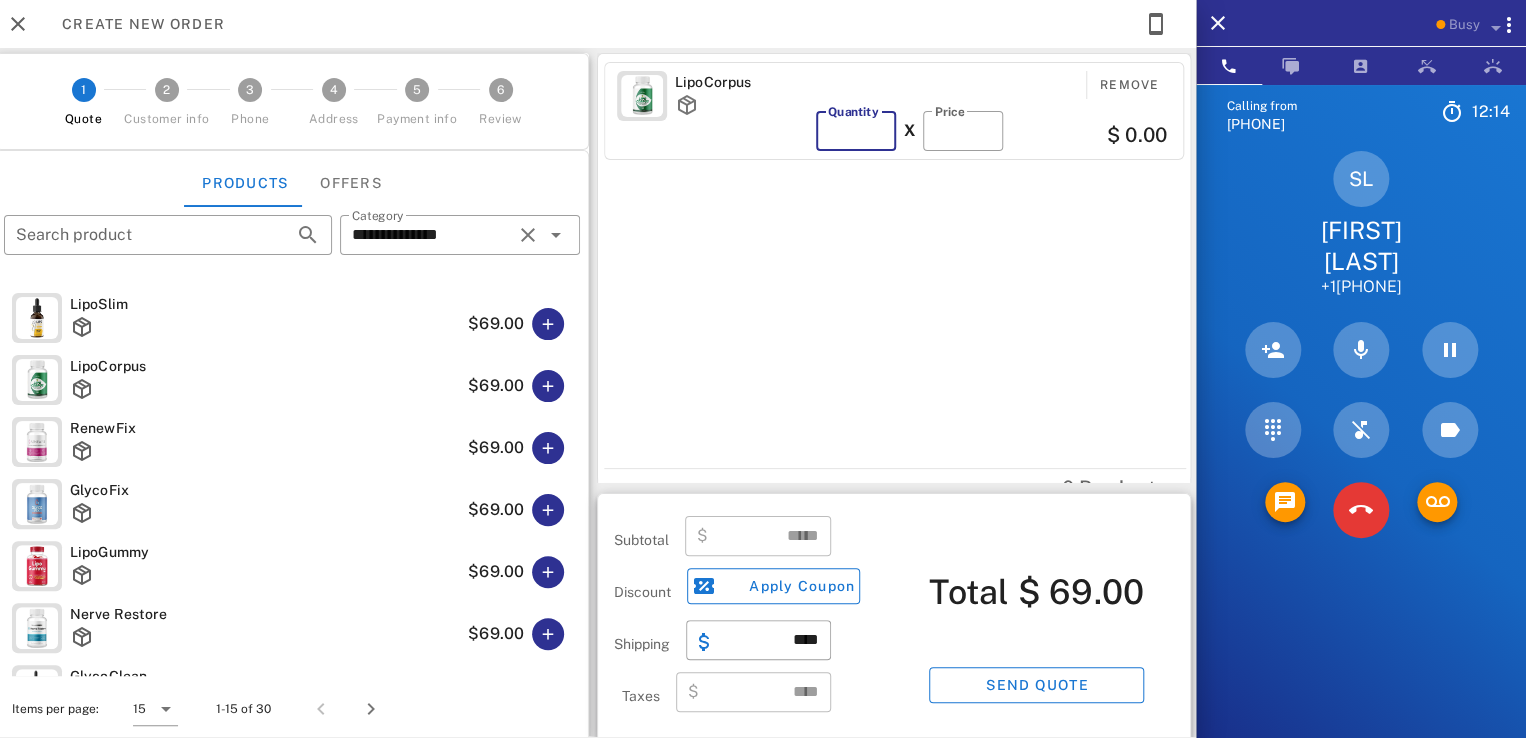type on "***" 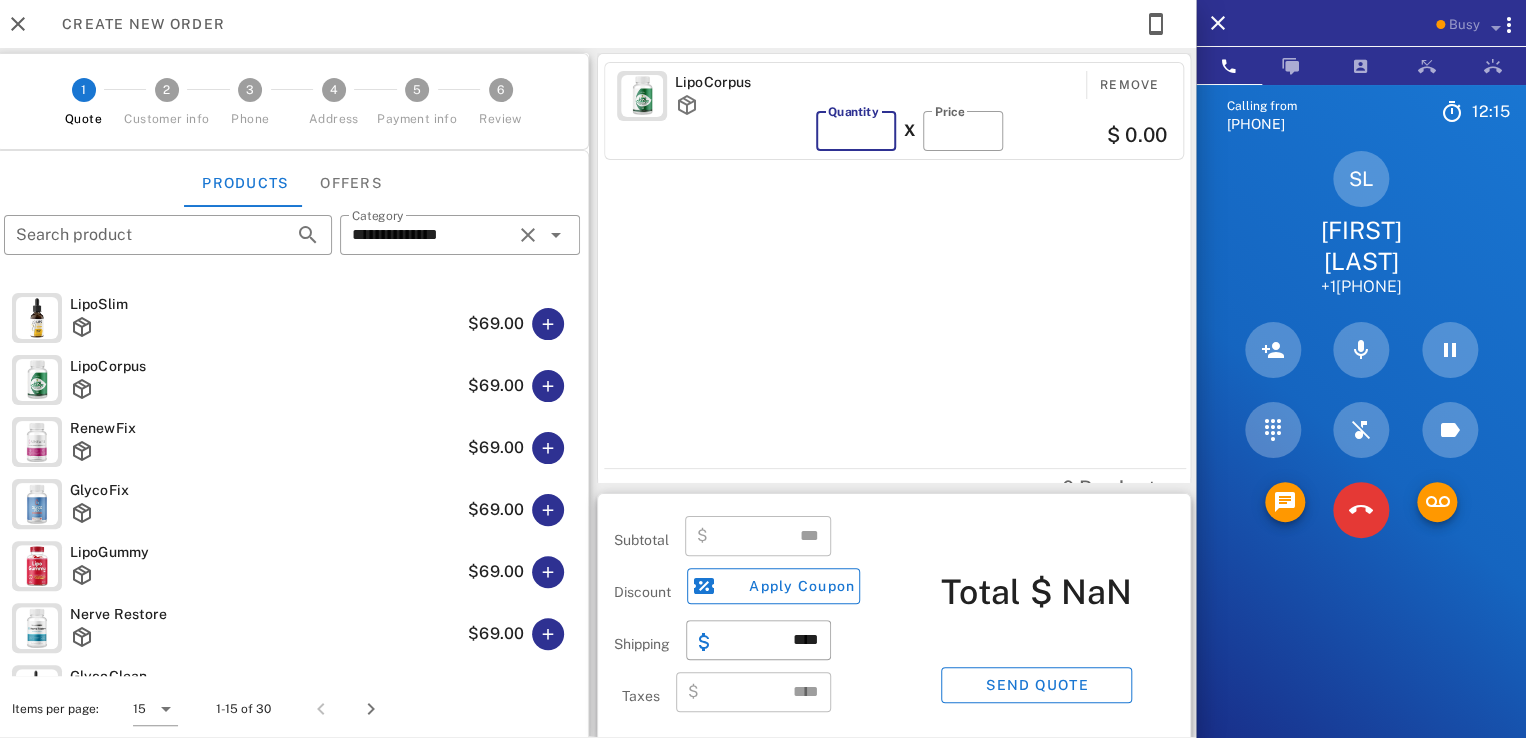 type on "*" 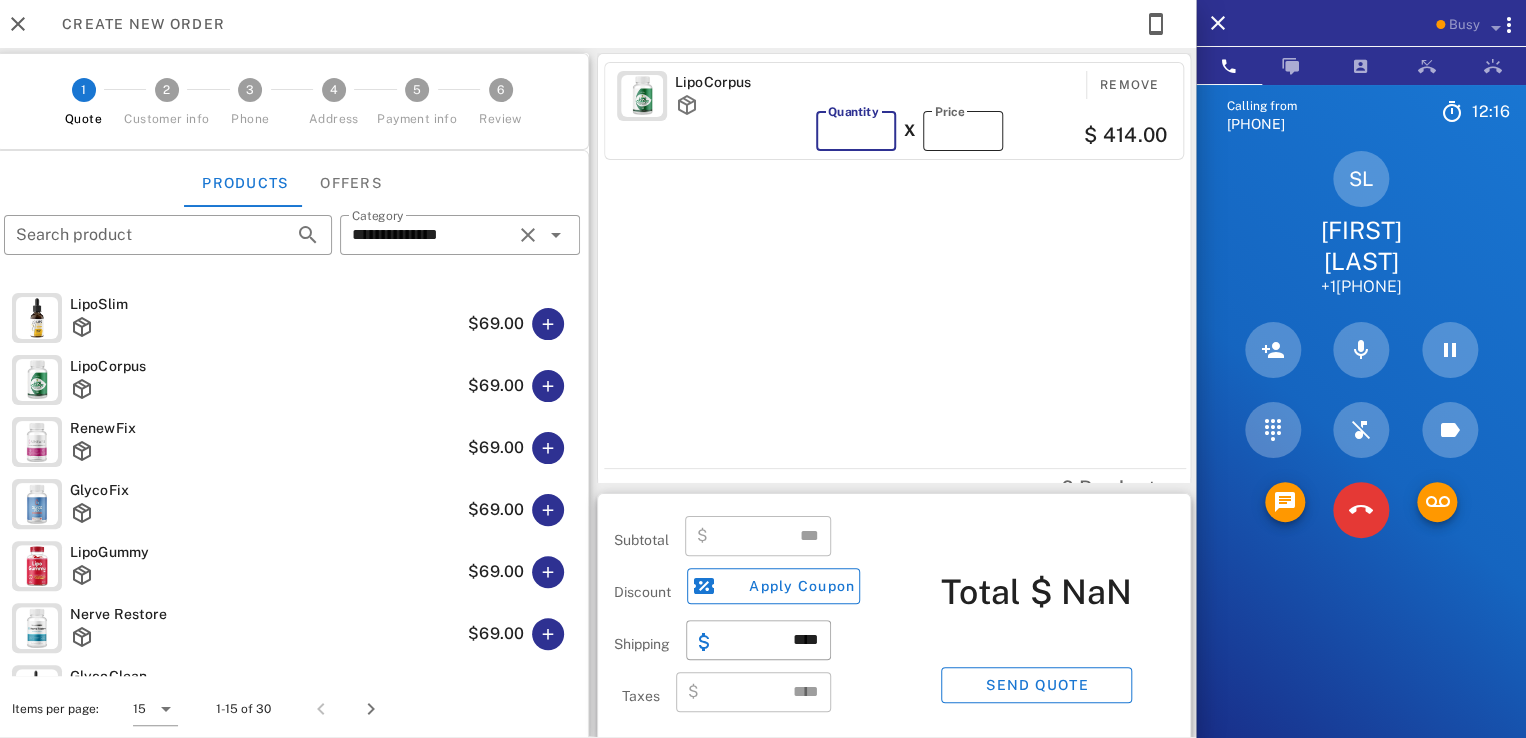 type on "******" 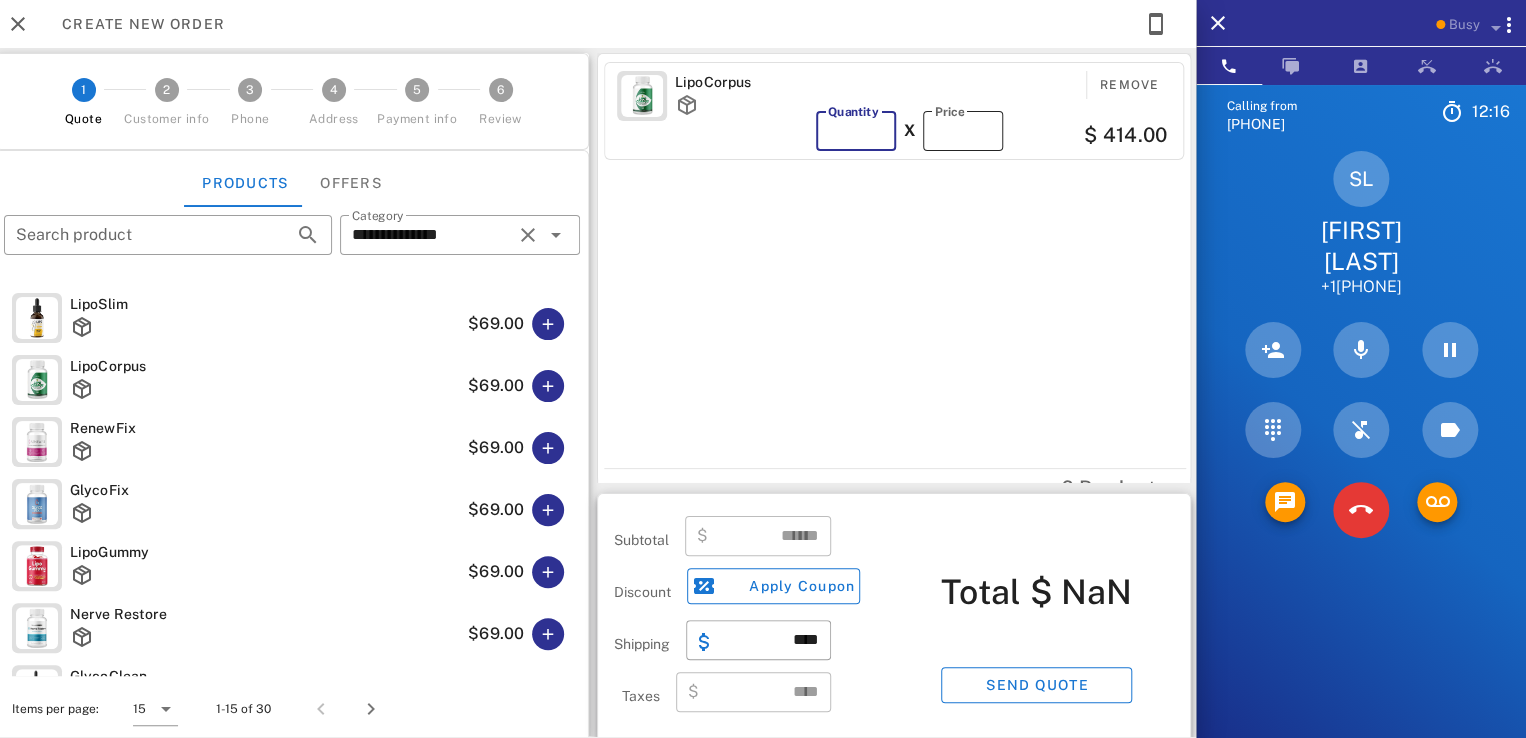 type on "*" 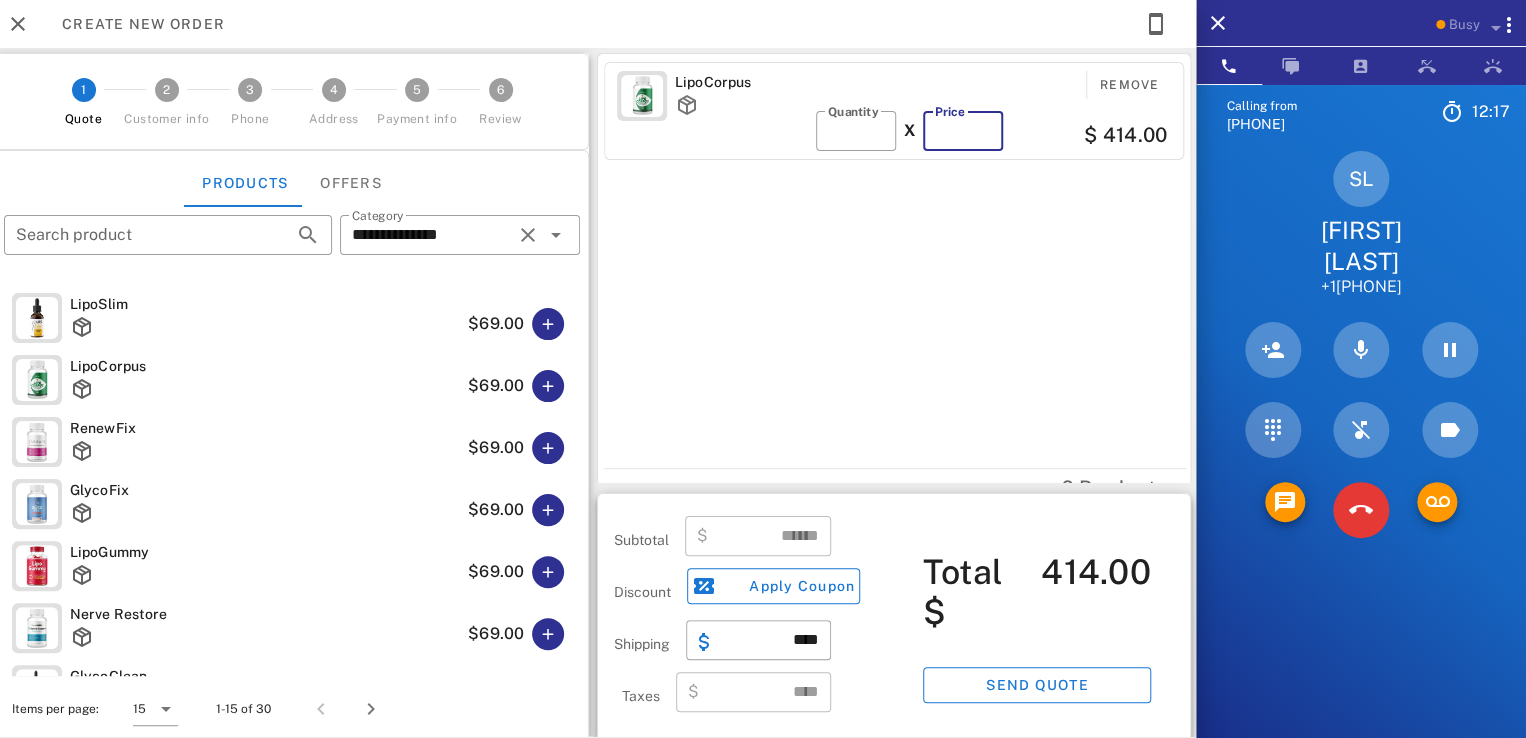 click on "**" at bounding box center [963, 131] 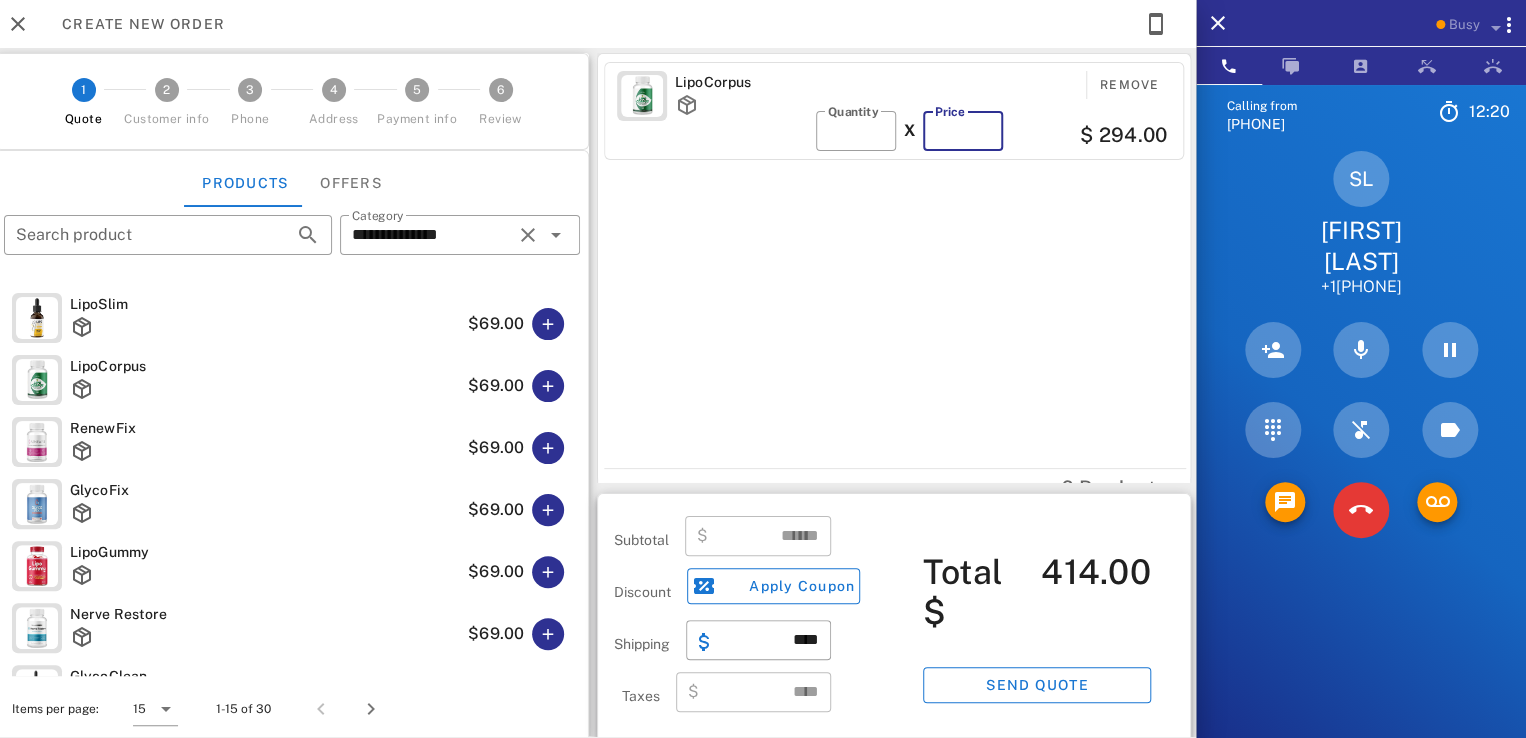 type on "**" 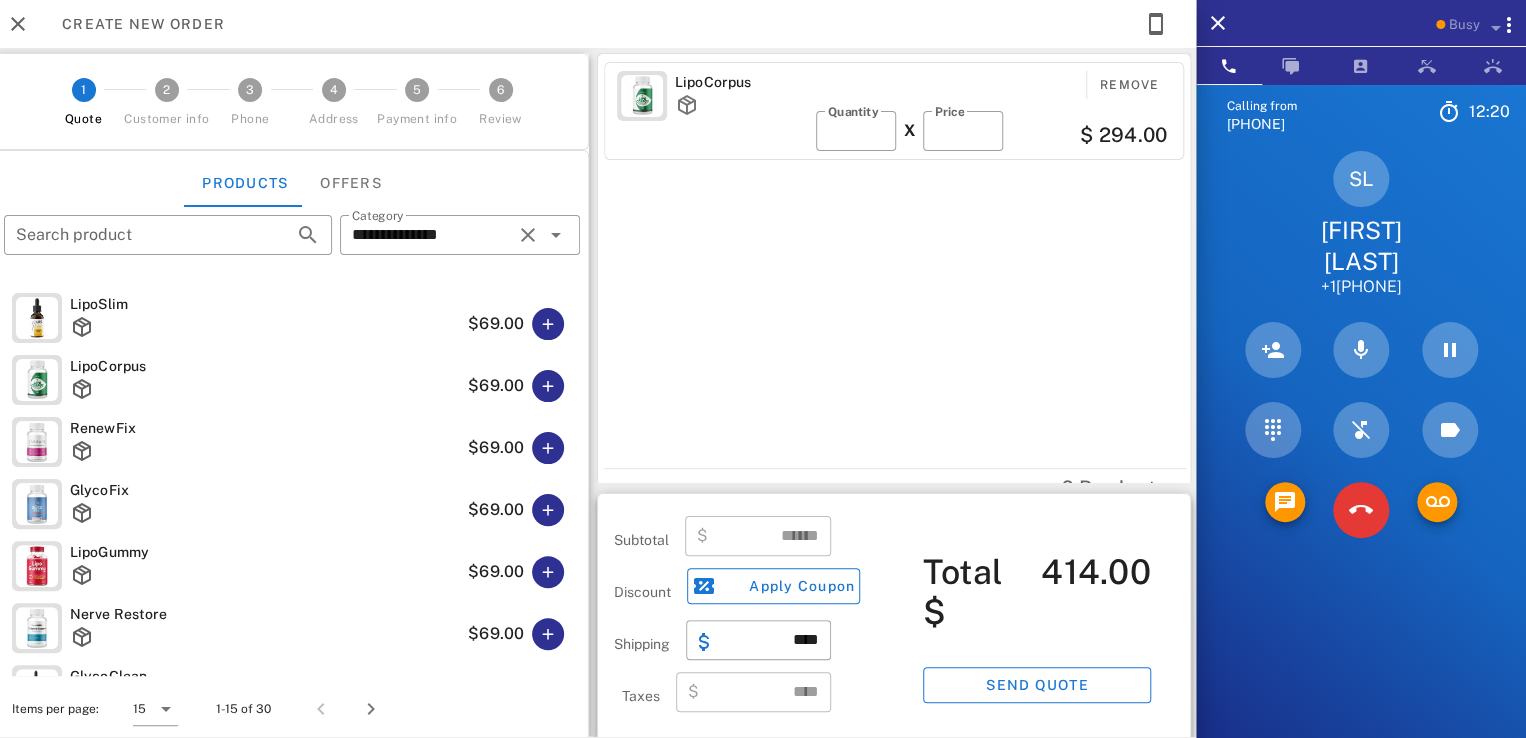 type on "******" 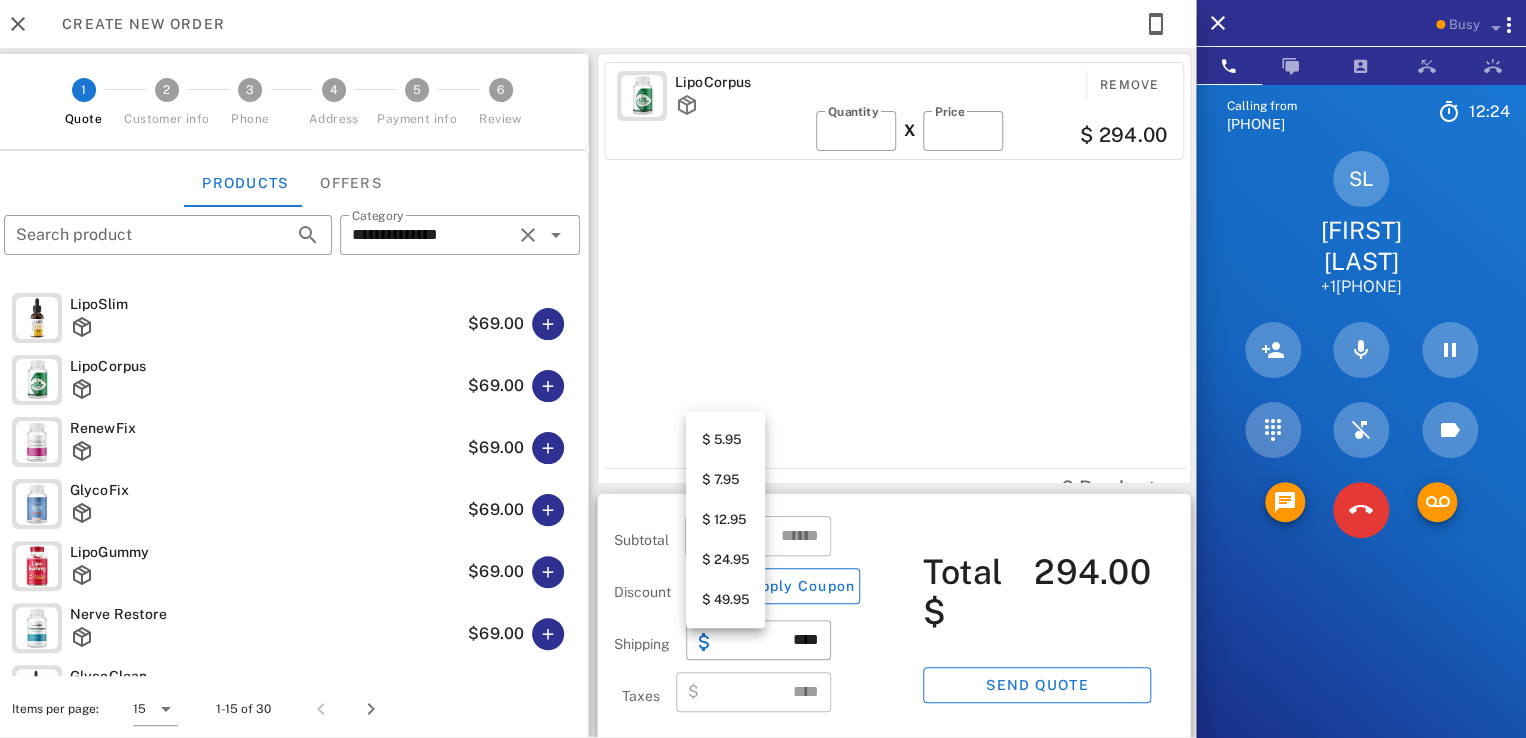 click on "LipoCorpus  Remove  ​ Quantity * X ​ Price **  $ 294.00" at bounding box center (897, 261) 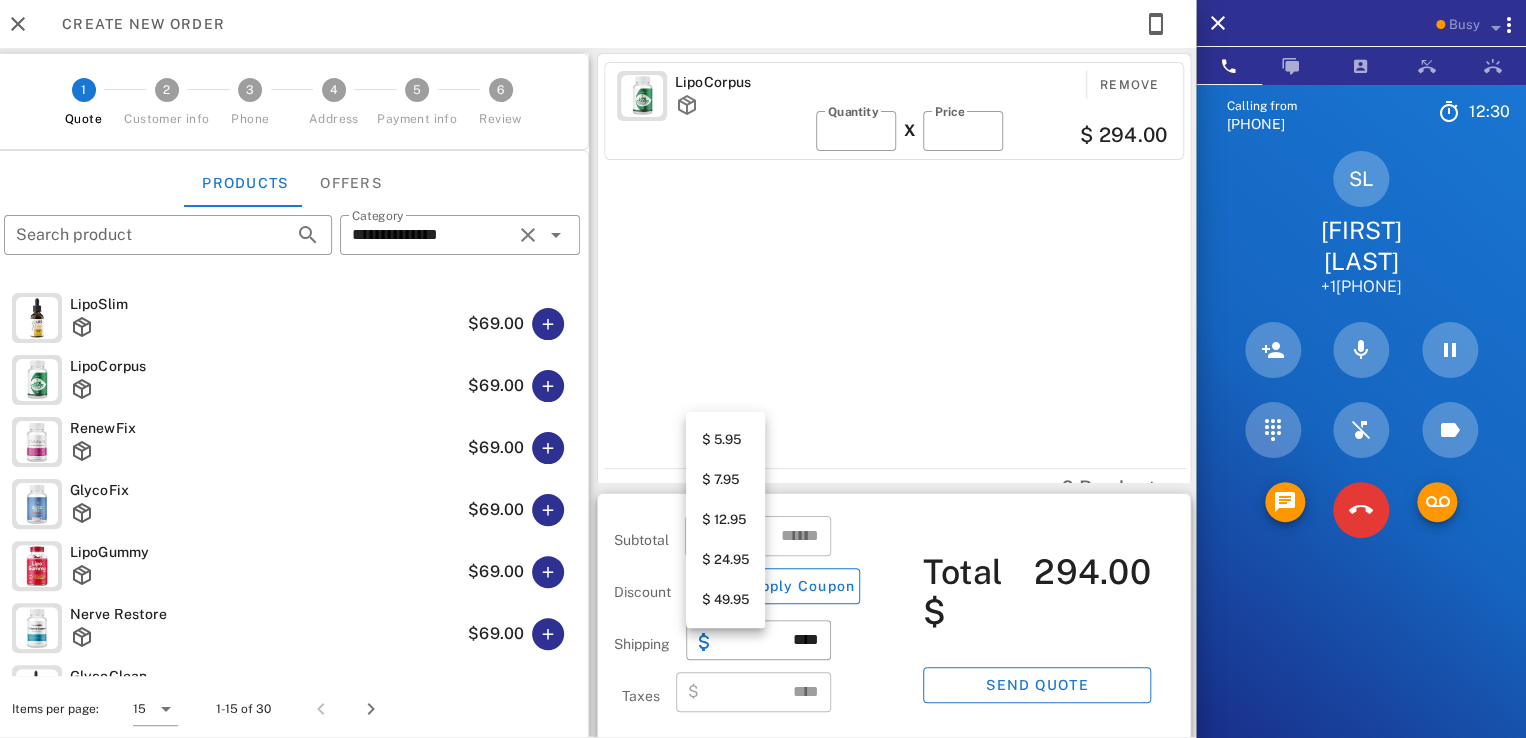 click on "$ 12.95" at bounding box center (725, 520) 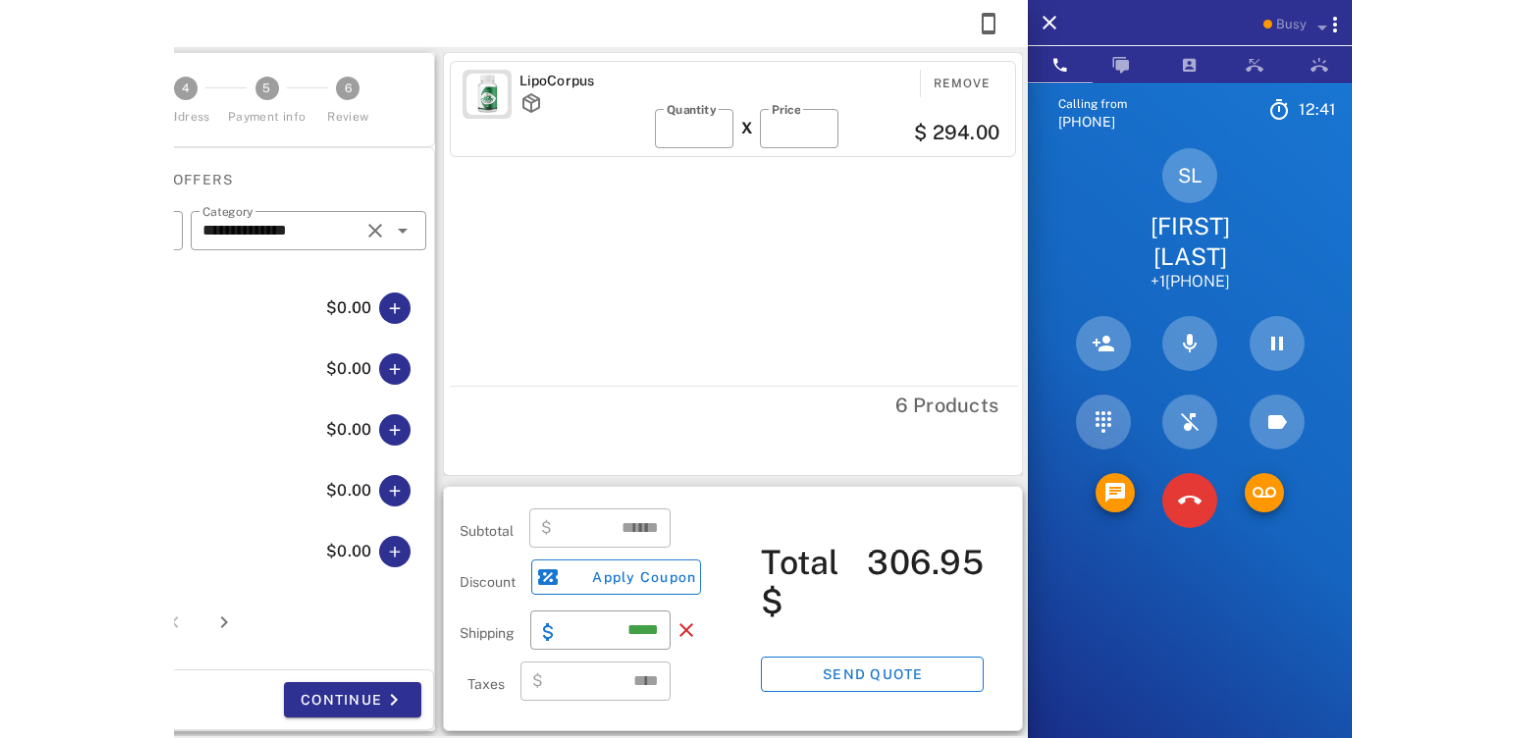 scroll, scrollTop: 555, scrollLeft: 0, axis: vertical 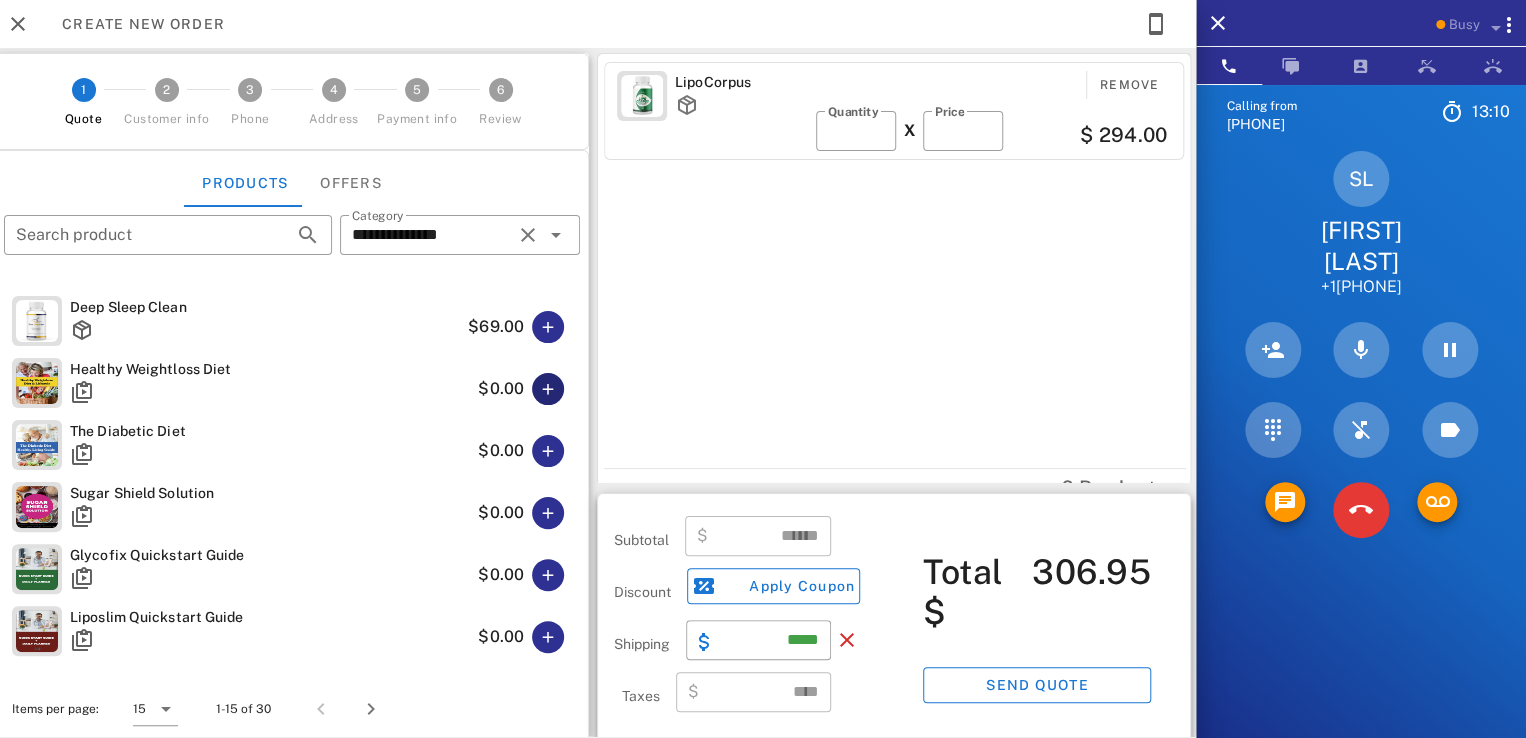 click at bounding box center (548, 389) 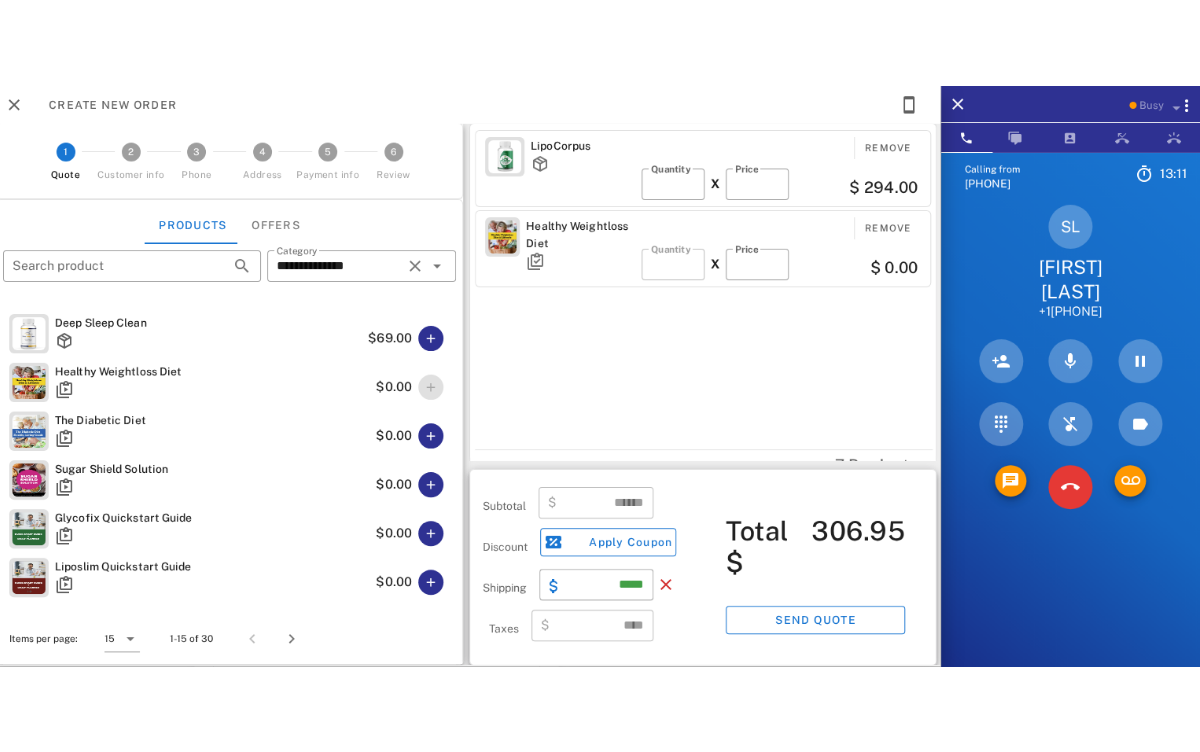 scroll, scrollTop: 9, scrollLeft: 0, axis: vertical 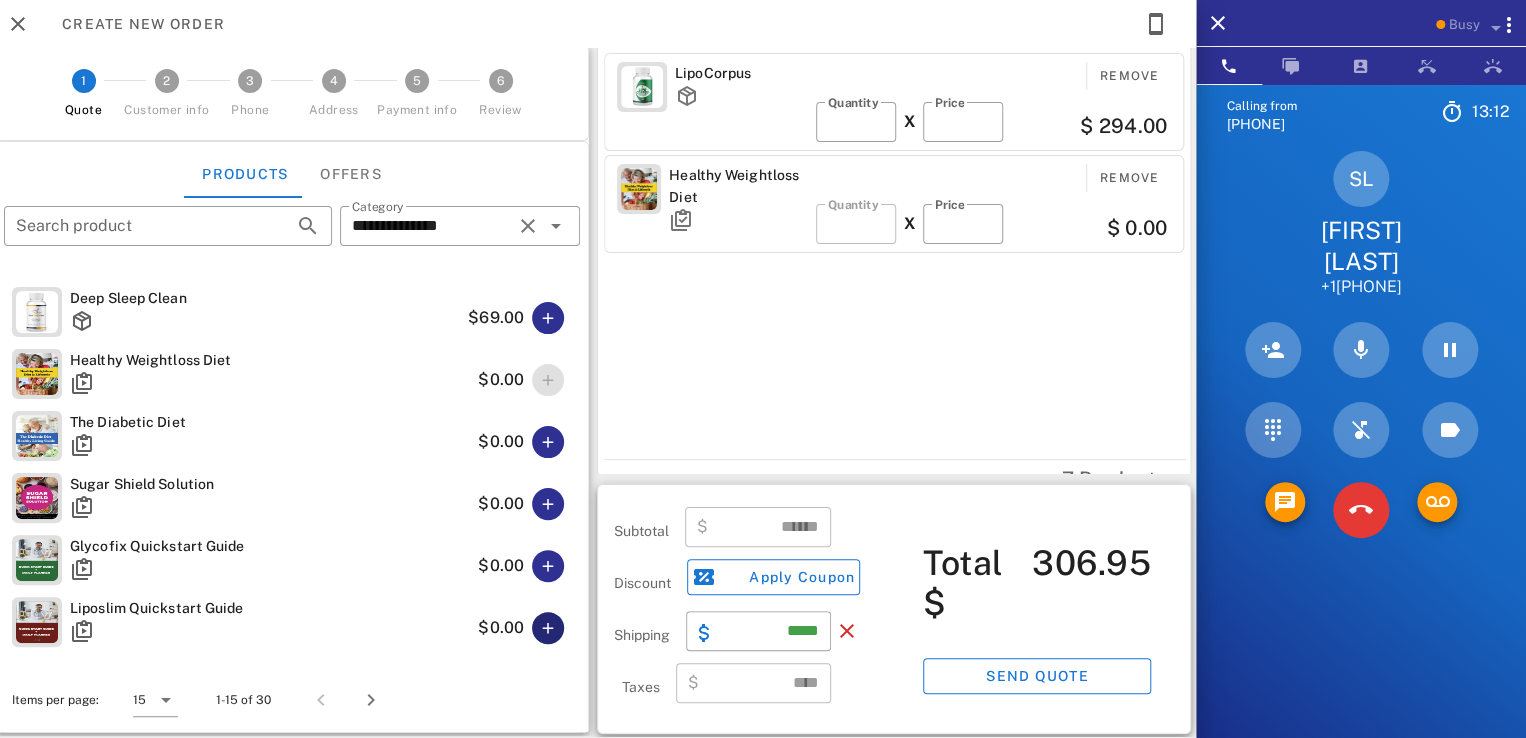 click at bounding box center (548, 628) 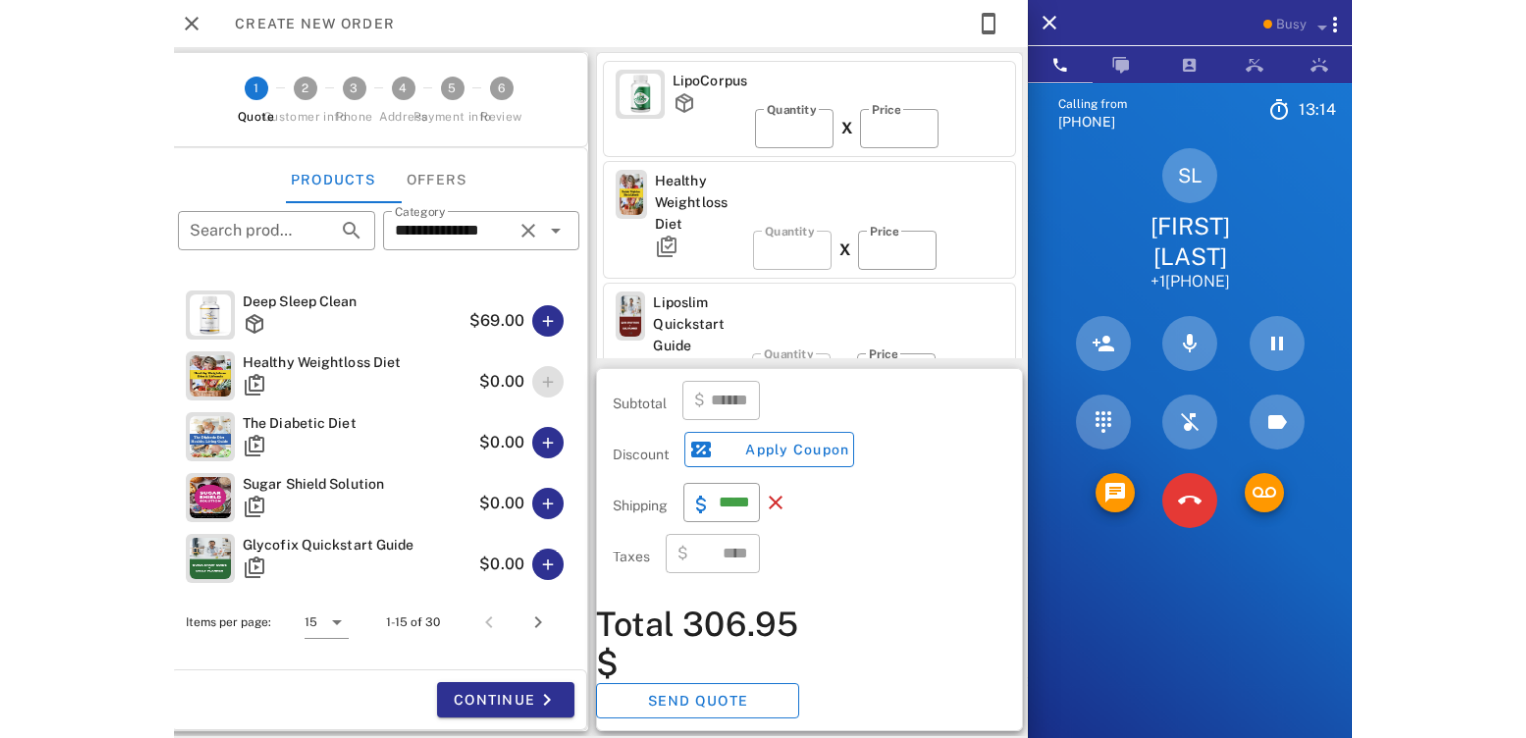 scroll, scrollTop: 0, scrollLeft: 0, axis: both 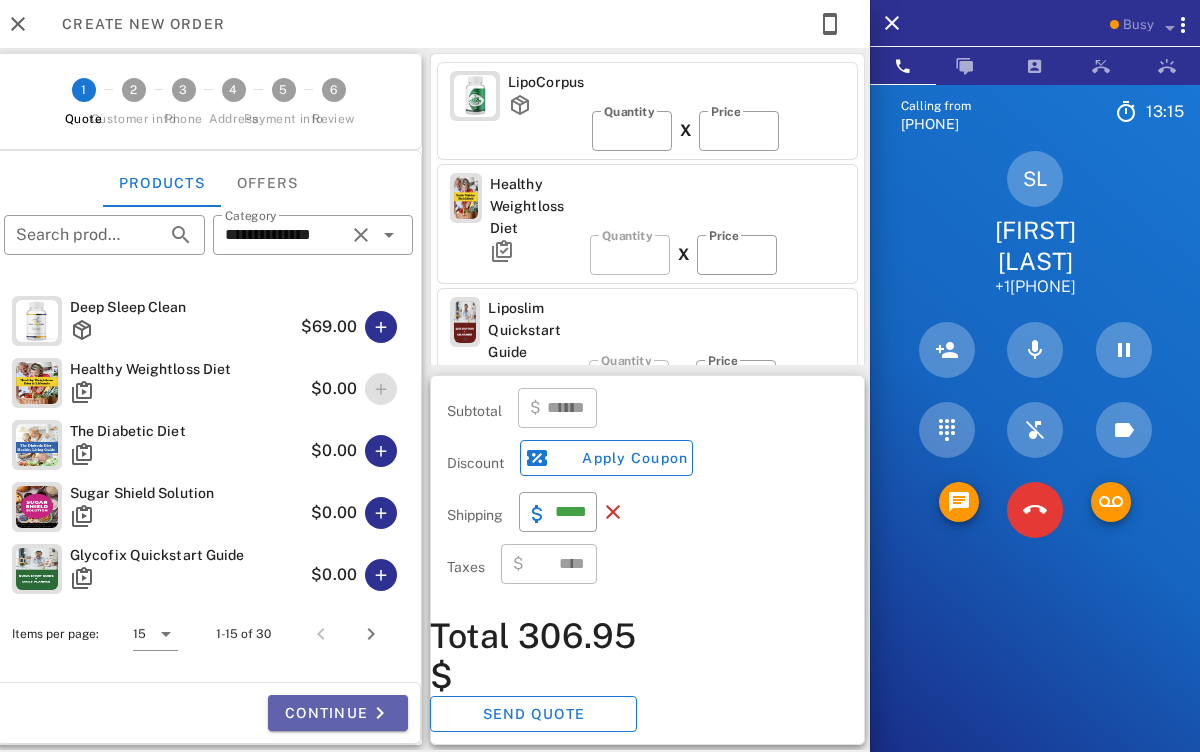 click on "Continue" at bounding box center [338, 713] 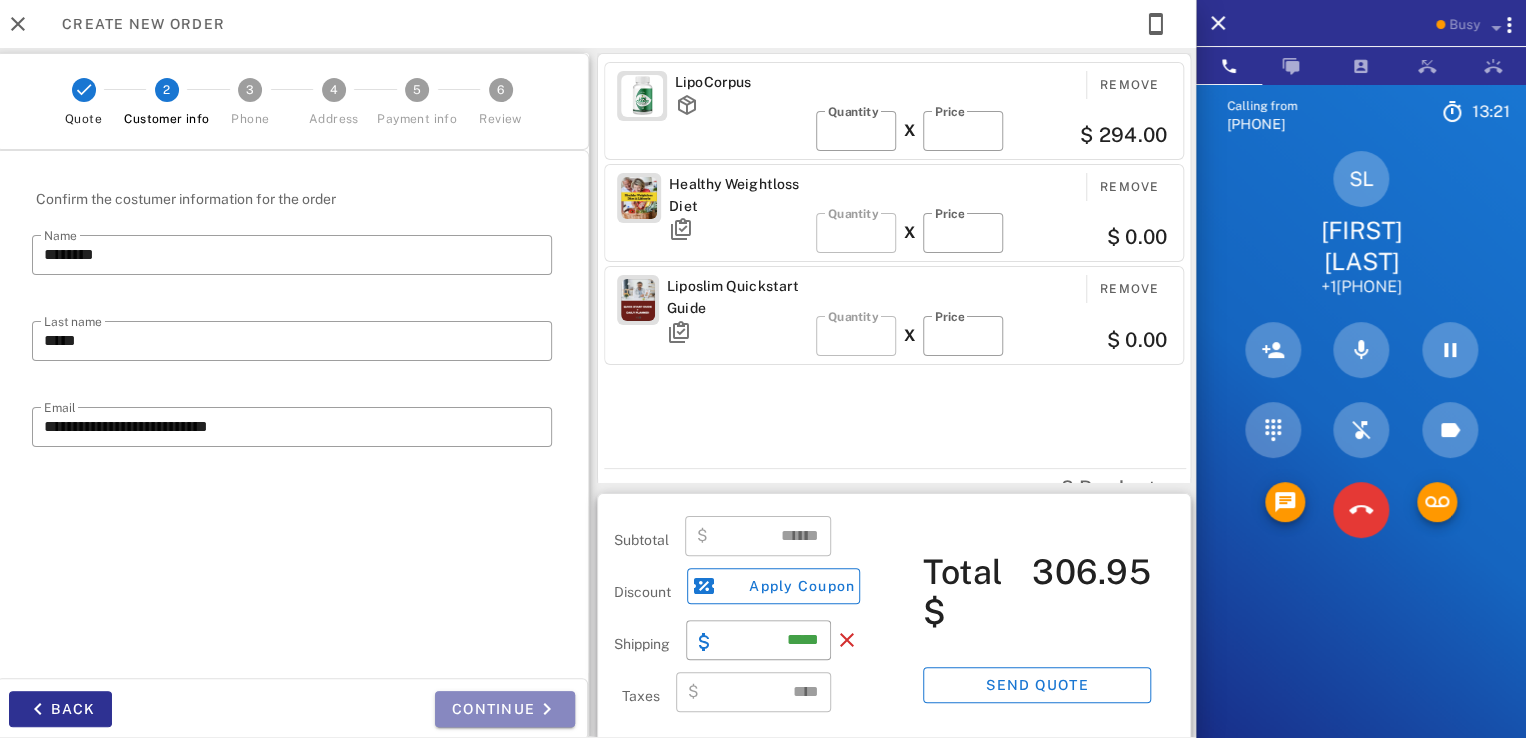 click on "Continue" at bounding box center [505, 709] 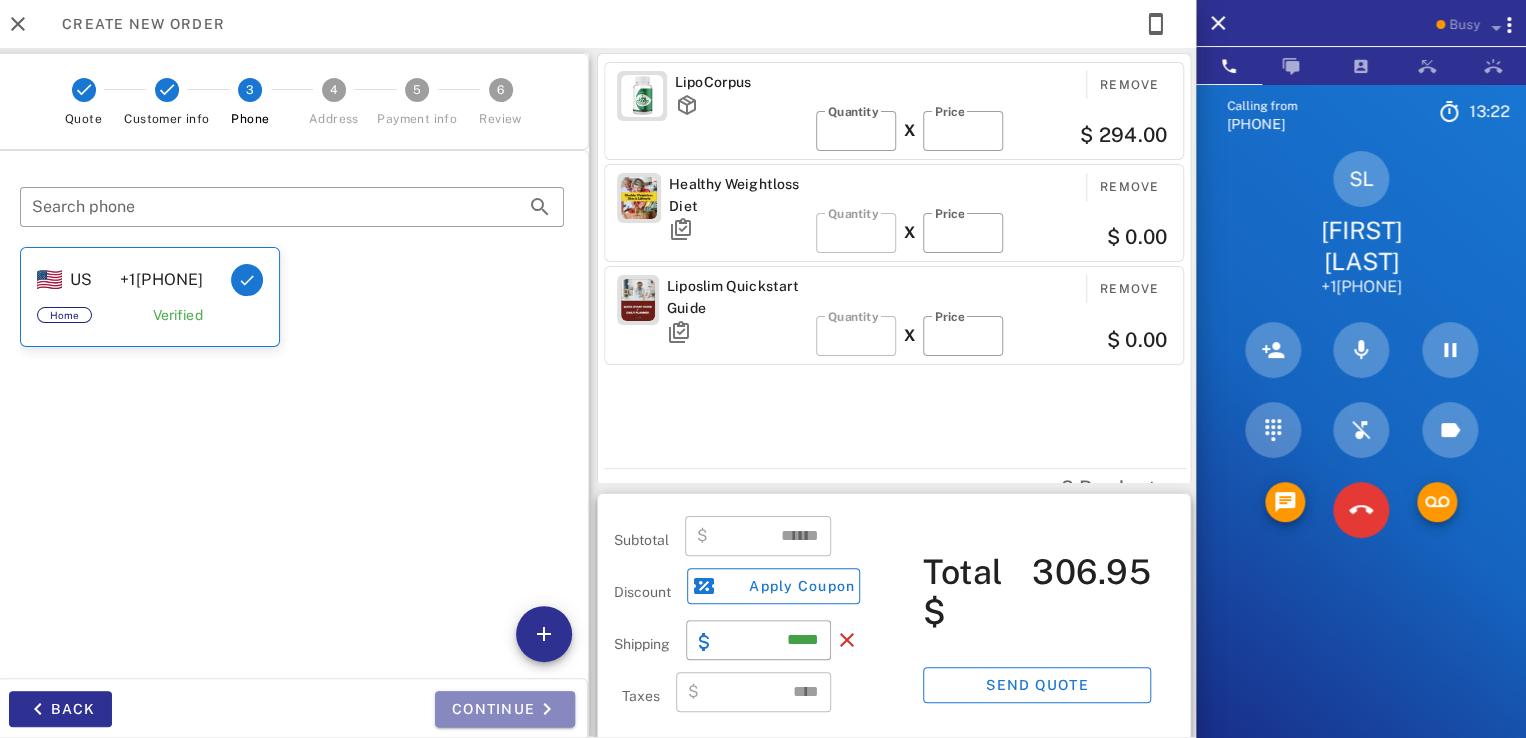 click on "Continue" at bounding box center (505, 709) 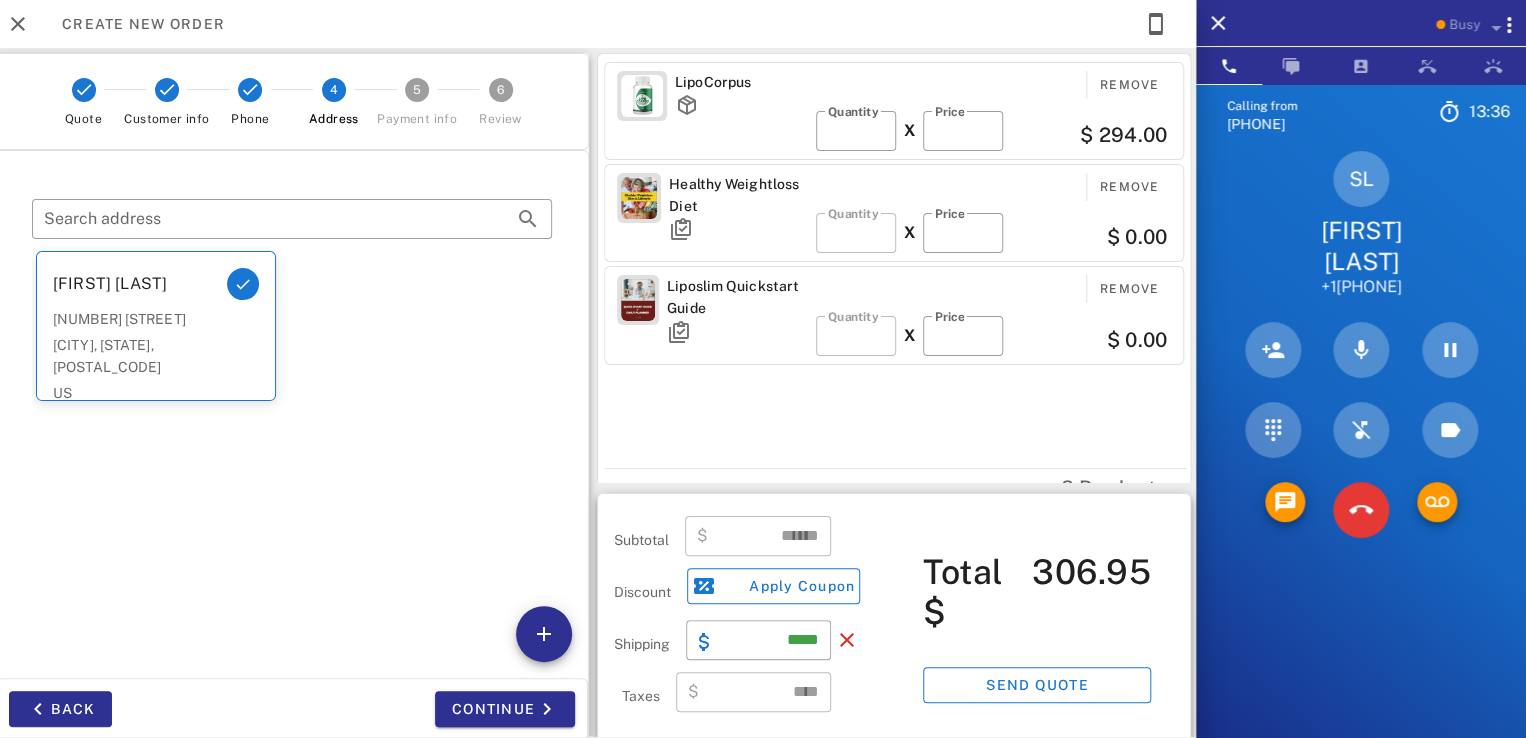 scroll, scrollTop: 0, scrollLeft: 0, axis: both 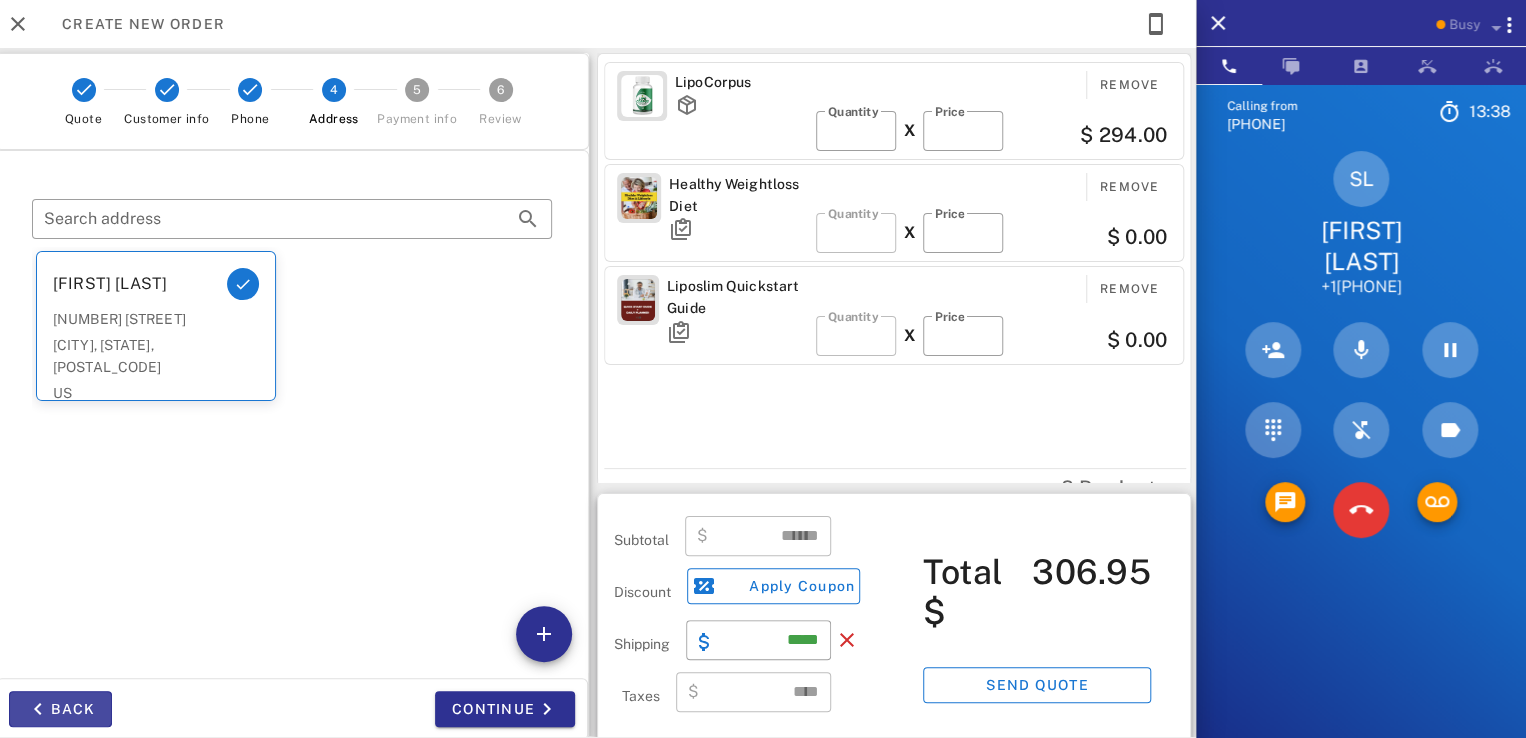 click on "Back" at bounding box center [60, 709] 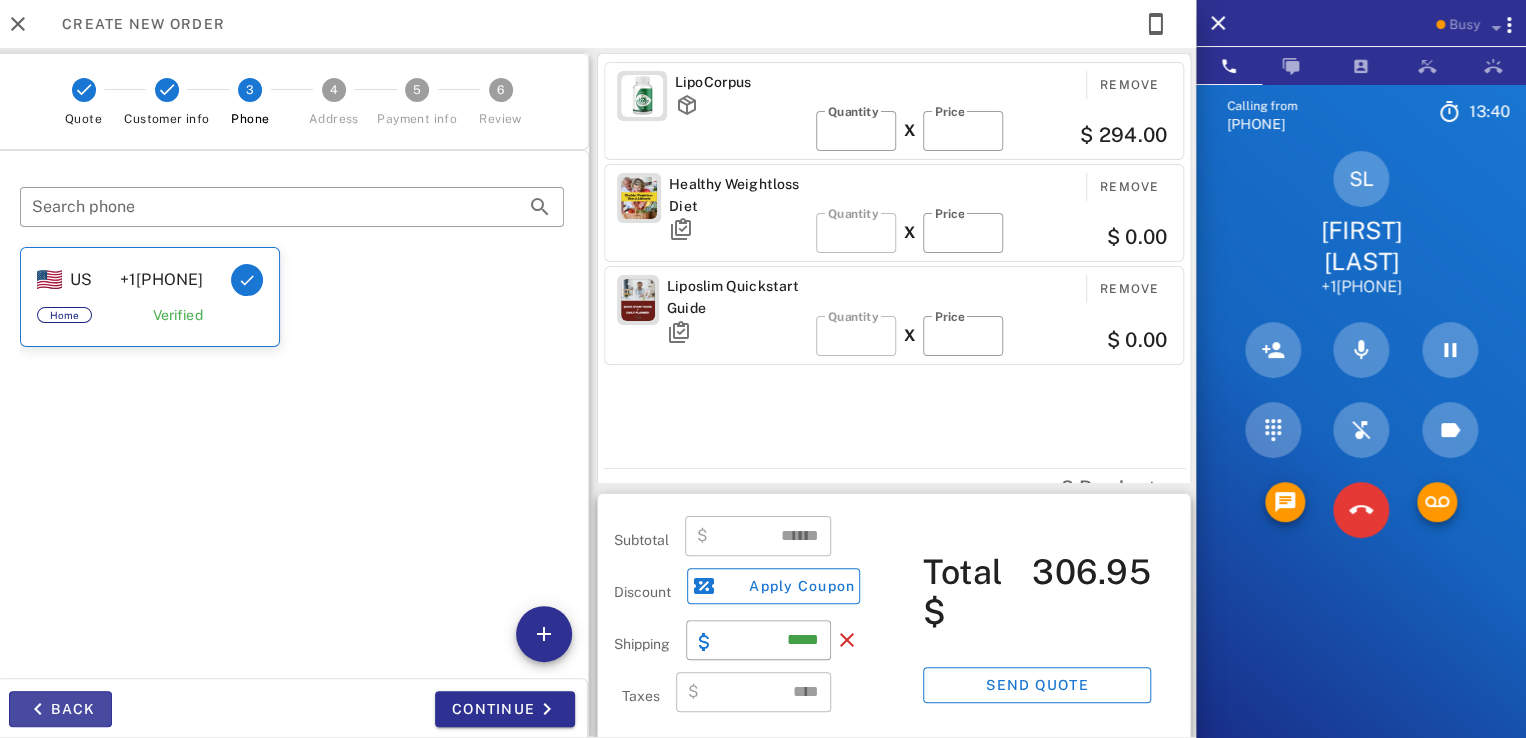click at bounding box center (38, 709) 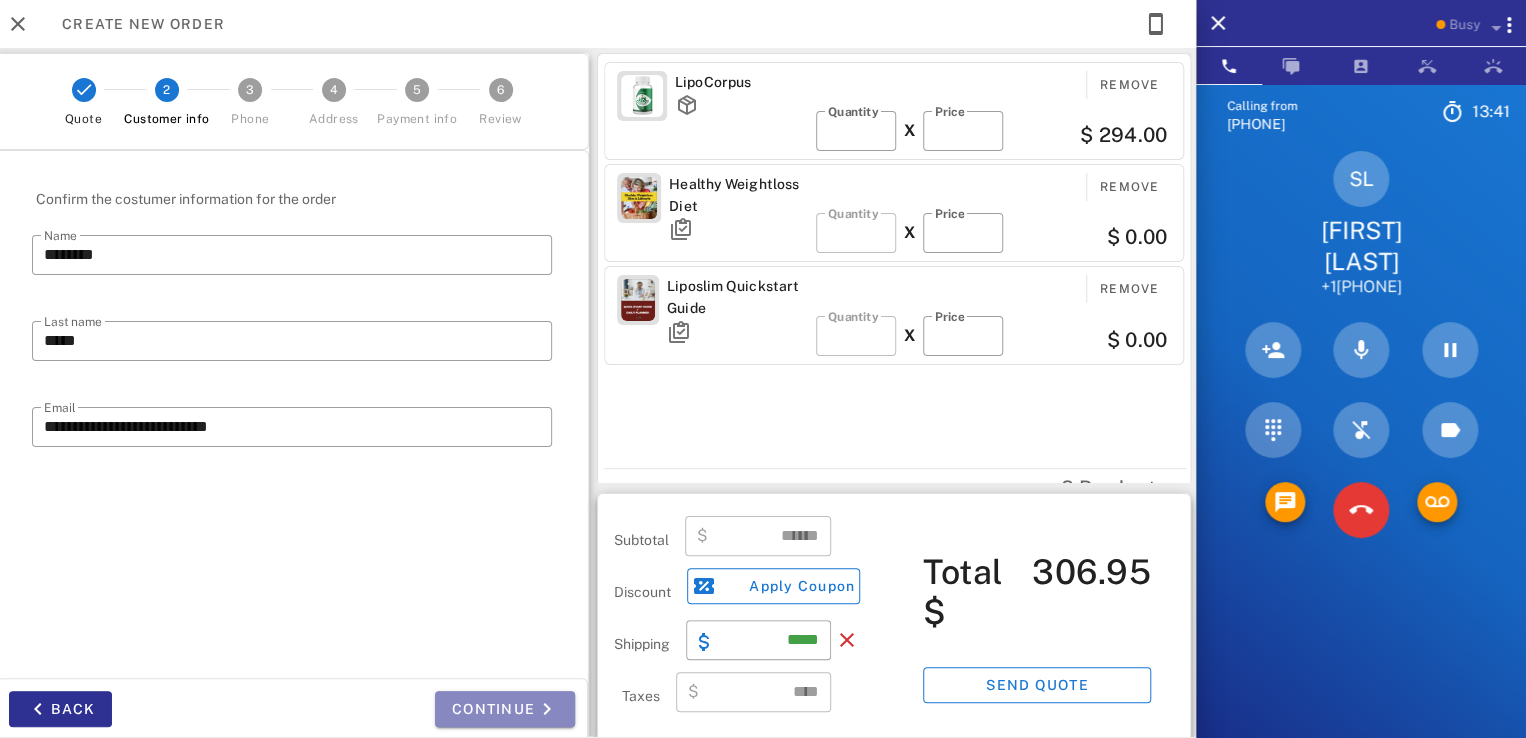 click on "Continue" at bounding box center (505, 709) 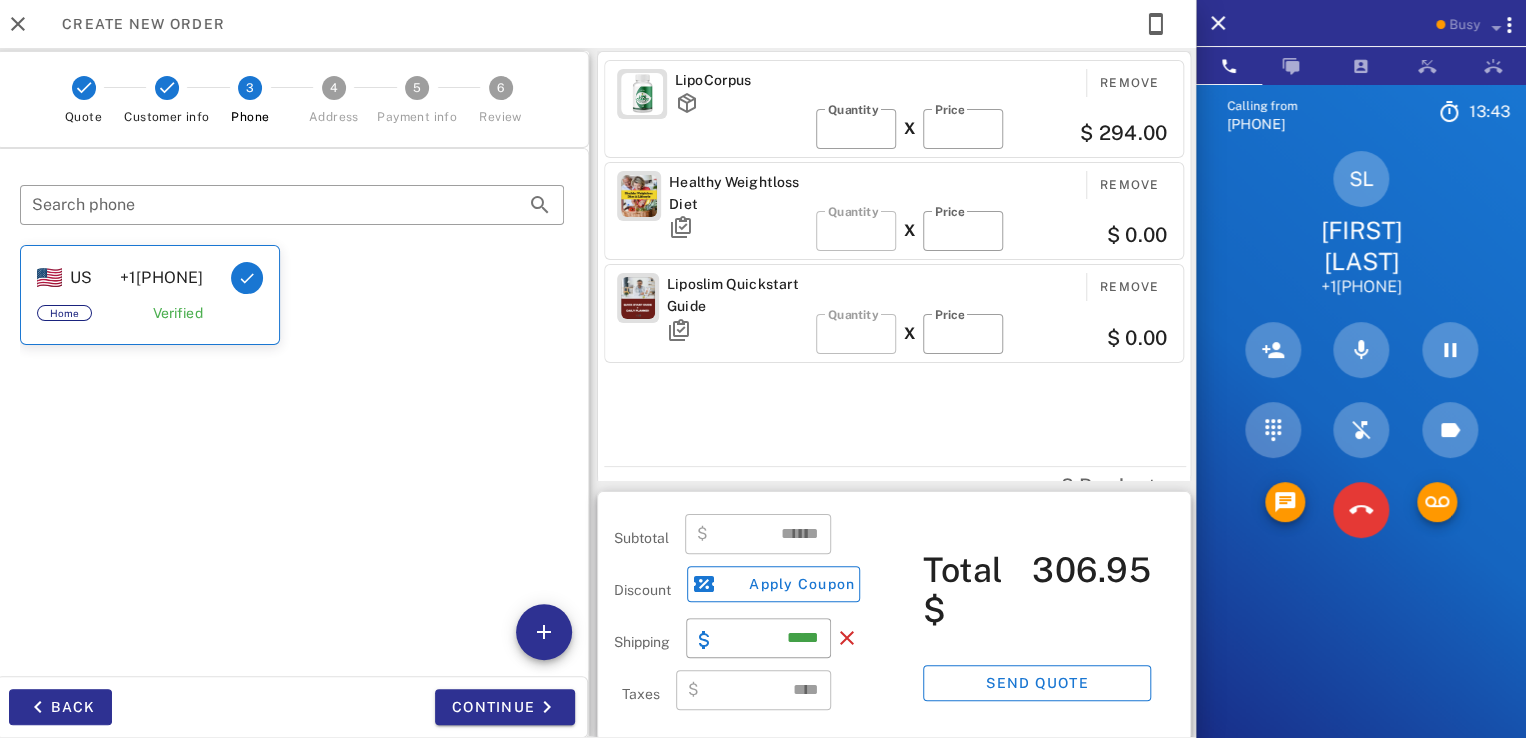 scroll, scrollTop: 0, scrollLeft: 0, axis: both 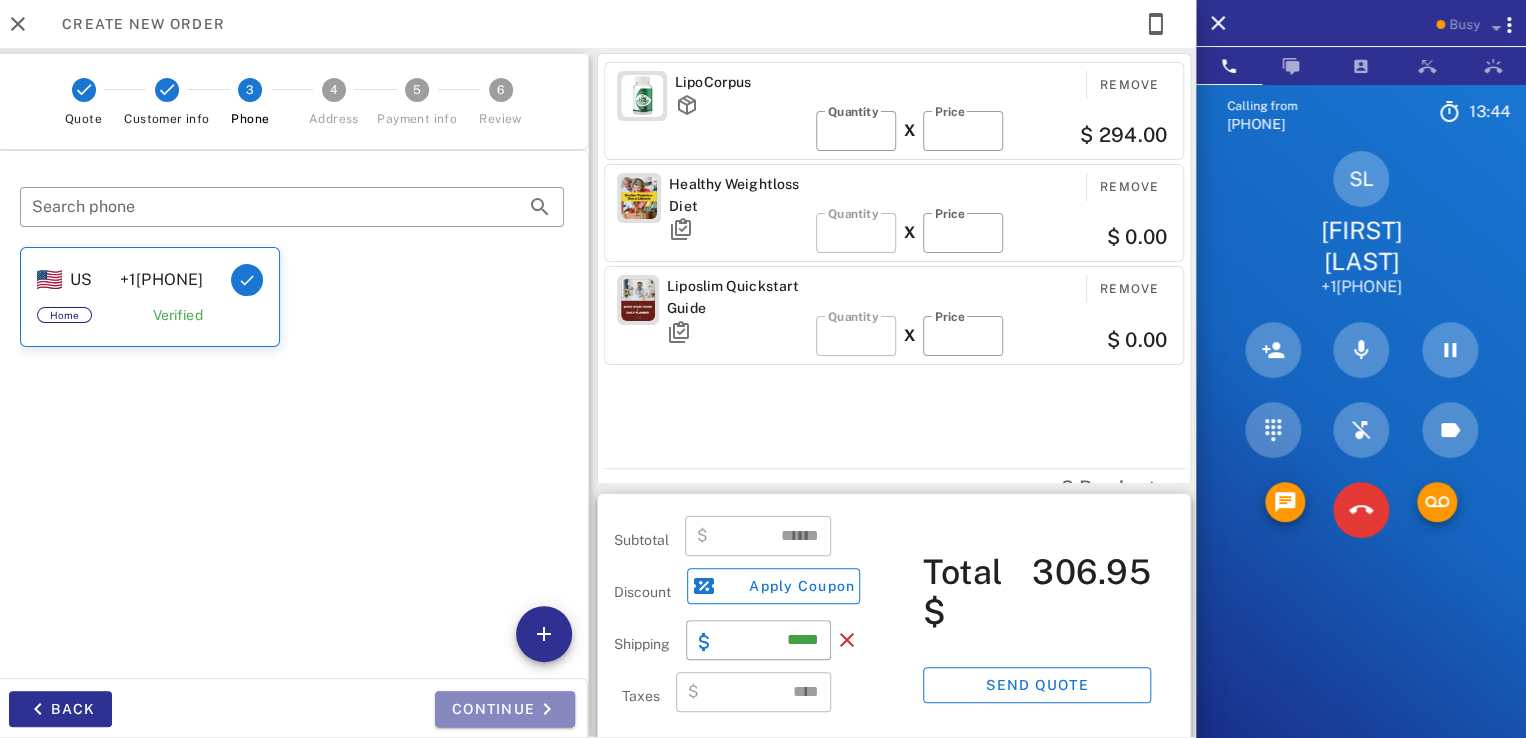 click on "Continue" at bounding box center [505, 709] 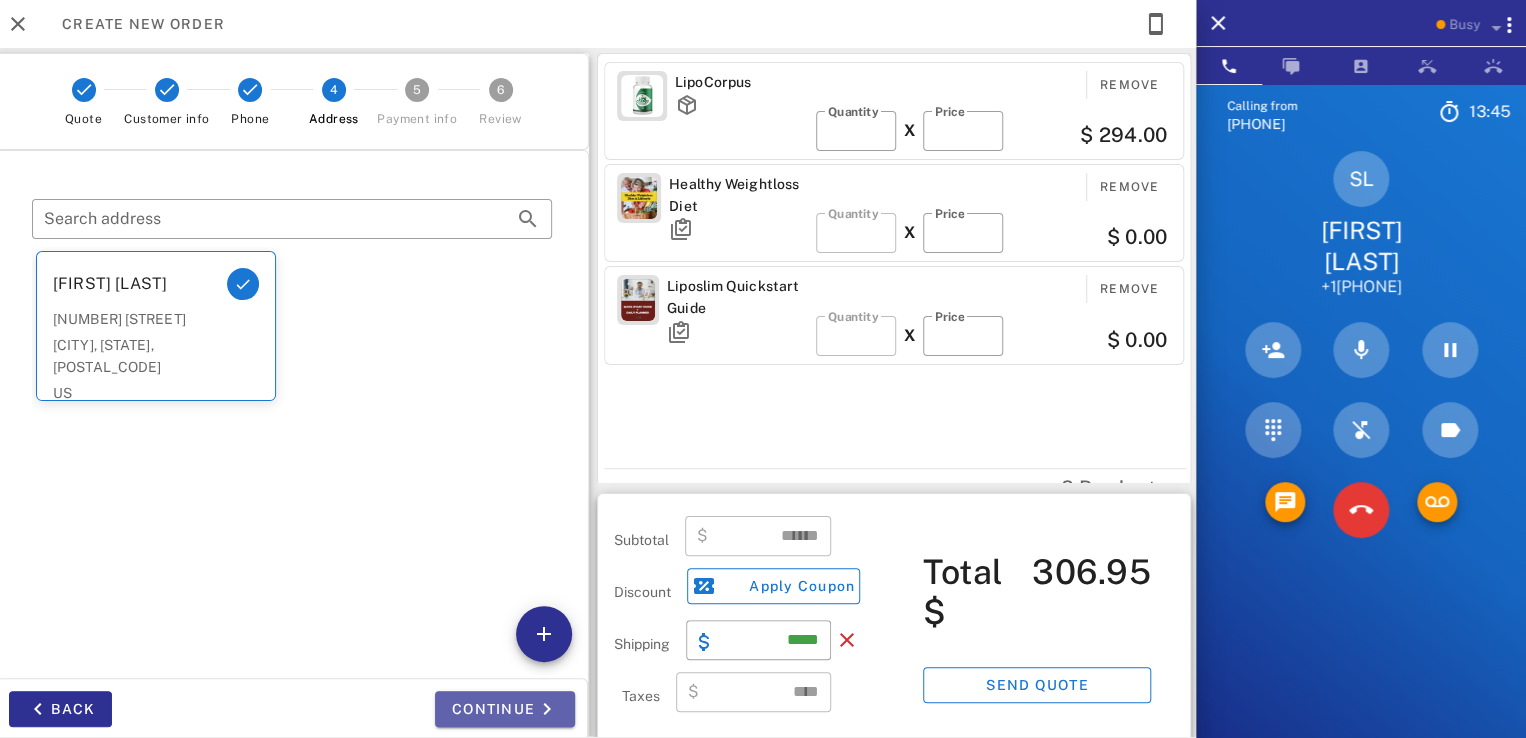 click on "Continue" at bounding box center [505, 709] 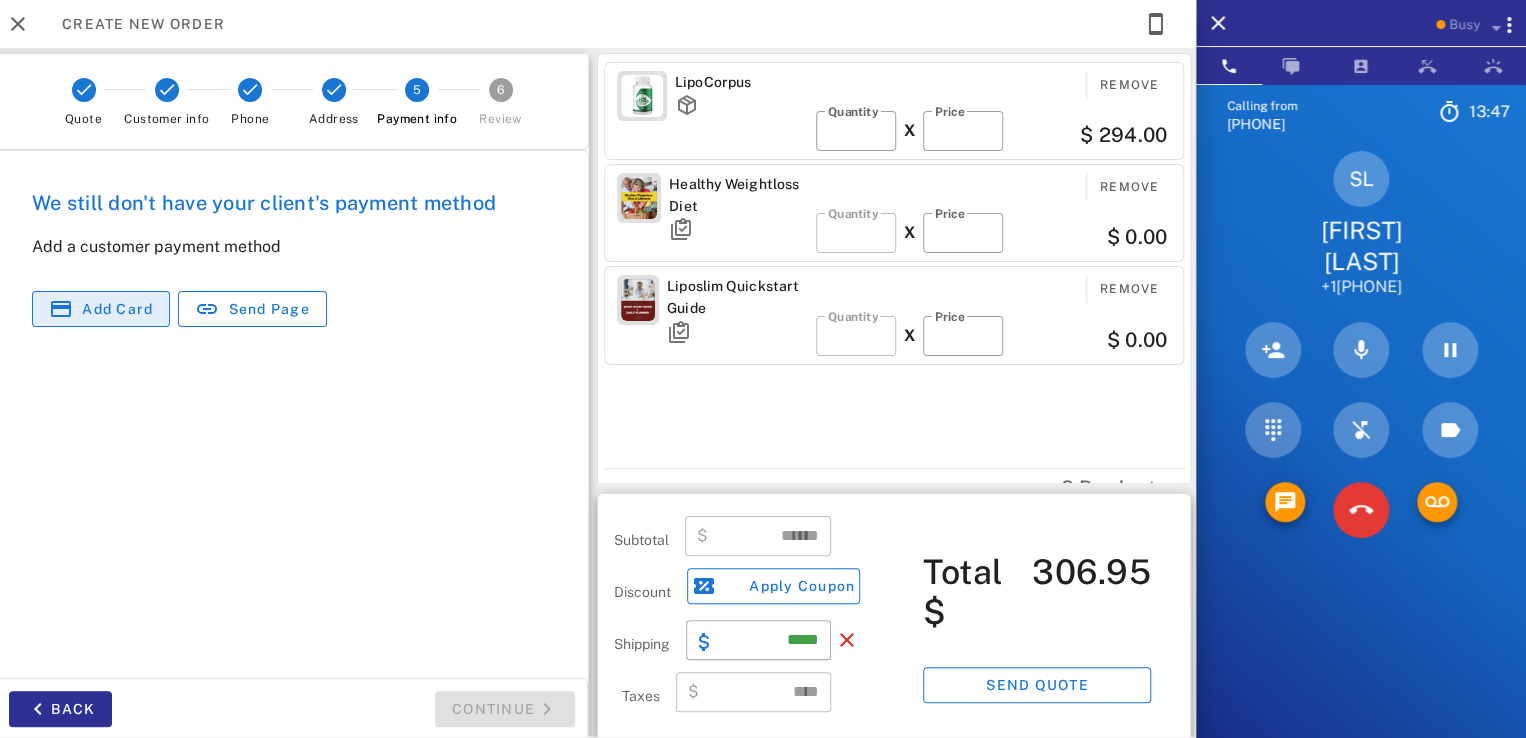 click on "Add card" at bounding box center (117, 309) 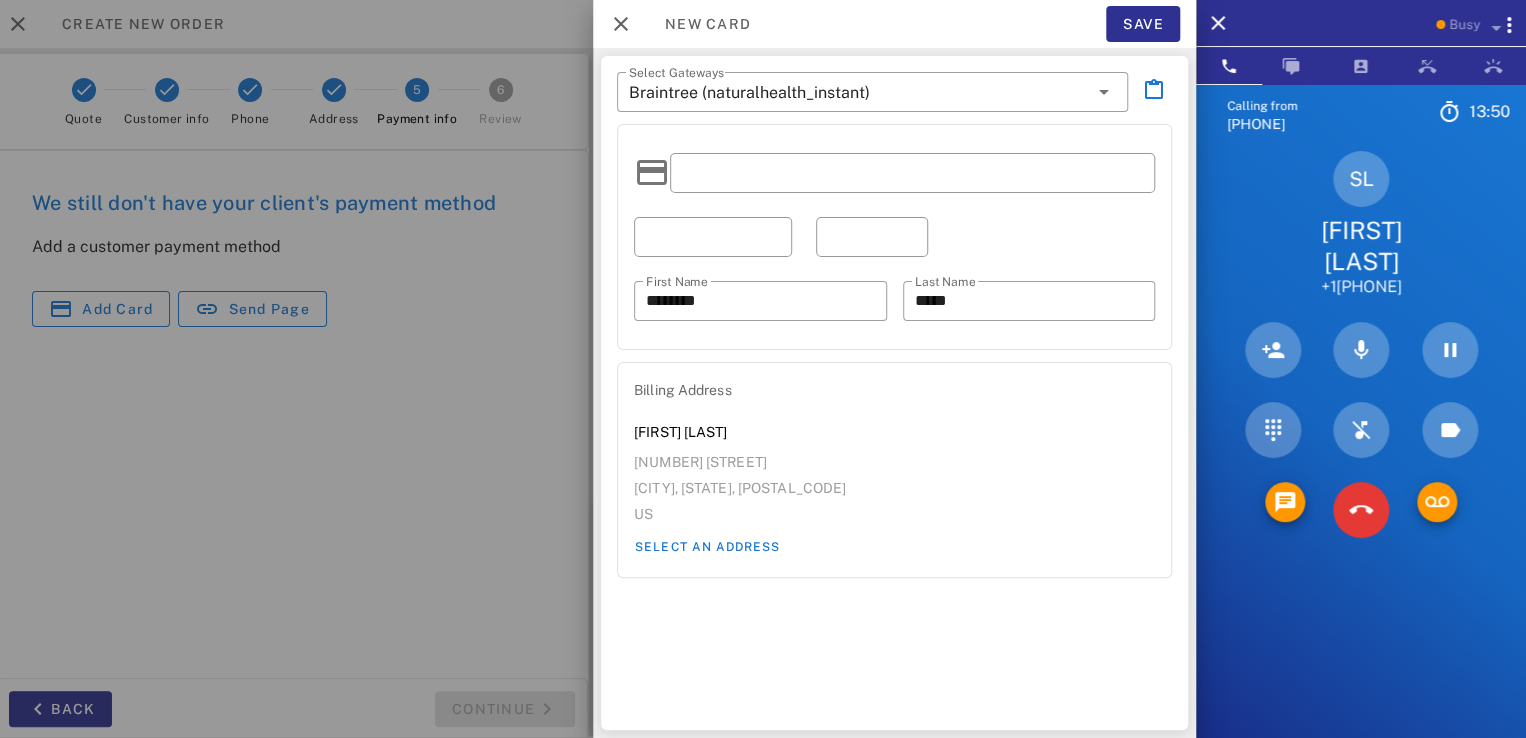 click on "​ Select Gateways Braintree (naturalhealth_instant) ​ First Name ******** ​ Last Name ***** Billing Address  Sharlene Lewis   7406 Gilbert Rd.   Panama City, FL, 32404   US  Select an address" at bounding box center (894, 393) 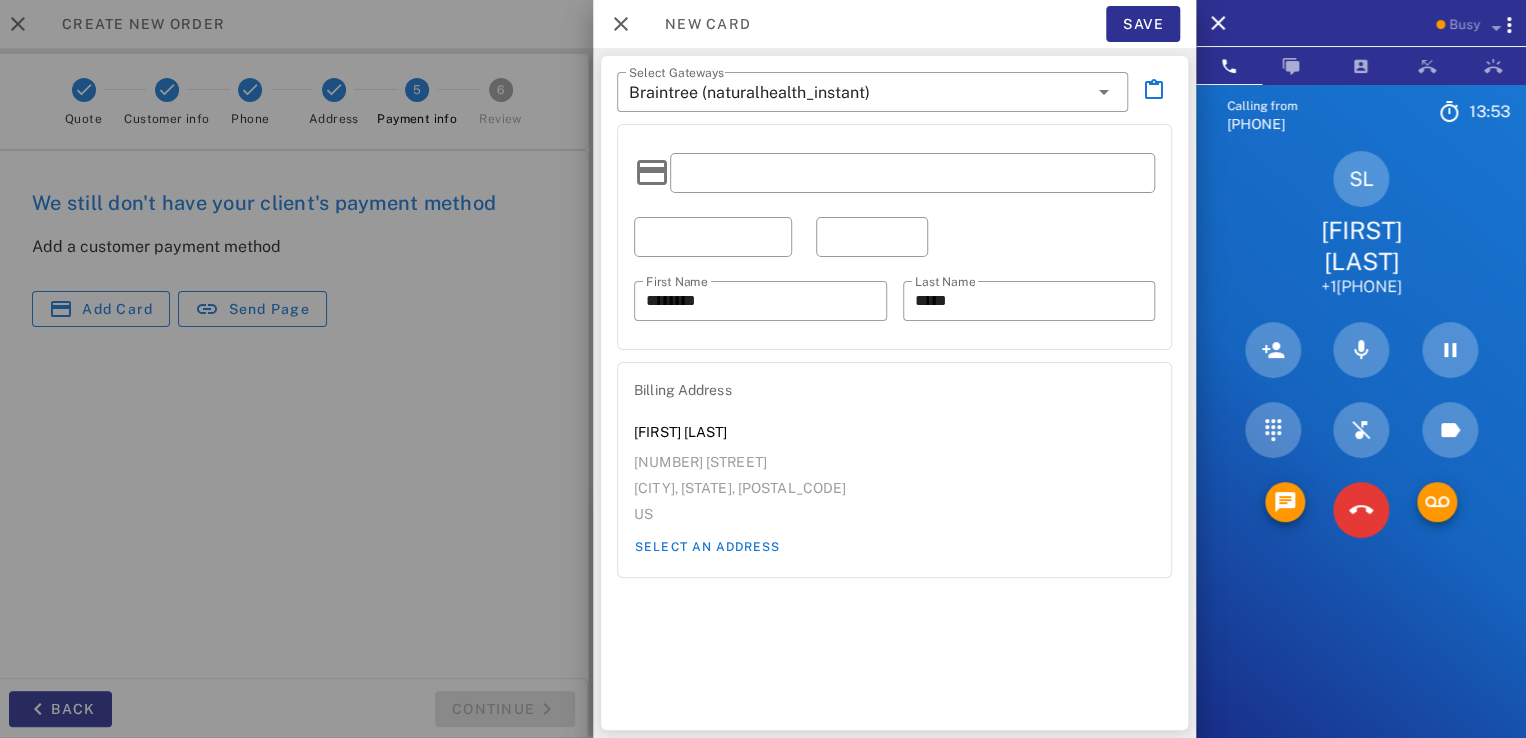 click at bounding box center (763, 369) 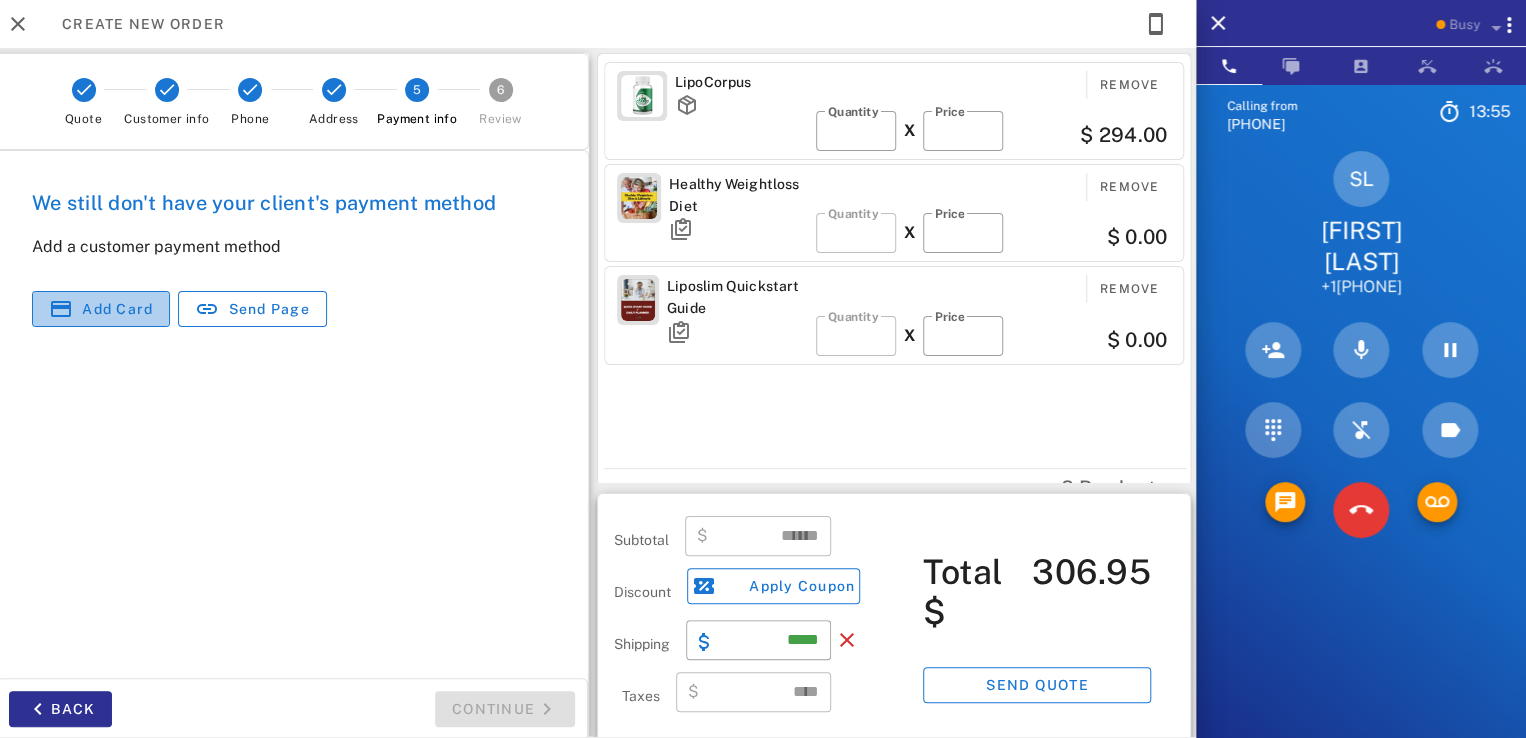 click on "Add card" at bounding box center (117, 309) 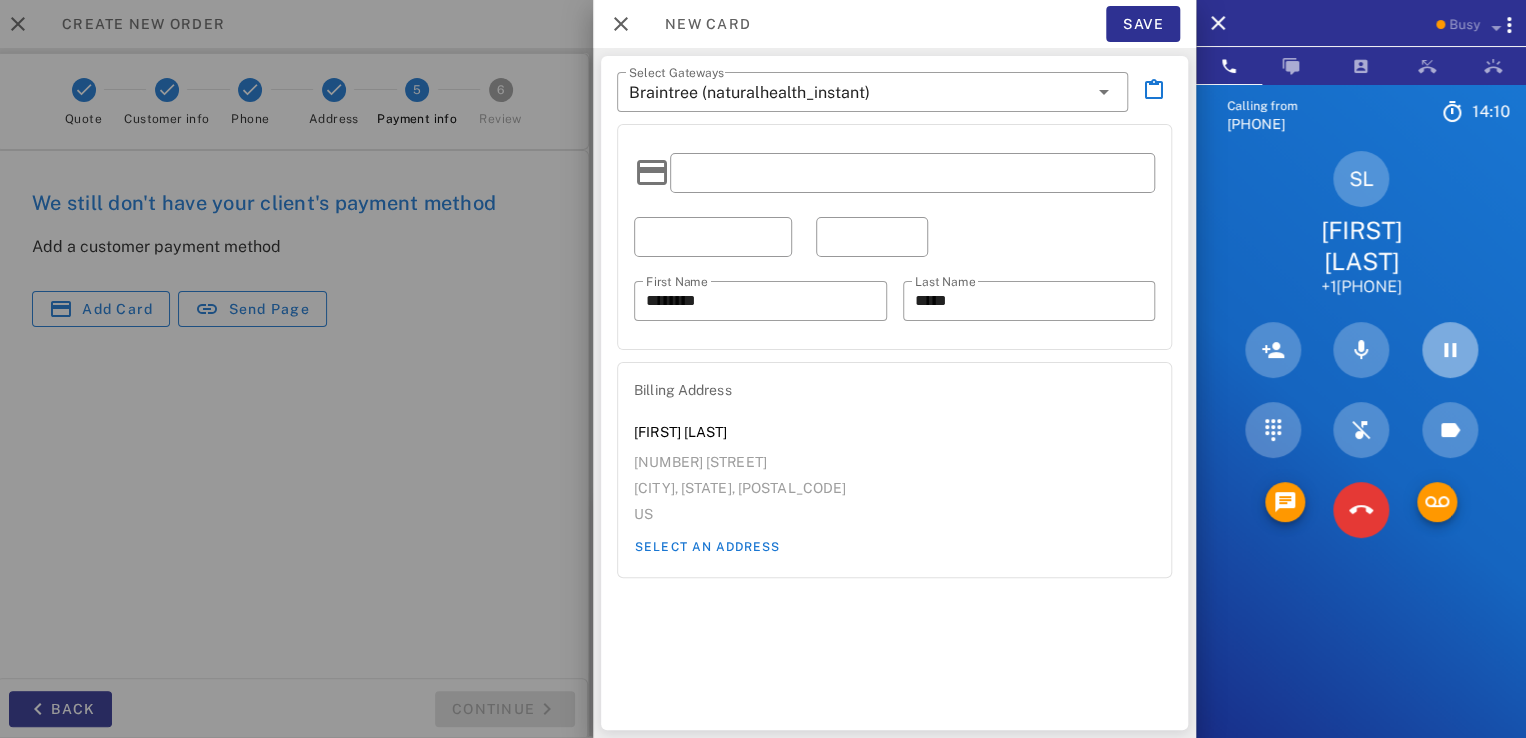 click at bounding box center [1450, 350] 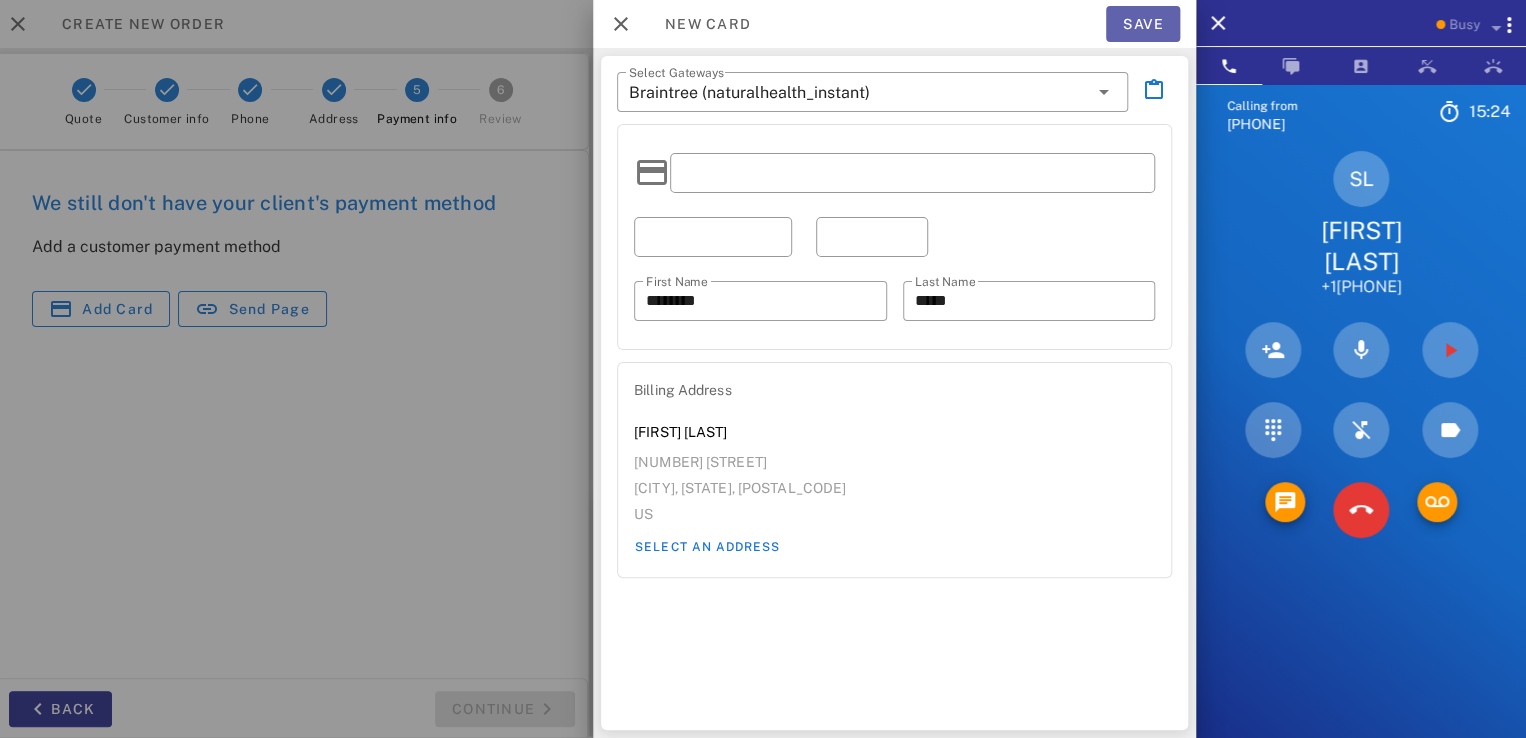 click on "Save" at bounding box center [1143, 24] 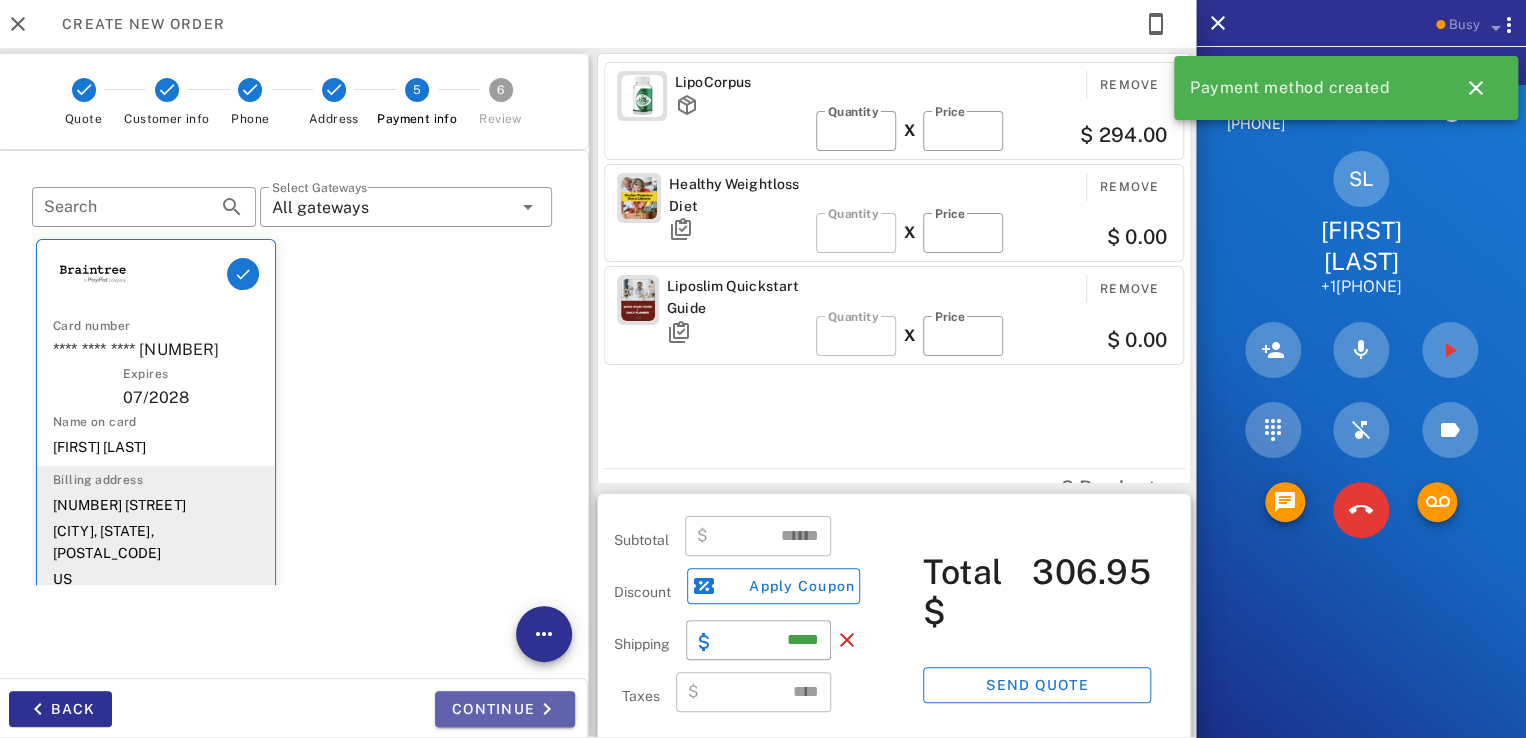 click on "Continue" at bounding box center [505, 709] 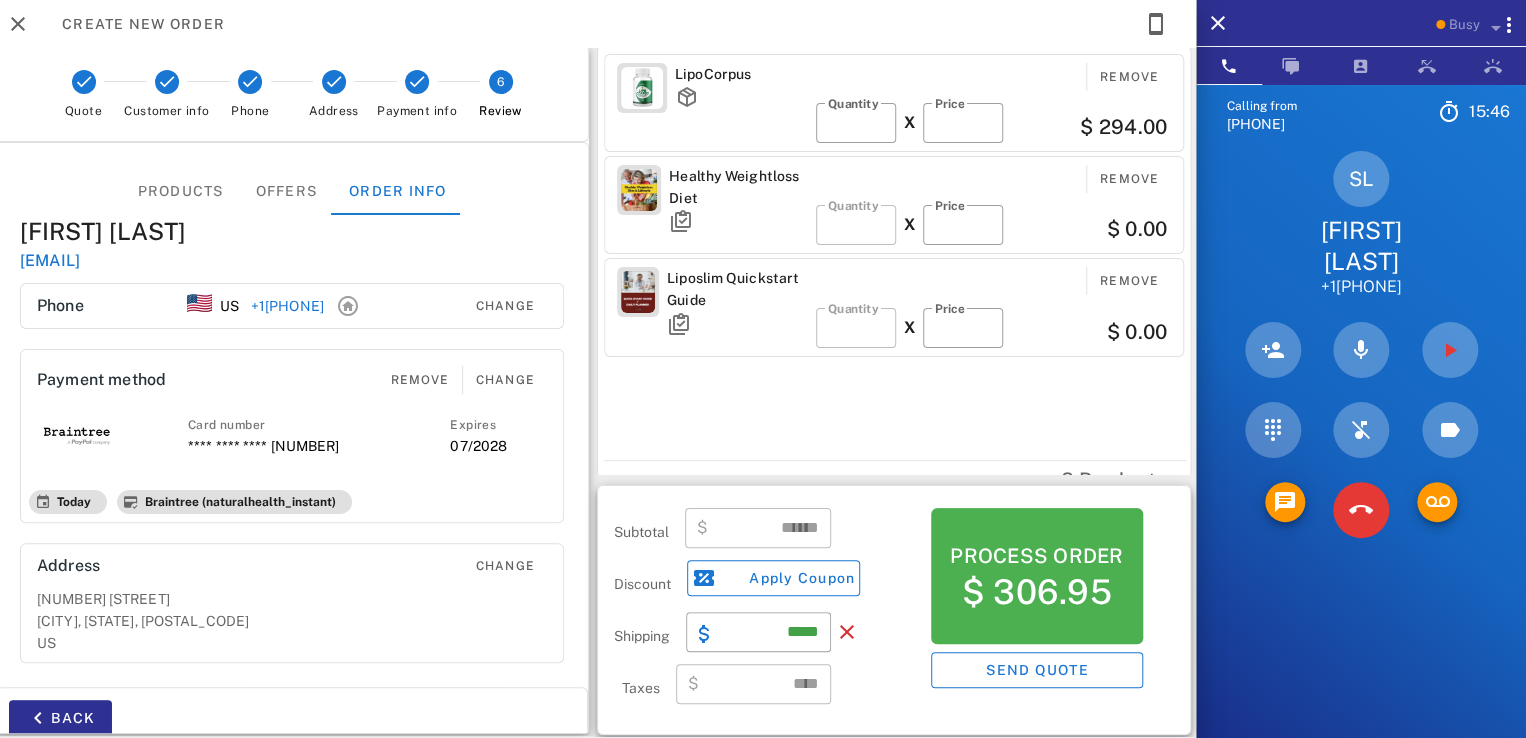 scroll, scrollTop: 0, scrollLeft: 0, axis: both 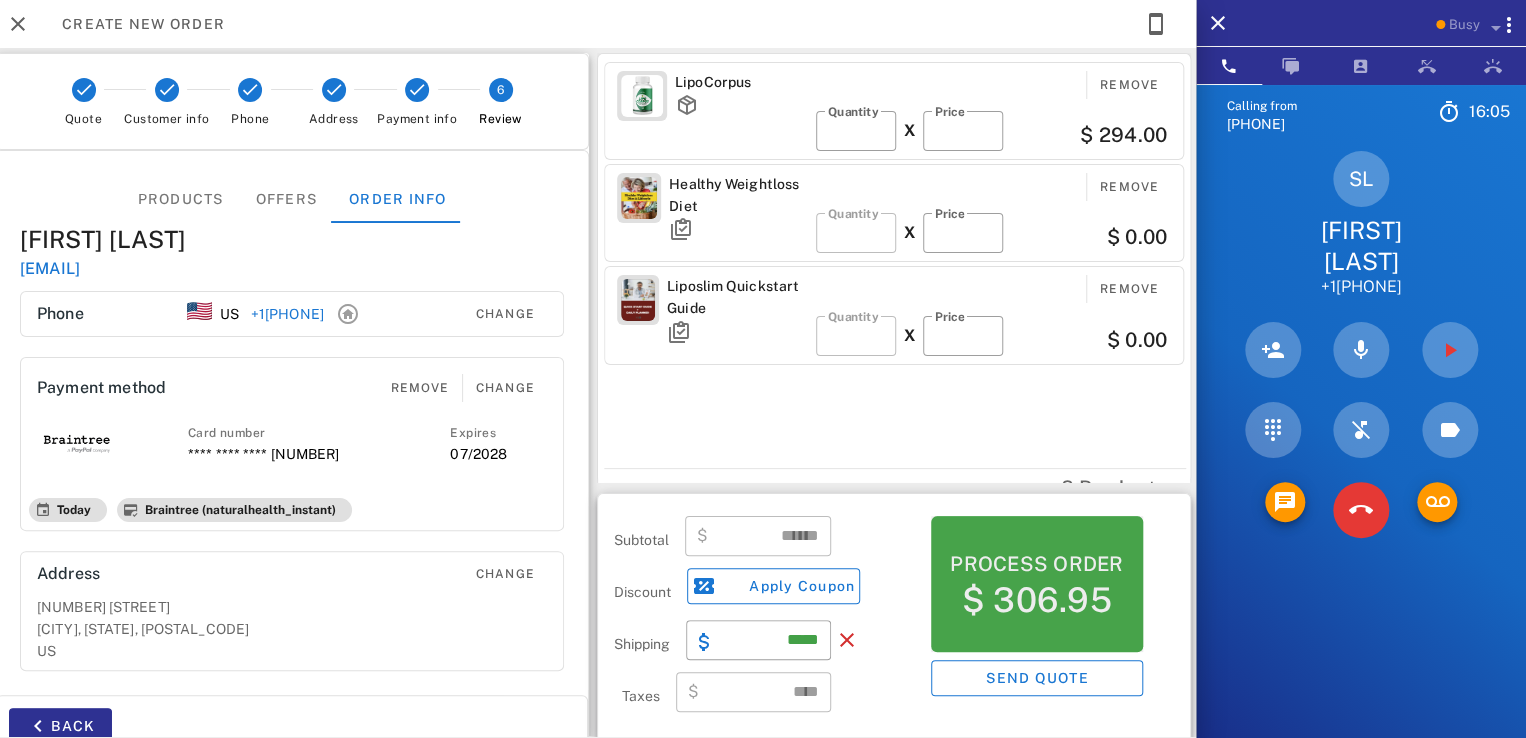 click on "$ 306.95" at bounding box center [1037, 600] 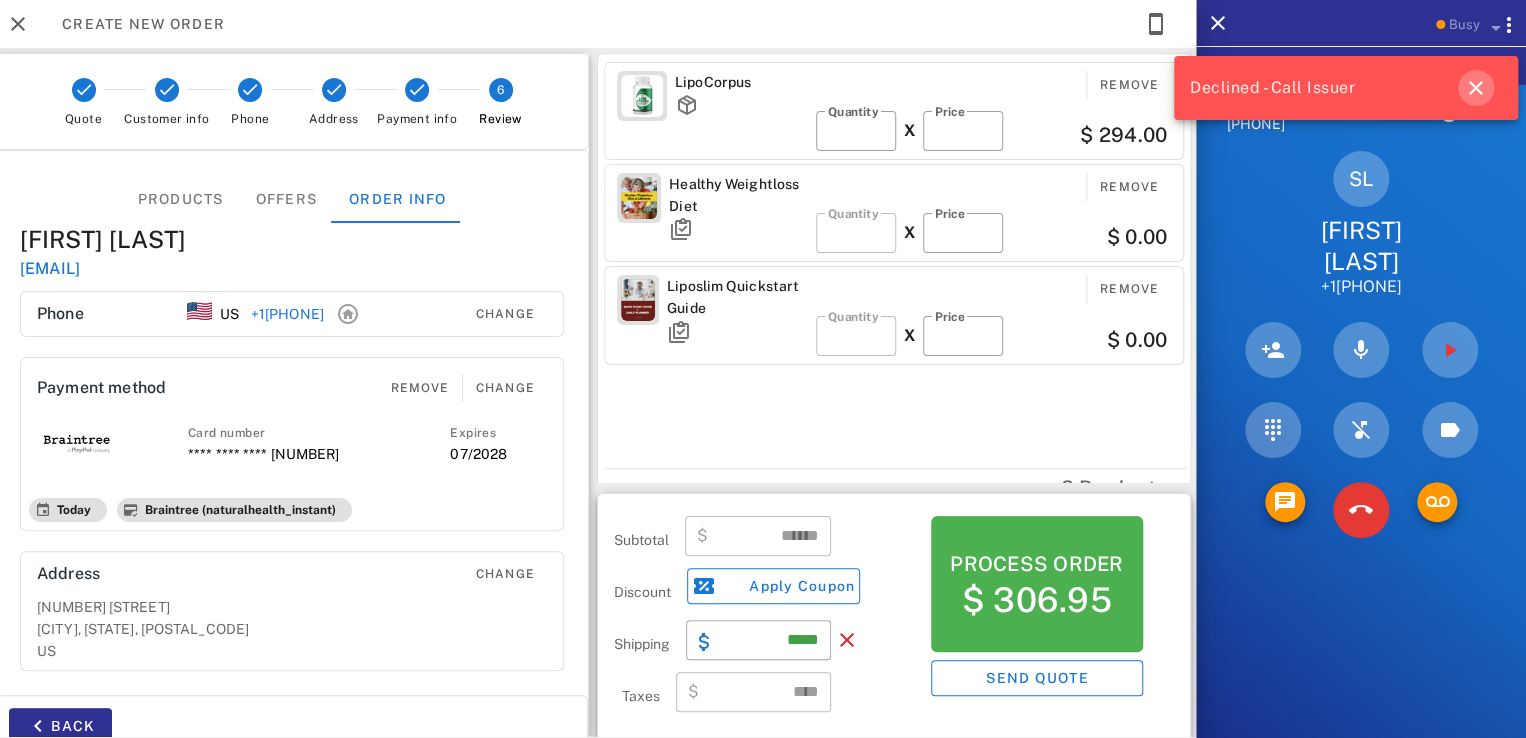 click at bounding box center [1476, 88] 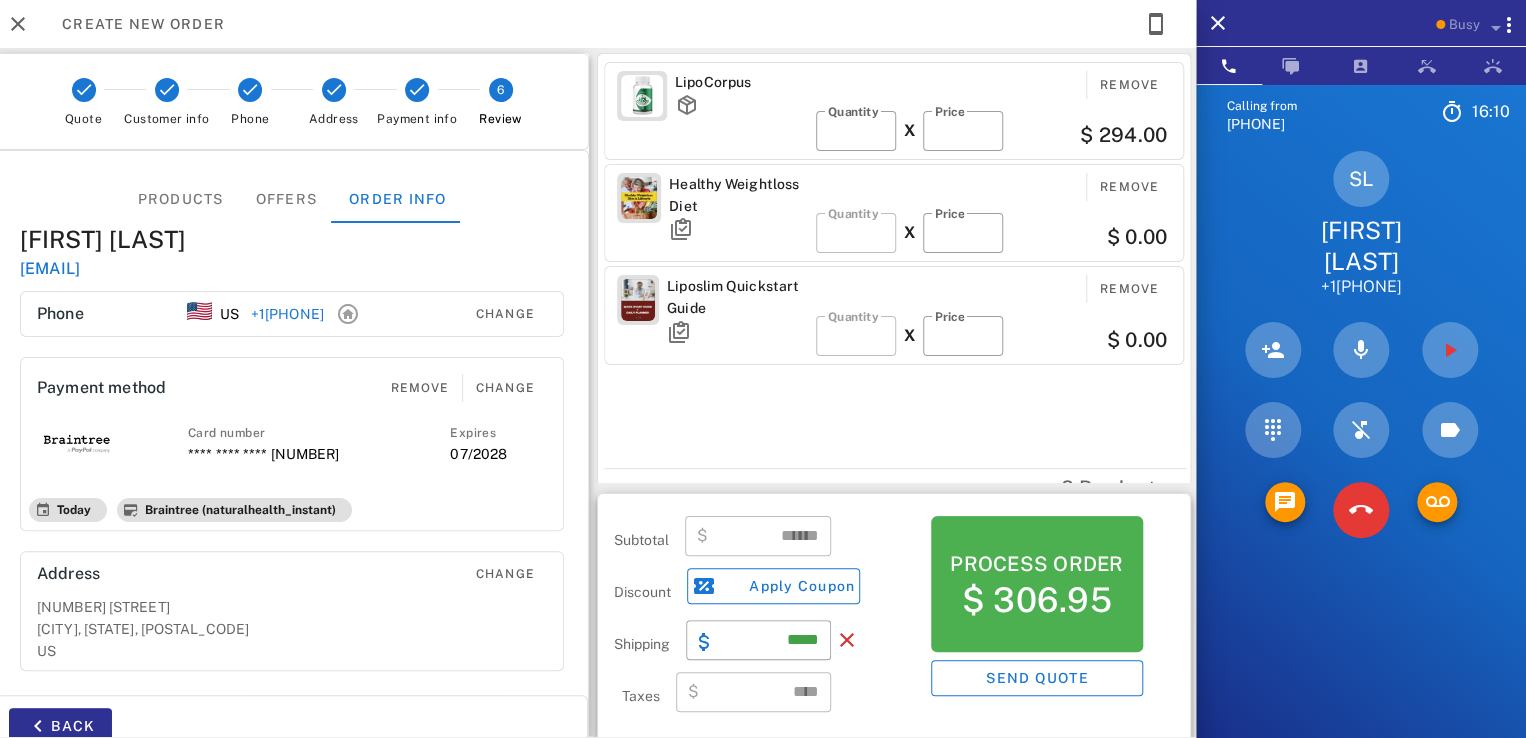 scroll, scrollTop: 0, scrollLeft: 0, axis: both 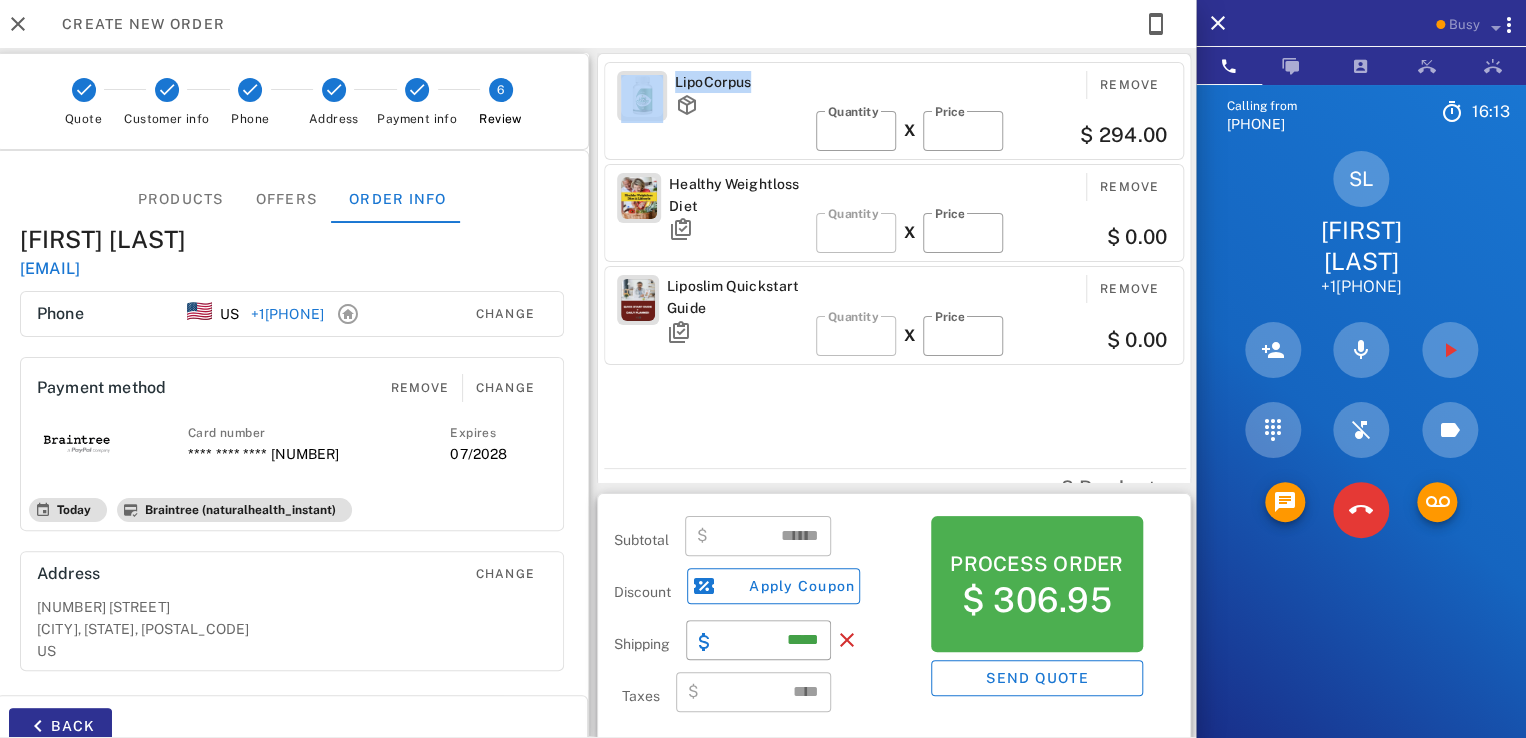 drag, startPoint x: 744, startPoint y: 81, endPoint x: 644, endPoint y: 77, distance: 100.07997 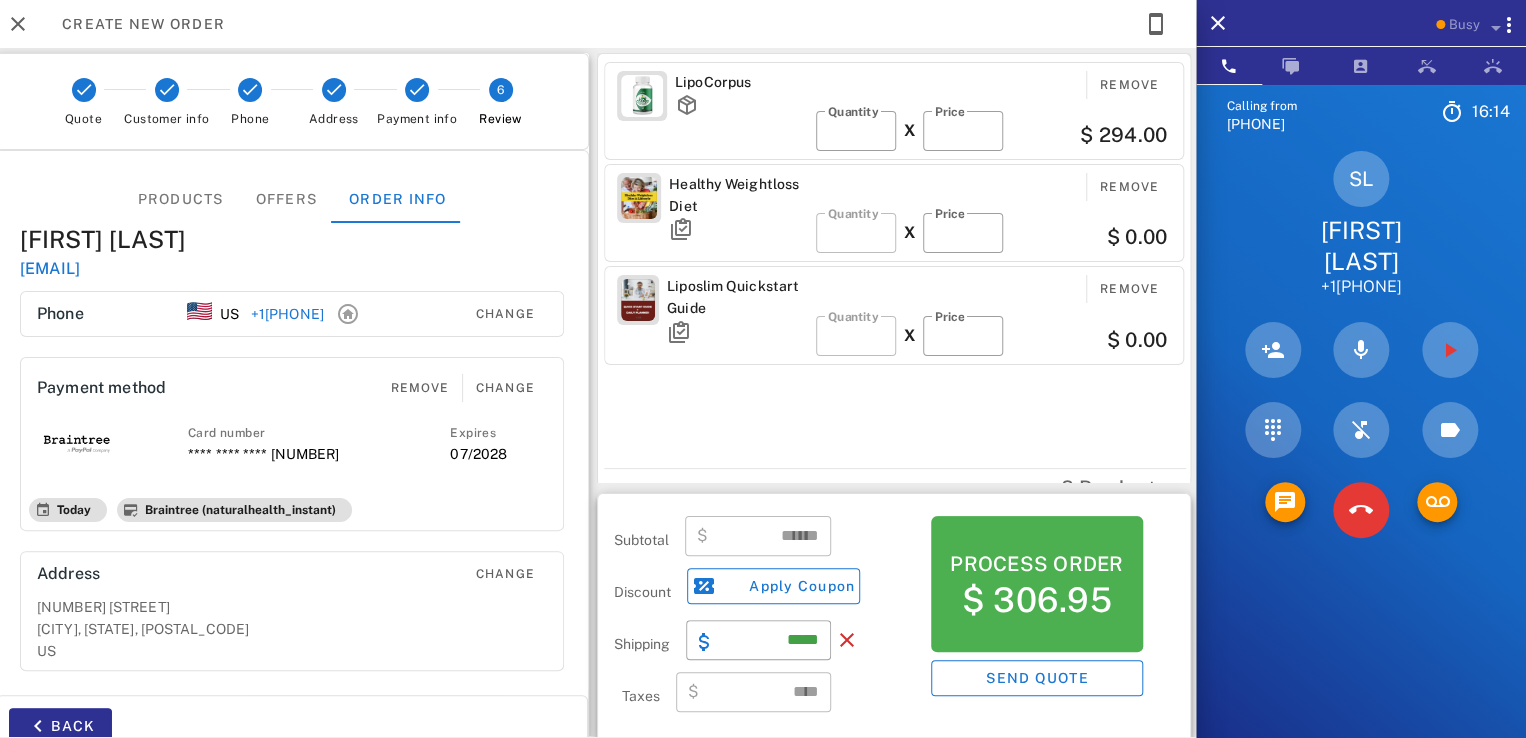 click on "LipoCorpus  Remove  ​ Quantity * X ​ Price **  $ 294.00  Healthy Weightloss Diet  Remove  ​ Quantity * X ​ Price *  $ 0.00  Liposlim Quickstart Guide  Remove  ​ Quantity * X ​ Price *  $ 0.00" at bounding box center (897, 261) 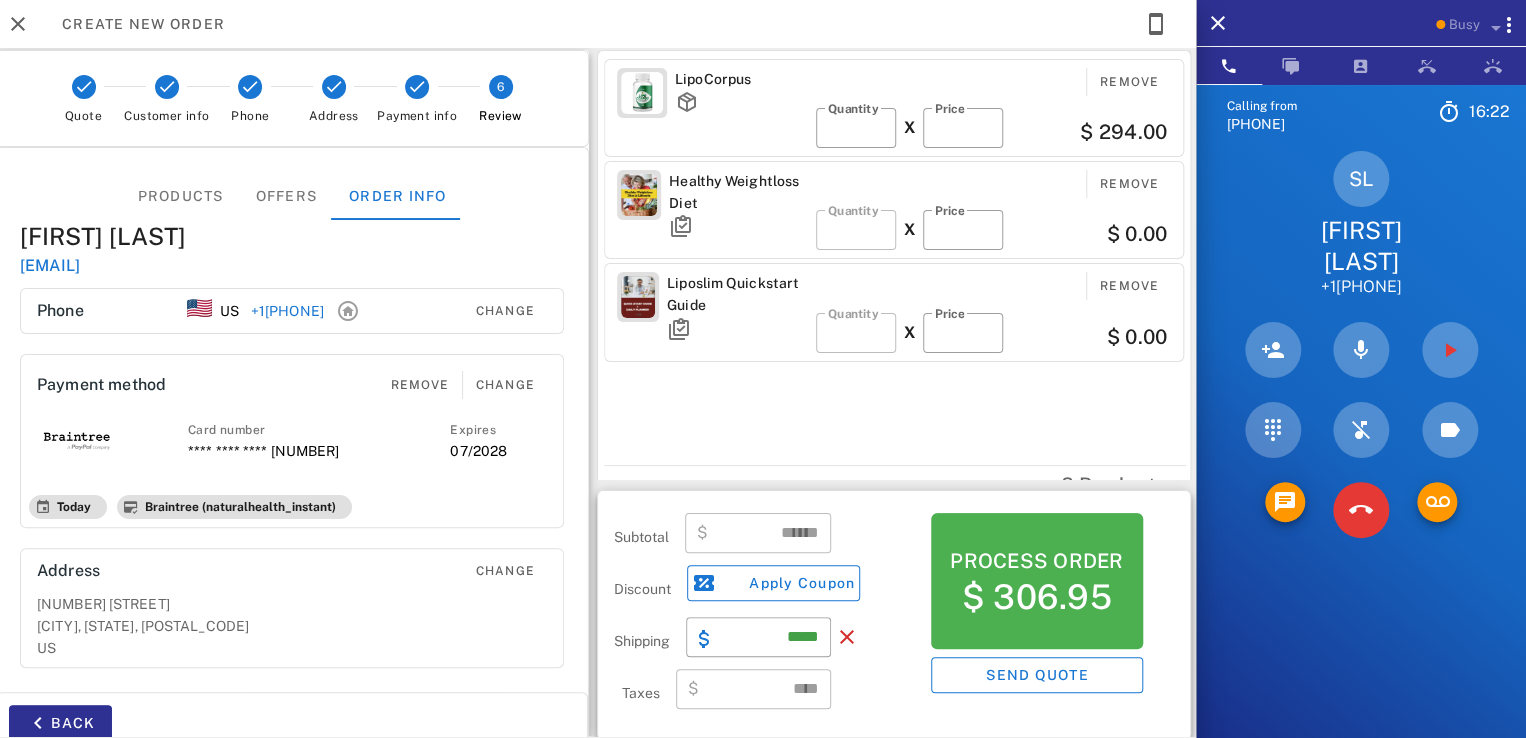 scroll, scrollTop: 0, scrollLeft: 0, axis: both 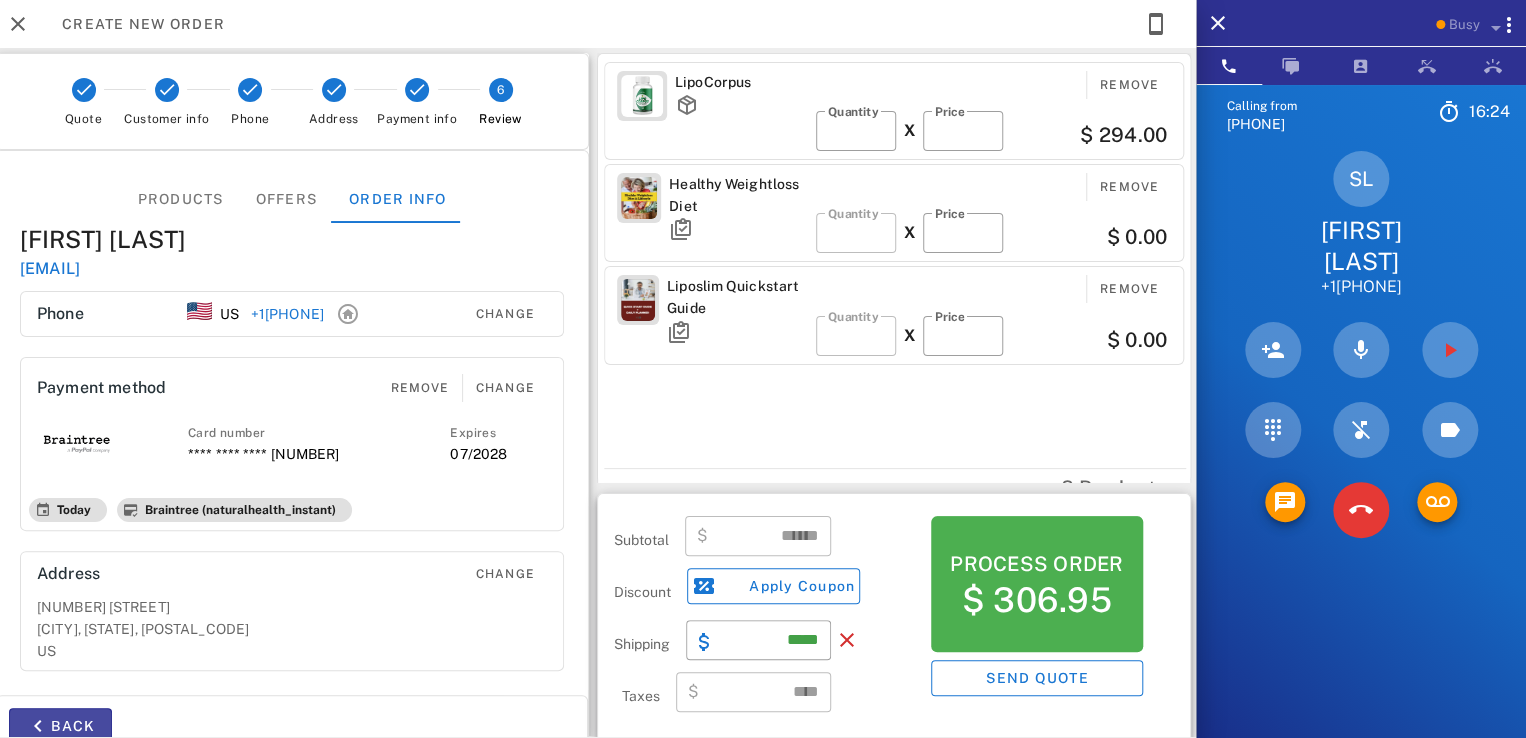 click on "Back" at bounding box center [60, 726] 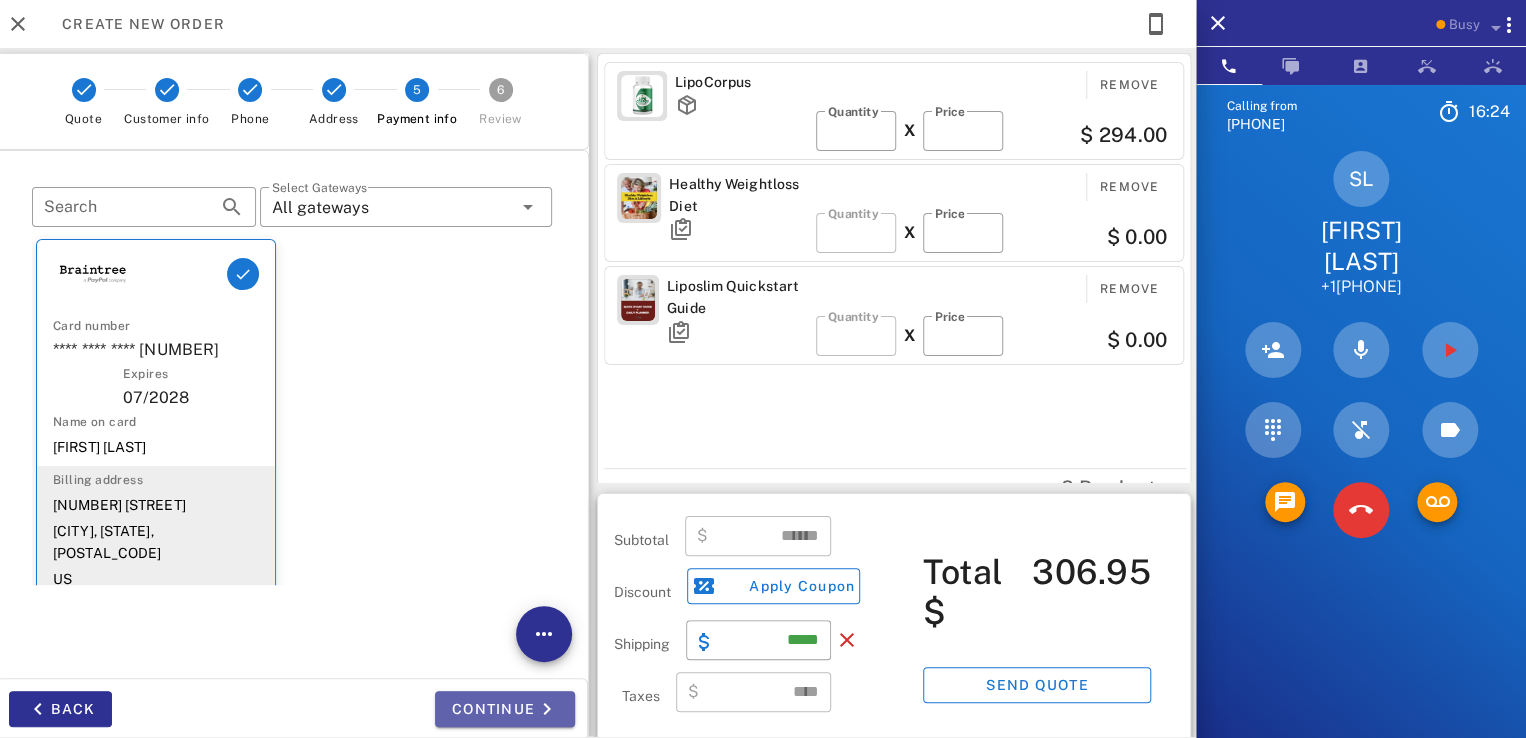 click on "Continue" at bounding box center [505, 709] 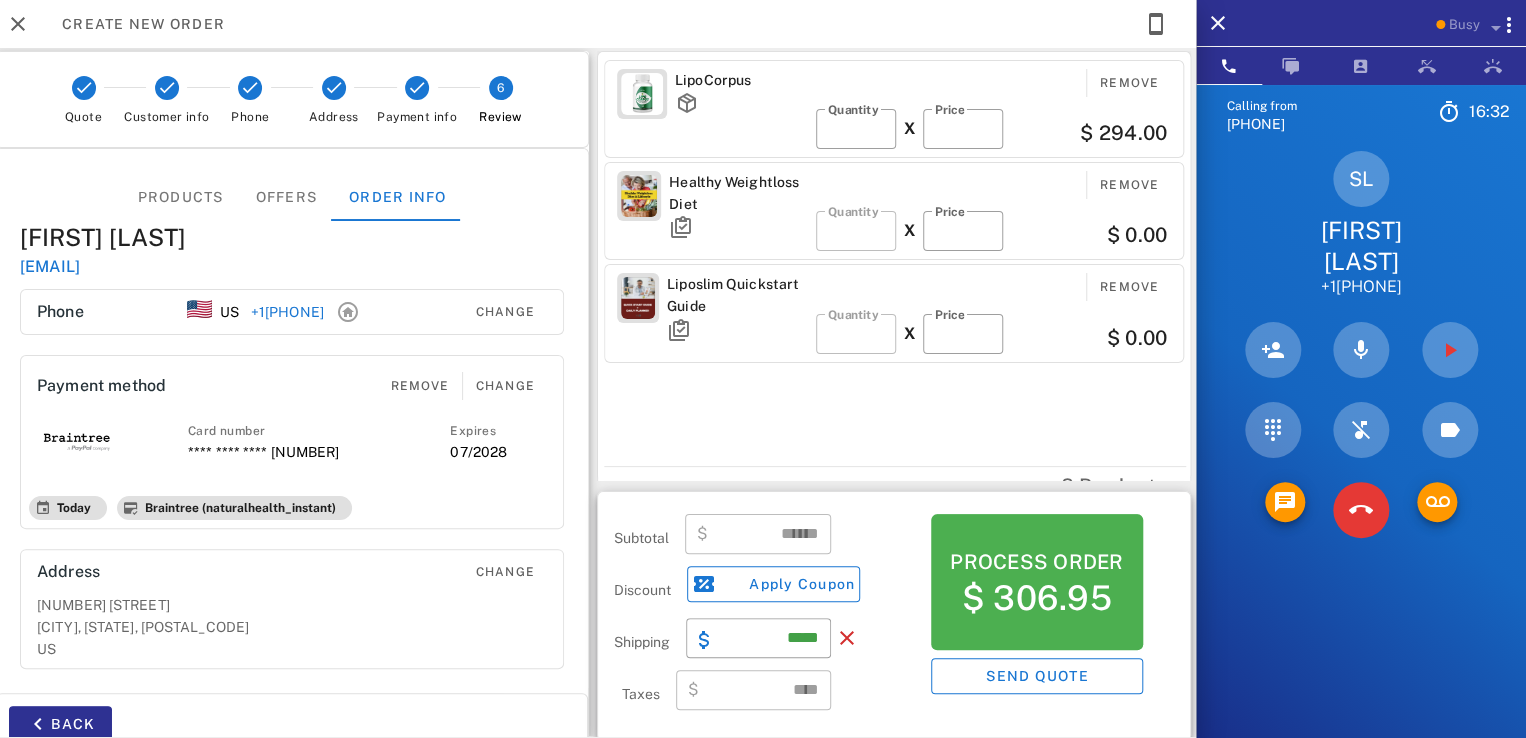 scroll, scrollTop: 9, scrollLeft: 0, axis: vertical 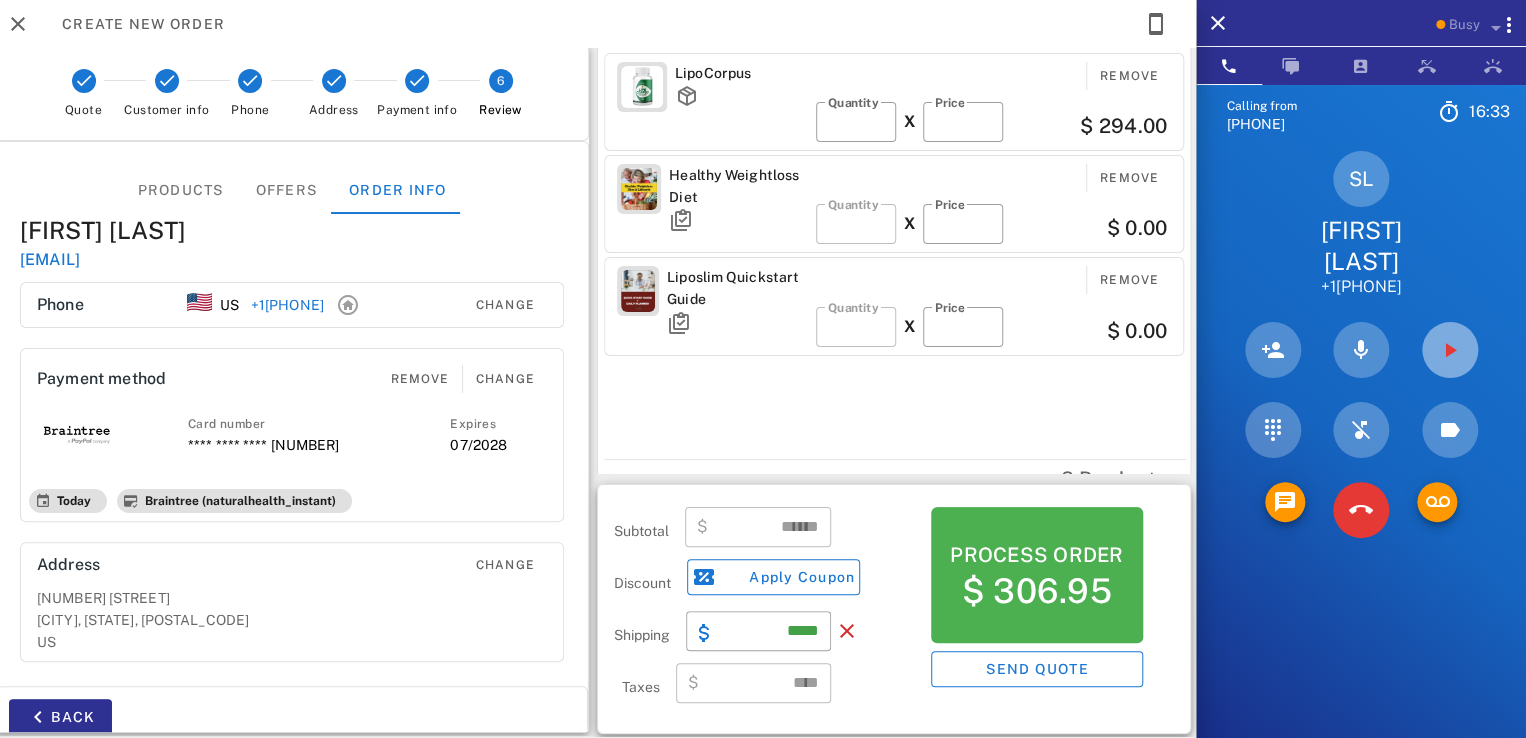 click at bounding box center (1450, 350) 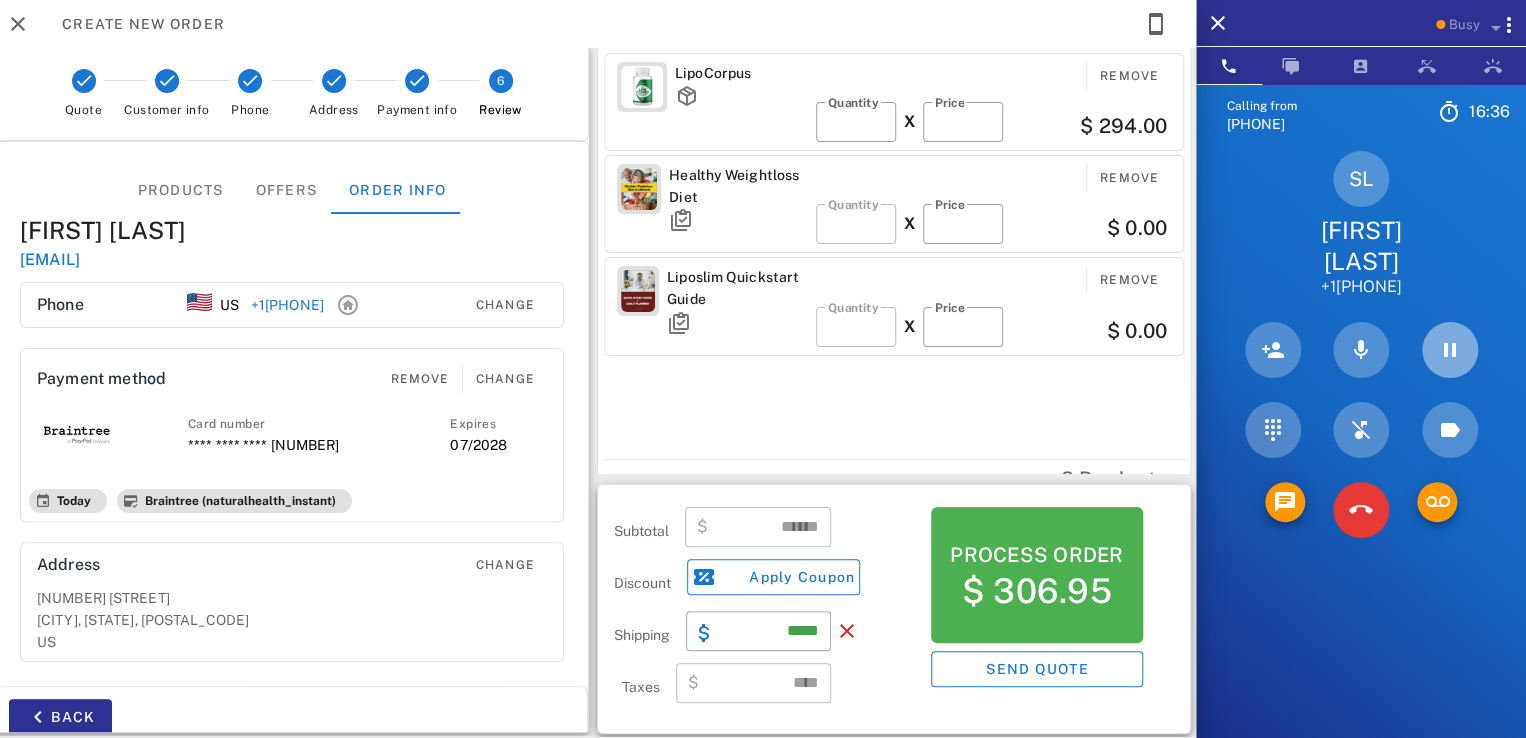 scroll, scrollTop: 690, scrollLeft: 0, axis: vertical 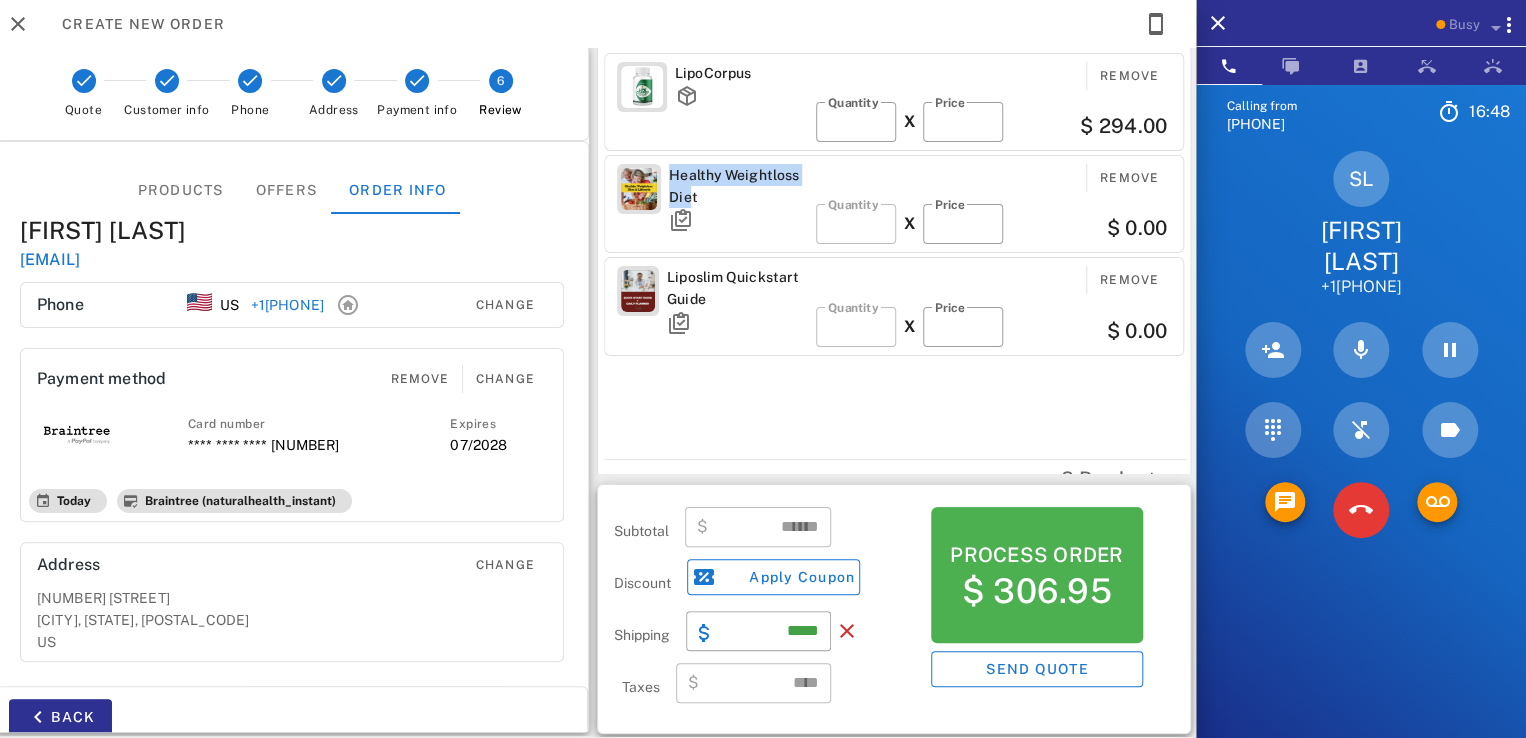 drag, startPoint x: 686, startPoint y: 198, endPoint x: 659, endPoint y: 170, distance: 38.8973 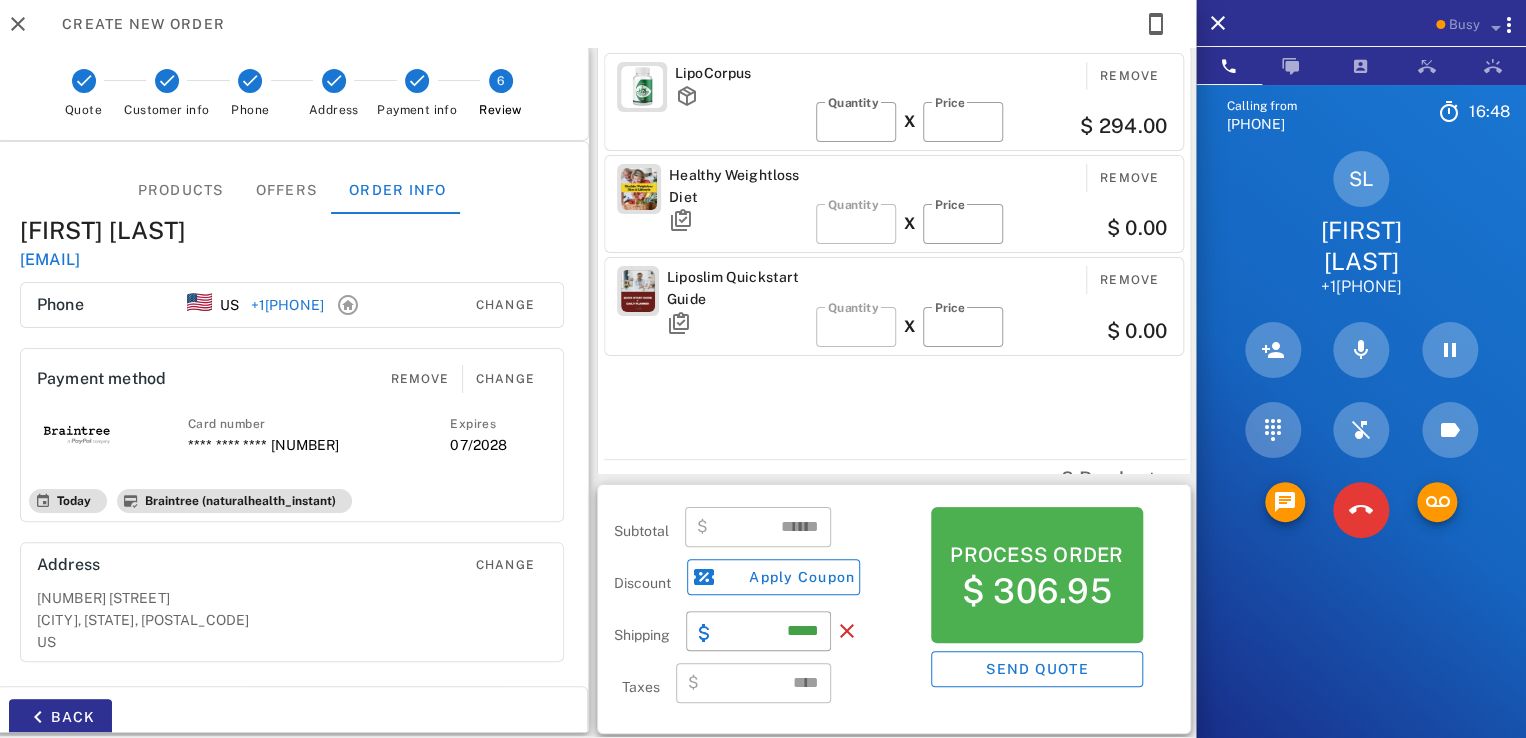 click on "LipoCorpus  Remove  ​ Quantity * X ​ Price **  $ 294.00  Healthy Weightloss Diet  Remove  ​ Quantity * X ​ Price *  $ 0.00  Liposlim Quickstart Guide  Remove  ​ Quantity * X ​ Price *  $ 0.00" at bounding box center (897, 252) 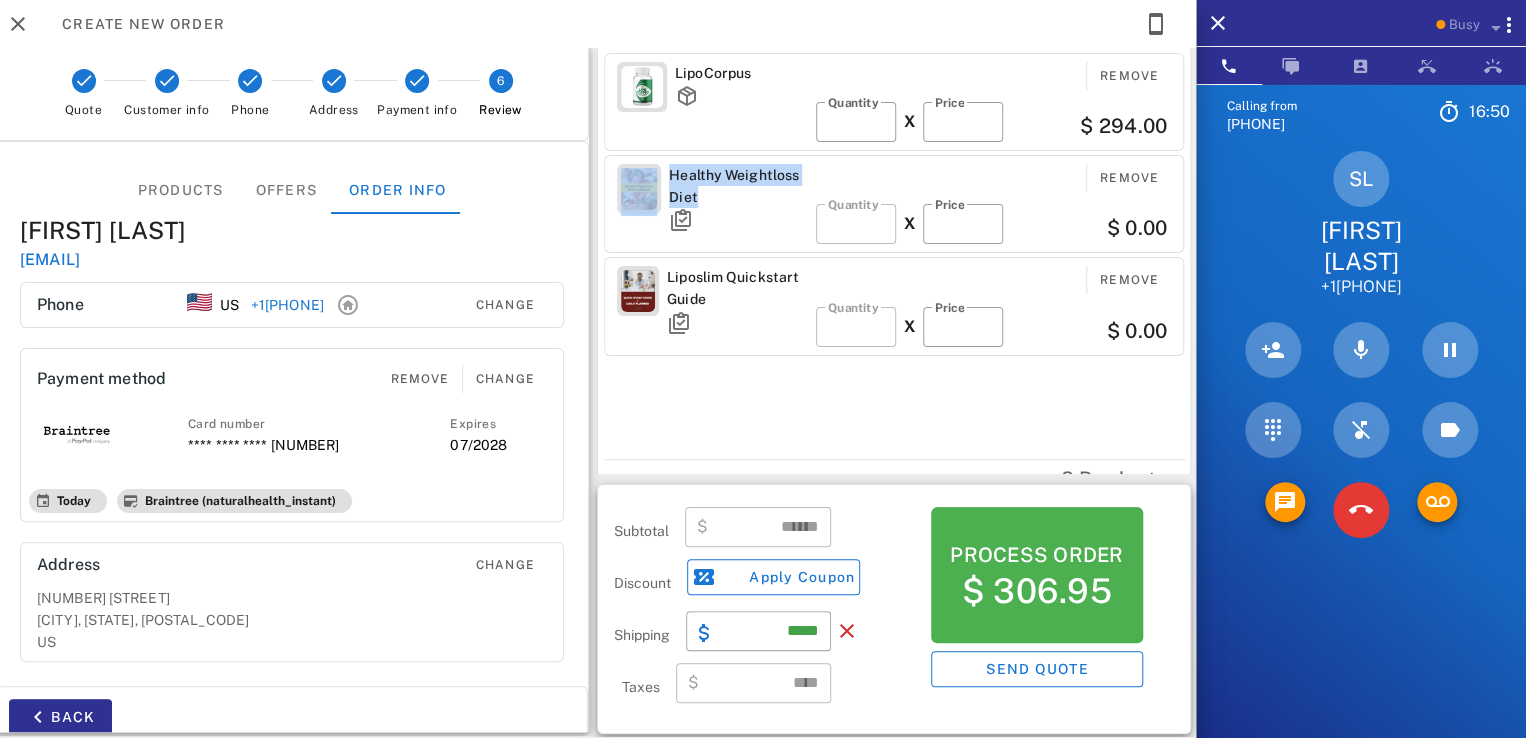 drag, startPoint x: 695, startPoint y: 193, endPoint x: 652, endPoint y: 174, distance: 47.010635 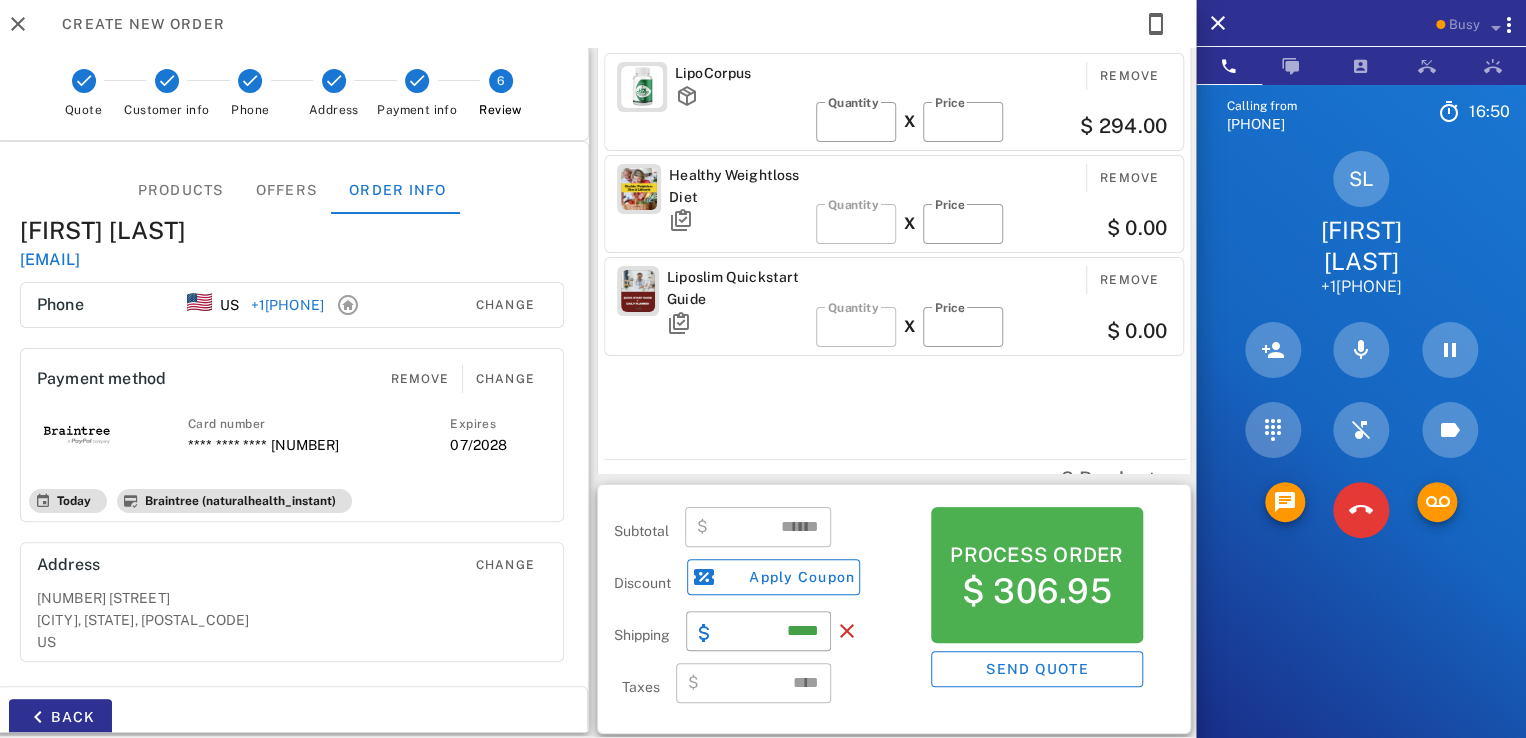 click on "LipoCorpus  Remove  ​ Quantity * X ​ Price **  $ 294.00  Healthy Weightloss Diet  Remove  ​ Quantity * X ​ Price *  $ 0.00  Liposlim Quickstart Guide  Remove  ​ Quantity * X ​ Price *  $ 0.00" at bounding box center (897, 252) 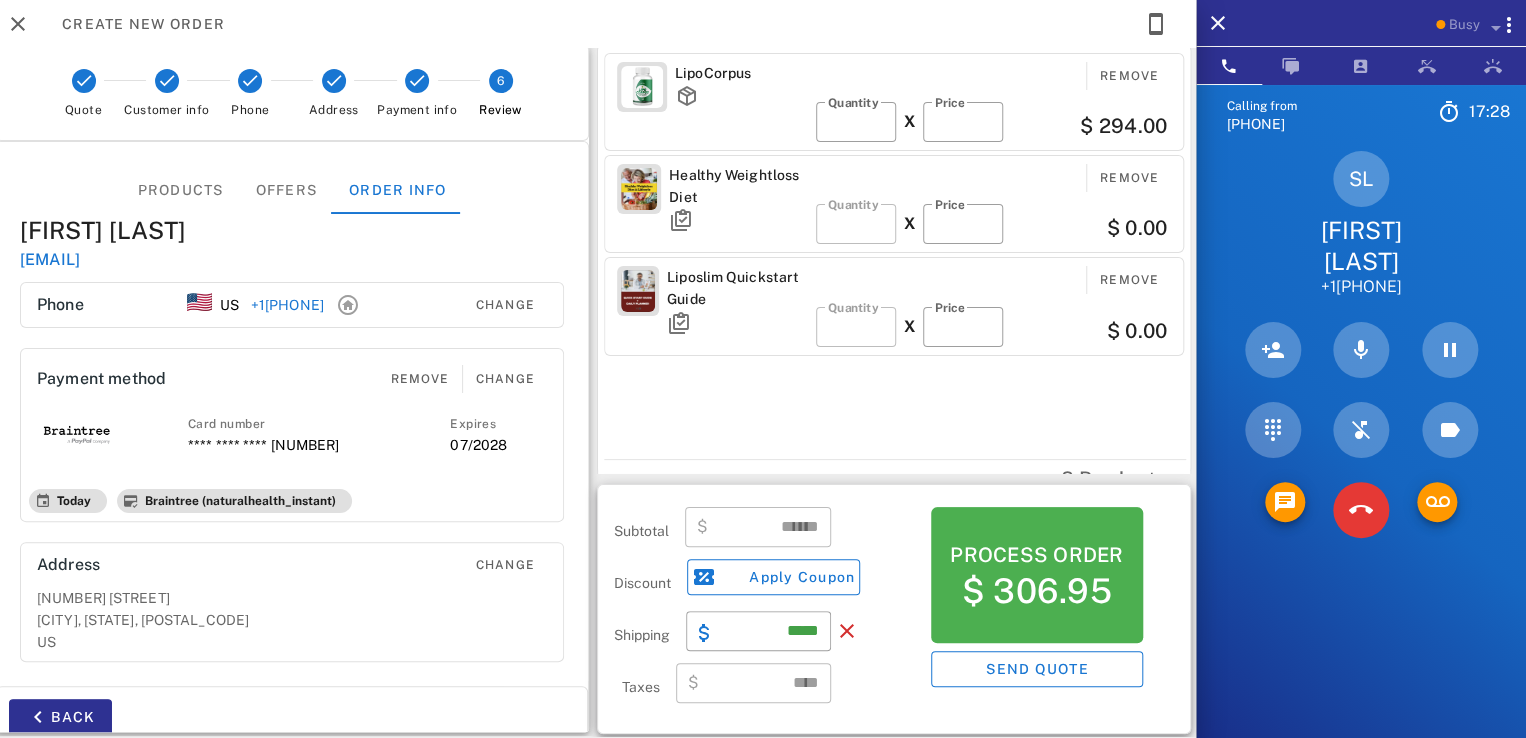 scroll, scrollTop: 0, scrollLeft: 0, axis: both 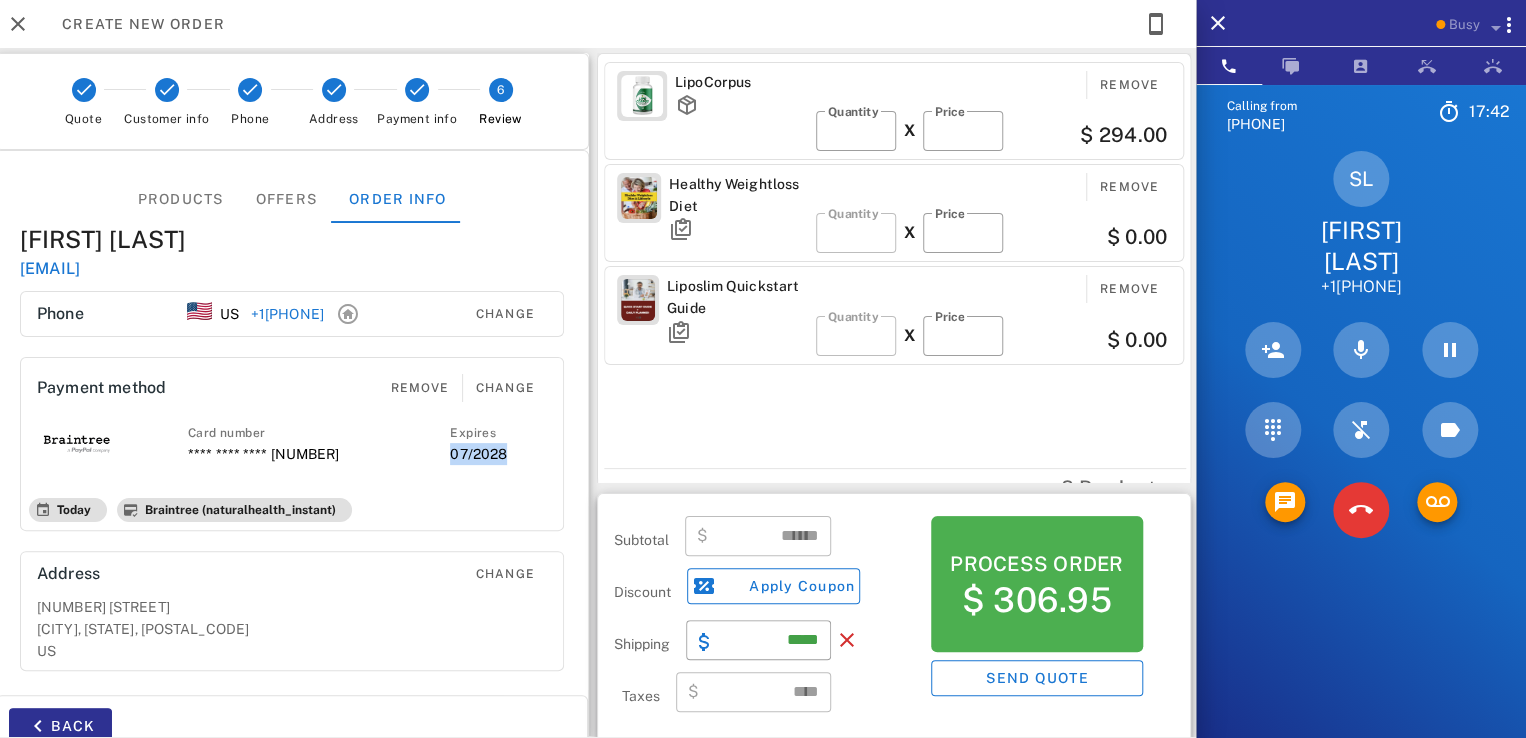 drag, startPoint x: 512, startPoint y: 449, endPoint x: 665, endPoint y: 441, distance: 153.20901 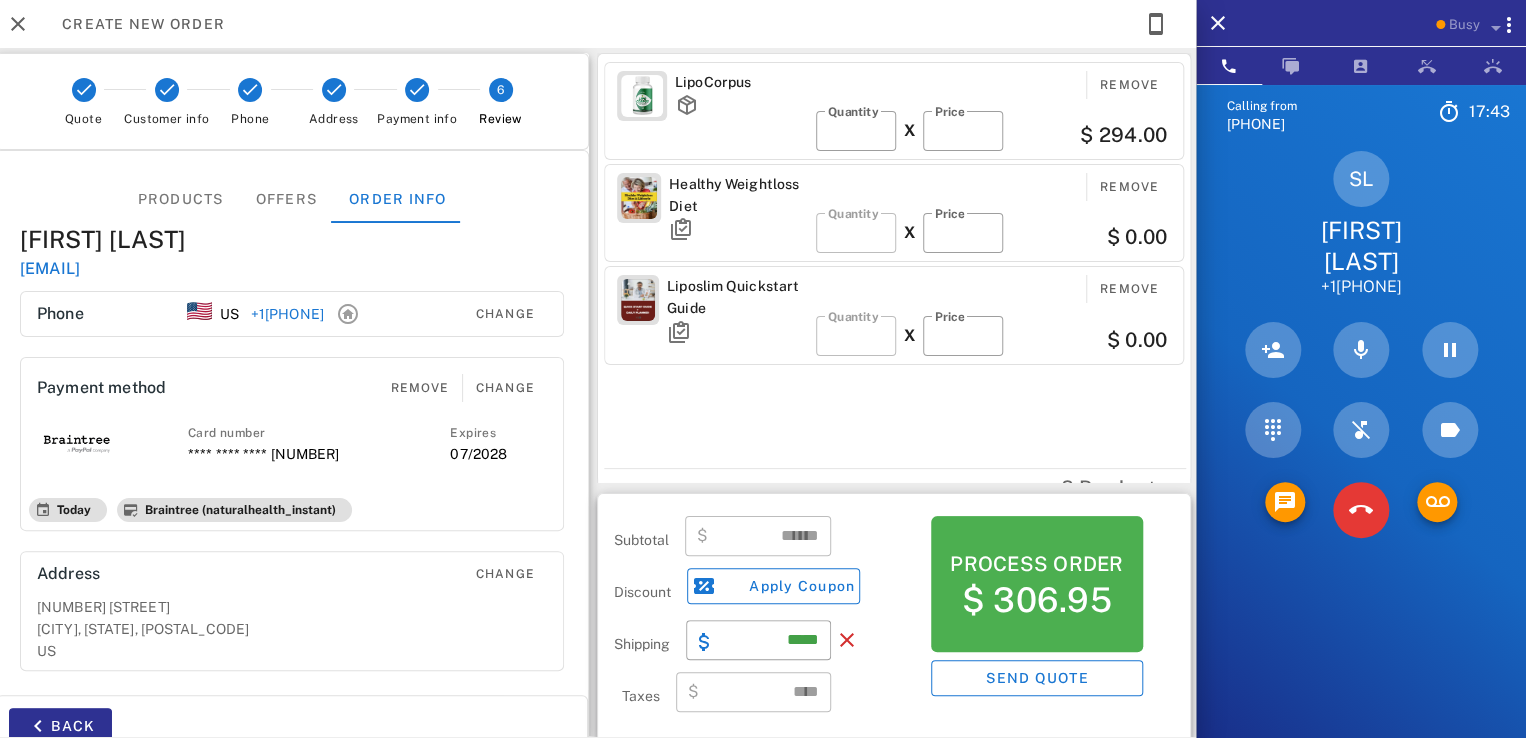 drag, startPoint x: 709, startPoint y: 424, endPoint x: 599, endPoint y: 425, distance: 110.00455 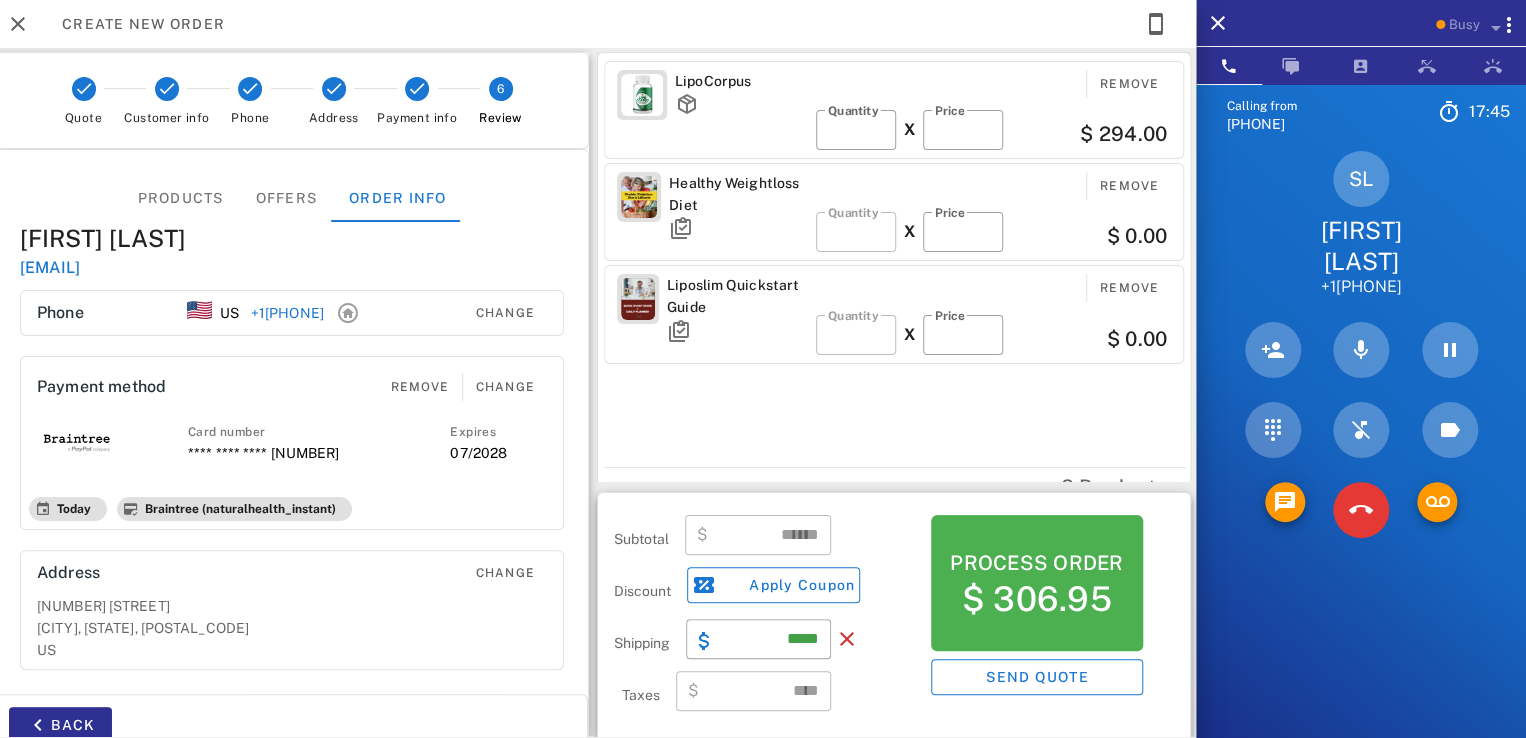 scroll, scrollTop: 0, scrollLeft: 0, axis: both 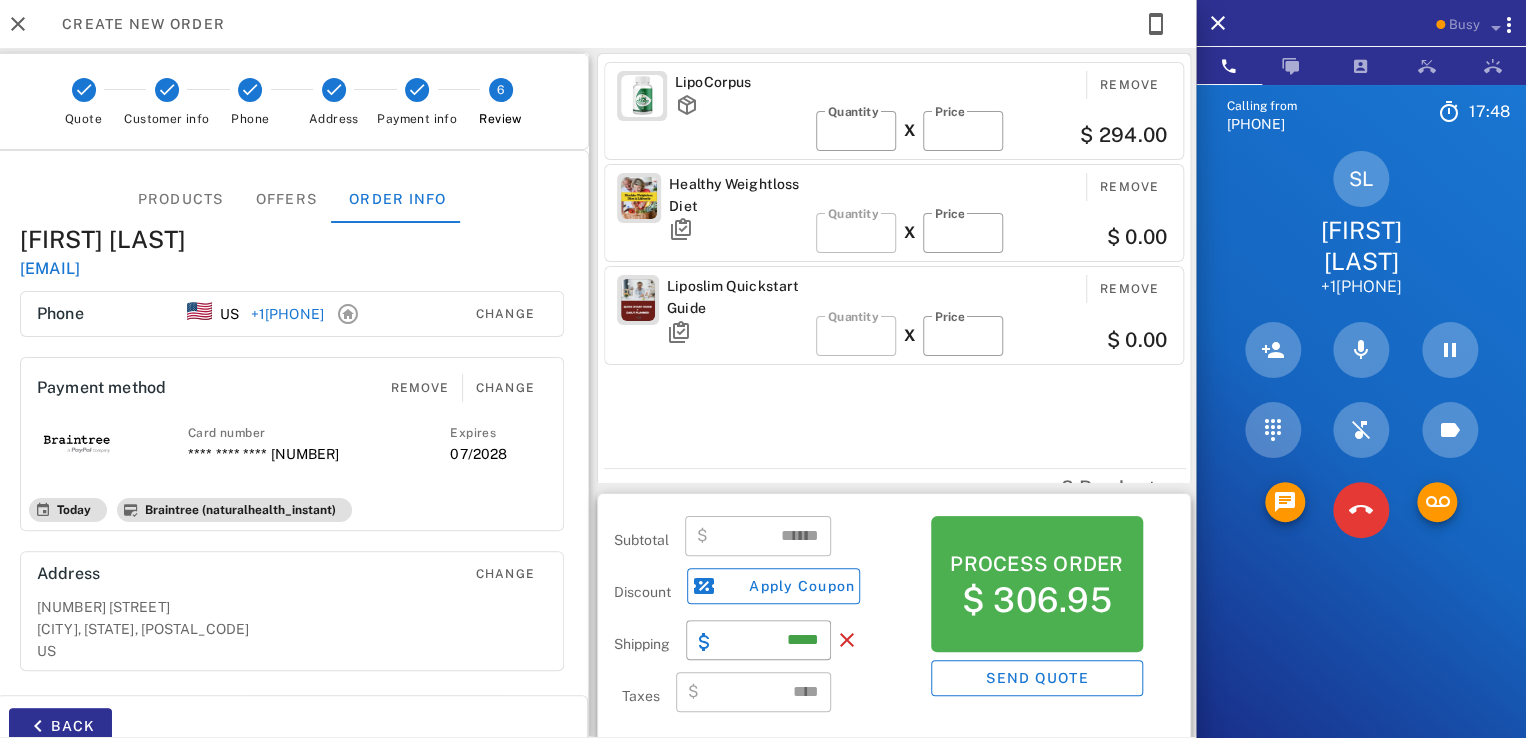 drag, startPoint x: 1314, startPoint y: 229, endPoint x: 1416, endPoint y: 259, distance: 106.320274 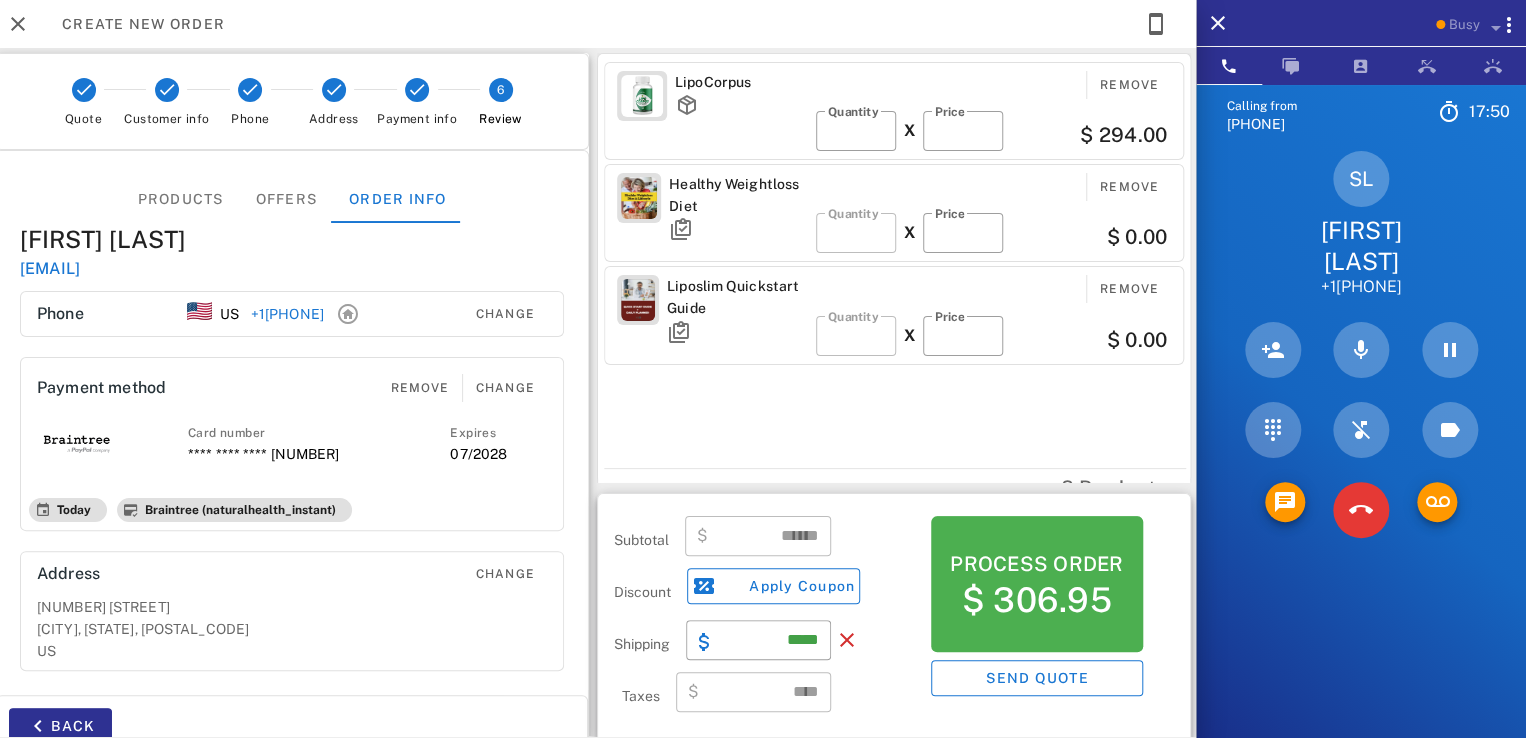 drag, startPoint x: 1312, startPoint y: 232, endPoint x: 1421, endPoint y: 269, distance: 115.10864 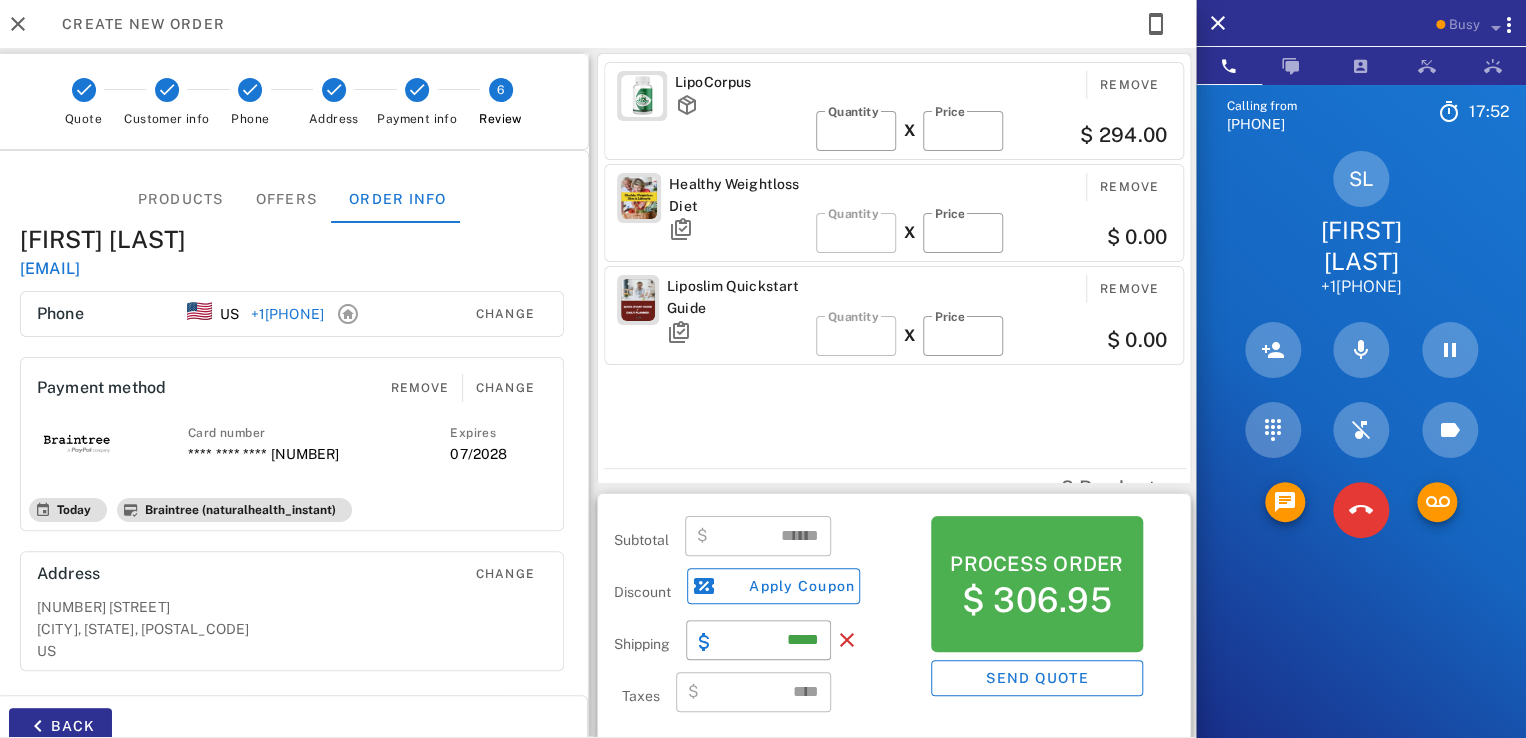 drag, startPoint x: 1310, startPoint y: 222, endPoint x: 1304, endPoint y: 273, distance: 51.351727 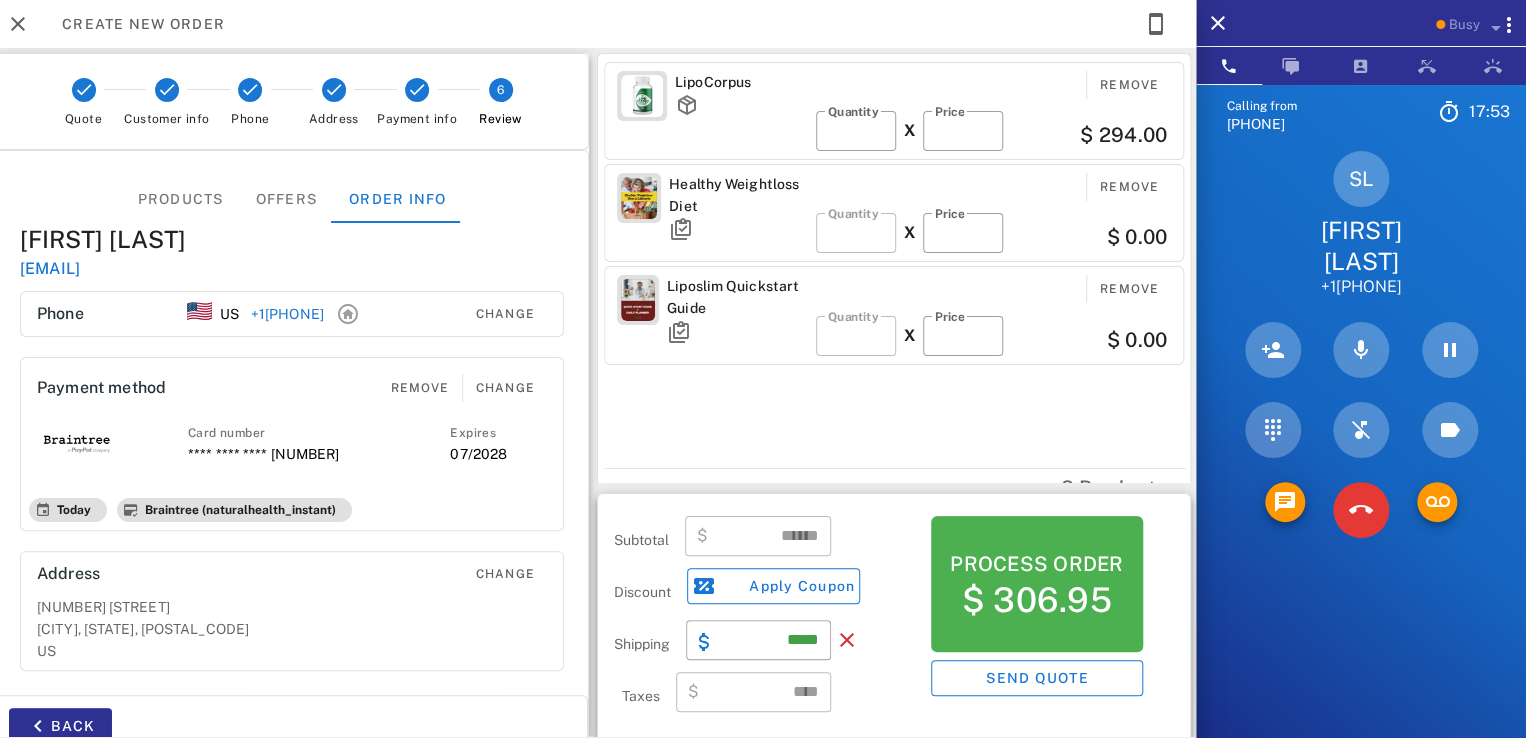 click on "SL   Sharlene Lewis  +18509605606" at bounding box center [1361, 224] 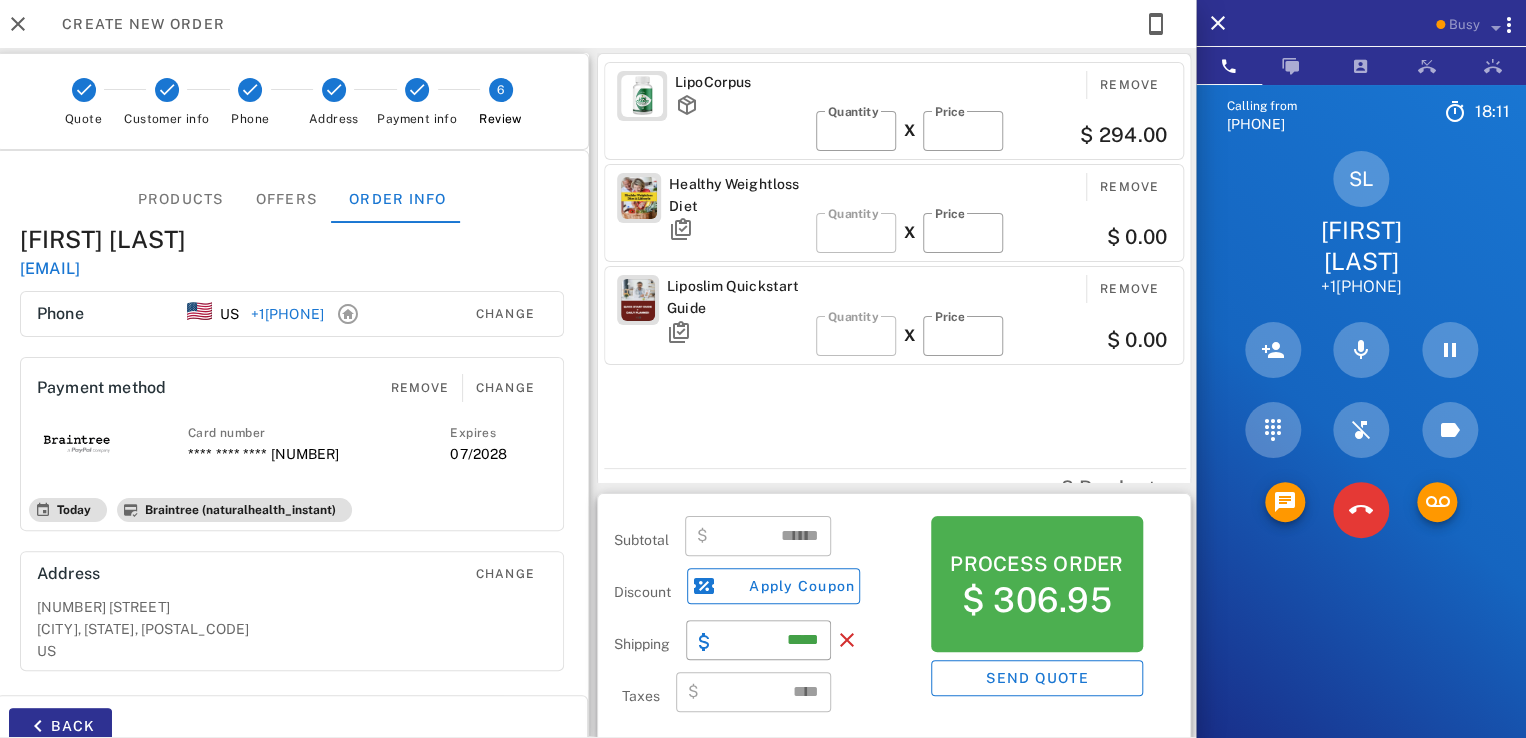 drag, startPoint x: 1306, startPoint y: 230, endPoint x: 1444, endPoint y: 273, distance: 144.54411 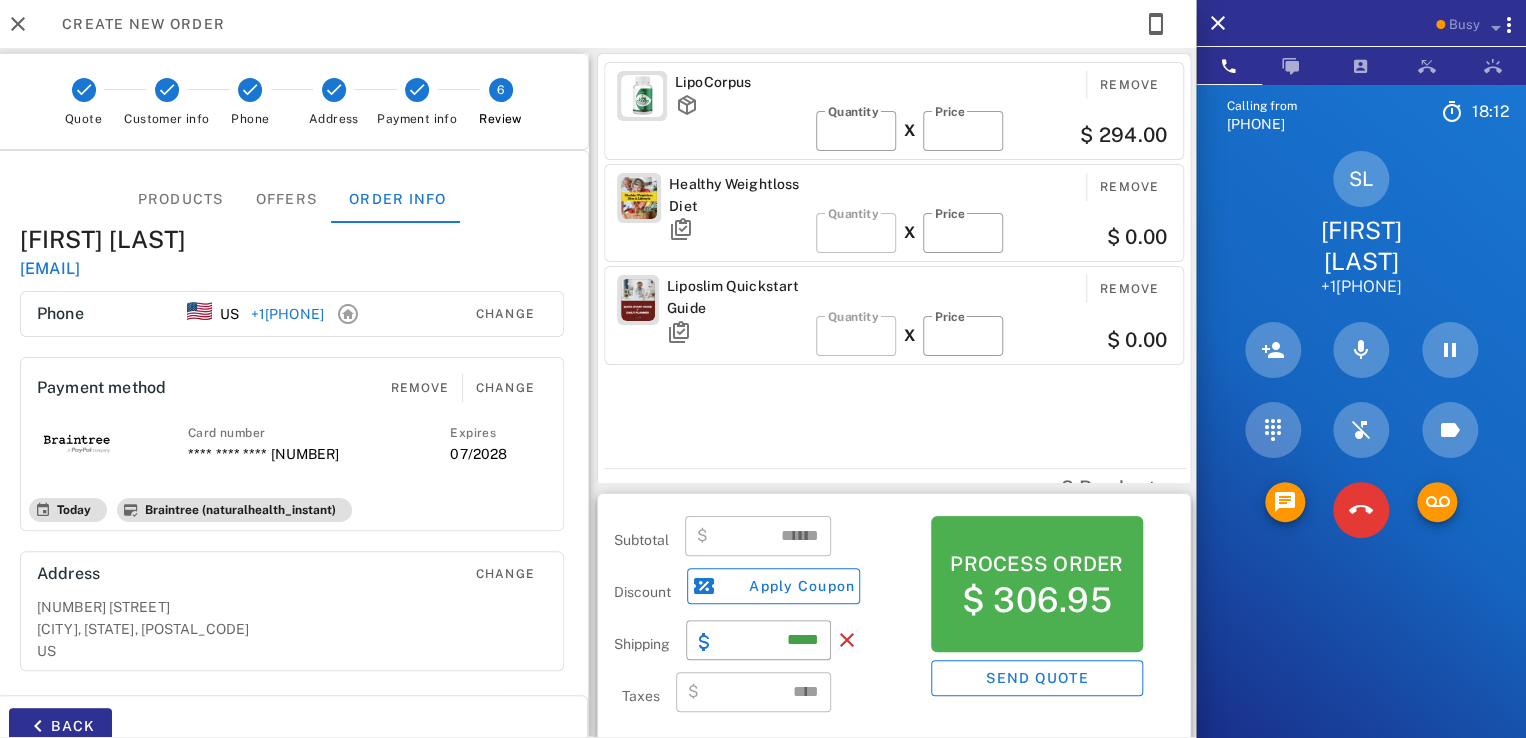 drag, startPoint x: 1296, startPoint y: 225, endPoint x: 1436, endPoint y: 265, distance: 145.6022 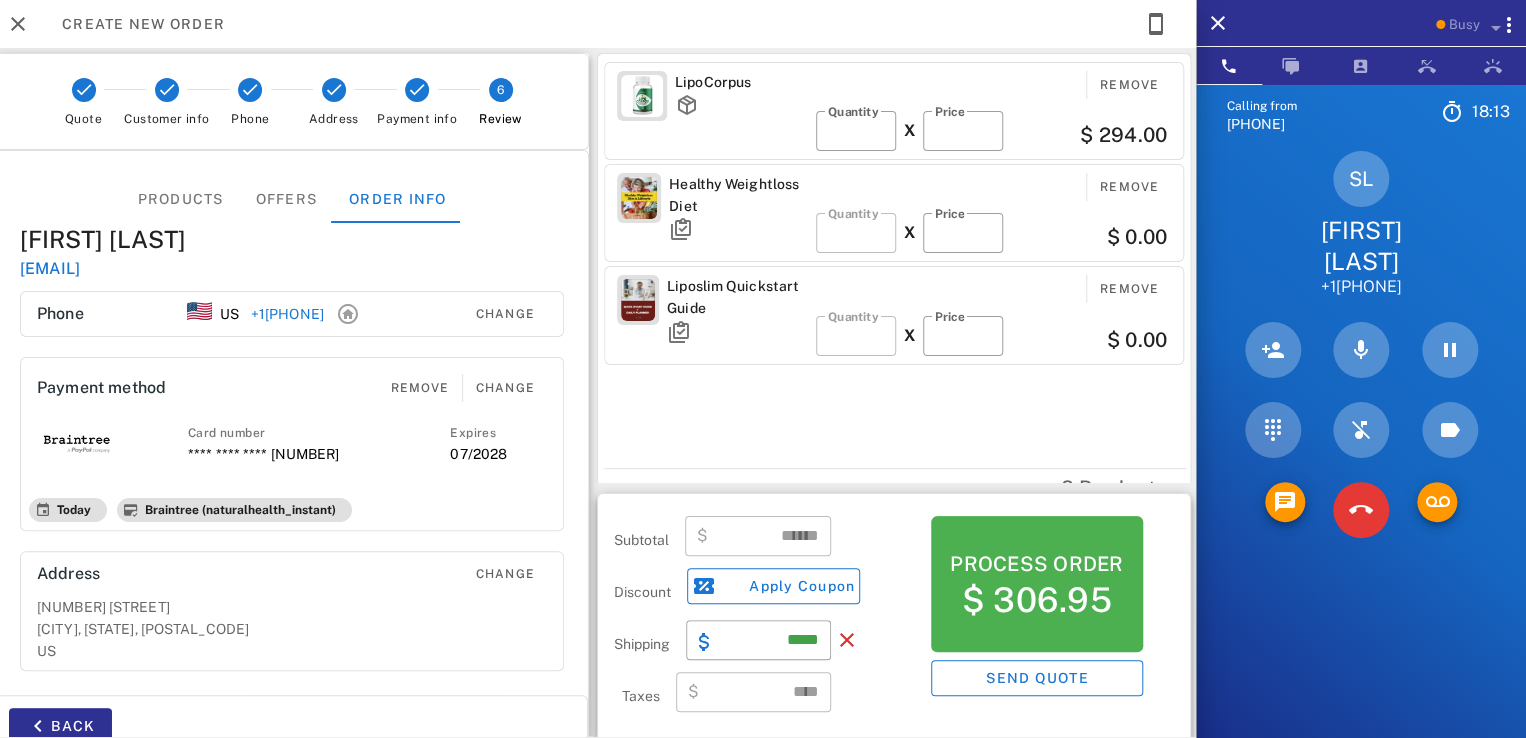 click on "SL   Sharlene Lewis  +18509605606" at bounding box center (1361, 224) 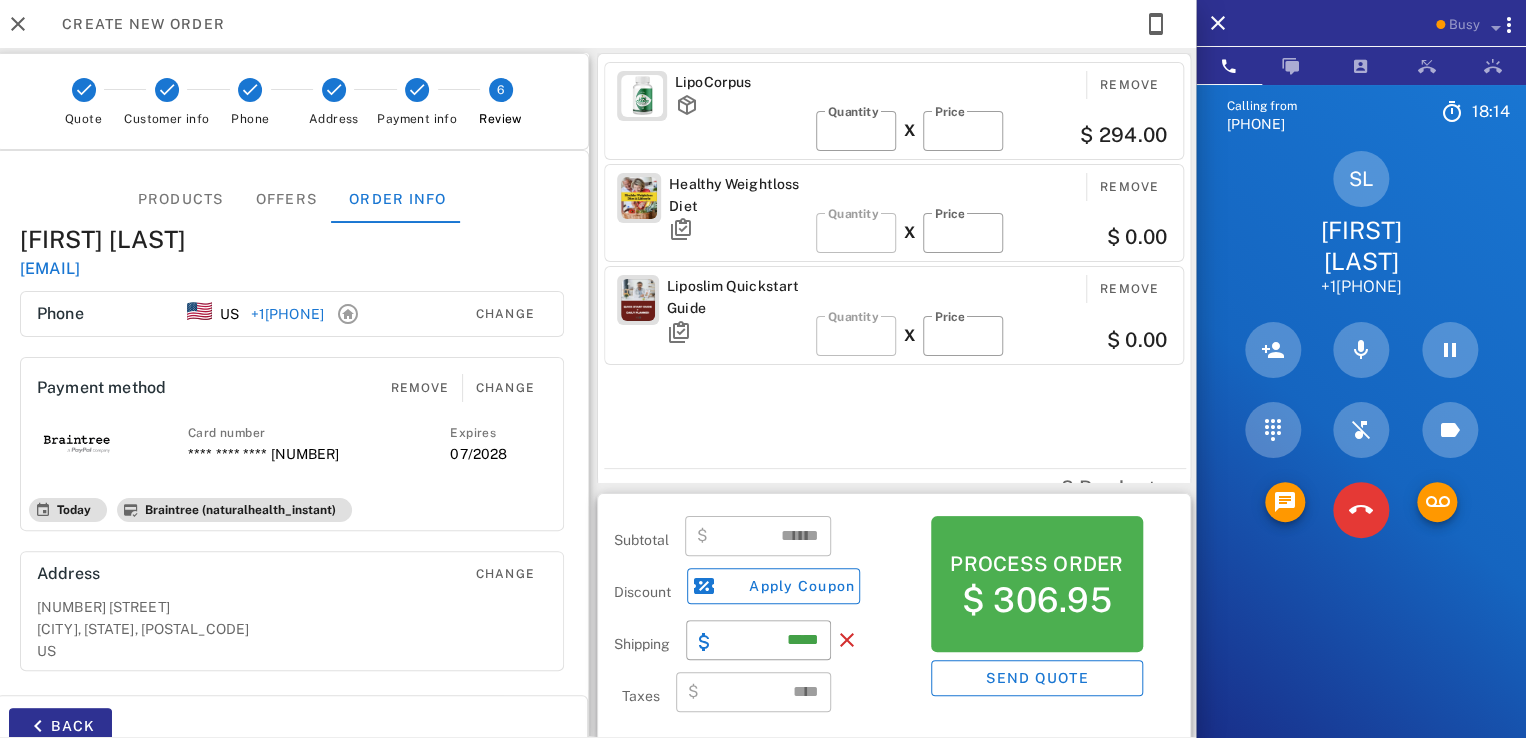 drag, startPoint x: 1310, startPoint y: 224, endPoint x: 1435, endPoint y: 250, distance: 127.67537 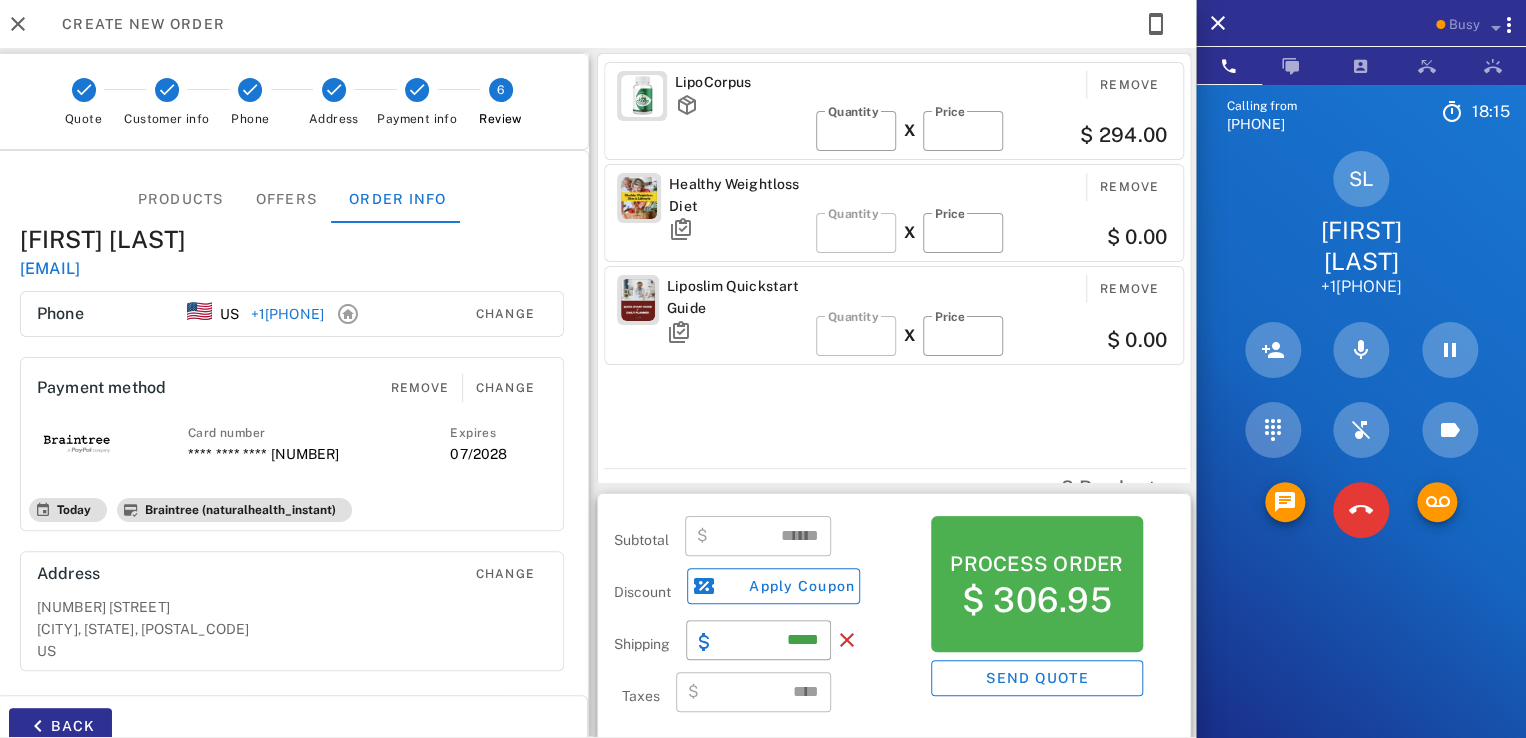 click on "SL   Sharlene Lewis  +18509605606" at bounding box center (1361, 224) 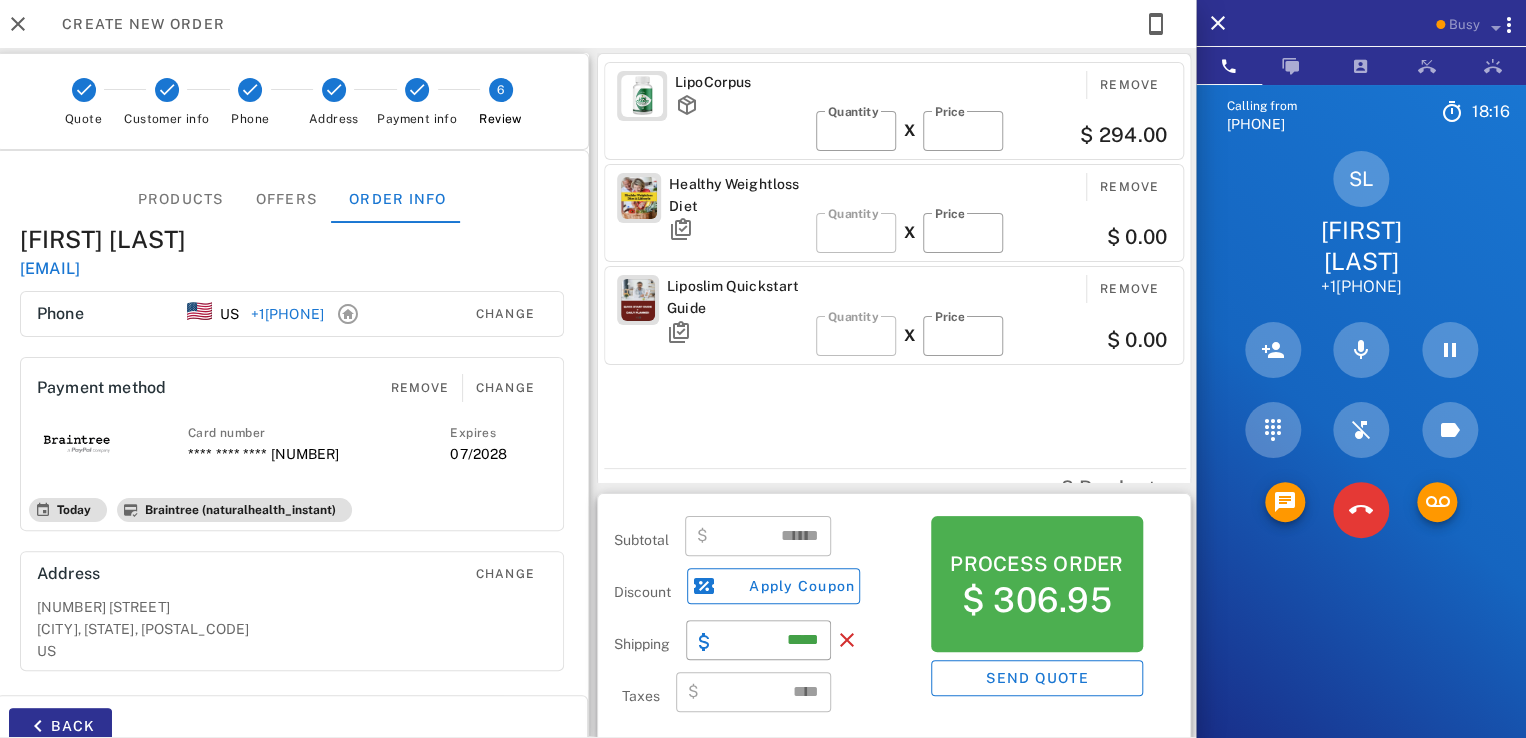 drag, startPoint x: 1313, startPoint y: 233, endPoint x: 1436, endPoint y: 262, distance: 126.37247 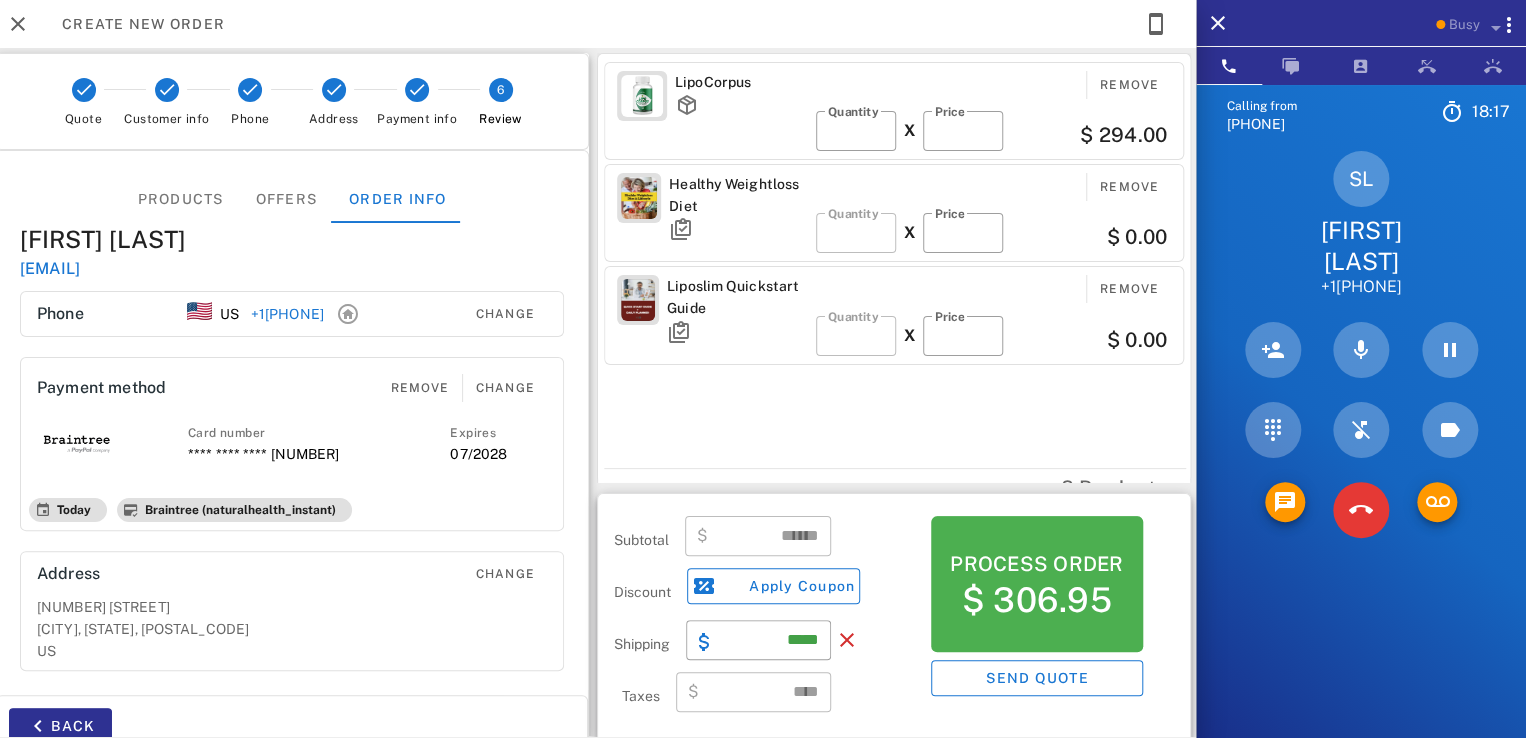 drag, startPoint x: 1308, startPoint y: 232, endPoint x: 1416, endPoint y: 255, distance: 110.42192 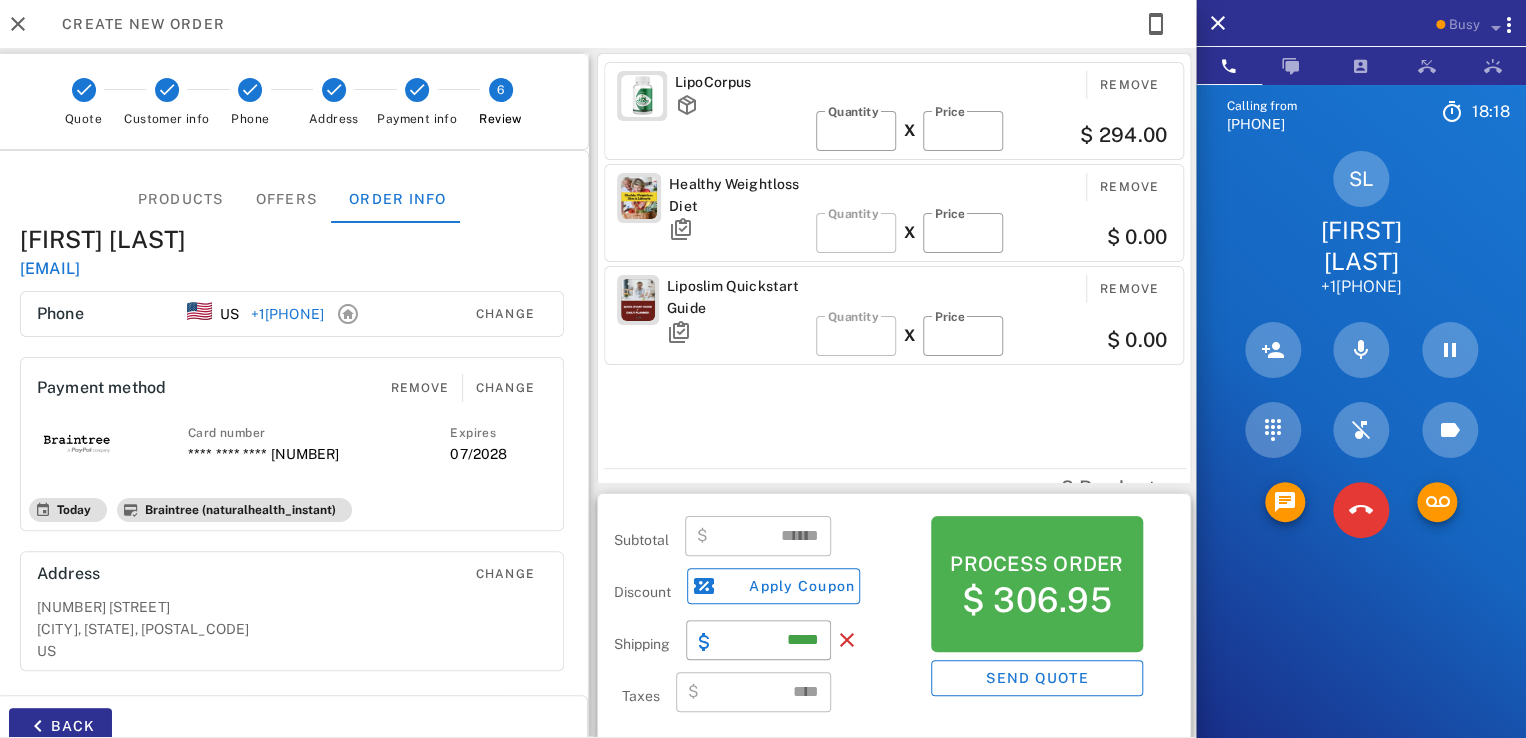 click on "SL   Sharlene Lewis  +18509605606" at bounding box center [1361, 224] 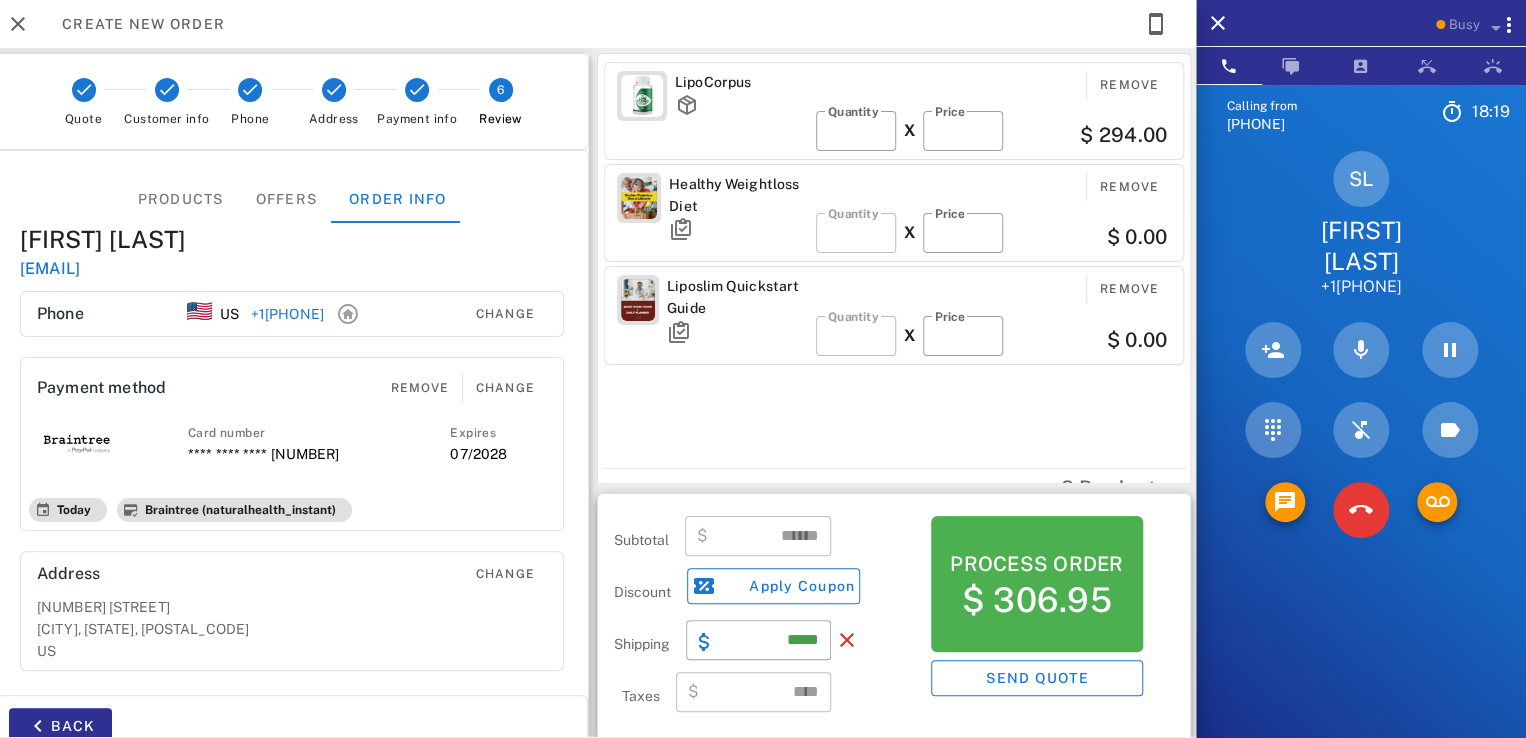 drag, startPoint x: 1316, startPoint y: 224, endPoint x: 1412, endPoint y: 252, distance: 100 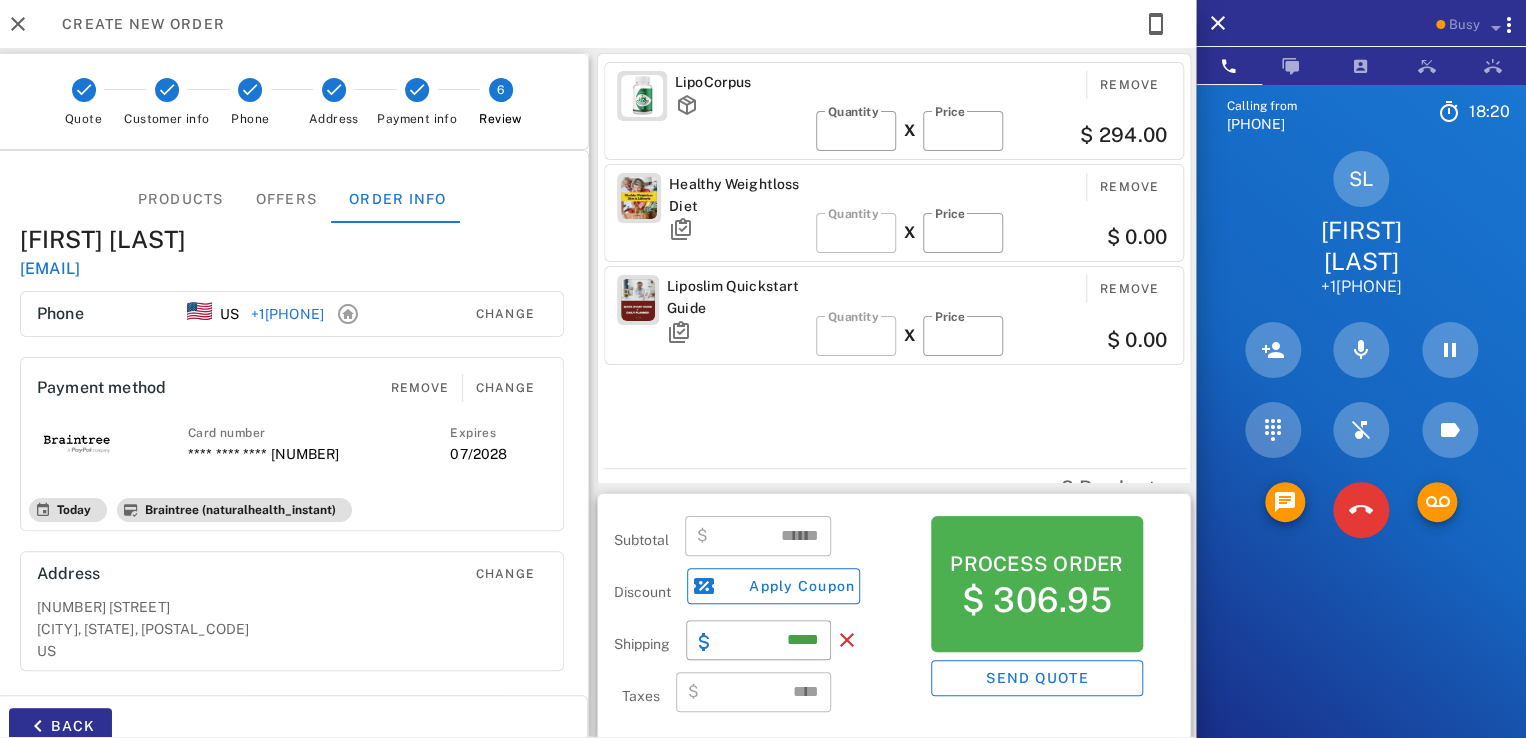 drag, startPoint x: 1305, startPoint y: 233, endPoint x: 1410, endPoint y: 255, distance: 107.28001 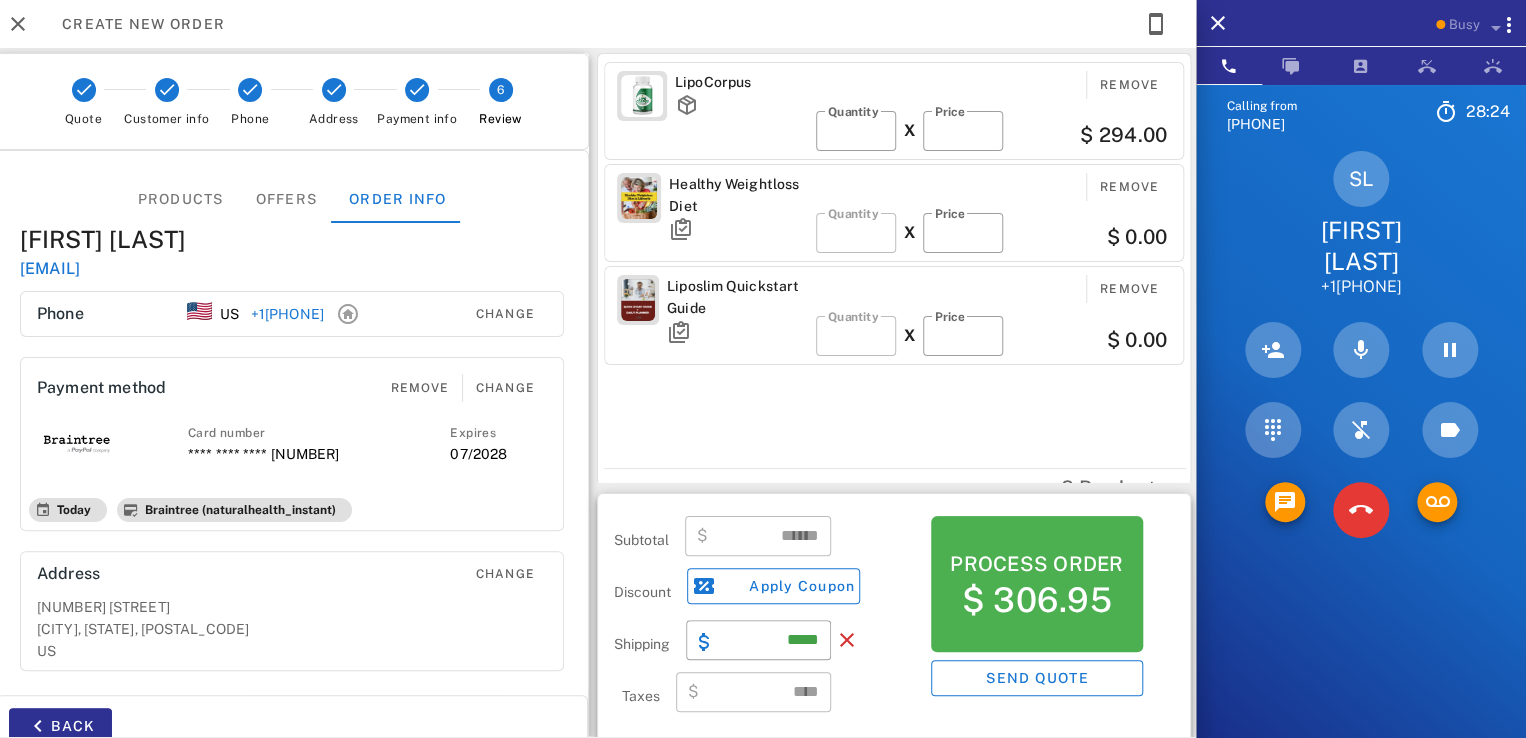scroll, scrollTop: 0, scrollLeft: 0, axis: both 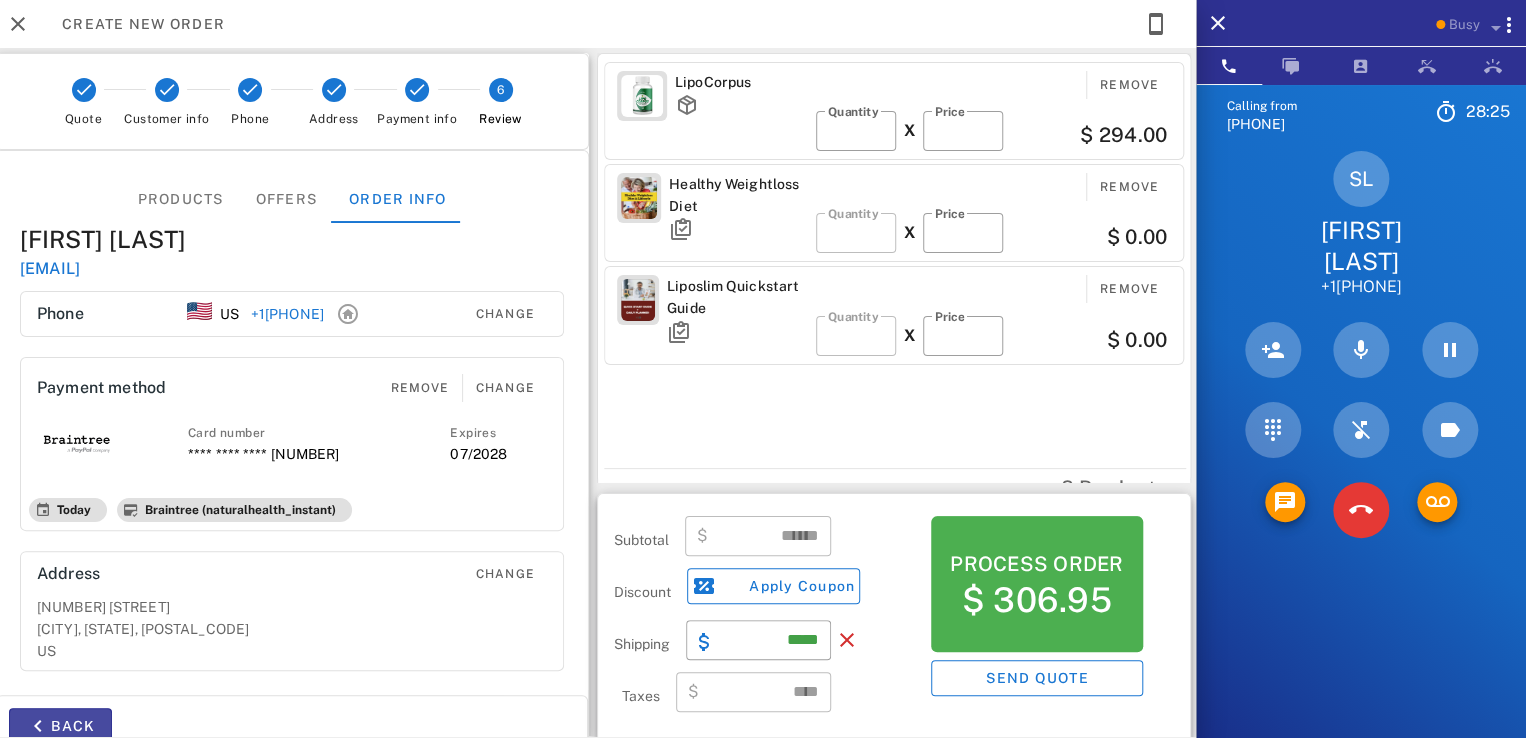 click on "Back" at bounding box center [60, 726] 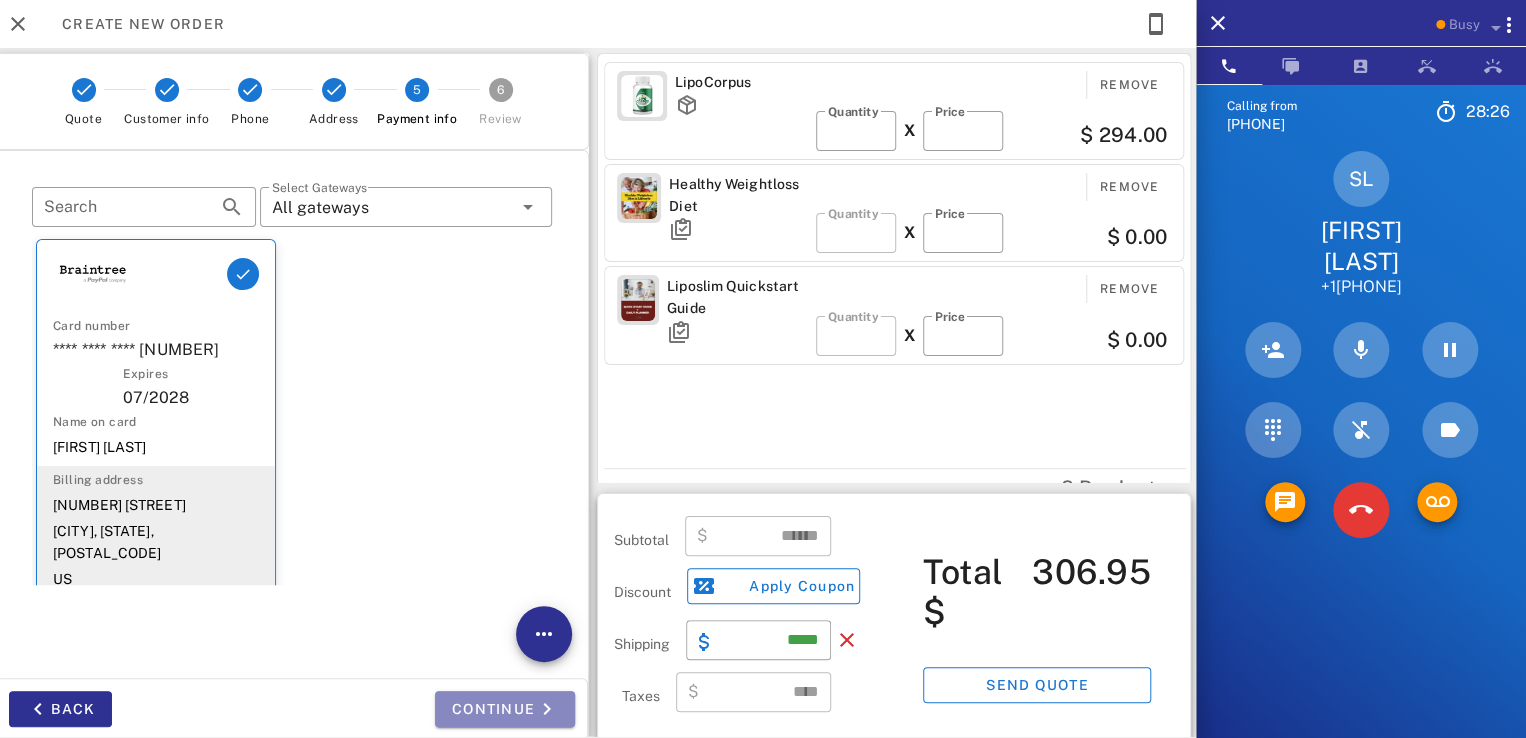 click on "Continue" at bounding box center (505, 709) 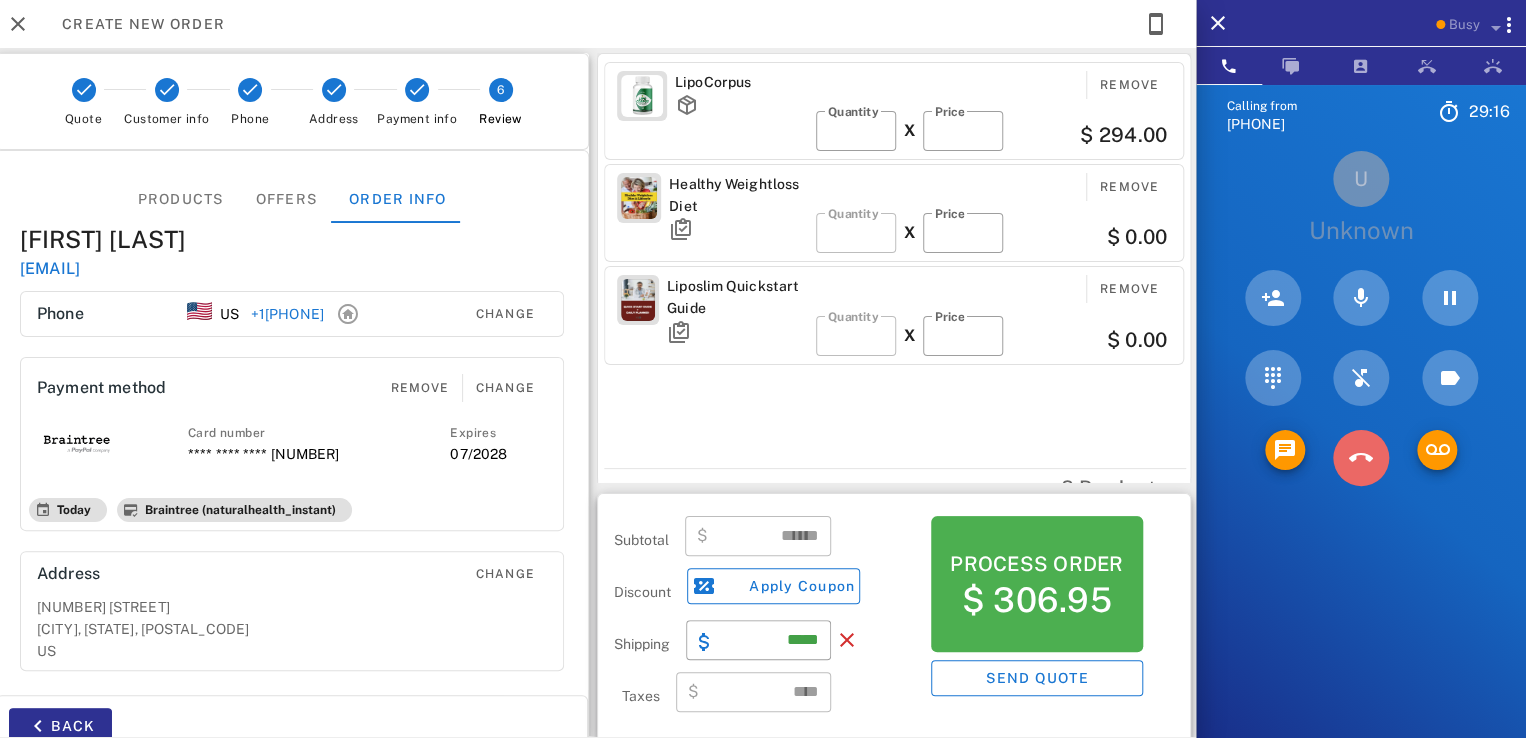 click at bounding box center (1361, 458) 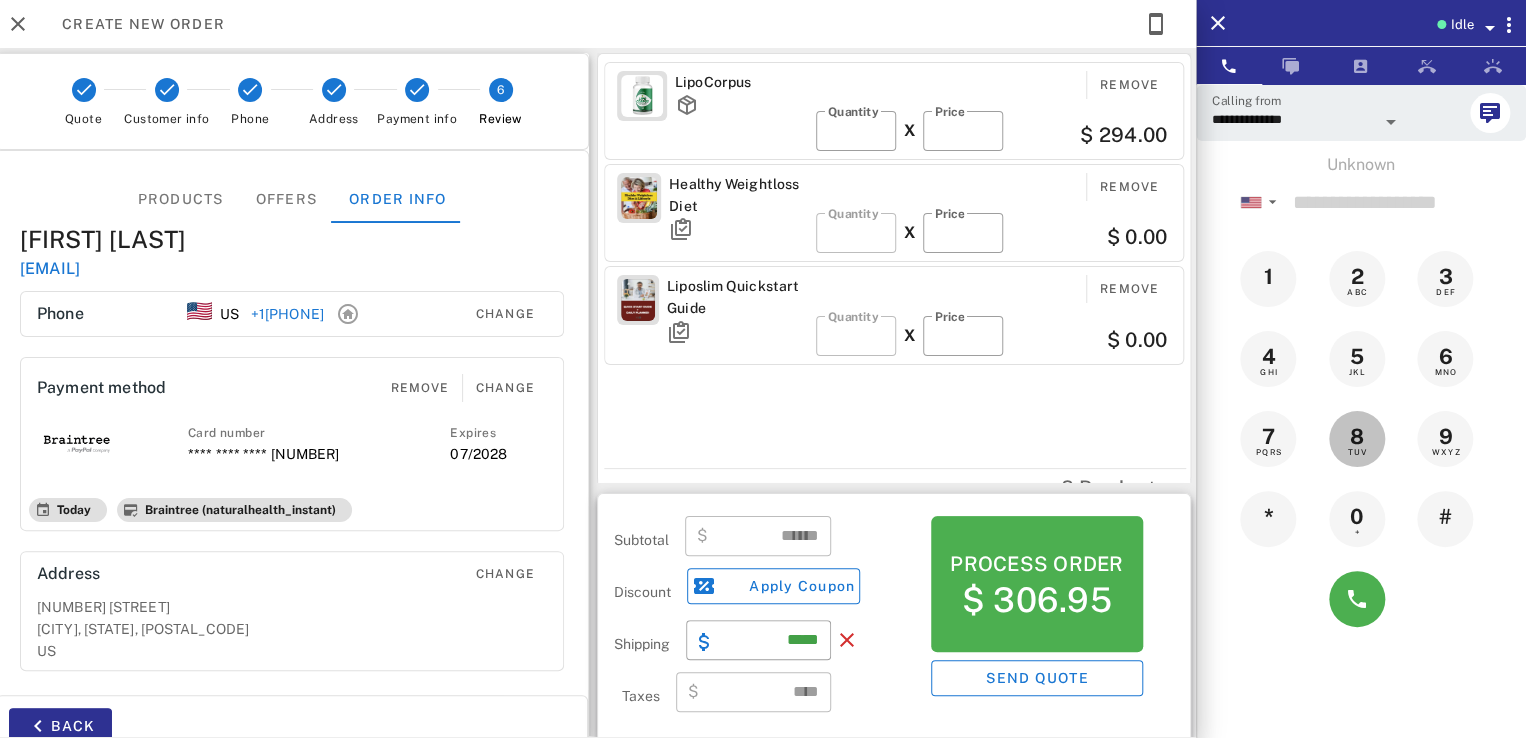 drag, startPoint x: 1358, startPoint y: 452, endPoint x: 1347, endPoint y: 376, distance: 76.79192 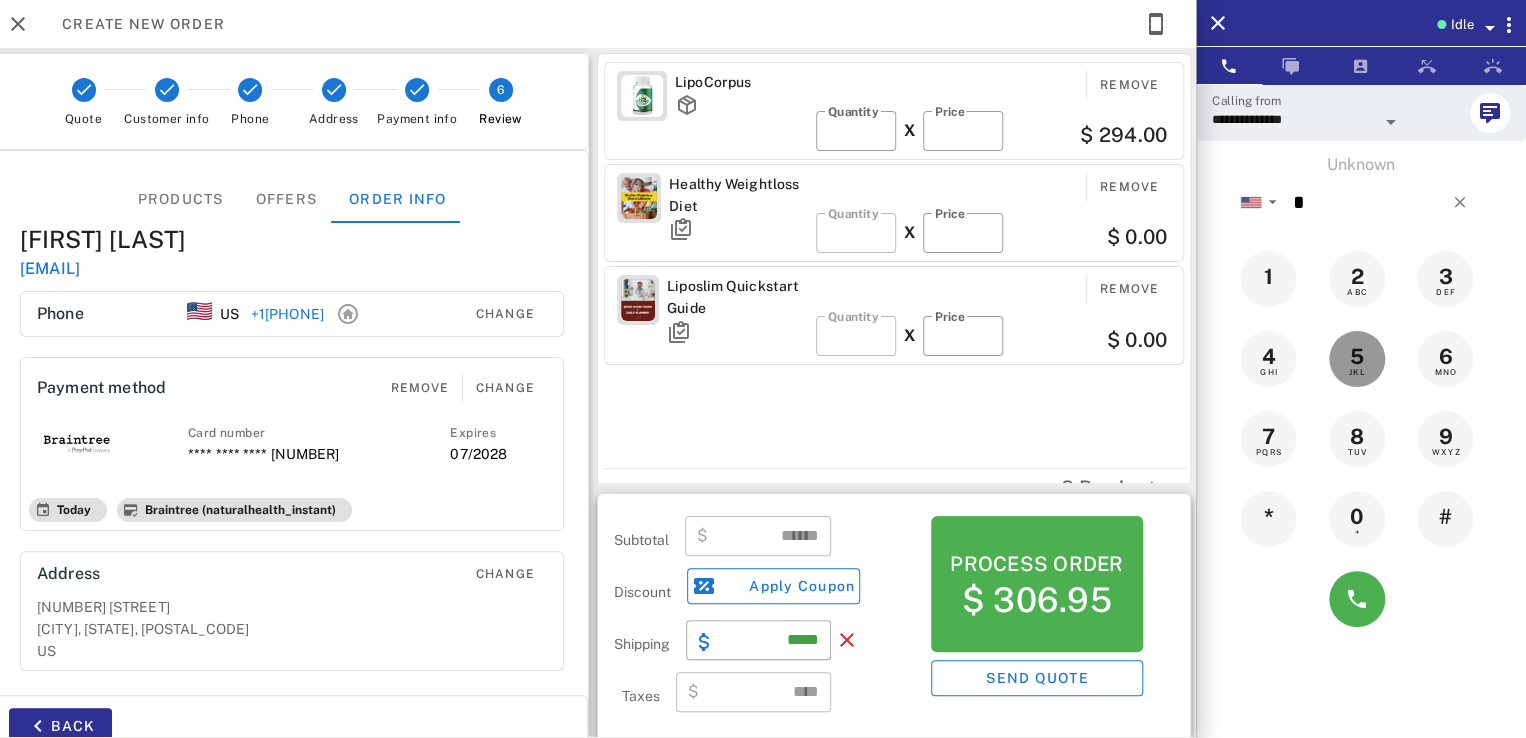click on "JKL" at bounding box center [1357, 372] 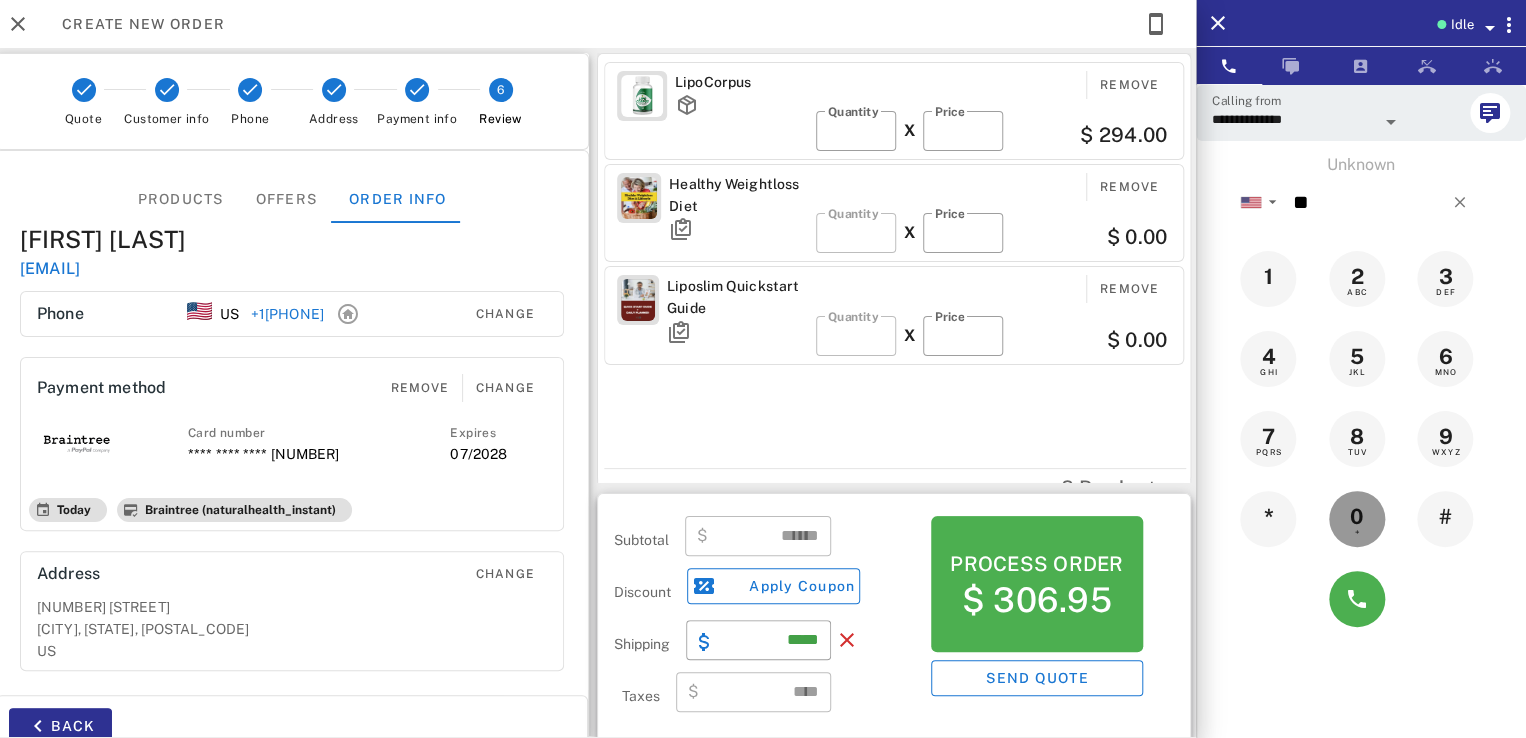 click on "+" at bounding box center [1357, 532] 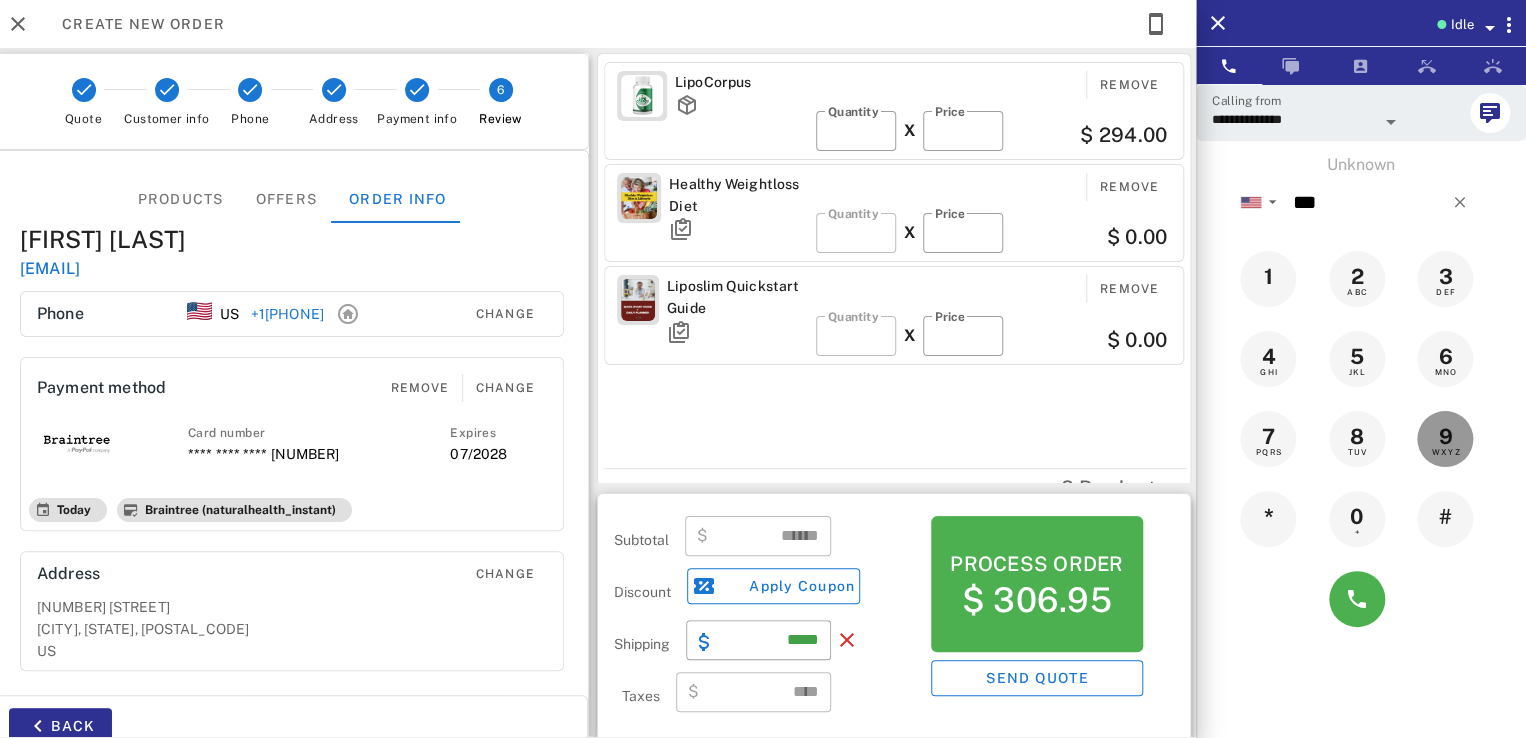 click on "9" at bounding box center (1445, 437) 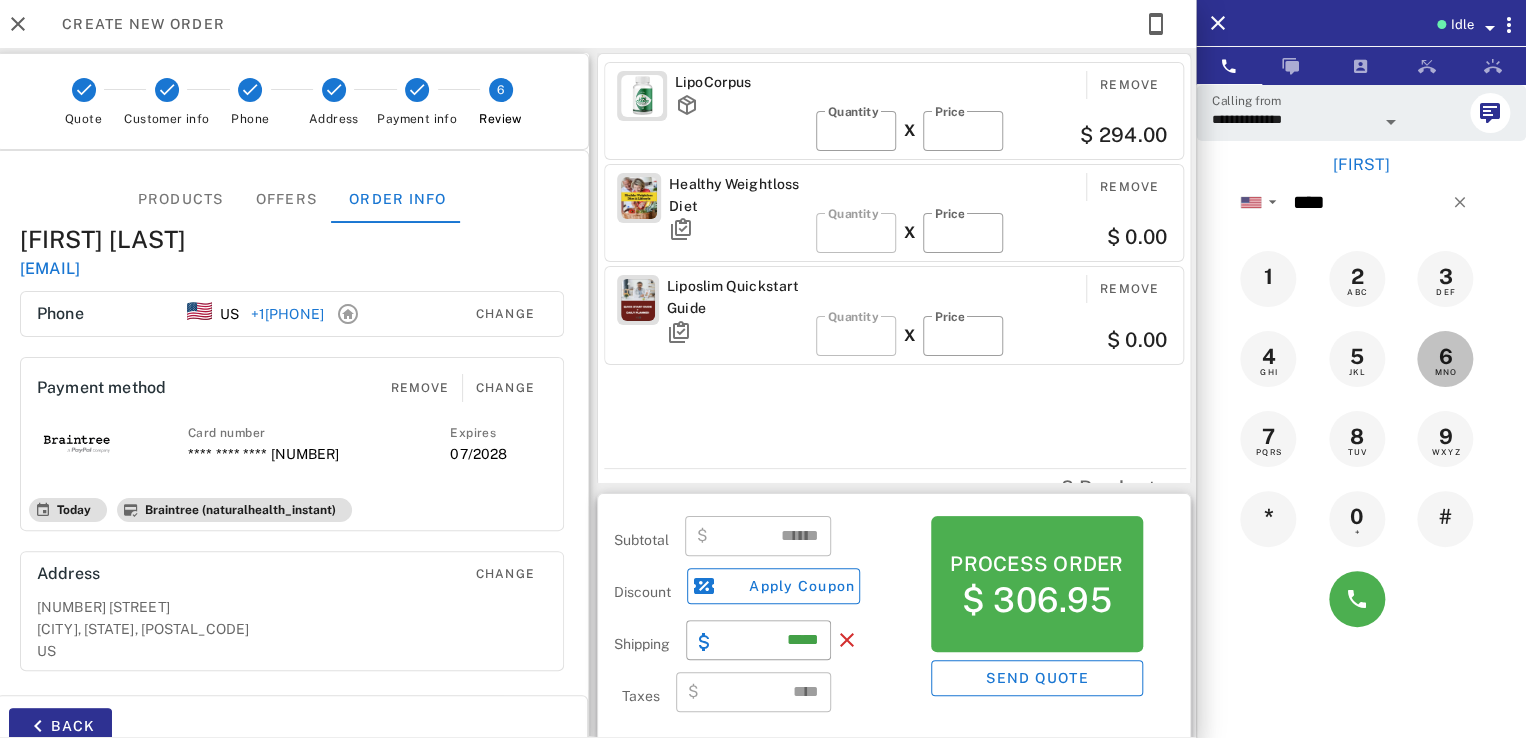 click on "6" at bounding box center [1445, 357] 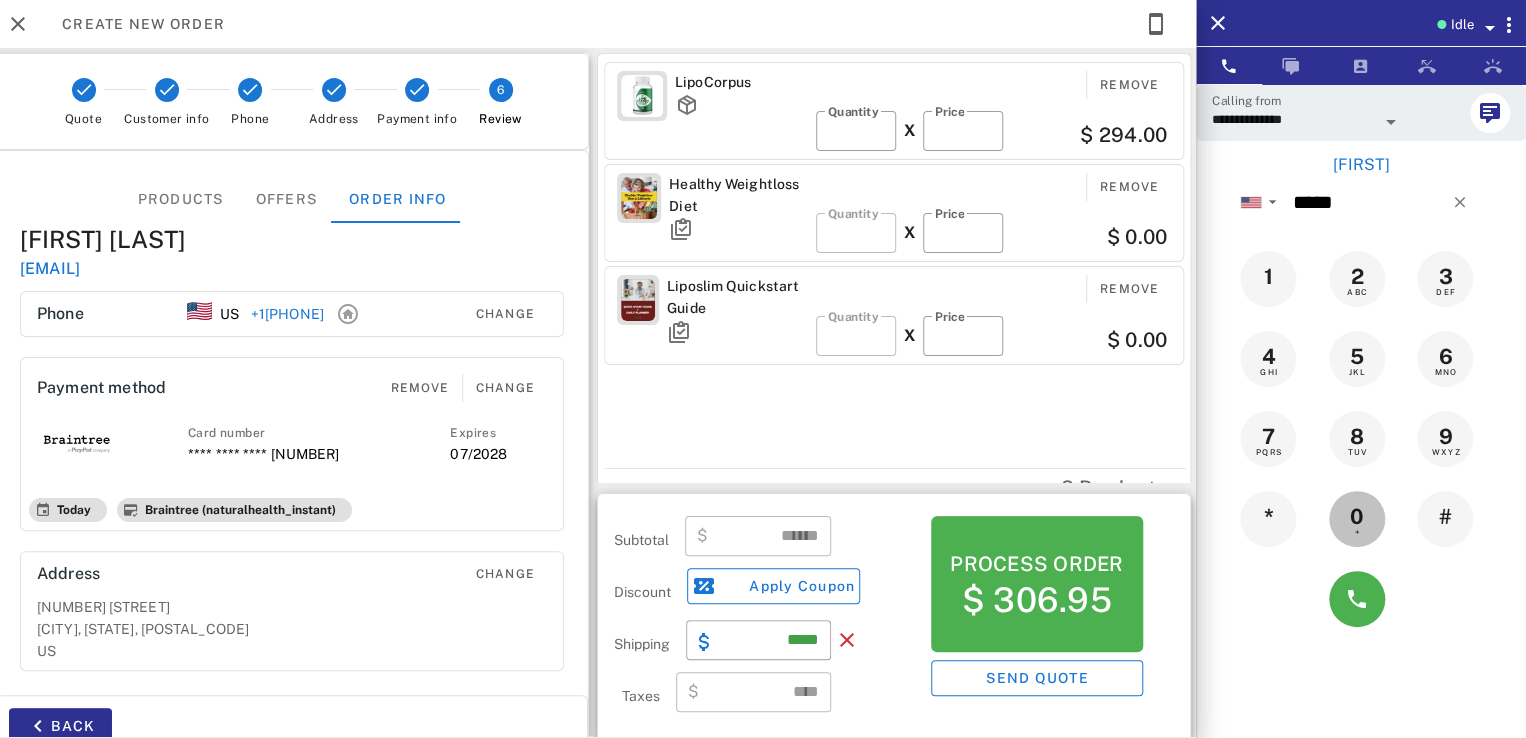click on "0 +" at bounding box center [1357, 517] 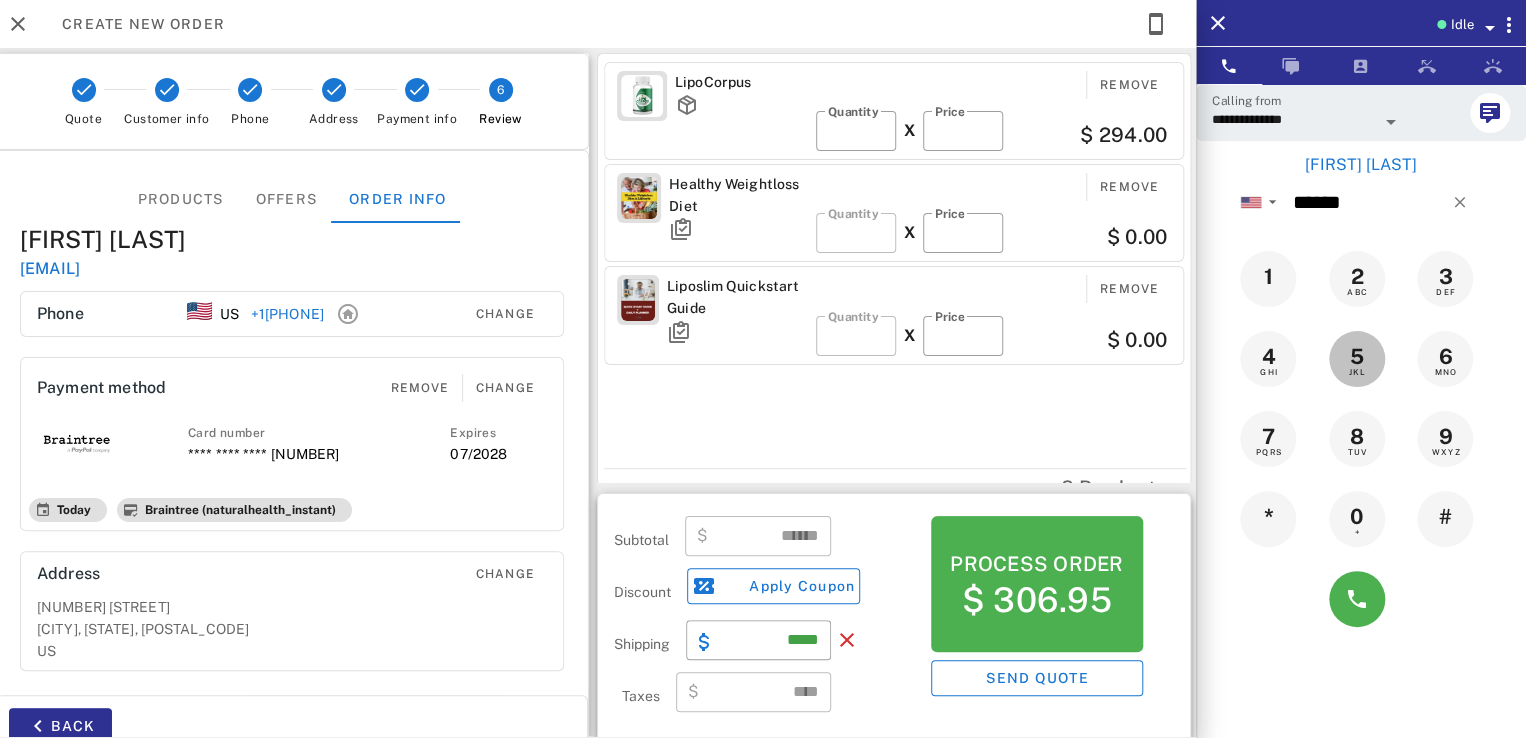 click on "JKL" at bounding box center (1357, 372) 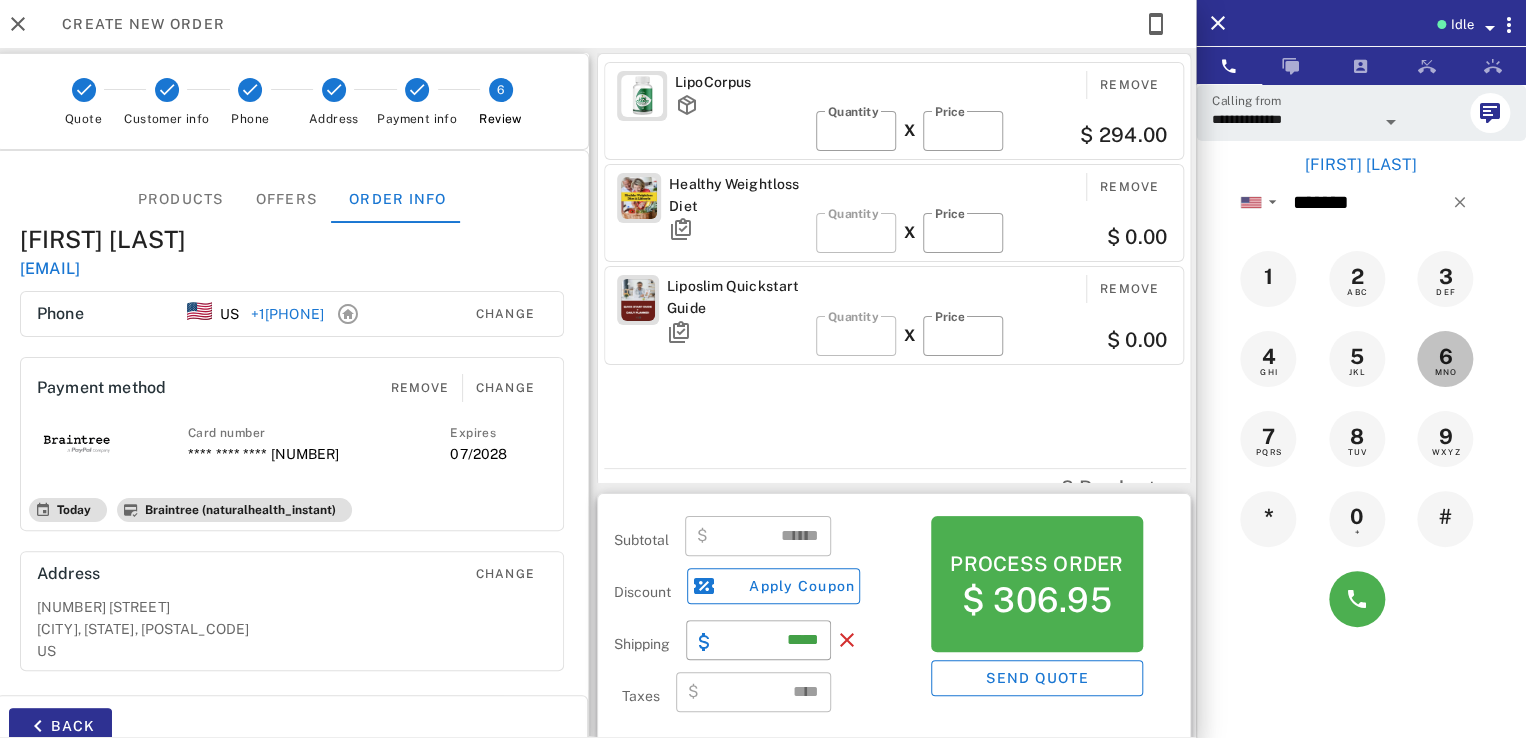 click on "6" at bounding box center (1445, 357) 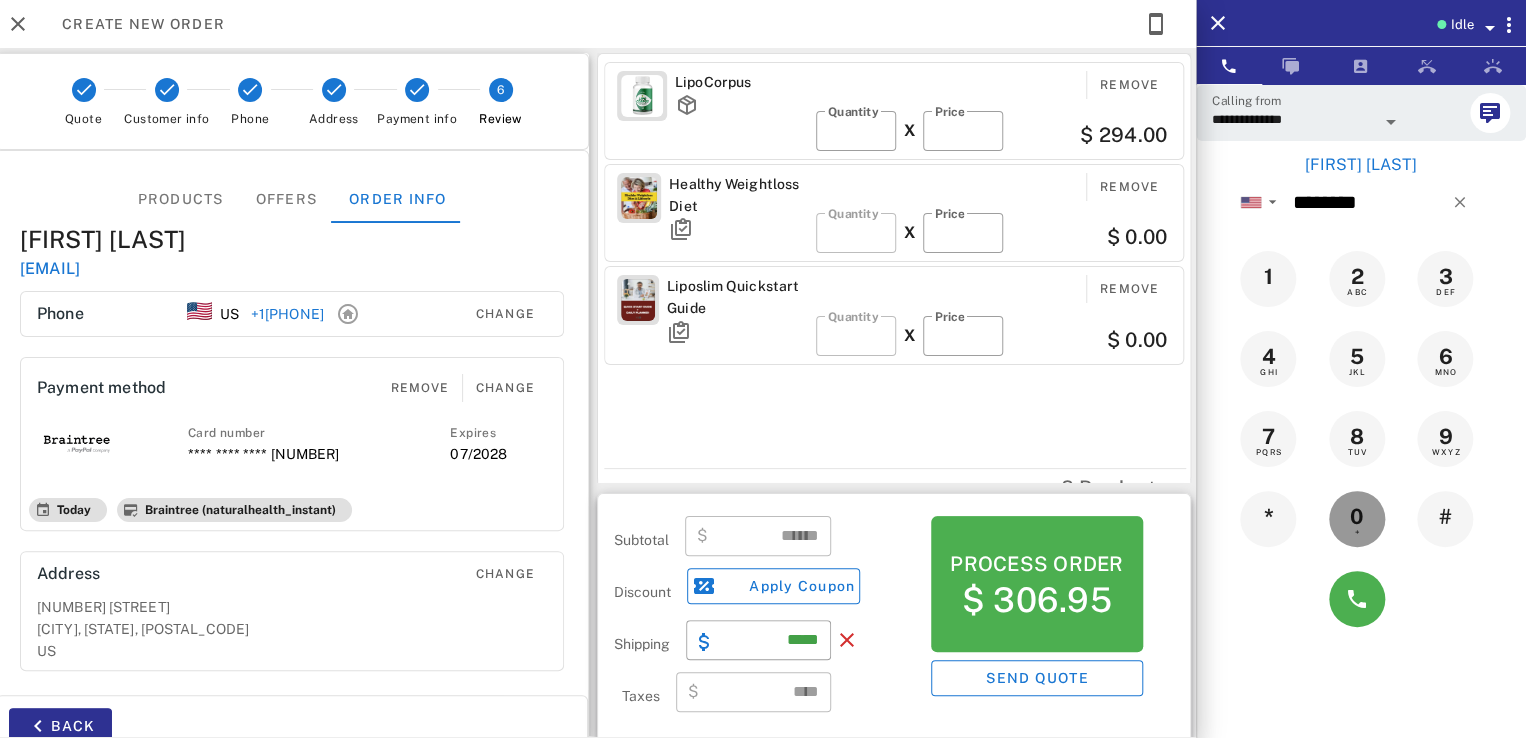 click on "0" at bounding box center (1357, 517) 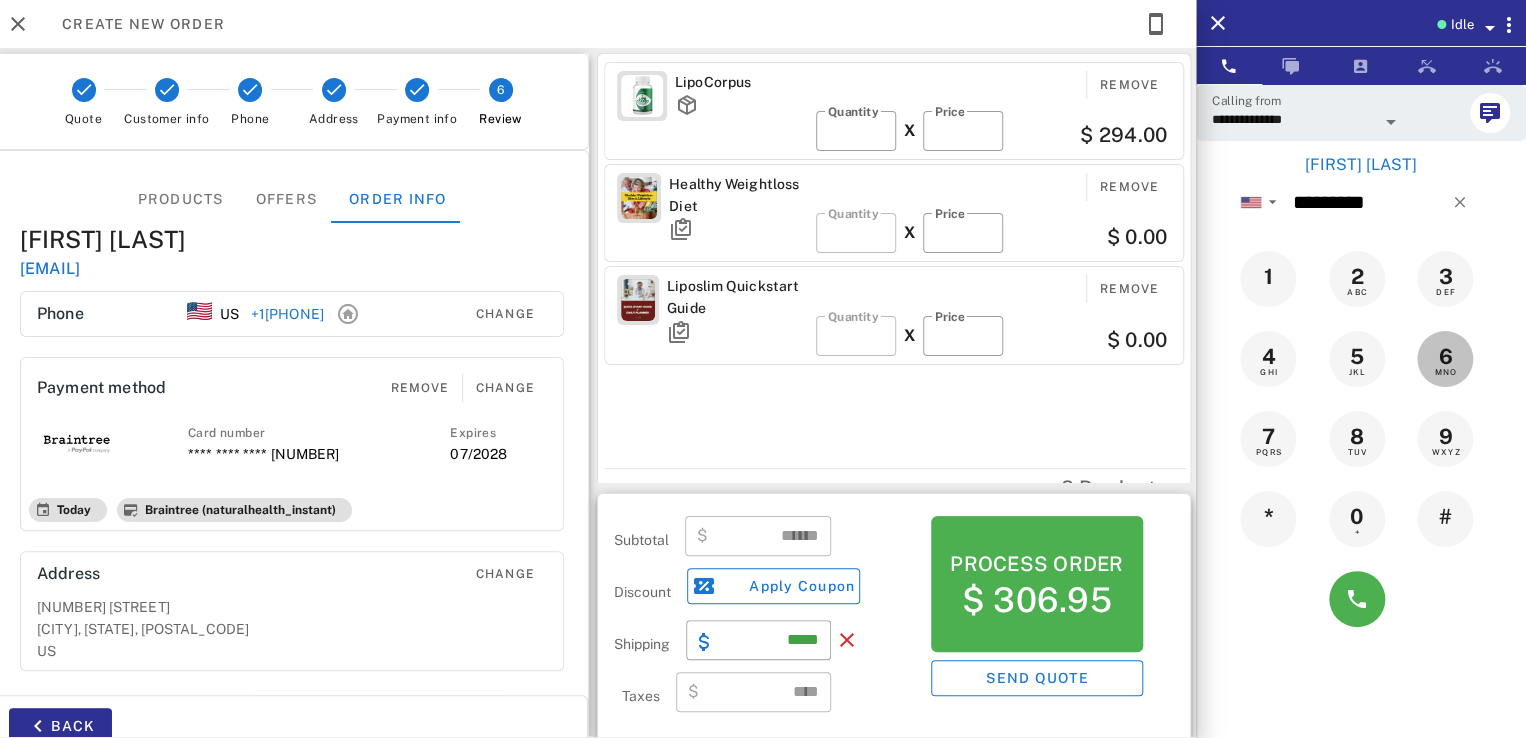 click on "MNO" at bounding box center [1445, 372] 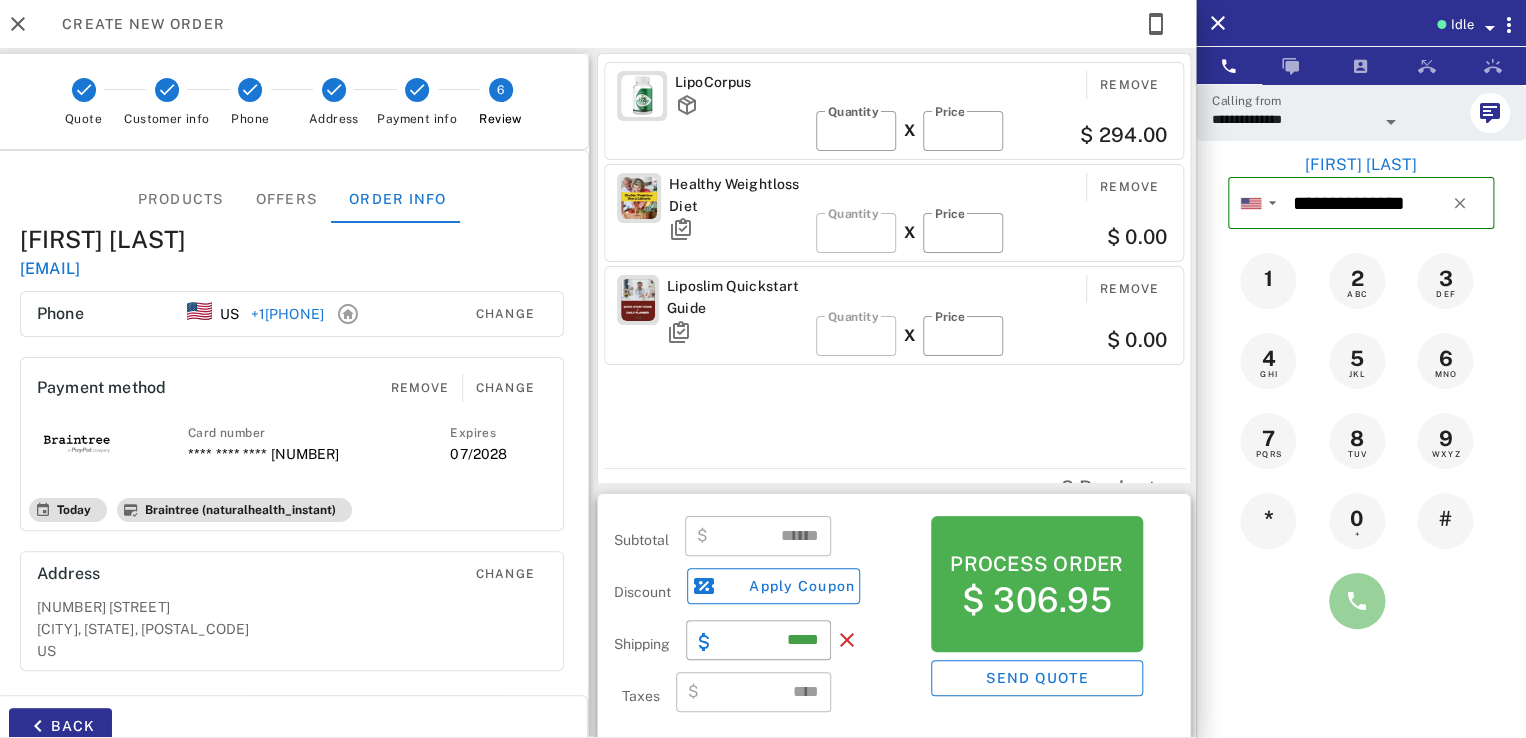 click at bounding box center [1357, 601] 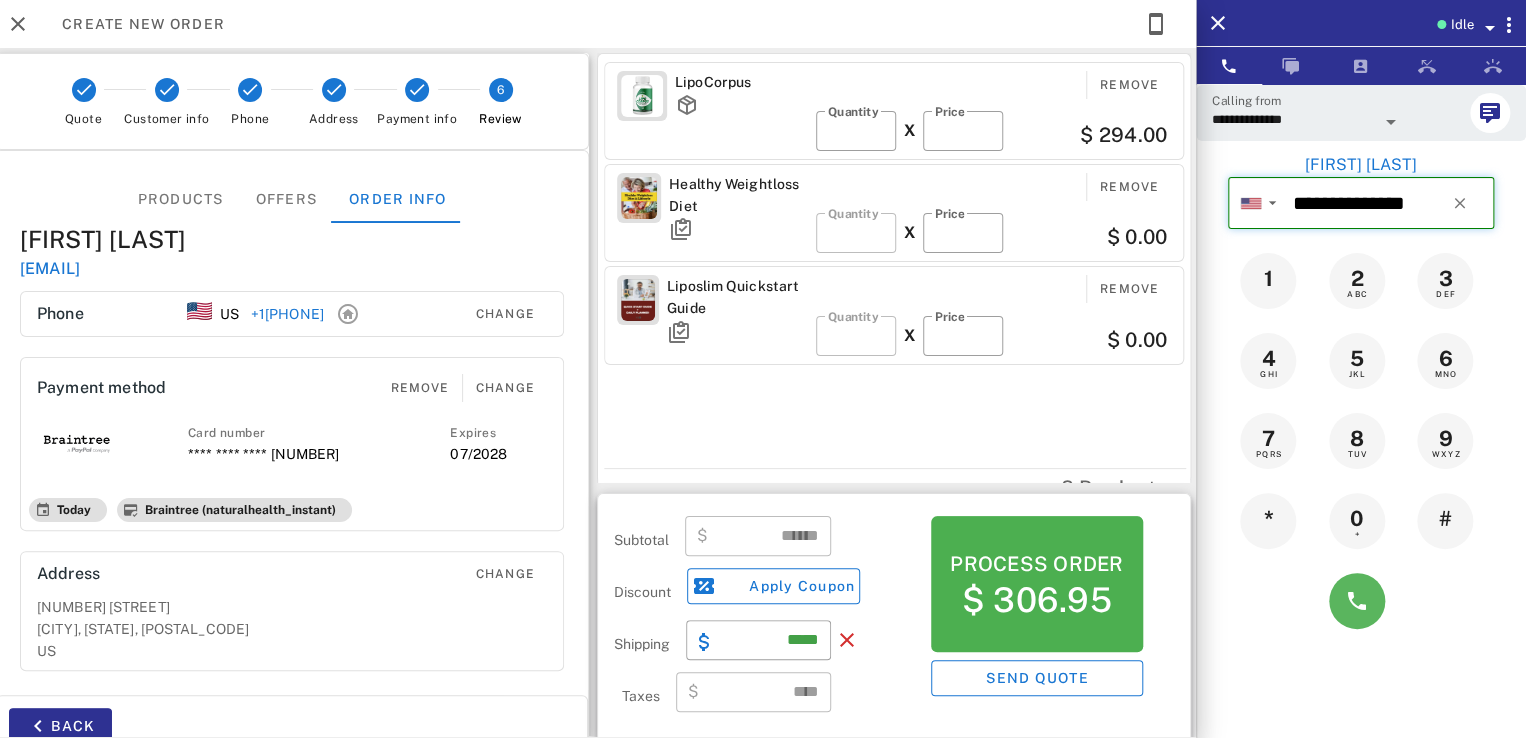 type on "**********" 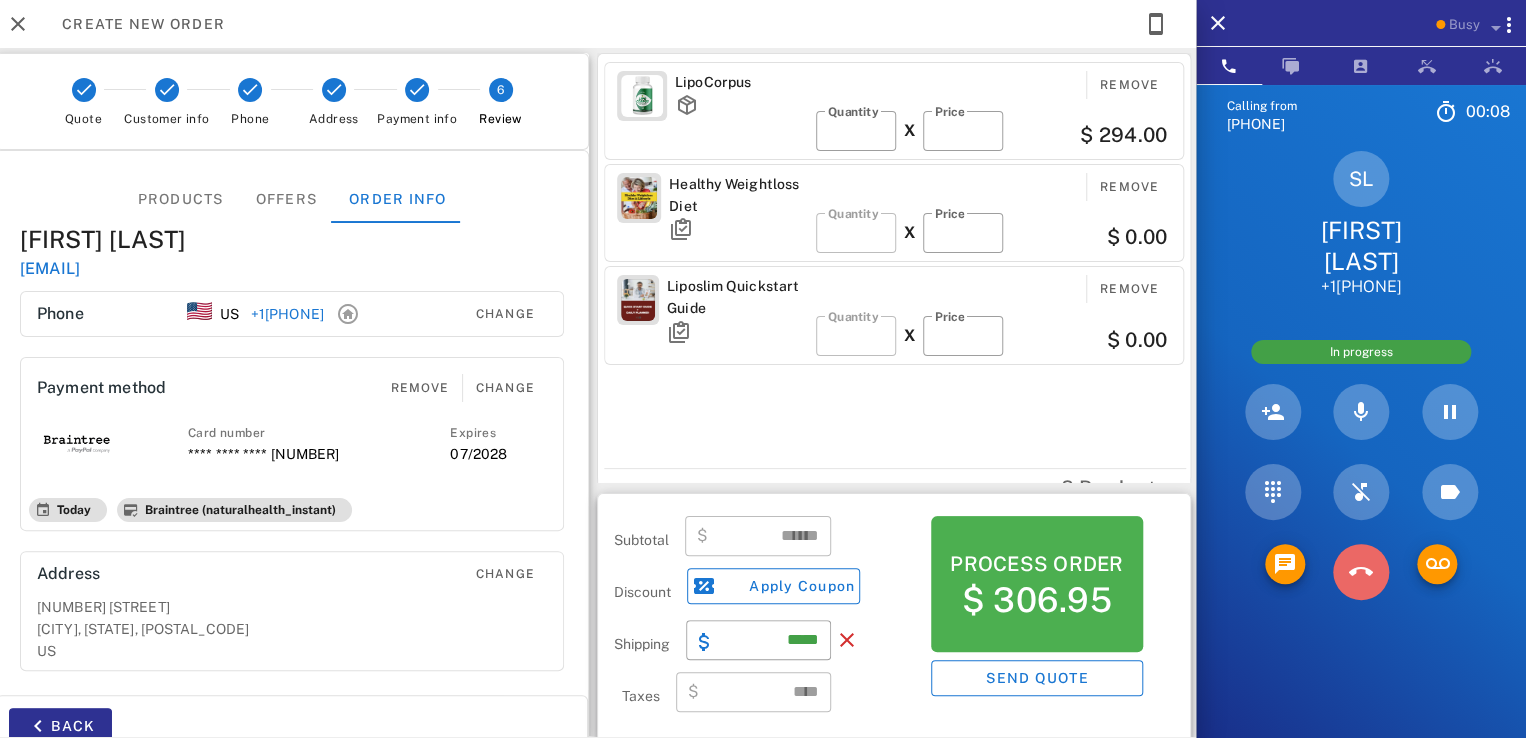 click at bounding box center (1361, 572) 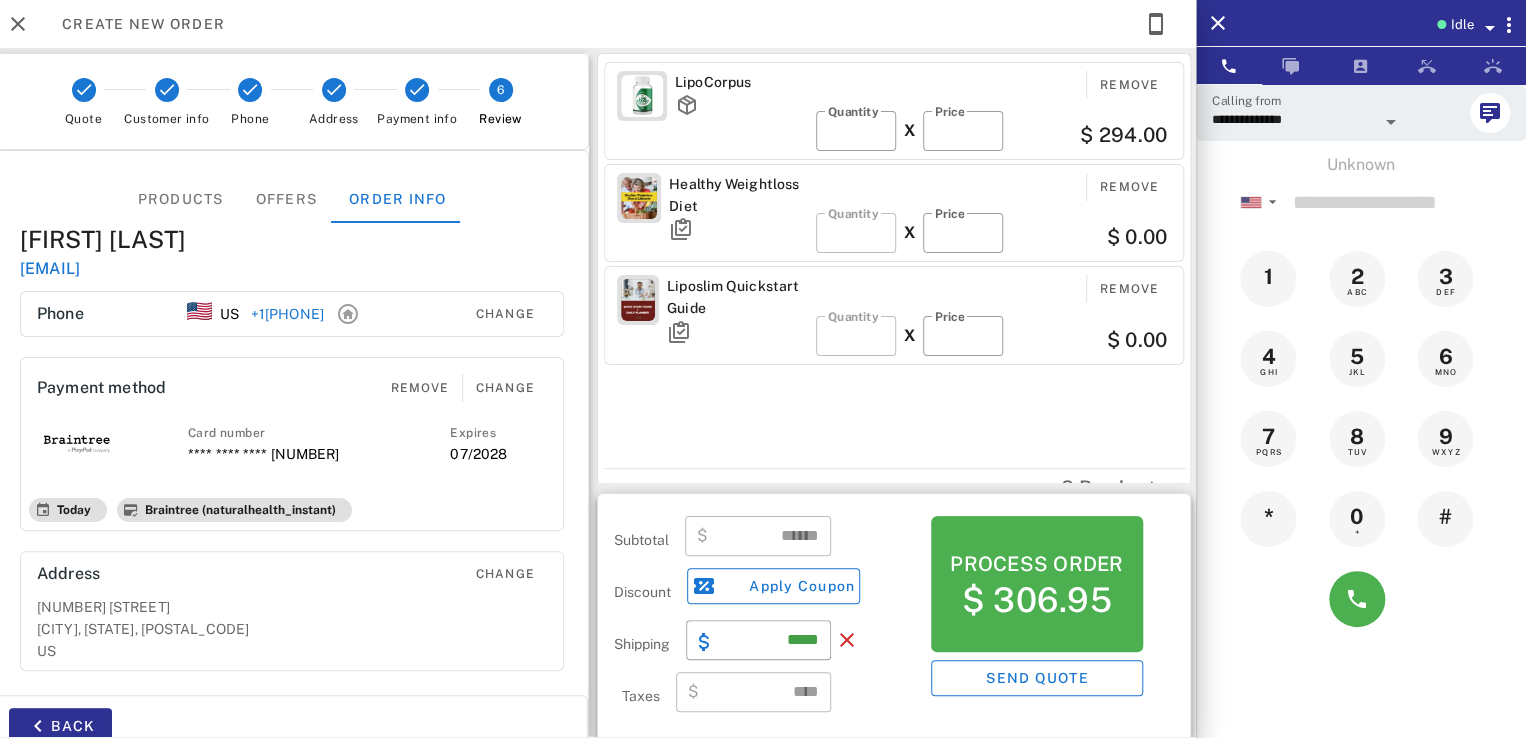 click on "**********" at bounding box center (1293, 119) 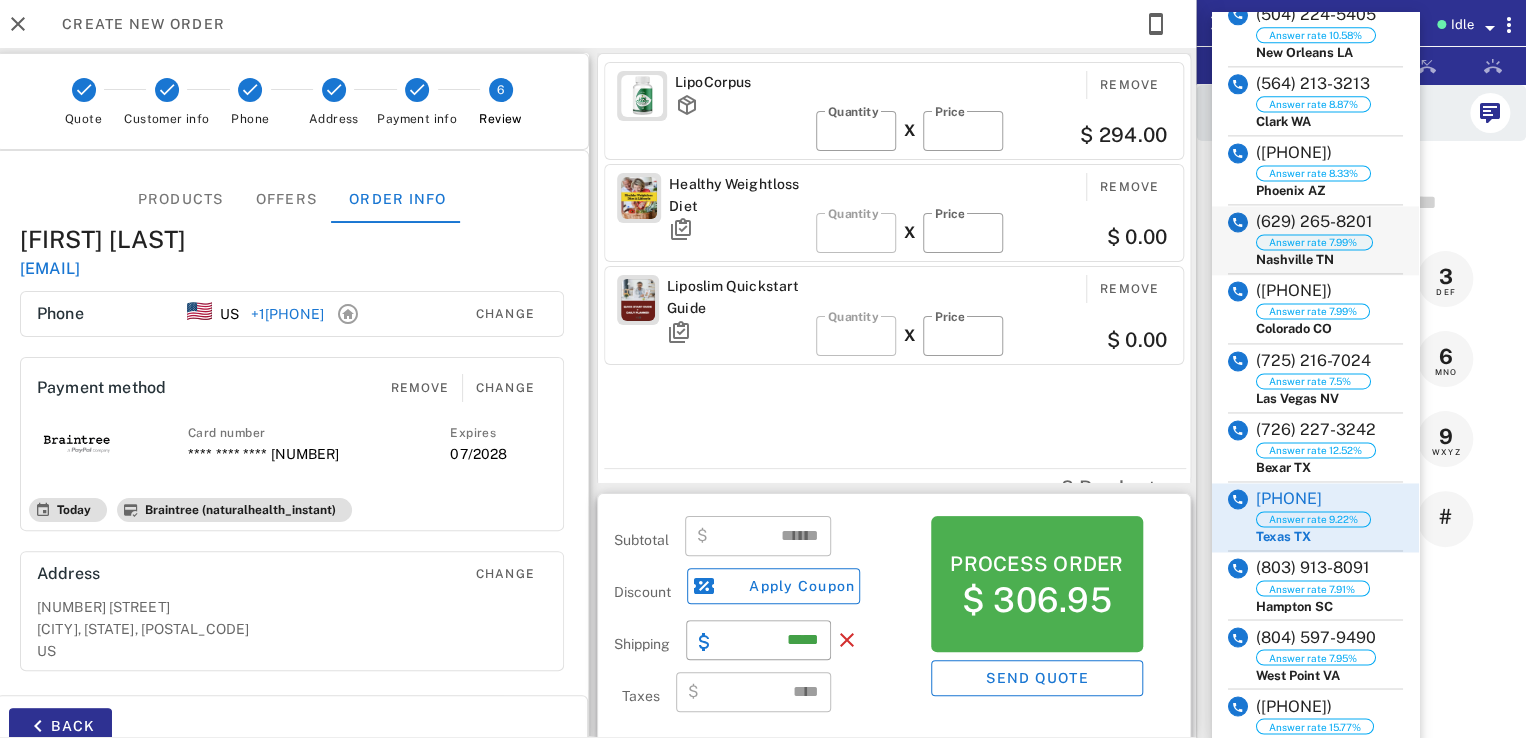 scroll, scrollTop: 1532, scrollLeft: 0, axis: vertical 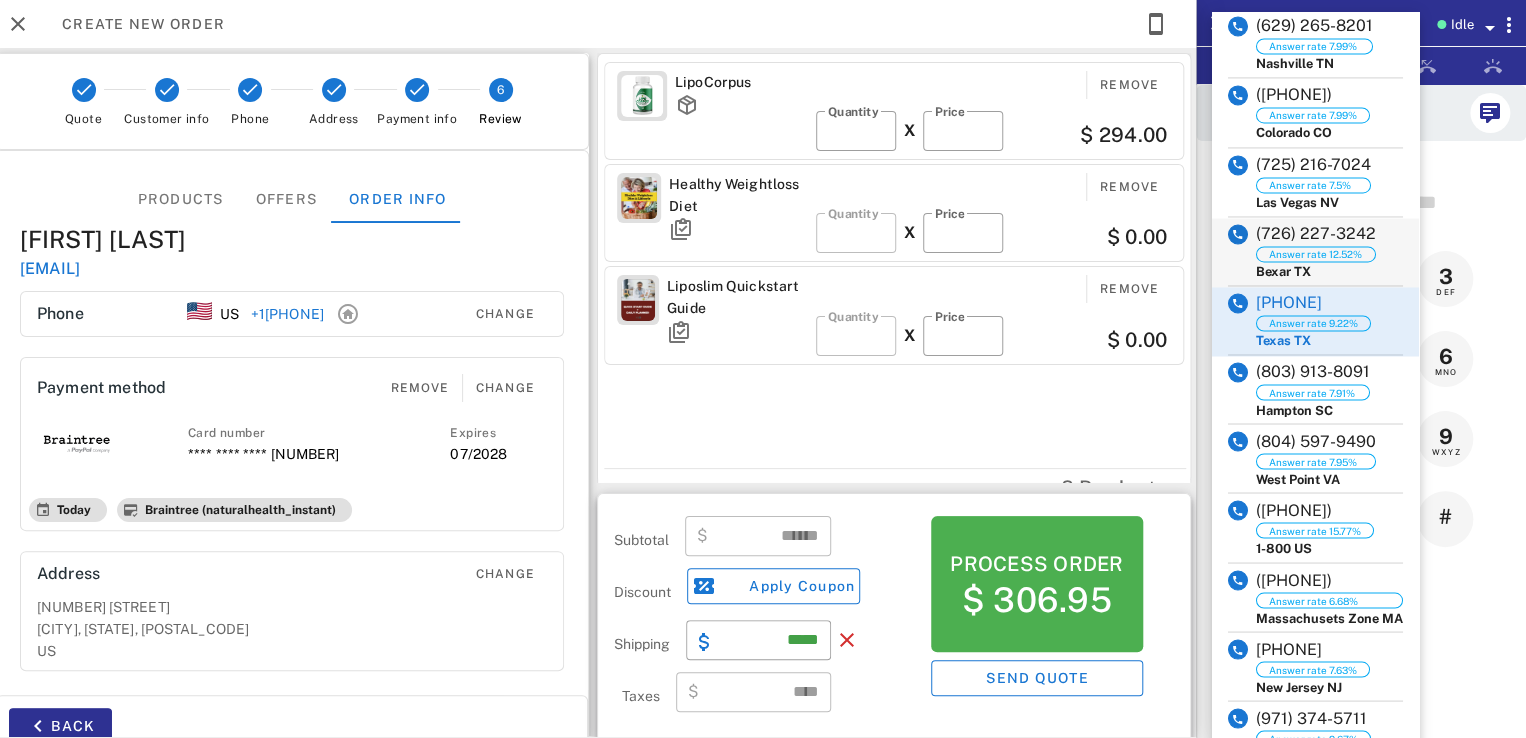 click on "(726) 227-3242" at bounding box center (1316, 234) 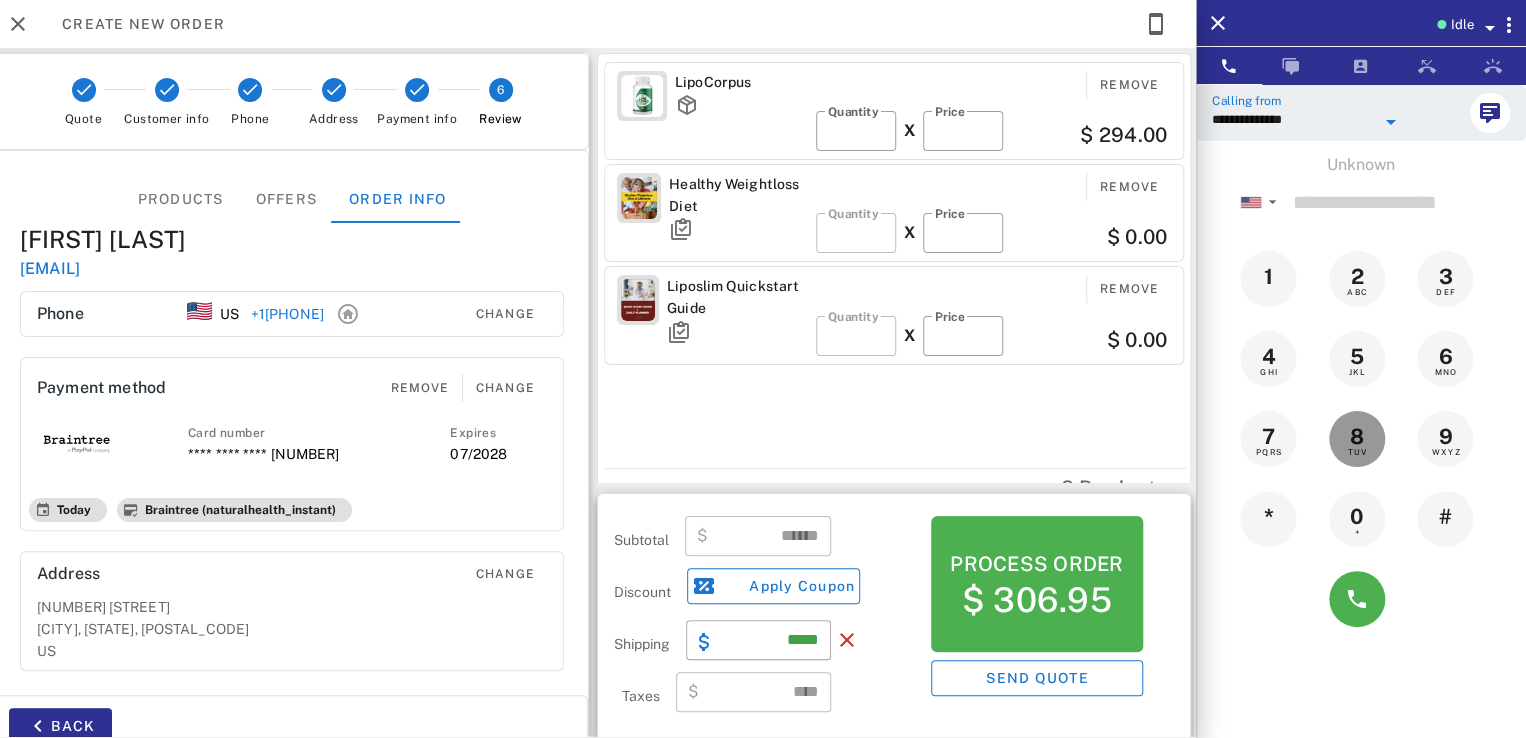 click on "8" at bounding box center (1357, 437) 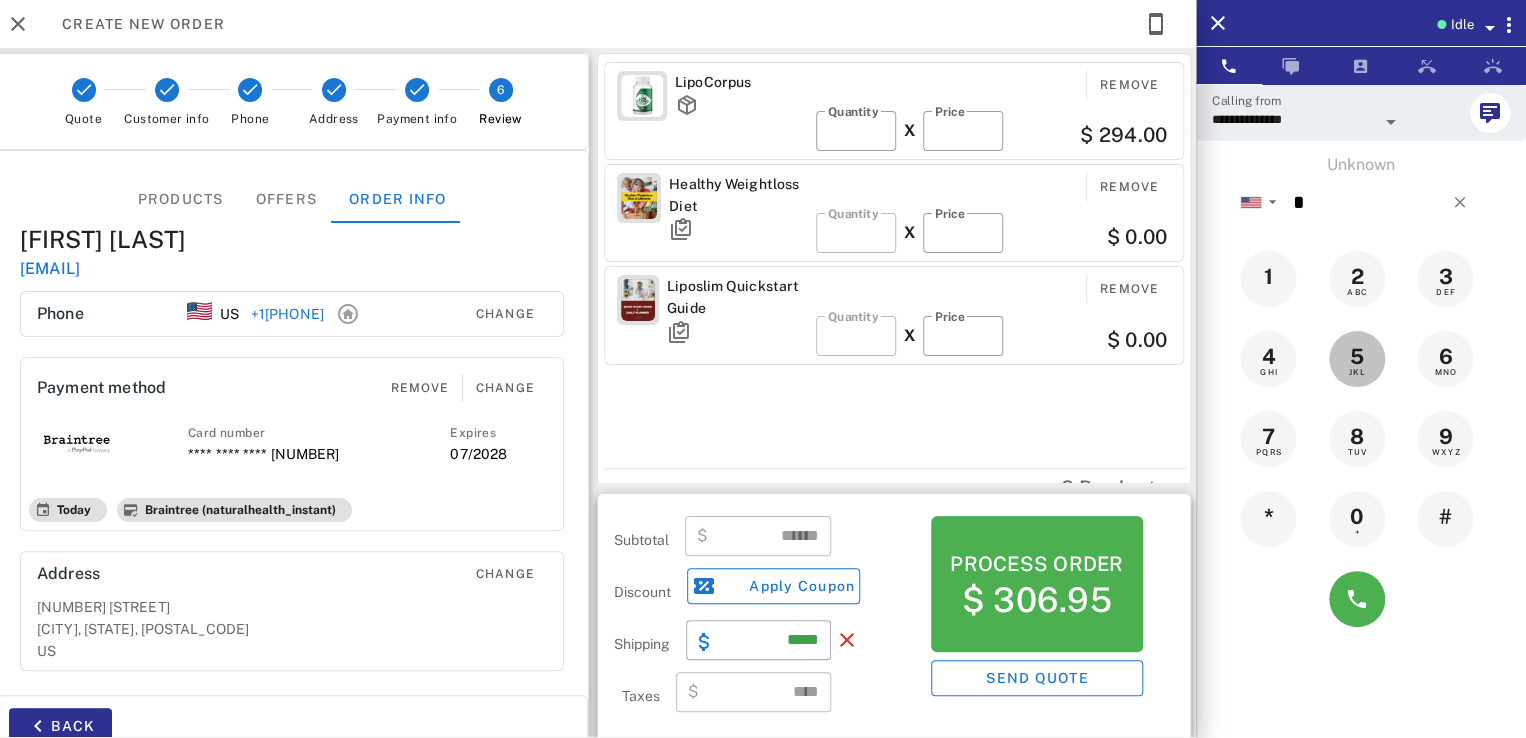 click on "JKL" at bounding box center [1357, 372] 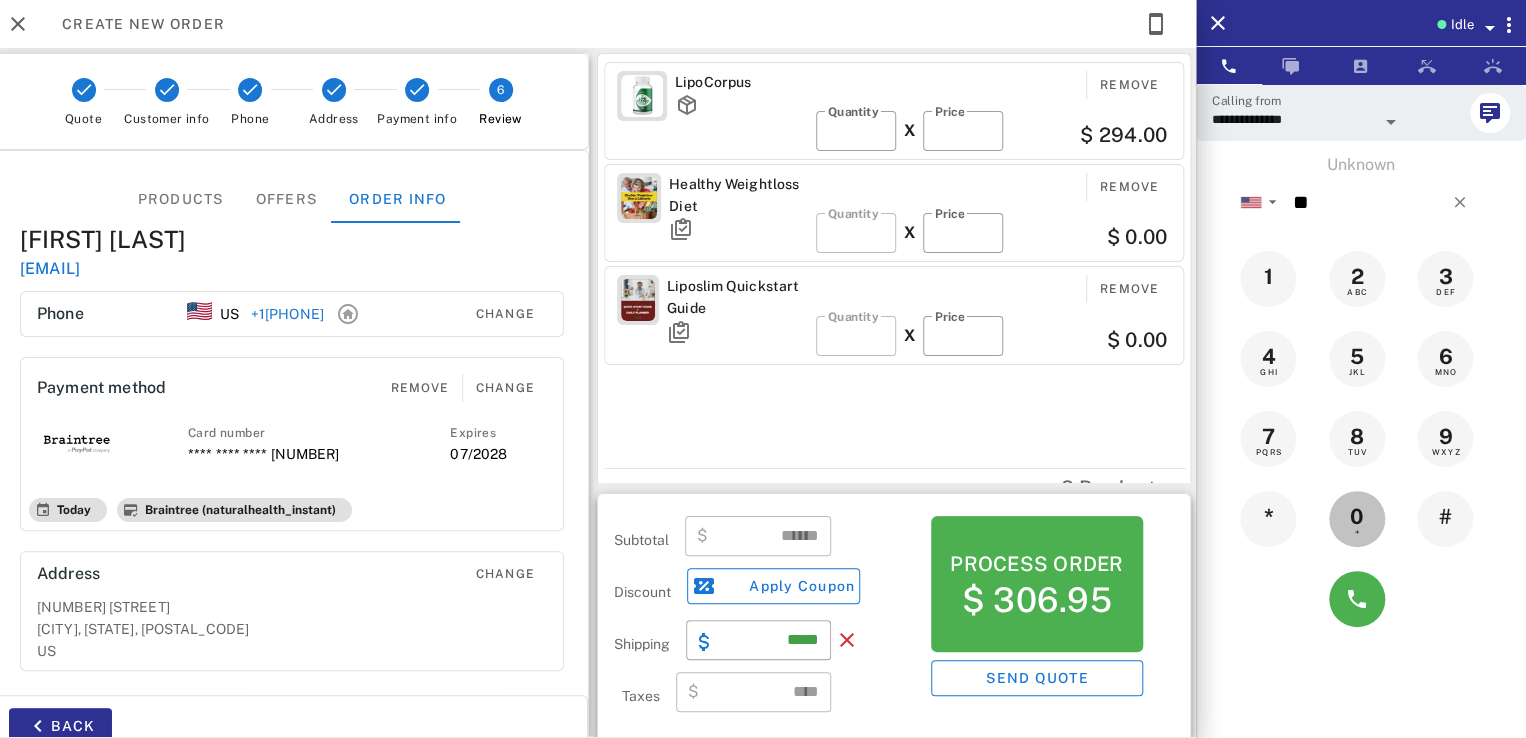click on "0" at bounding box center [1357, 517] 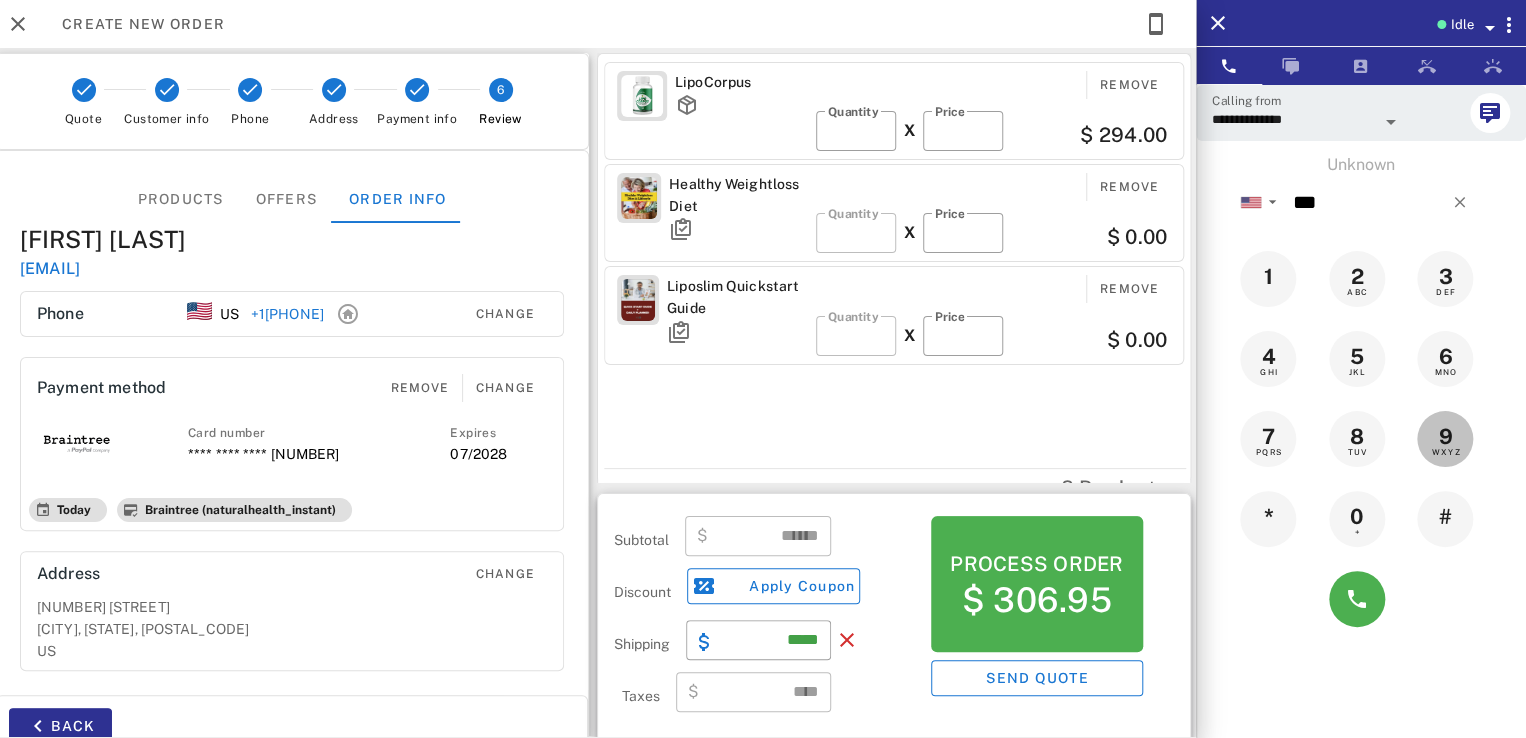 click on "9" at bounding box center (1445, 437) 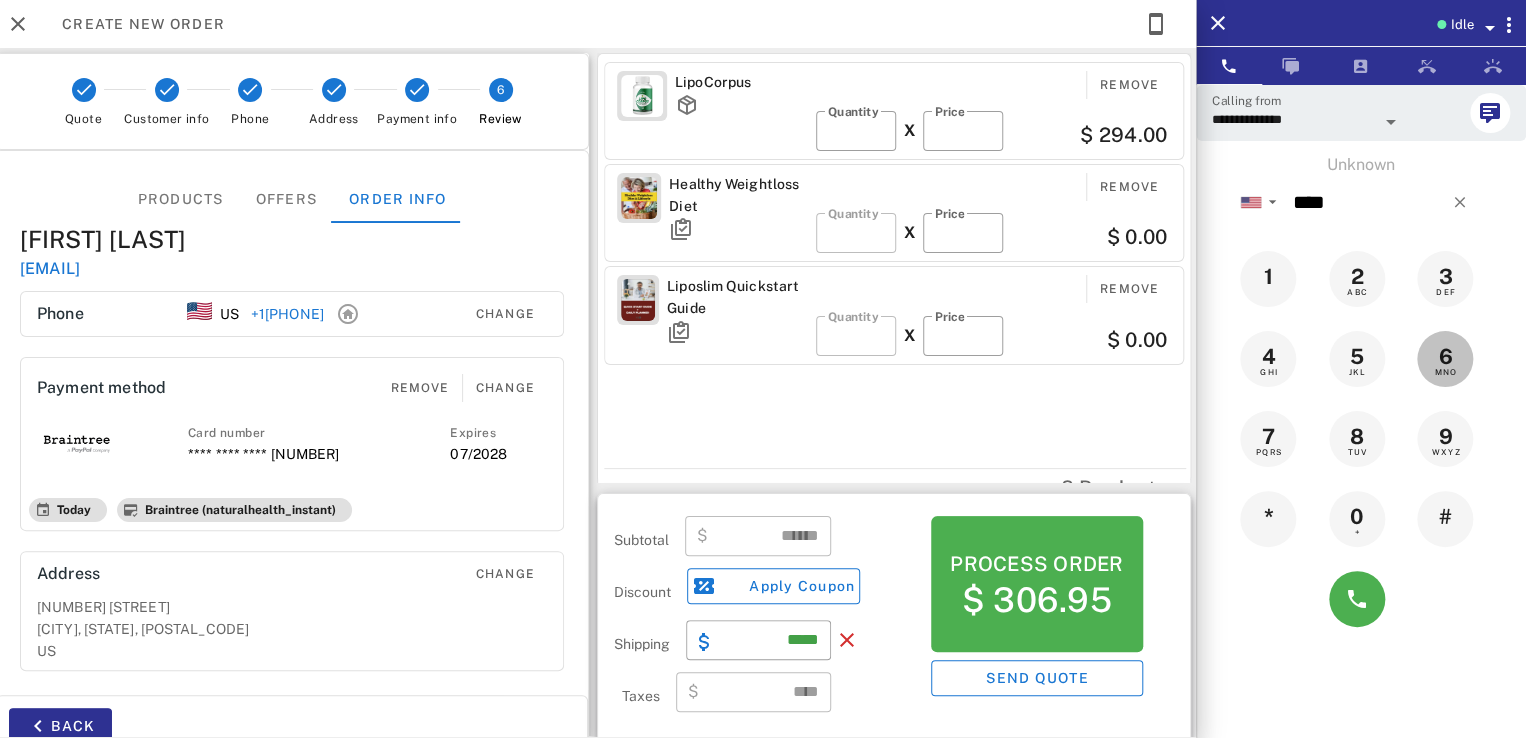 click on "6 MNO" at bounding box center (1445, 357) 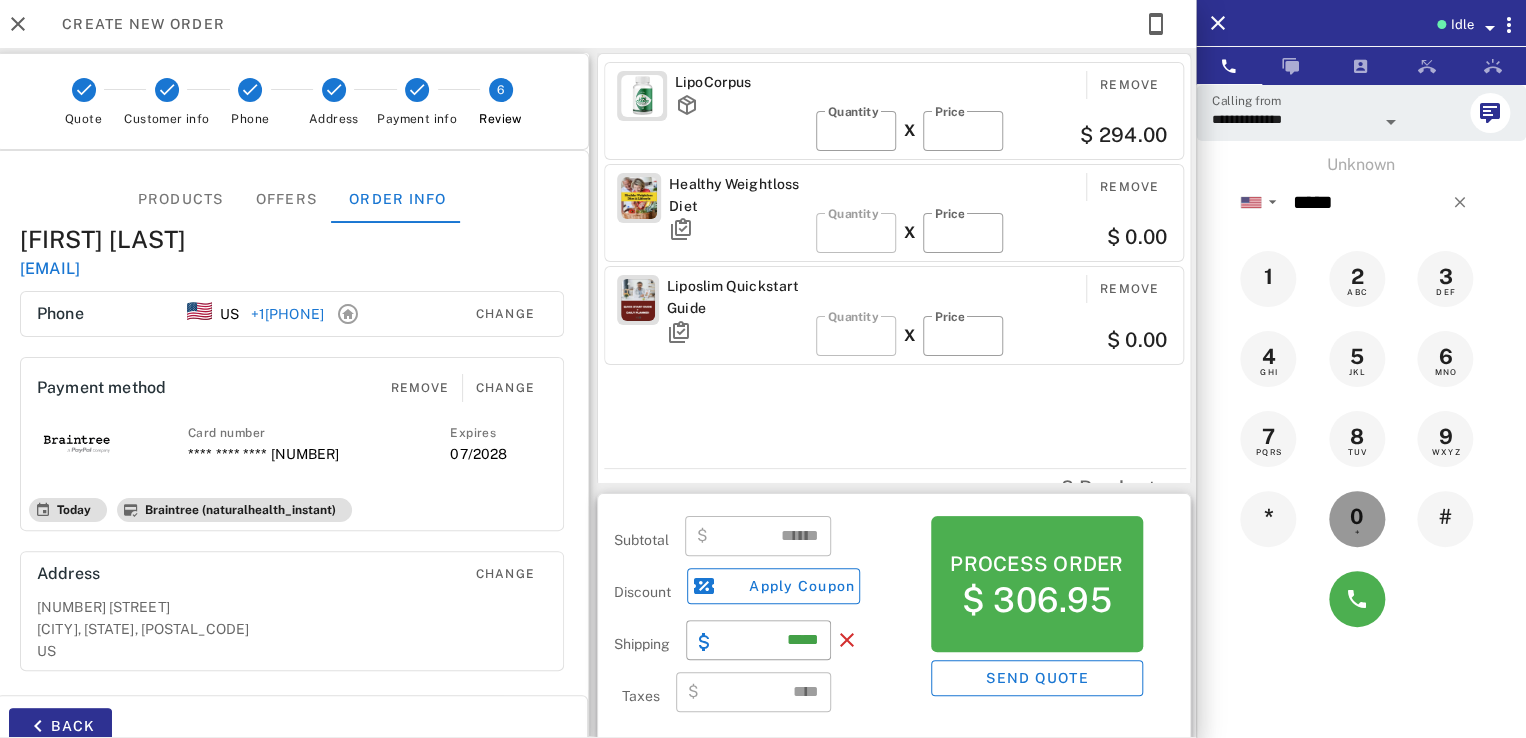 click on "0" at bounding box center [1357, 517] 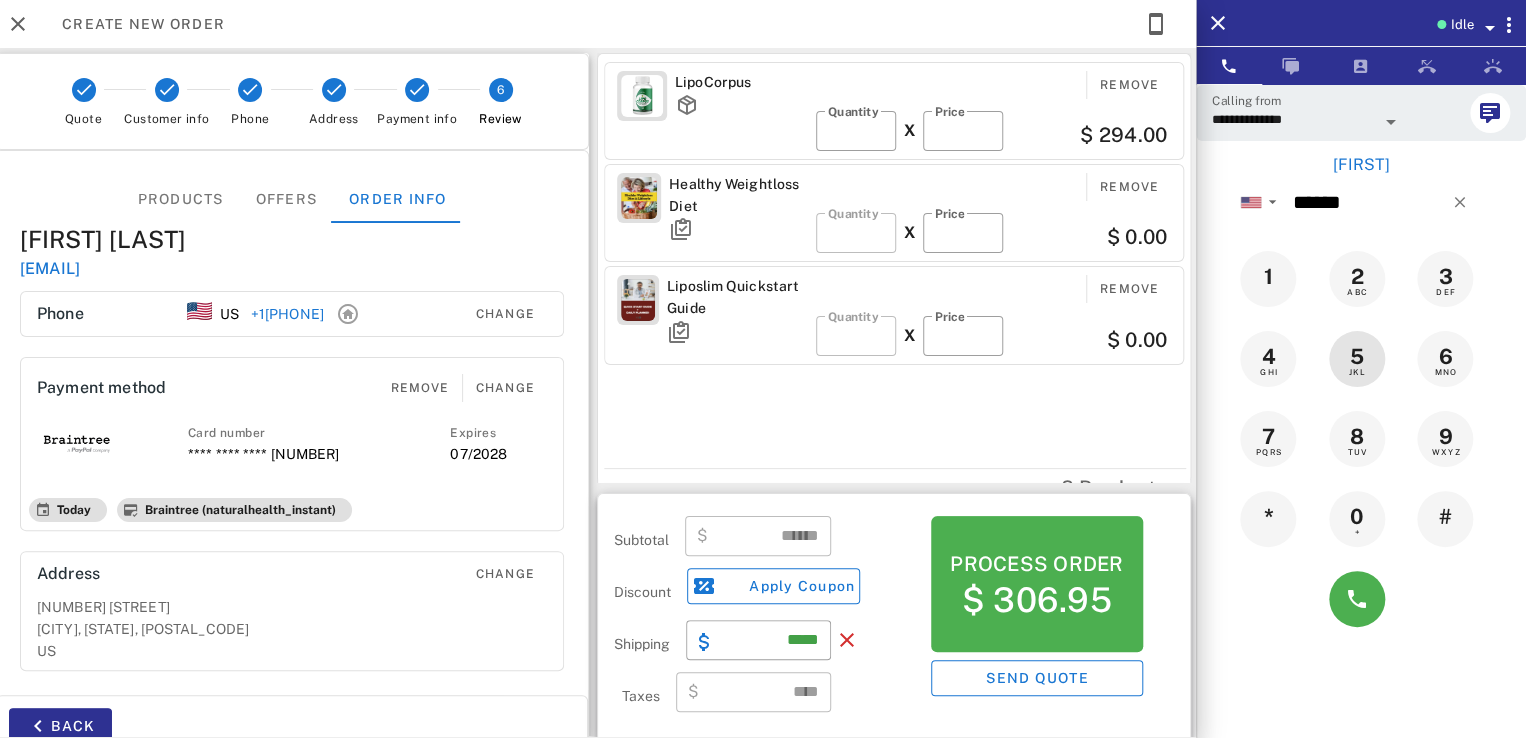 drag, startPoint x: 1384, startPoint y: 375, endPoint x: 1372, endPoint y: 371, distance: 12.649111 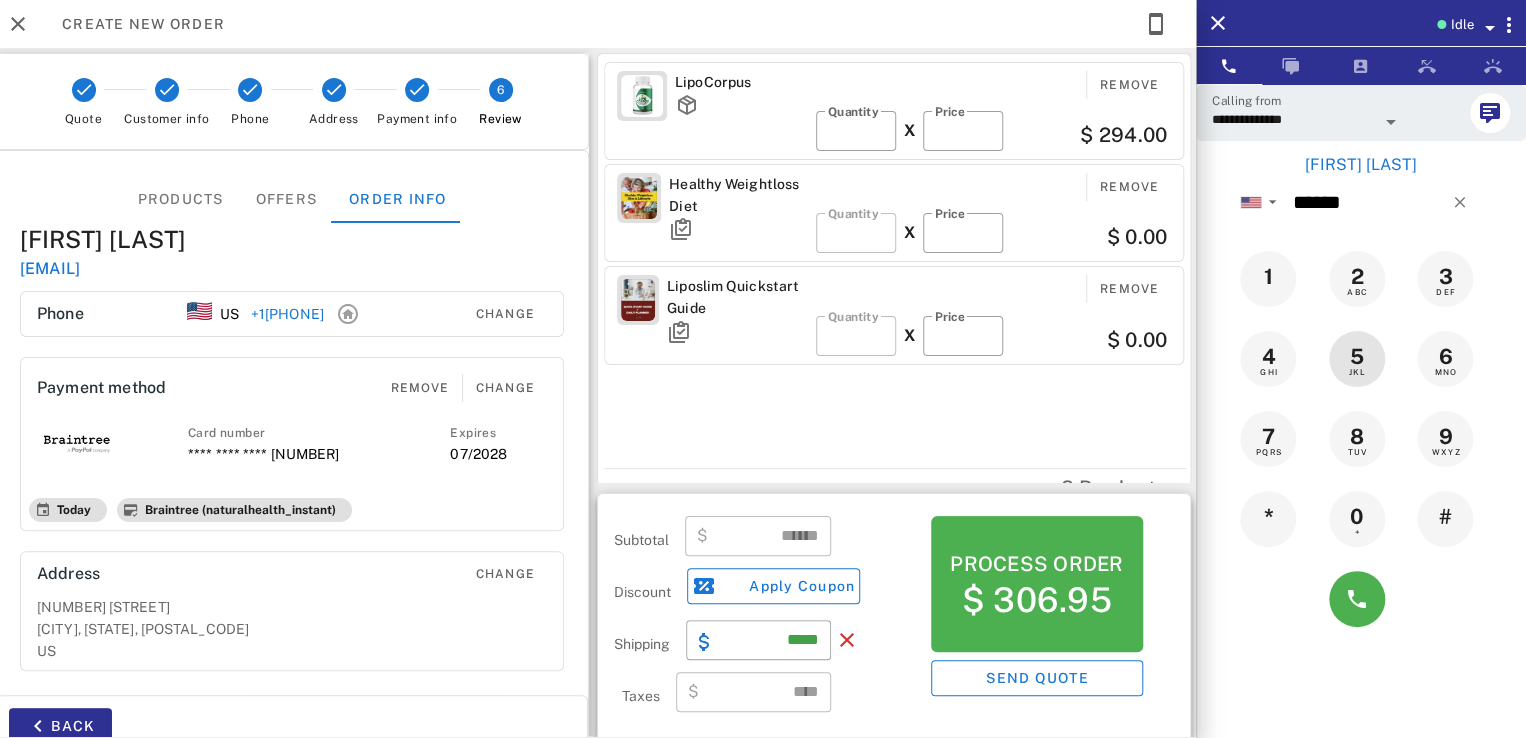 drag, startPoint x: 1387, startPoint y: 367, endPoint x: 1365, endPoint y: 365, distance: 22.090721 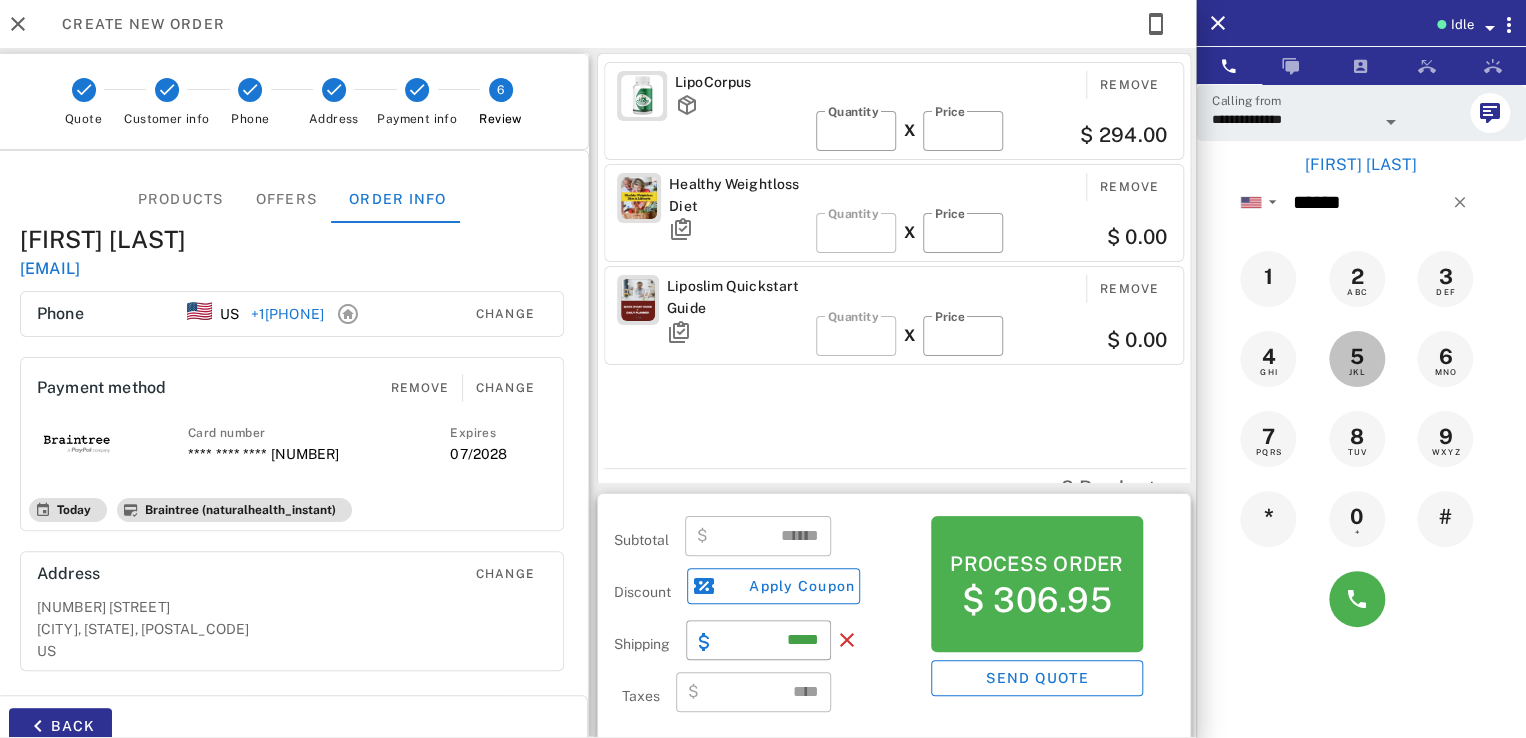 click on "JKL" at bounding box center (1357, 372) 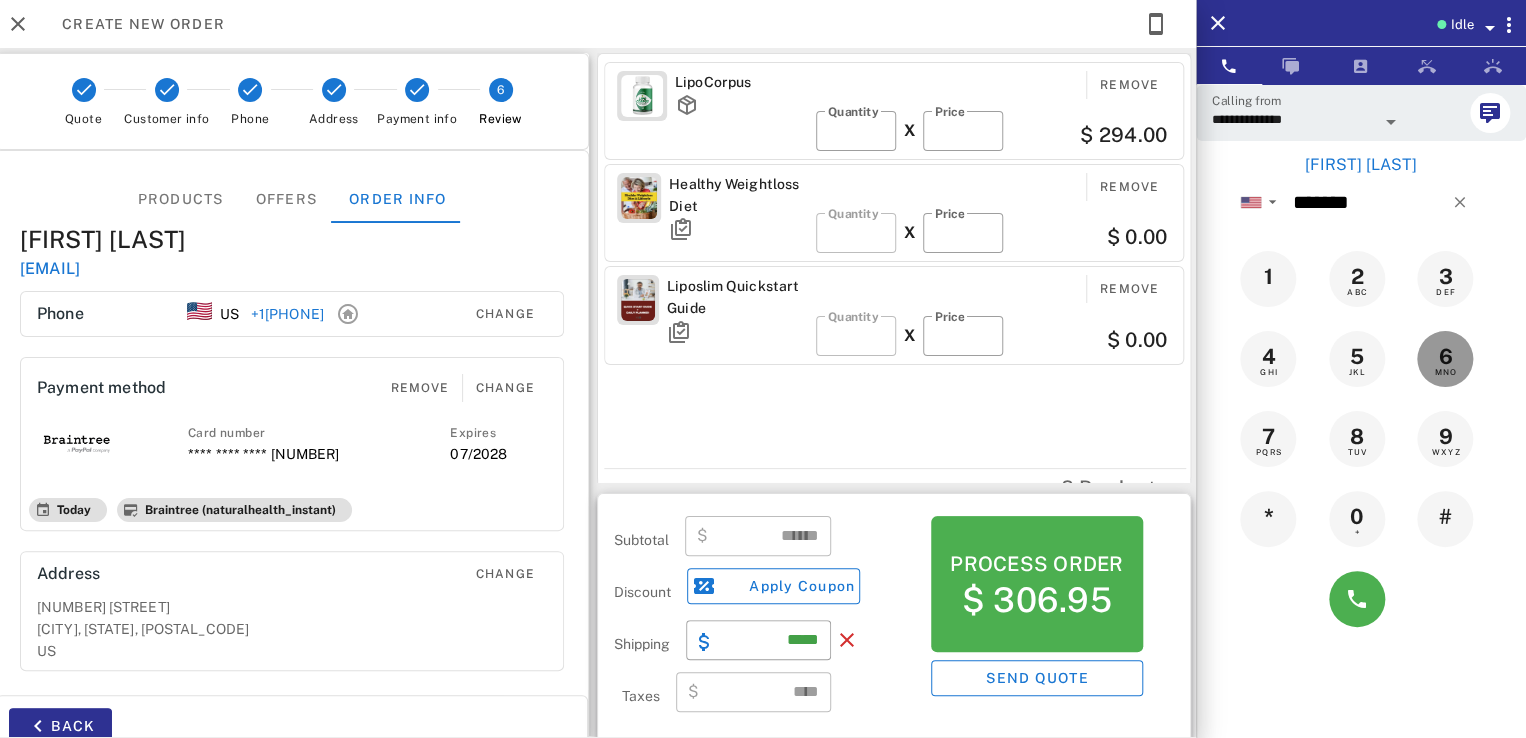click on "MNO" at bounding box center [1445, 372] 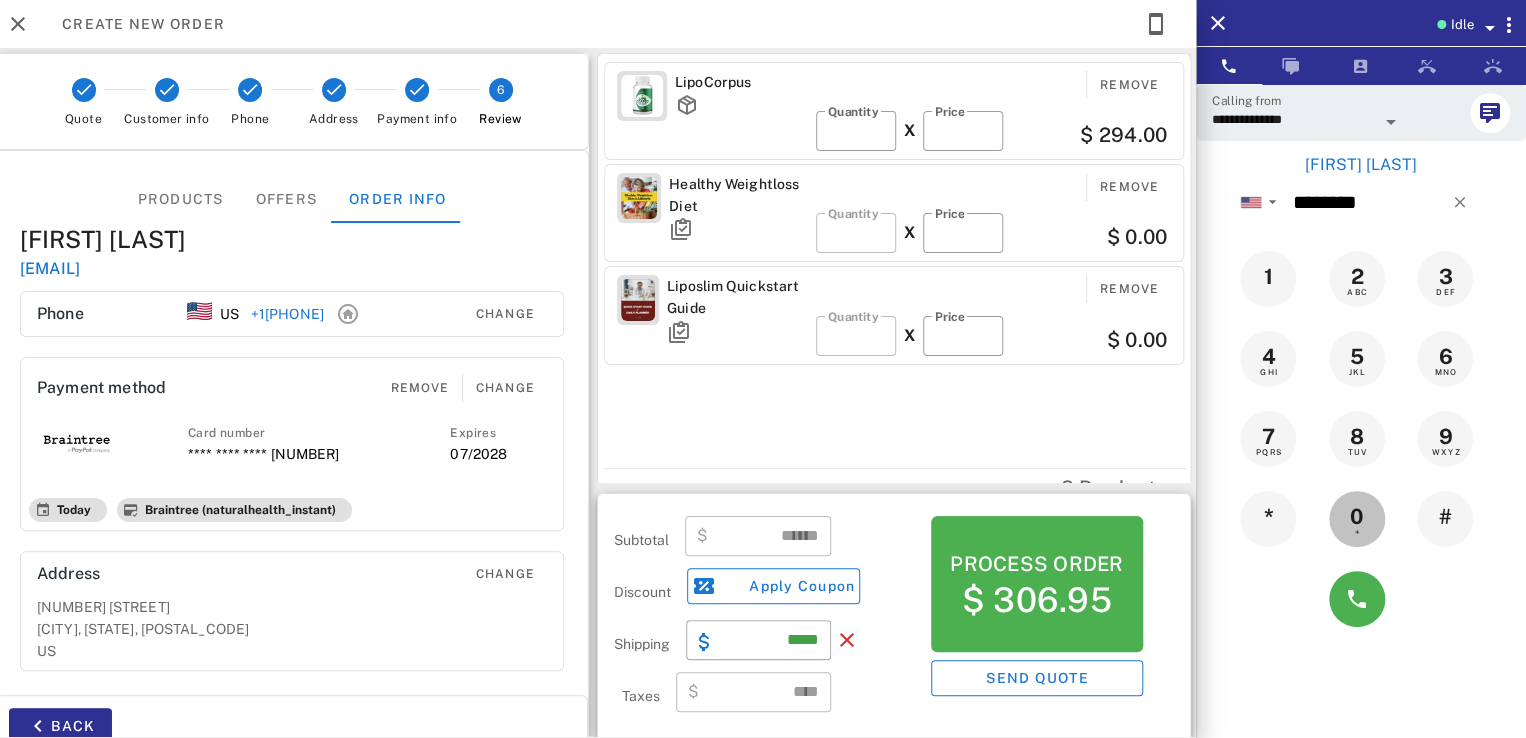 click on "0" at bounding box center [1357, 517] 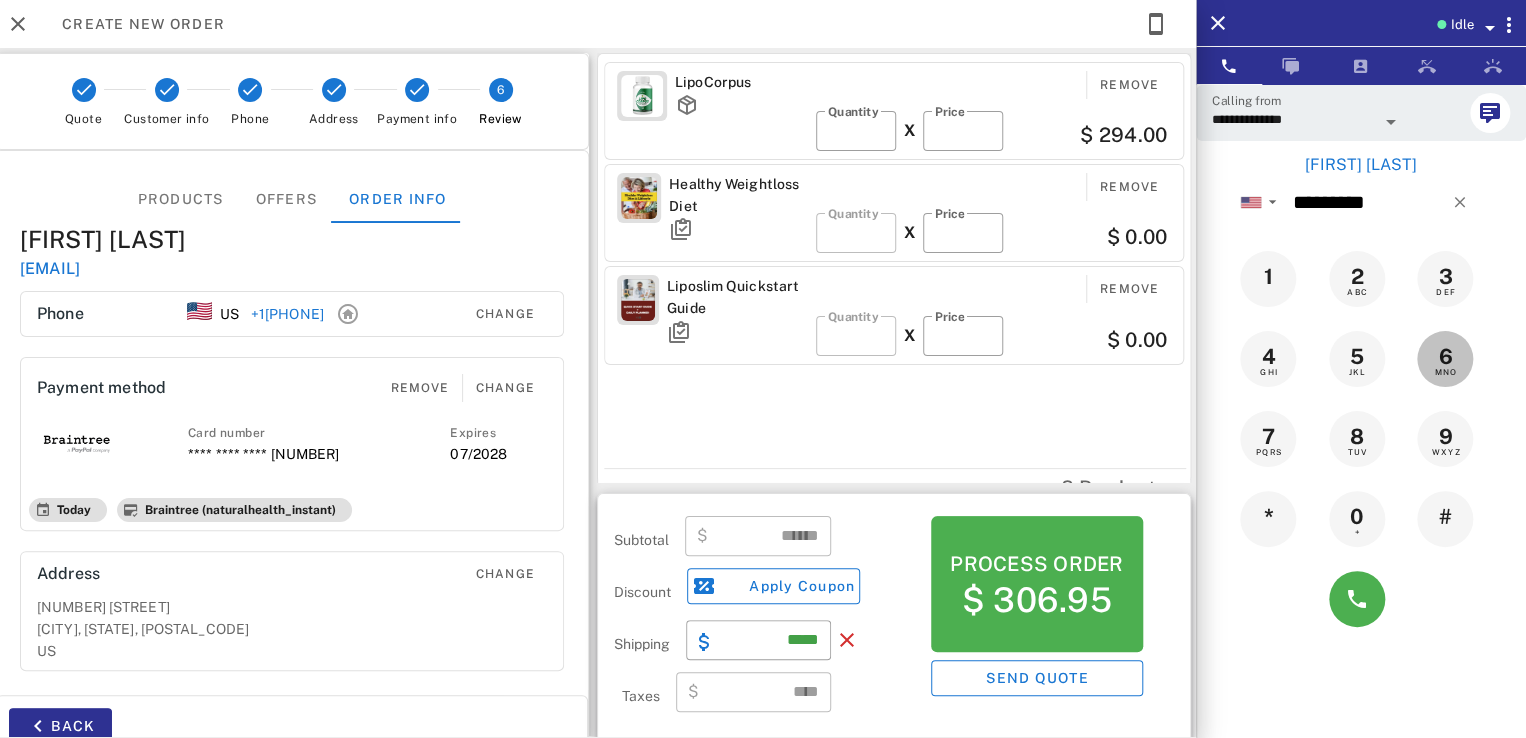 click on "6 MNO" at bounding box center [1445, 359] 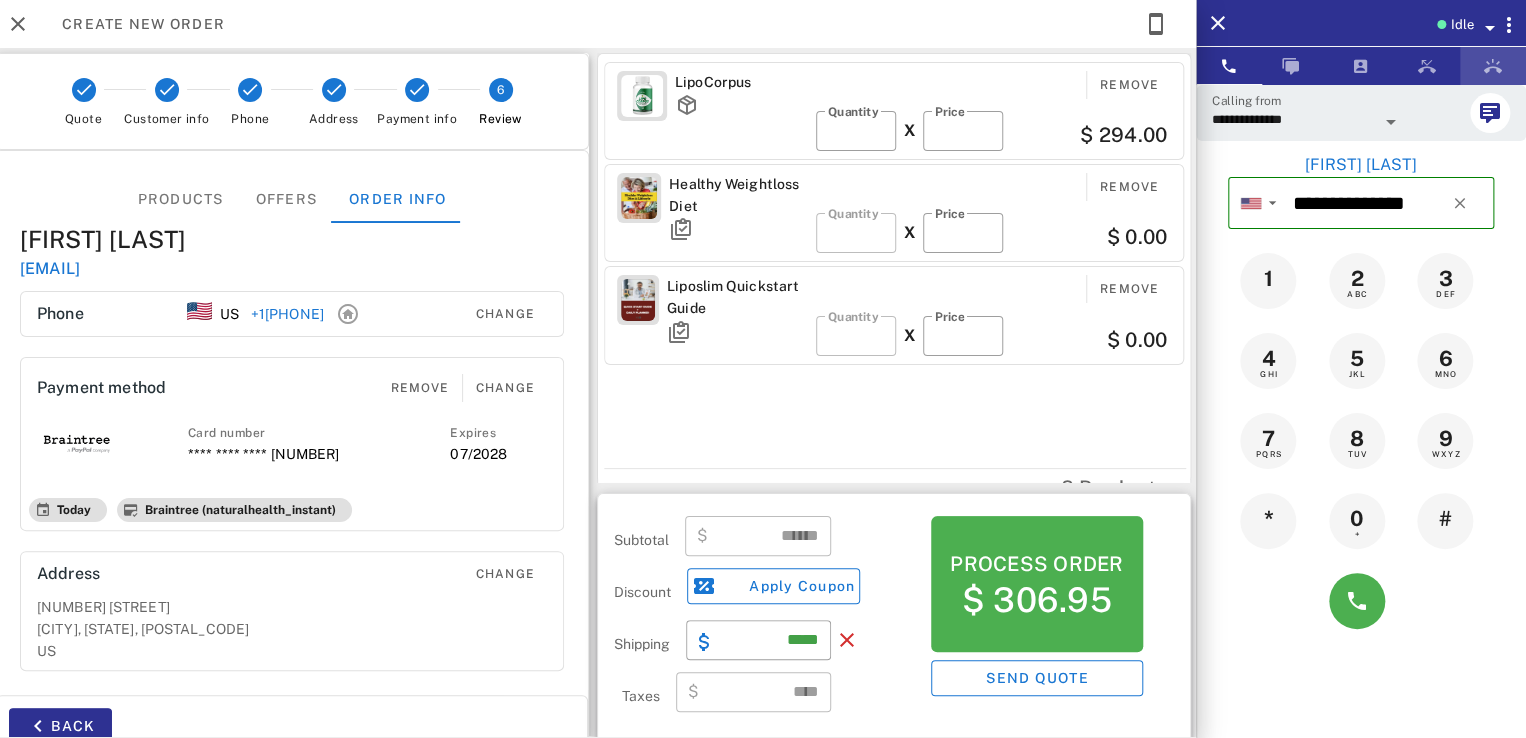 click at bounding box center (1493, 66) 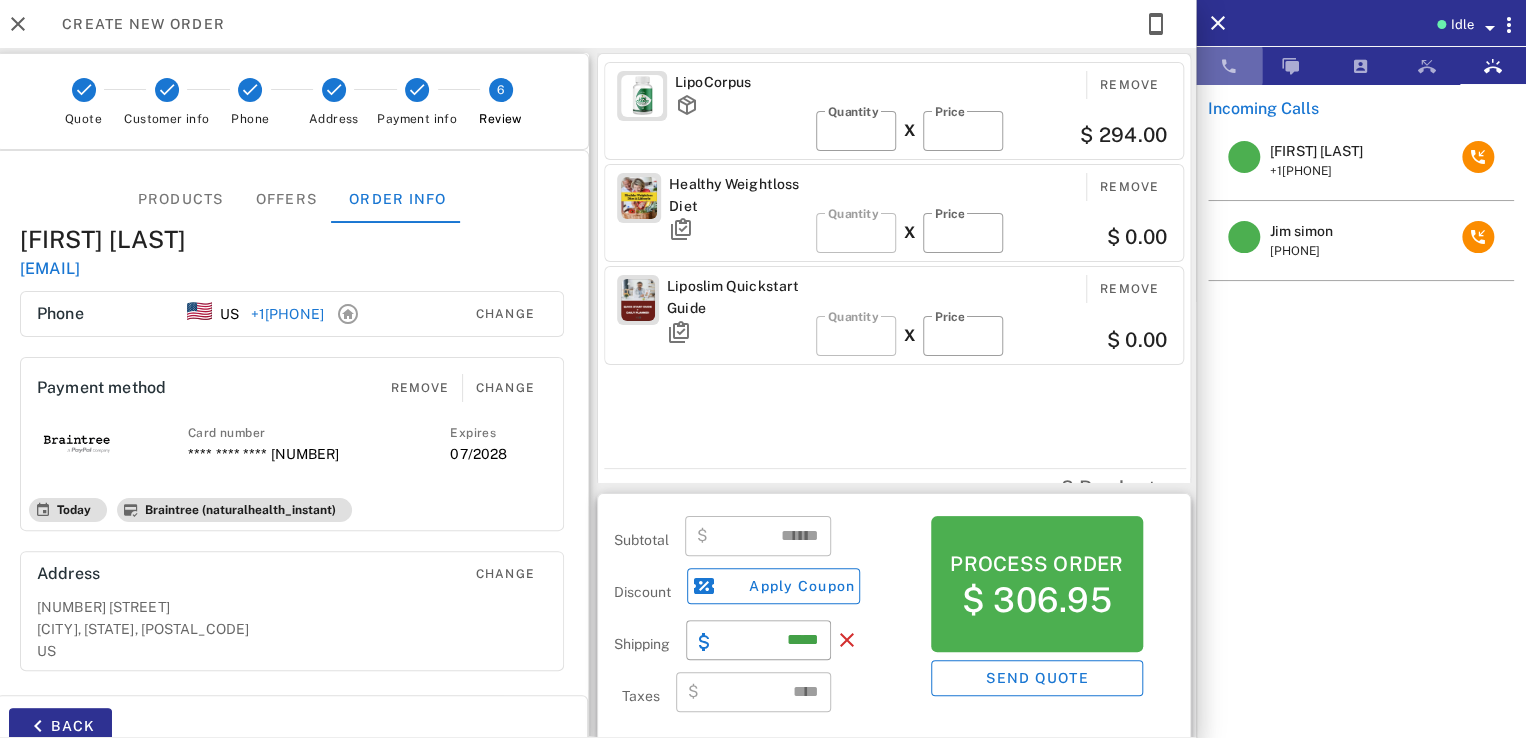 click at bounding box center [1229, 66] 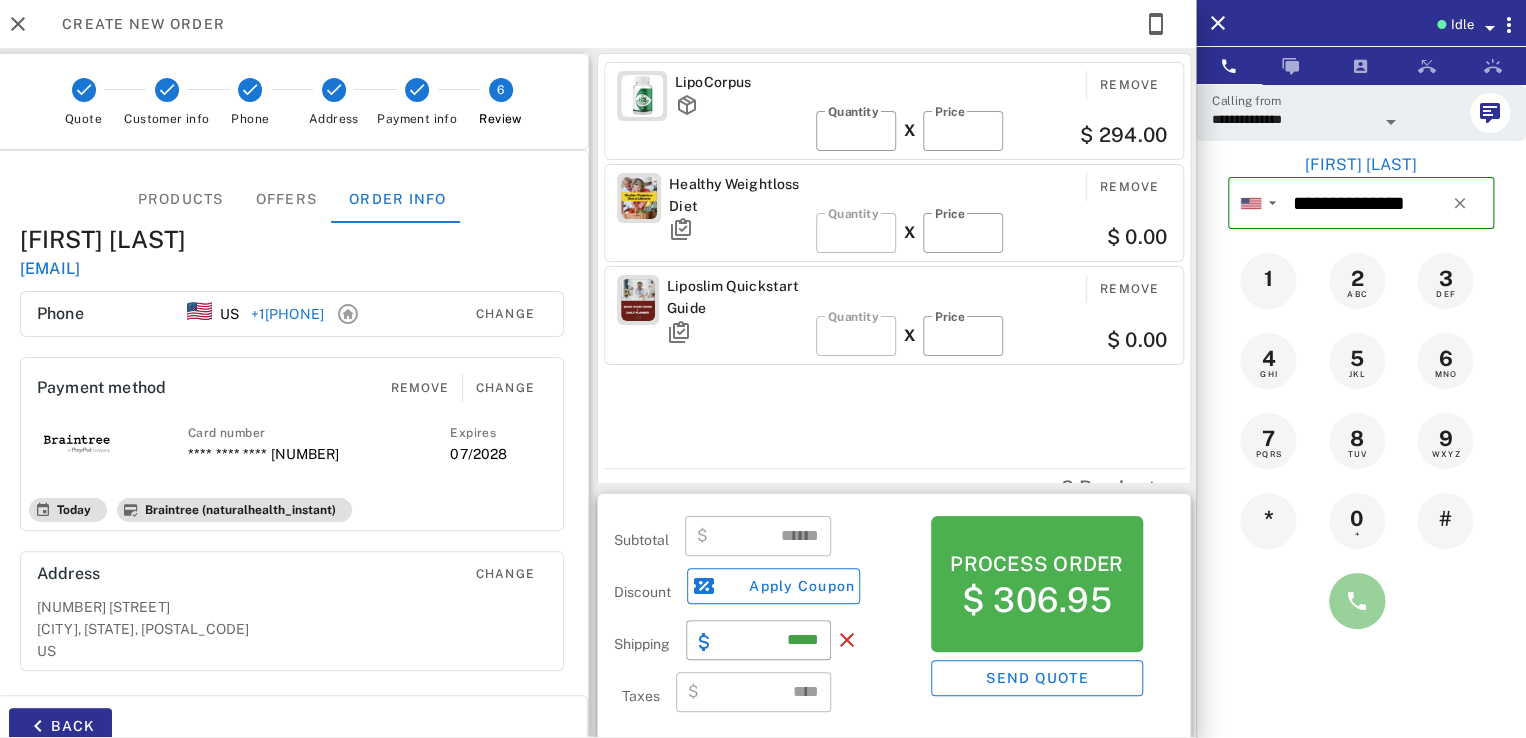 click at bounding box center [1357, 601] 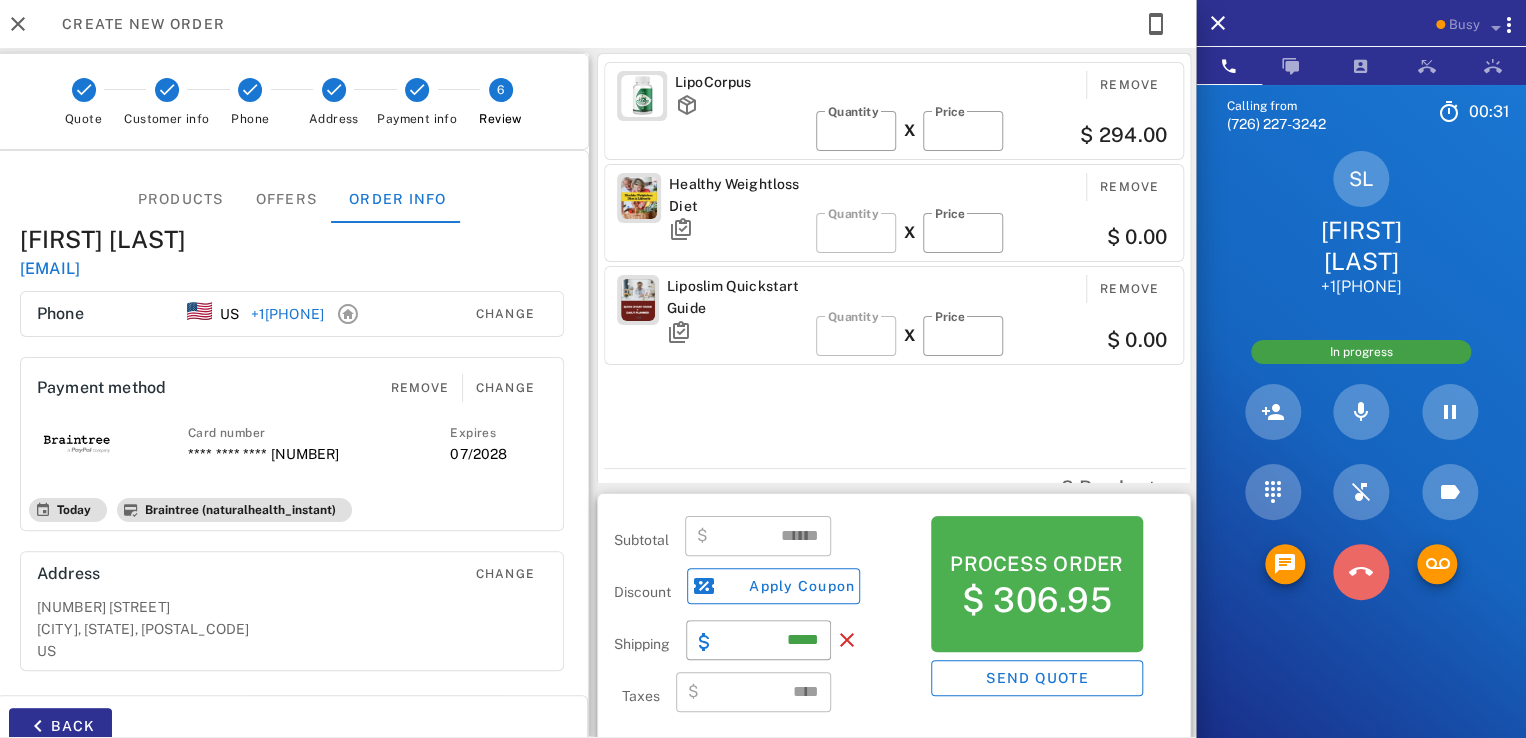 click at bounding box center (1361, 572) 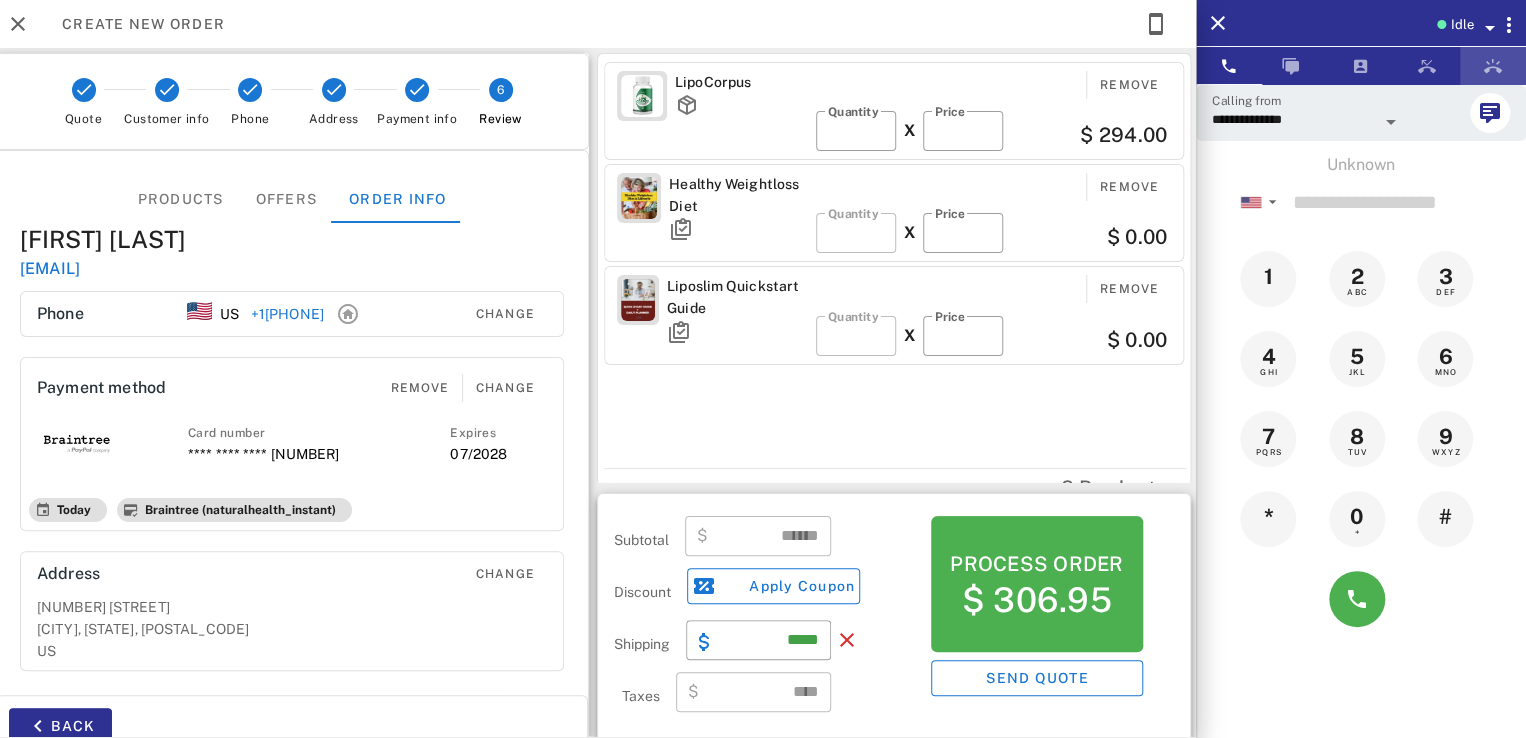 click at bounding box center (1493, 66) 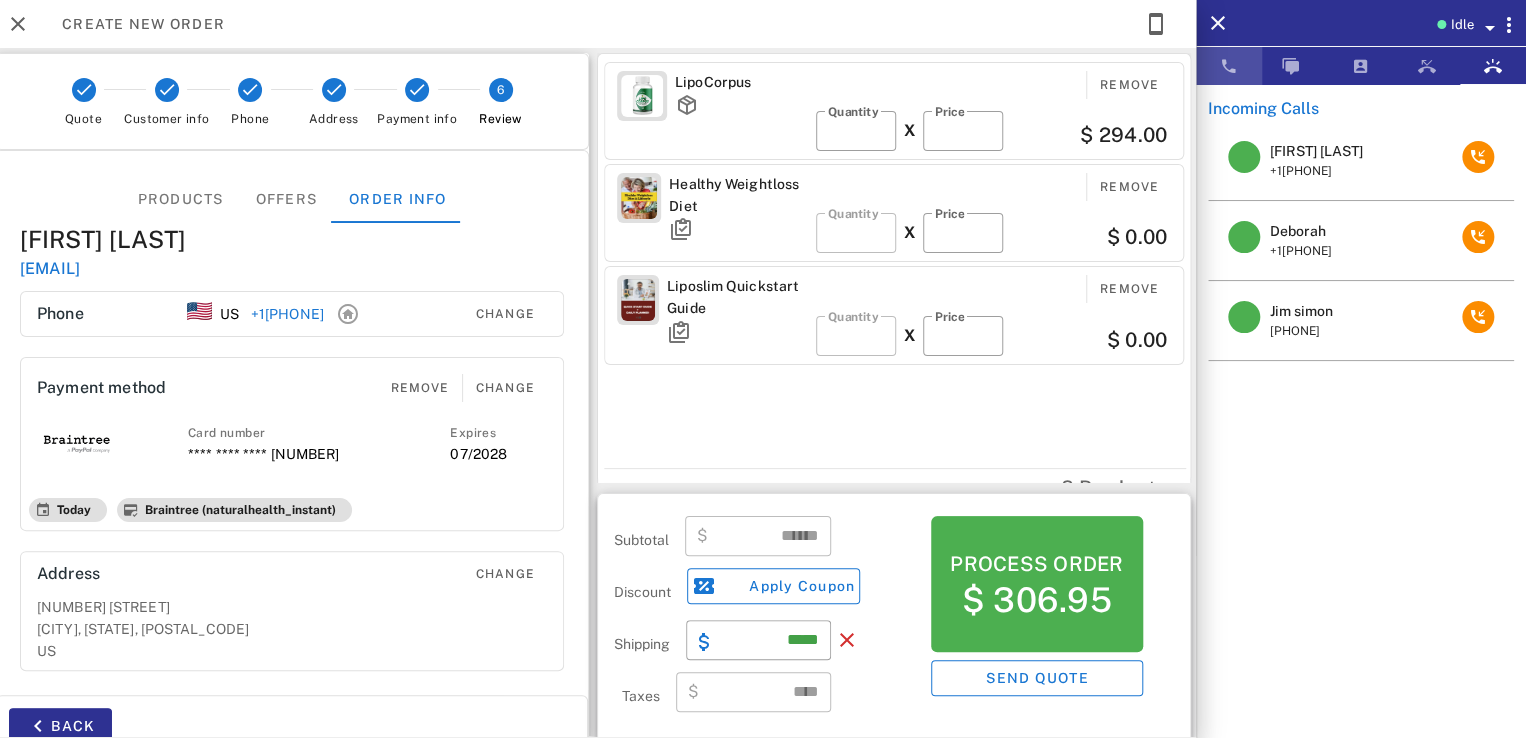 click at bounding box center (1229, 66) 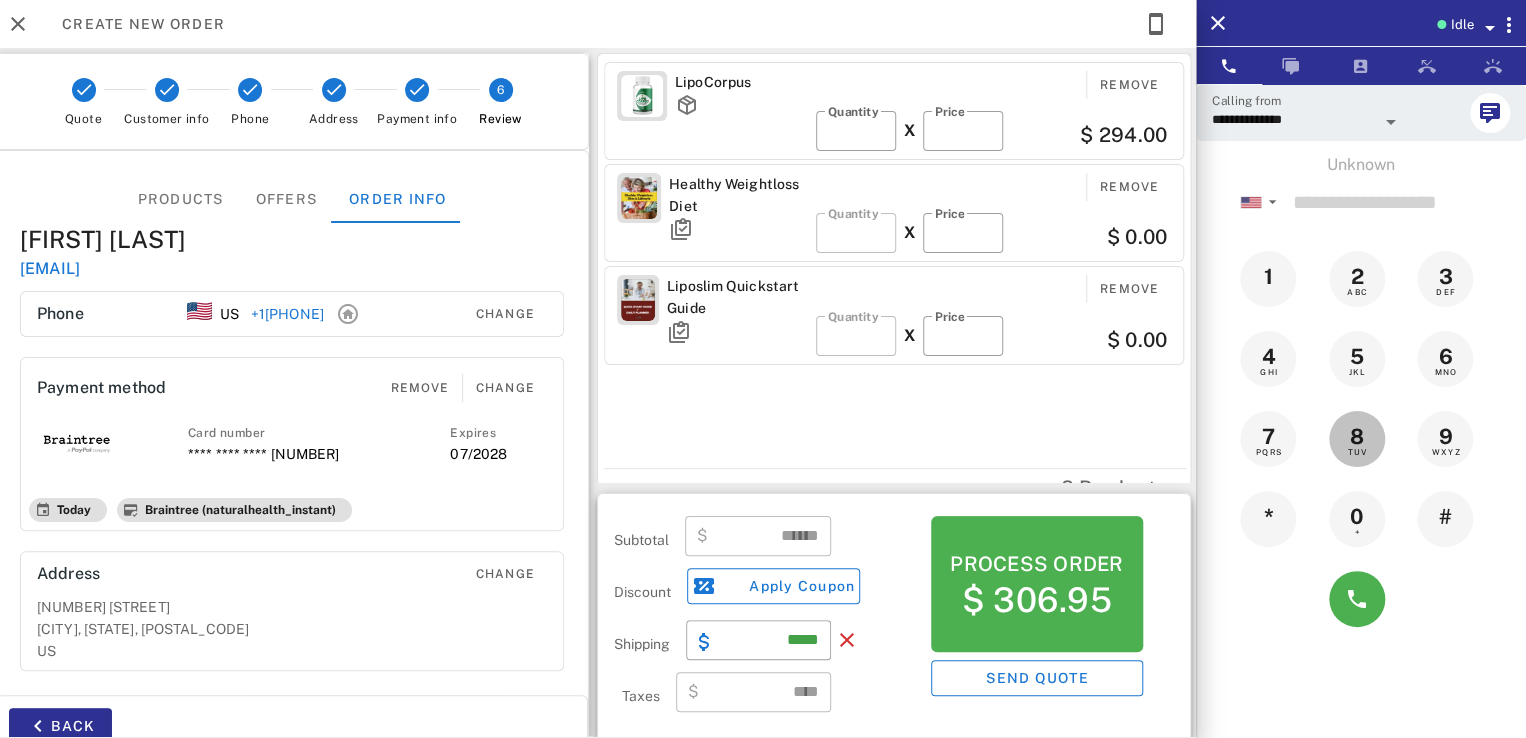 click on "8 TUV" at bounding box center (1357, 437) 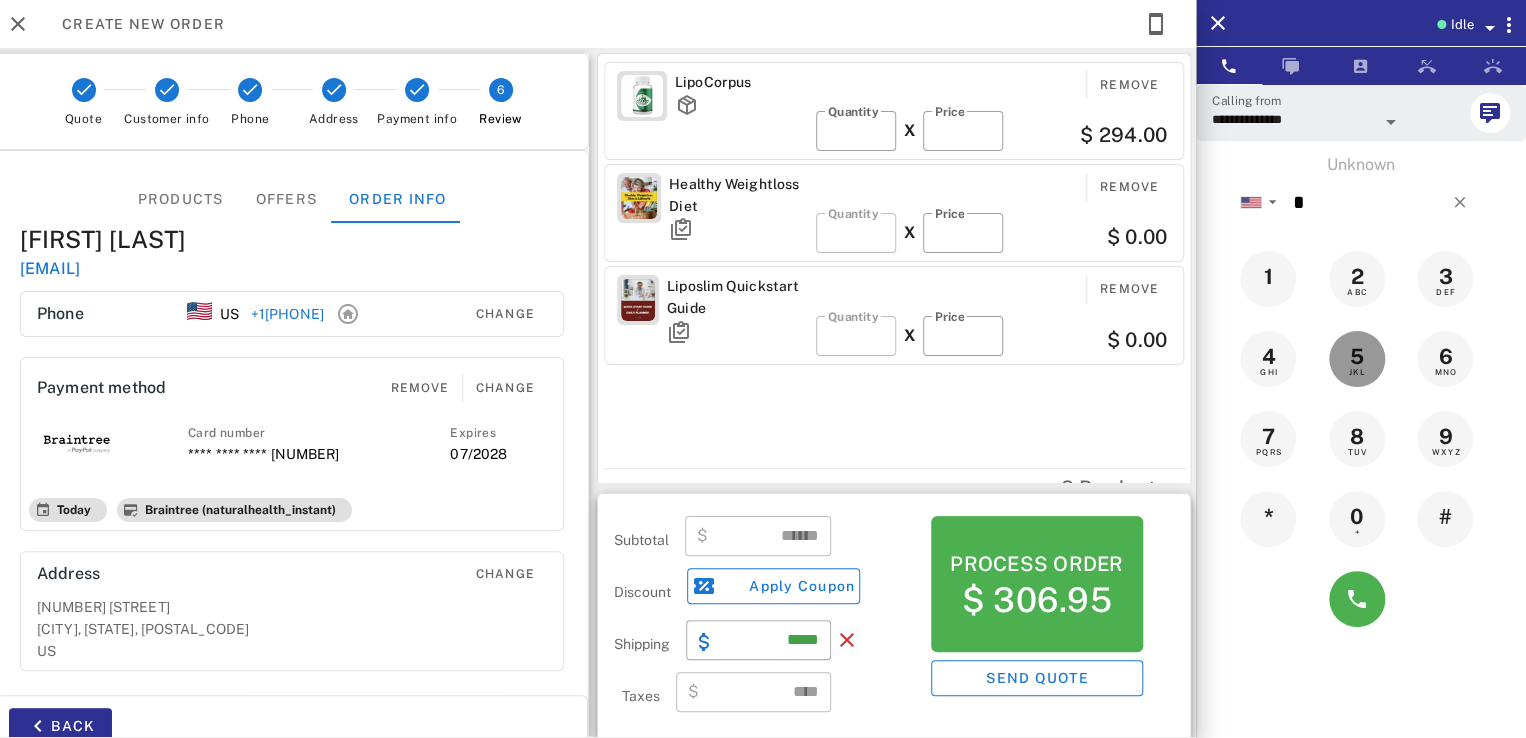click on "JKL" at bounding box center [1357, 372] 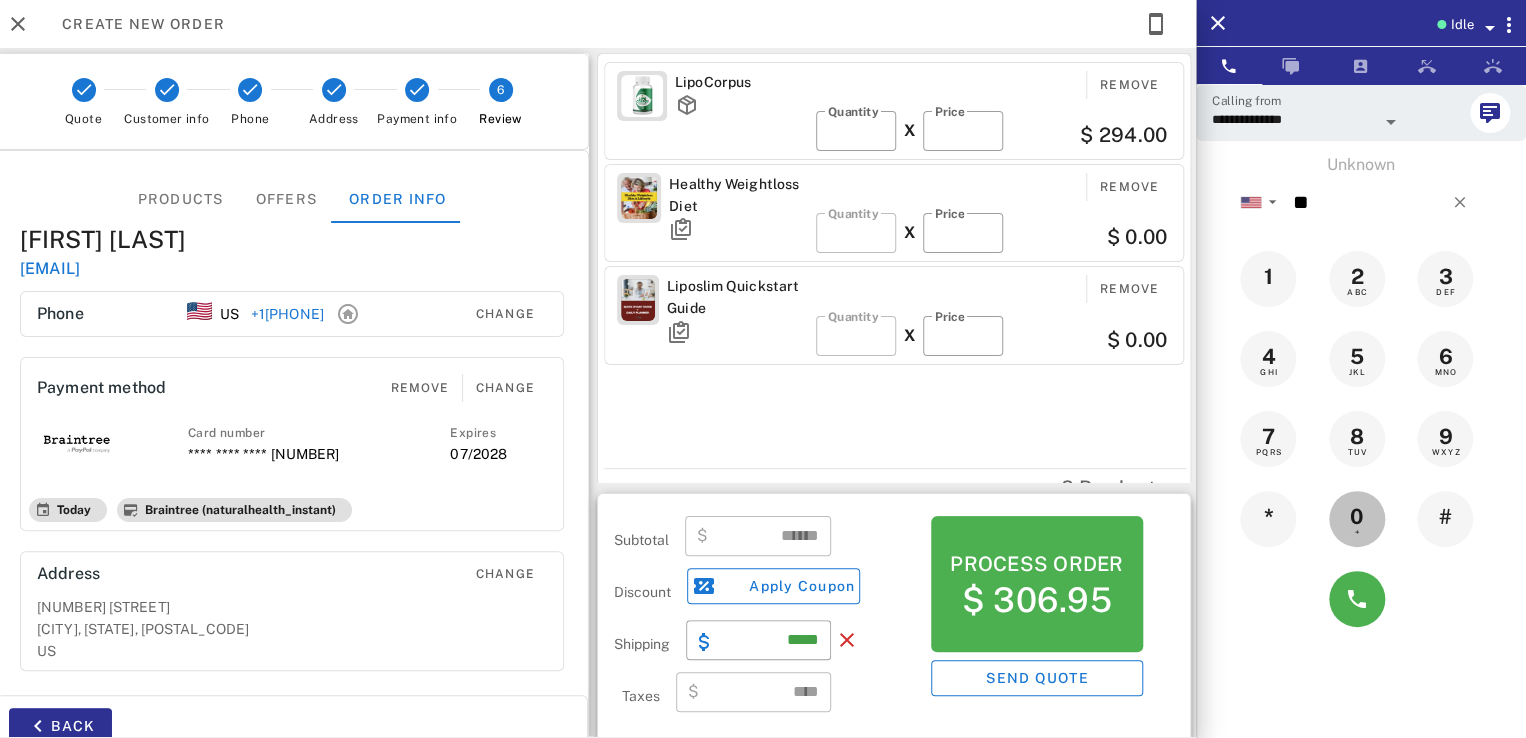 click on "0" at bounding box center [1357, 517] 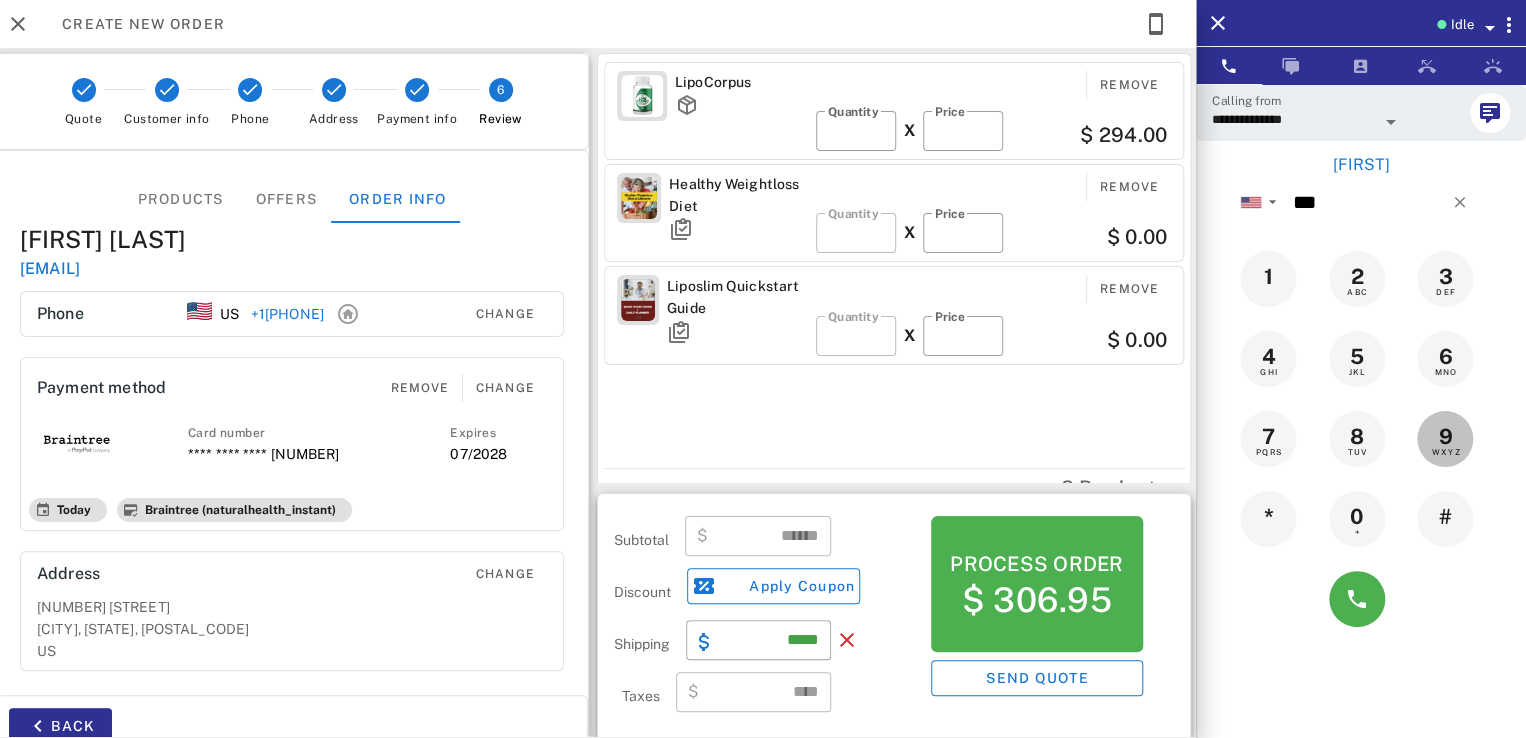 click on "9" at bounding box center (1445, 437) 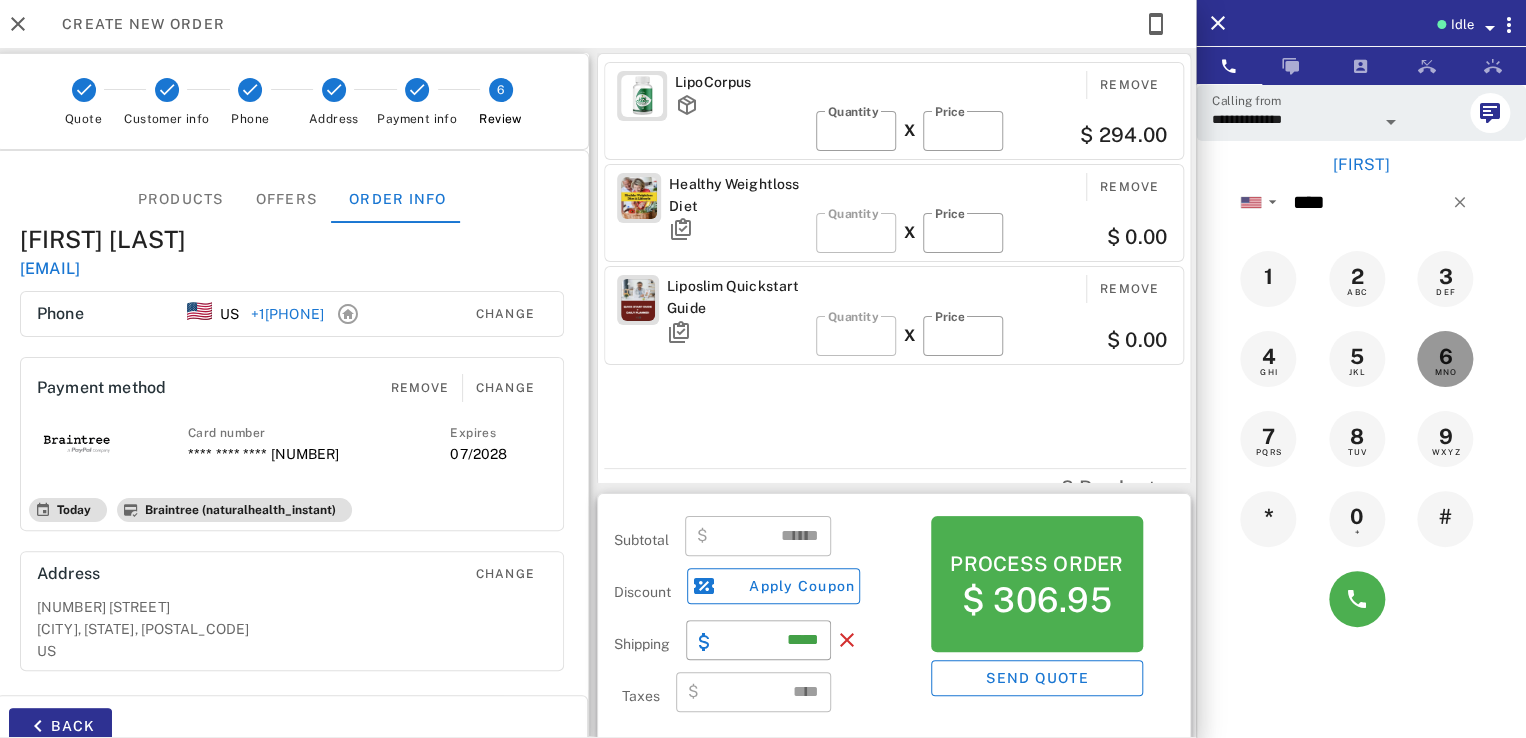 click on "6 MNO" at bounding box center [1445, 357] 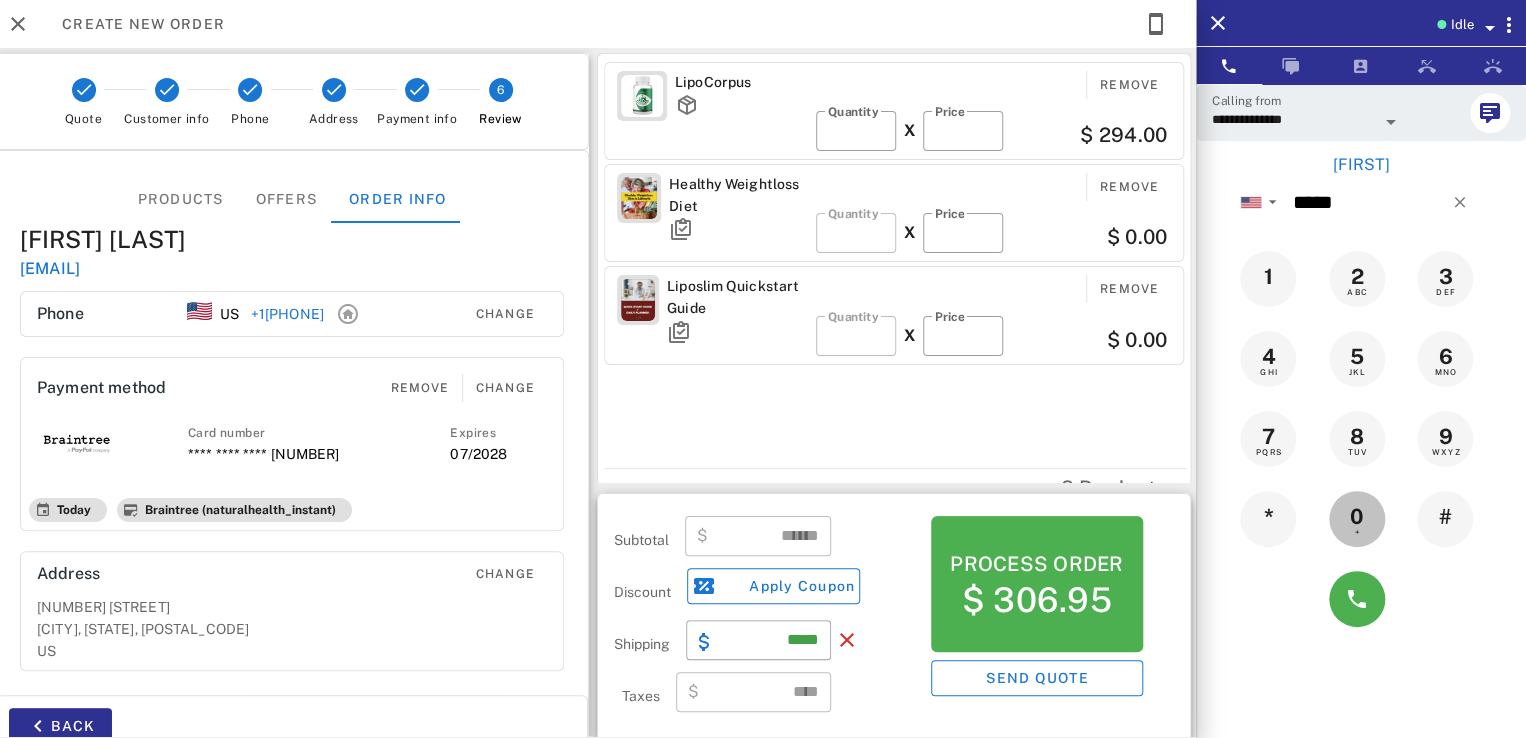 click on "0 +" at bounding box center (1357, 517) 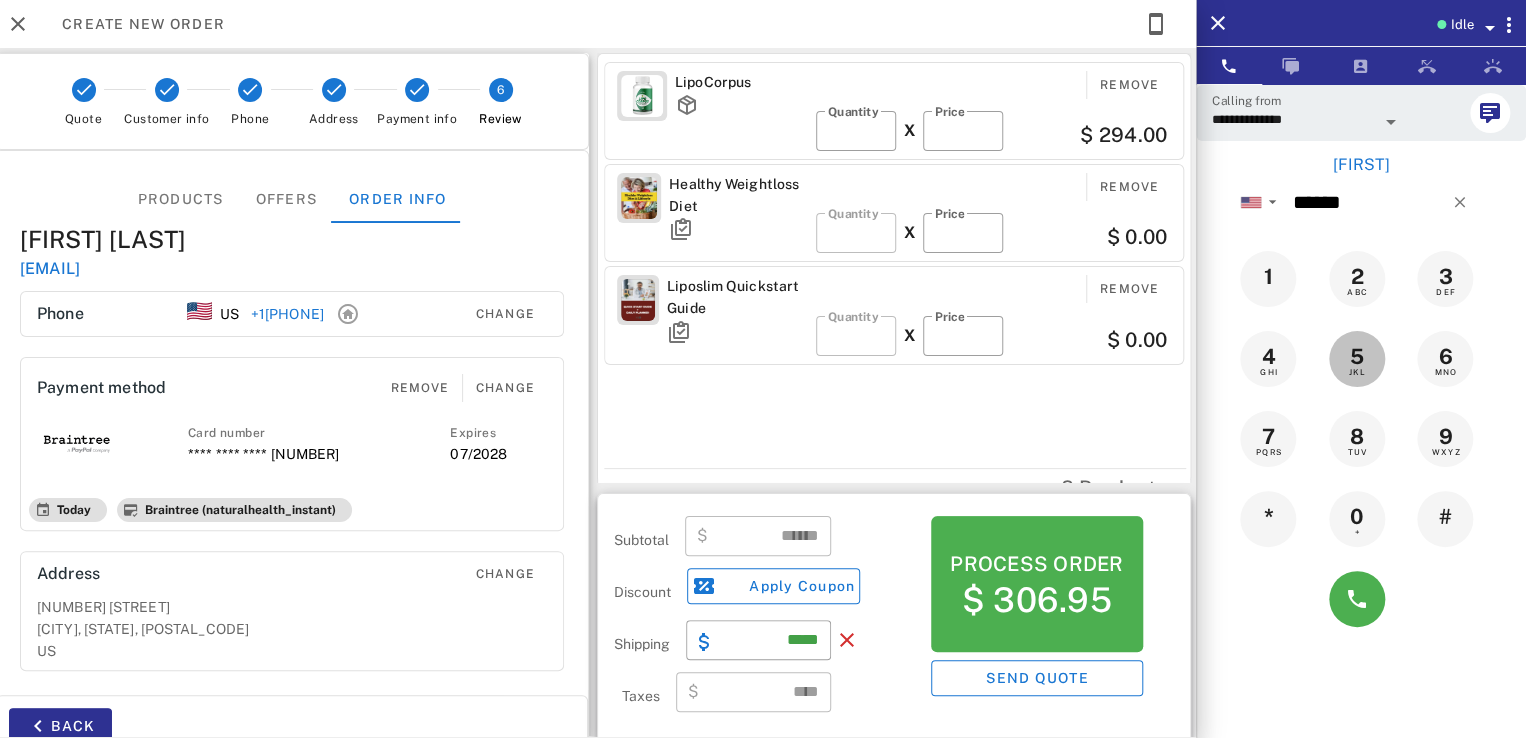 click on "5" at bounding box center (1357, 357) 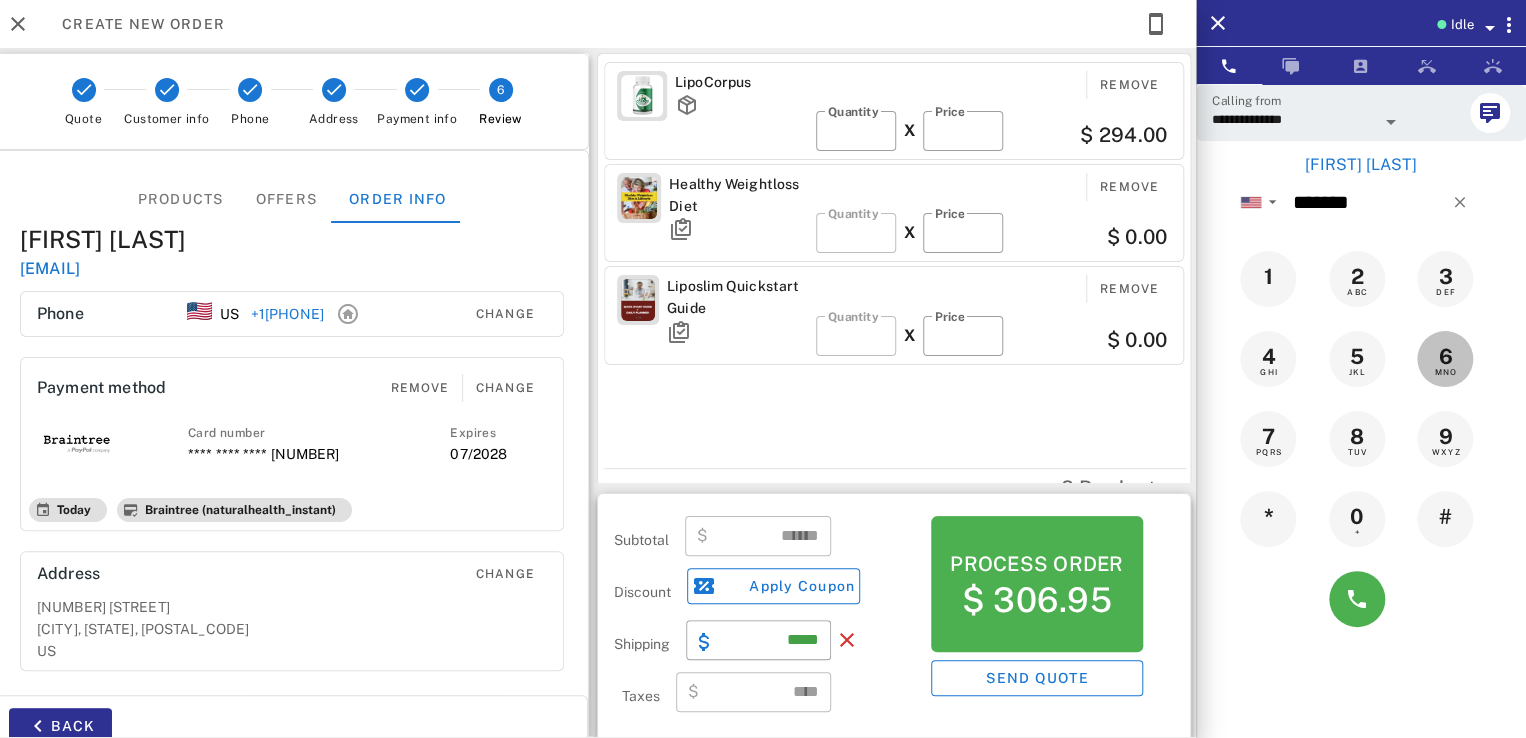 click on "6 MNO" at bounding box center (1445, 357) 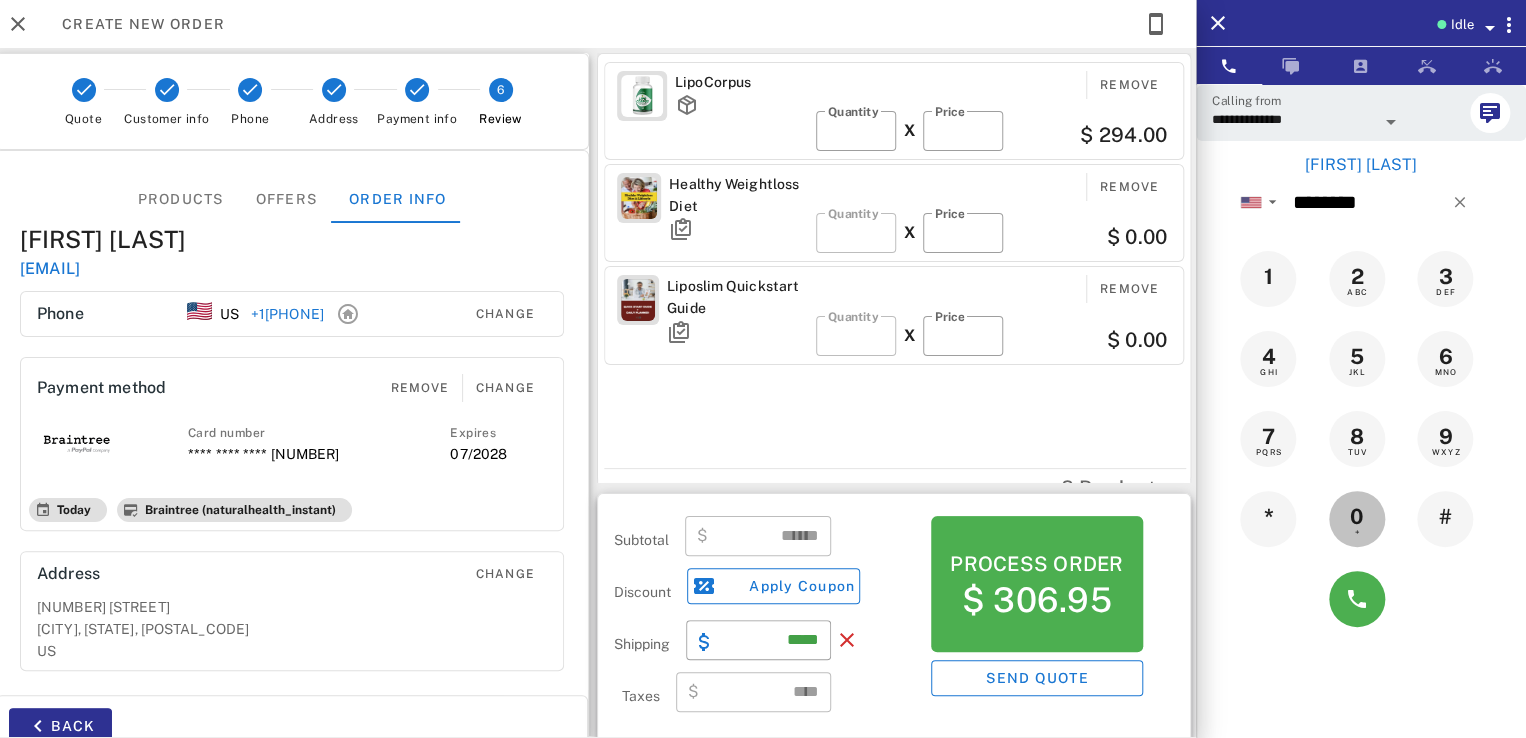 click on "0 +" at bounding box center [1357, 517] 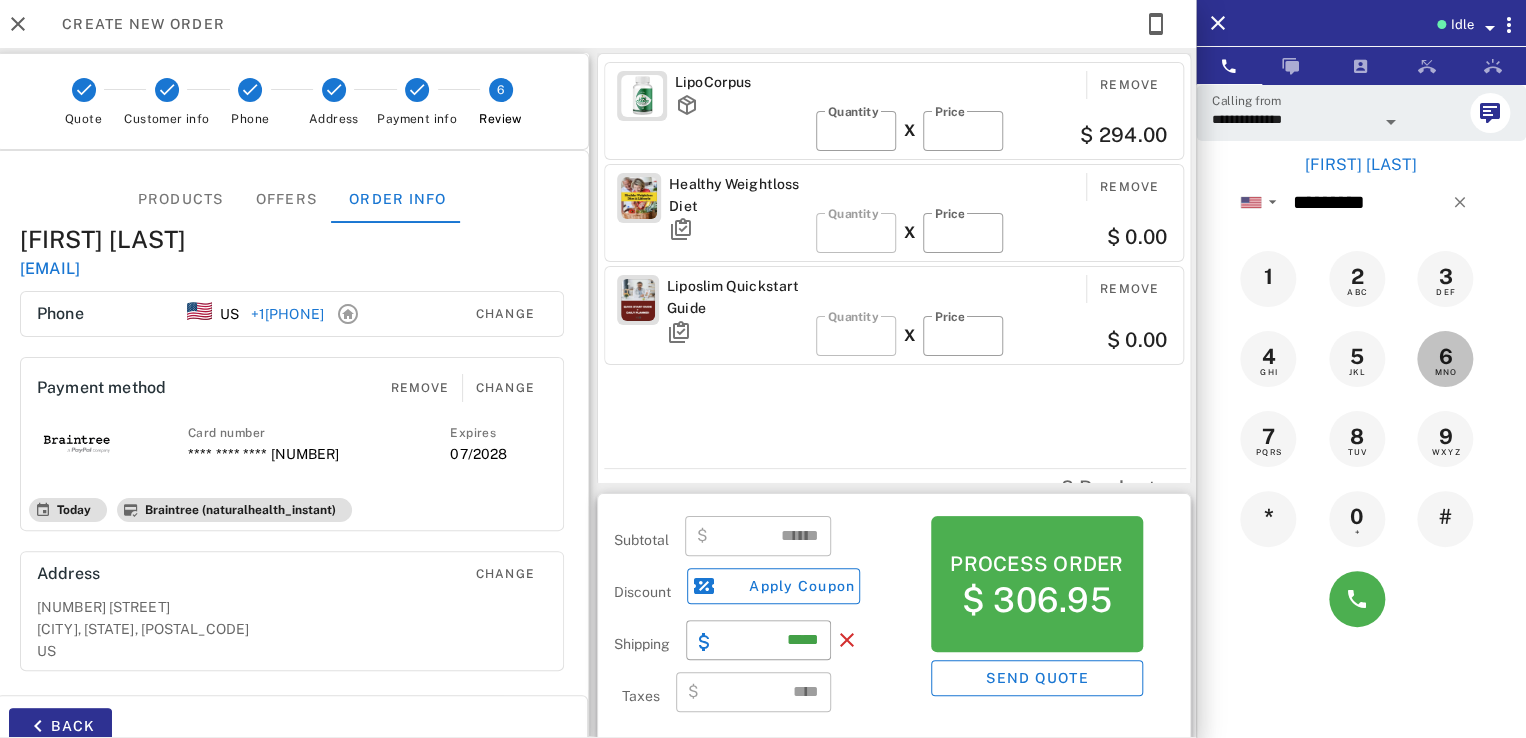 click on "MNO" at bounding box center (1445, 372) 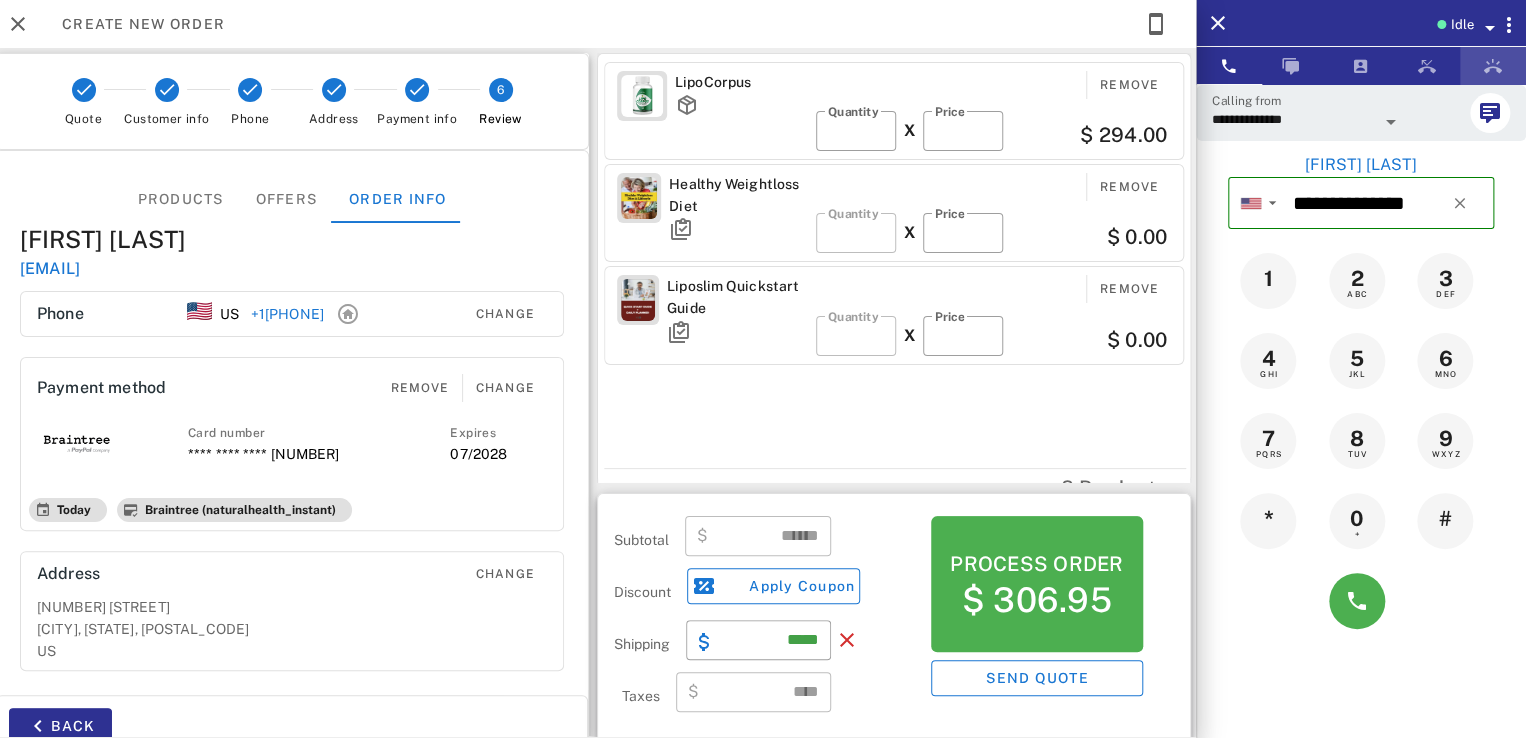 click at bounding box center [1493, 66] 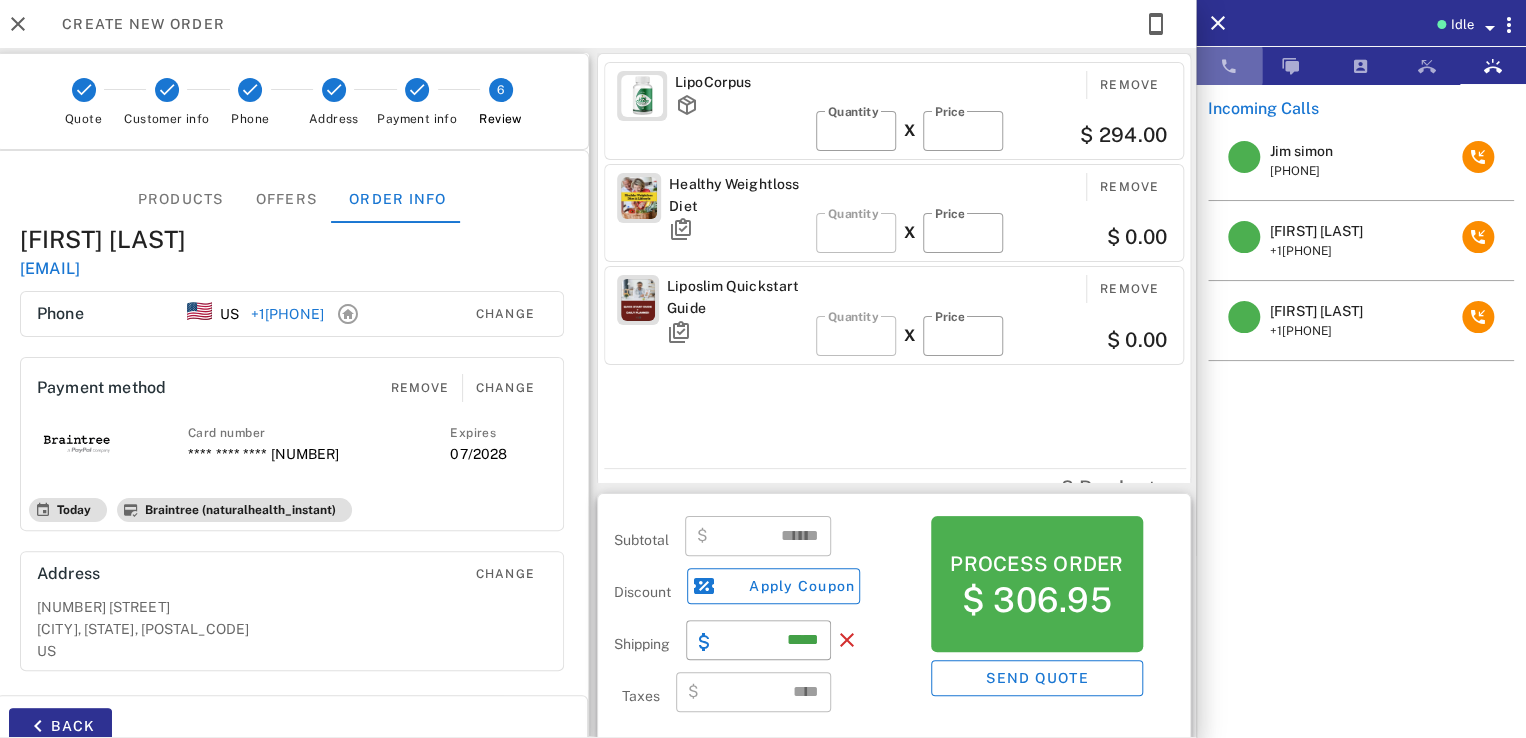 click at bounding box center [1229, 66] 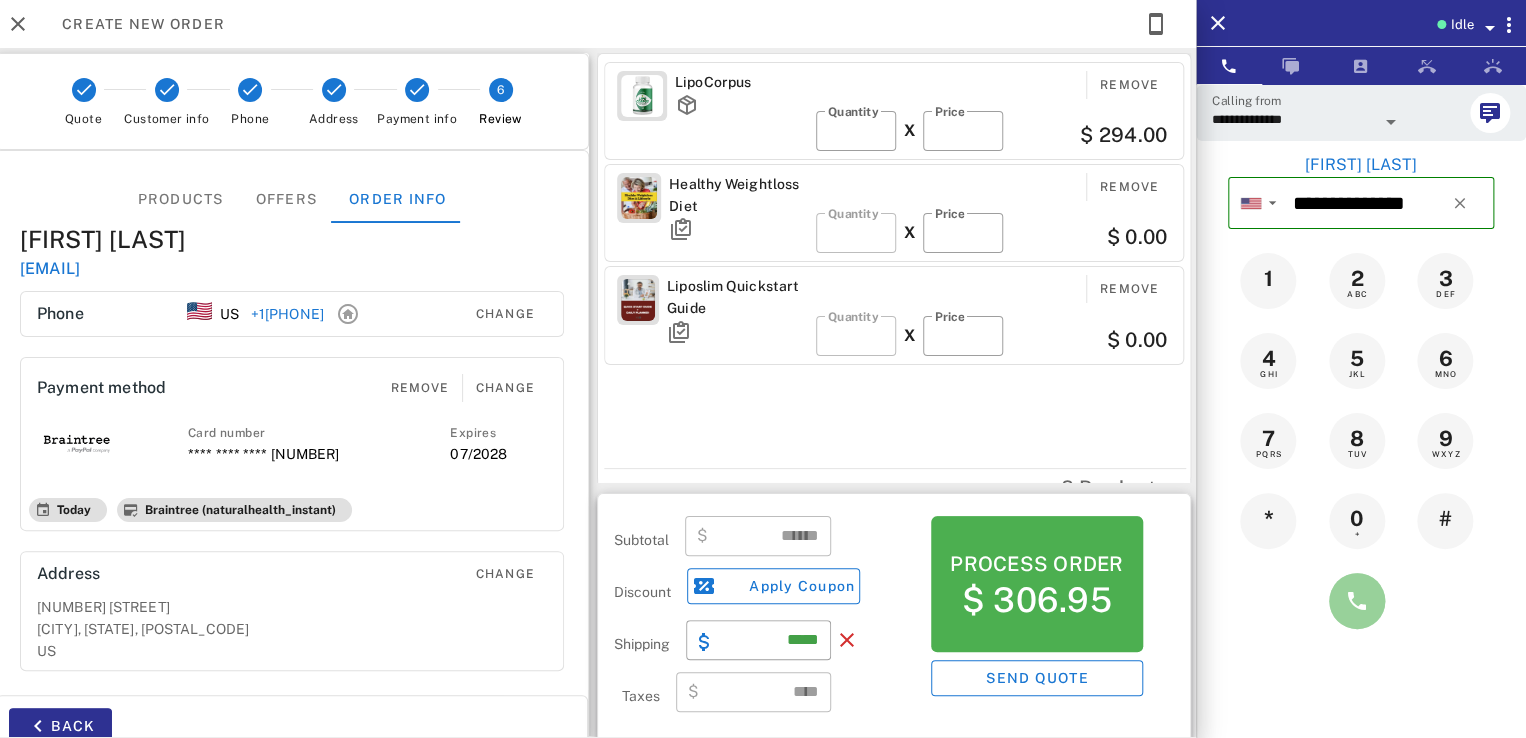 click at bounding box center [1357, 601] 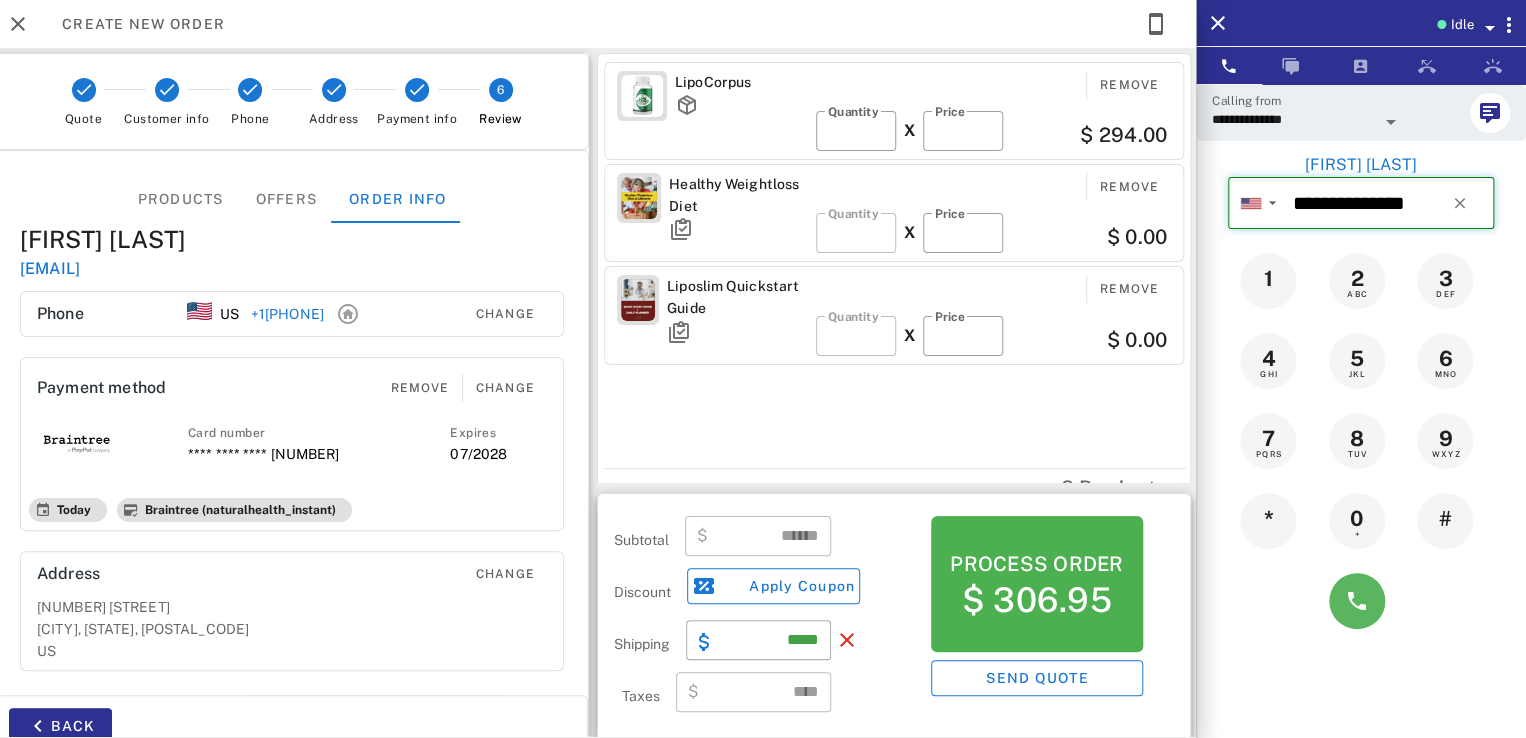 type on "**********" 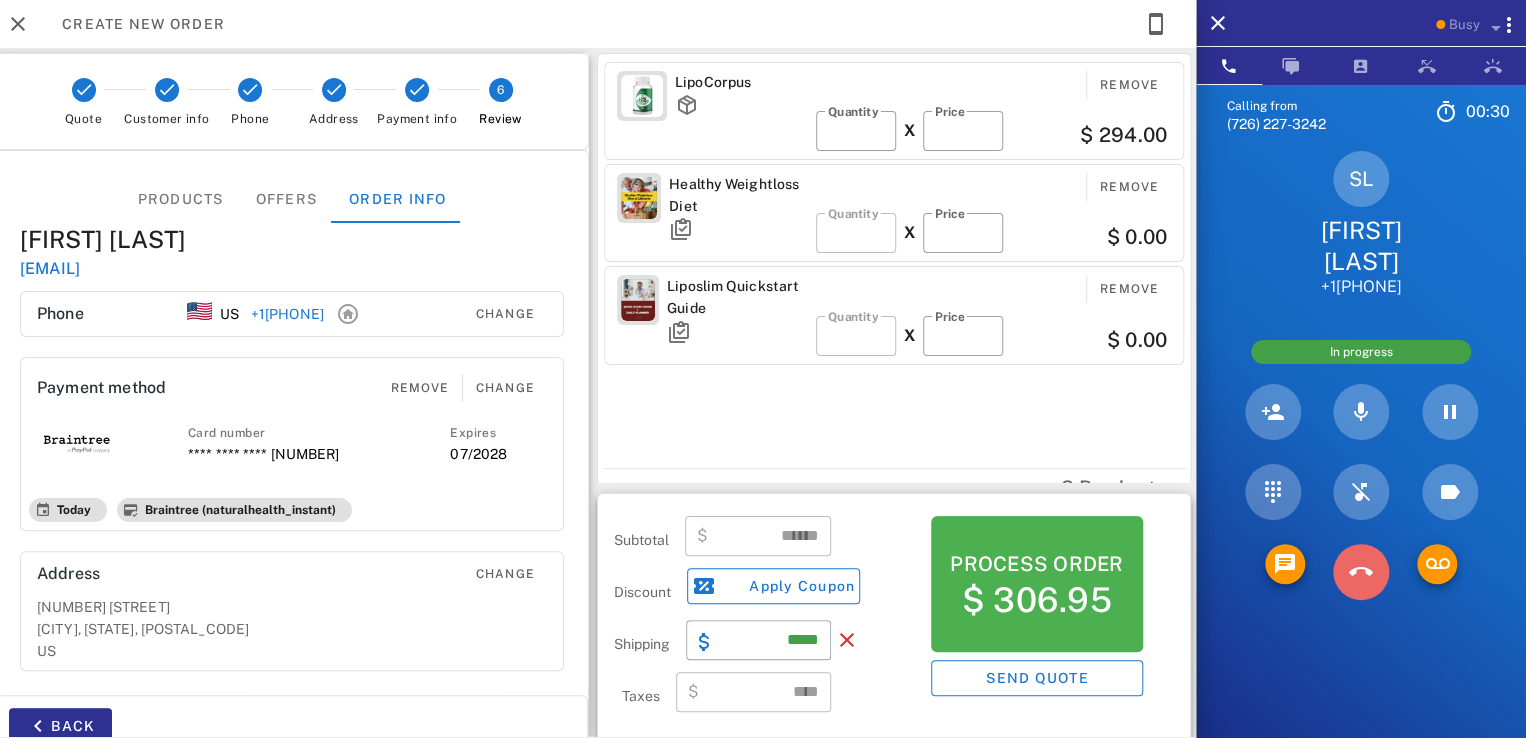 click at bounding box center (1361, 572) 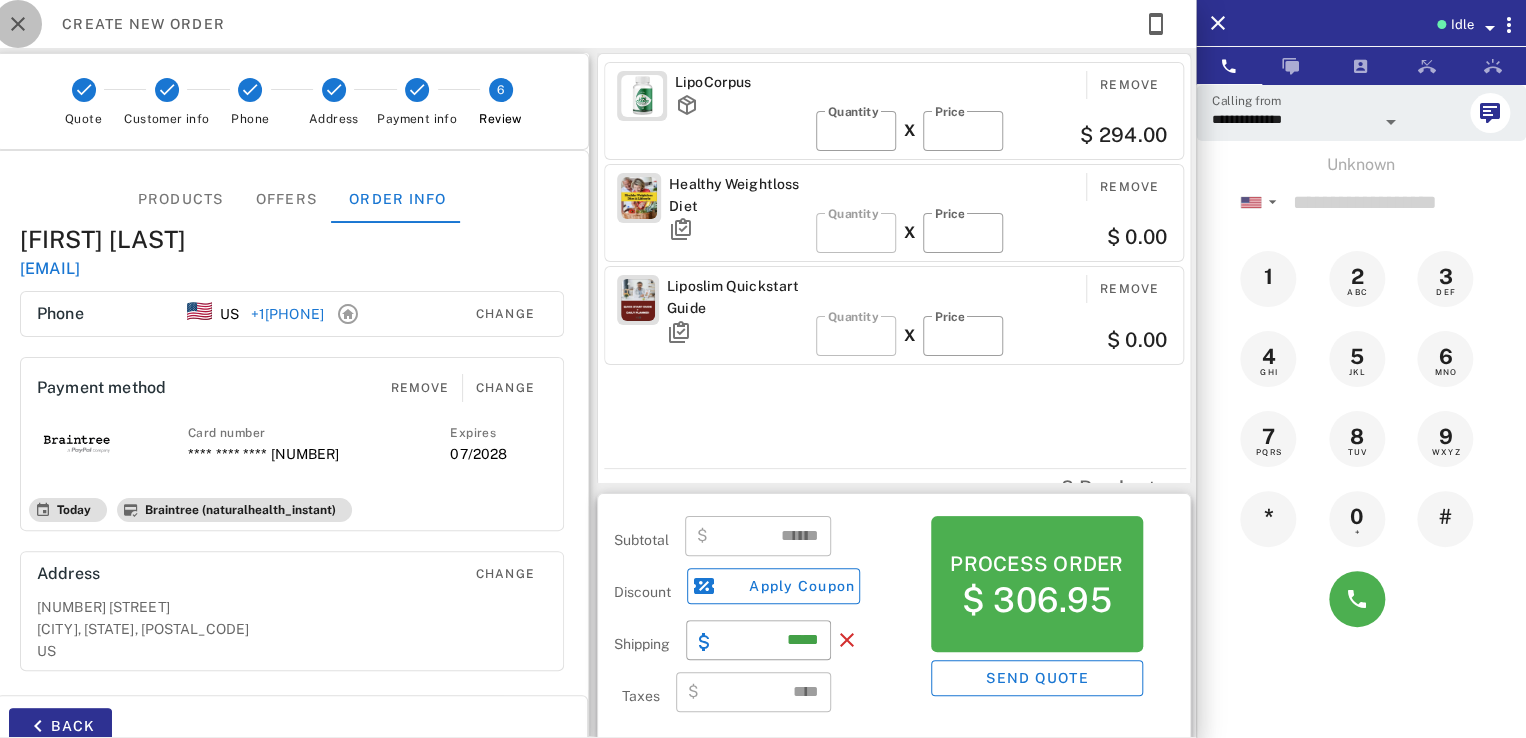 click at bounding box center (18, 24) 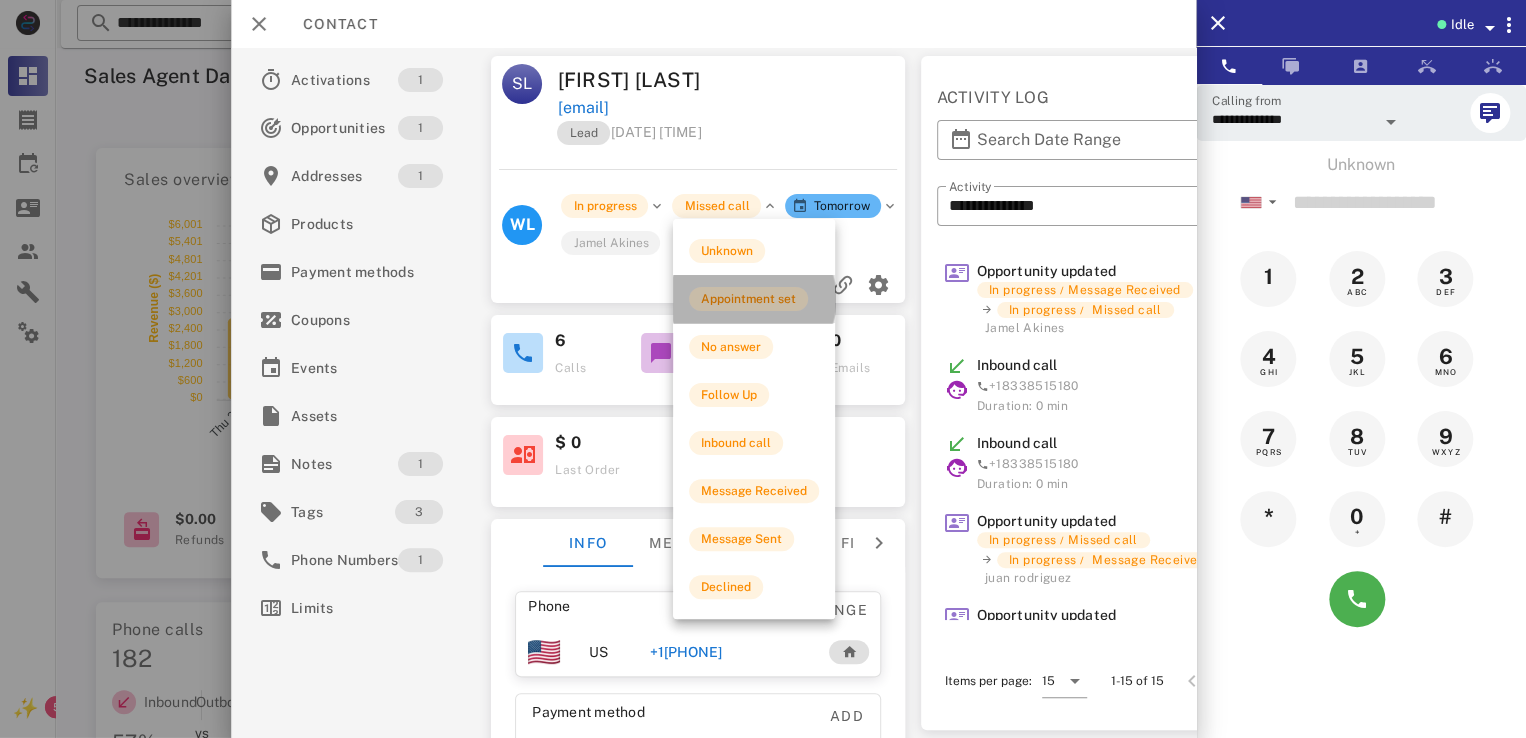 click on "Appointment set" at bounding box center (748, 299) 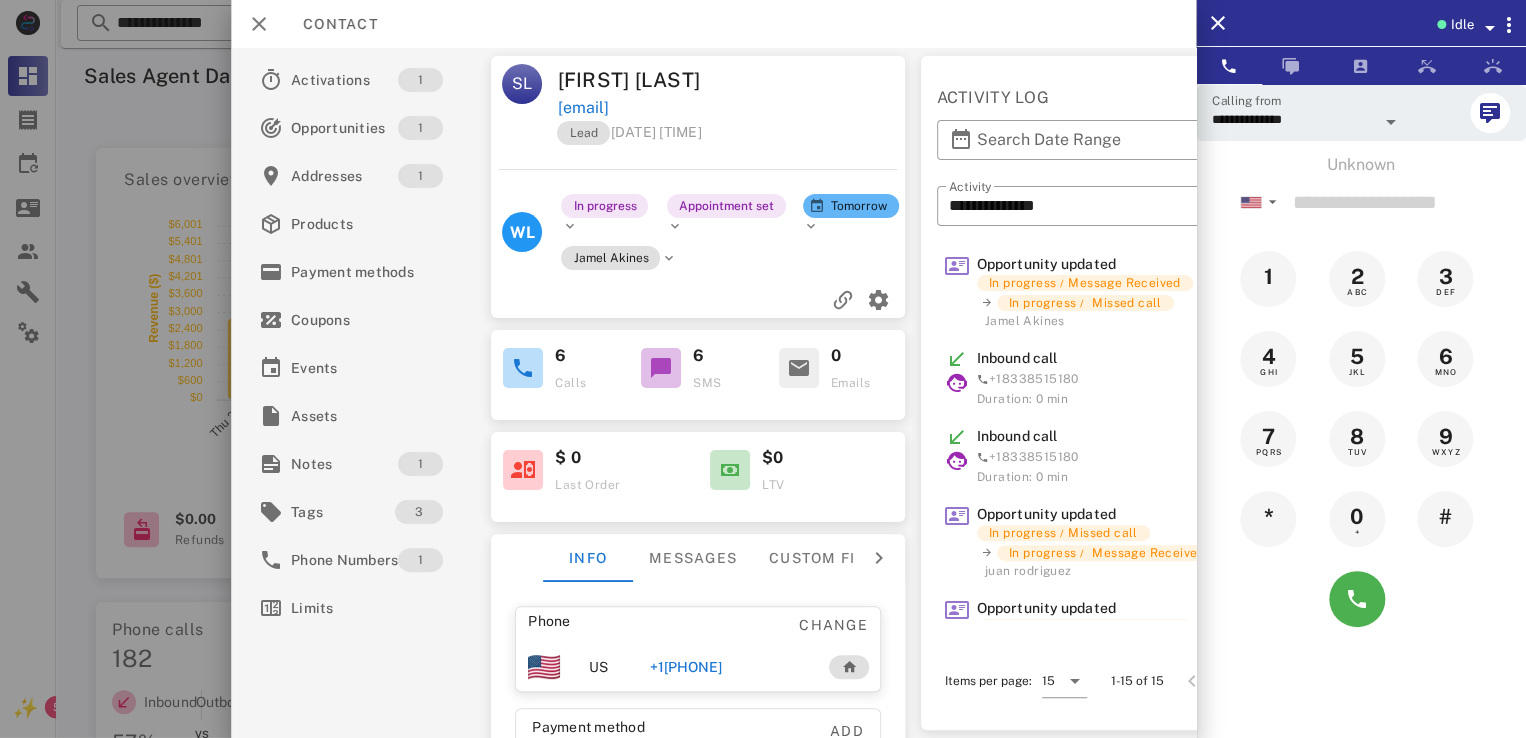 scroll, scrollTop: 0, scrollLeft: 0, axis: both 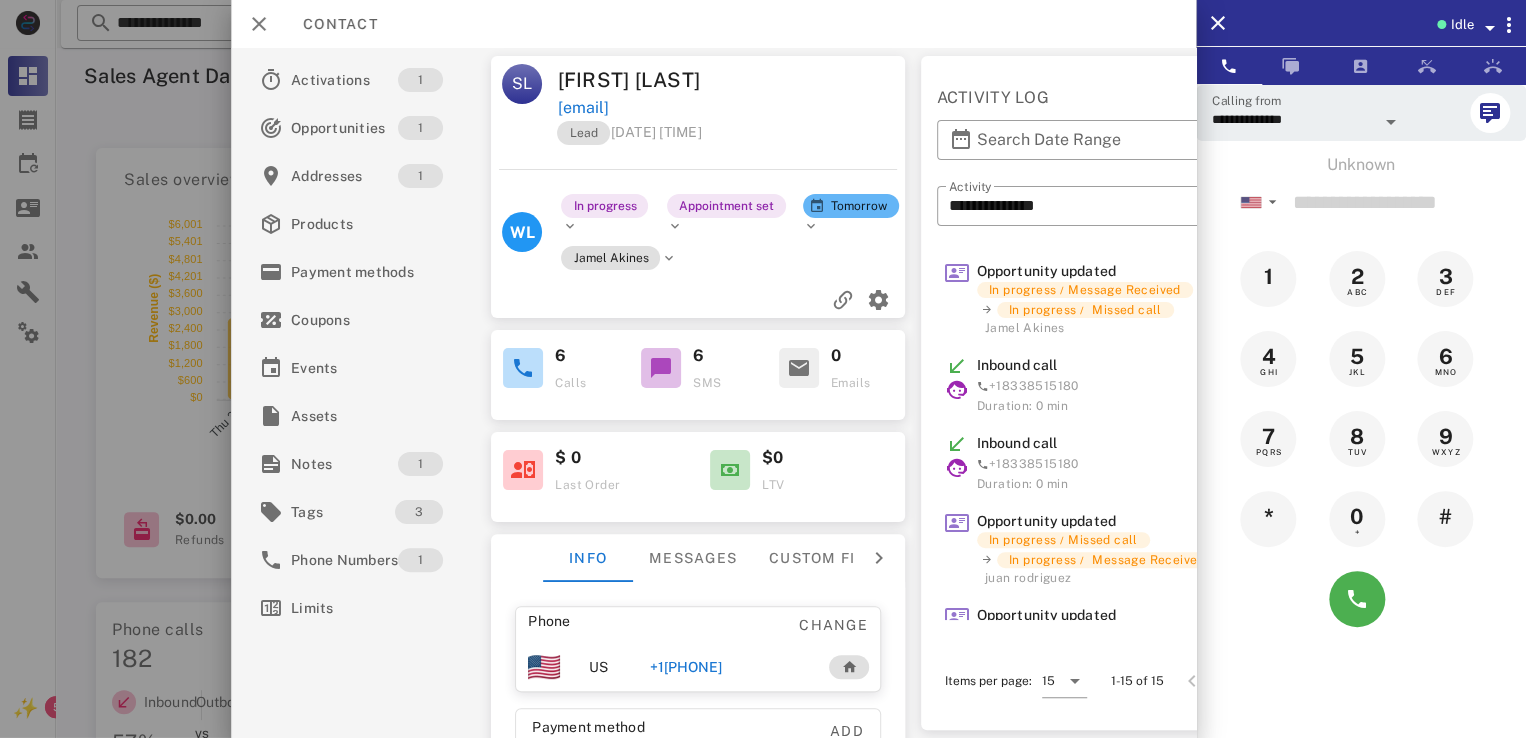 drag, startPoint x: 775, startPoint y: 281, endPoint x: 786, endPoint y: 273, distance: 13.601471 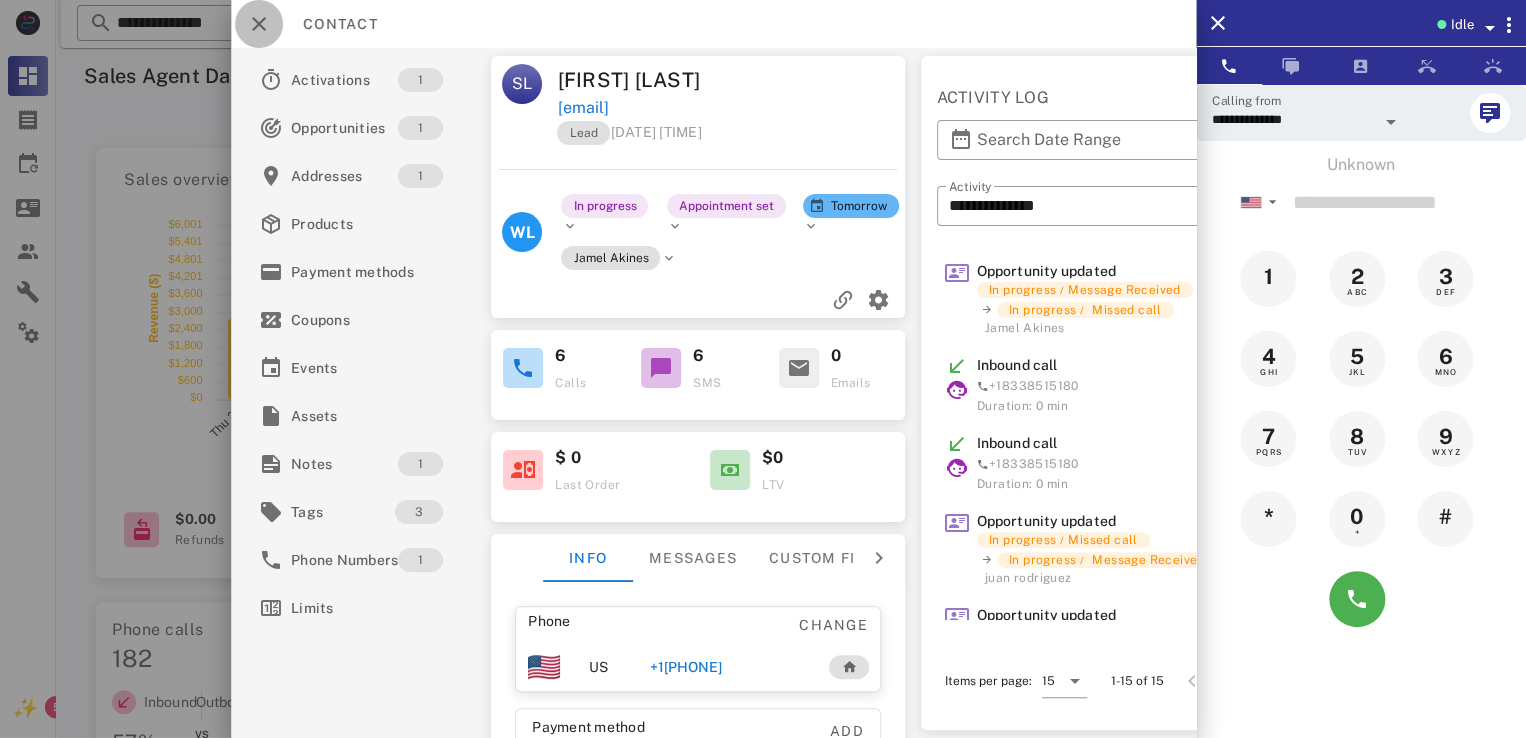 click at bounding box center [259, 24] 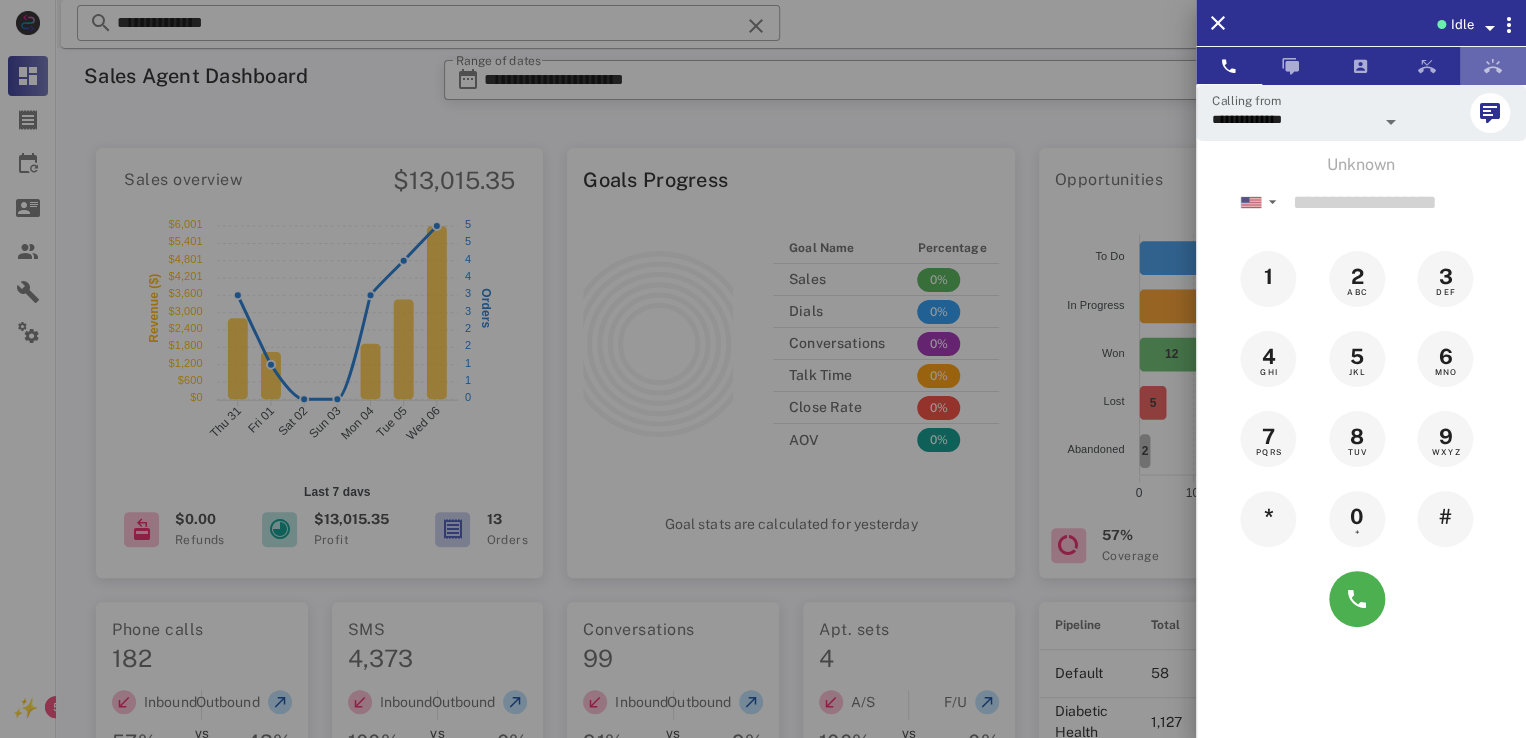 click at bounding box center (1493, 66) 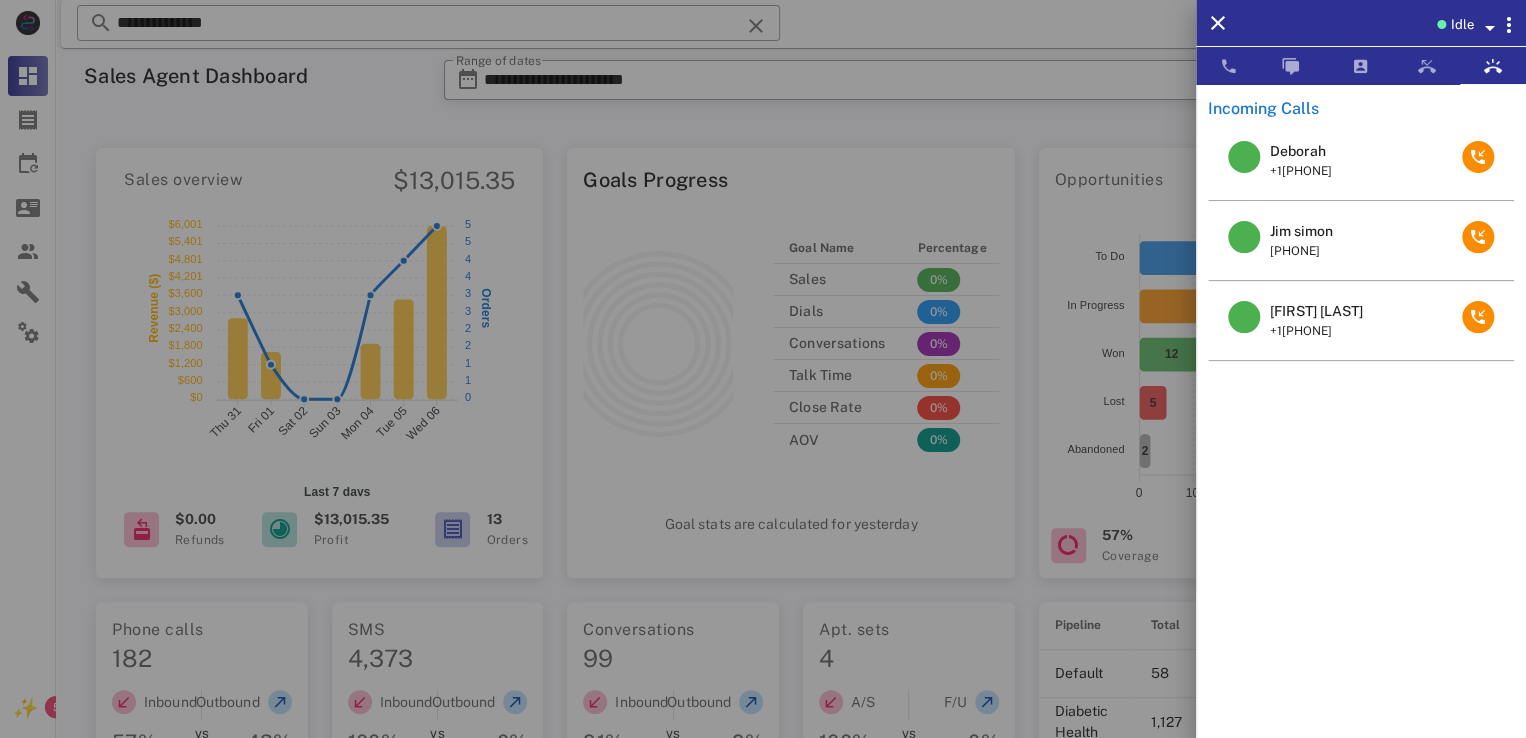 click on "Idle" at bounding box center (1361, 23) 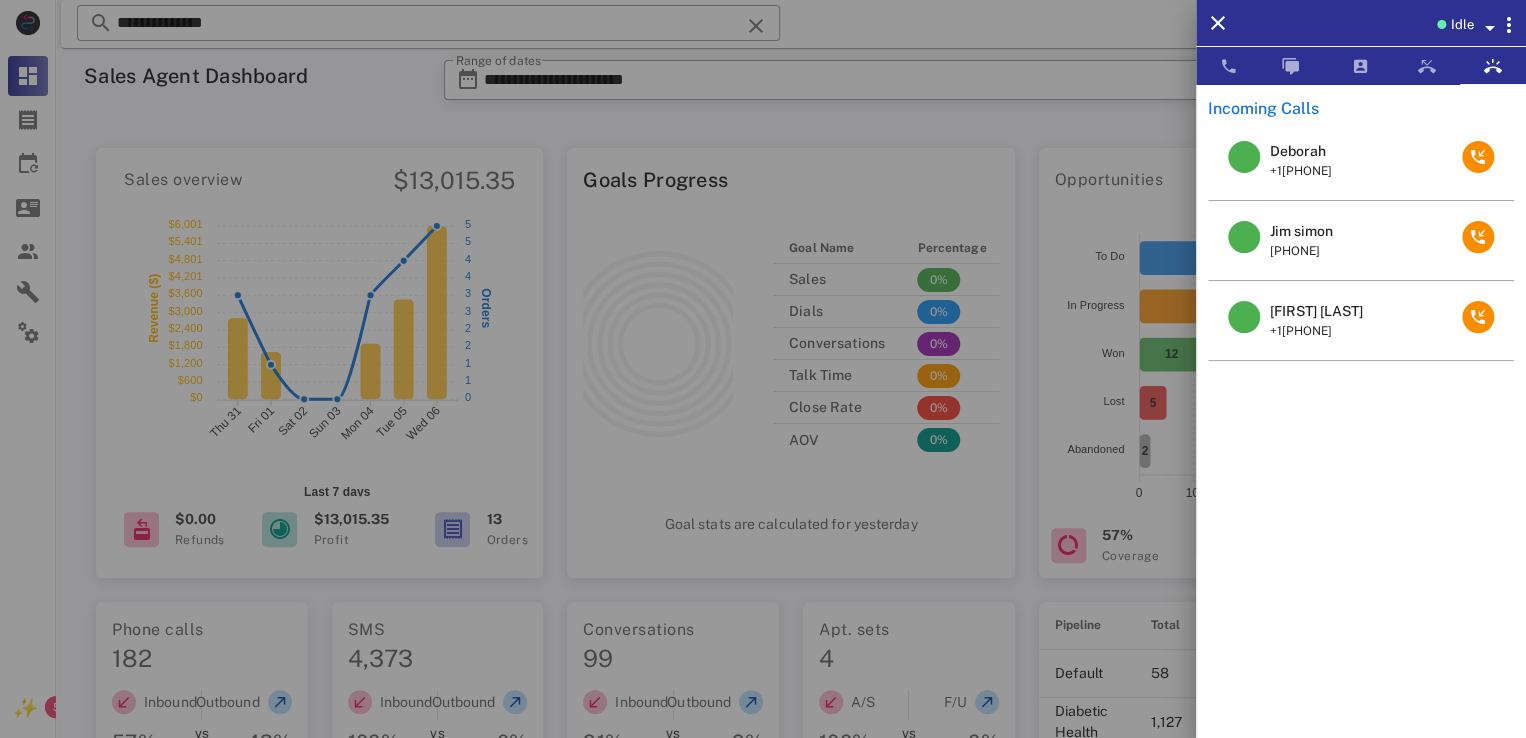 click at bounding box center (1489, 28) 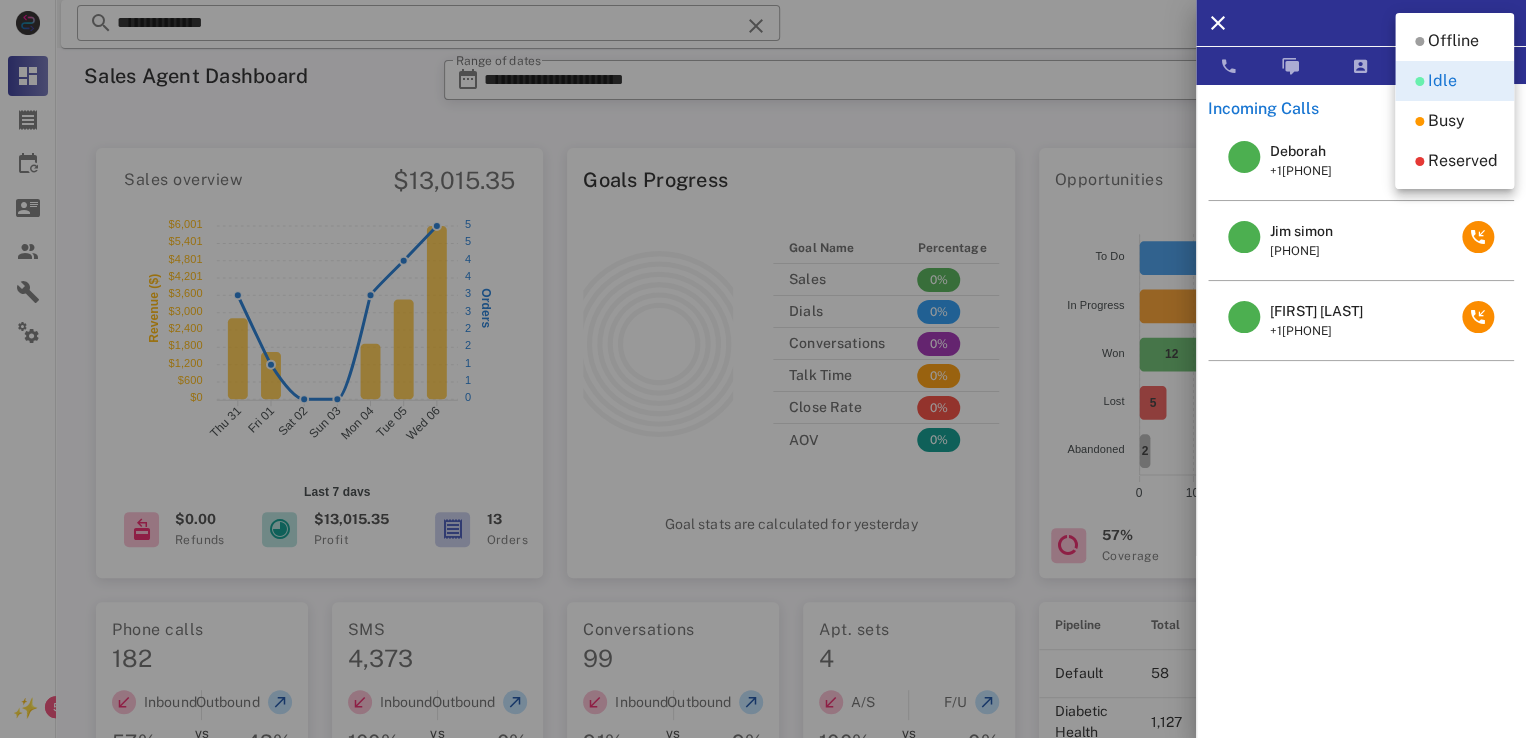 click on "Offline" at bounding box center (1454, 41) 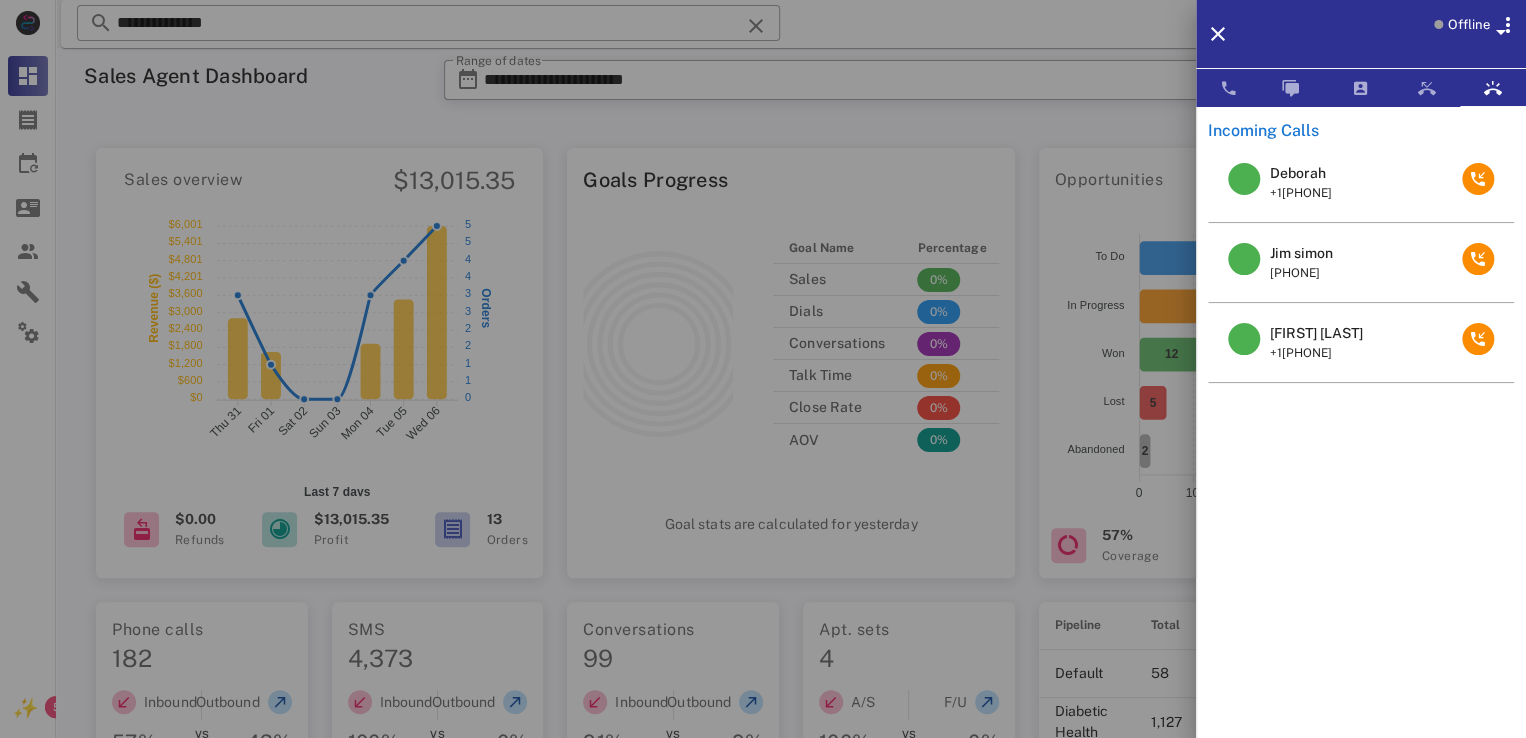 click on "Margaret Irby" at bounding box center [1316, 333] 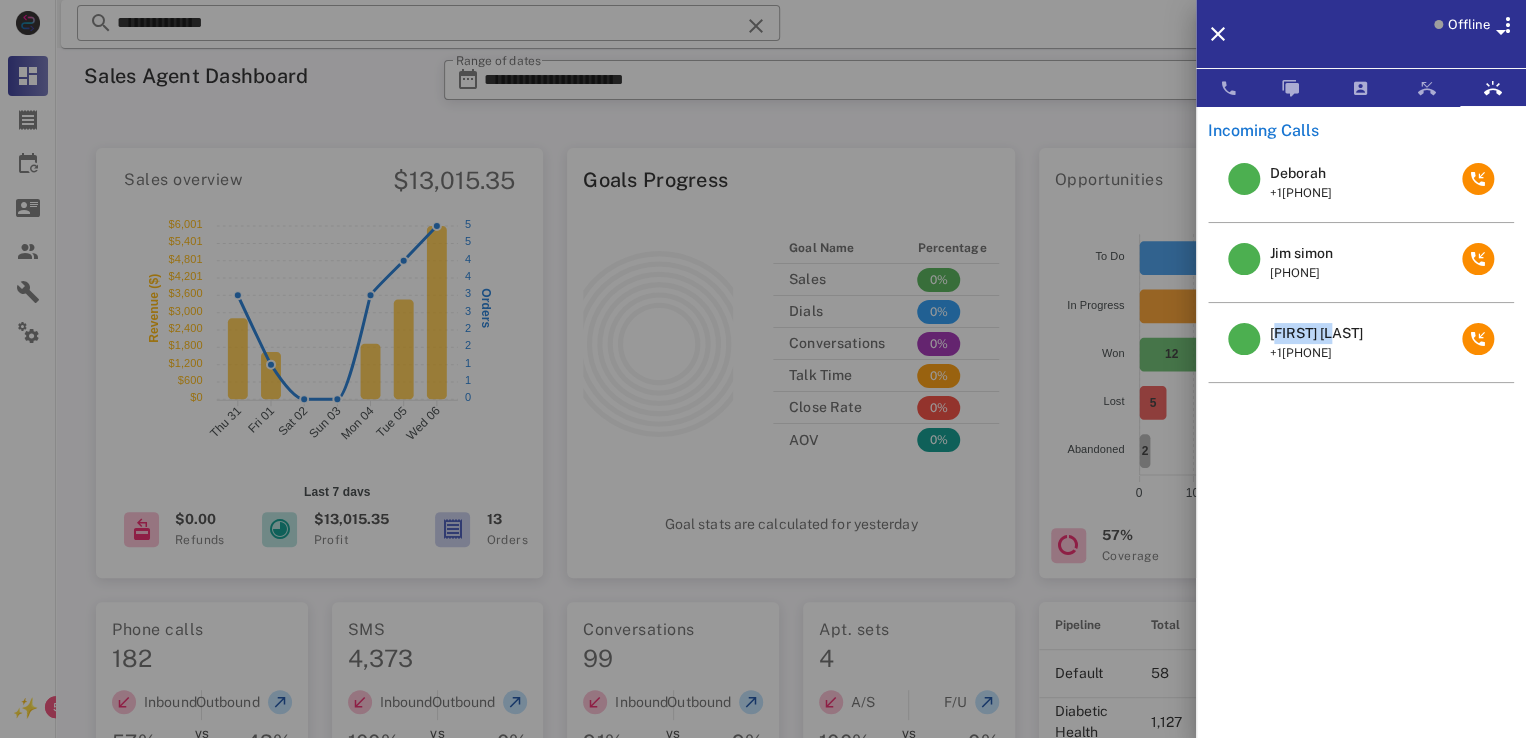 click on "Margaret Irby" at bounding box center [1316, 333] 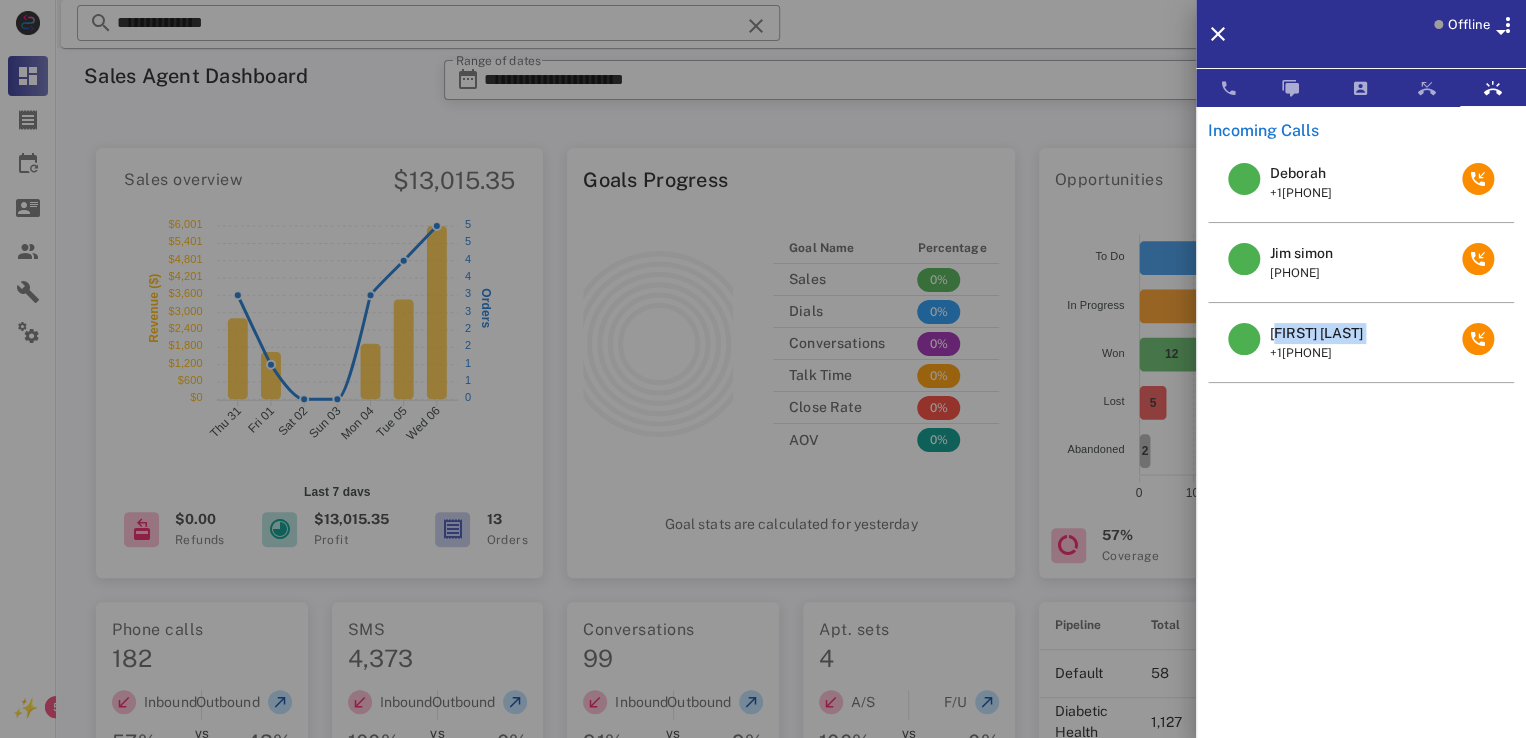click on "Margaret Irby" at bounding box center (1316, 333) 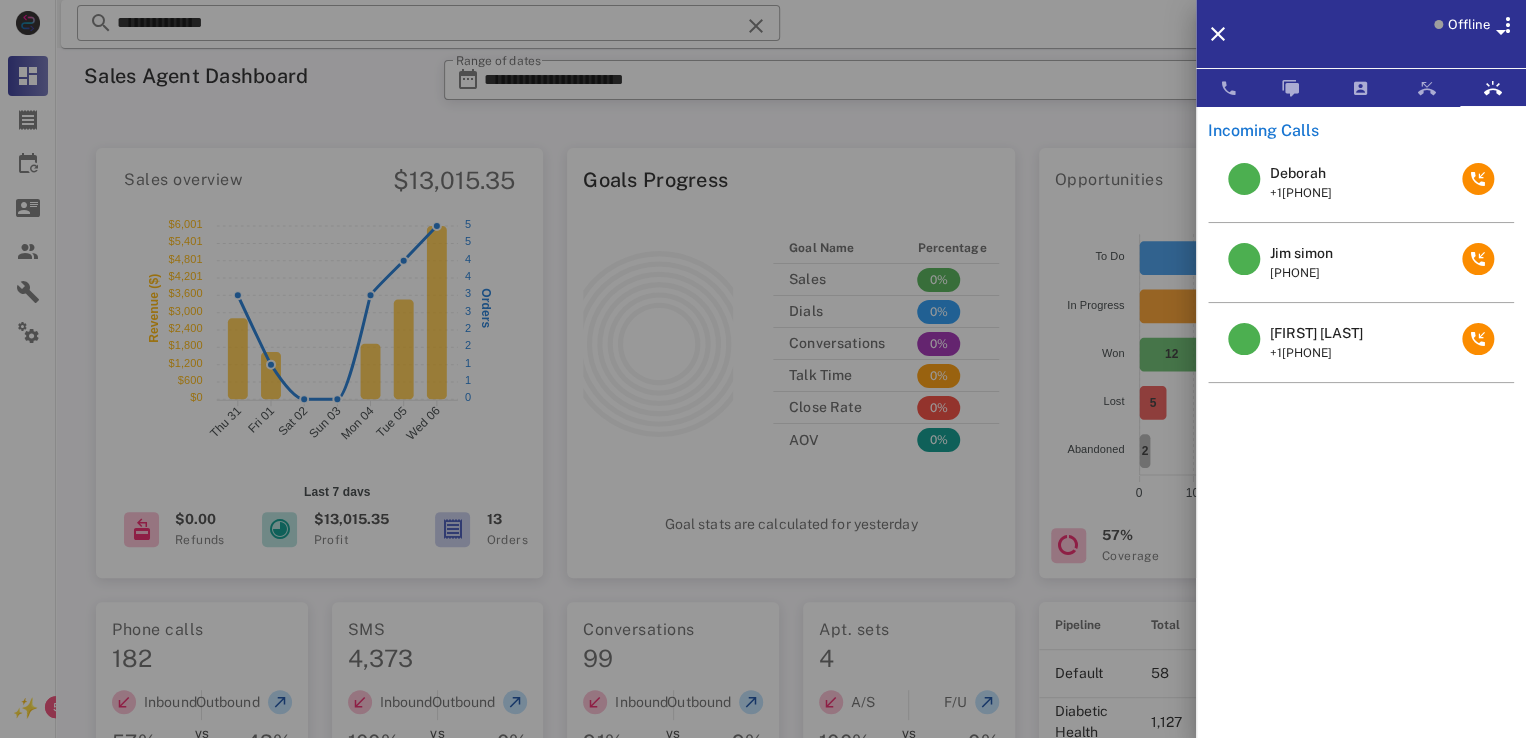 click at bounding box center (763, 369) 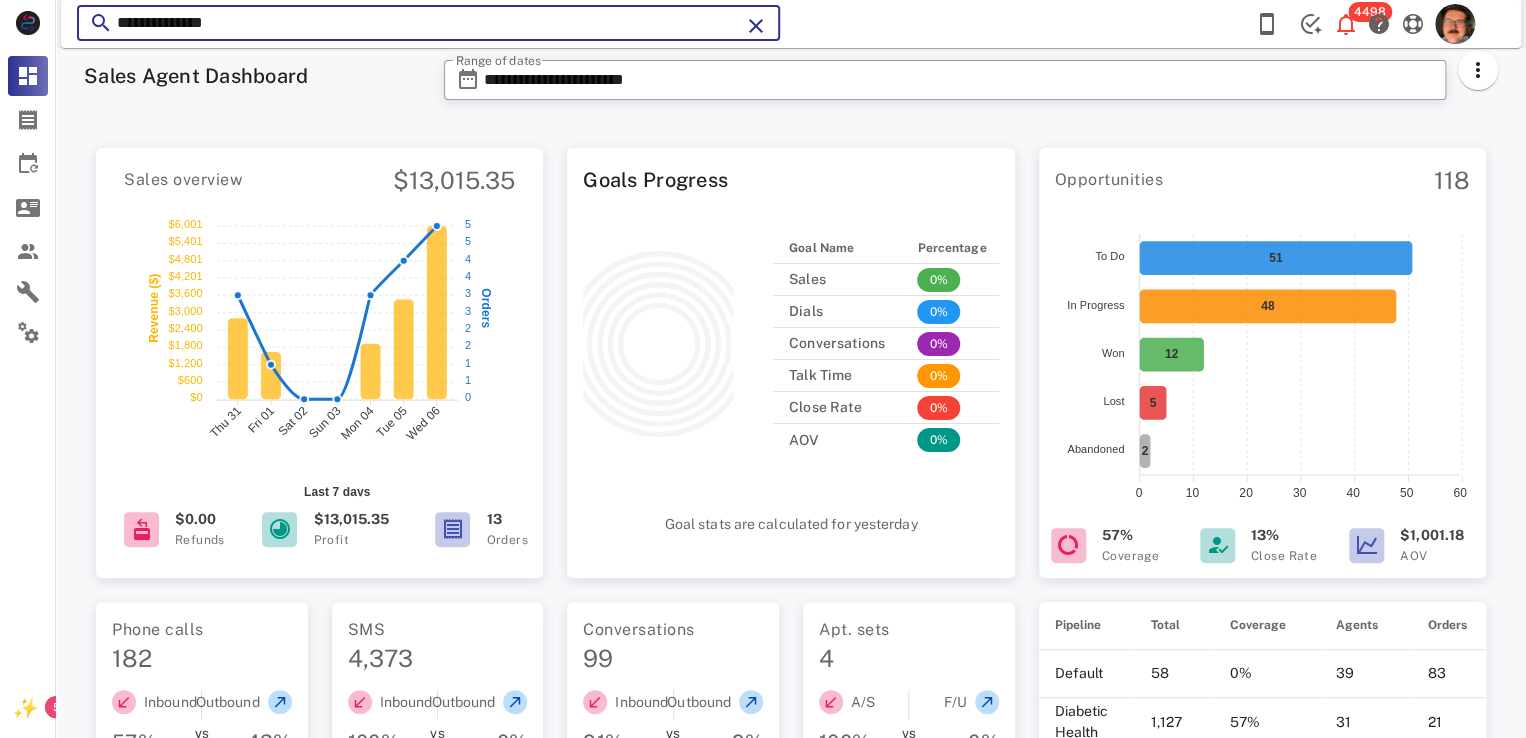 click on "**********" at bounding box center (428, 23) 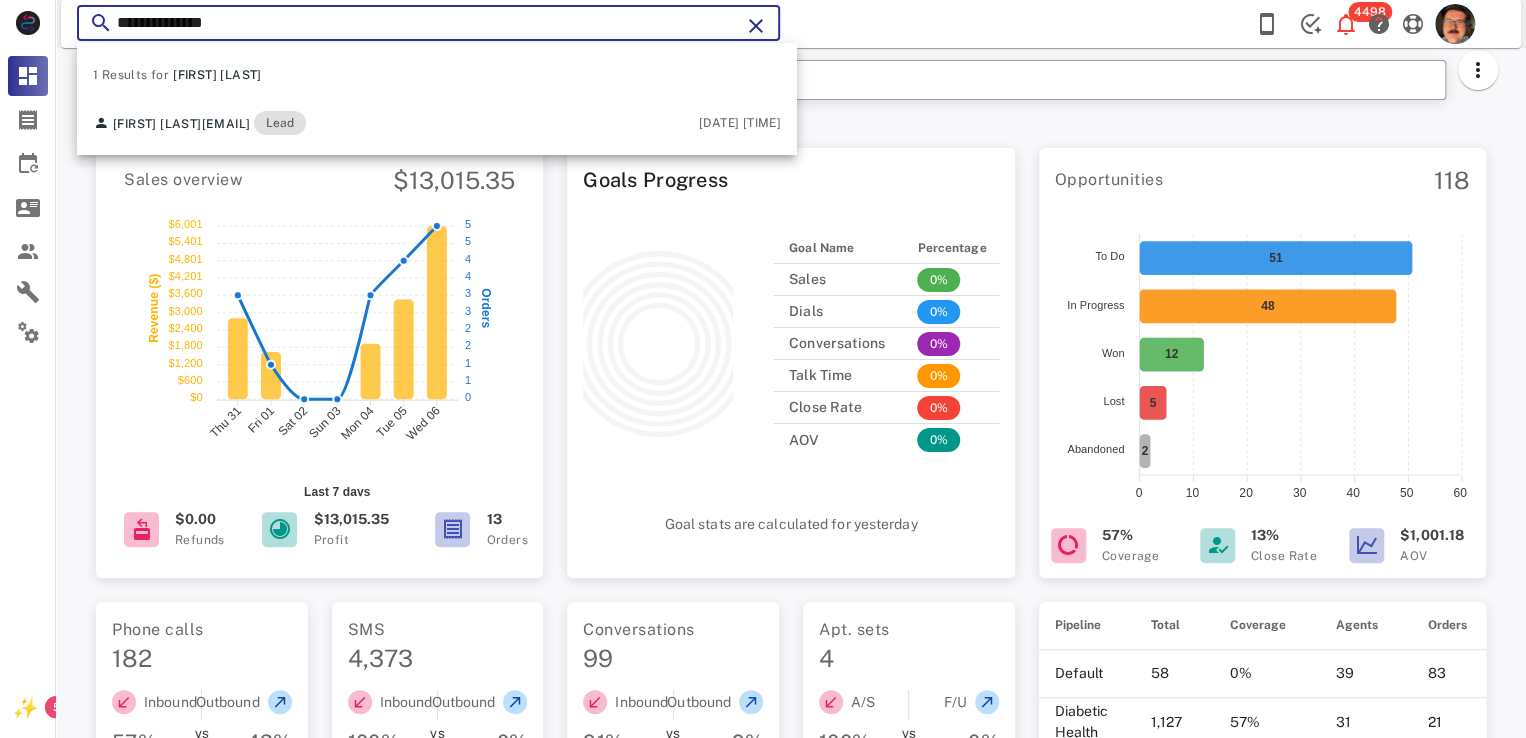 click on "**********" at bounding box center (428, 23) 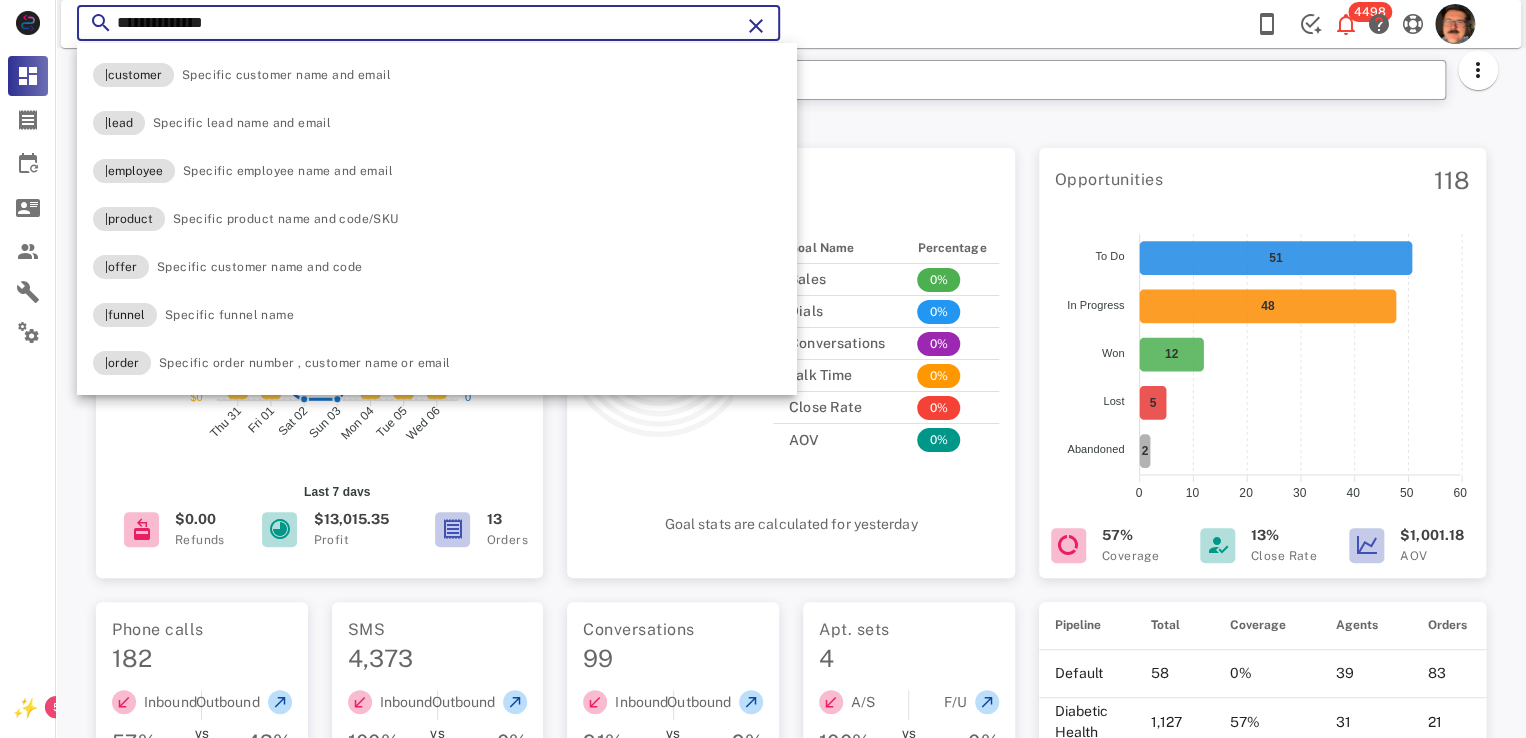 paste 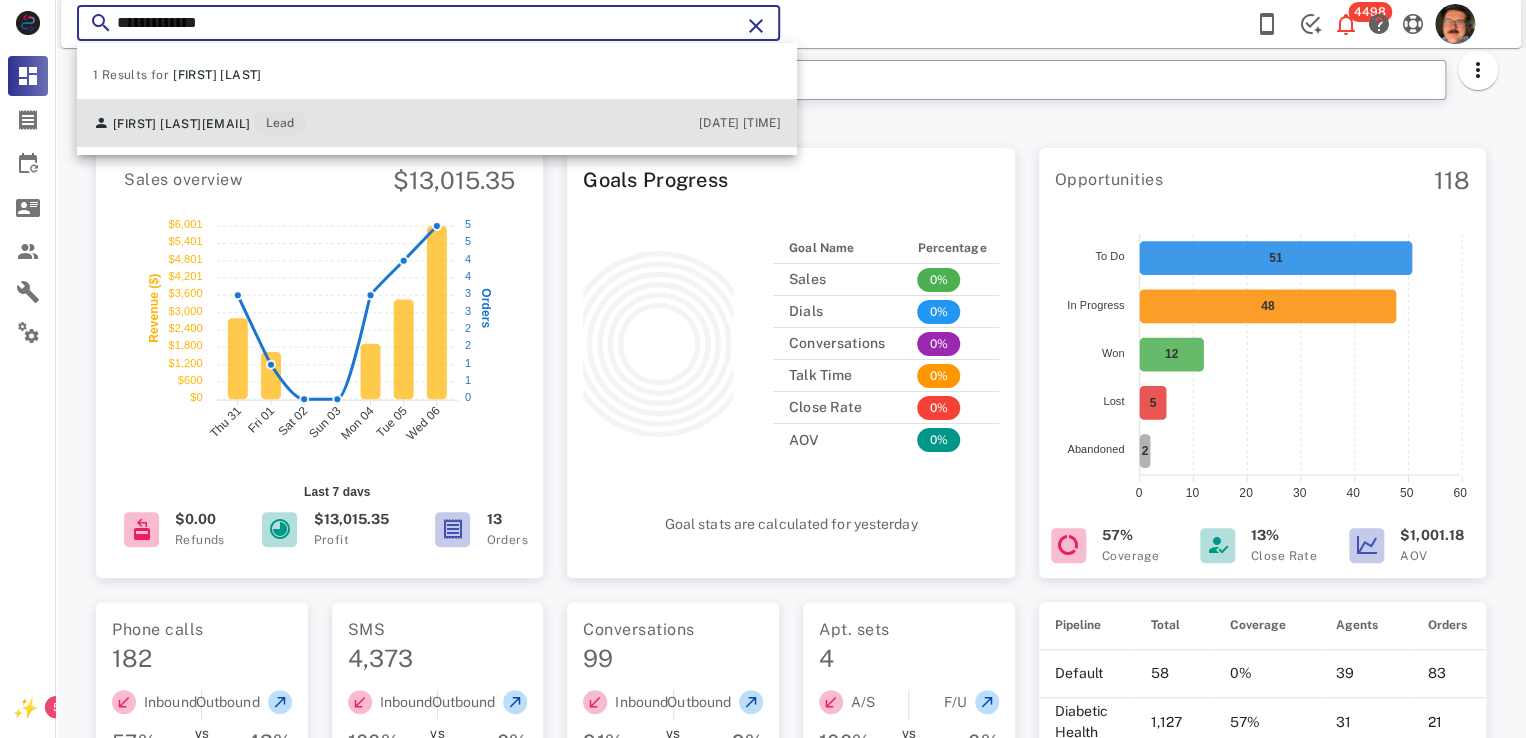 click on "Margaret Irby   mmlathem@outlook.com   Lead   08/06/2025 20:32" at bounding box center (437, 123) 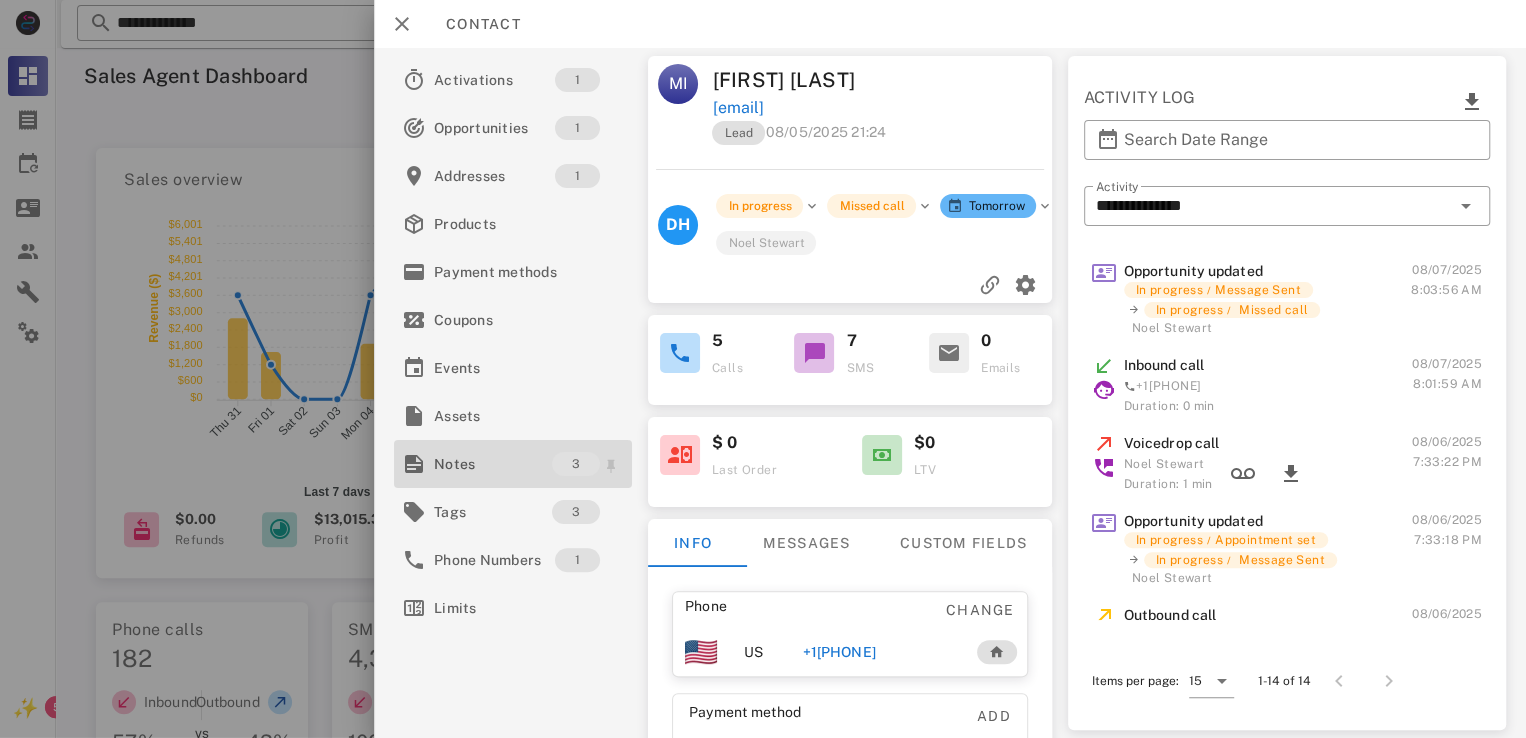 click on "Notes" at bounding box center (493, 464) 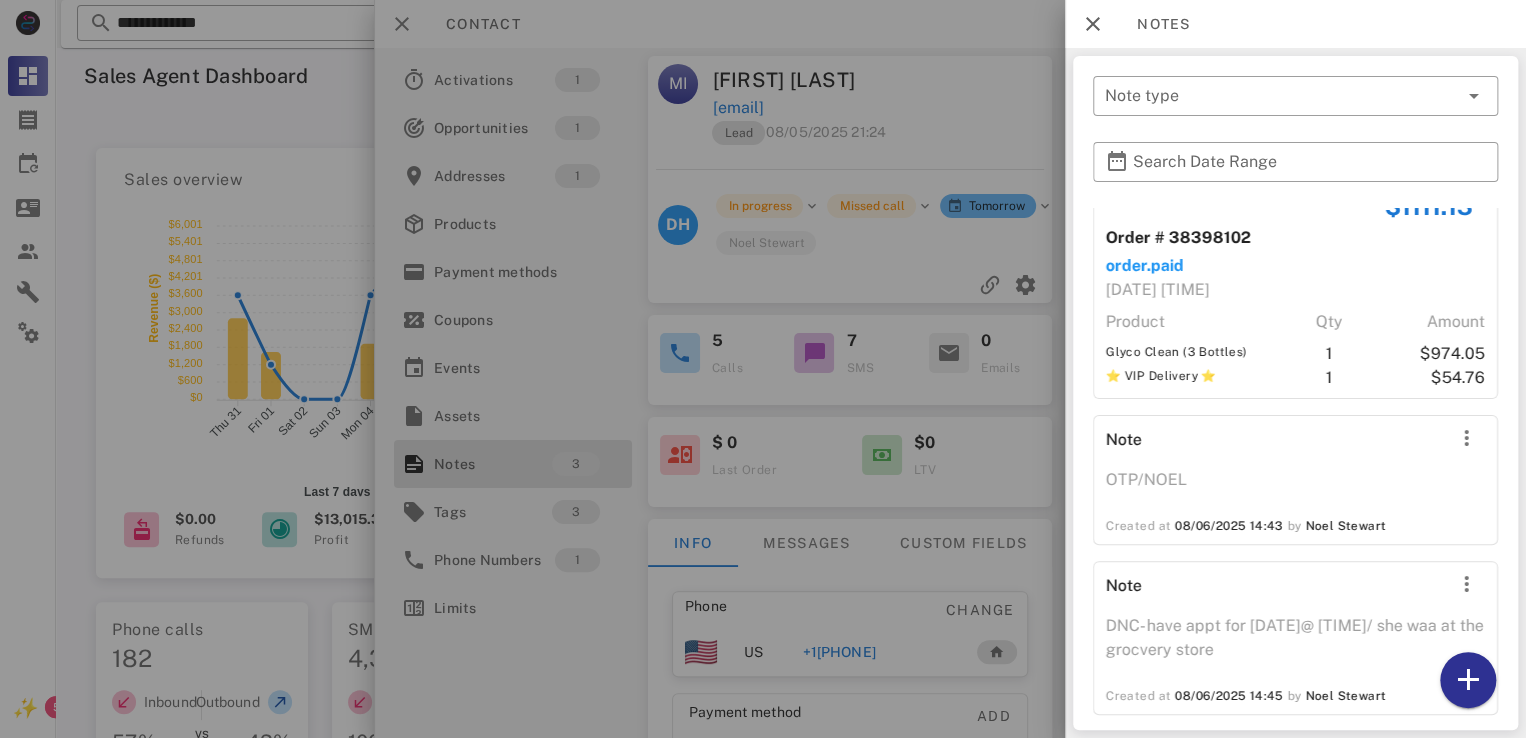 scroll, scrollTop: 60, scrollLeft: 0, axis: vertical 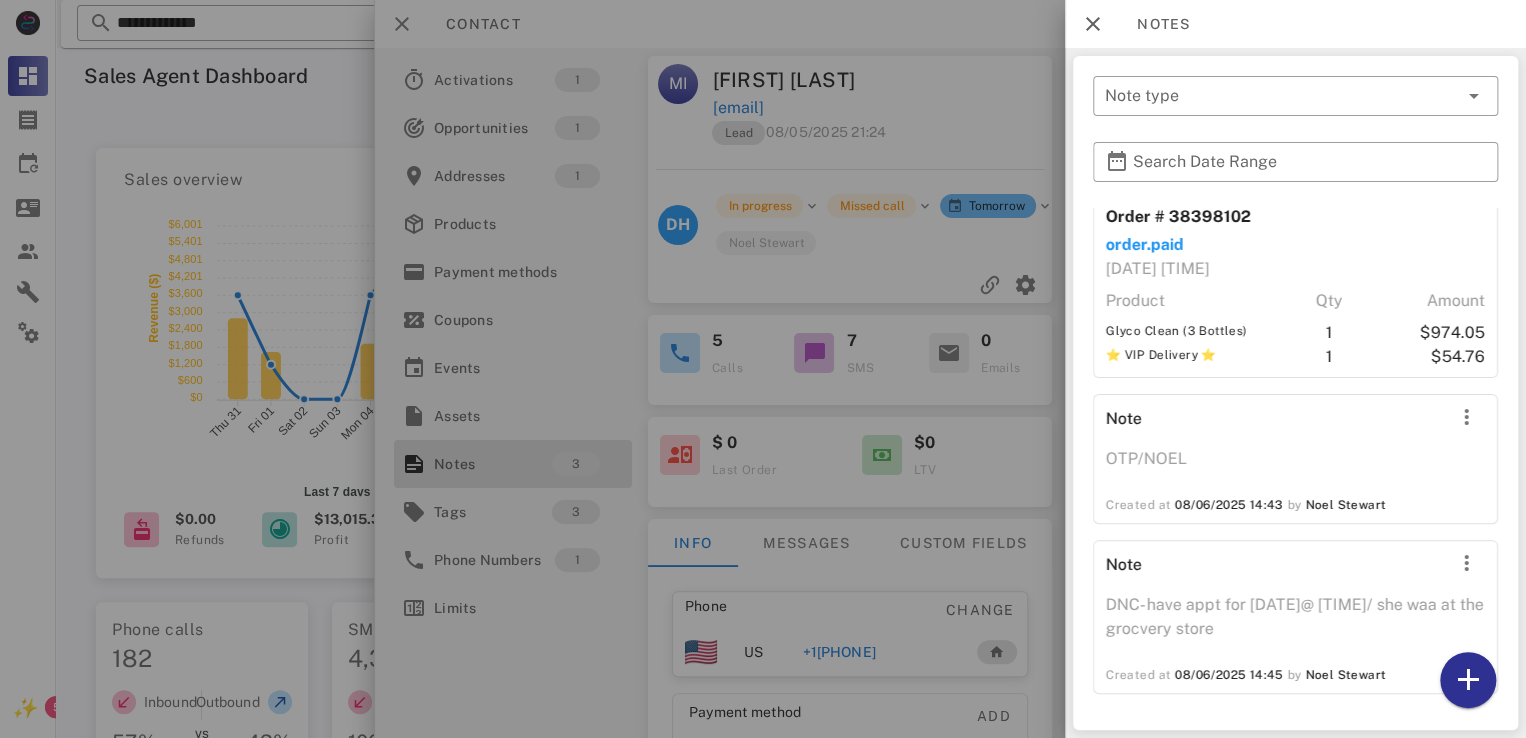 click at bounding box center (763, 369) 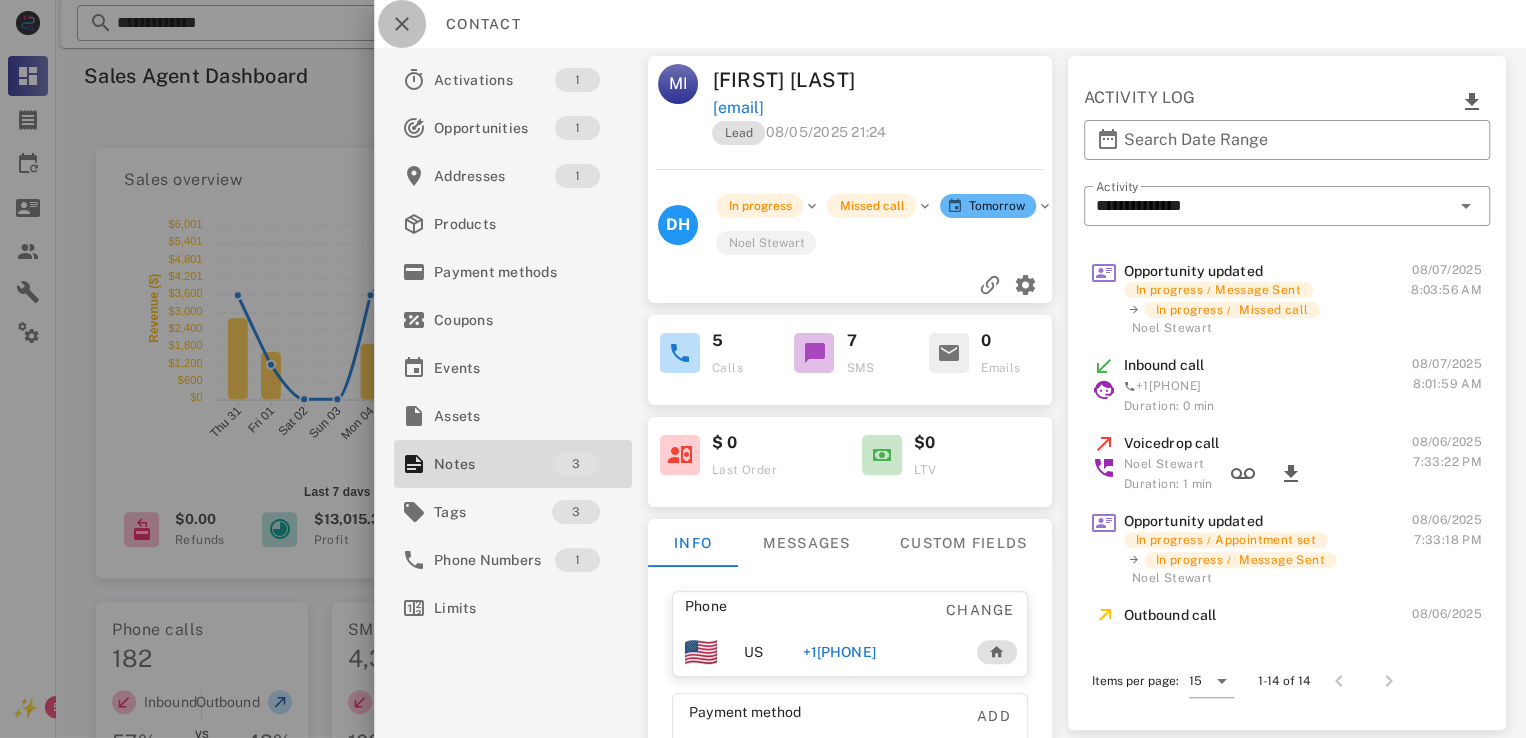 click at bounding box center (402, 24) 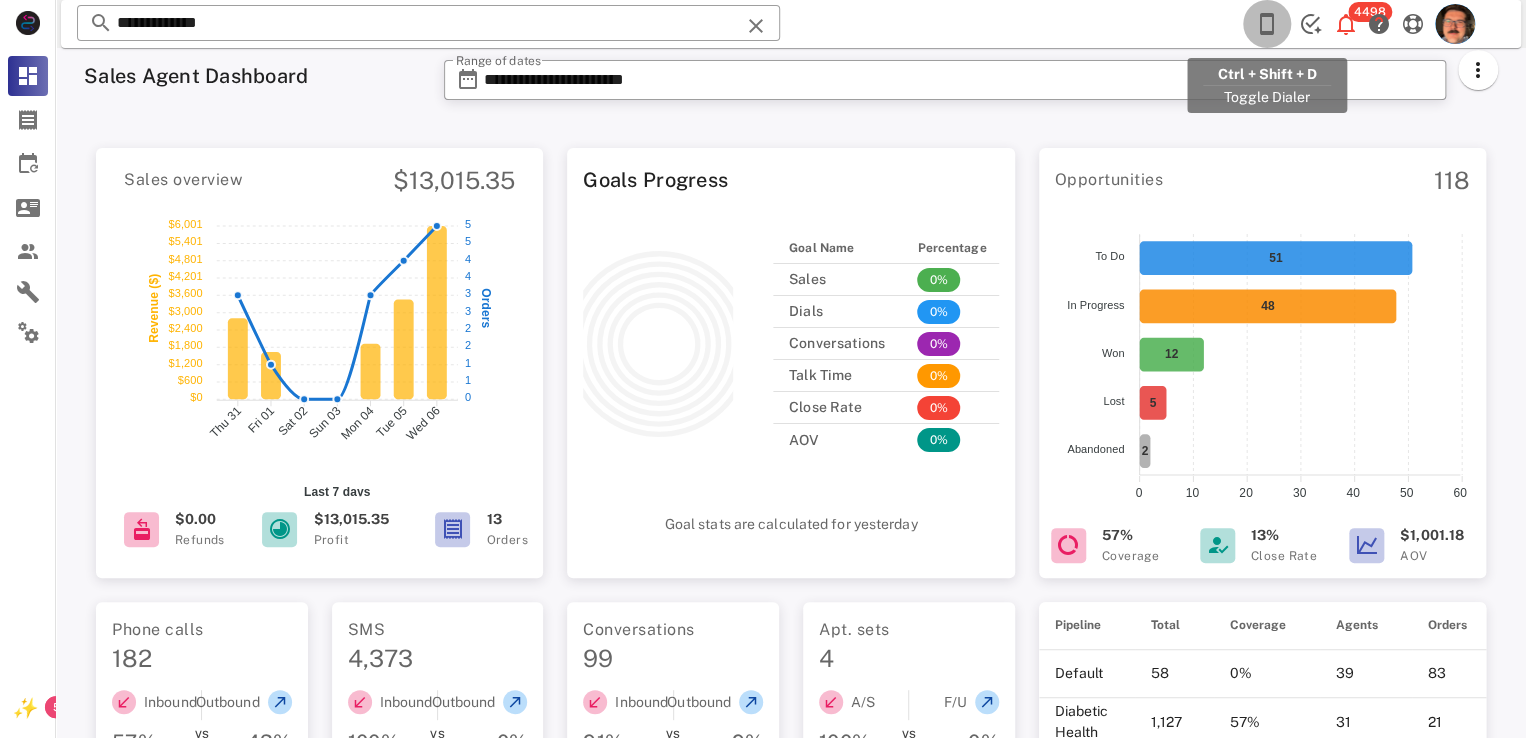 click at bounding box center [1267, 24] 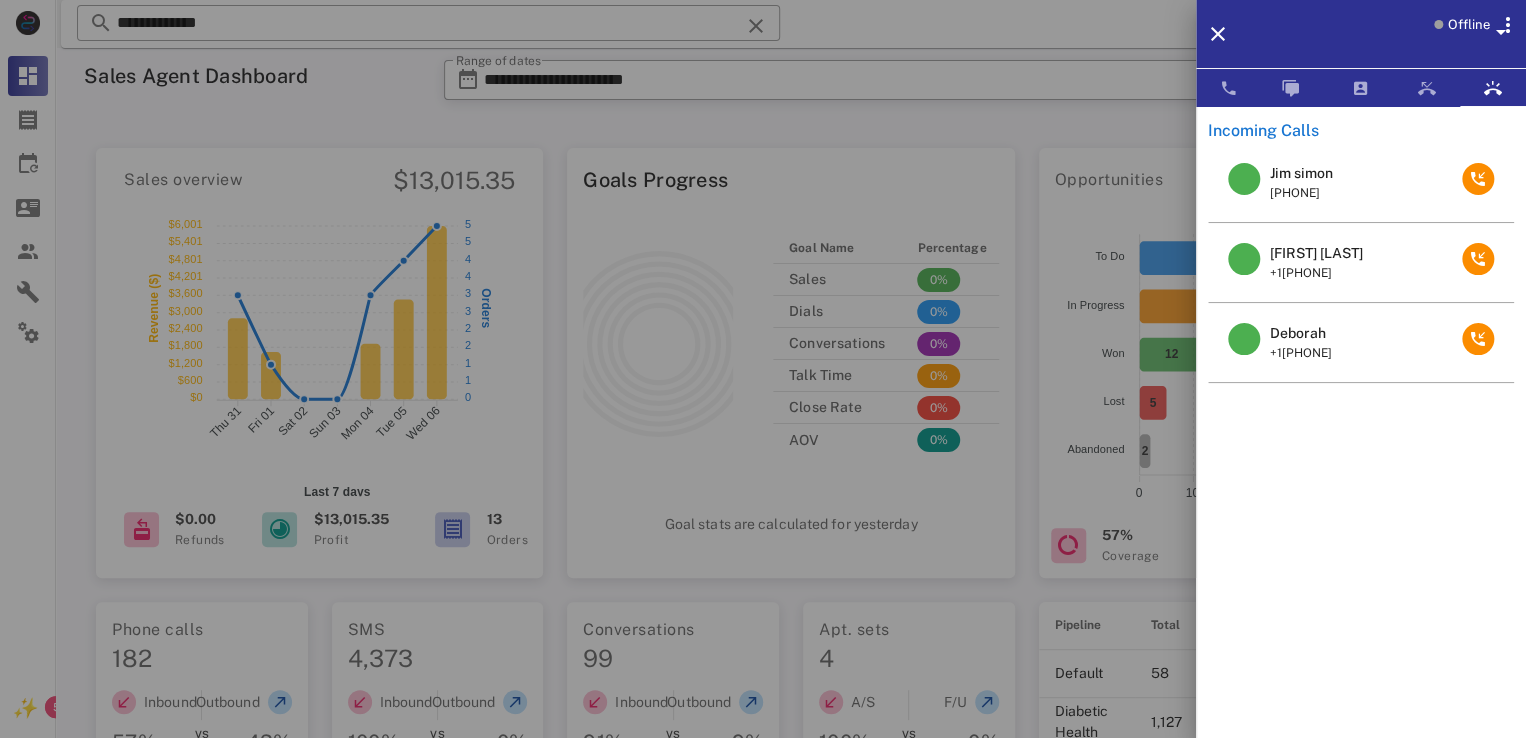 click on "Margaret Irby" at bounding box center [1316, 253] 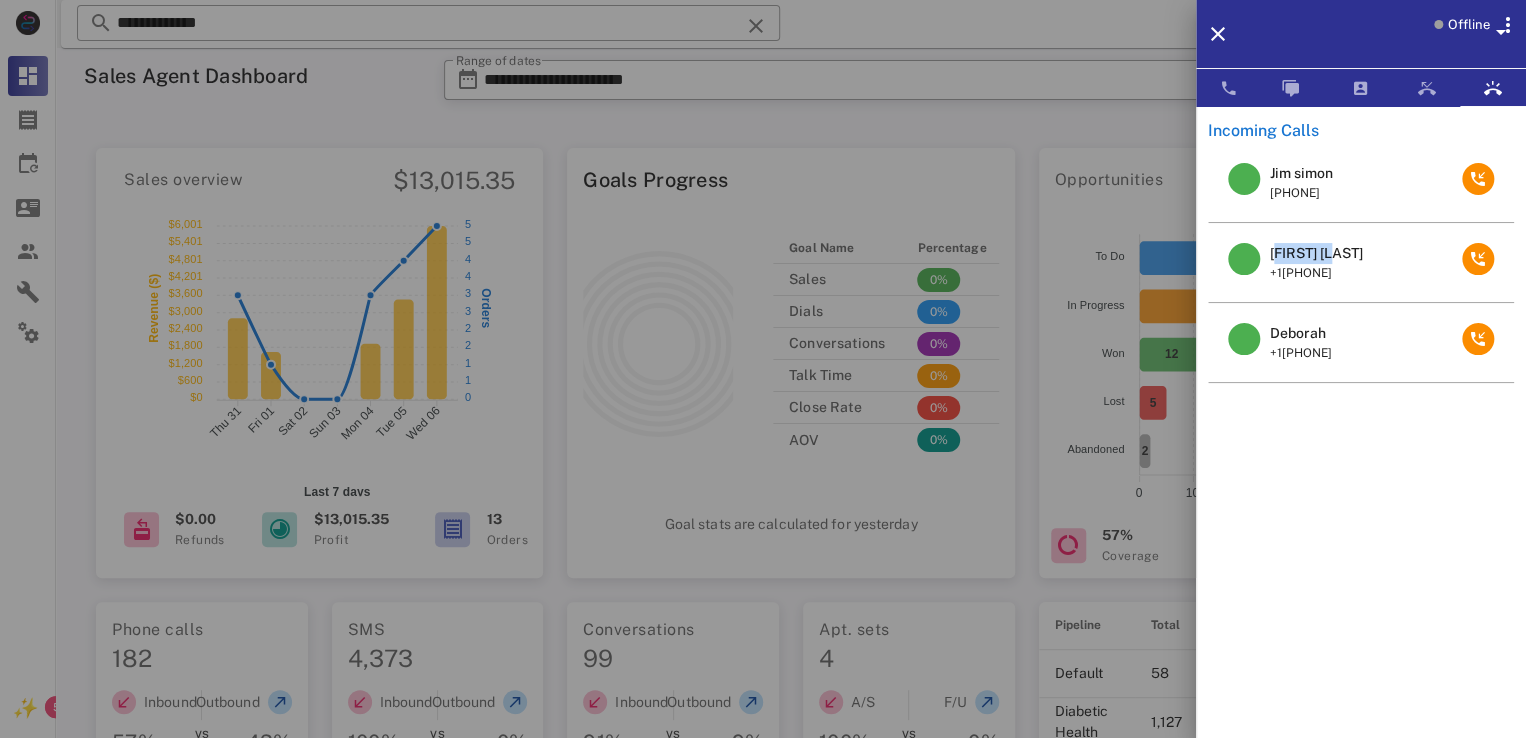 click on "Margaret Irby" at bounding box center [1316, 253] 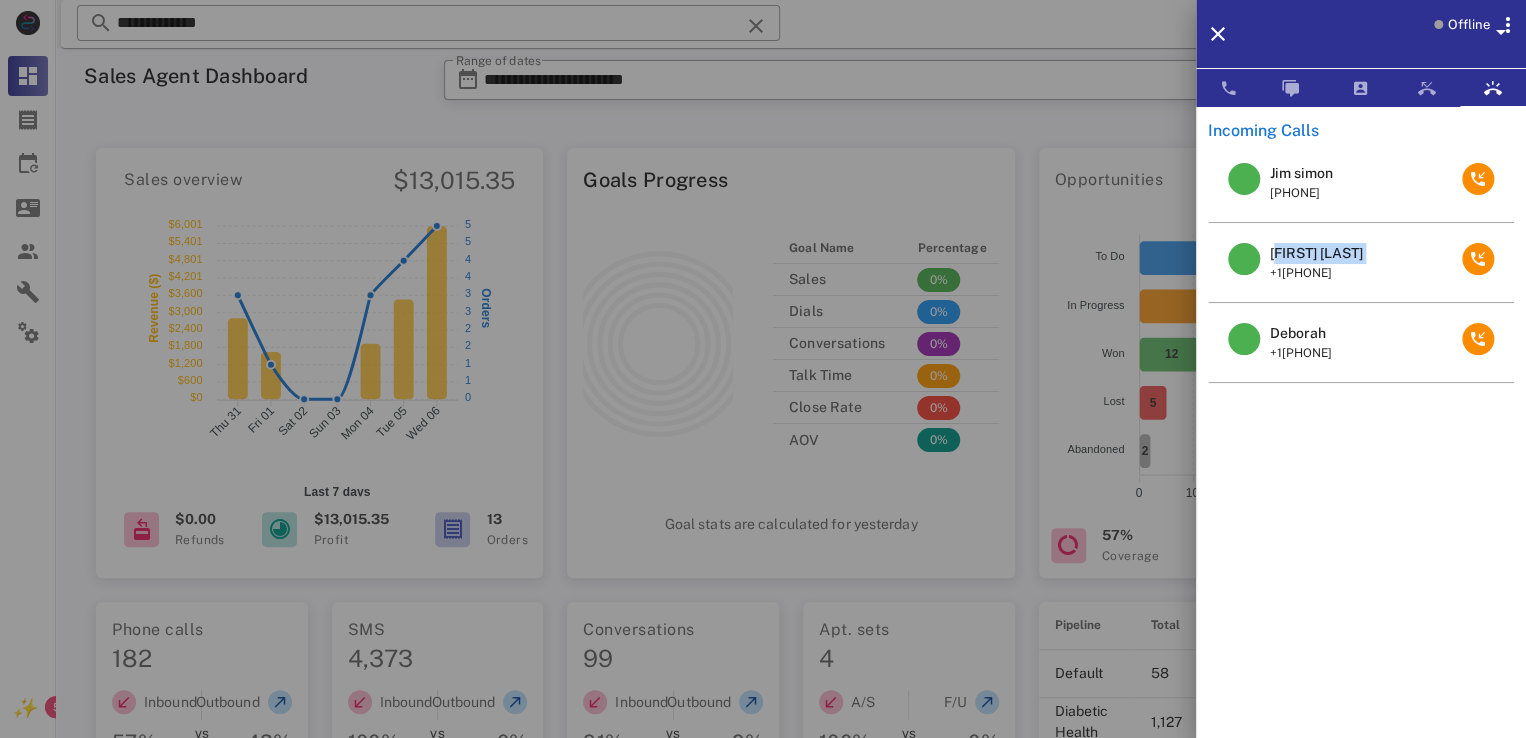 click on "Margaret Irby" at bounding box center [1316, 253] 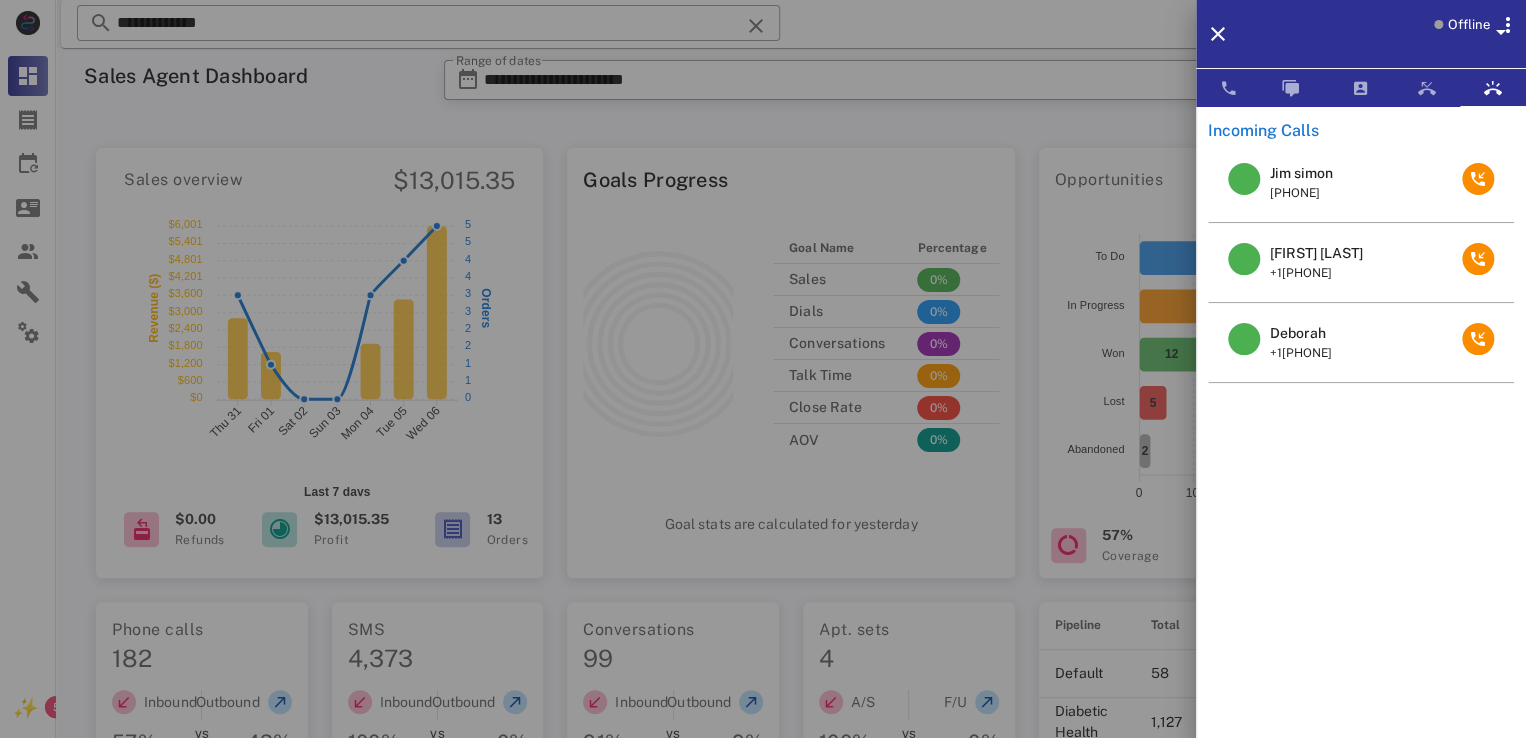 drag, startPoint x: 1276, startPoint y: 246, endPoint x: 1414, endPoint y: 589, distance: 369.72015 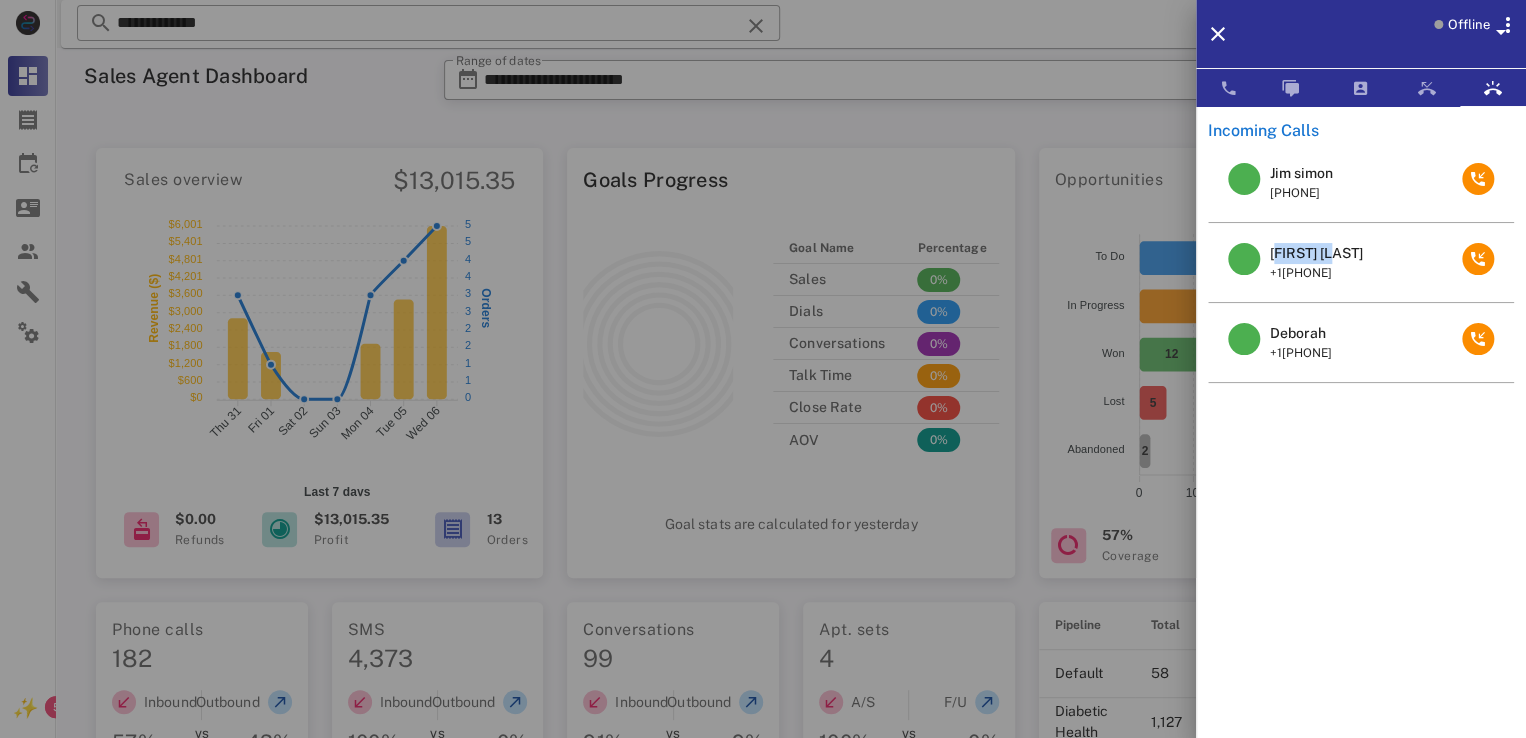 click on "Margaret Irby" at bounding box center (1316, 253) 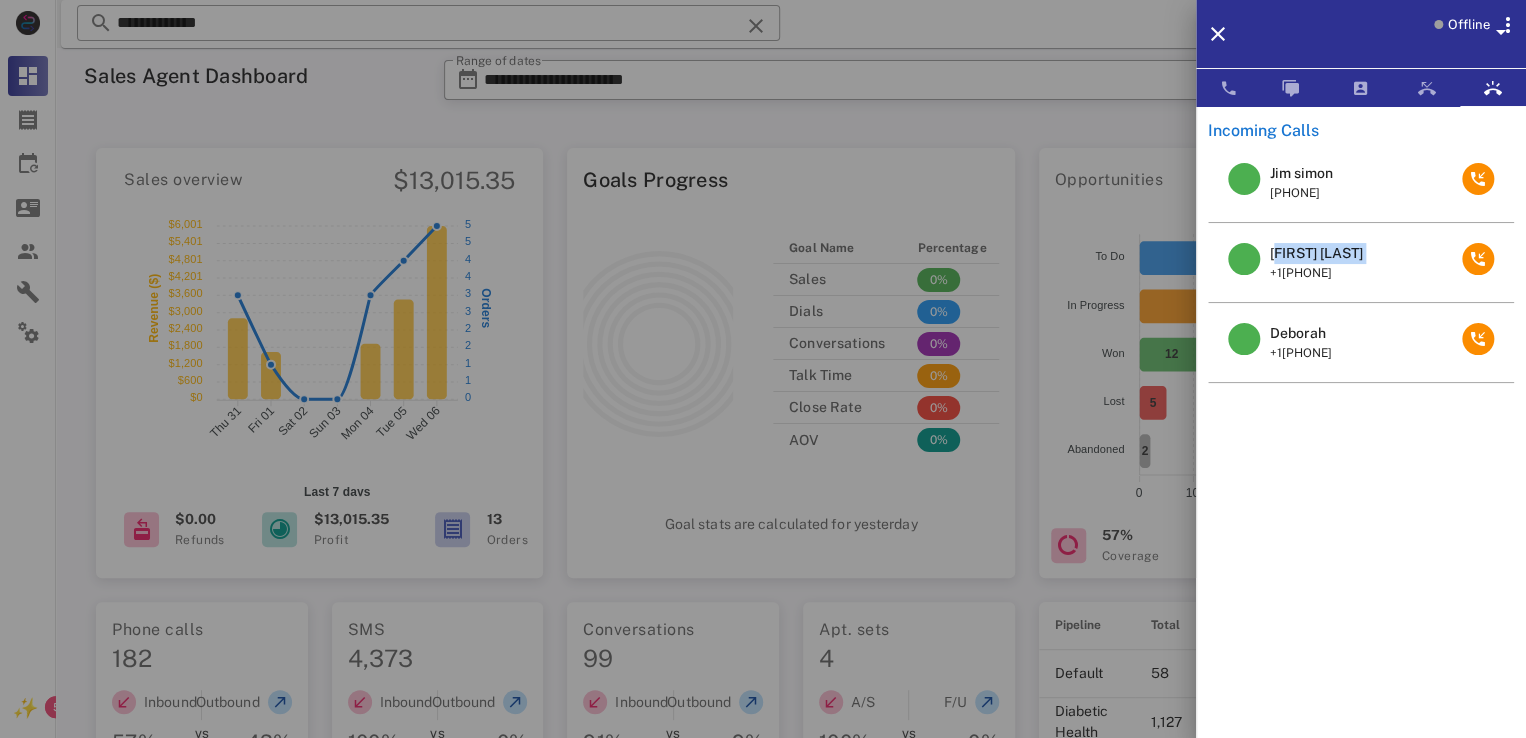 click on "Margaret Irby" at bounding box center [1316, 253] 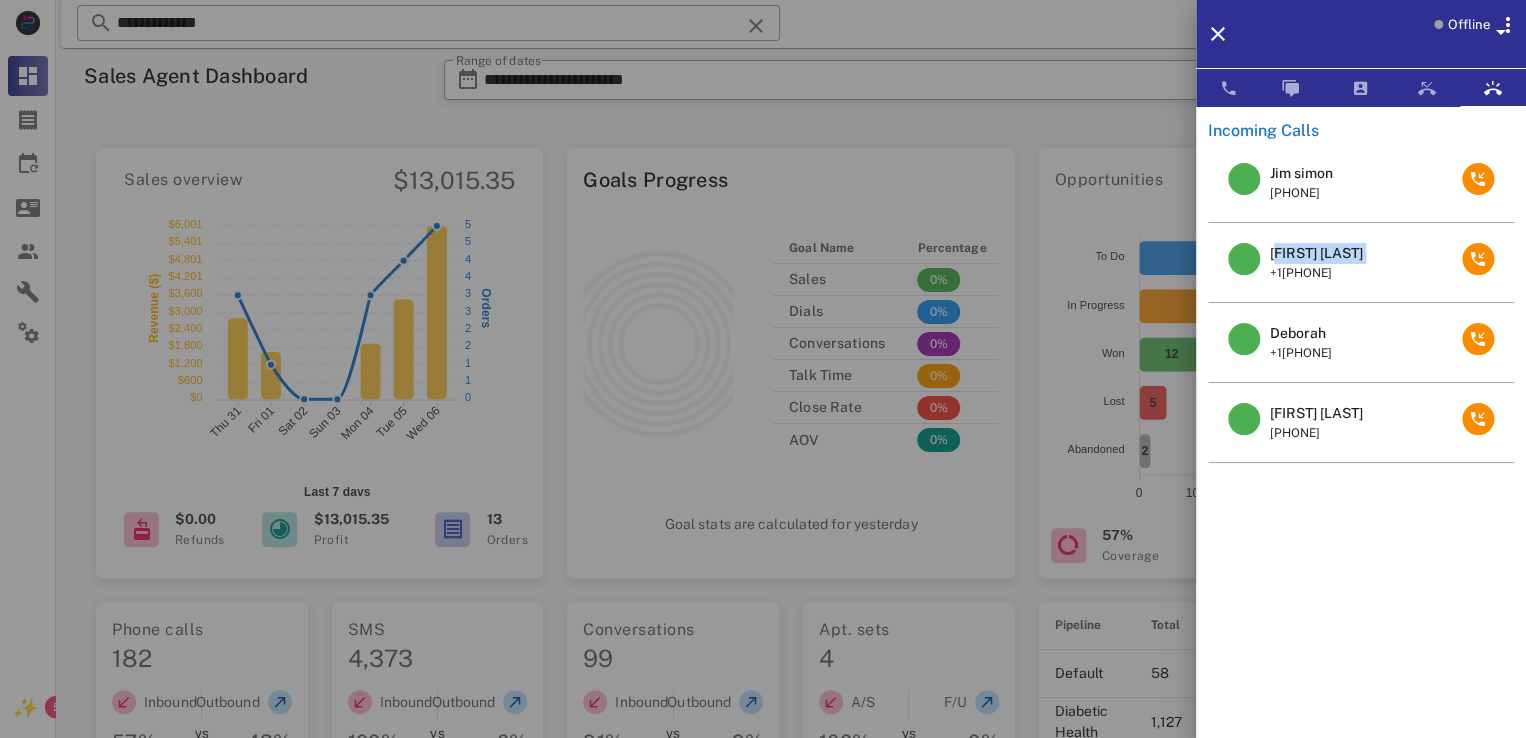 click on "Jim simon   +13373294181   Margaret Irby   +12568105687   Deborah   +12673510007   Cheryl Olson   +16302916712" at bounding box center (1361, 442) 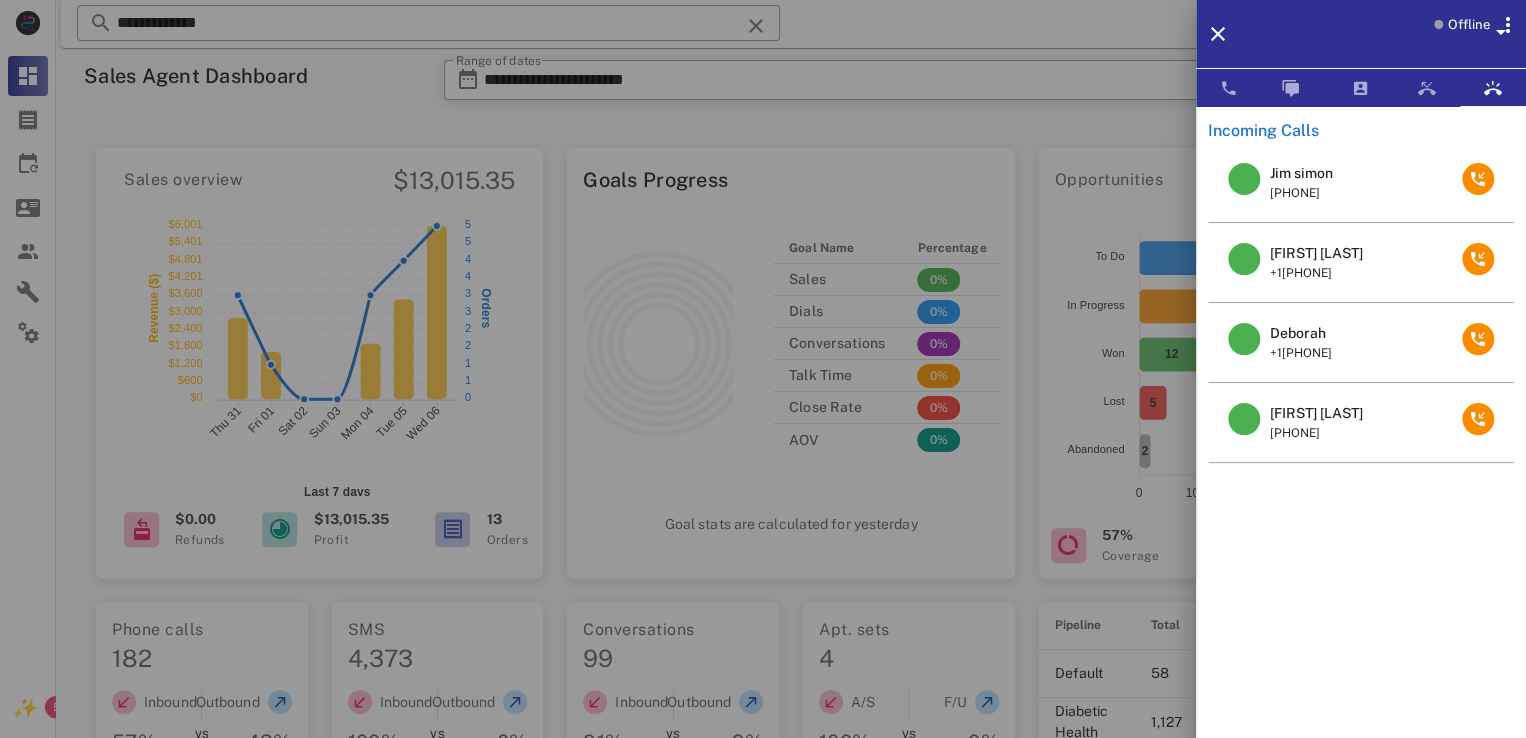 click on "Cheryl Olson" at bounding box center [1316, 413] 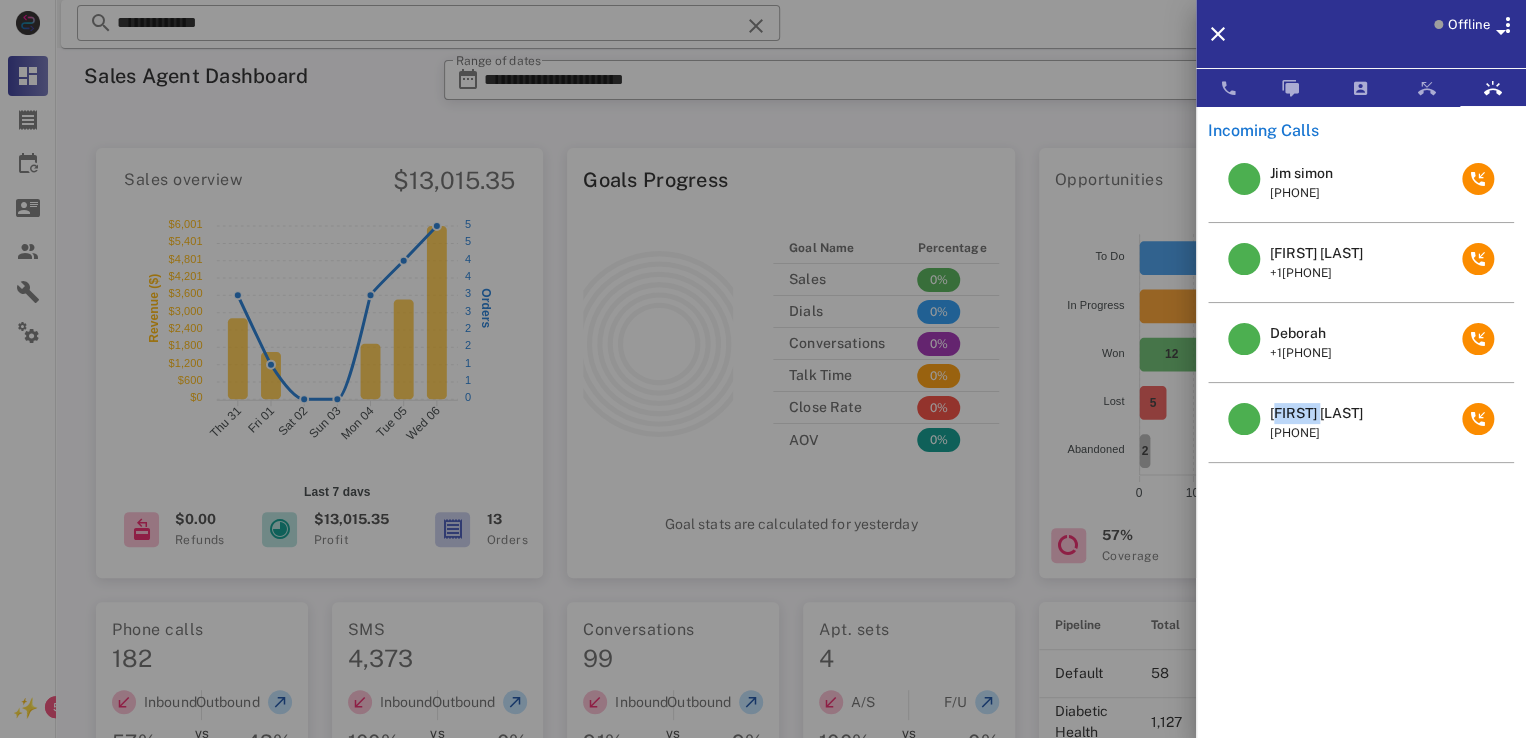 click on "Cheryl Olson" at bounding box center [1316, 413] 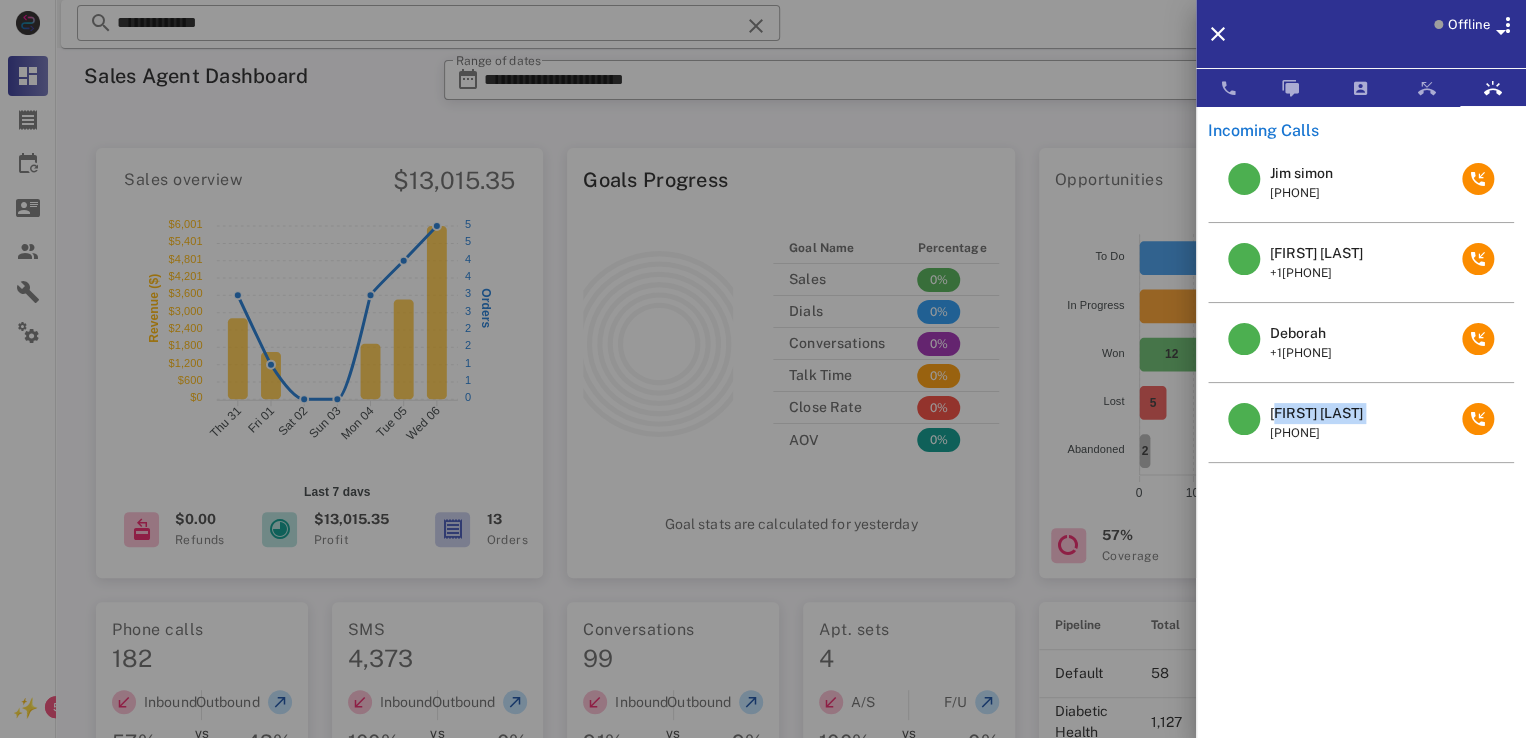 click on "Cheryl Olson" at bounding box center (1316, 413) 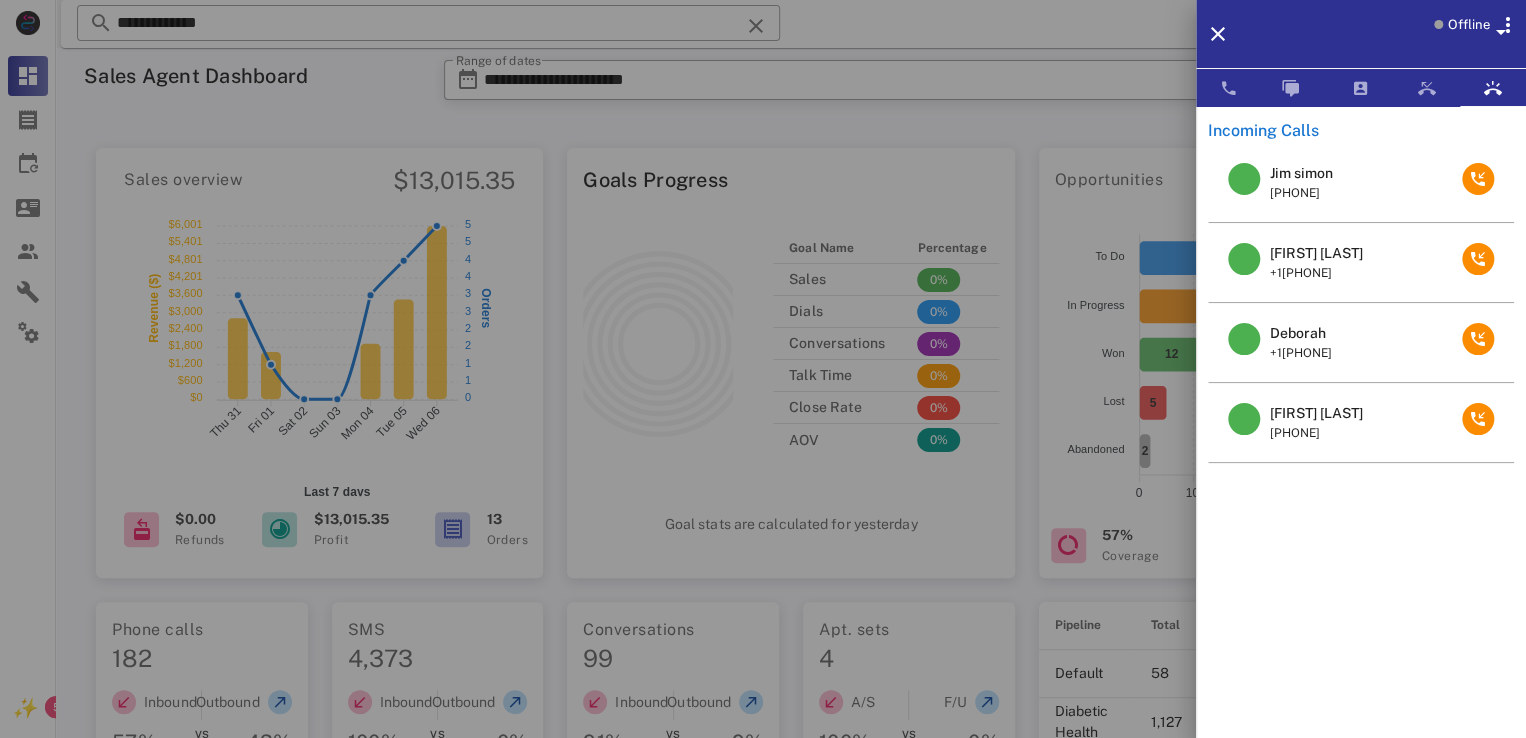 drag, startPoint x: 1264, startPoint y: 424, endPoint x: 1290, endPoint y: 418, distance: 26.683329 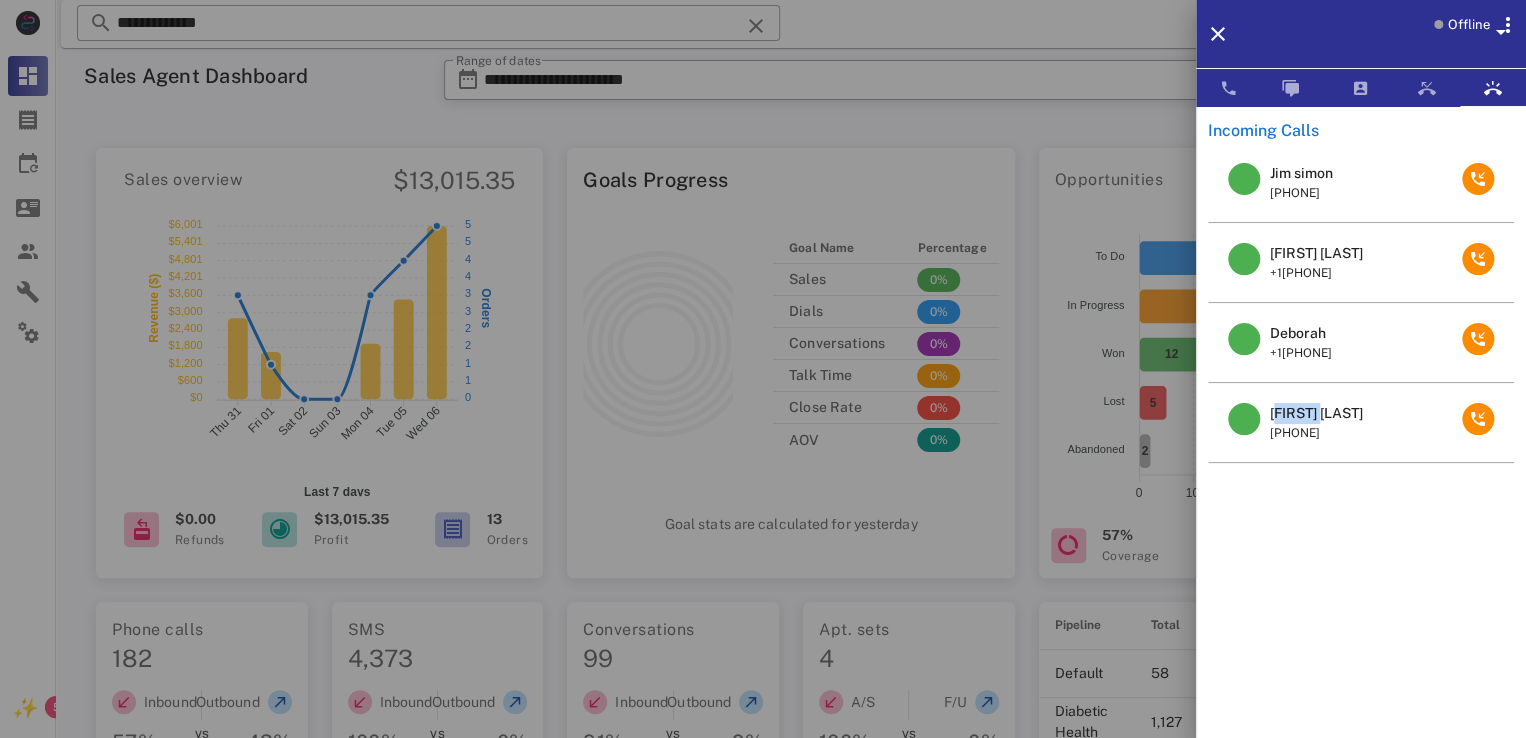 click on "Cheryl Olson" at bounding box center (1316, 413) 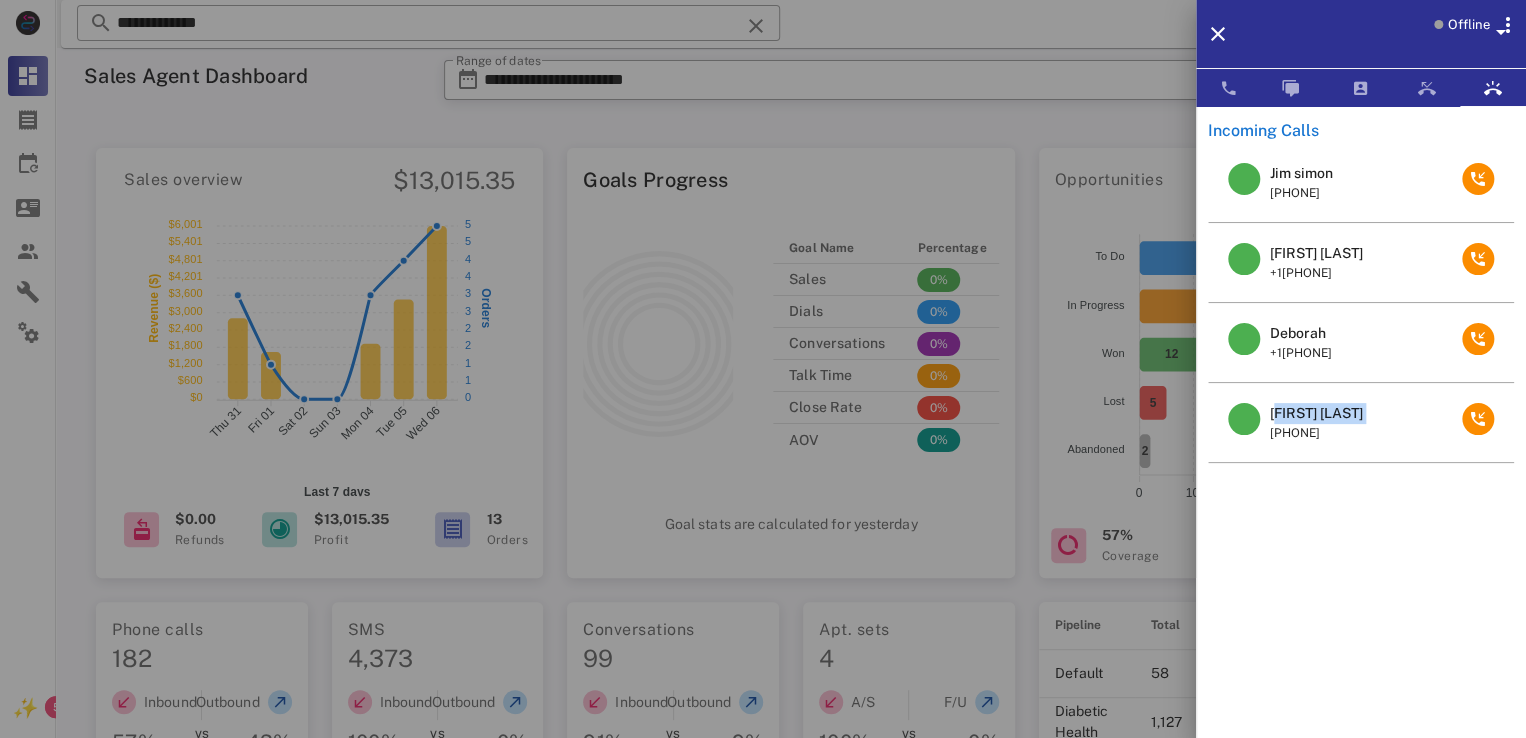 click on "Cheryl Olson" at bounding box center [1316, 413] 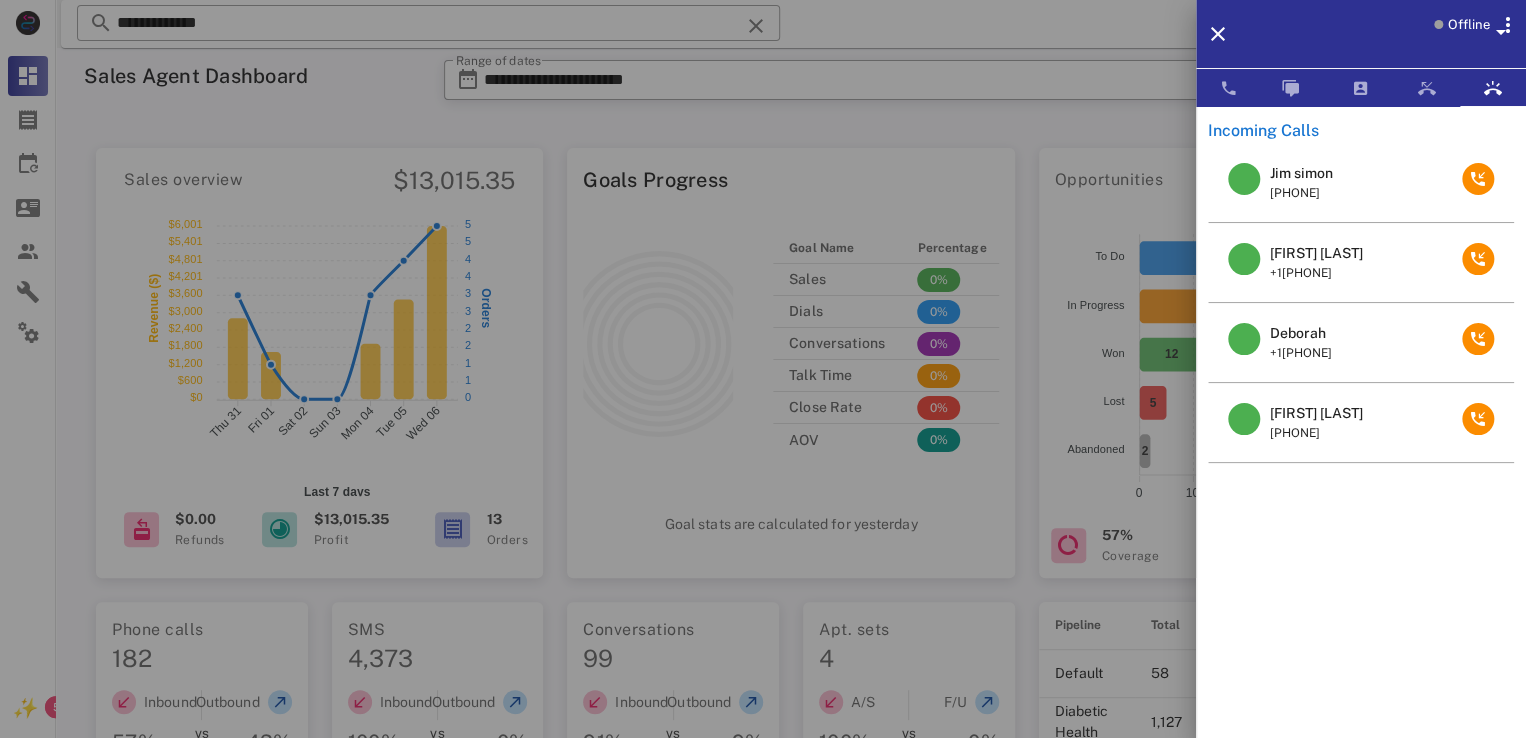 click at bounding box center [763, 369] 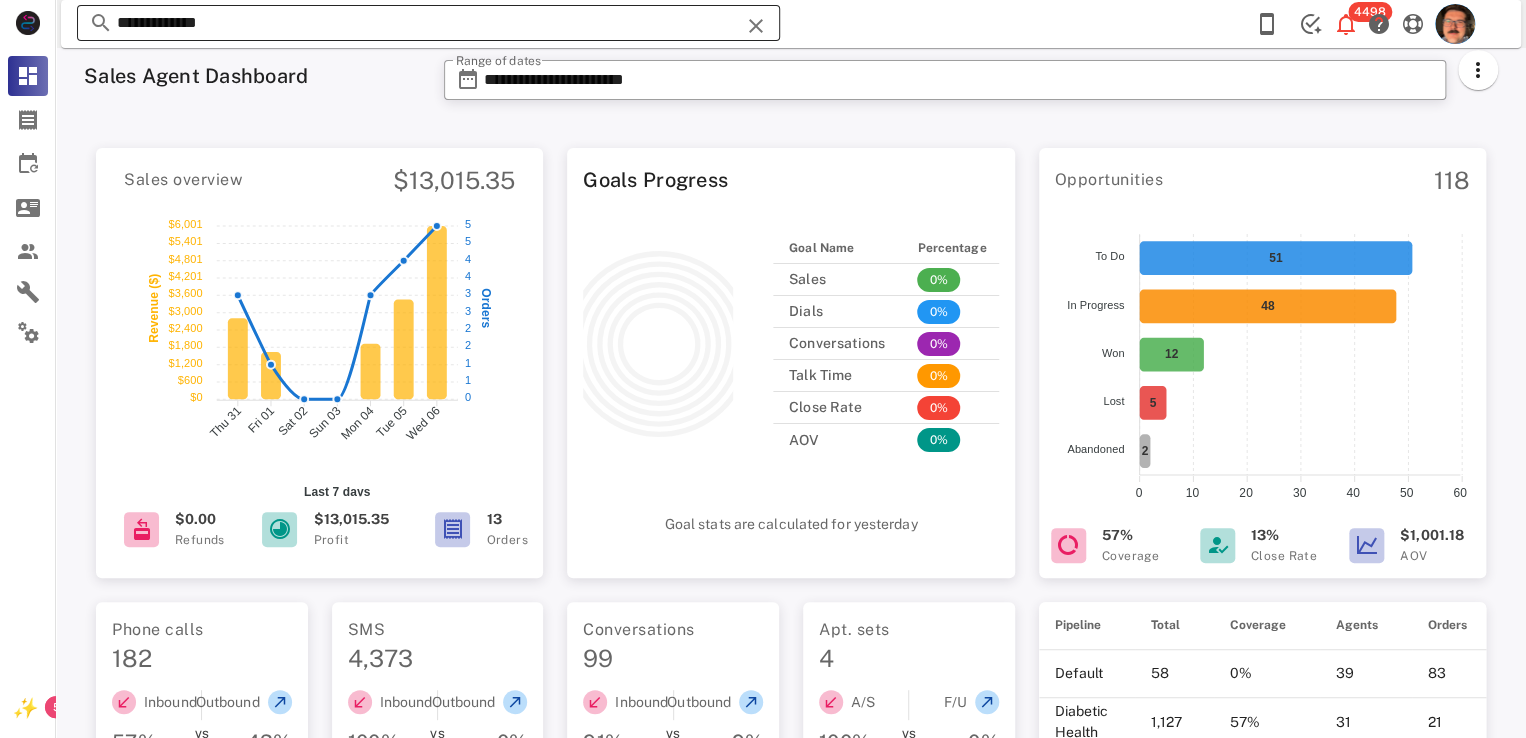 click on "**********" at bounding box center (428, 23) 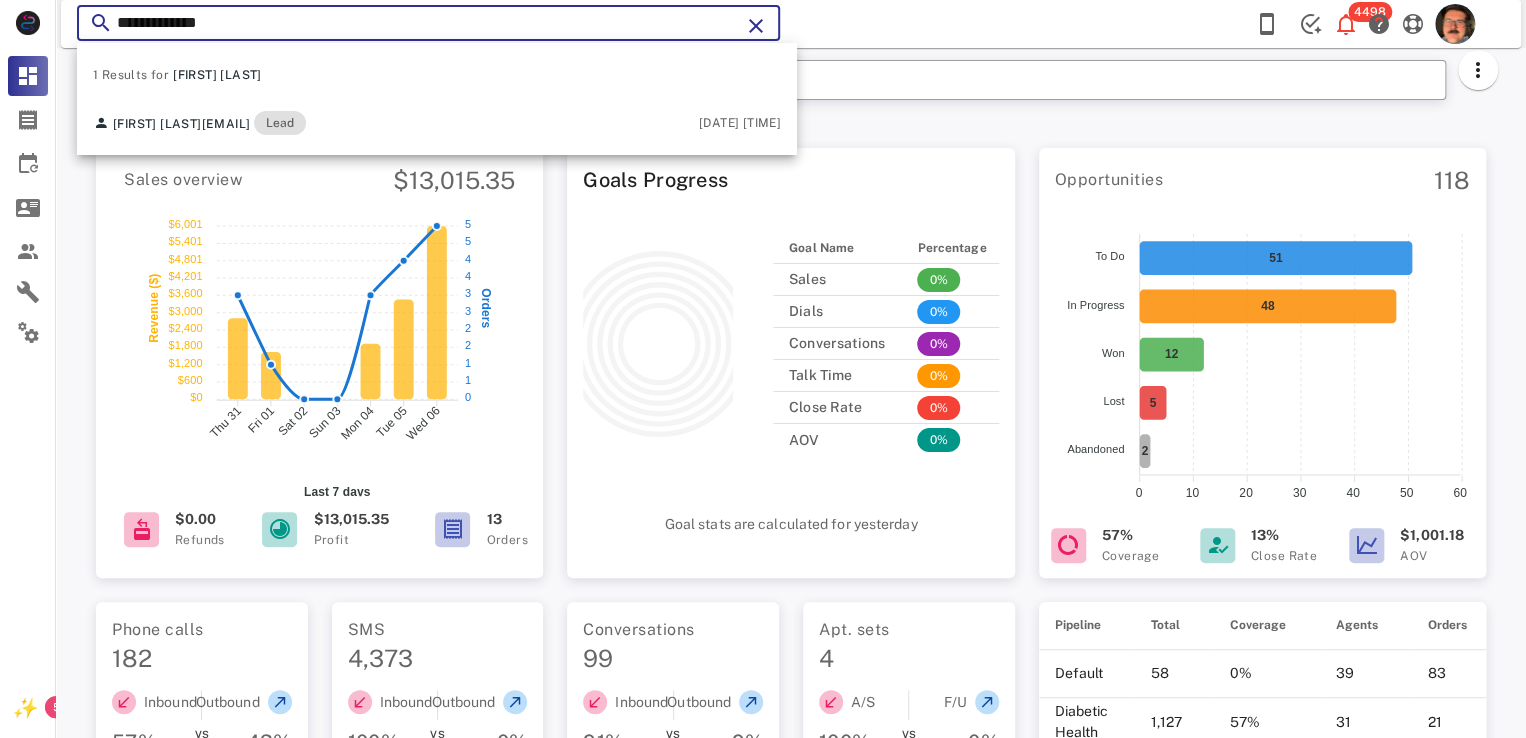 drag, startPoint x: 537, startPoint y: 17, endPoint x: 548, endPoint y: 19, distance: 11.18034 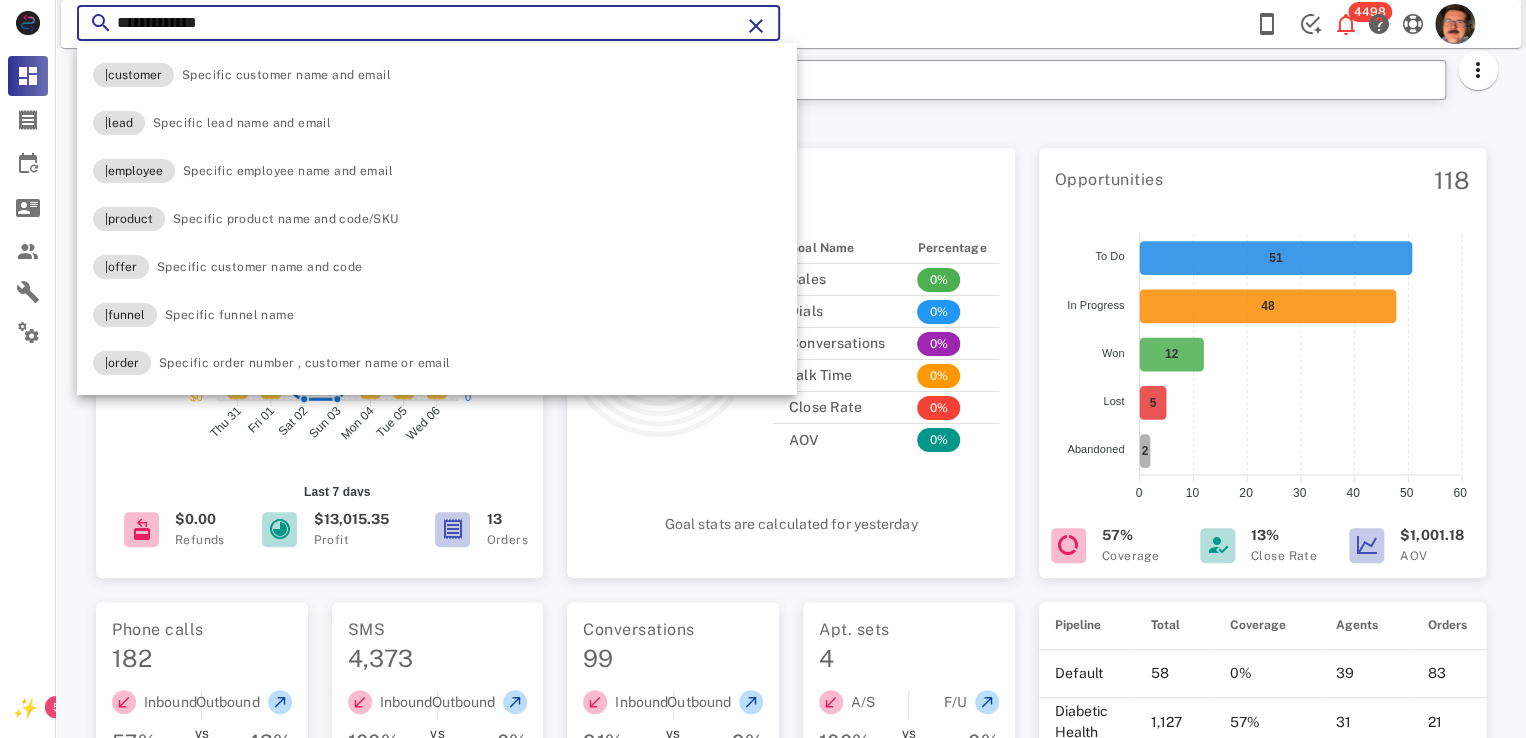 paste 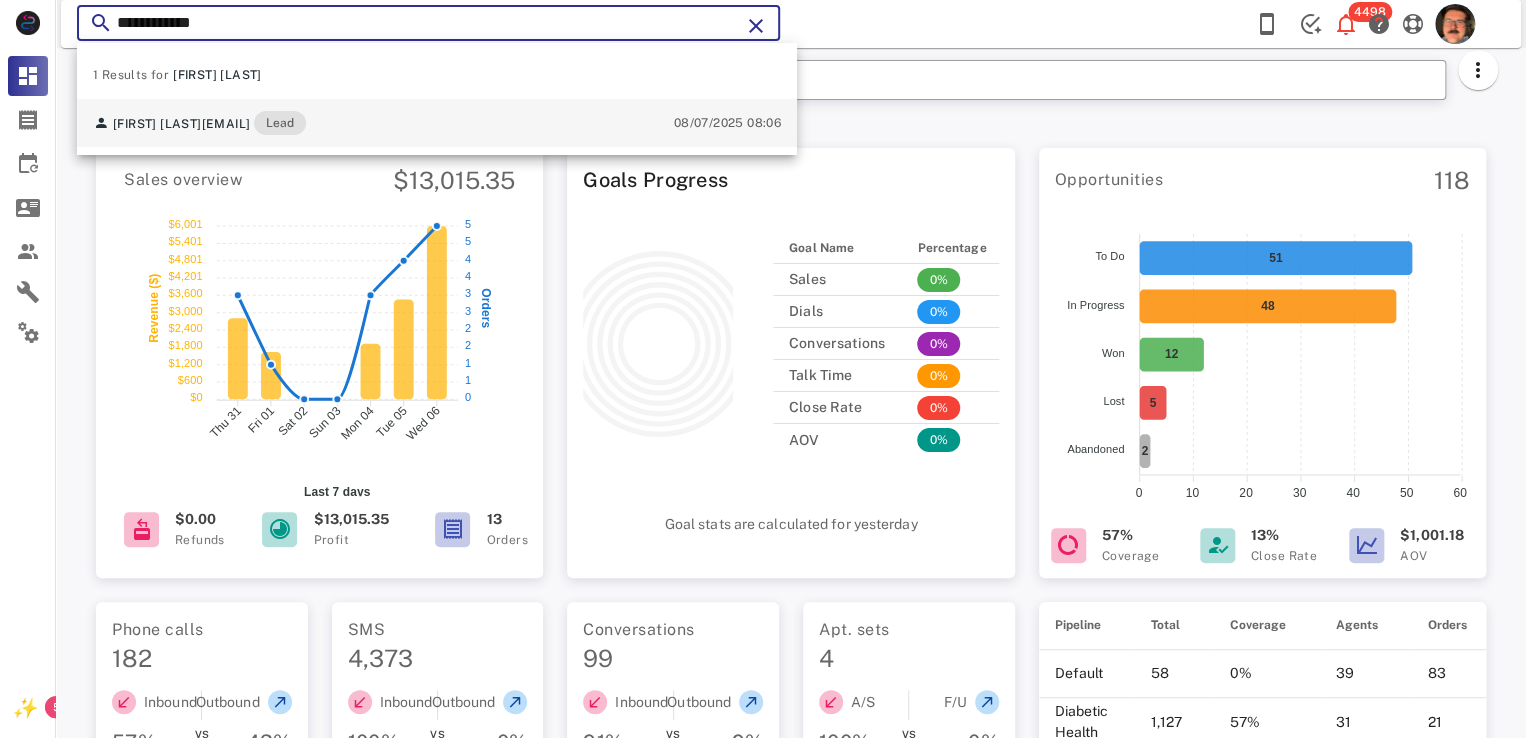 type on "**********" 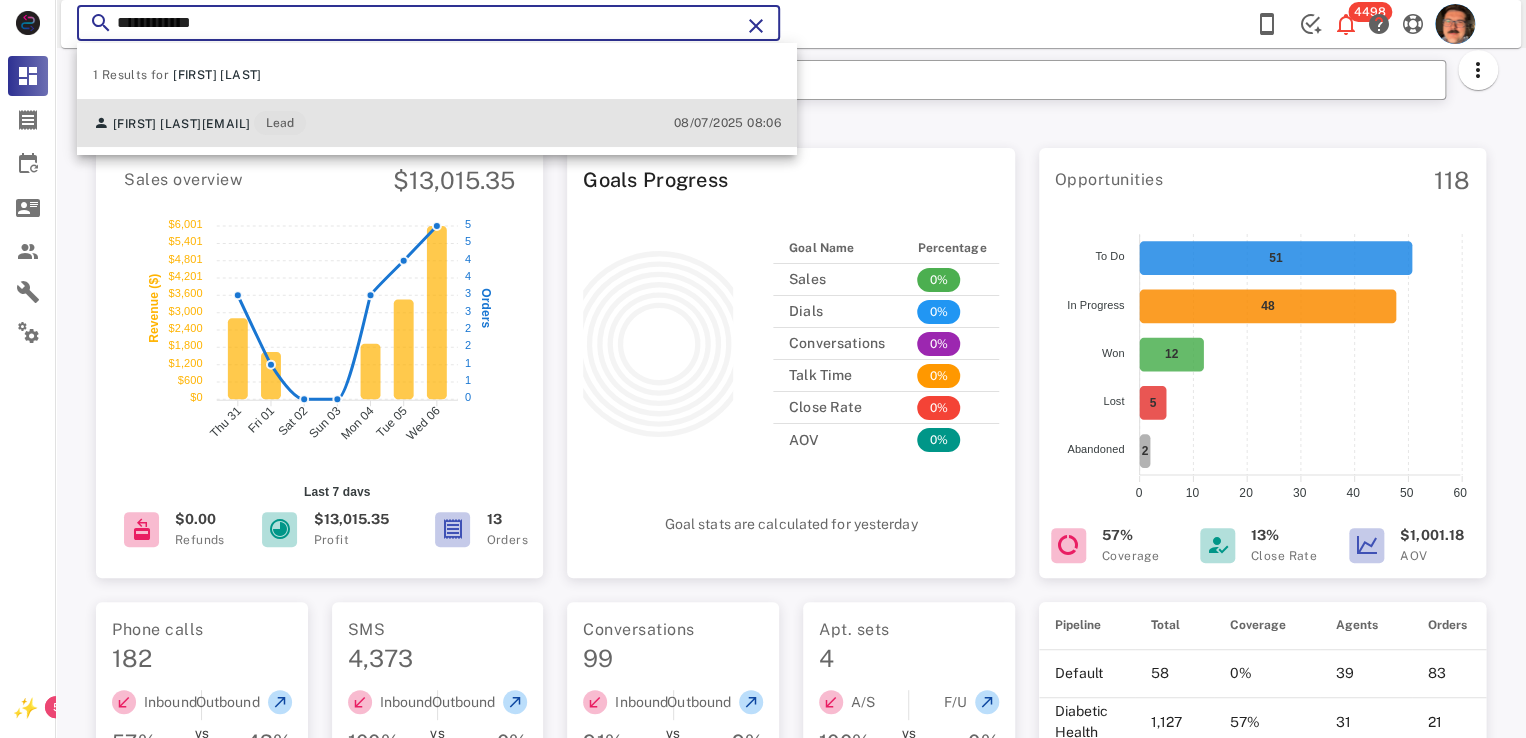 click on "Cheryl Olson   cookieolson@att.net   Lead   08/07/2025 08:06" at bounding box center [437, 123] 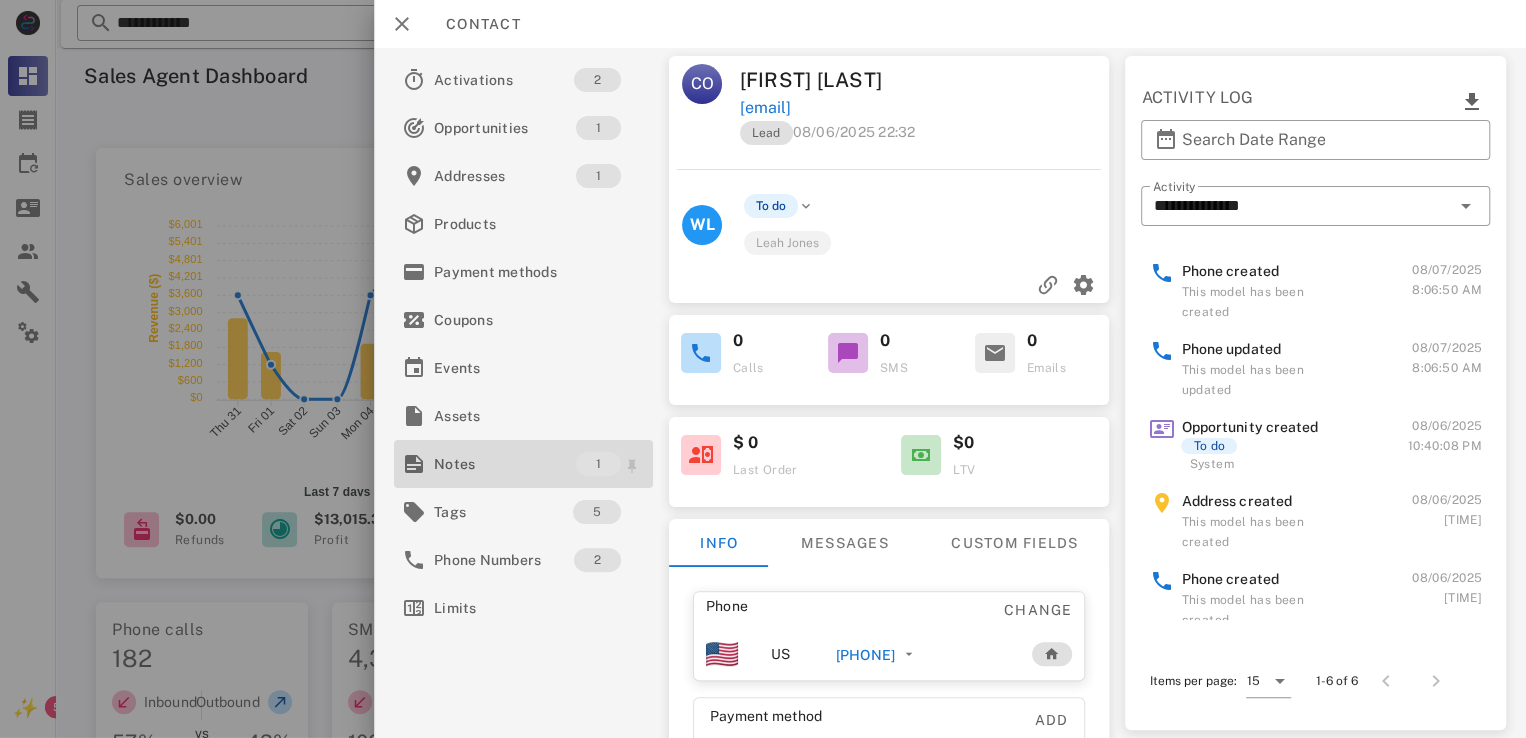 click on "Notes" at bounding box center (505, 464) 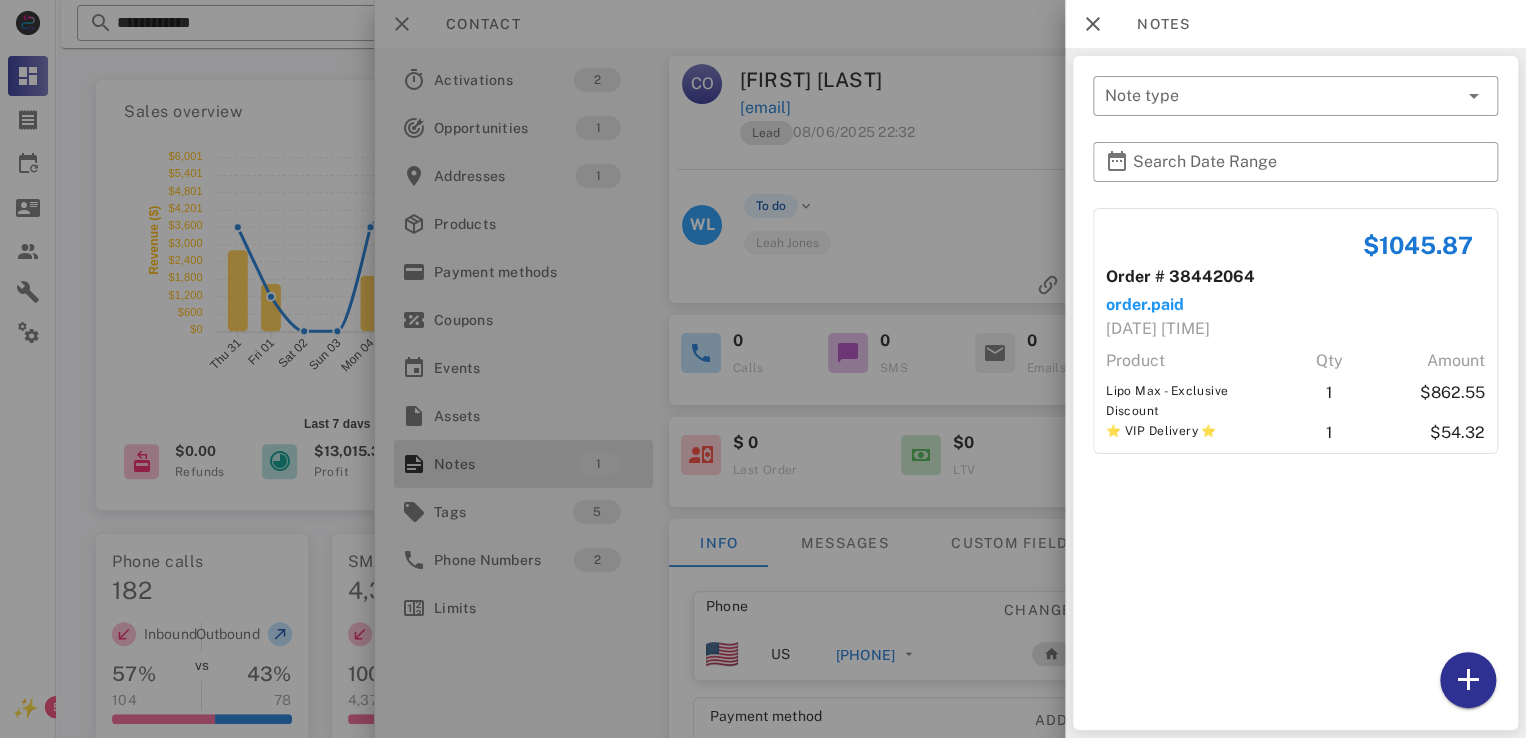 scroll, scrollTop: 200, scrollLeft: 0, axis: vertical 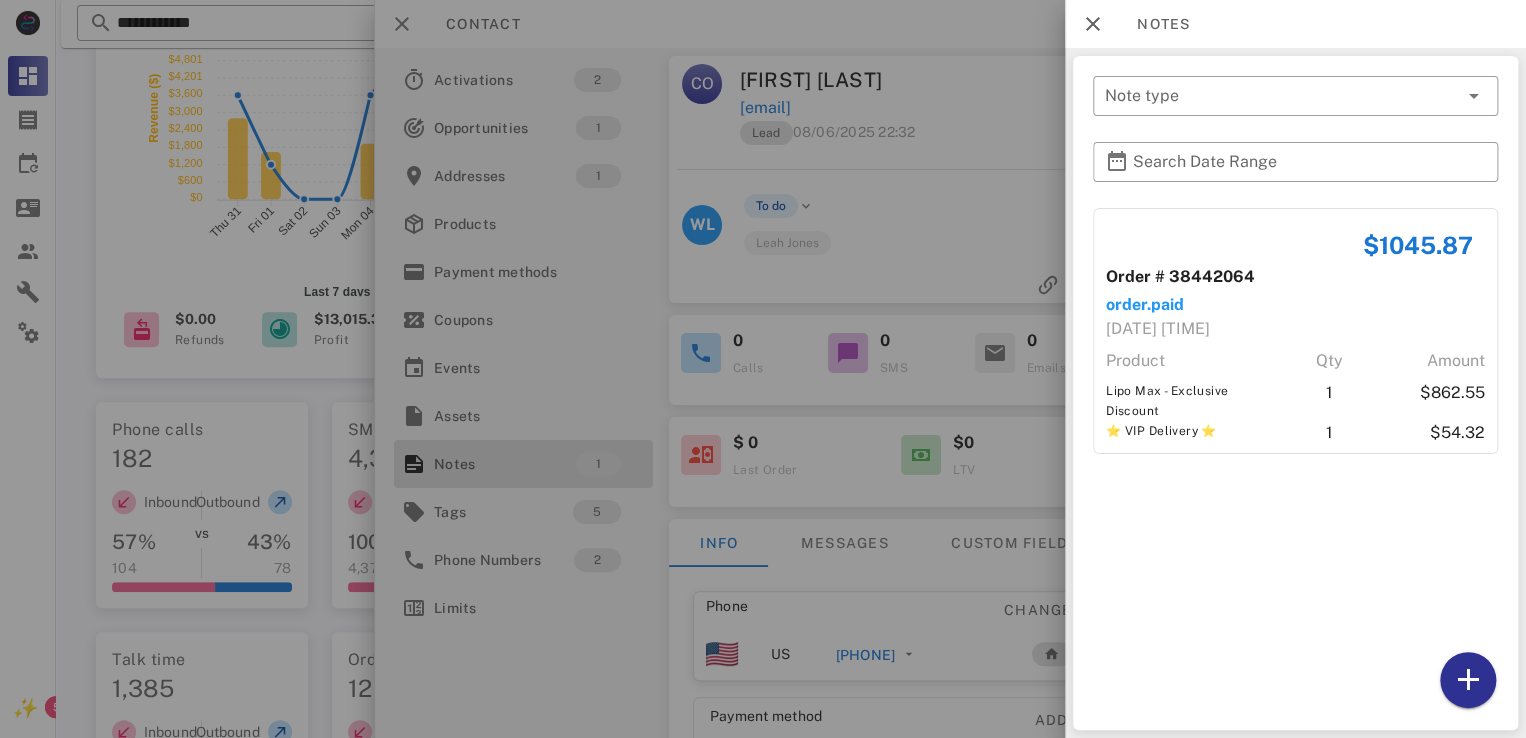 click at bounding box center (763, 369) 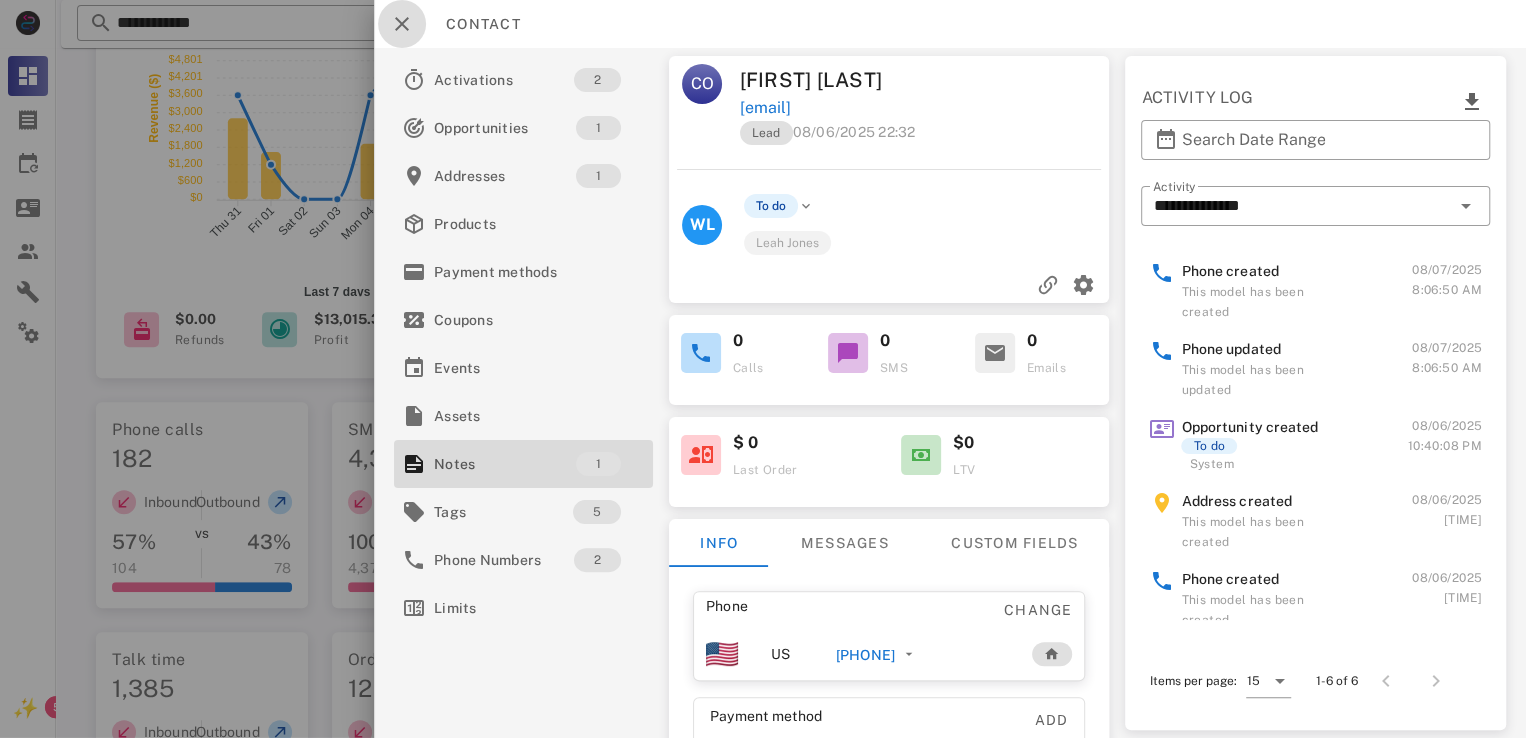 click at bounding box center (402, 24) 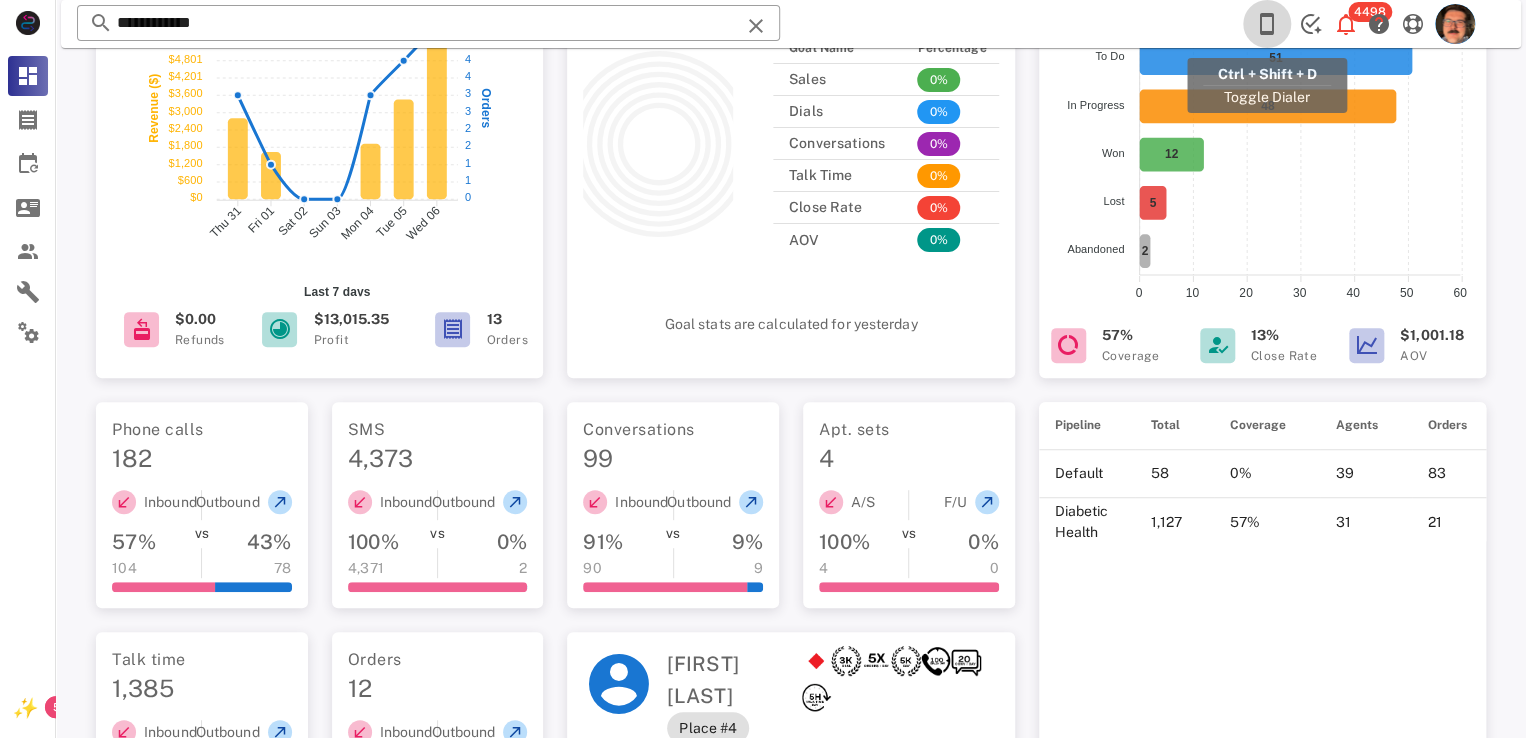 click at bounding box center [1267, 24] 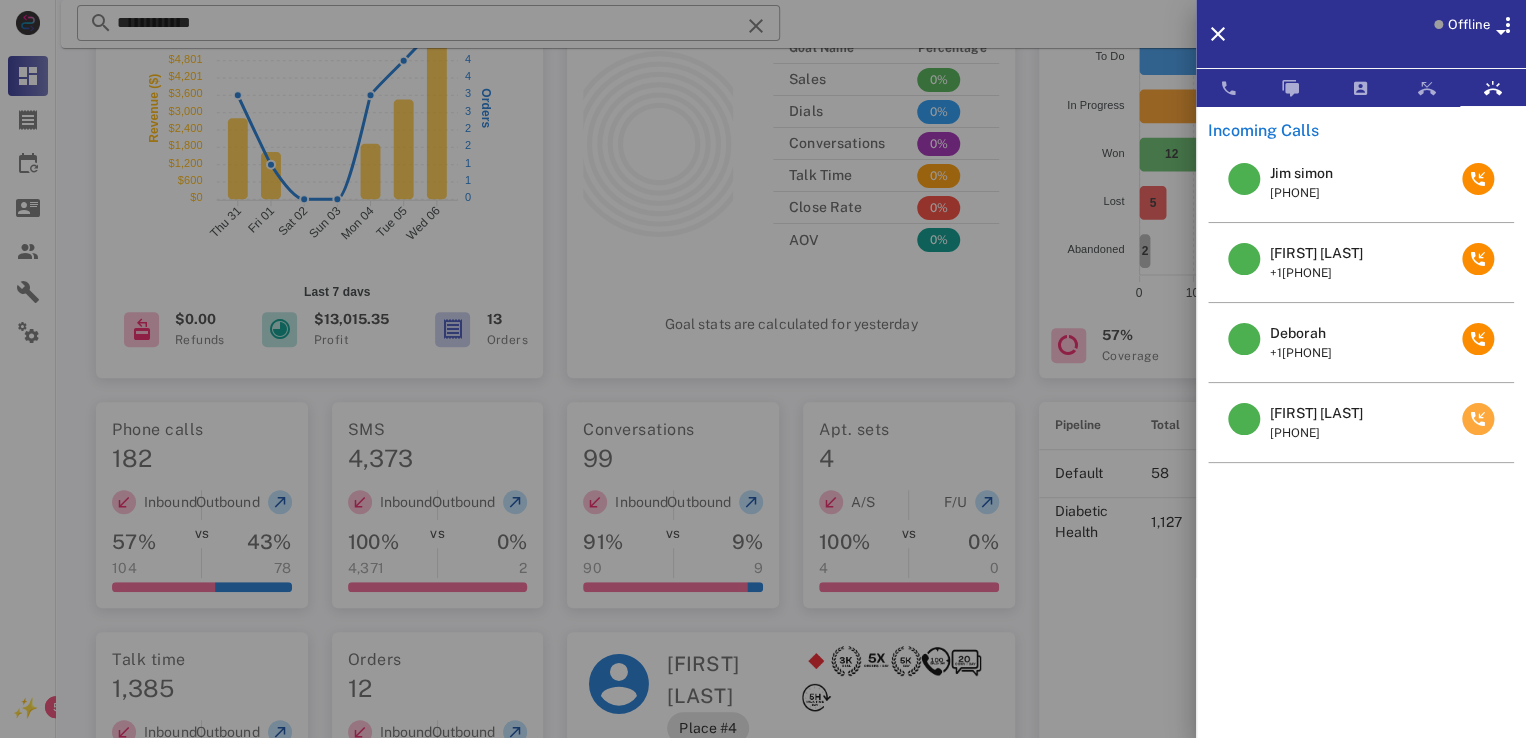 click at bounding box center [1478, 419] 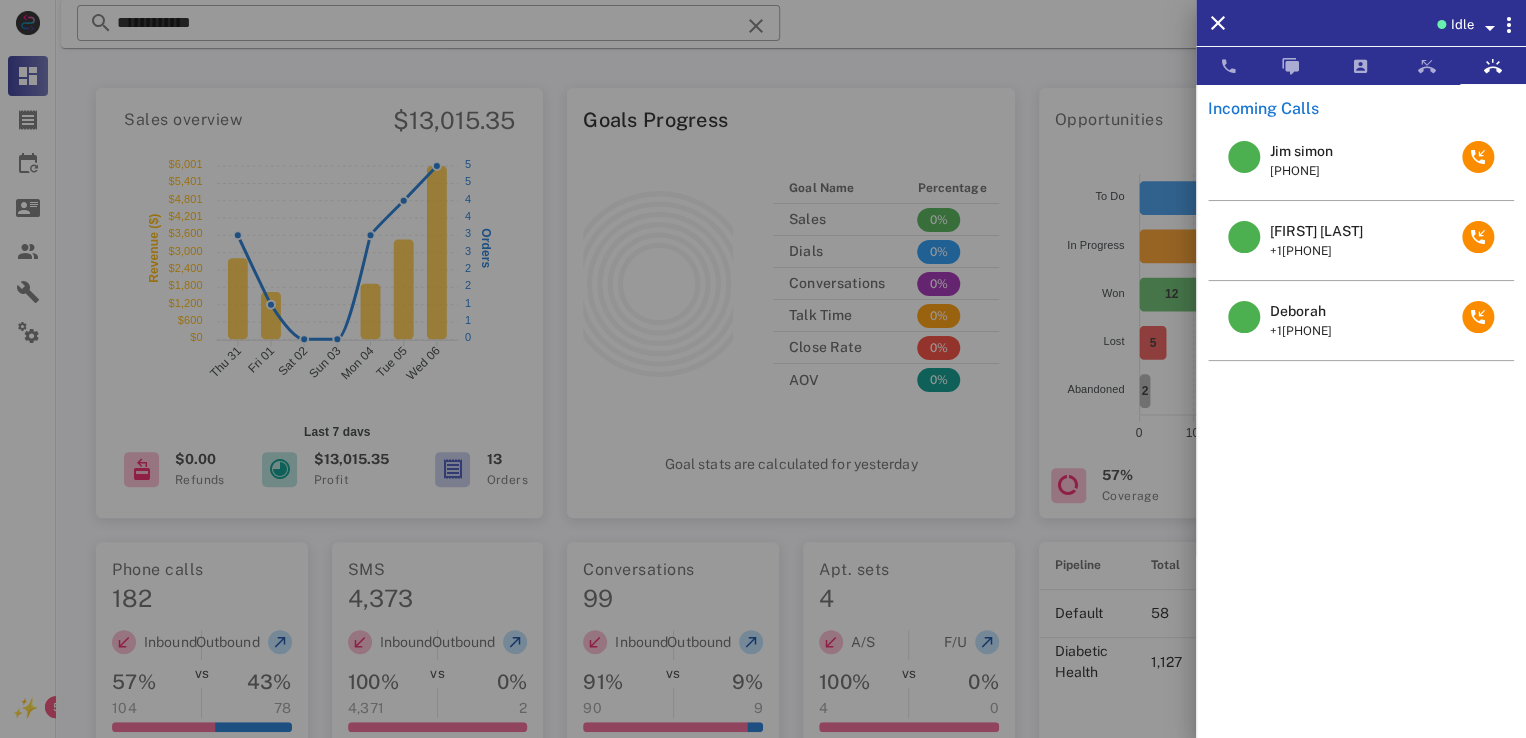 scroll, scrollTop: 0, scrollLeft: 0, axis: both 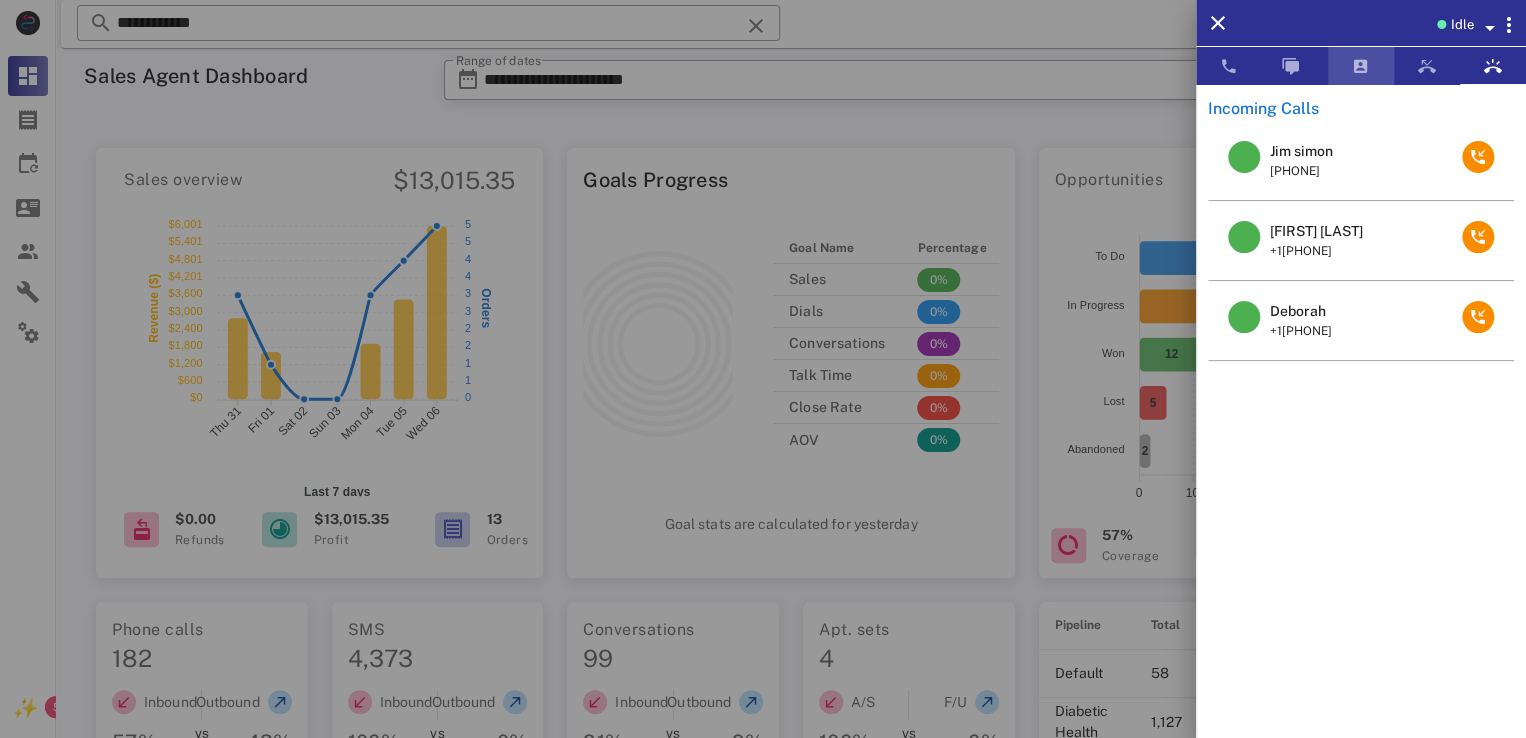 click at bounding box center (1361, 66) 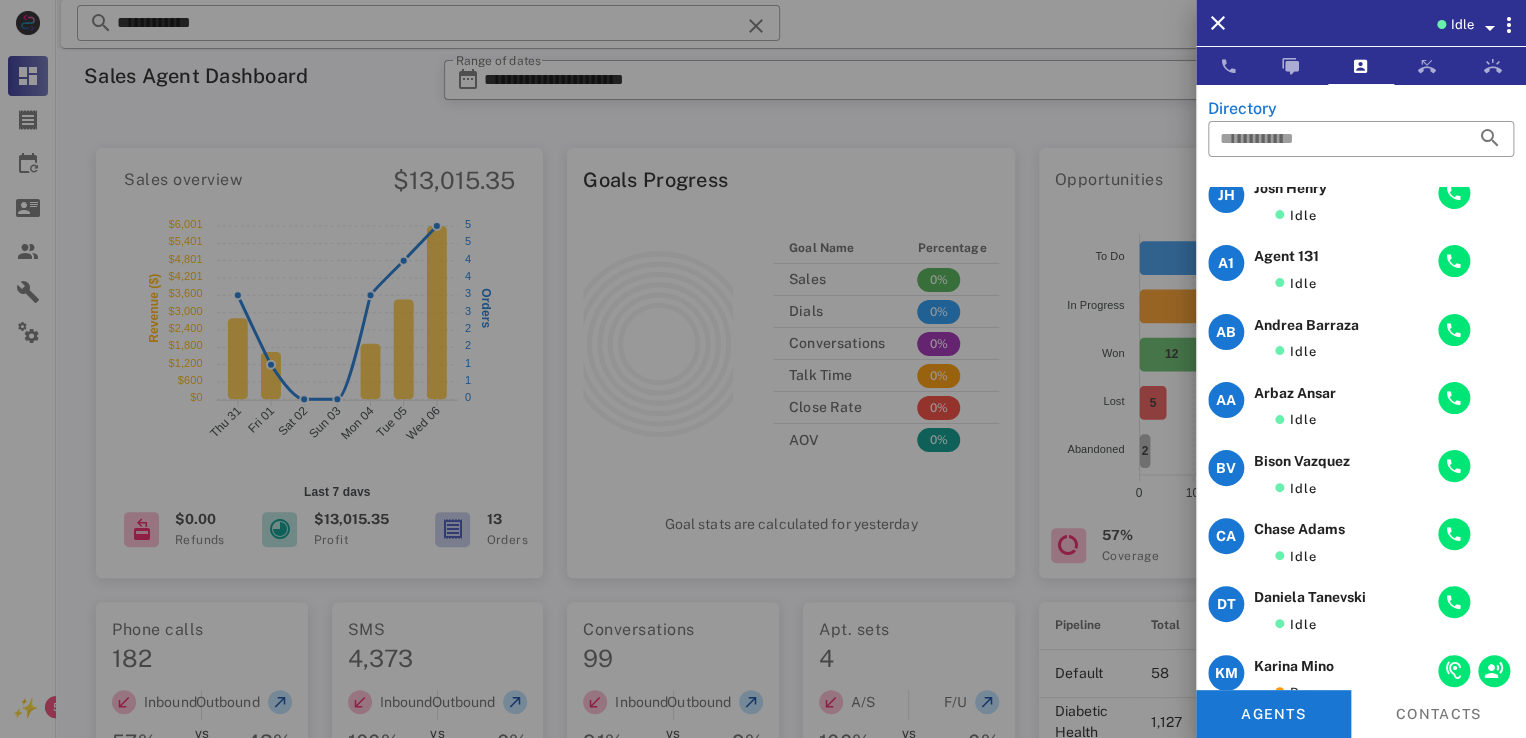 scroll, scrollTop: 0, scrollLeft: 0, axis: both 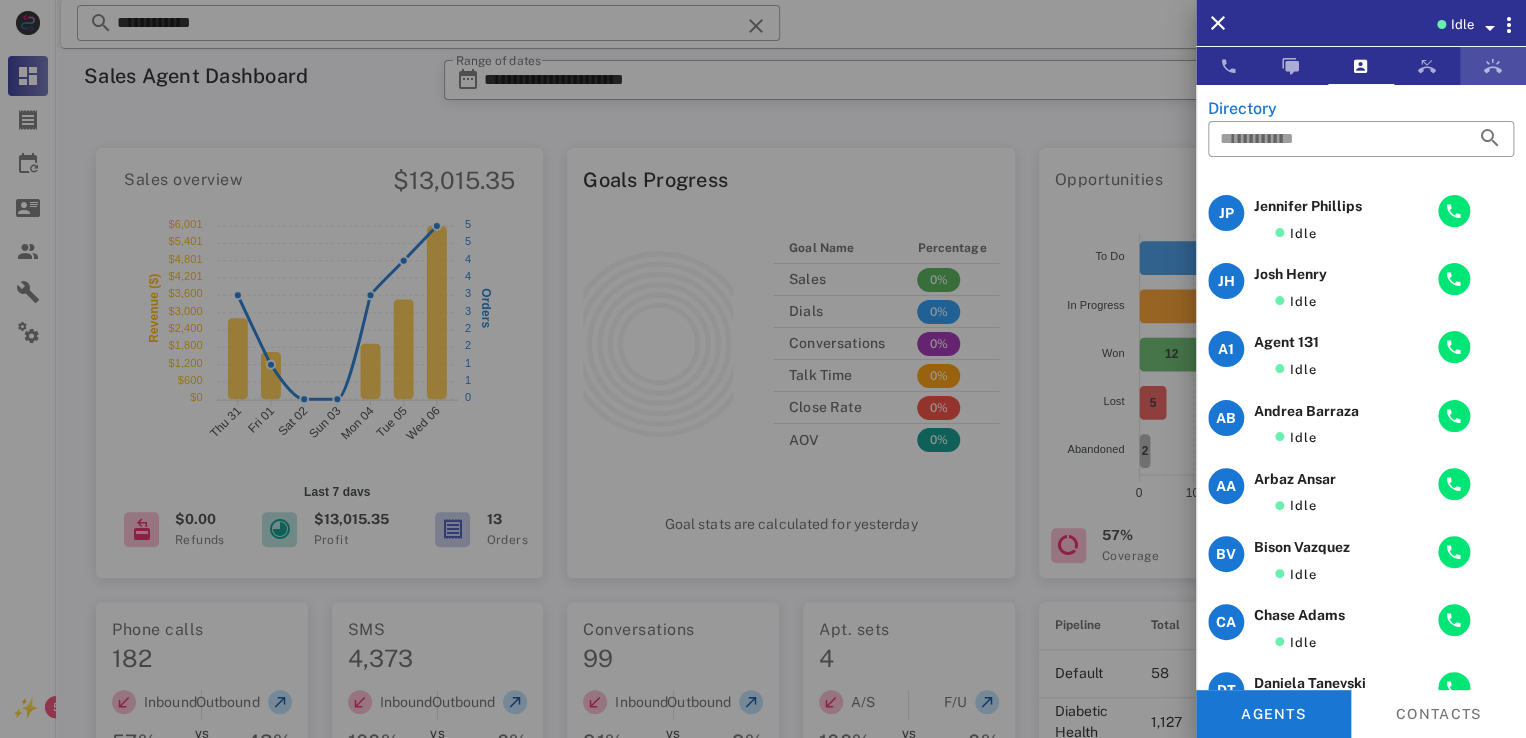 click at bounding box center (1493, 66) 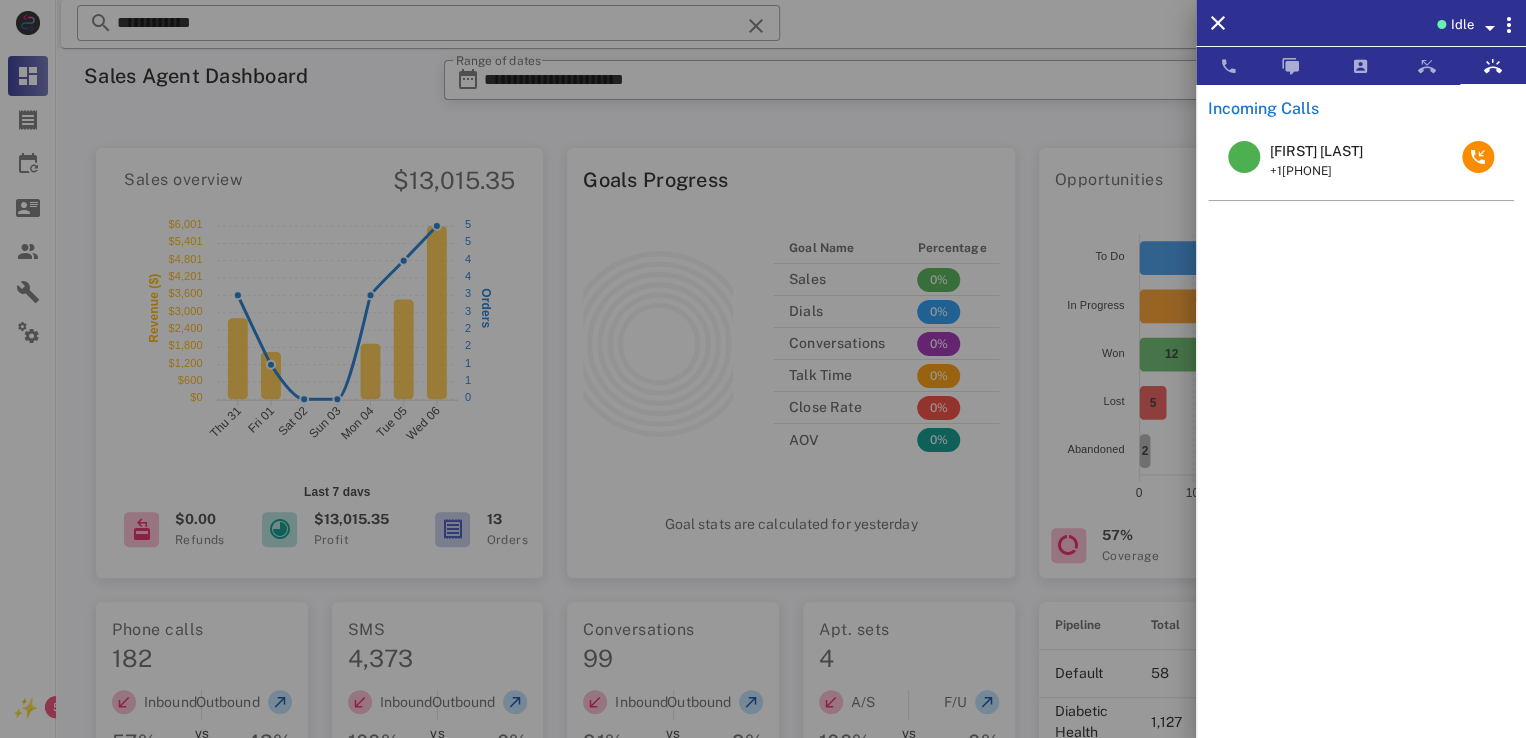 click on "Steve Dotson" at bounding box center (1316, 151) 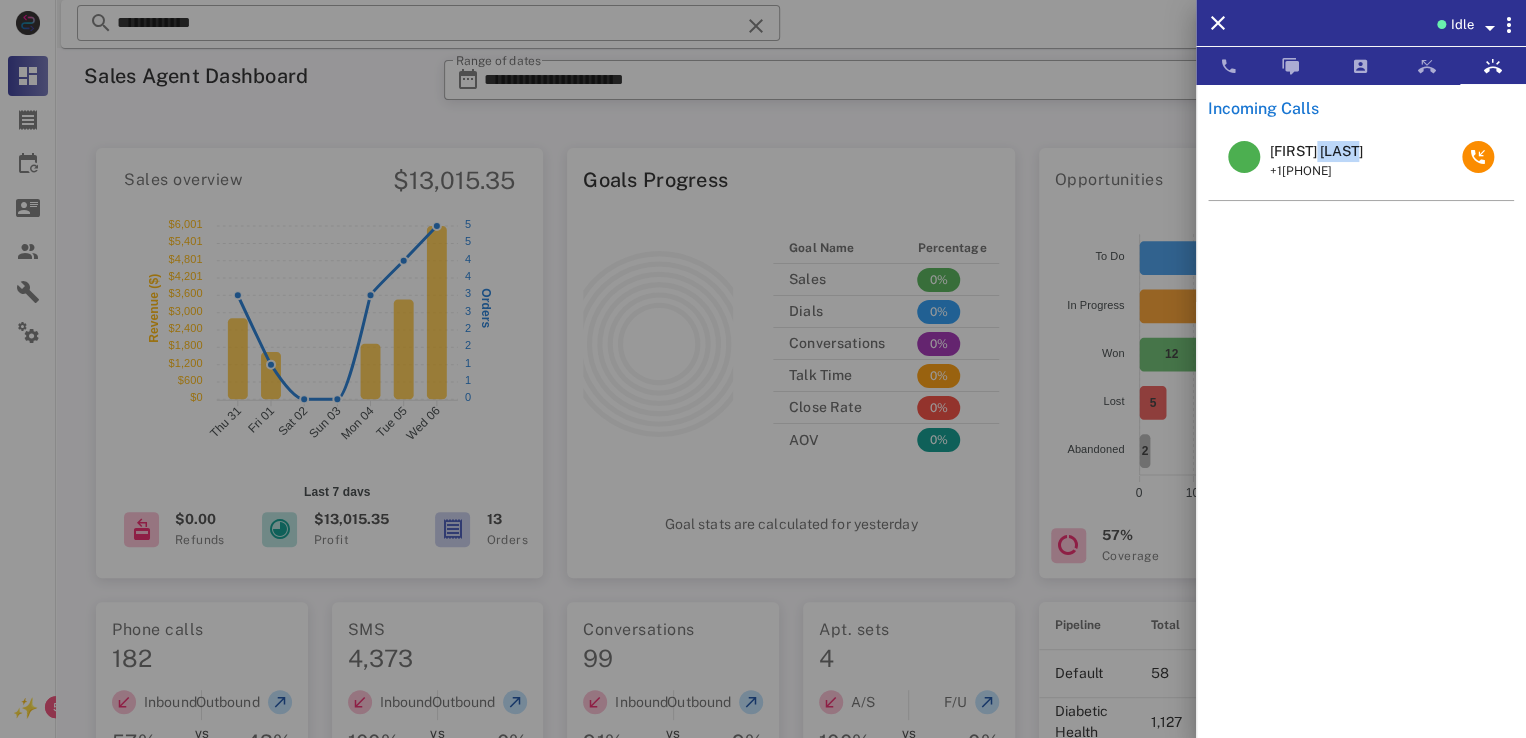 click on "Steve Dotson" at bounding box center (1316, 151) 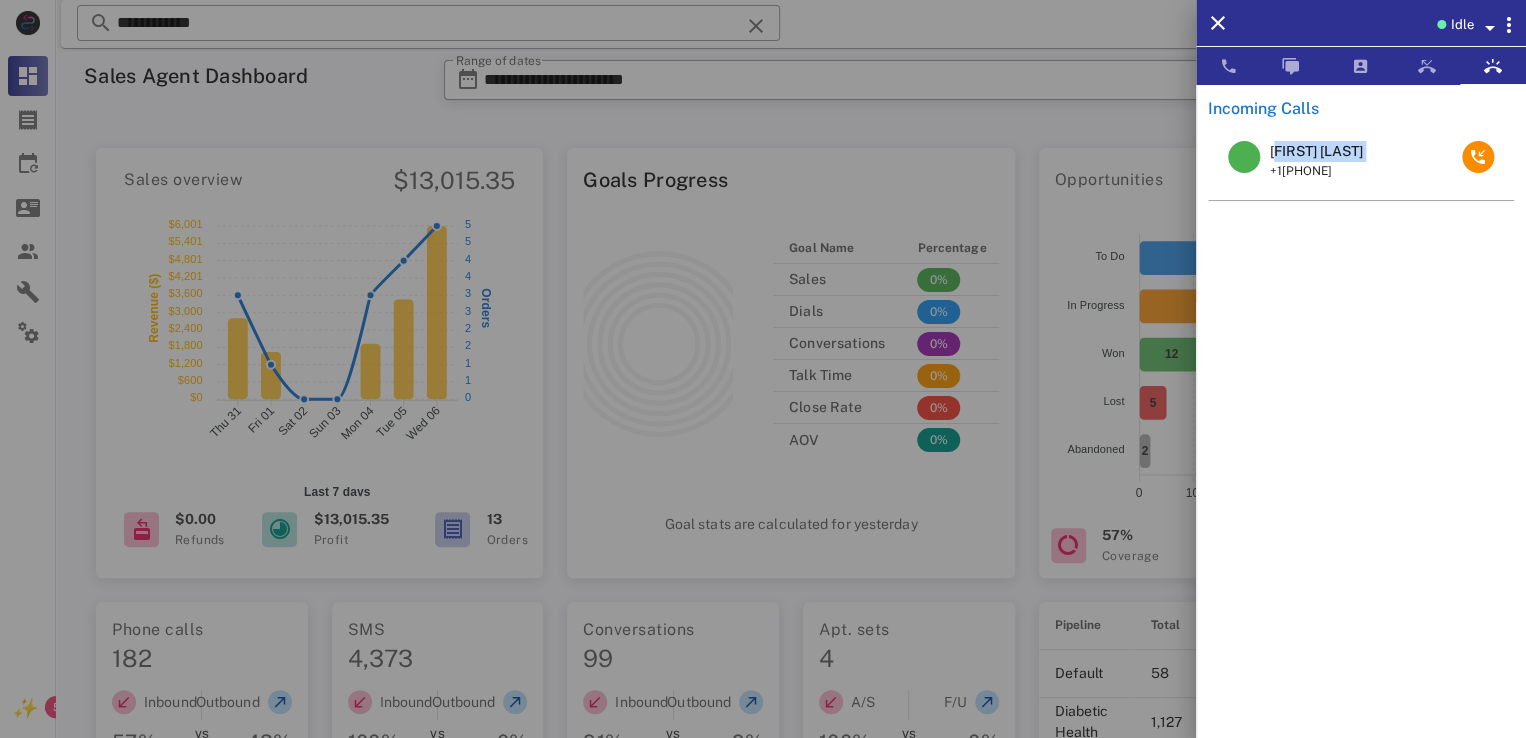 click on "Steve Dotson" at bounding box center [1316, 151] 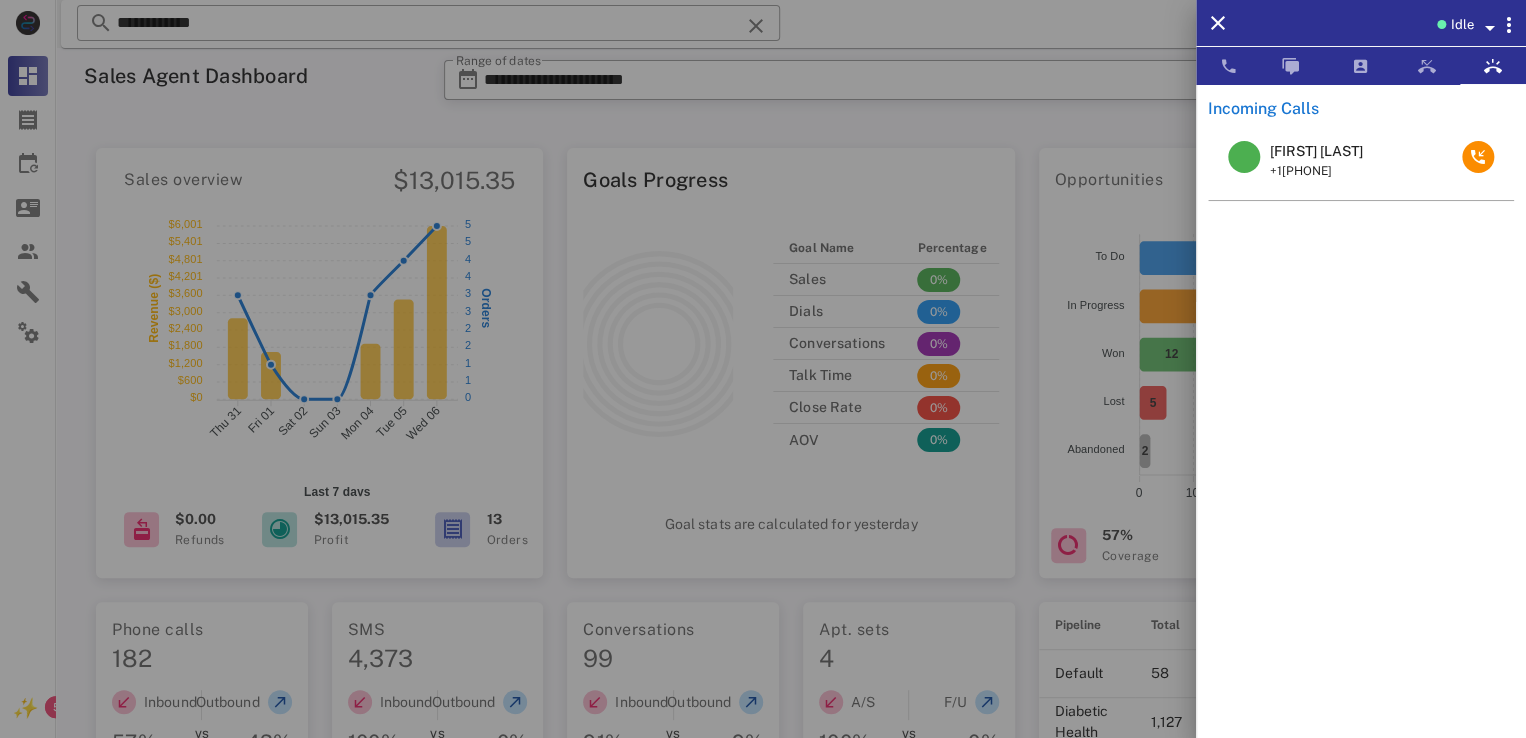 click at bounding box center [763, 369] 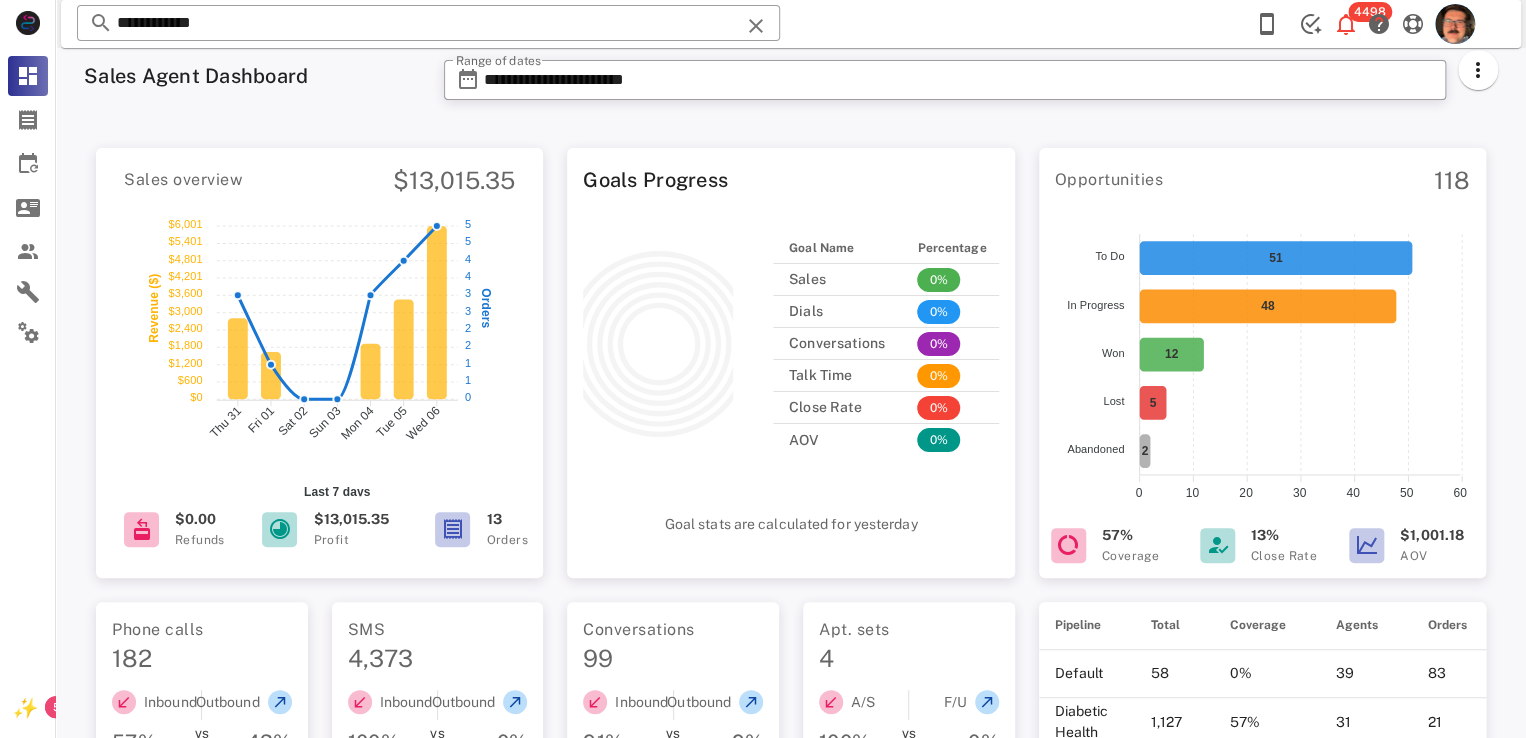 click at bounding box center [756, 26] 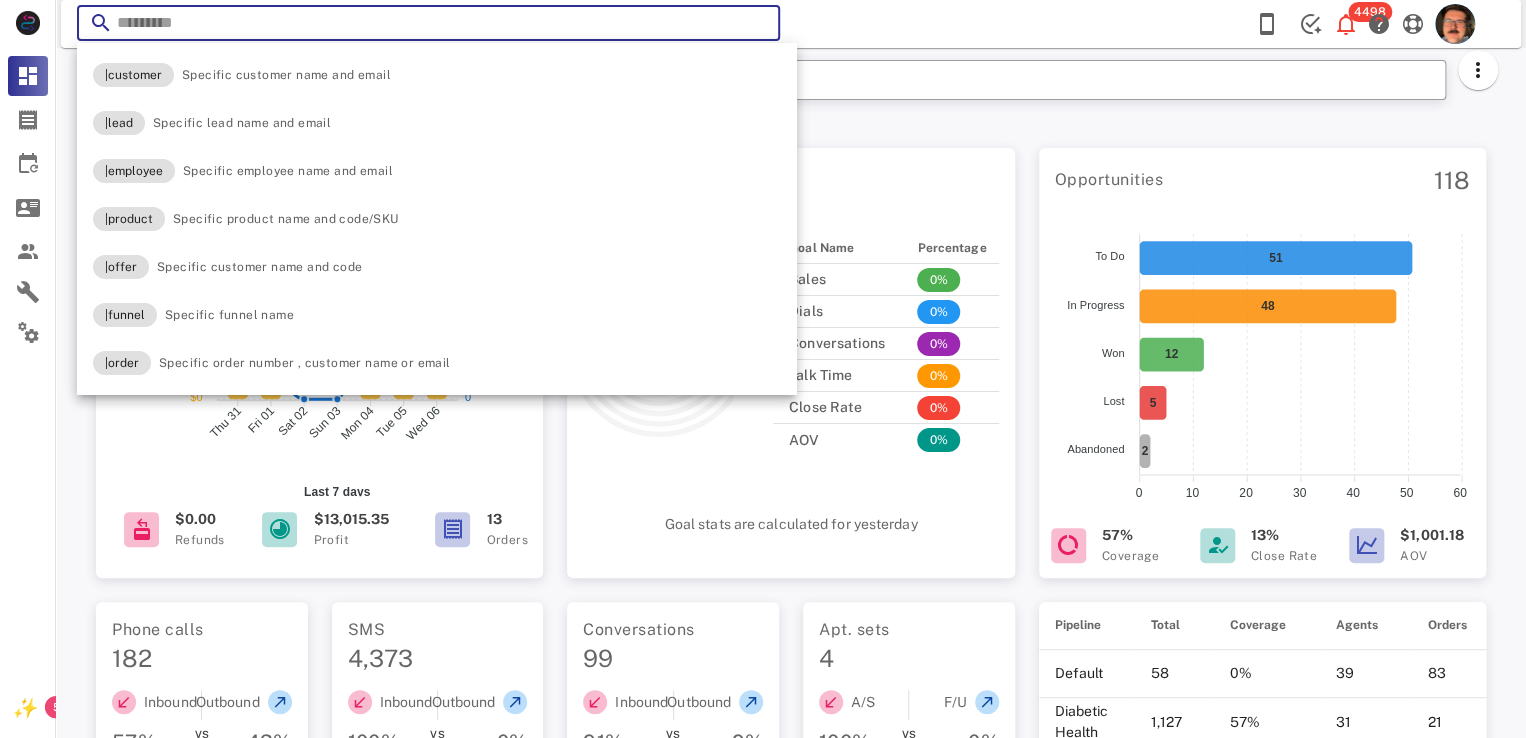 paste on "**********" 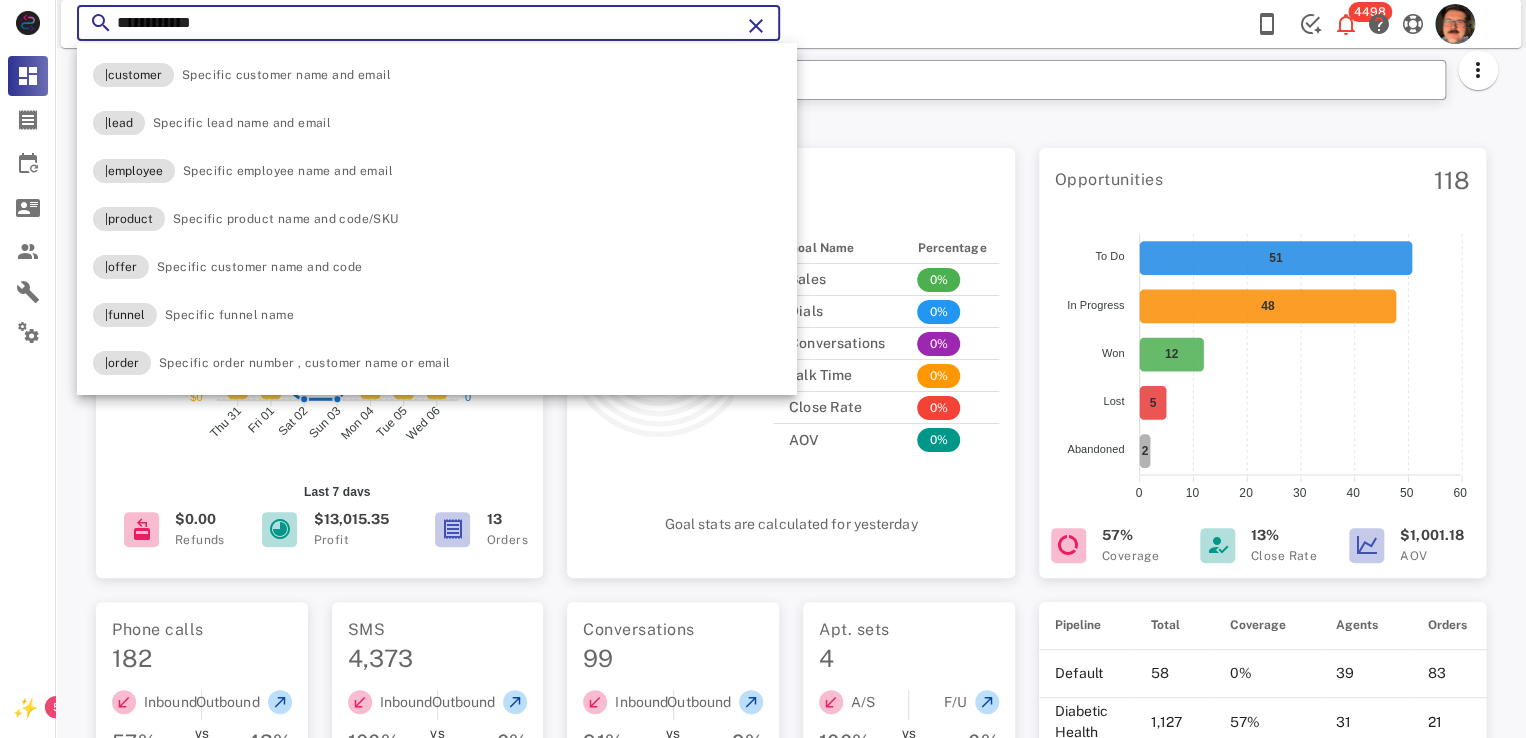 type on "**********" 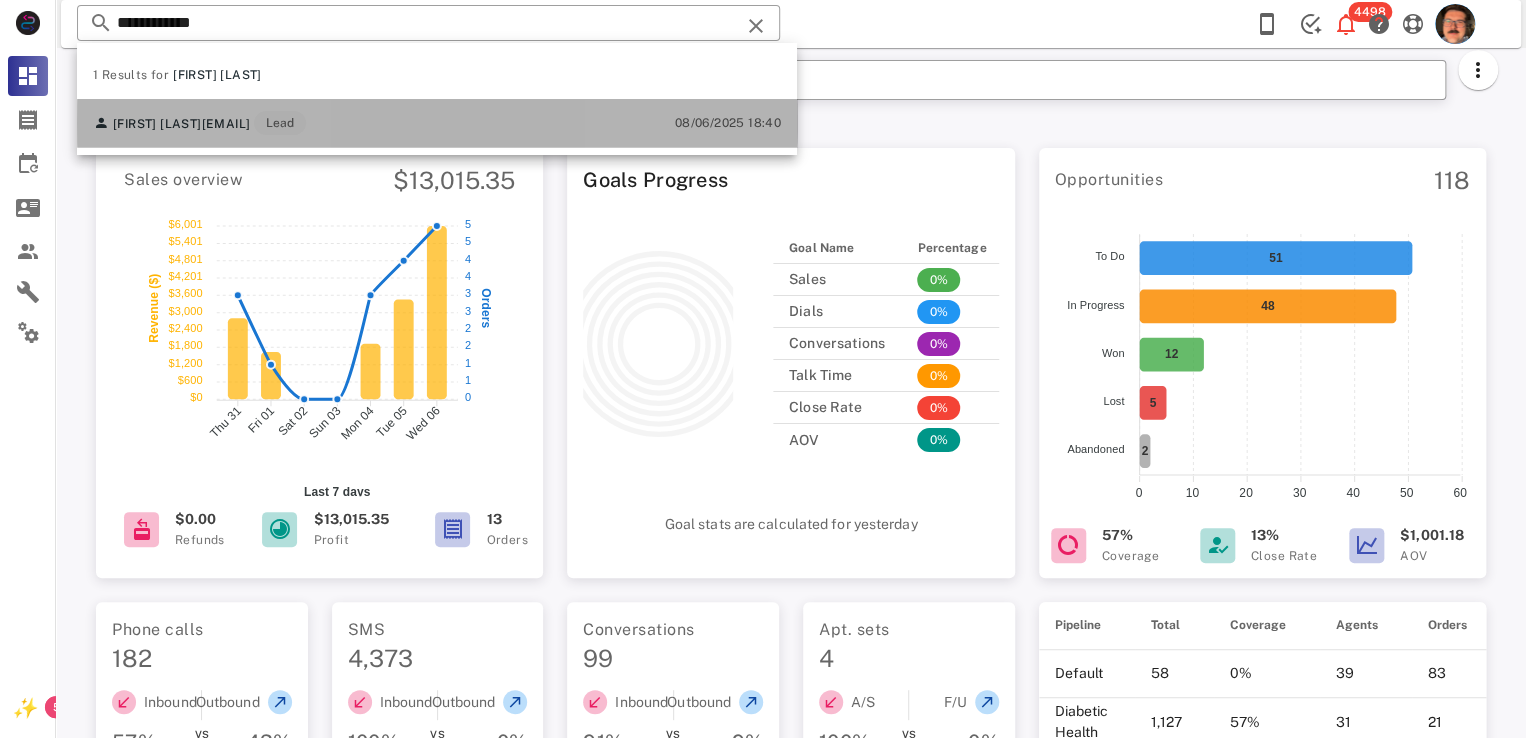 click on "Steve Dotson   lfdotson@frontier.com   Lead   08/06/2025 18:40" at bounding box center (437, 123) 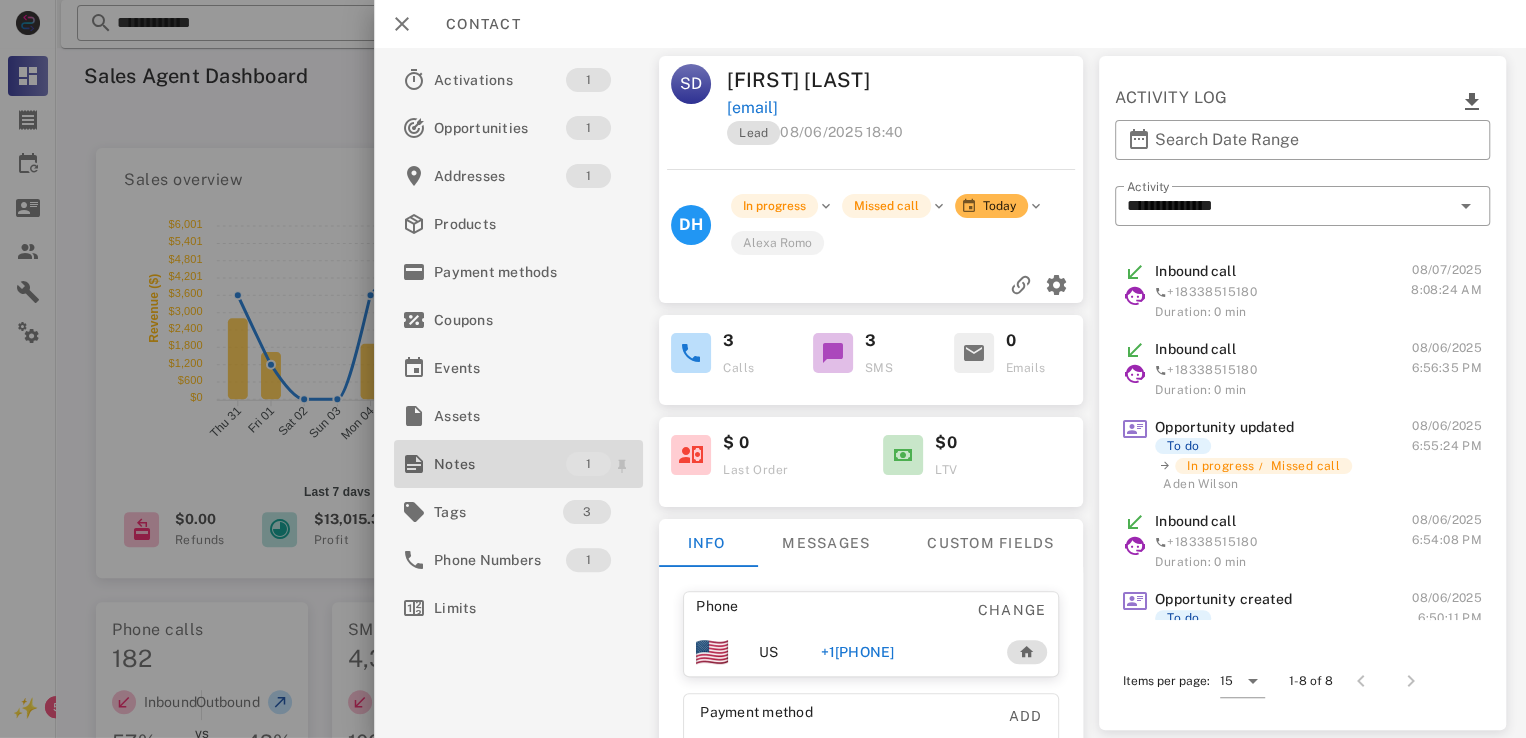 click on "Notes" at bounding box center (500, 464) 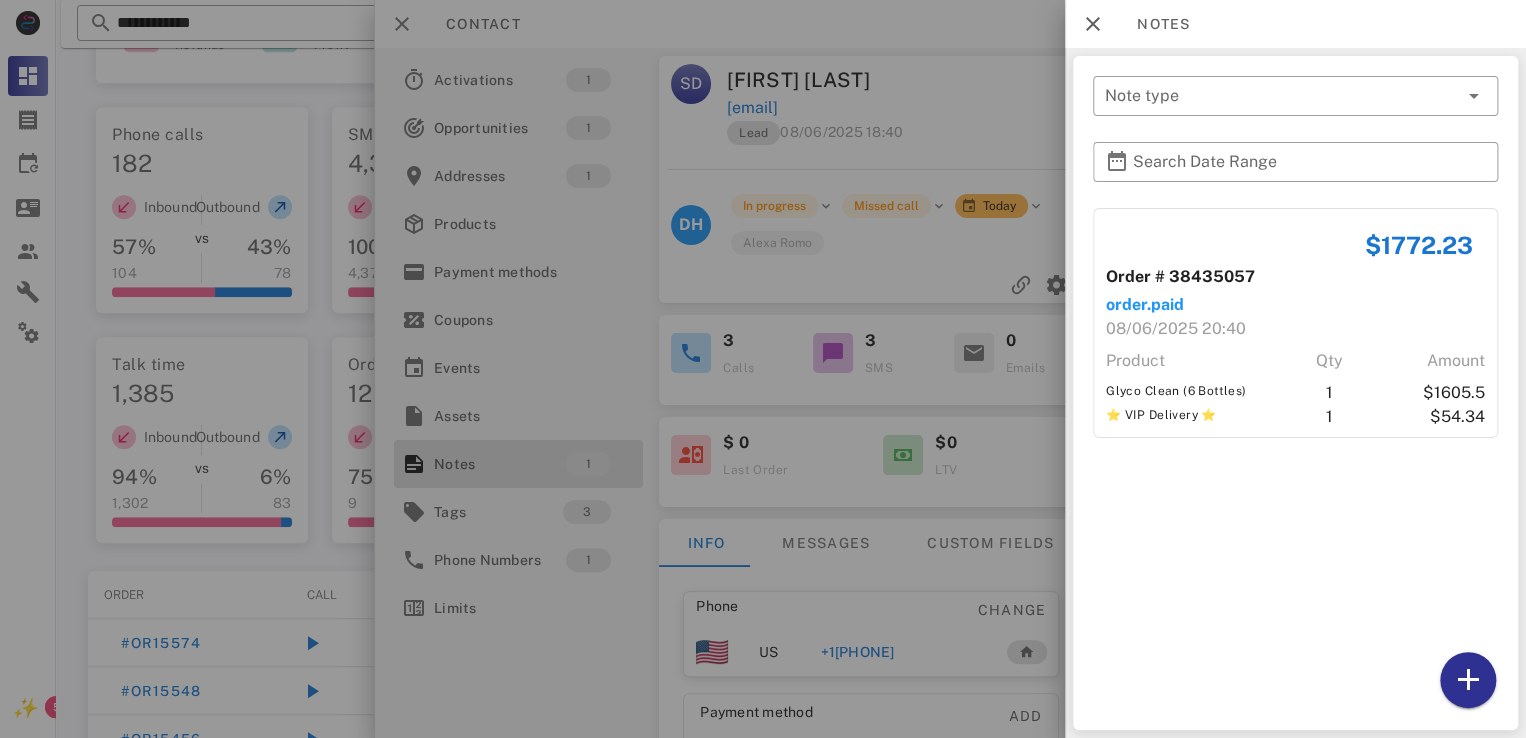 scroll, scrollTop: 500, scrollLeft: 0, axis: vertical 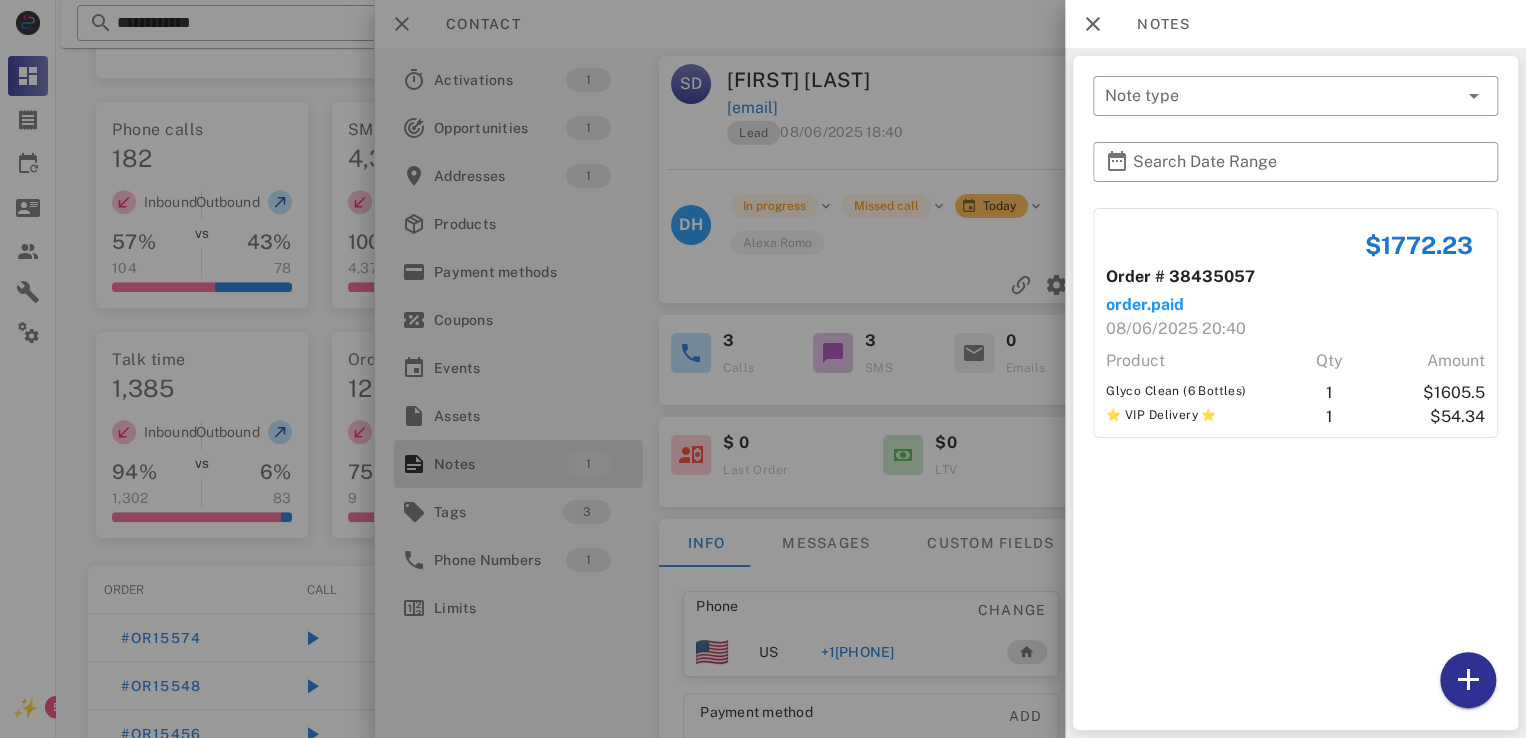 click at bounding box center (763, 369) 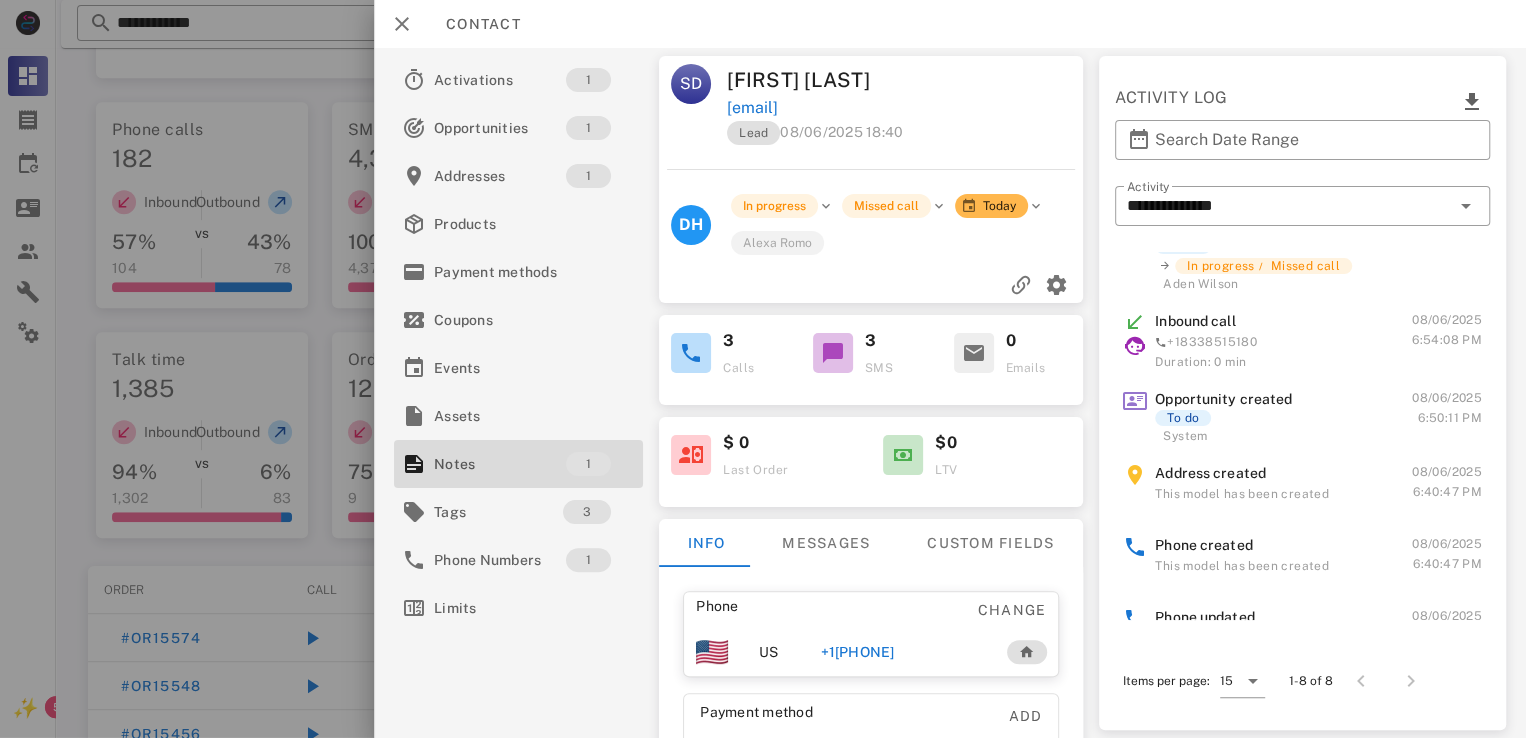 scroll, scrollTop: 261, scrollLeft: 0, axis: vertical 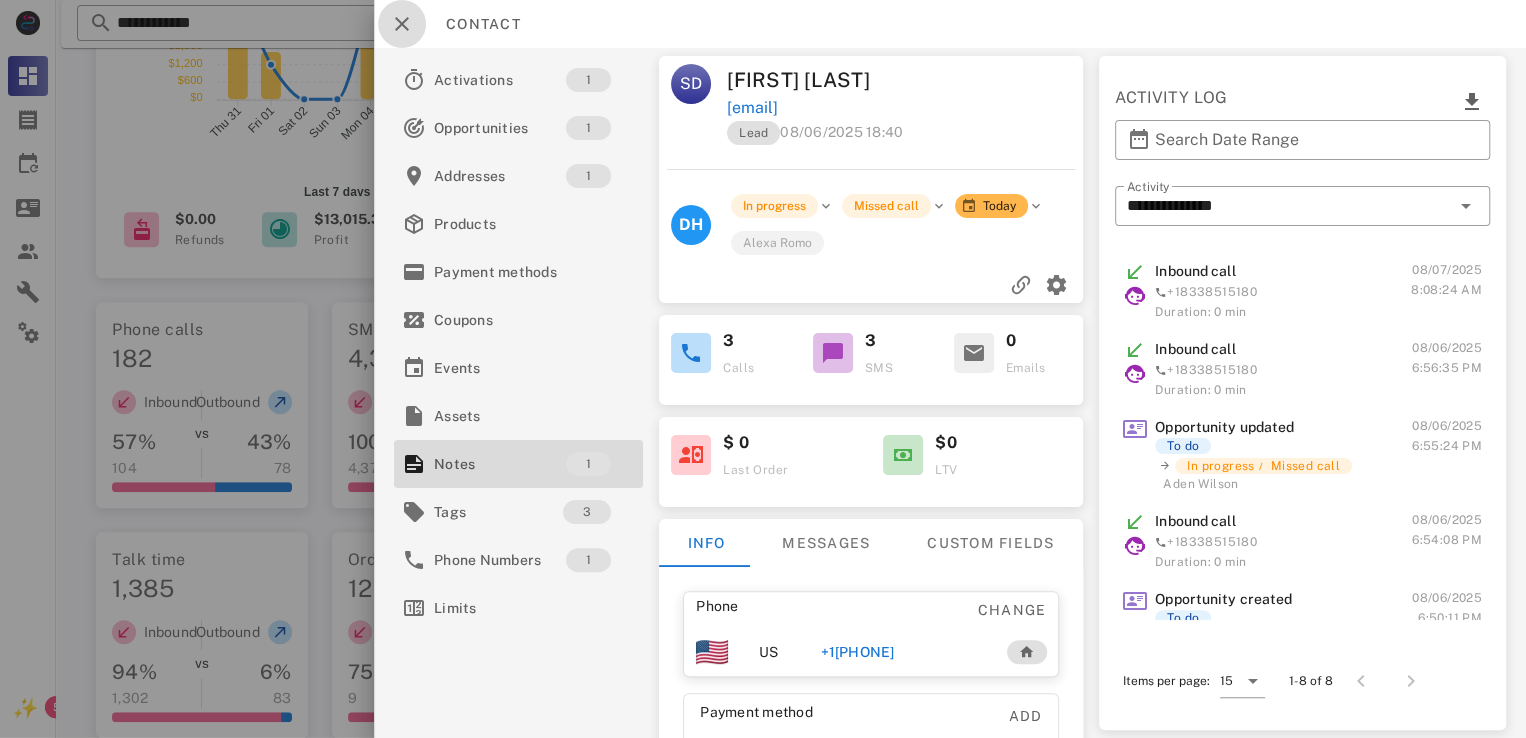 click at bounding box center (402, 24) 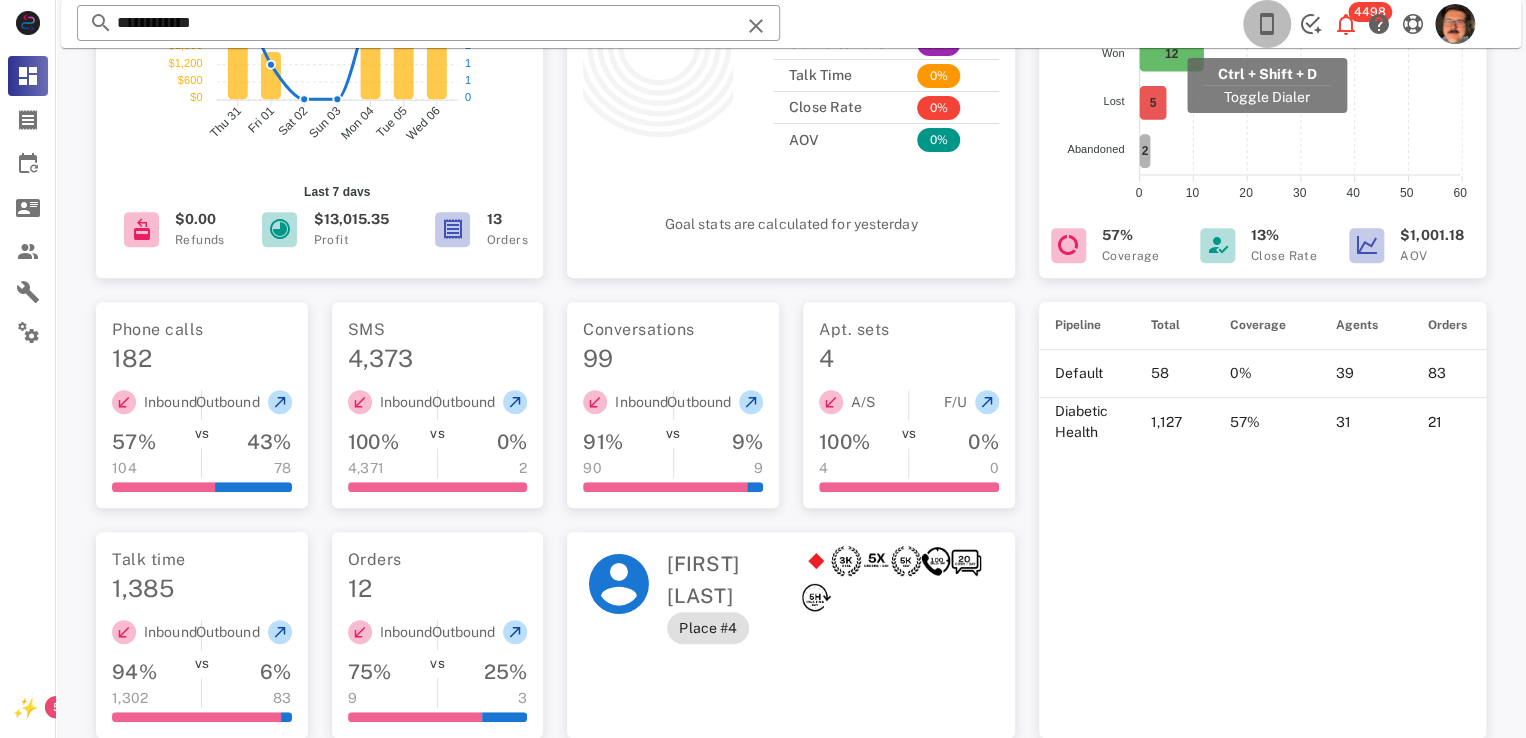 click at bounding box center [1267, 24] 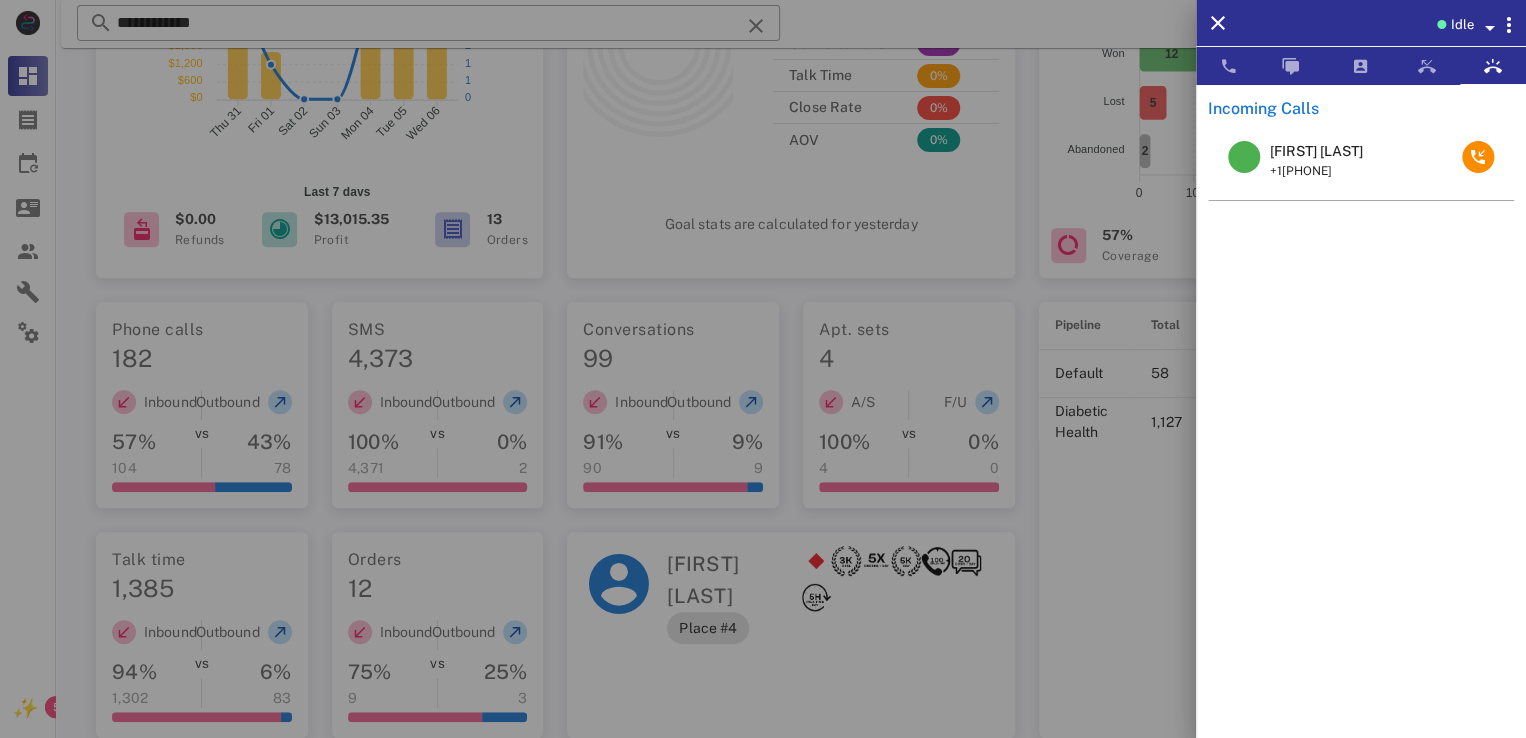 click at bounding box center [763, 369] 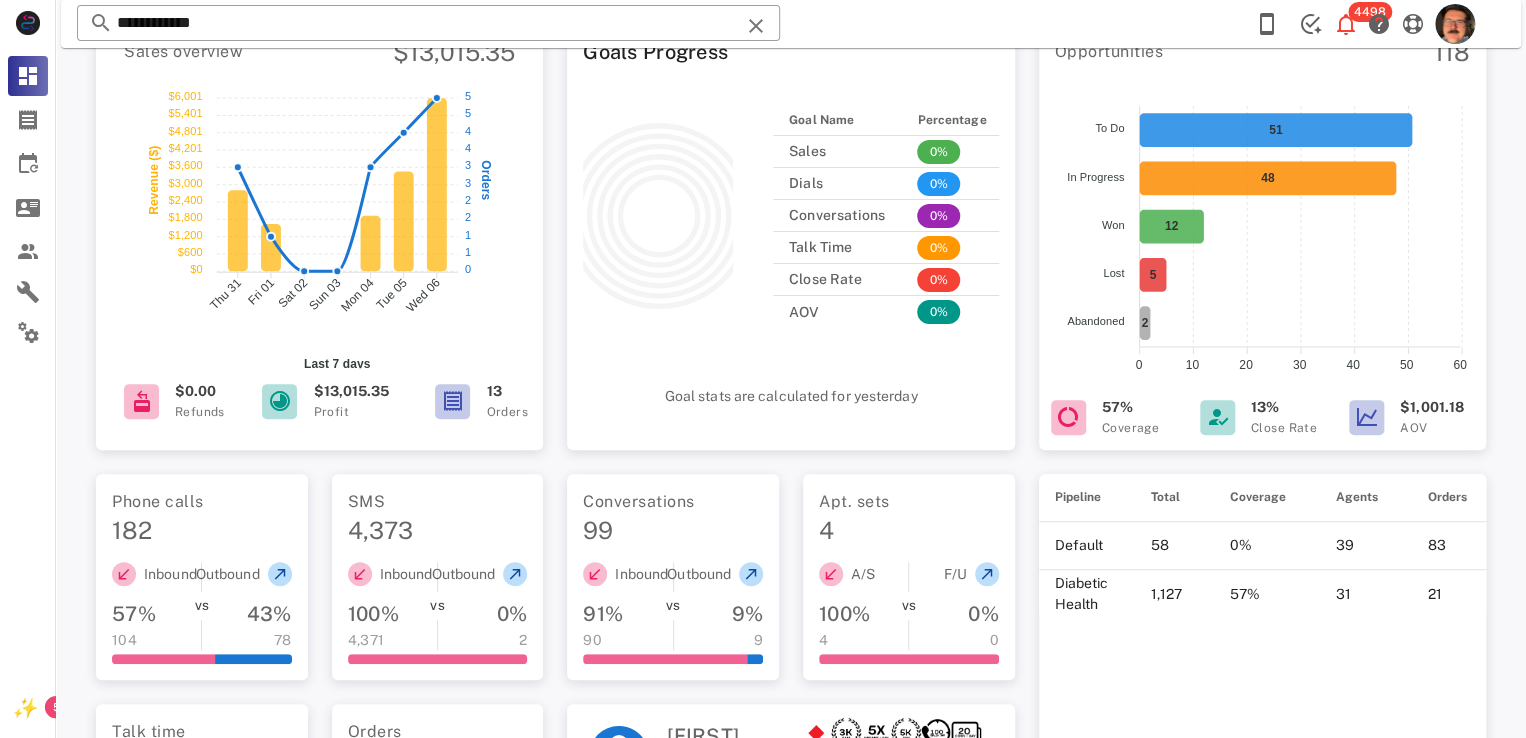 scroll, scrollTop: 0, scrollLeft: 0, axis: both 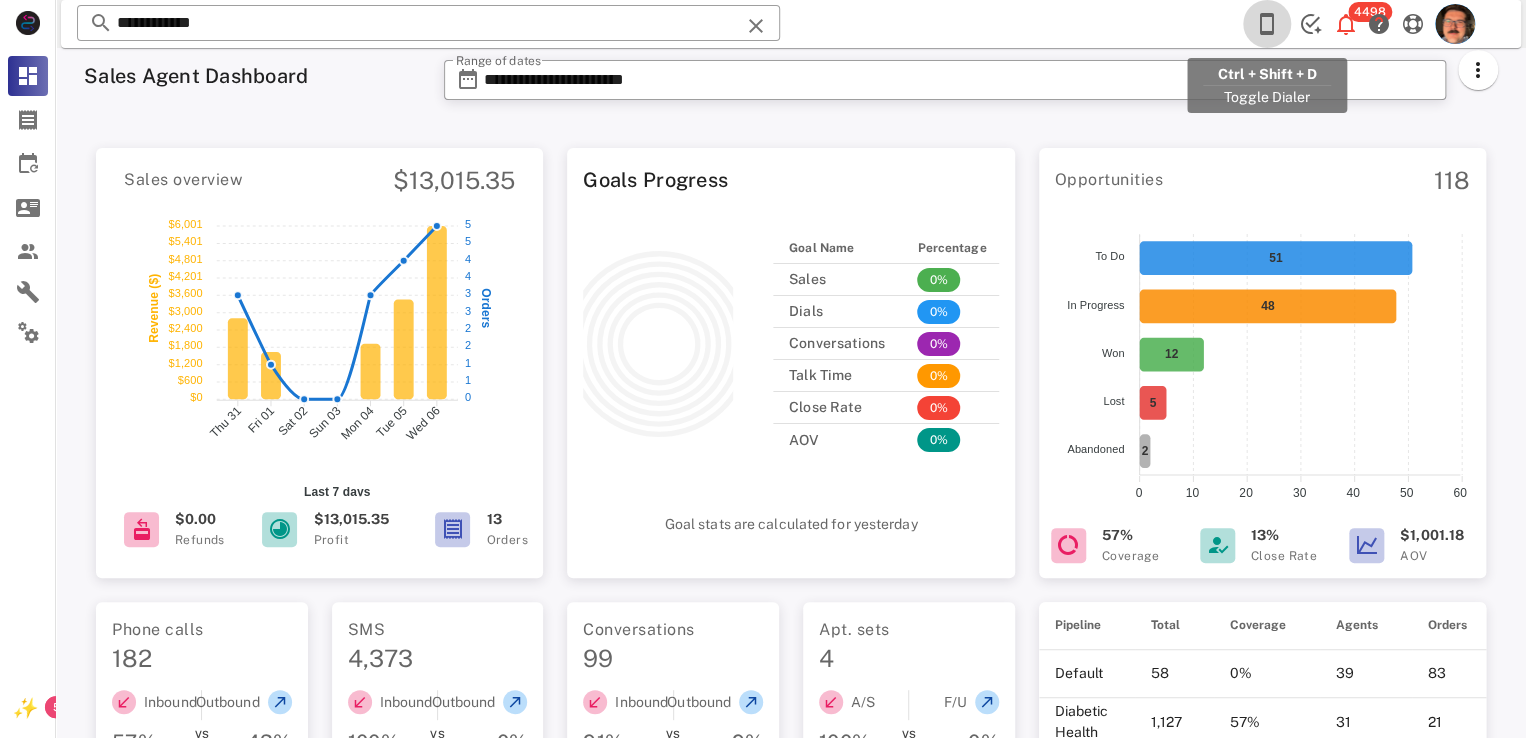 click at bounding box center (1267, 24) 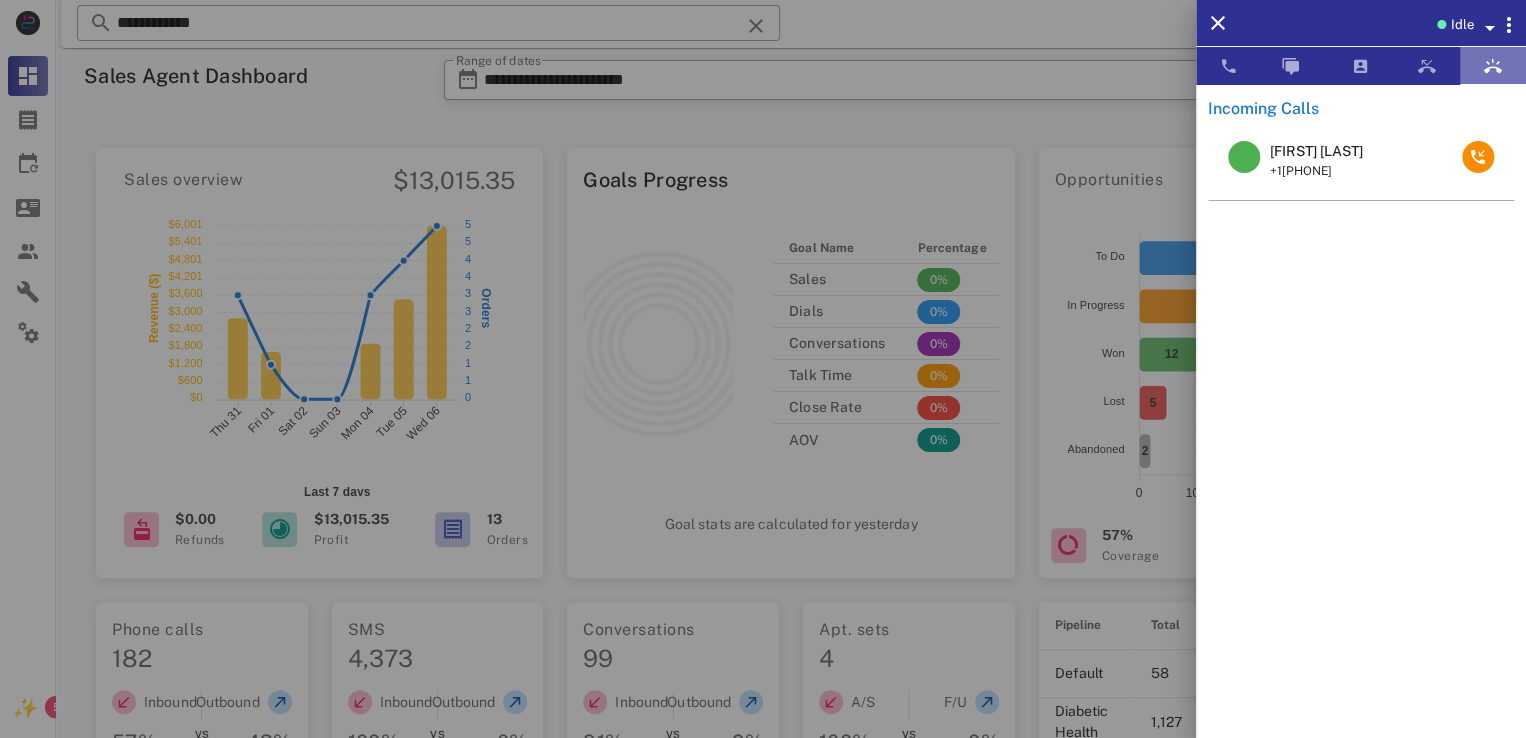 click at bounding box center [1493, 66] 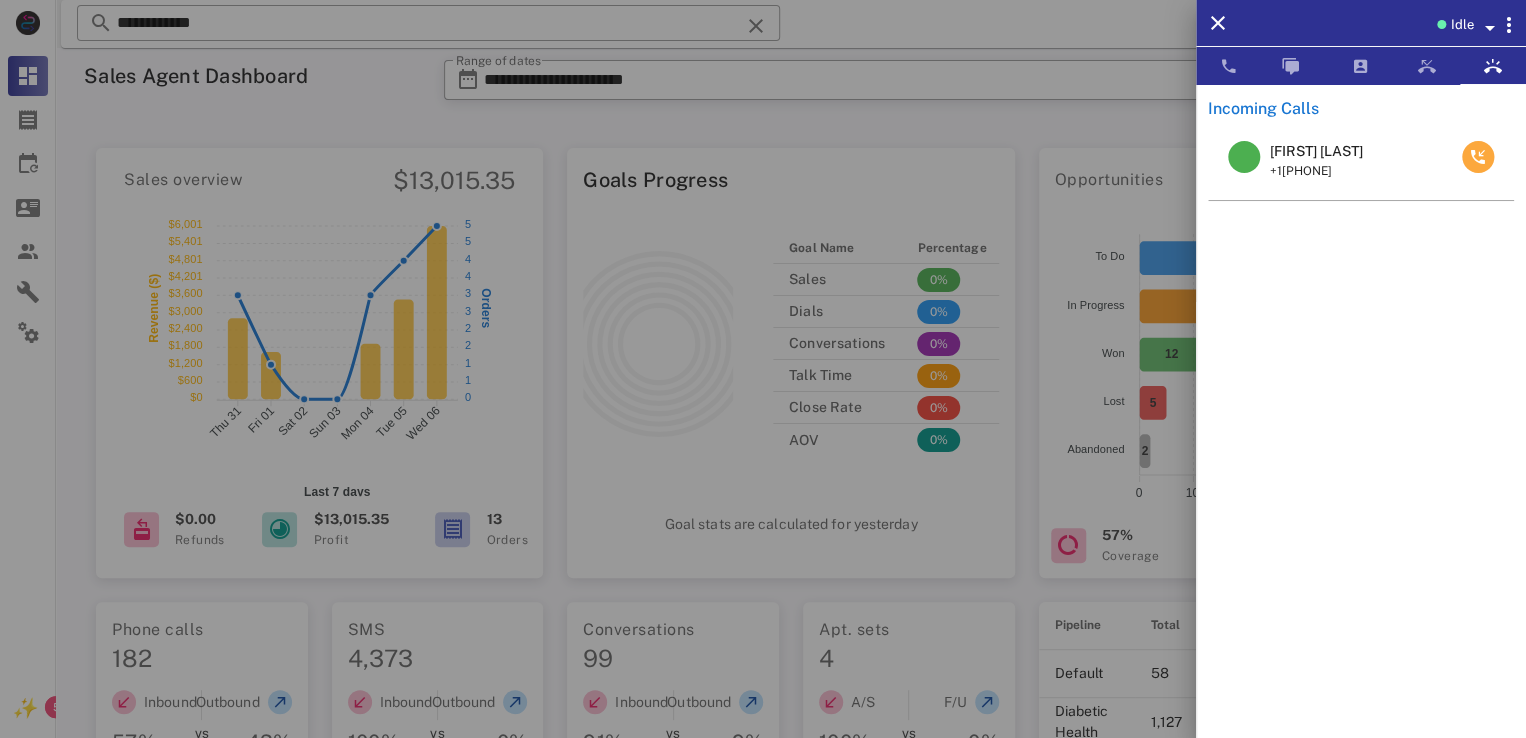 click at bounding box center (1478, 157) 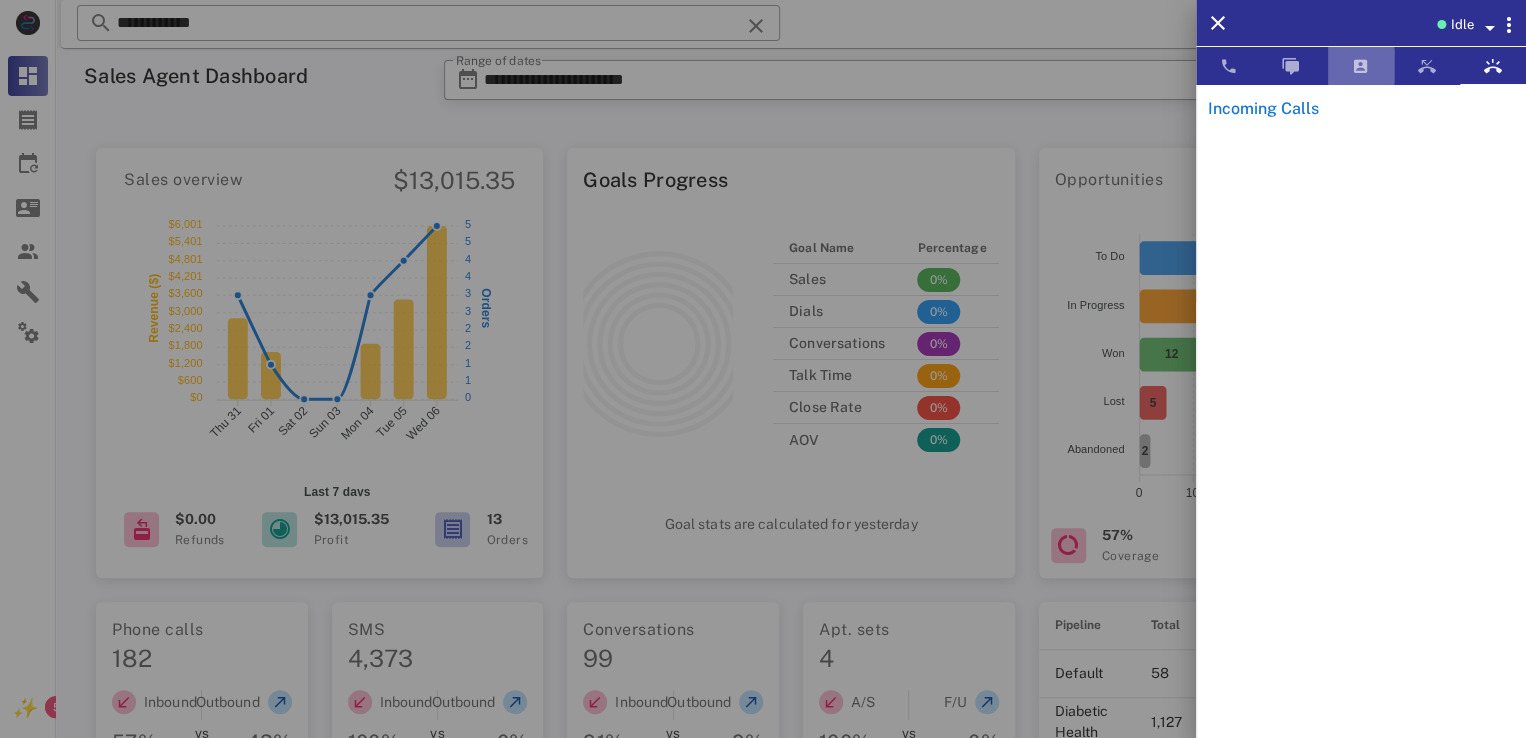 click at bounding box center [1361, 66] 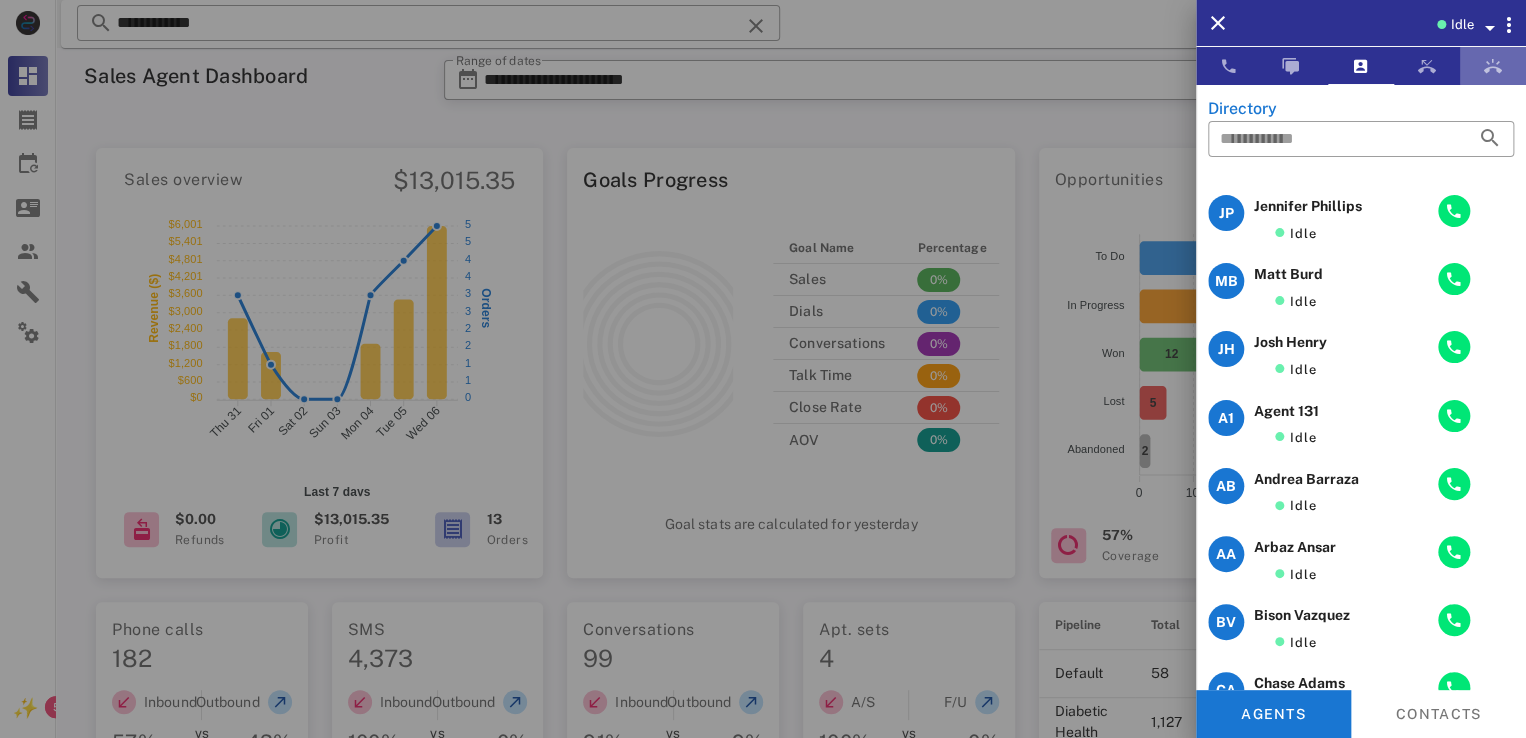 click at bounding box center [1493, 66] 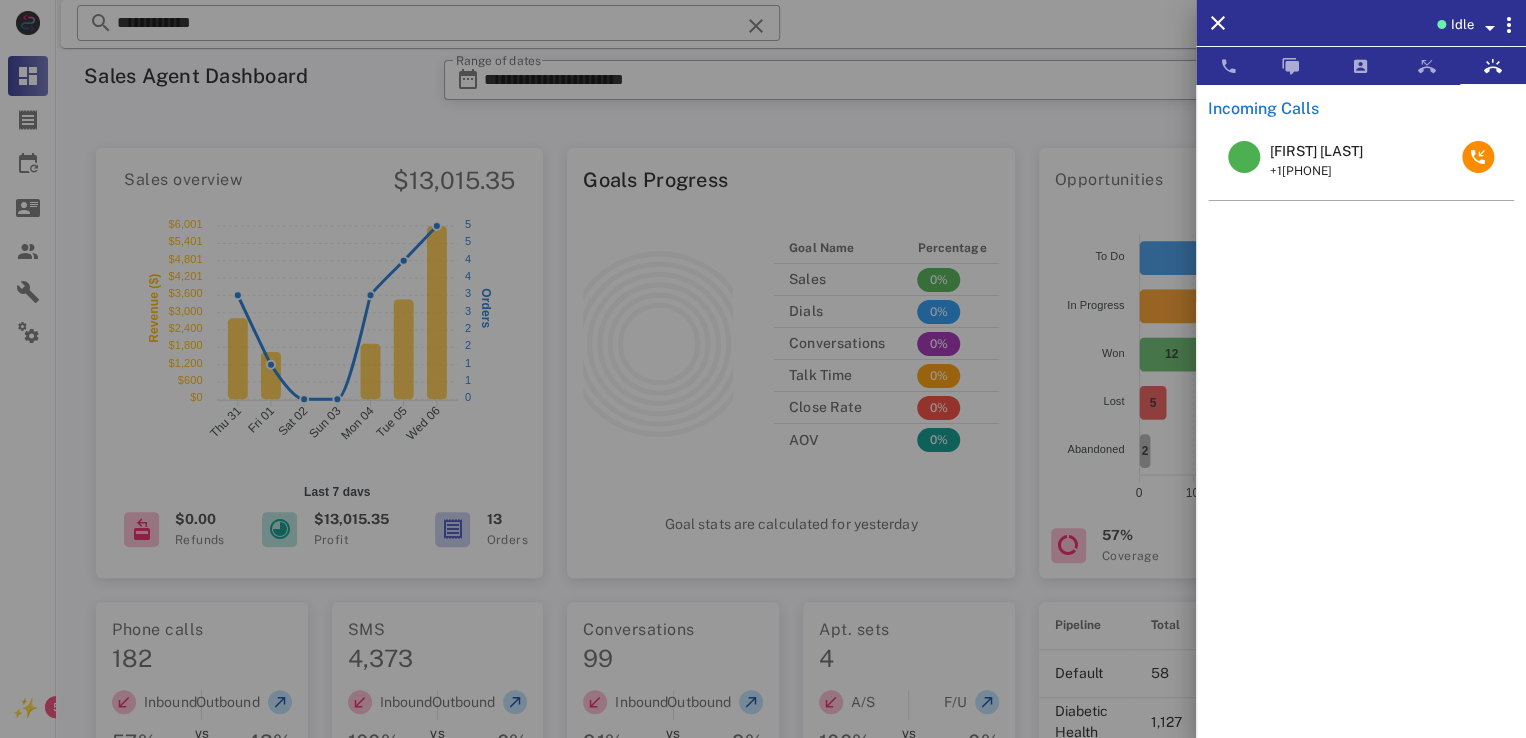 click on "Cindy Miller" at bounding box center (1316, 151) 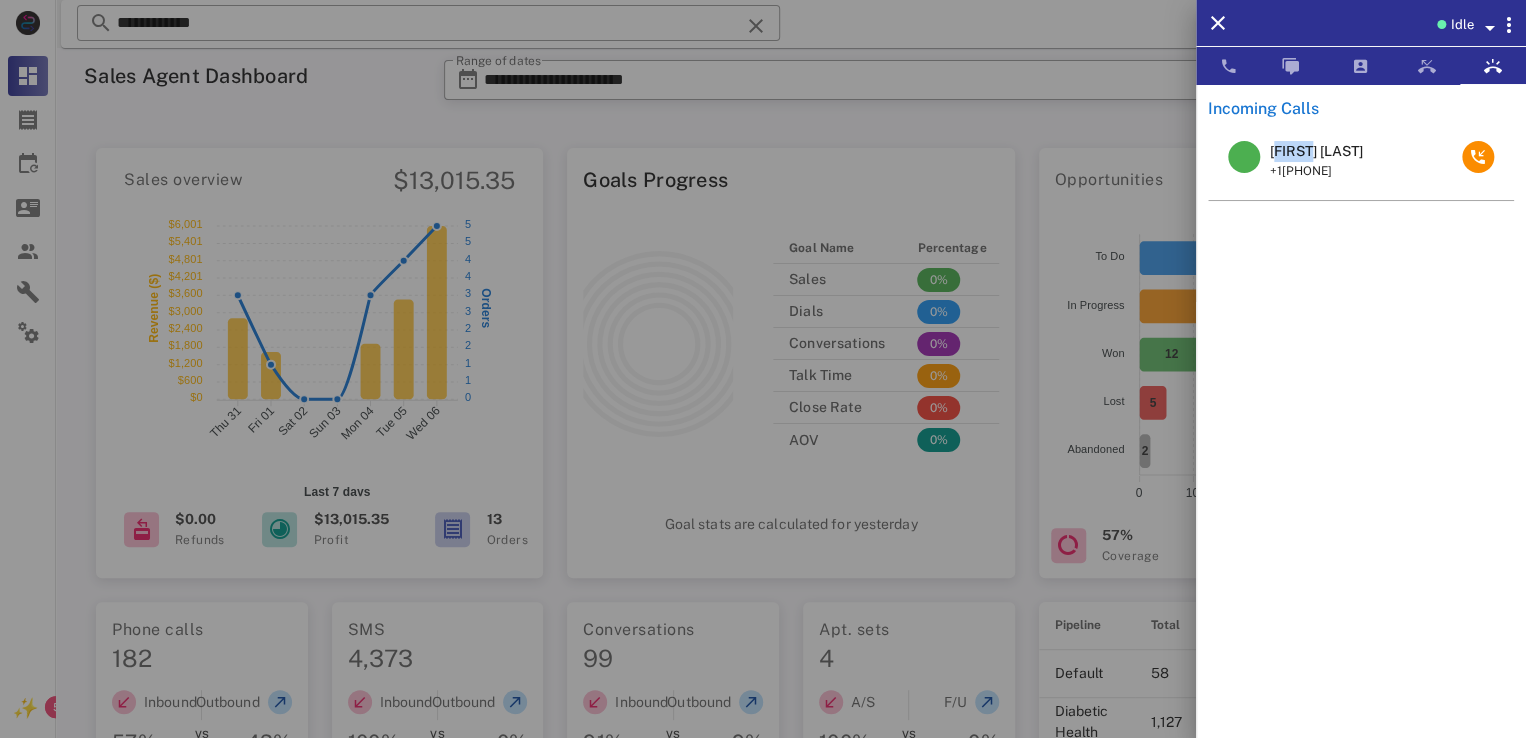 click on "Cindy Miller" at bounding box center (1316, 151) 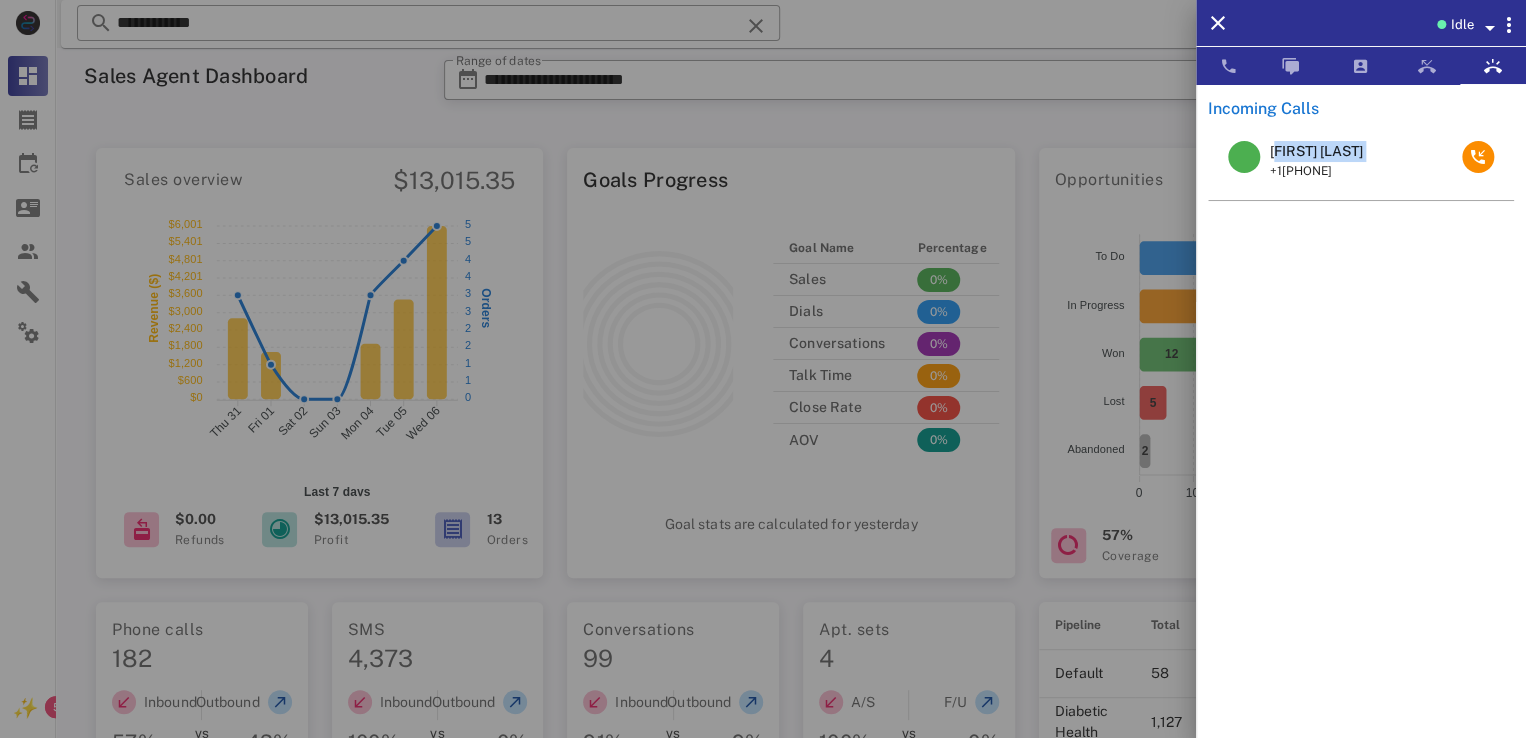 click on "Cindy Miller" at bounding box center [1316, 151] 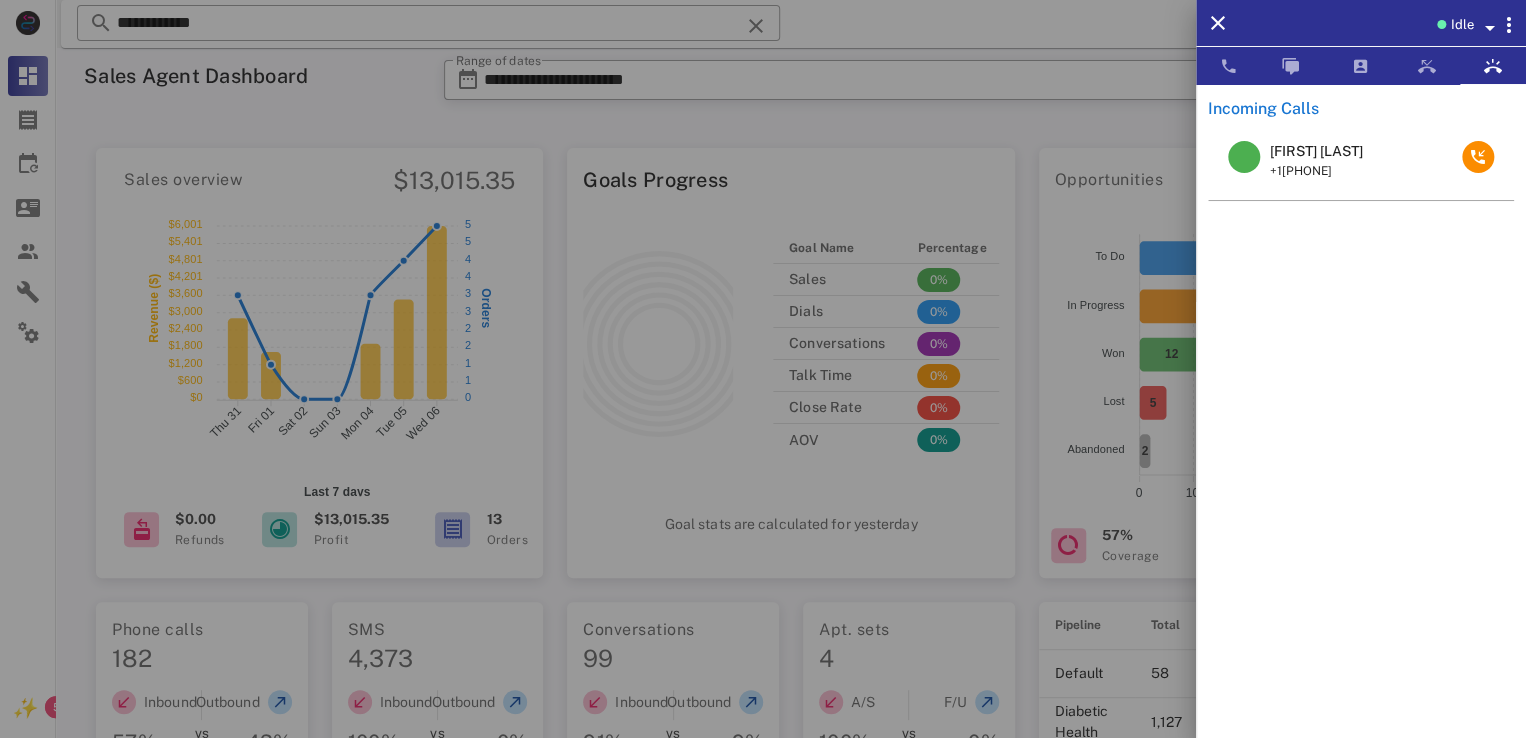 click at bounding box center [763, 369] 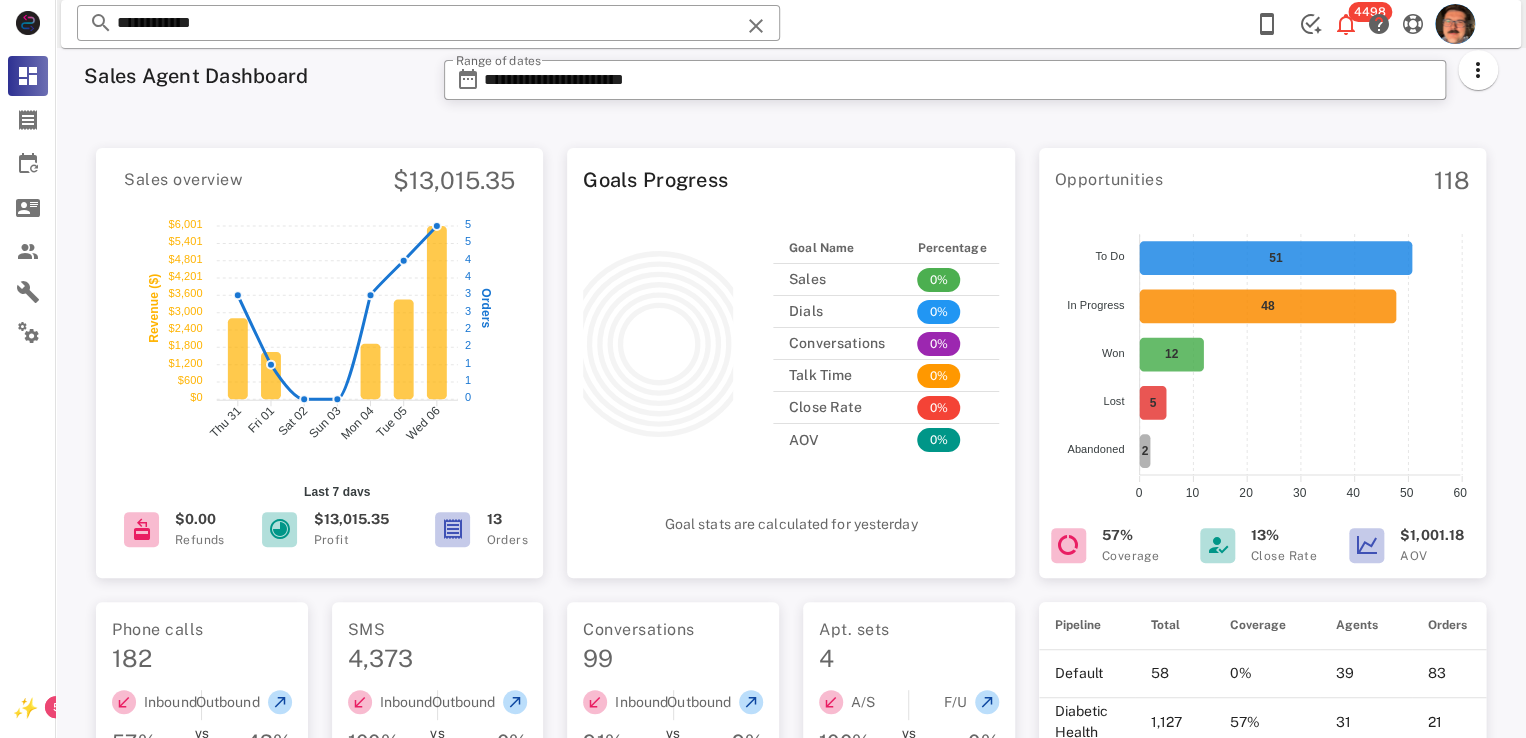 click at bounding box center [756, 26] 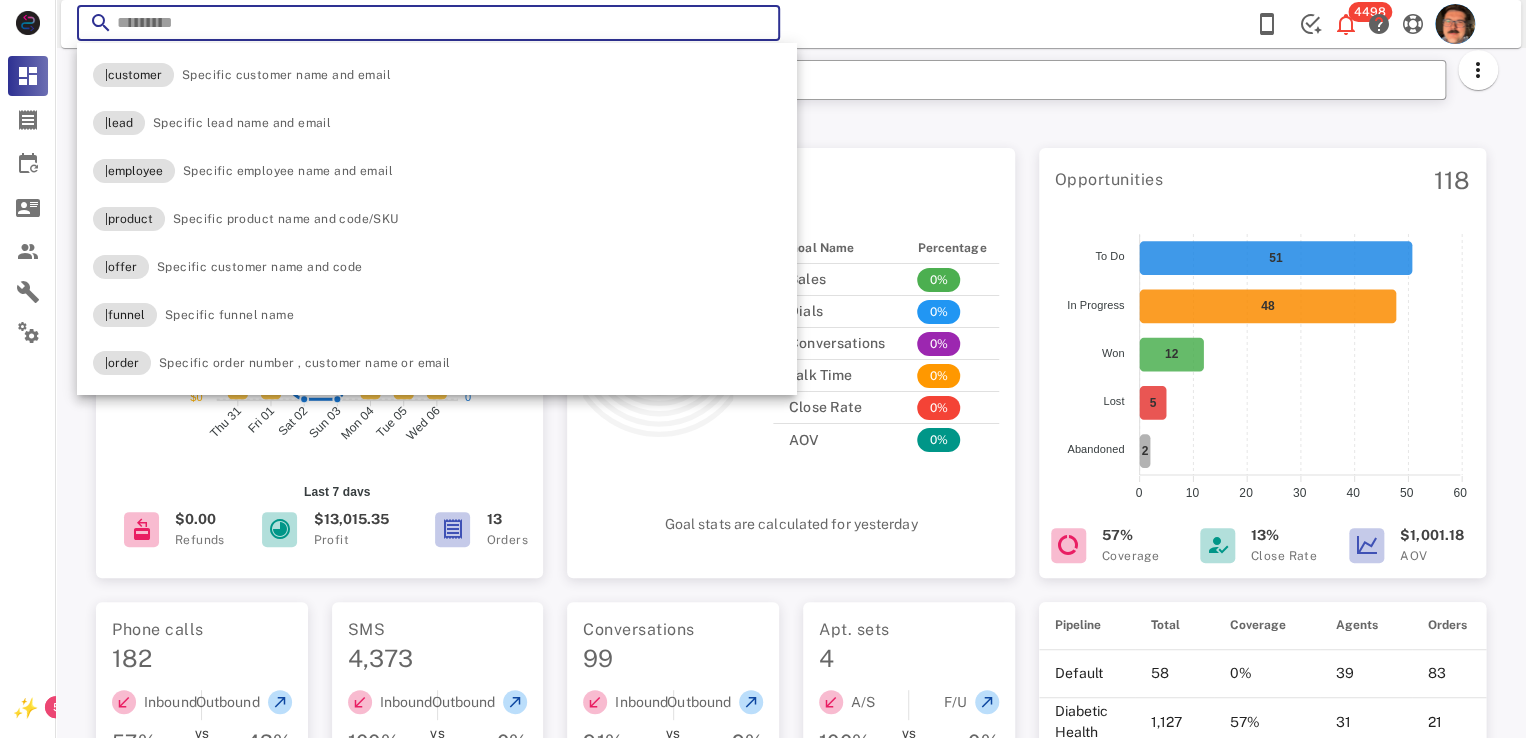 paste on "**********" 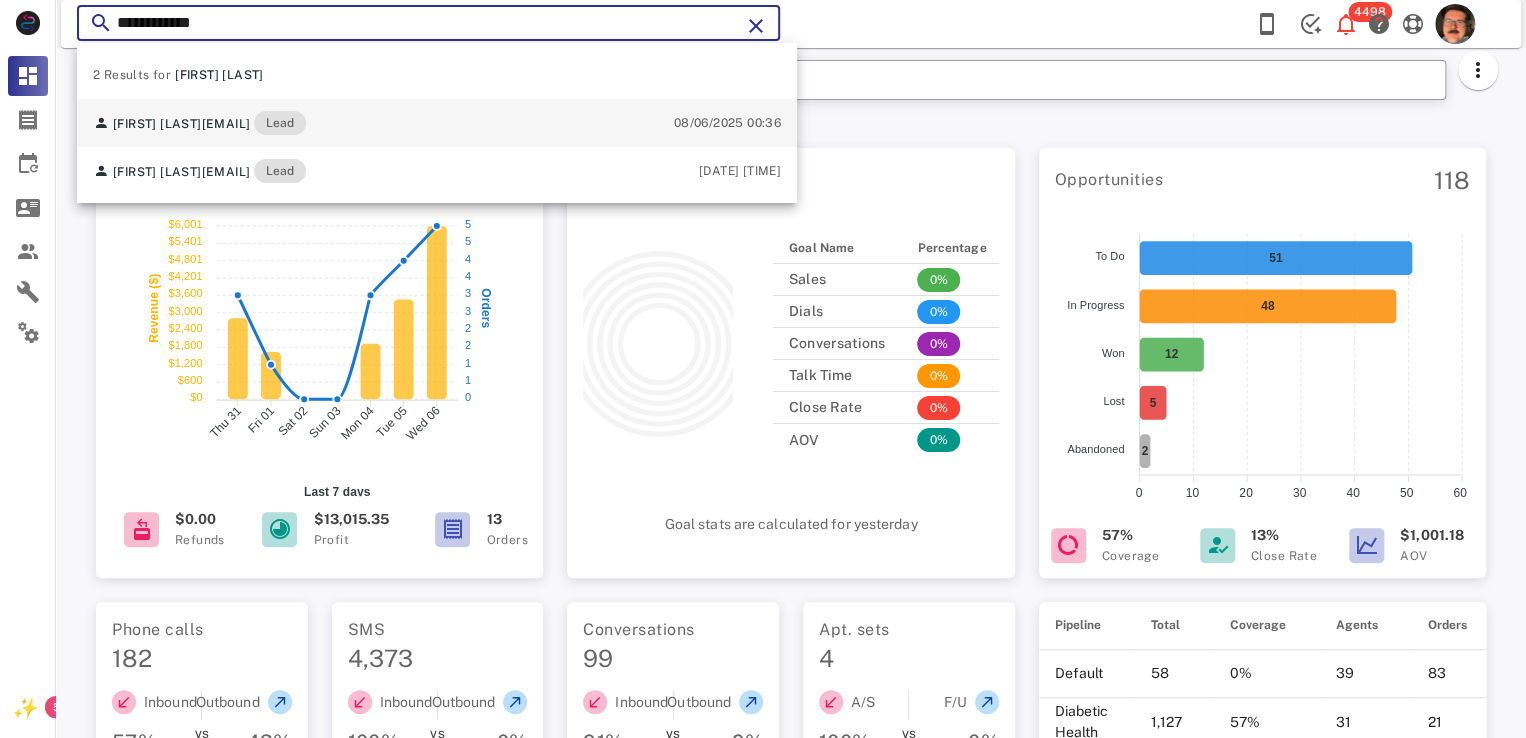 type on "**********" 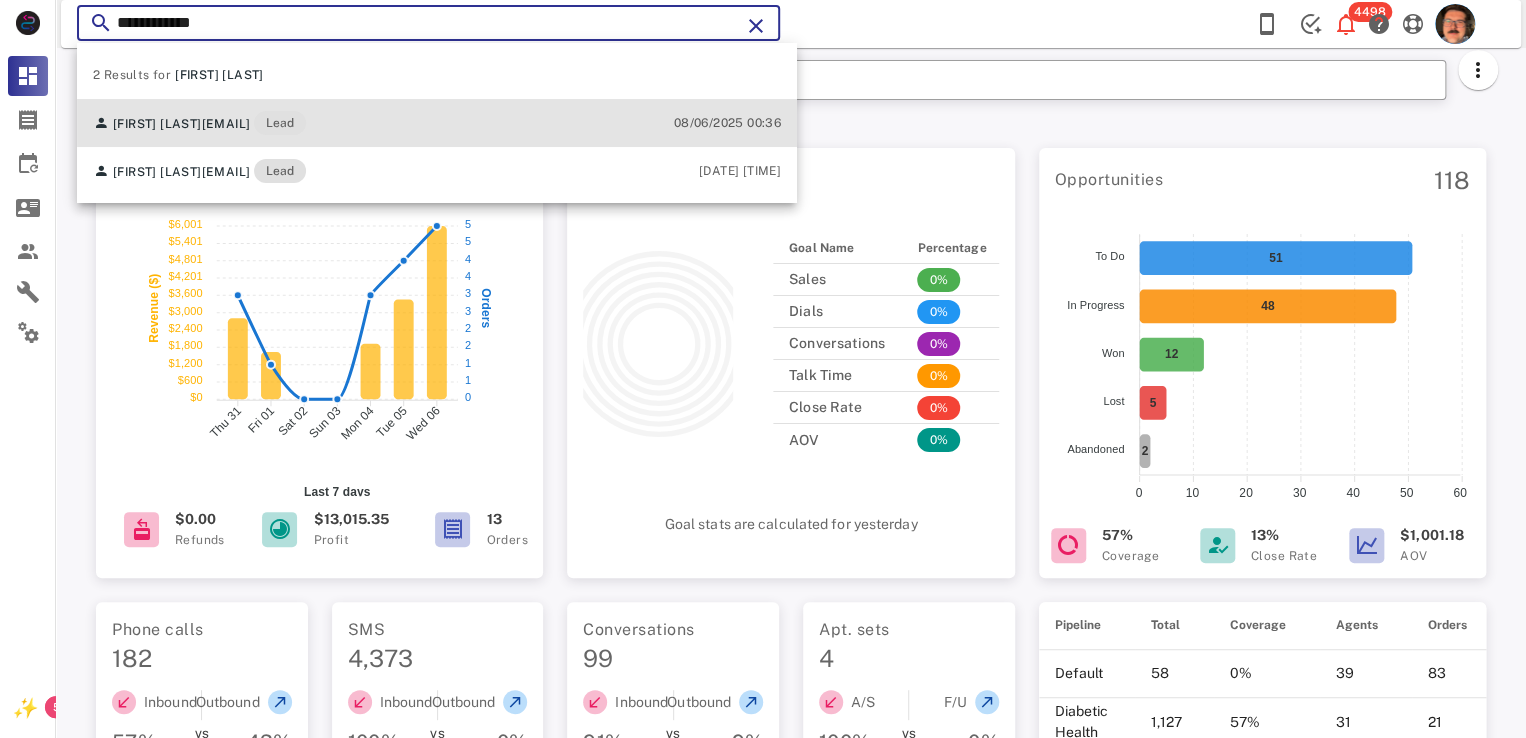click on "Cindy Miller   cb194714@gmail.com   Lead   08/06/2025 00:36" at bounding box center [437, 123] 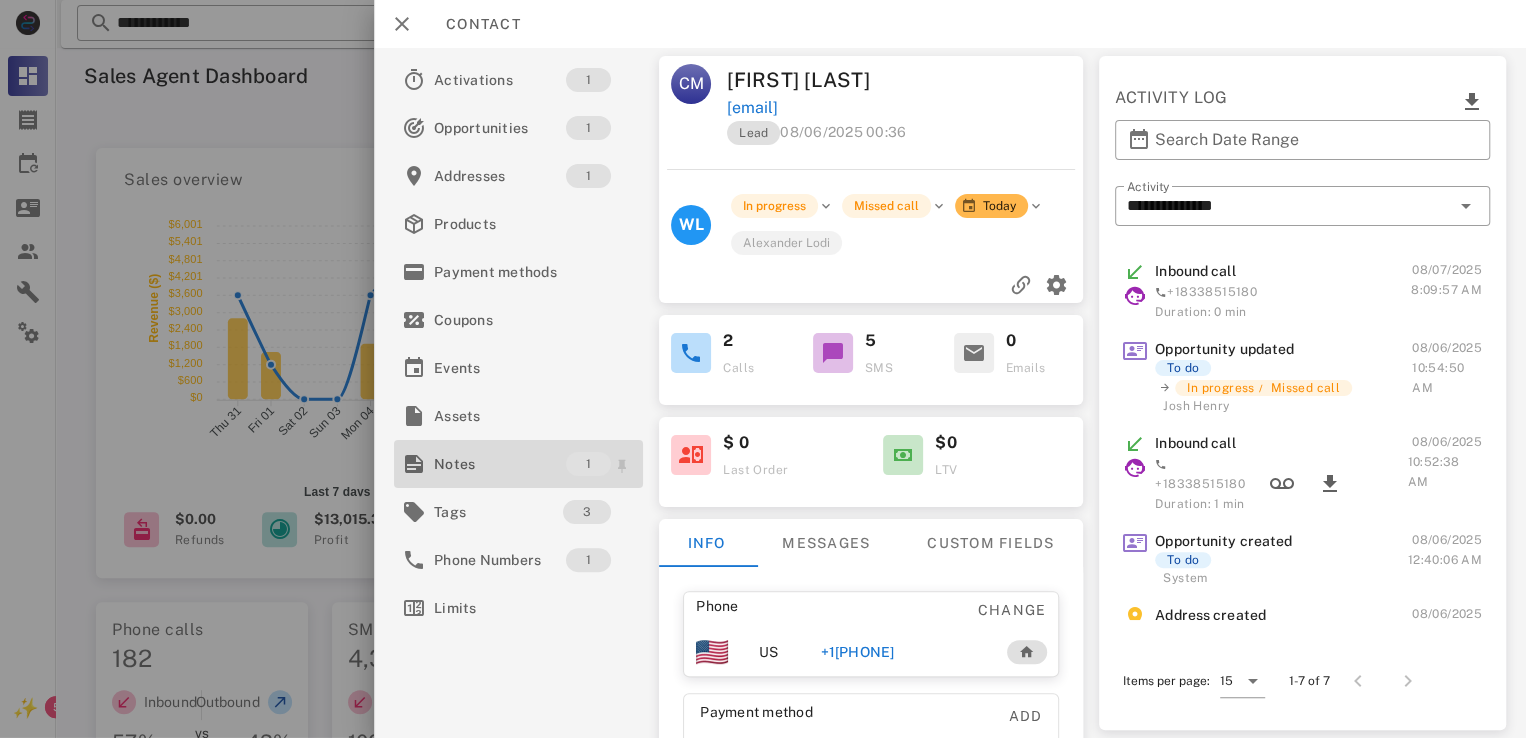 click on "Notes" at bounding box center [500, 464] 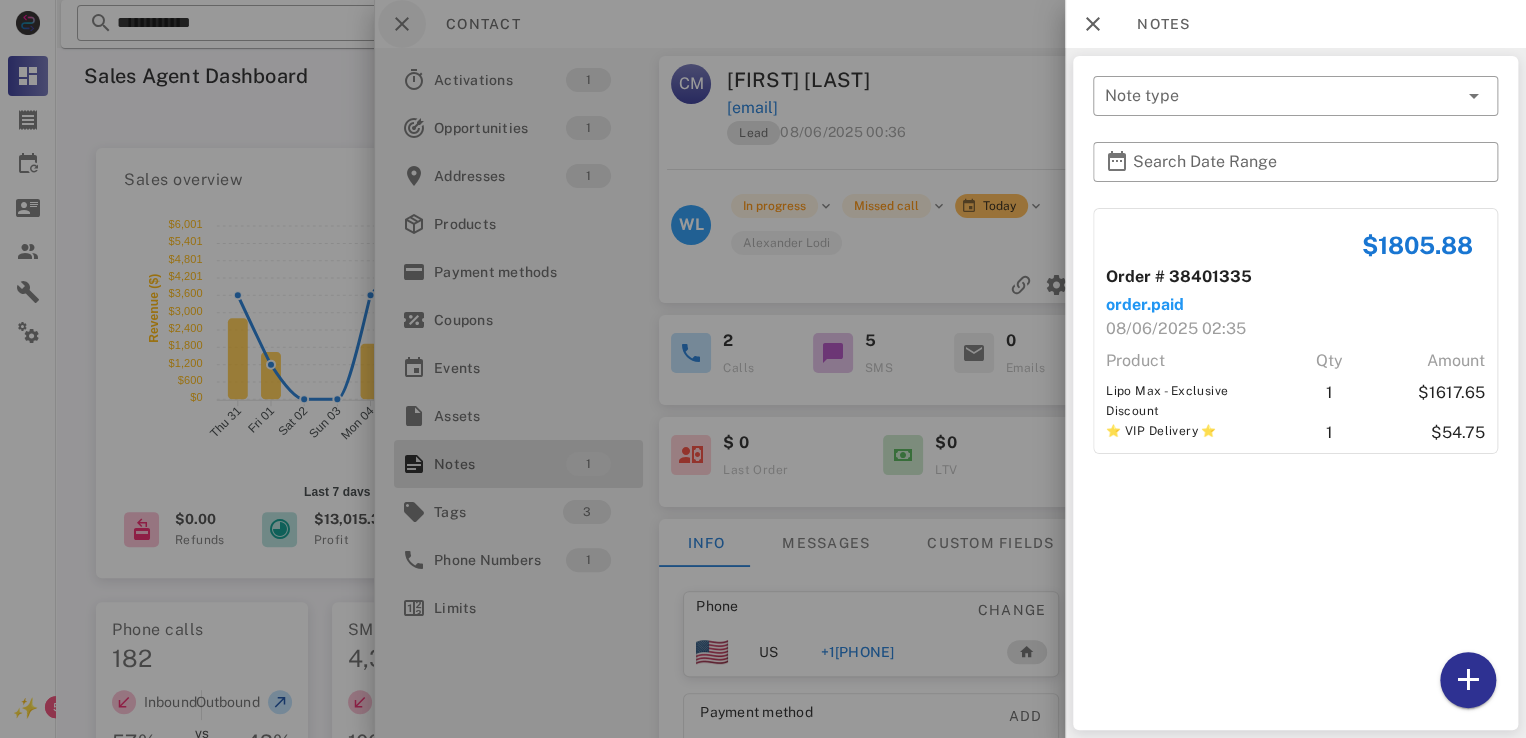 drag, startPoint x: 420, startPoint y: 34, endPoint x: 410, endPoint y: 29, distance: 11.18034 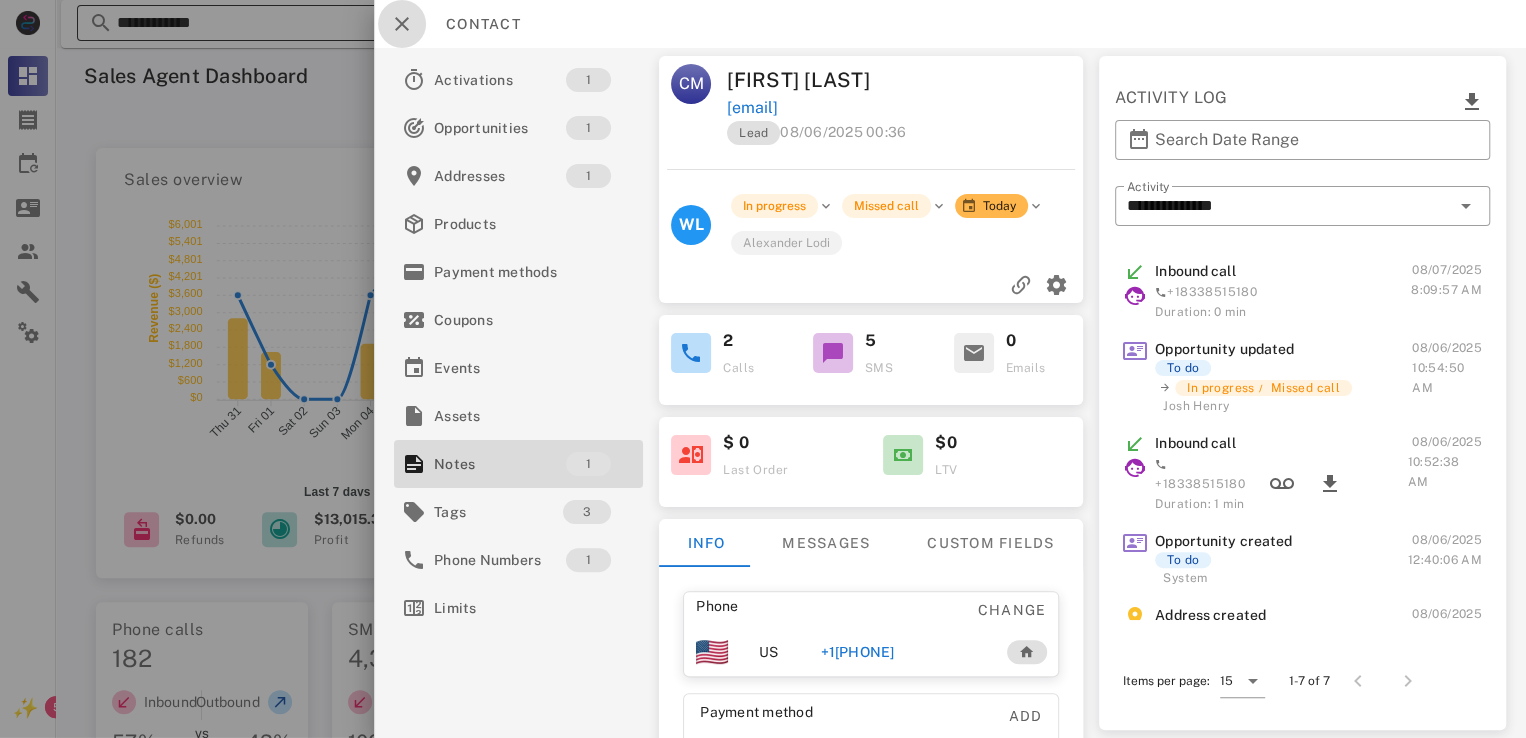 drag, startPoint x: 406, startPoint y: 28, endPoint x: 525, endPoint y: 15, distance: 119.70798 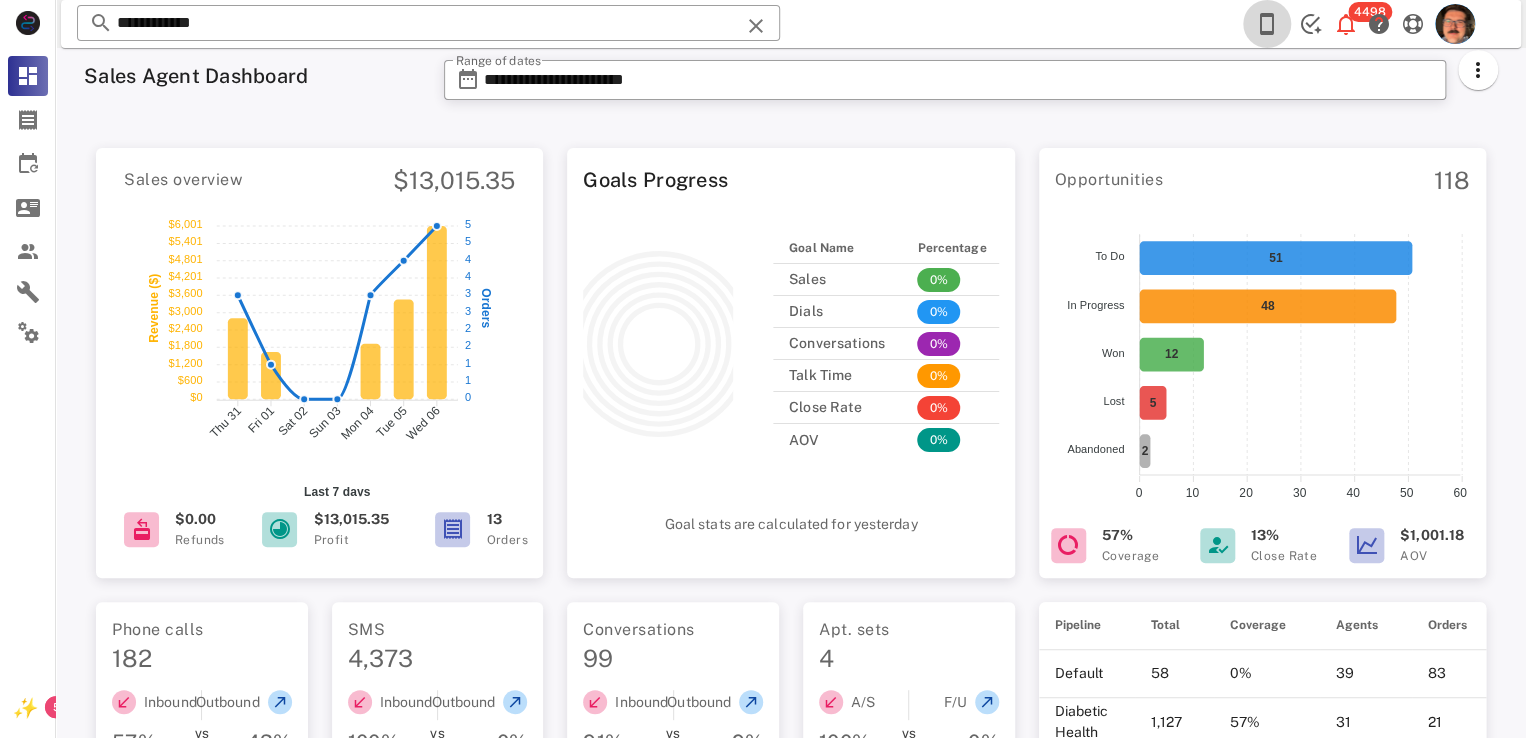 click at bounding box center [1267, 24] 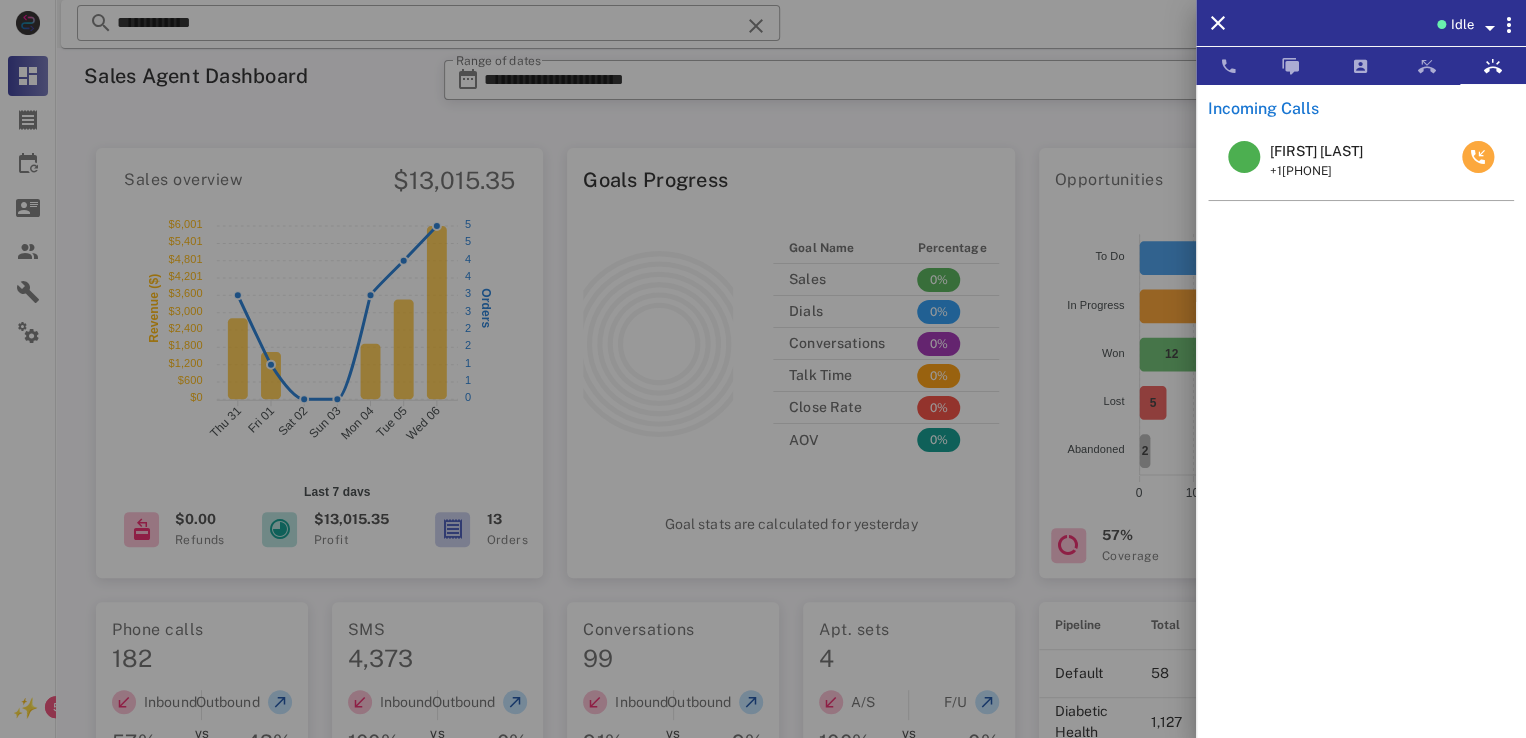 click at bounding box center [1478, 157] 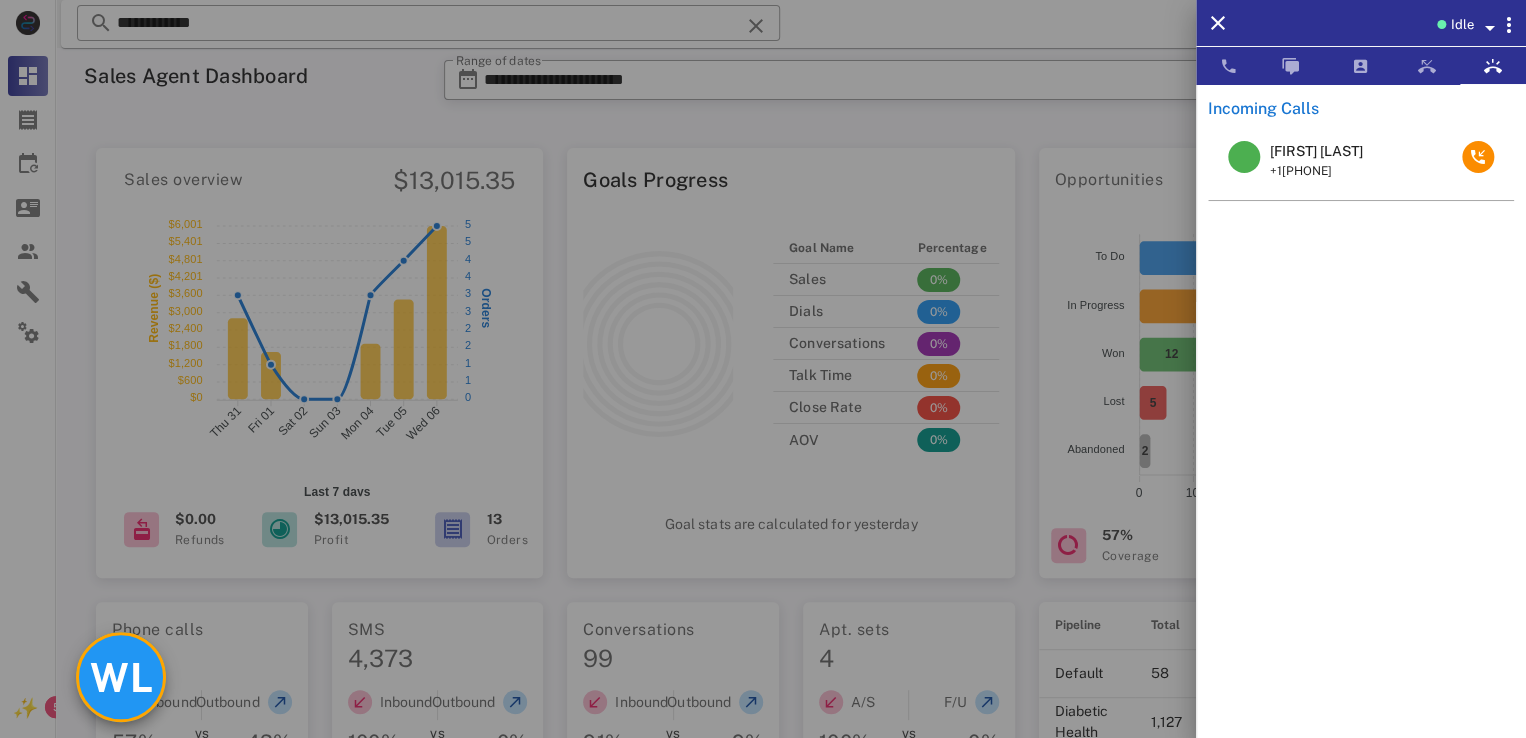 click on "WL" at bounding box center (121, 677) 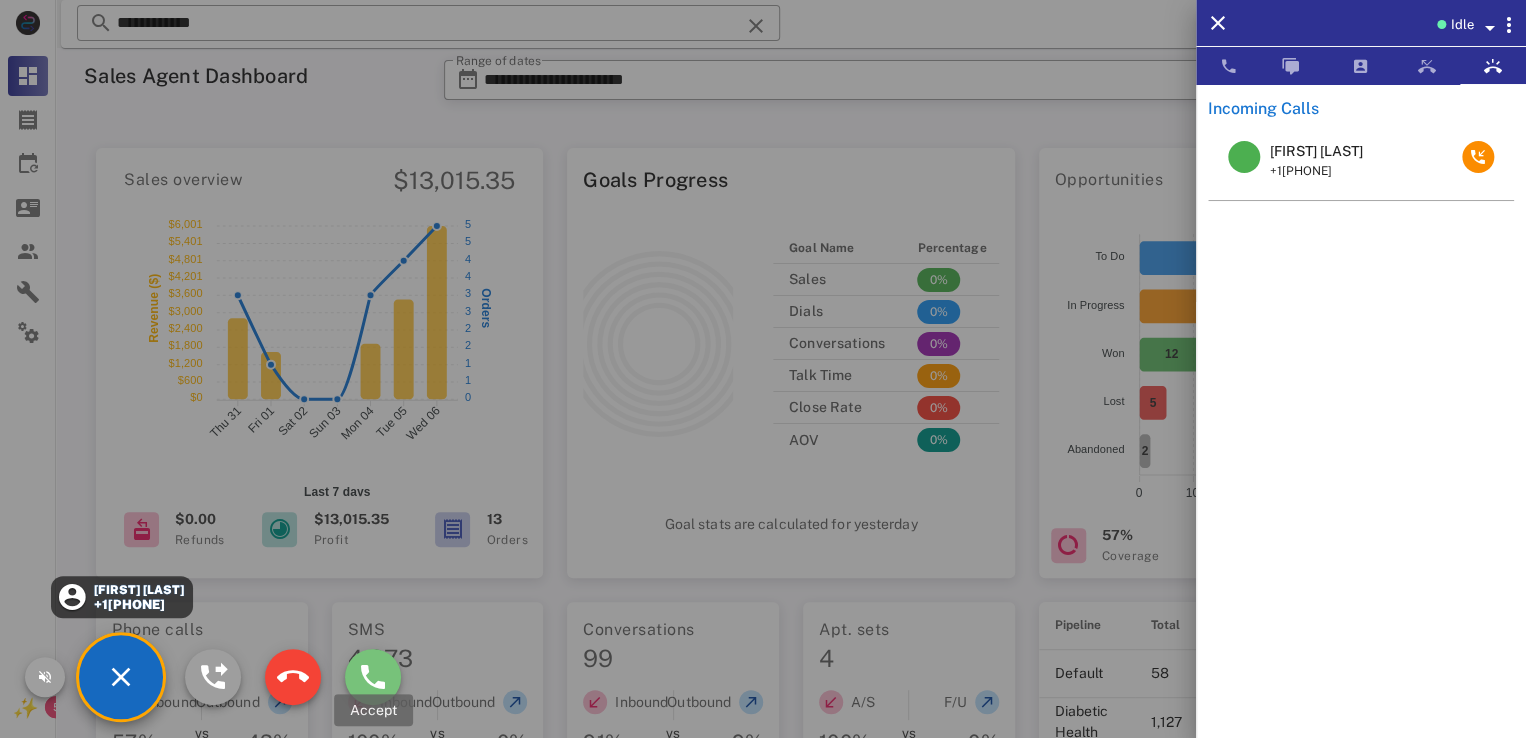 click at bounding box center (373, 677) 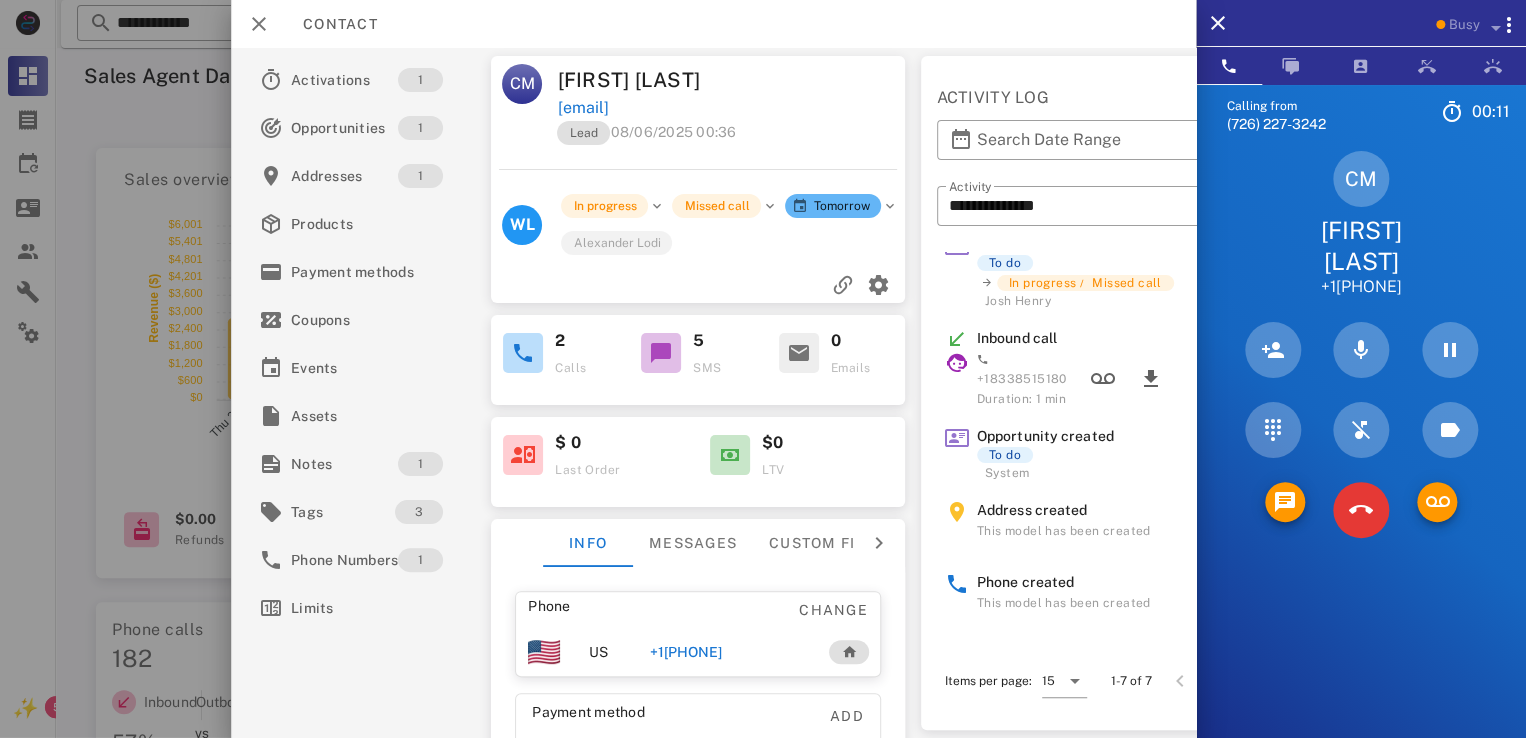 scroll, scrollTop: 203, scrollLeft: 0, axis: vertical 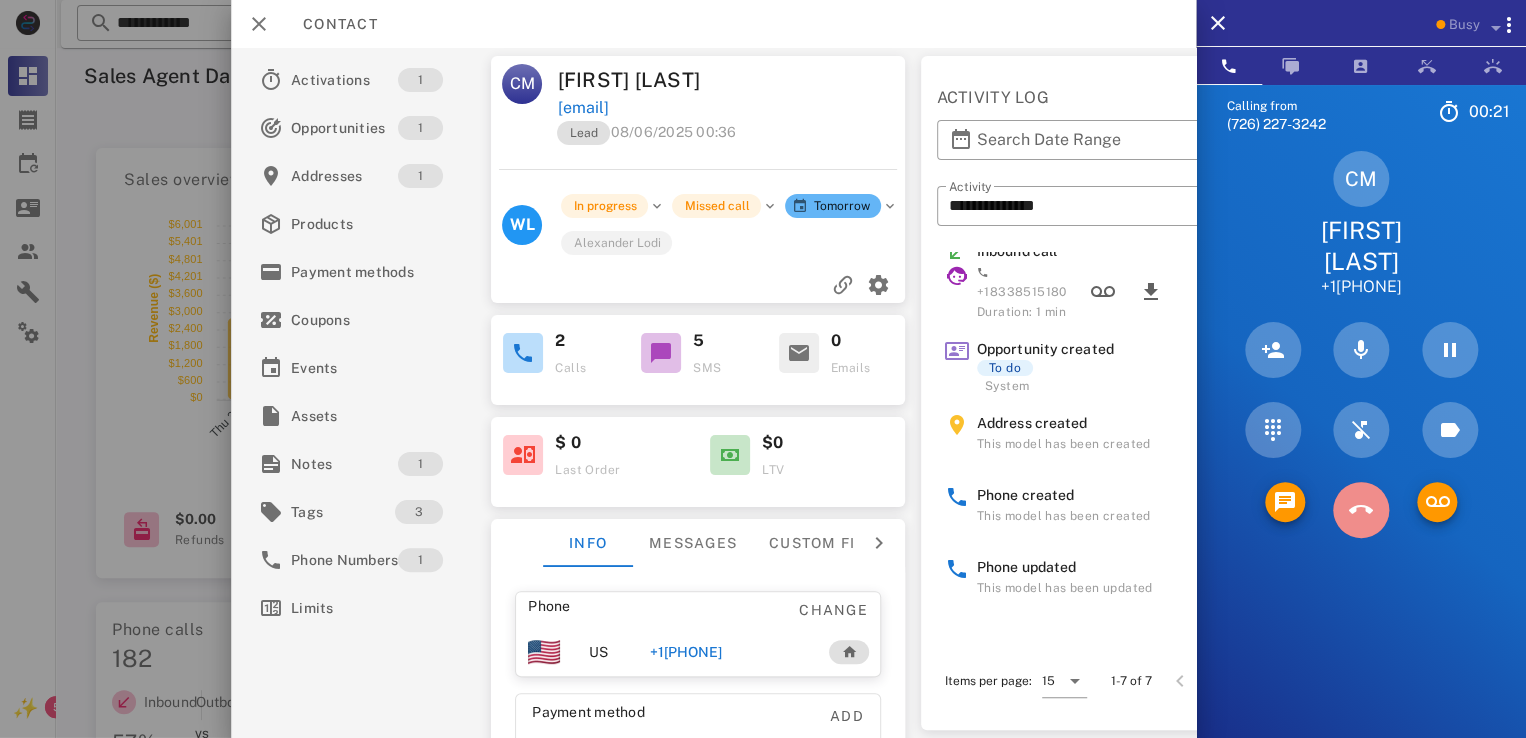 click at bounding box center [1361, 510] 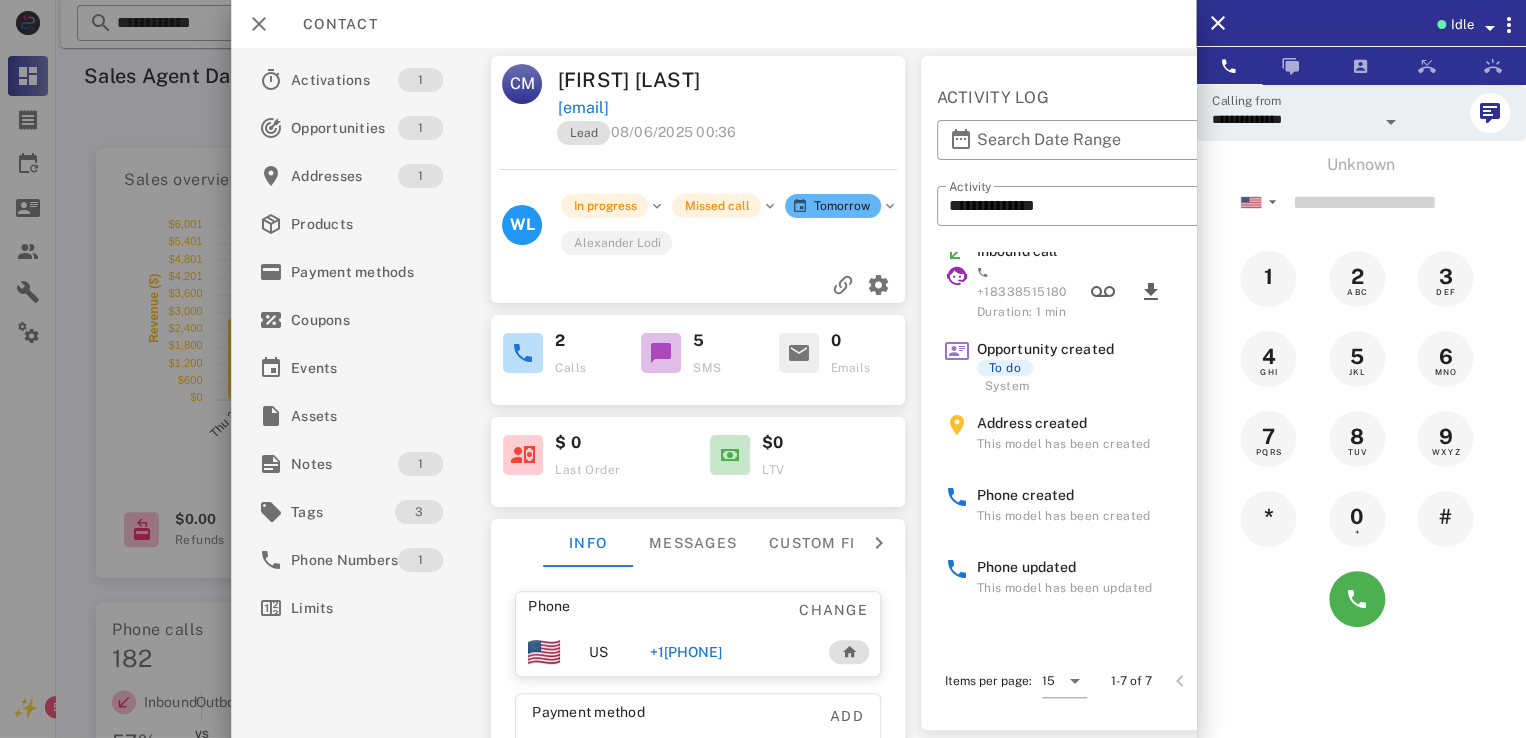 click on "**********" at bounding box center [713, 393] 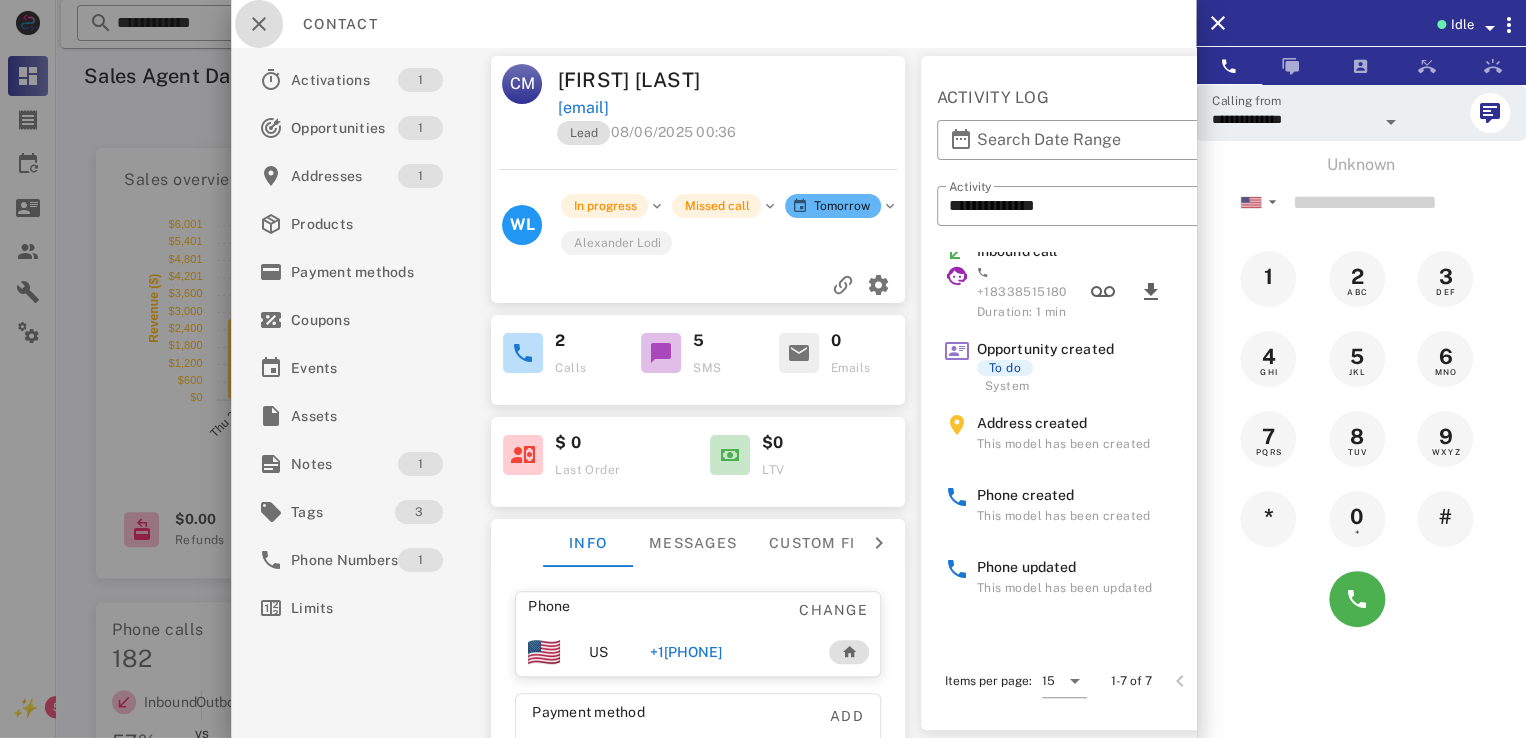 drag, startPoint x: 259, startPoint y: 33, endPoint x: 398, endPoint y: 21, distance: 139.51703 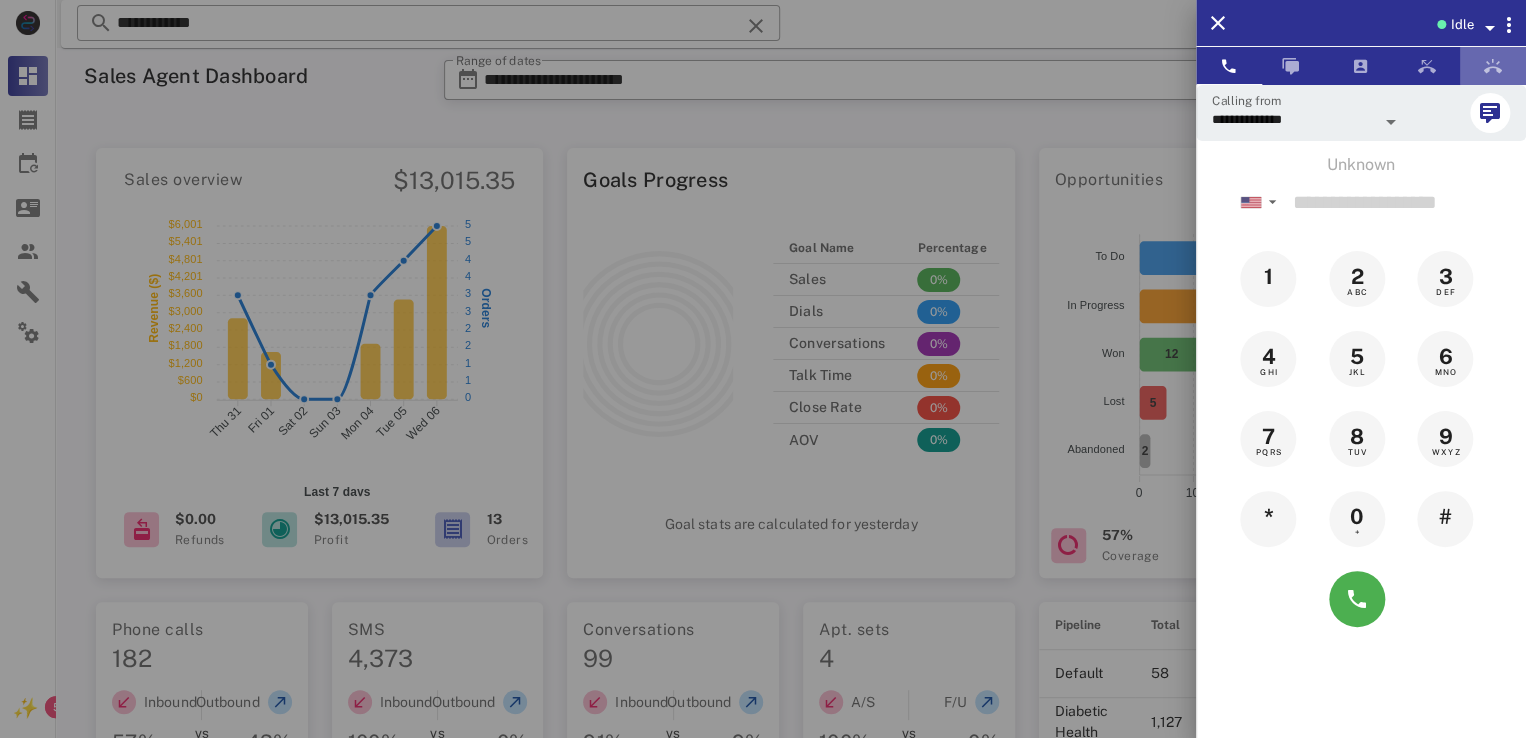 click at bounding box center [1493, 66] 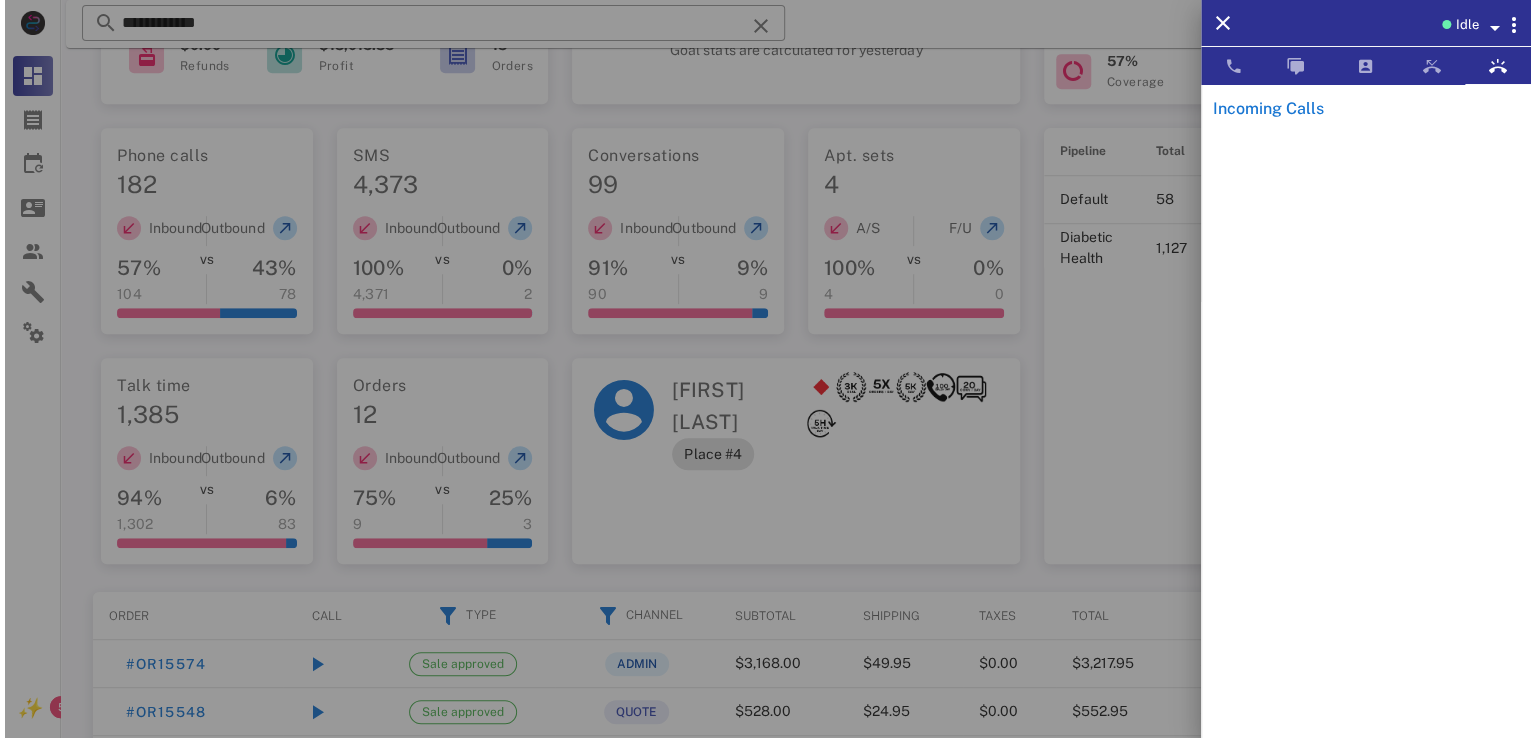 scroll, scrollTop: 0, scrollLeft: 0, axis: both 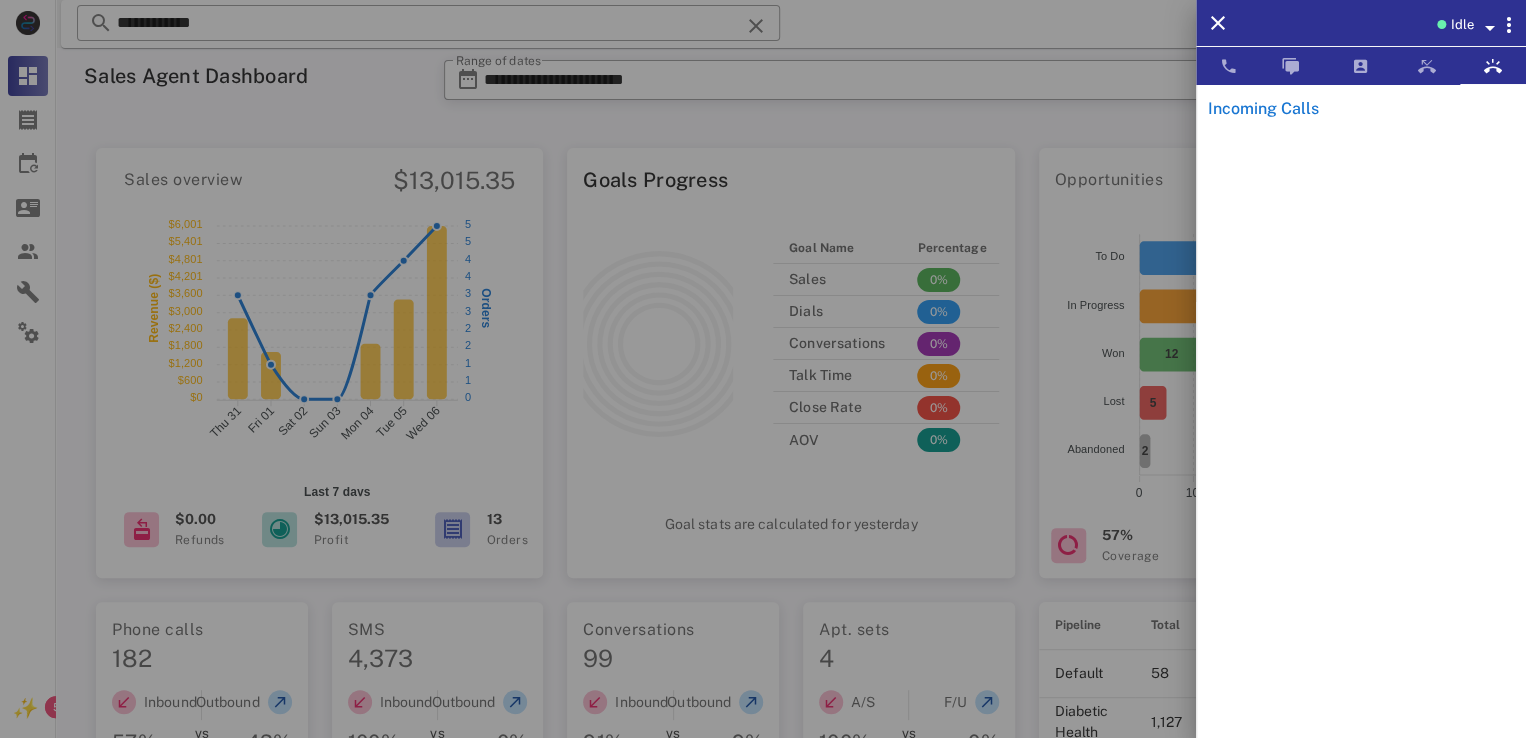 click at bounding box center [763, 369] 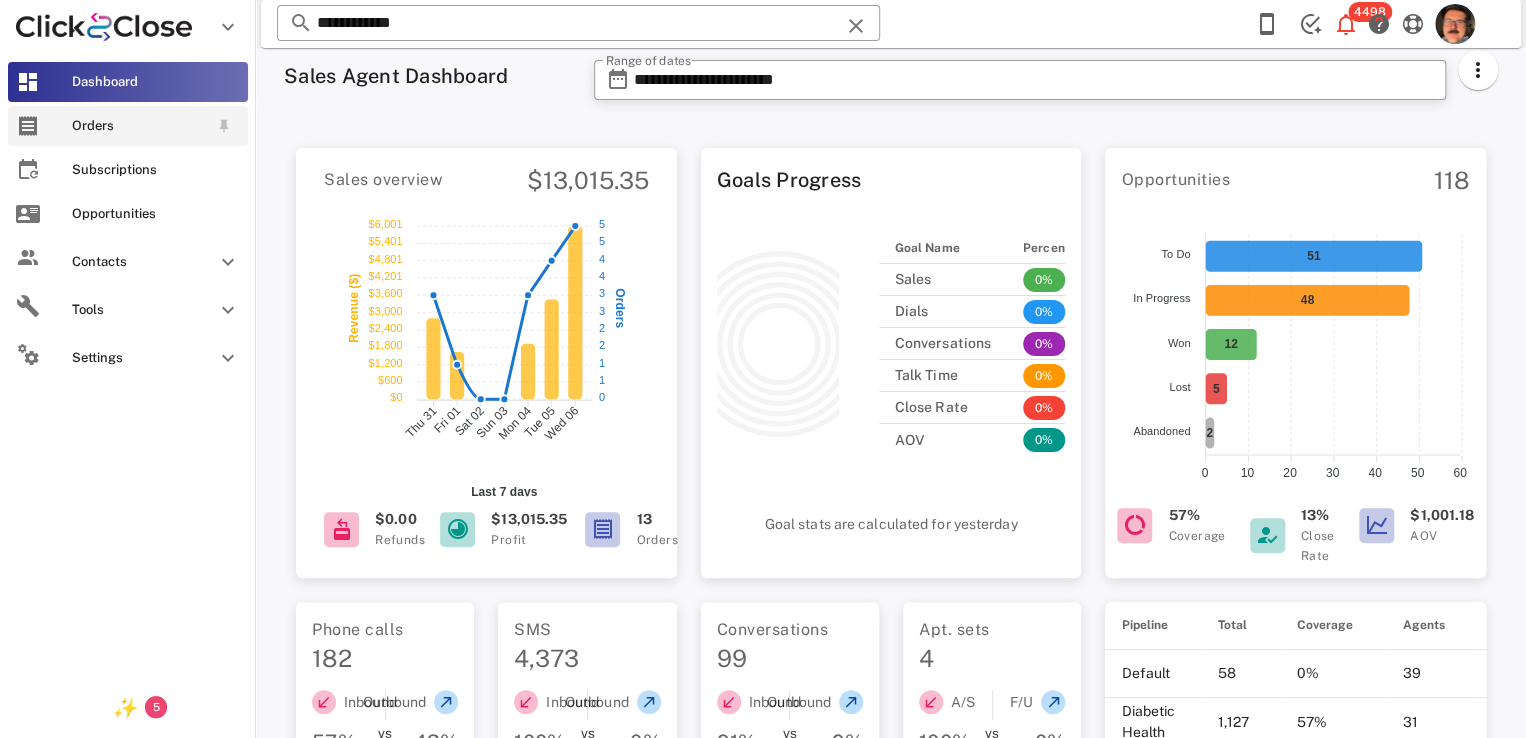 click on "Orders" at bounding box center (128, 126) 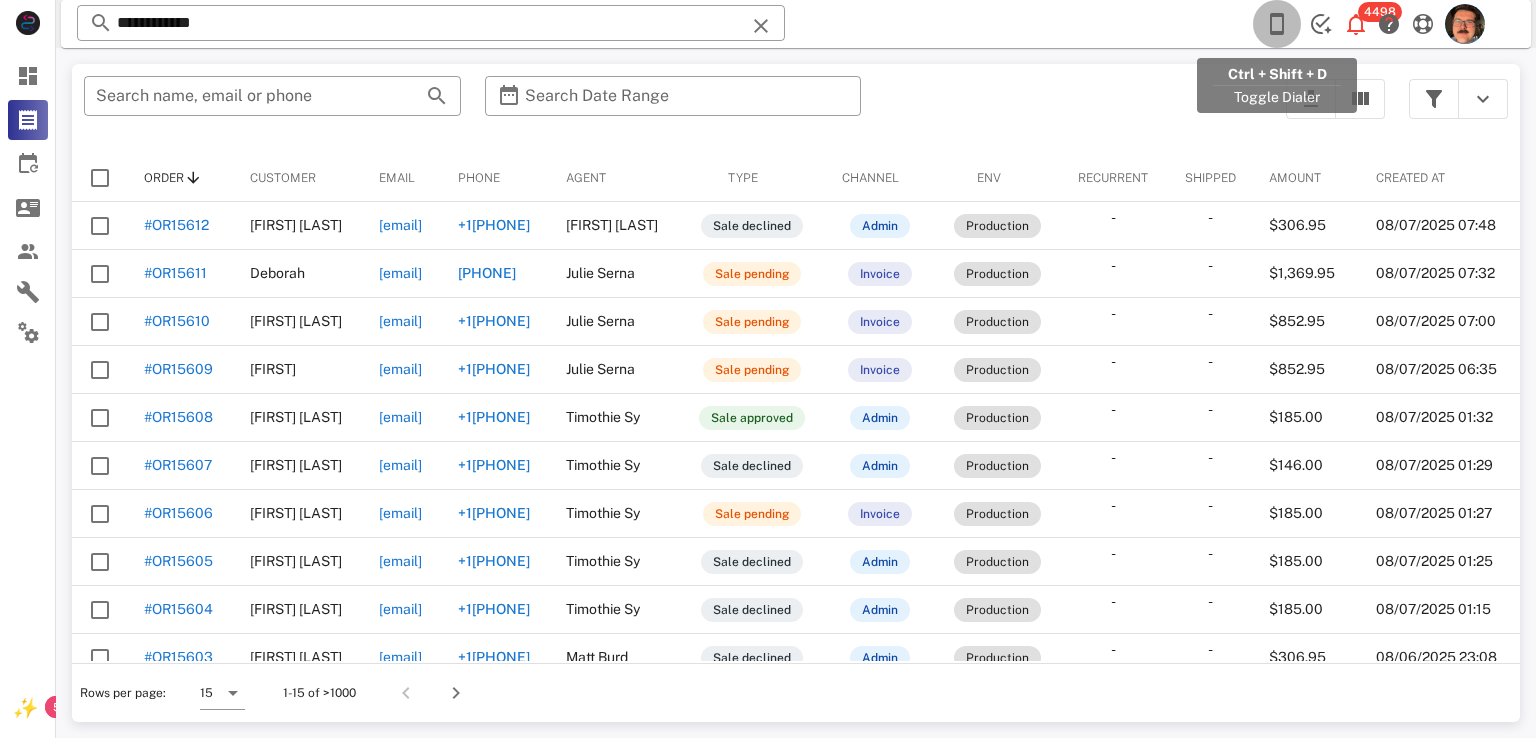 click at bounding box center [1277, 24] 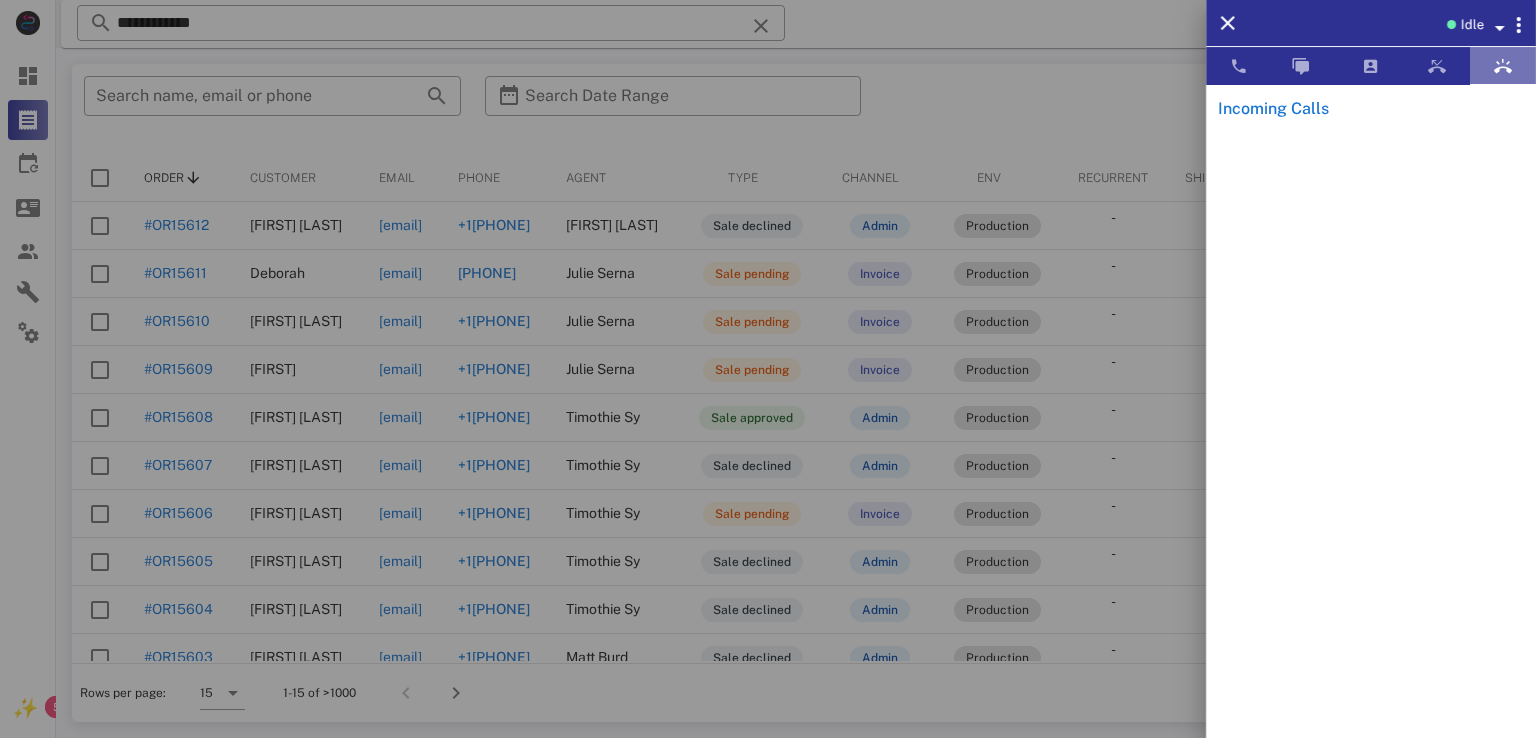click at bounding box center (1503, 66) 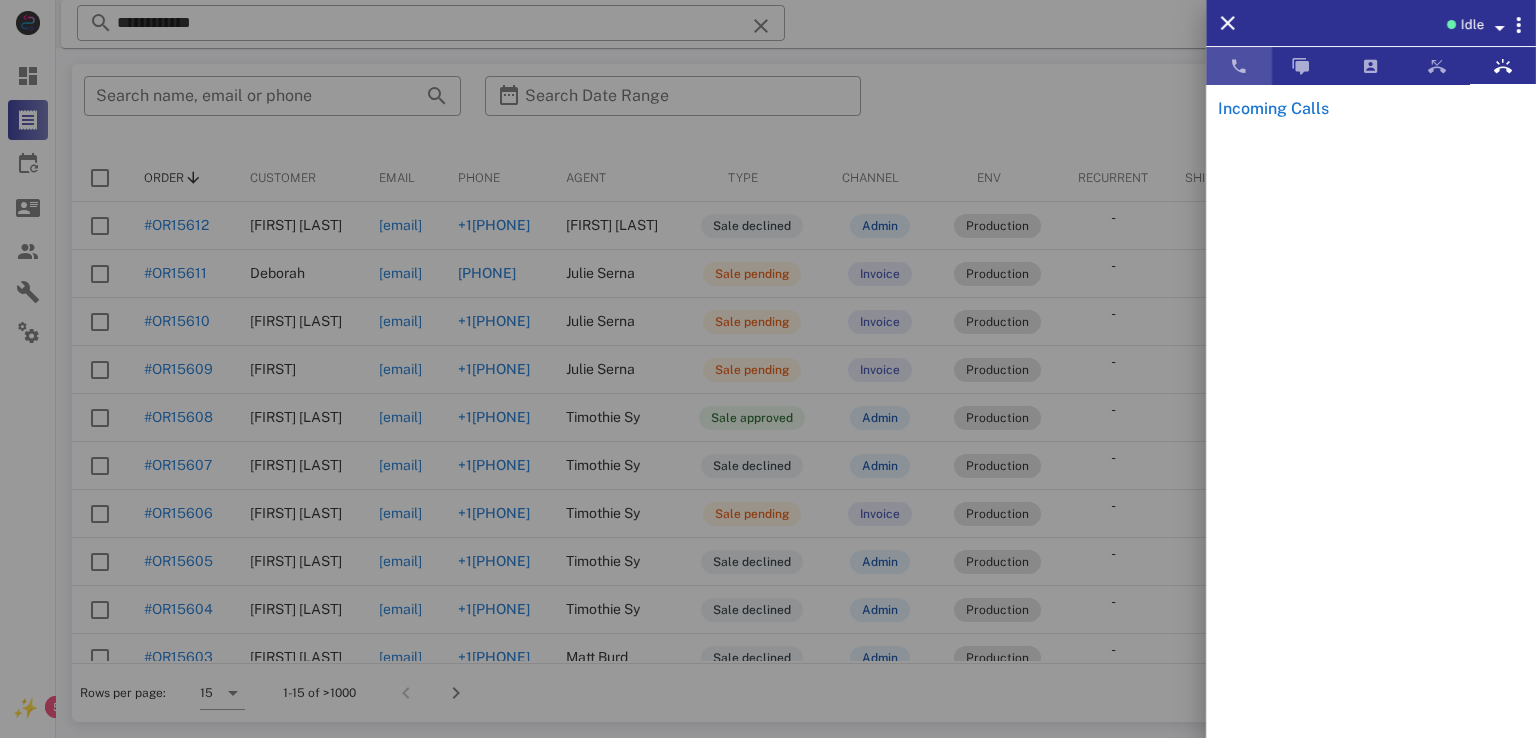 click at bounding box center [1239, 66] 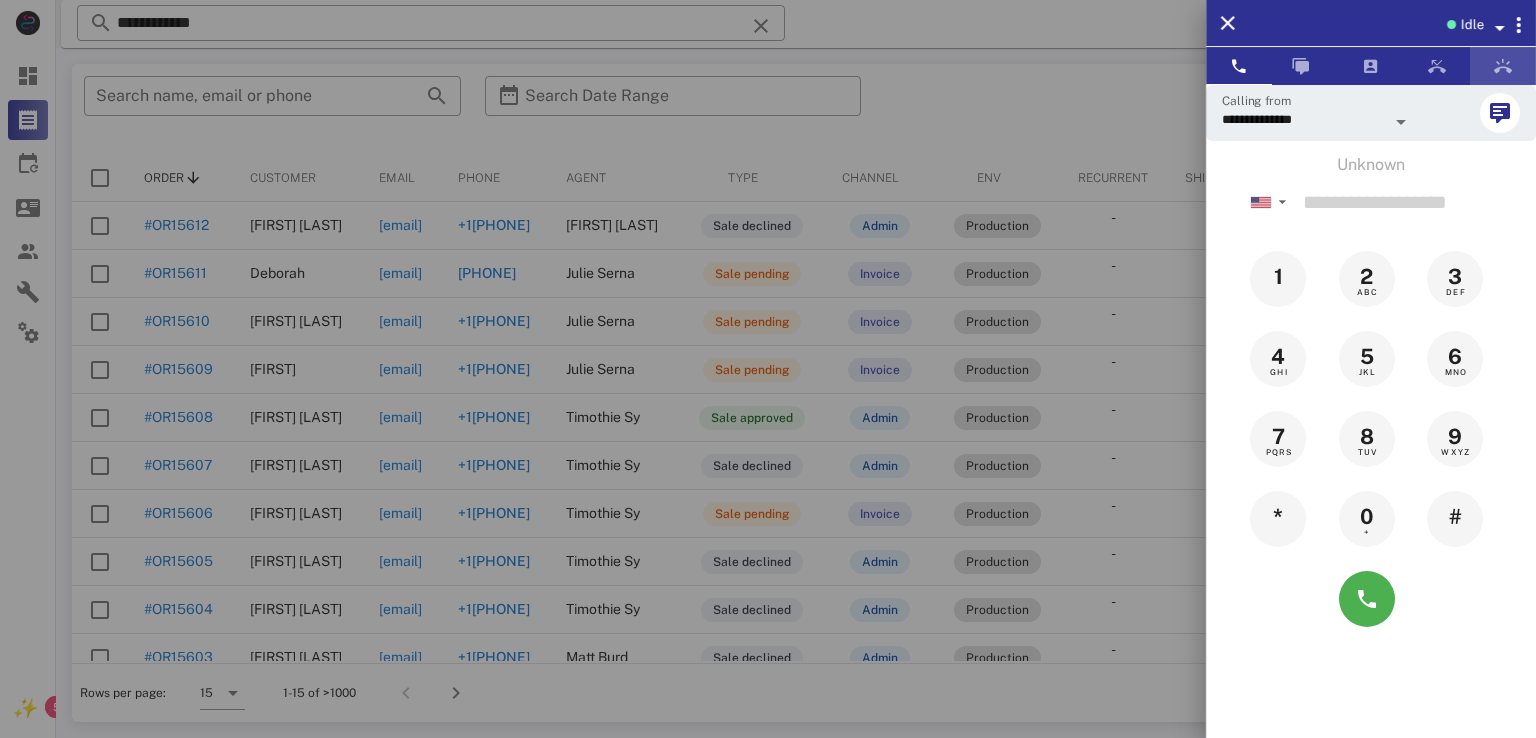 click at bounding box center [1503, 66] 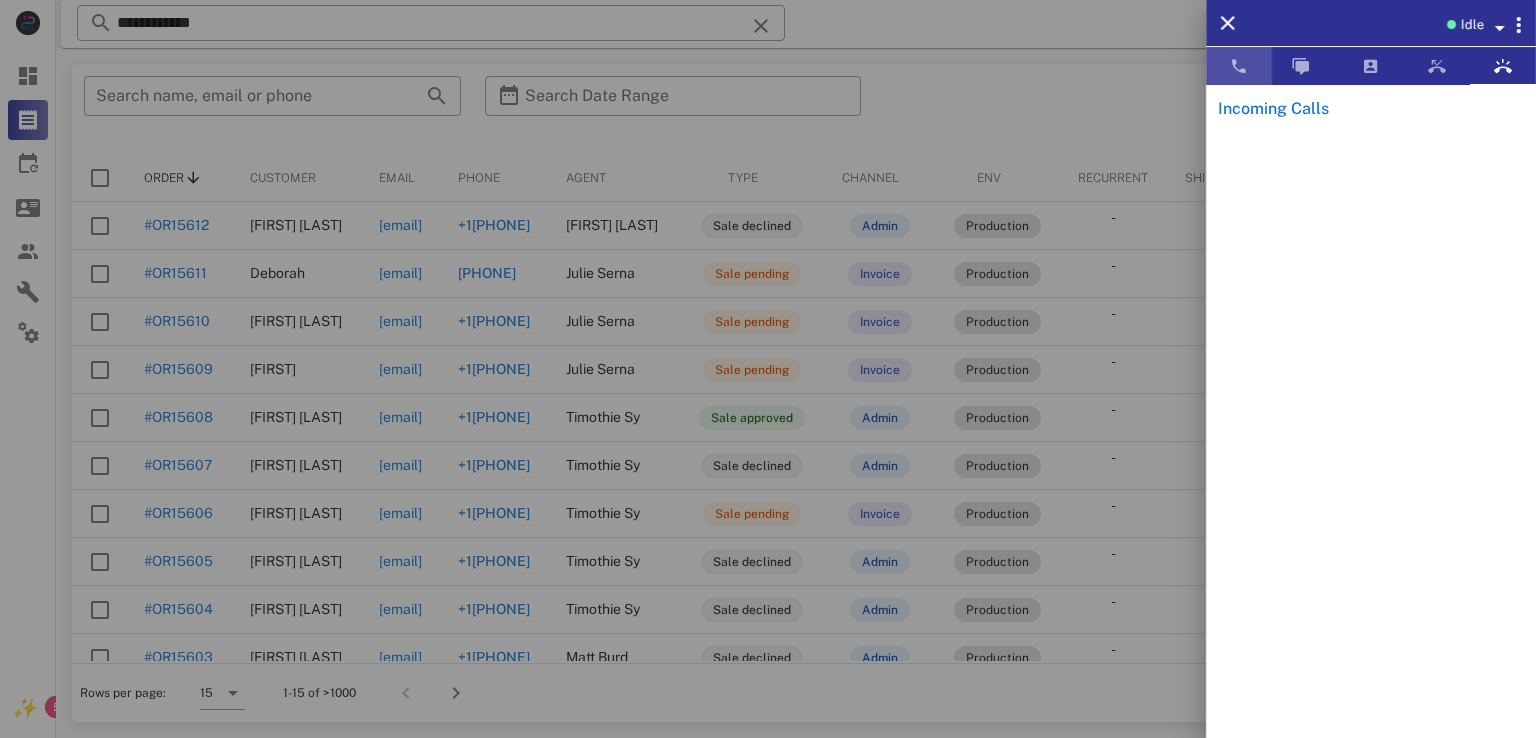 click at bounding box center [1239, 66] 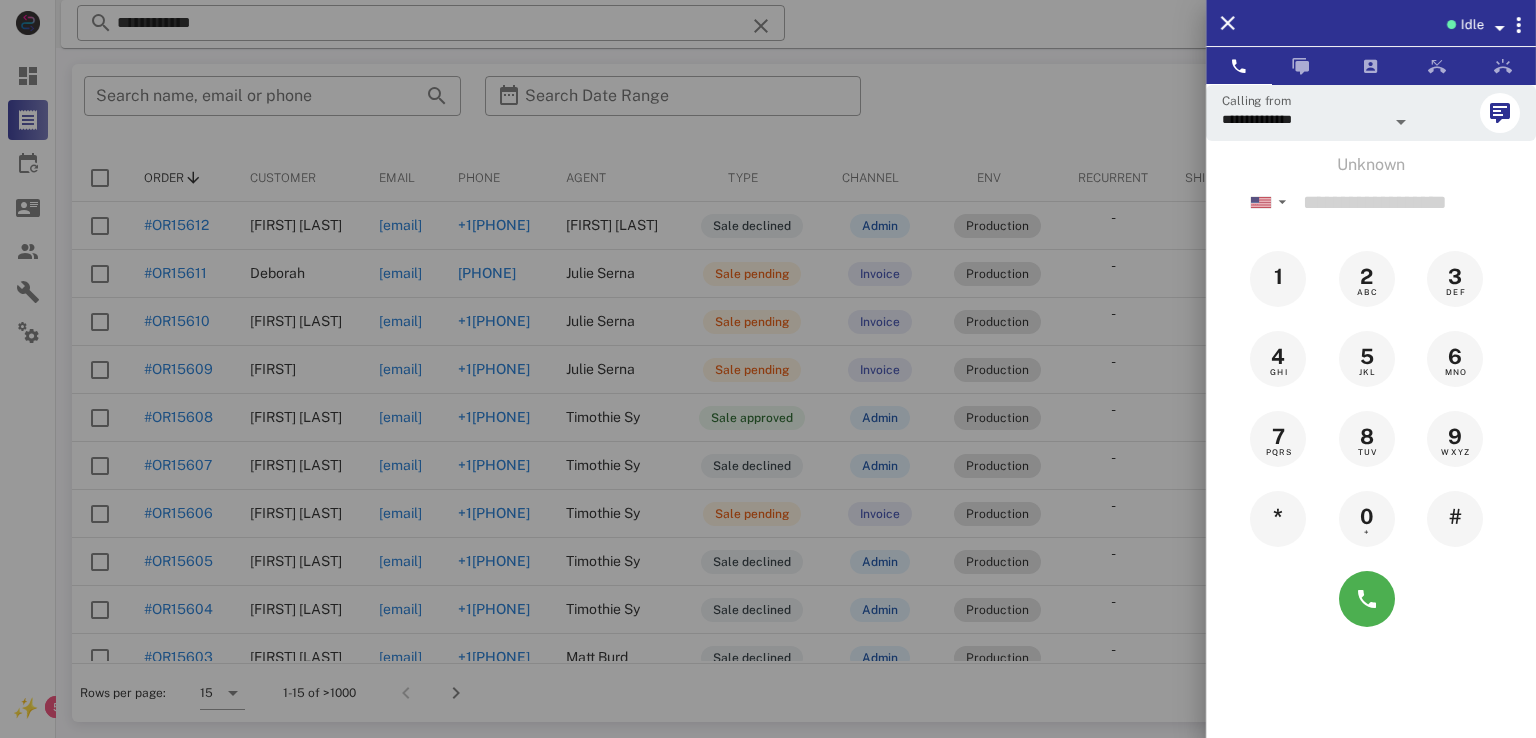 click at bounding box center (768, 369) 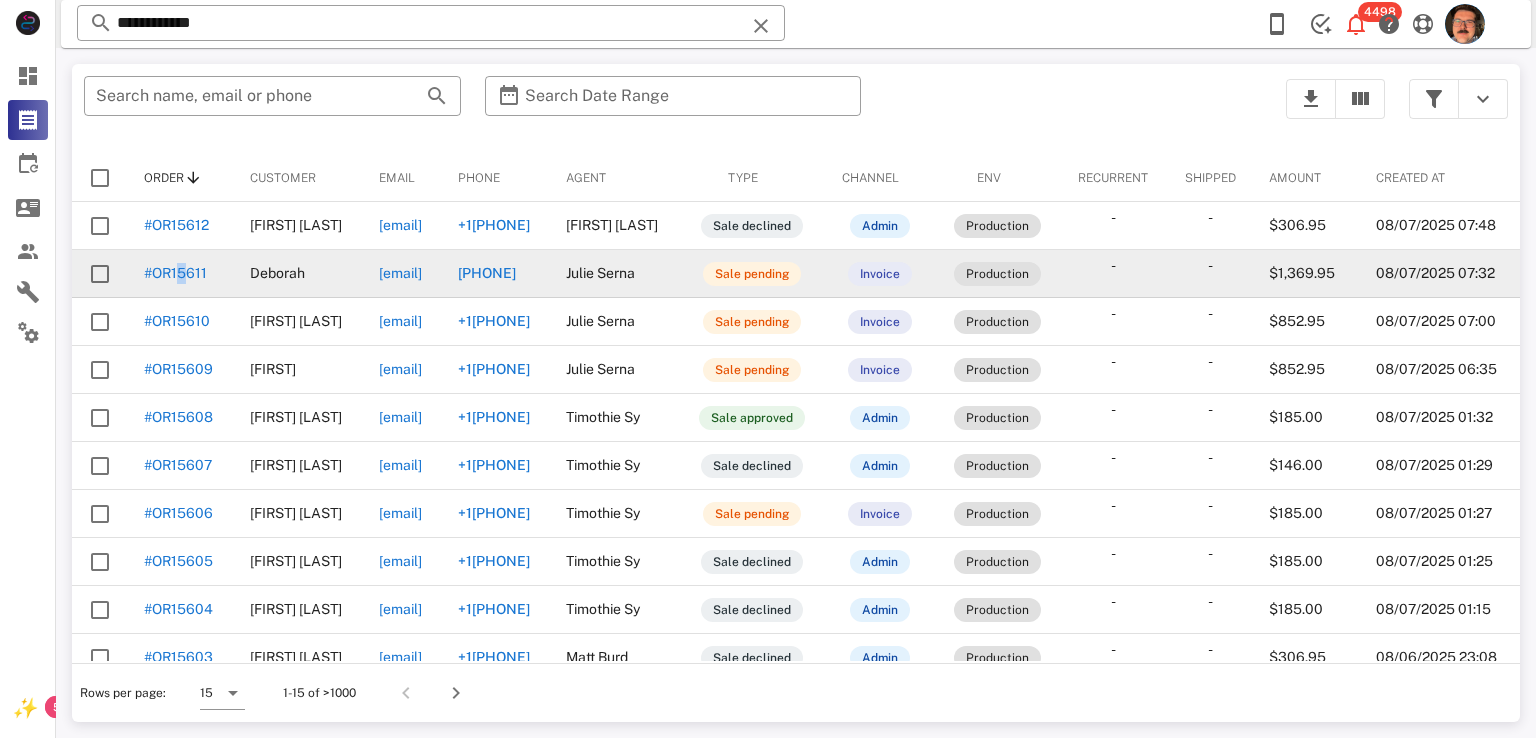 click on "#OR15611" at bounding box center (181, 274) 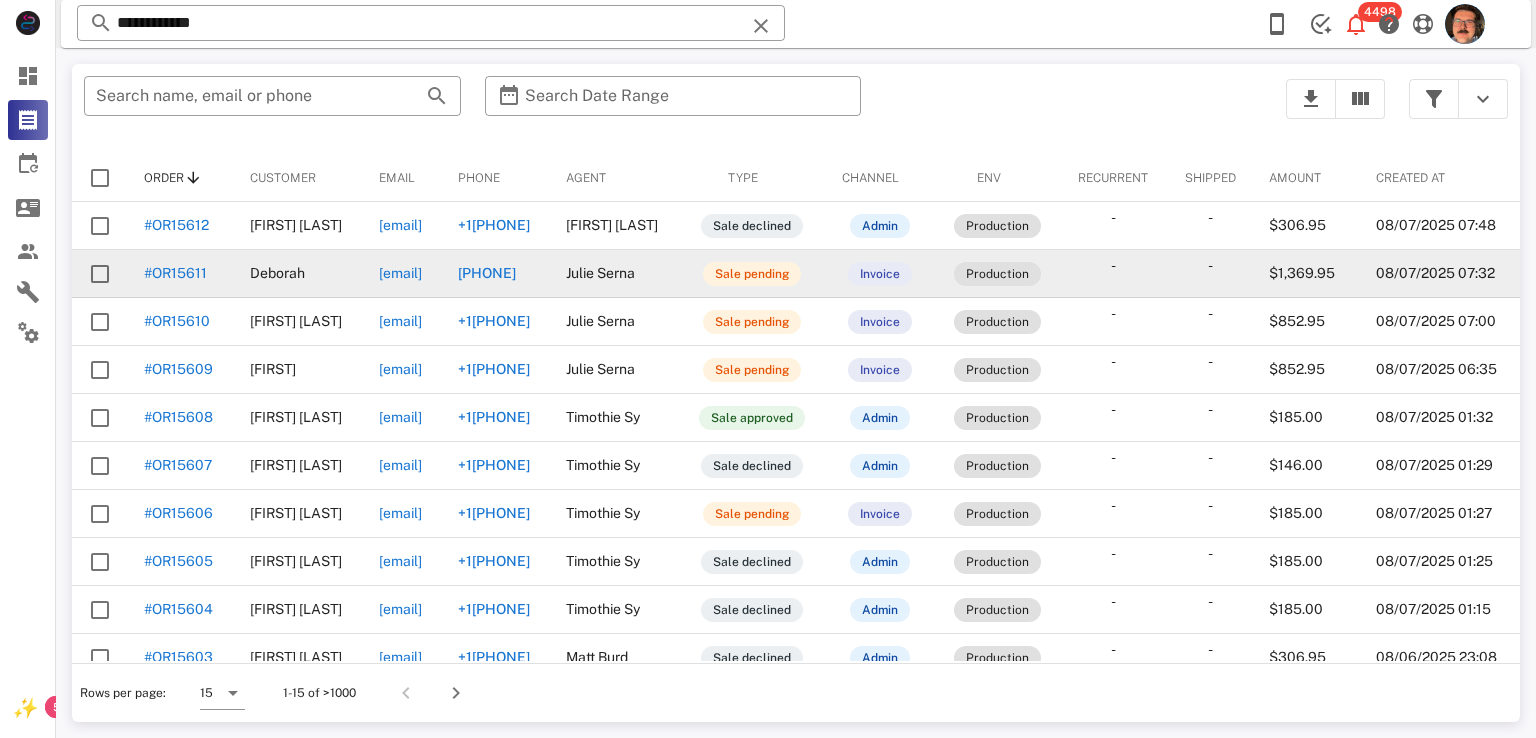 click on "#OR15611" at bounding box center [175, 273] 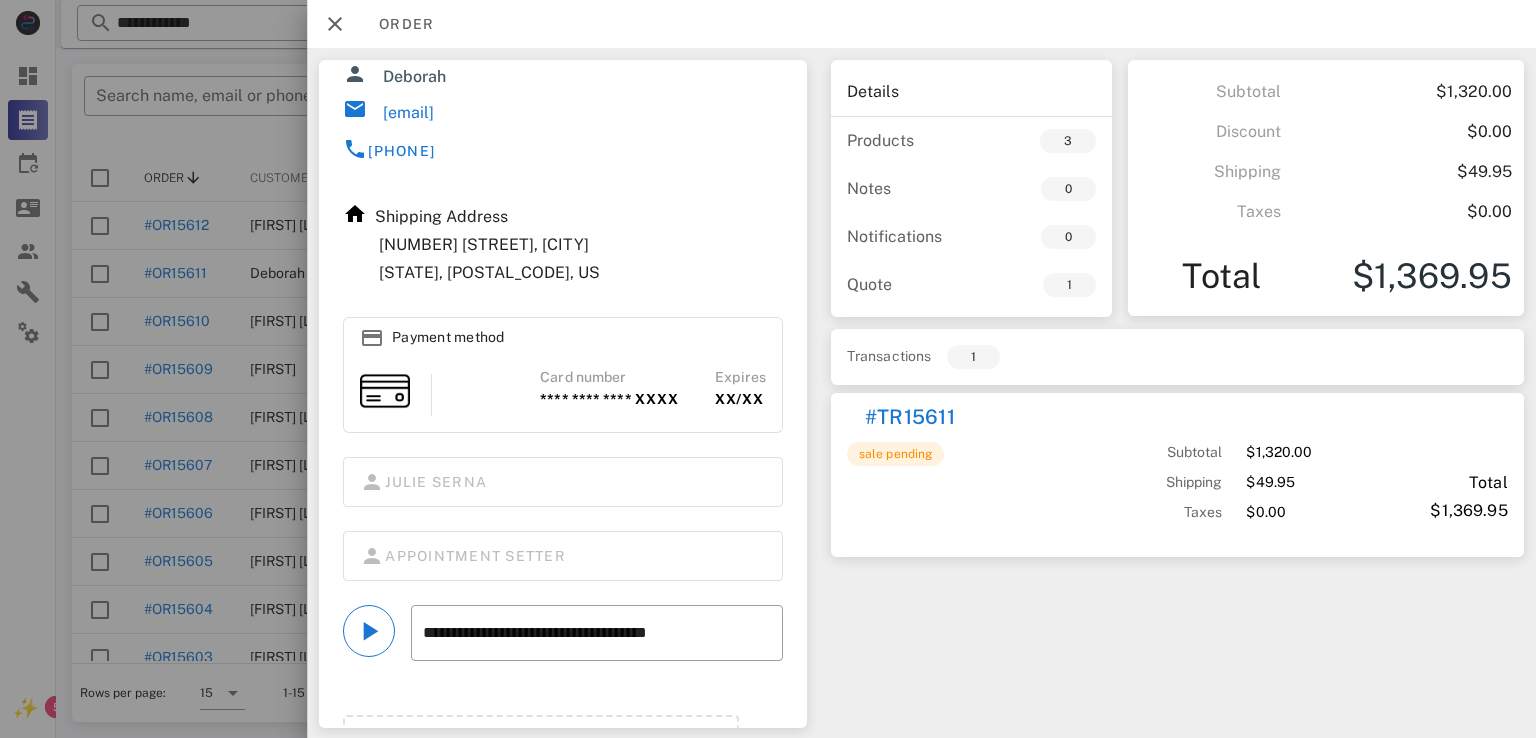 scroll, scrollTop: 203, scrollLeft: 0, axis: vertical 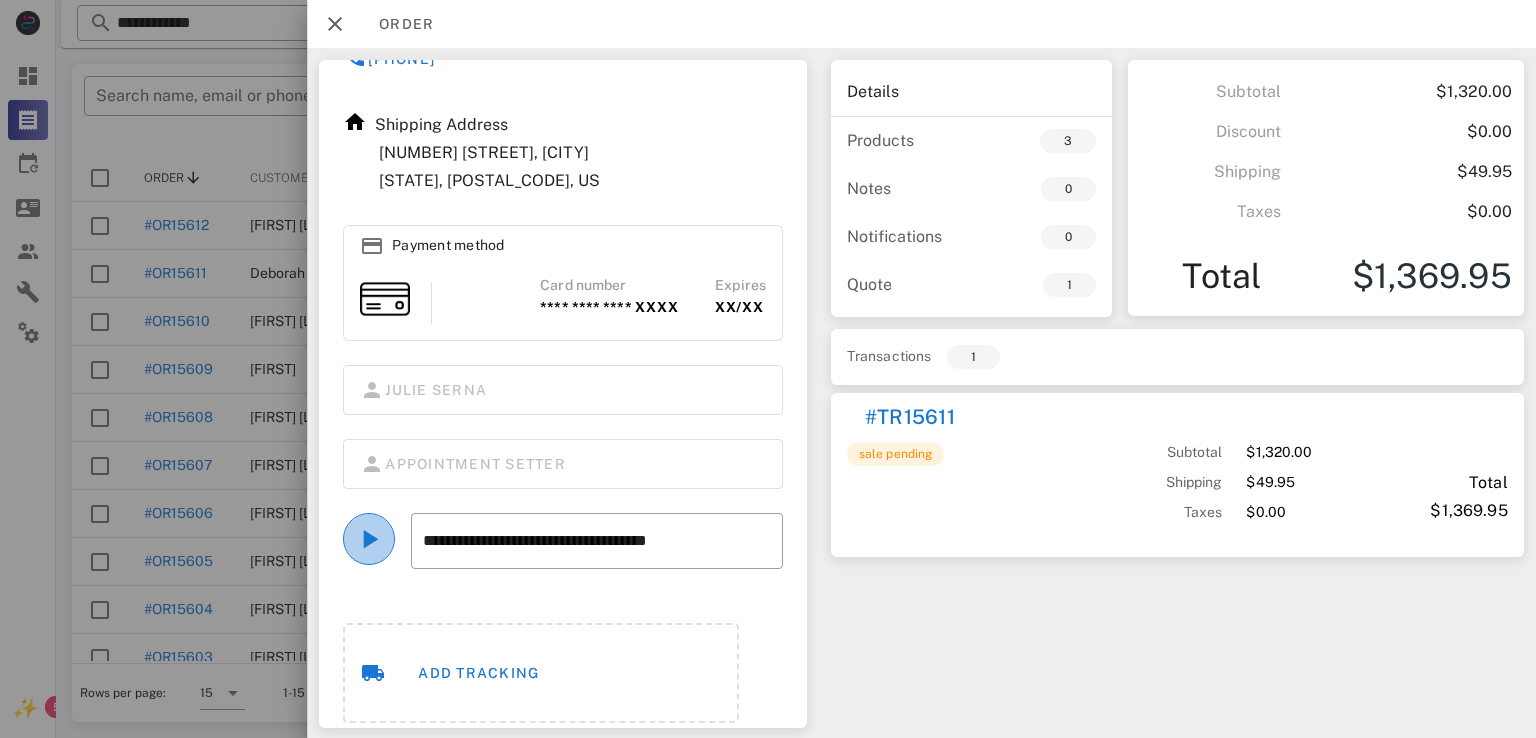 click at bounding box center (369, 539) 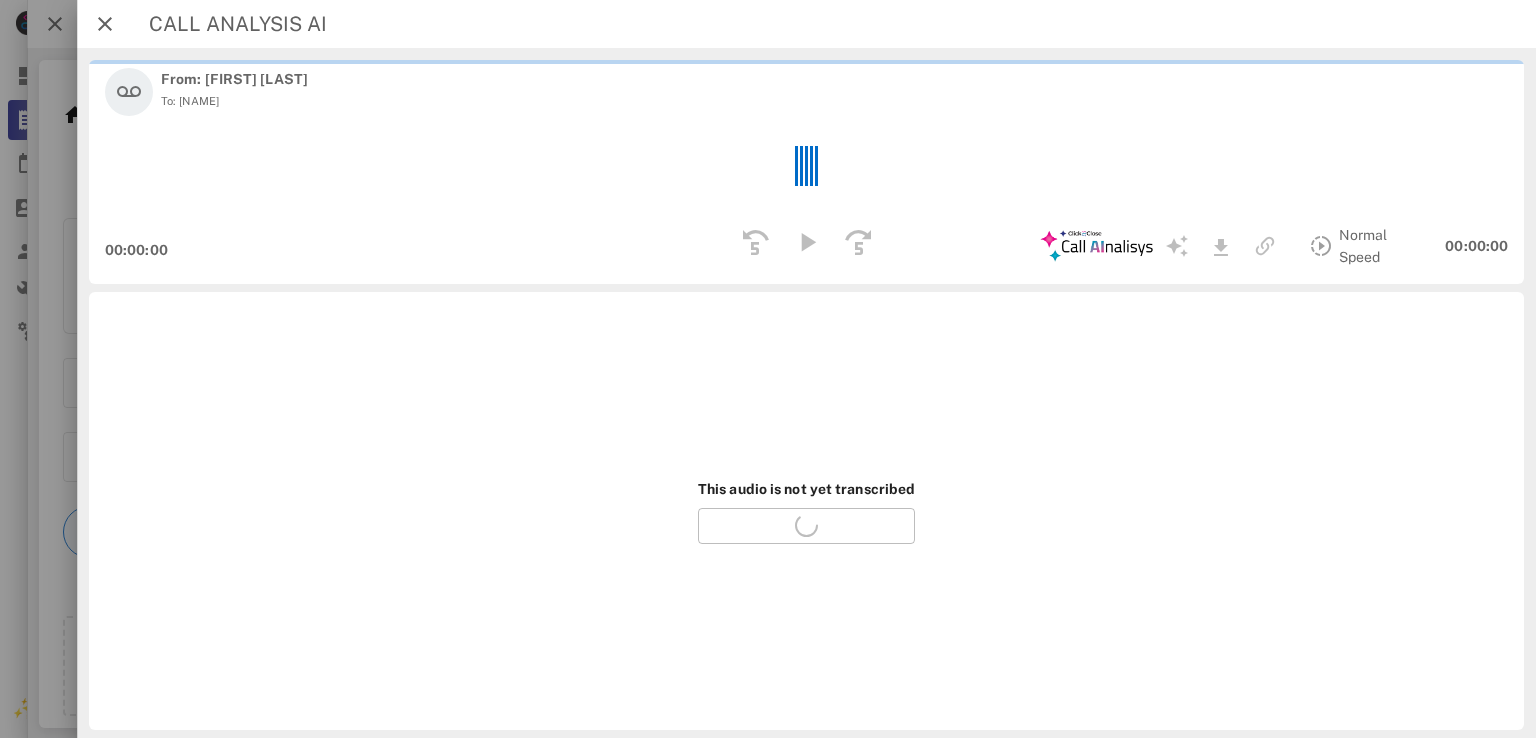 scroll, scrollTop: 179, scrollLeft: 0, axis: vertical 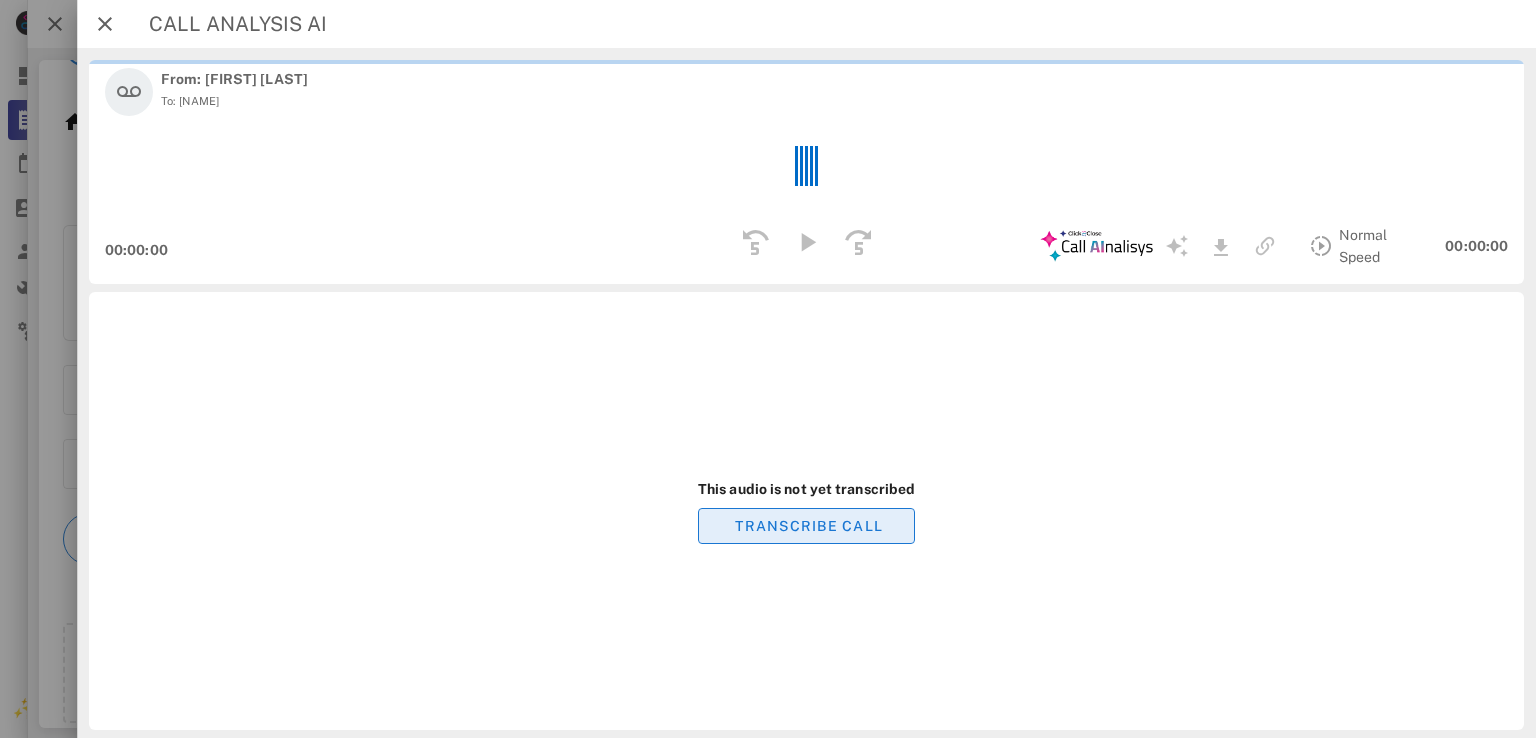 click on "TRANSCRIBE CALL" at bounding box center [808, 526] 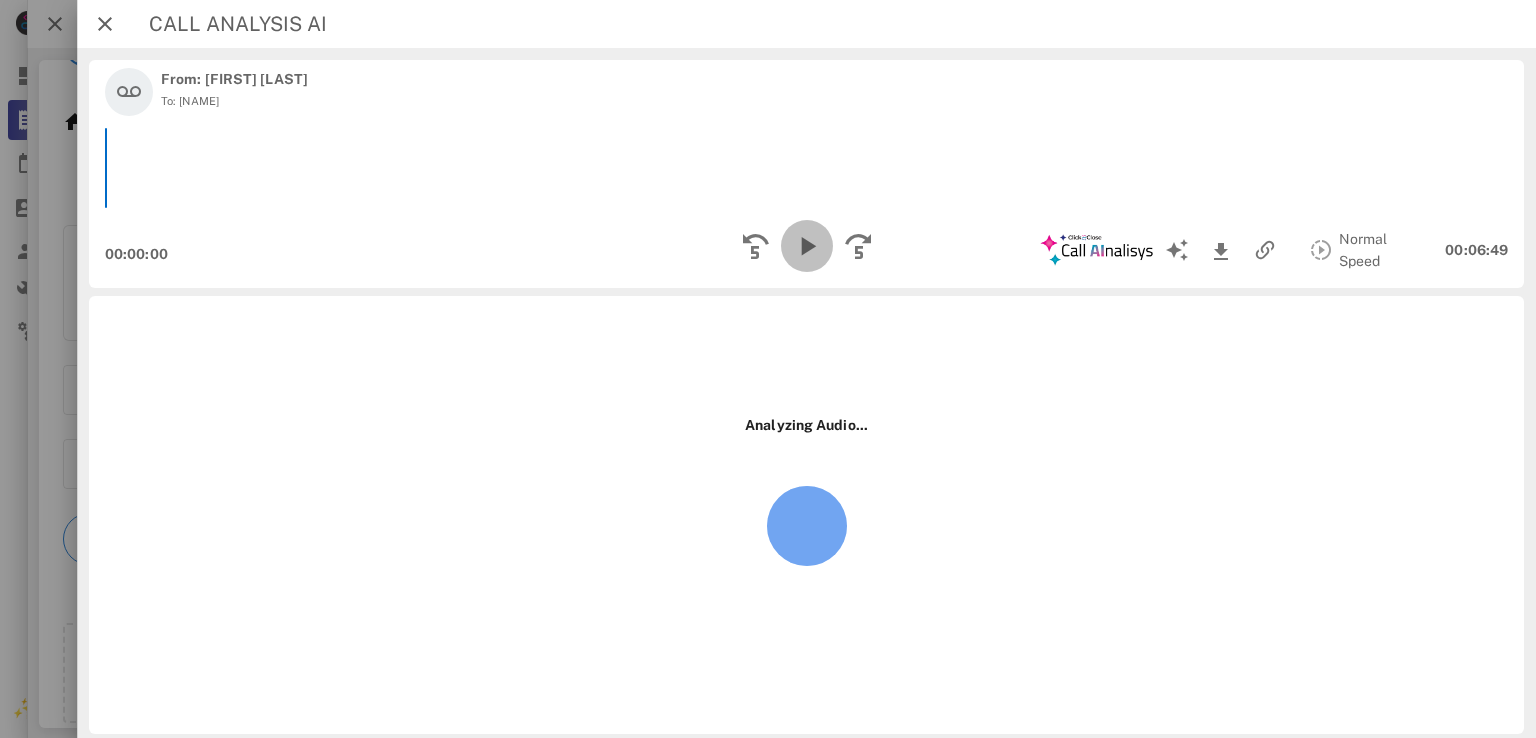 click at bounding box center (806, 246) 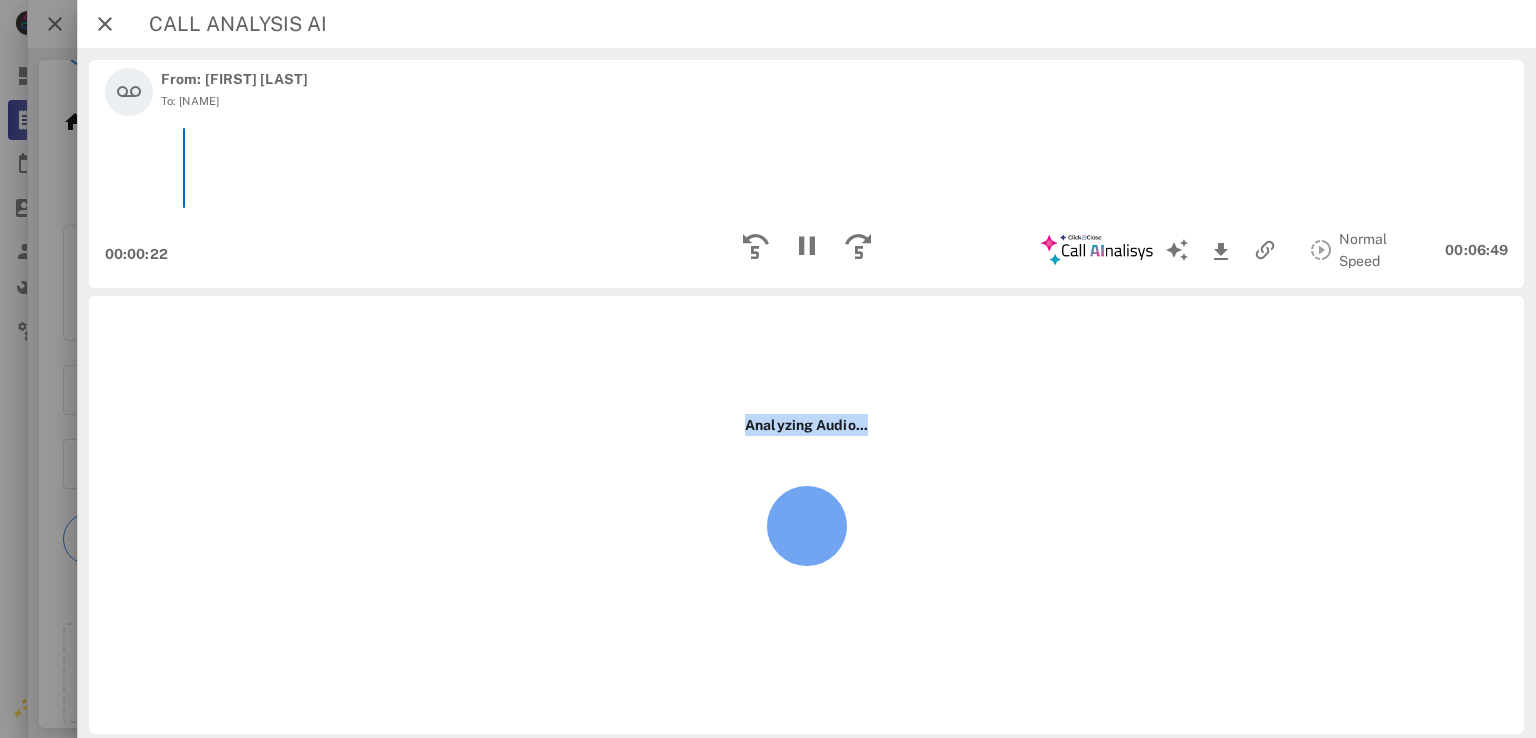 drag, startPoint x: 743, startPoint y: 424, endPoint x: 944, endPoint y: 463, distance: 204.74863 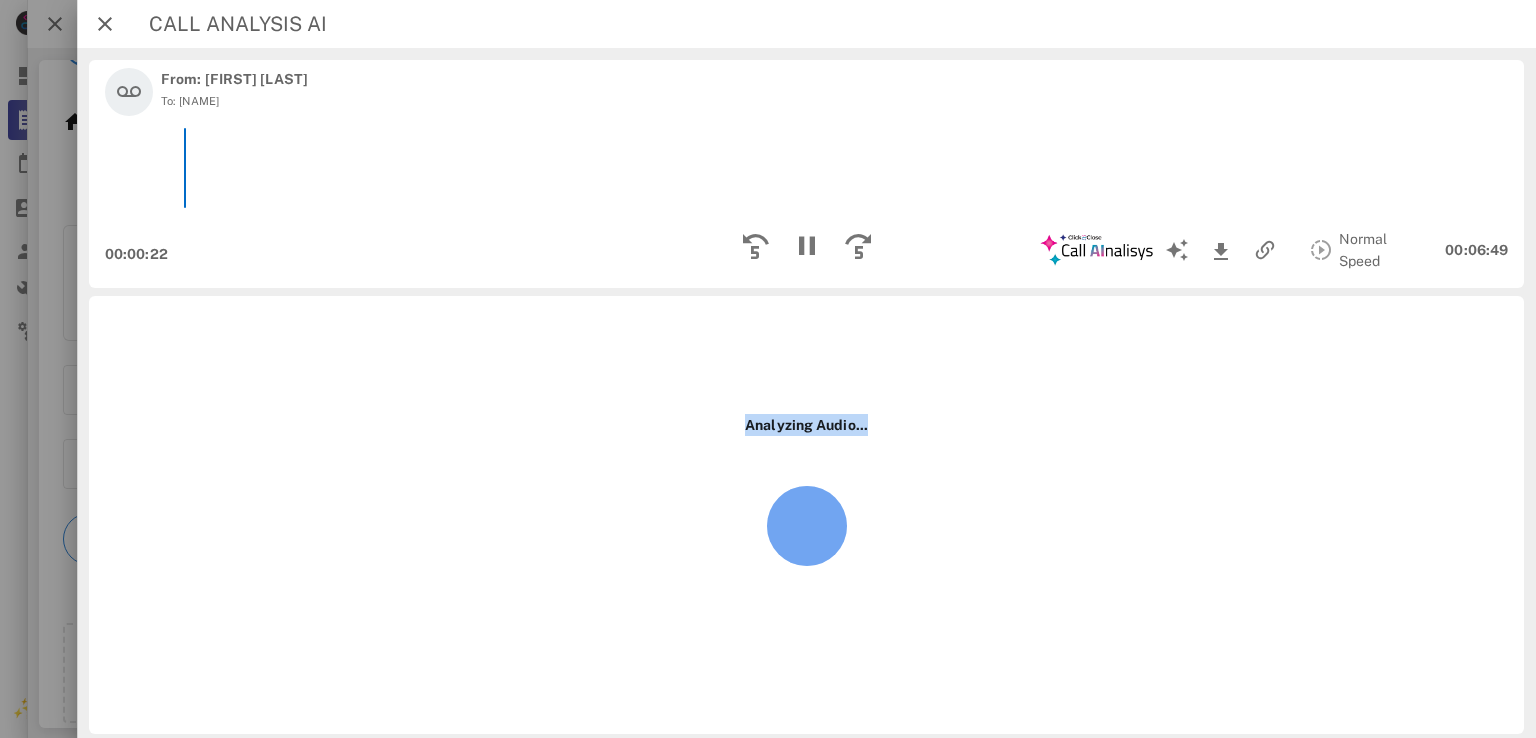 click on "Analyzing Audio..." at bounding box center (806, 515) 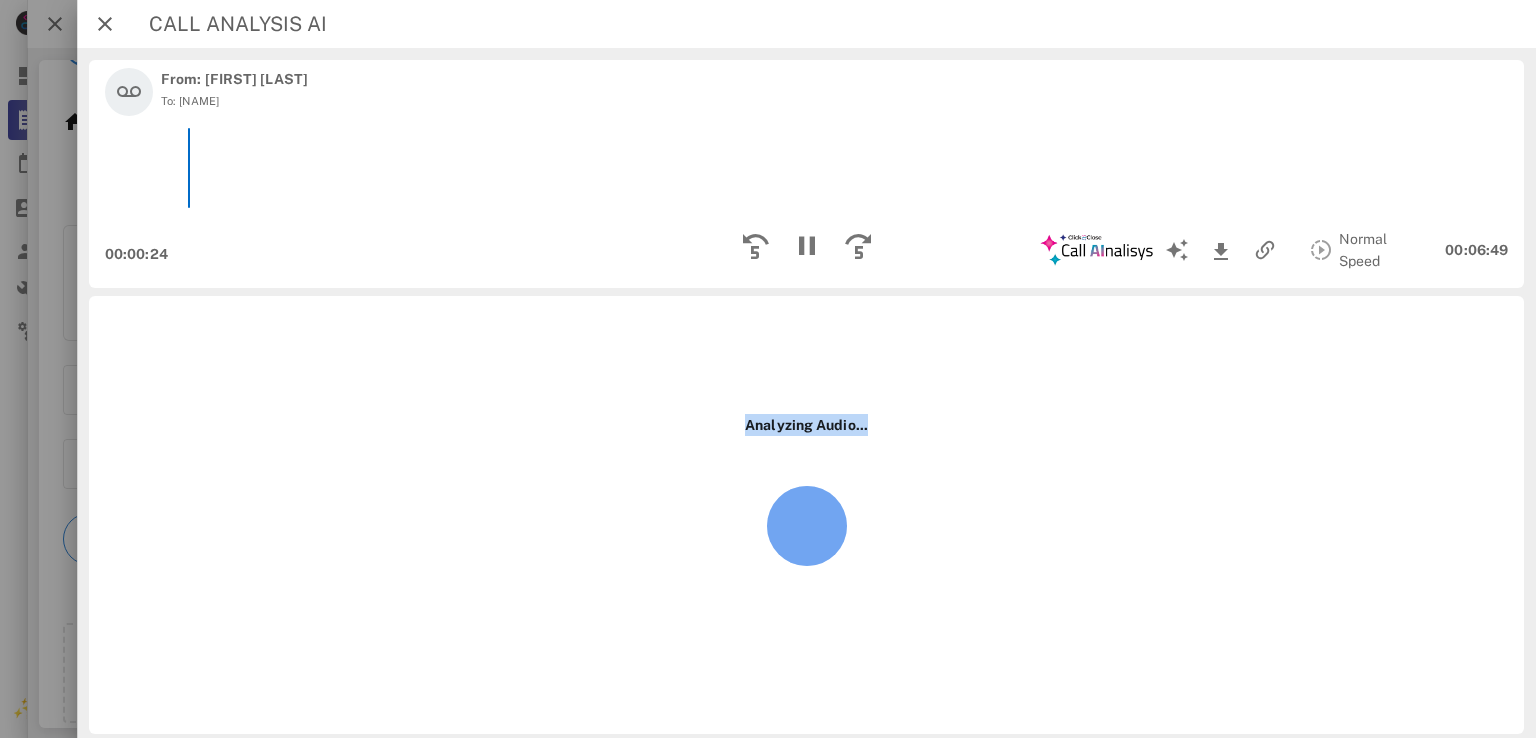 drag, startPoint x: 741, startPoint y: 417, endPoint x: 871, endPoint y: 437, distance: 131.52946 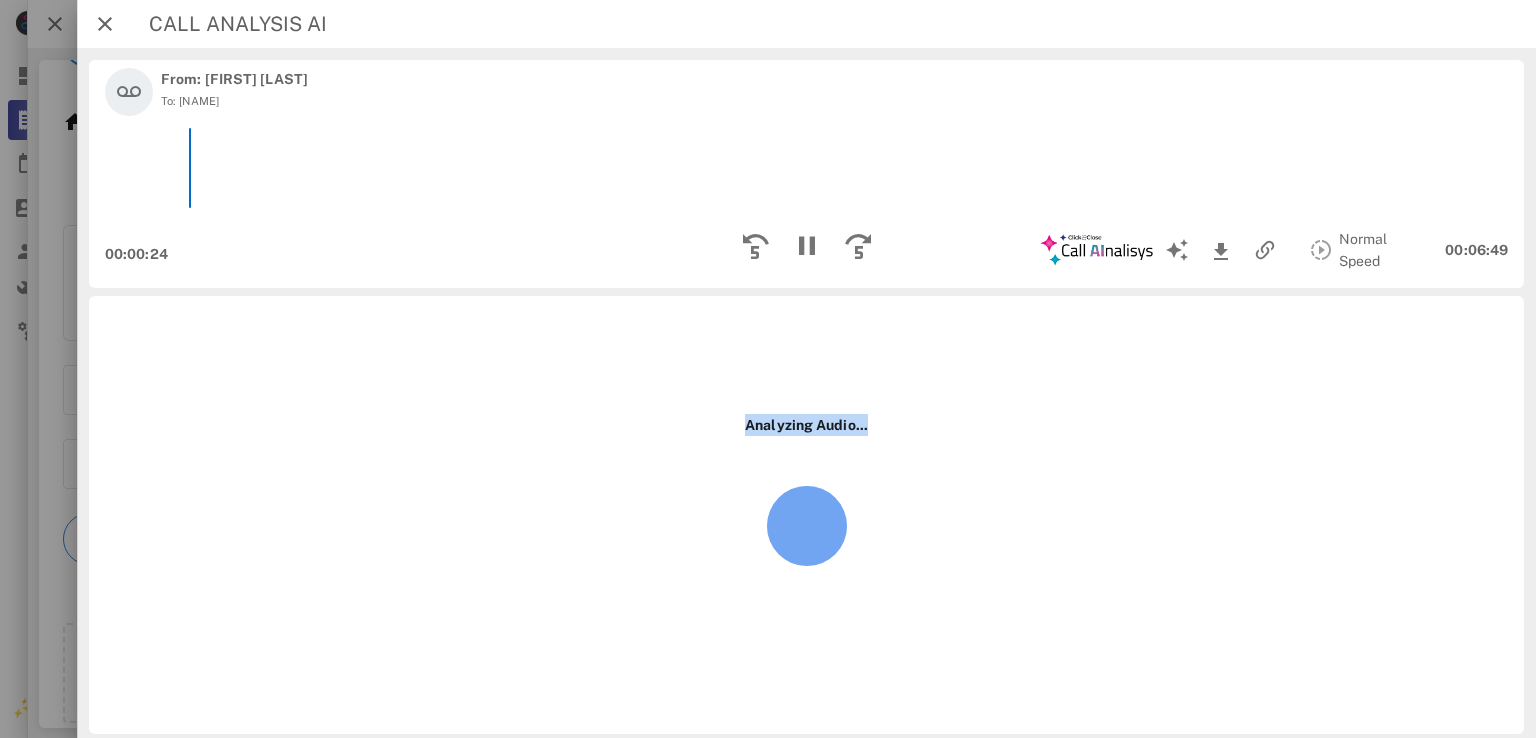 click on "Analyzing Audio..." at bounding box center (806, 515) 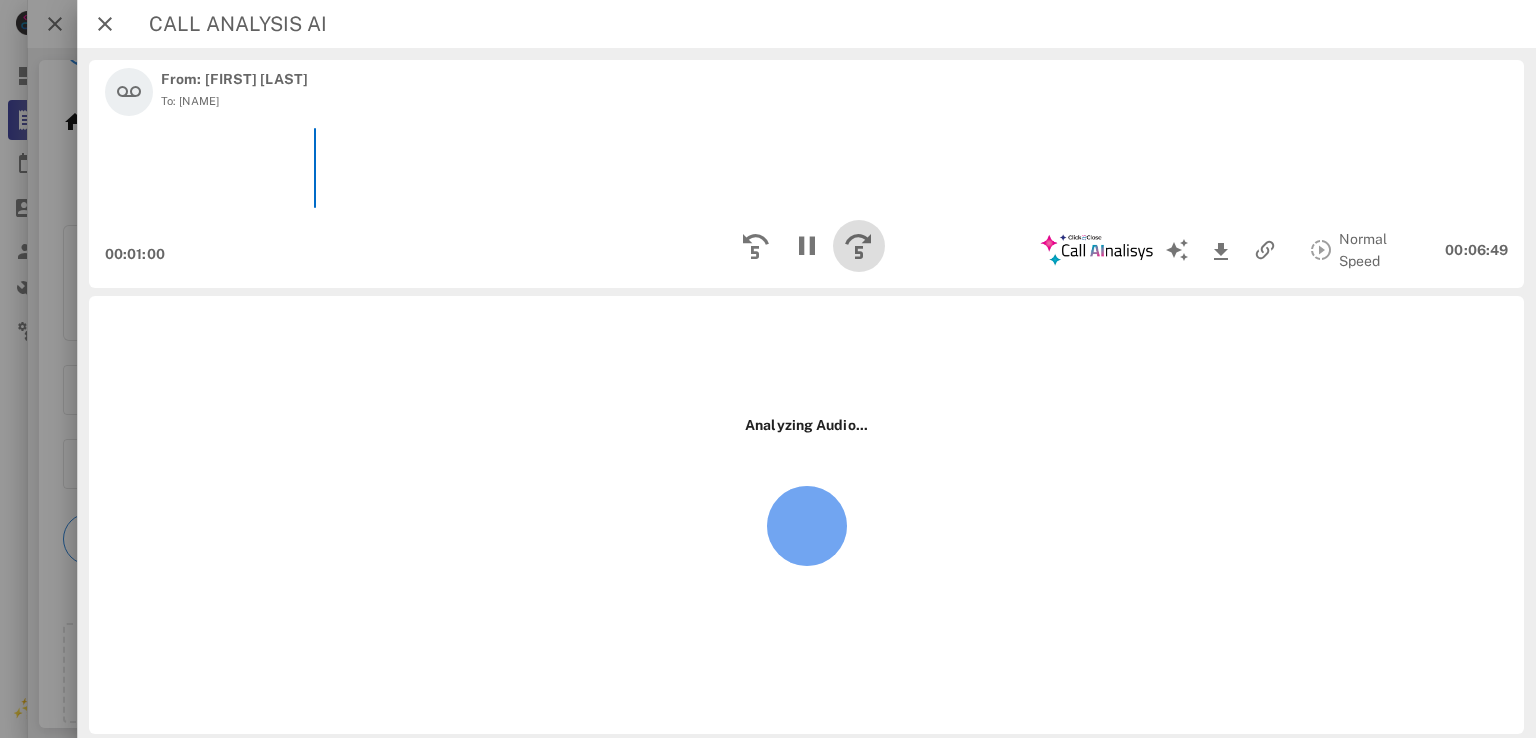 click at bounding box center [858, 246] 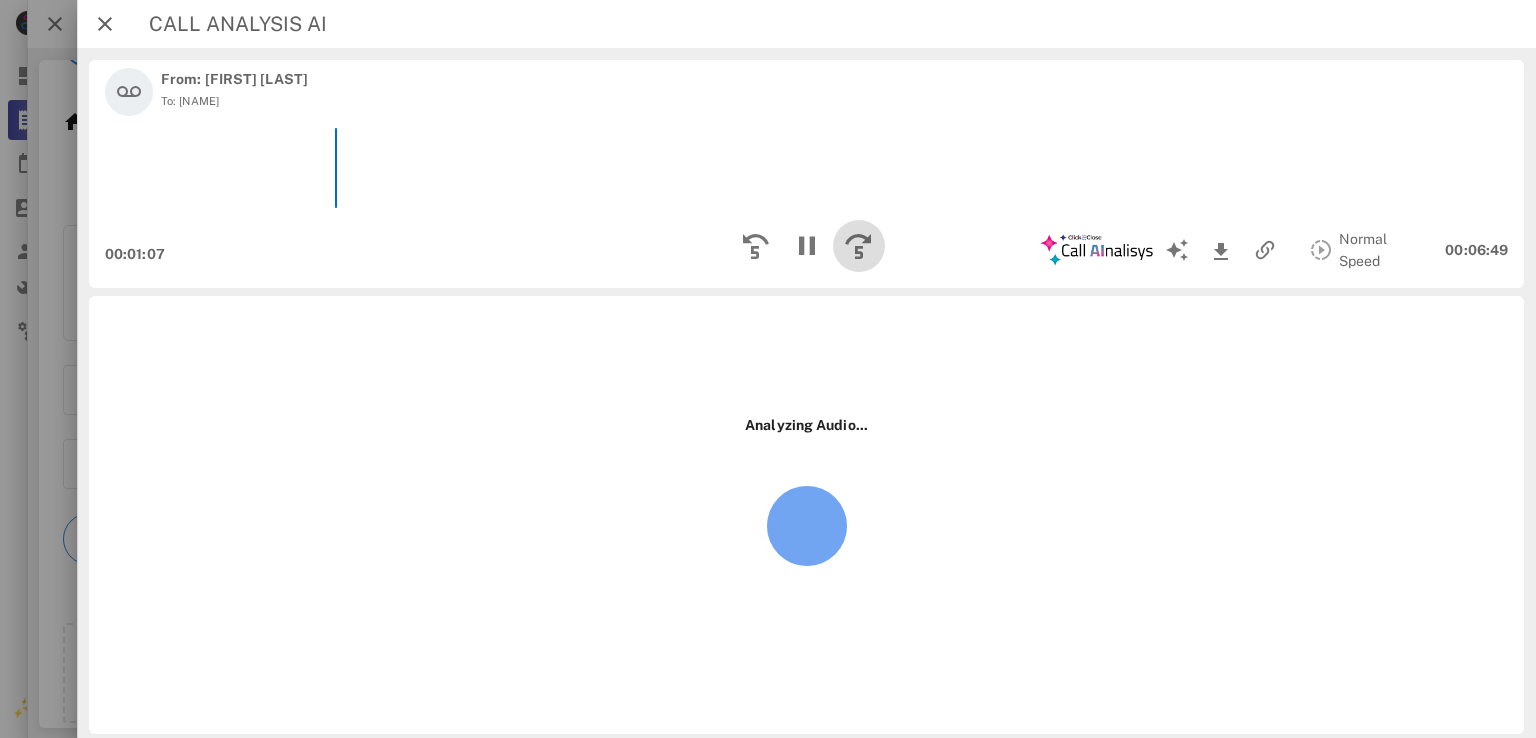 click at bounding box center [858, 246] 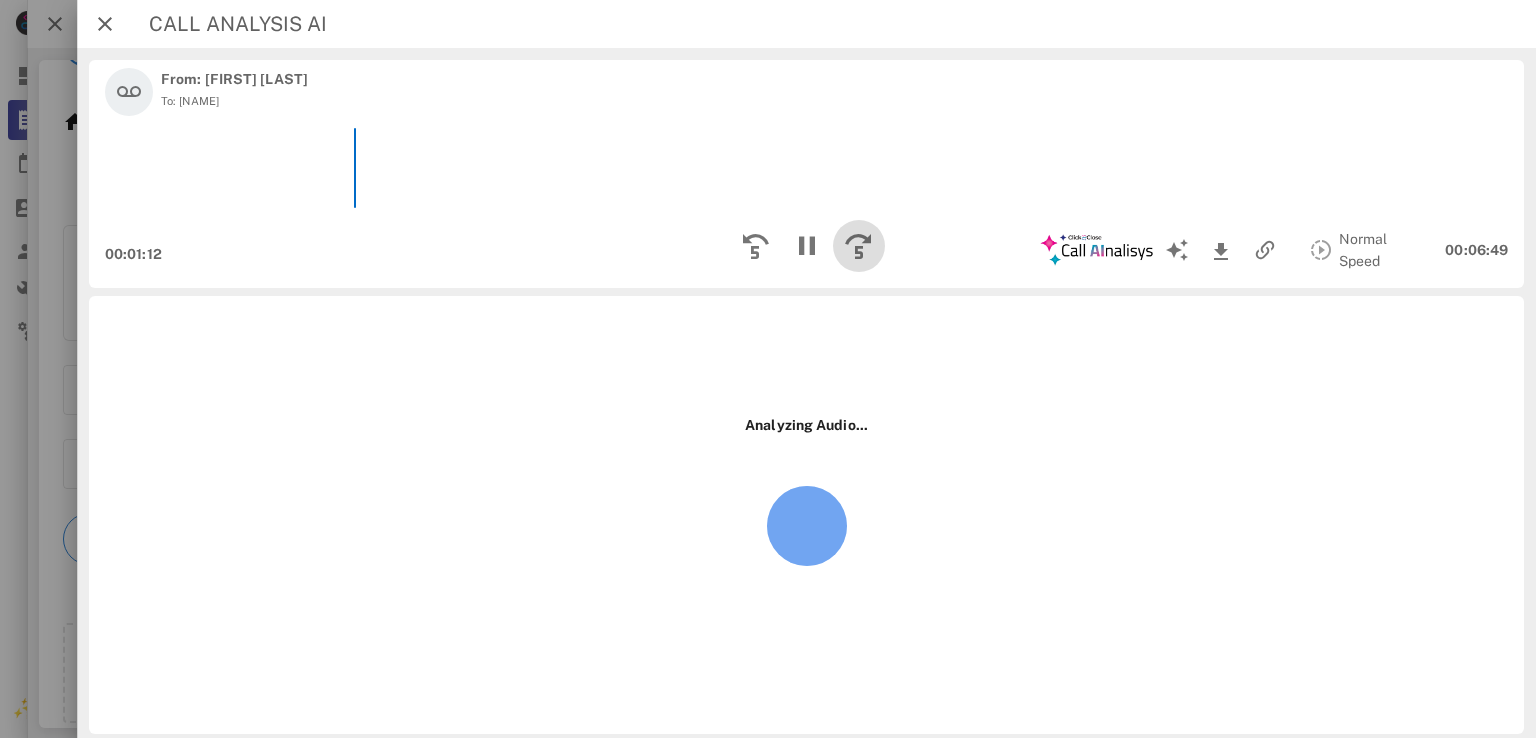 click at bounding box center (858, 246) 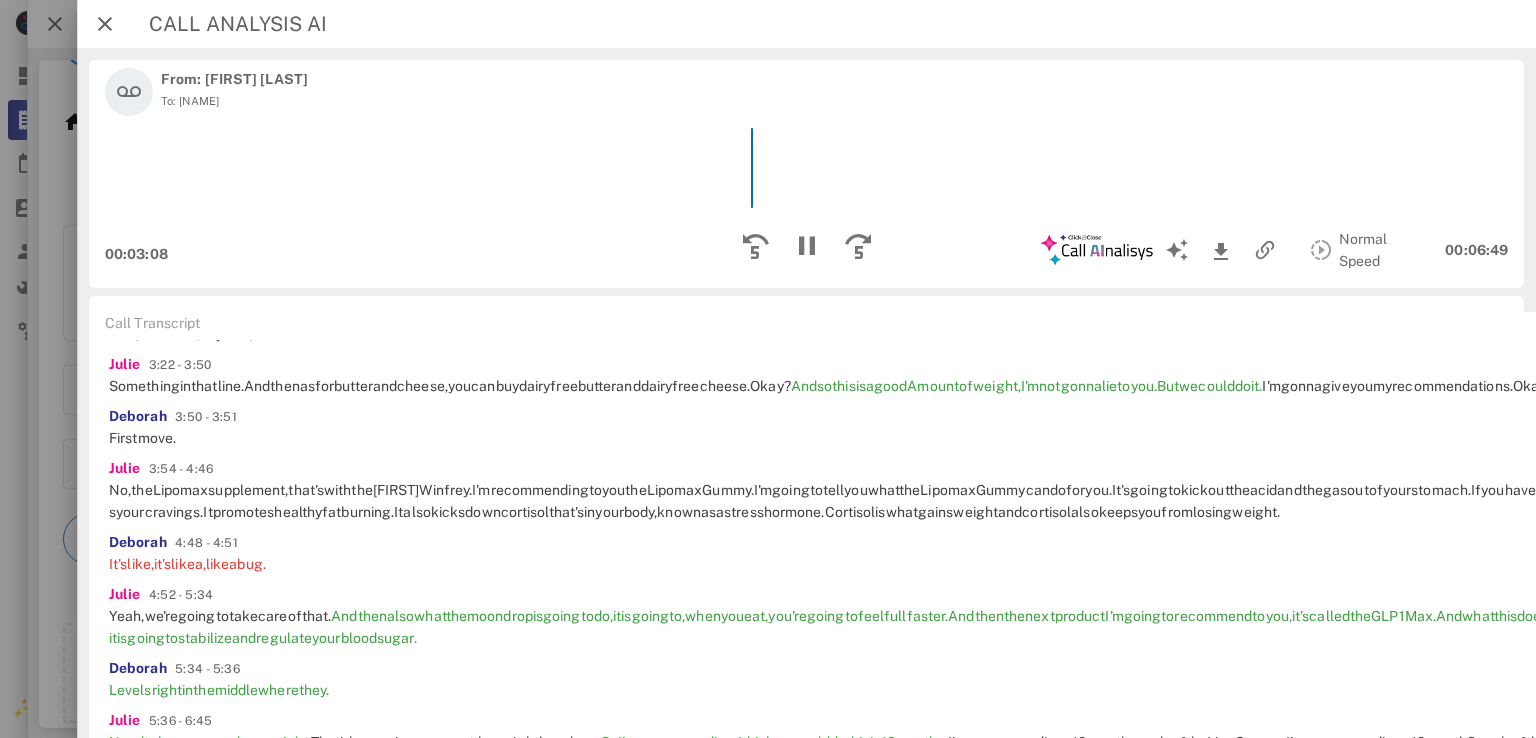 scroll, scrollTop: 1566, scrollLeft: 0, axis: vertical 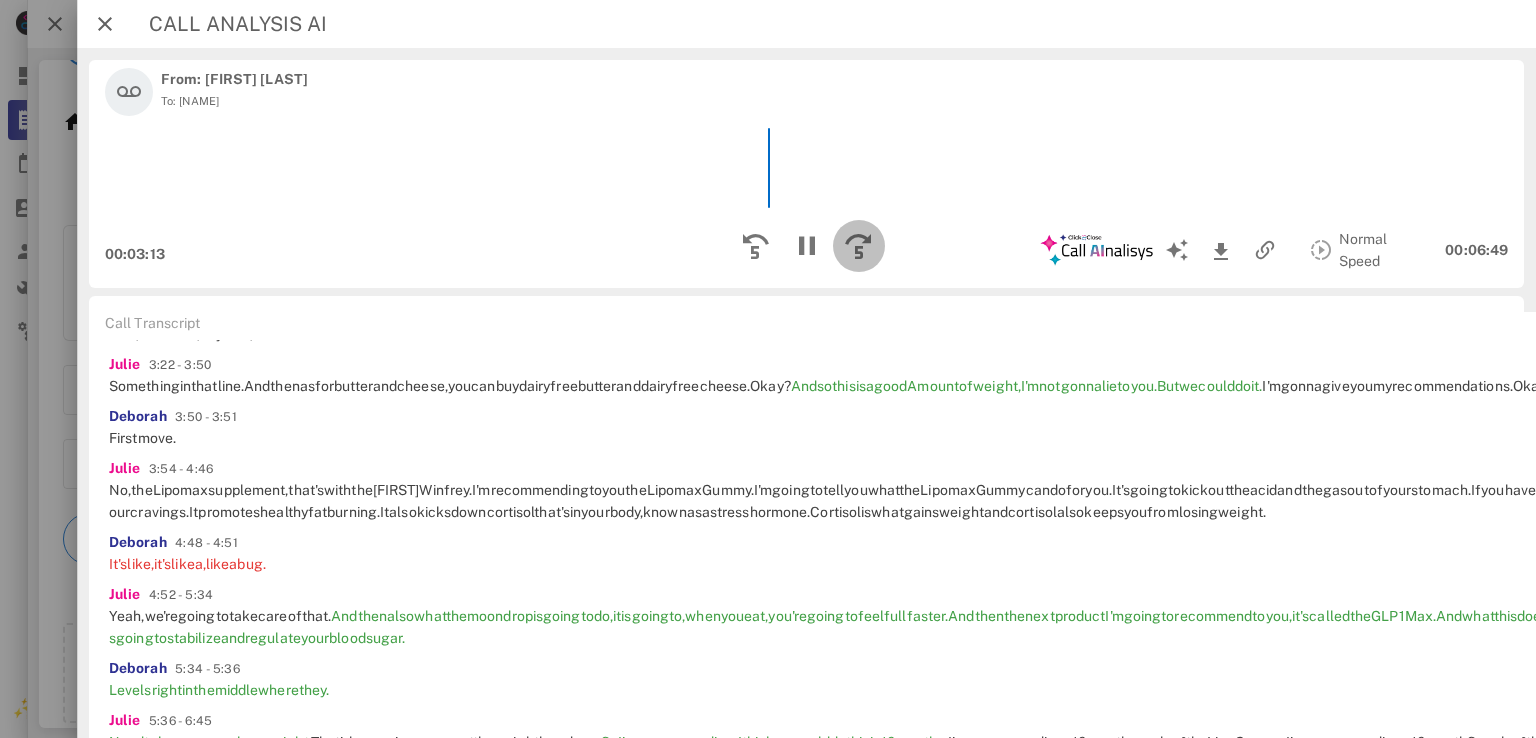 click at bounding box center [858, 246] 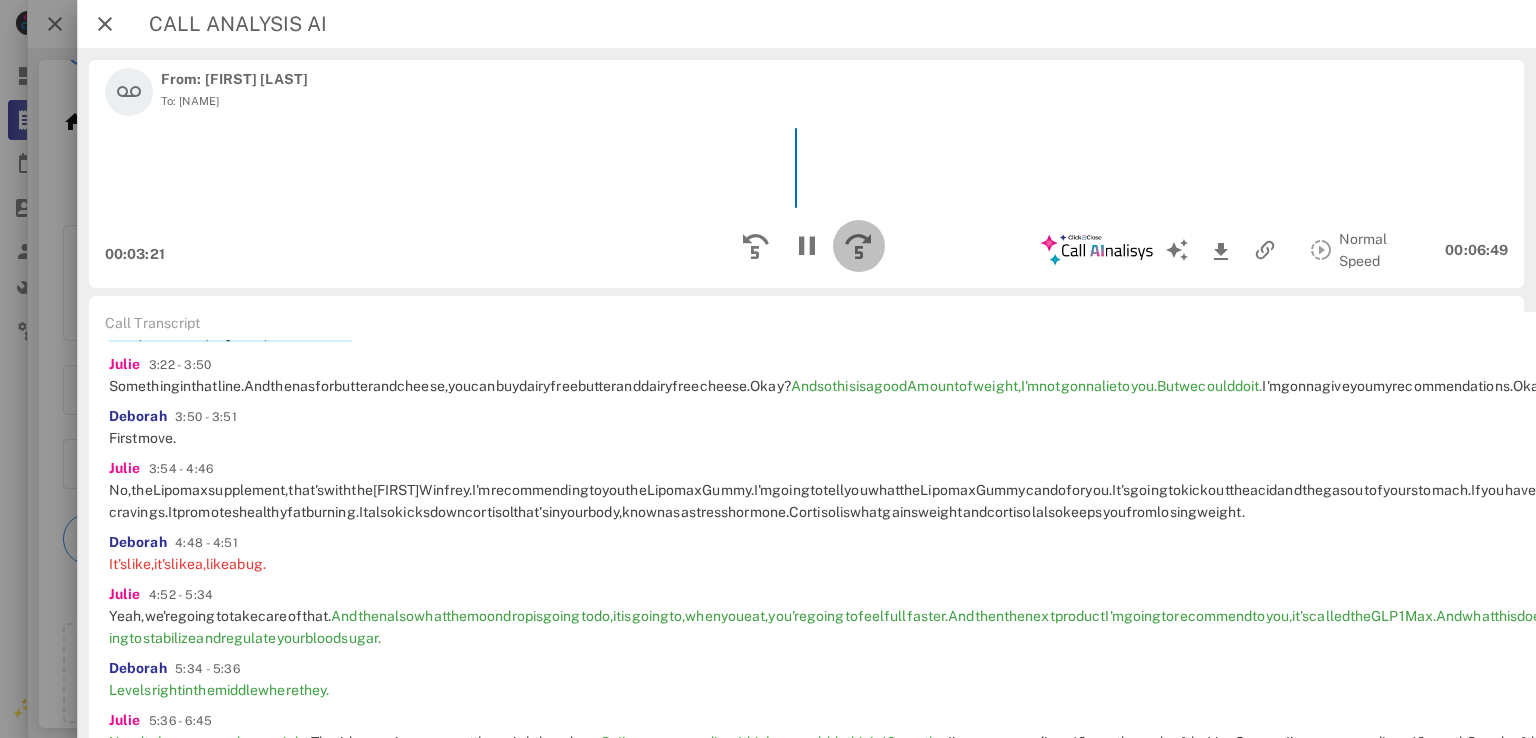 click at bounding box center (858, 246) 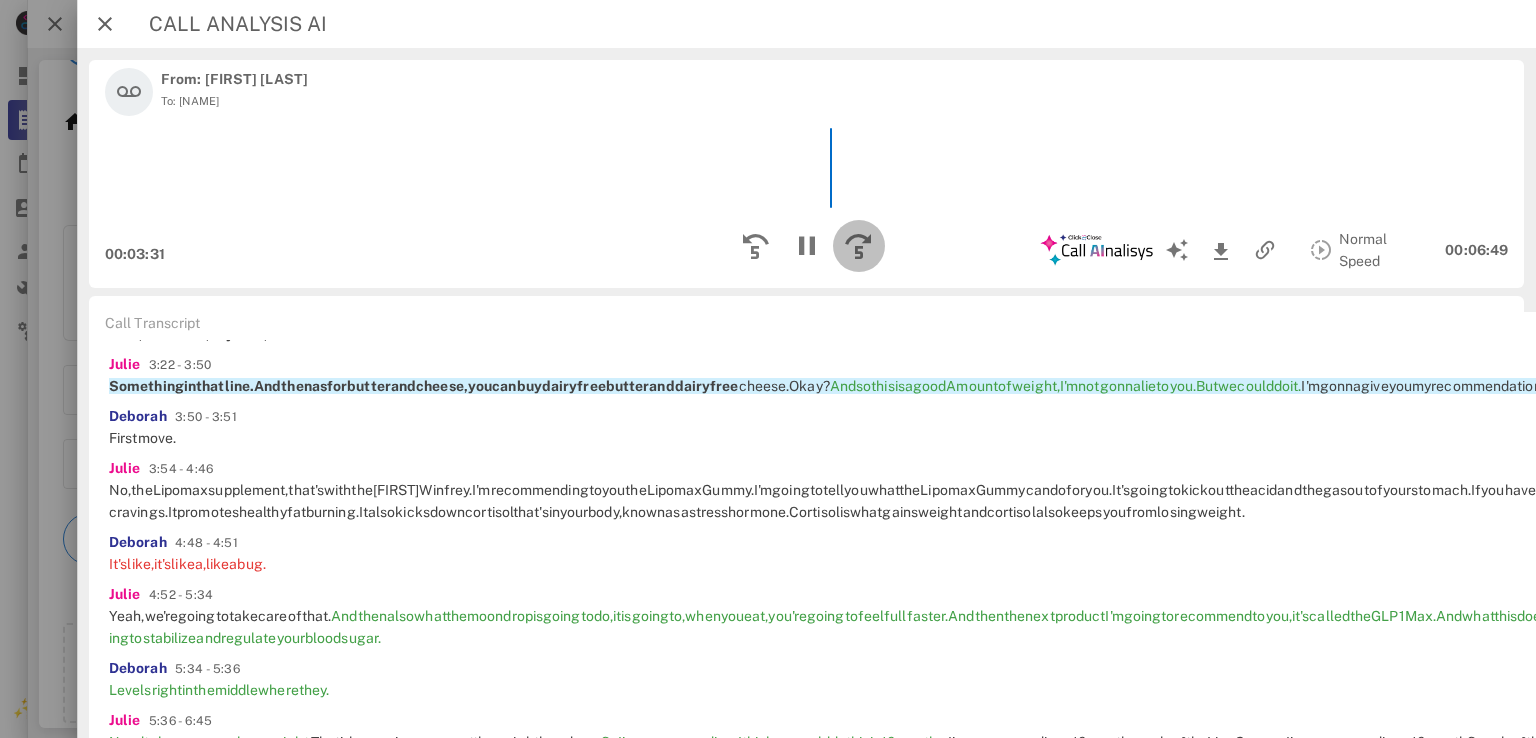 click at bounding box center (858, 246) 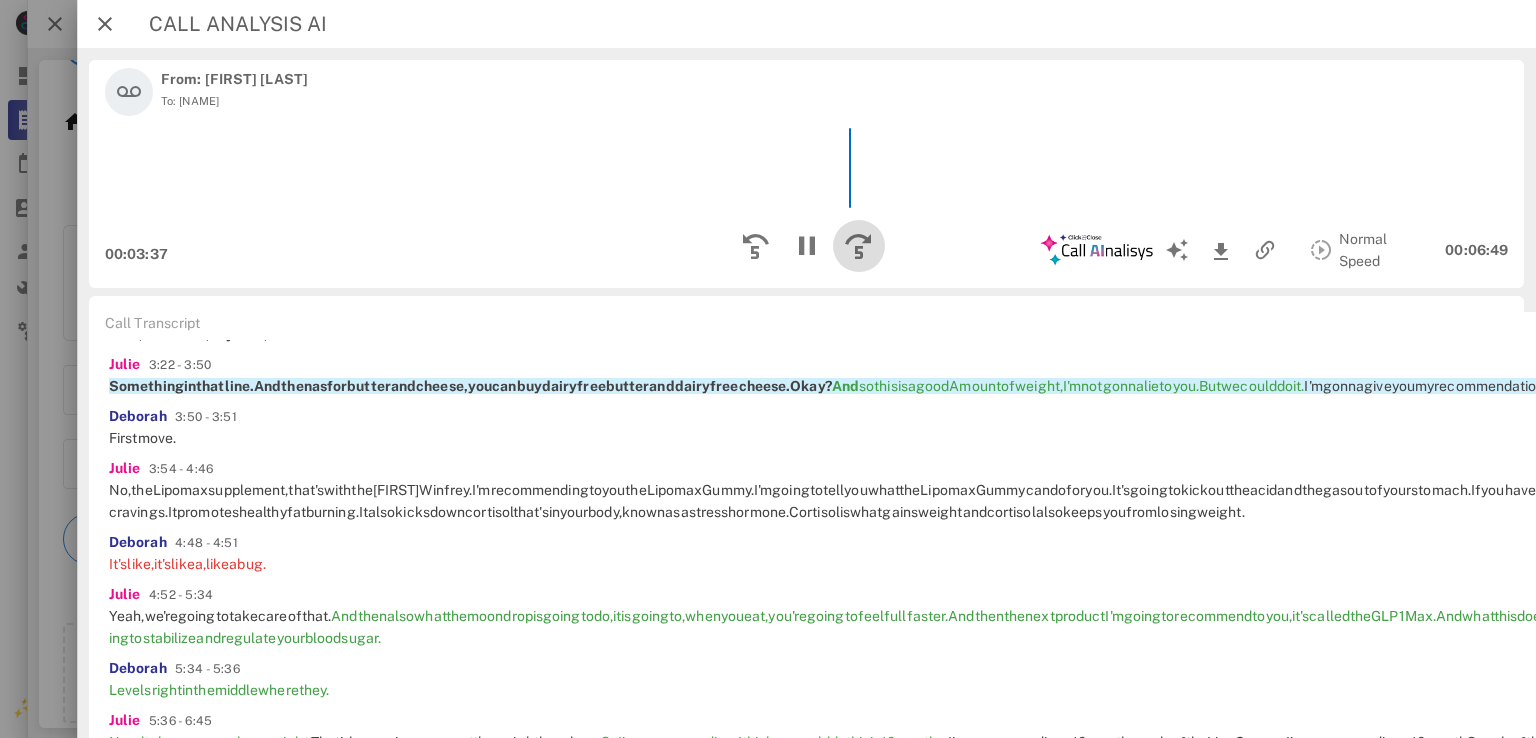 click at bounding box center [858, 246] 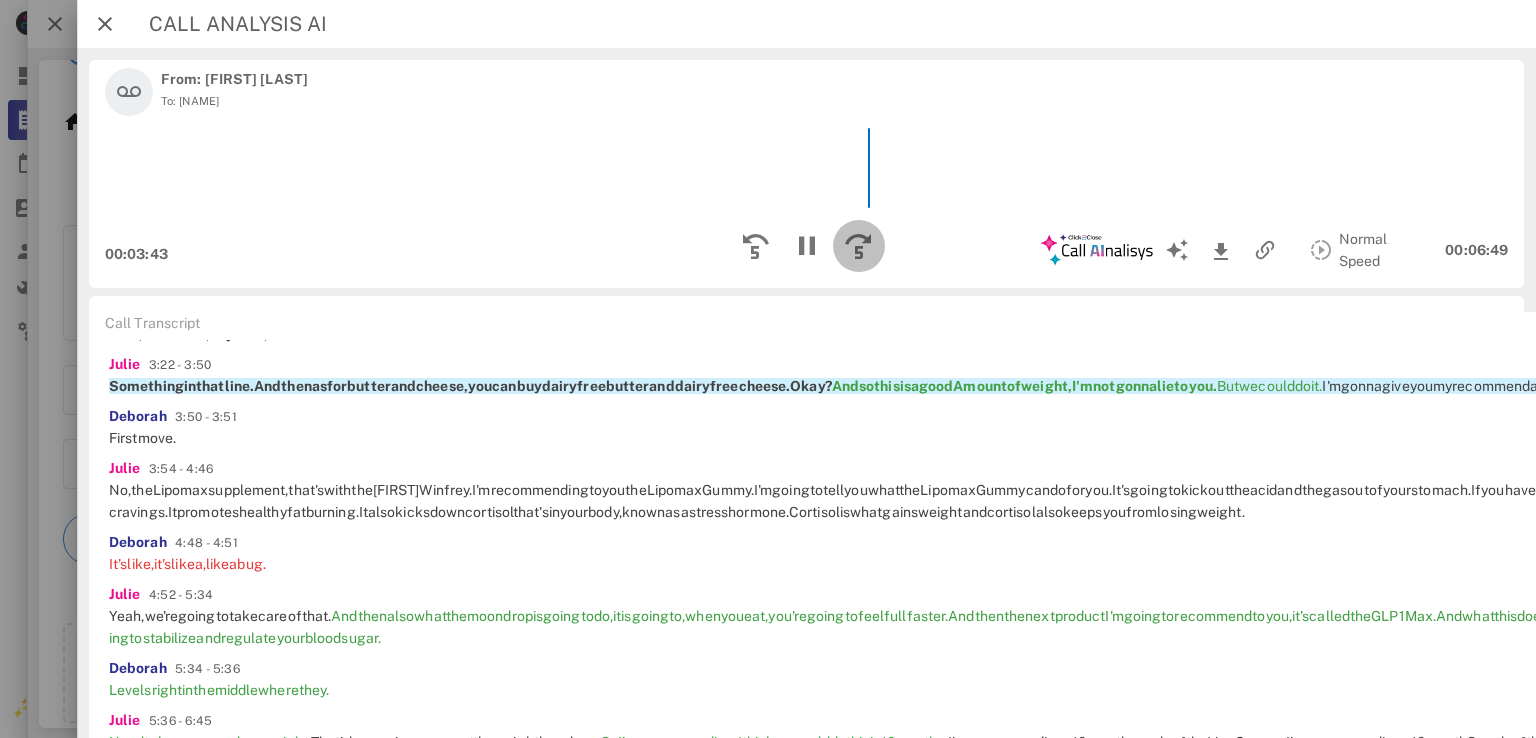 click at bounding box center (858, 246) 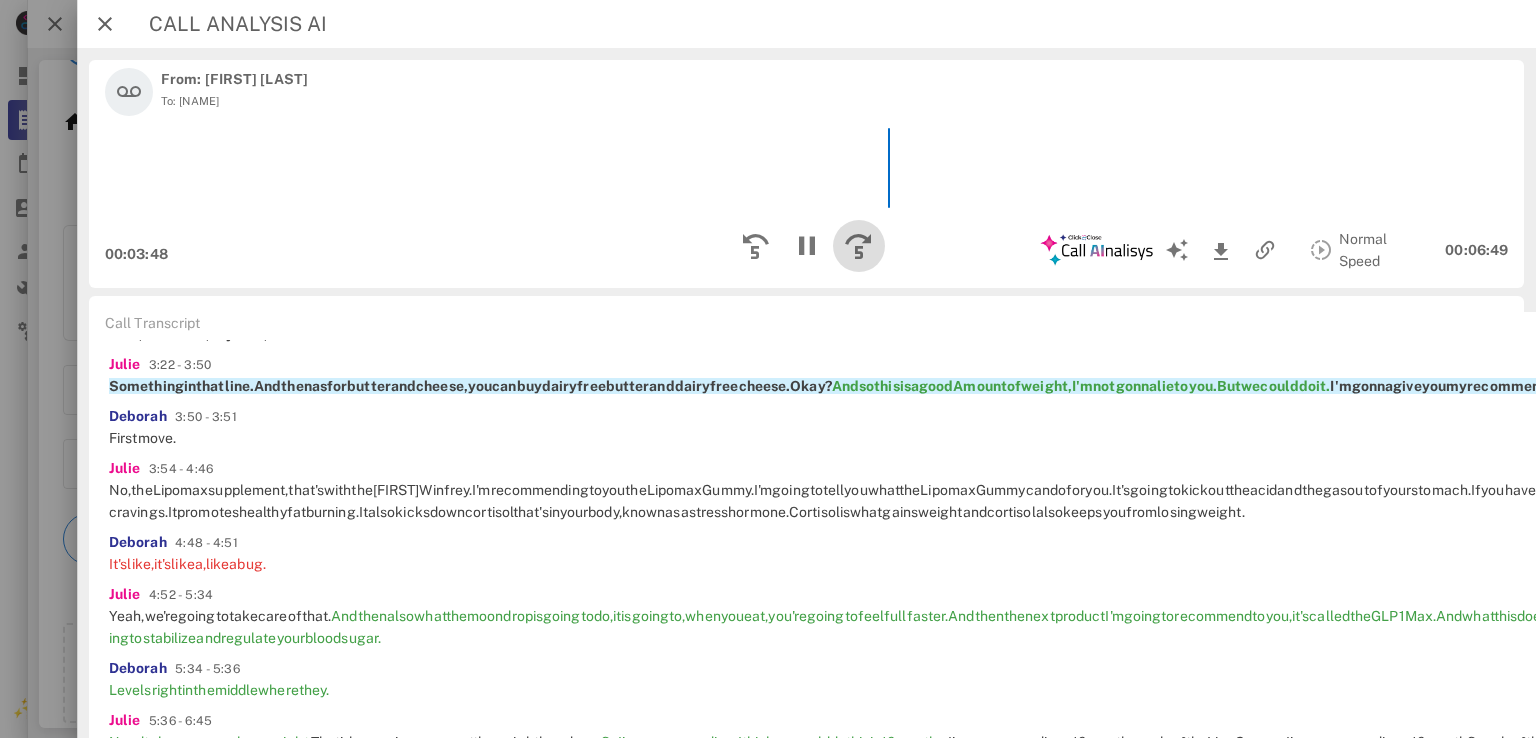 click at bounding box center (858, 246) 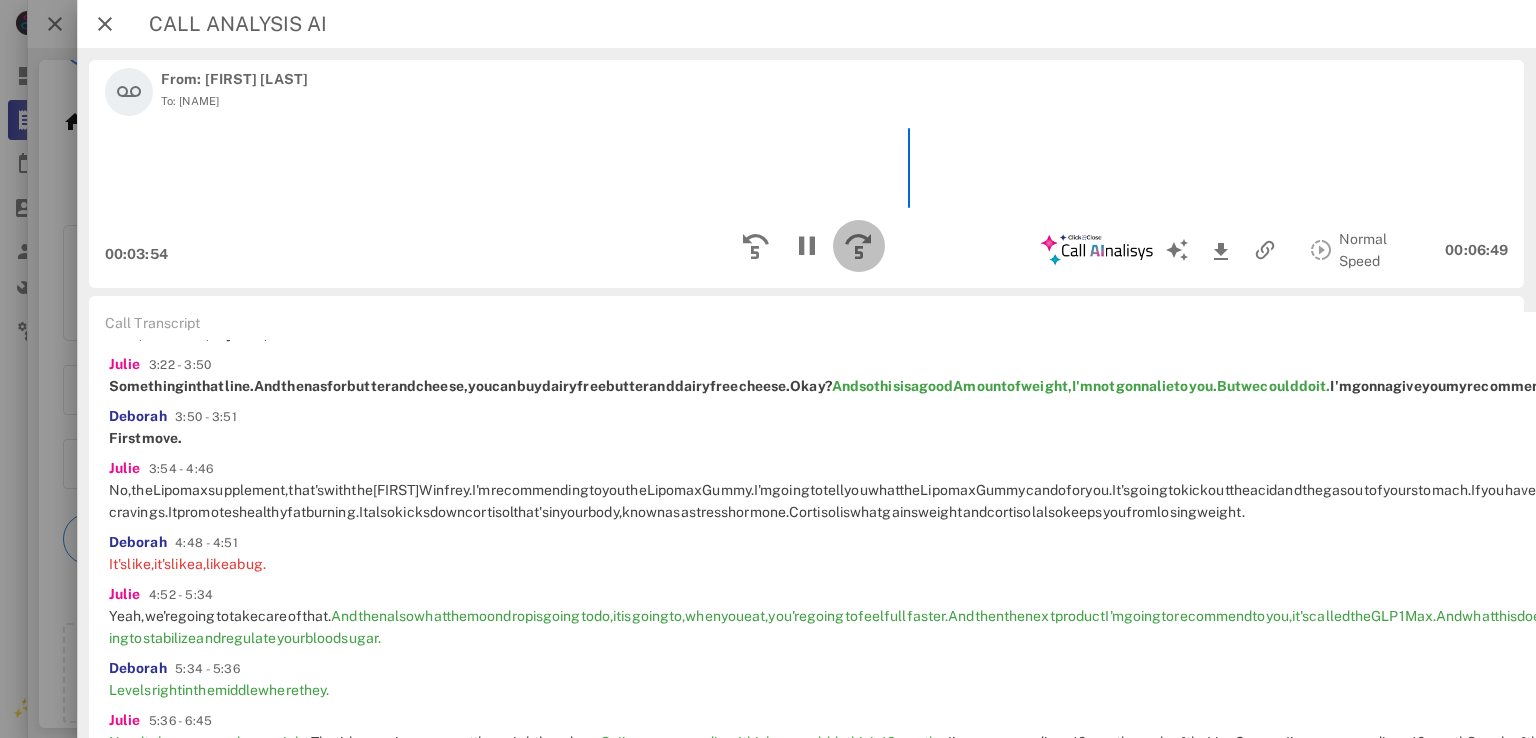 click at bounding box center [858, 246] 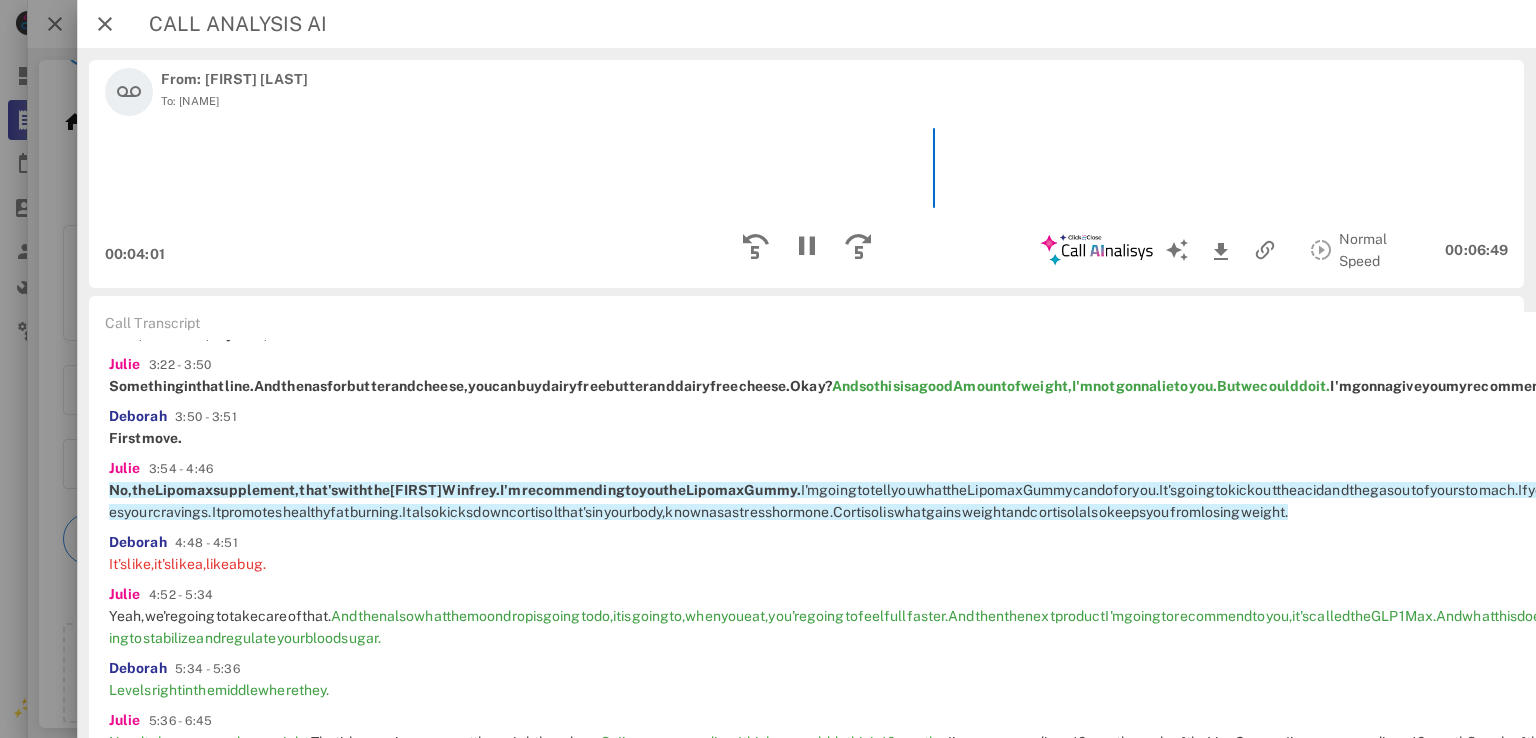 scroll, scrollTop: 1766, scrollLeft: 0, axis: vertical 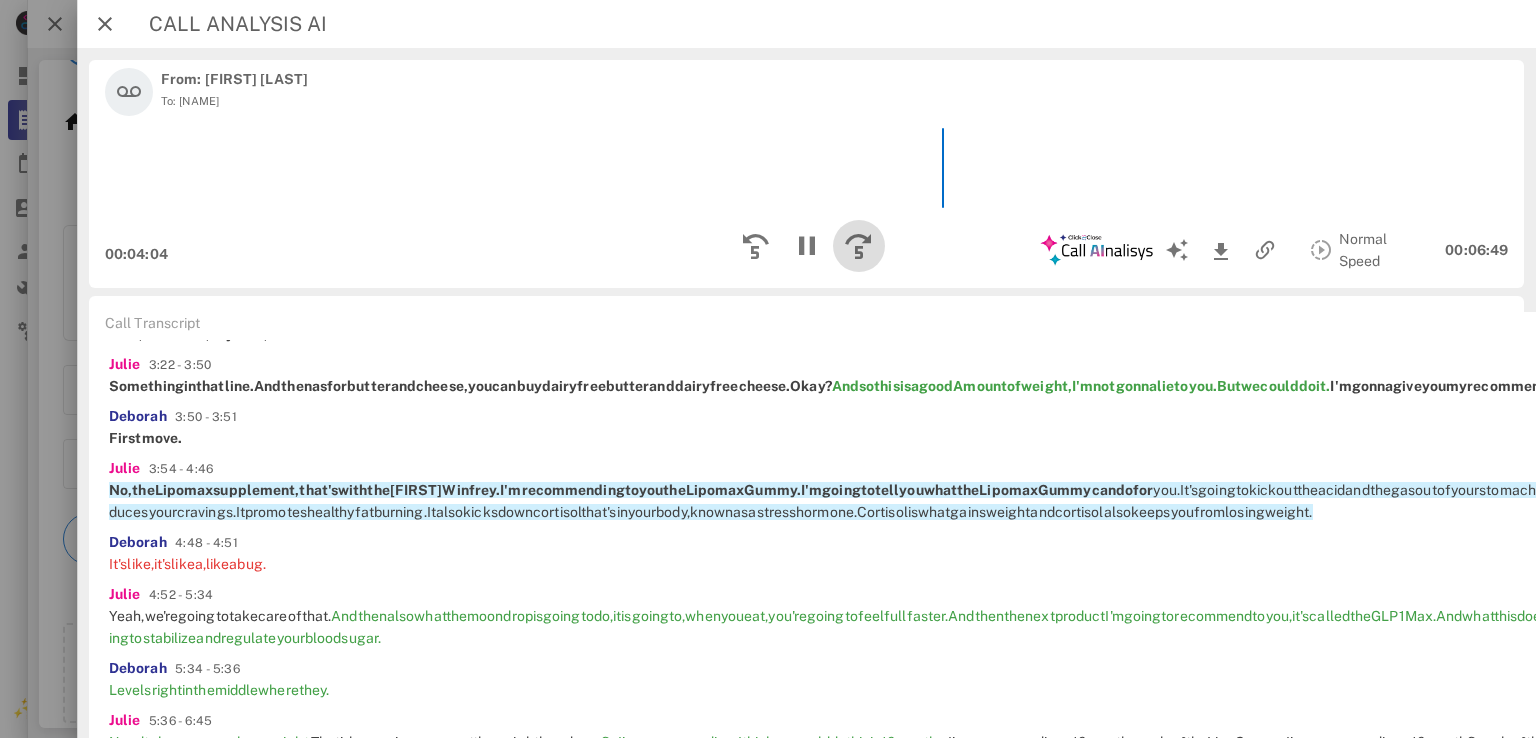 click at bounding box center [858, 246] 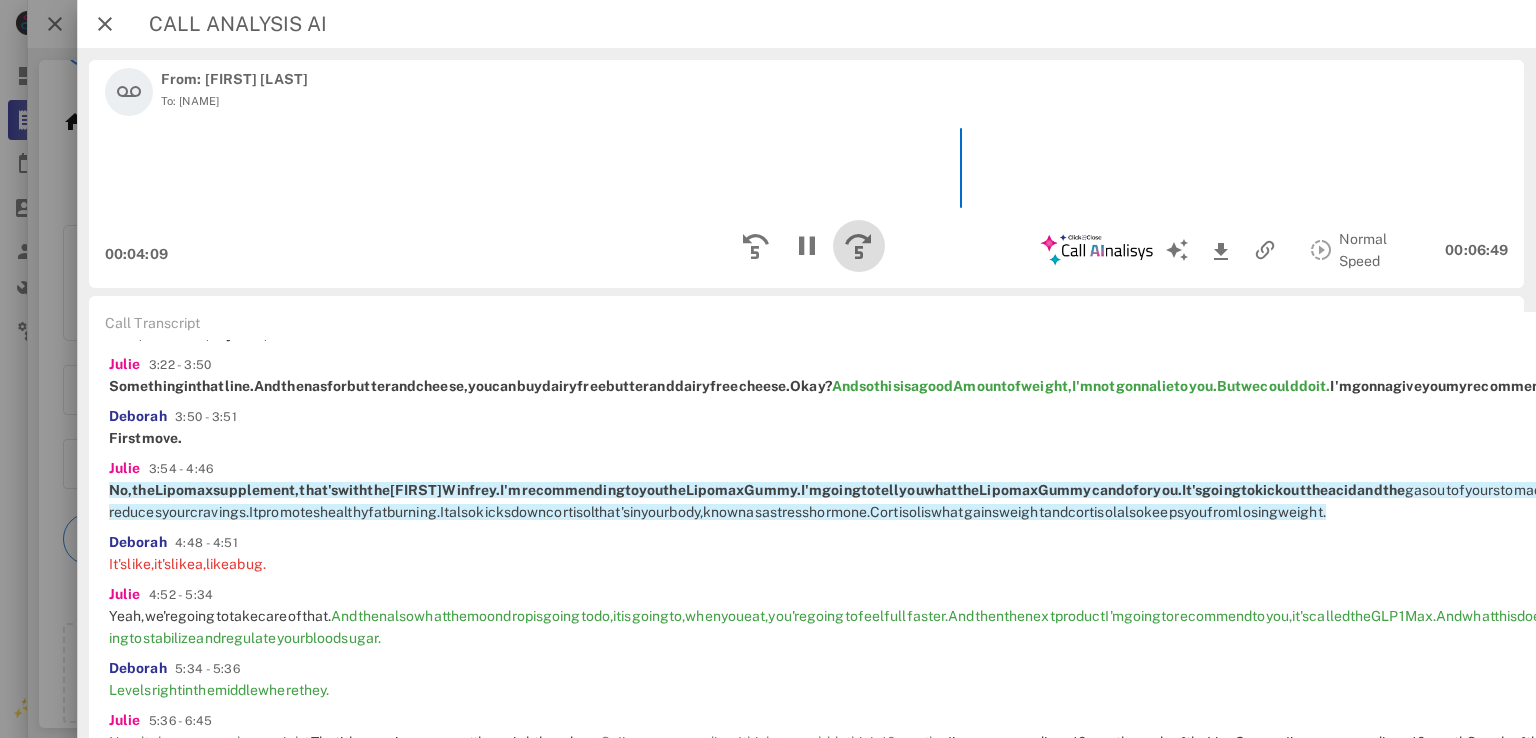 click at bounding box center (858, 246) 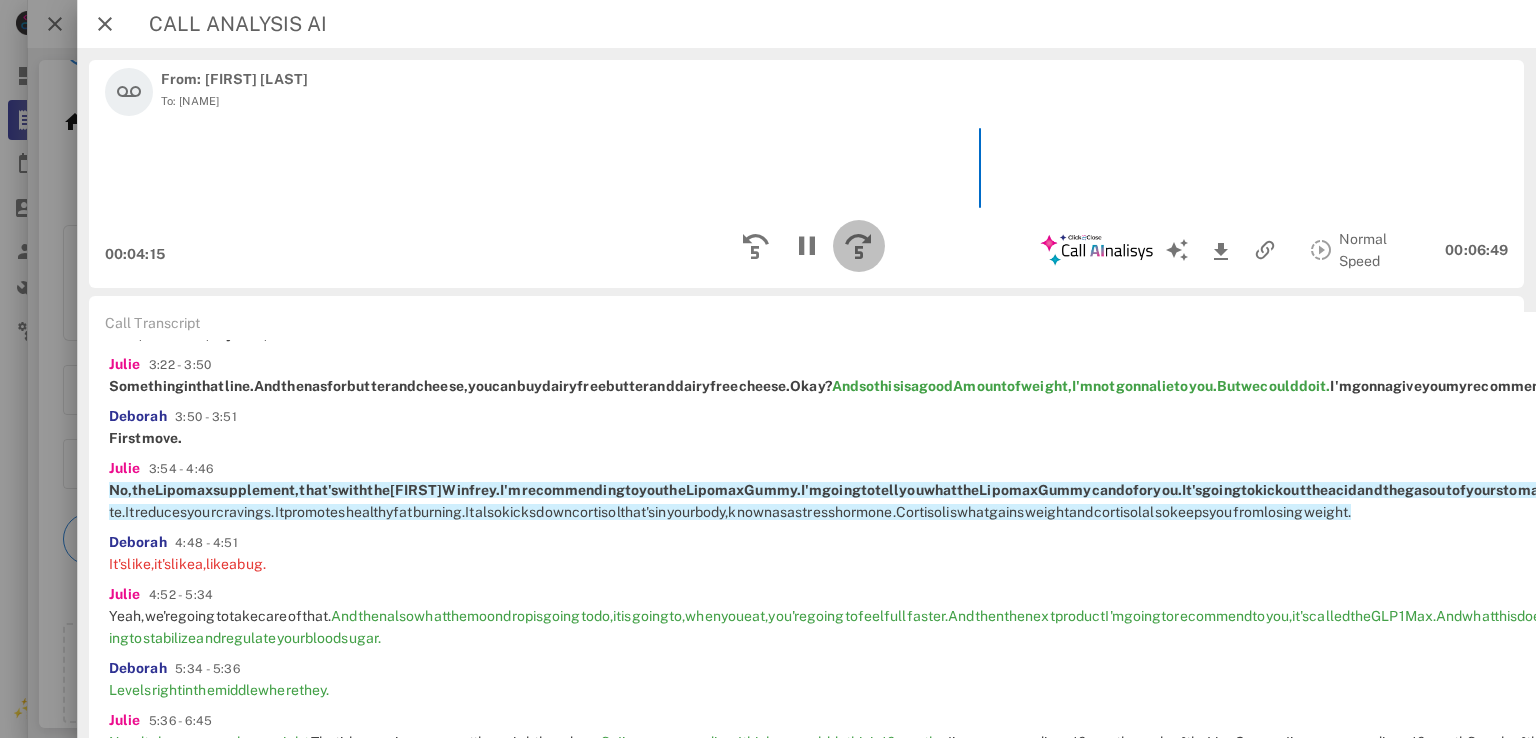 click at bounding box center [858, 246] 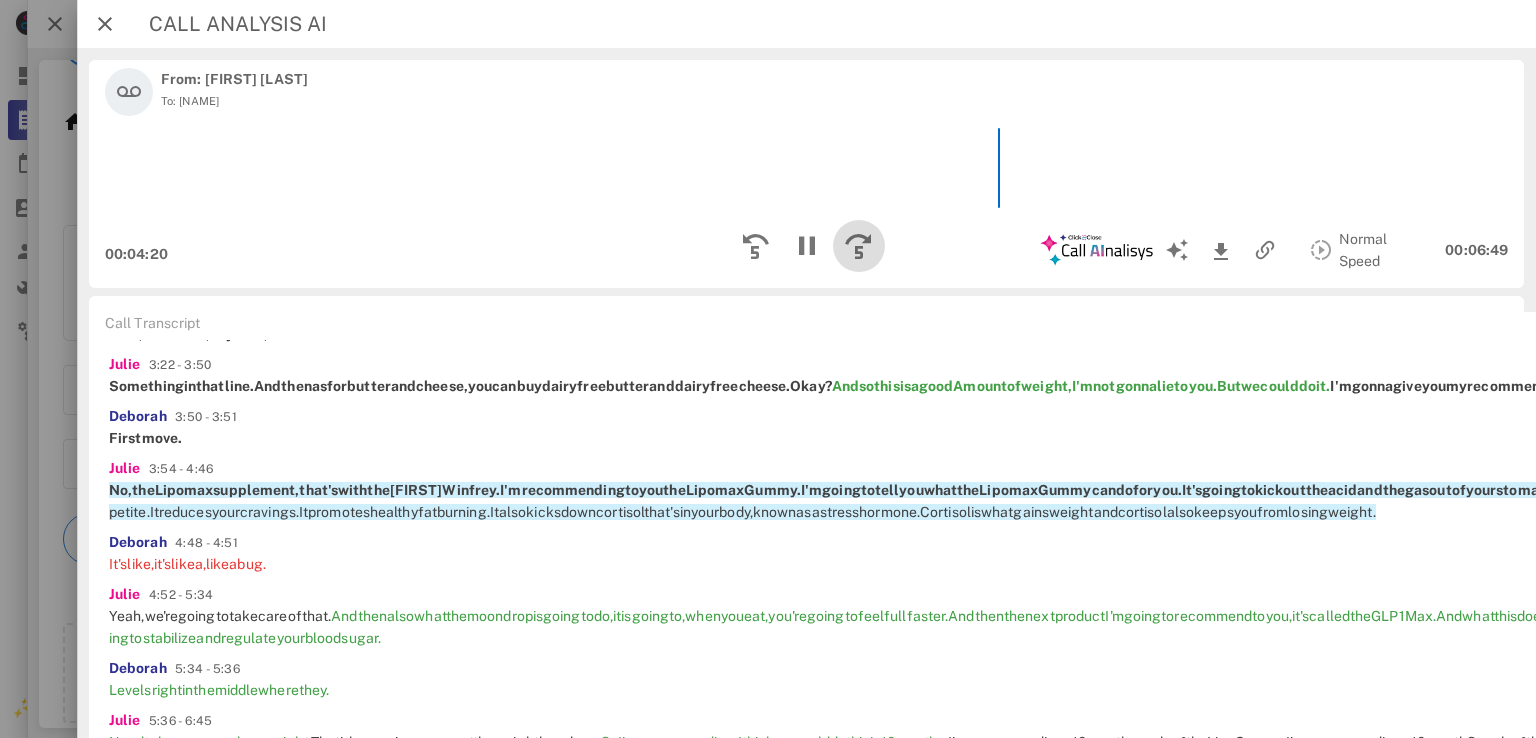 click at bounding box center (858, 246) 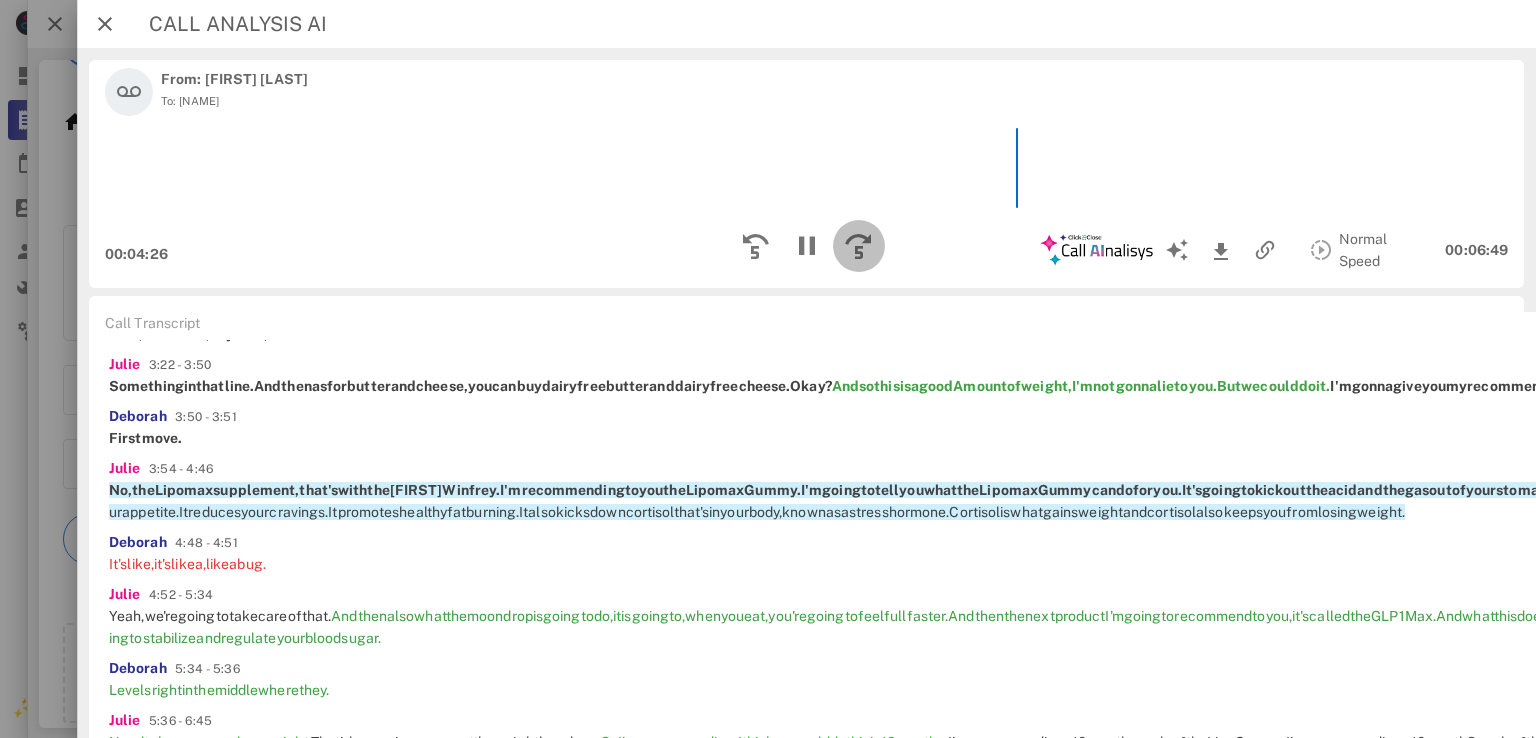 click at bounding box center (858, 246) 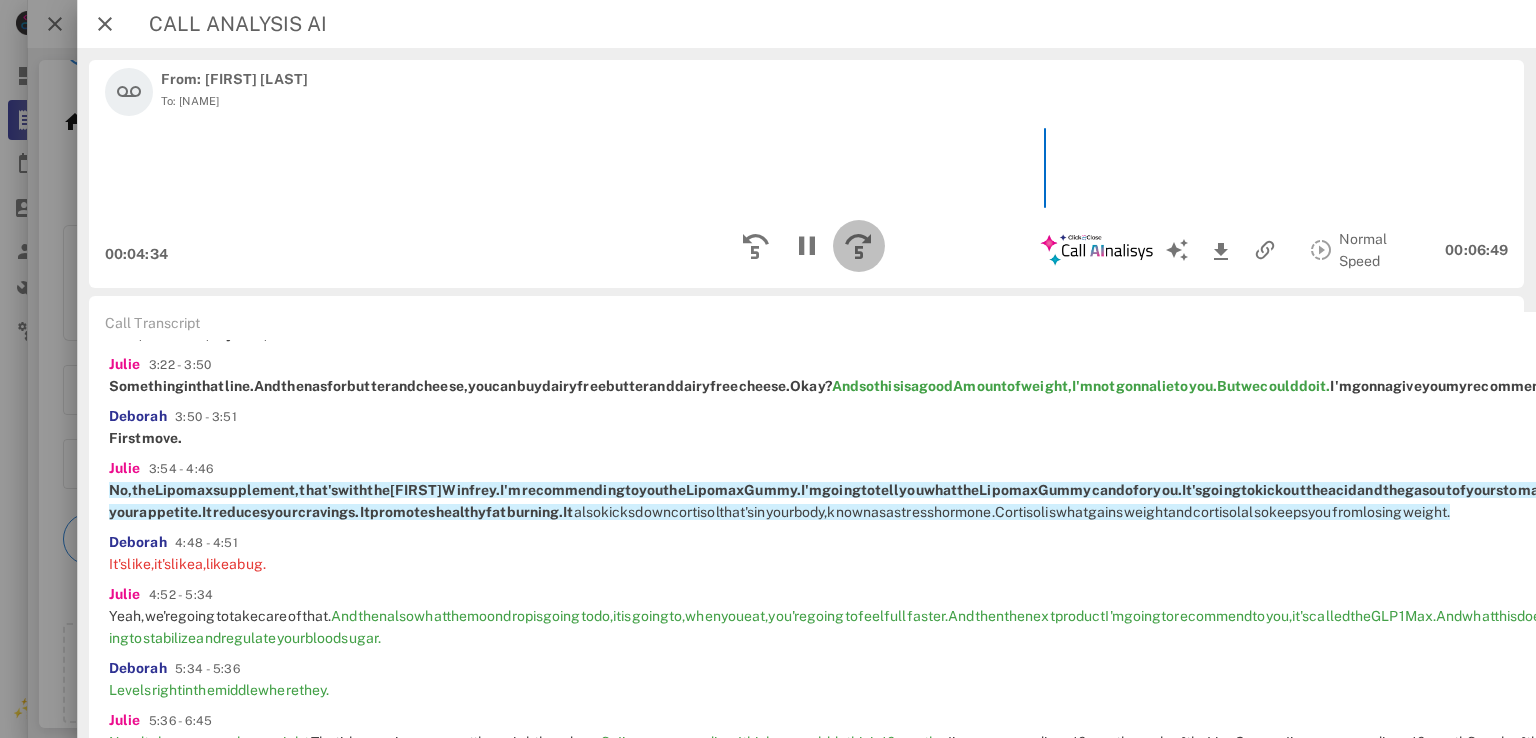 click at bounding box center [858, 246] 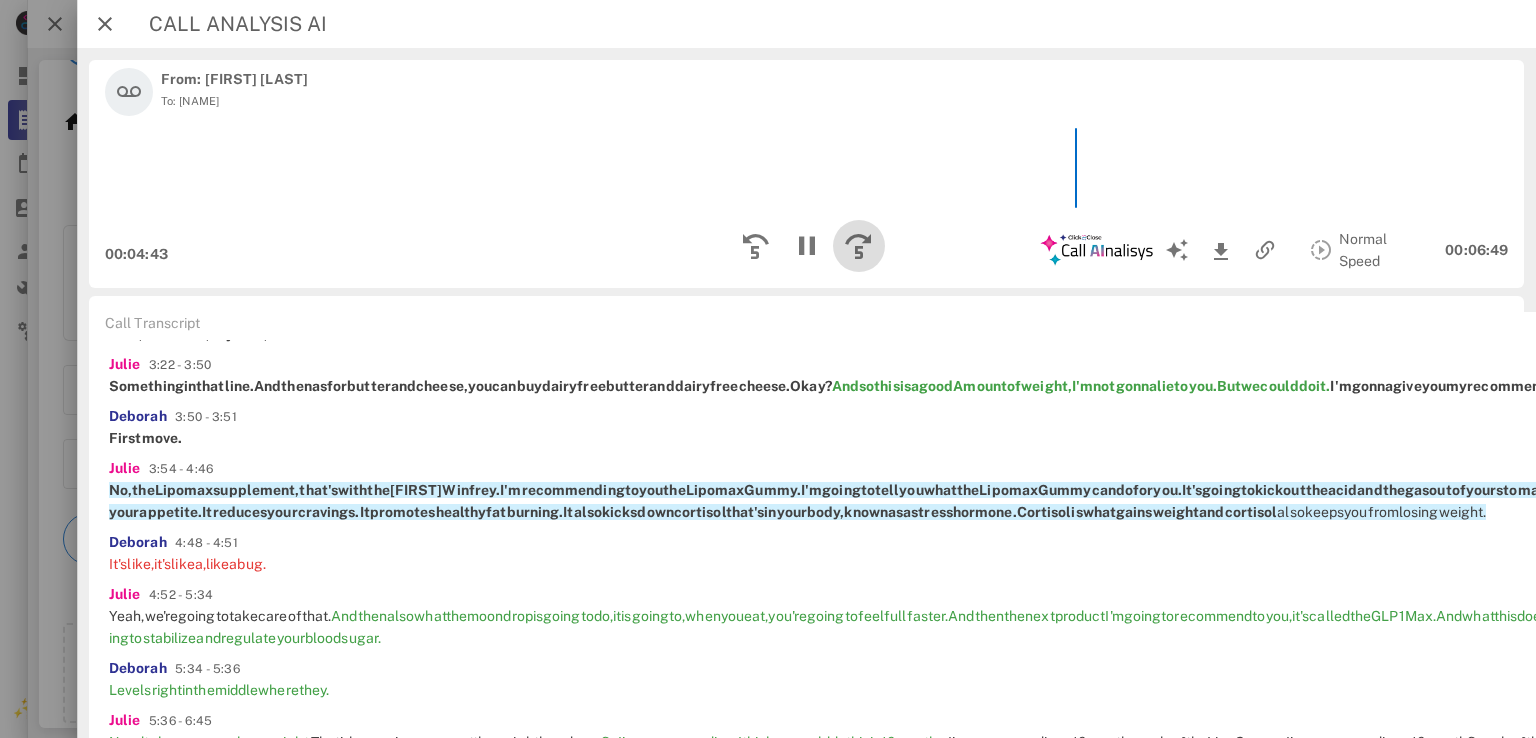 click at bounding box center (858, 246) 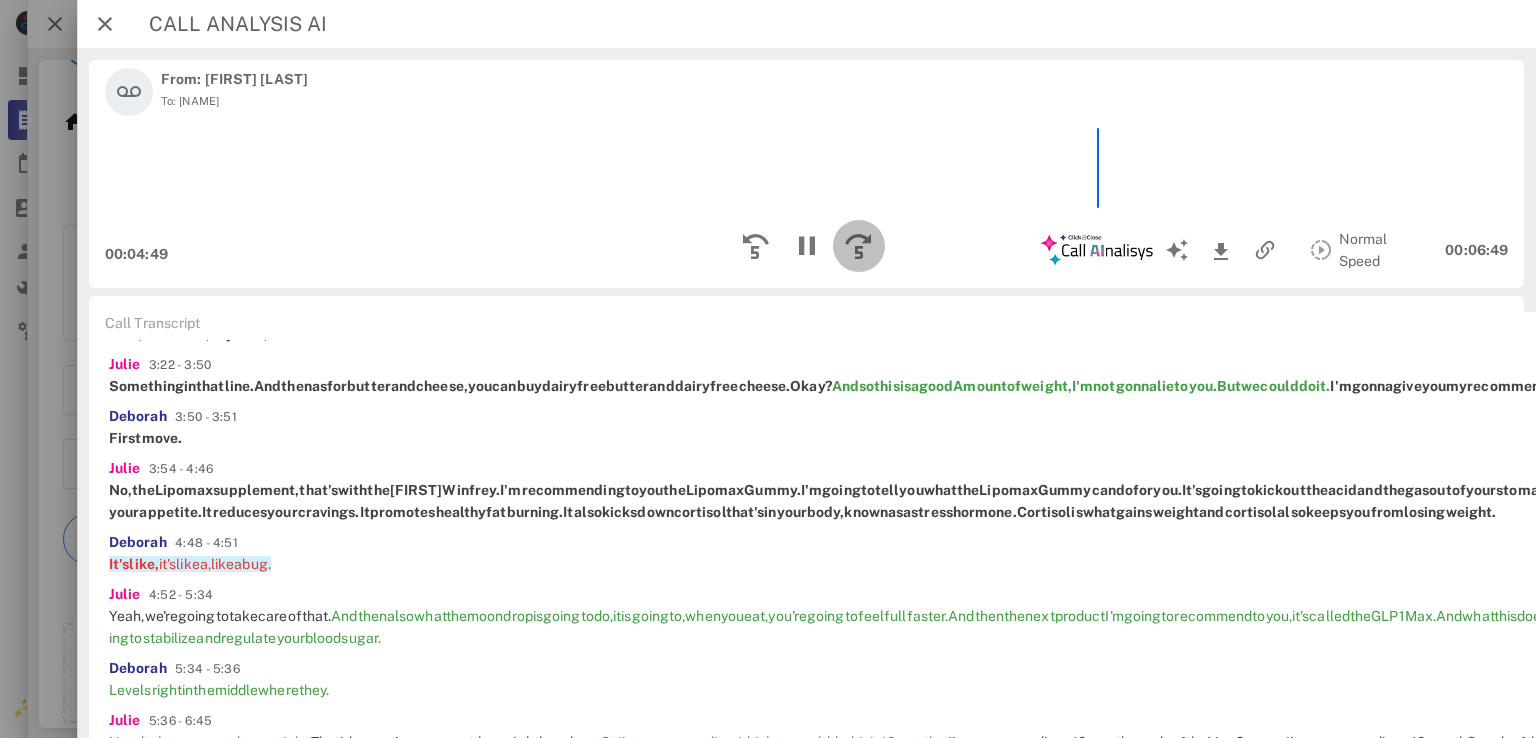 click at bounding box center (858, 246) 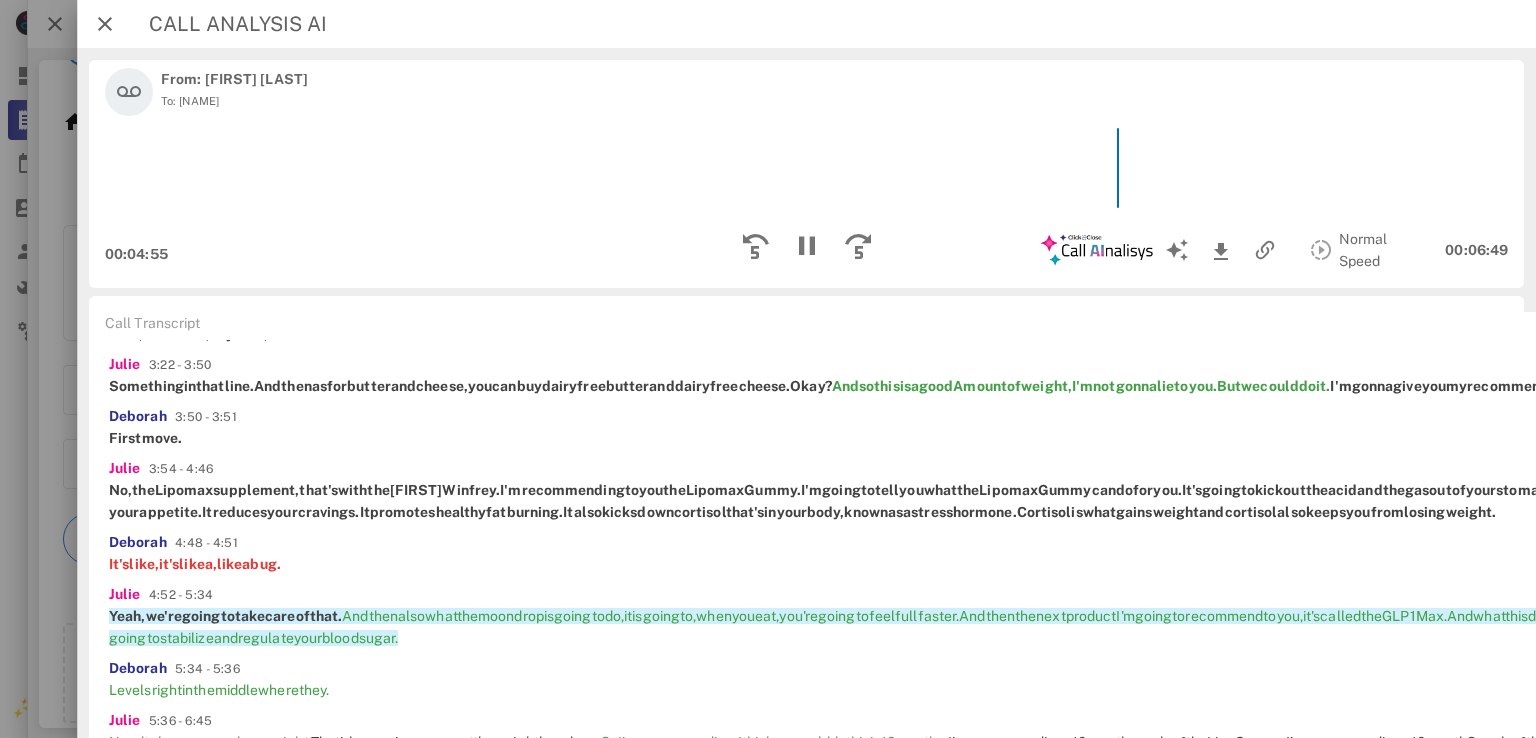 scroll, scrollTop: 1966, scrollLeft: 0, axis: vertical 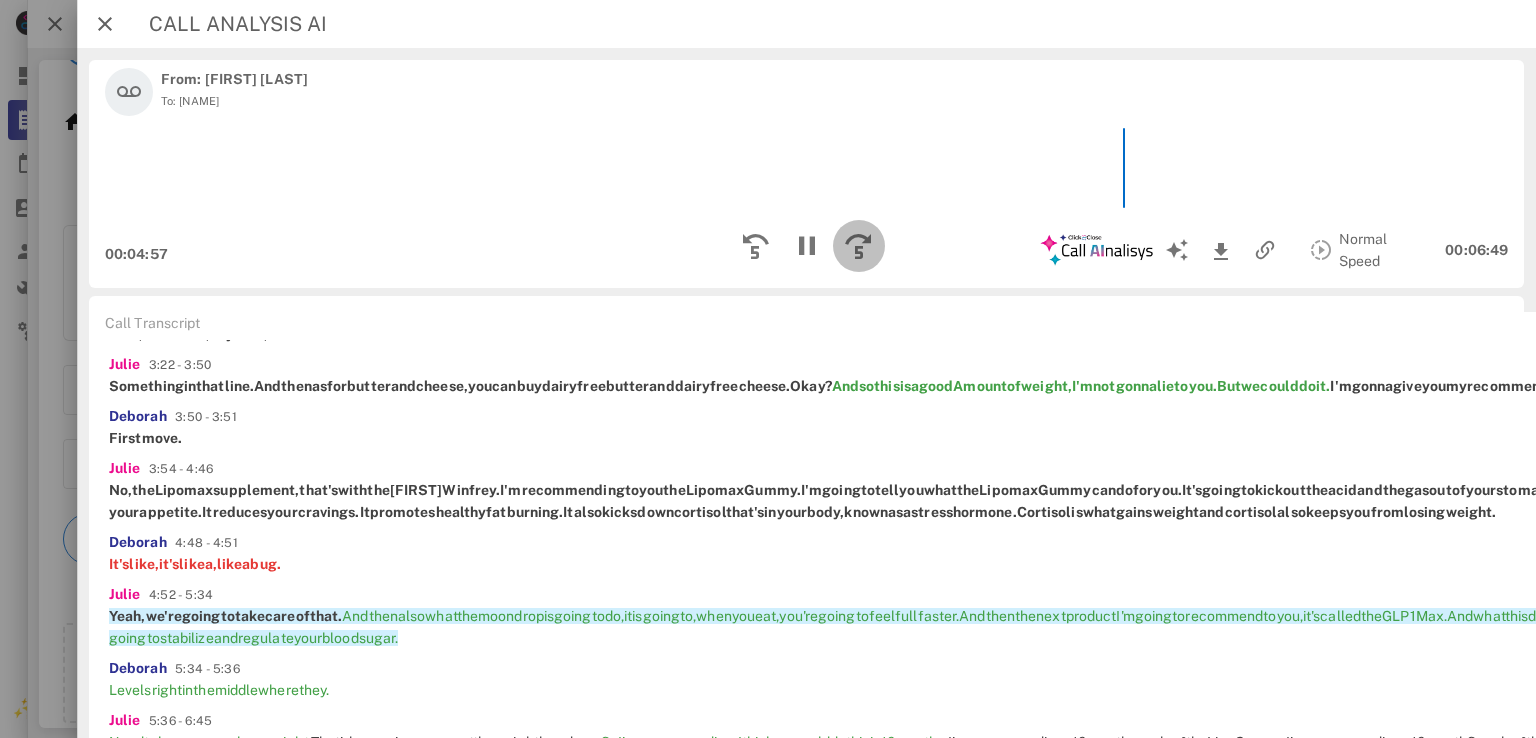 click at bounding box center [858, 246] 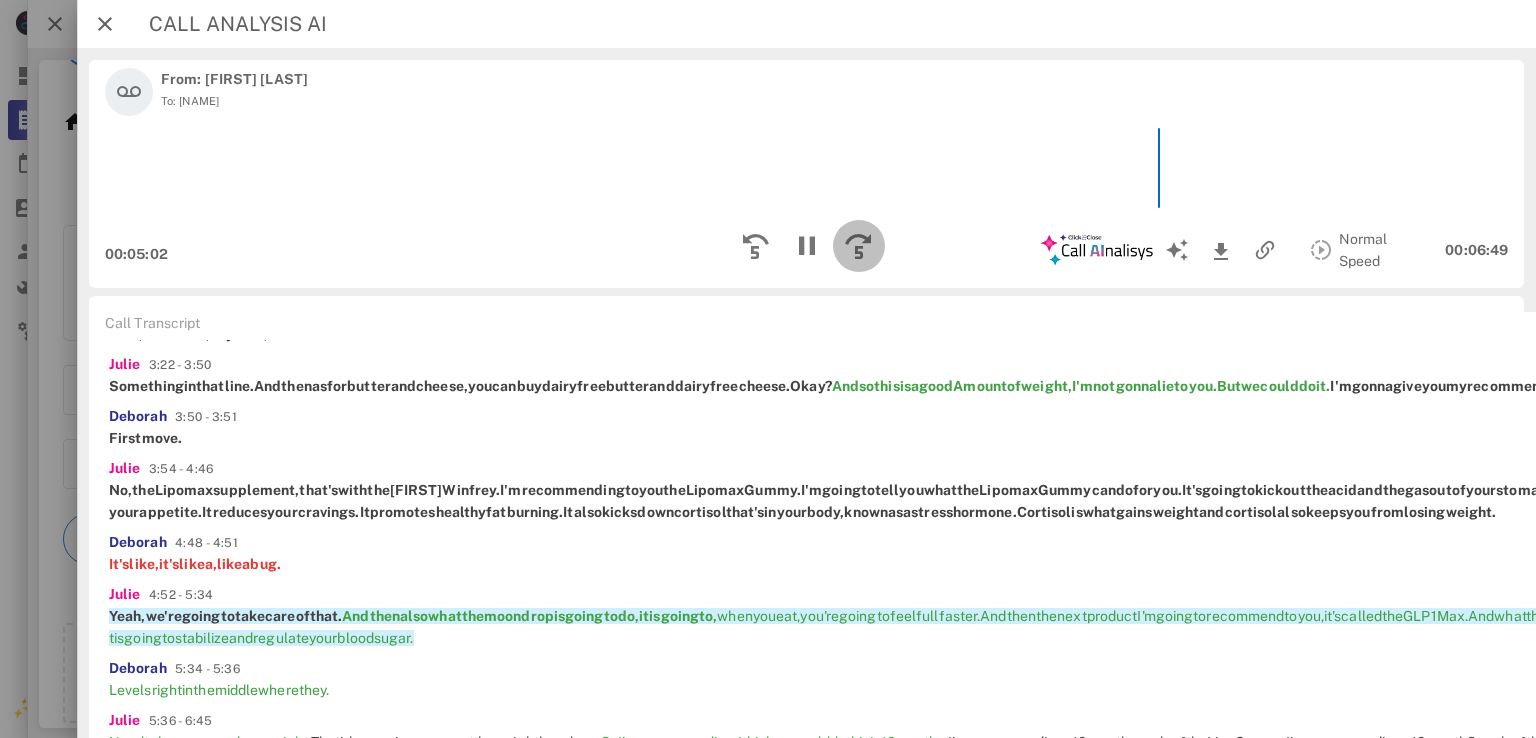 click at bounding box center [858, 246] 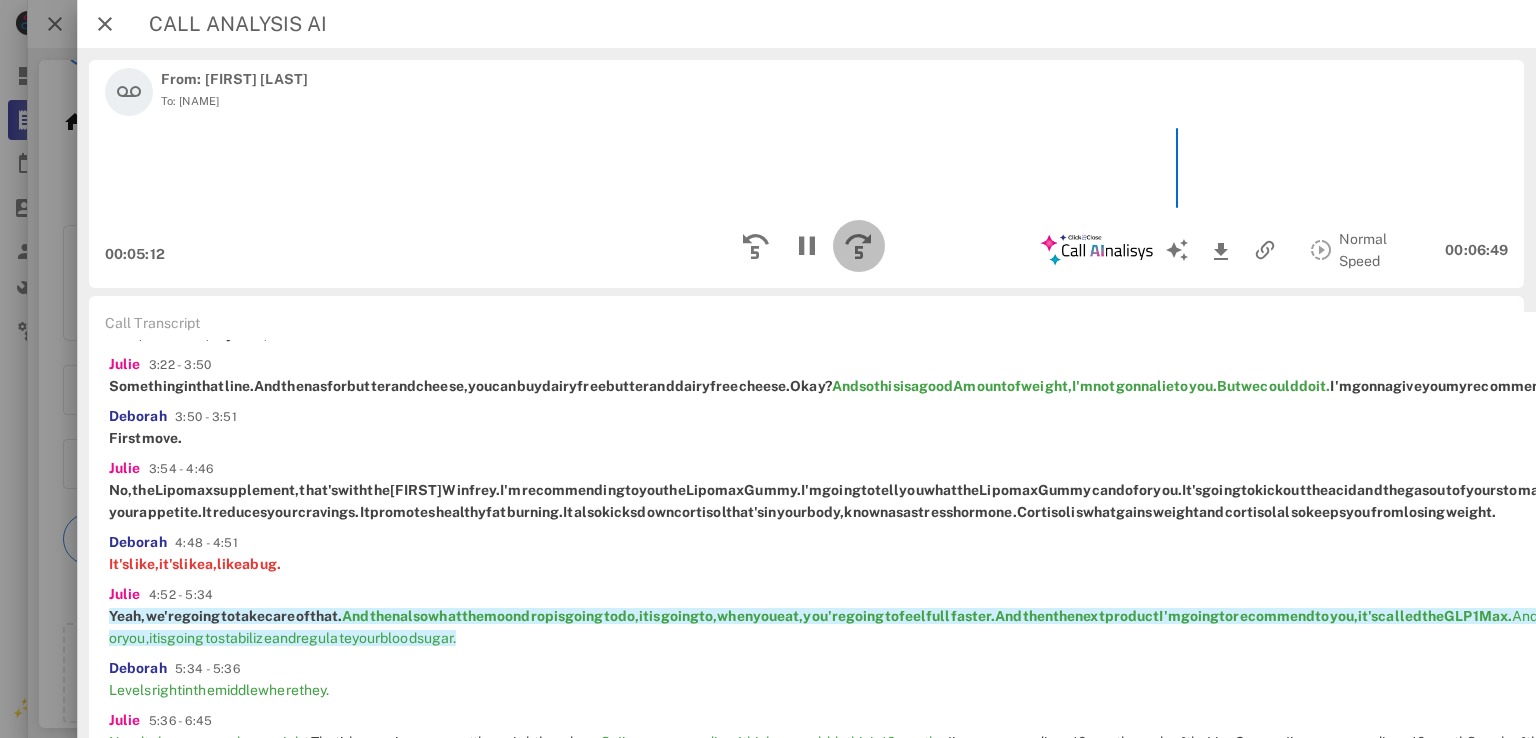 click at bounding box center (858, 246) 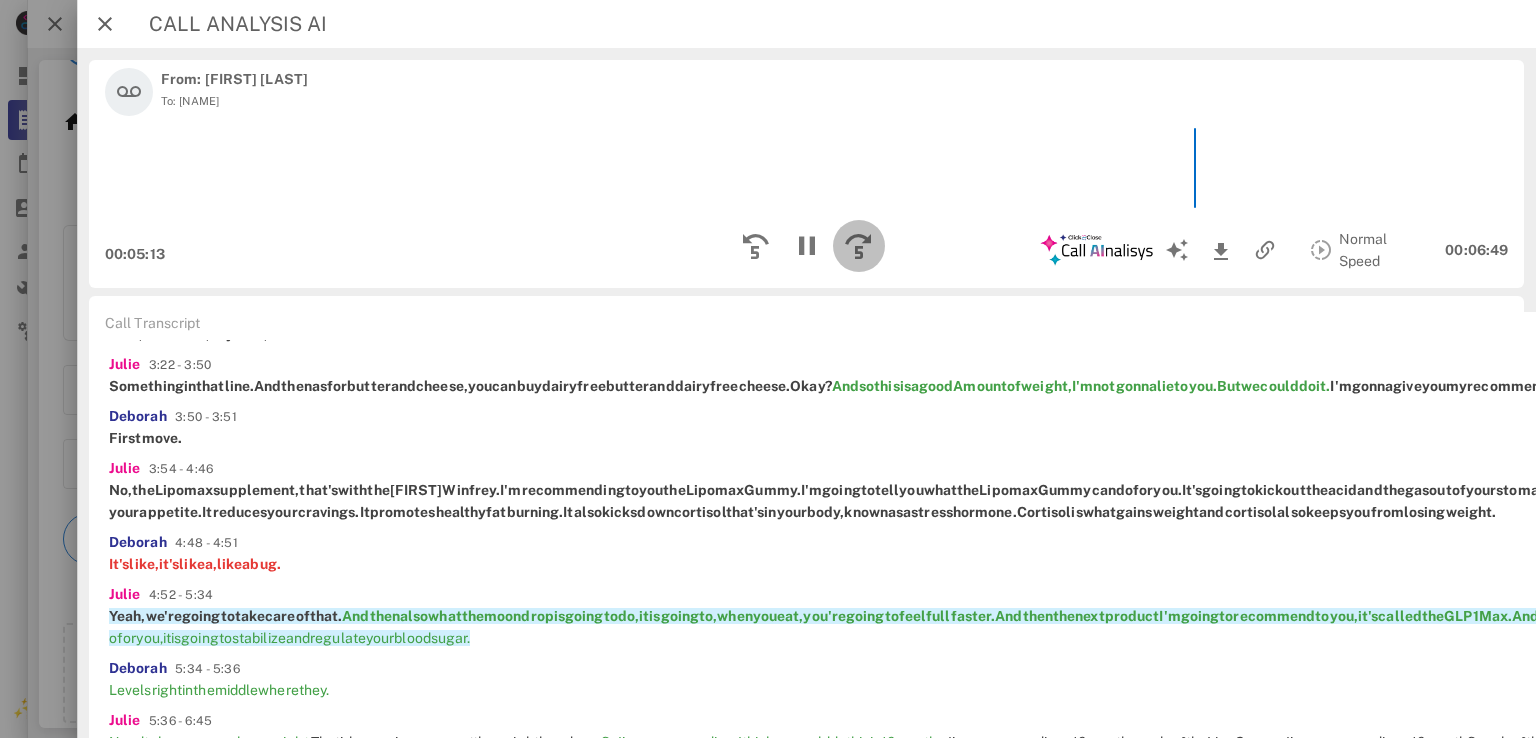 click at bounding box center (858, 246) 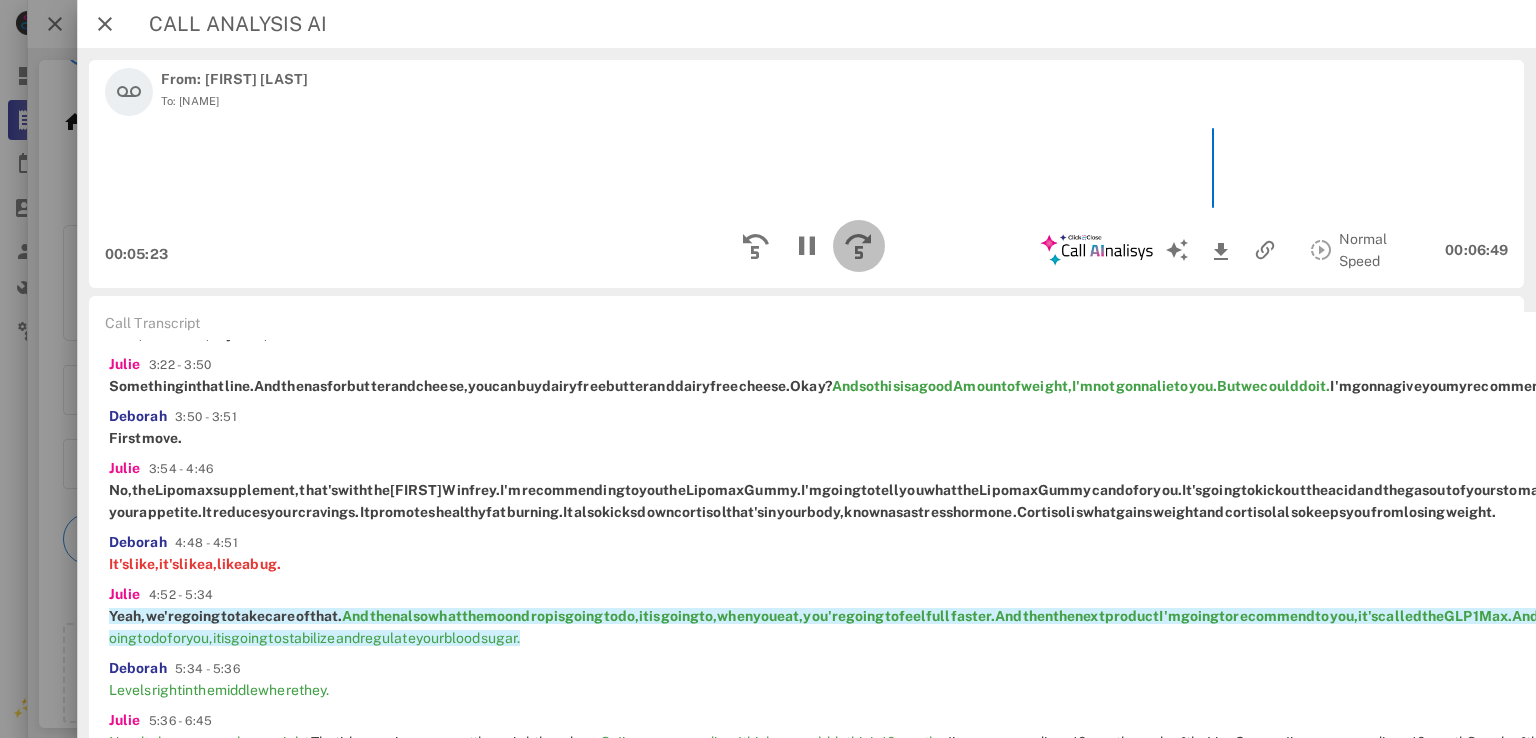 click at bounding box center (858, 246) 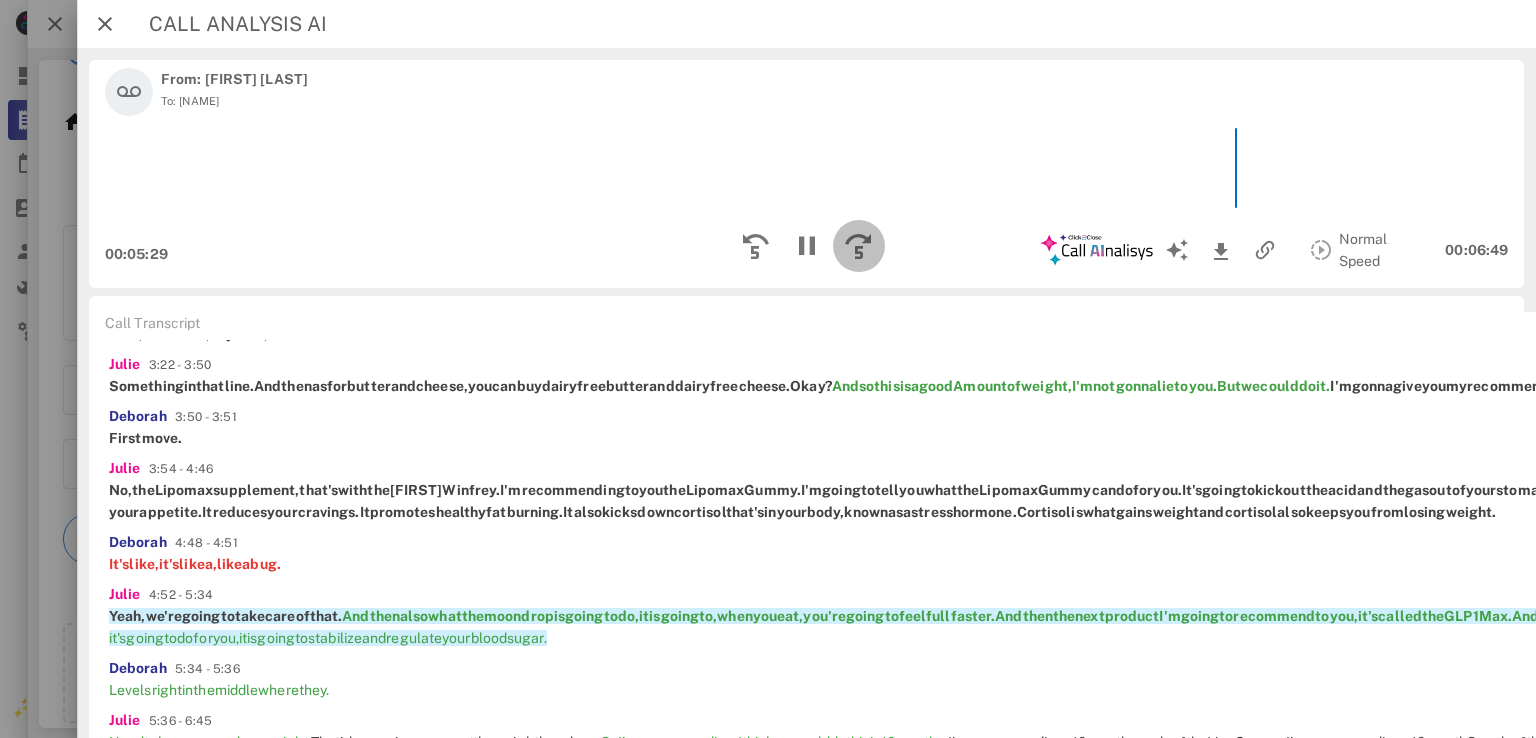 click at bounding box center [858, 246] 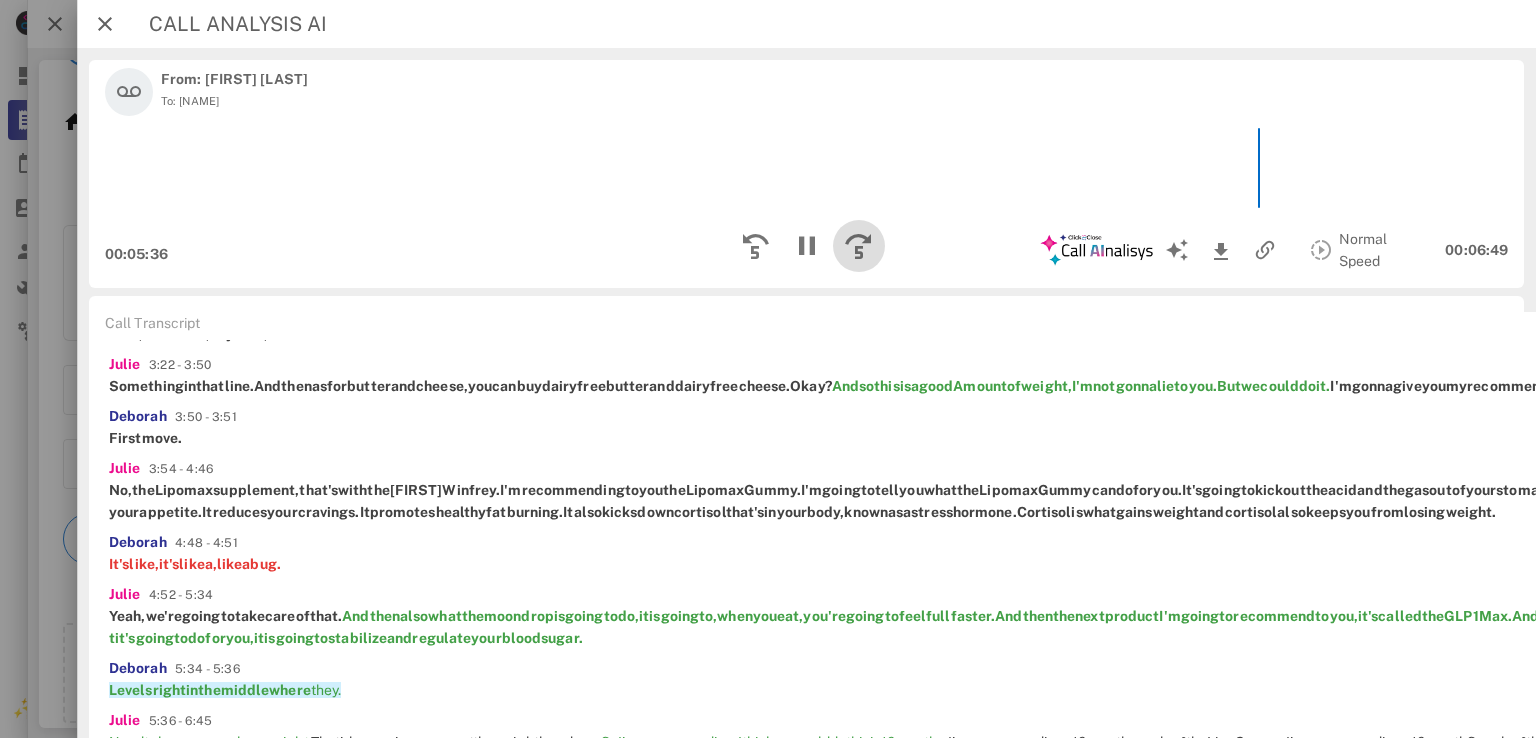 click at bounding box center (858, 246) 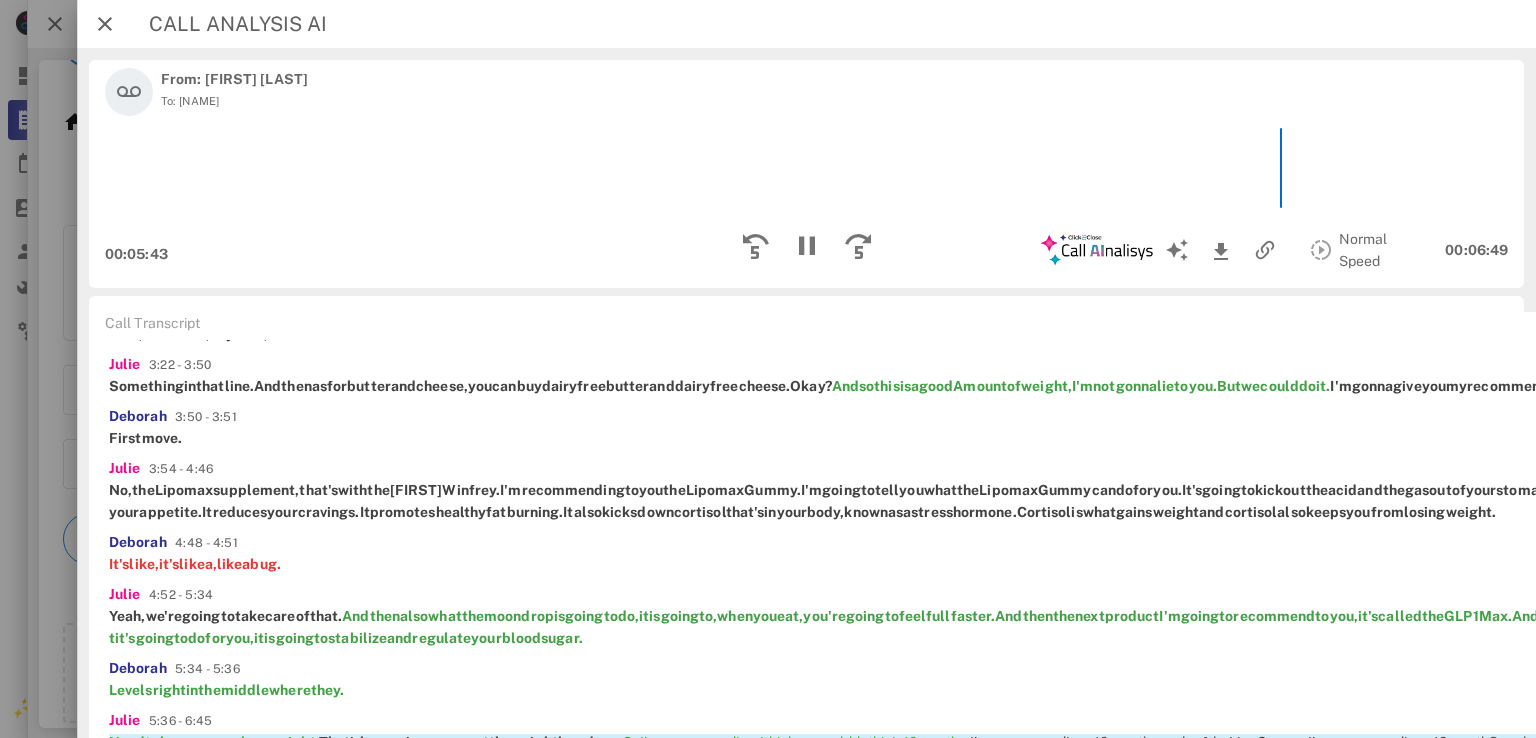 scroll, scrollTop: 1984, scrollLeft: 0, axis: vertical 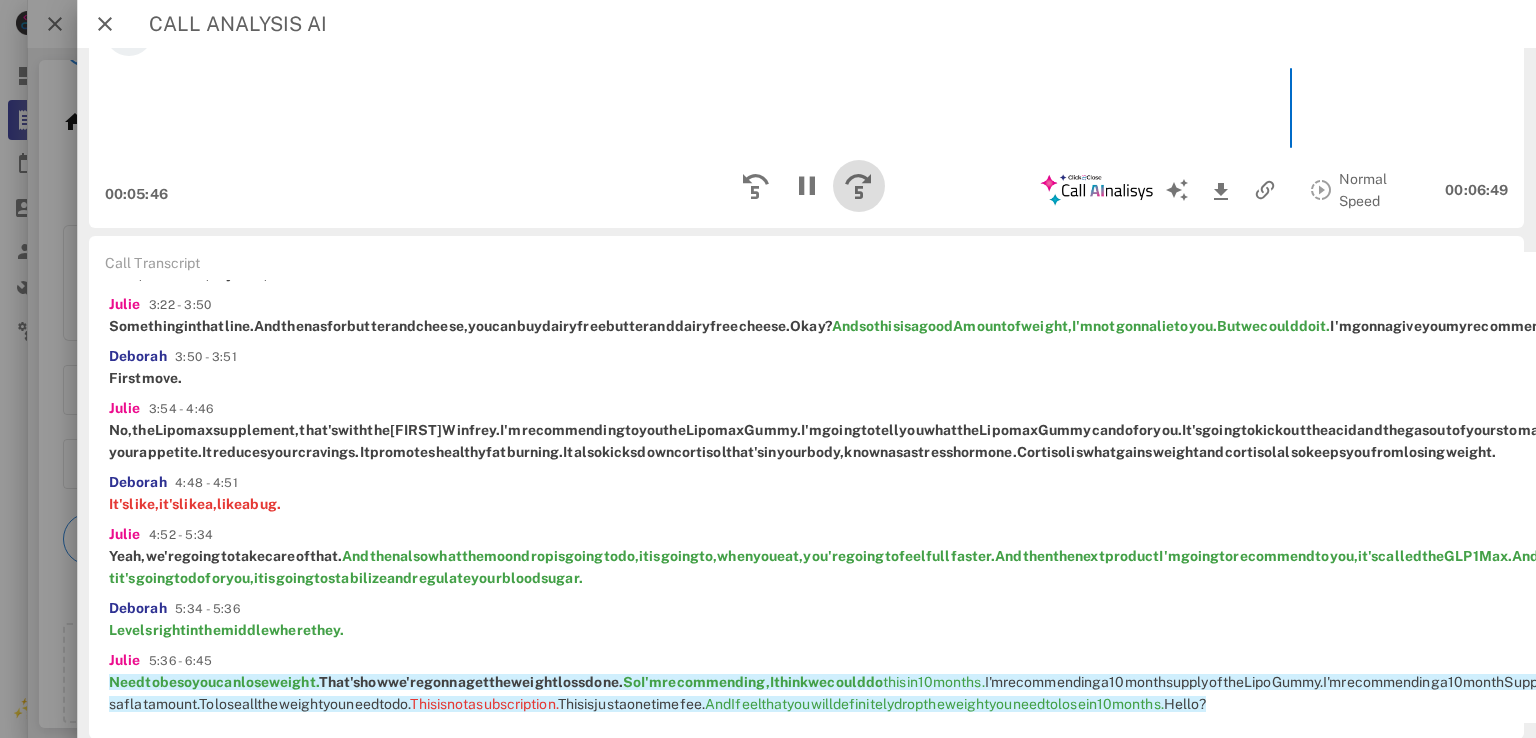 click at bounding box center (858, 186) 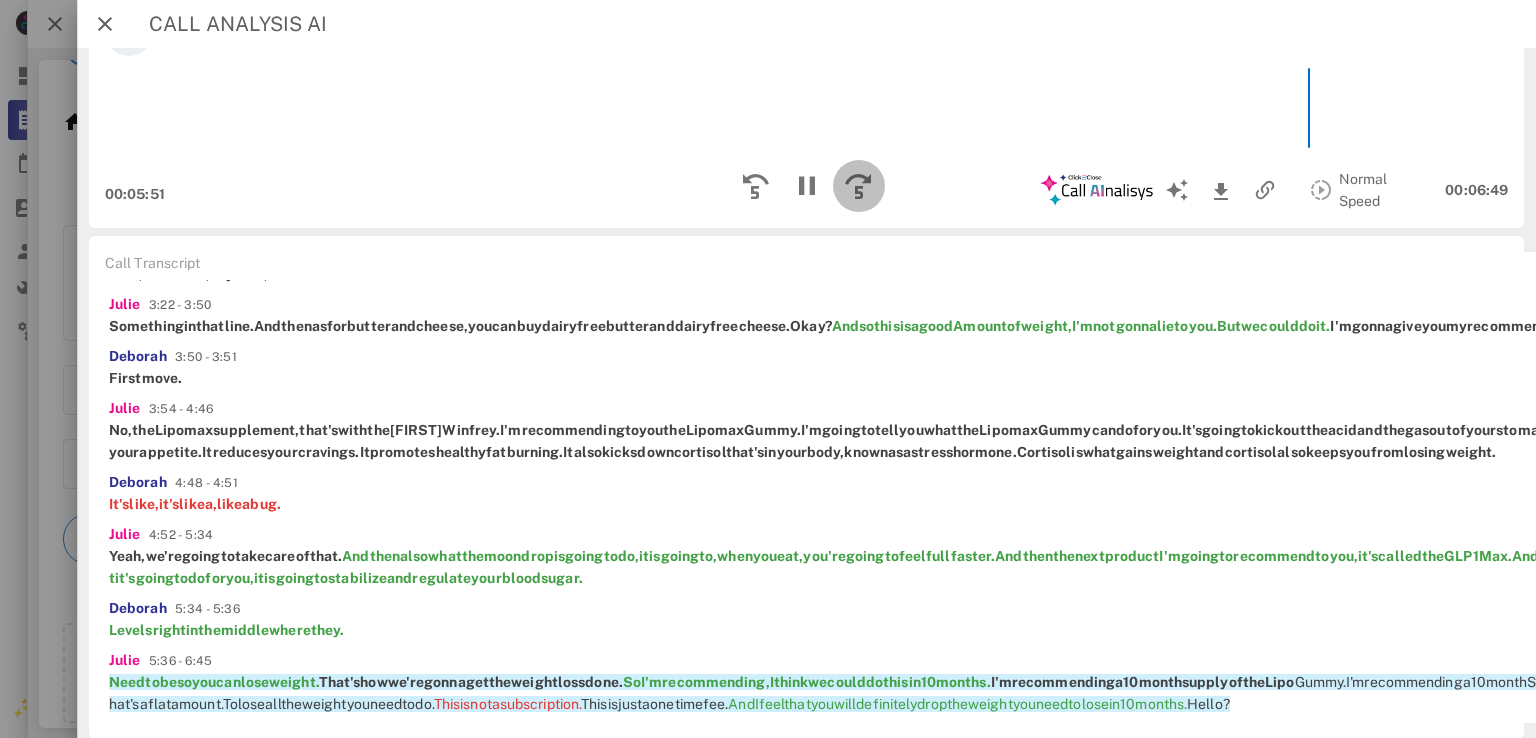 click at bounding box center (858, 186) 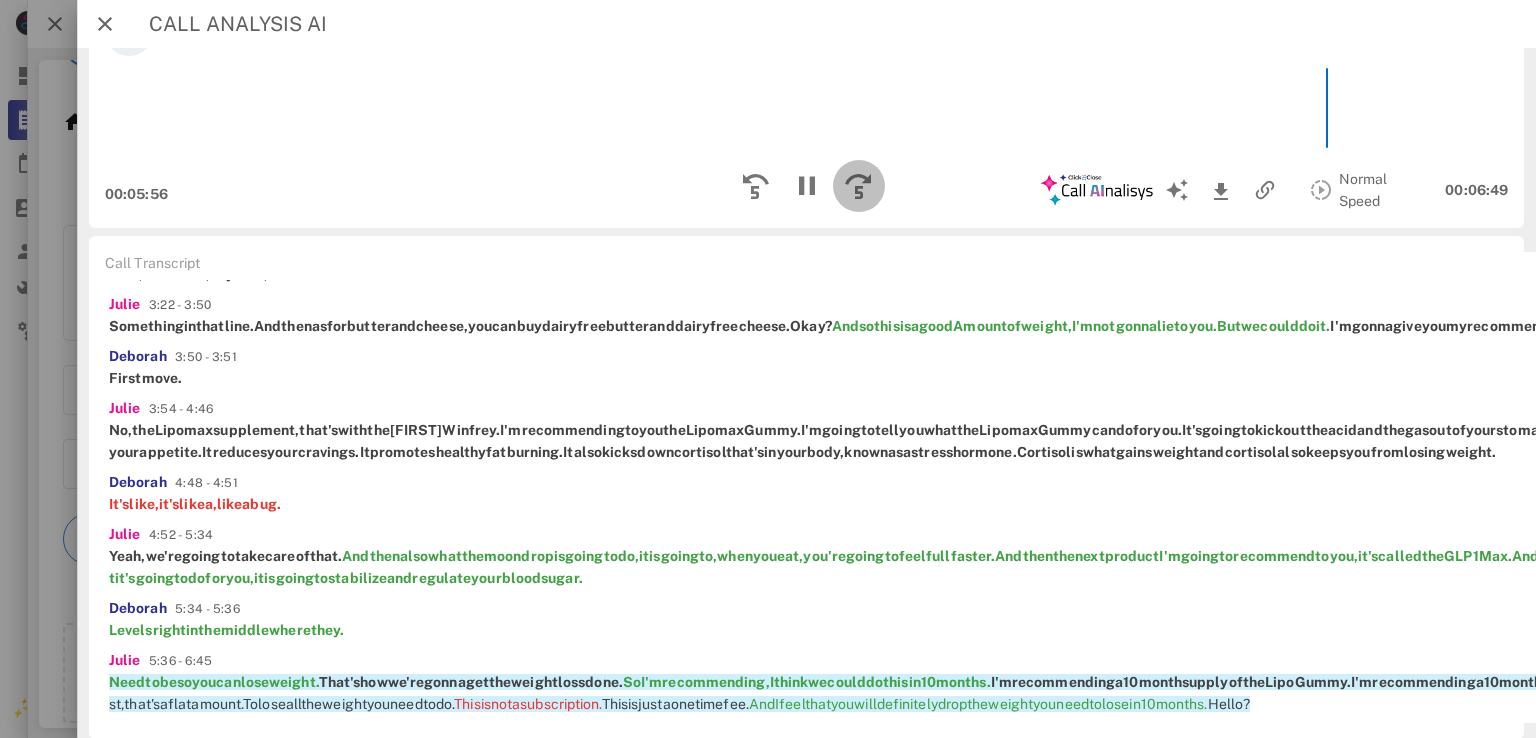 click at bounding box center (858, 186) 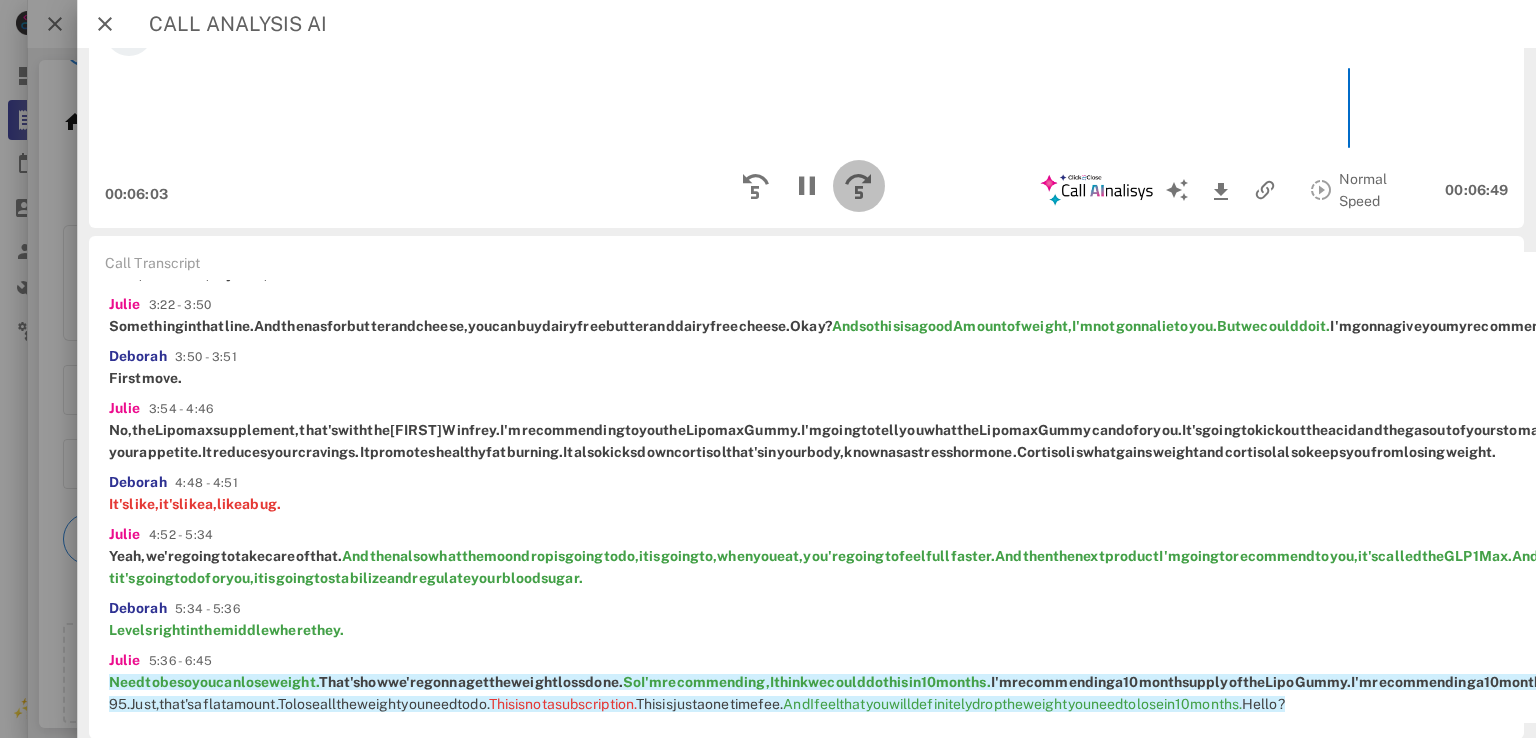 click at bounding box center [858, 186] 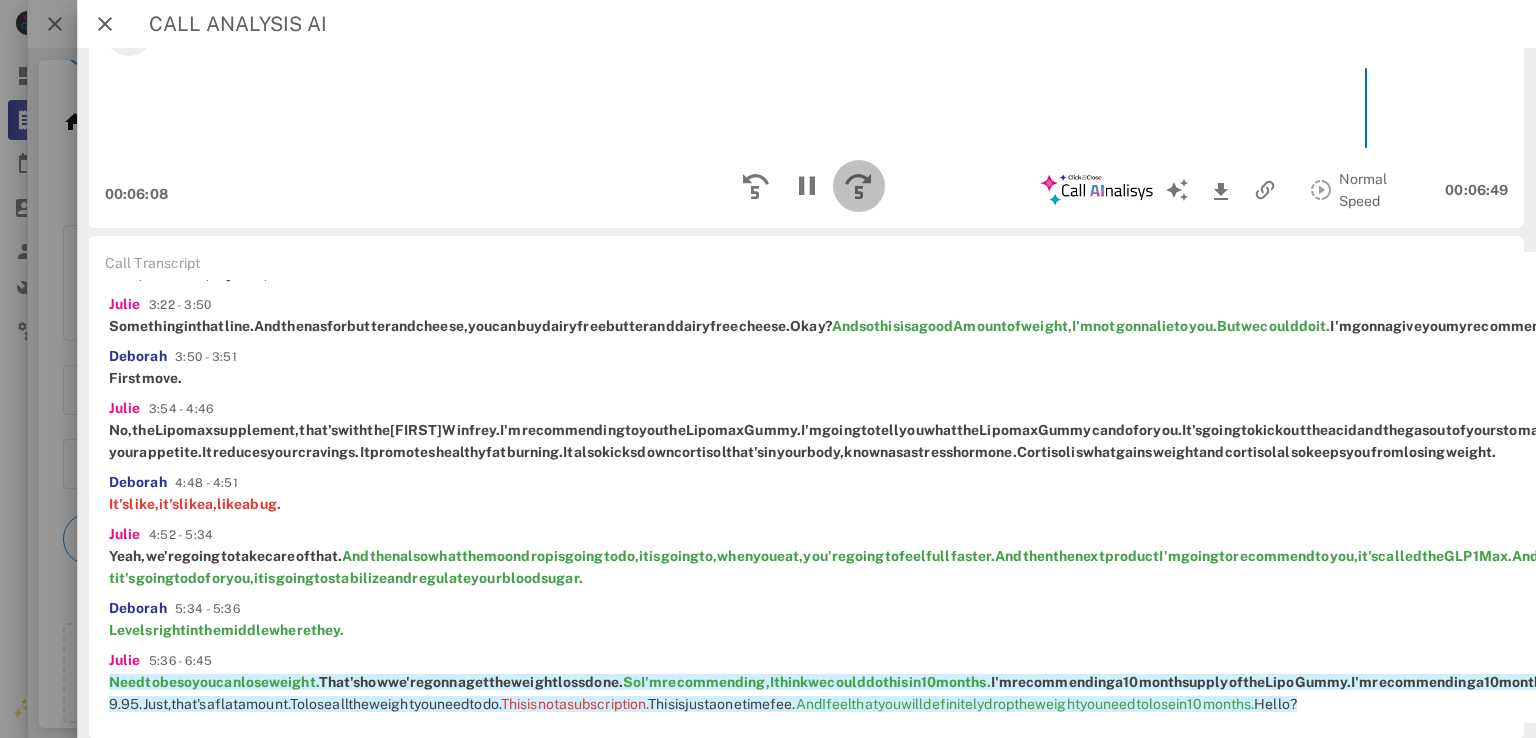 click at bounding box center (858, 186) 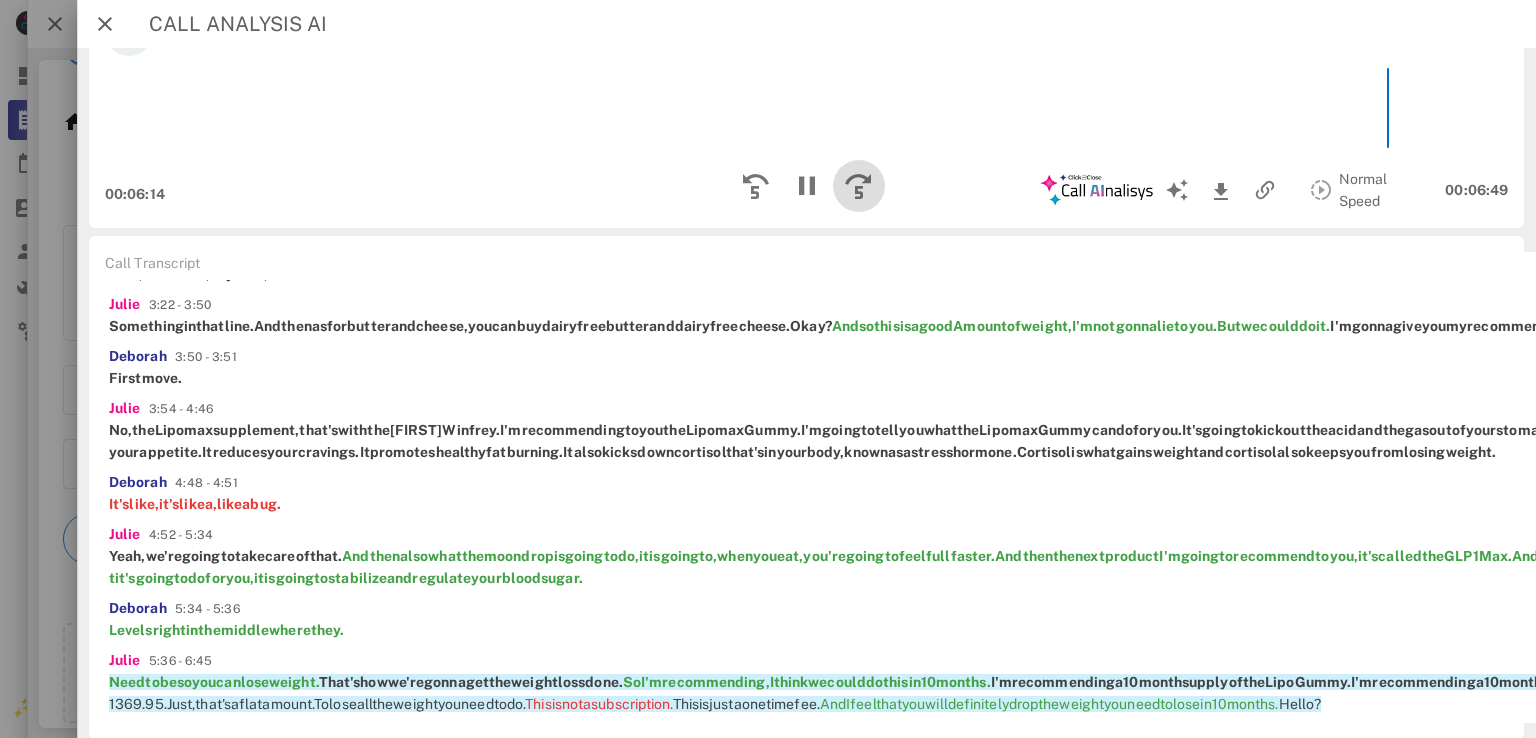 click at bounding box center (858, 186) 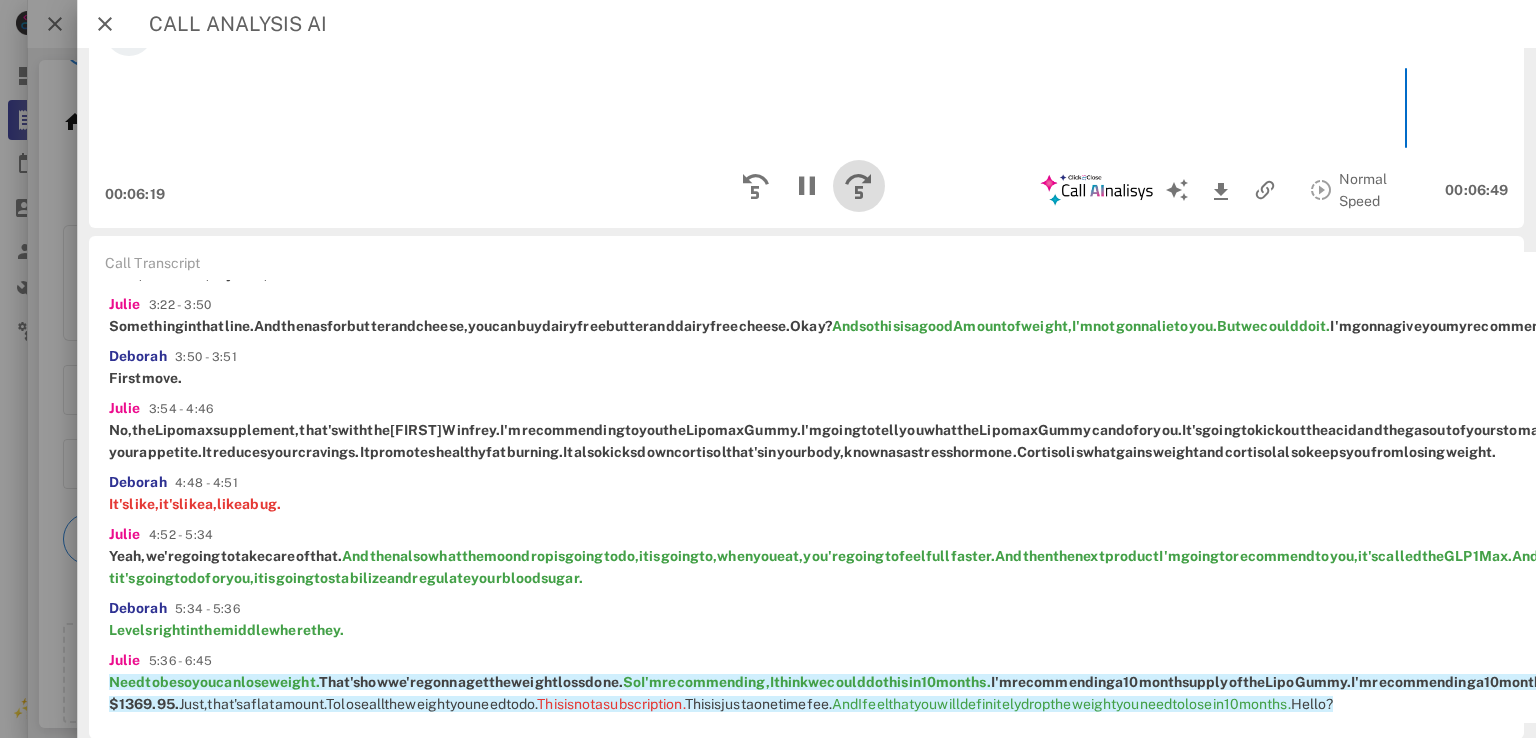 click at bounding box center [858, 186] 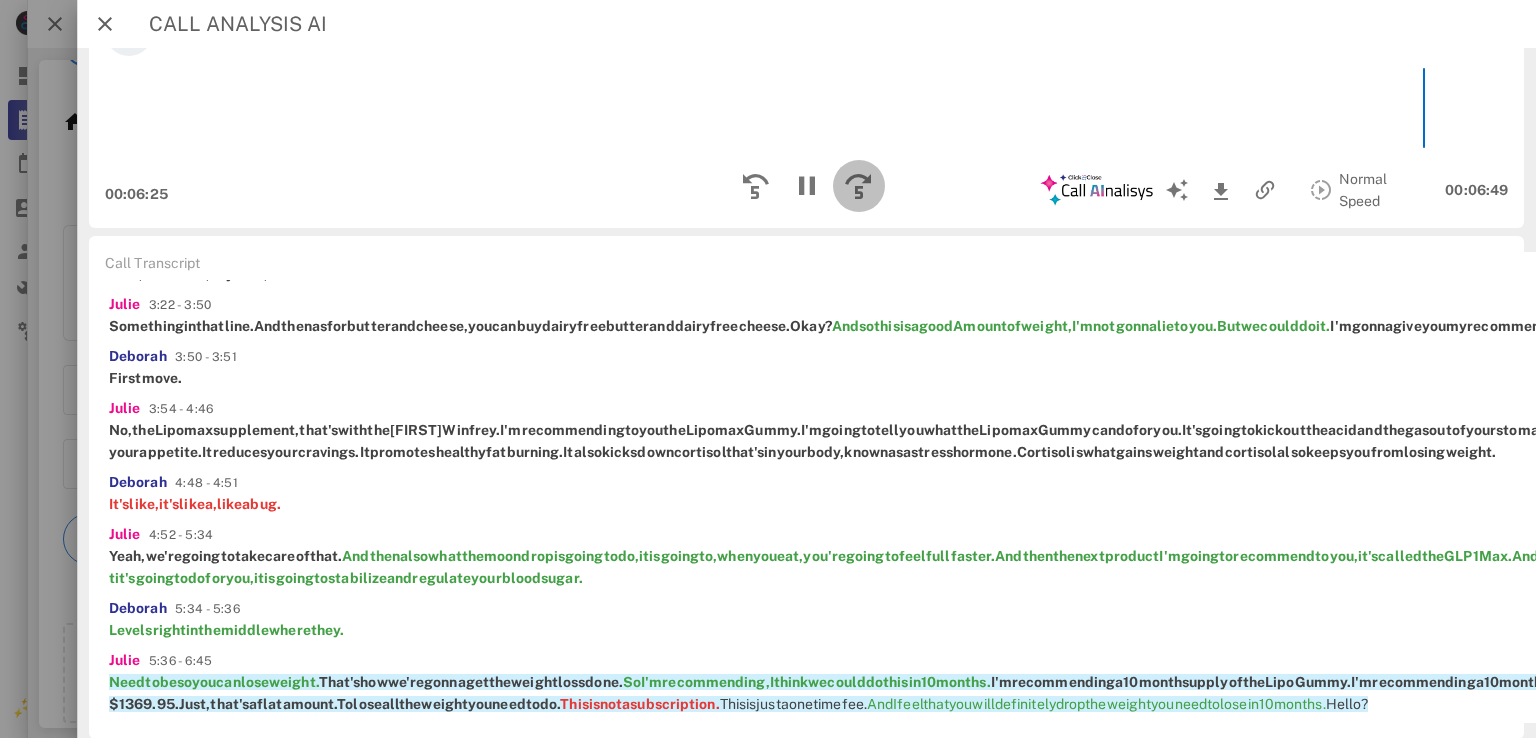 click at bounding box center (858, 186) 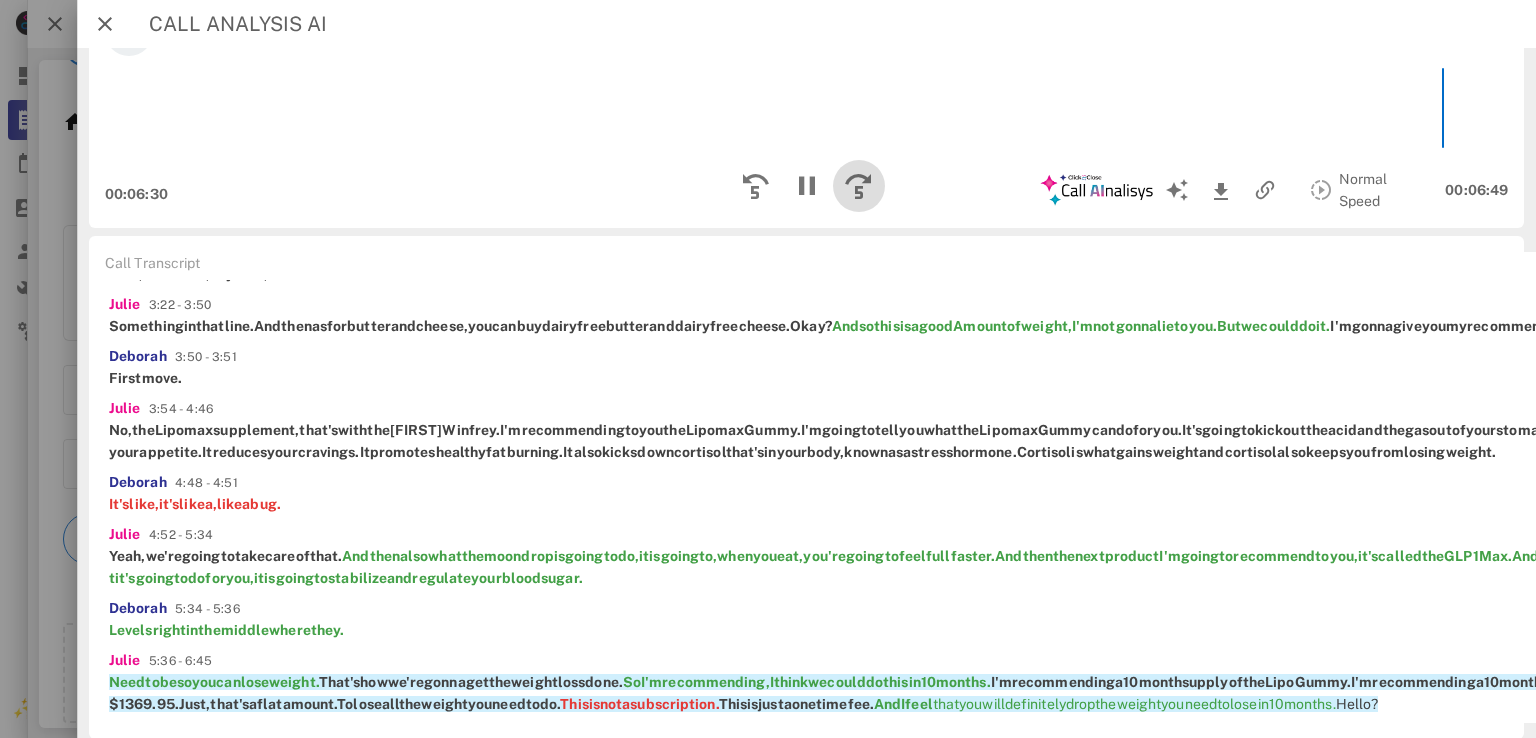 click at bounding box center [858, 186] 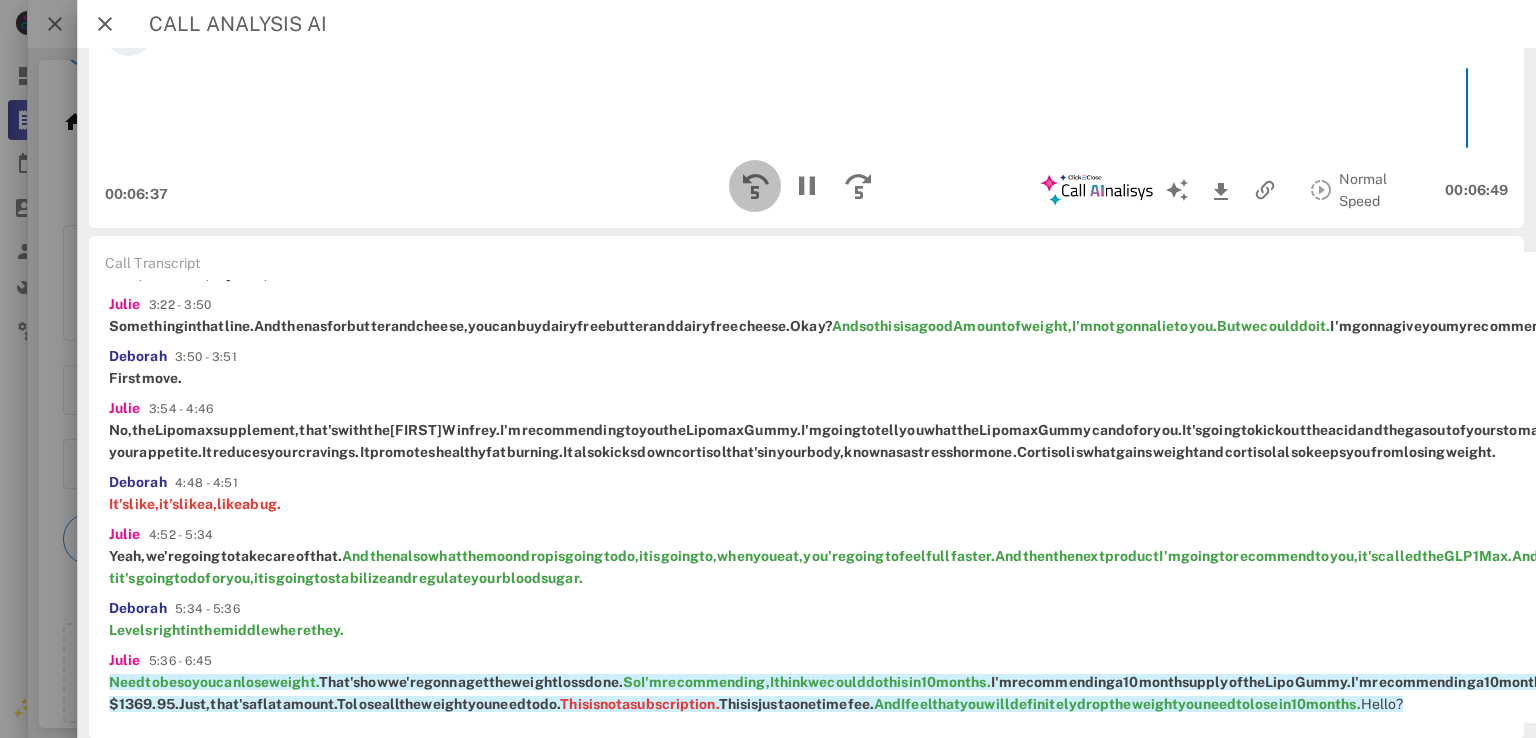 click at bounding box center (754, 186) 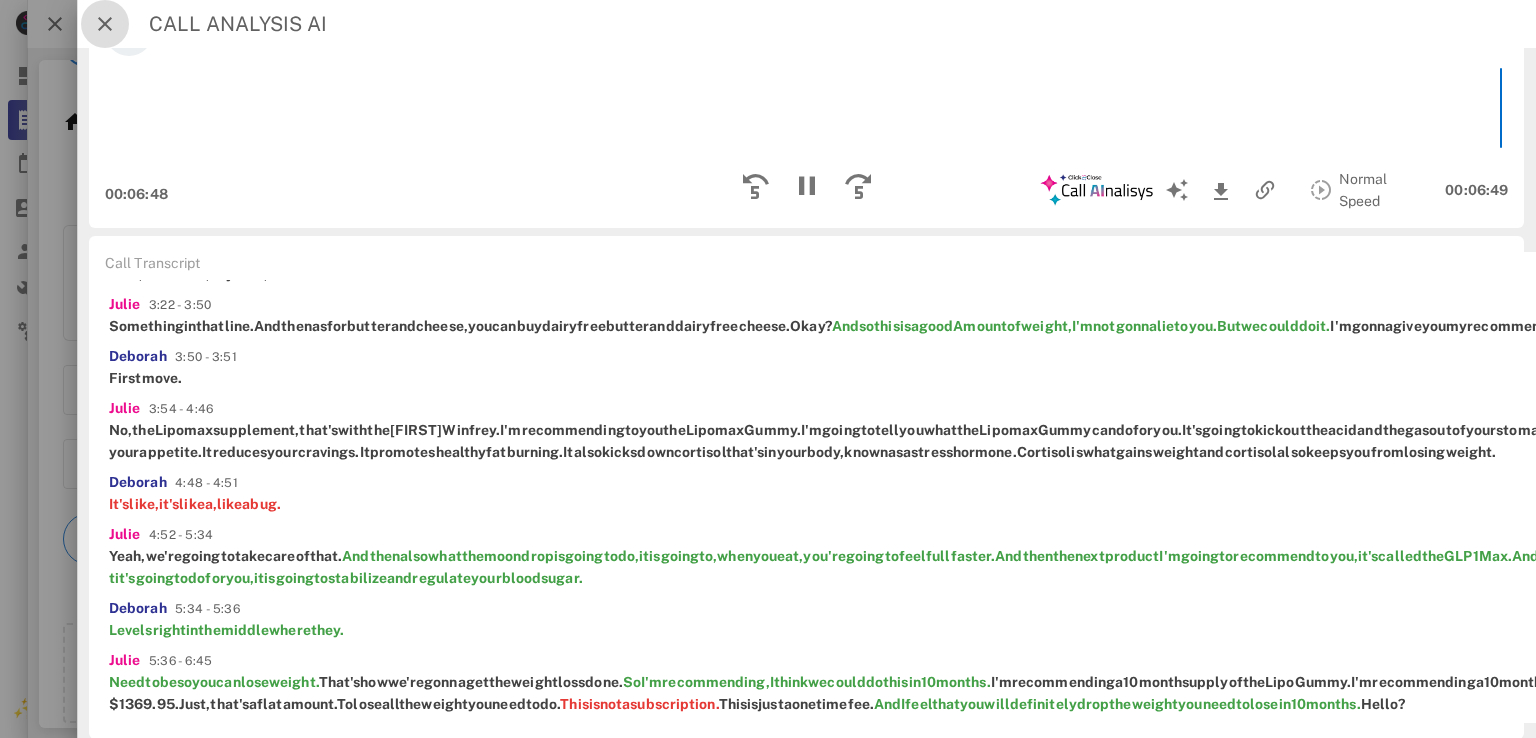 click at bounding box center (105, 24) 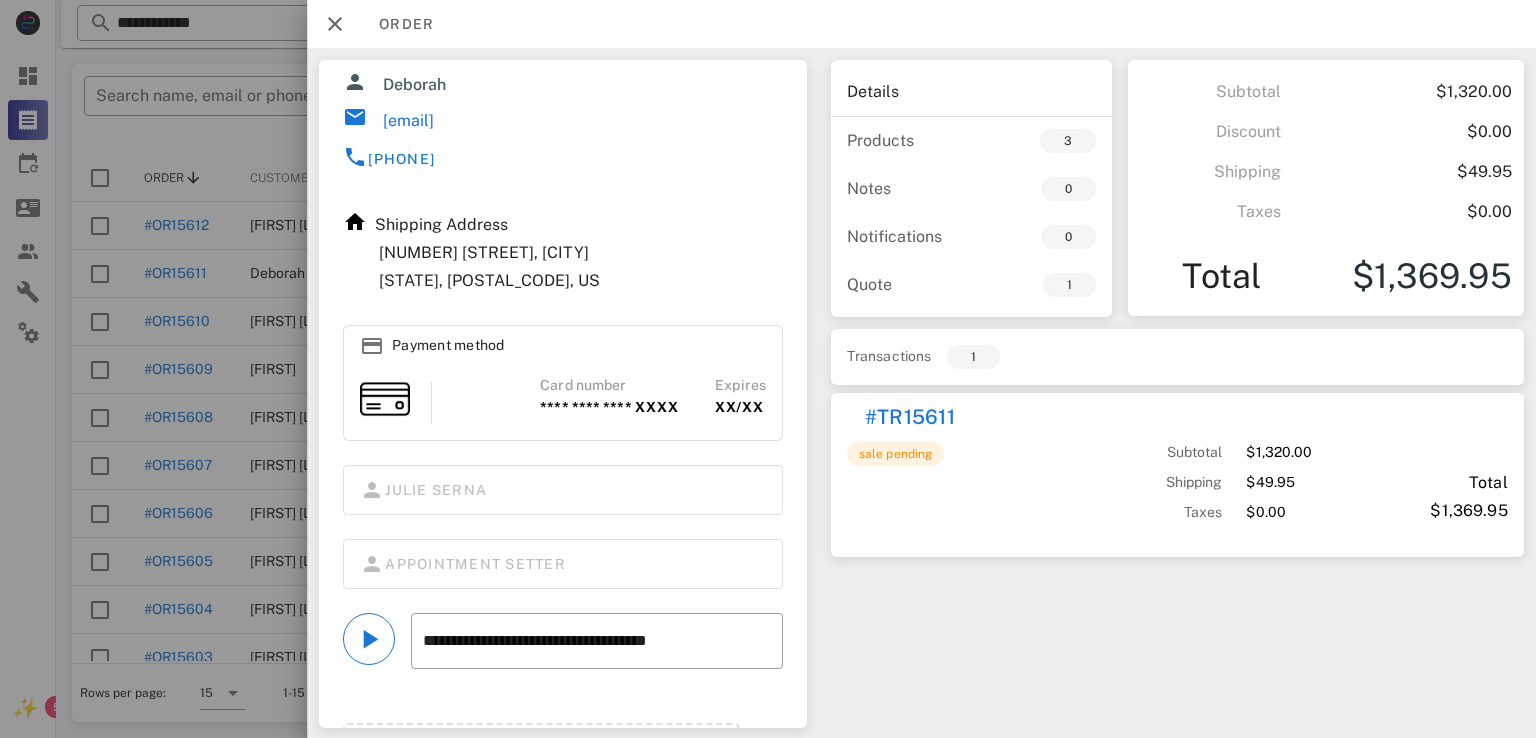 scroll, scrollTop: 0, scrollLeft: 0, axis: both 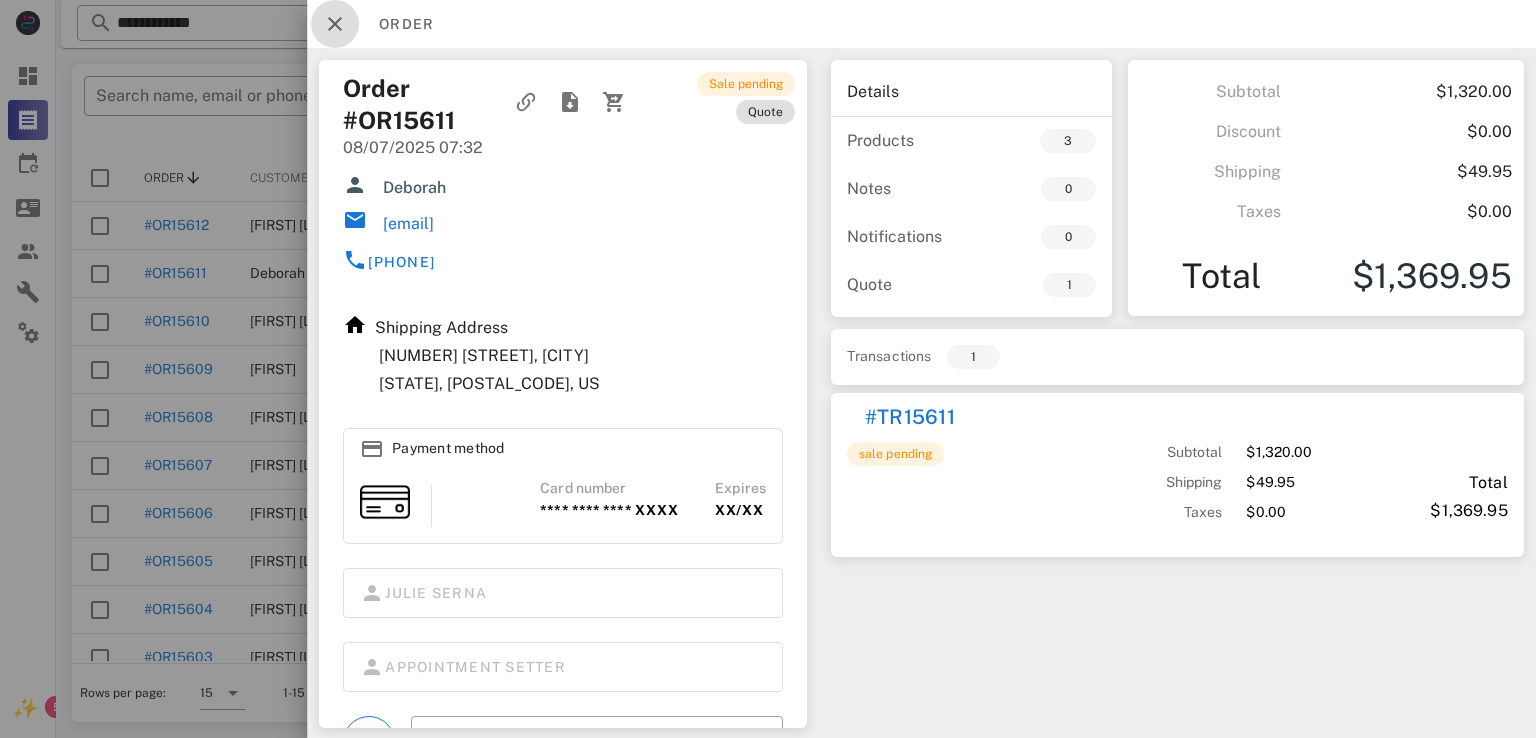 click at bounding box center [335, 24] 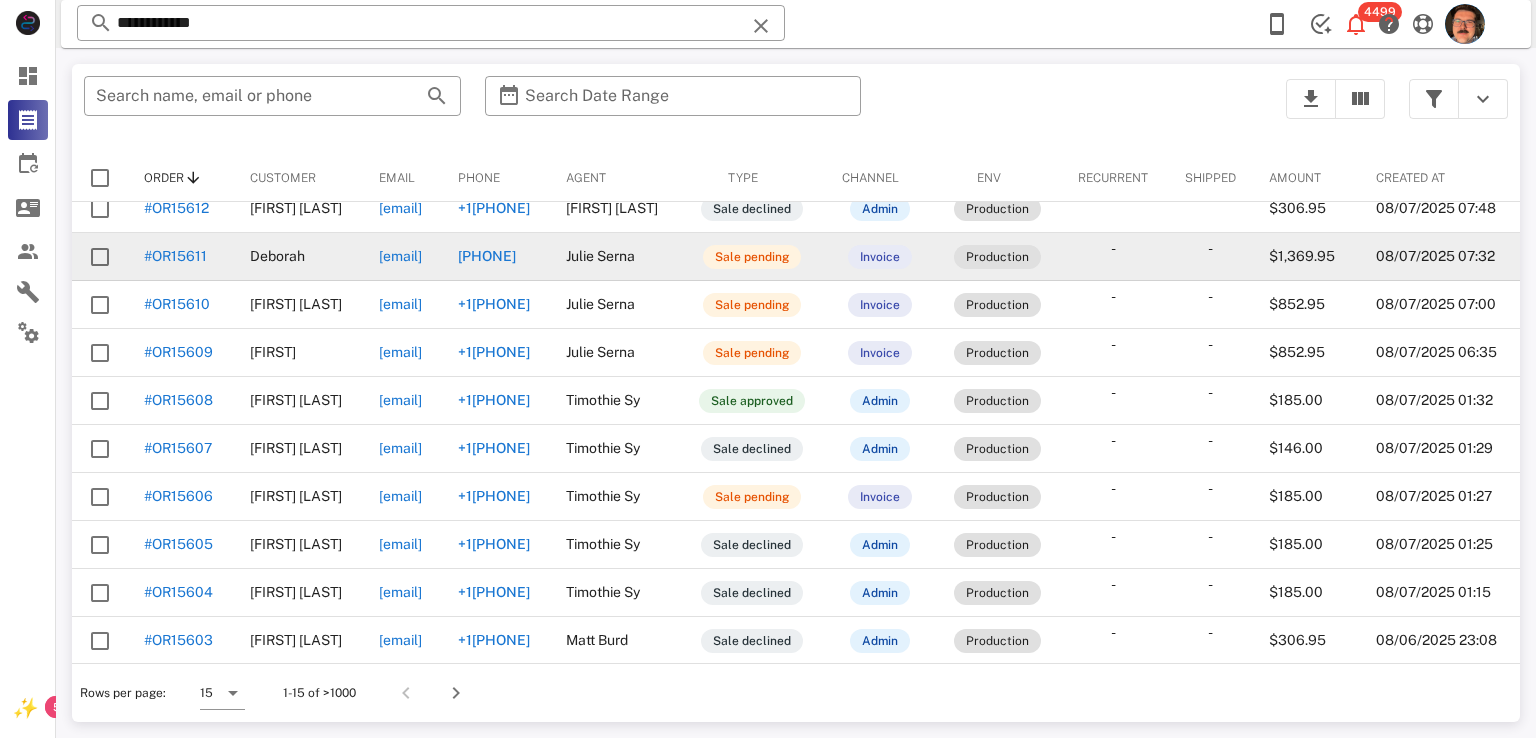 scroll, scrollTop: 0, scrollLeft: 0, axis: both 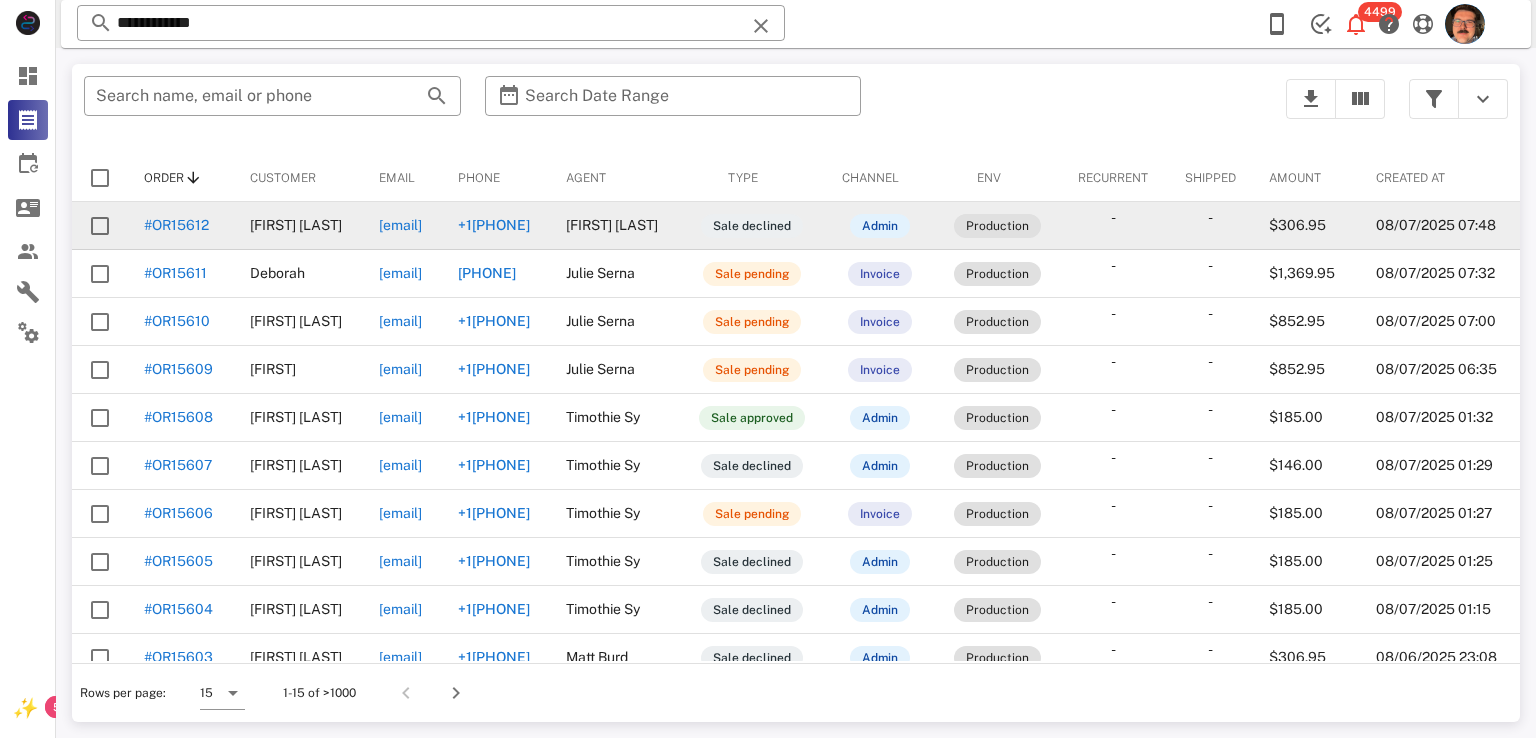 click on "#OR15612" at bounding box center (176, 225) 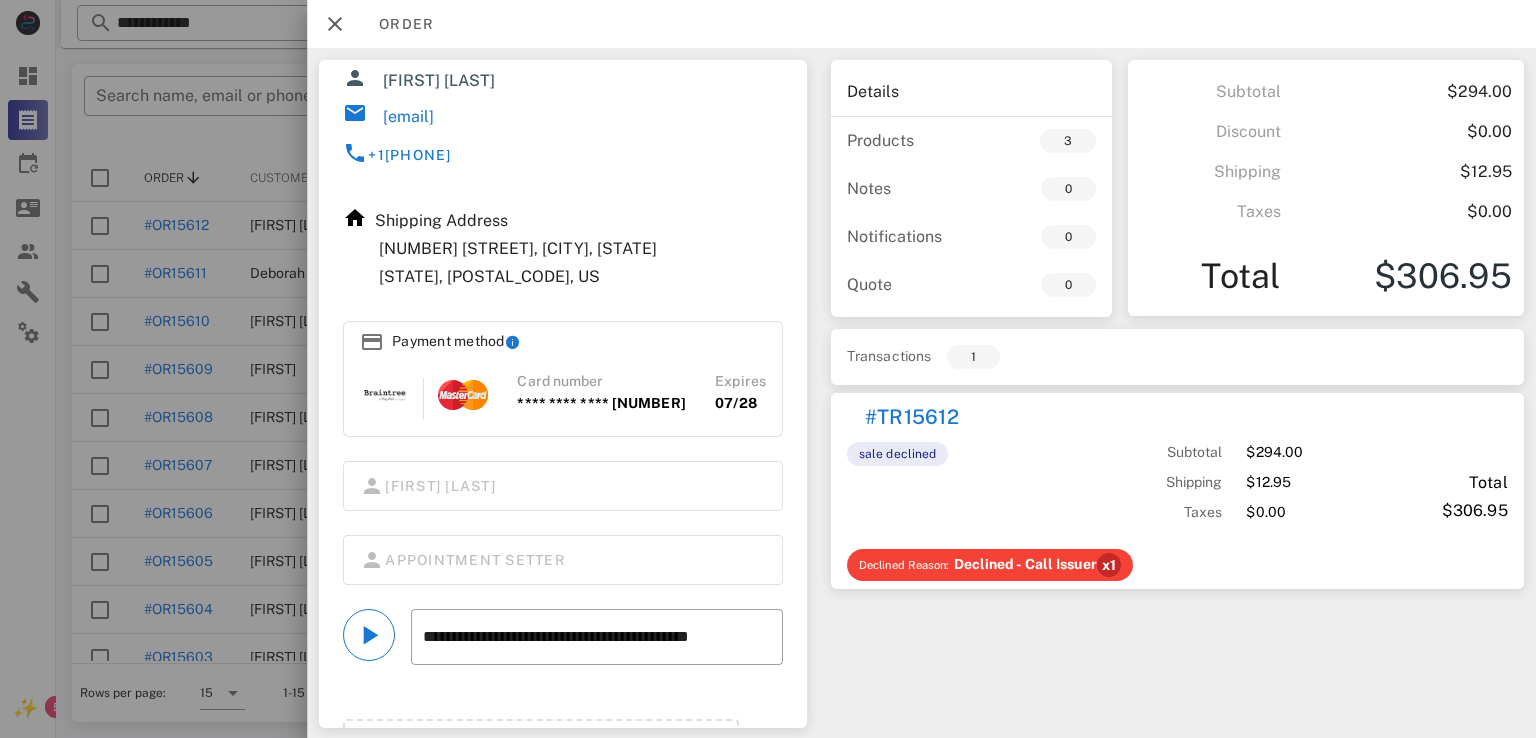 scroll, scrollTop: 0, scrollLeft: 0, axis: both 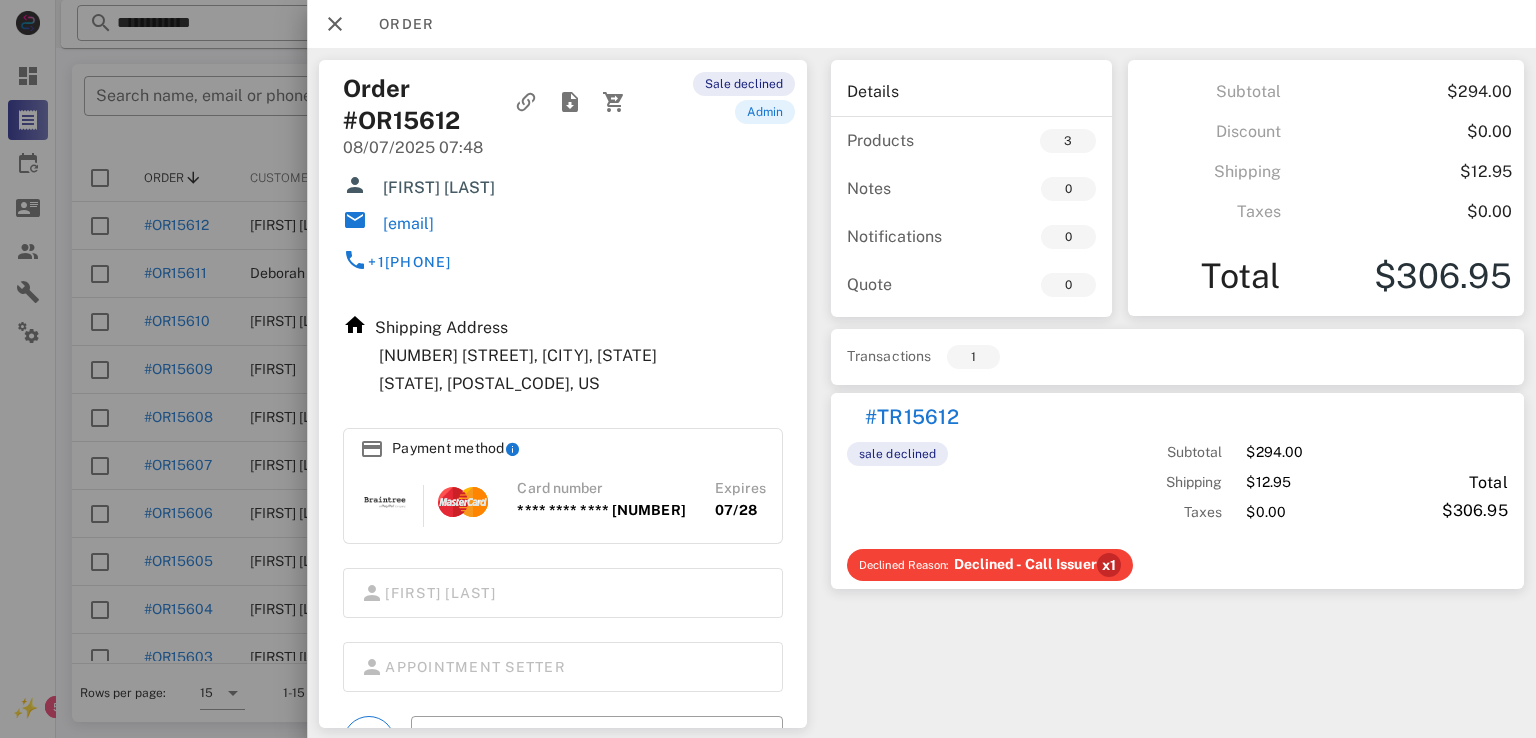 click on "[EMAIL]" at bounding box center (408, 224) 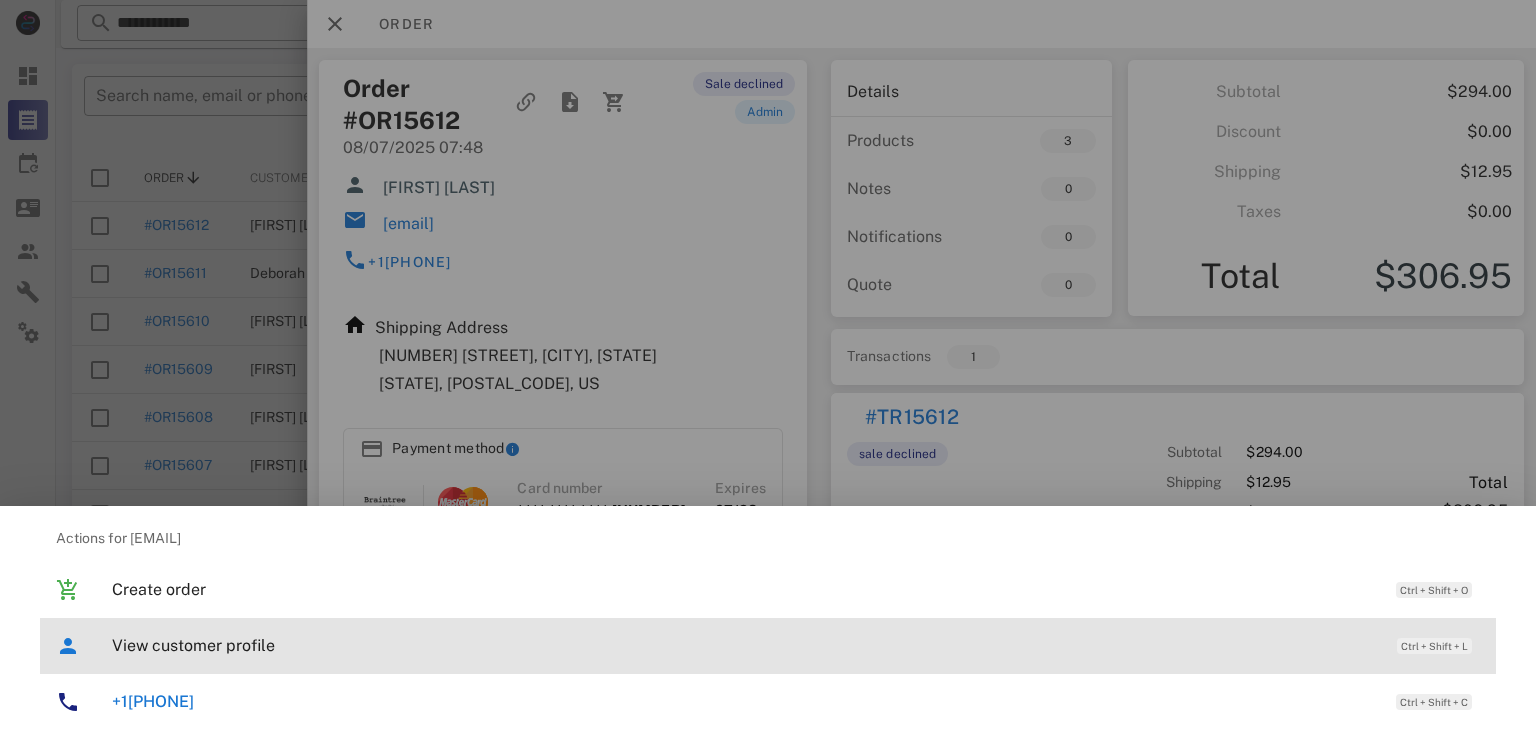 click on "View customer profile Ctrl + Shift + L" at bounding box center (796, 645) 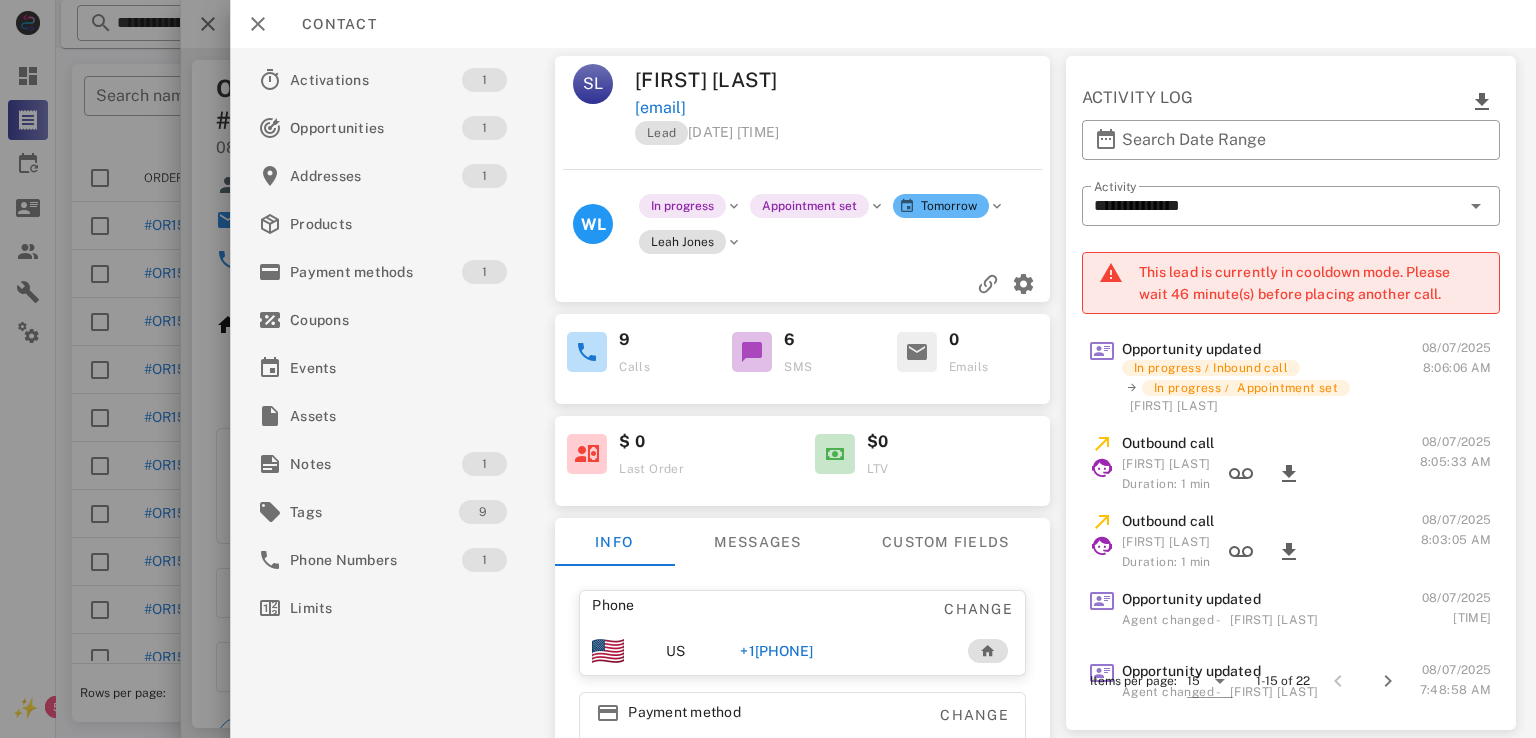 scroll, scrollTop: 100, scrollLeft: 0, axis: vertical 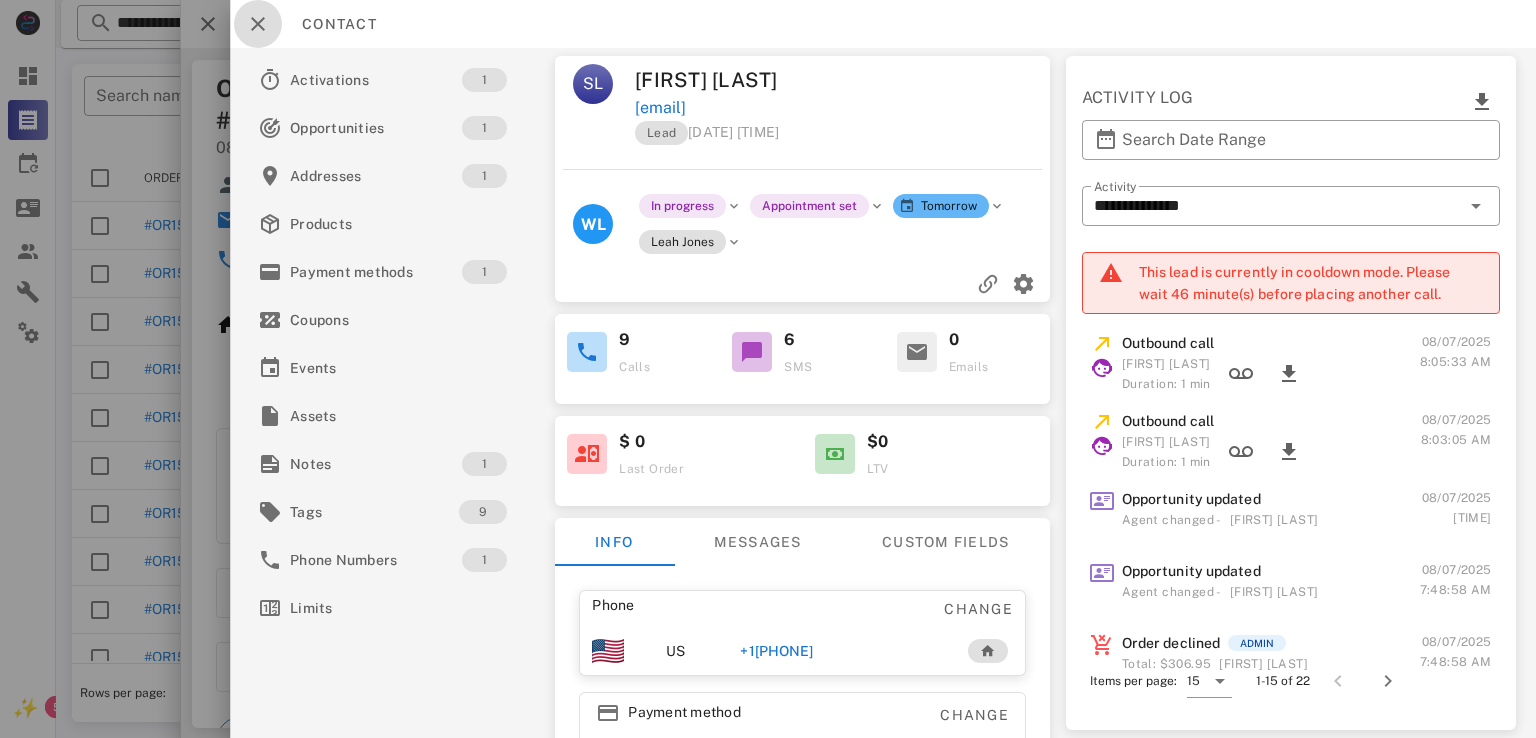click at bounding box center (258, 24) 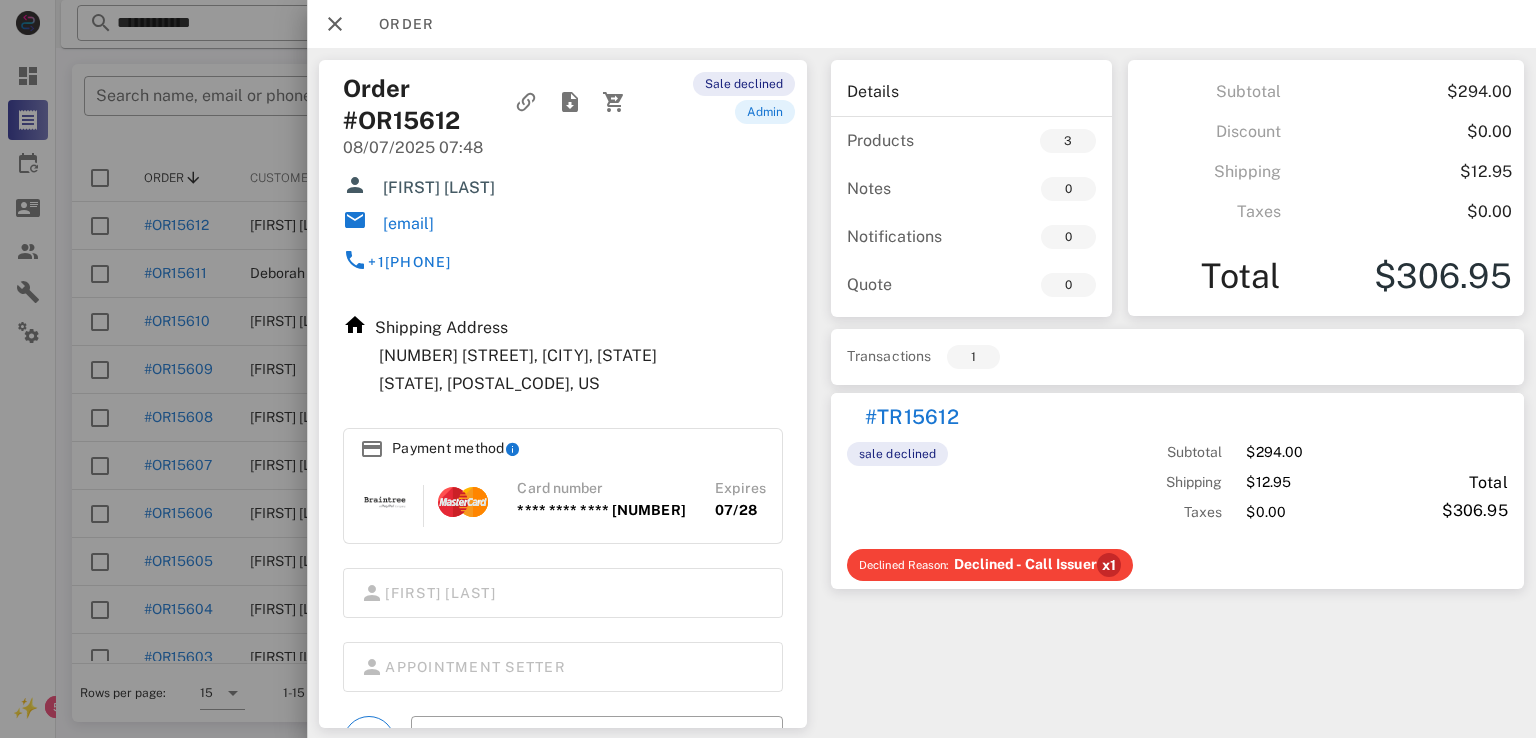 click on "[EMAIL]" at bounding box center [408, 224] 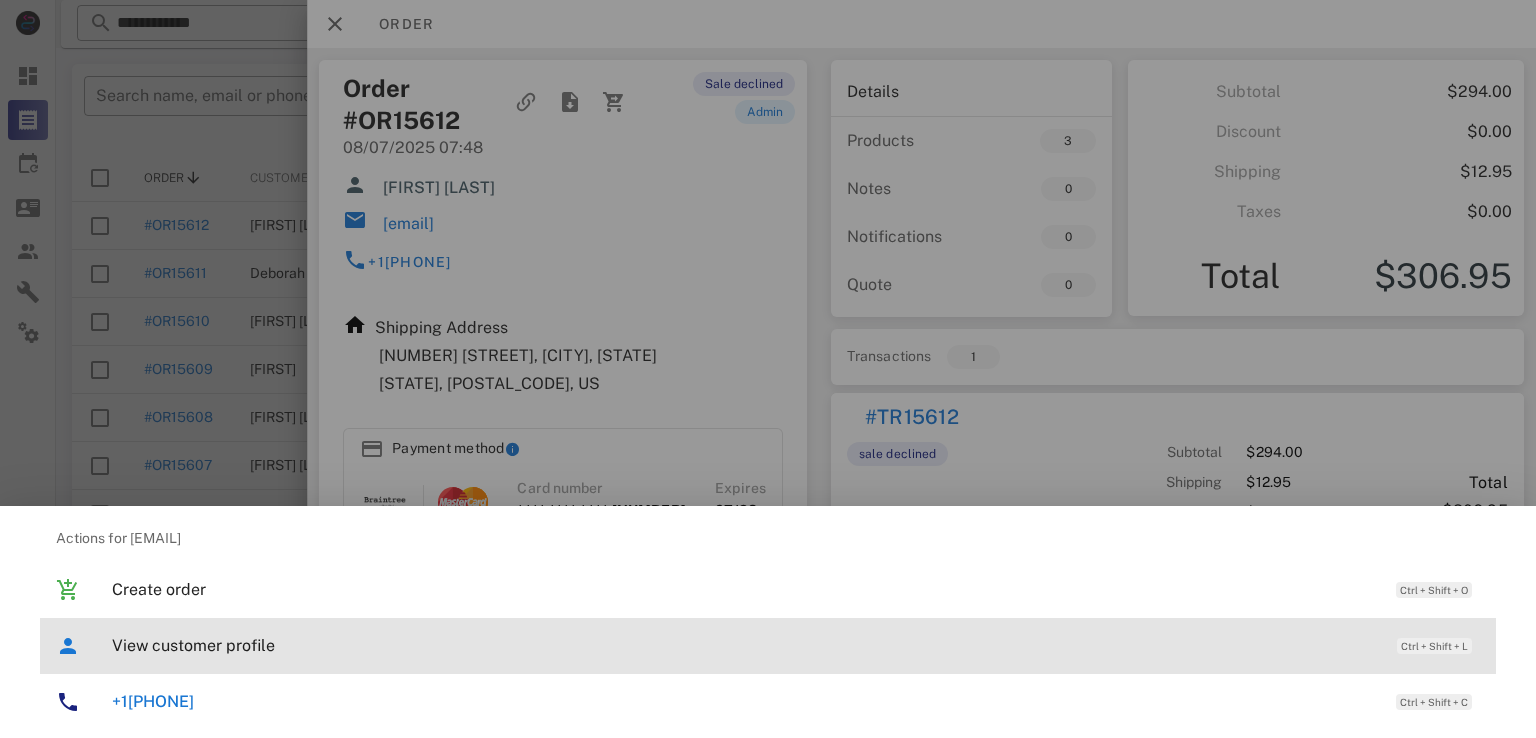 click on "View customer profile" at bounding box center (744, 645) 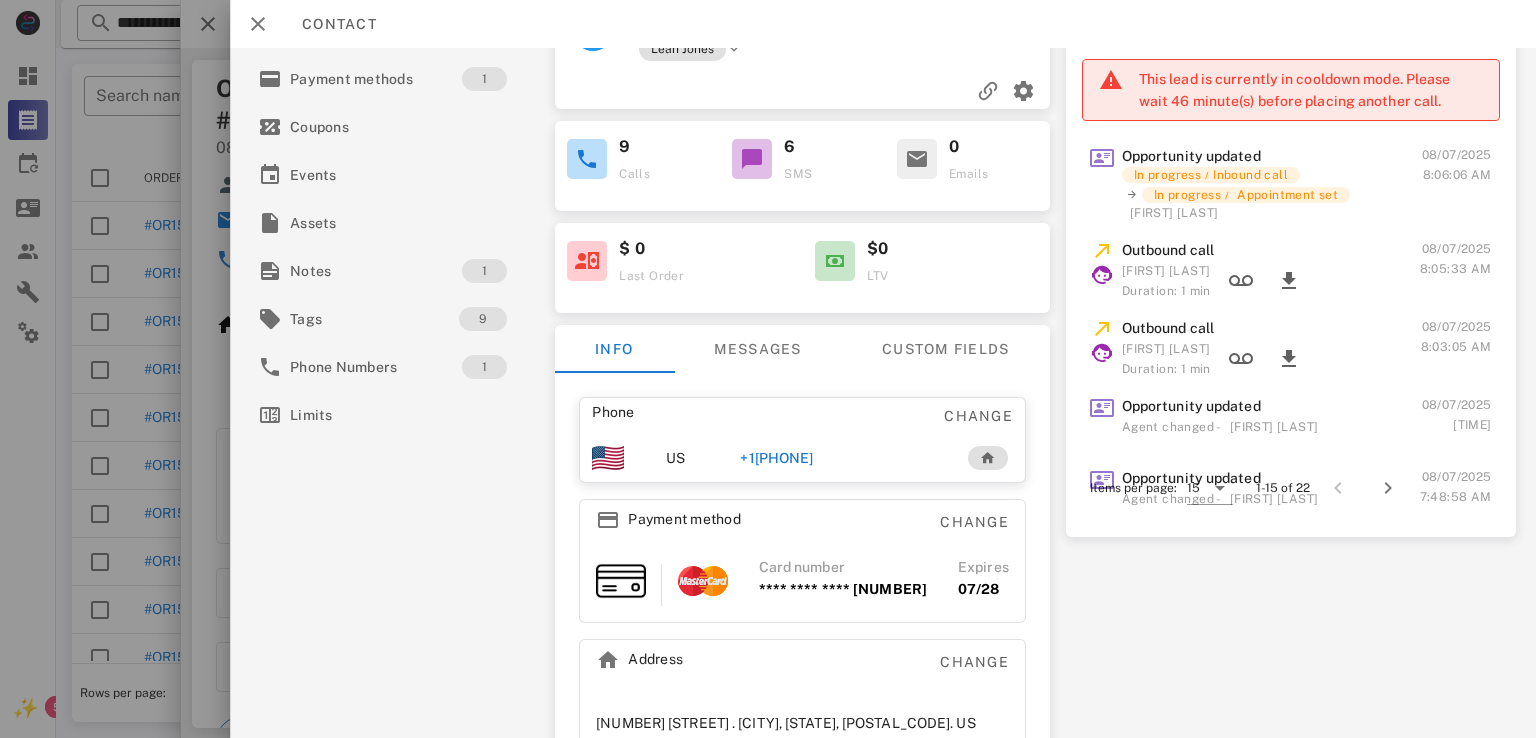 scroll, scrollTop: 200, scrollLeft: 0, axis: vertical 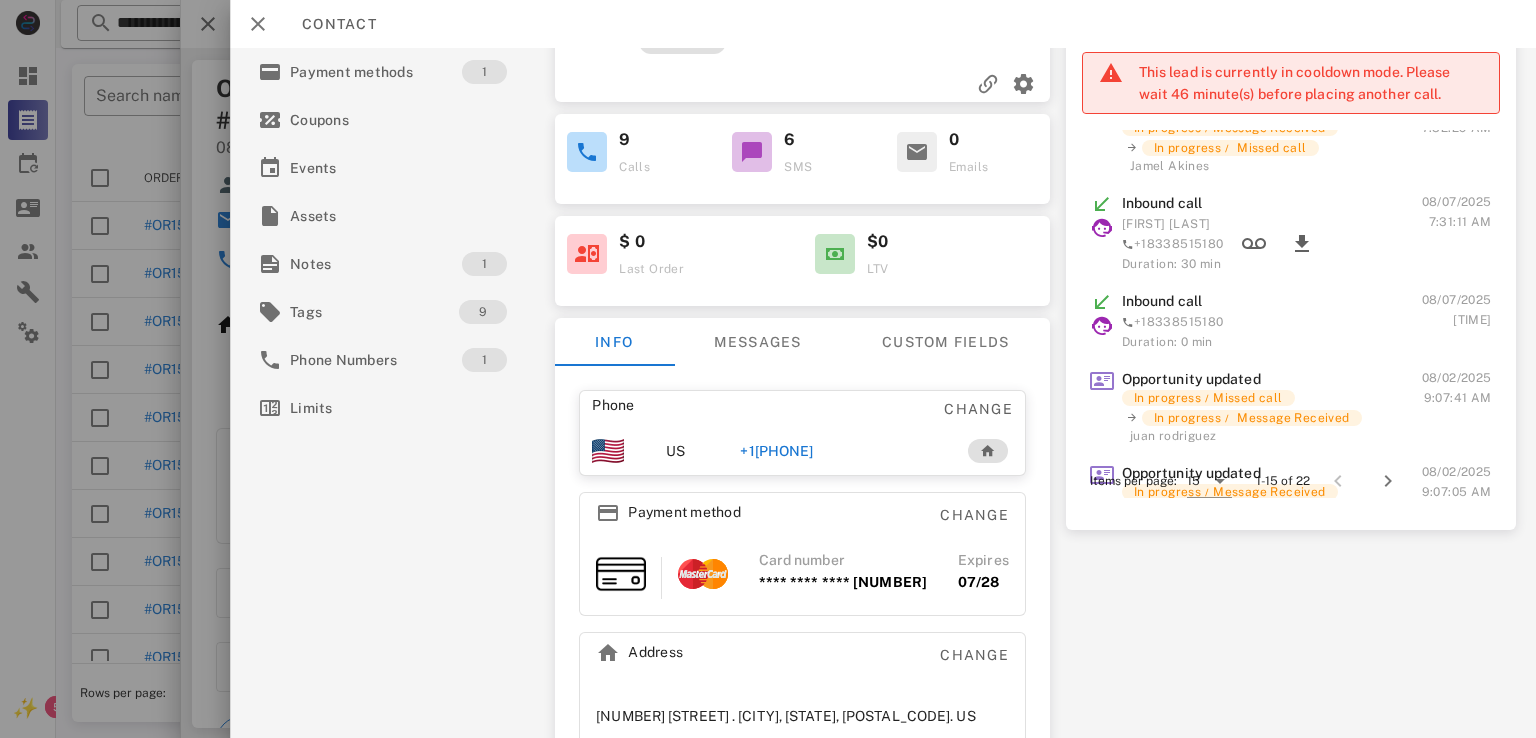 click on "[PHONE]" at bounding box center [777, 451] 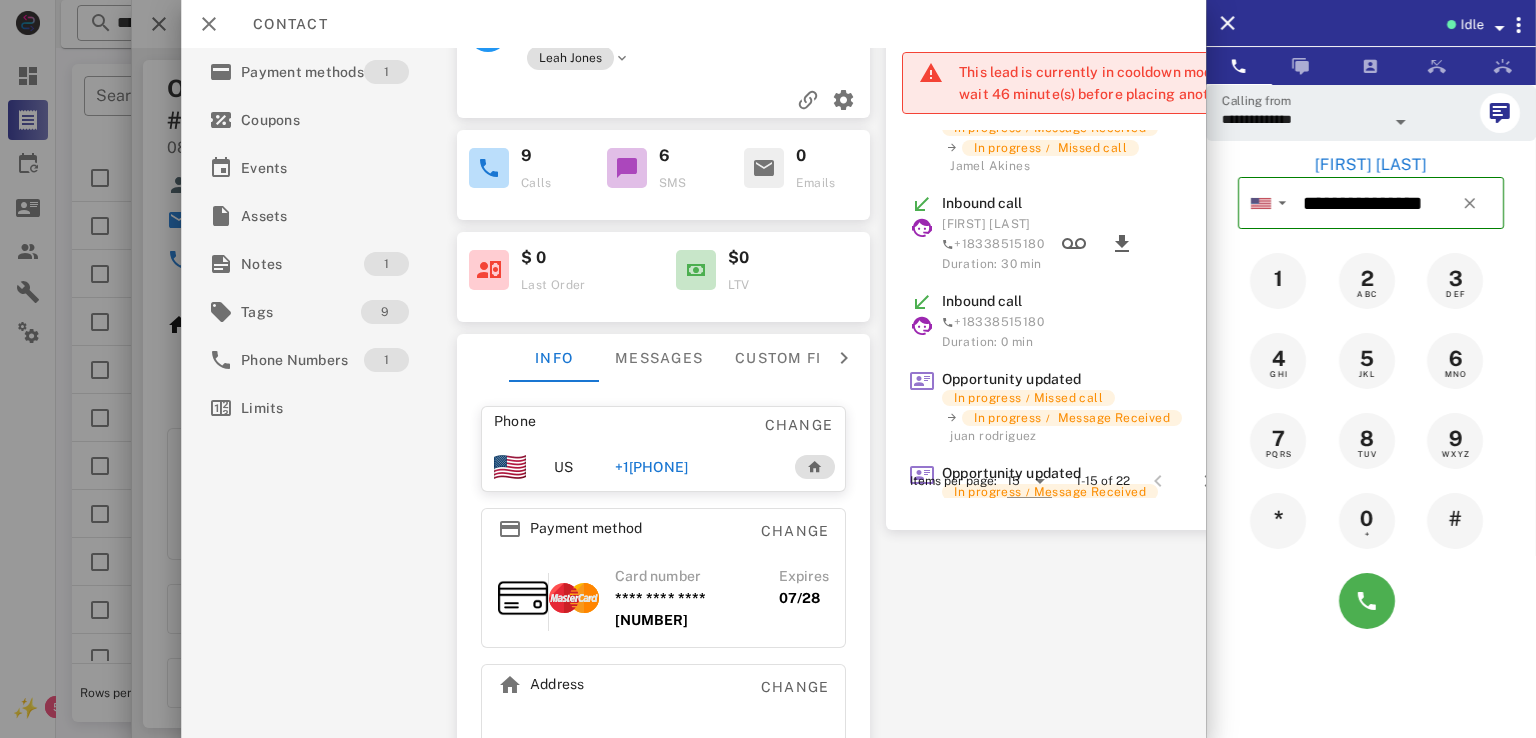 click on "**********" at bounding box center [1303, 119] 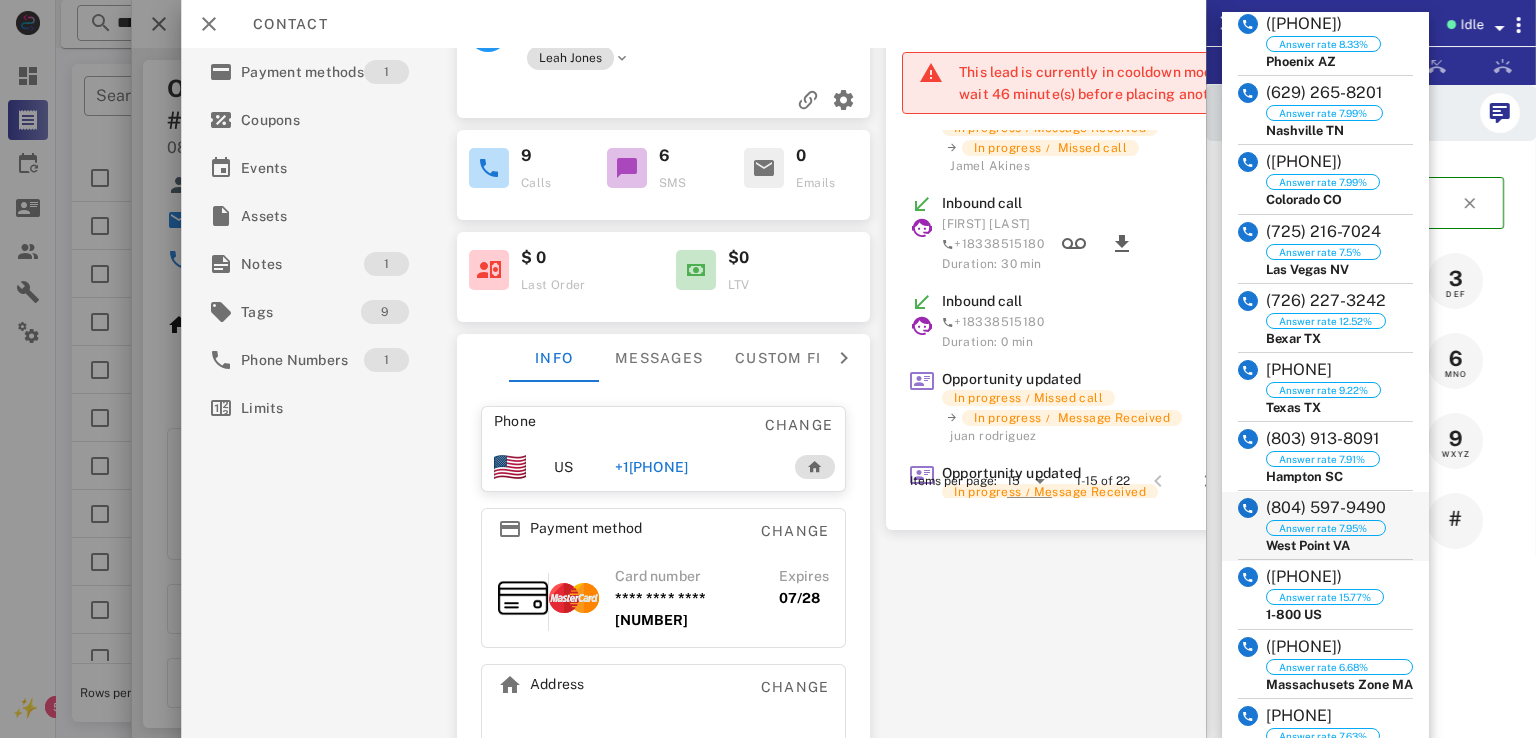 scroll, scrollTop: 1532, scrollLeft: 0, axis: vertical 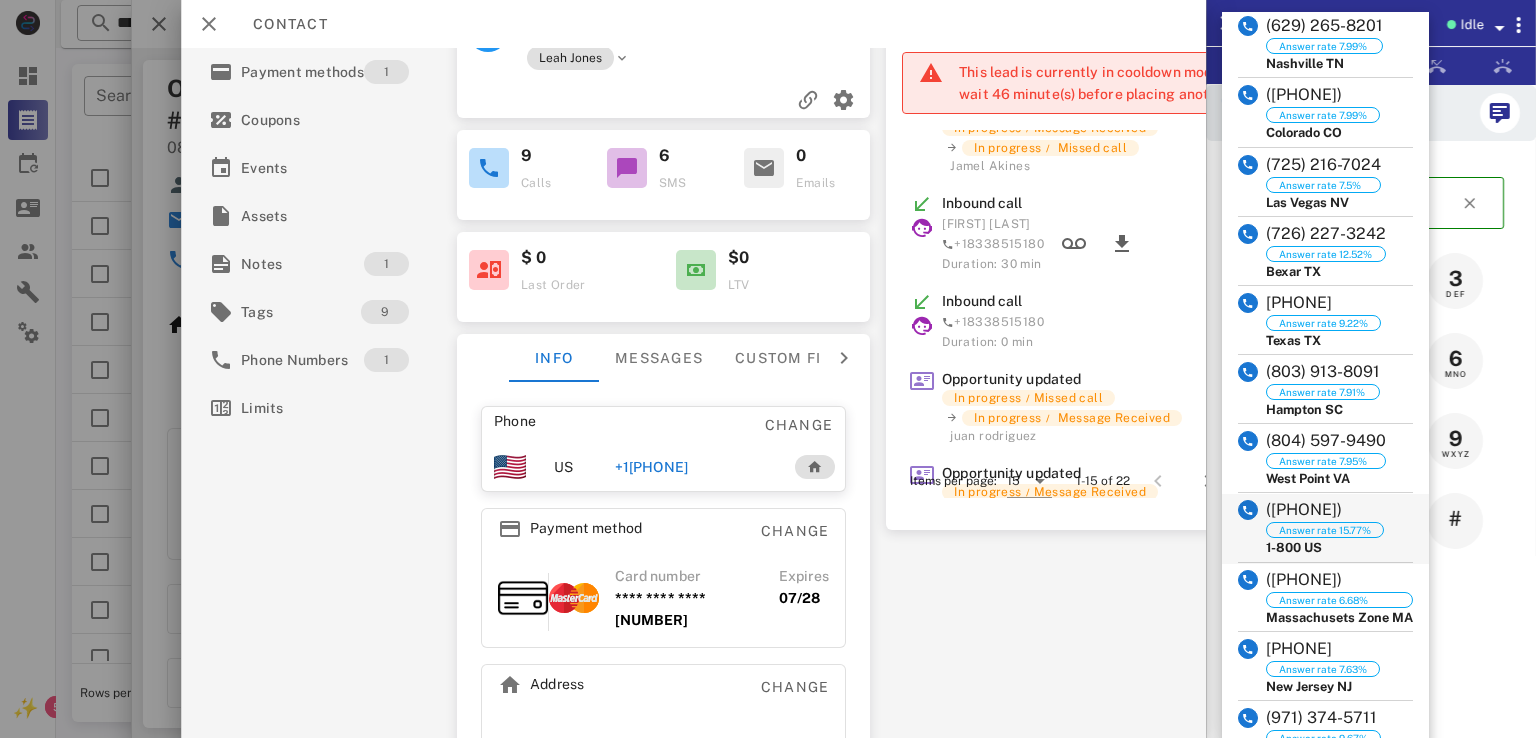 click on "1-800   US" at bounding box center (1325, 547) 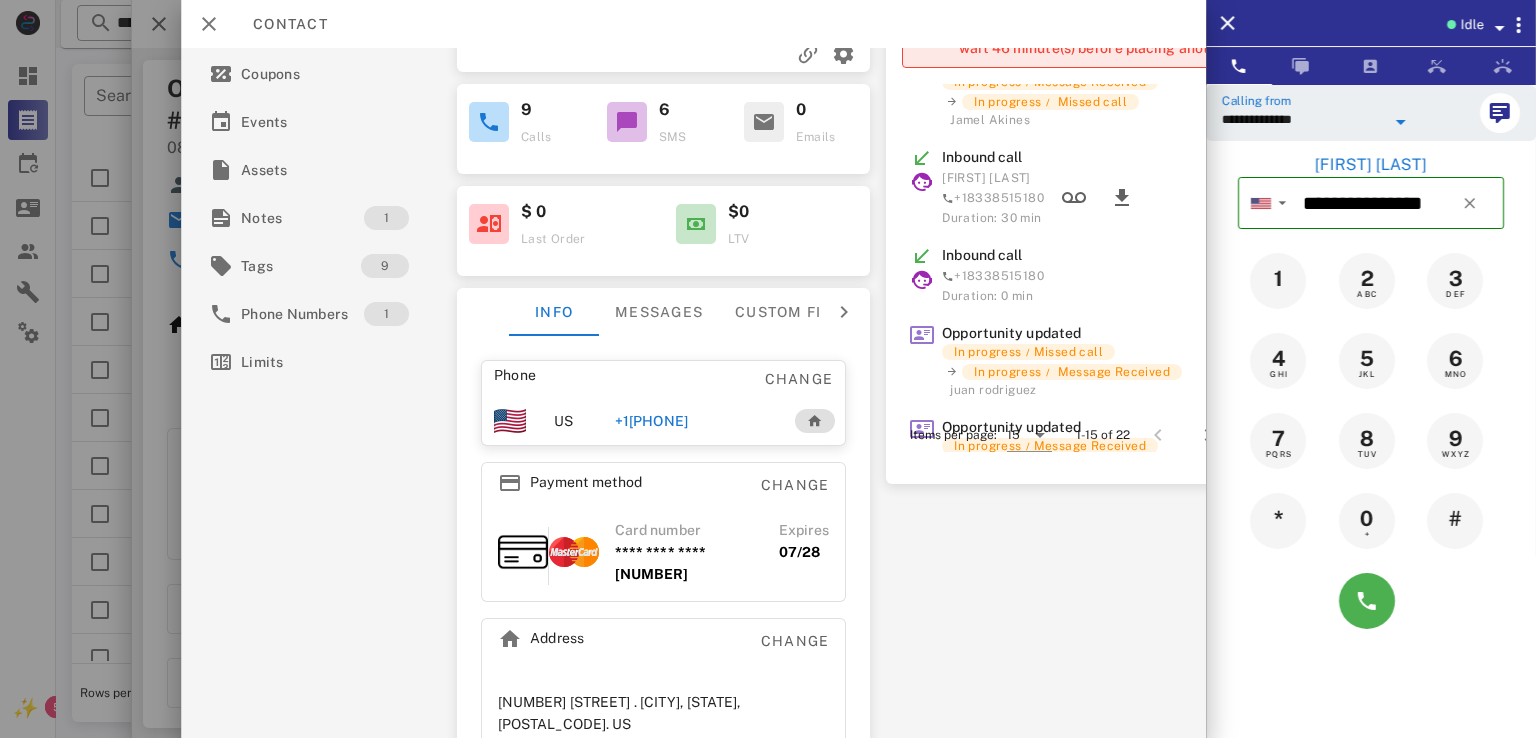 scroll, scrollTop: 272, scrollLeft: 0, axis: vertical 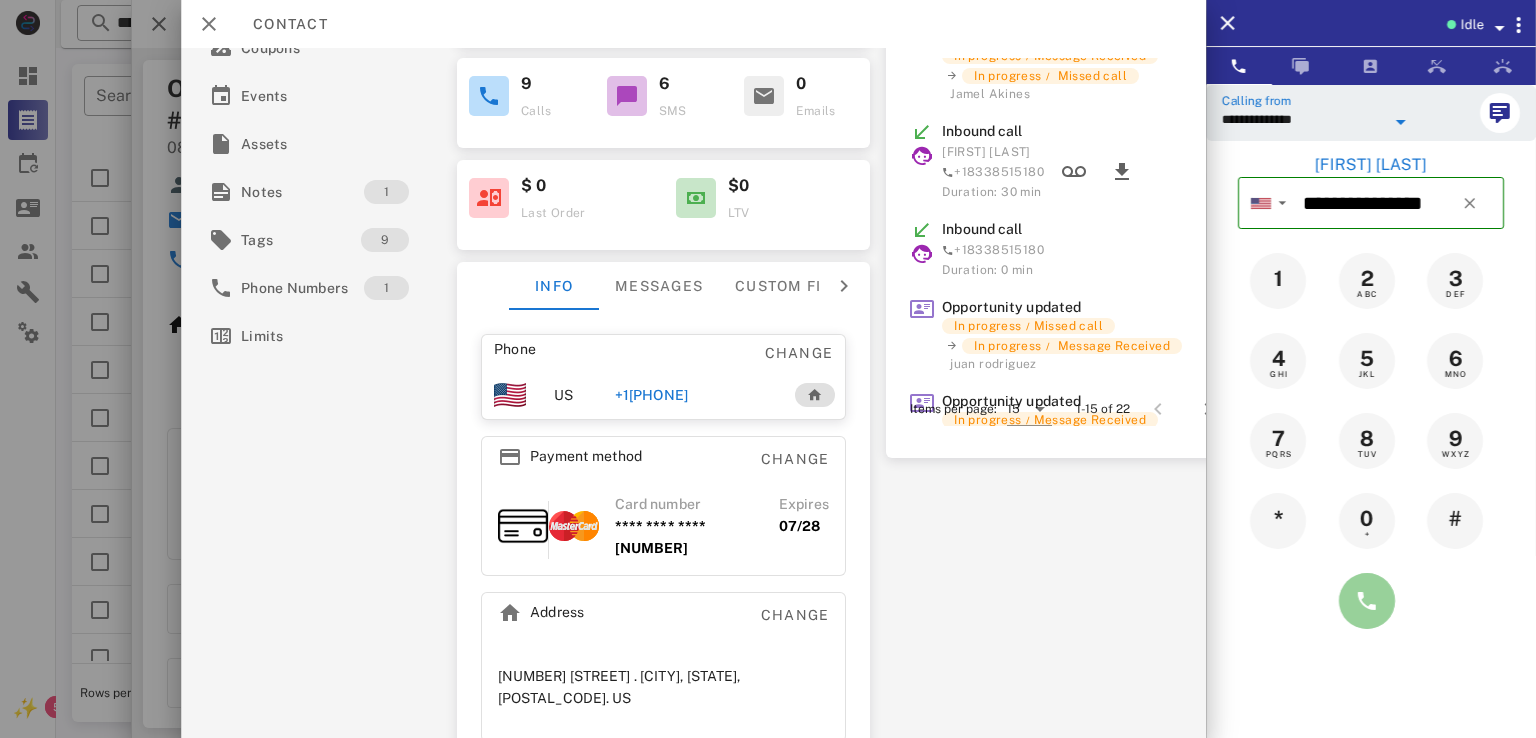click at bounding box center [1367, 601] 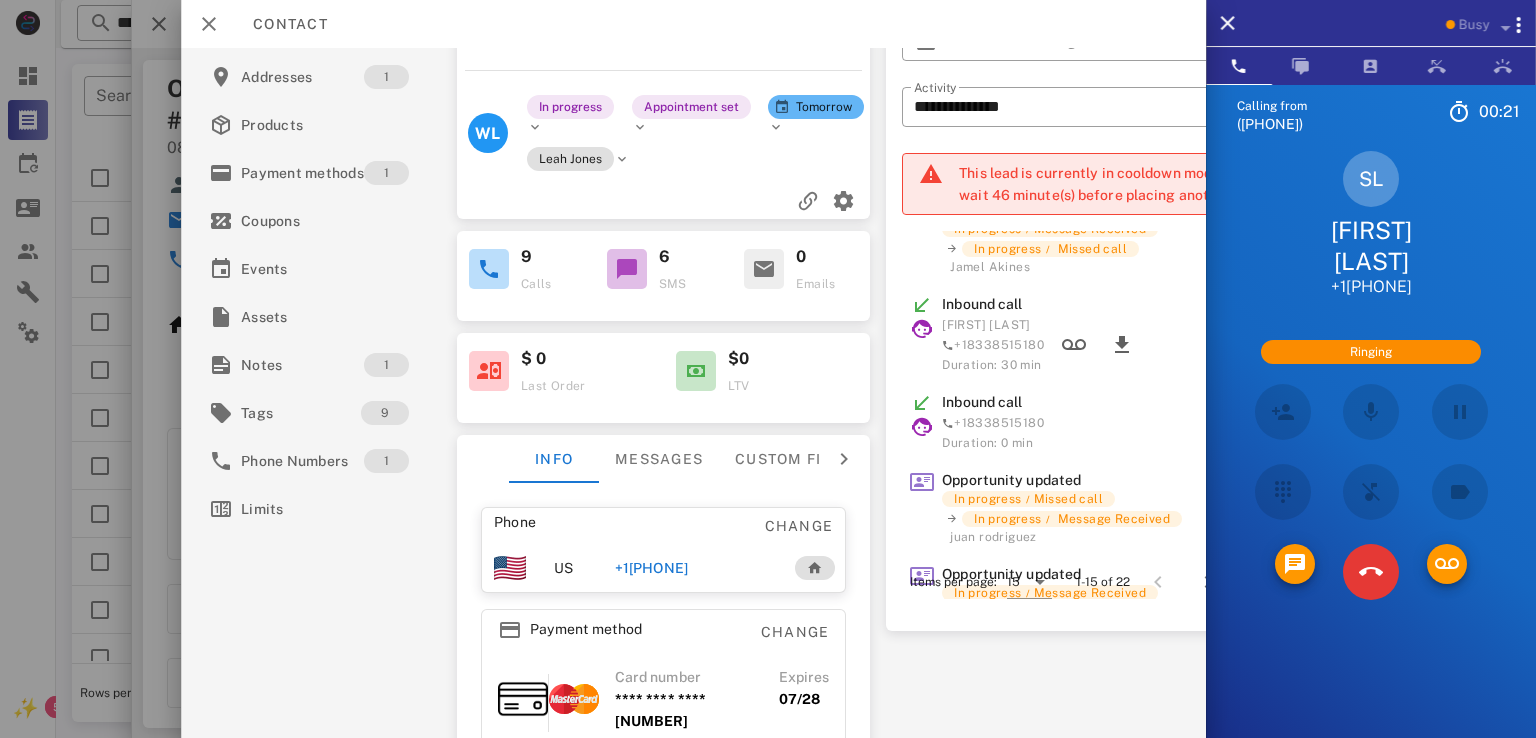 scroll, scrollTop: 0, scrollLeft: 0, axis: both 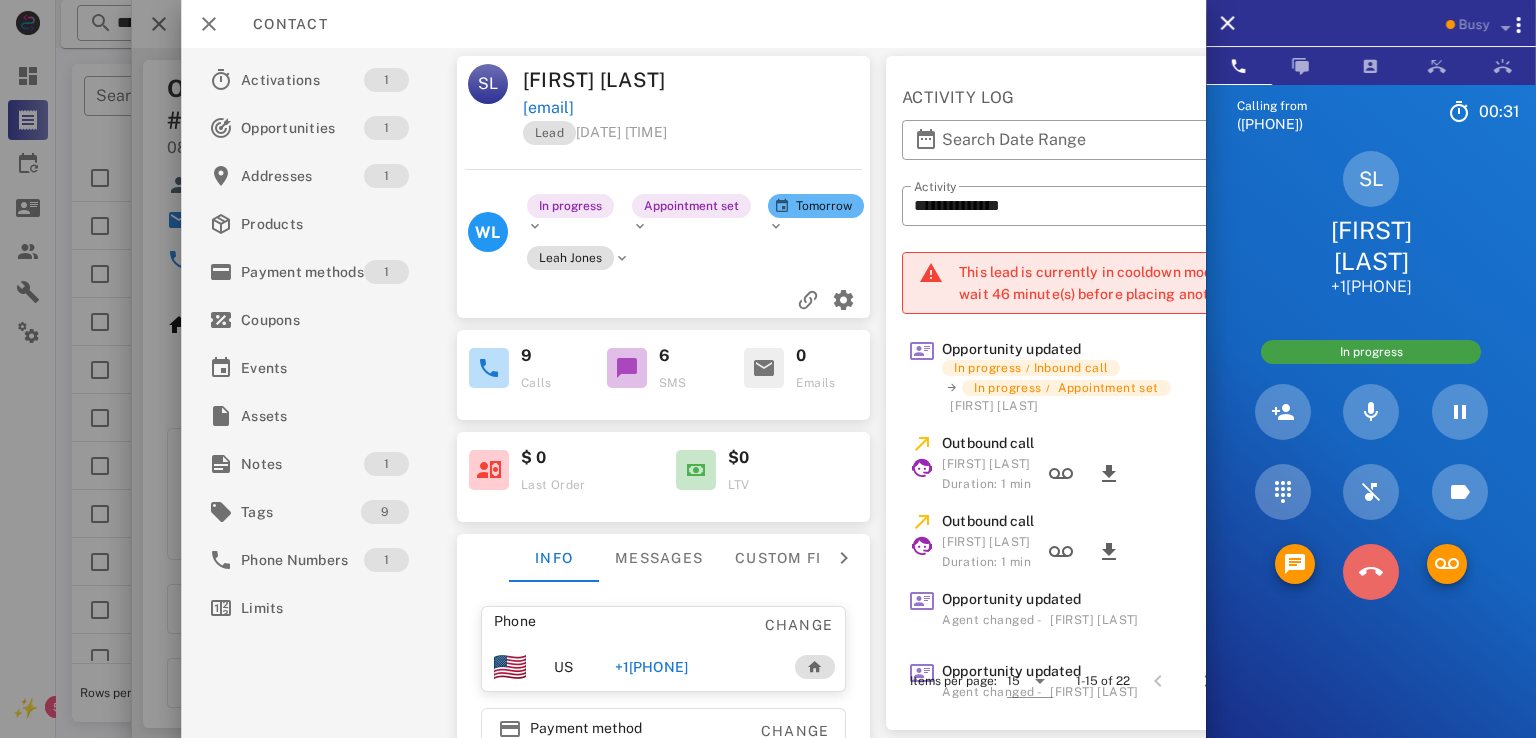 click at bounding box center [1371, 572] 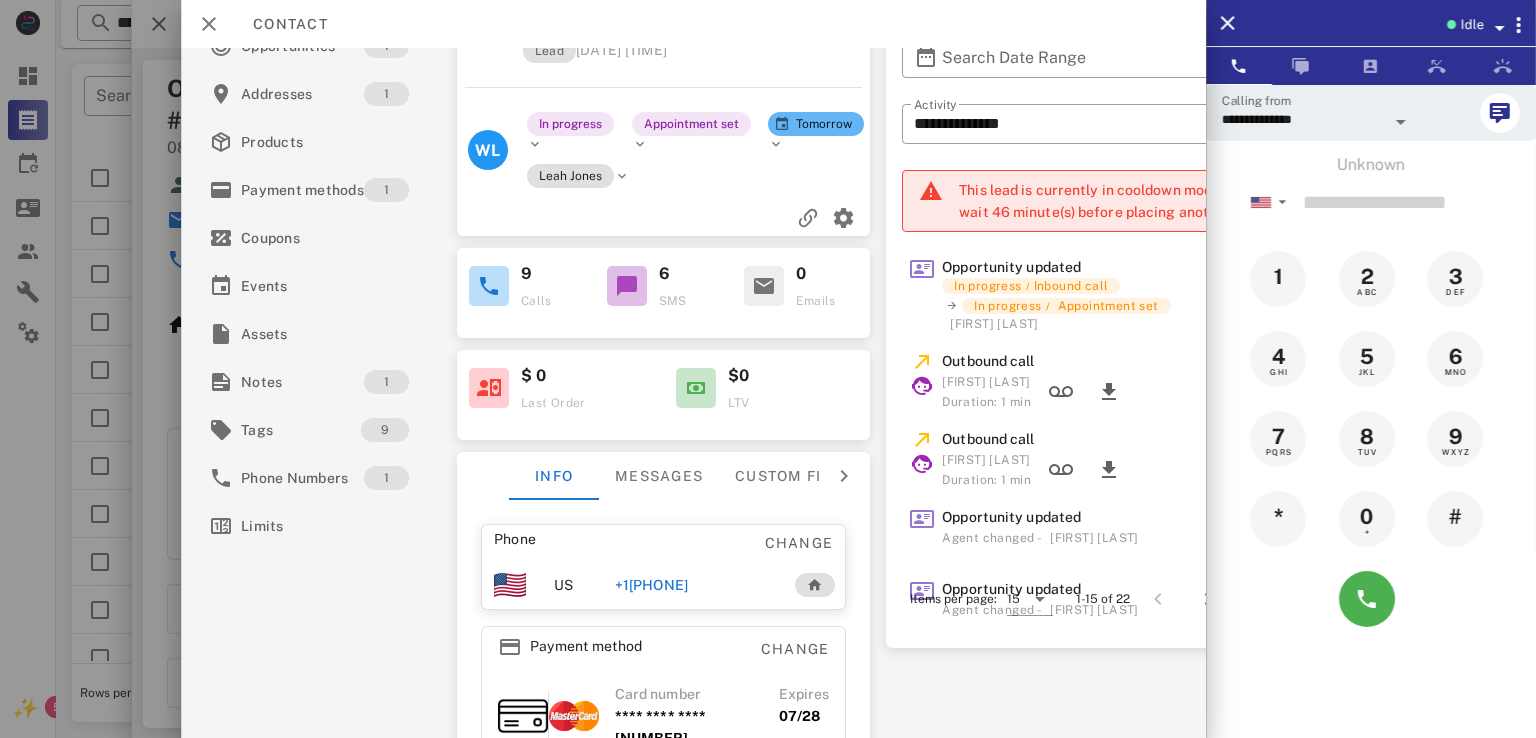 scroll, scrollTop: 72, scrollLeft: 0, axis: vertical 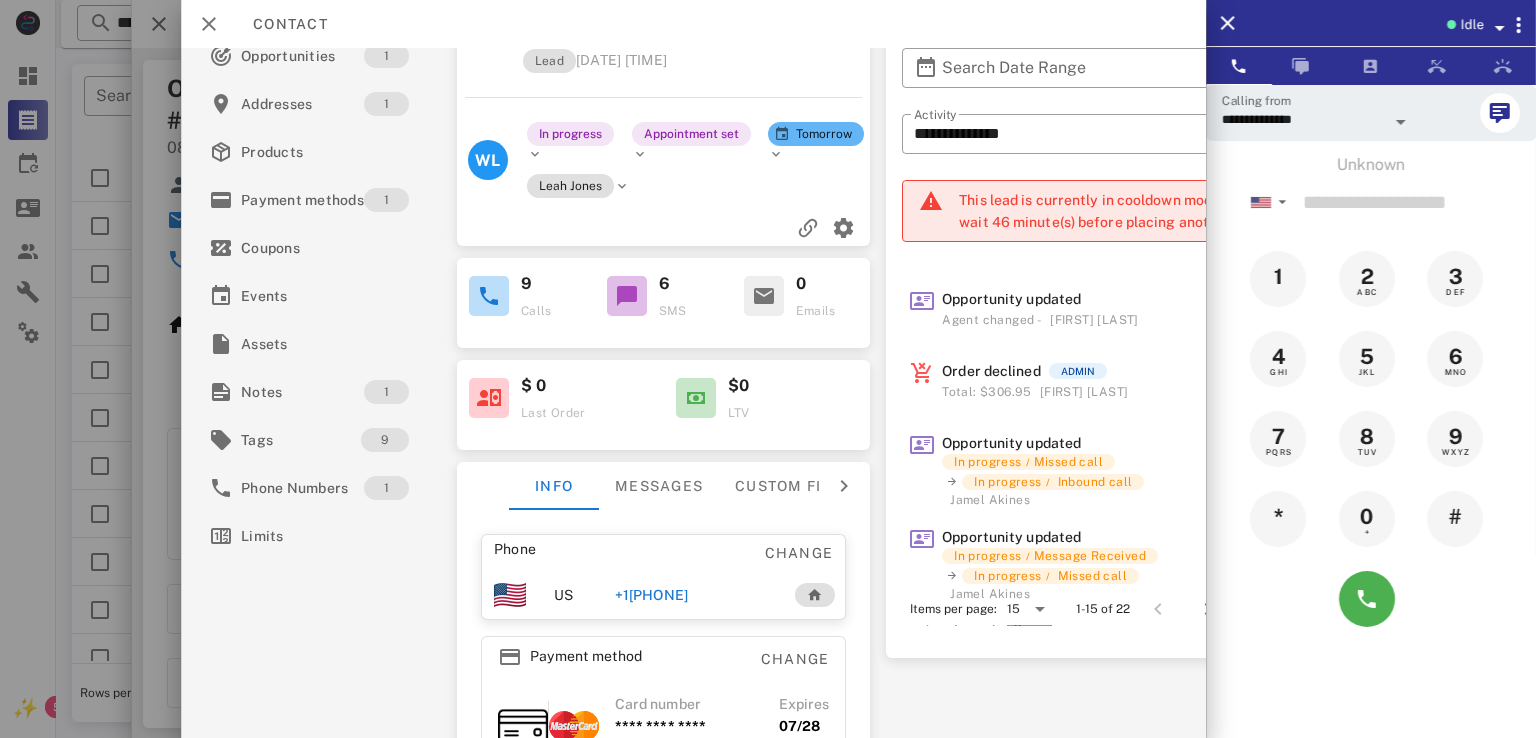 click on "Order declined" at bounding box center [991, 371] 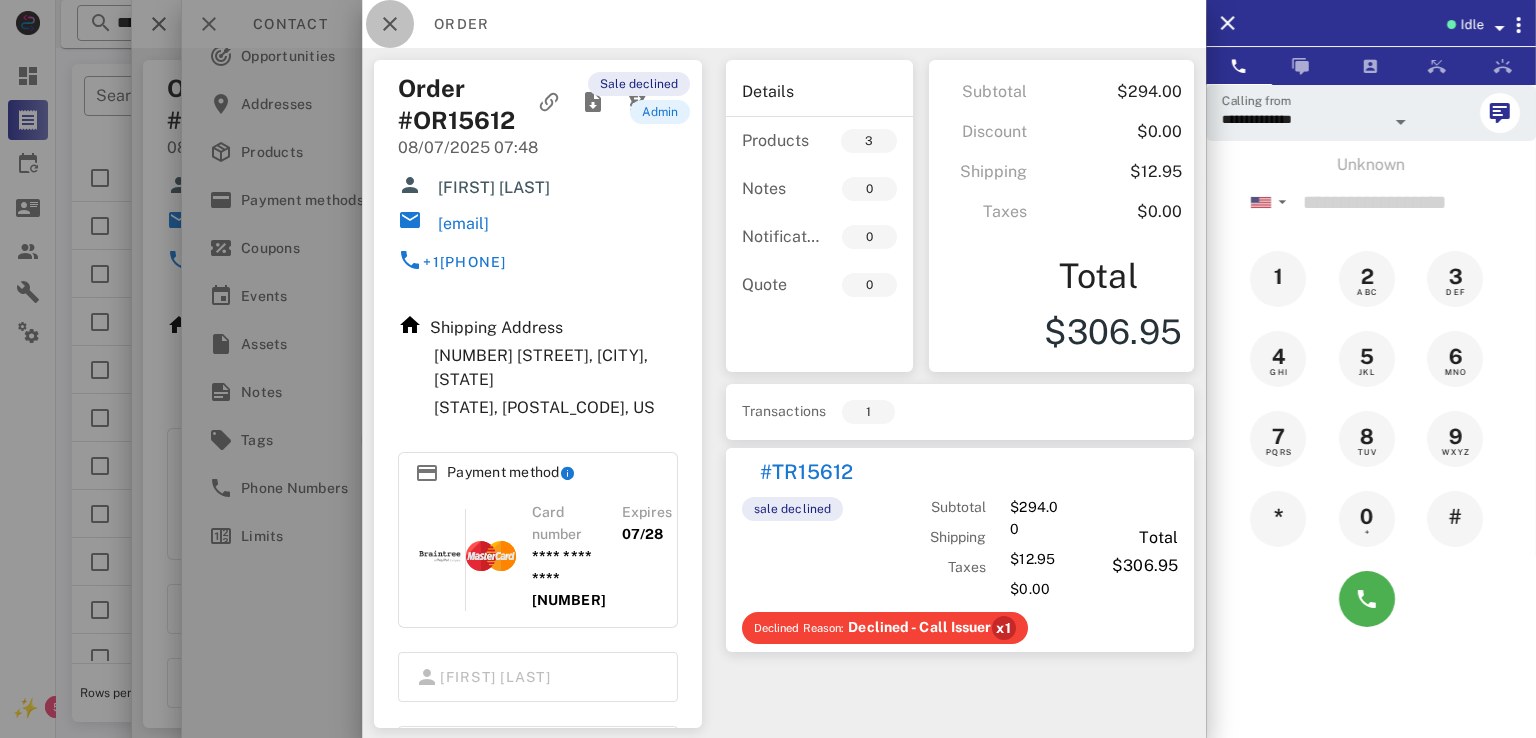 click at bounding box center [390, 24] 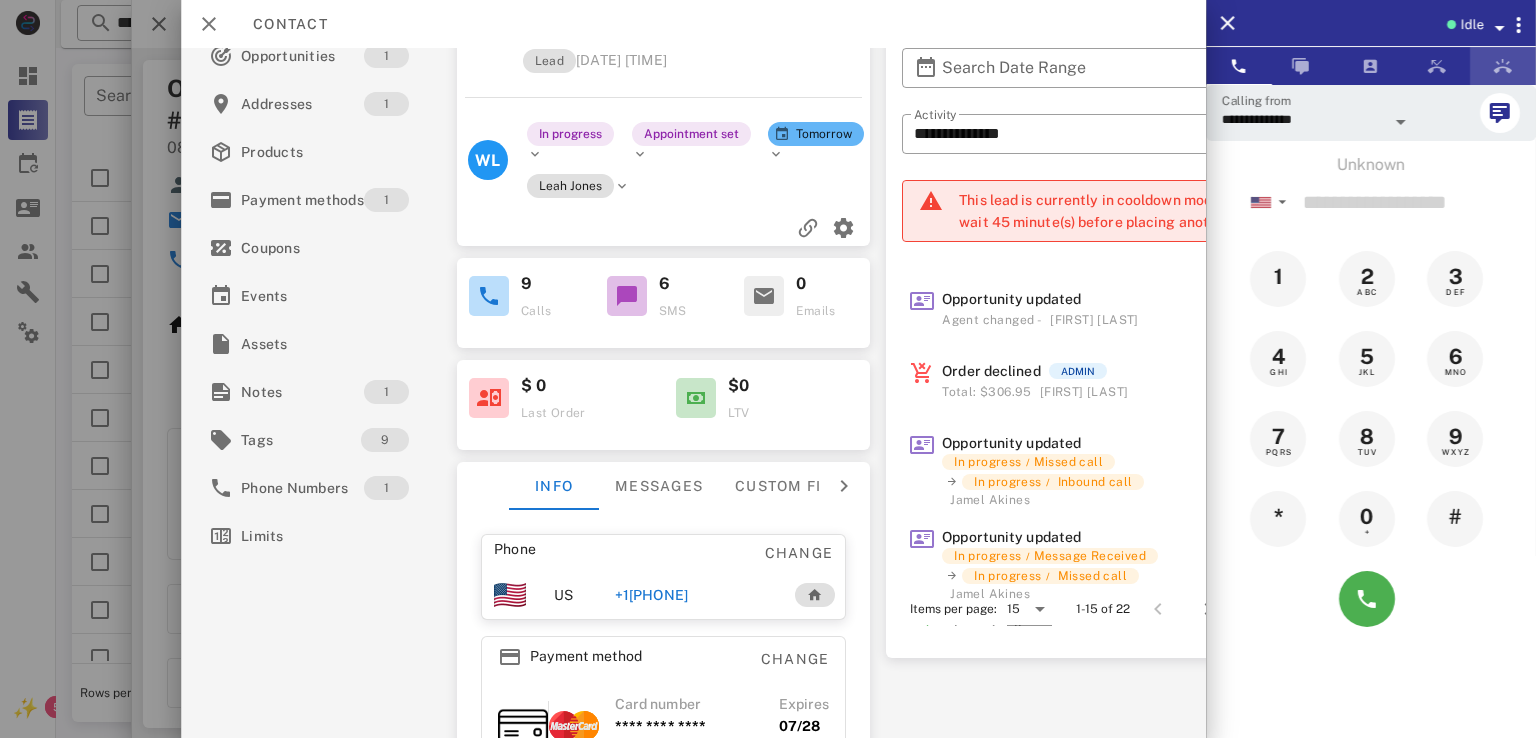 click at bounding box center [1503, 66] 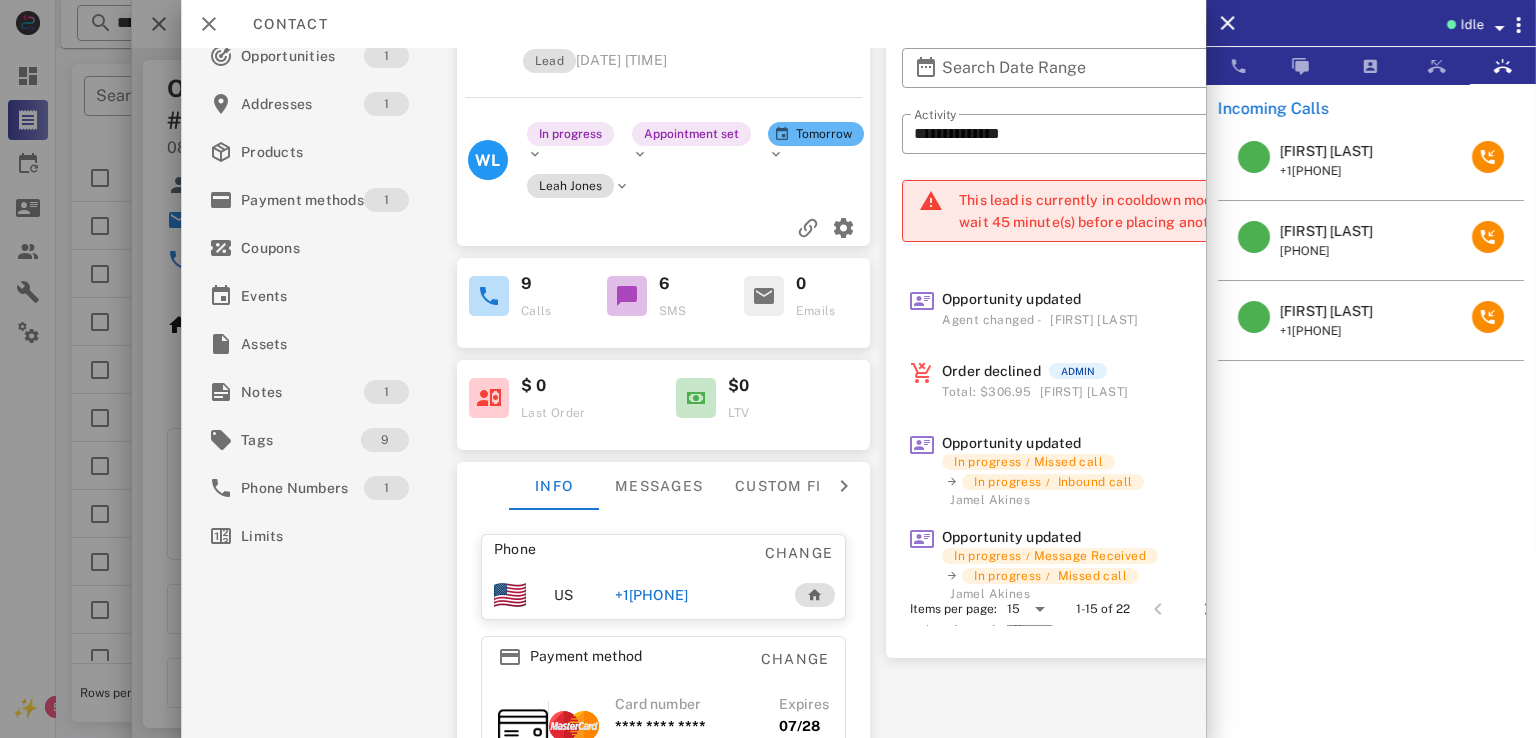 click on "Beverly Newson-Smith" at bounding box center (1326, 311) 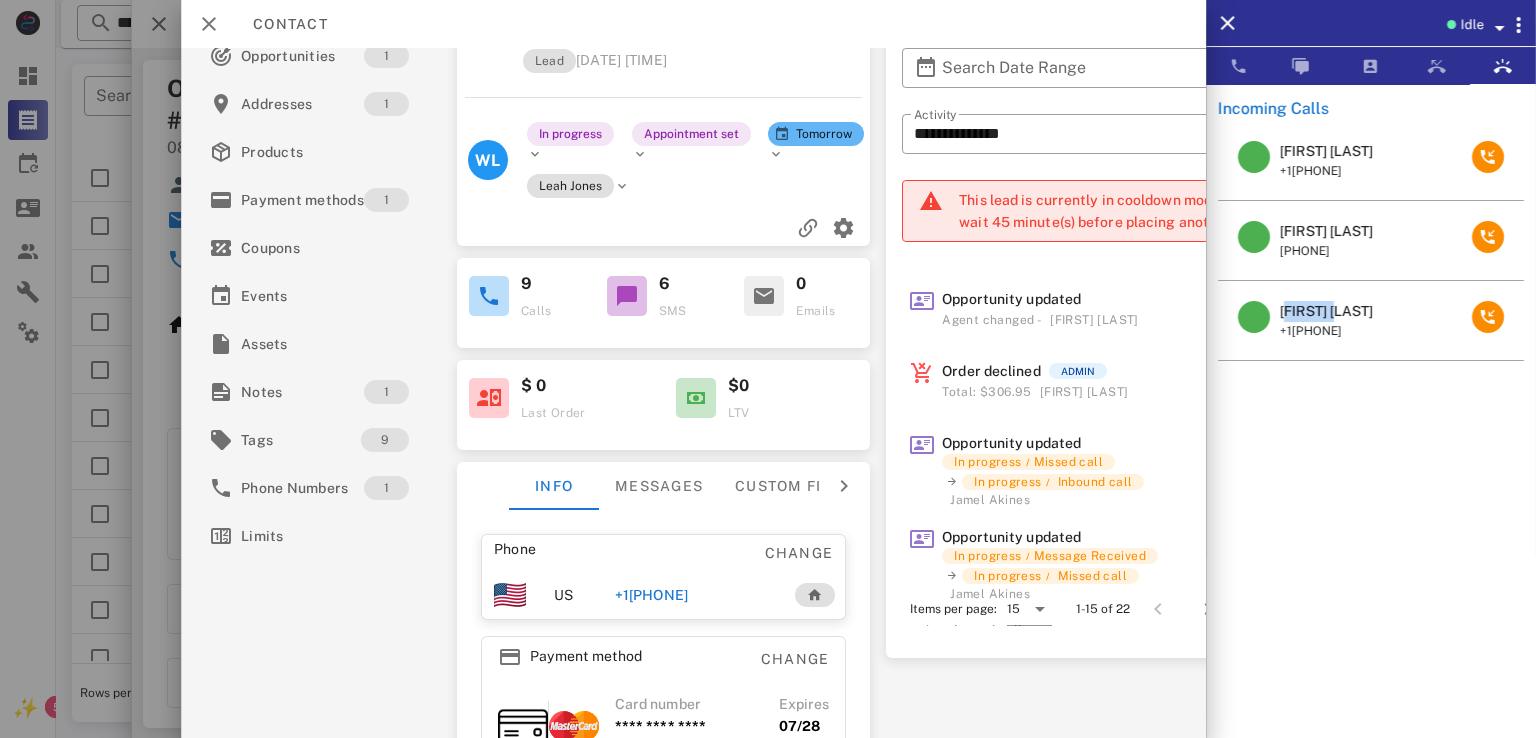 click on "Beverly Newson-Smith" at bounding box center (1326, 311) 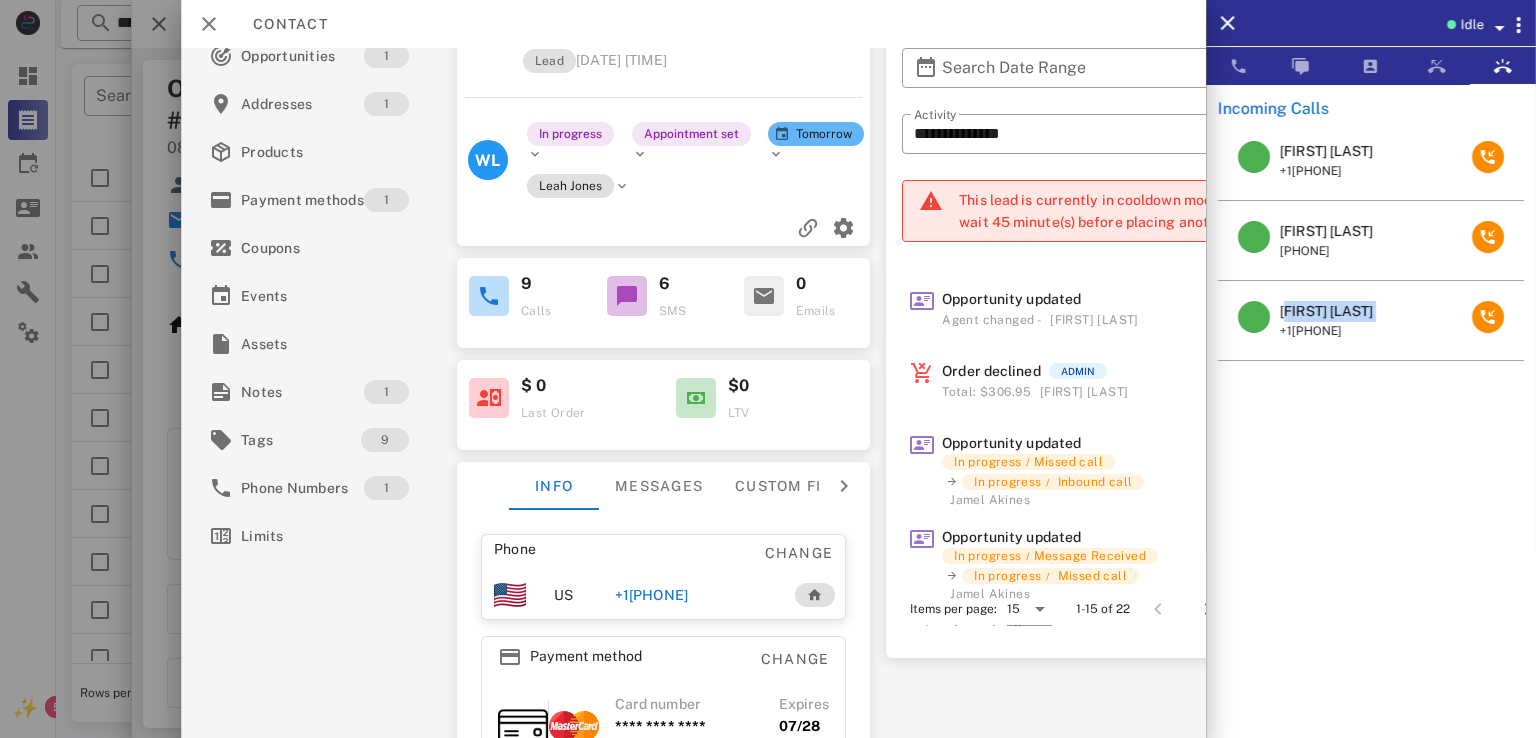click on "Beverly Newson-Smith" at bounding box center [1326, 311] 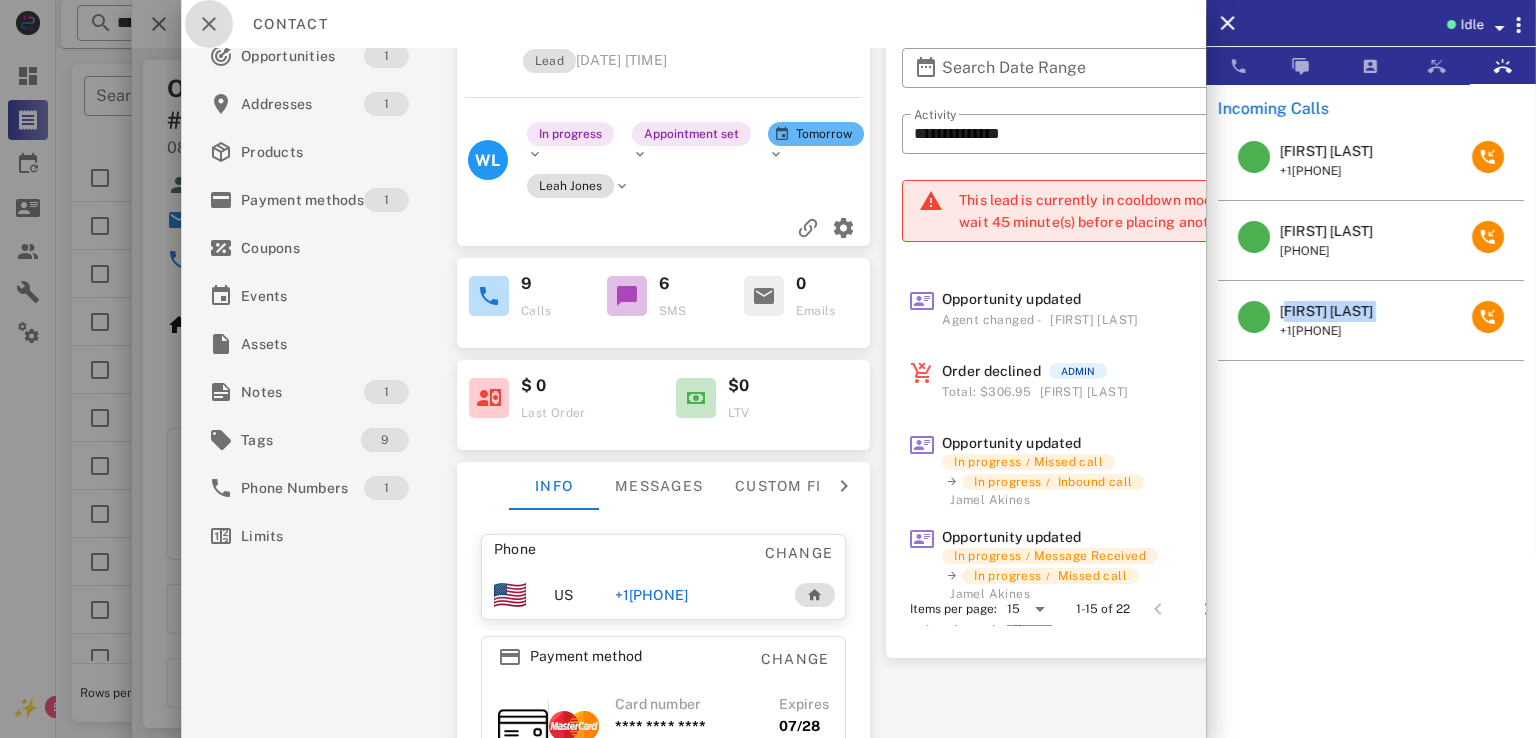 click at bounding box center [209, 24] 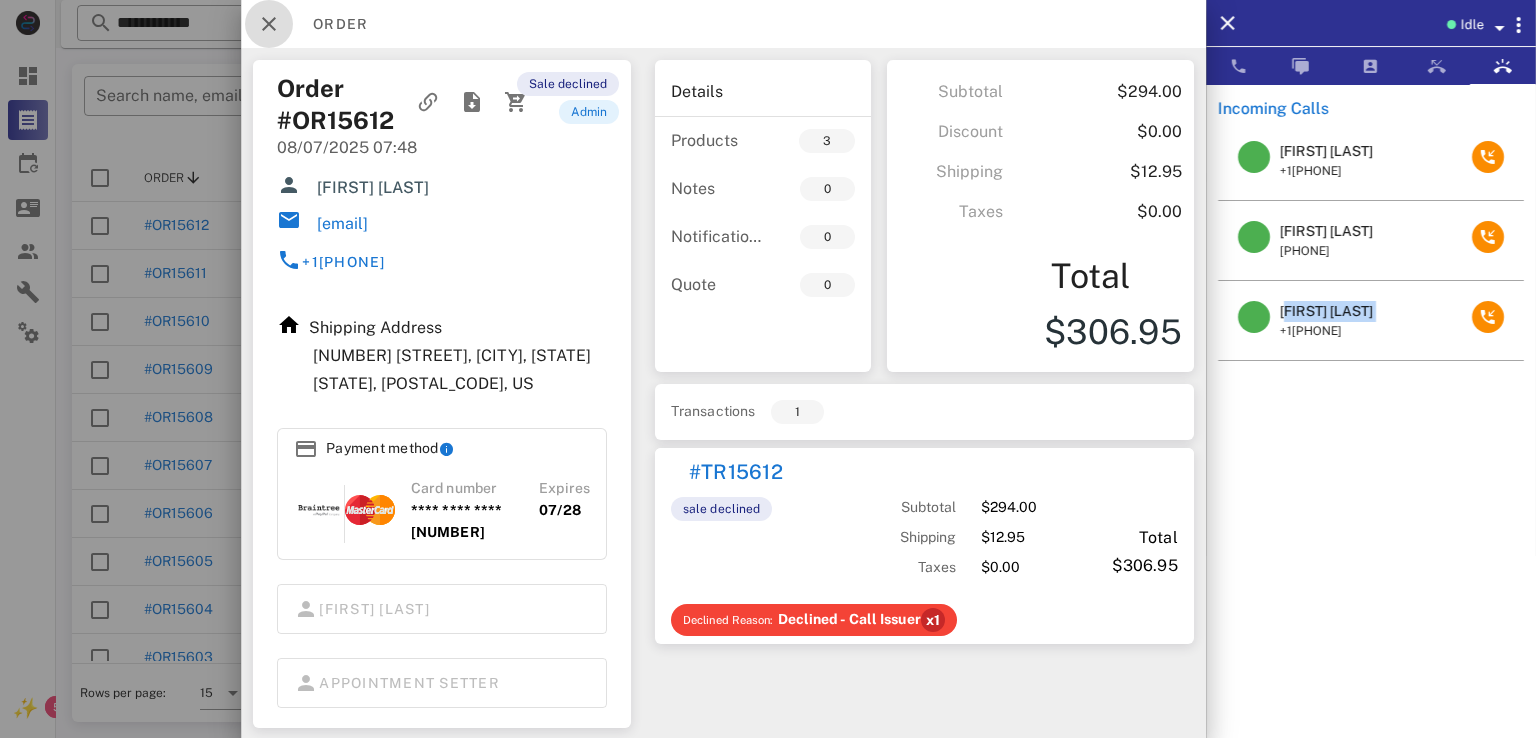 click at bounding box center [269, 24] 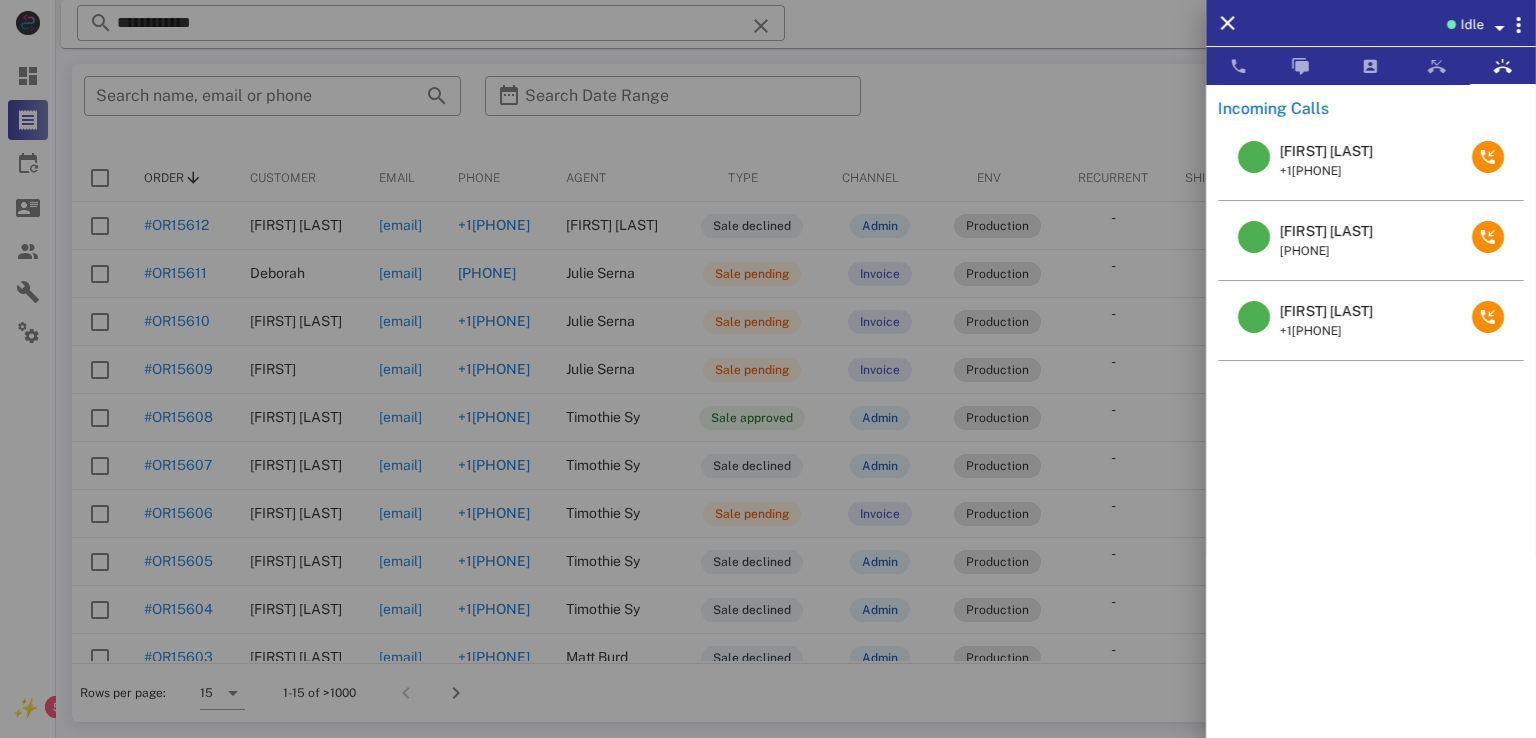 click at bounding box center [768, 369] 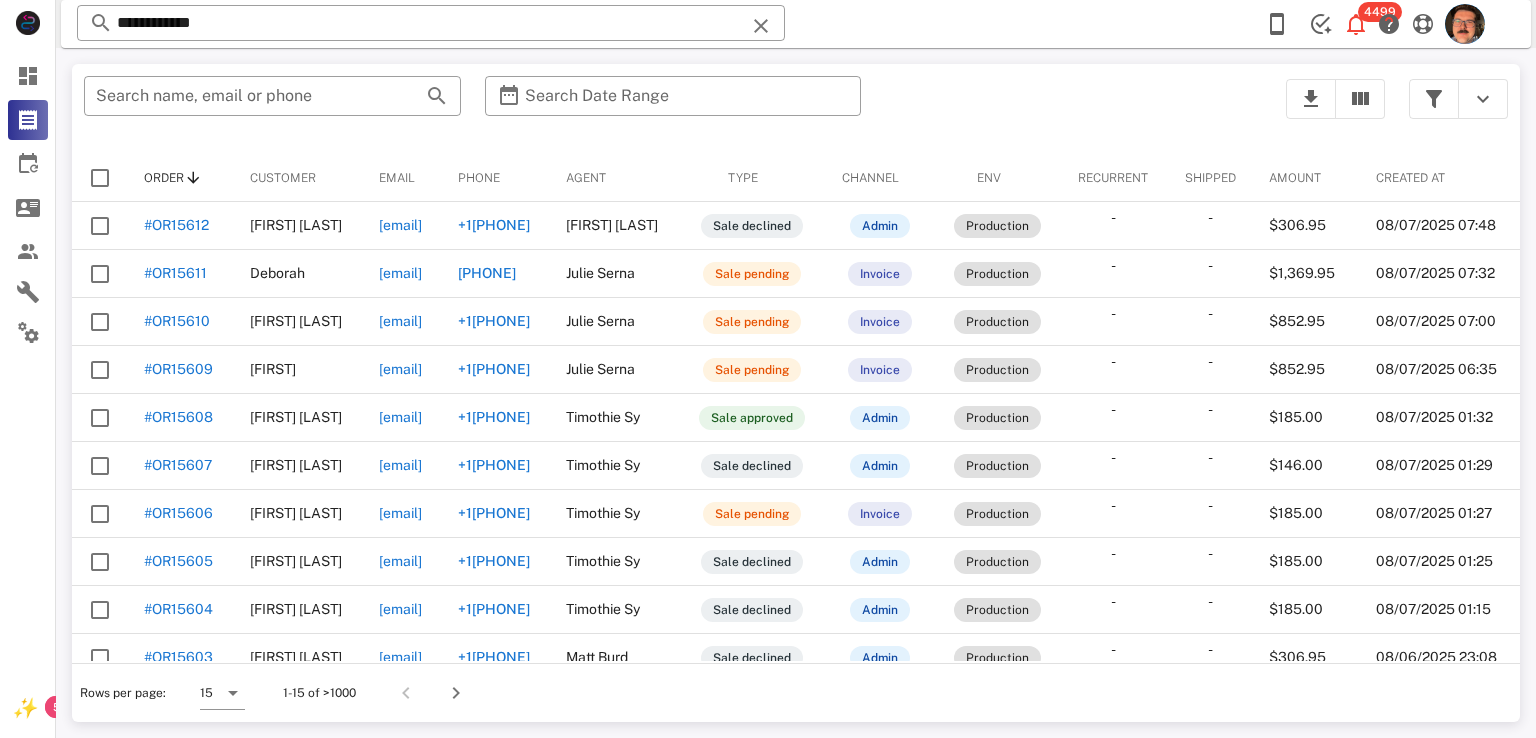 click on "**********" at bounding box center (431, 23) 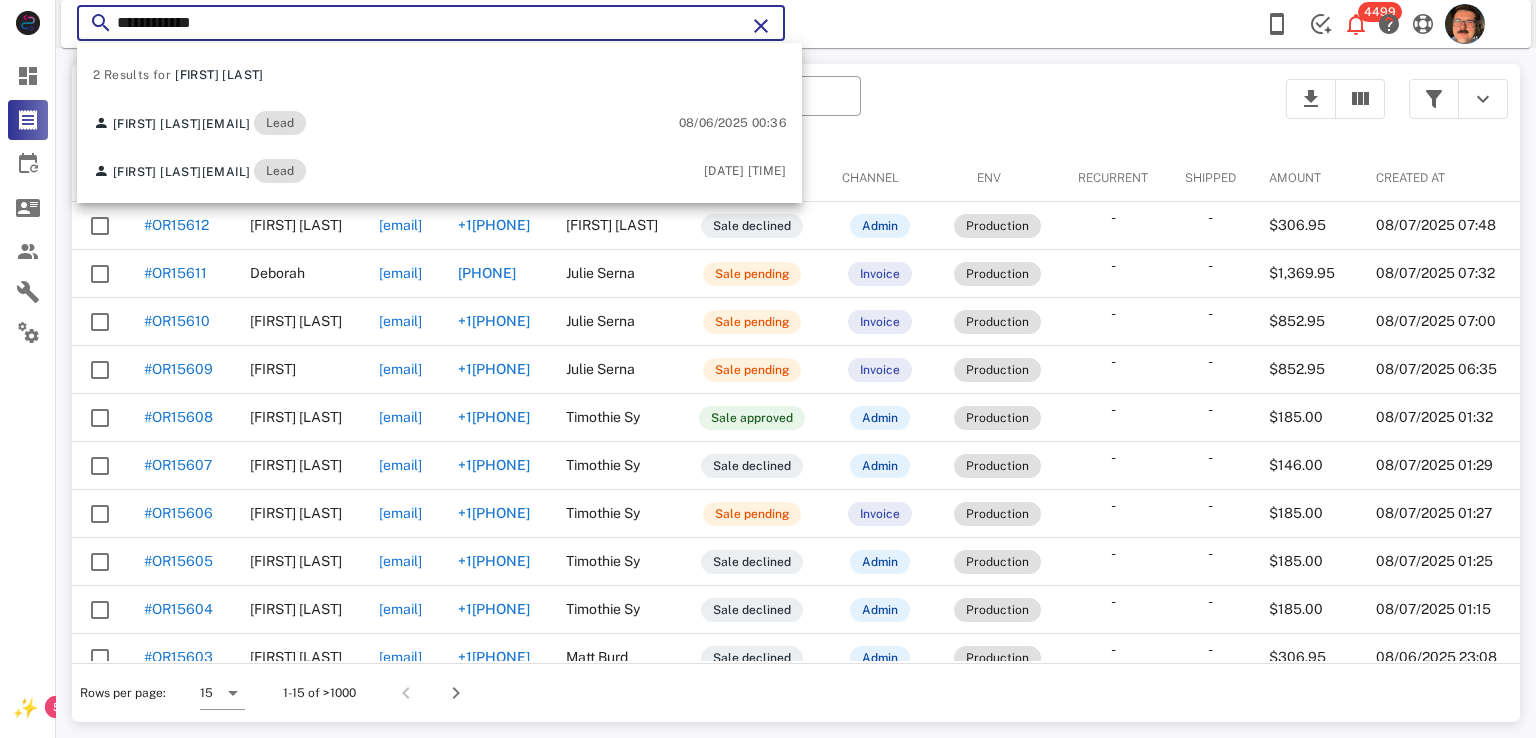 click on "**********" at bounding box center (431, 23) 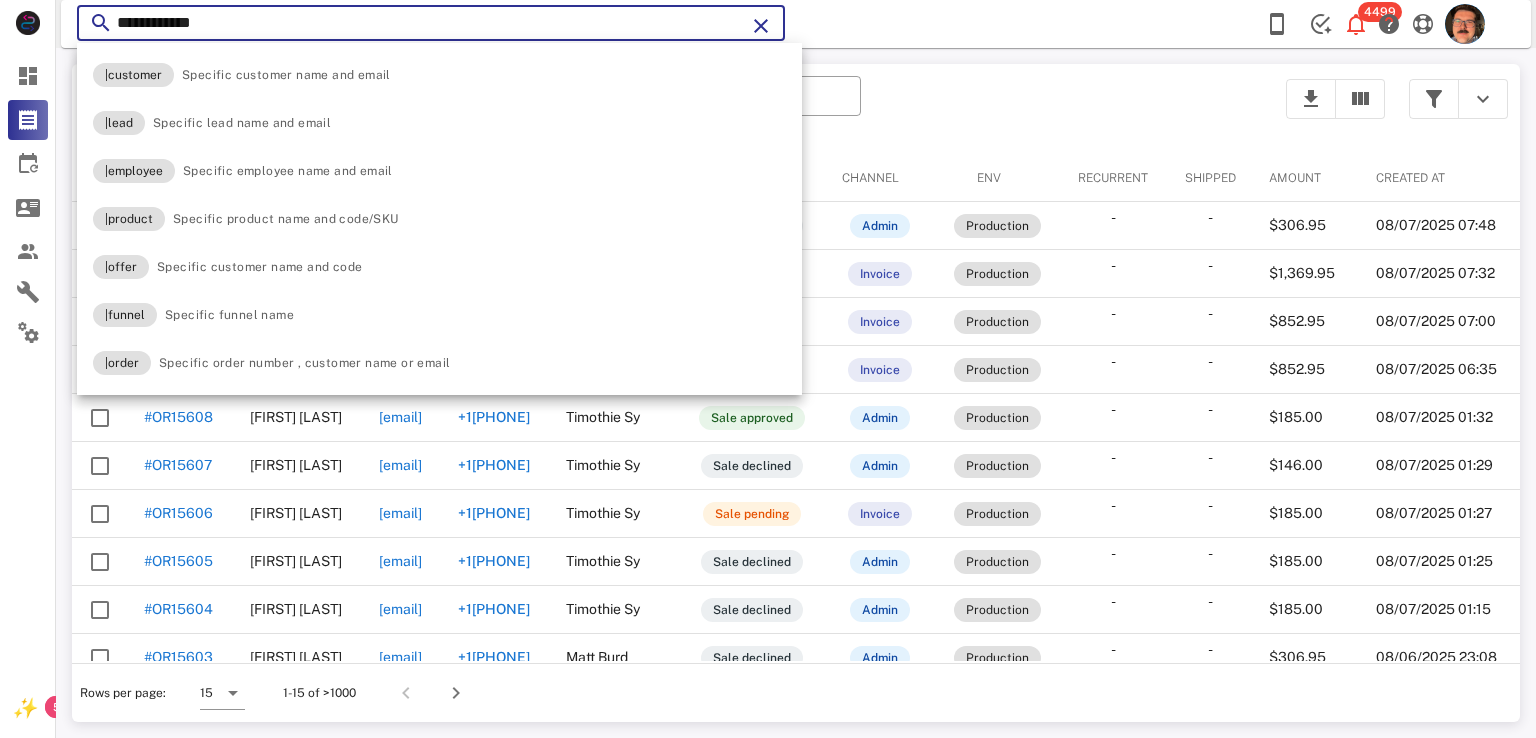 paste on "********" 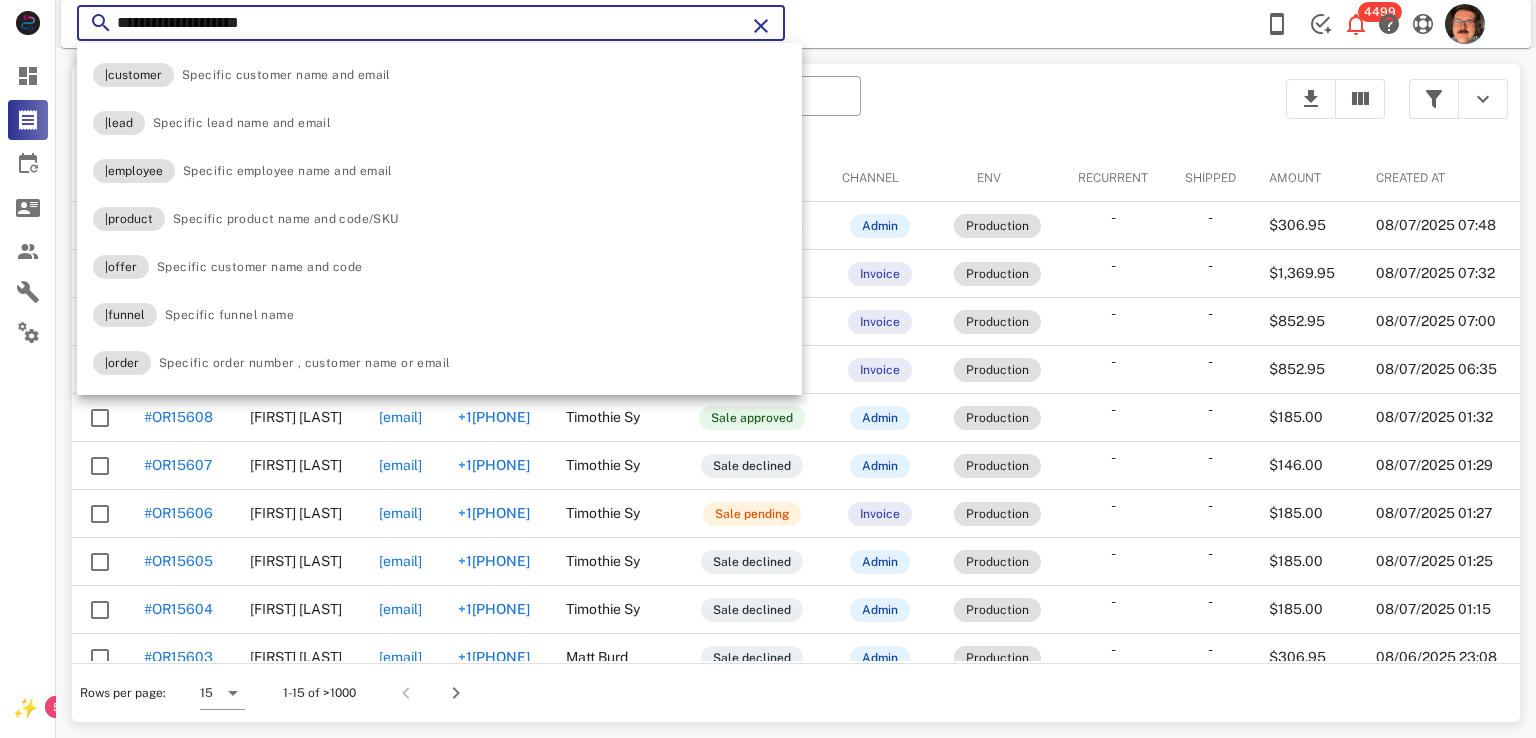 type on "**********" 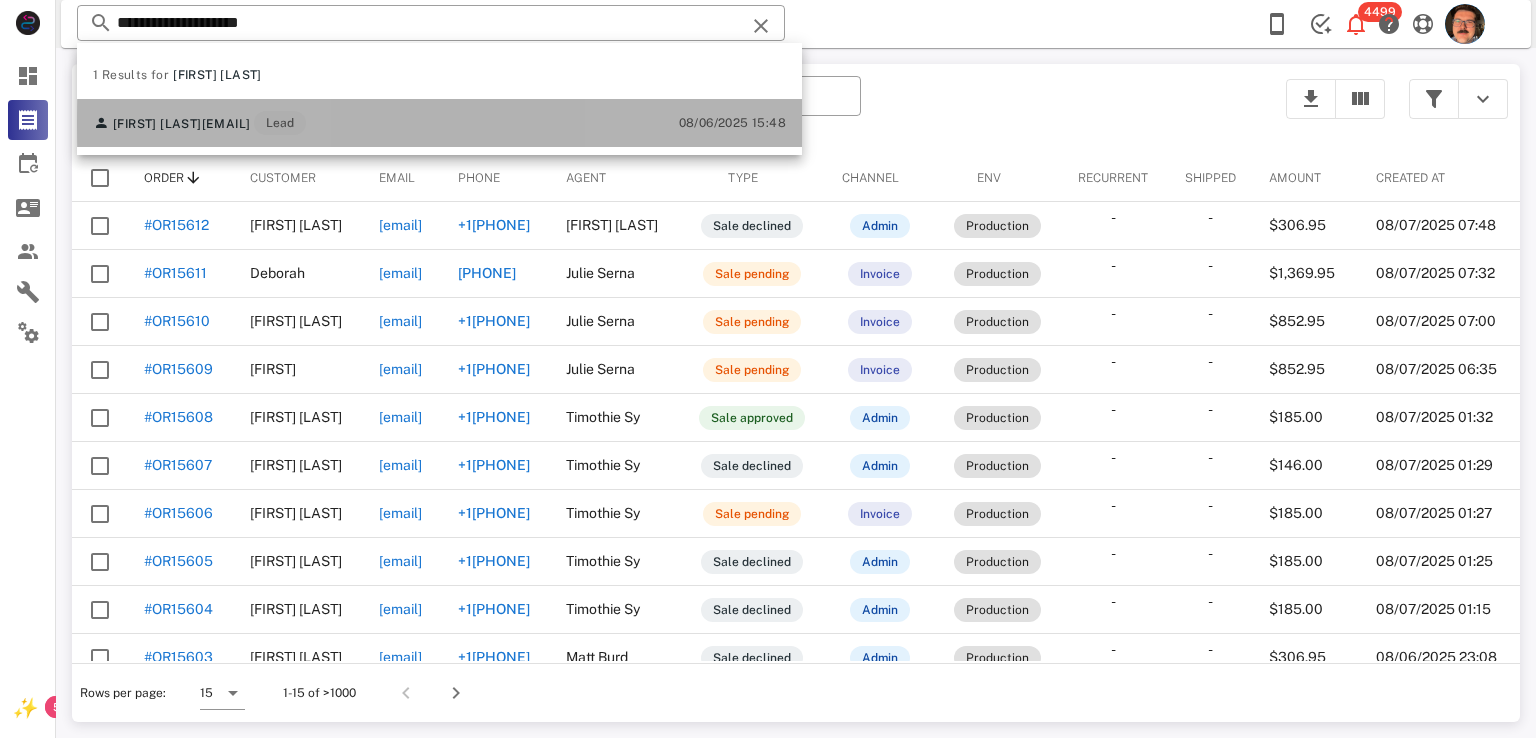 click on "Beverly Newson-Smith   smith.beverly13@yahoo.com   Lead   08/06/2025 15:48" at bounding box center [439, 123] 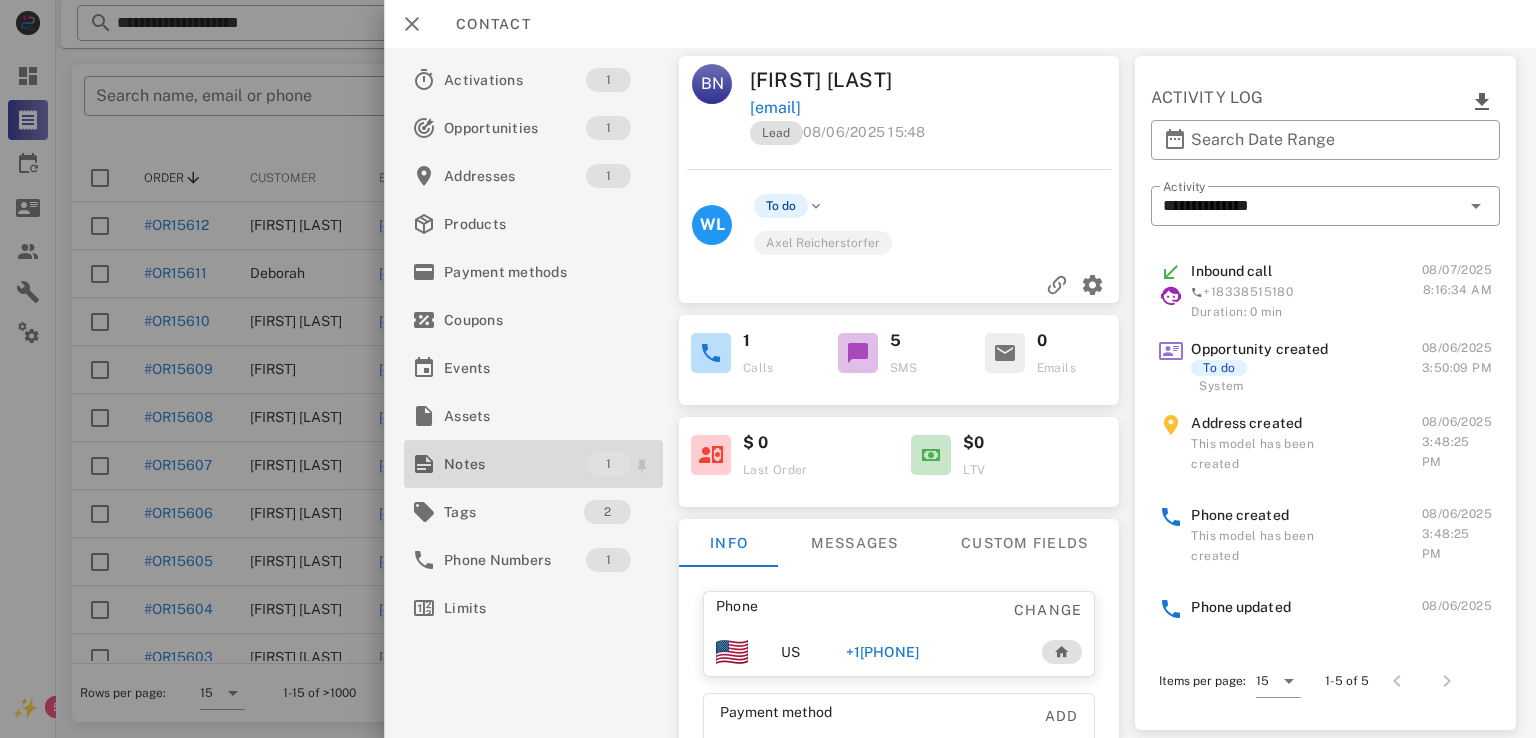 click on "Notes" at bounding box center [515, 464] 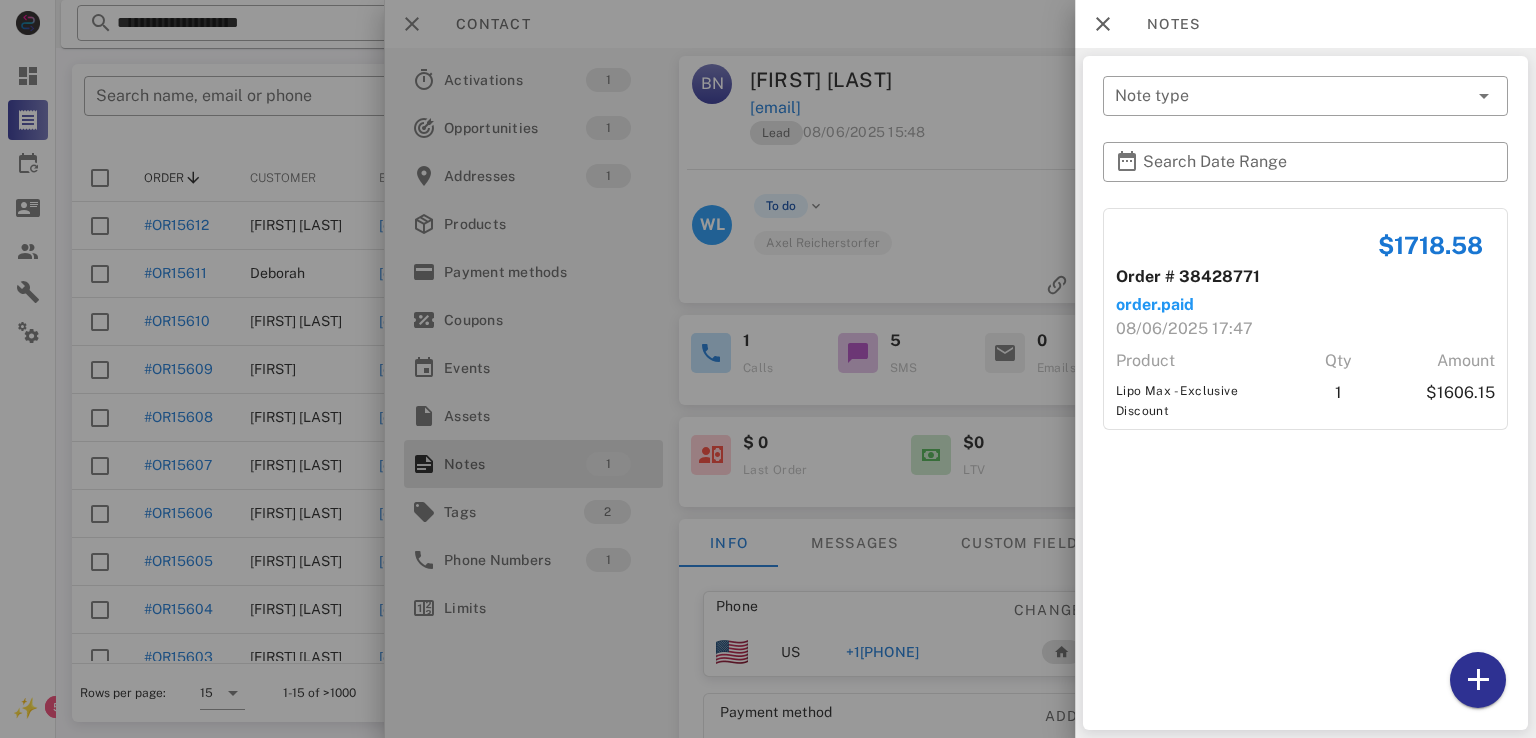 click at bounding box center (768, 369) 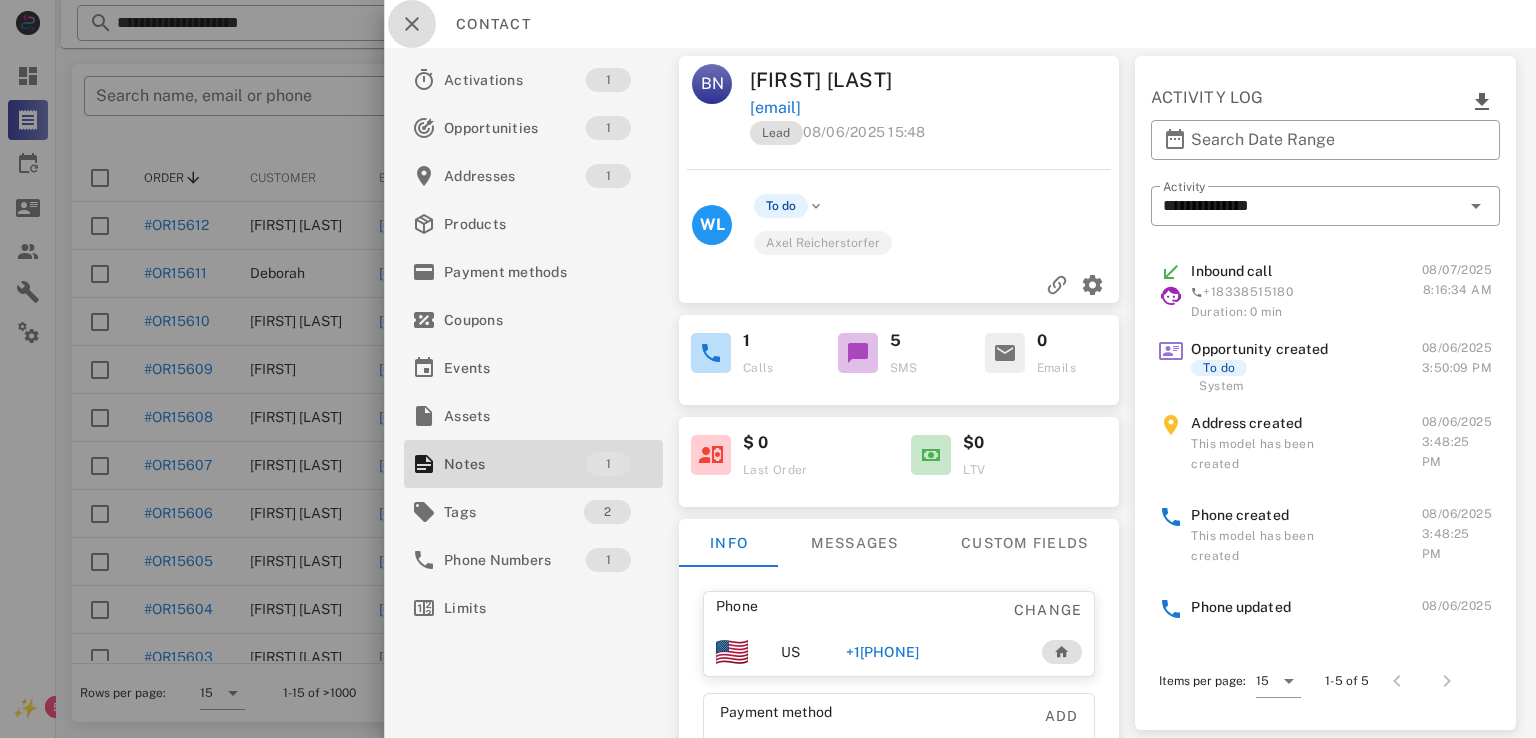 drag, startPoint x: 428, startPoint y: 29, endPoint x: 471, endPoint y: 19, distance: 44.14748 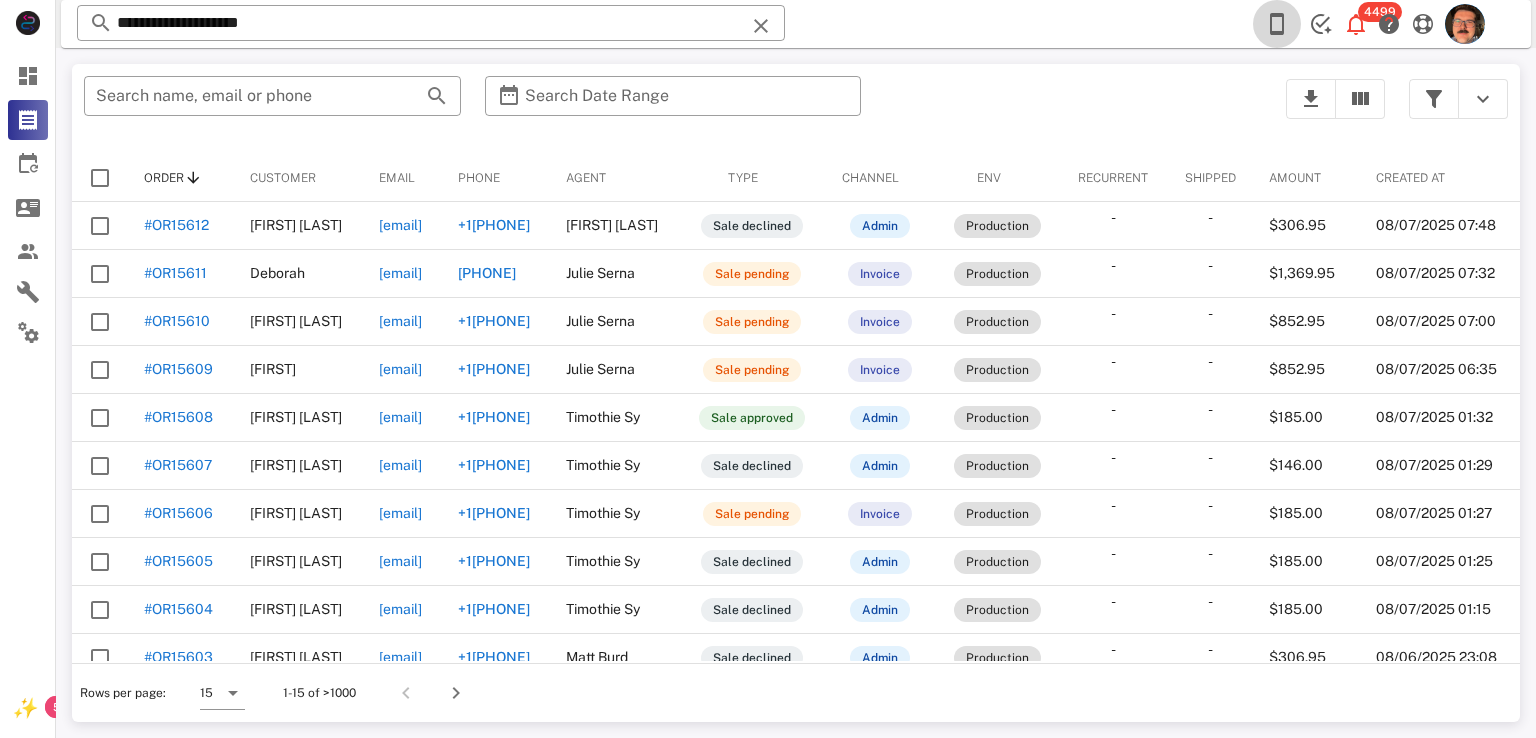 click at bounding box center (1277, 24) 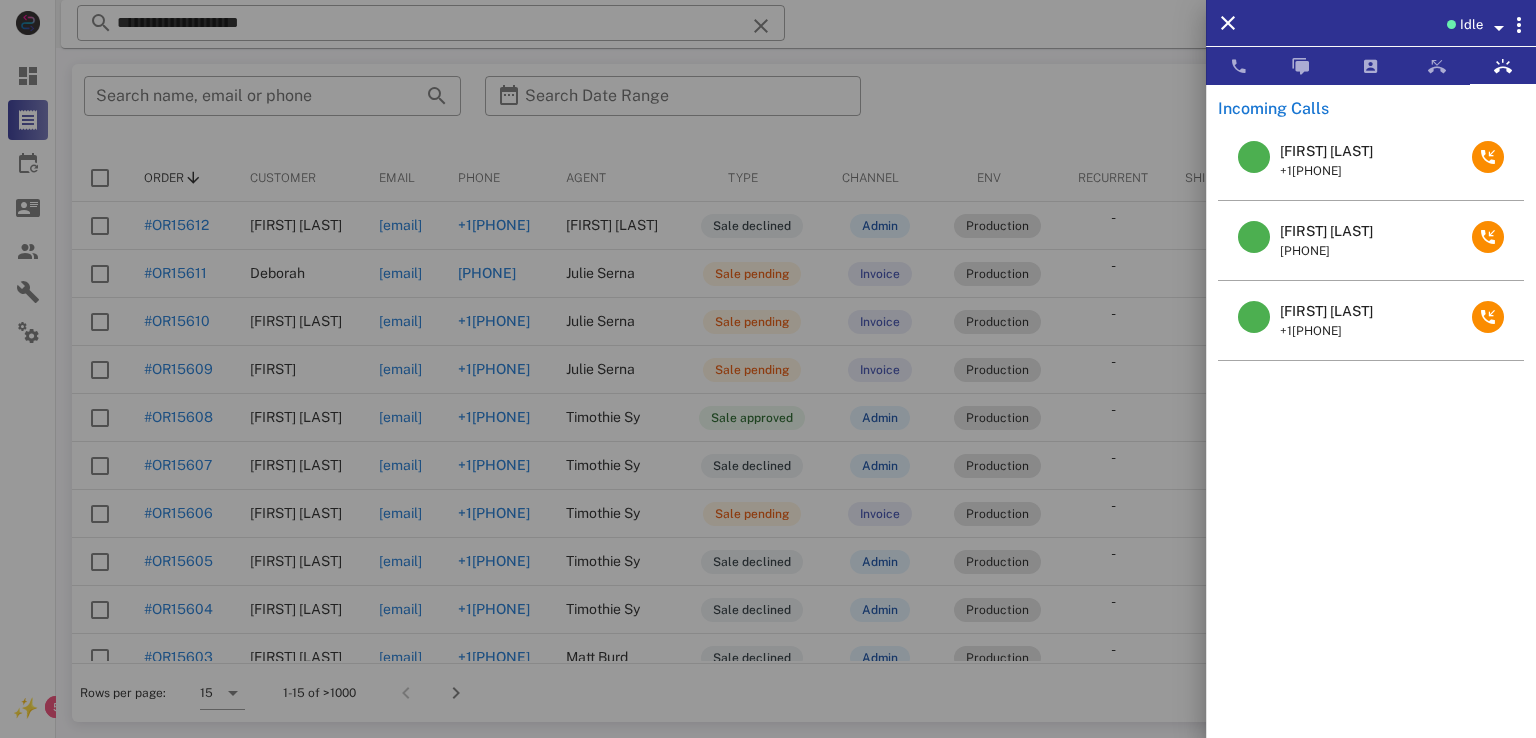 click on "+17042589780" at bounding box center [1326, 251] 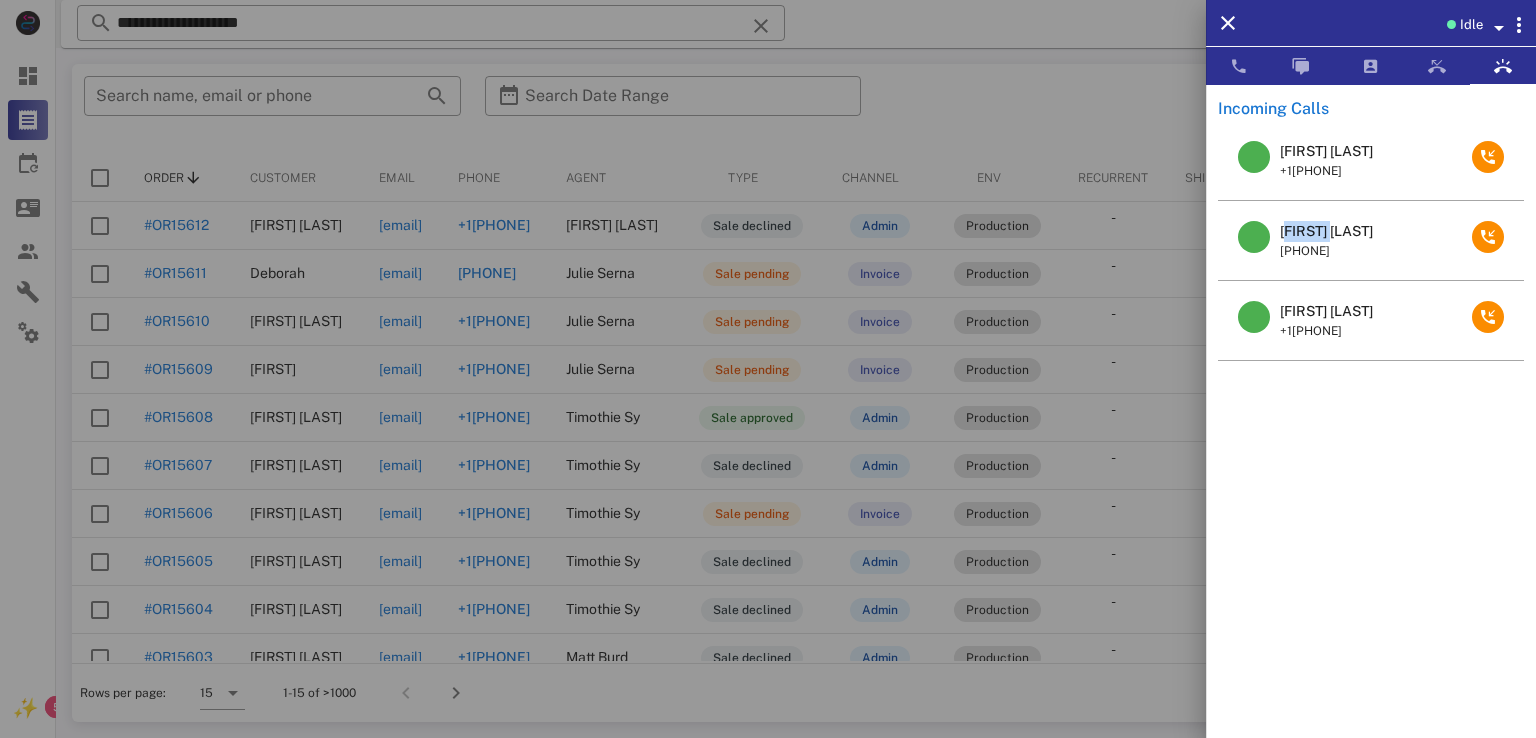 click on "Pamela Ryan" at bounding box center [1326, 231] 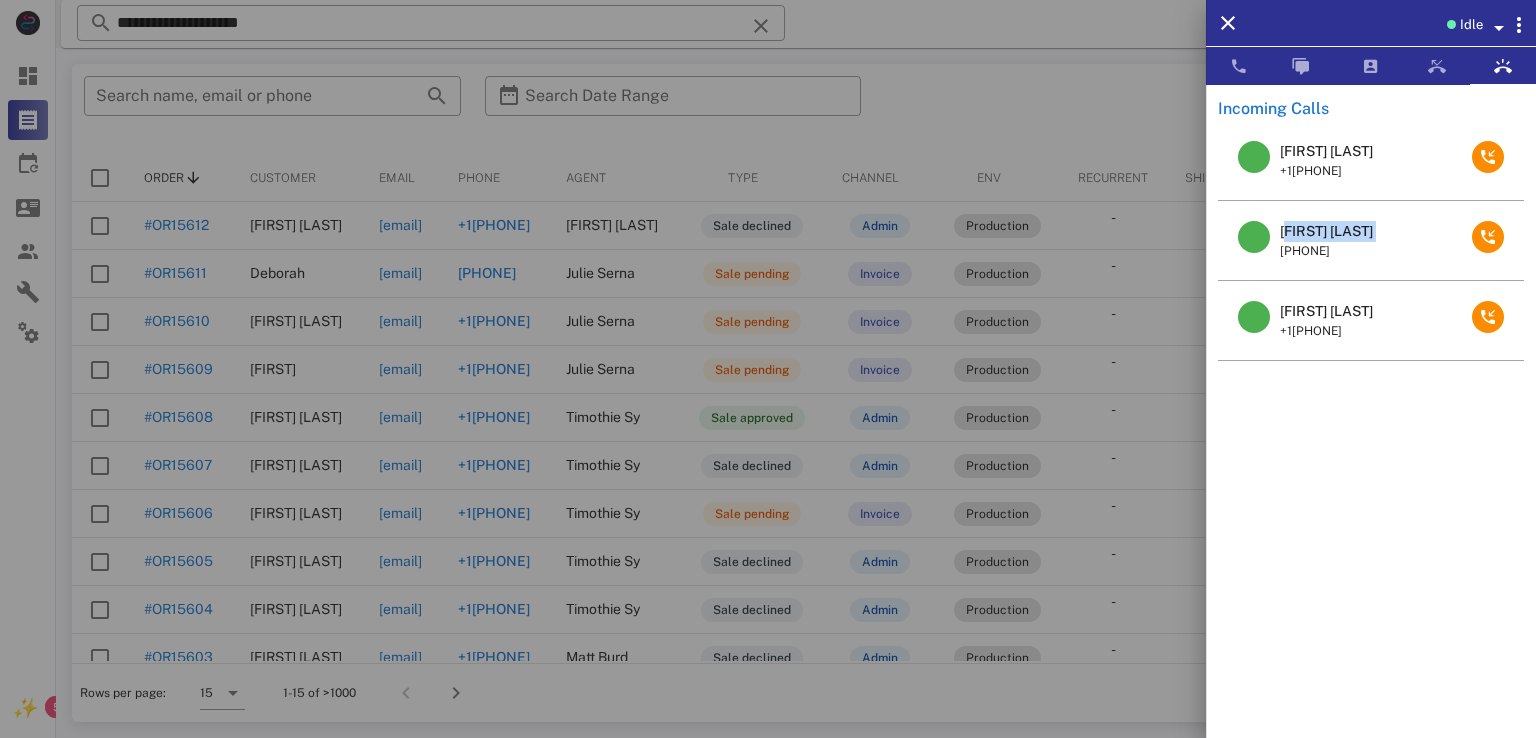 click on "Pamela Ryan" at bounding box center (1326, 231) 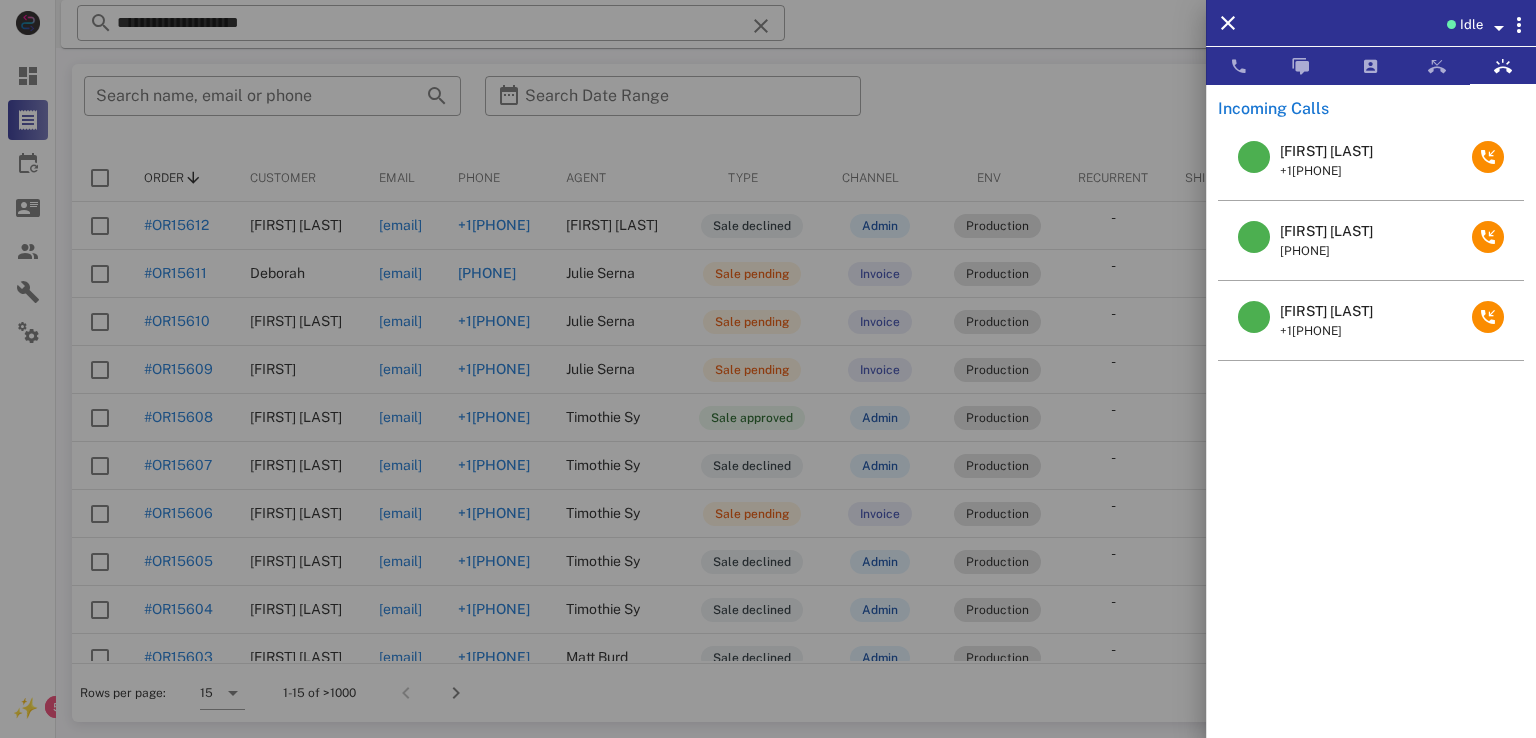 click at bounding box center [768, 369] 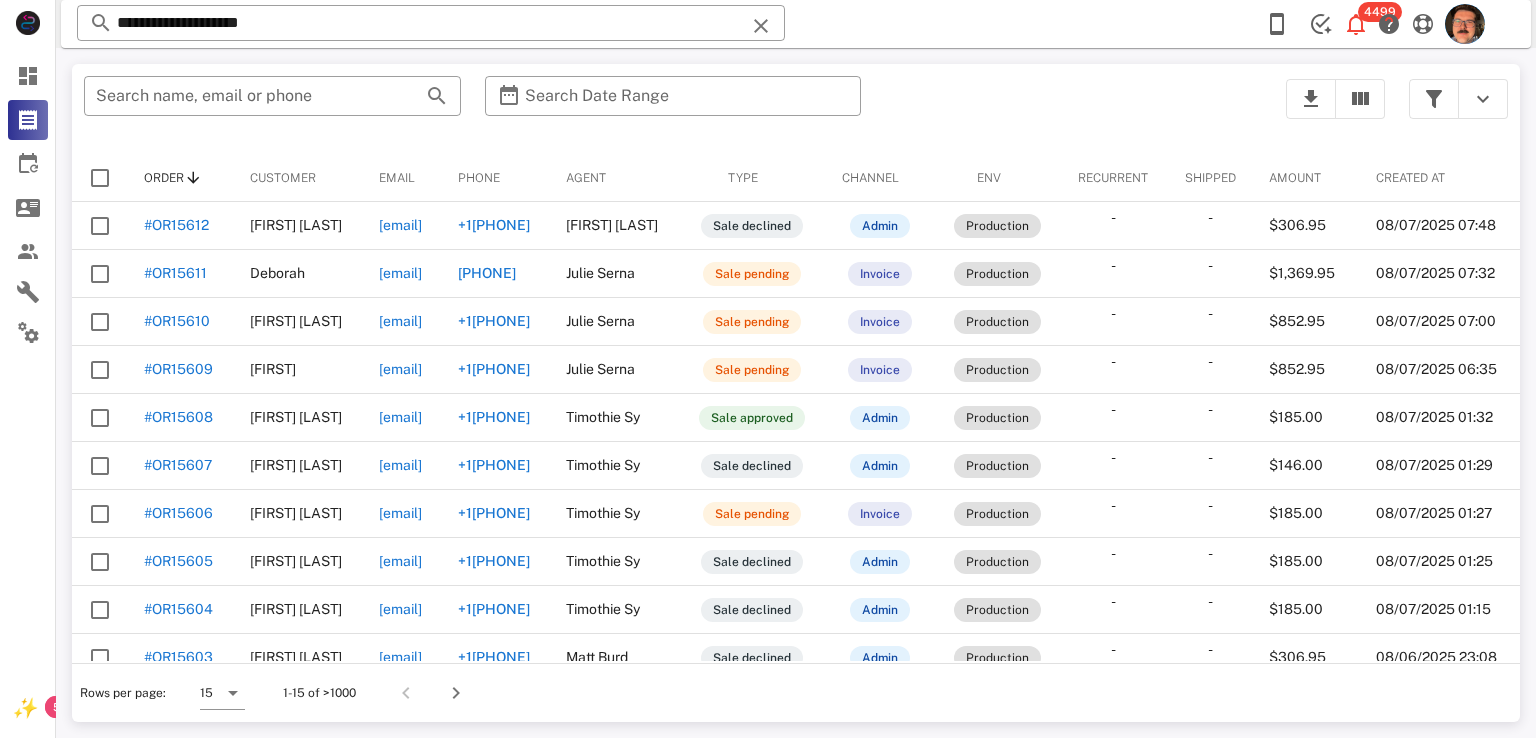 click at bounding box center [761, 26] 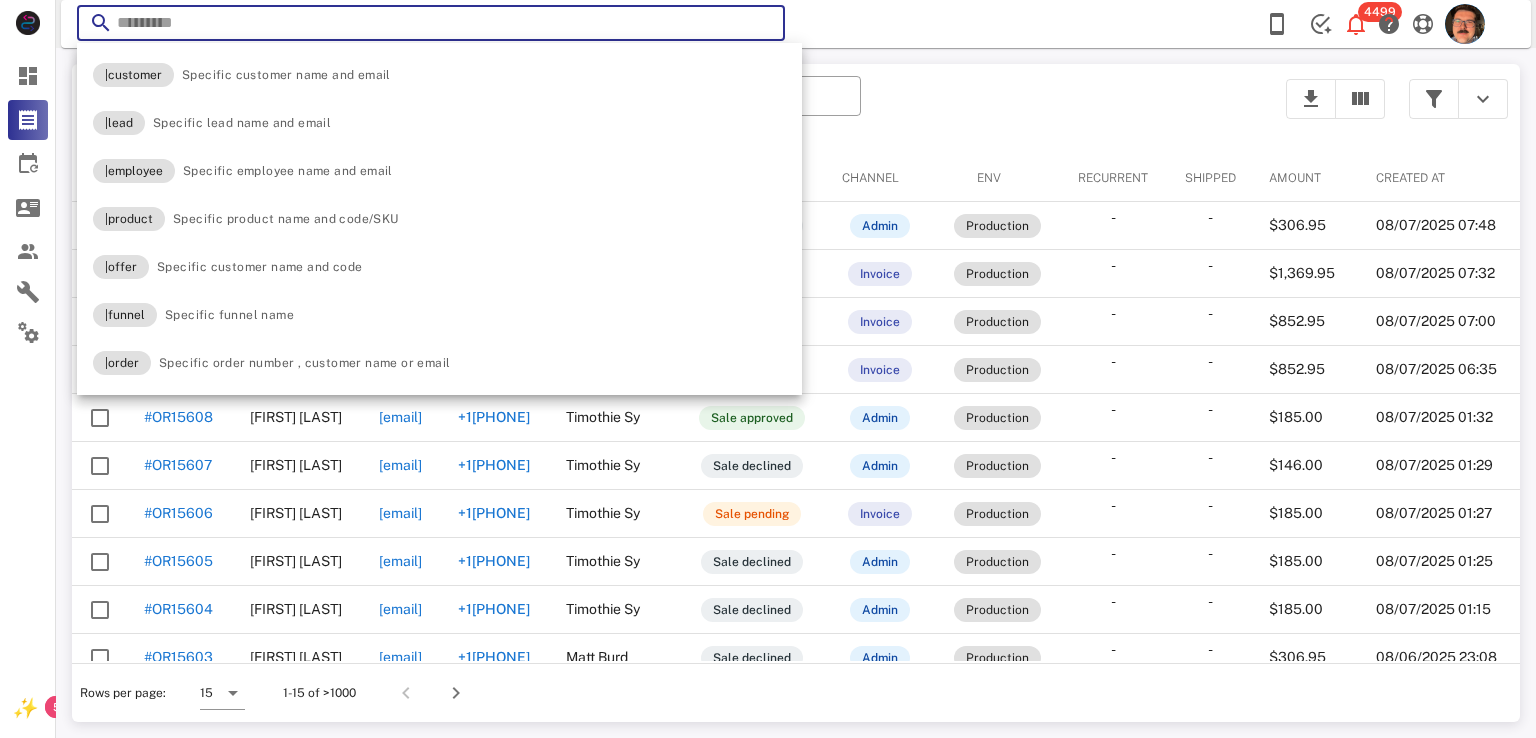 paste on "**********" 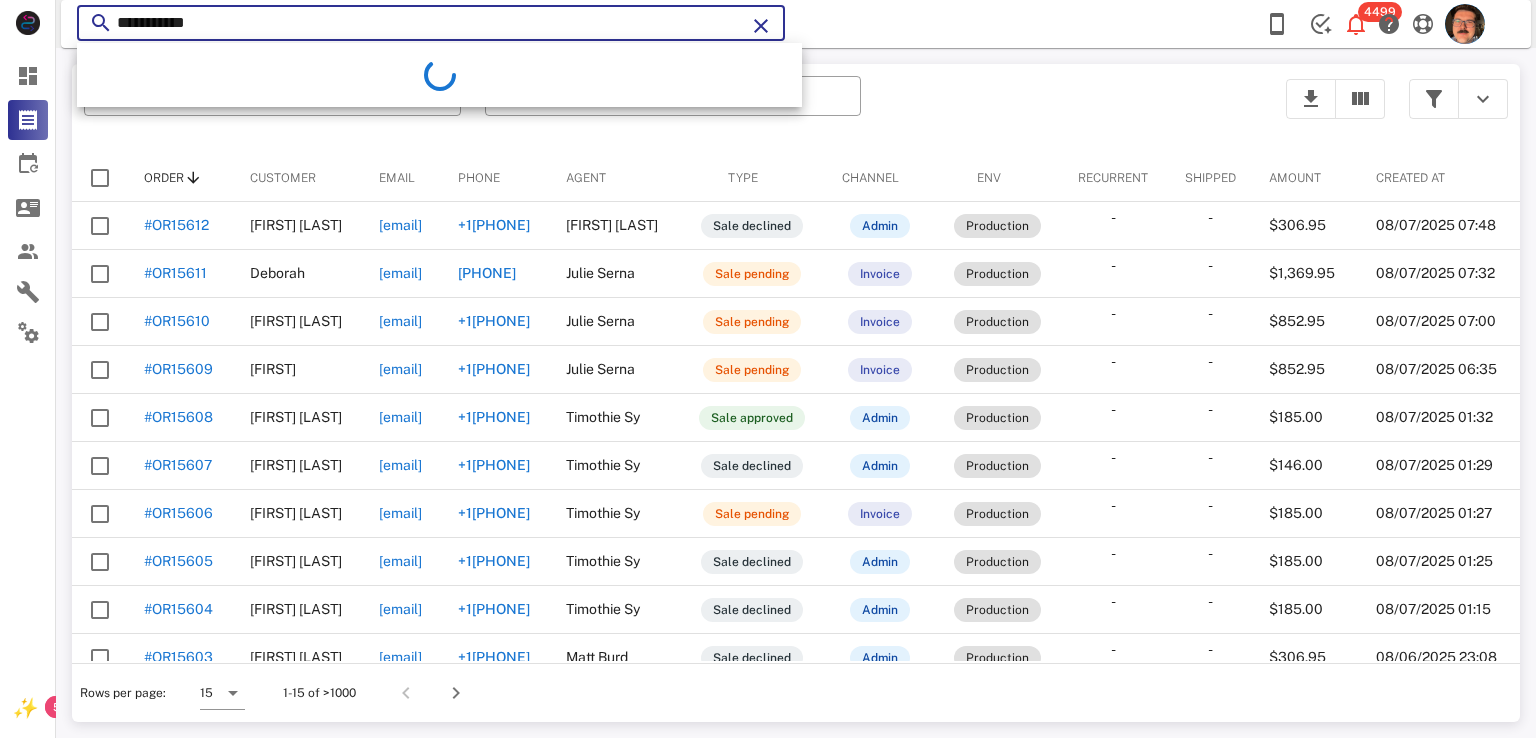 type on "**********" 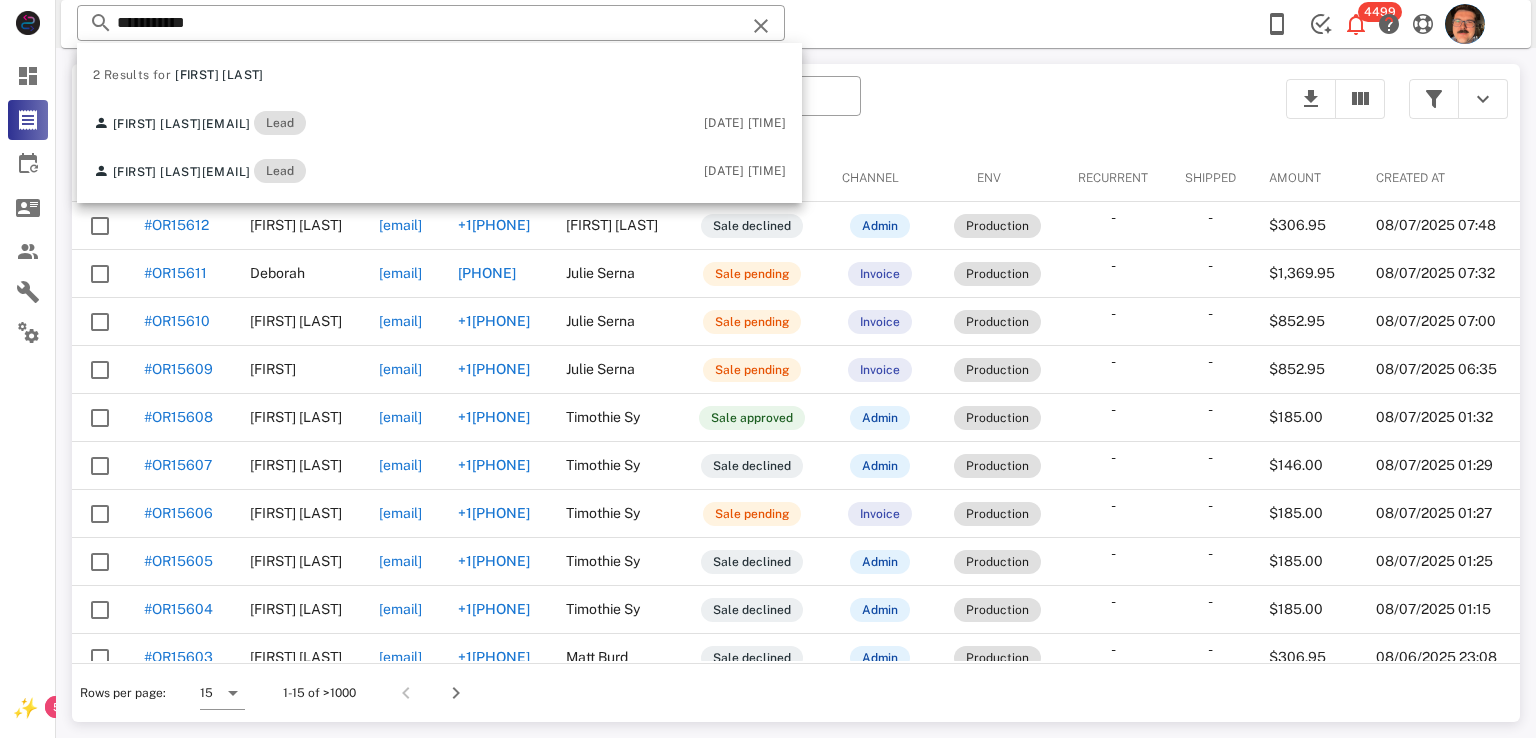 click on "​ Search name, email or phone ​ Search Date Range" at bounding box center [673, 109] 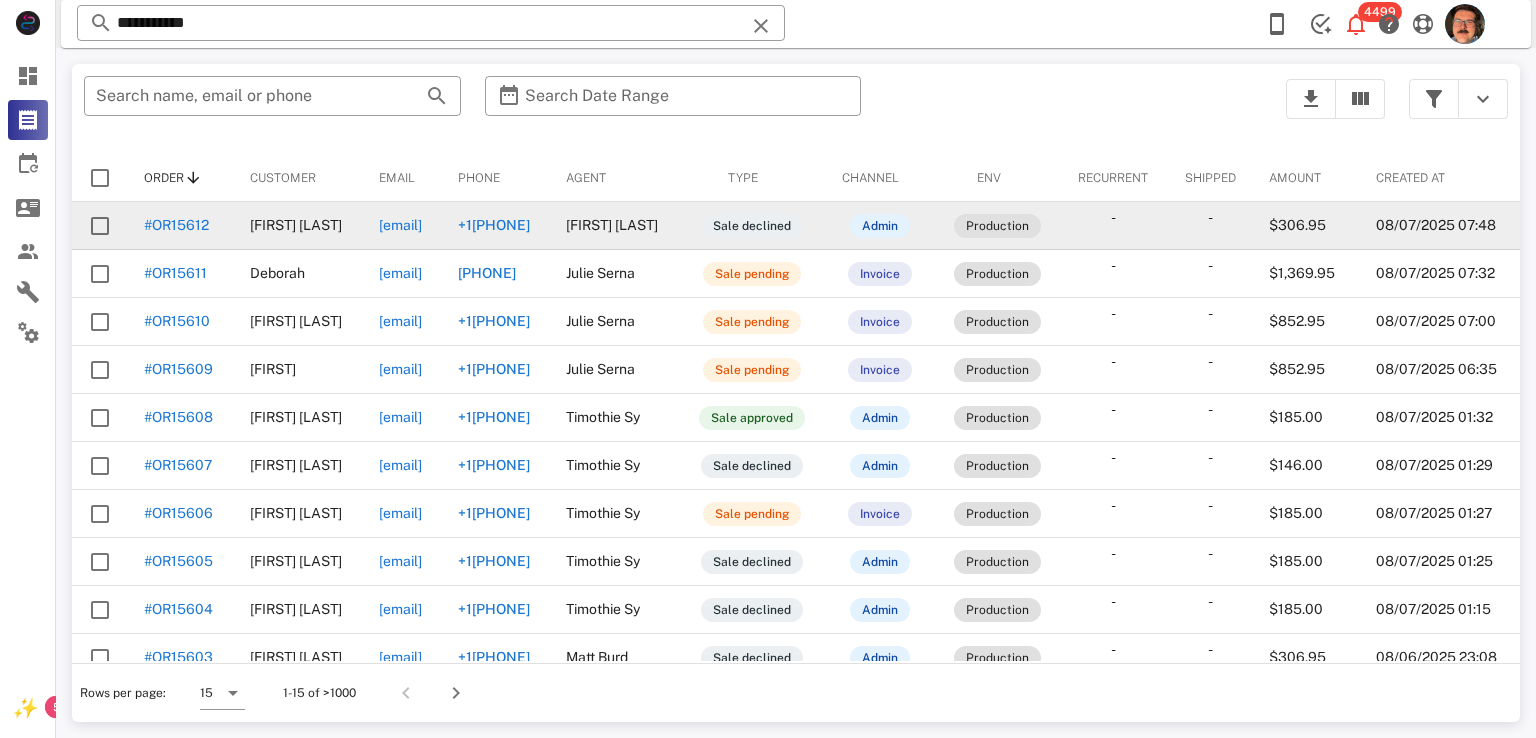 click on "#OR15612" at bounding box center (176, 225) 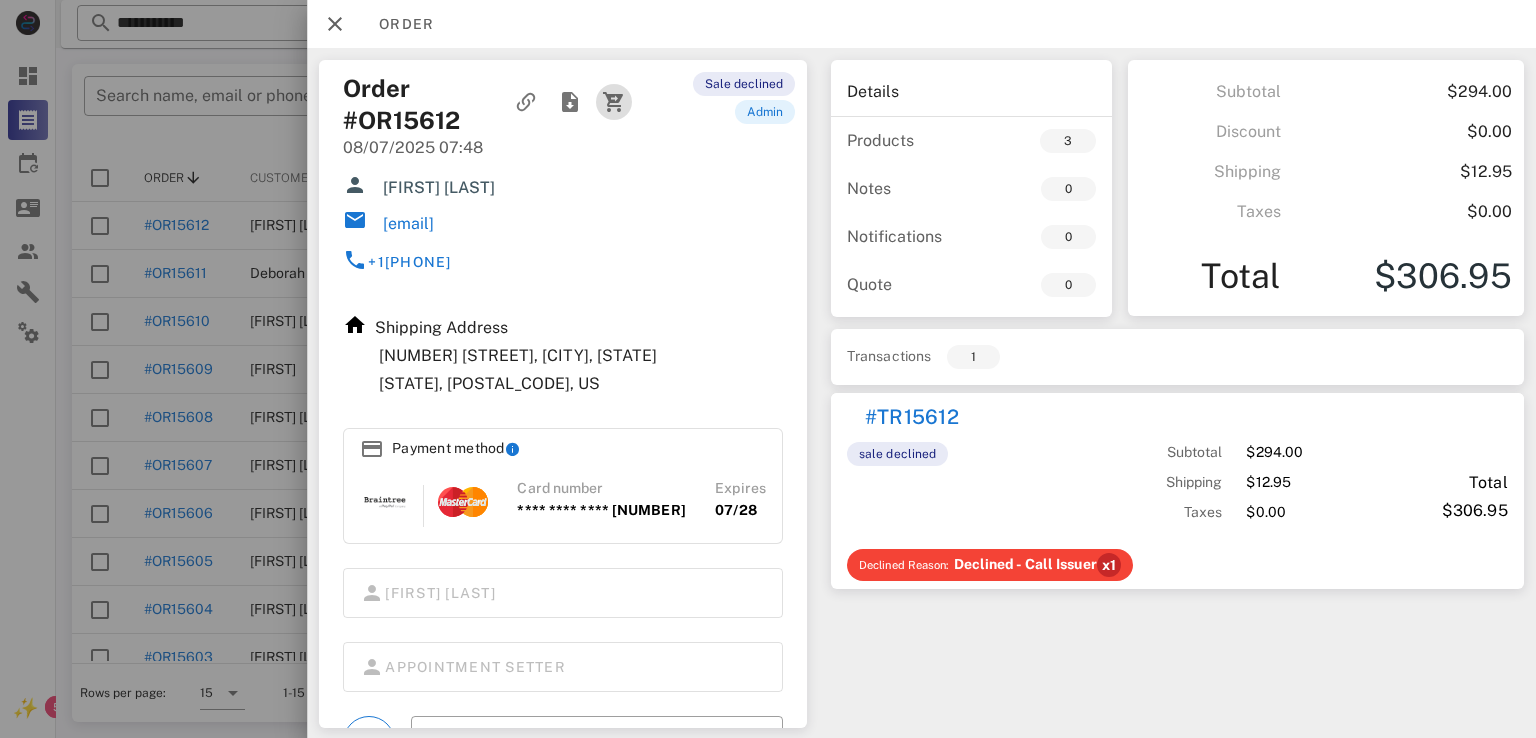 click at bounding box center (615, 102) 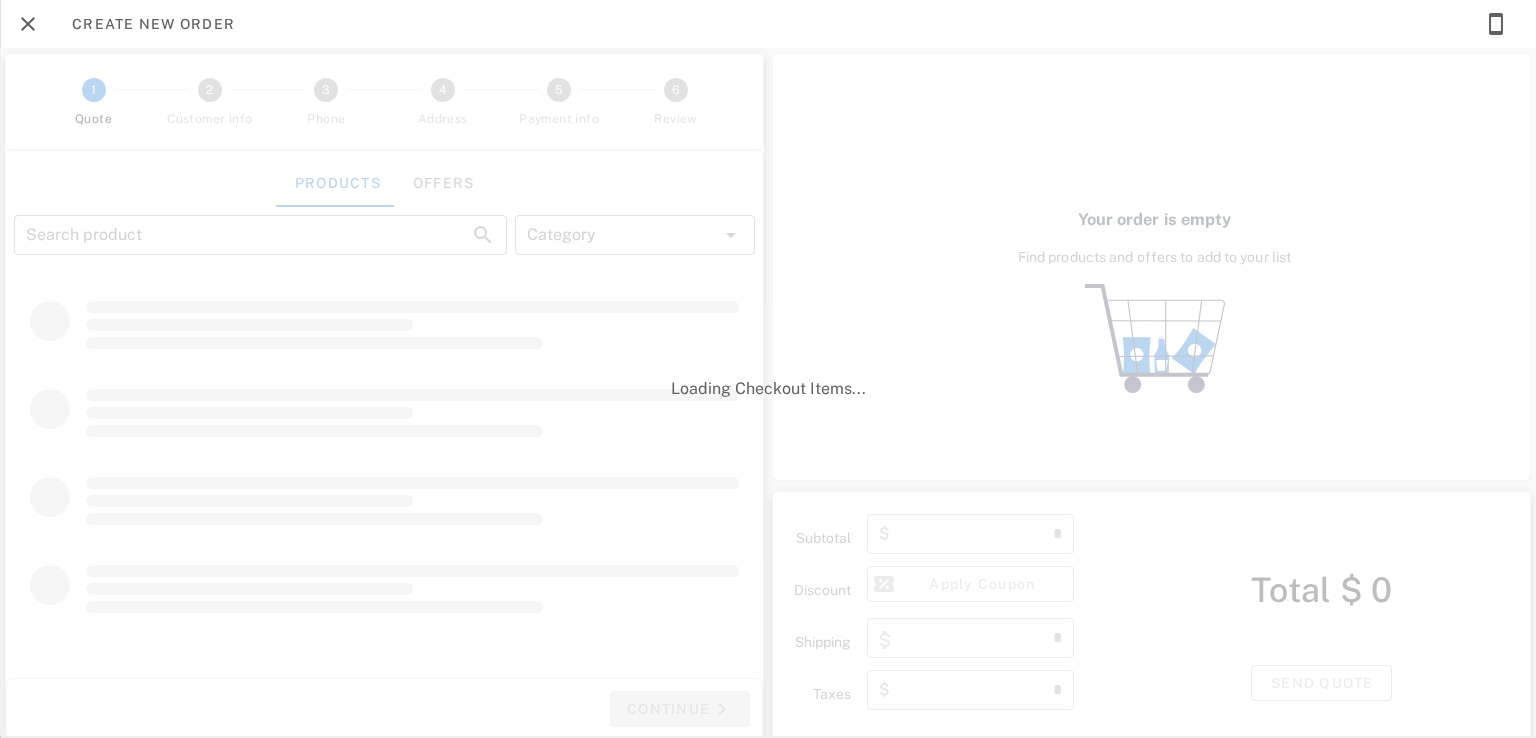 type on "**********" 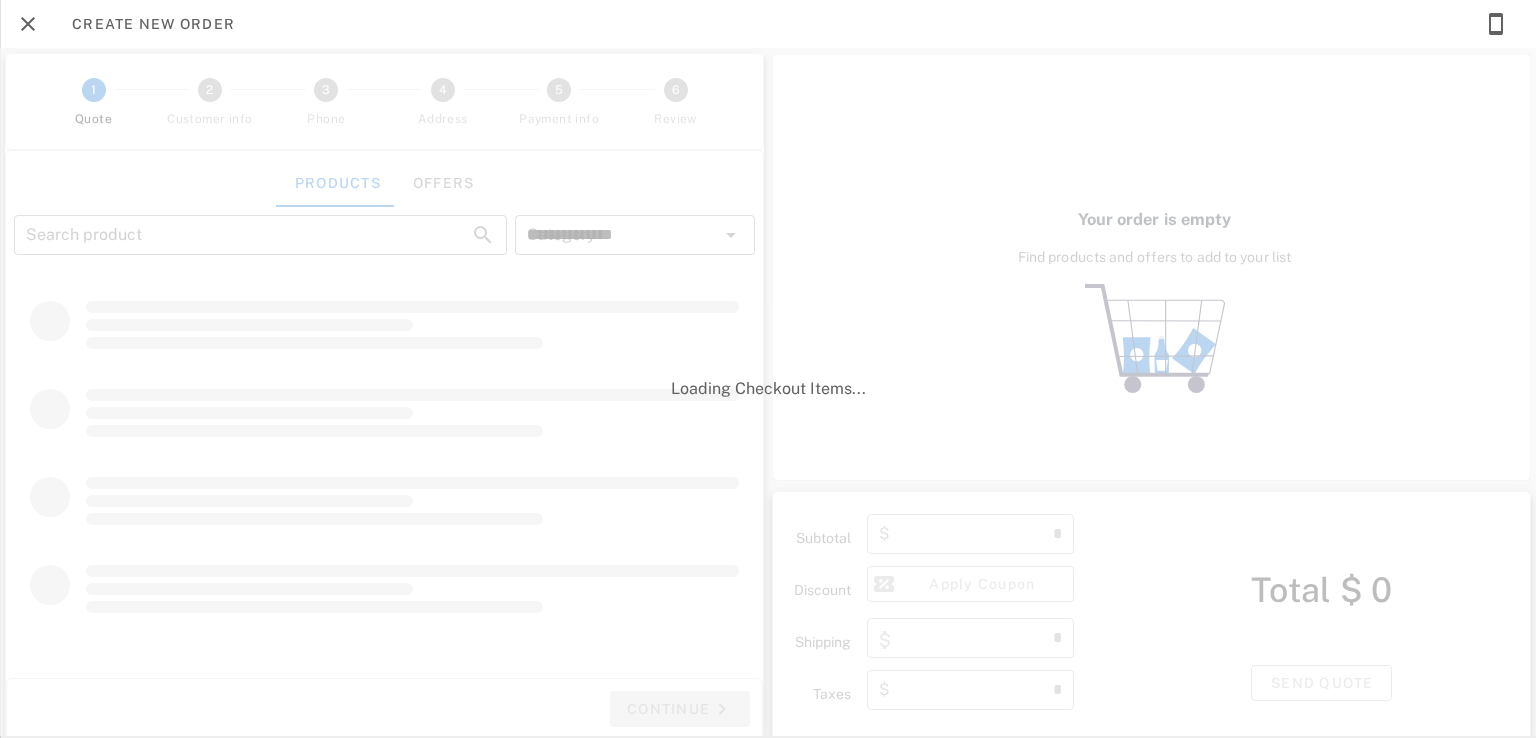 type on "*****" 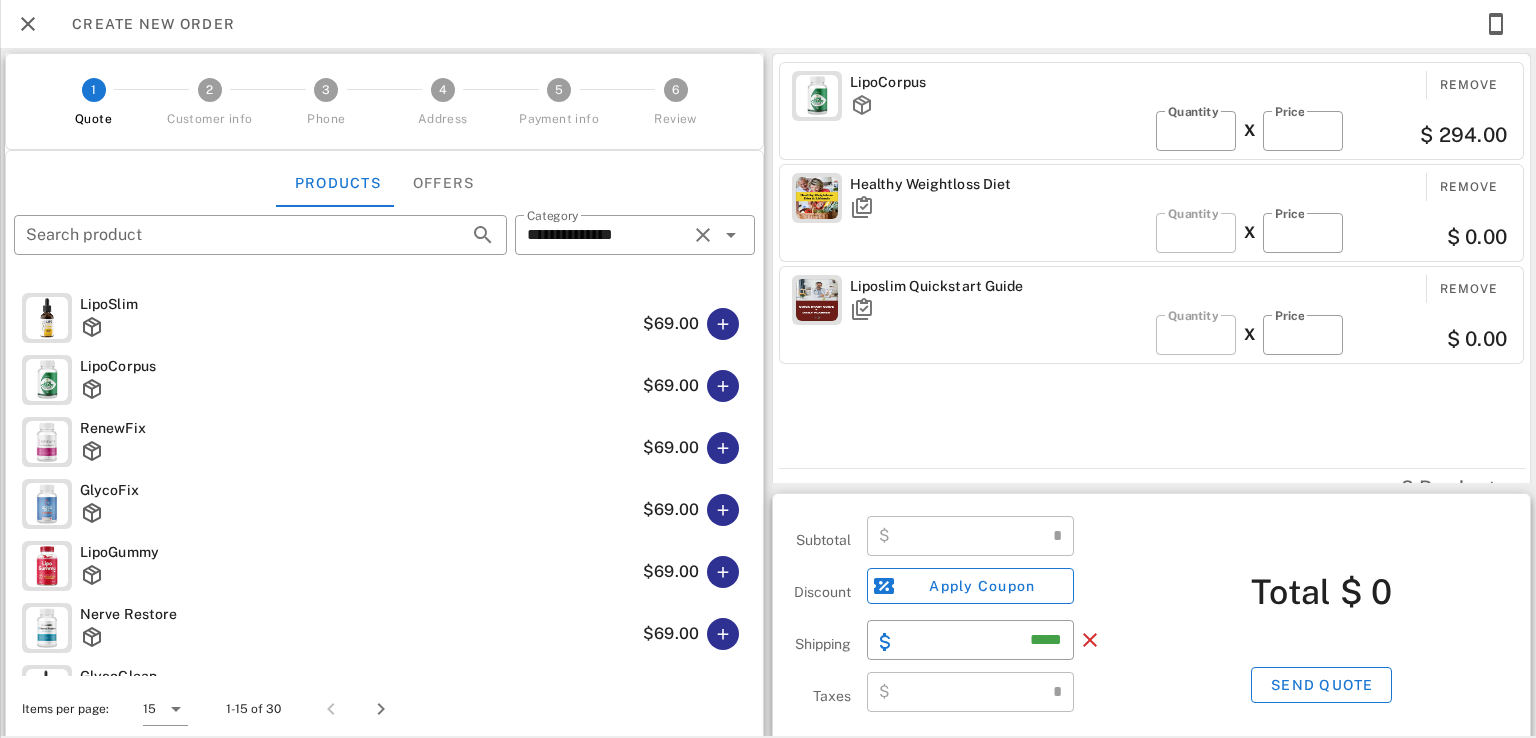 type on "******" 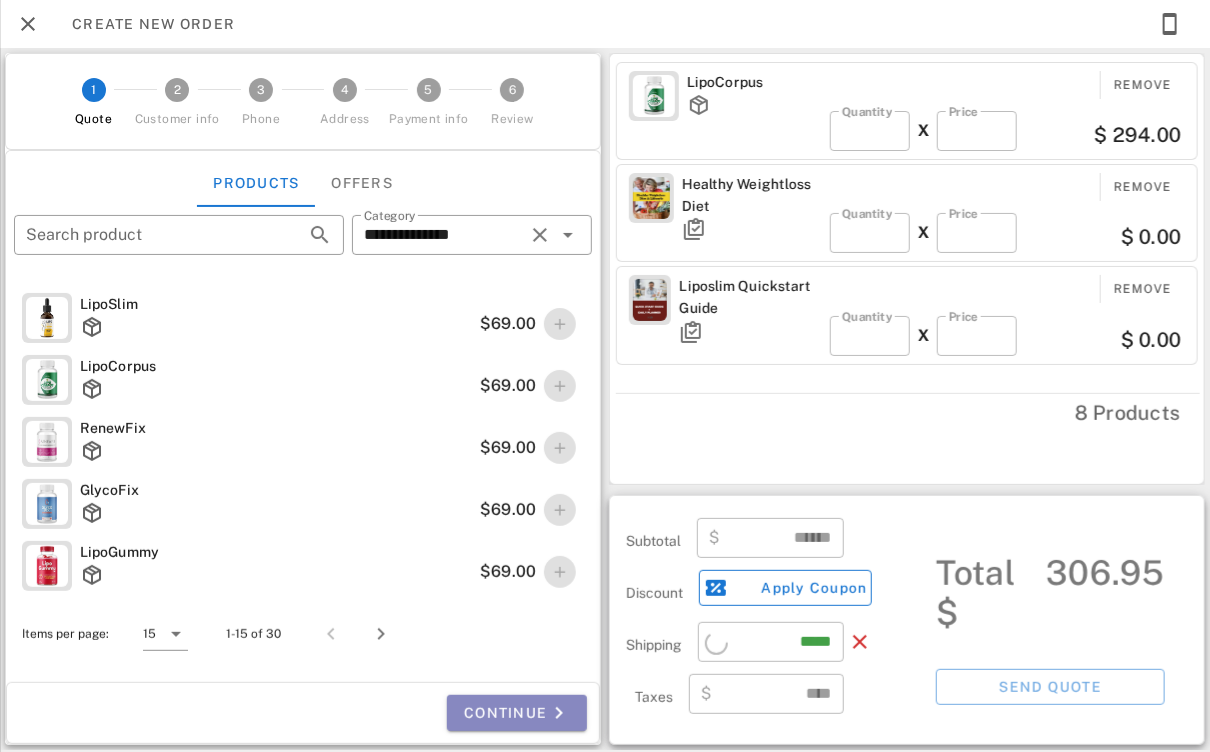 click on "Continue" at bounding box center [517, 713] 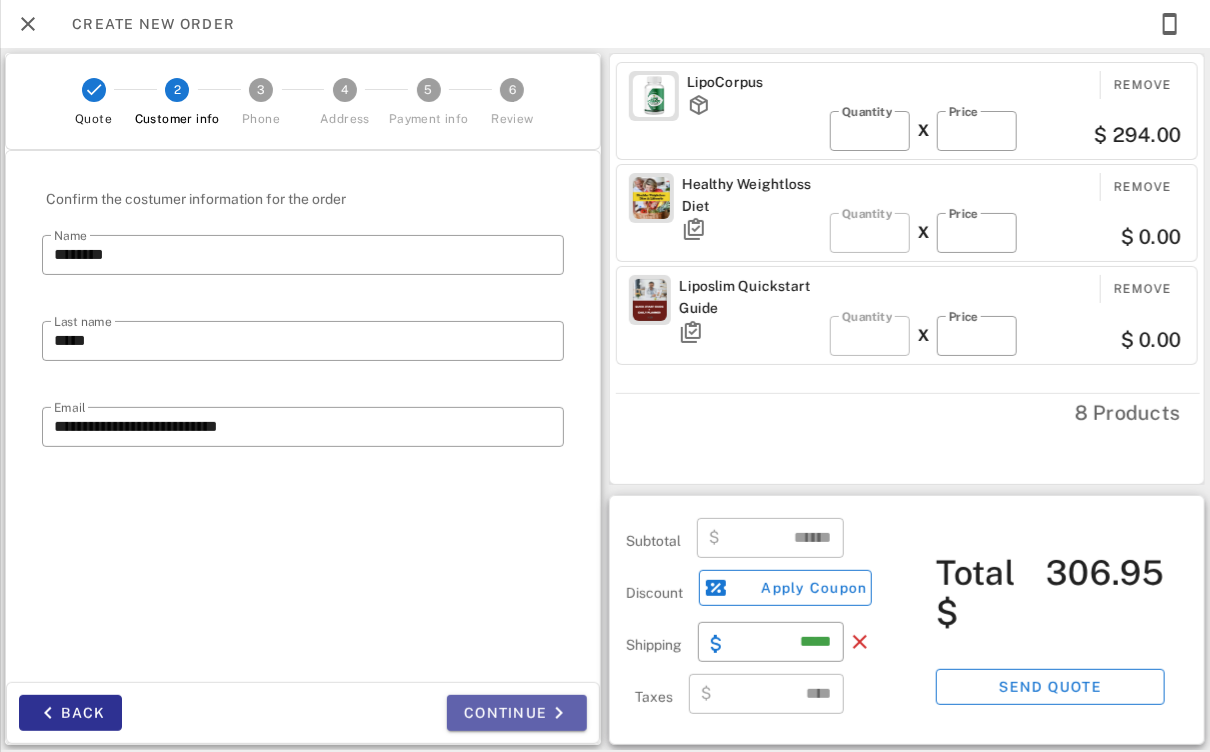 click on "Continue" at bounding box center (517, 713) 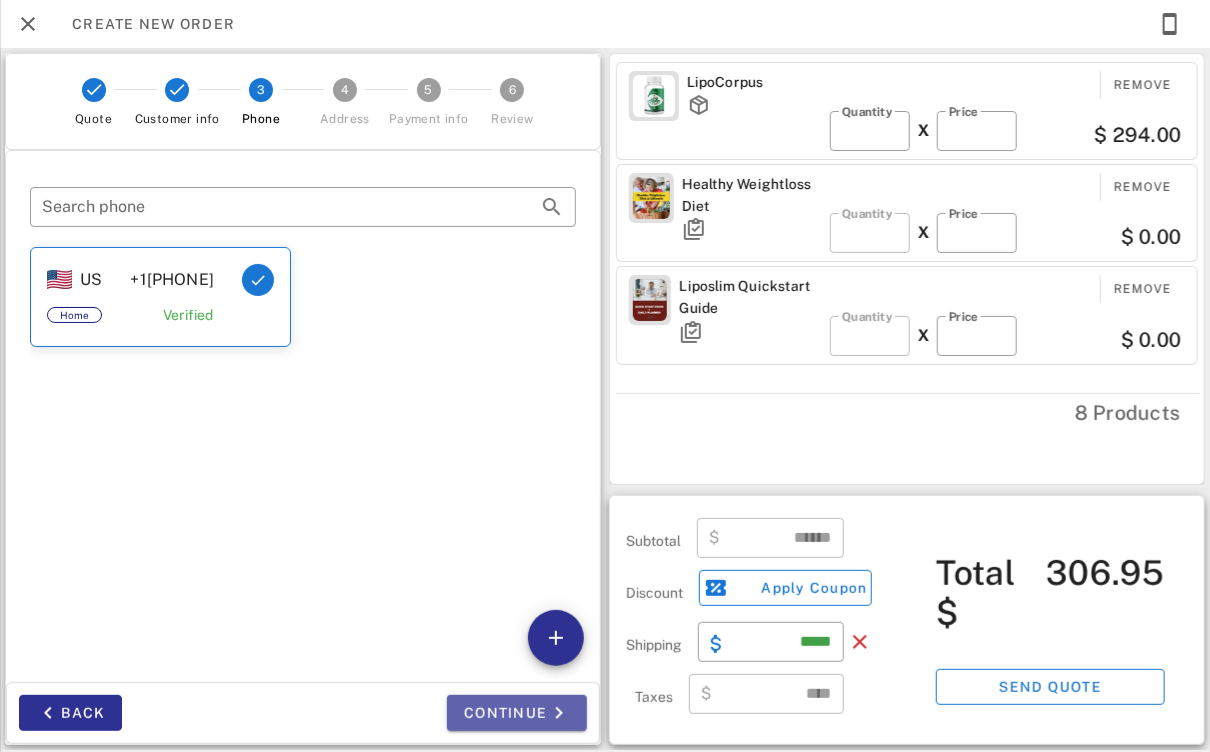 click on "Continue" at bounding box center [517, 713] 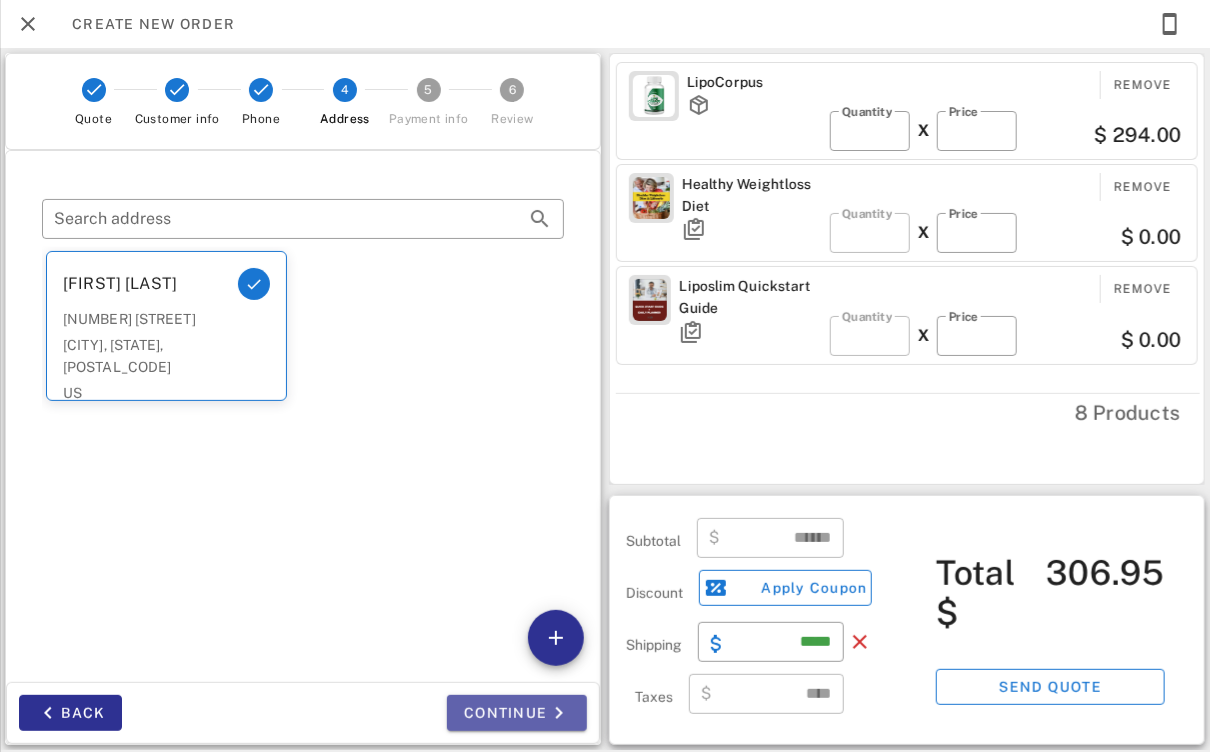 click on "Continue" at bounding box center [517, 713] 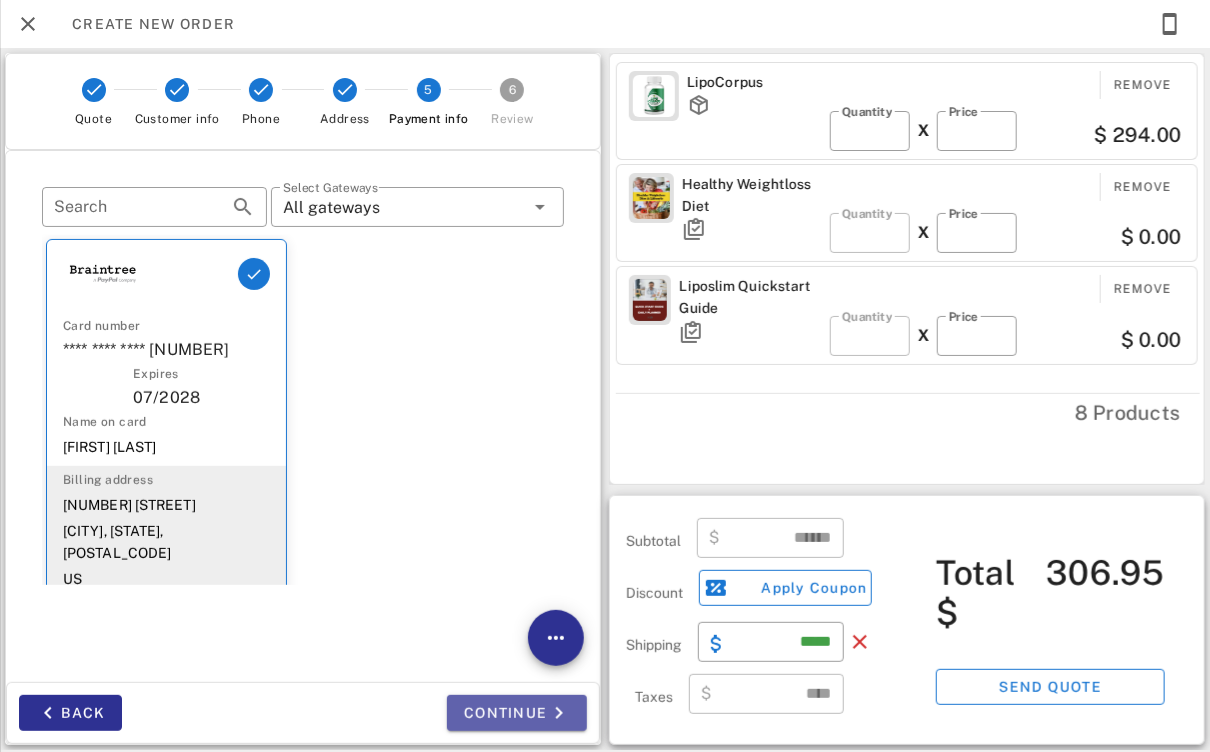 click on "Continue" at bounding box center (517, 713) 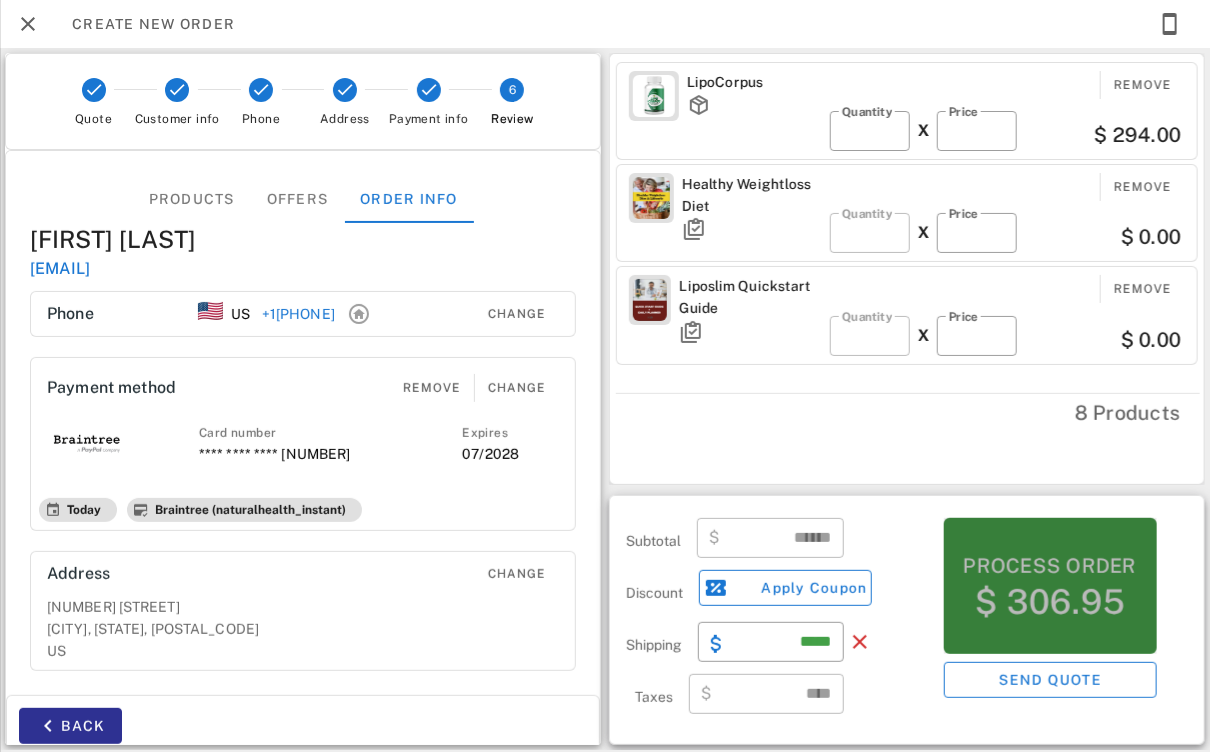 click on "$ 306.95" at bounding box center (1050, 602) 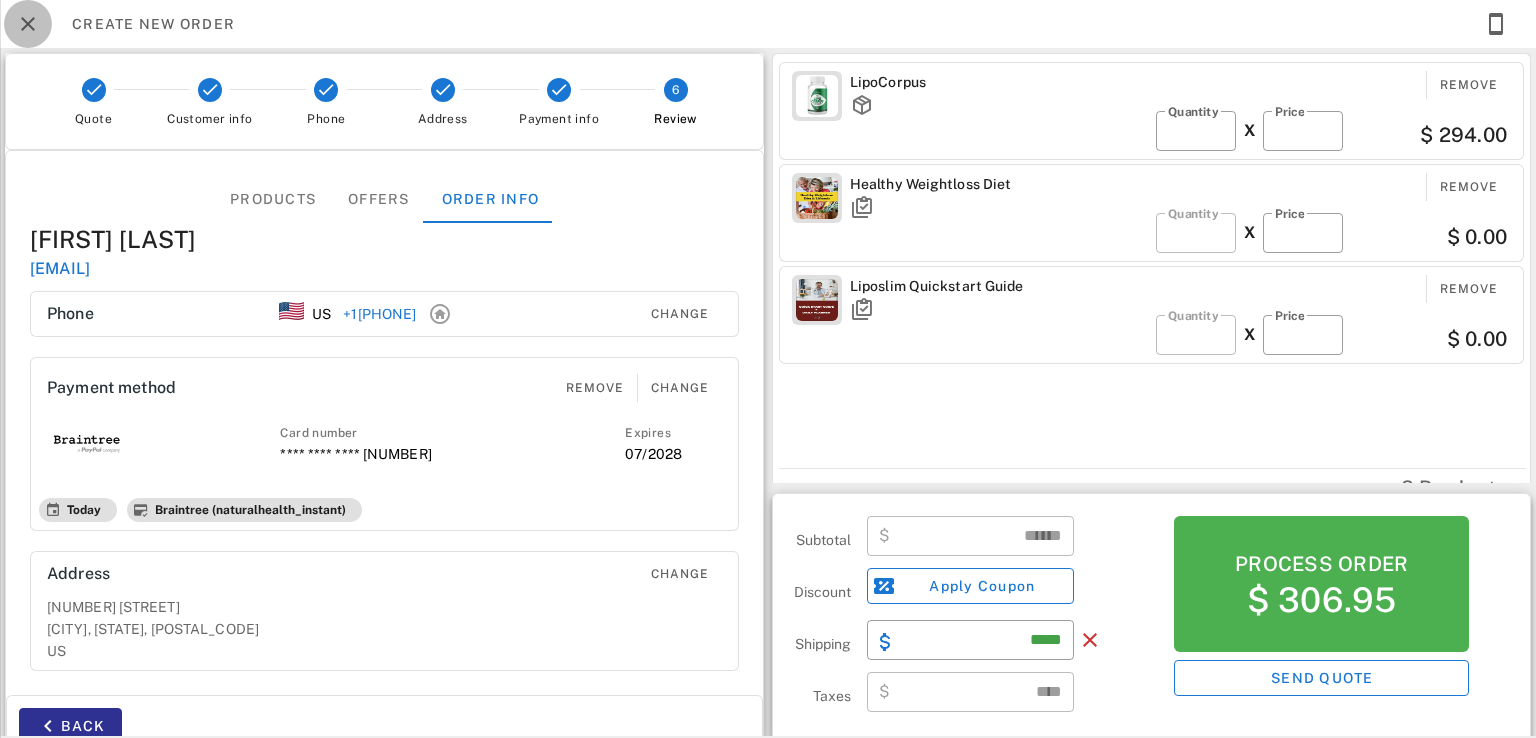 click at bounding box center (28, 24) 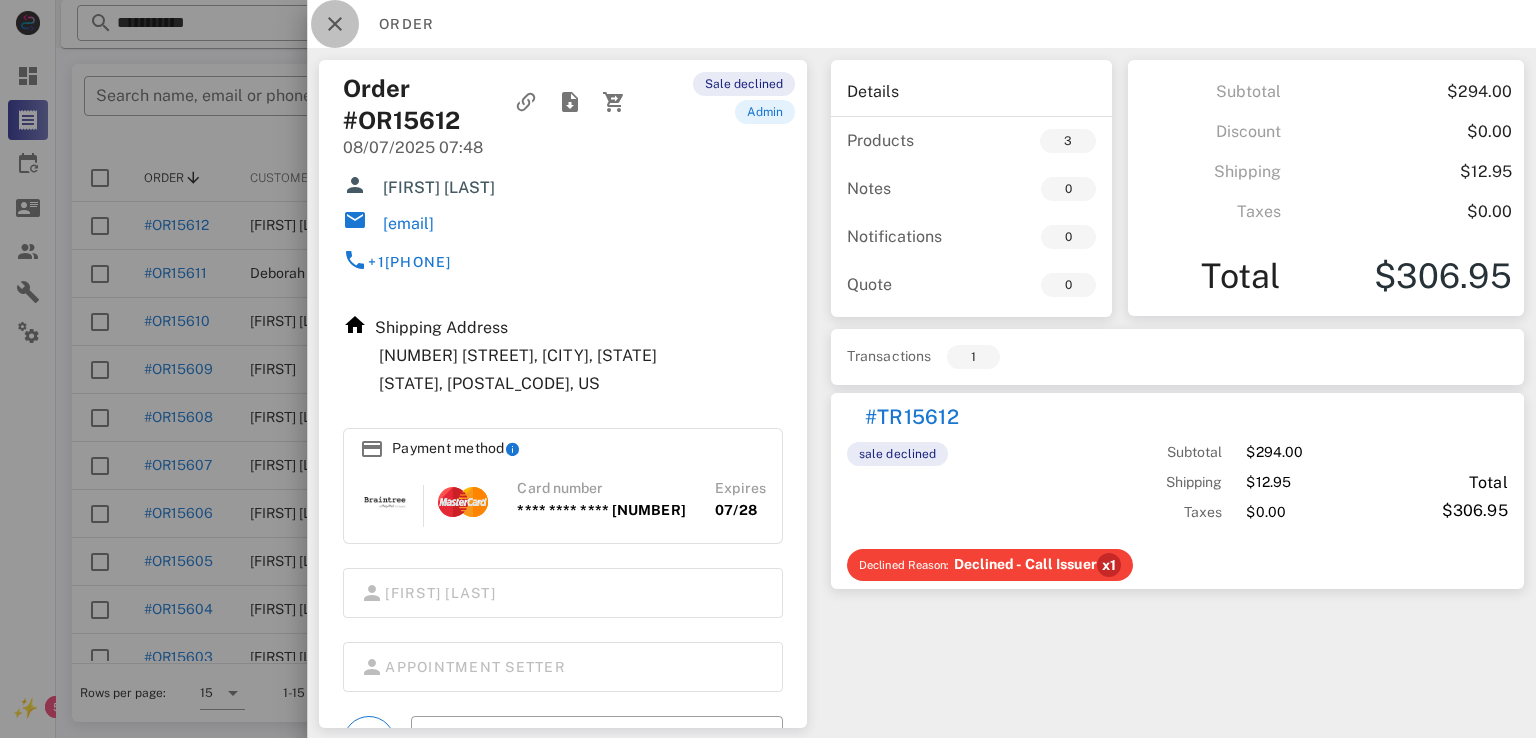 click at bounding box center [335, 24] 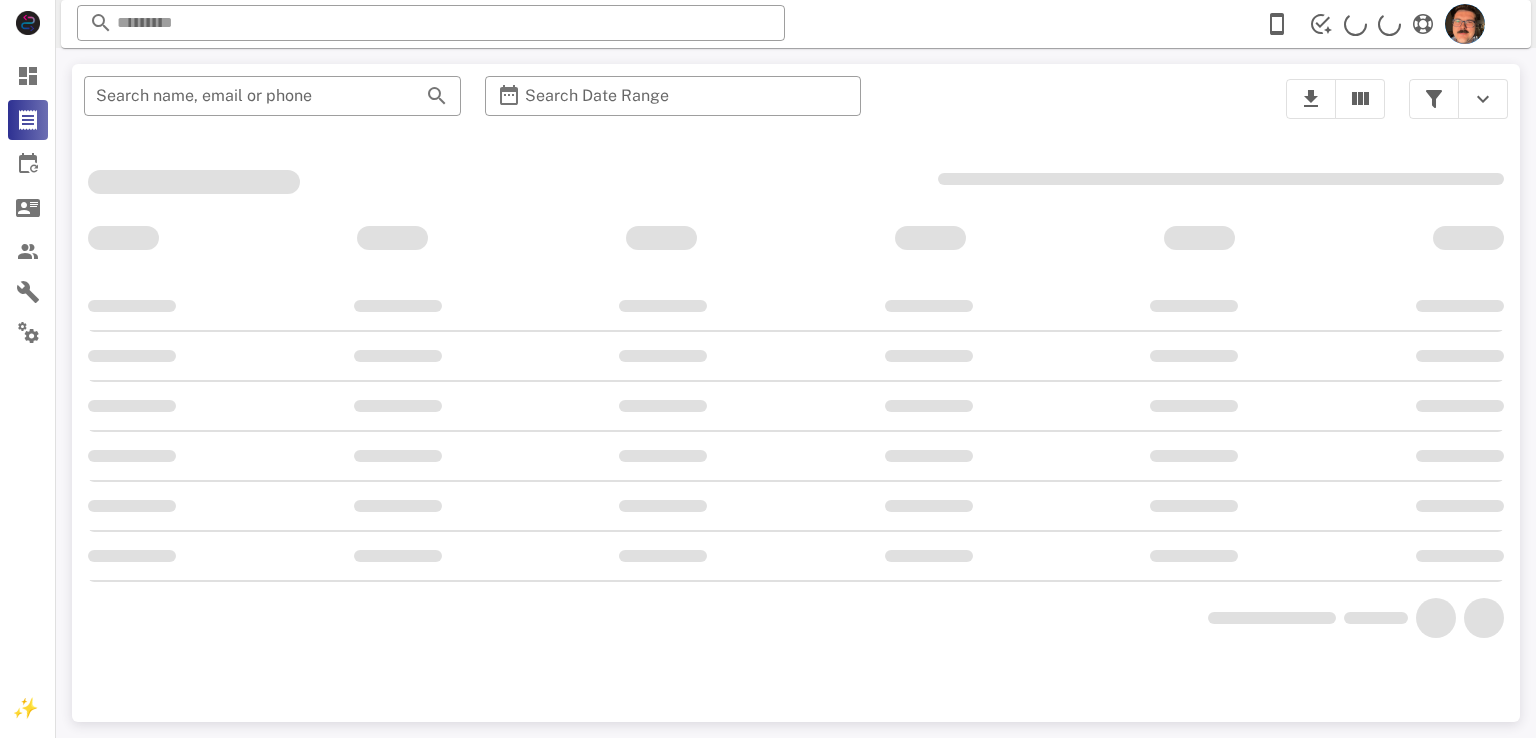 scroll, scrollTop: 0, scrollLeft: 0, axis: both 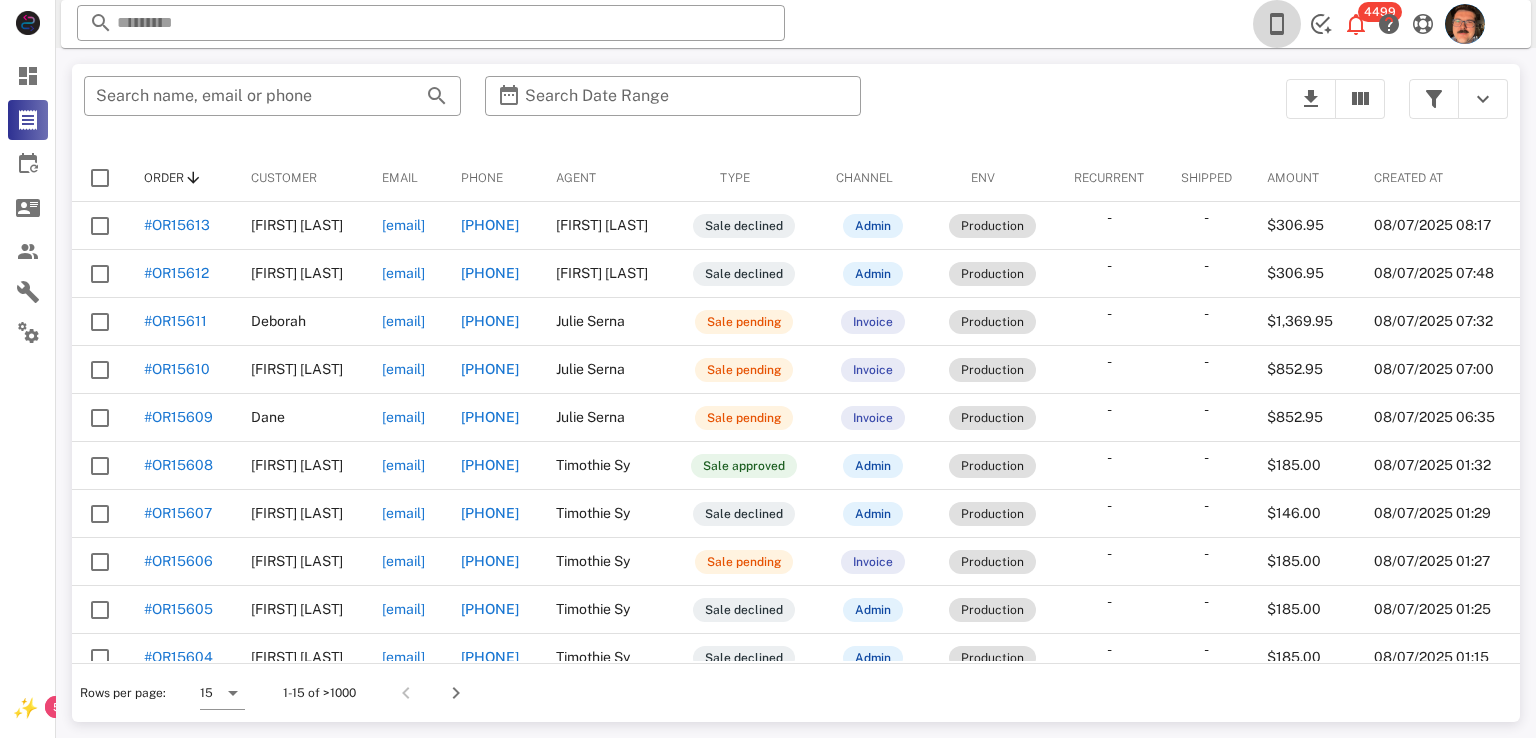 click at bounding box center (1277, 24) 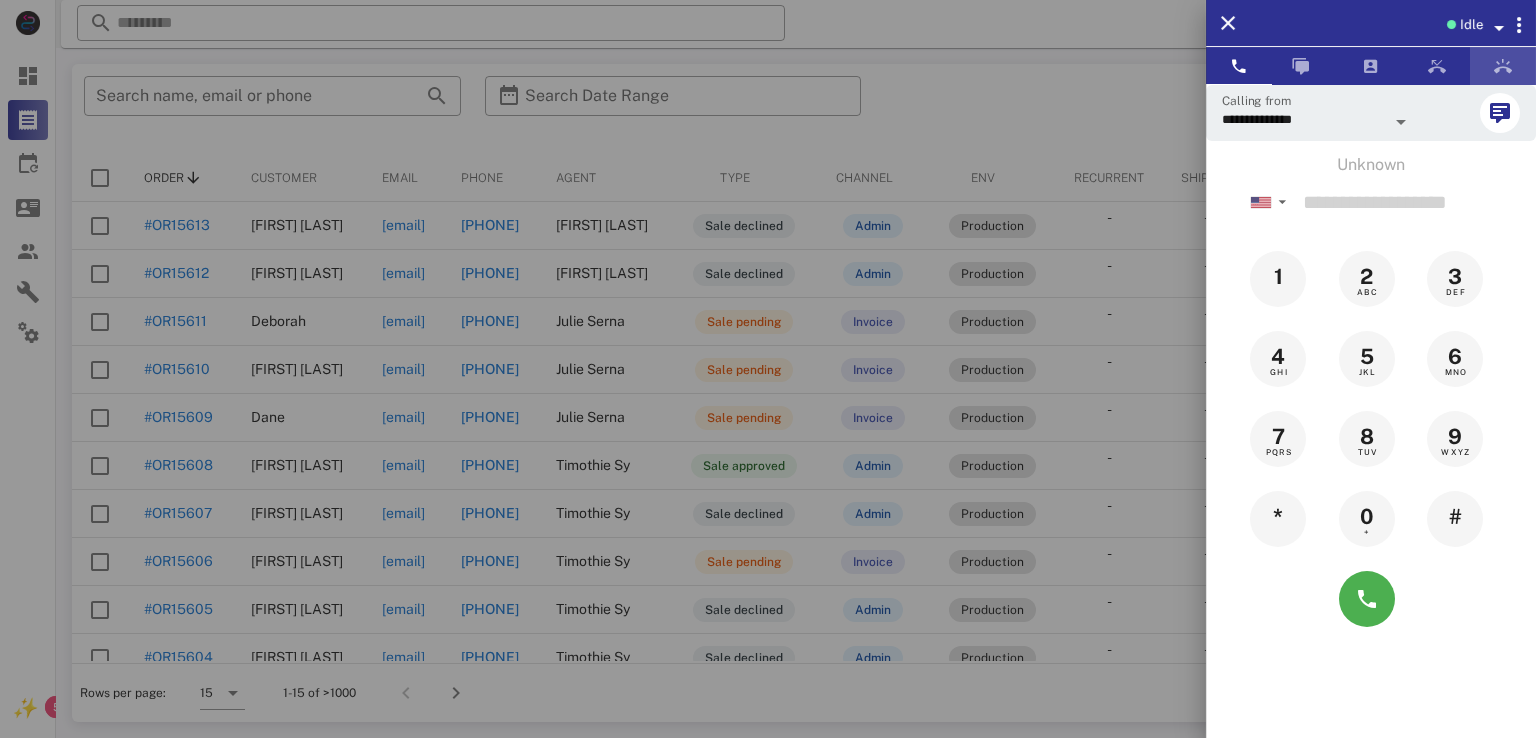 click at bounding box center (1503, 66) 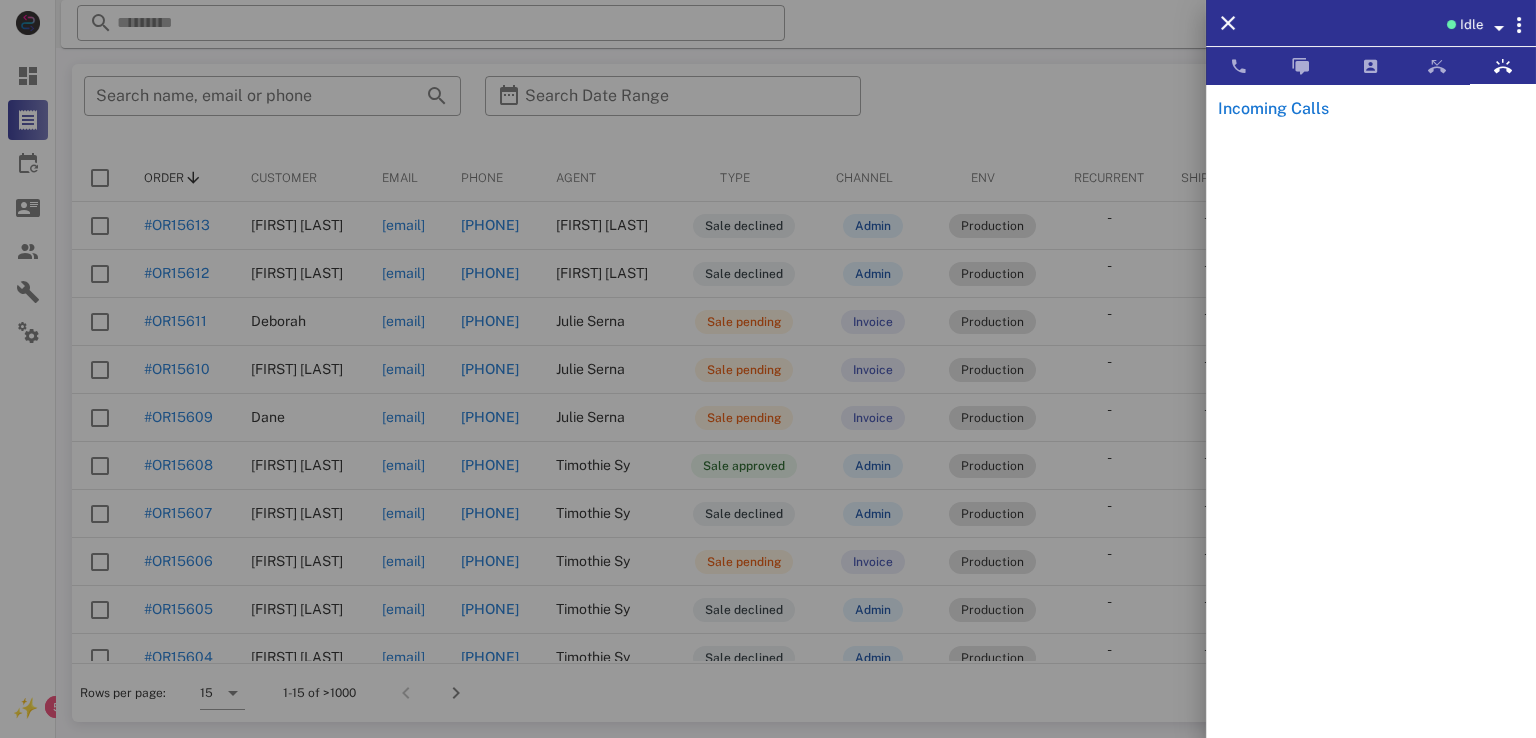click at bounding box center (1497, 24) 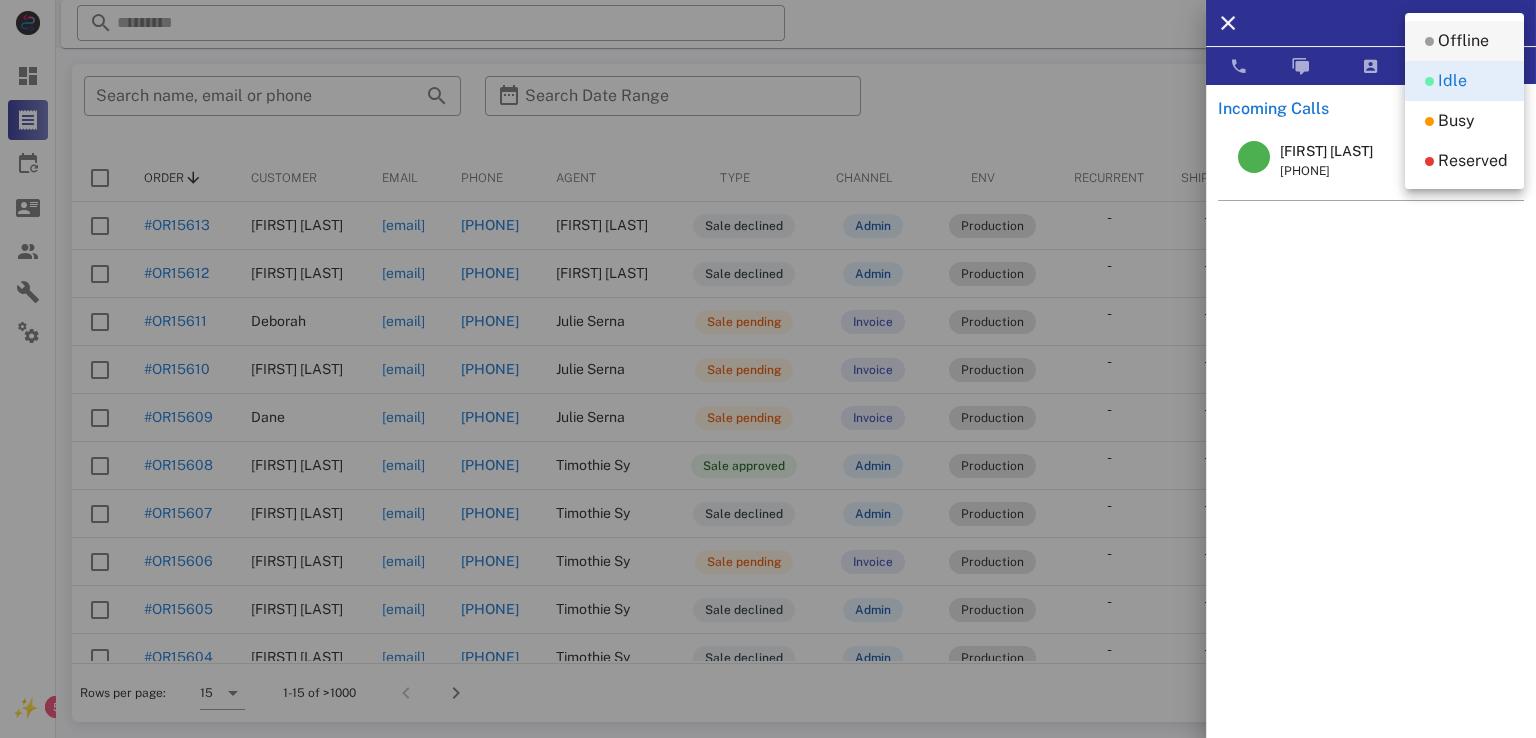 click on "Offline" at bounding box center [1463, 41] 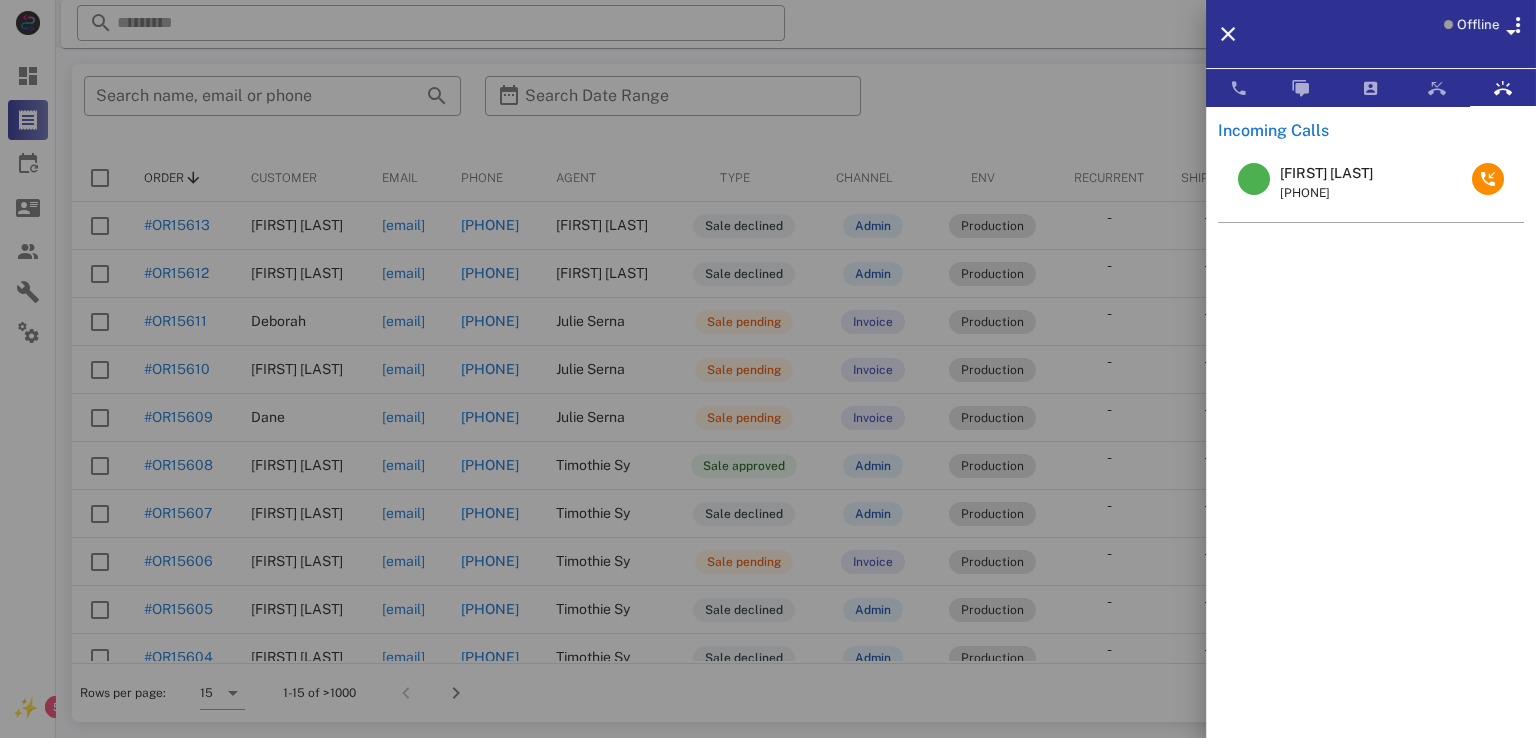 click at bounding box center (768, 369) 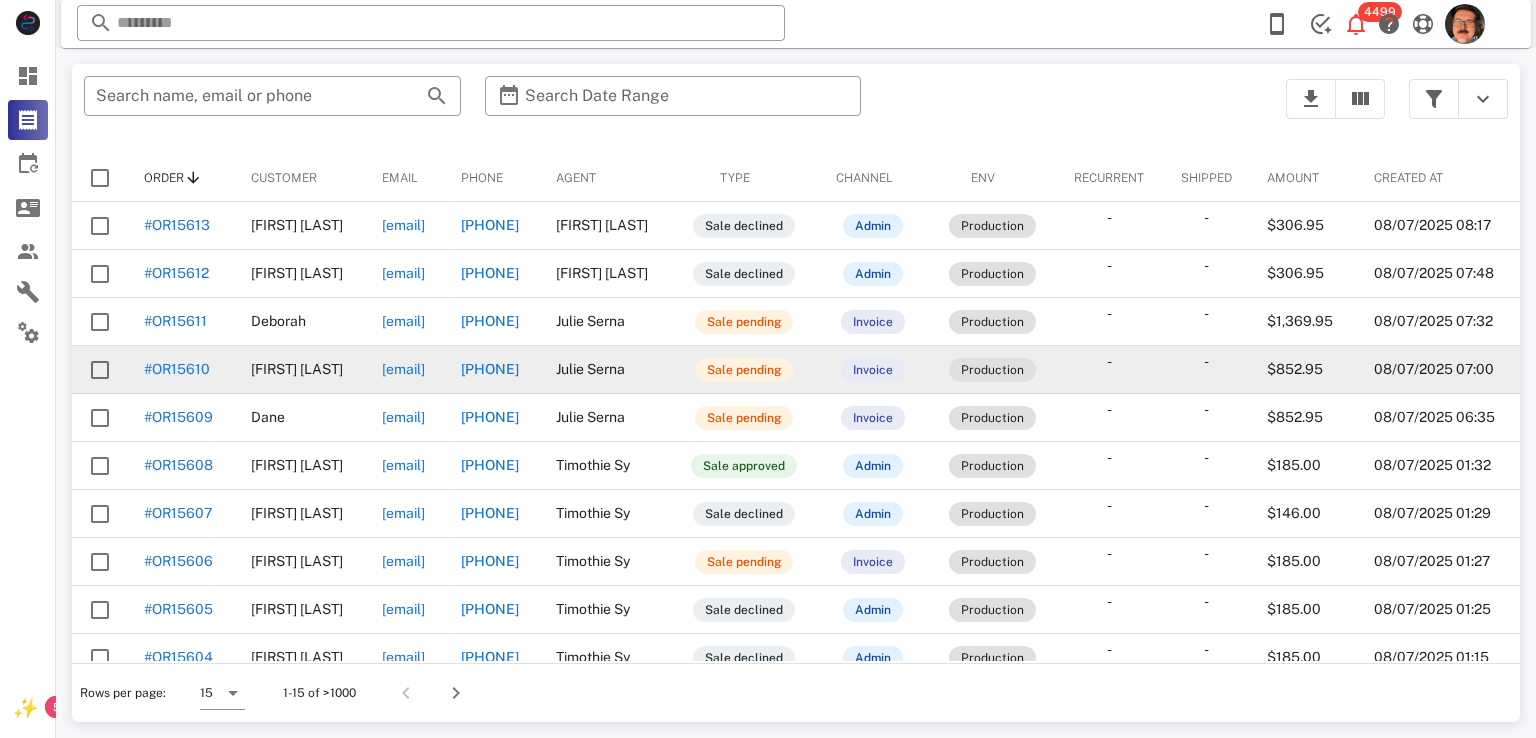 click on "#OR15610" at bounding box center (177, 369) 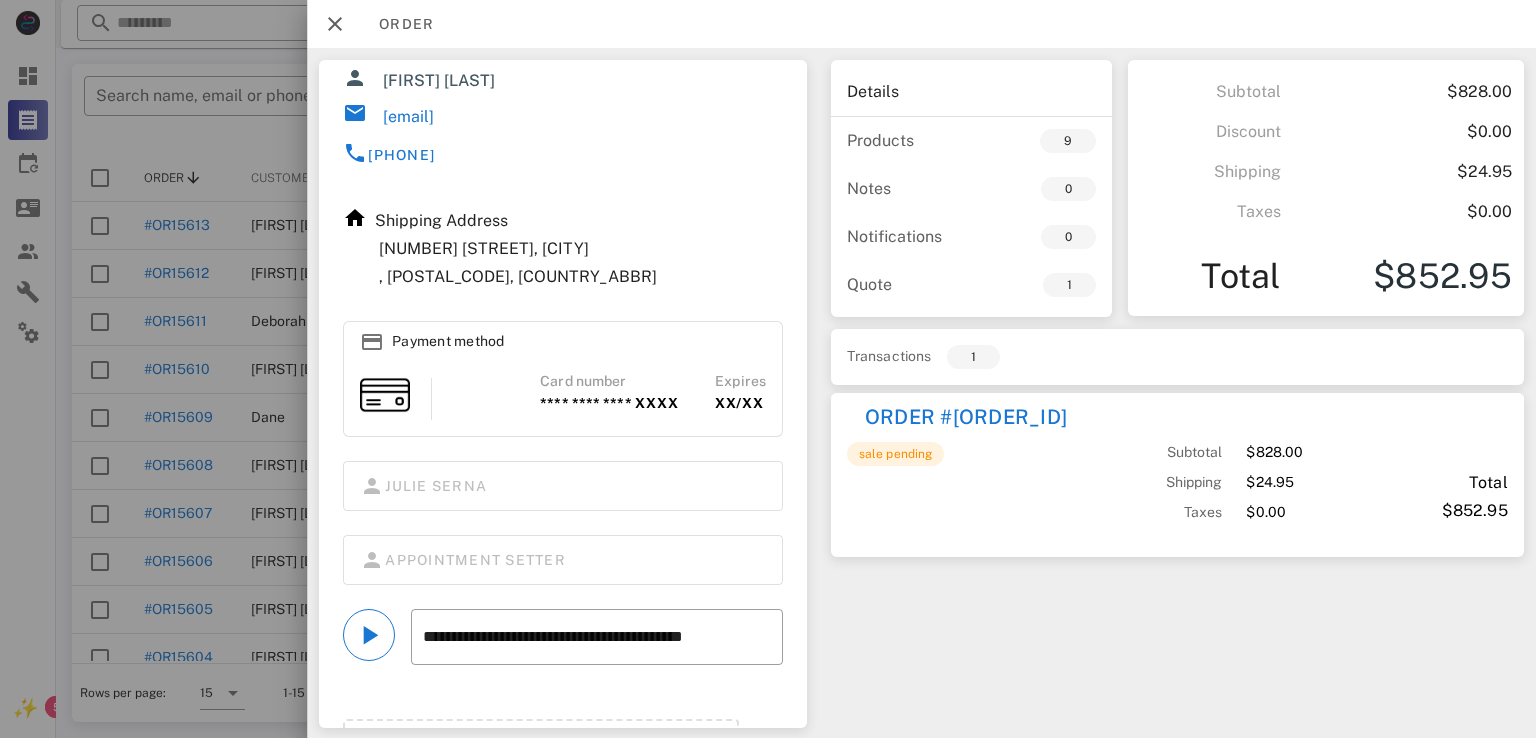 scroll, scrollTop: 200, scrollLeft: 0, axis: vertical 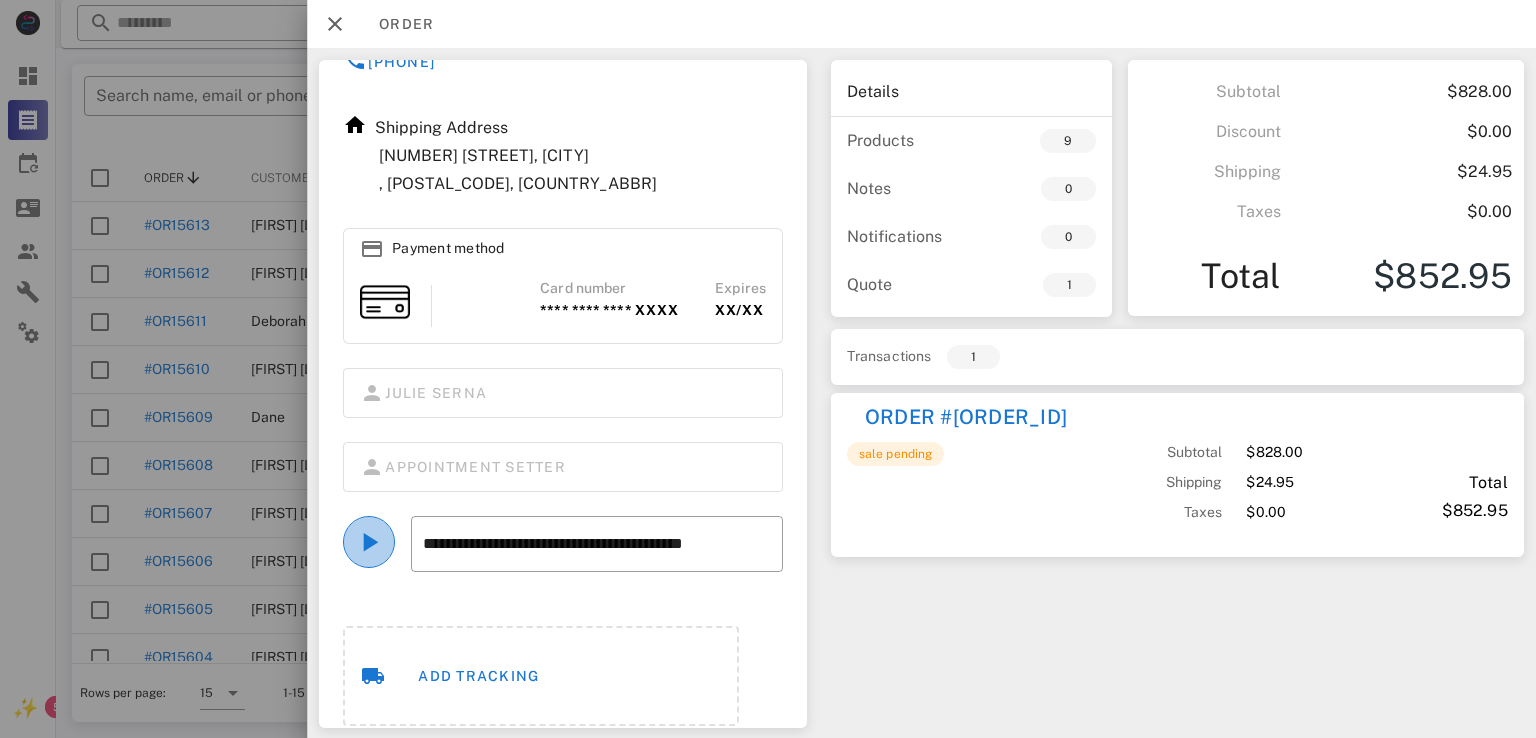 click at bounding box center (369, 542) 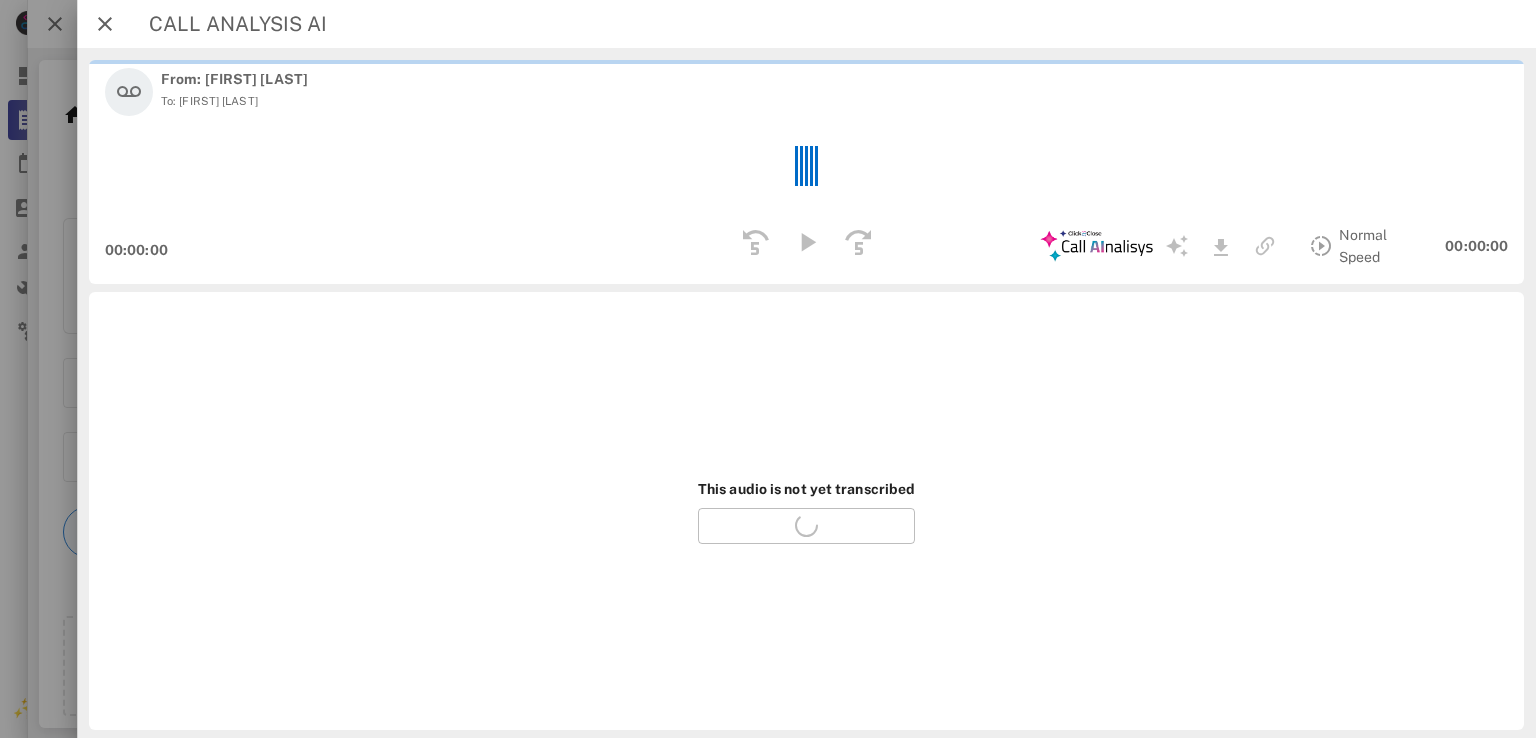 scroll, scrollTop: 176, scrollLeft: 0, axis: vertical 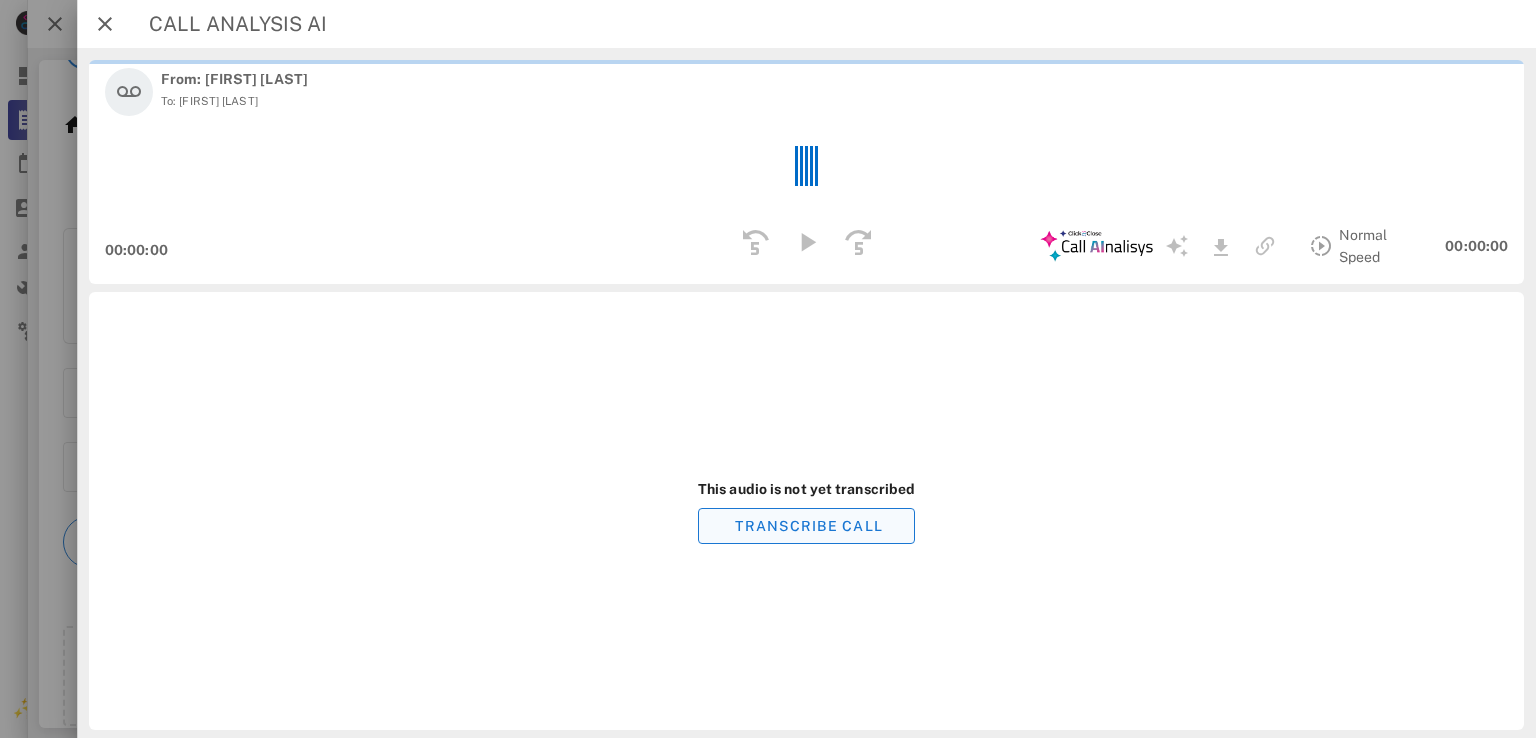 click on "This audio is not yet transcribed  TRANSCRIBE CALL" at bounding box center [806, 511] 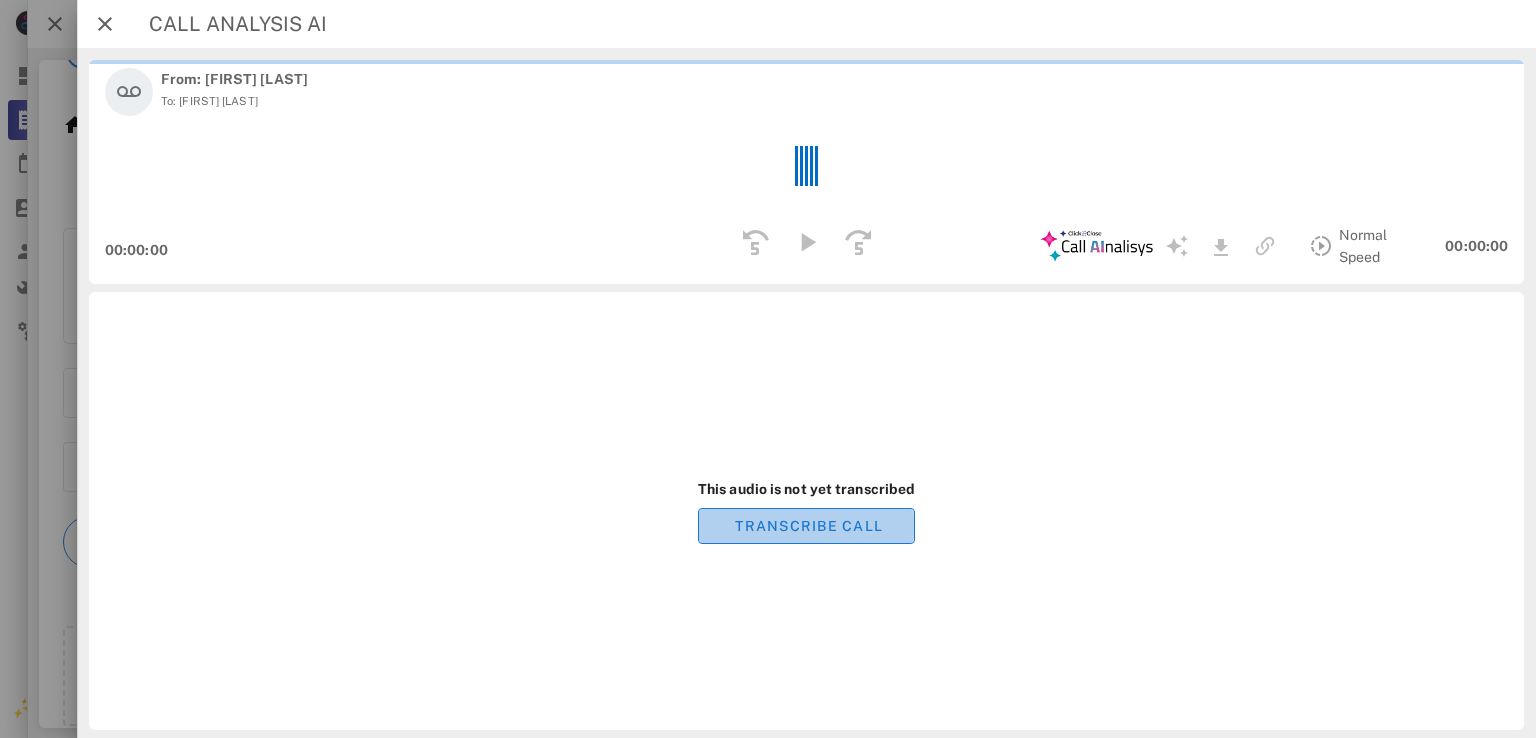 click on "TRANSCRIBE CALL" at bounding box center [808, 526] 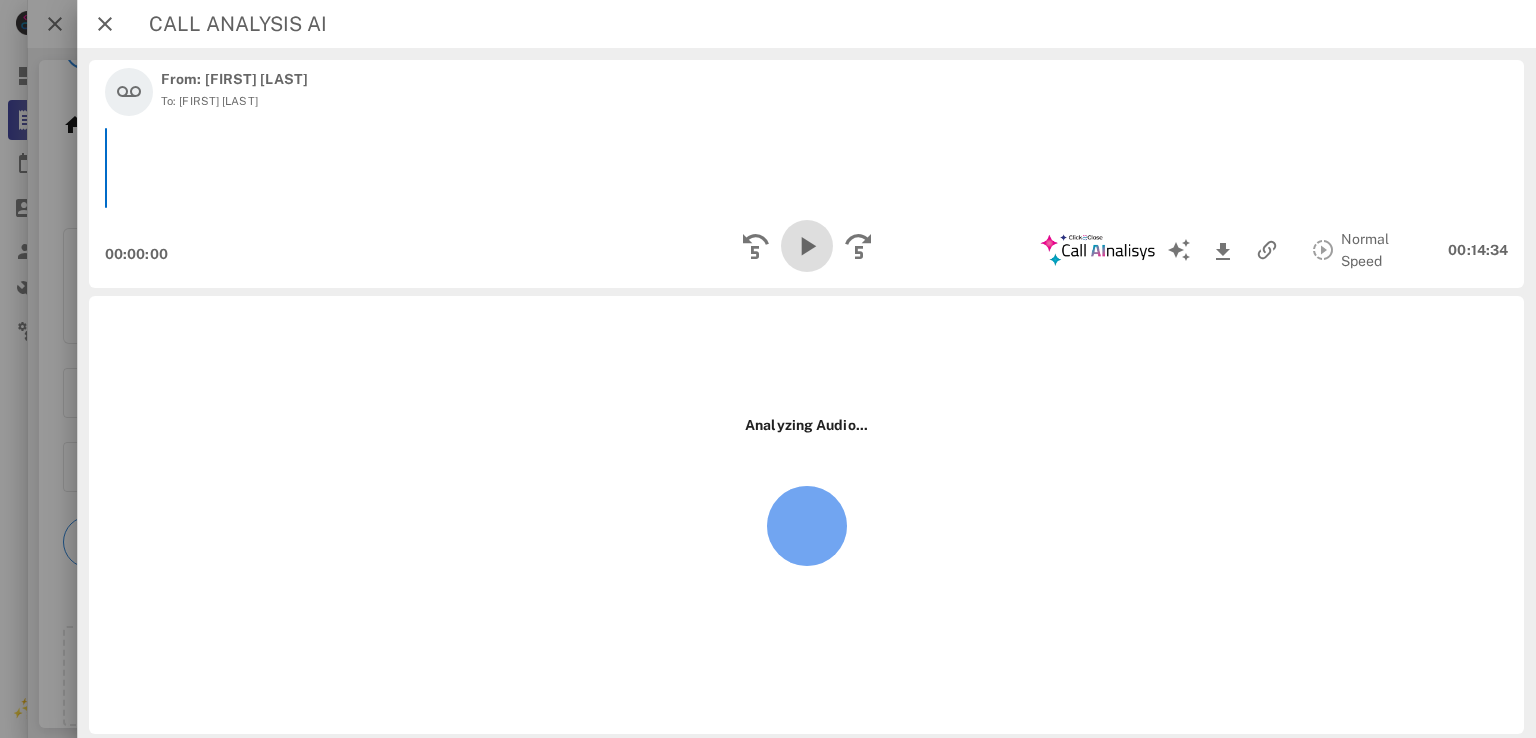 click at bounding box center [806, 246] 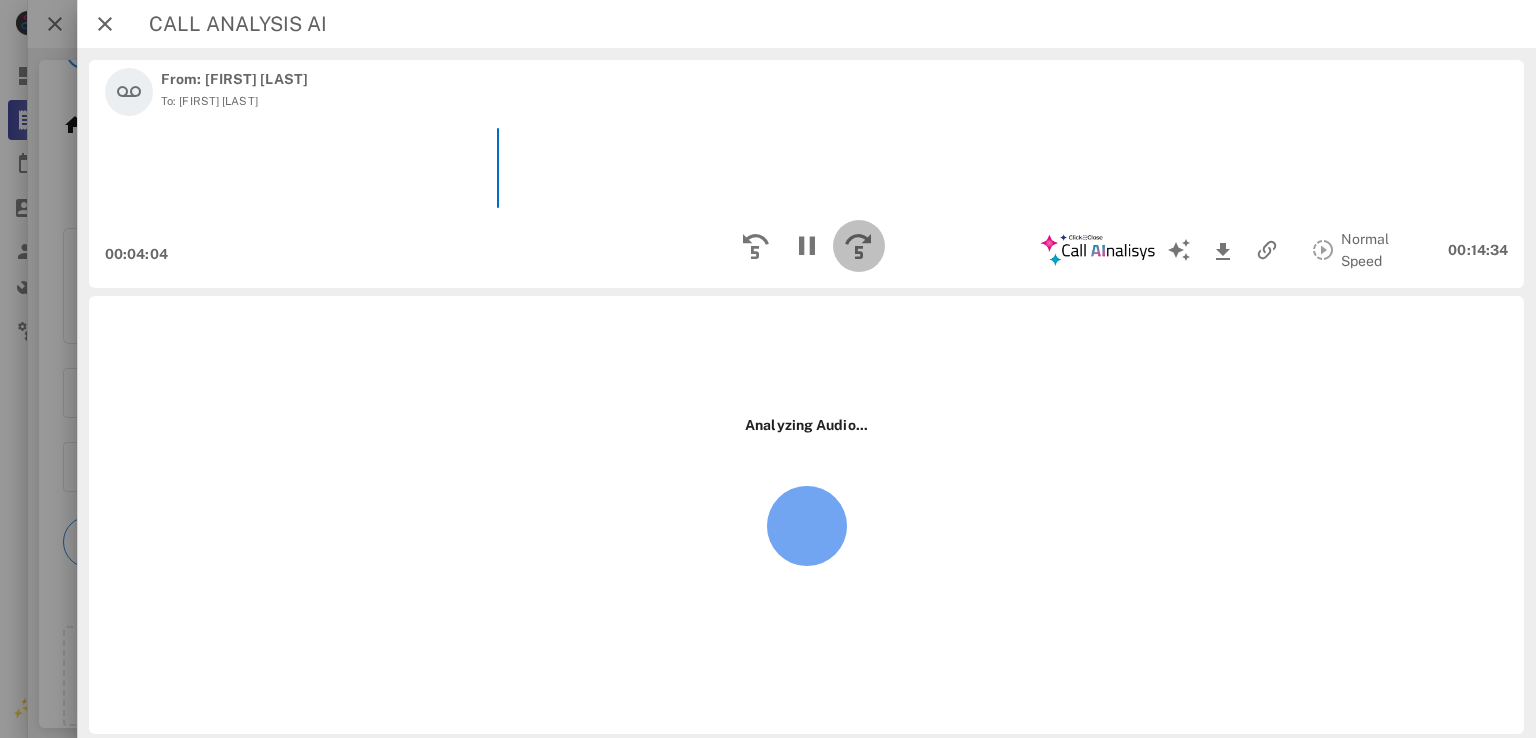 click at bounding box center [858, 246] 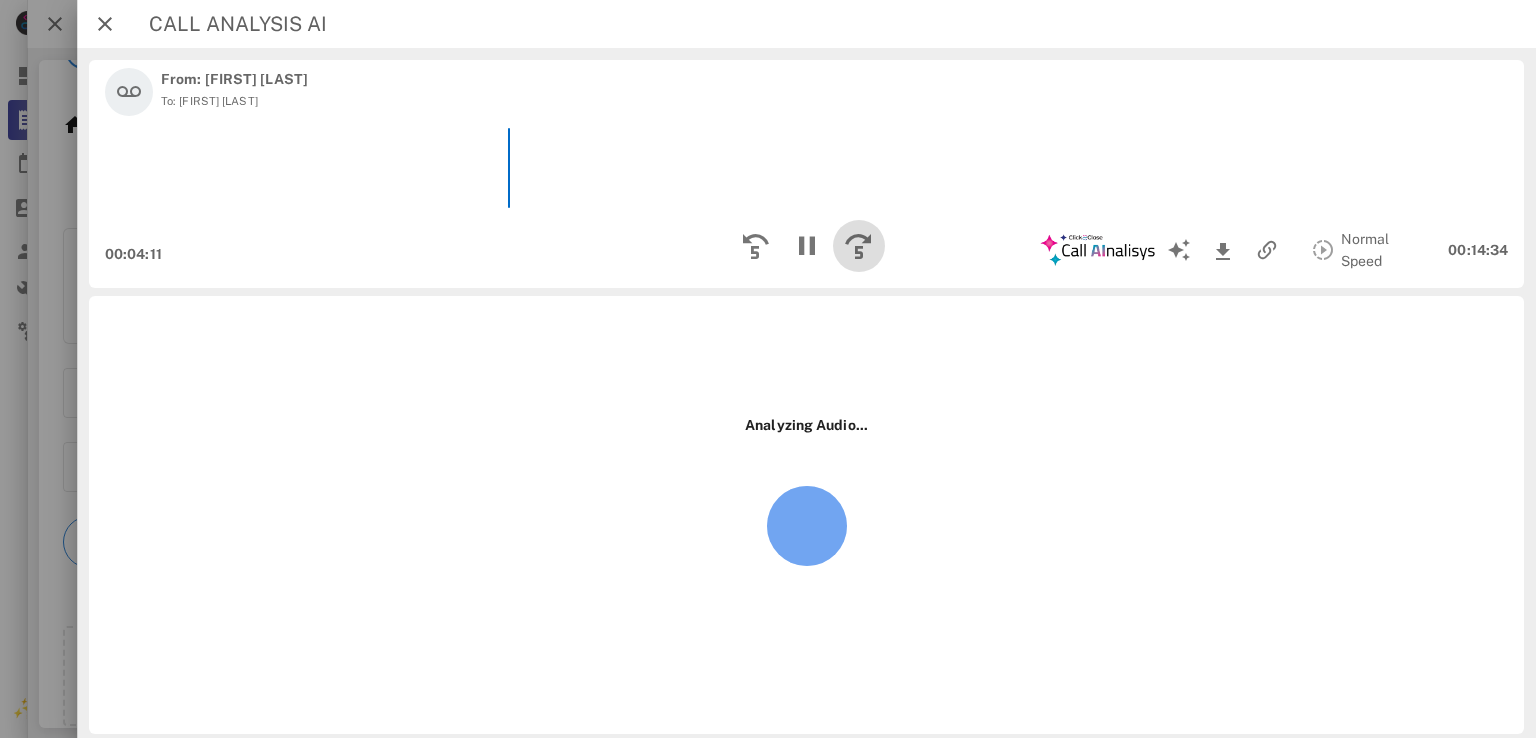 click at bounding box center [858, 246] 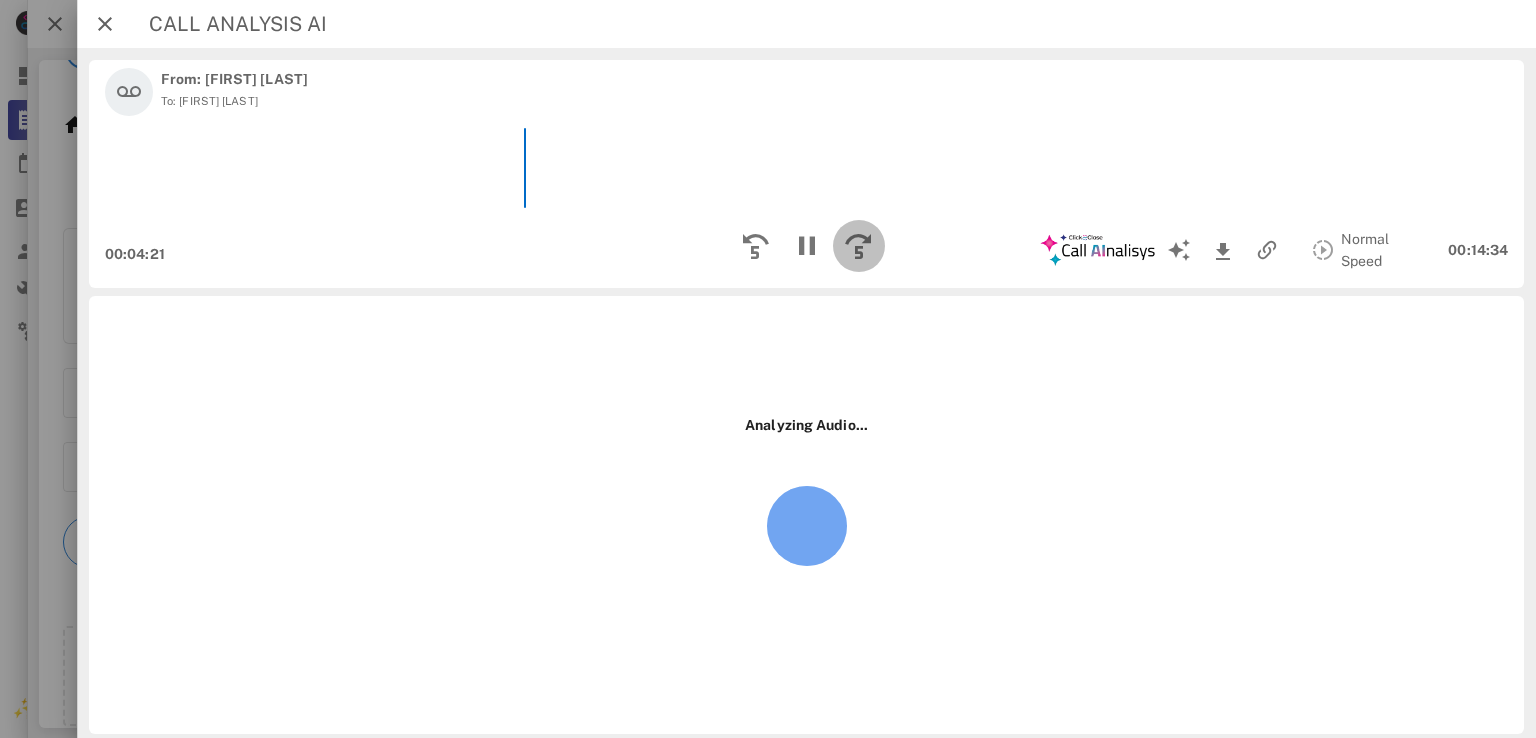 click at bounding box center [858, 246] 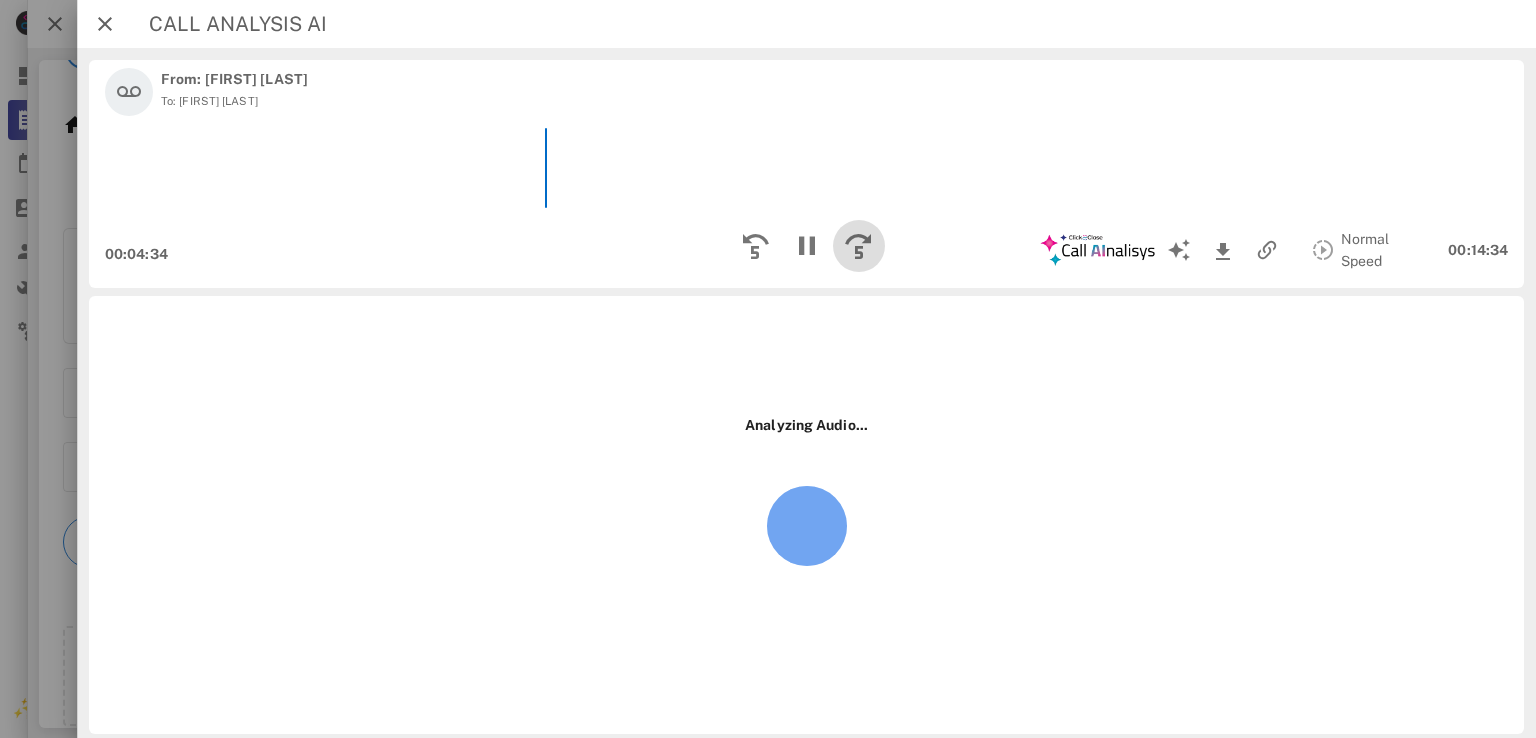 click at bounding box center [858, 246] 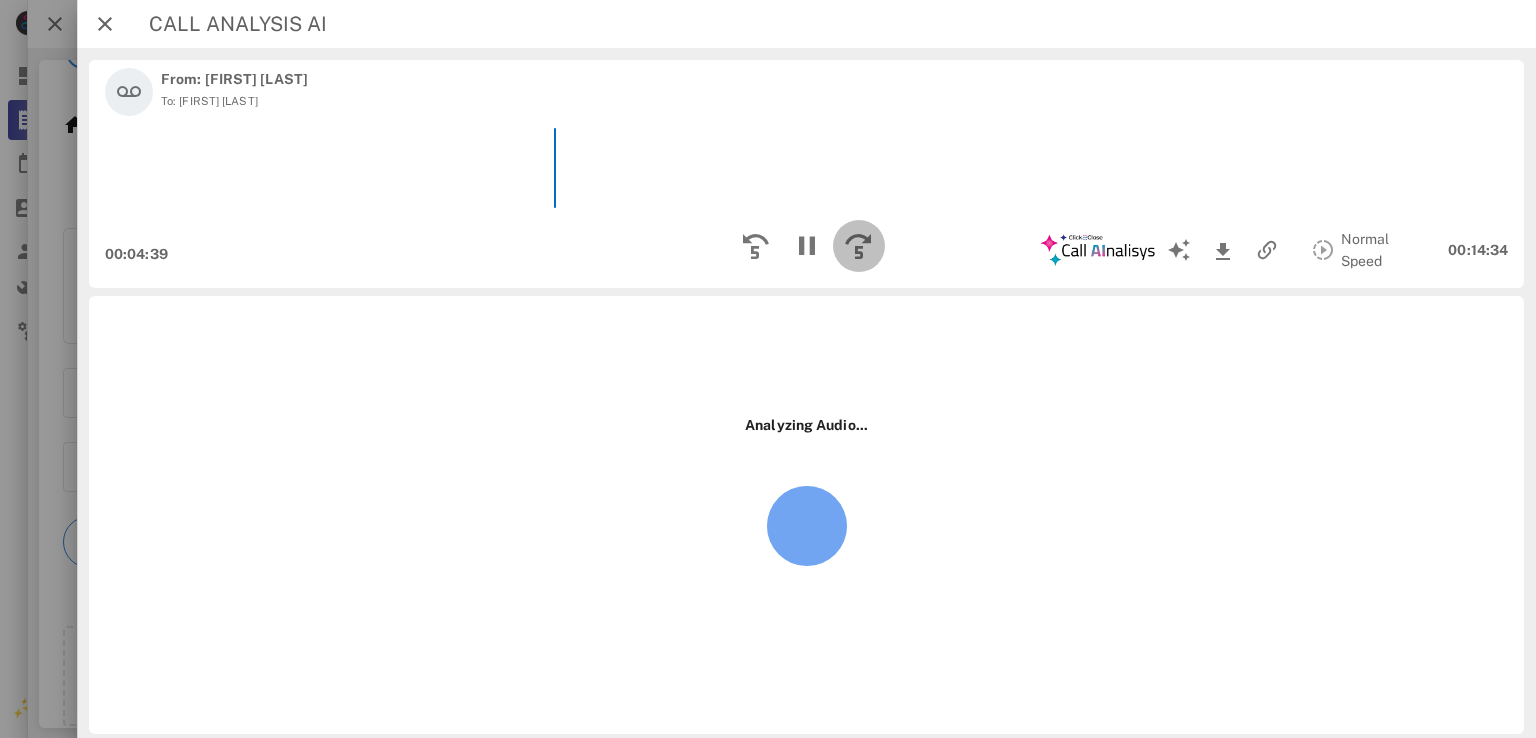 click at bounding box center [858, 246] 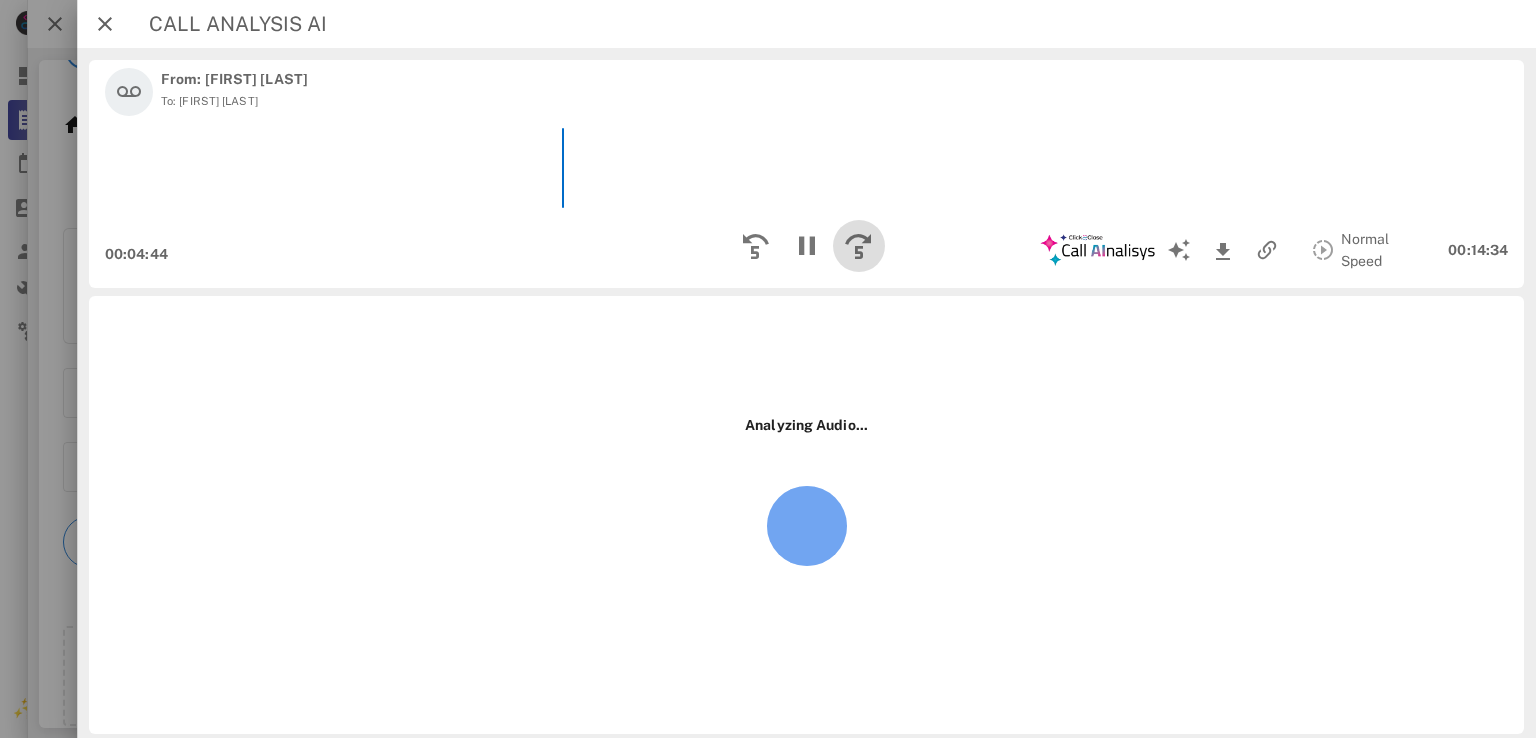 click at bounding box center (858, 246) 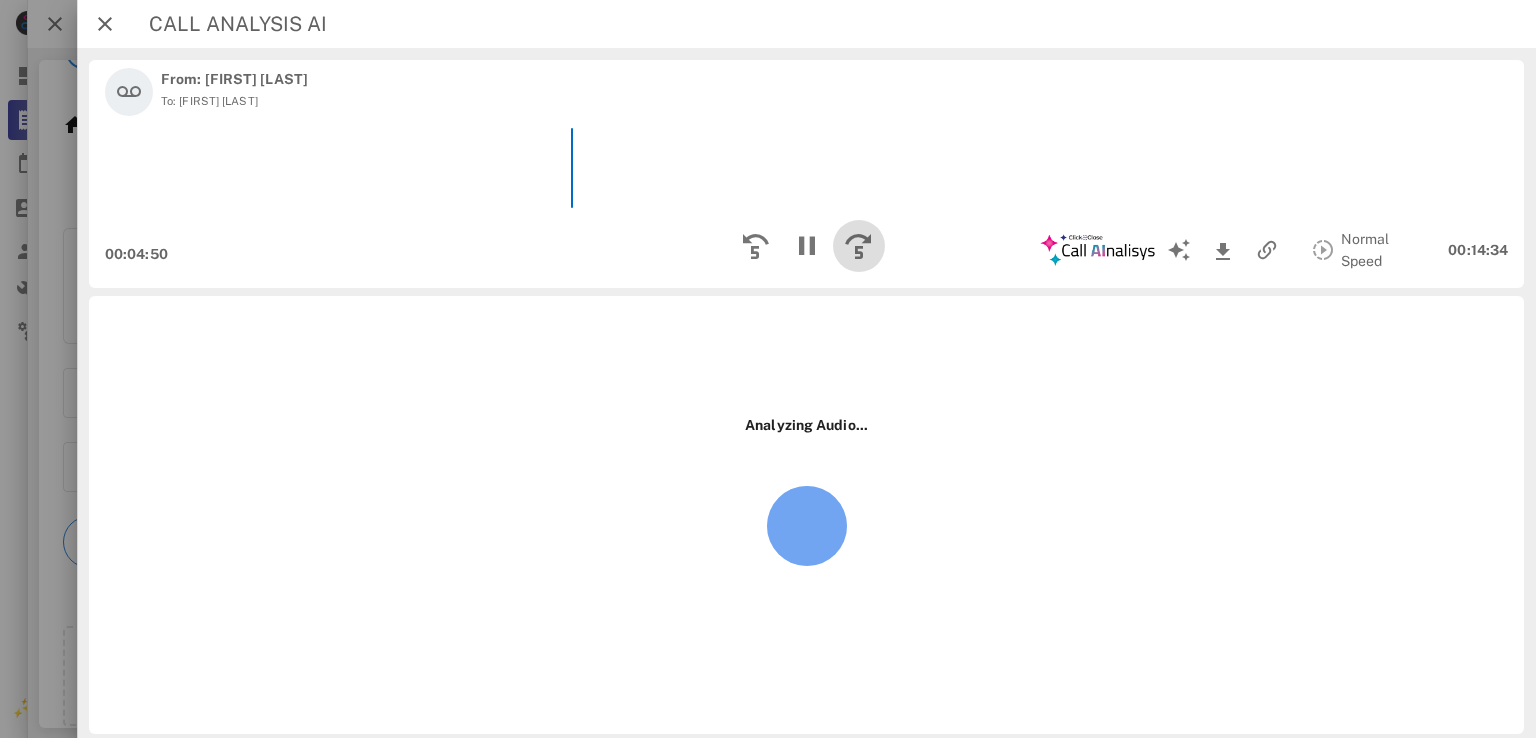 click at bounding box center [858, 246] 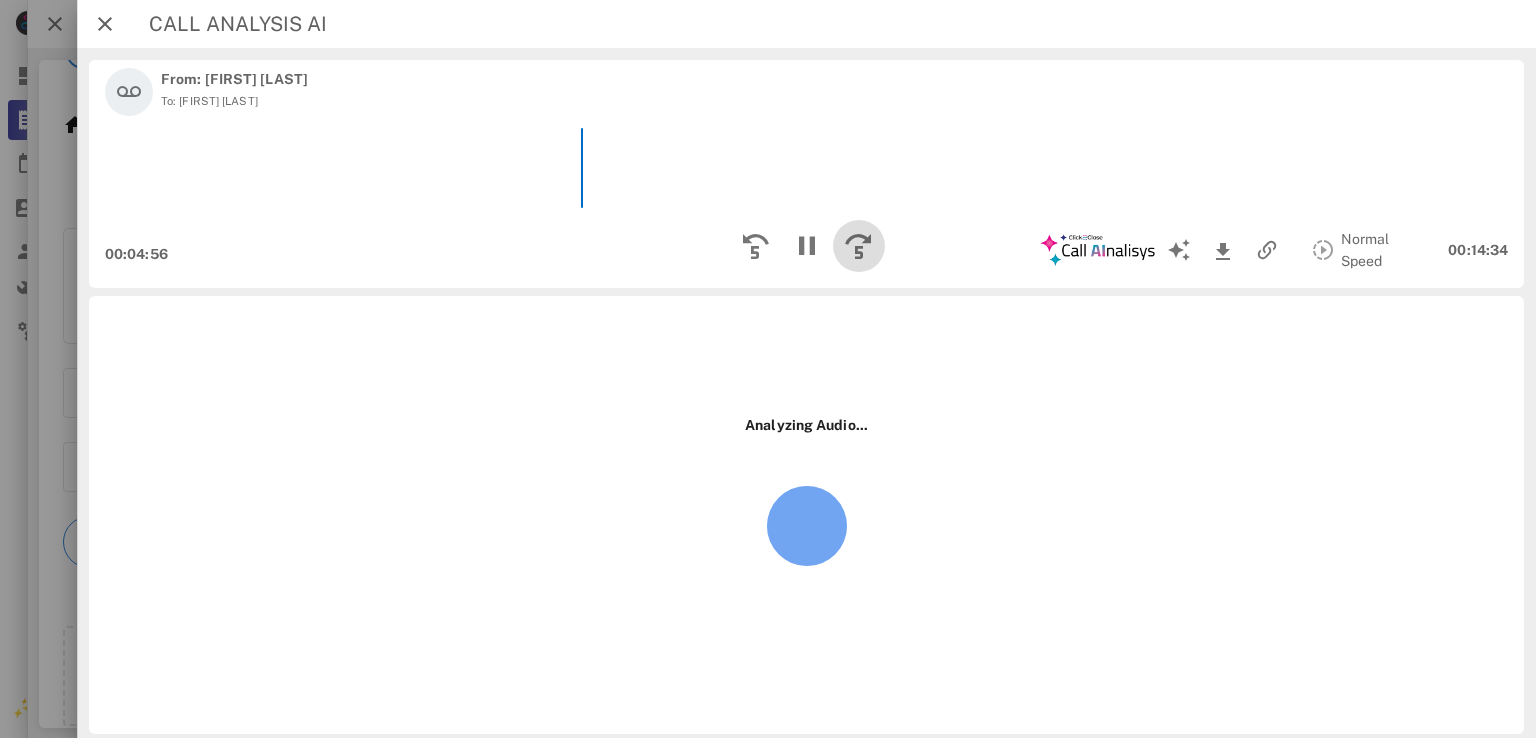 click at bounding box center (858, 246) 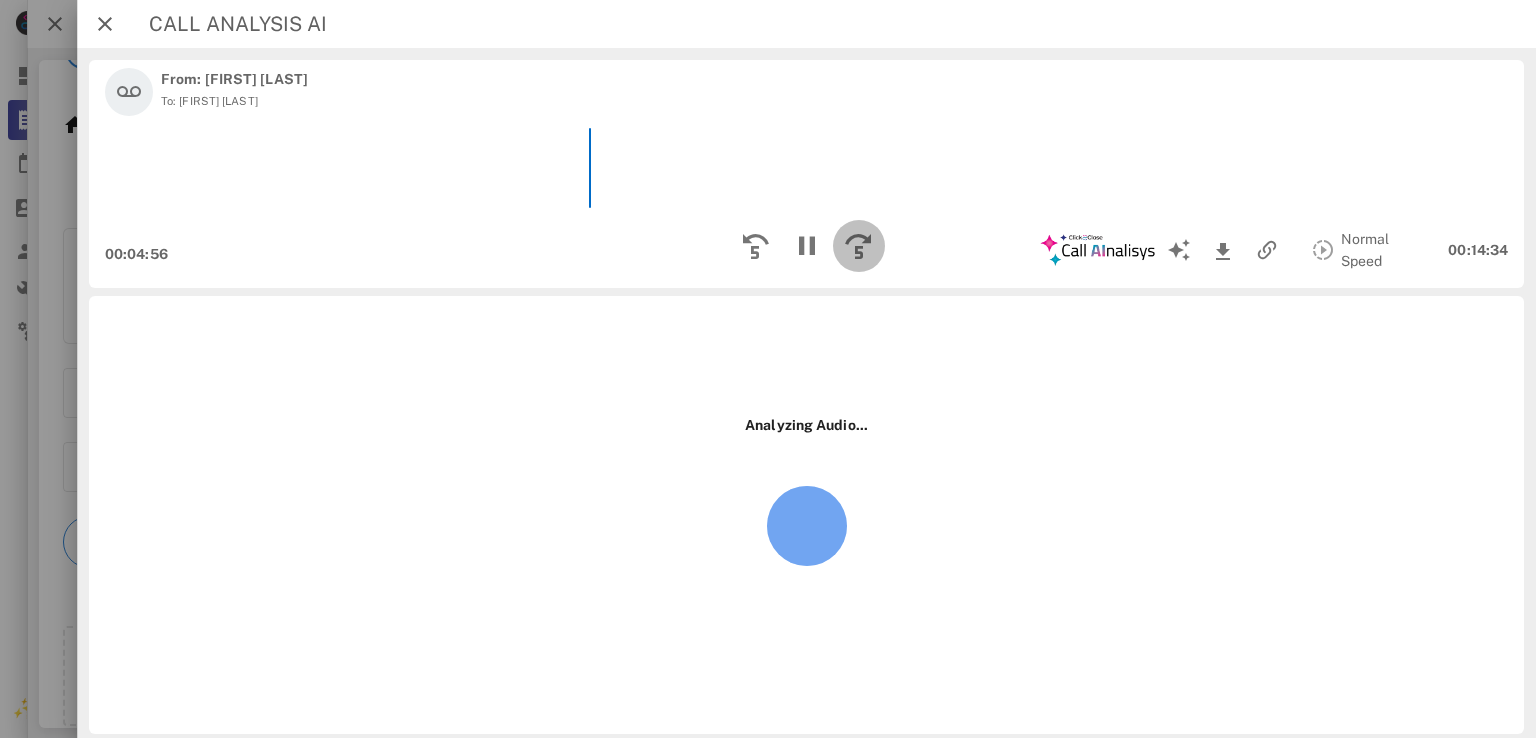 click at bounding box center (858, 246) 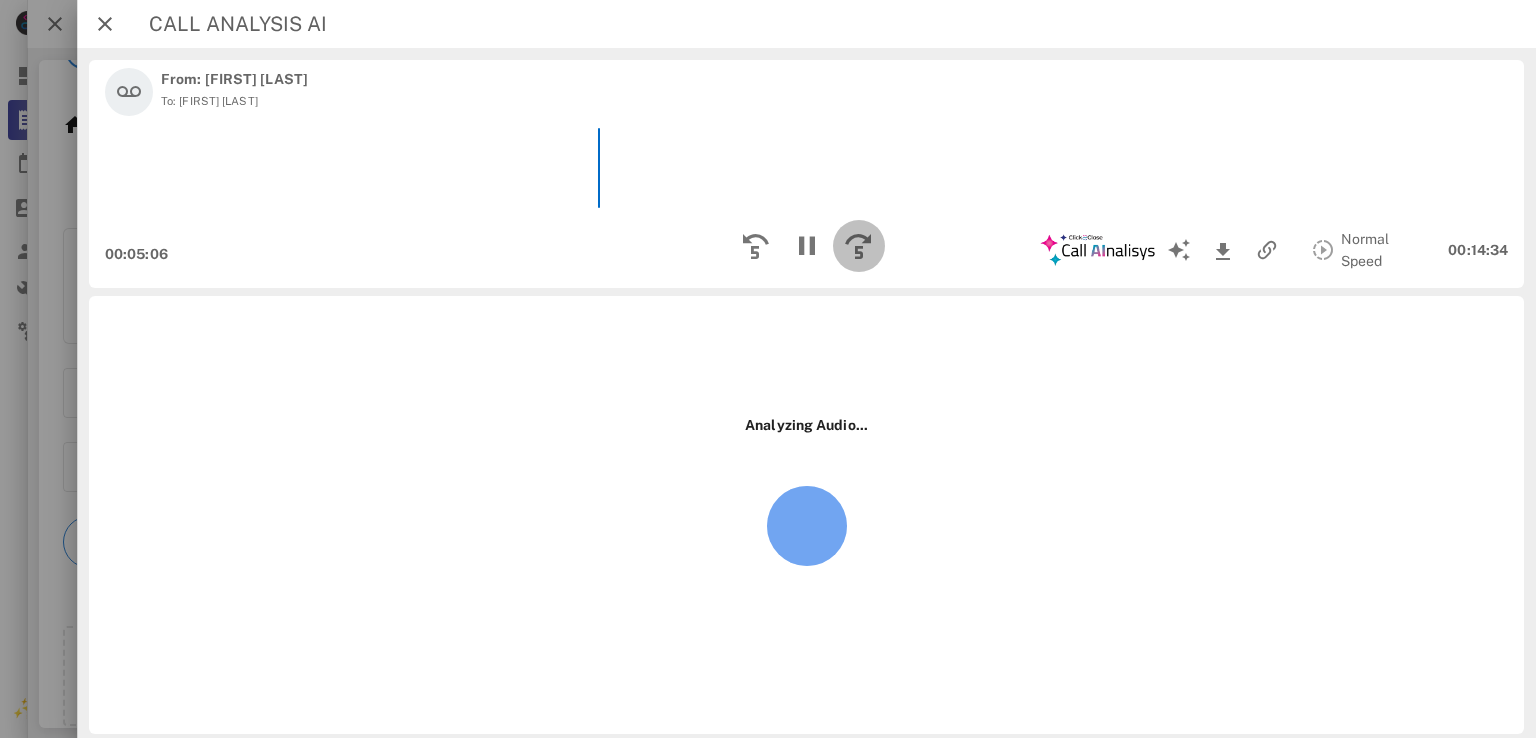 click at bounding box center (858, 246) 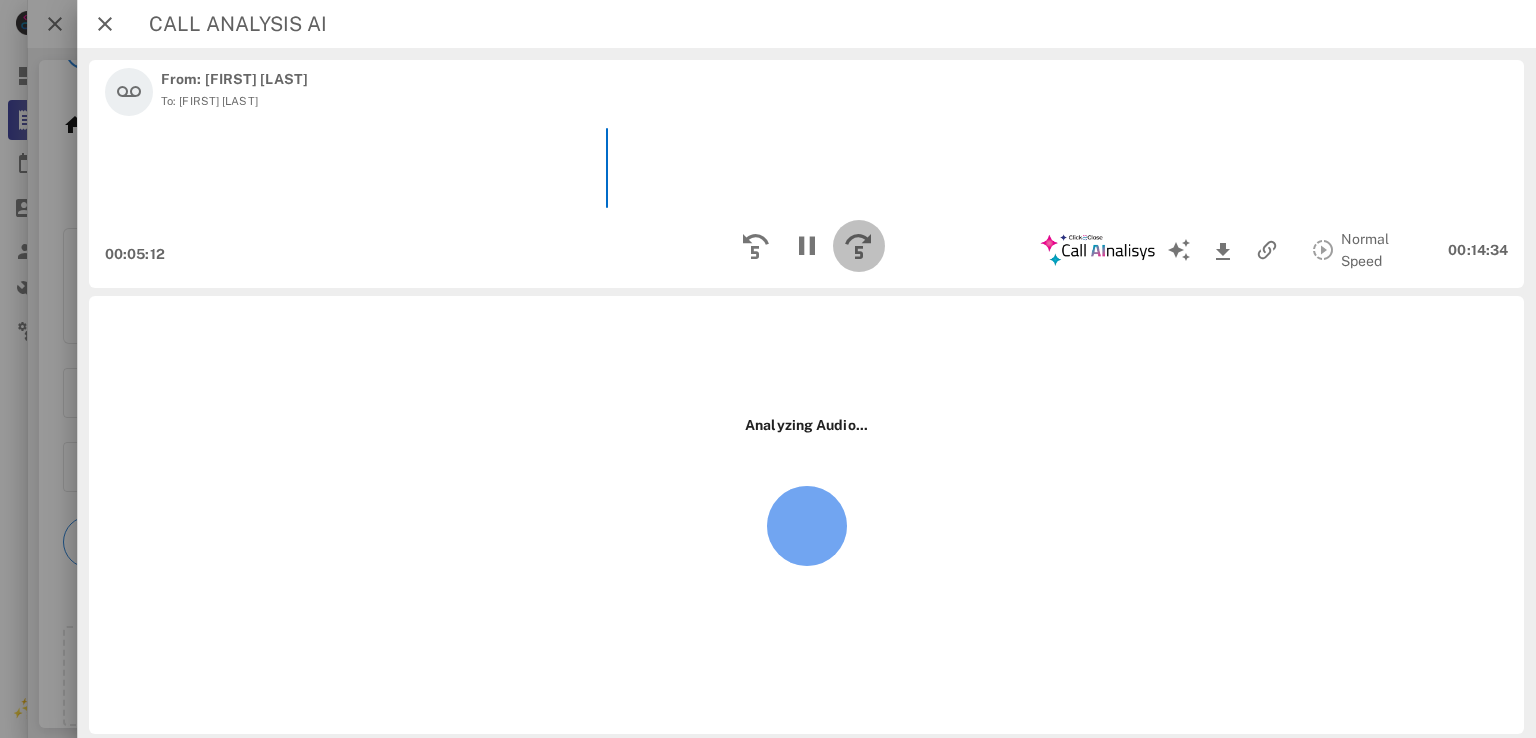 click at bounding box center (858, 246) 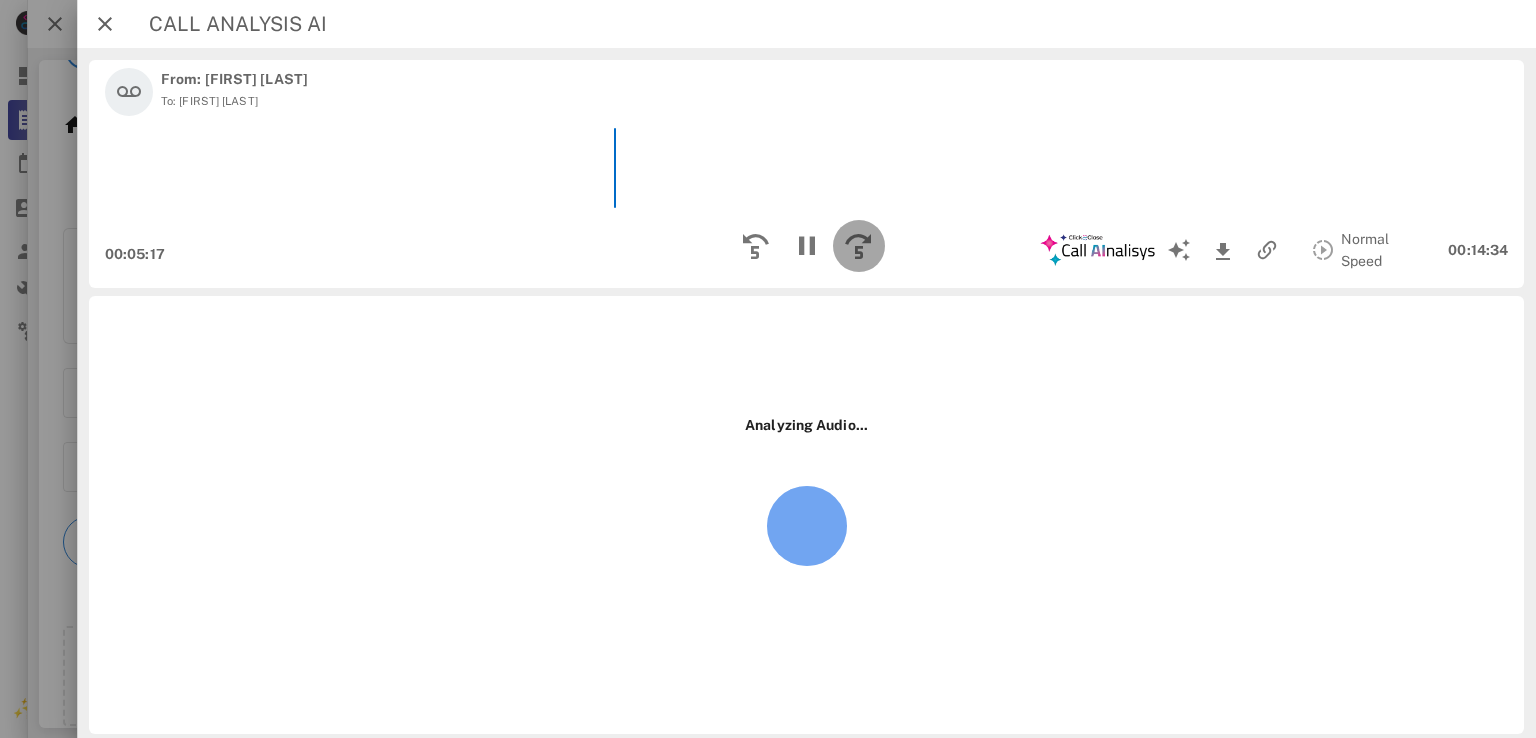 click at bounding box center [858, 246] 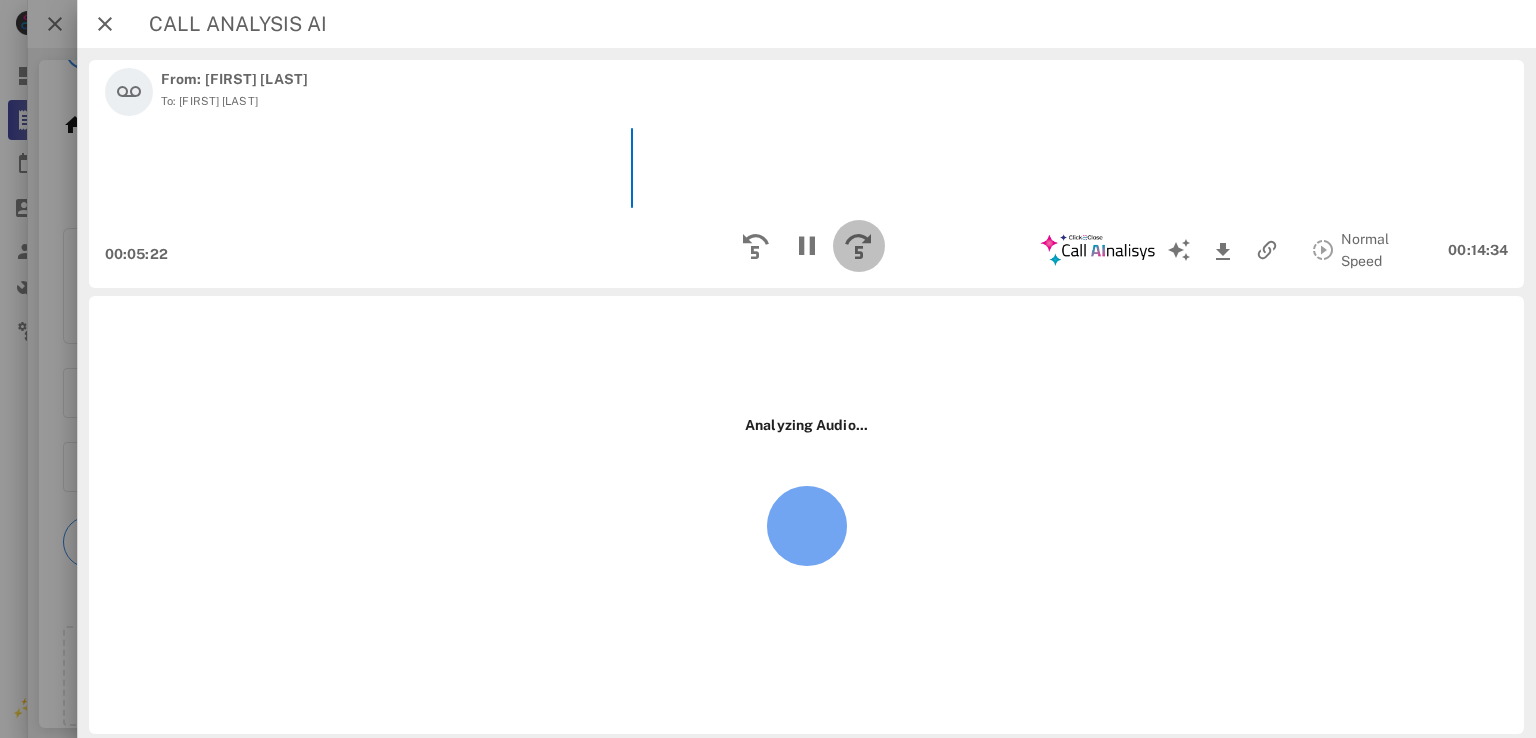 click at bounding box center (858, 246) 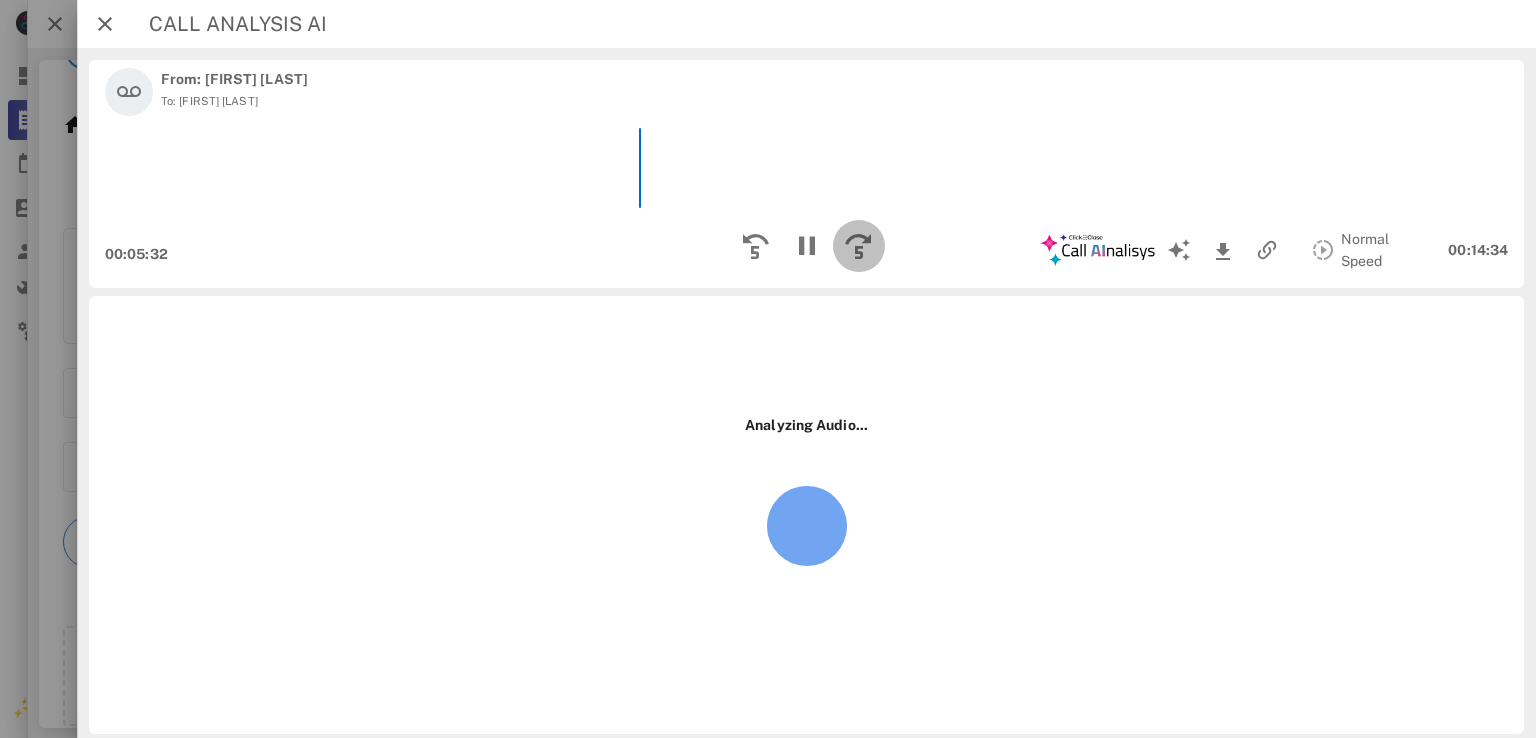 click at bounding box center [858, 246] 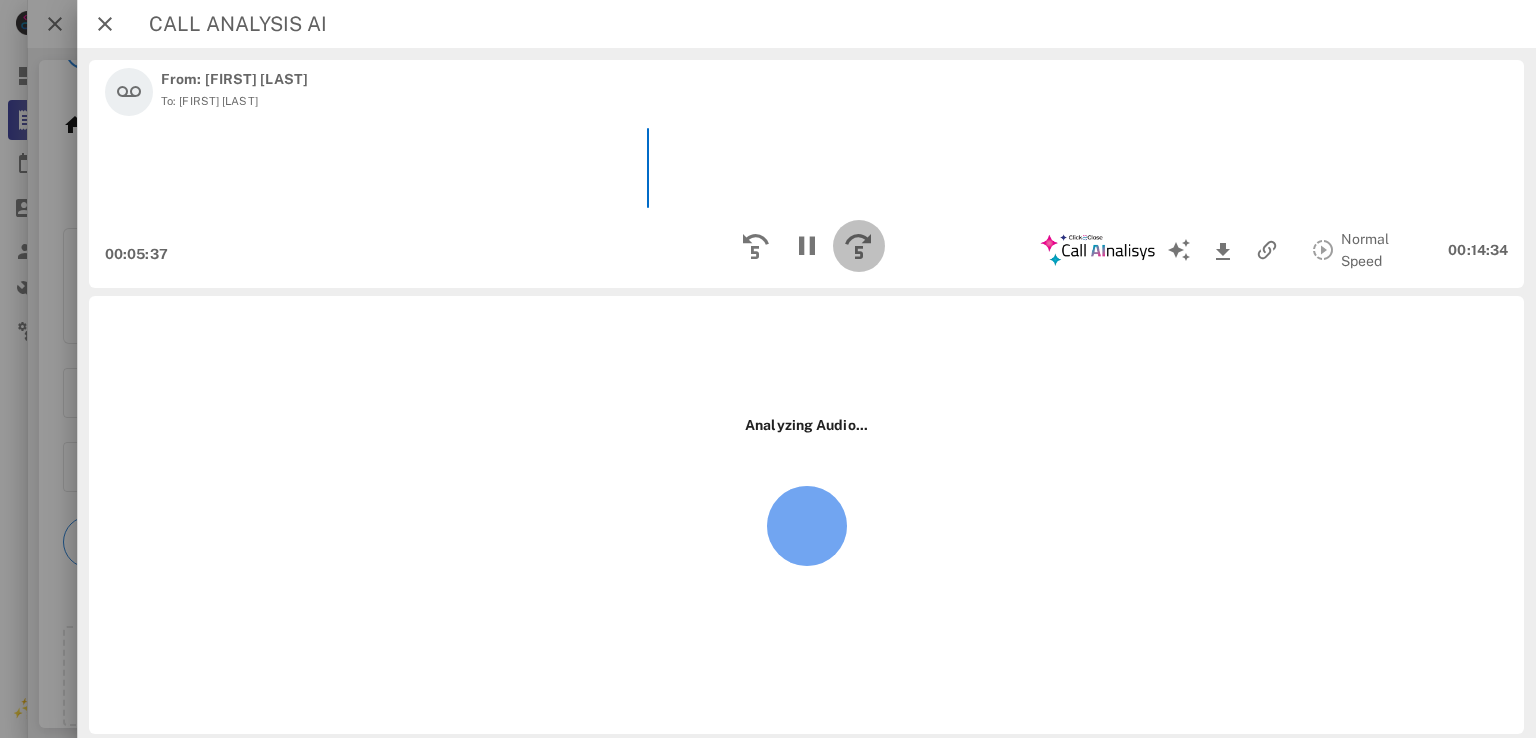 click at bounding box center [858, 246] 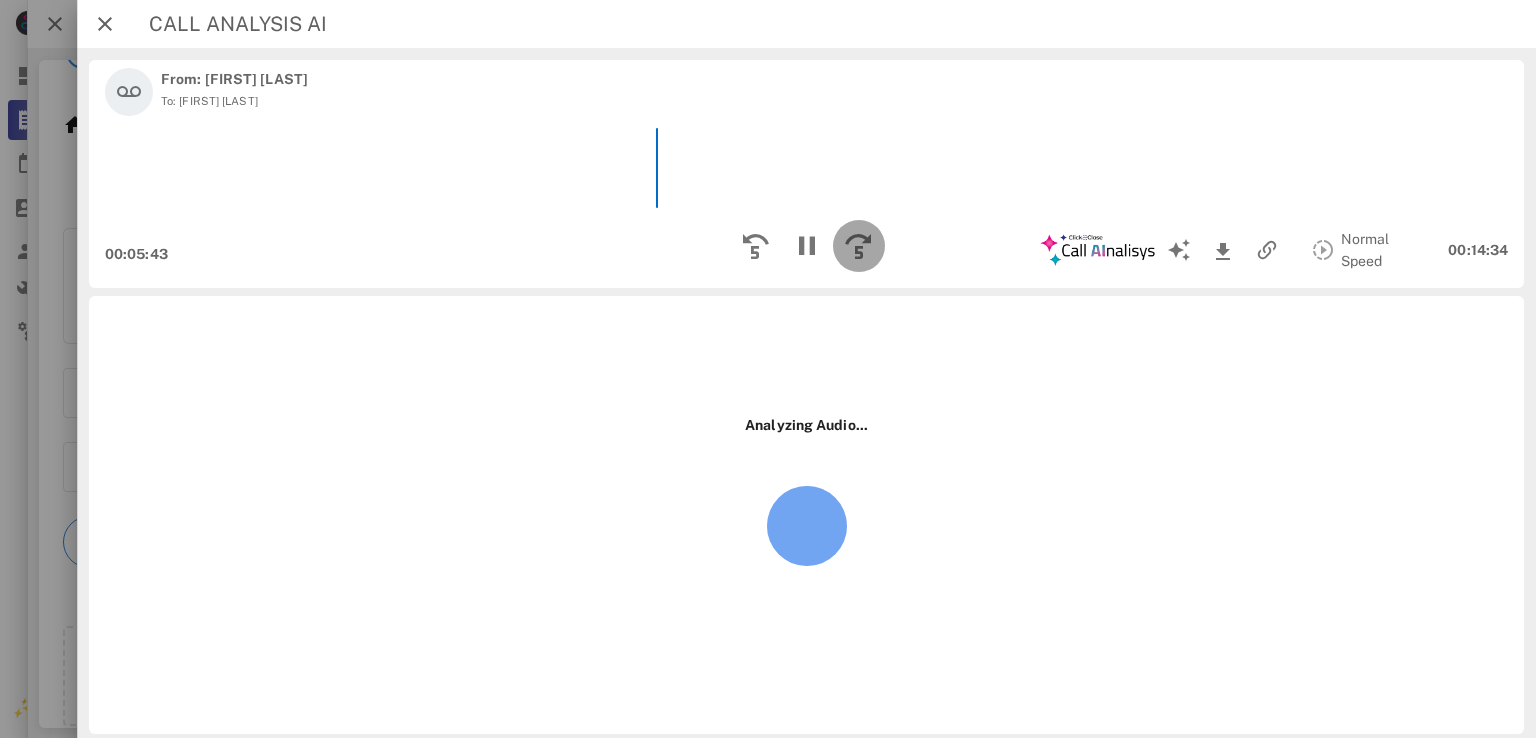 click at bounding box center (858, 246) 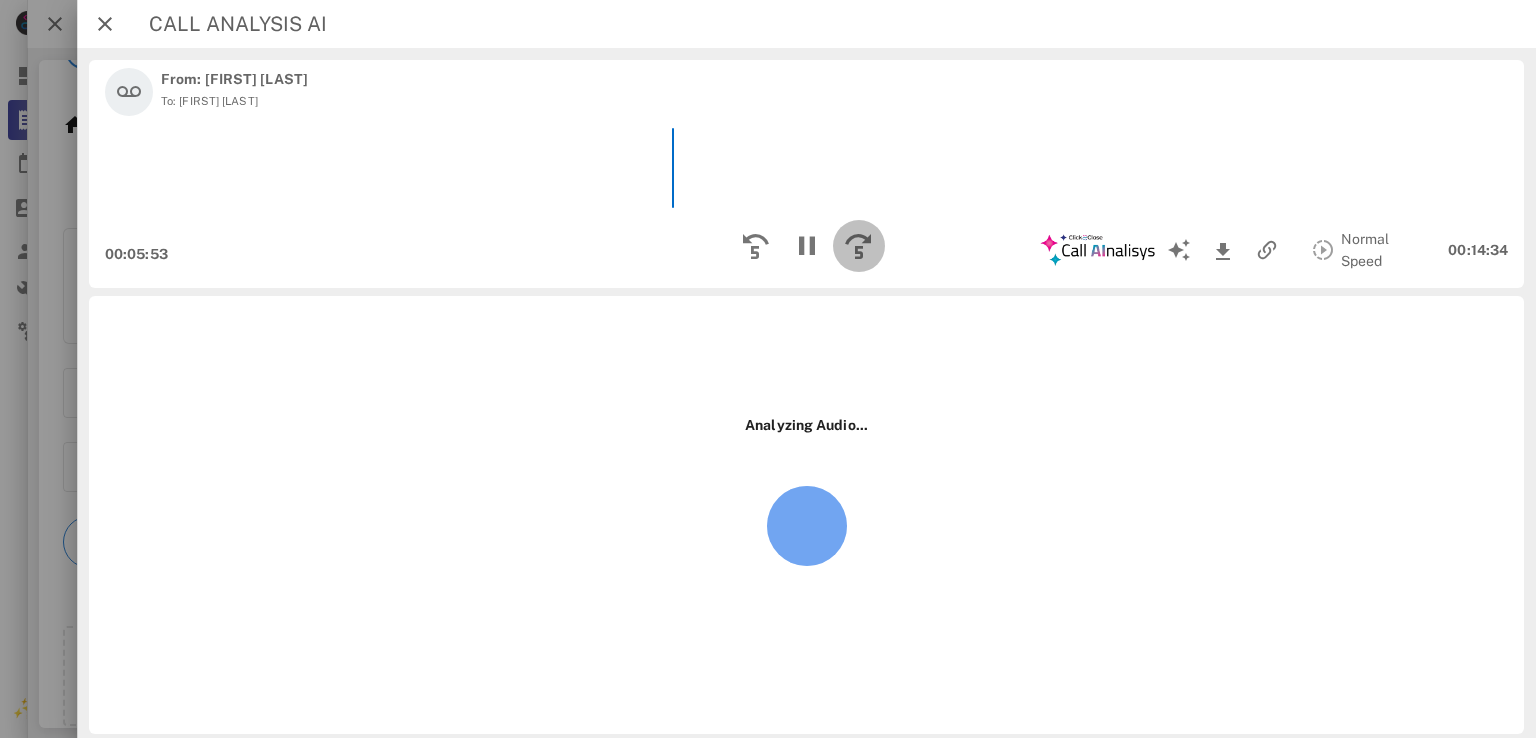 click at bounding box center (858, 246) 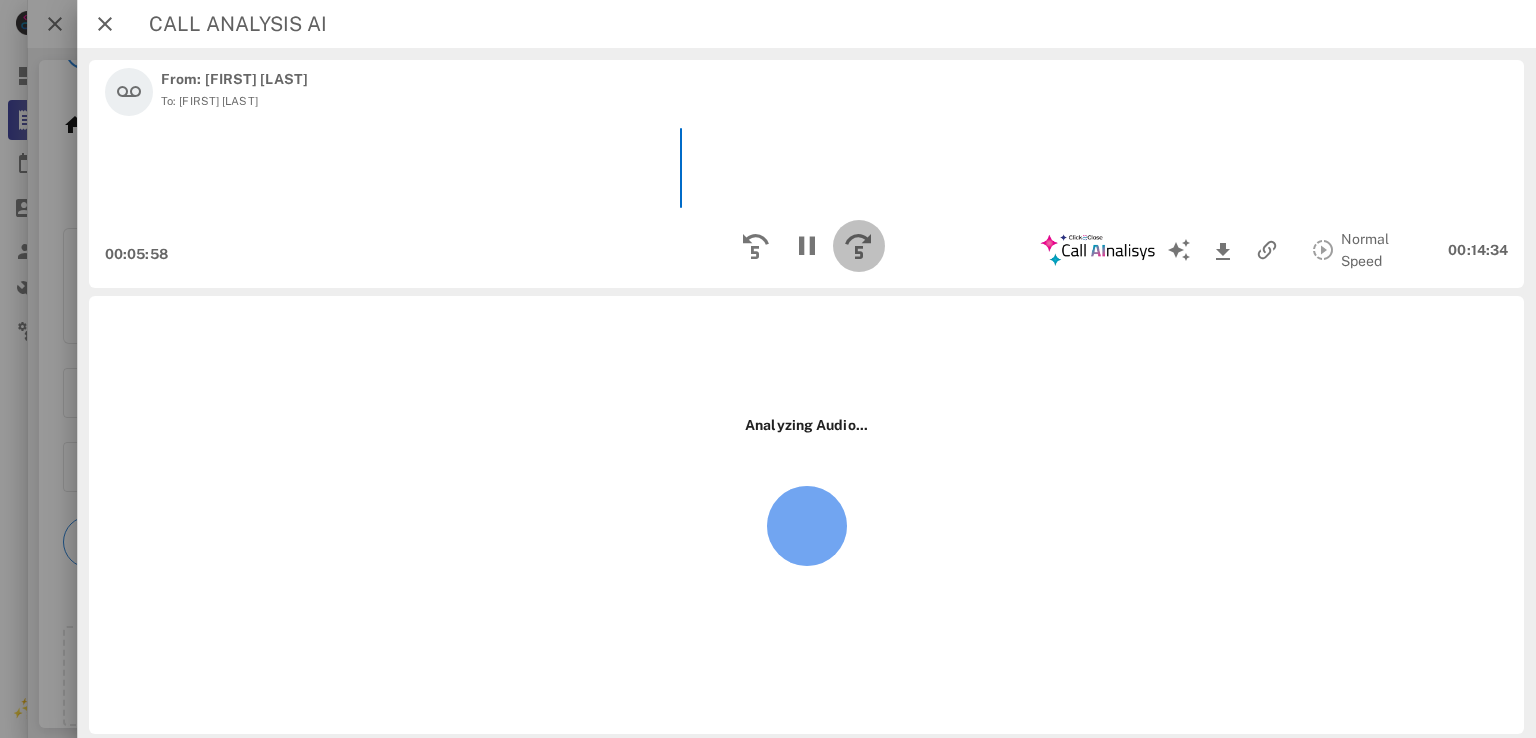 click at bounding box center (858, 246) 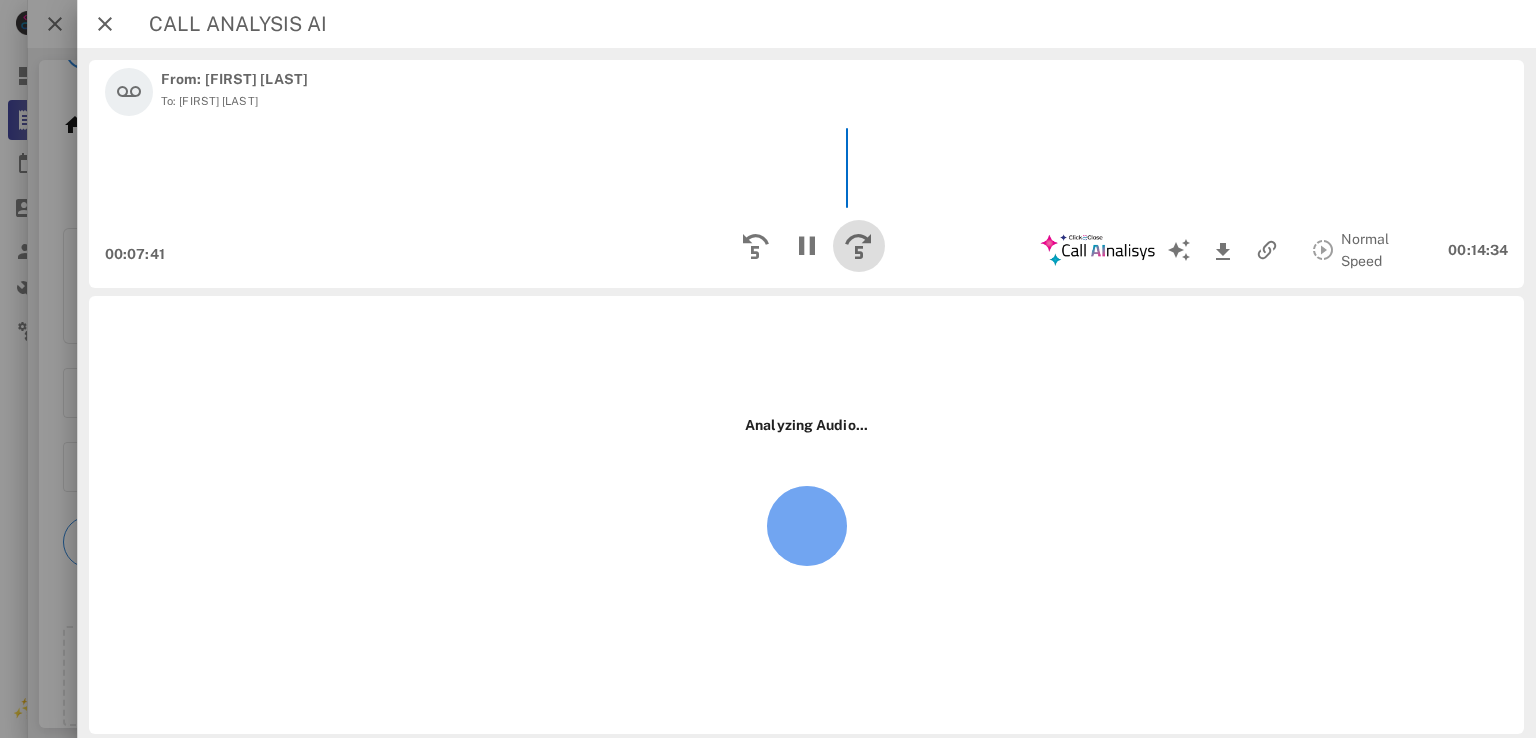 click at bounding box center (858, 246) 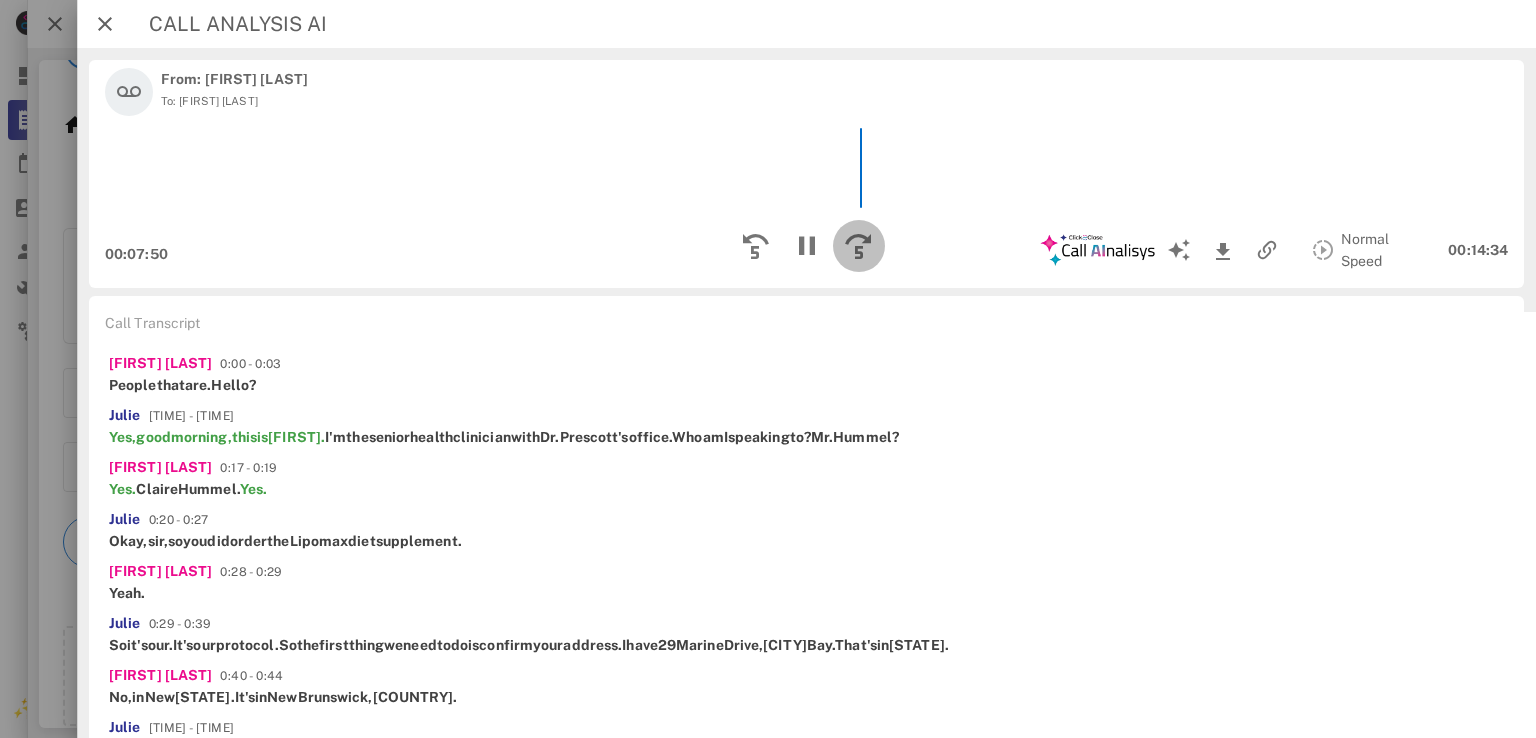 click at bounding box center (858, 246) 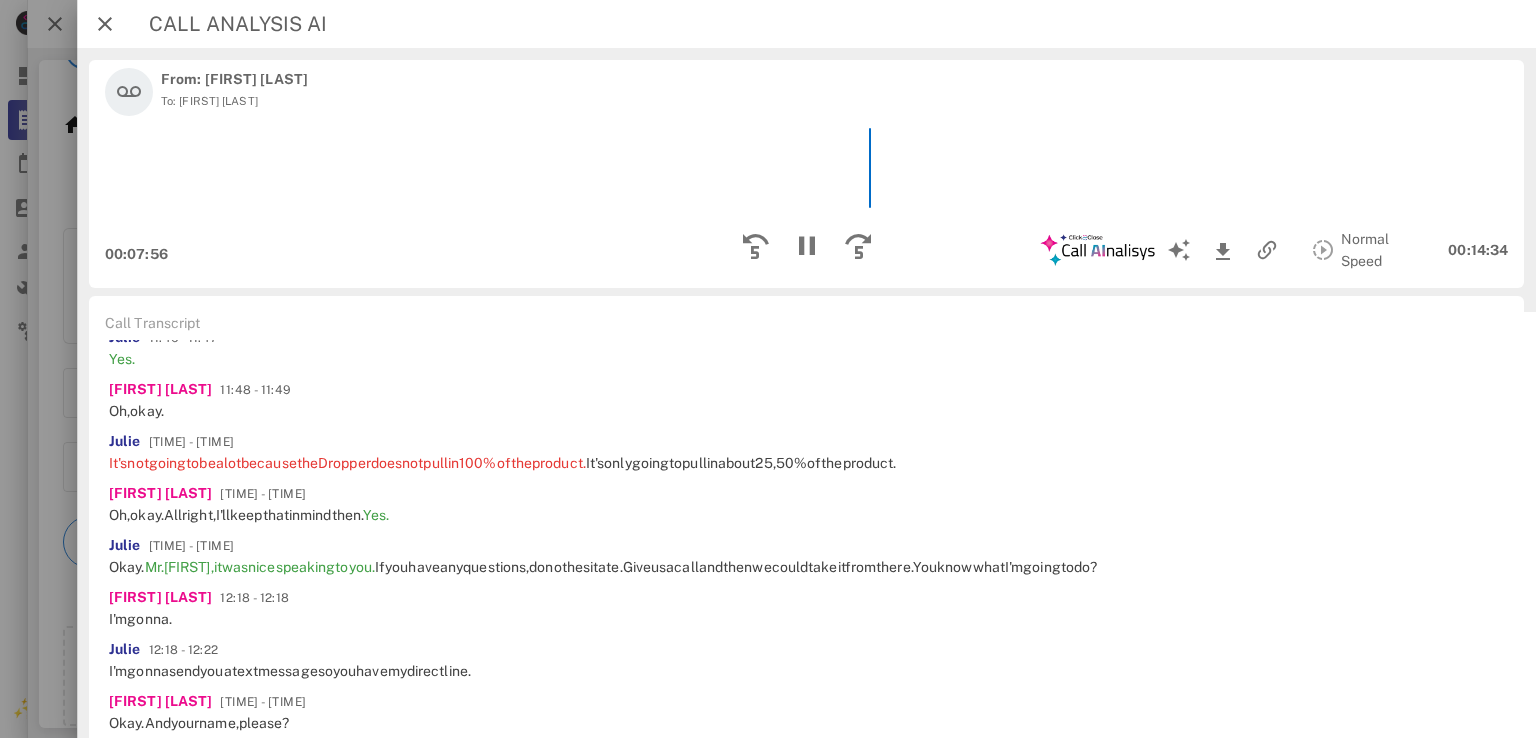 scroll, scrollTop: 2228, scrollLeft: 0, axis: vertical 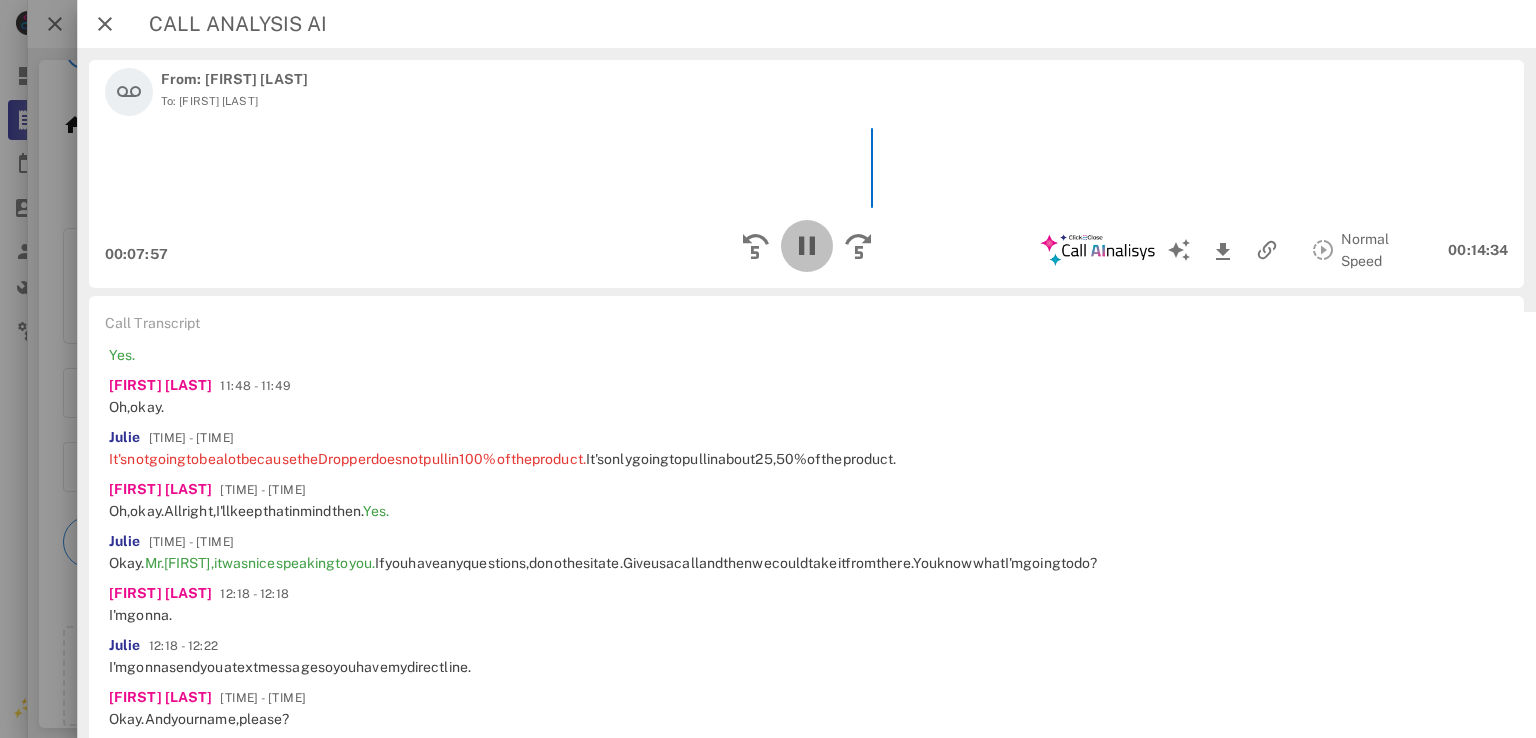 click at bounding box center [806, 246] 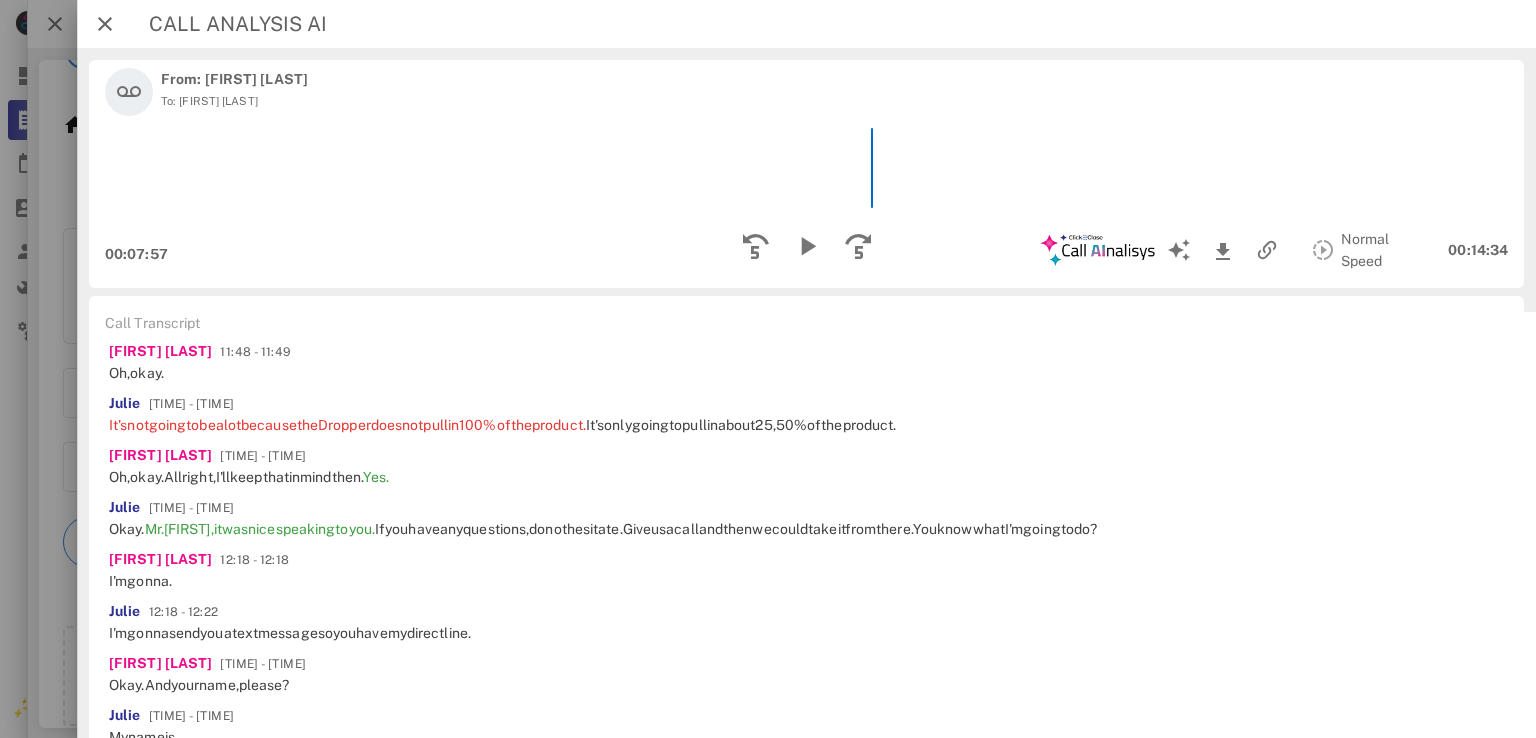 scroll, scrollTop: 2228, scrollLeft: 0, axis: vertical 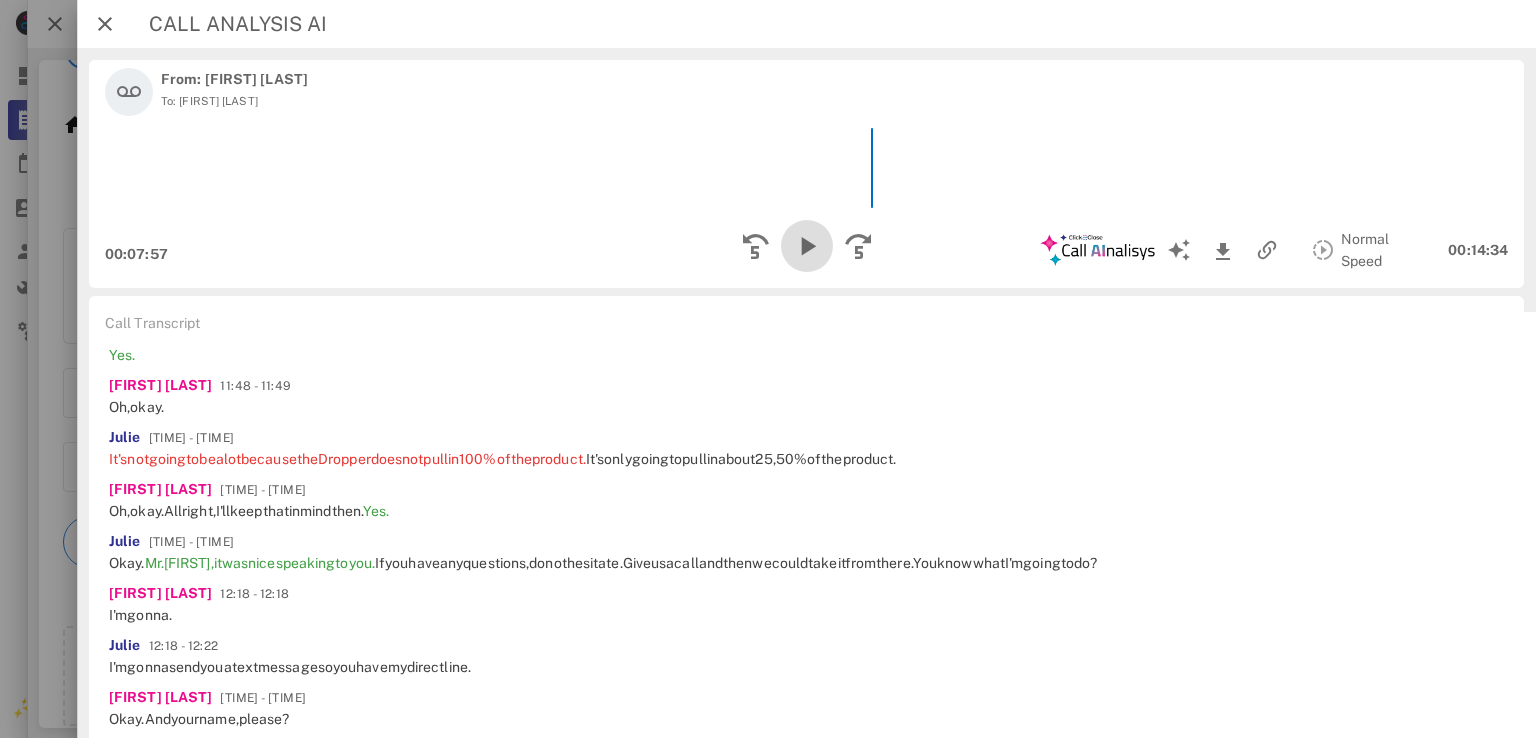 click at bounding box center [806, 246] 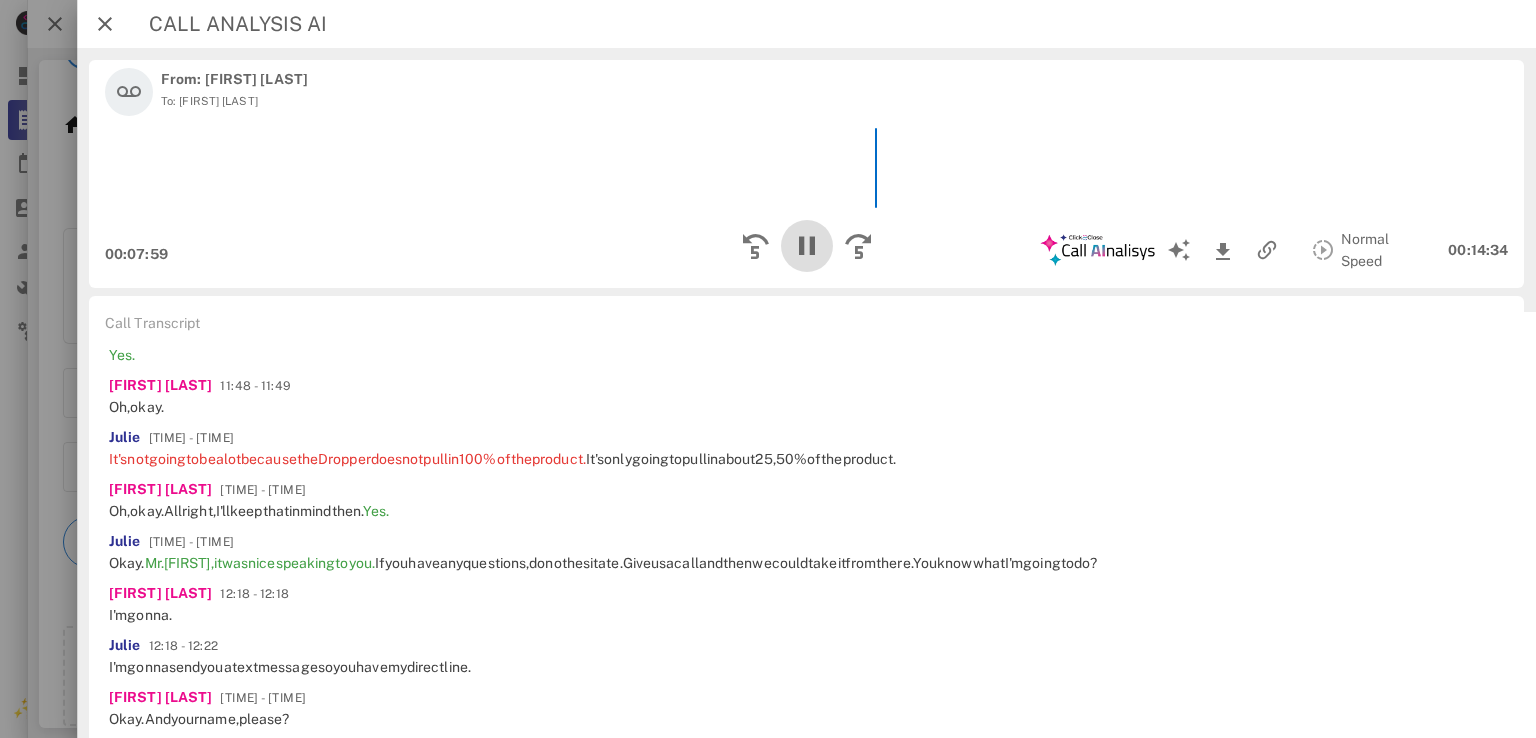 click at bounding box center [806, 246] 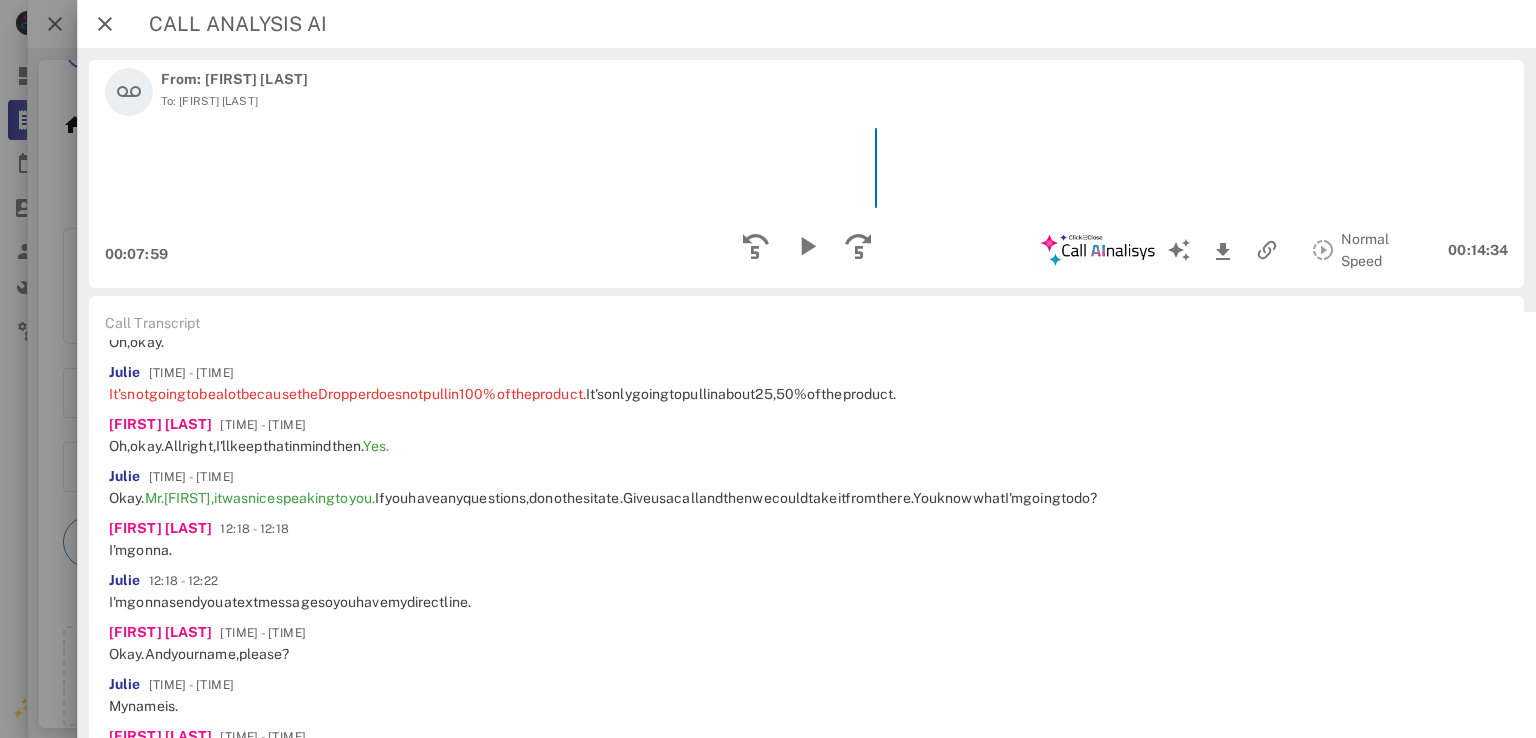 scroll, scrollTop: 2328, scrollLeft: 0, axis: vertical 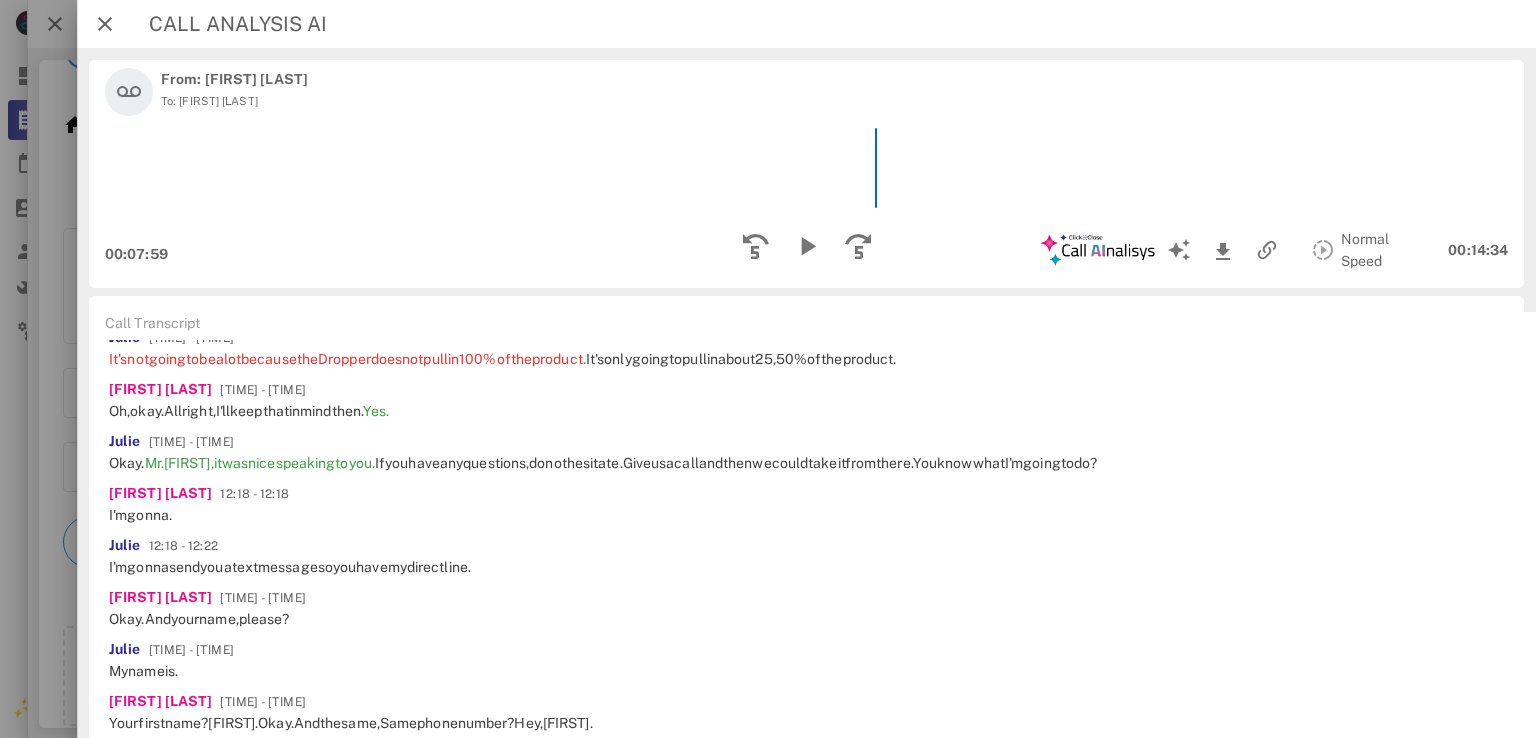 click on "Lipomax" at bounding box center (1165, -287) 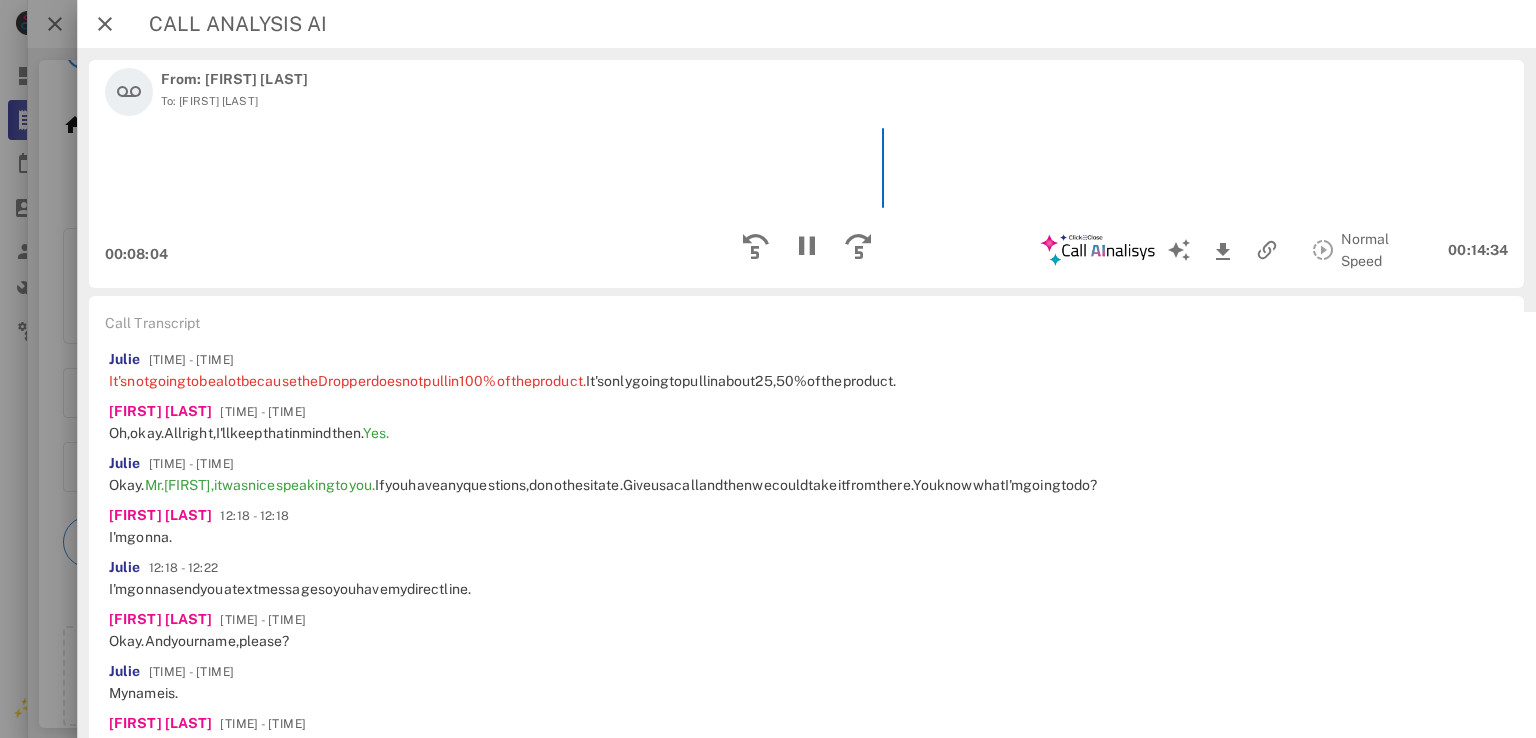 scroll, scrollTop: 2258, scrollLeft: 0, axis: vertical 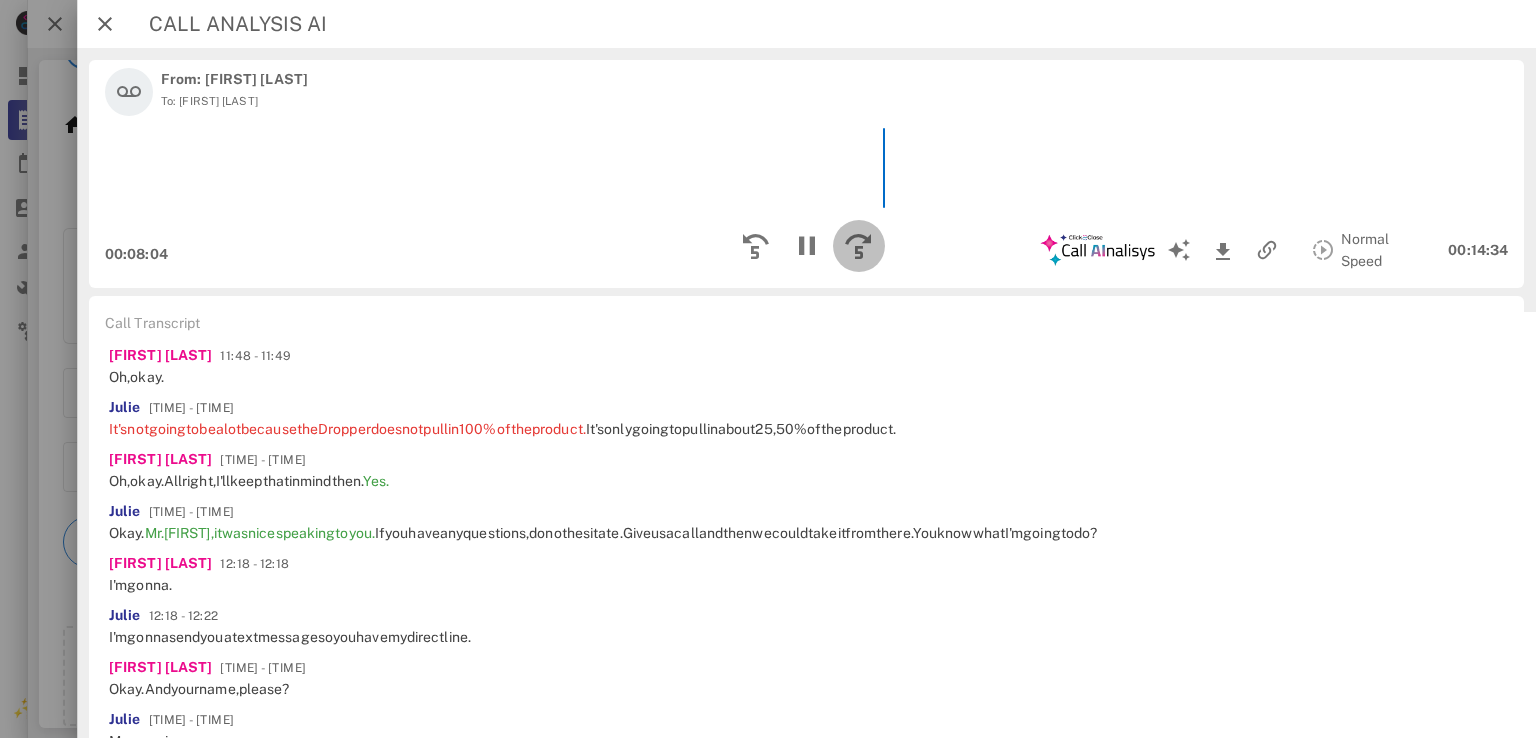 click at bounding box center (858, 246) 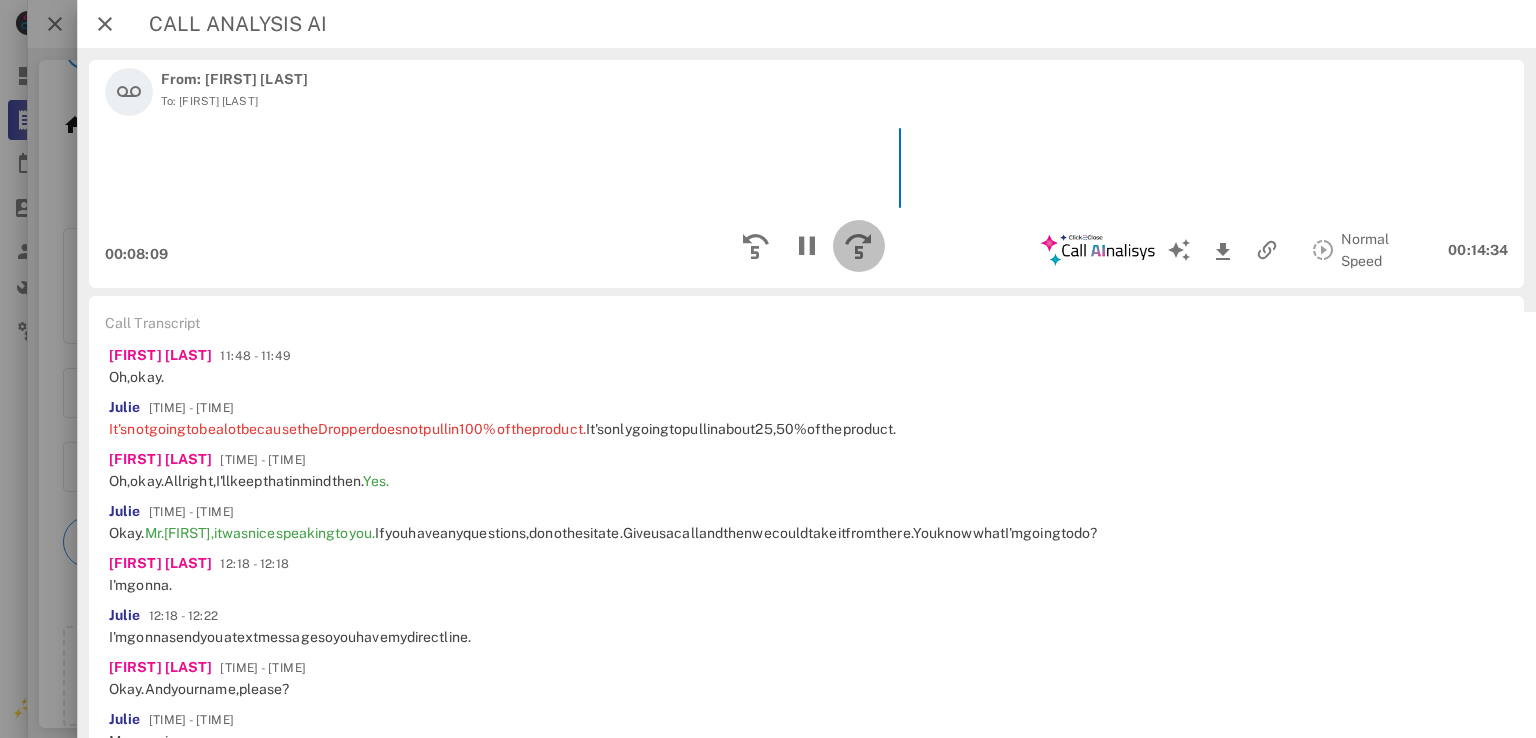 click at bounding box center [858, 246] 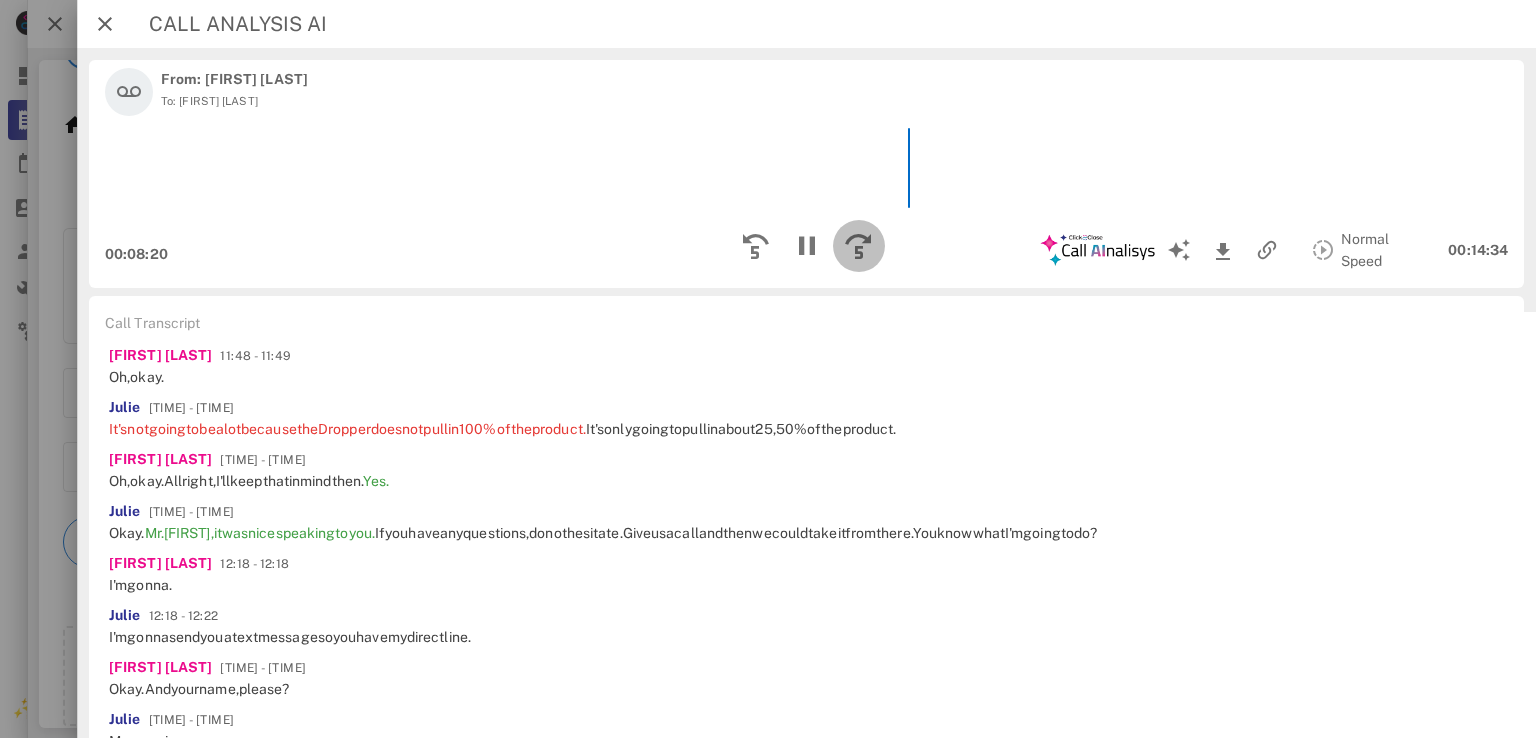 click at bounding box center (858, 246) 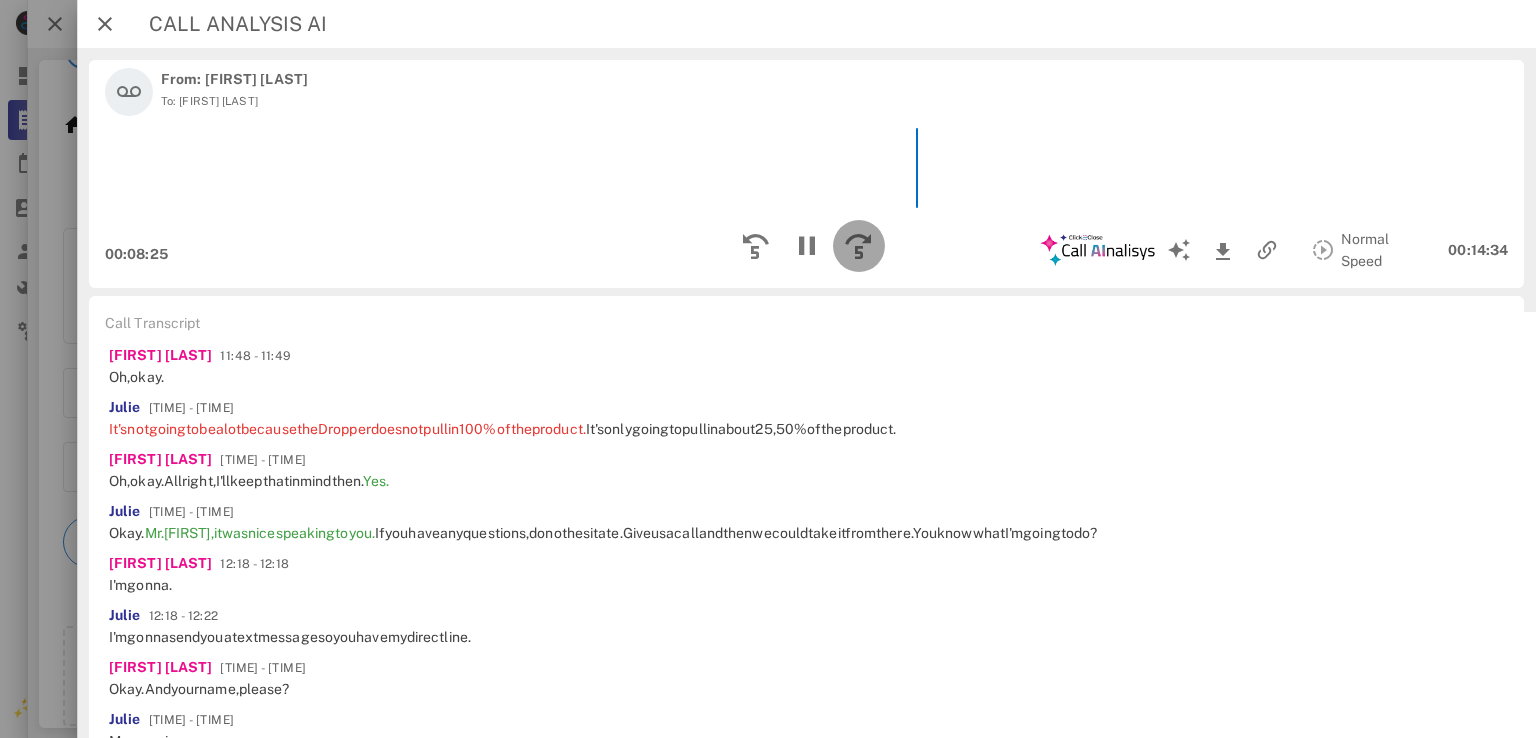 click at bounding box center (858, 246) 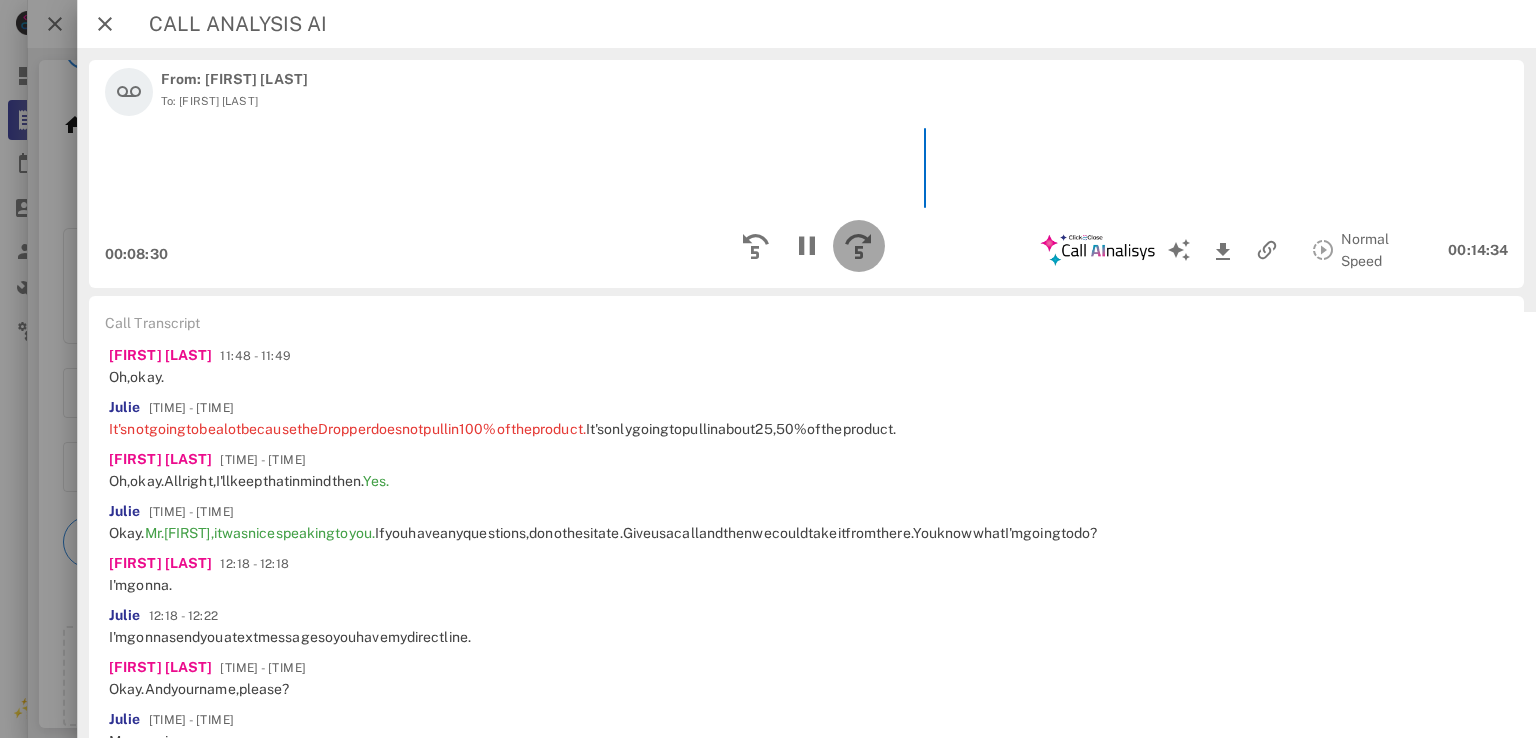 click at bounding box center [858, 246] 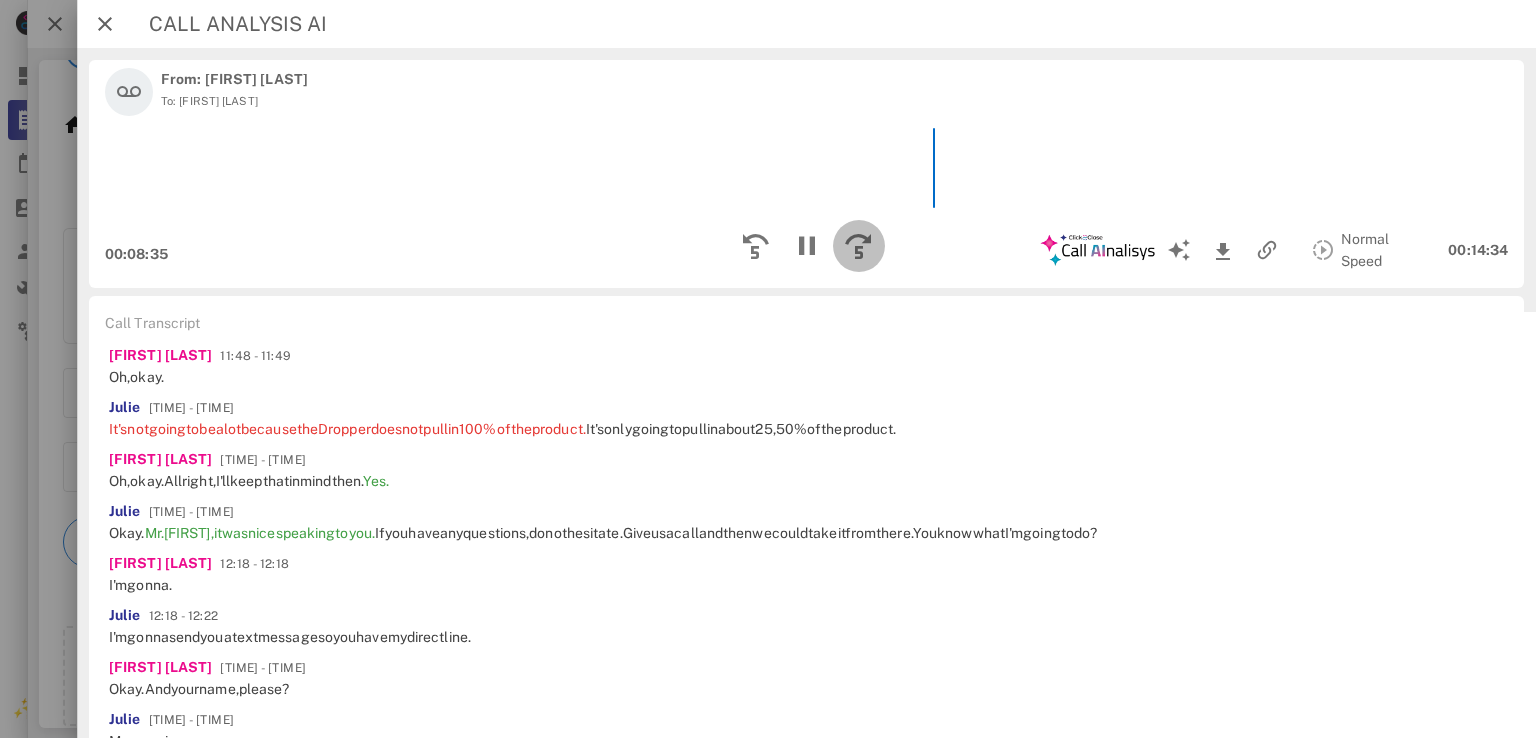 click at bounding box center (858, 246) 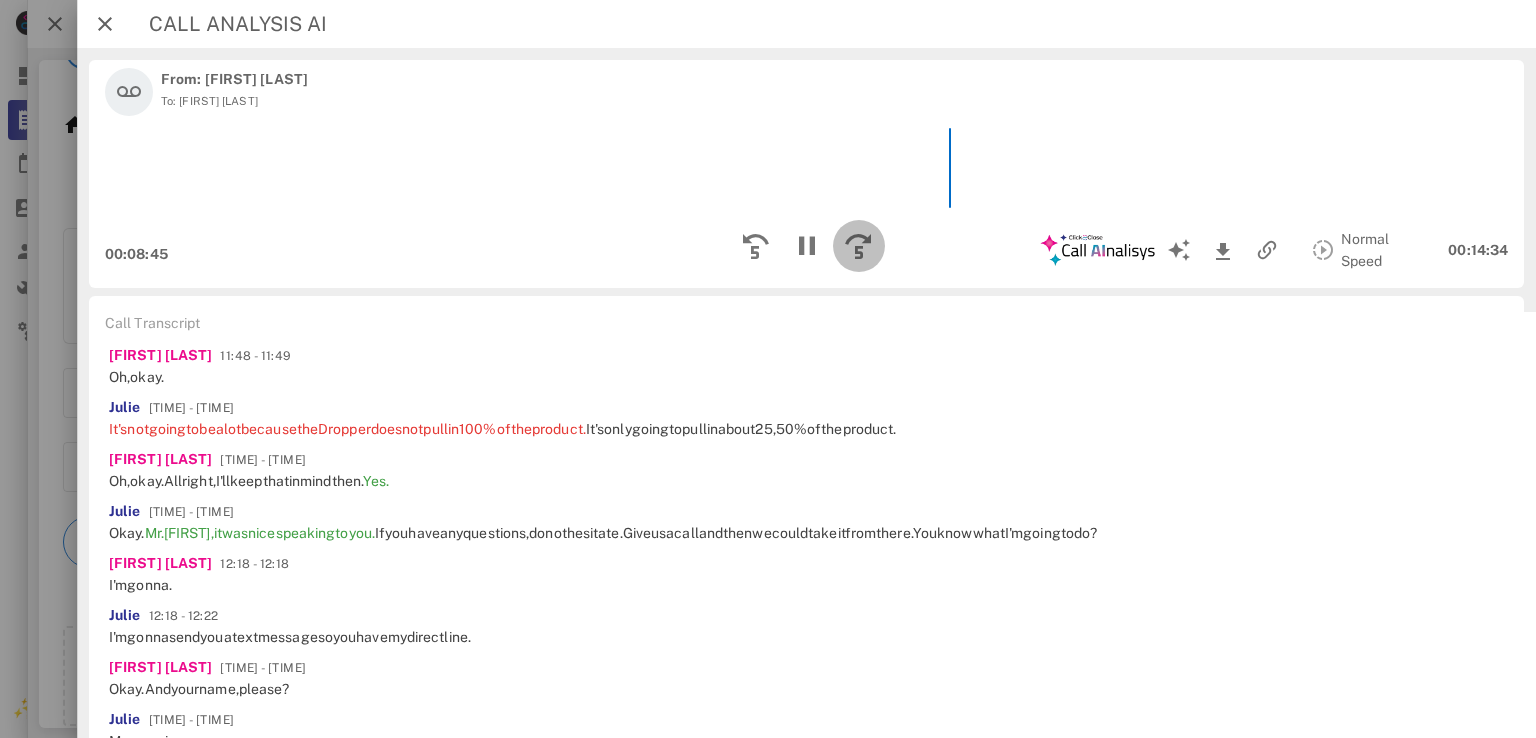 click at bounding box center [858, 246] 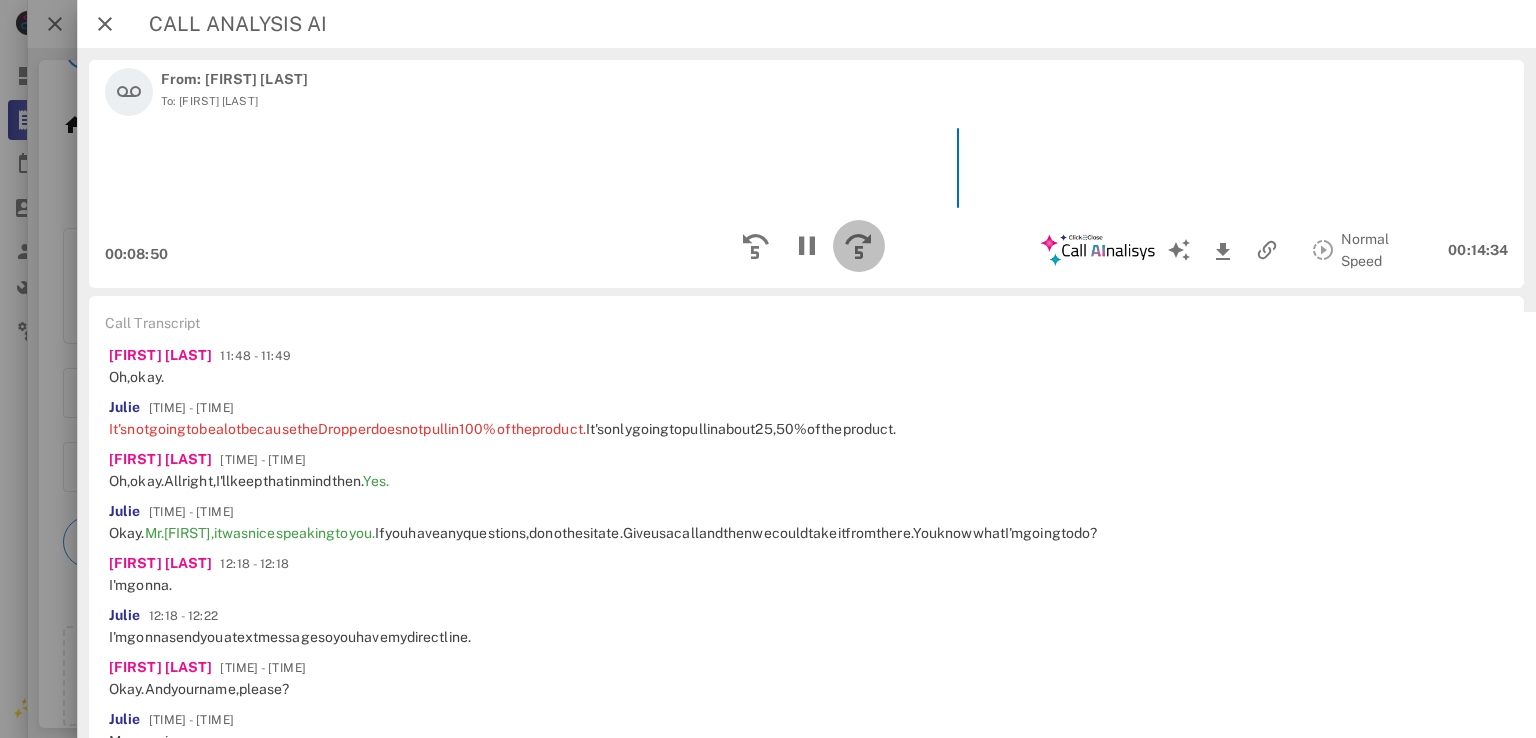 click at bounding box center (858, 246) 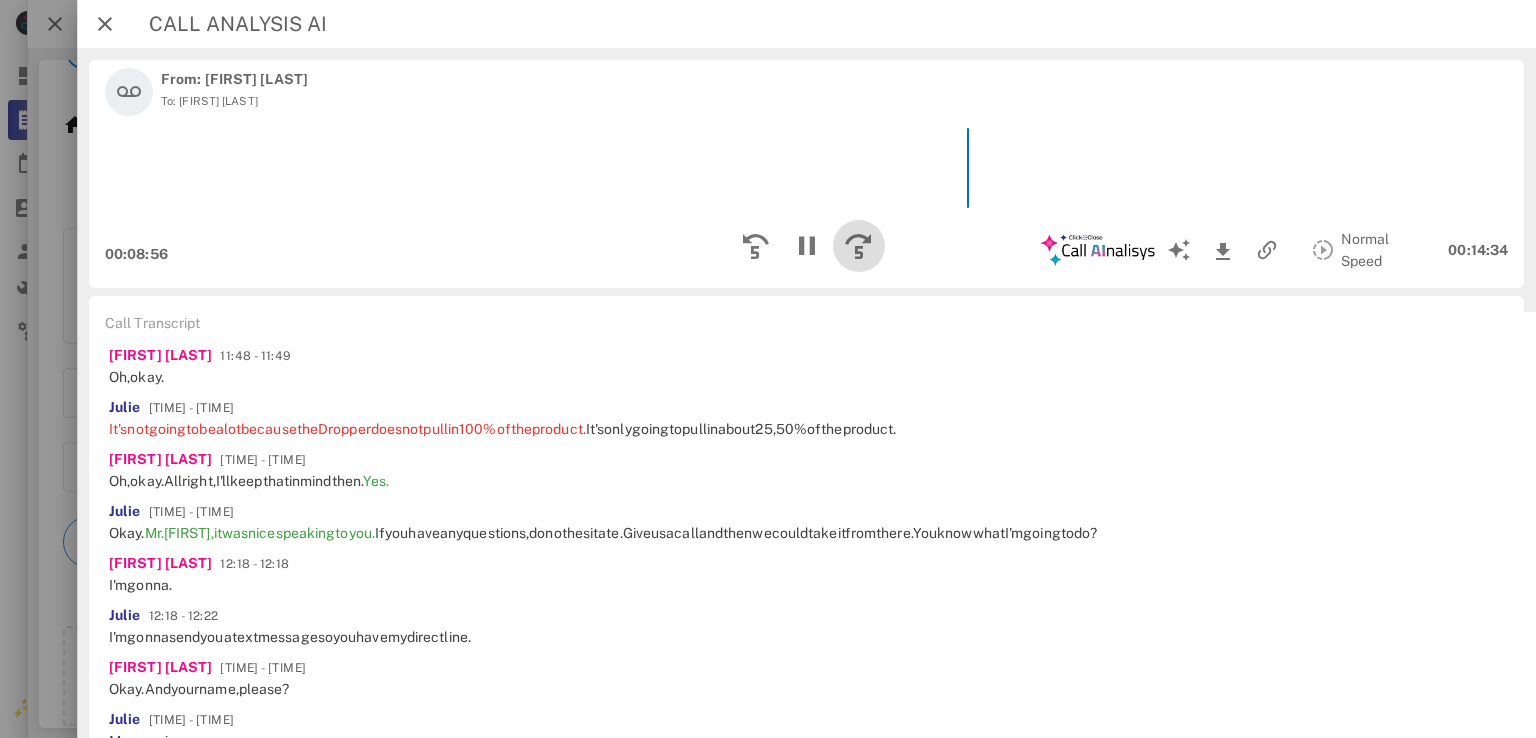 click at bounding box center (858, 246) 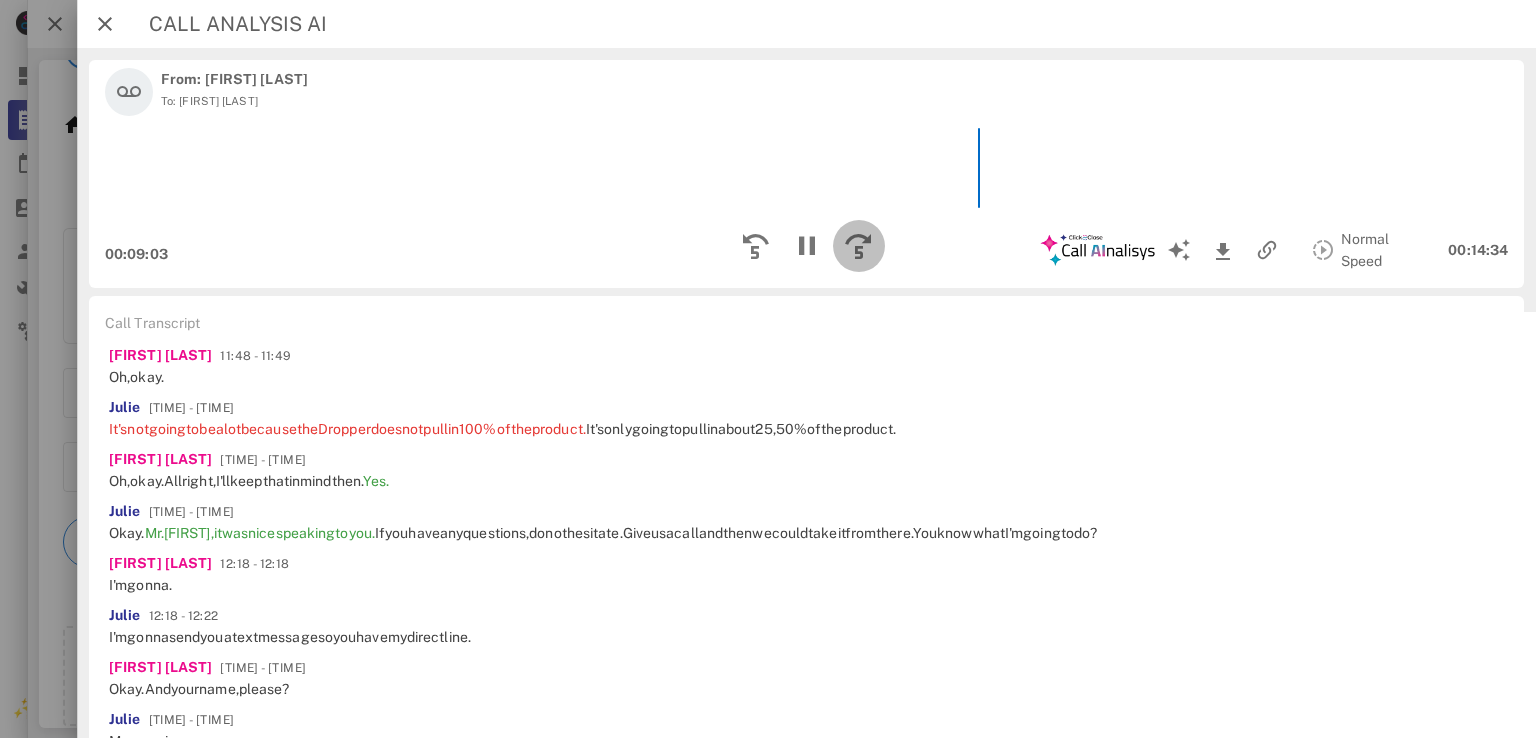 click at bounding box center [858, 246] 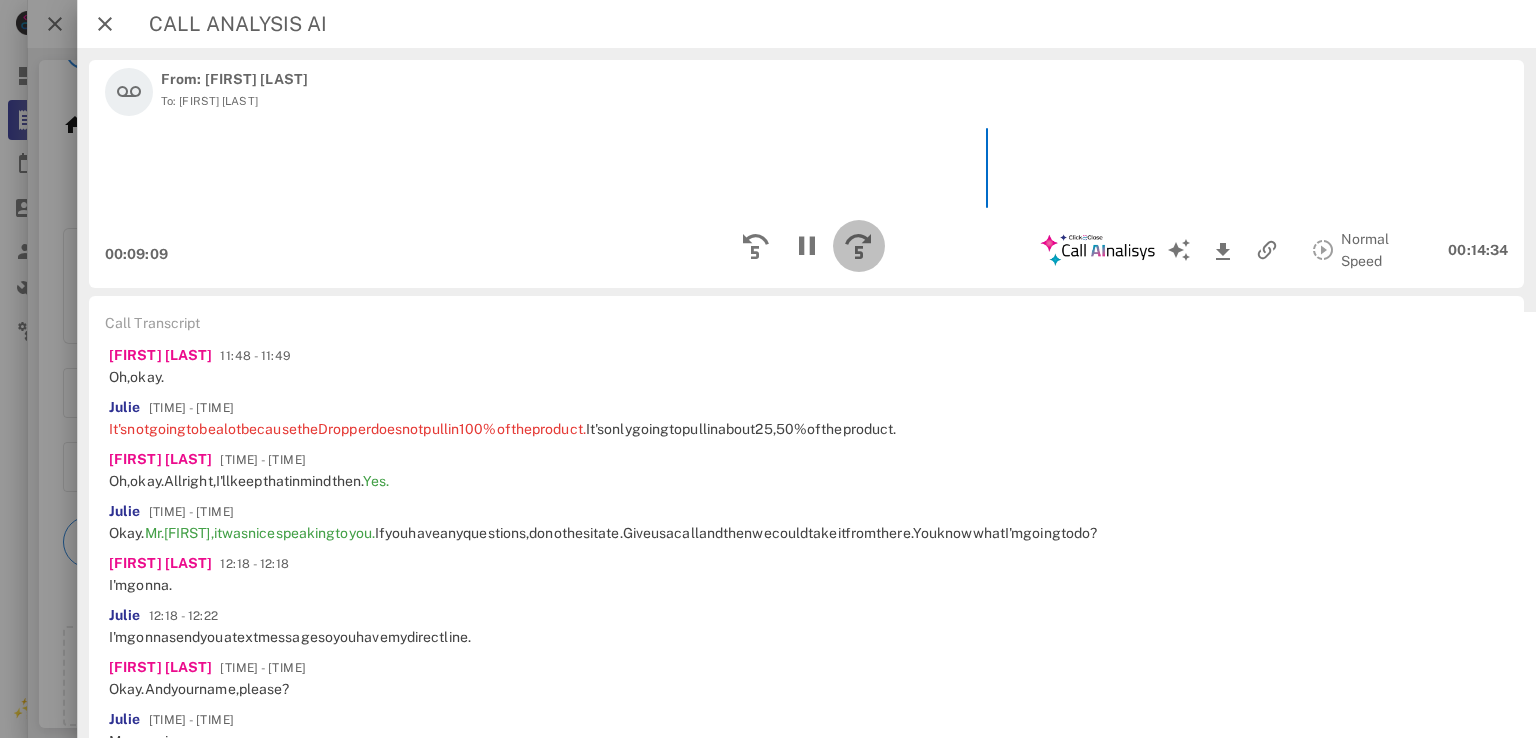 click at bounding box center (858, 246) 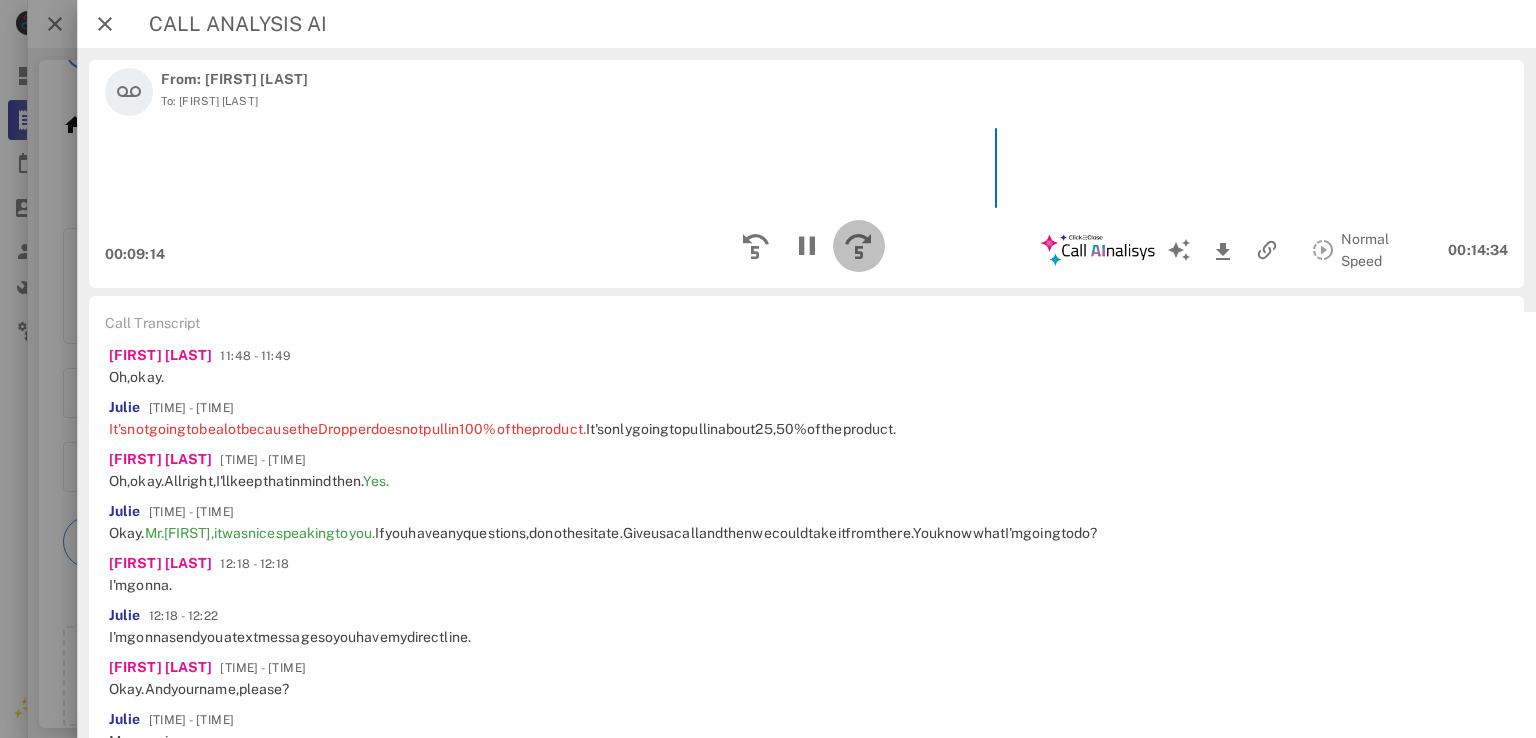 click at bounding box center [858, 246] 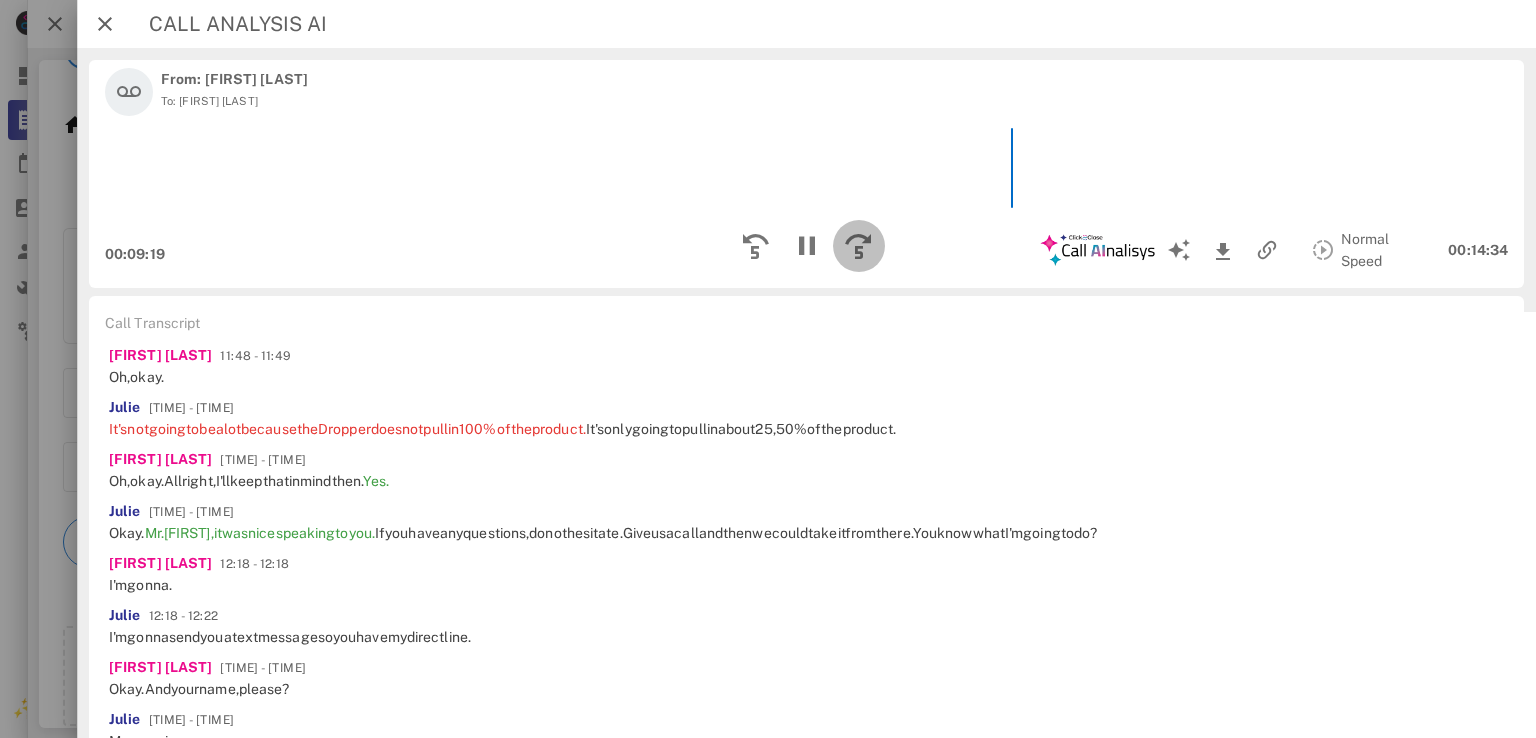 click at bounding box center [858, 246] 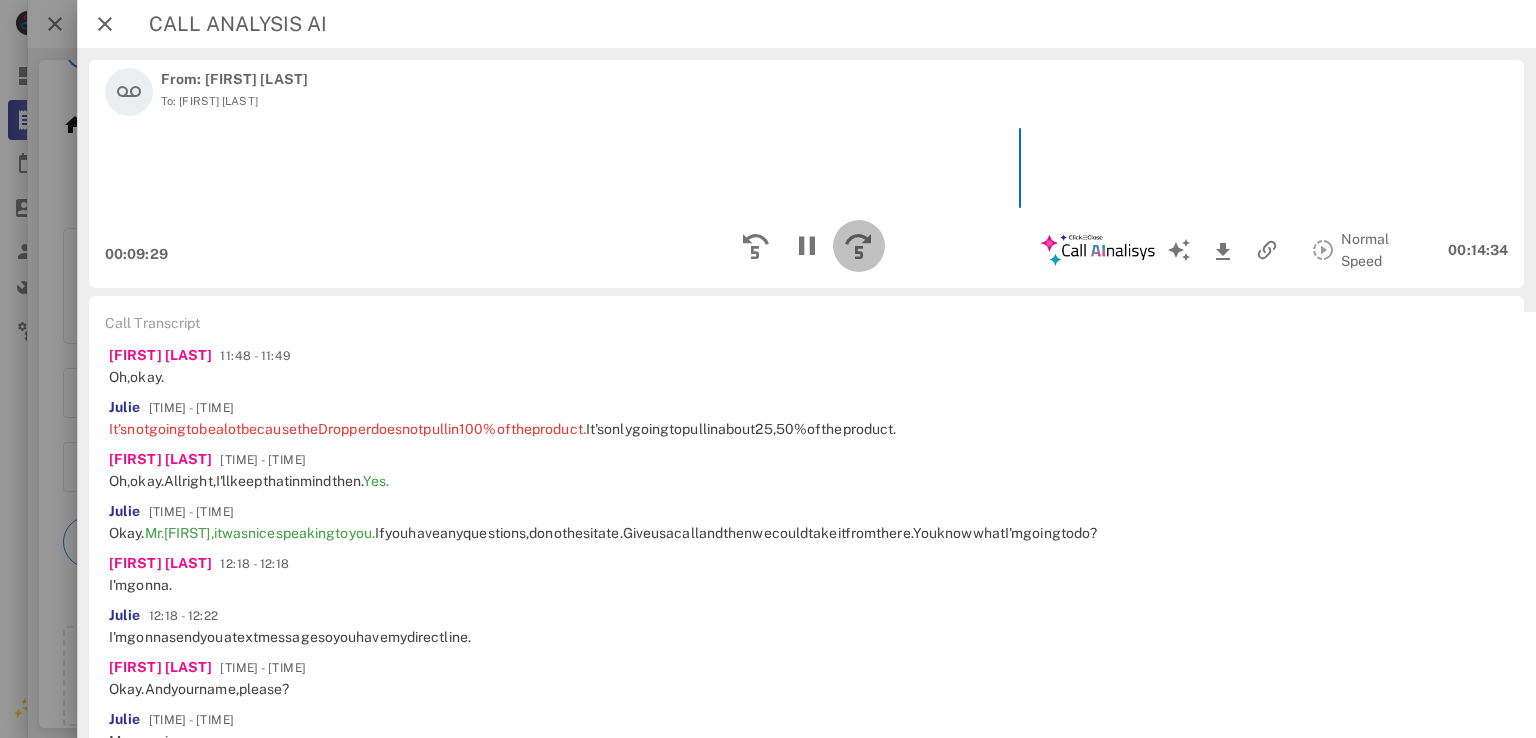 click at bounding box center (858, 246) 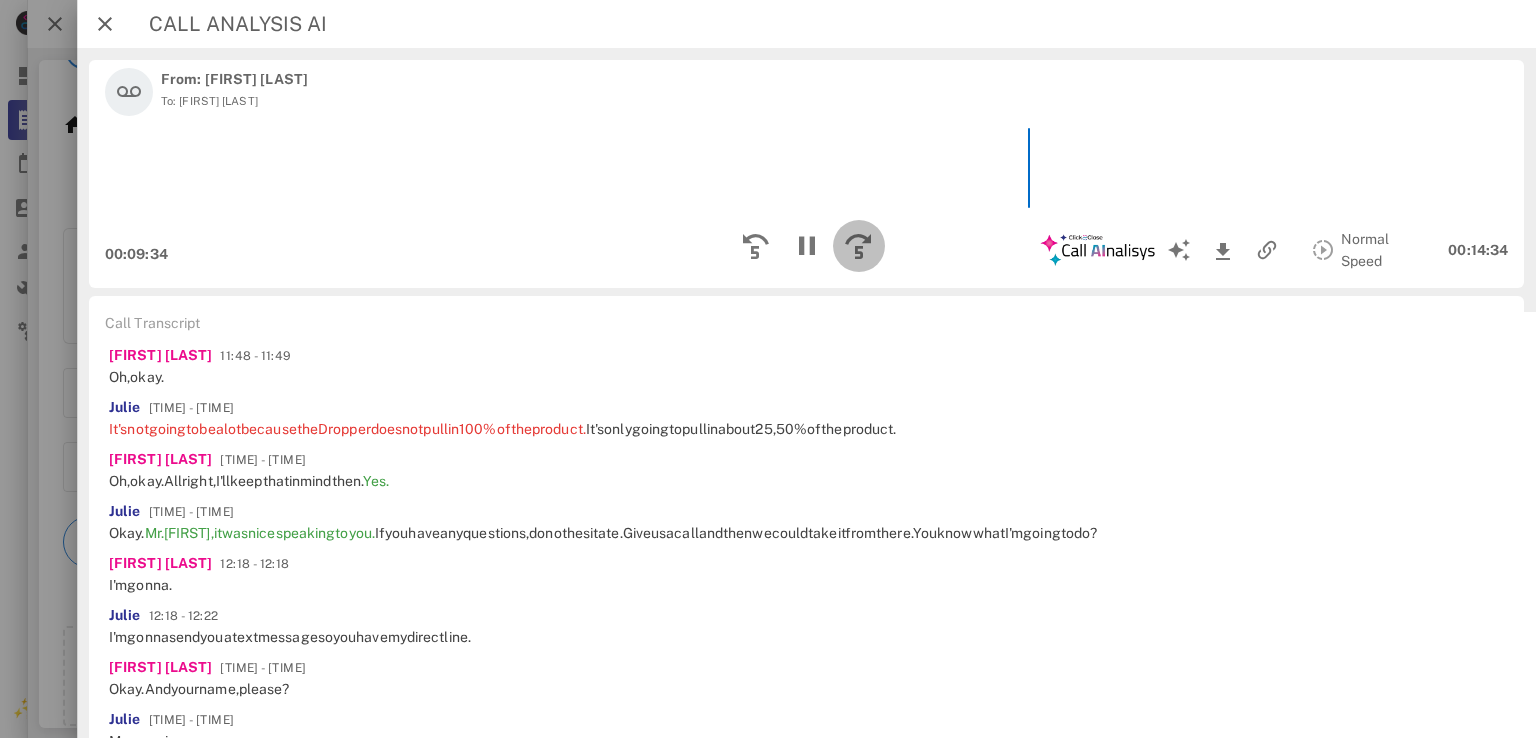 click at bounding box center (858, 246) 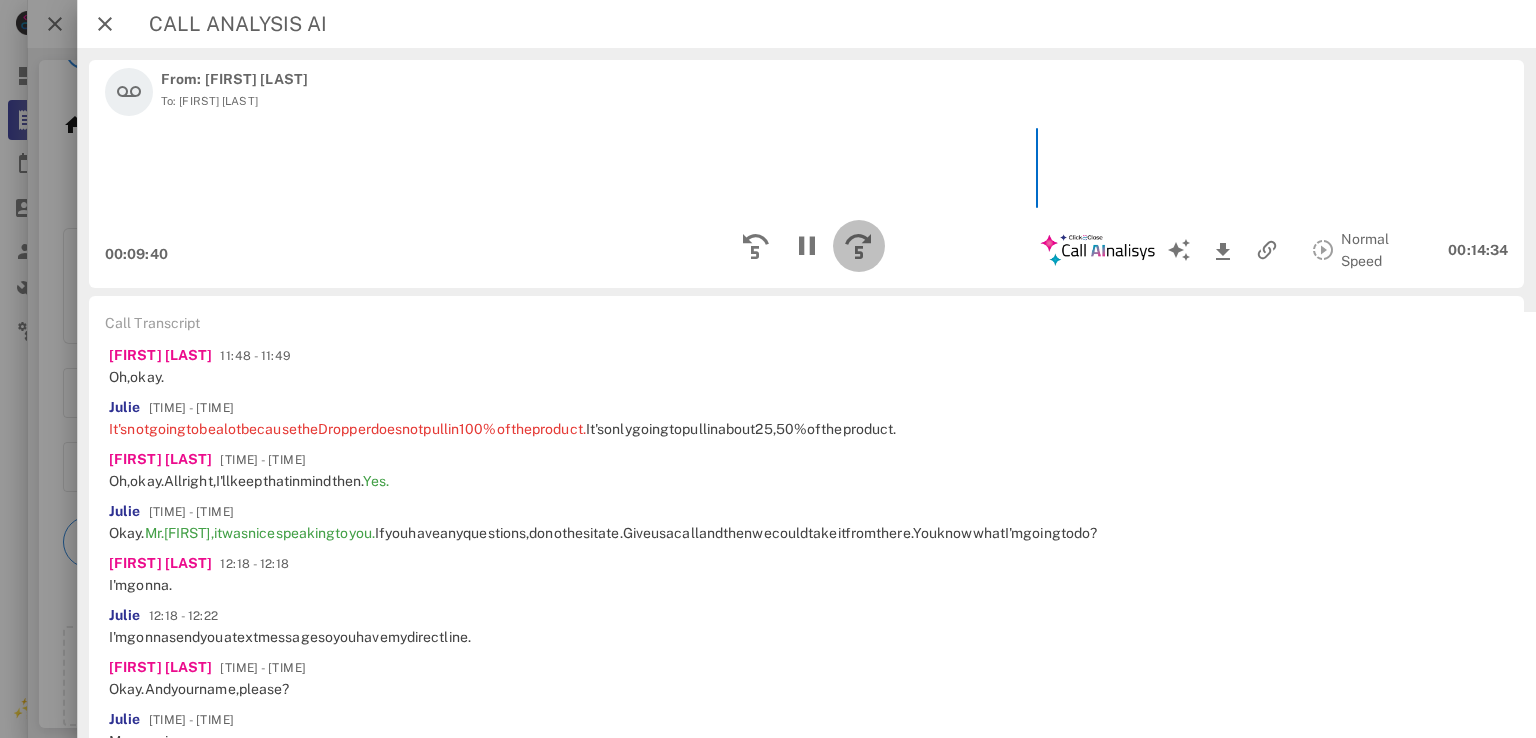 click at bounding box center [858, 246] 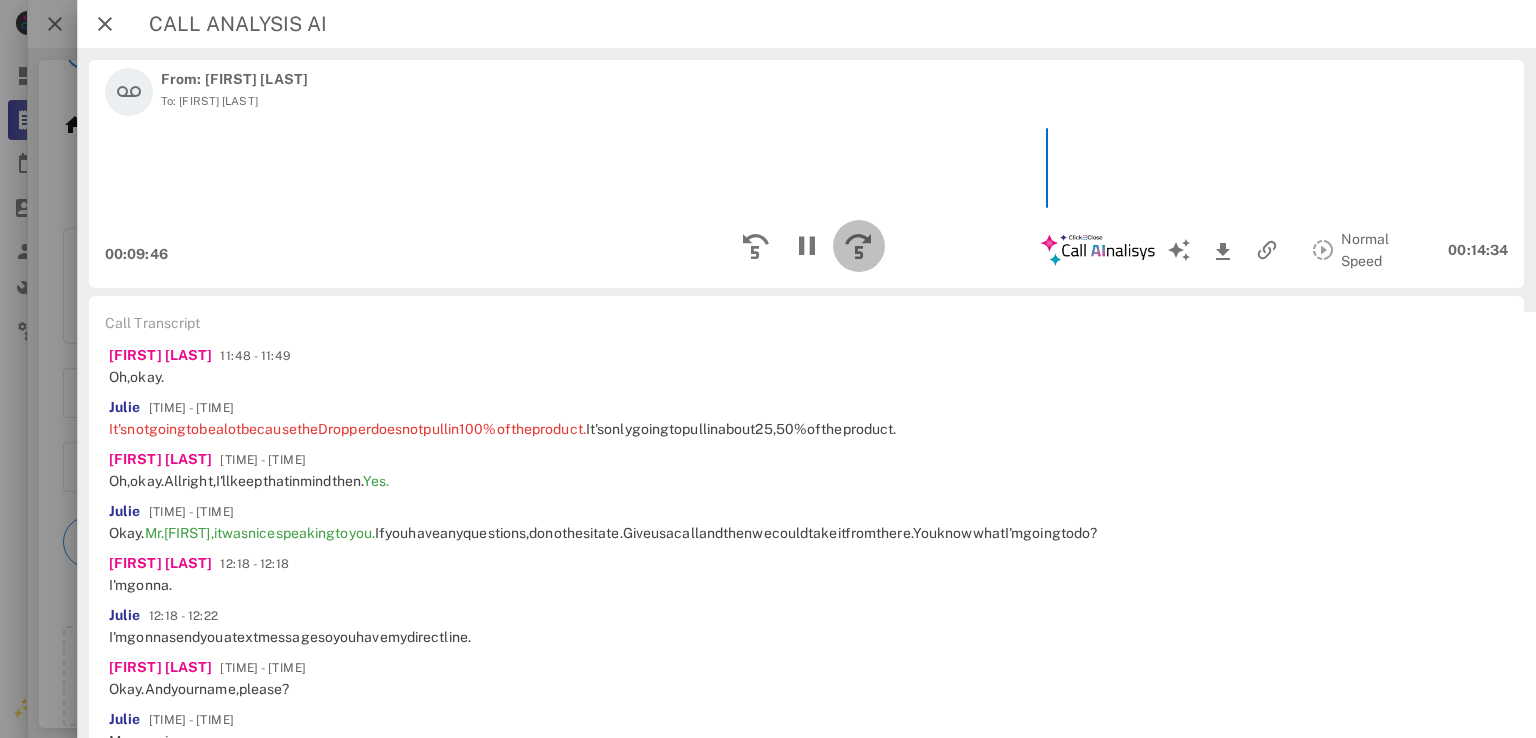click at bounding box center (858, 246) 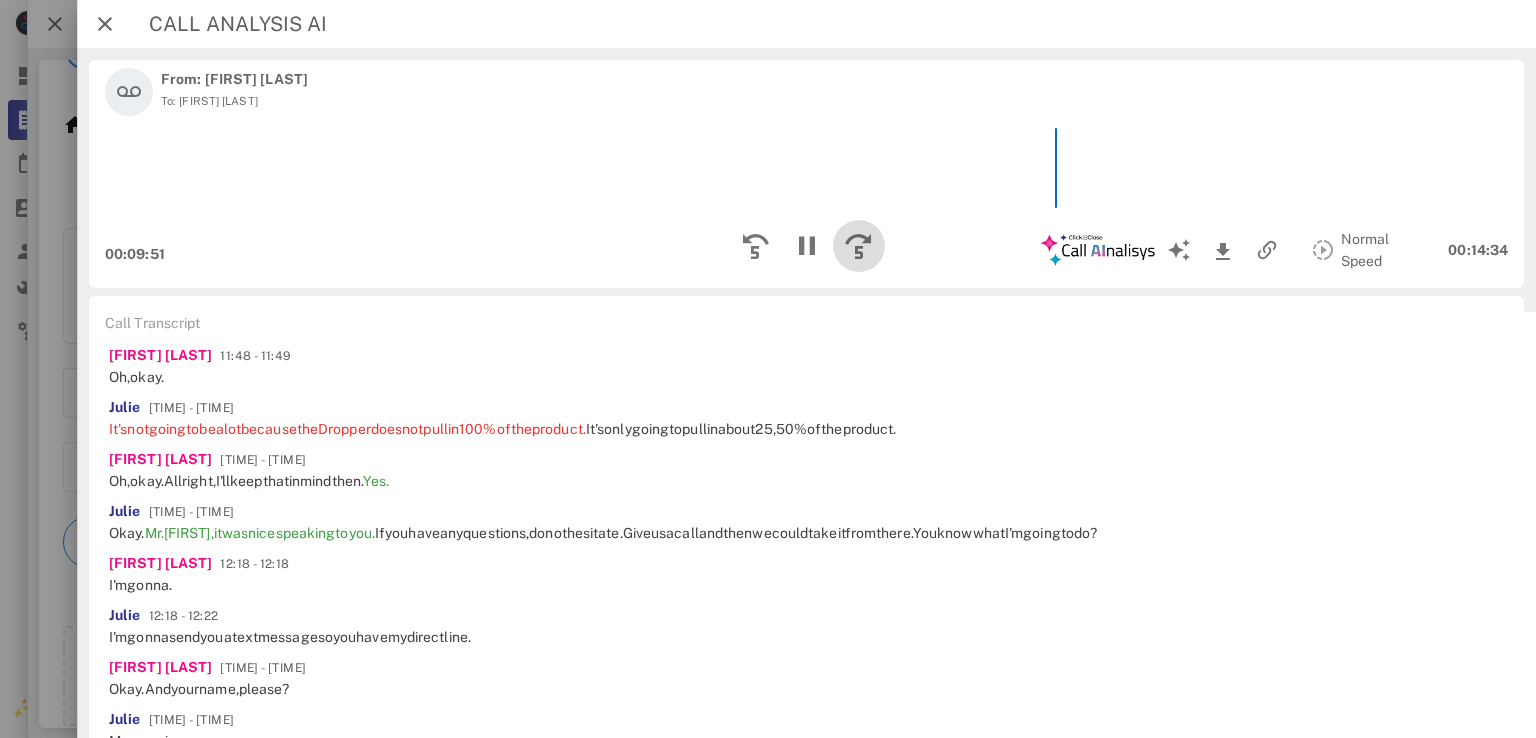 click at bounding box center [858, 246] 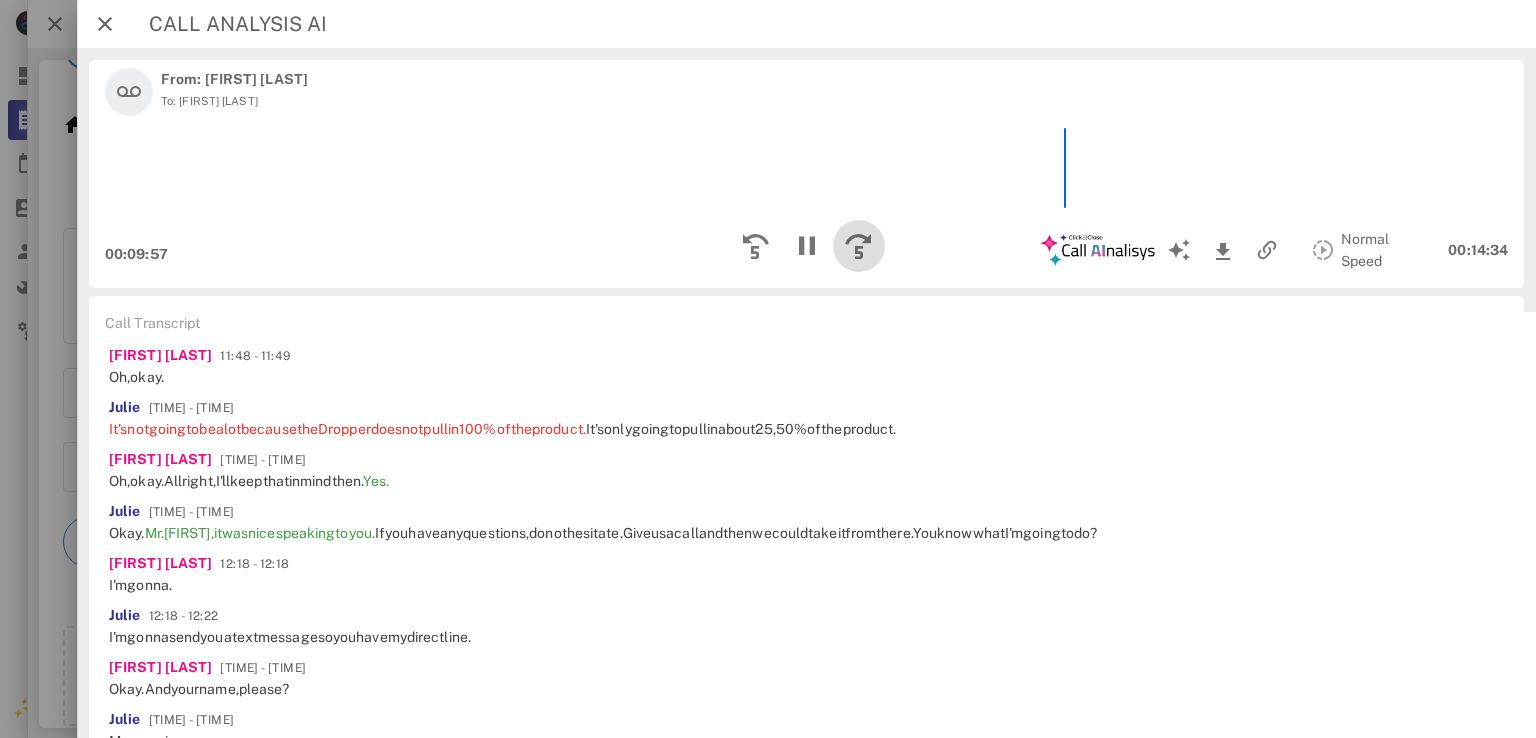 click at bounding box center (858, 246) 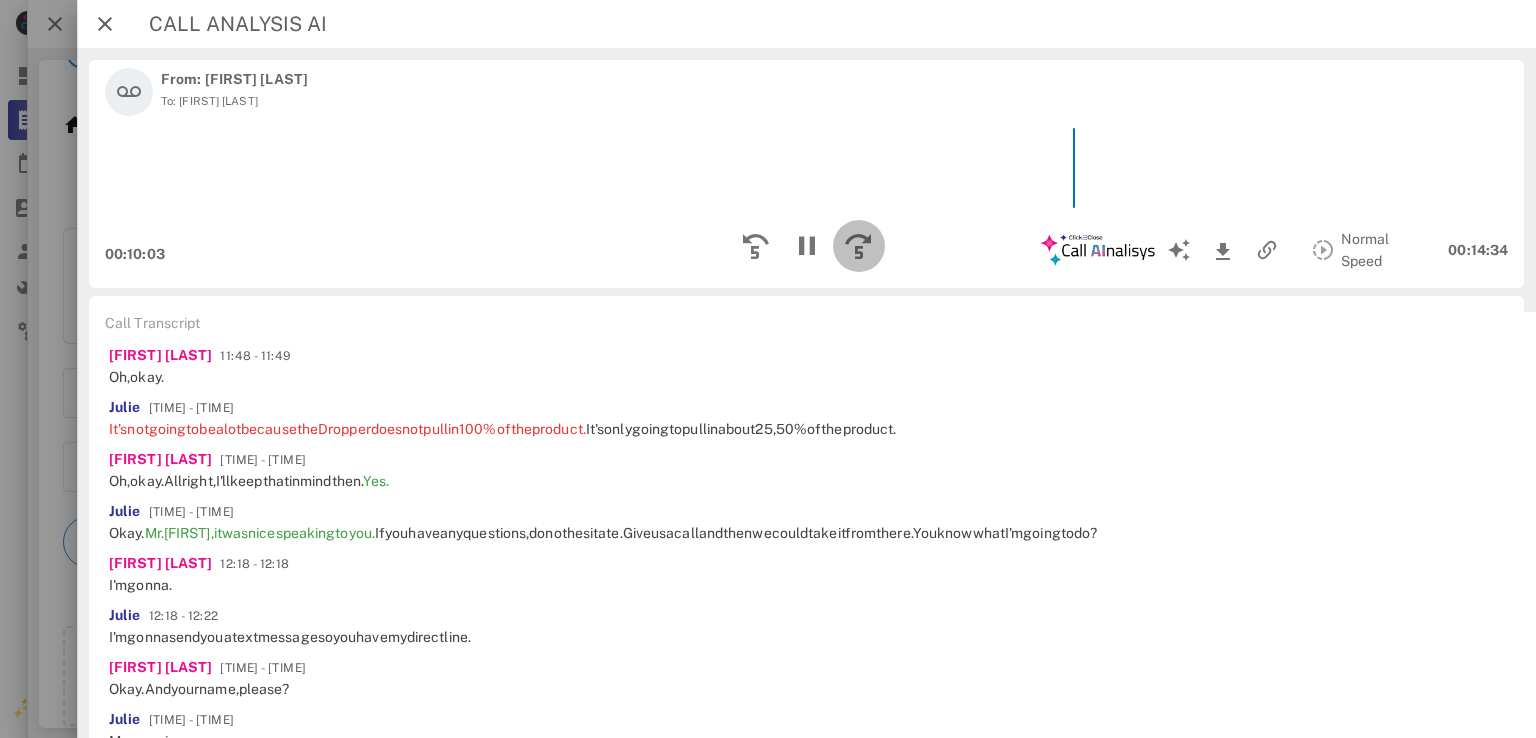 click at bounding box center [858, 246] 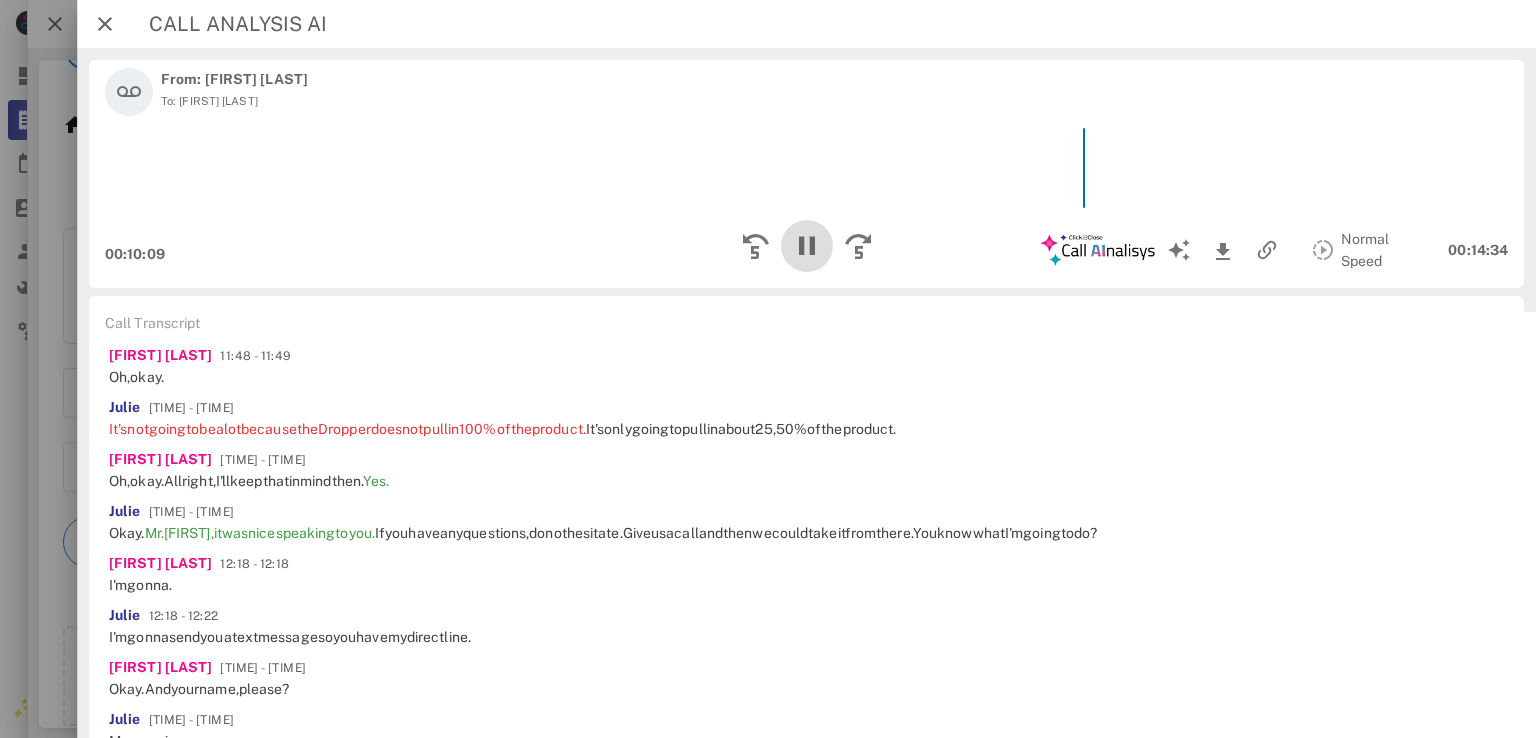 click at bounding box center [806, 246] 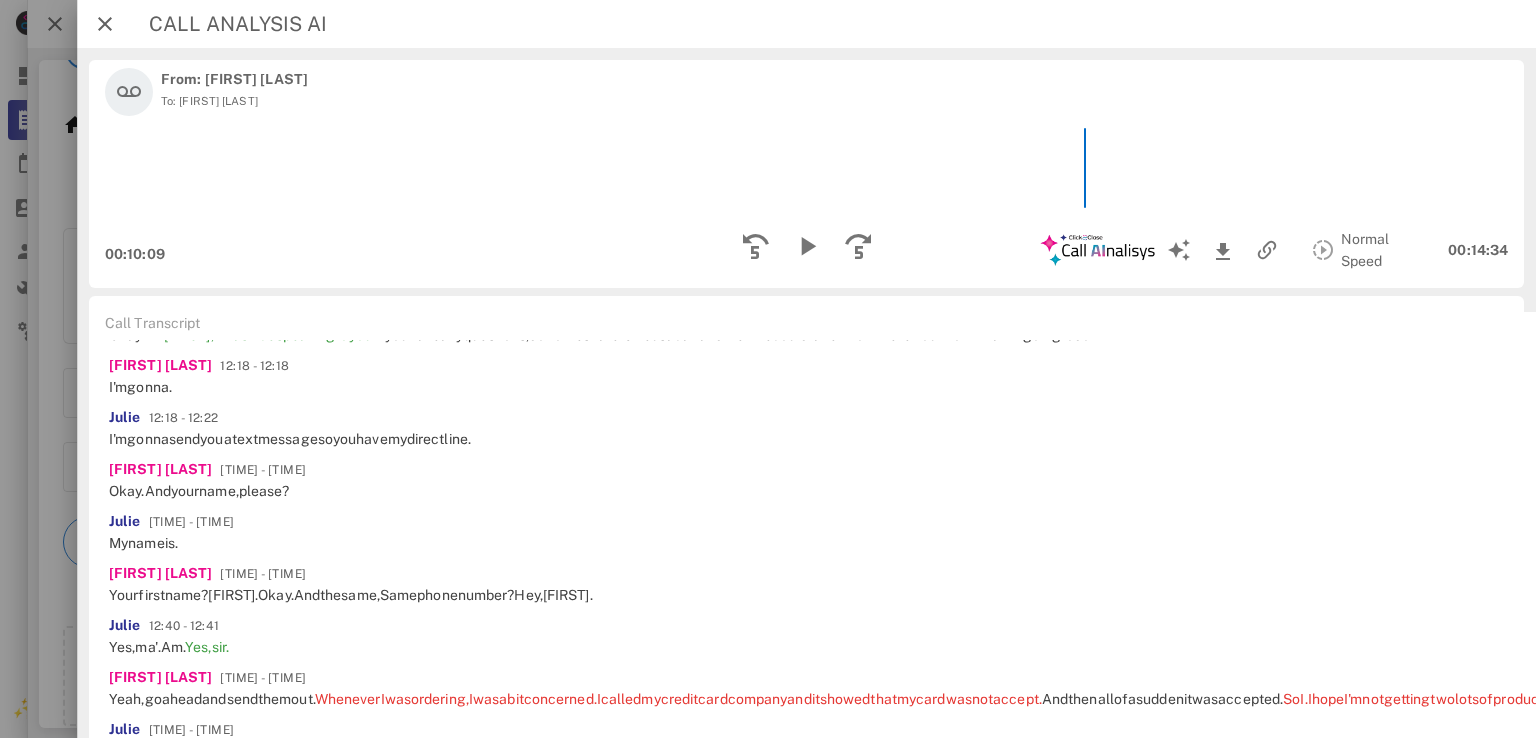 scroll, scrollTop: 2458, scrollLeft: 0, axis: vertical 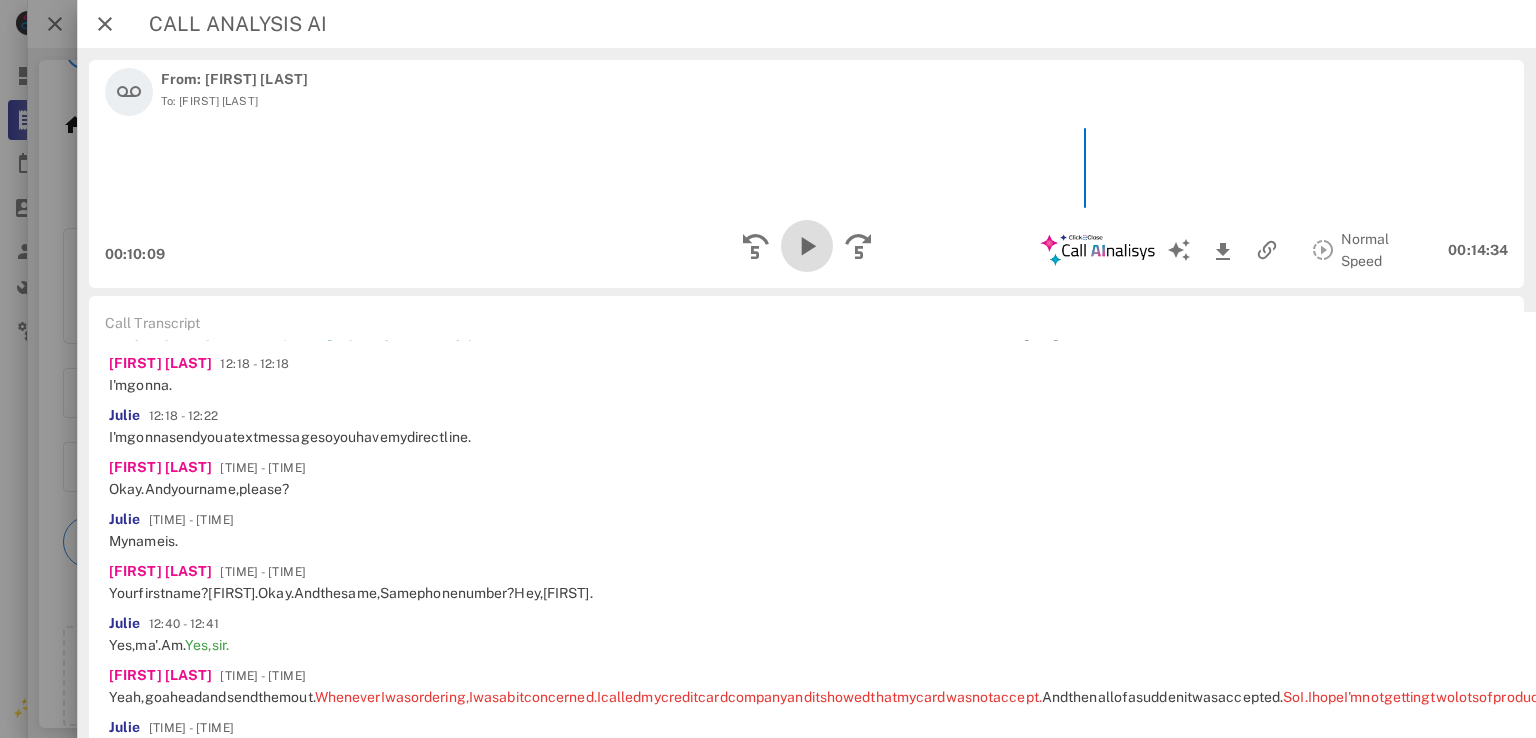 click at bounding box center (806, 246) 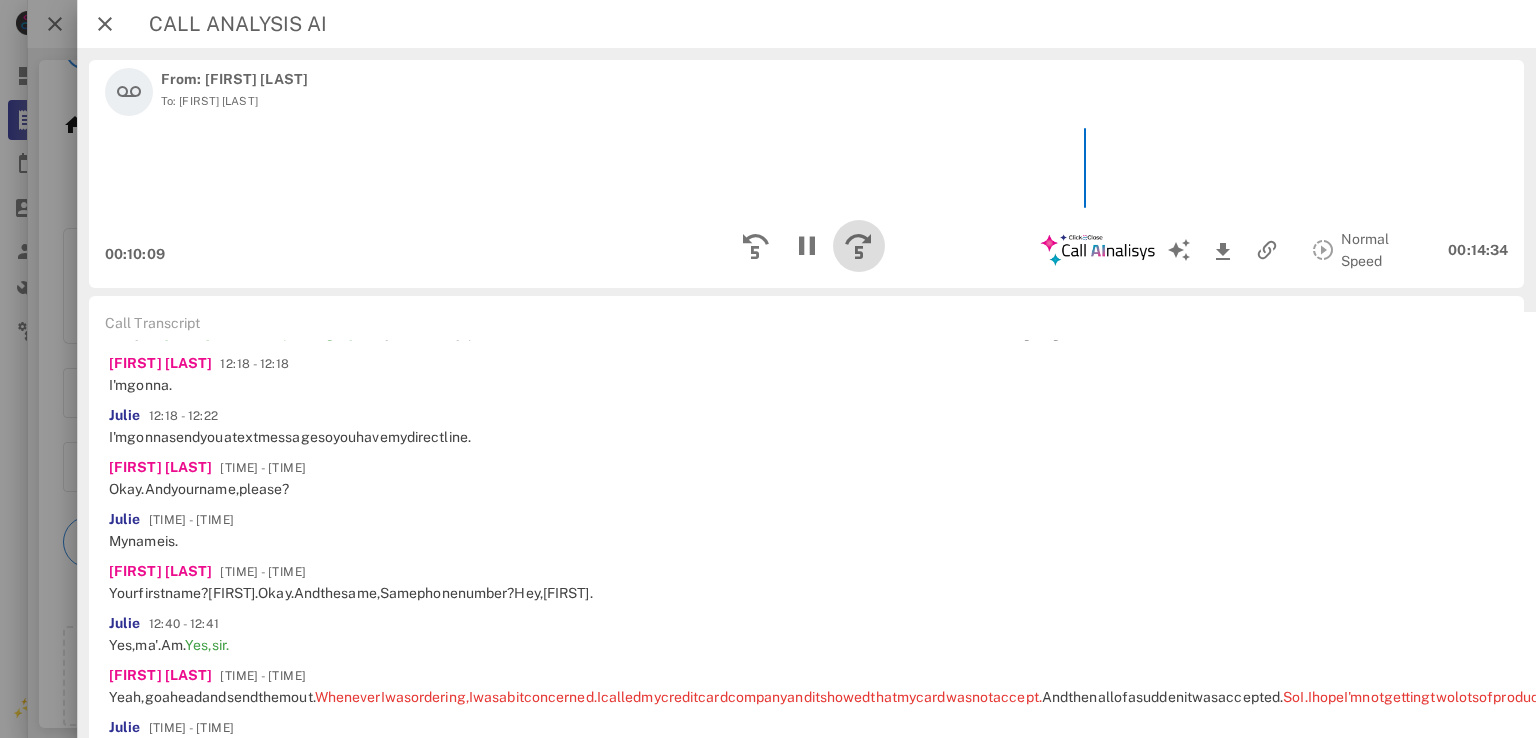 click at bounding box center [858, 246] 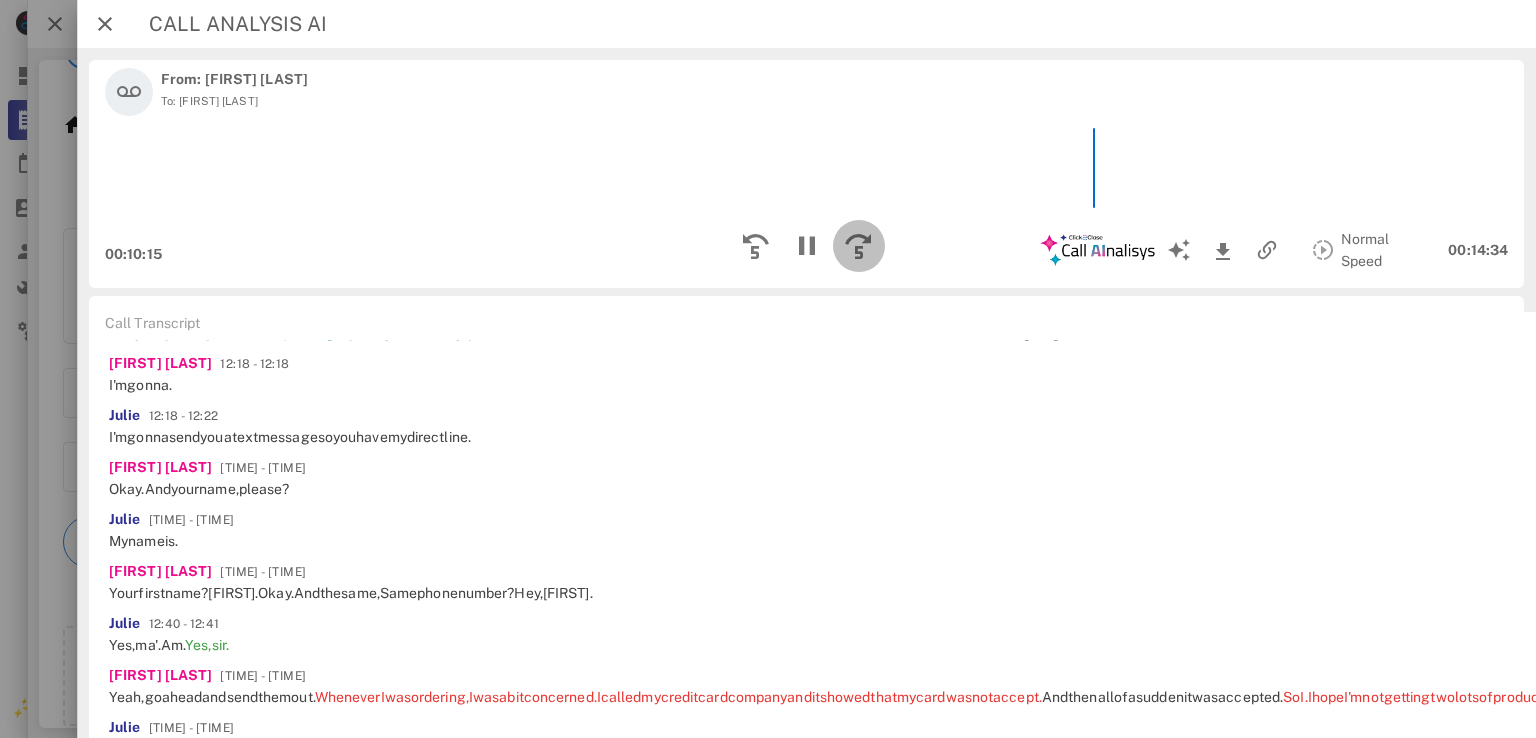 click at bounding box center (858, 246) 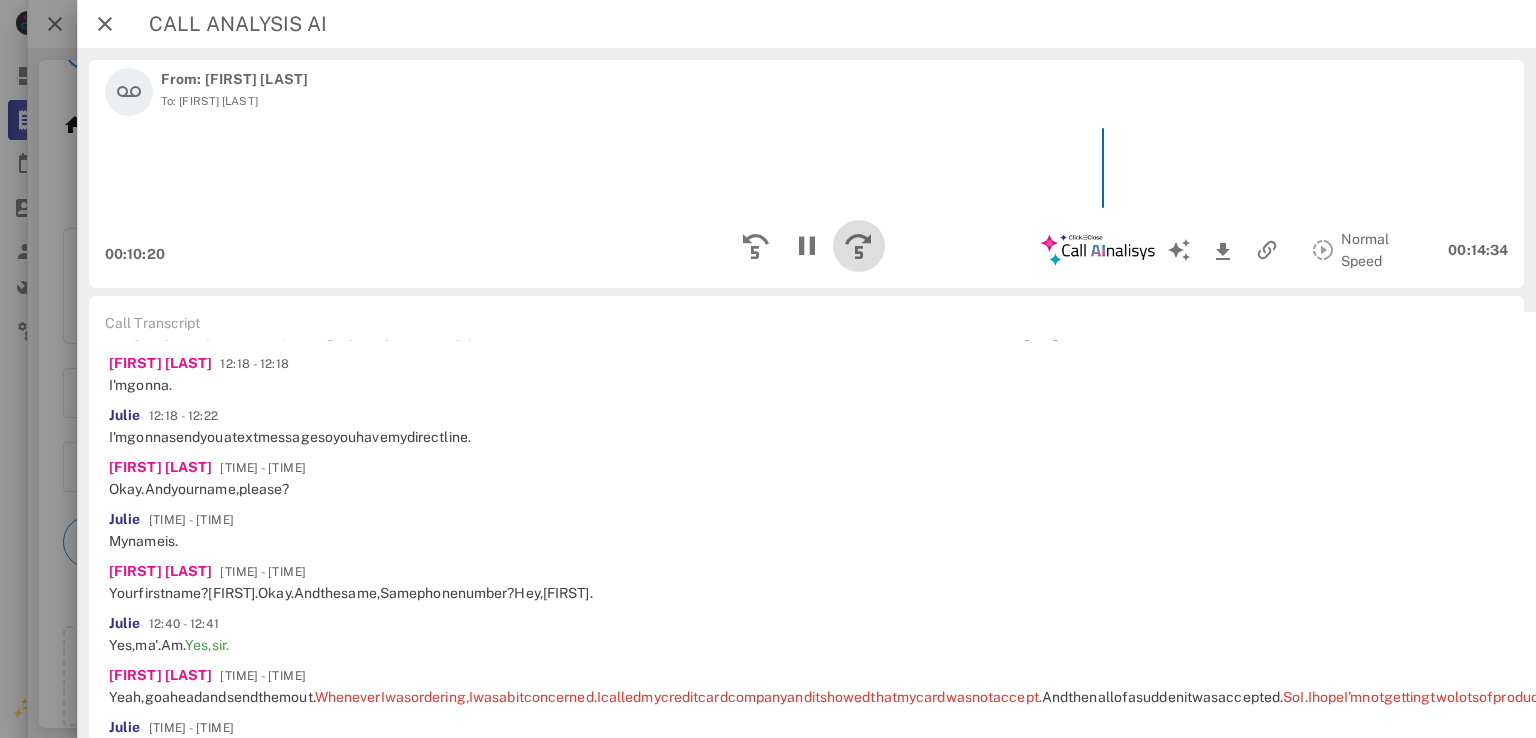click at bounding box center [858, 246] 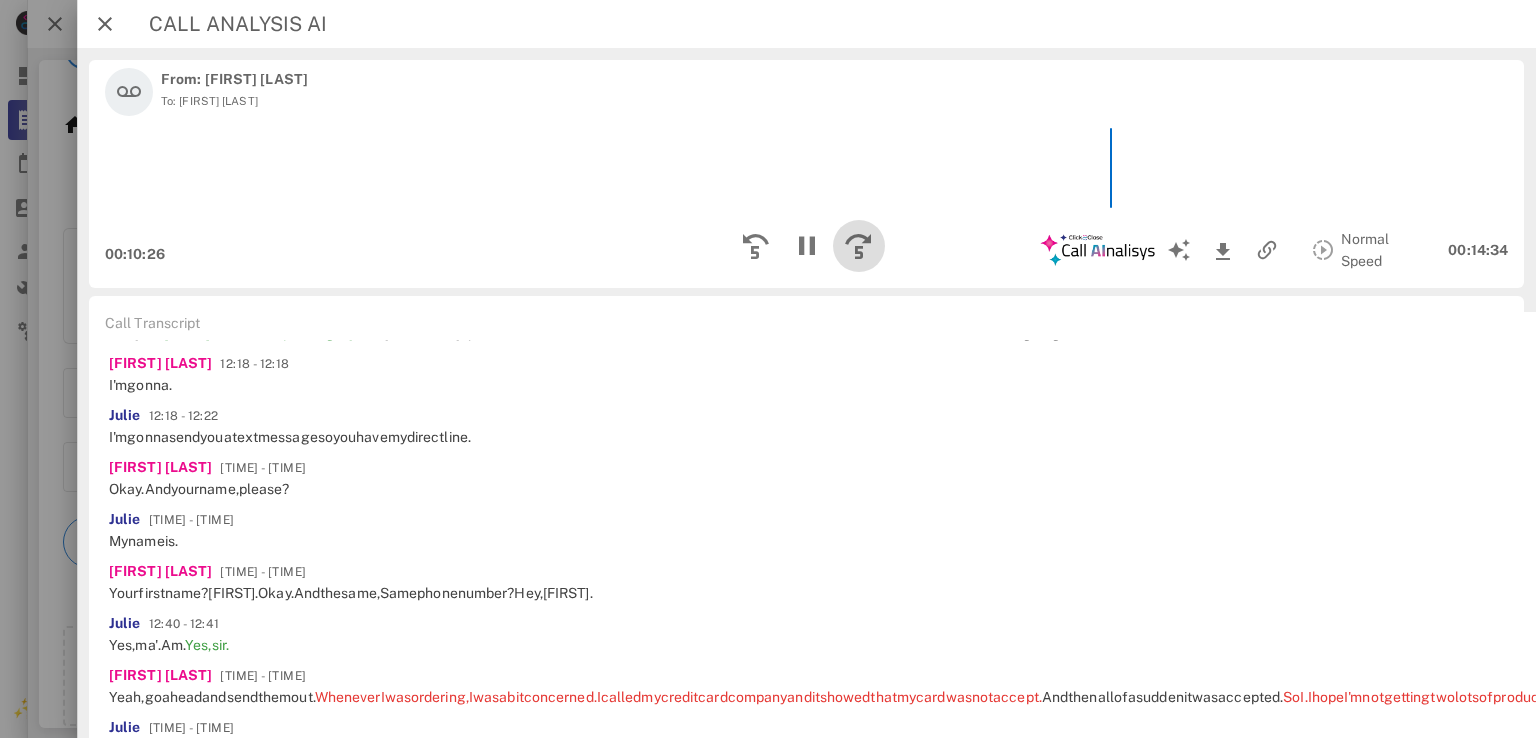 click at bounding box center (858, 246) 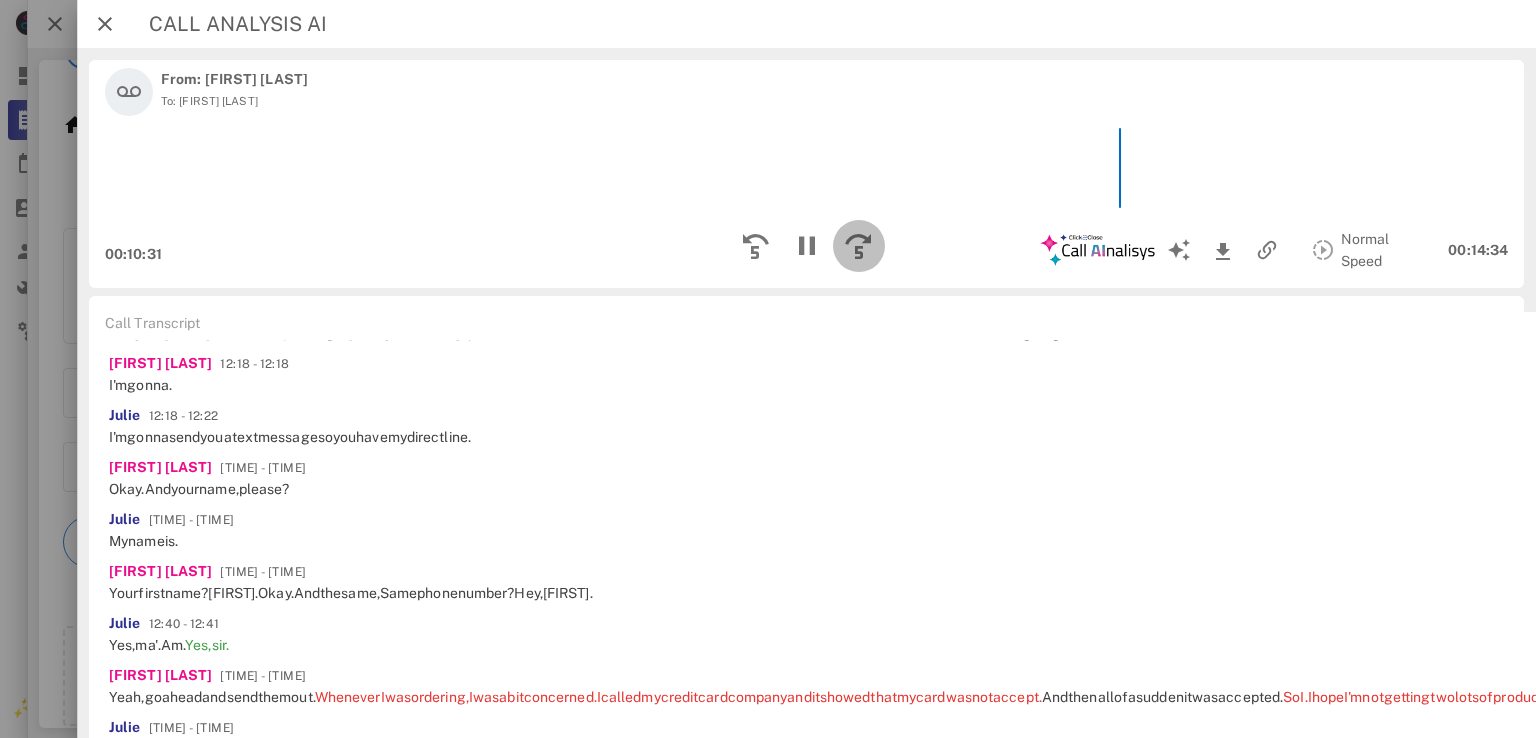 click at bounding box center (858, 246) 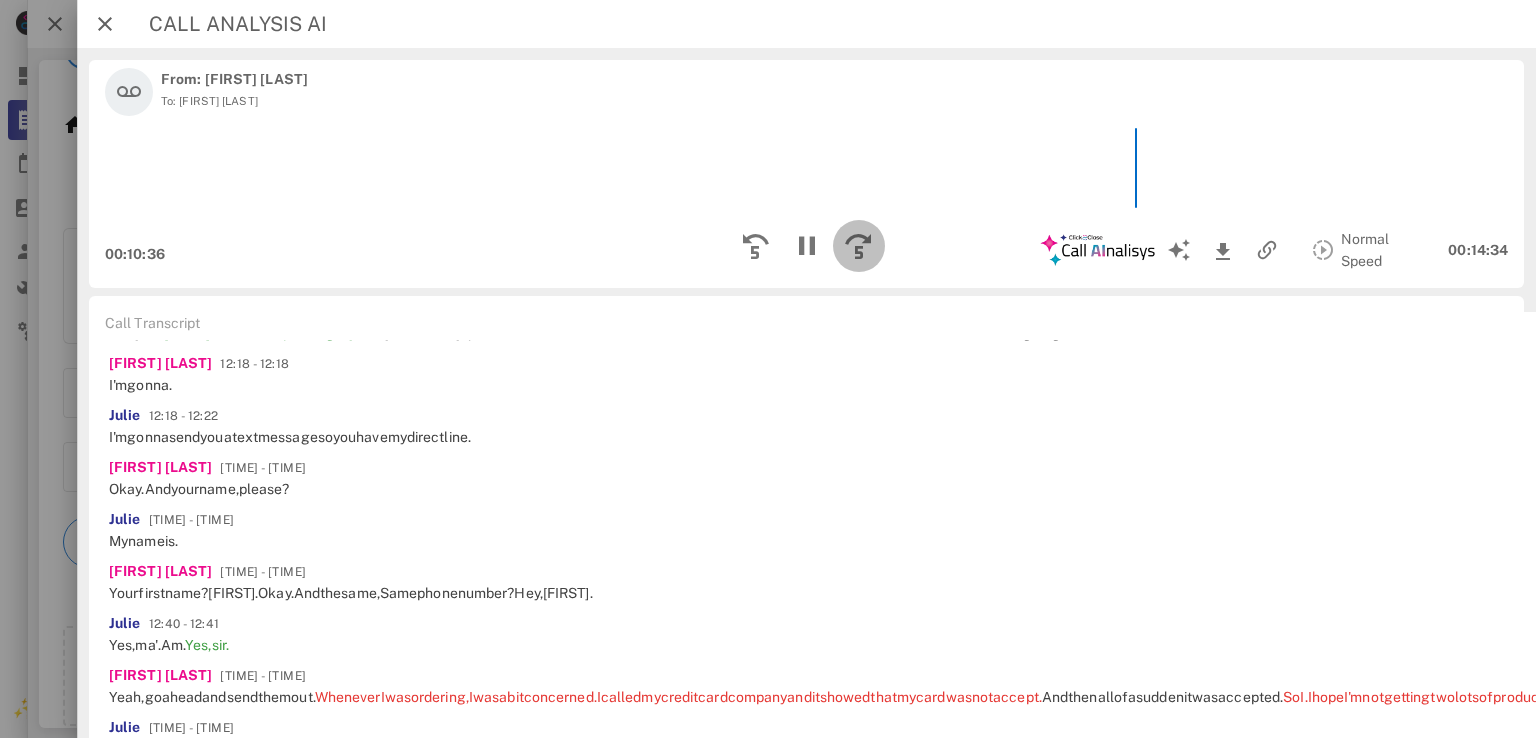 click at bounding box center [858, 246] 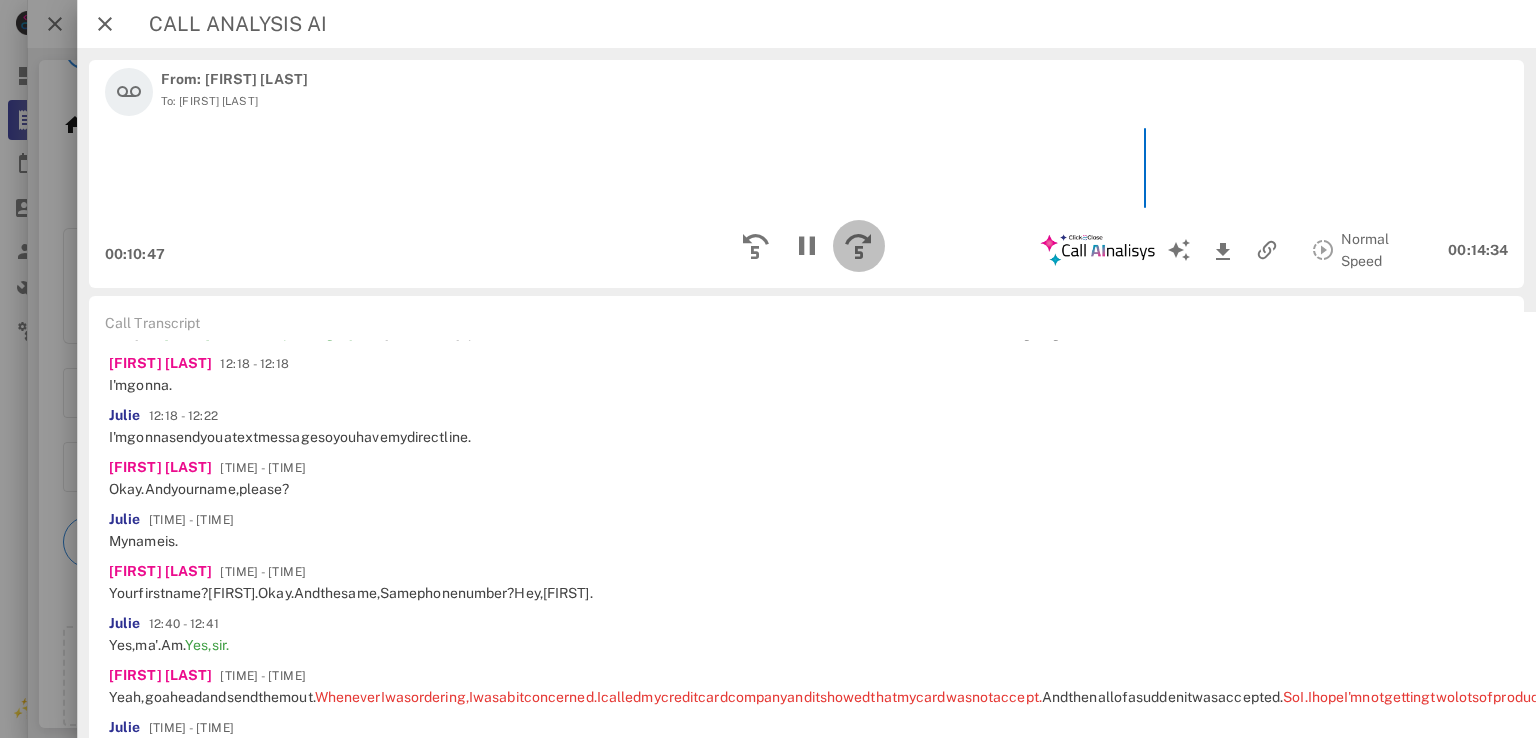 click at bounding box center [858, 246] 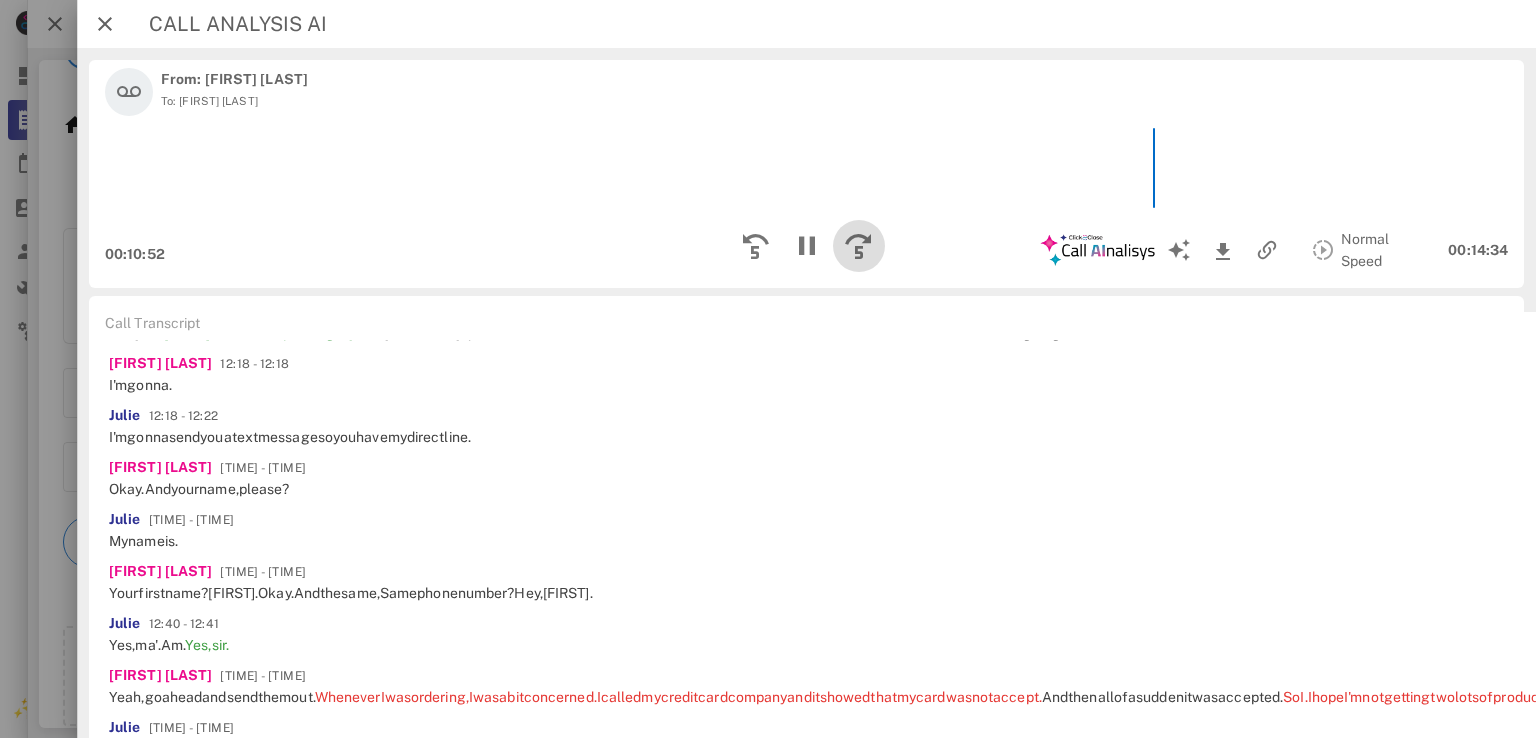 click at bounding box center (858, 246) 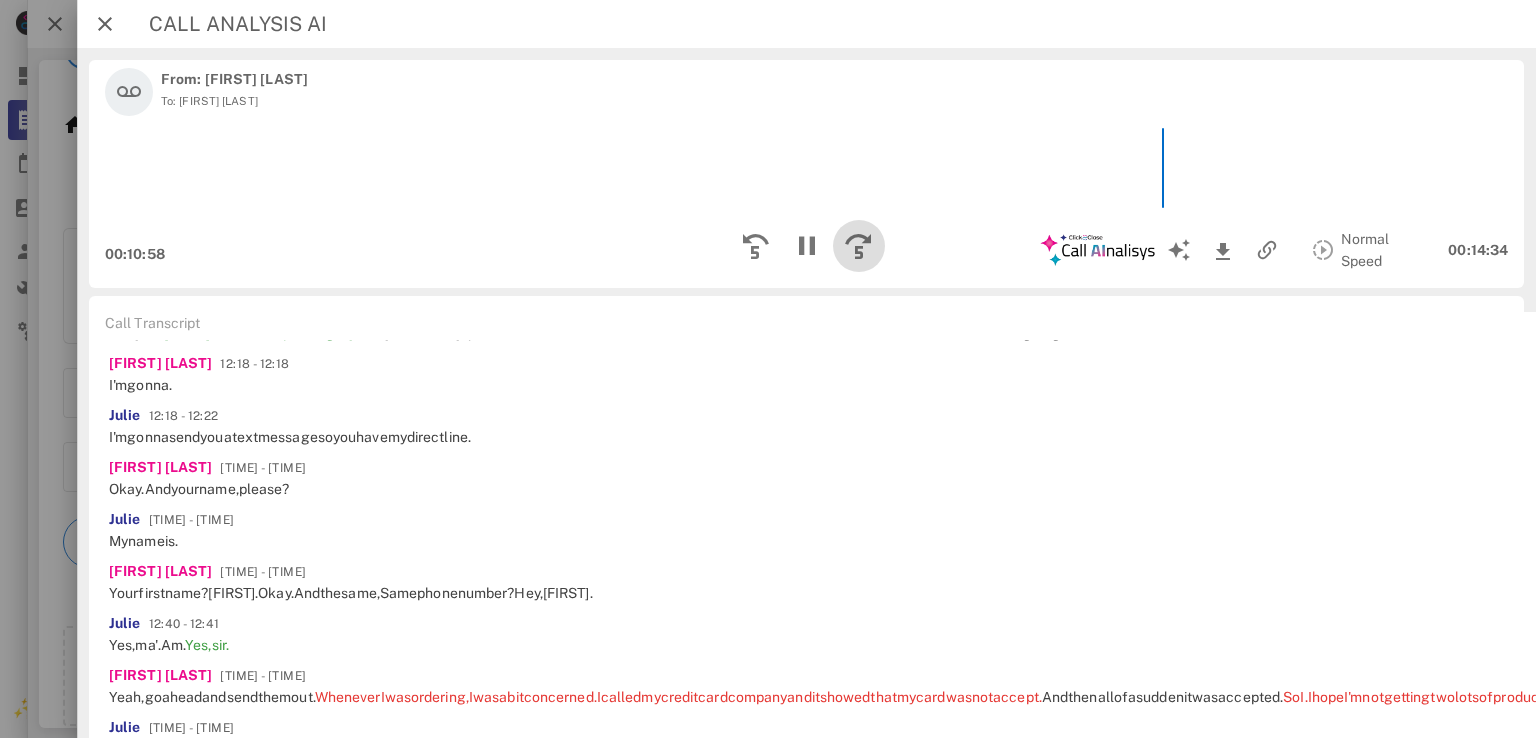click at bounding box center [858, 246] 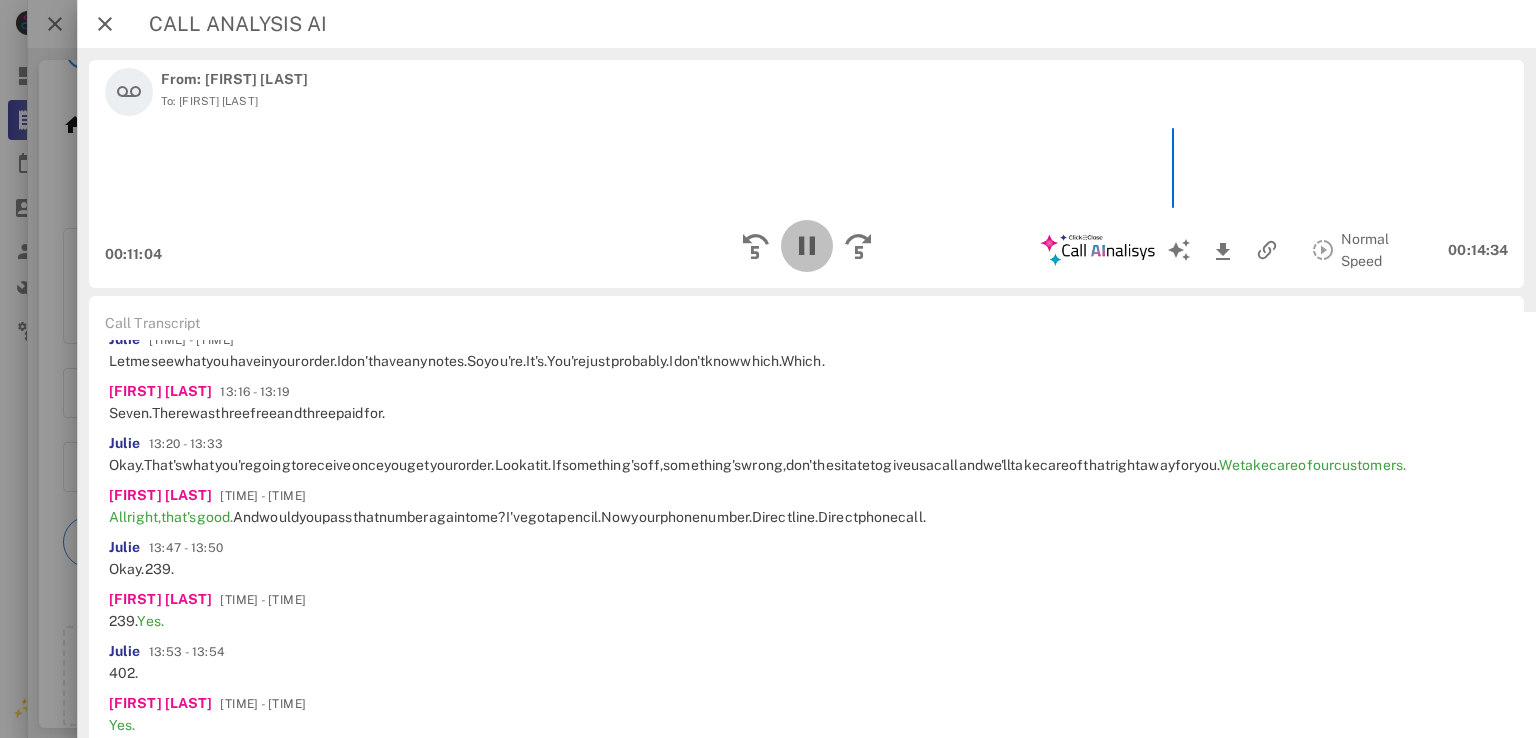 scroll, scrollTop: 2848, scrollLeft: 0, axis: vertical 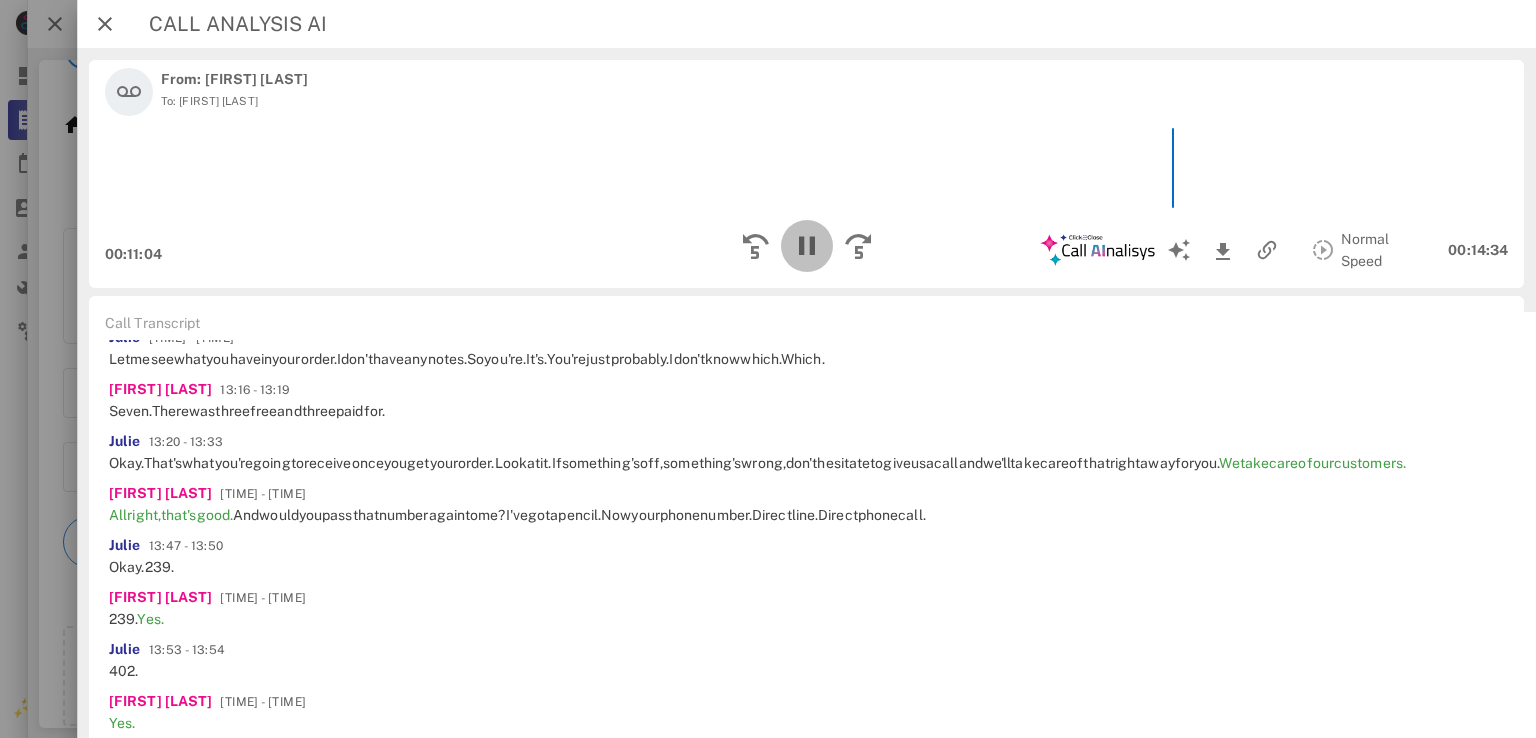 click at bounding box center [806, 246] 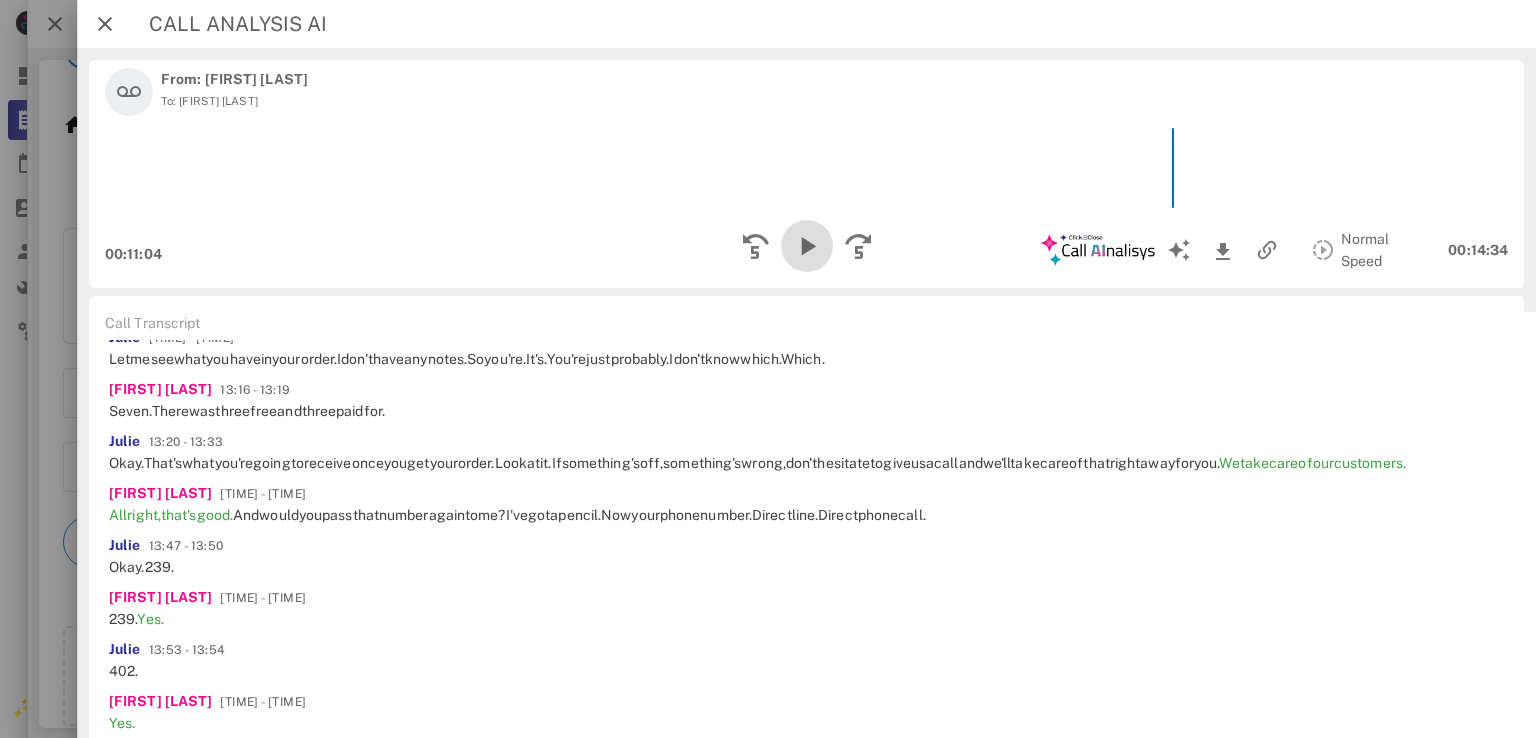 click at bounding box center (806, 246) 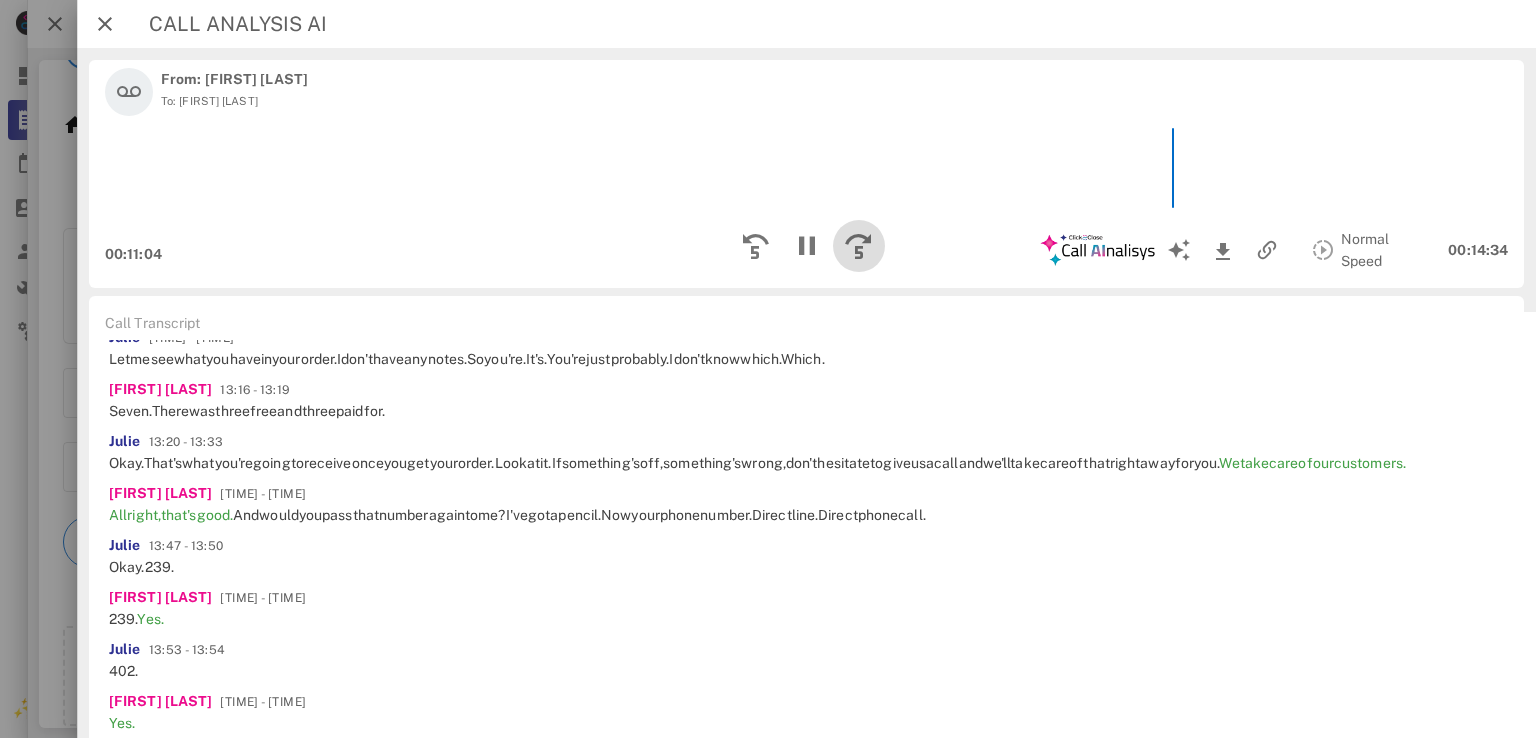 click at bounding box center [858, 246] 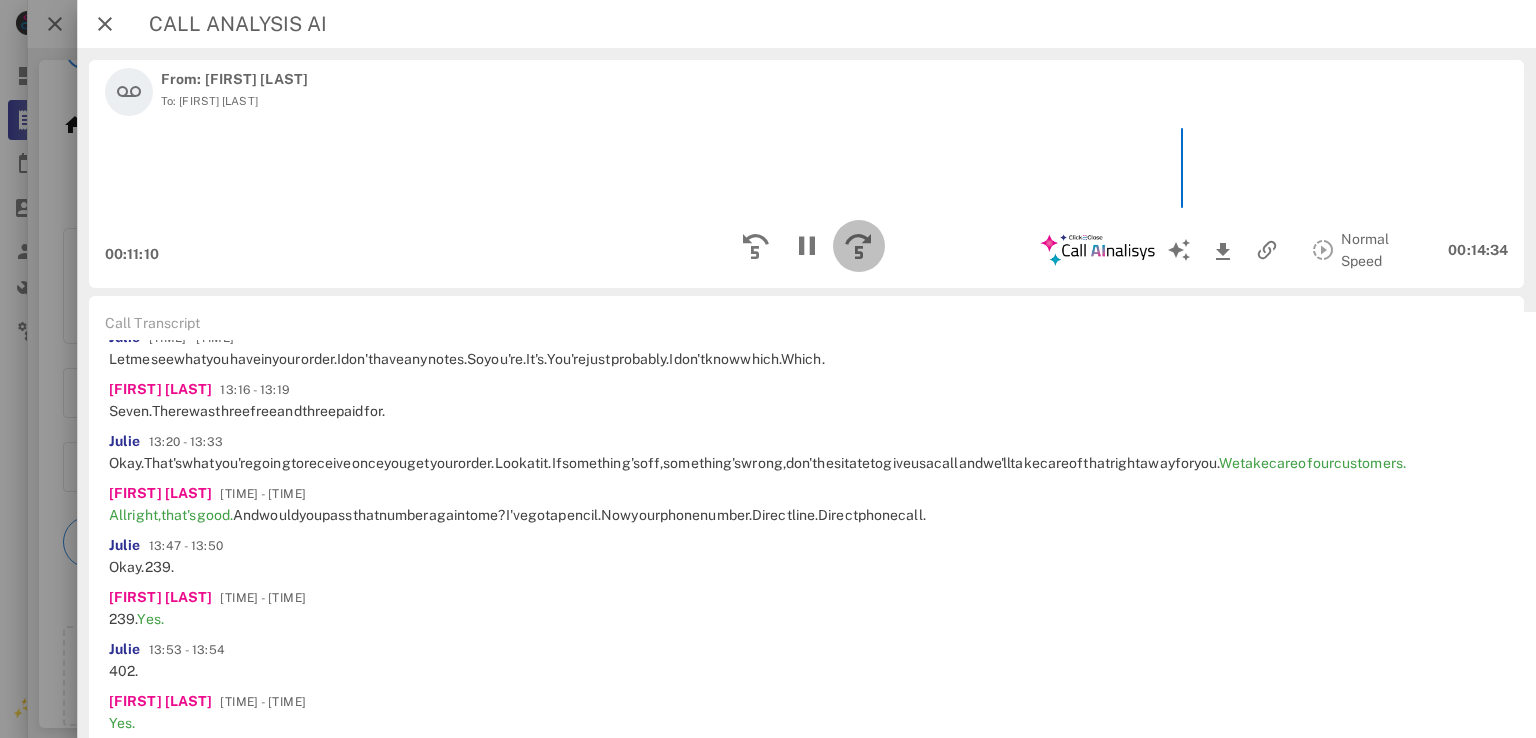 click at bounding box center (858, 246) 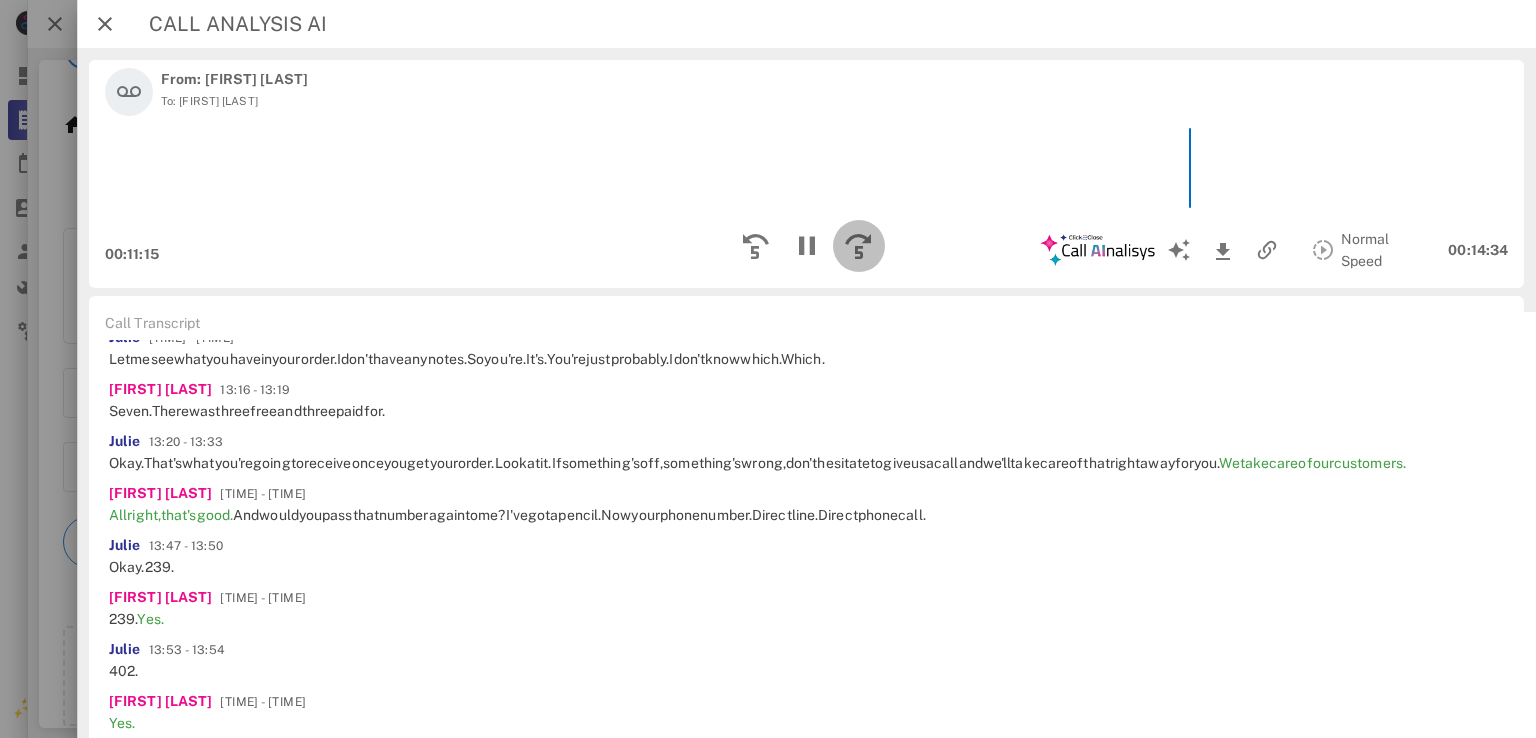 click at bounding box center [858, 246] 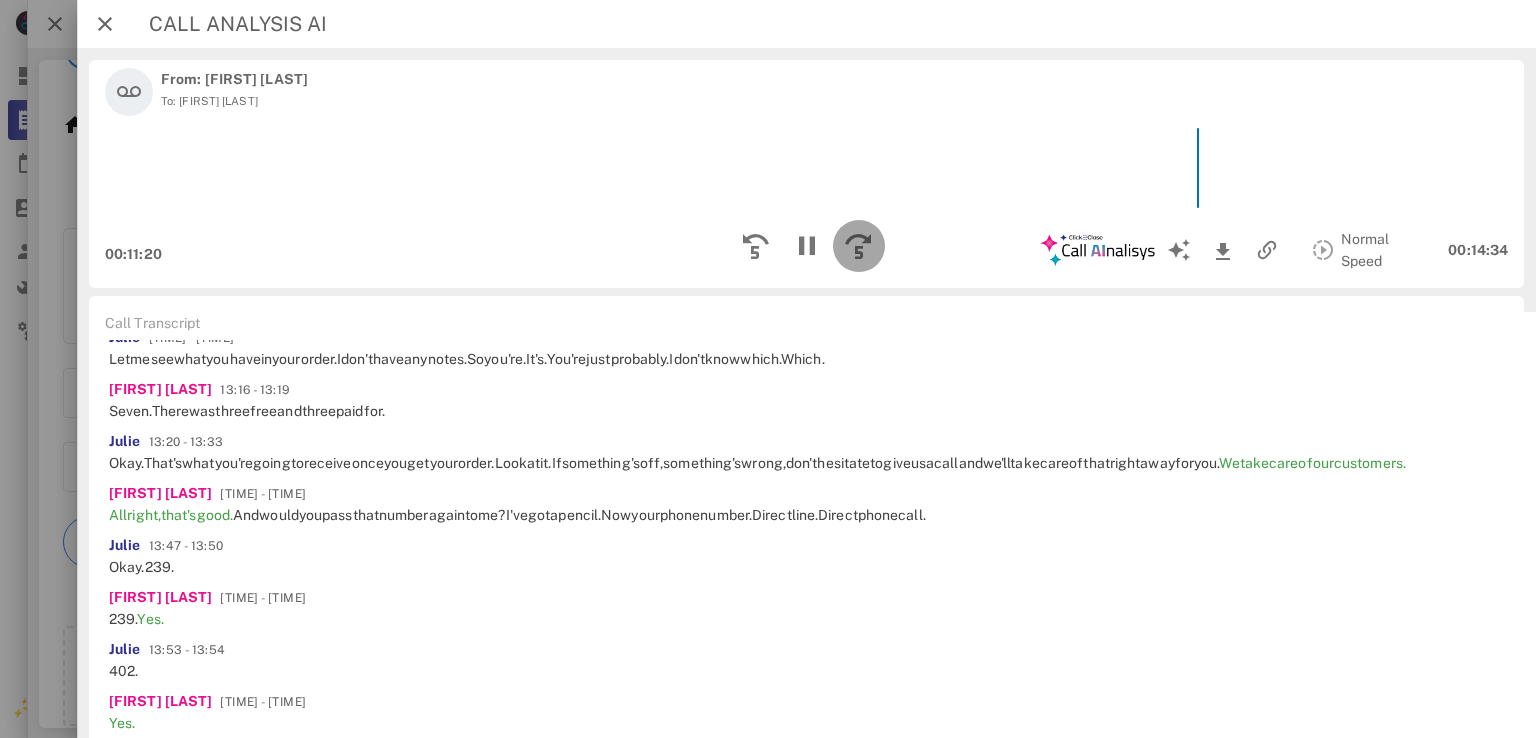 click at bounding box center [858, 246] 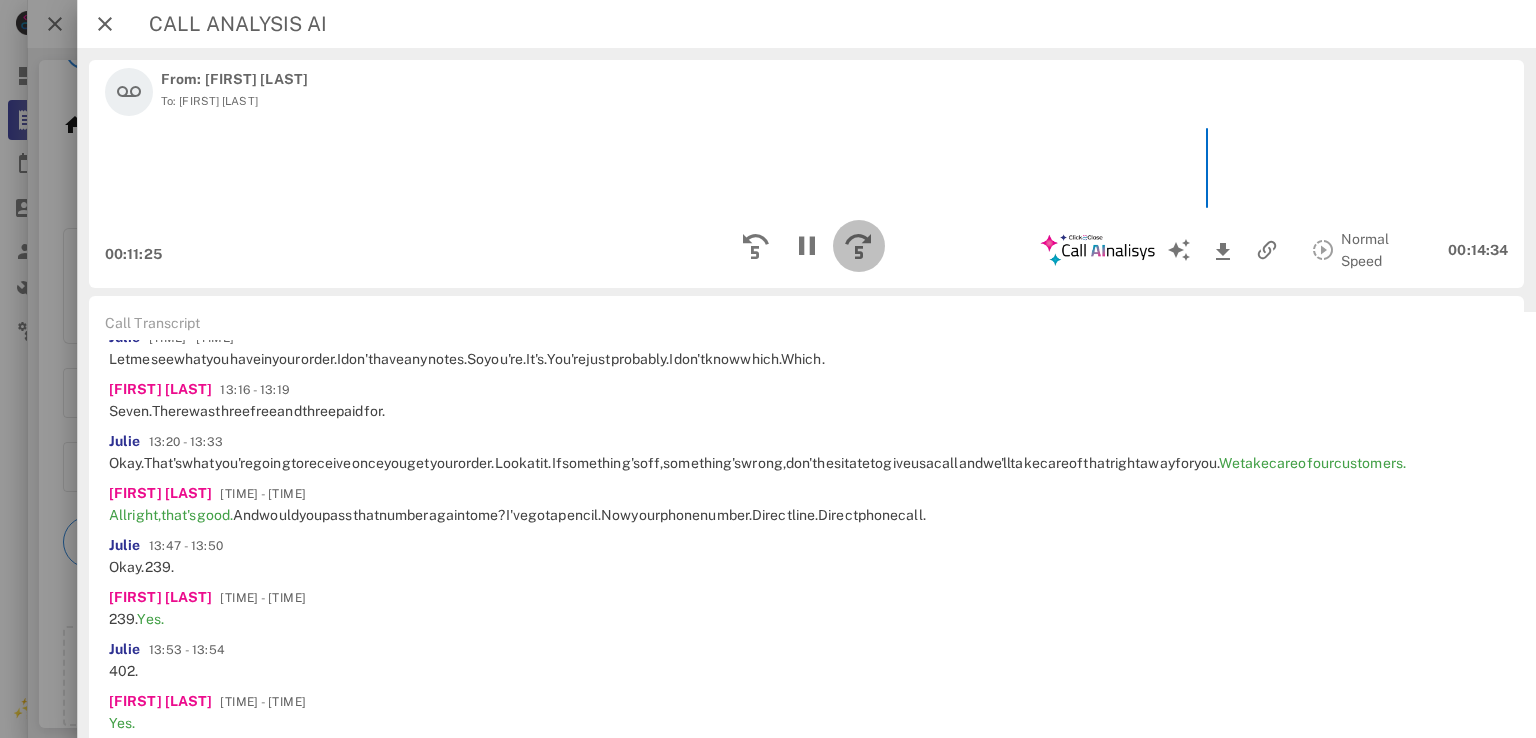 click at bounding box center [858, 246] 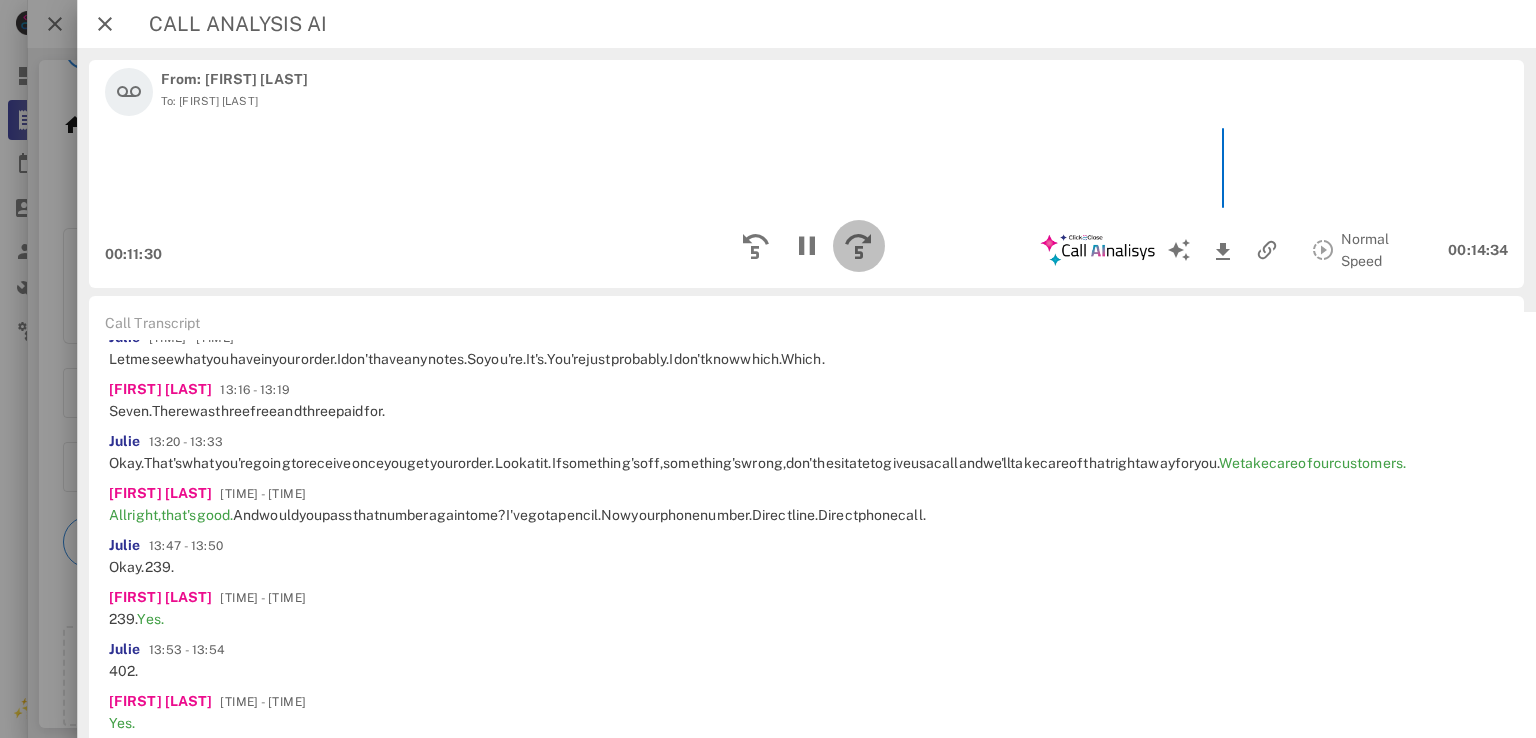 click at bounding box center [858, 246] 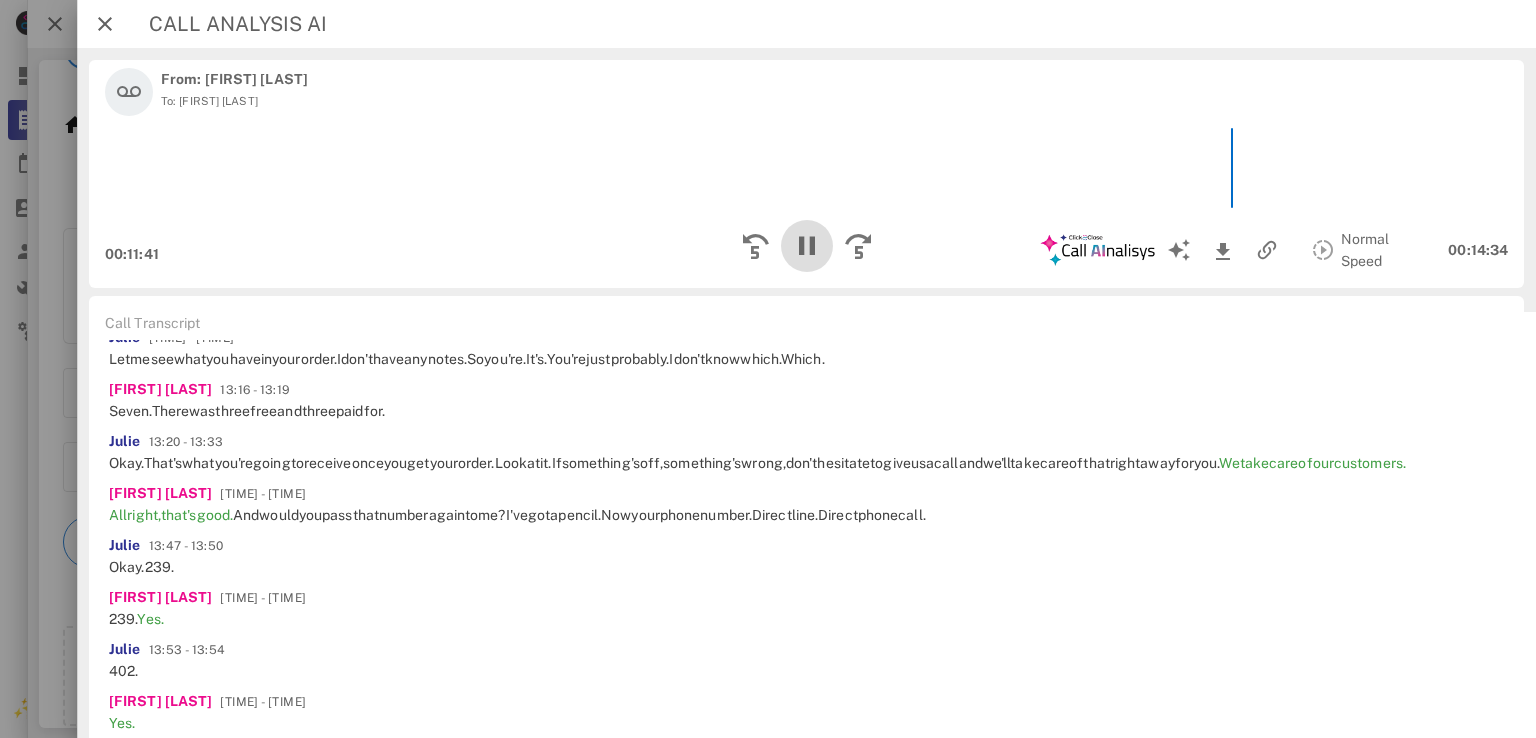 click at bounding box center [806, 246] 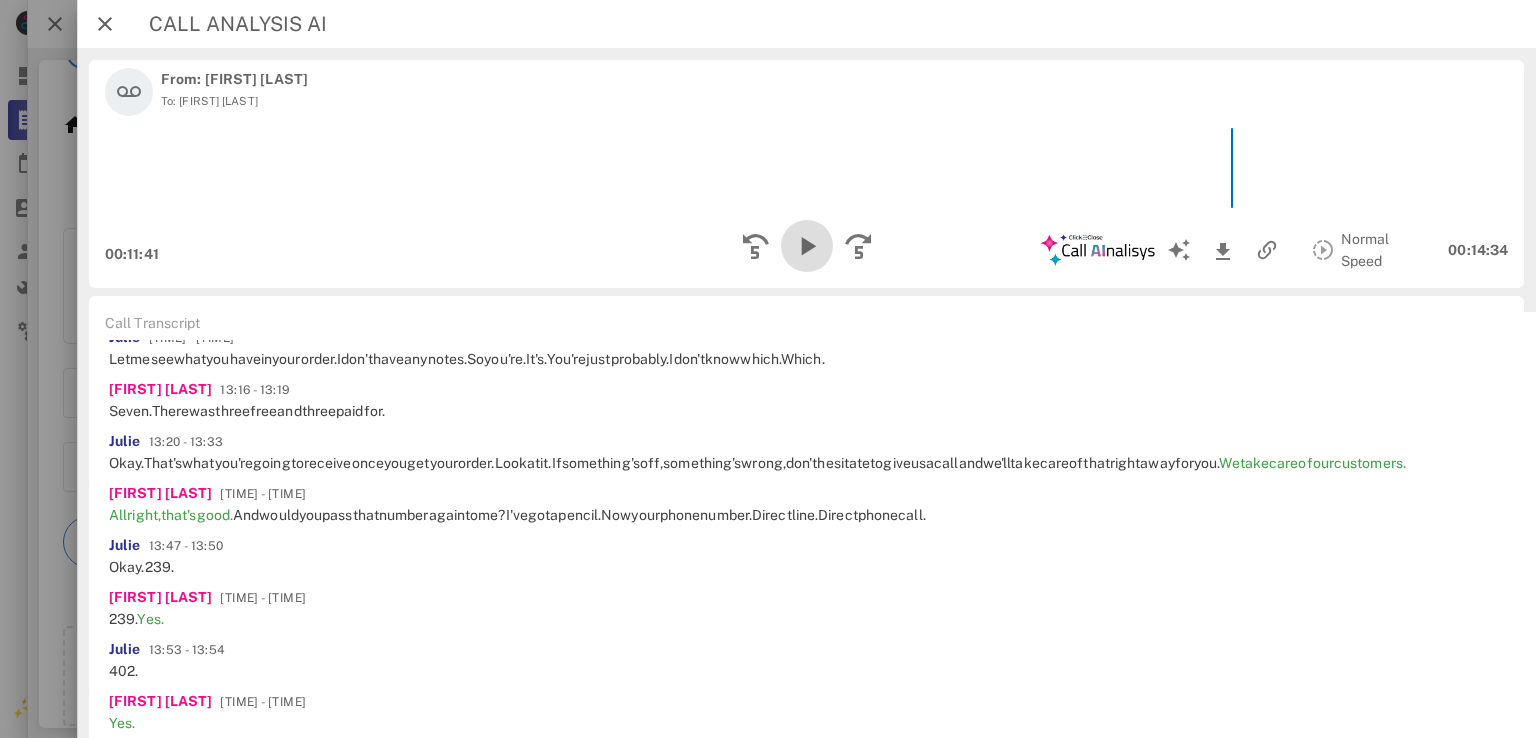 click at bounding box center (806, 246) 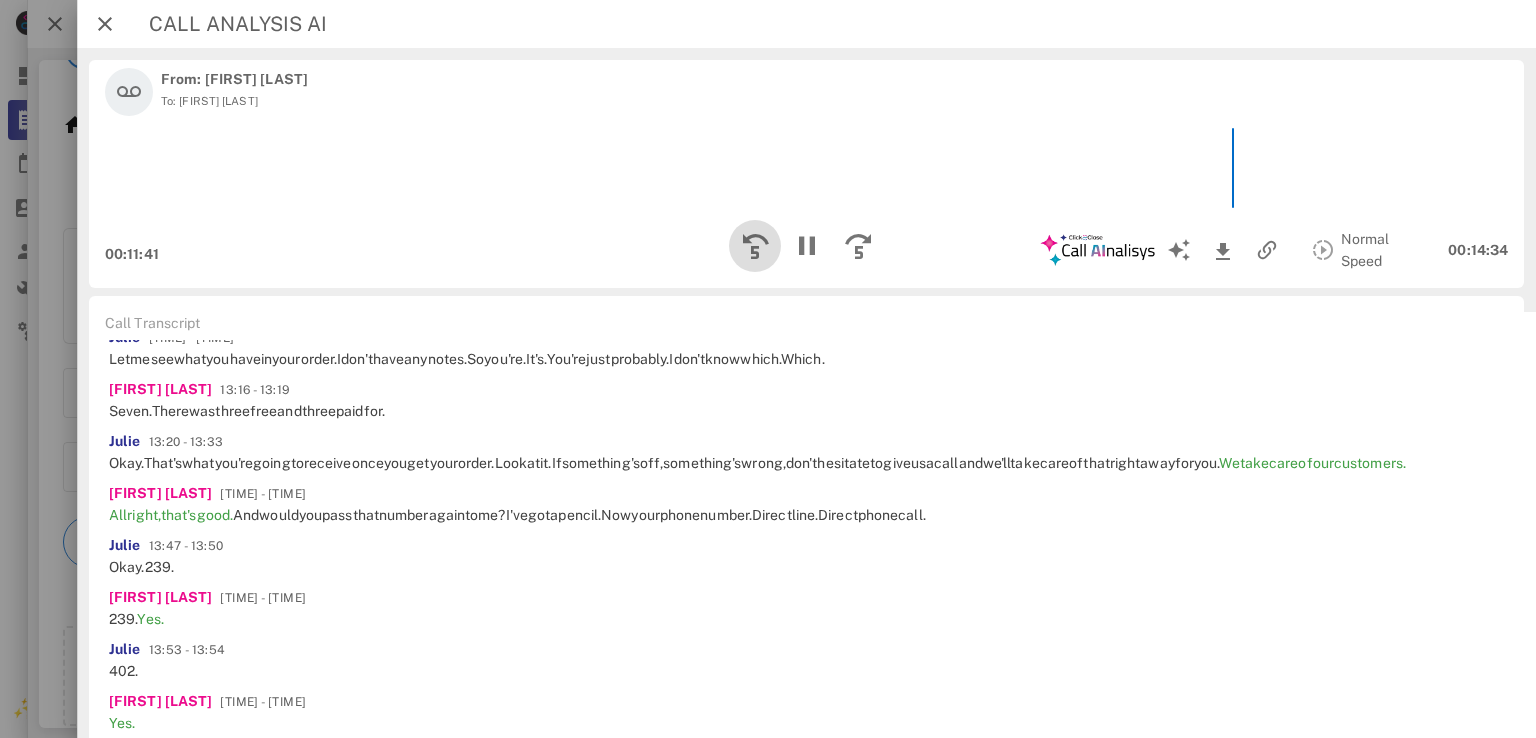 click at bounding box center (754, 246) 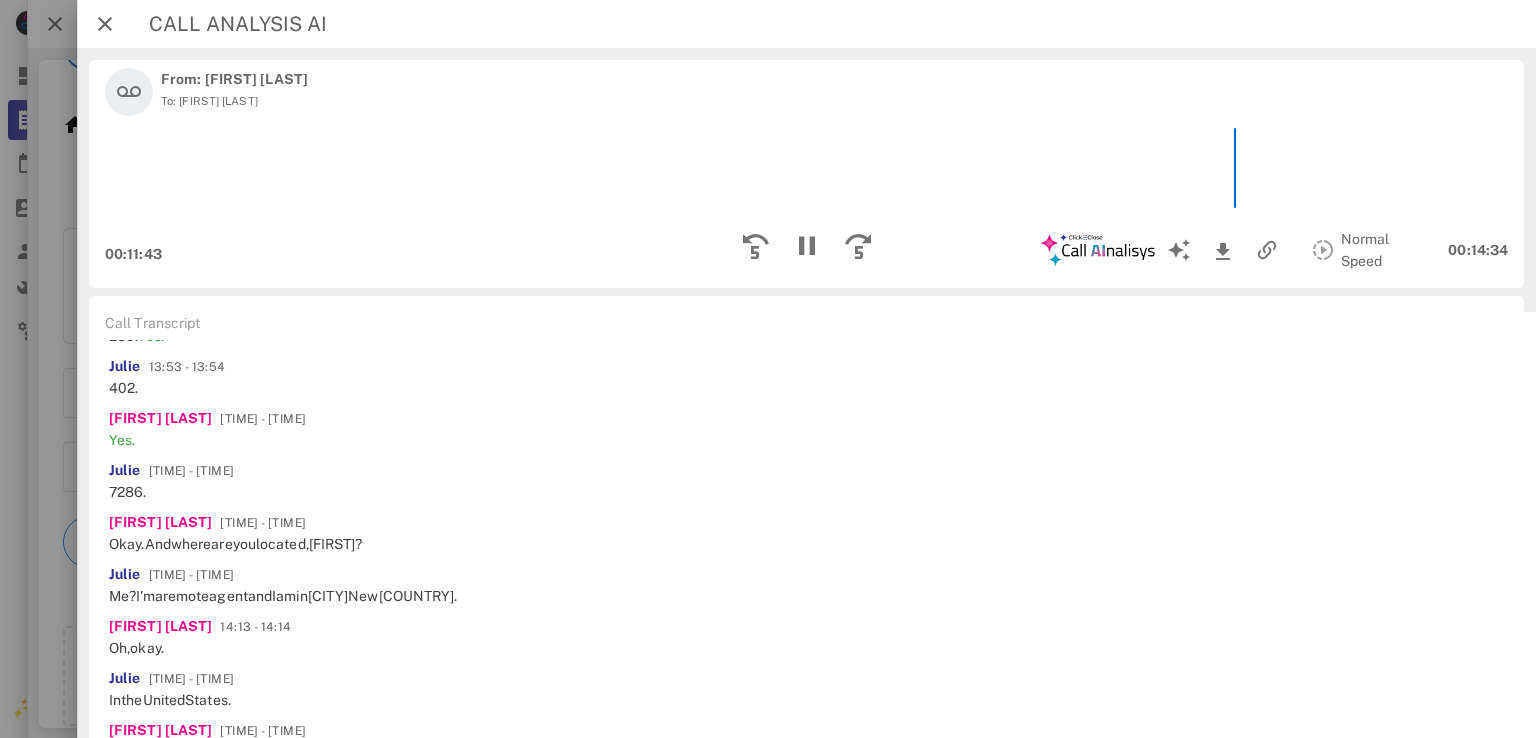 scroll, scrollTop: 3122, scrollLeft: 0, axis: vertical 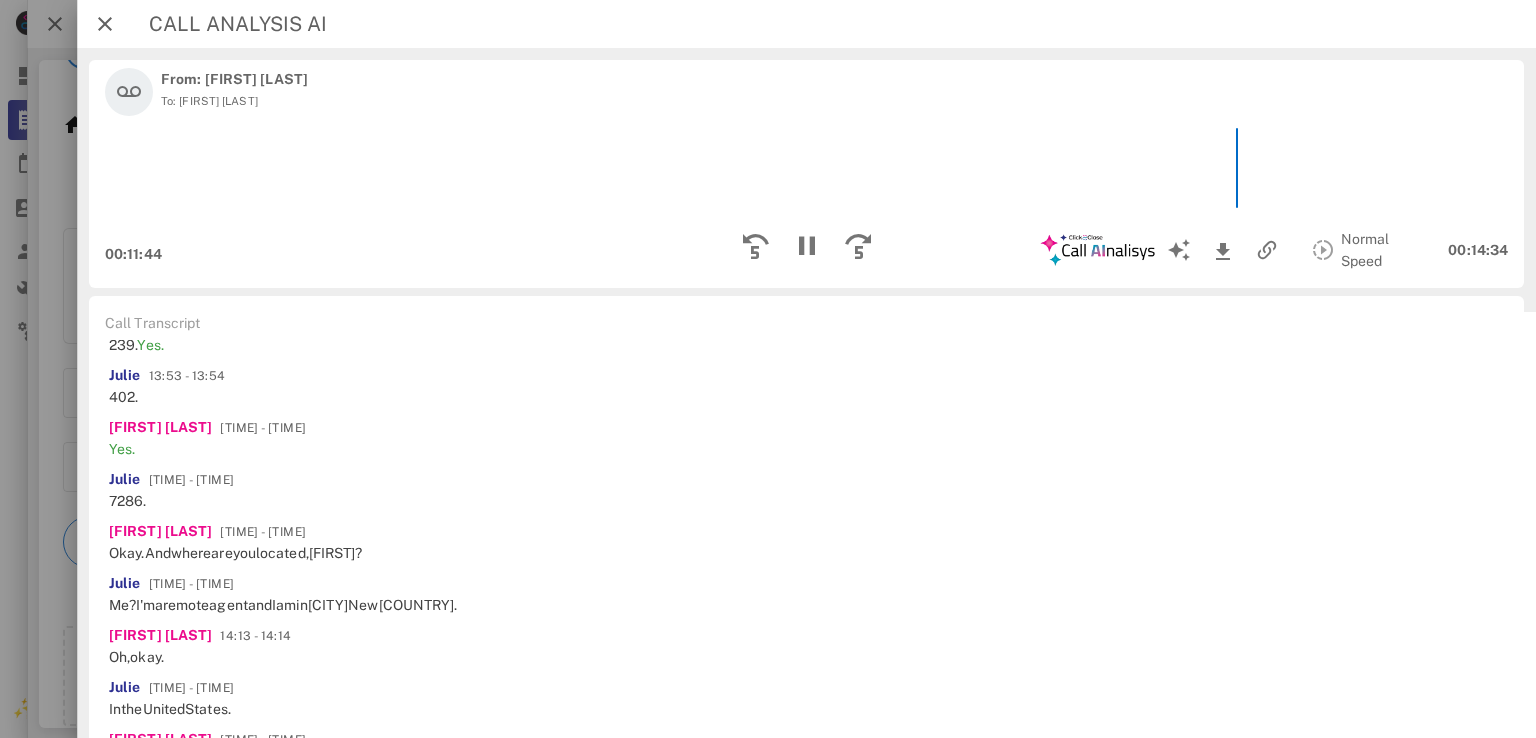 click on "of" at bounding box center (503, -435) 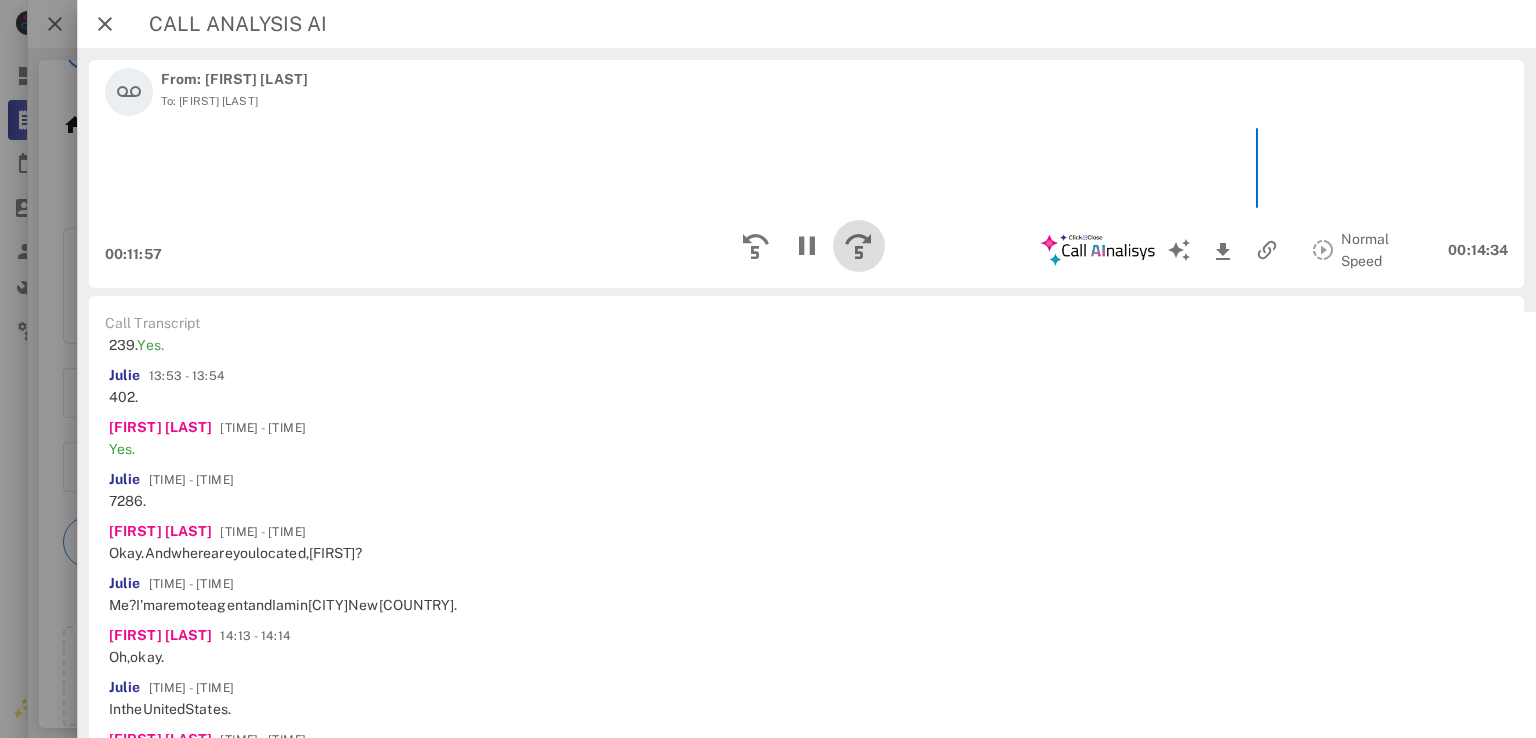 click at bounding box center (858, 246) 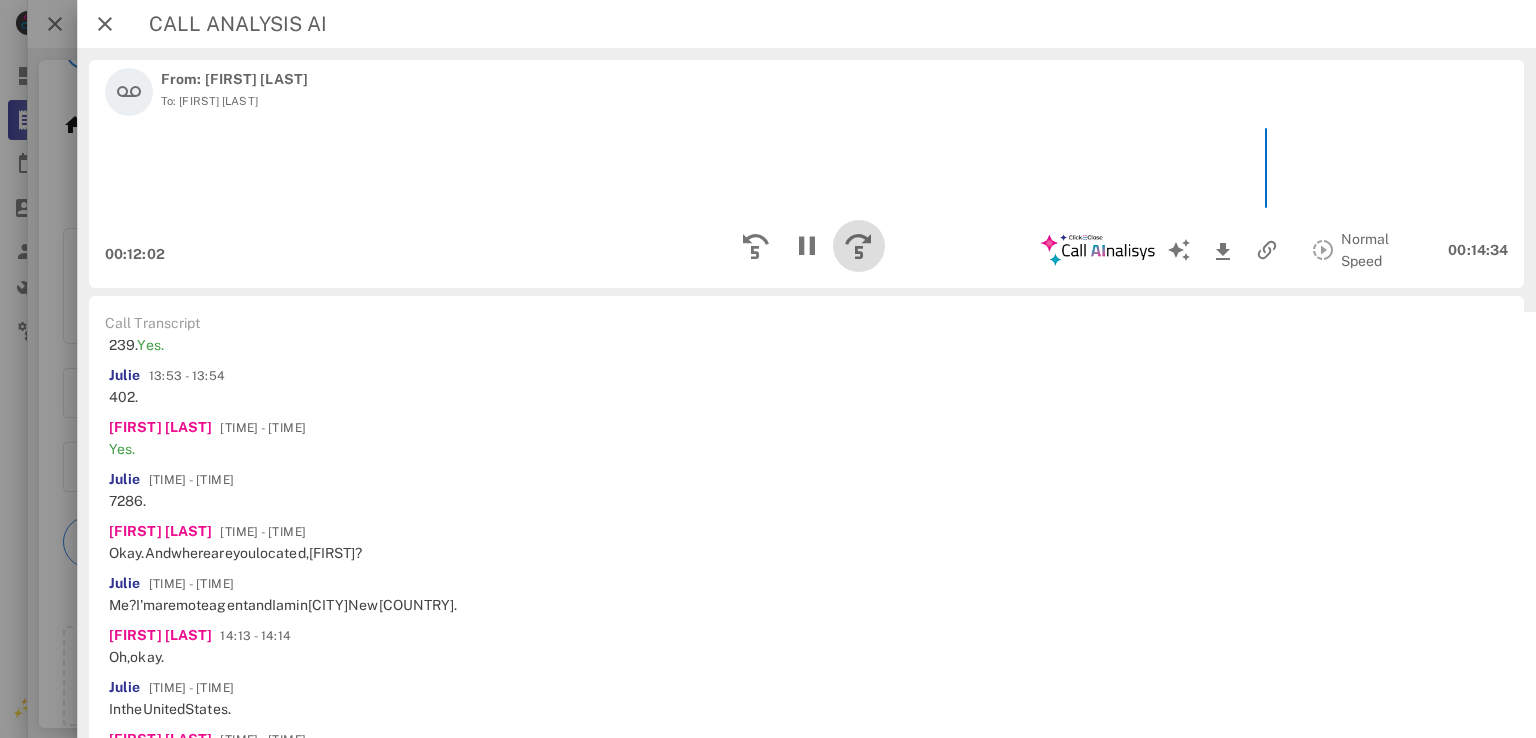 click at bounding box center (858, 246) 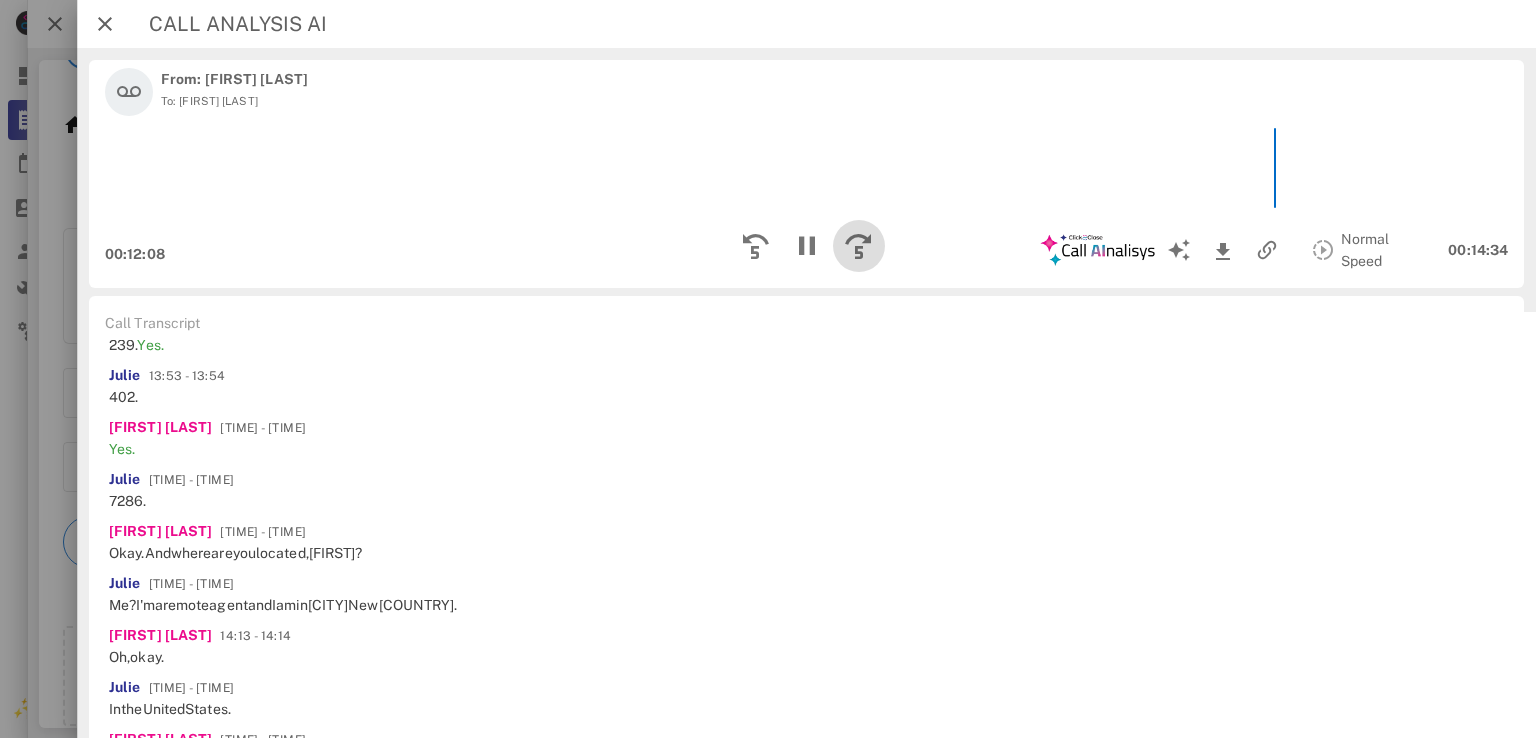 click at bounding box center (858, 246) 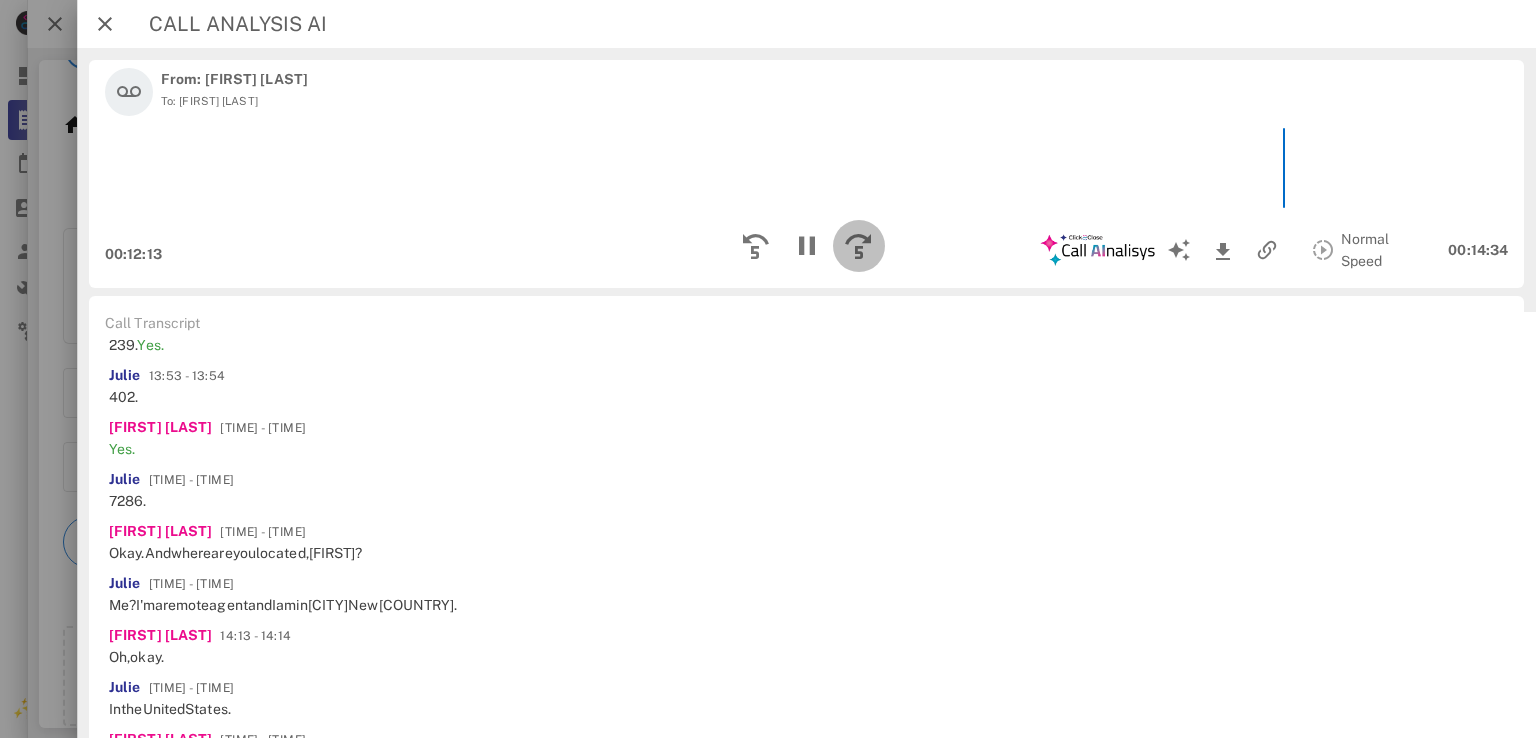 click at bounding box center (858, 246) 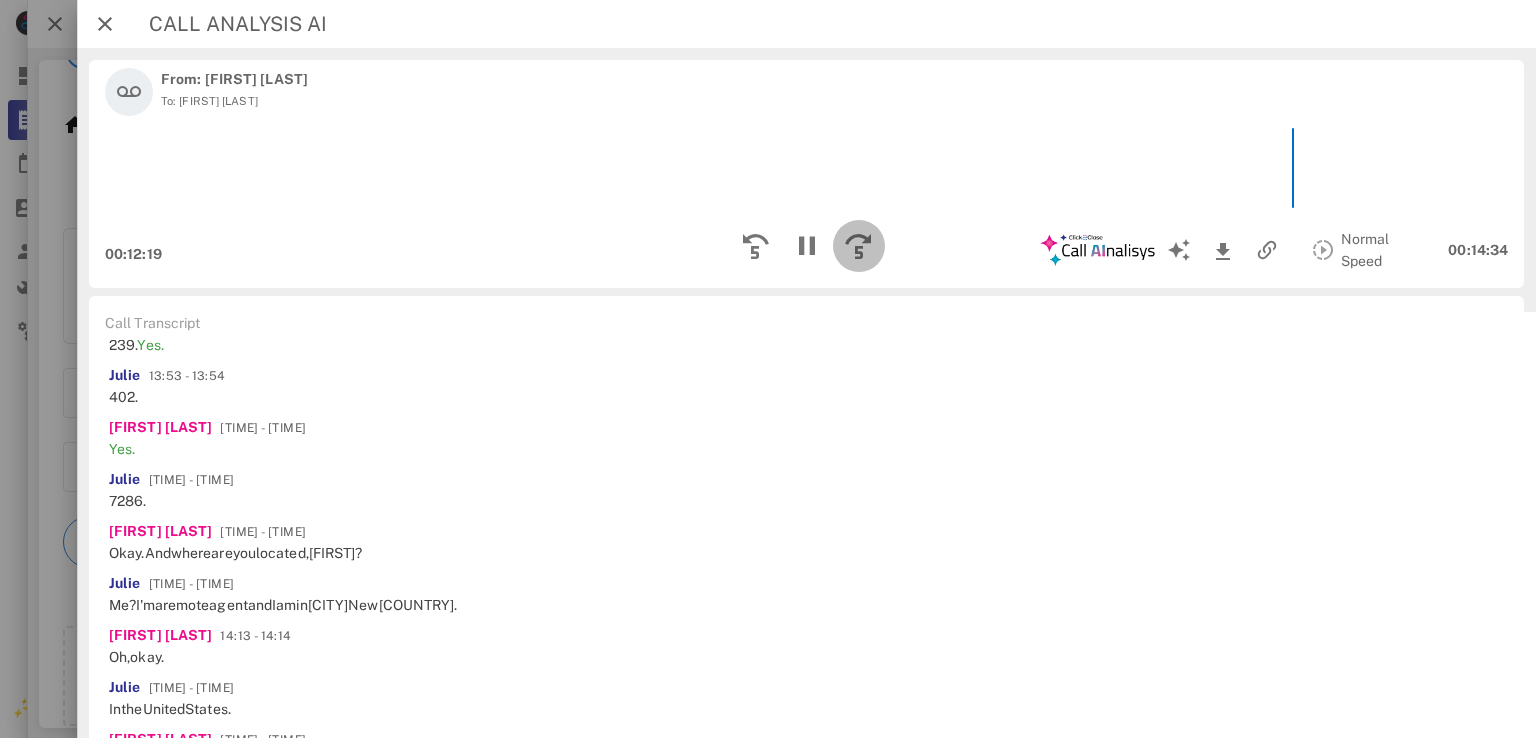 click at bounding box center [858, 246] 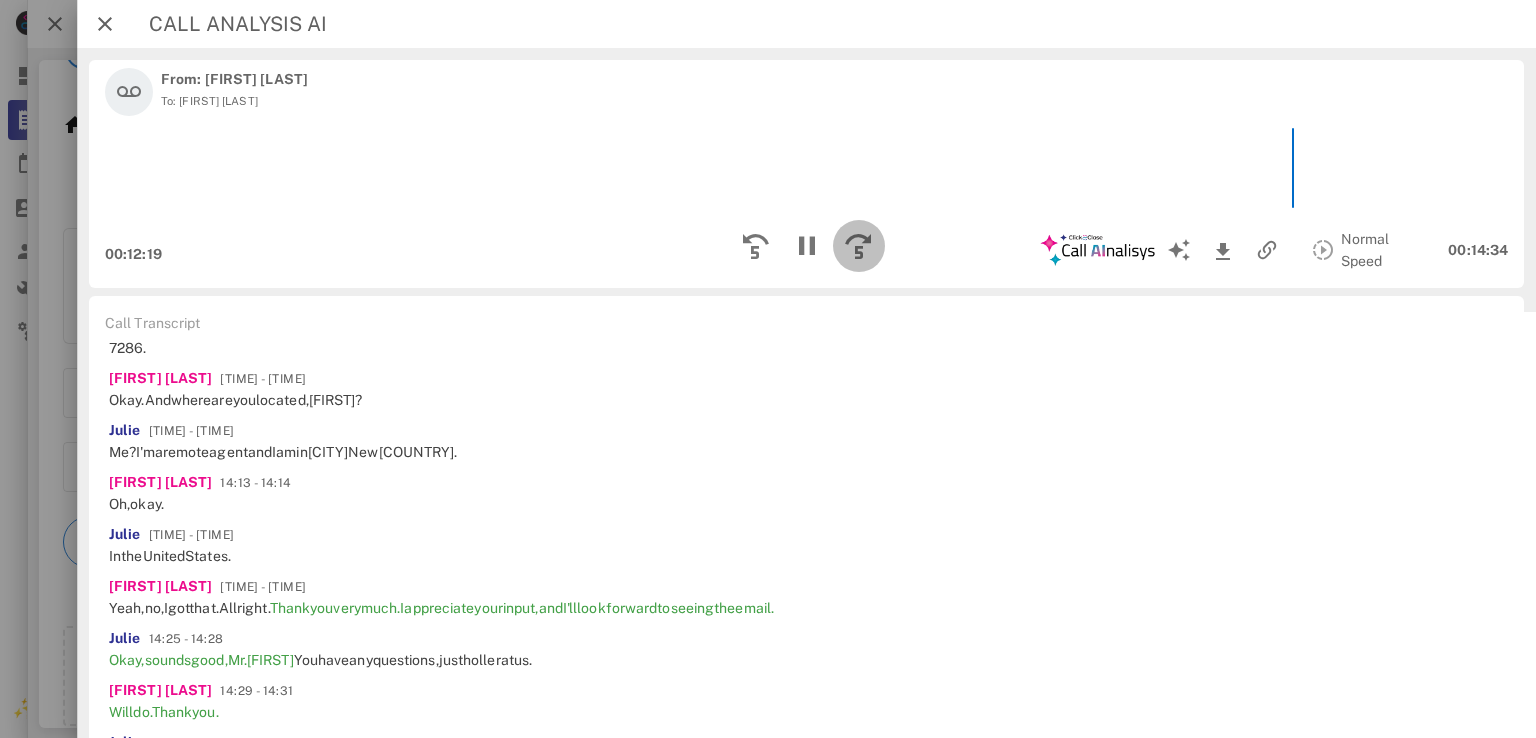 click at bounding box center (858, 246) 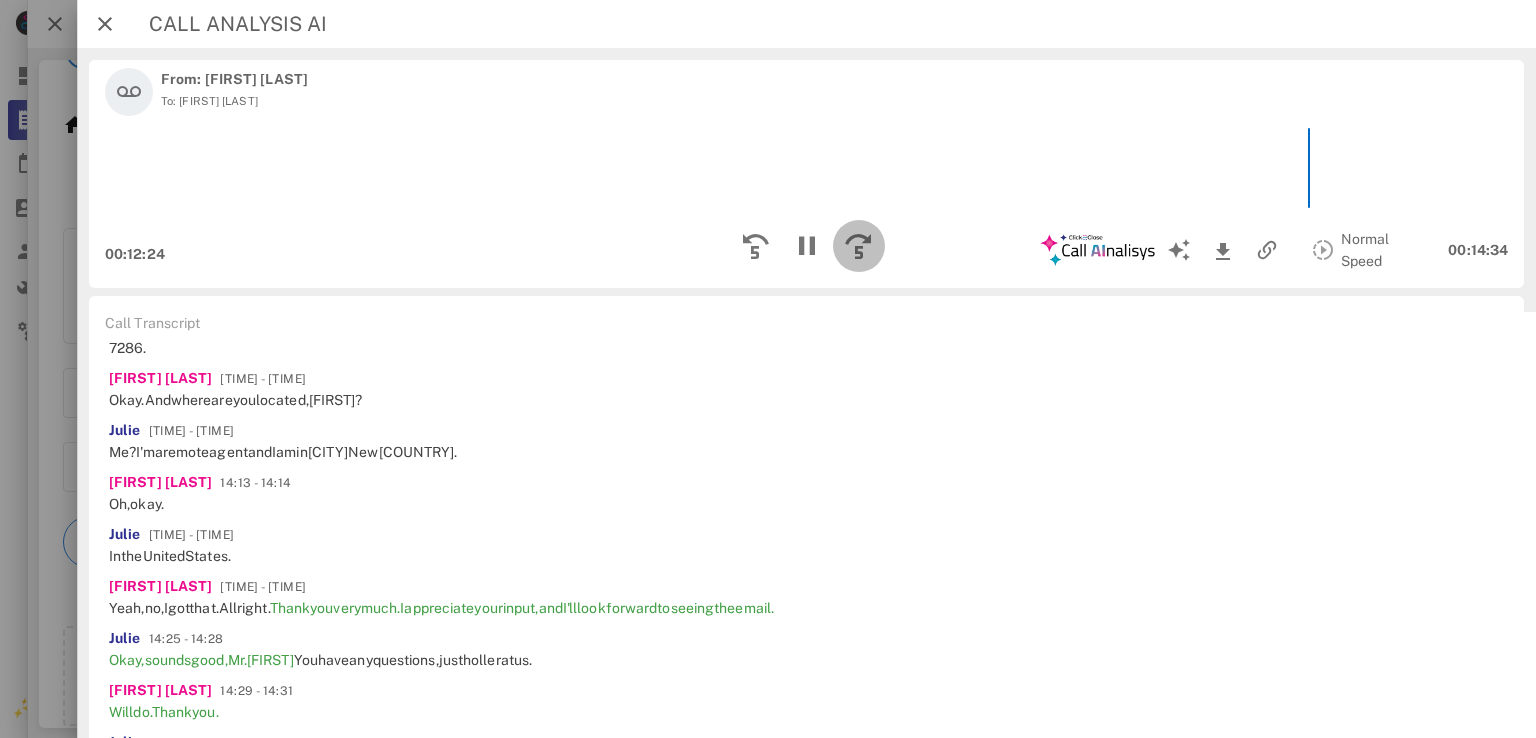 scroll, scrollTop: 3582, scrollLeft: 0, axis: vertical 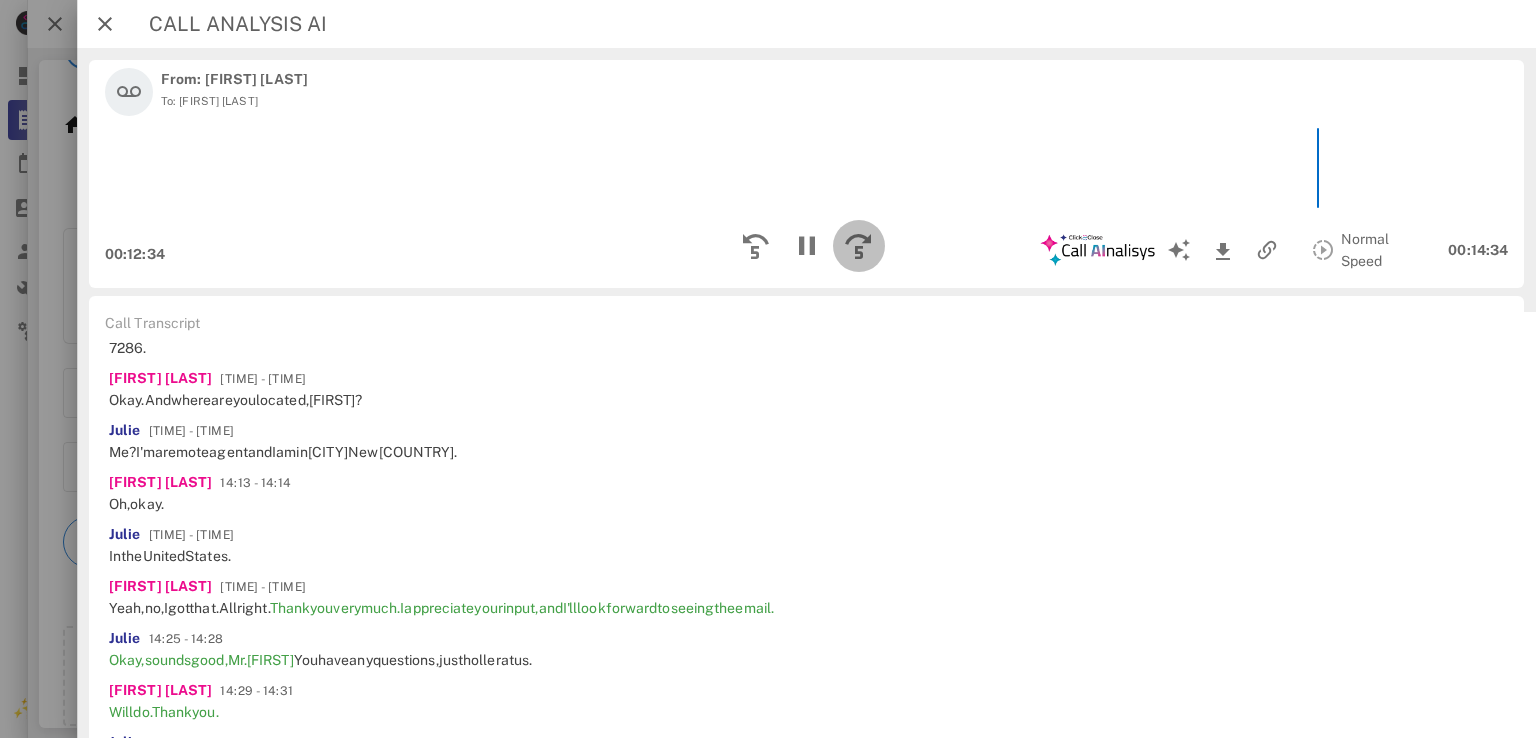 click at bounding box center (858, 246) 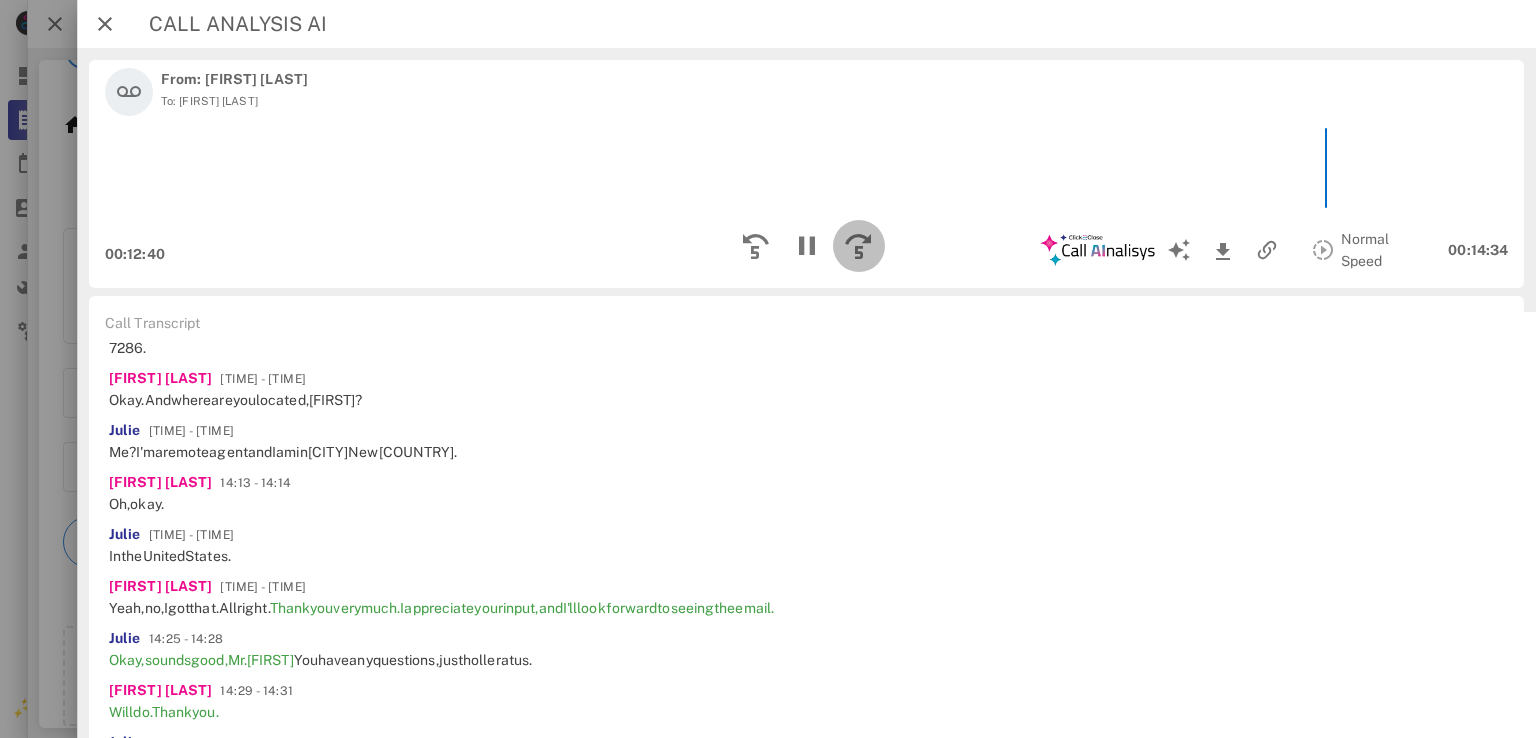 click at bounding box center [858, 246] 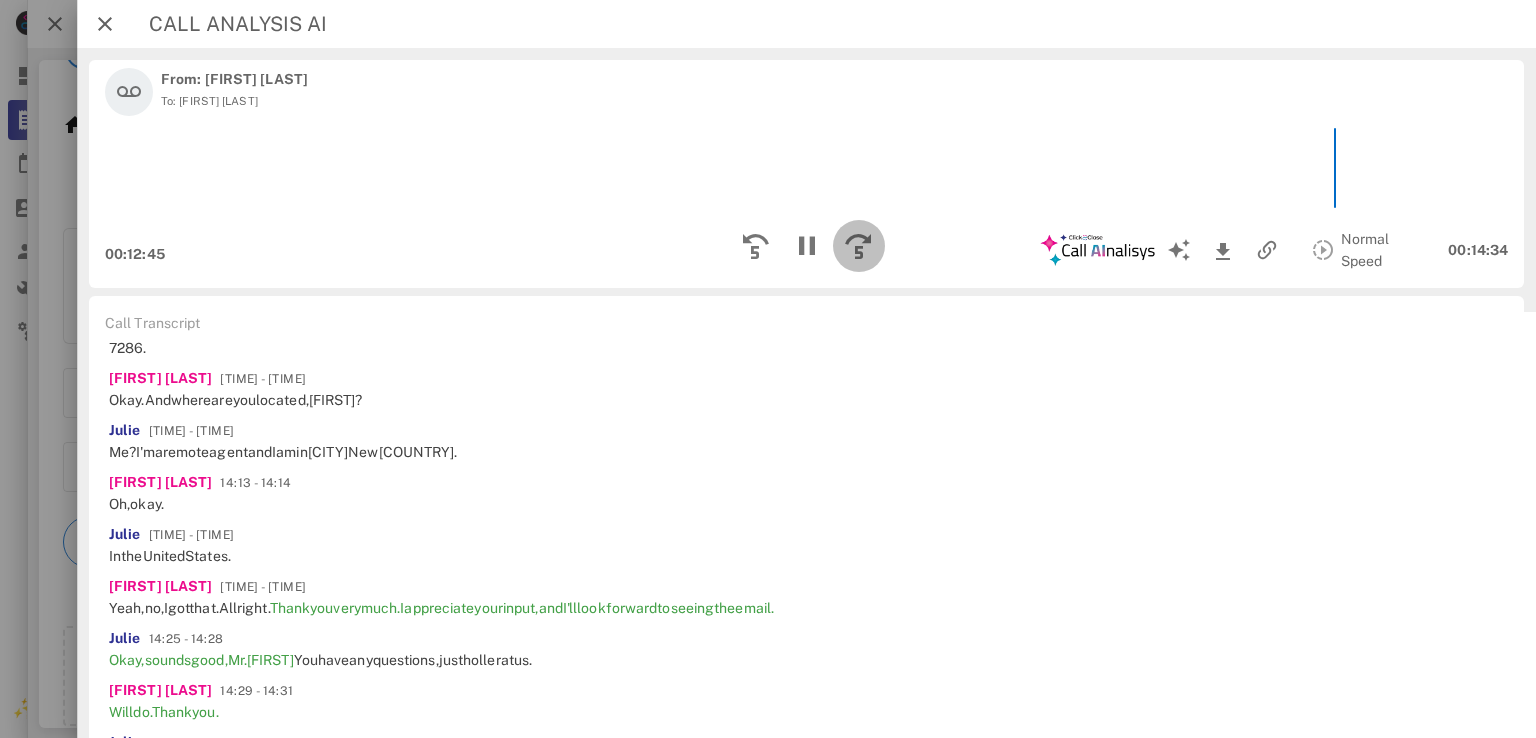 click at bounding box center (858, 246) 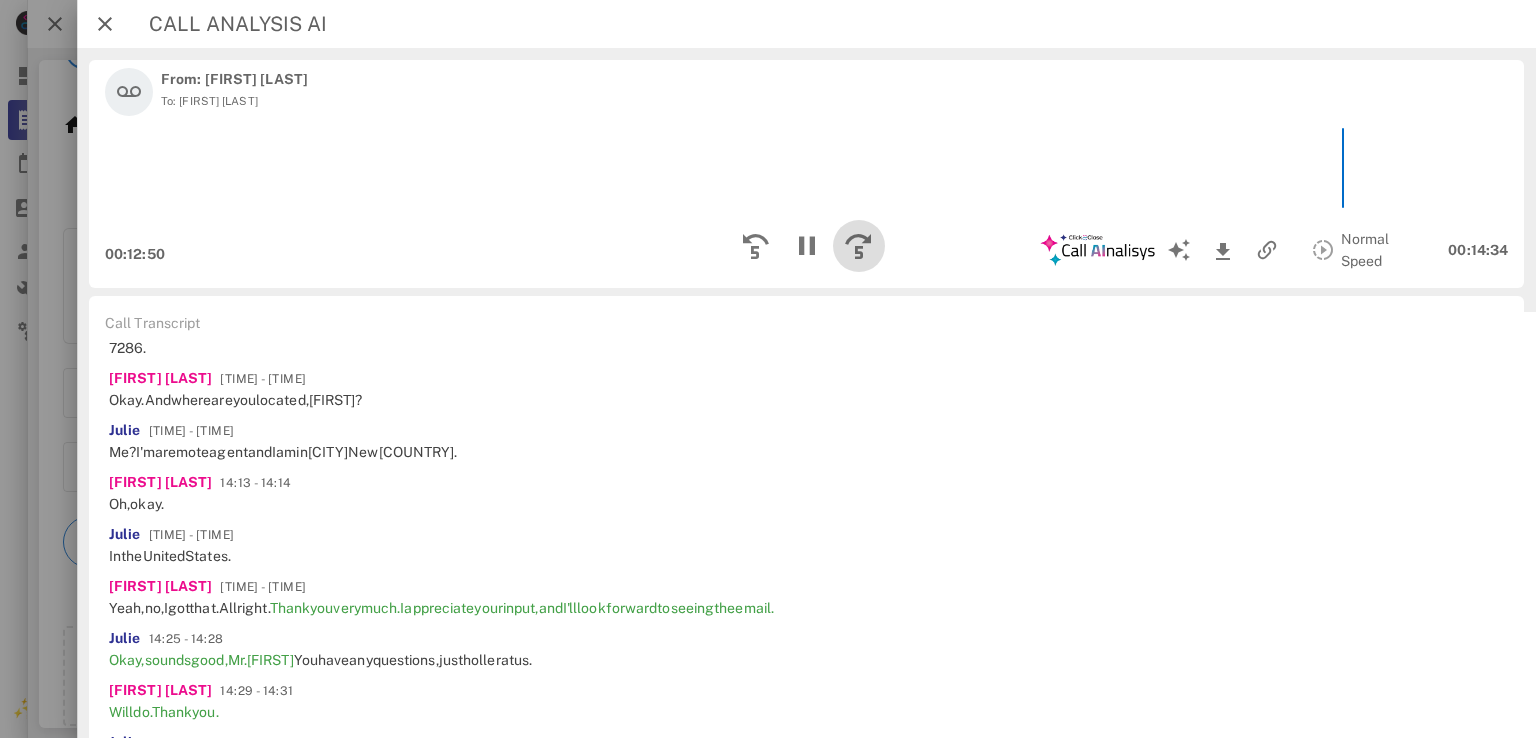 click at bounding box center [858, 246] 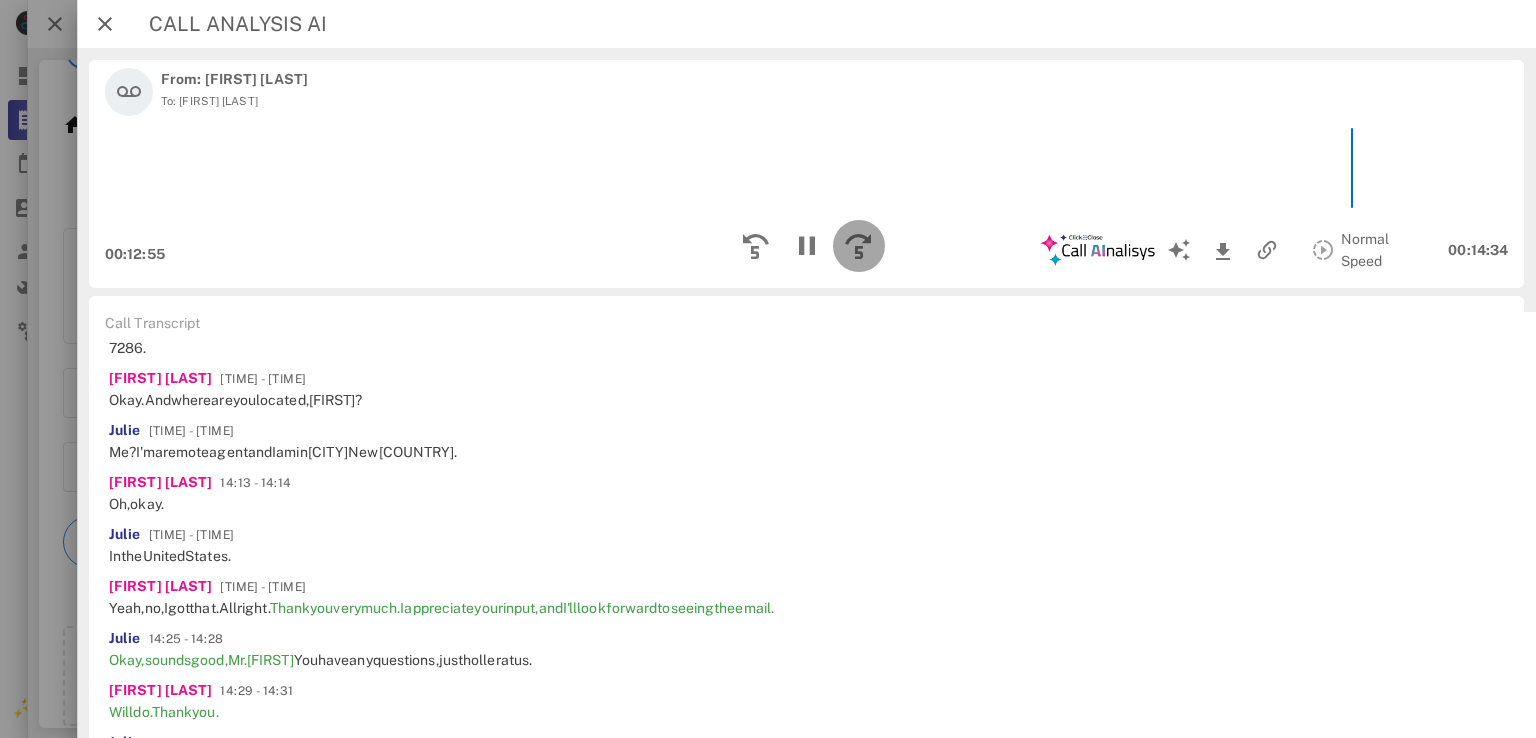 click at bounding box center [858, 246] 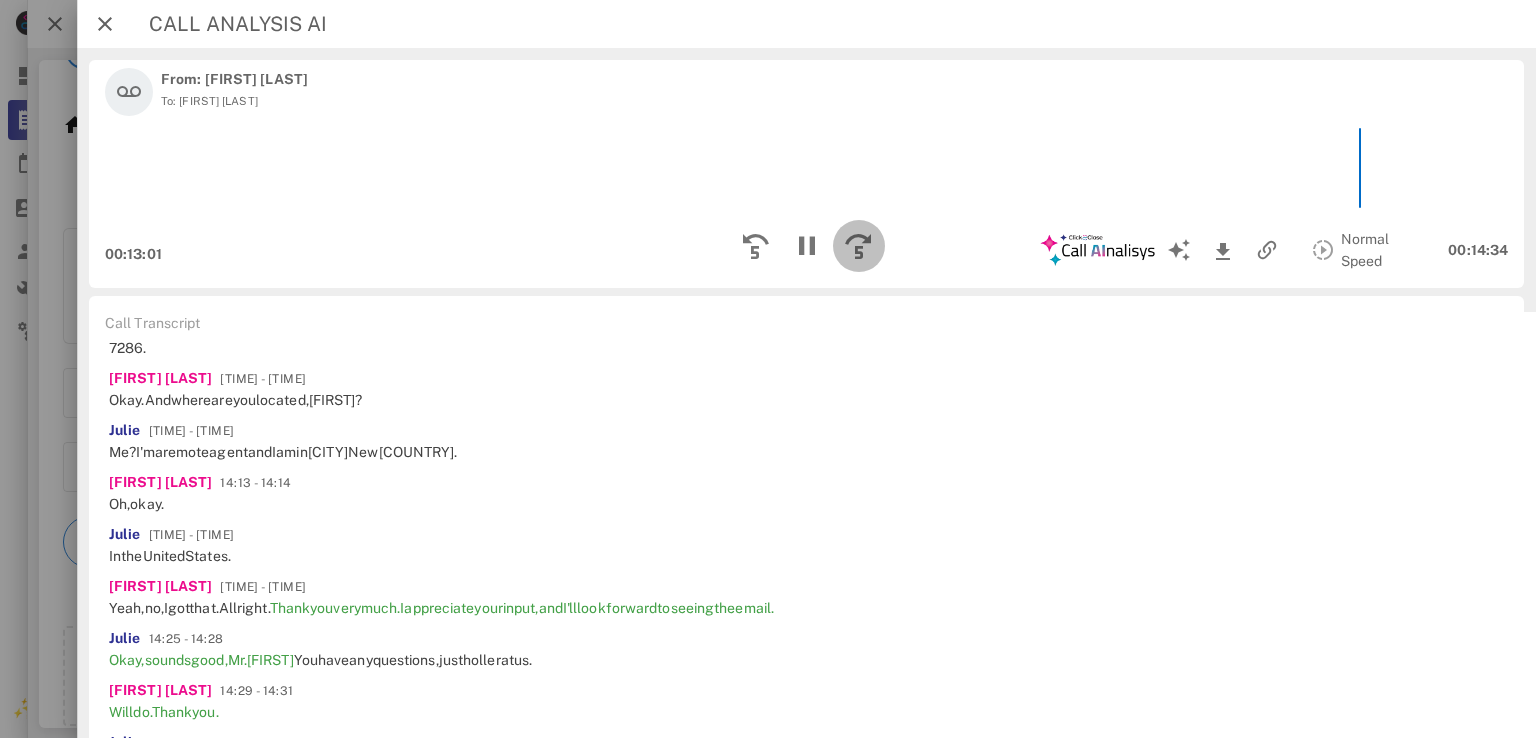 click at bounding box center [858, 246] 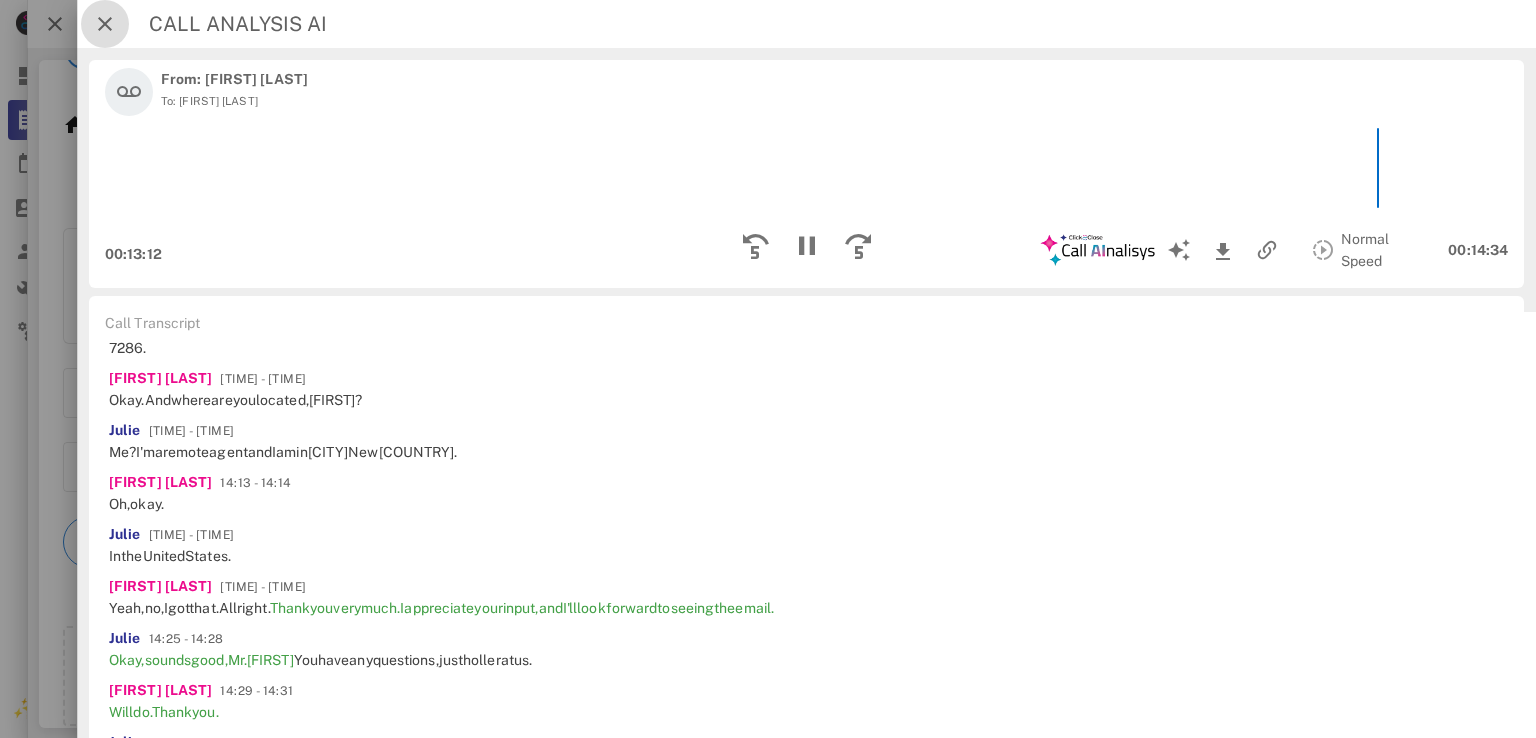 click at bounding box center (105, 24) 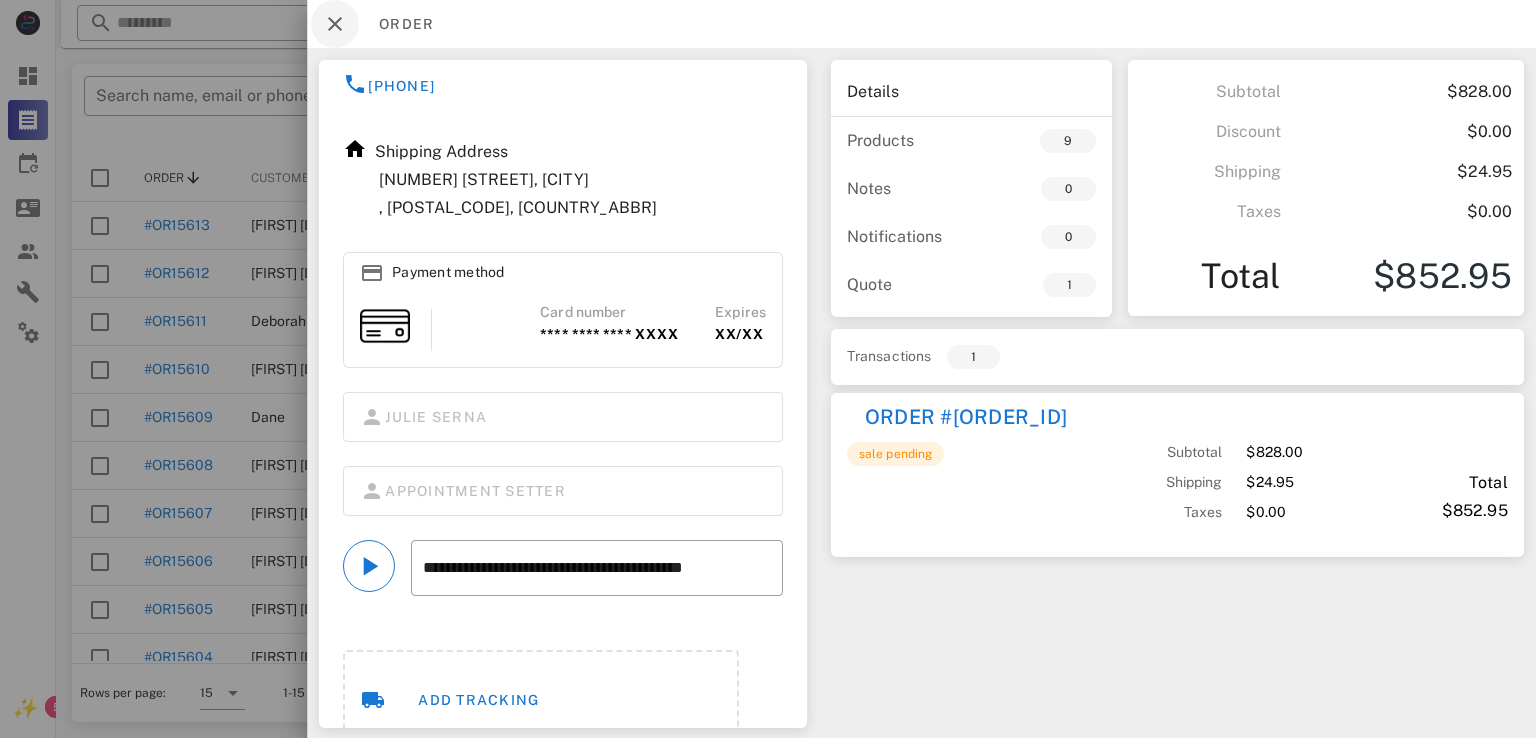 scroll, scrollTop: 200, scrollLeft: 0, axis: vertical 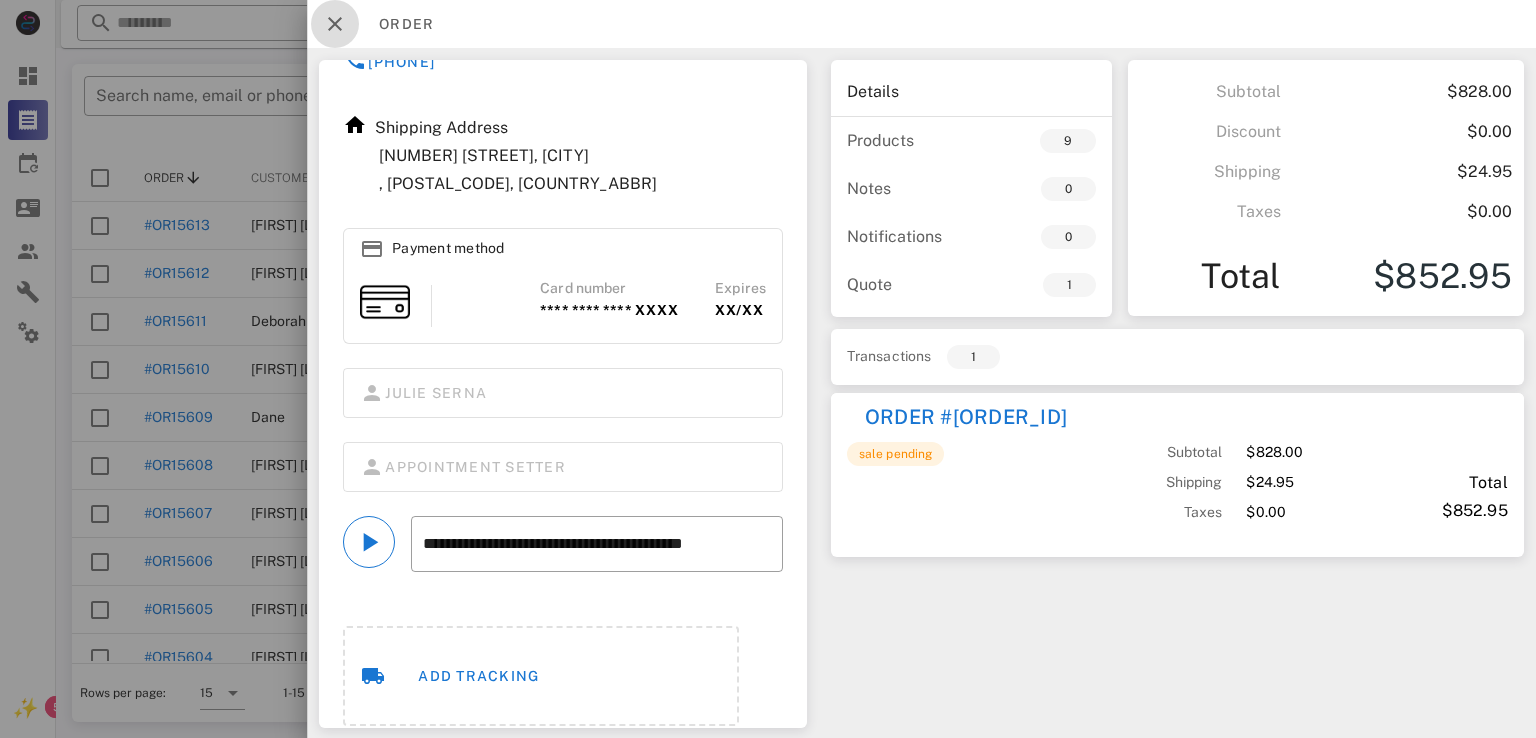 click at bounding box center (335, 24) 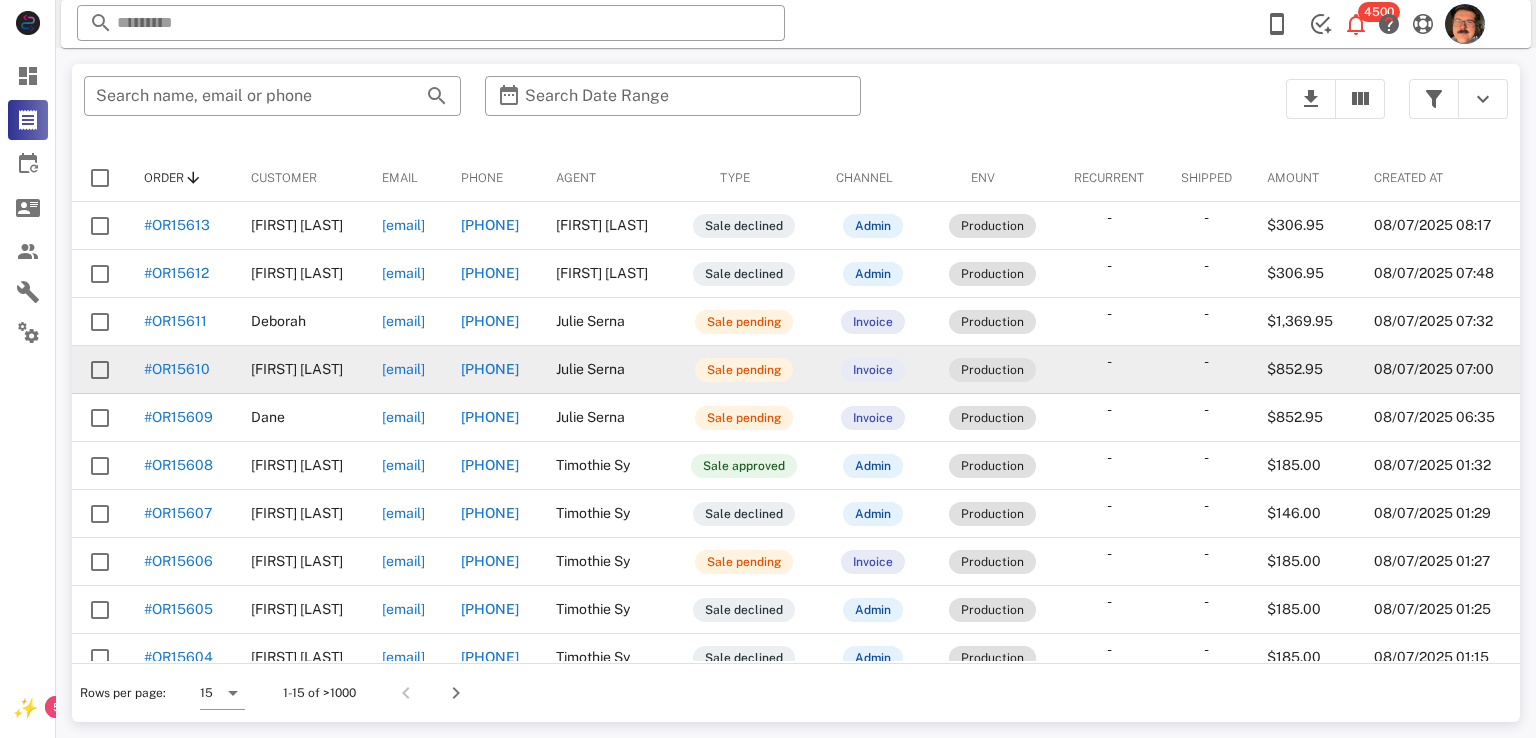 scroll, scrollTop: 100, scrollLeft: 0, axis: vertical 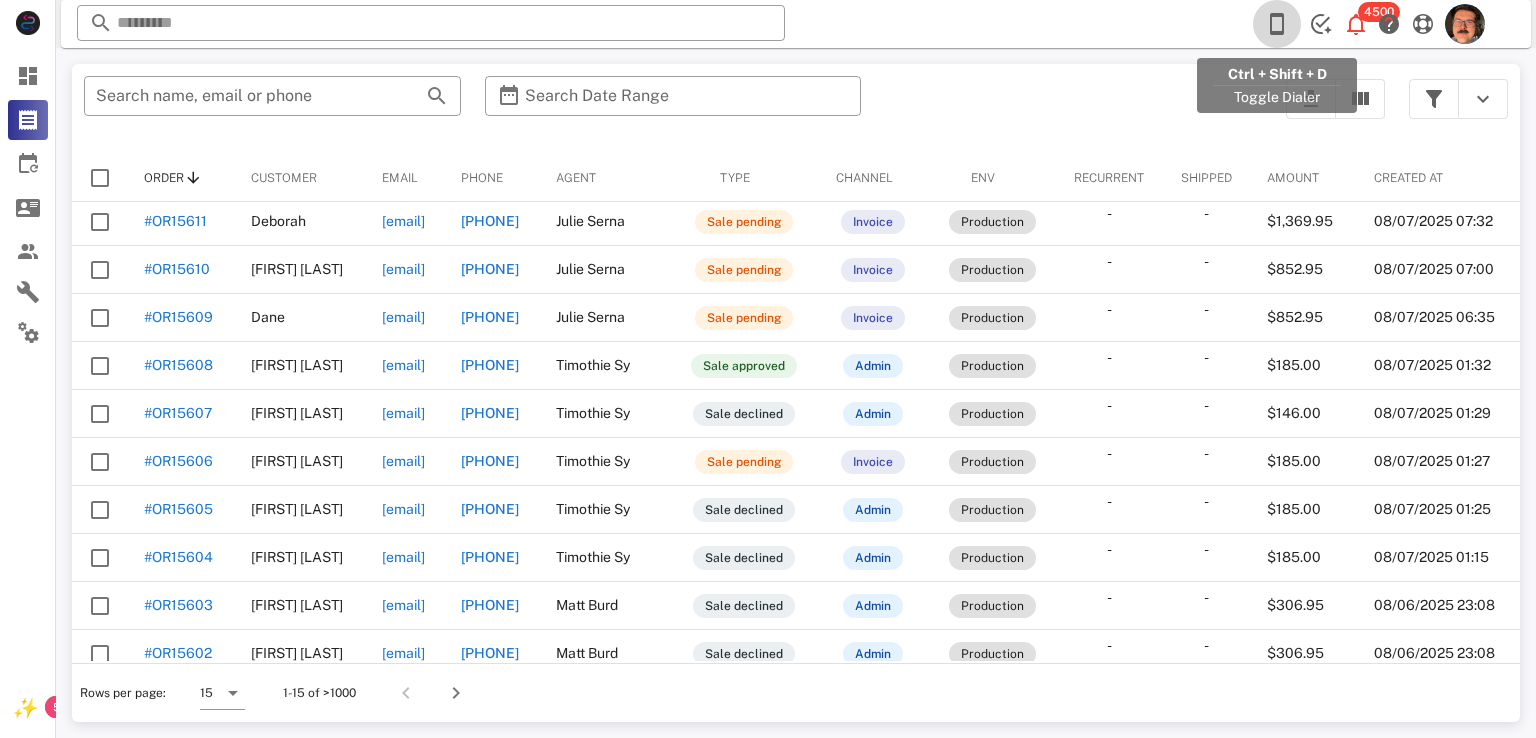 click at bounding box center [1277, 24] 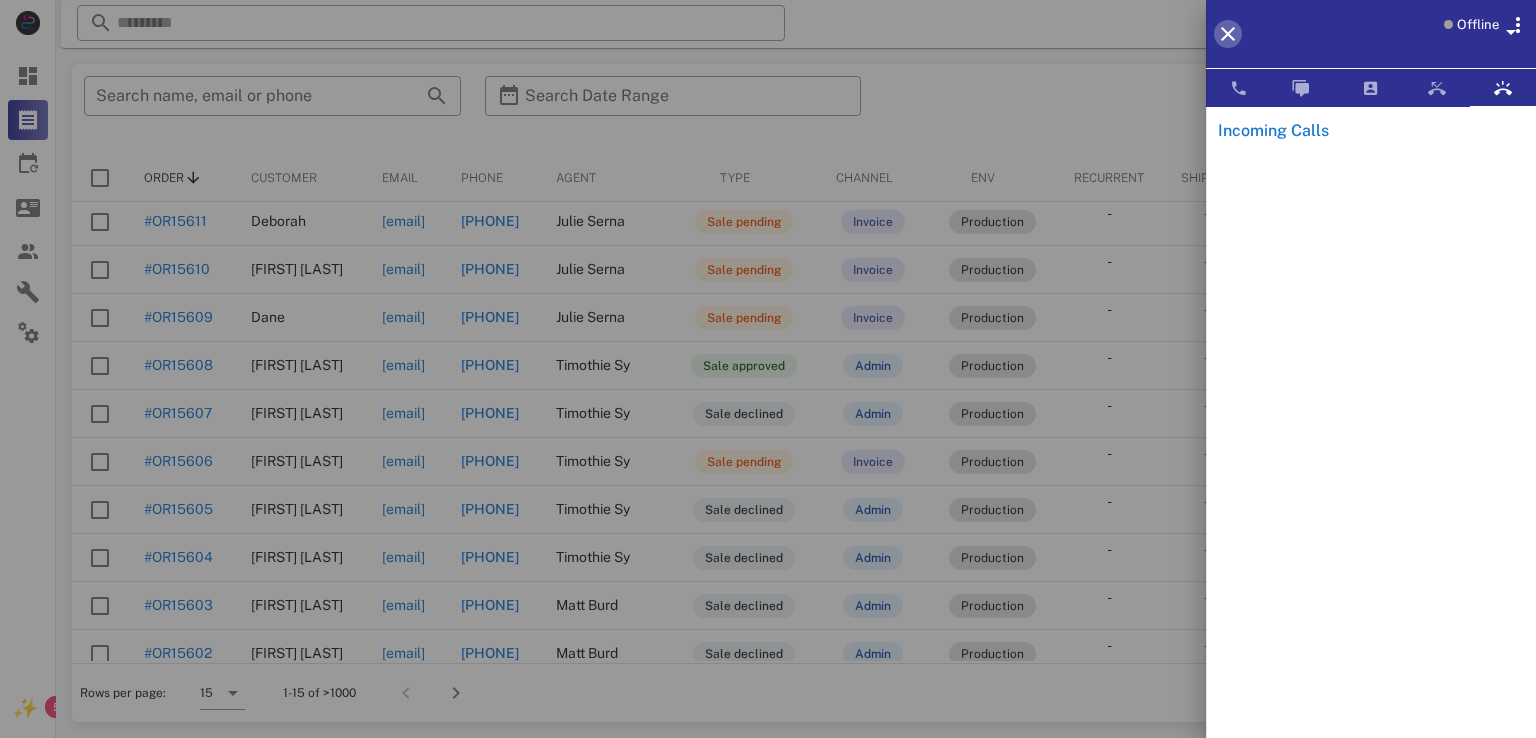 drag, startPoint x: 1230, startPoint y: 30, endPoint x: 1220, endPoint y: 32, distance: 10.198039 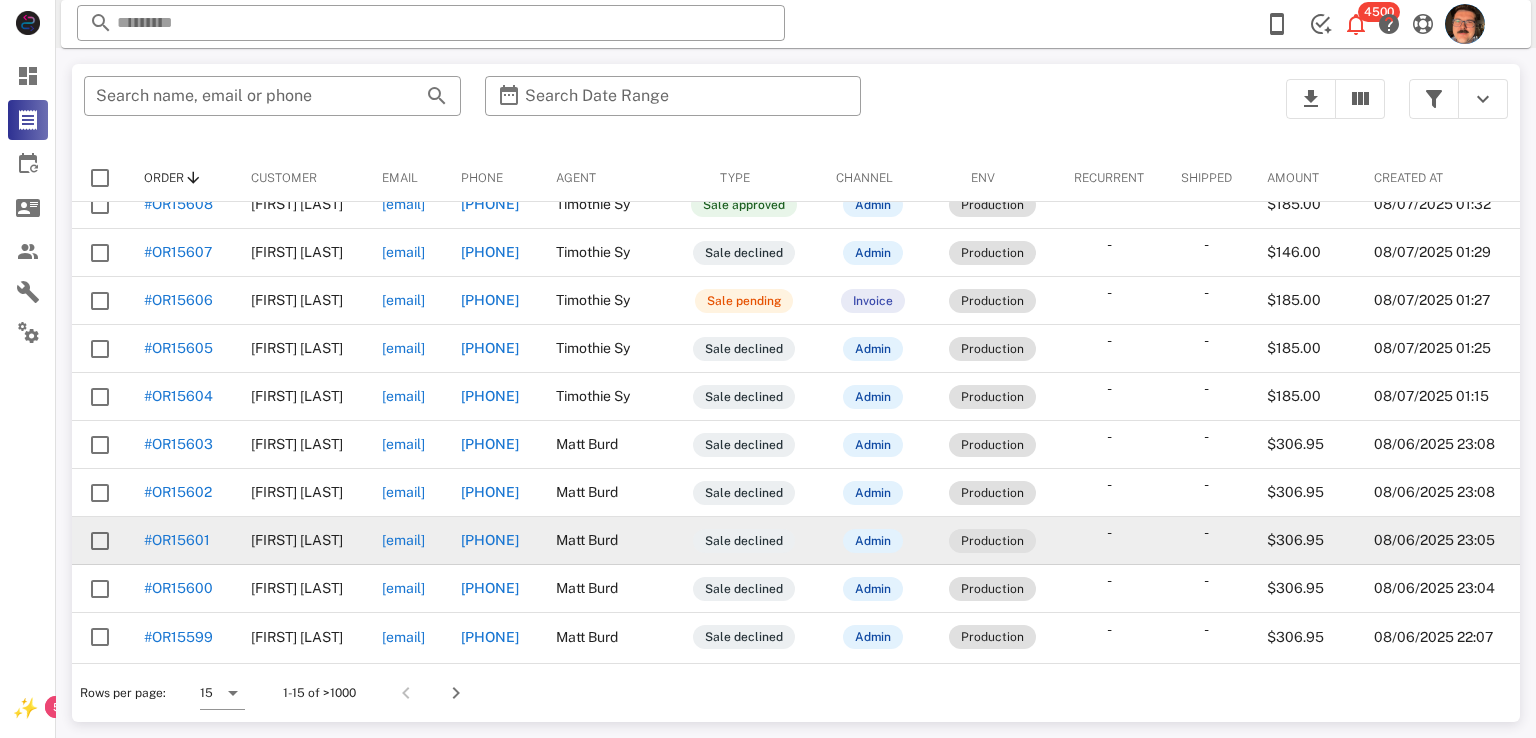 scroll, scrollTop: 349, scrollLeft: 0, axis: vertical 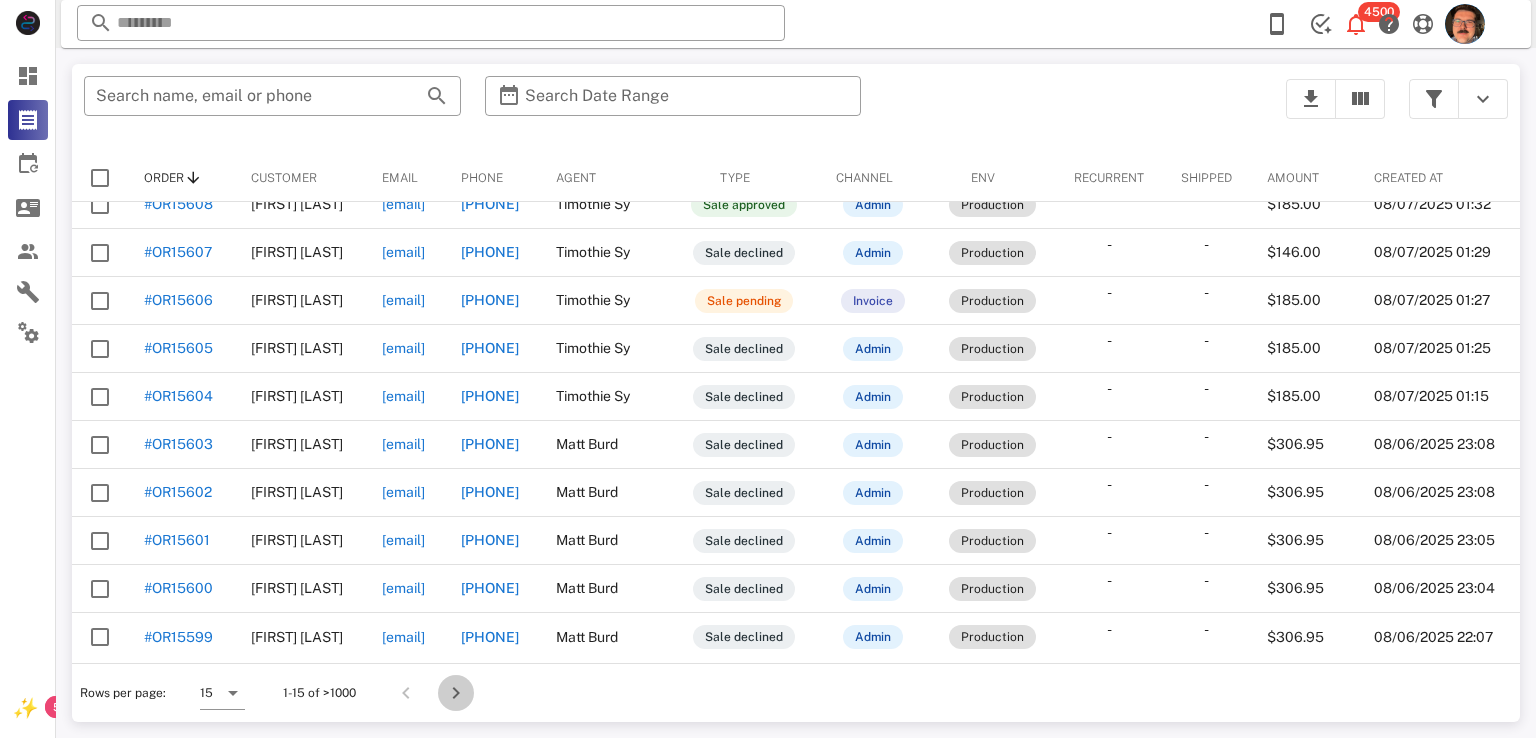 click at bounding box center (456, 693) 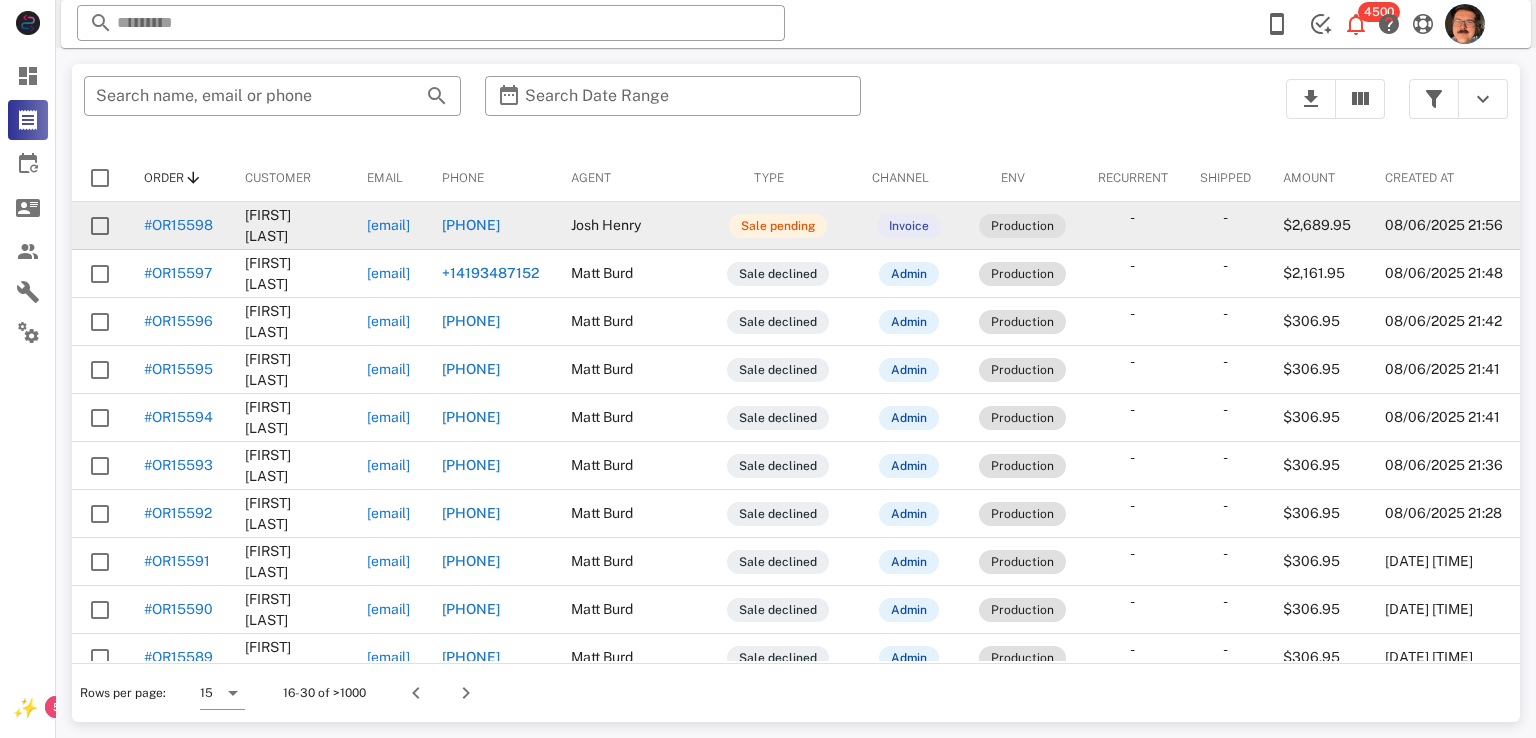 click on "#OR15598" at bounding box center [178, 225] 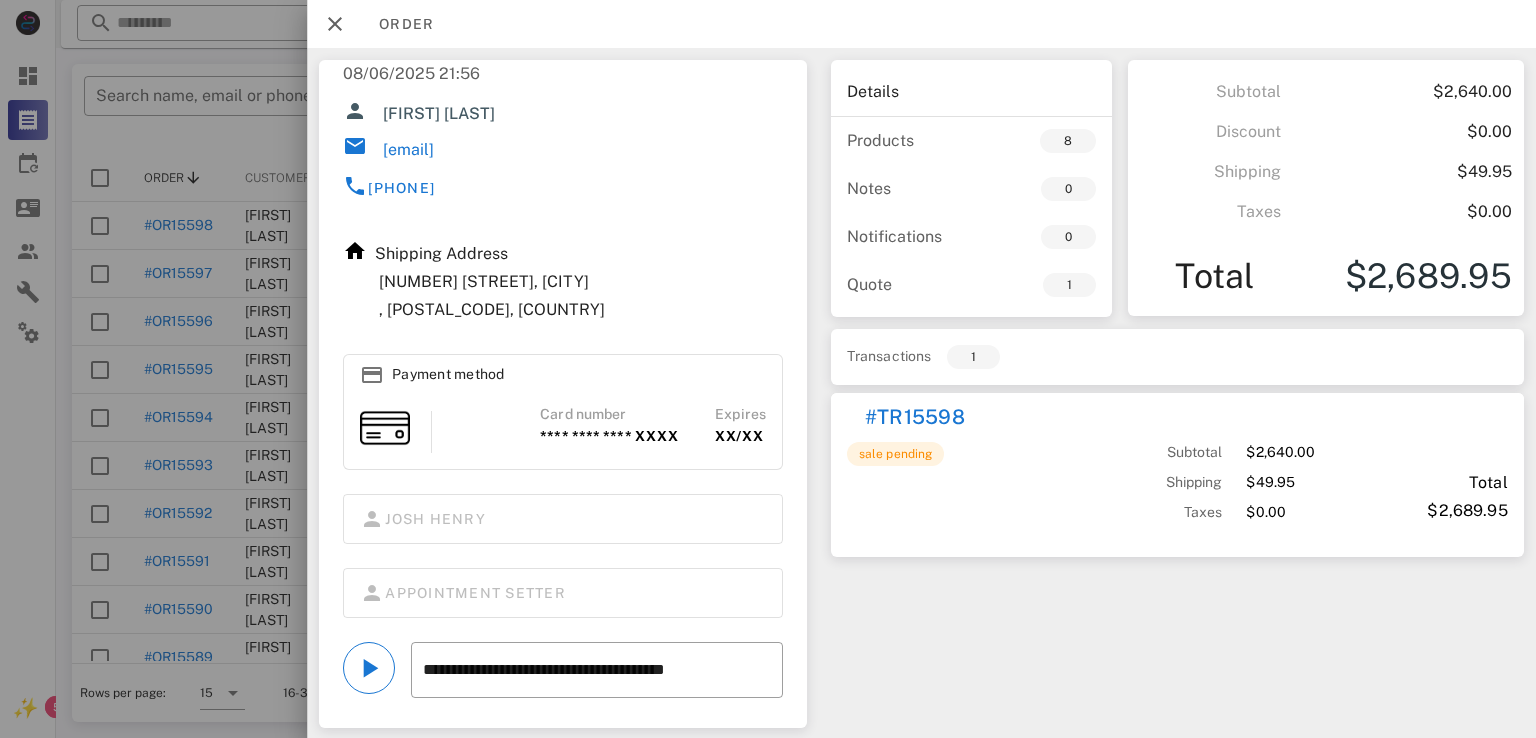 scroll, scrollTop: 200, scrollLeft: 0, axis: vertical 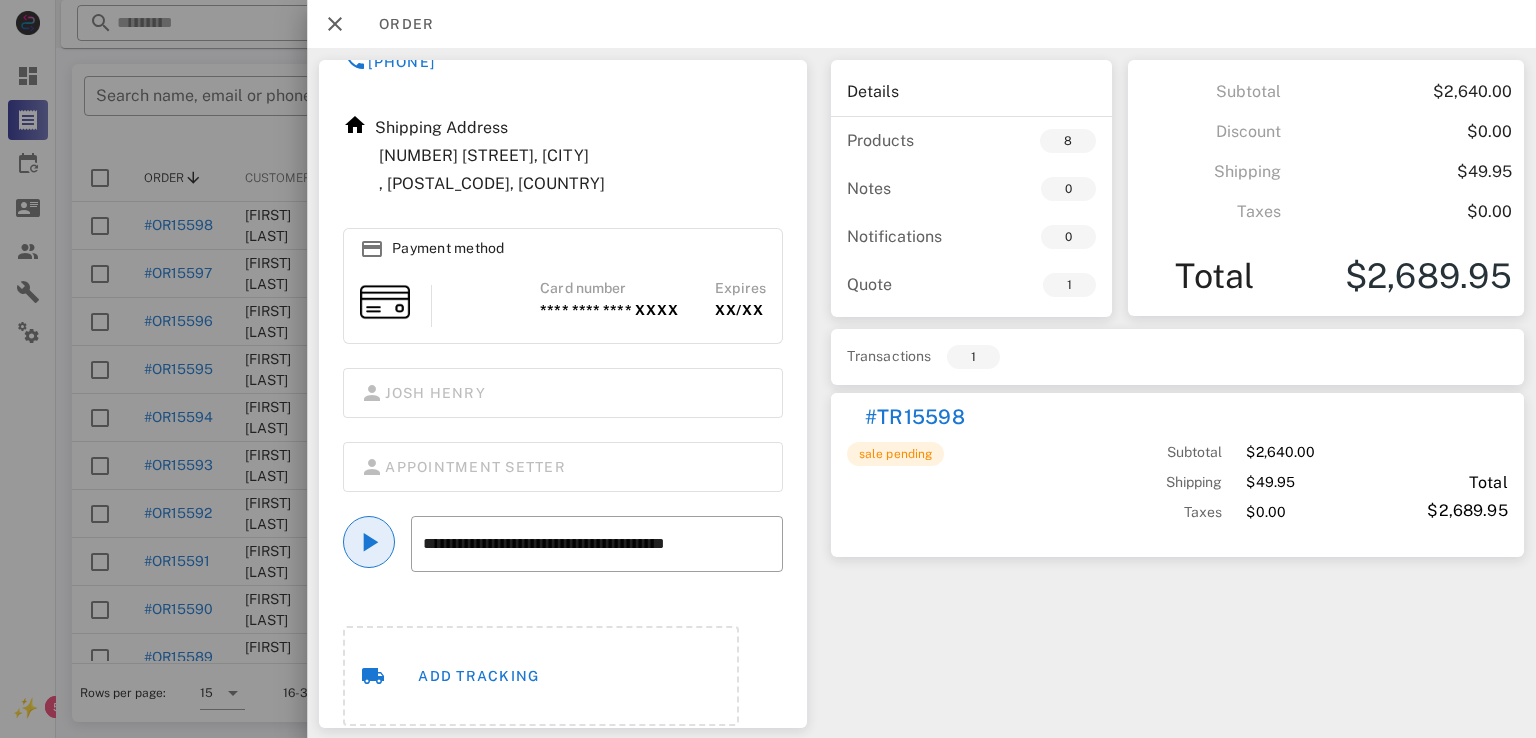 click at bounding box center [369, 542] 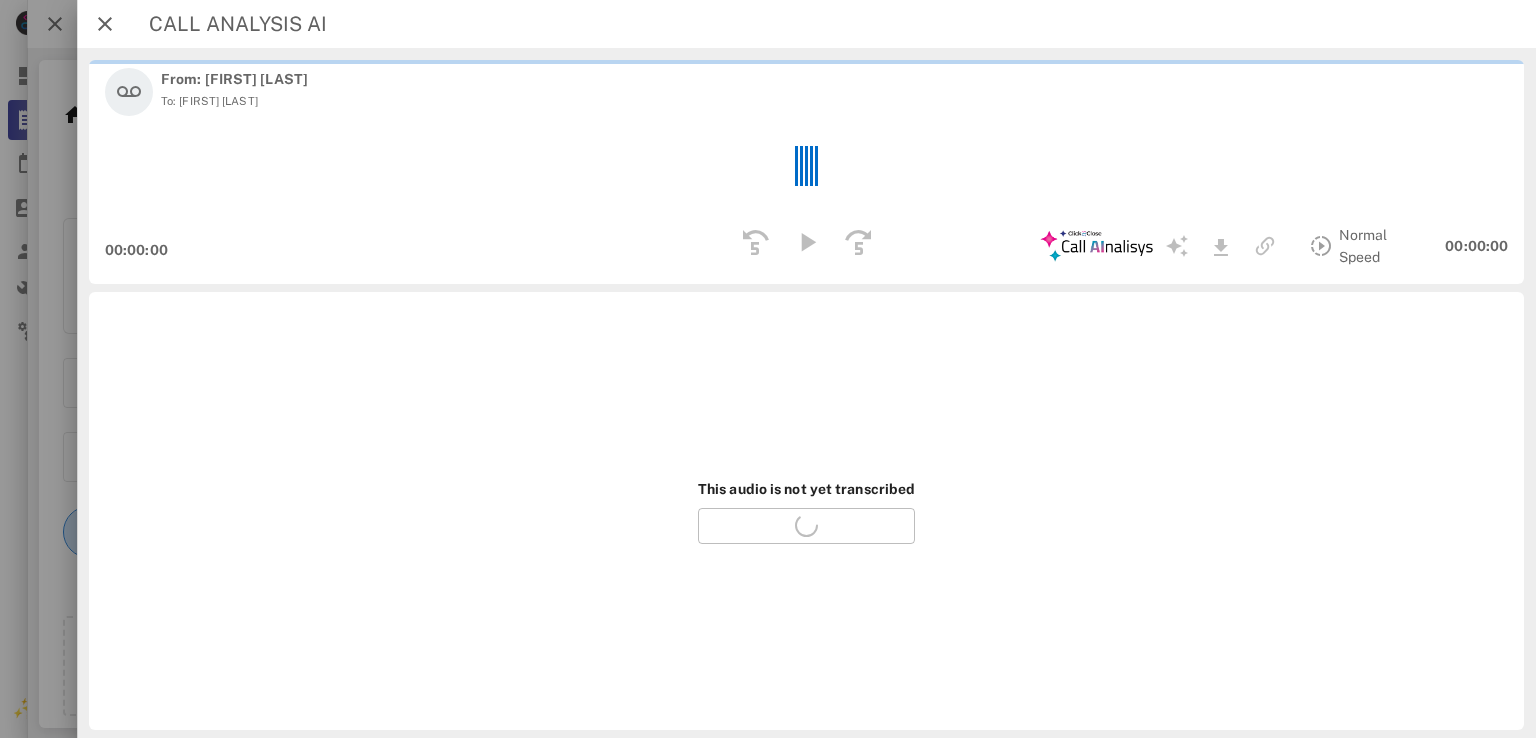 scroll, scrollTop: 176, scrollLeft: 0, axis: vertical 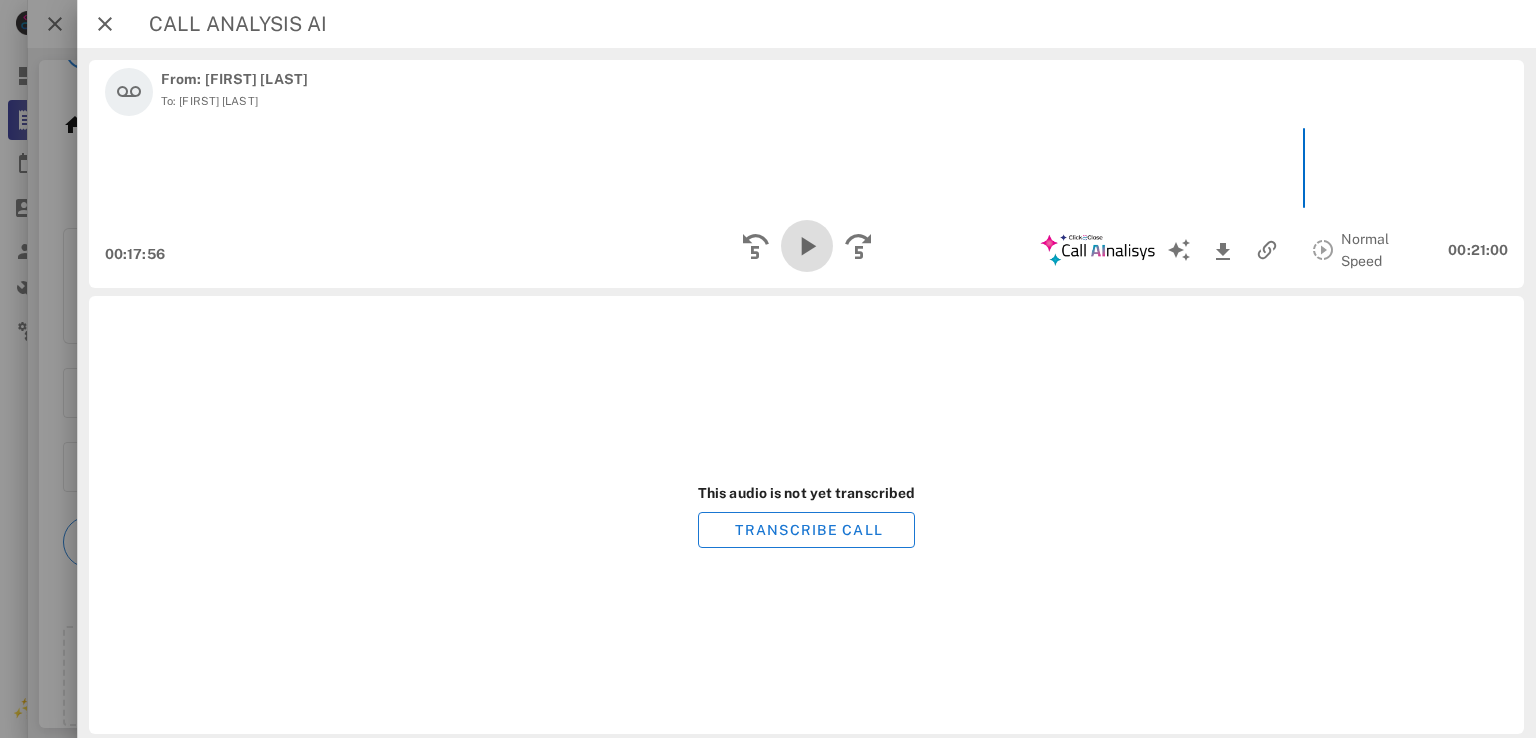 click at bounding box center [806, 246] 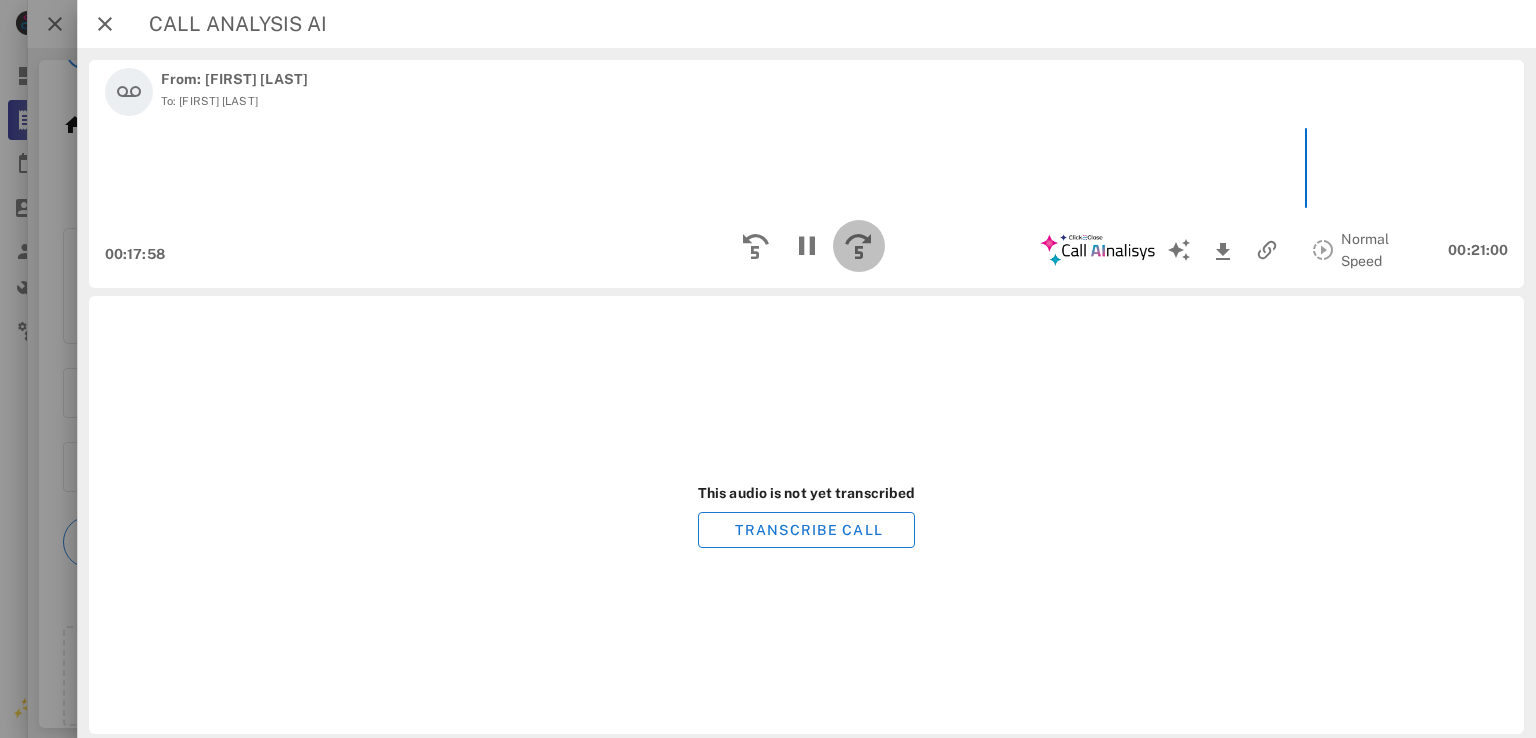 click at bounding box center [858, 246] 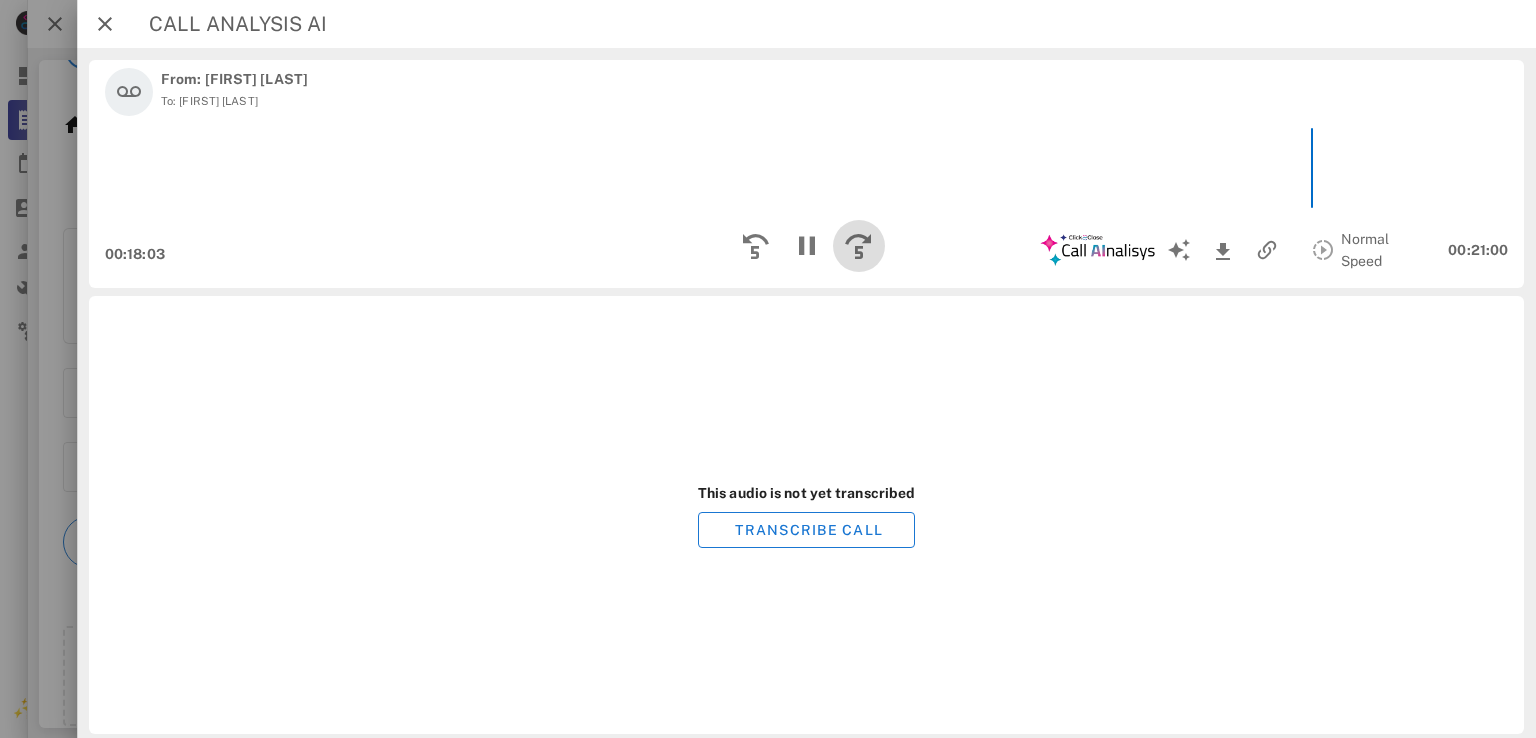 click at bounding box center [858, 246] 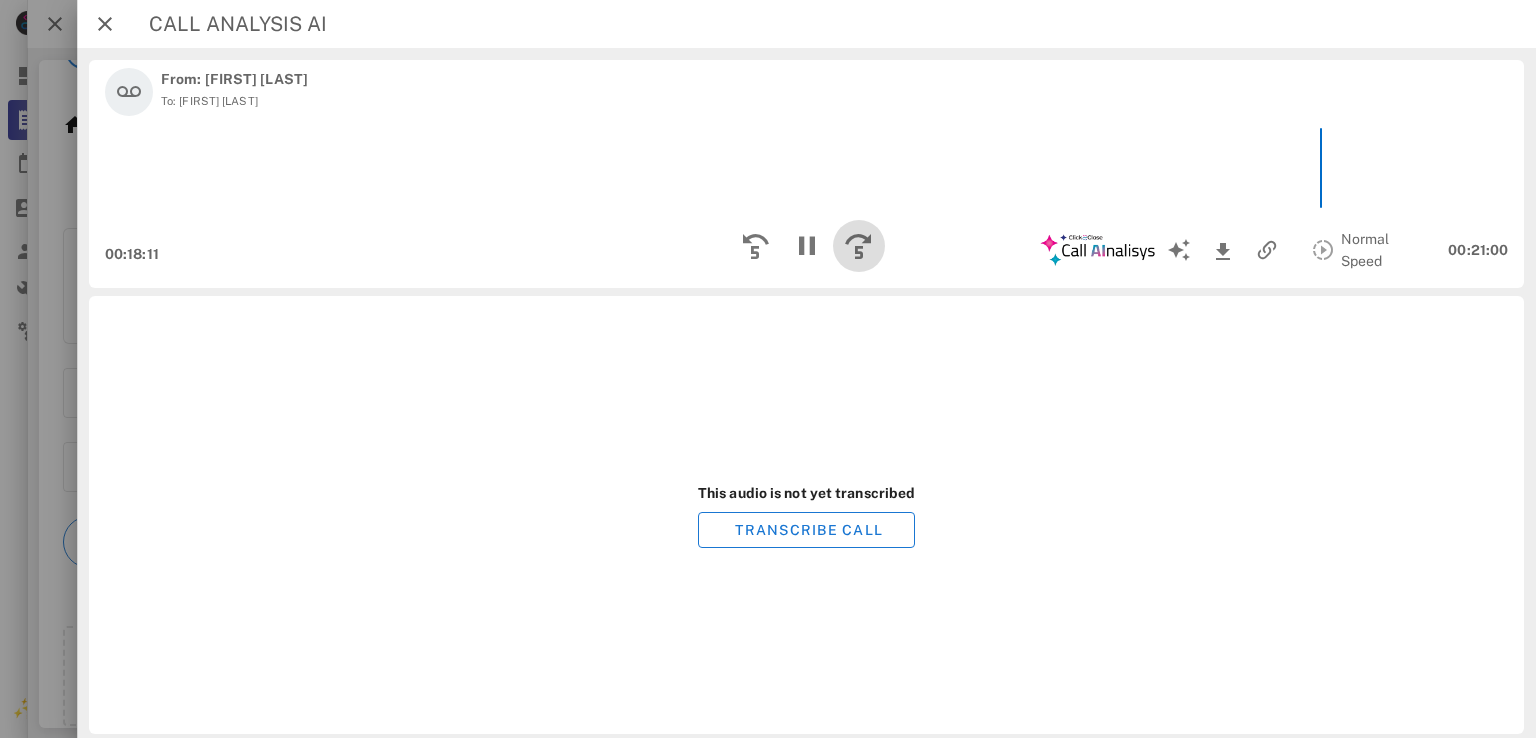 click at bounding box center (858, 246) 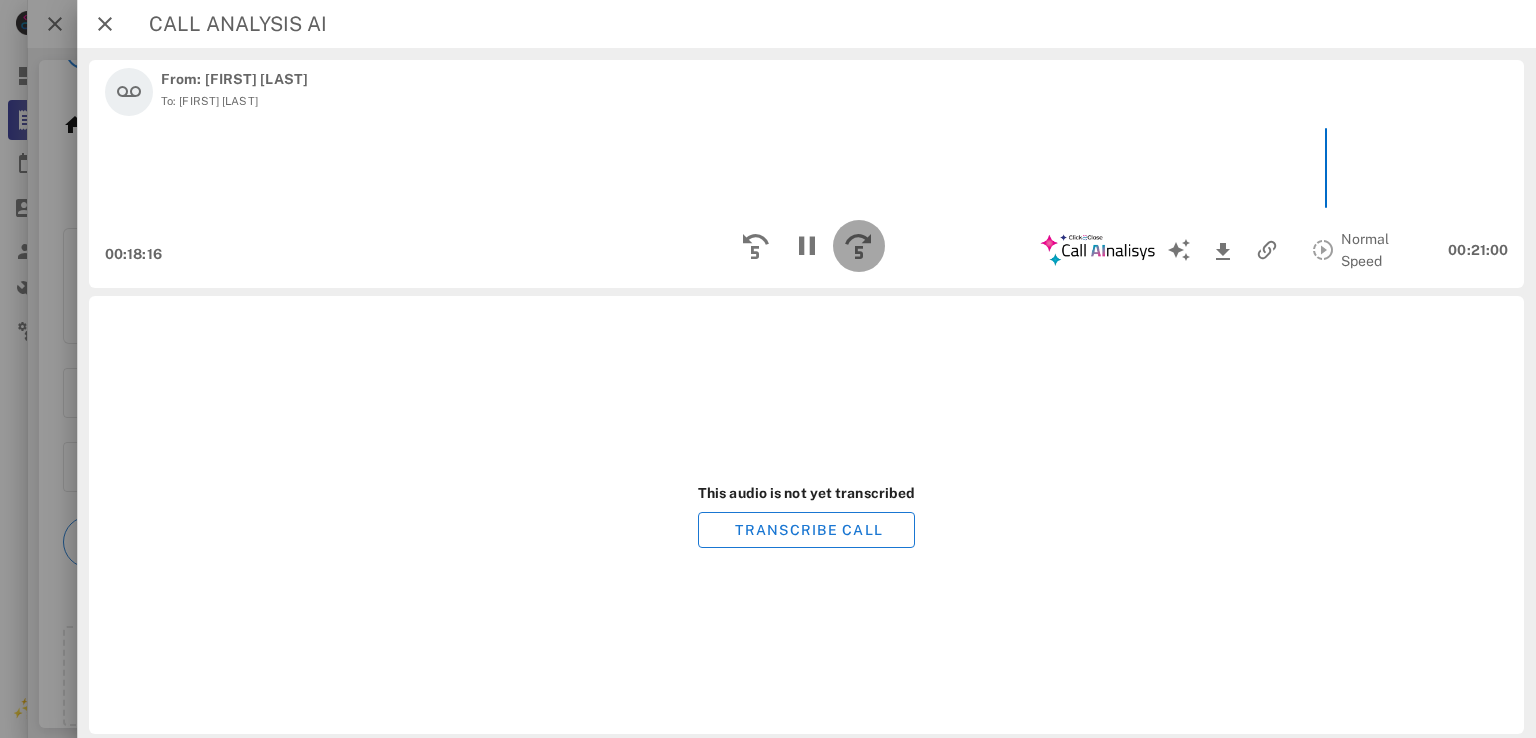click at bounding box center [858, 246] 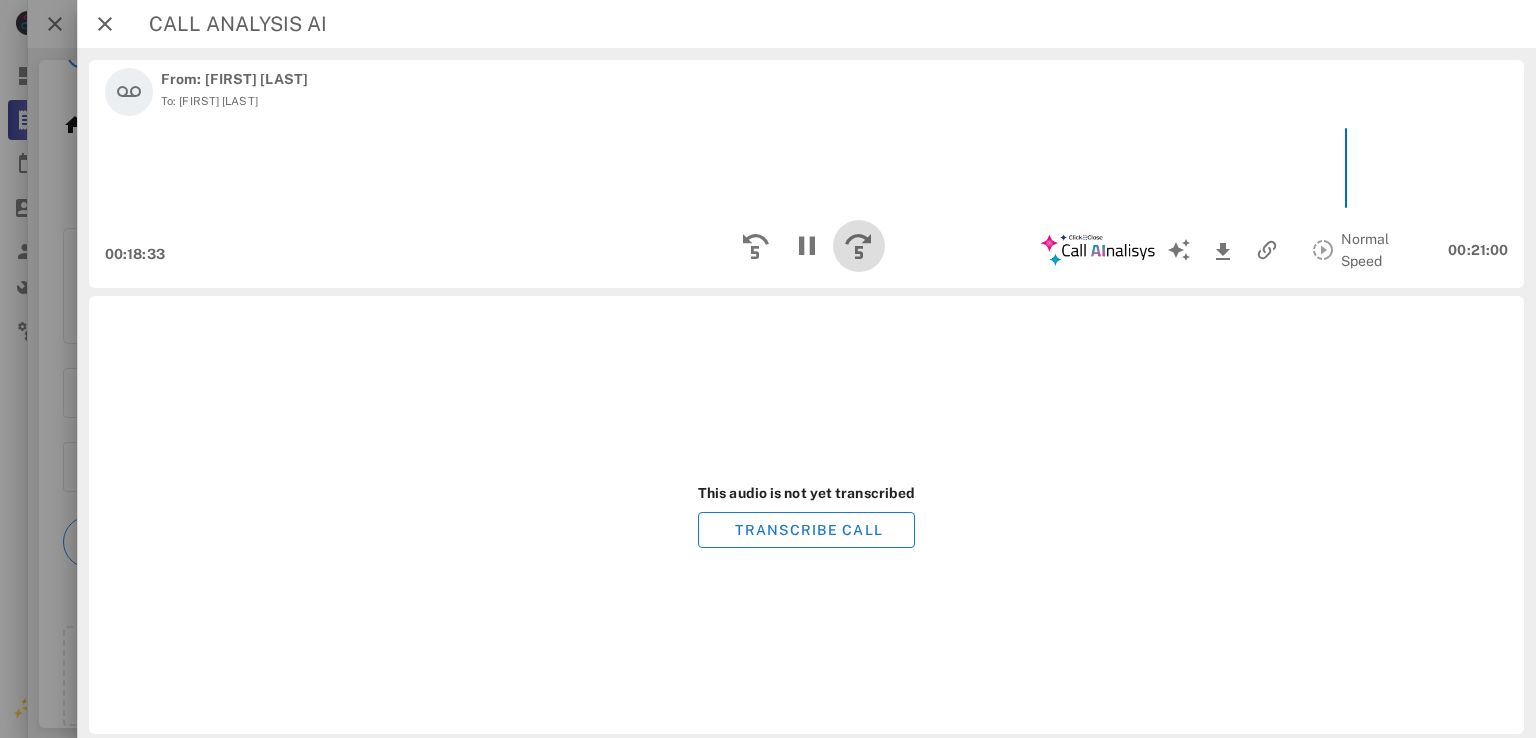 click at bounding box center [858, 246] 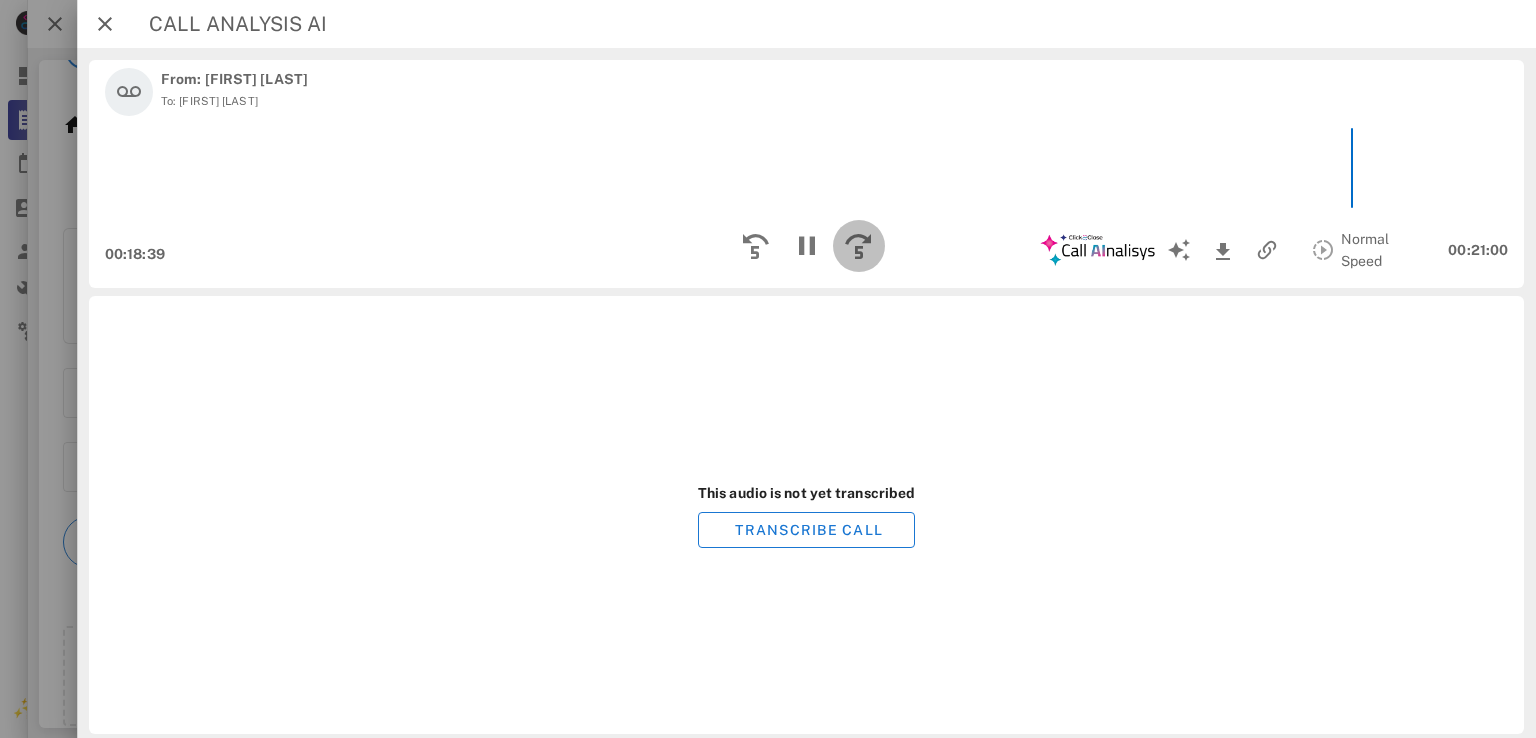 click at bounding box center (858, 246) 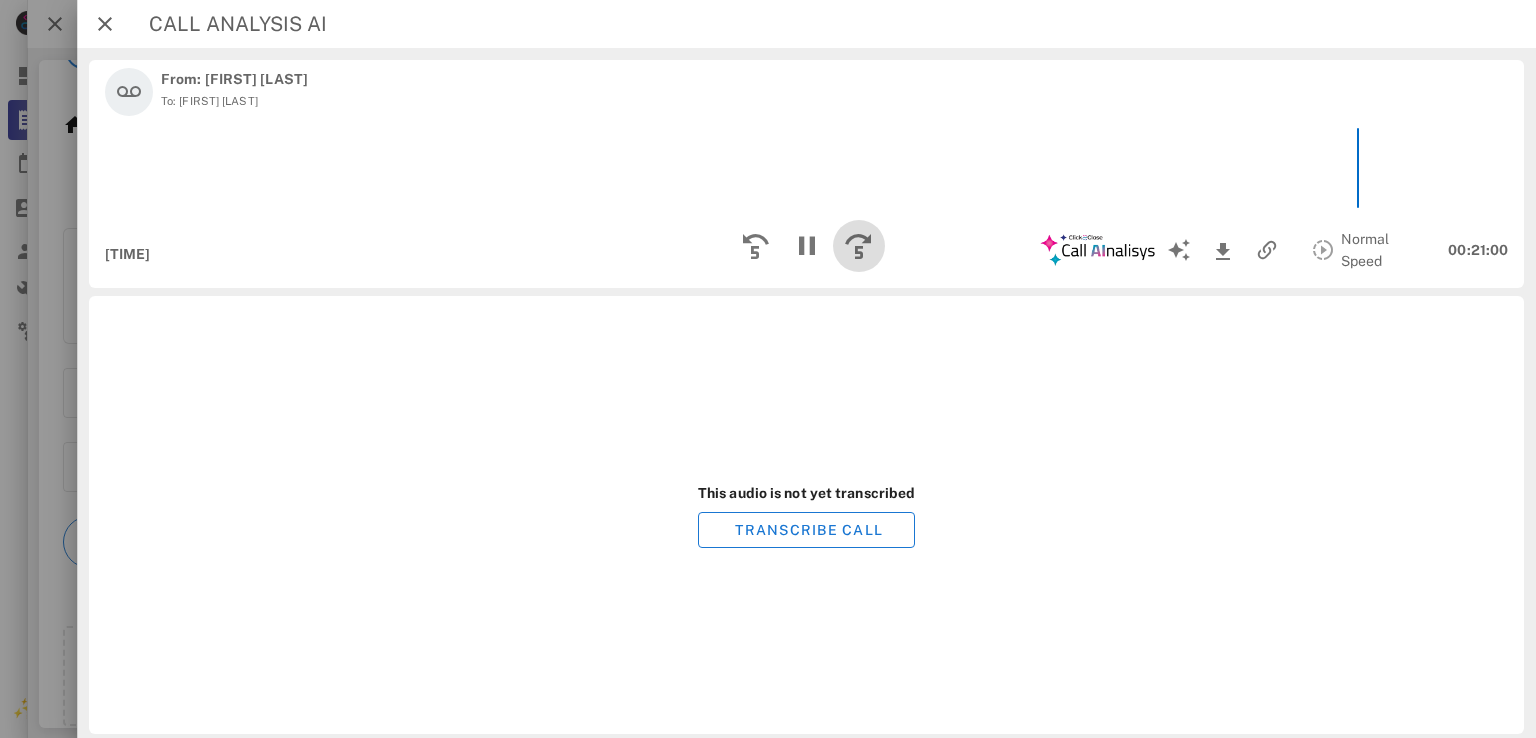 click at bounding box center [858, 246] 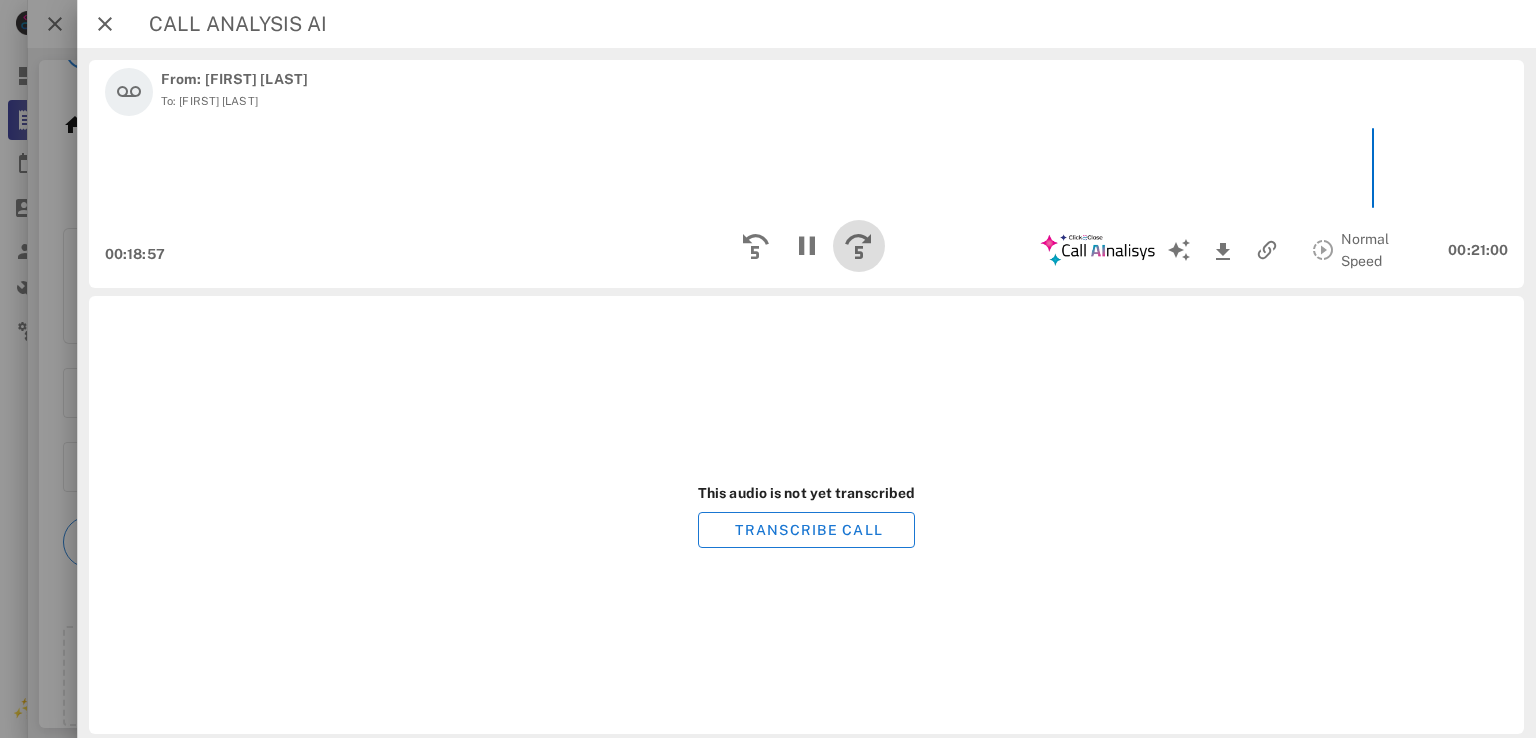 click at bounding box center [858, 246] 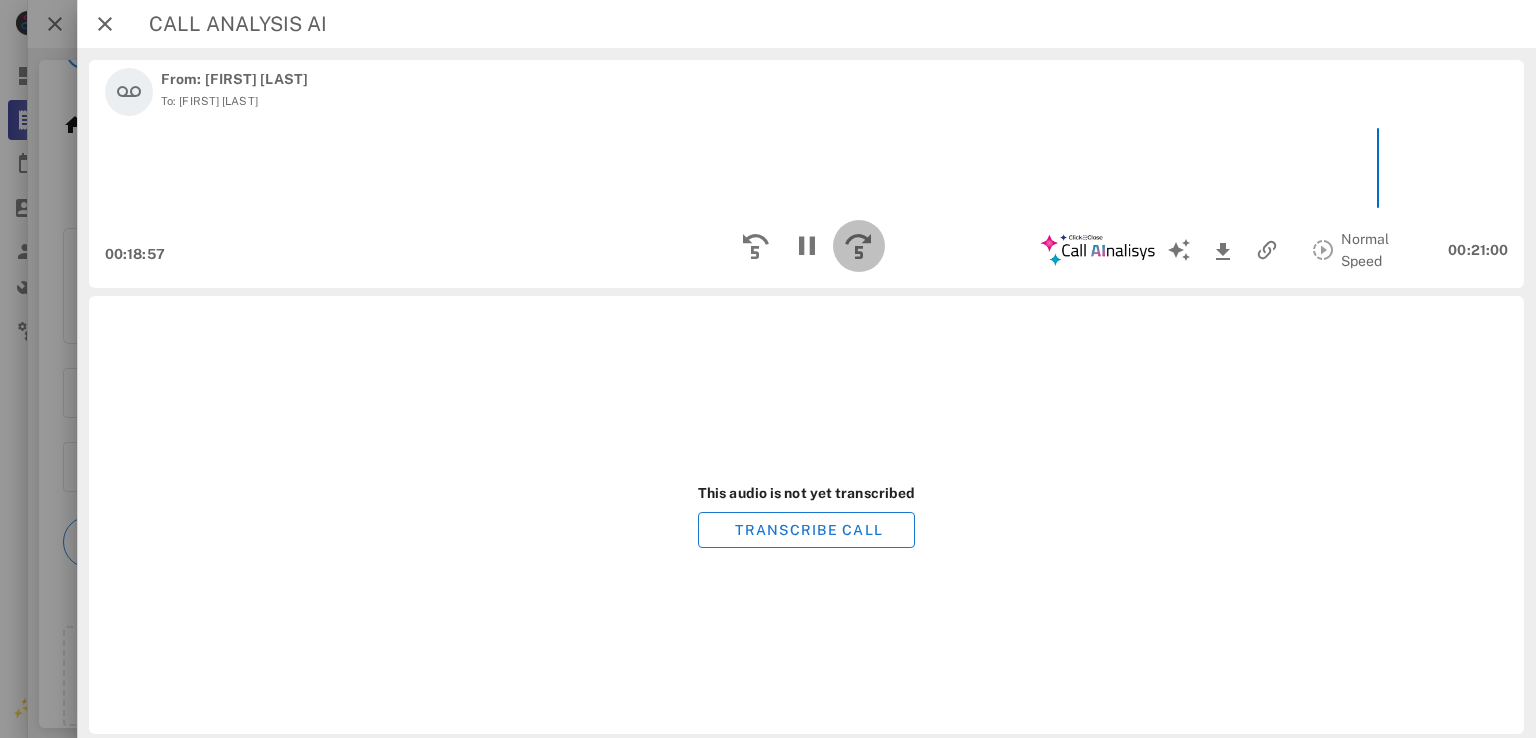 click at bounding box center (858, 246) 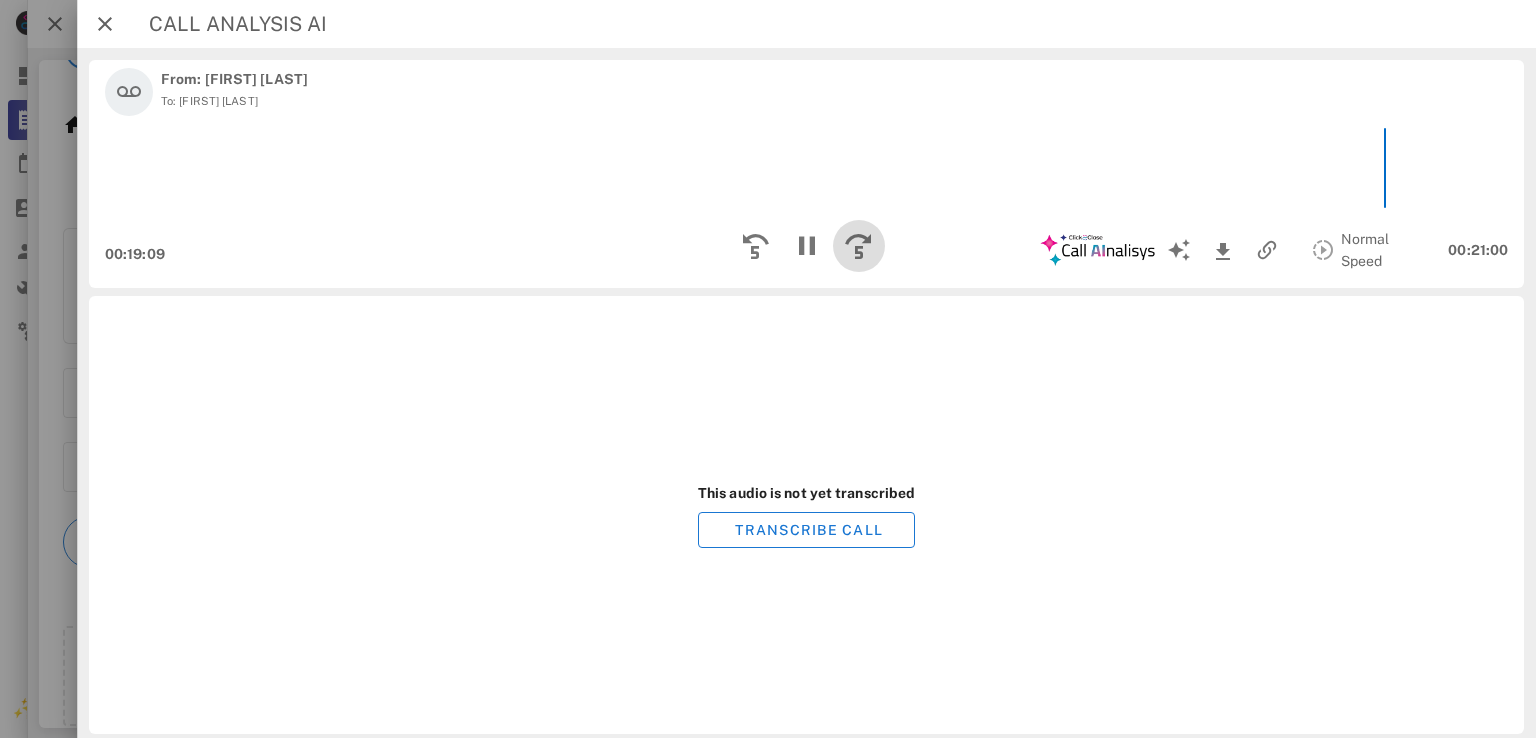 click at bounding box center [858, 246] 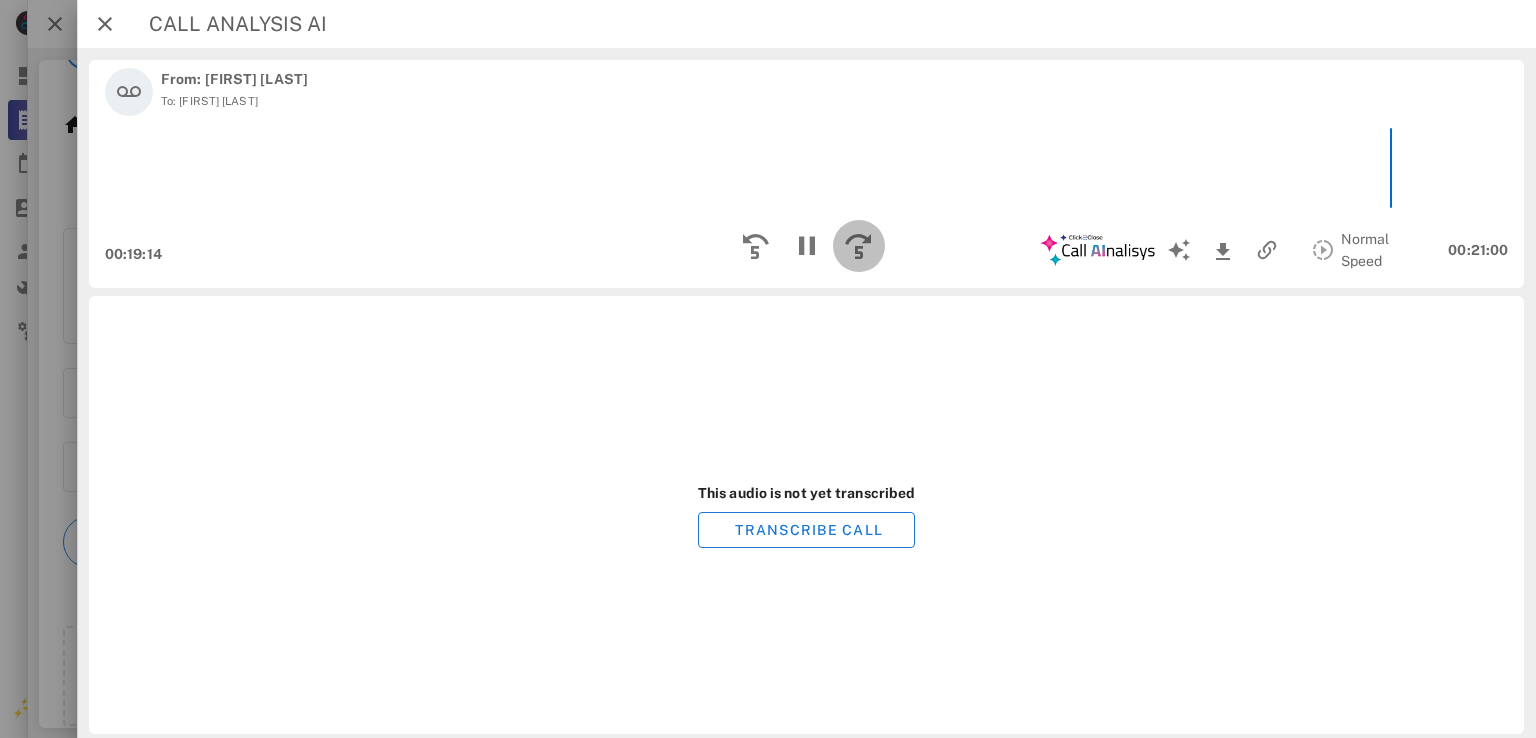click at bounding box center (858, 246) 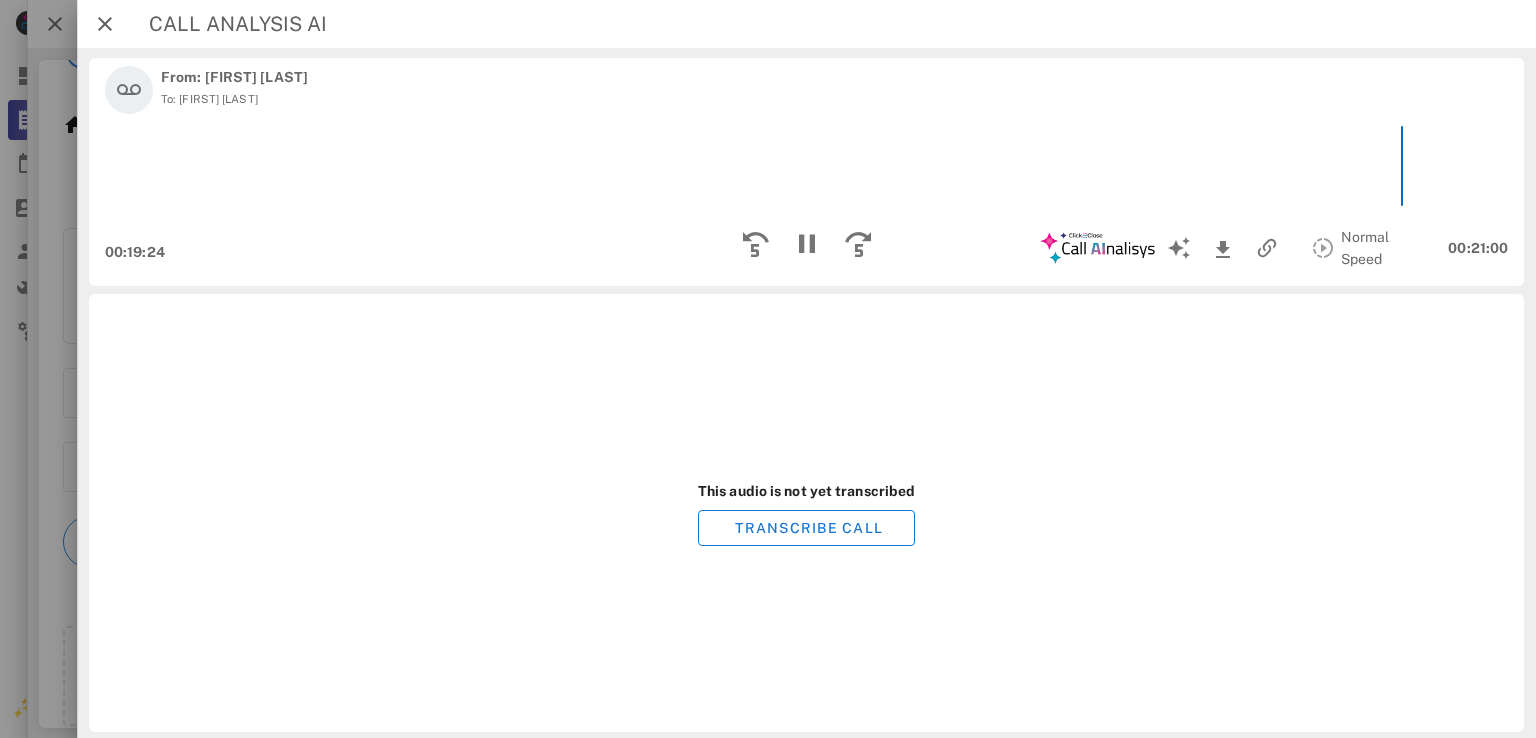 scroll, scrollTop: 0, scrollLeft: 0, axis: both 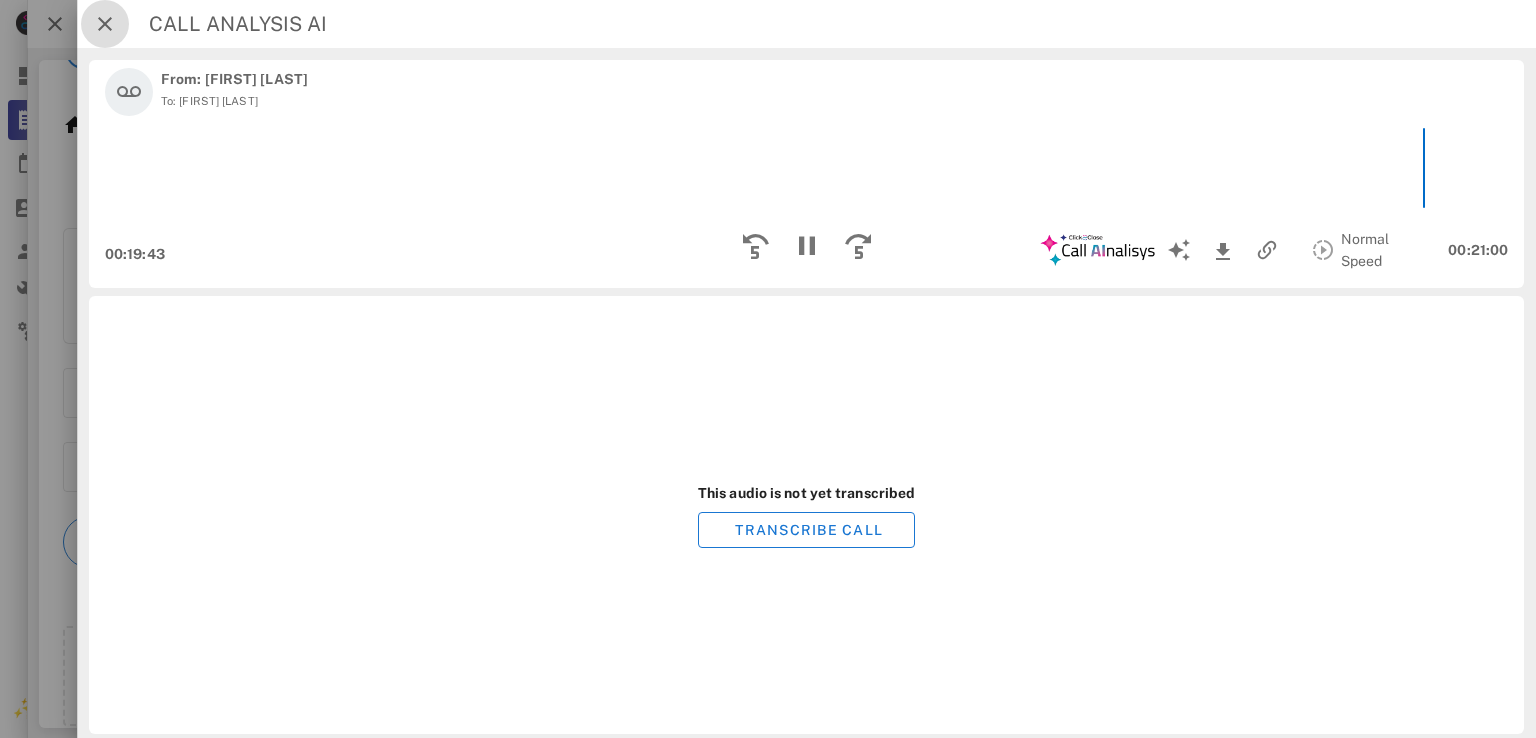 click at bounding box center (105, 24) 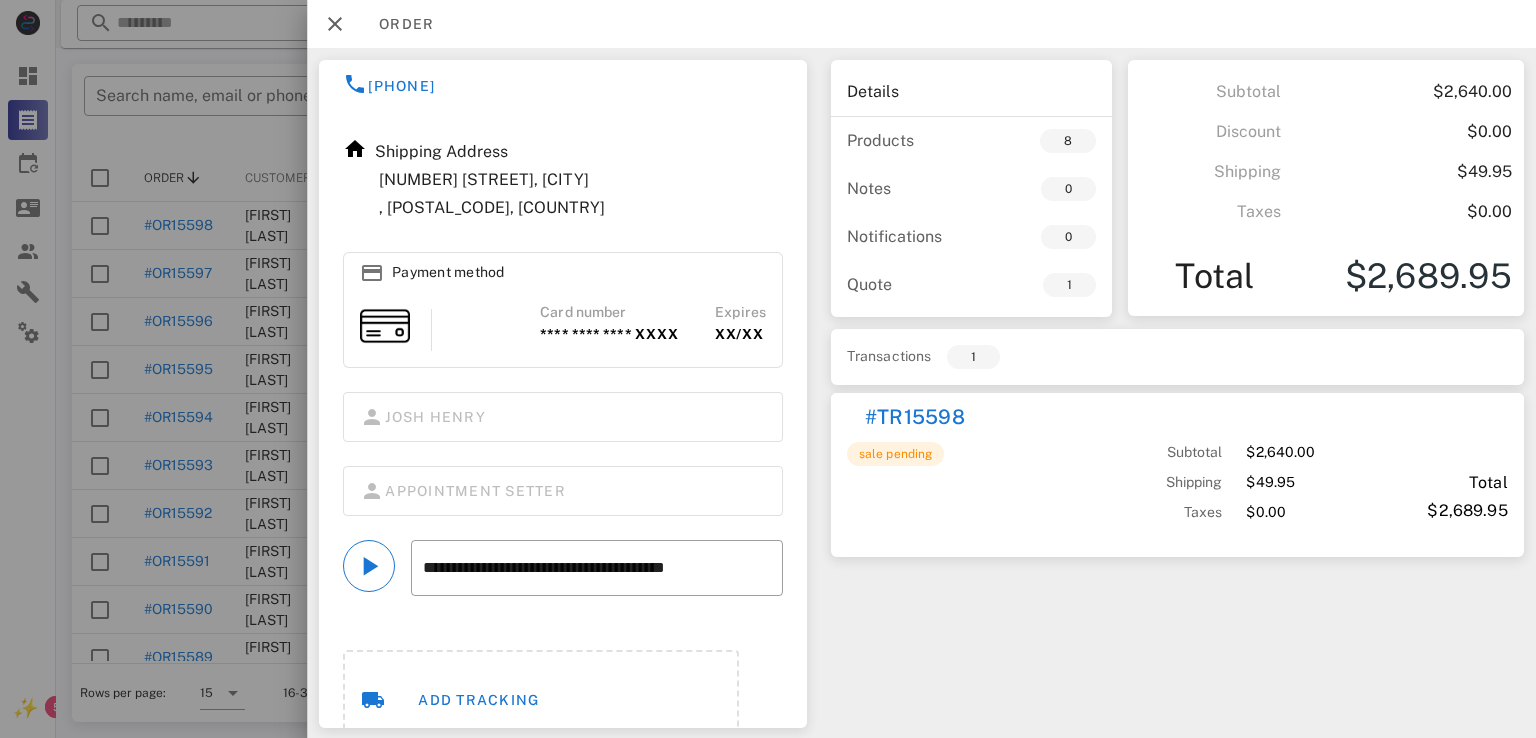 scroll, scrollTop: 200, scrollLeft: 0, axis: vertical 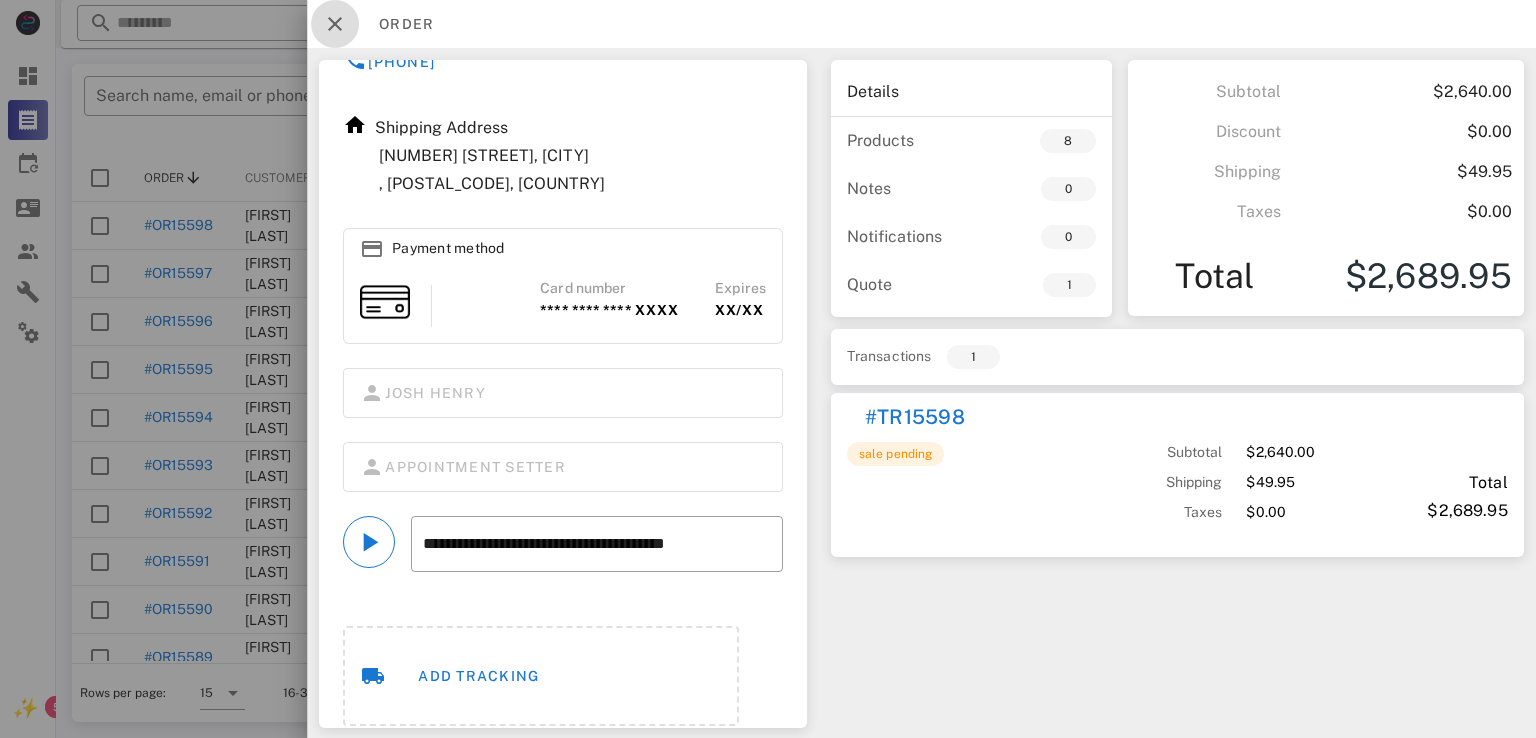 click at bounding box center (335, 24) 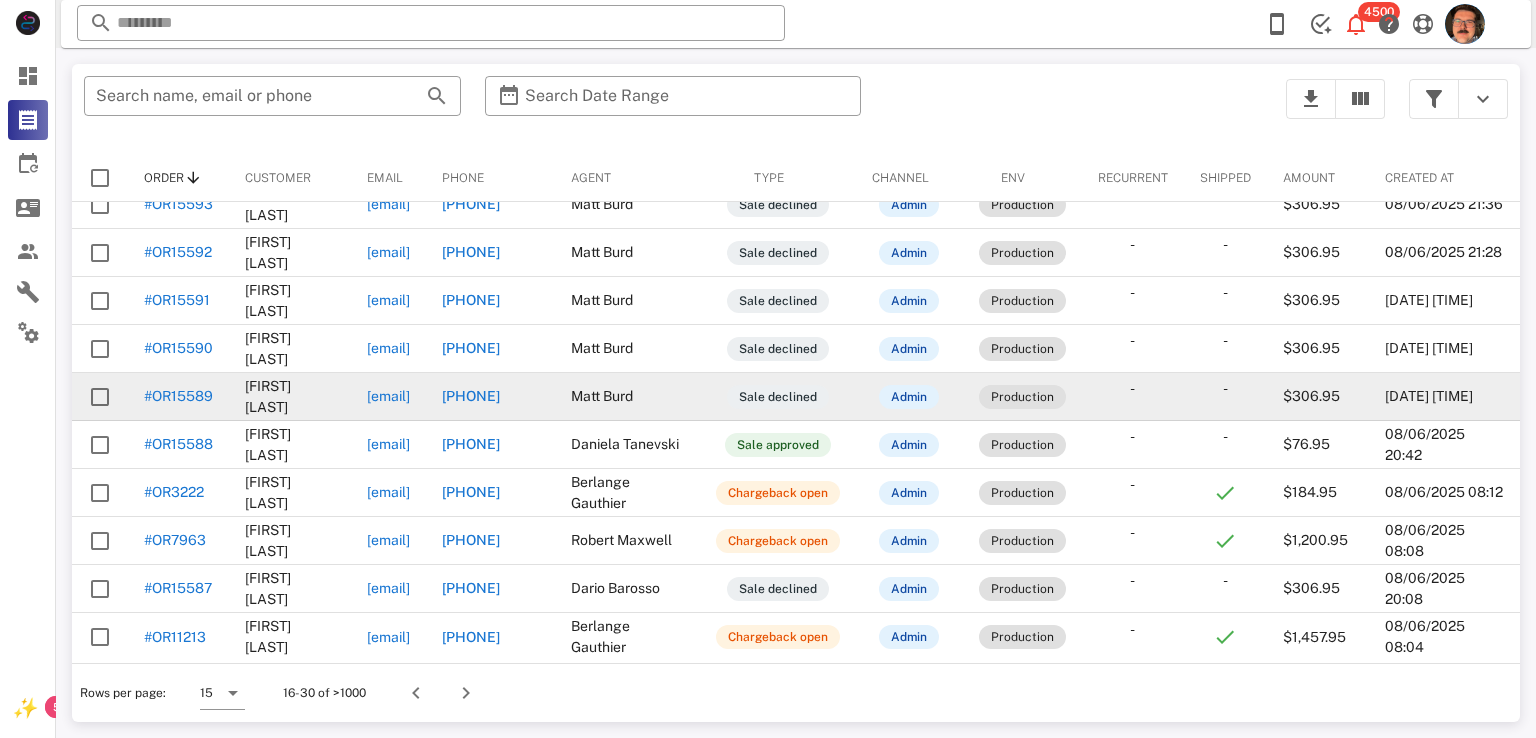 scroll, scrollTop: 0, scrollLeft: 0, axis: both 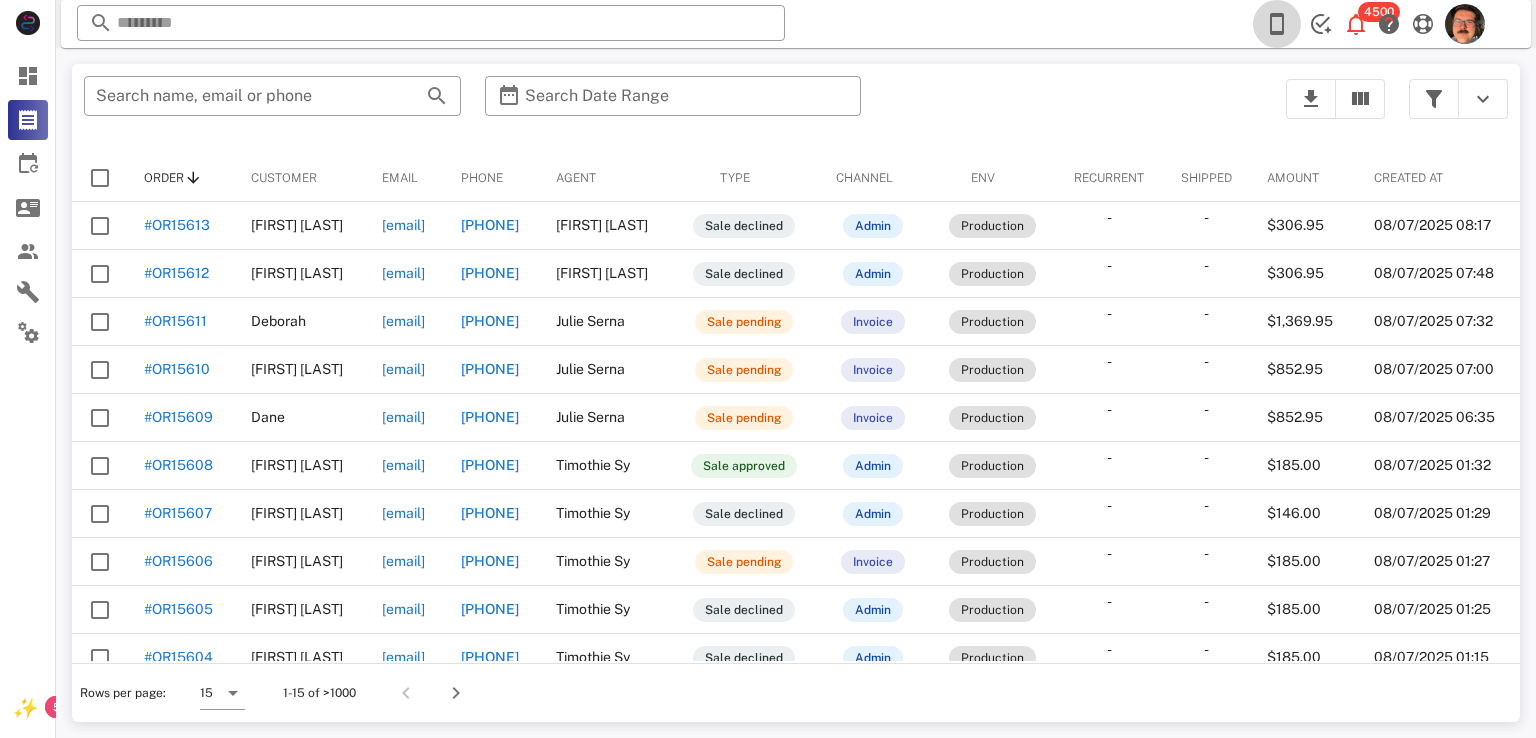 click at bounding box center (1277, 24) 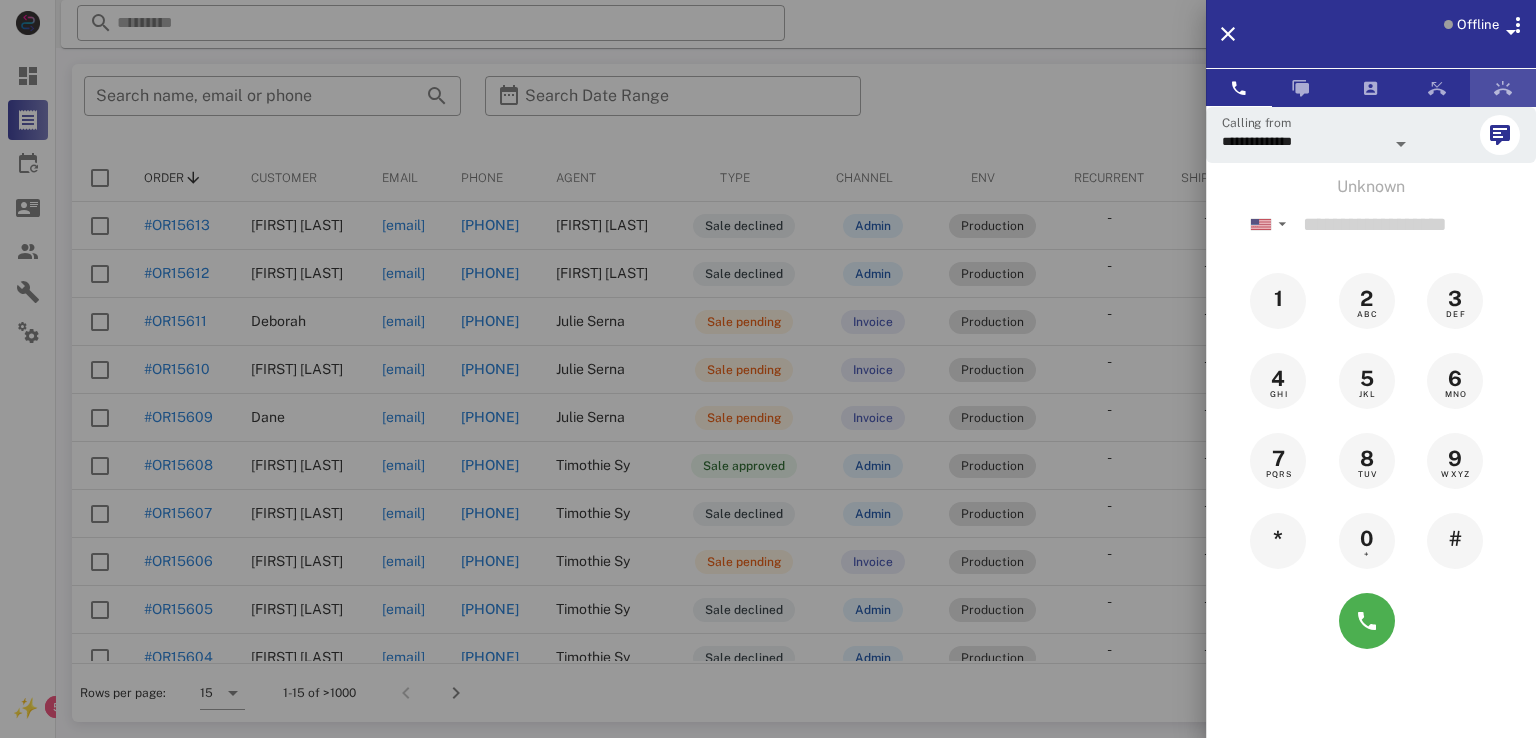 click at bounding box center (1503, 88) 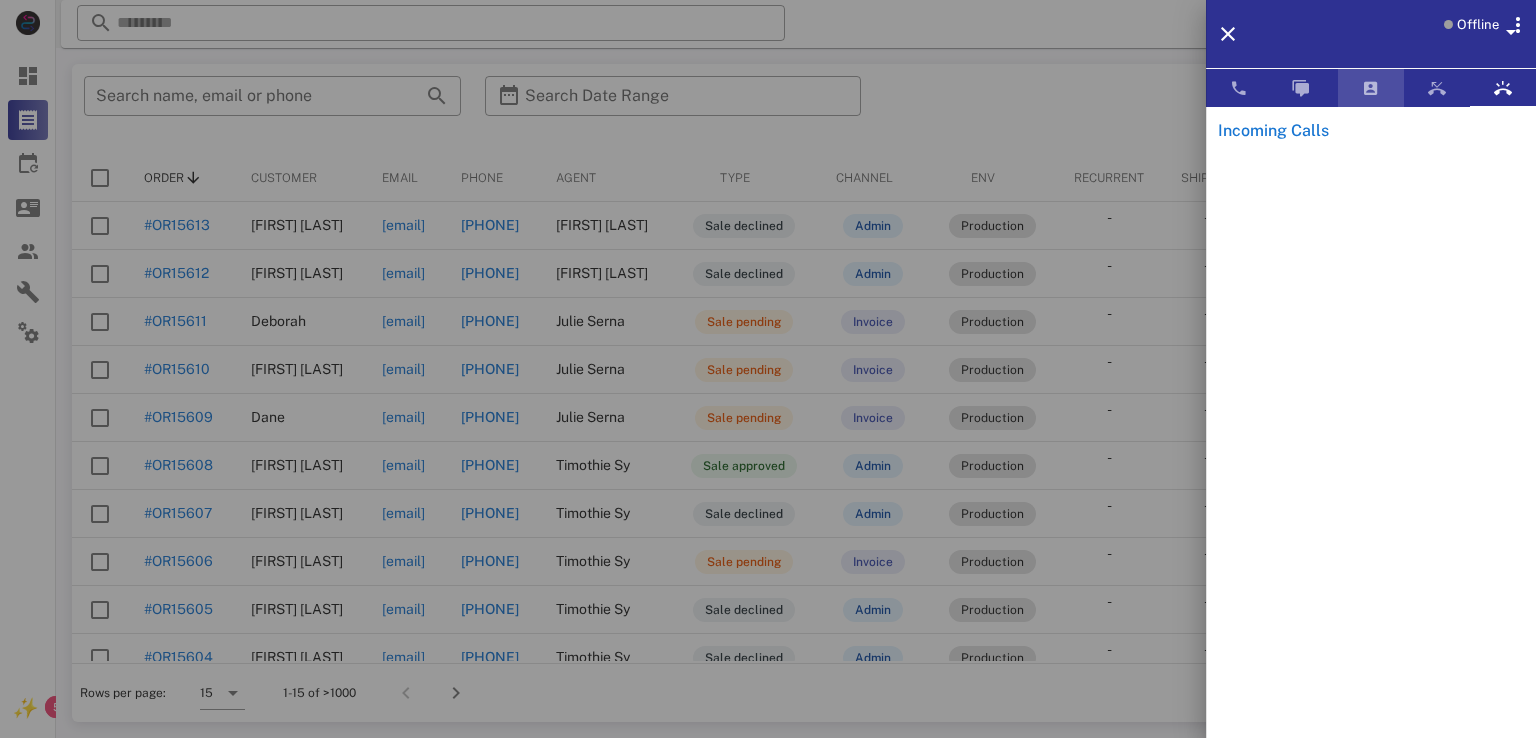 drag, startPoint x: 1358, startPoint y: 77, endPoint x: 1191, endPoint y: 69, distance: 167.19151 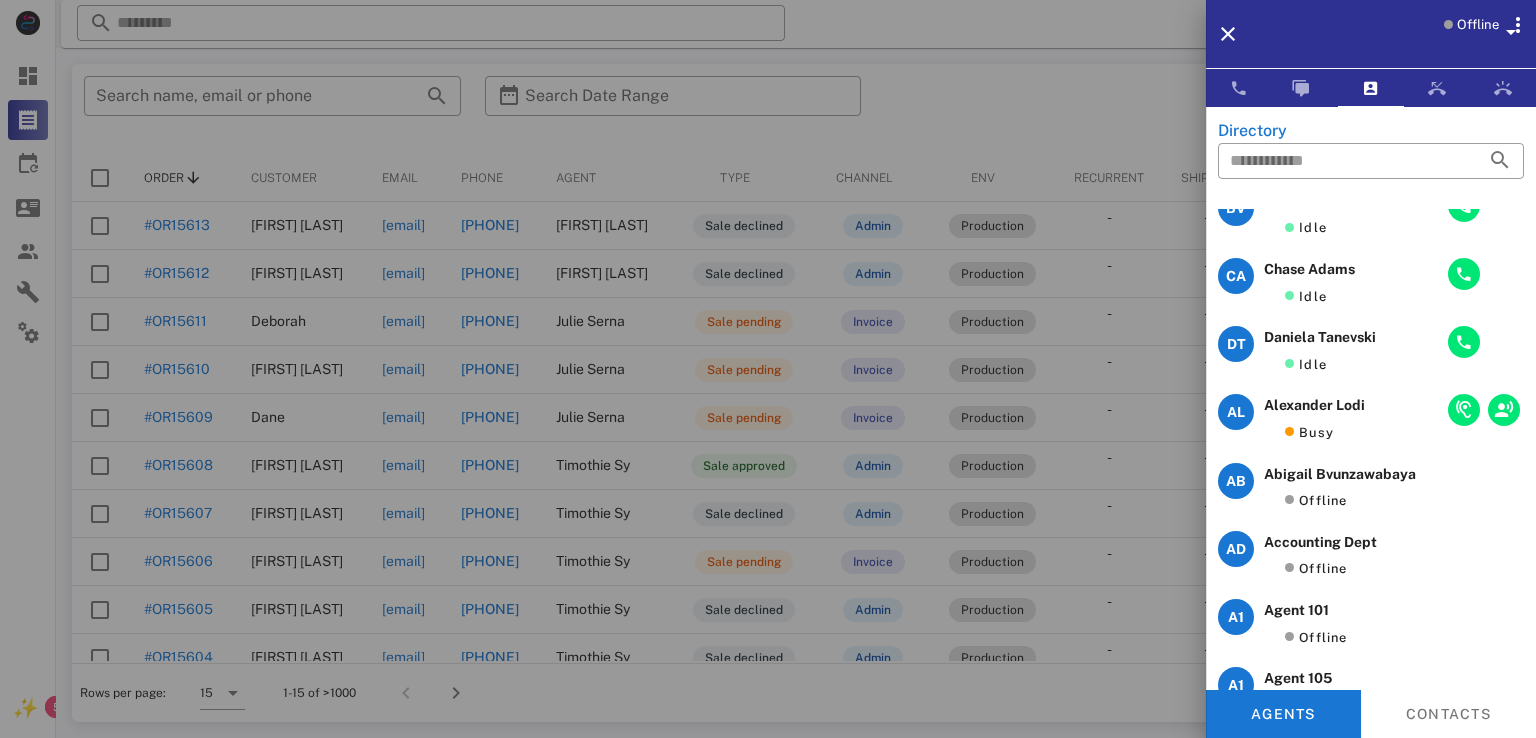 scroll, scrollTop: 0, scrollLeft: 0, axis: both 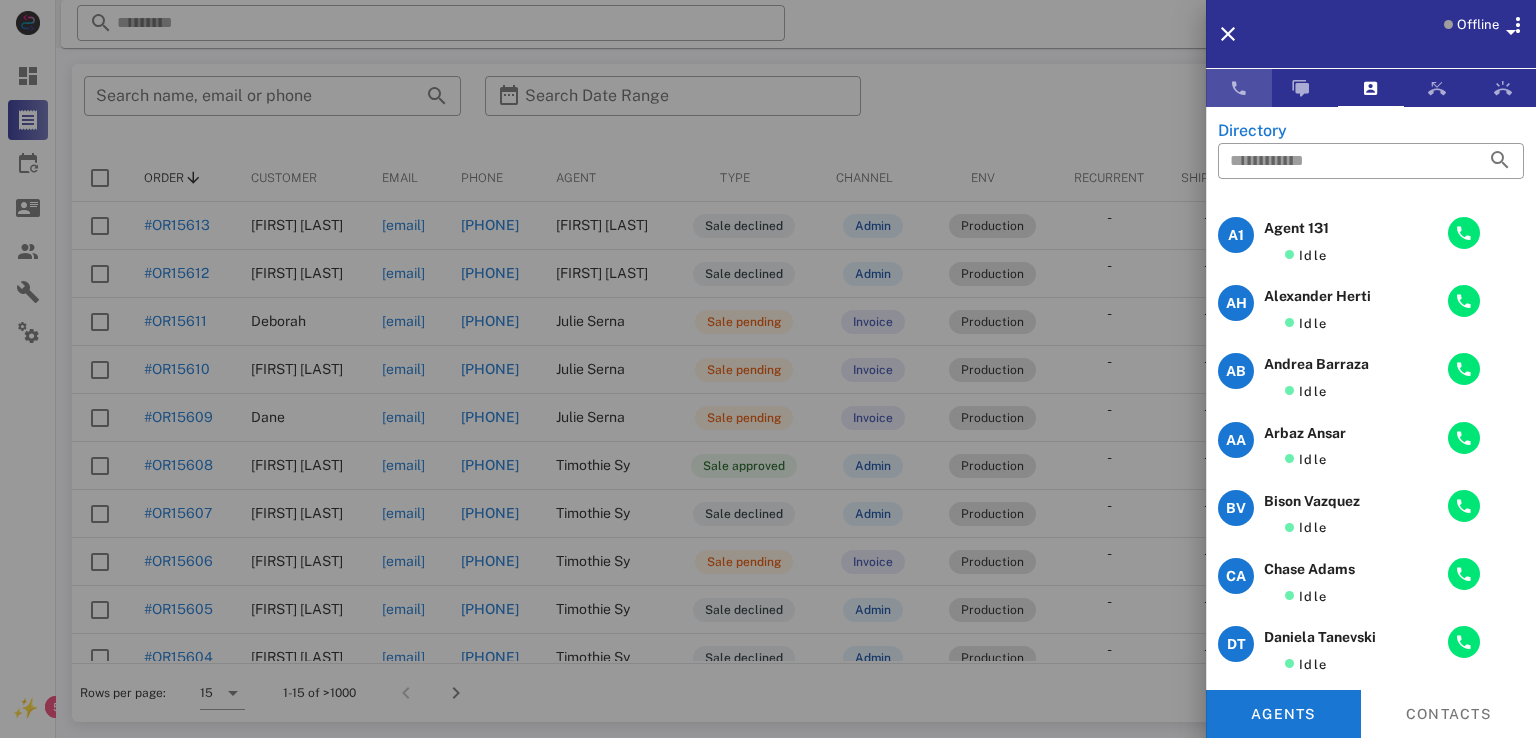 click at bounding box center (1239, 88) 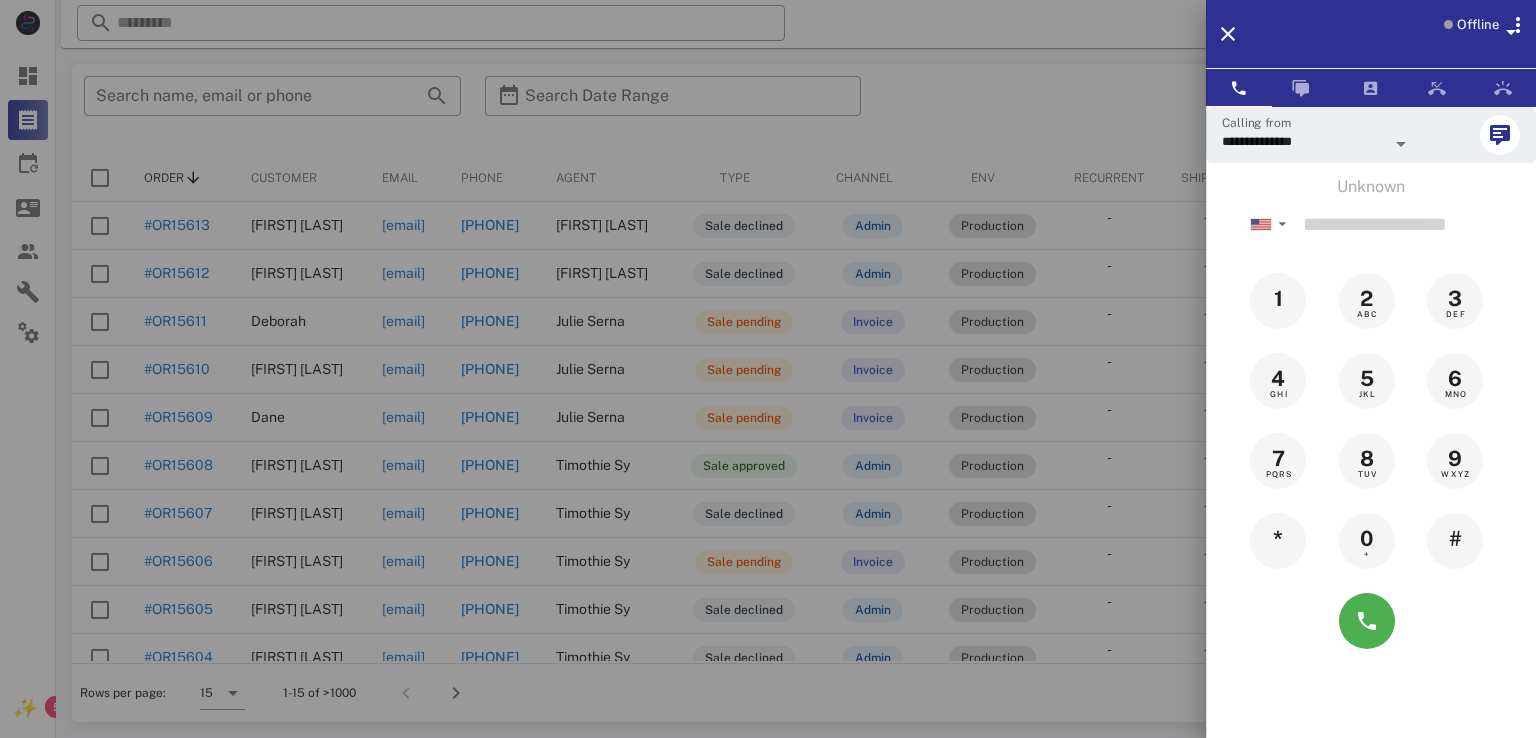 click at bounding box center [768, 369] 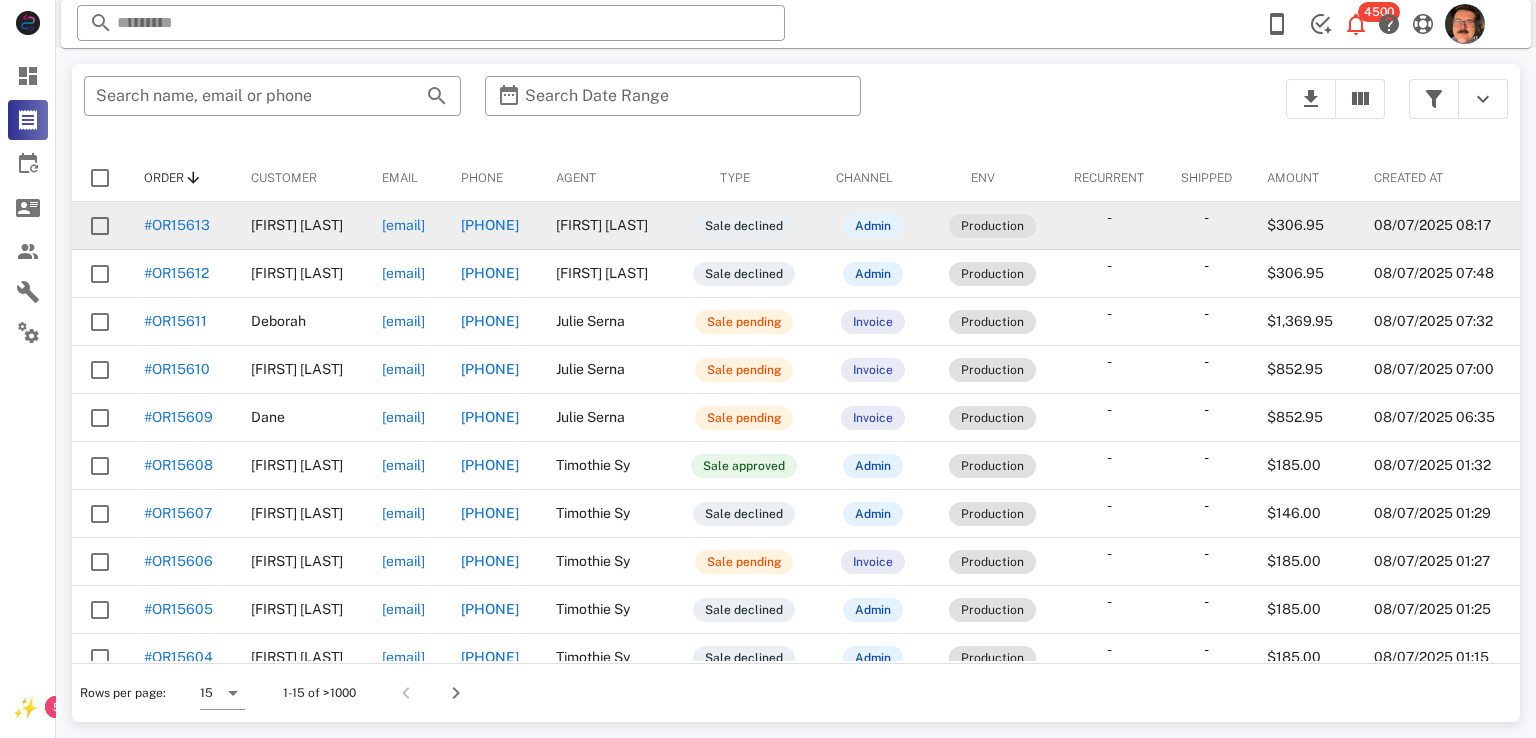 click on "[EMAIL]" at bounding box center [403, 225] 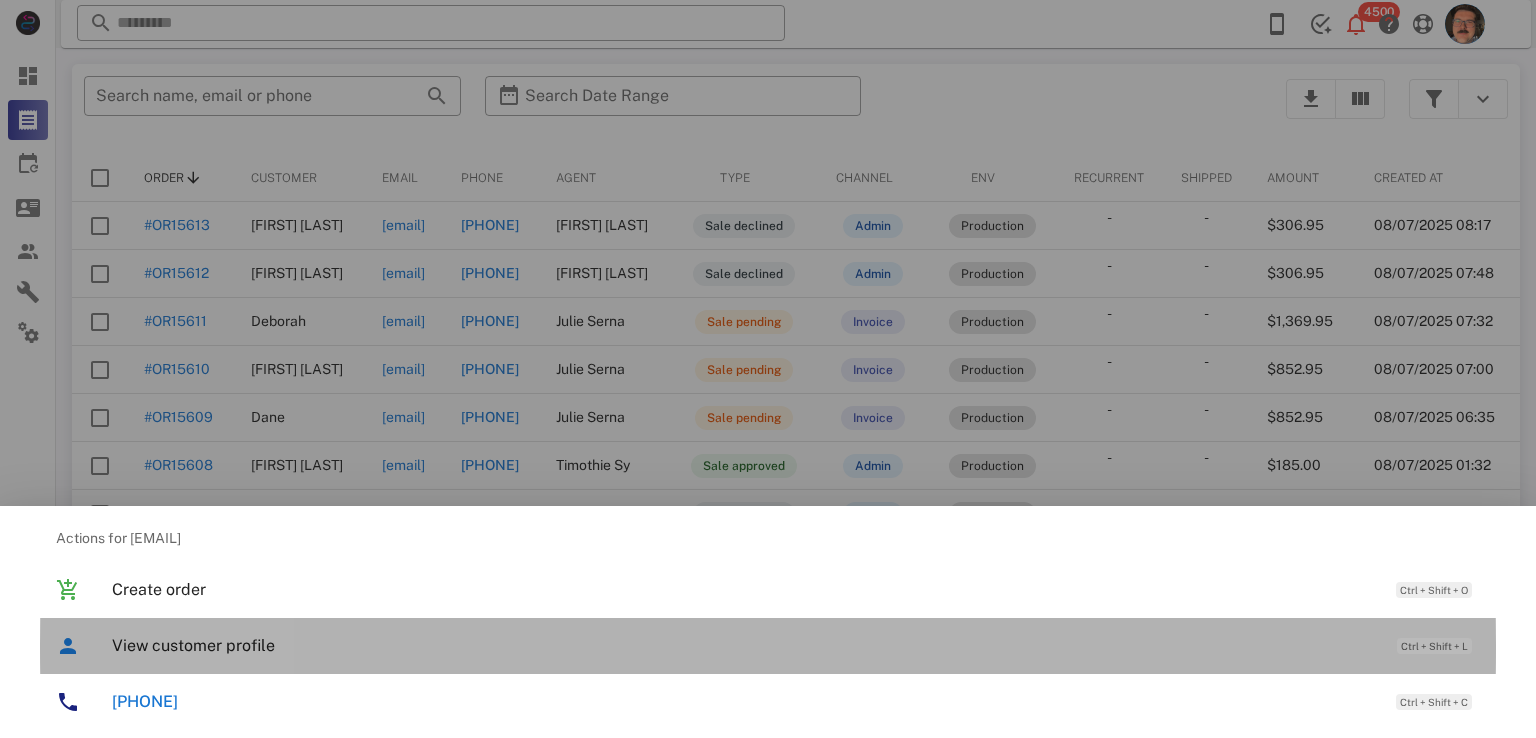 click on "View customer profile Ctrl + Shift + L" at bounding box center [796, 645] 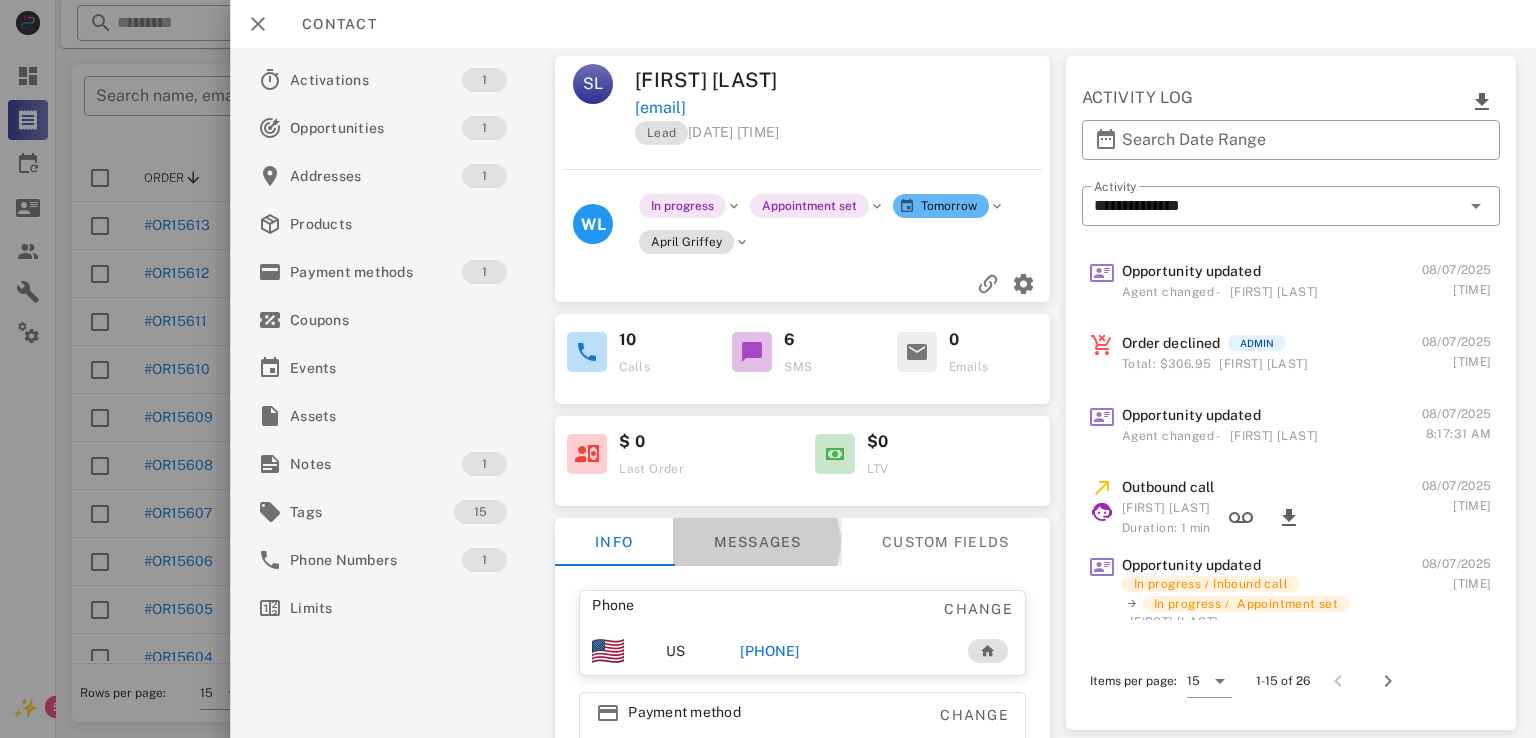 click on "Messages" at bounding box center (758, 542) 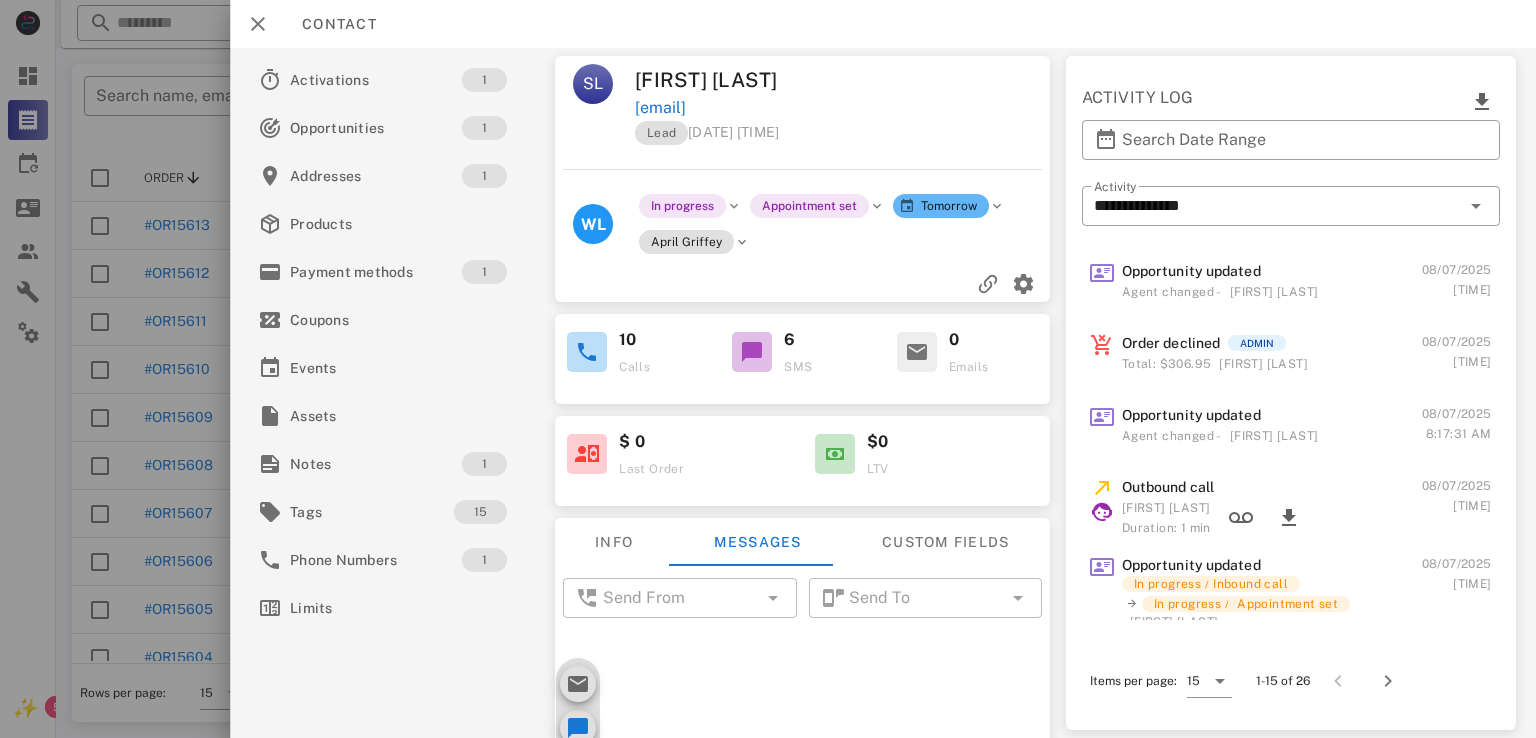 scroll, scrollTop: 96, scrollLeft: 0, axis: vertical 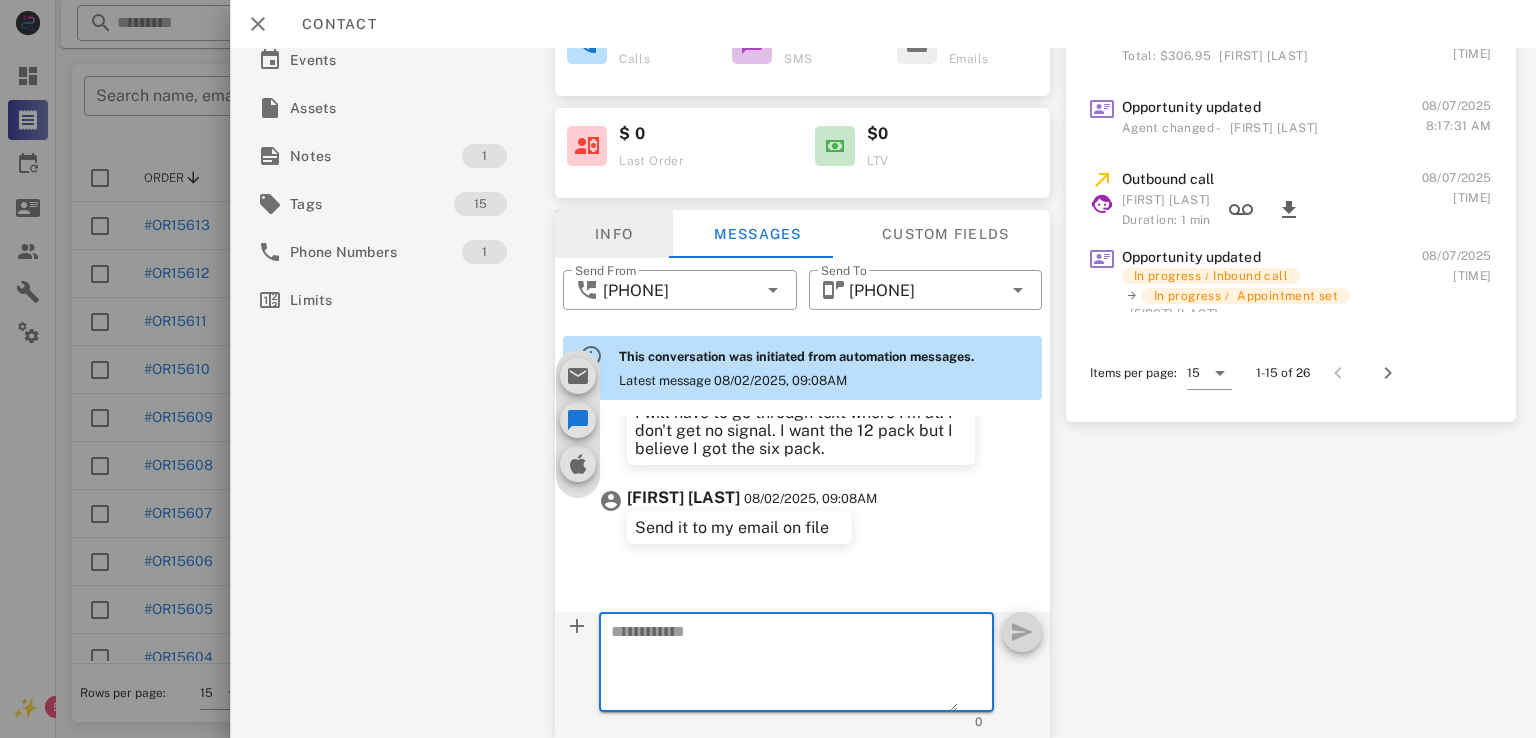 click on "Info" at bounding box center (615, 234) 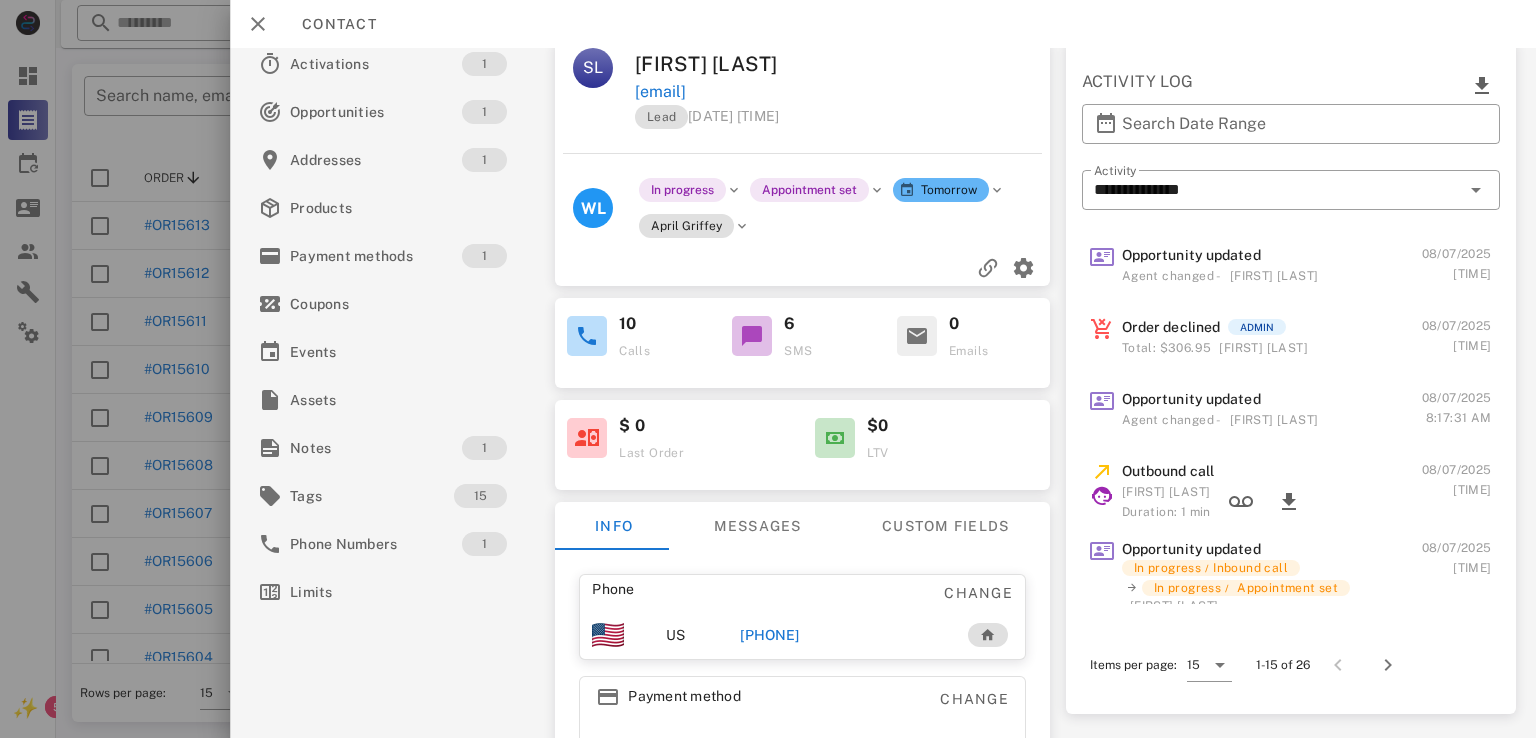 scroll, scrollTop: 0, scrollLeft: 0, axis: both 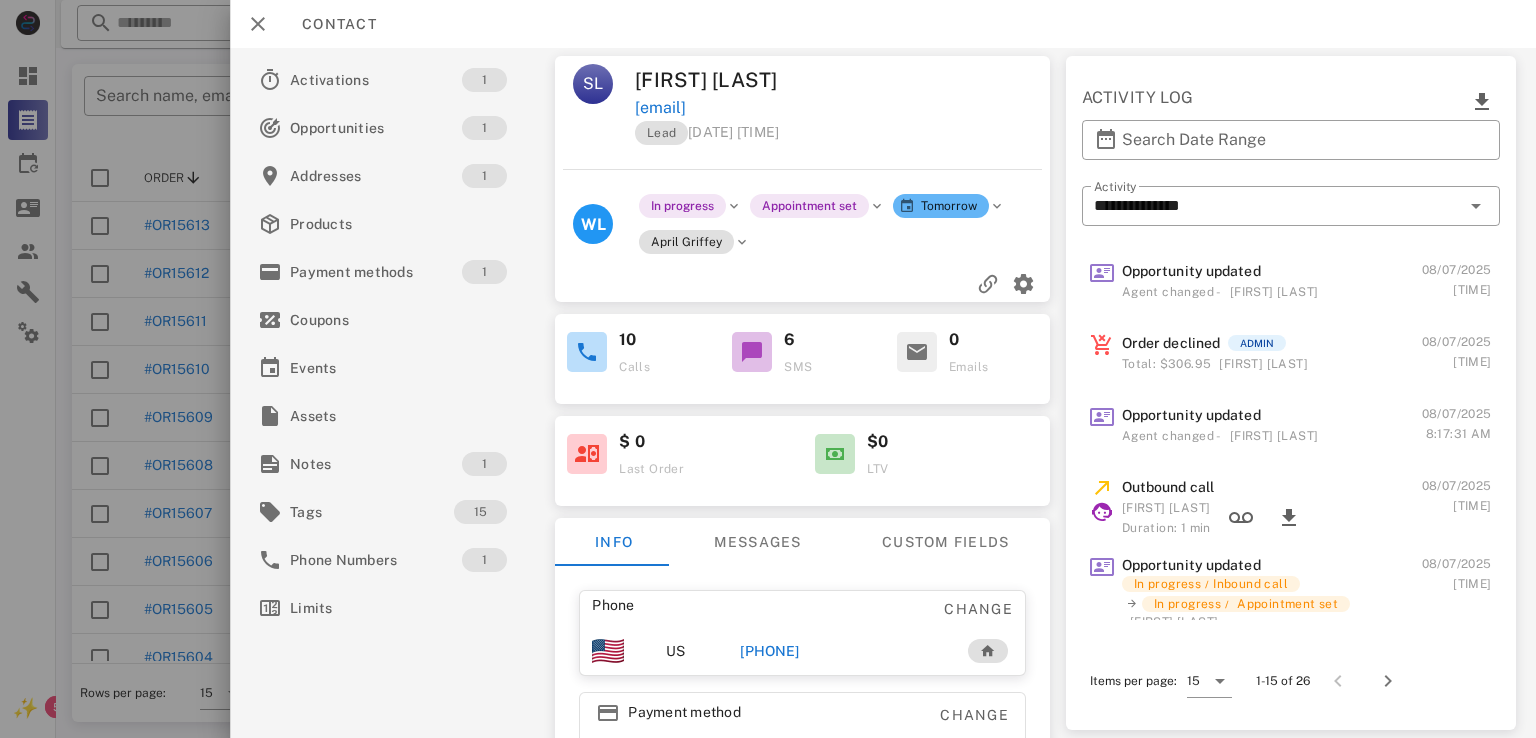 click on "+1[PHONE]" at bounding box center (770, 651) 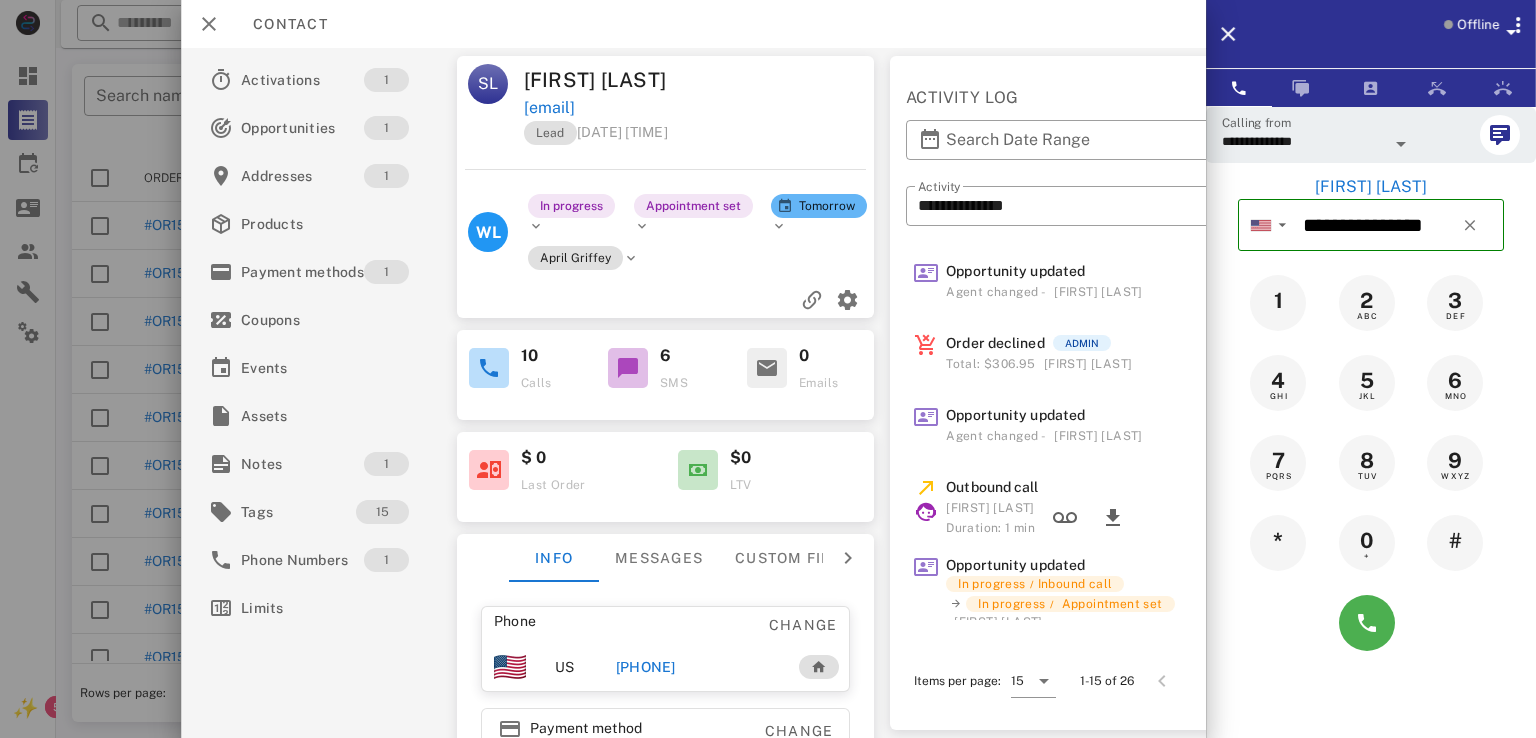click on "**********" at bounding box center [1371, 135] 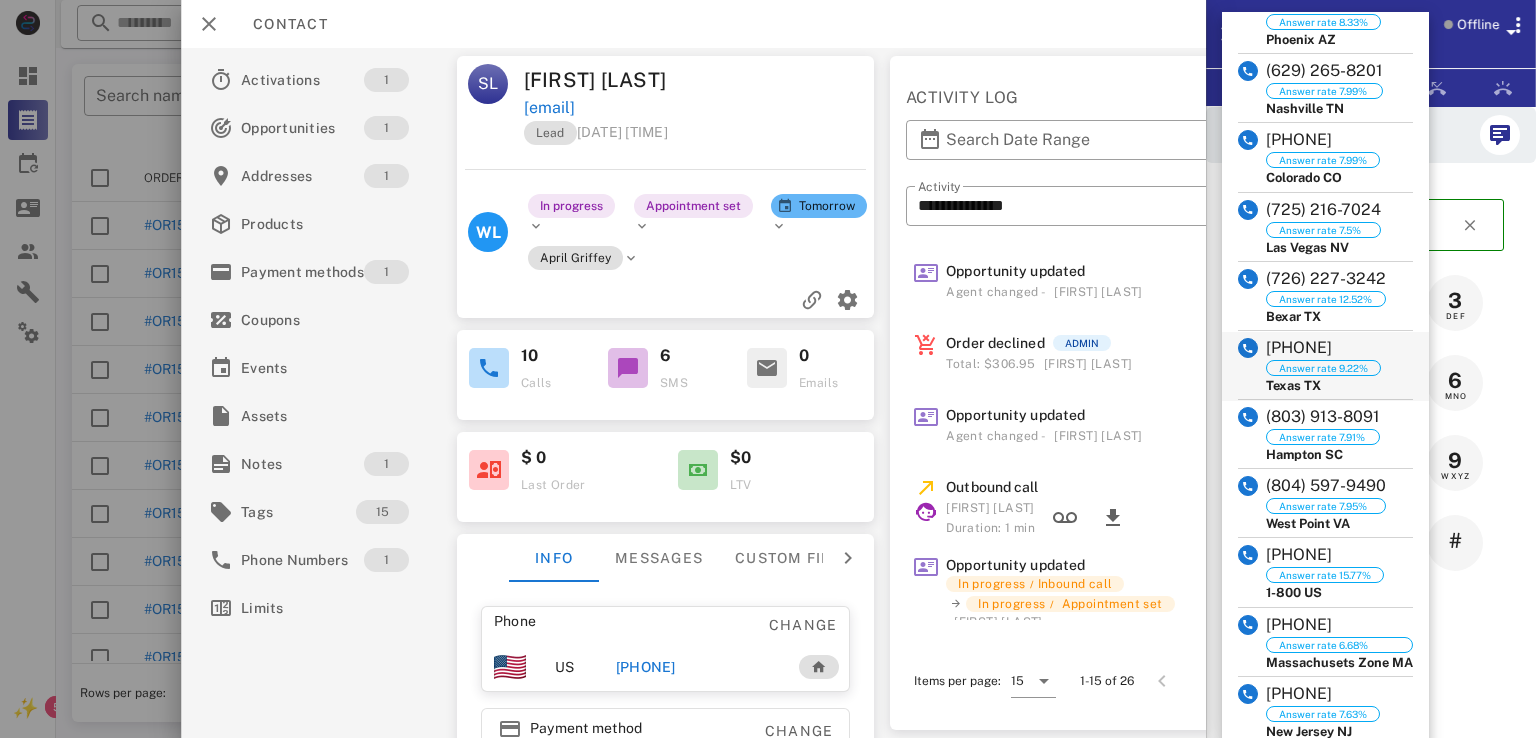 scroll, scrollTop: 1532, scrollLeft: 0, axis: vertical 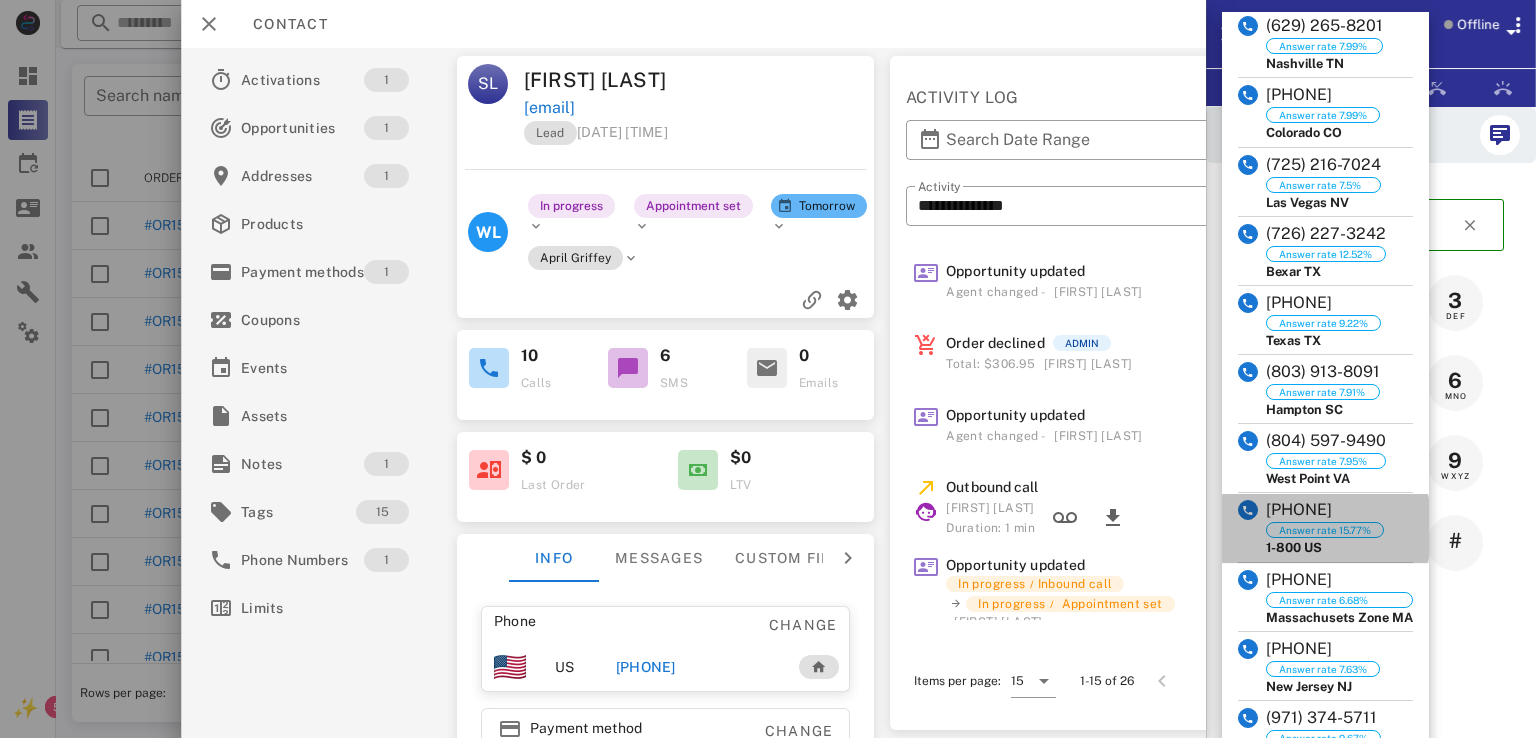 click on "Answer rate 15.77%" at bounding box center (1325, 530) 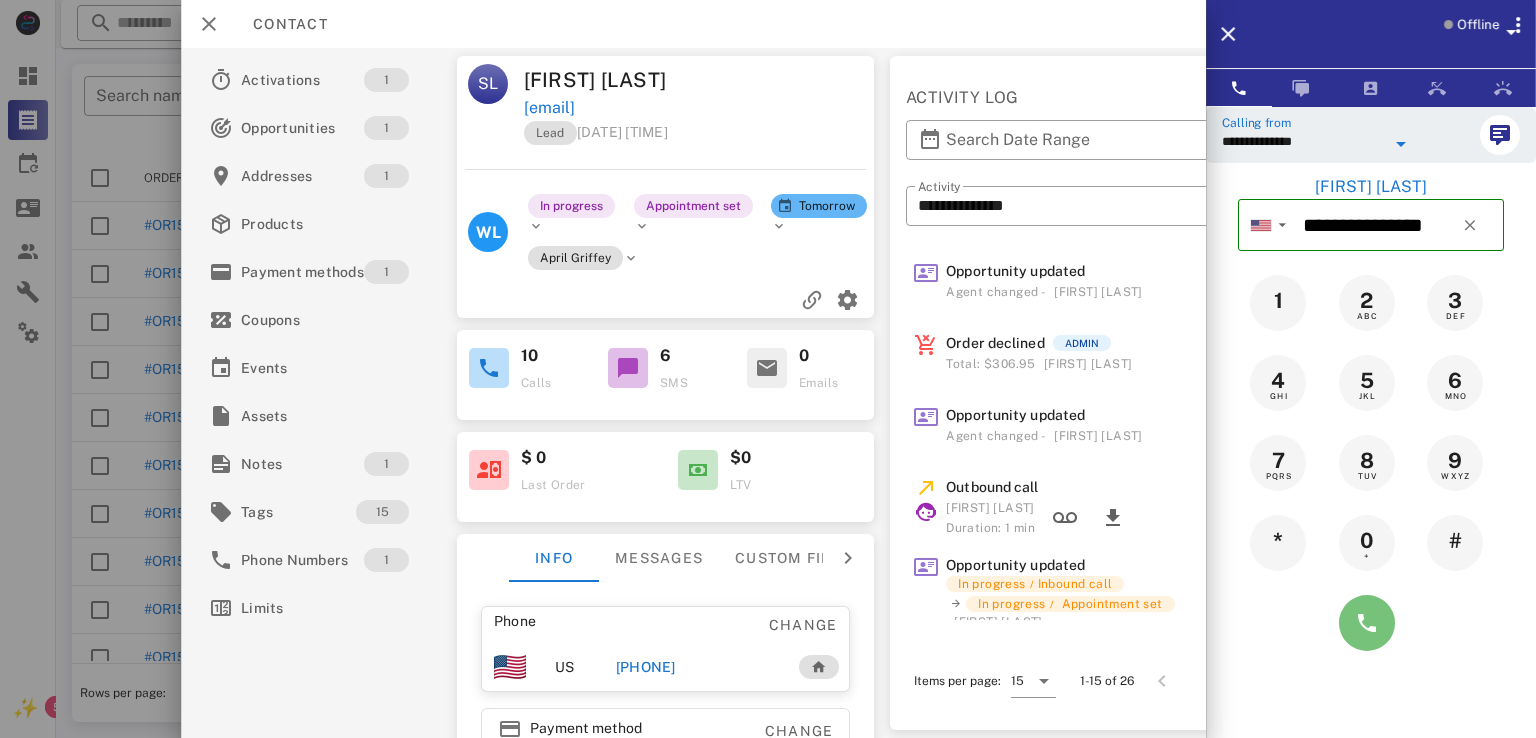 click at bounding box center (1367, 623) 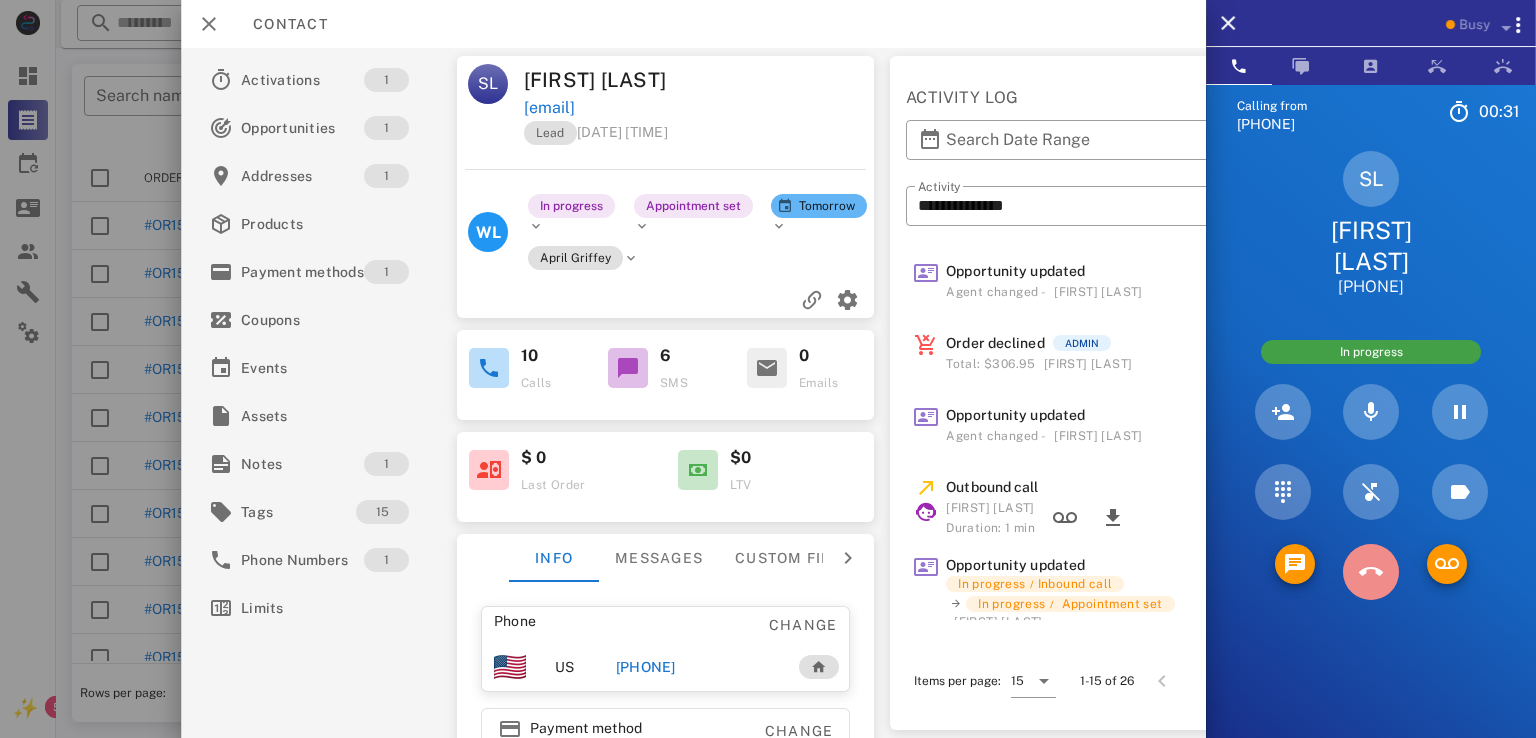 click at bounding box center [1371, 572] 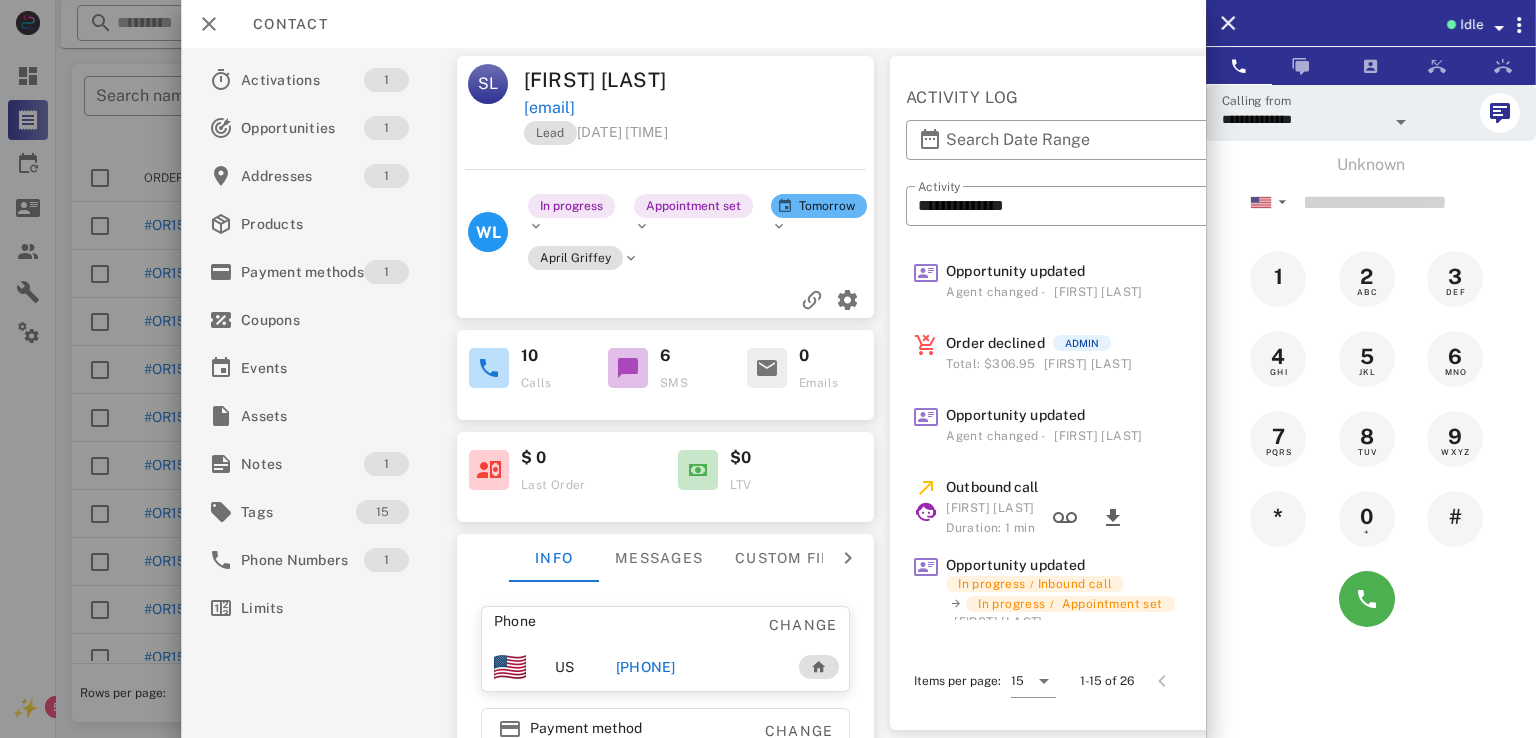 click at bounding box center (1499, 28) 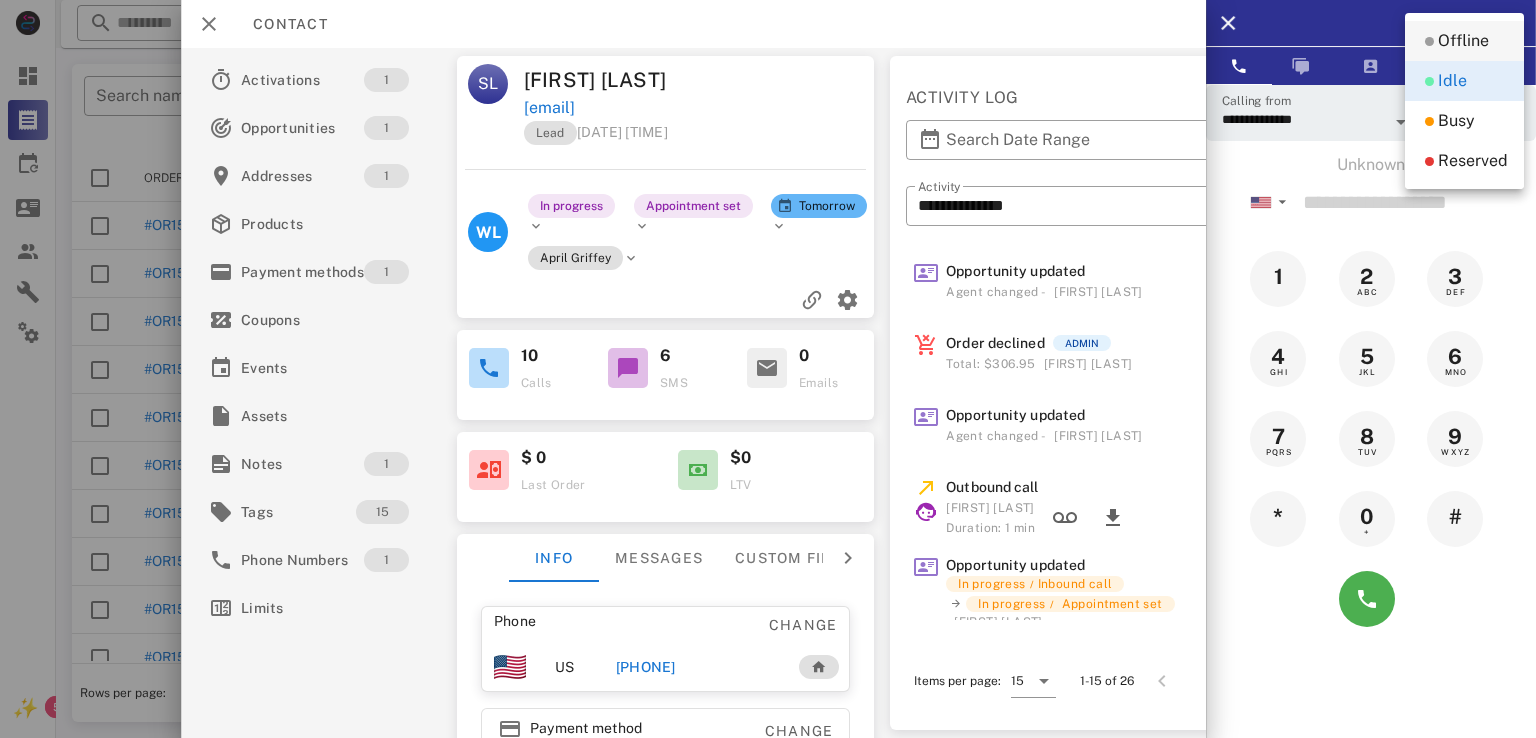 click at bounding box center [1429, 41] 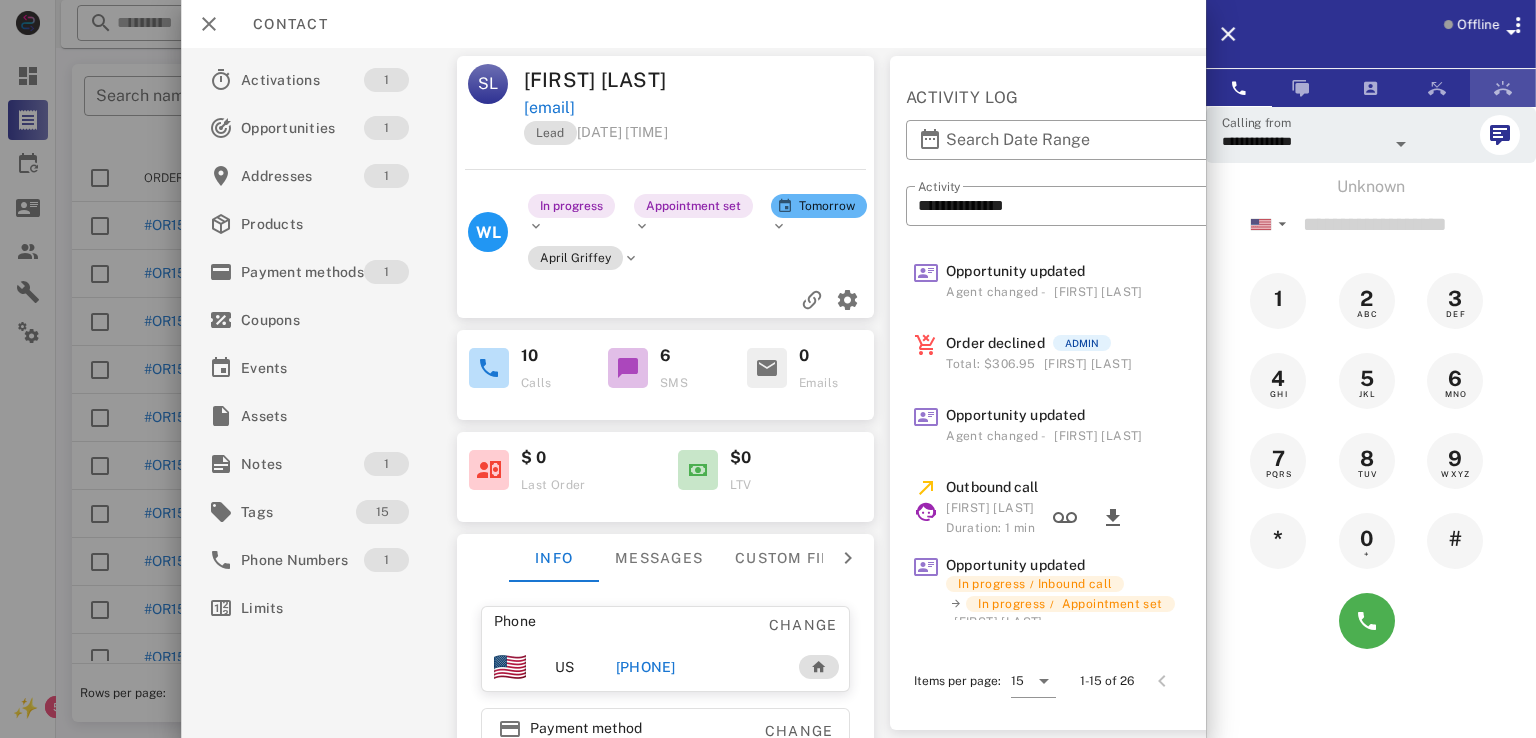 click at bounding box center [1503, 88] 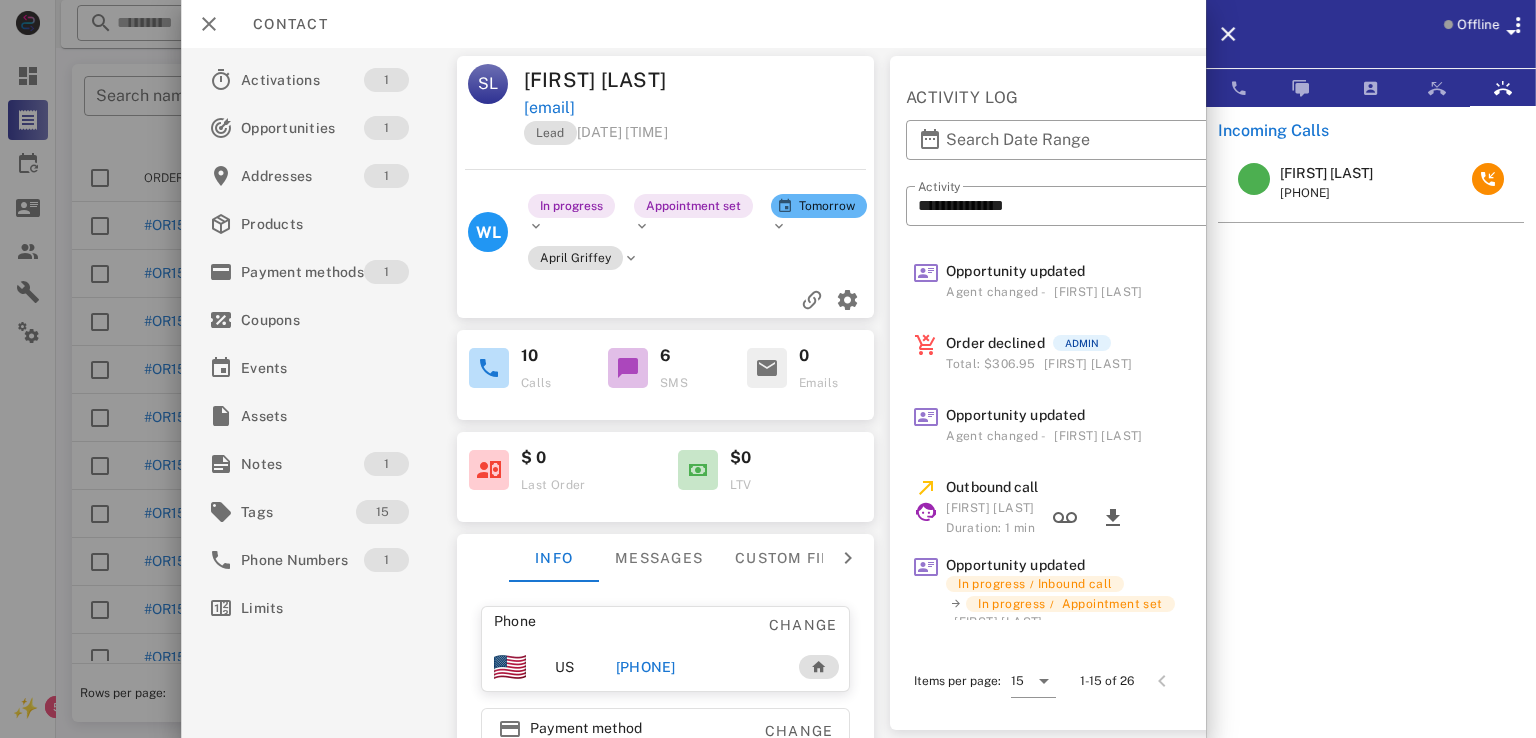 click on "Laurie L McCown" at bounding box center (1326, 173) 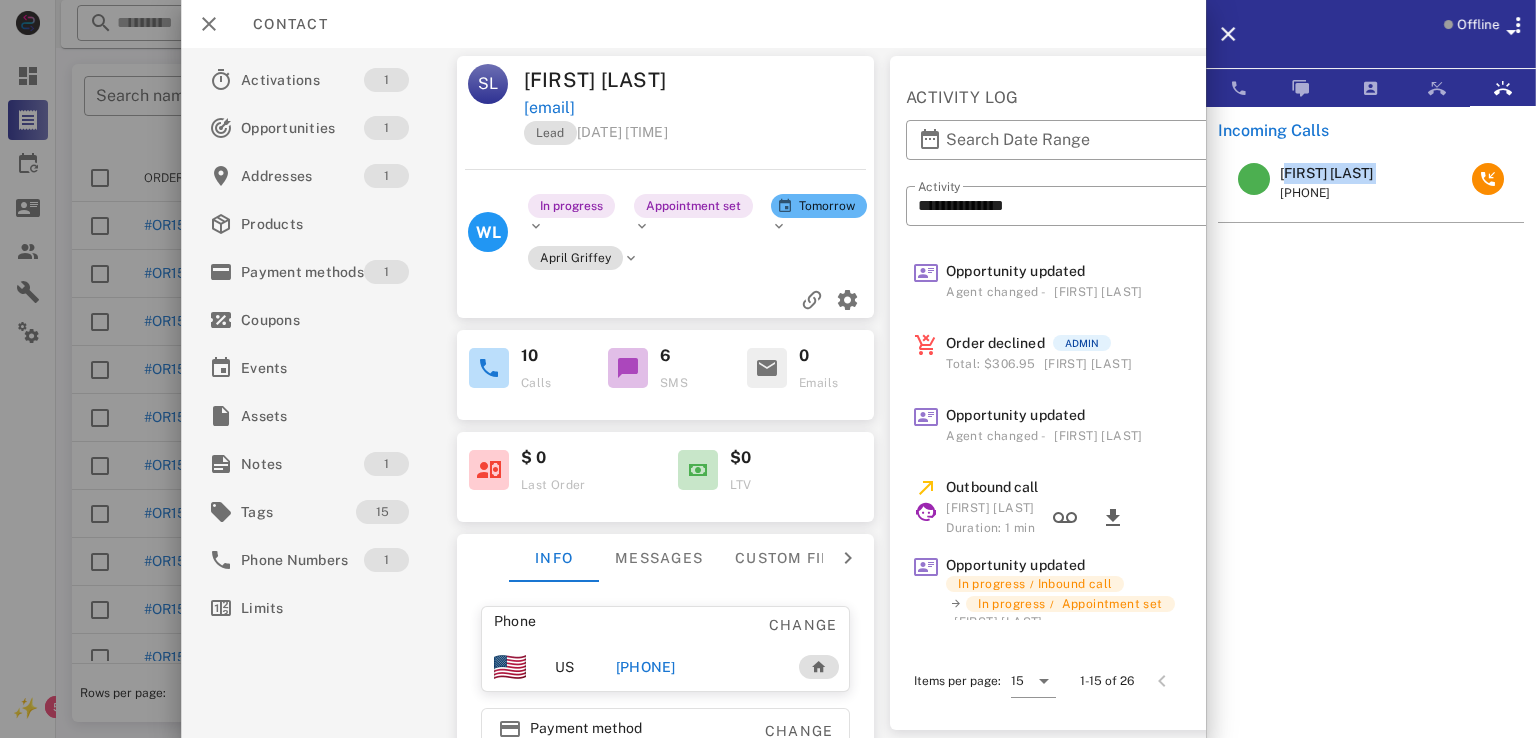 click on "Laurie L McCown" at bounding box center (1326, 173) 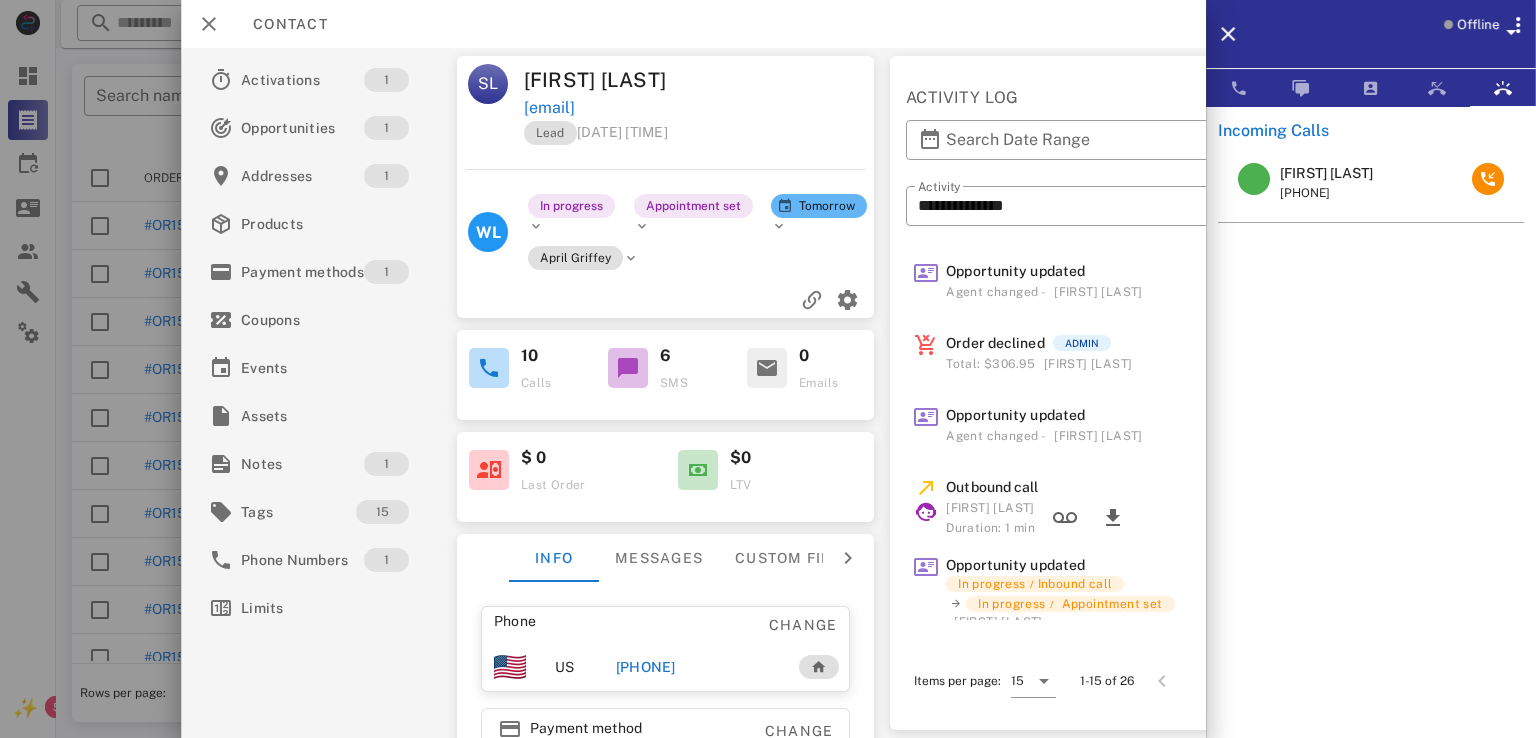 drag, startPoint x: 1374, startPoint y: 193, endPoint x: 1388, endPoint y: 236, distance: 45.221676 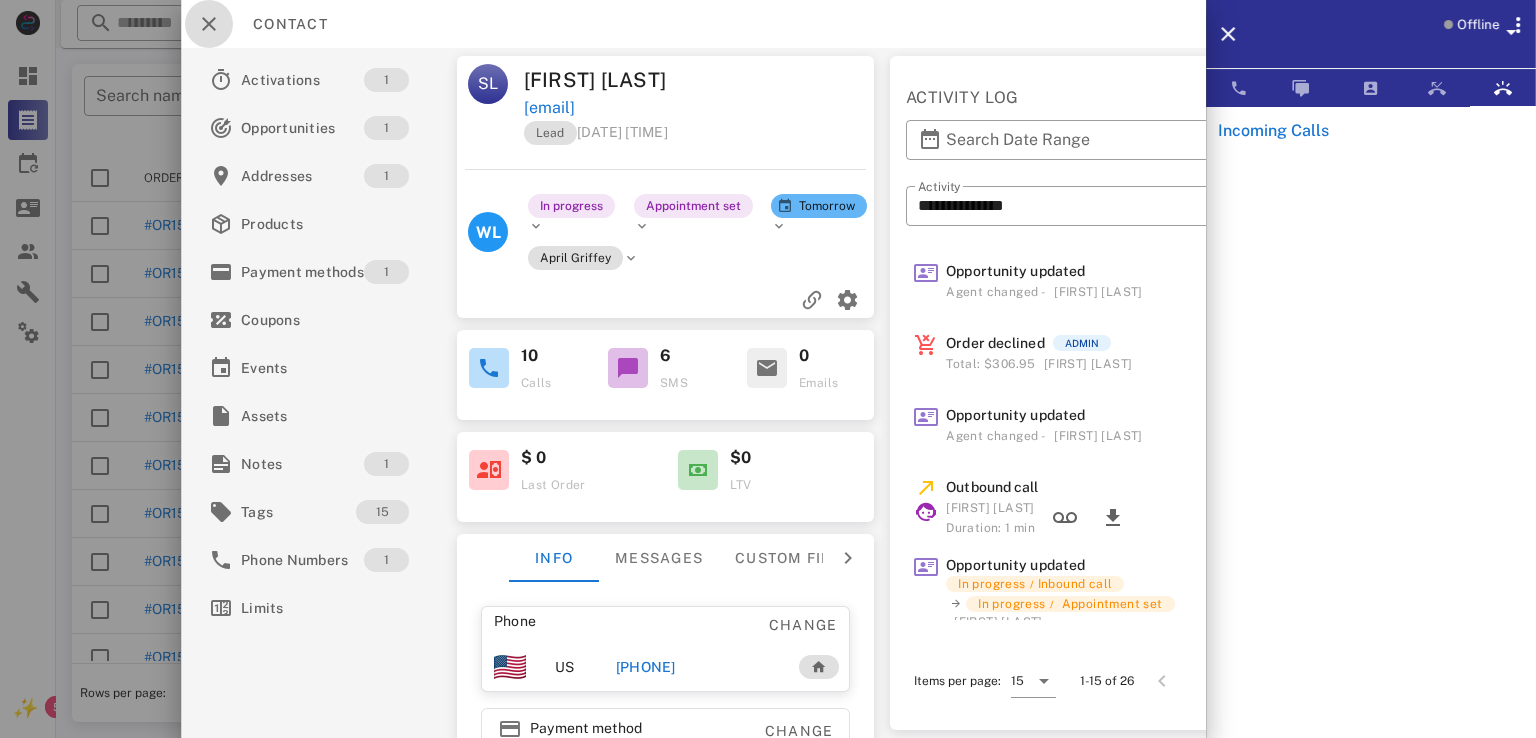 click at bounding box center [209, 24] 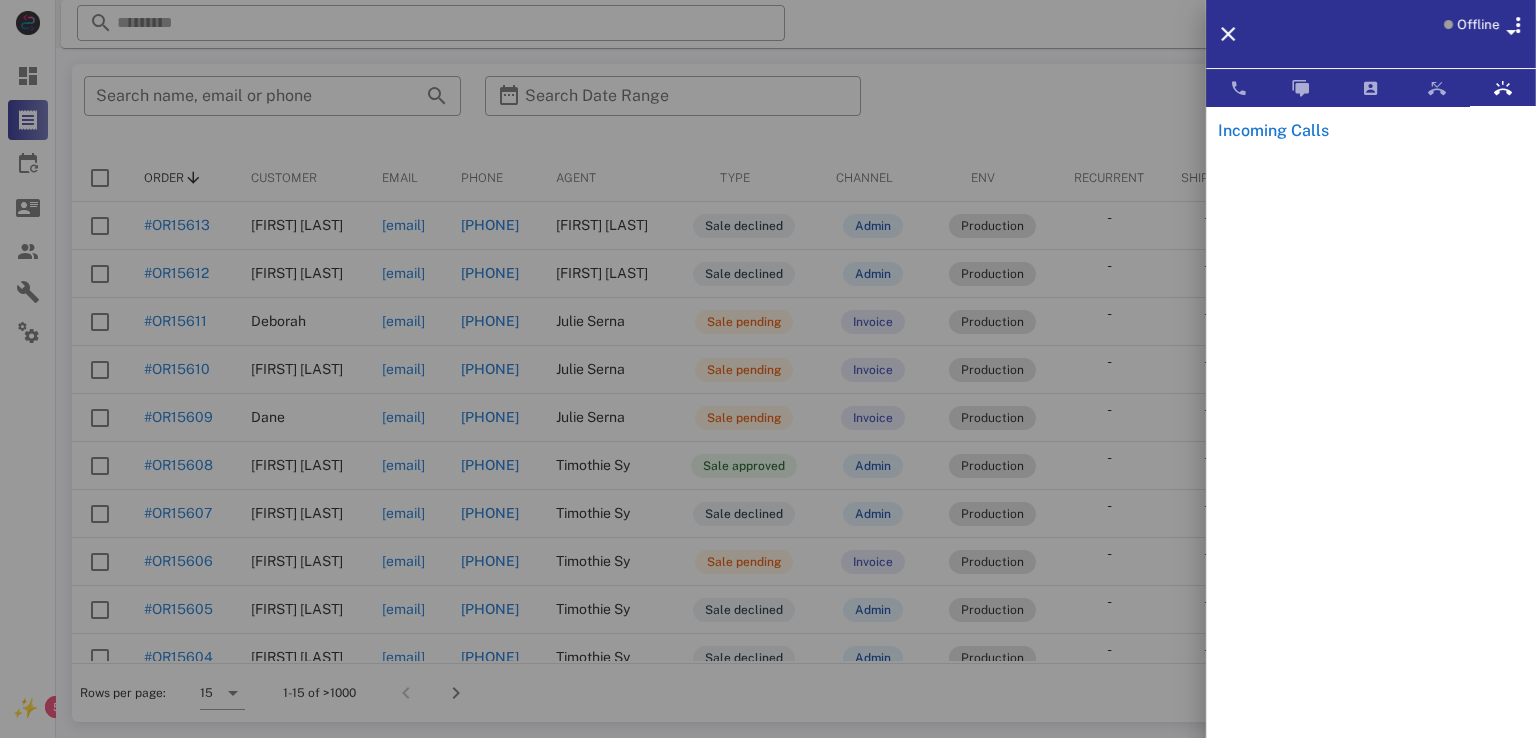 click at bounding box center (768, 369) 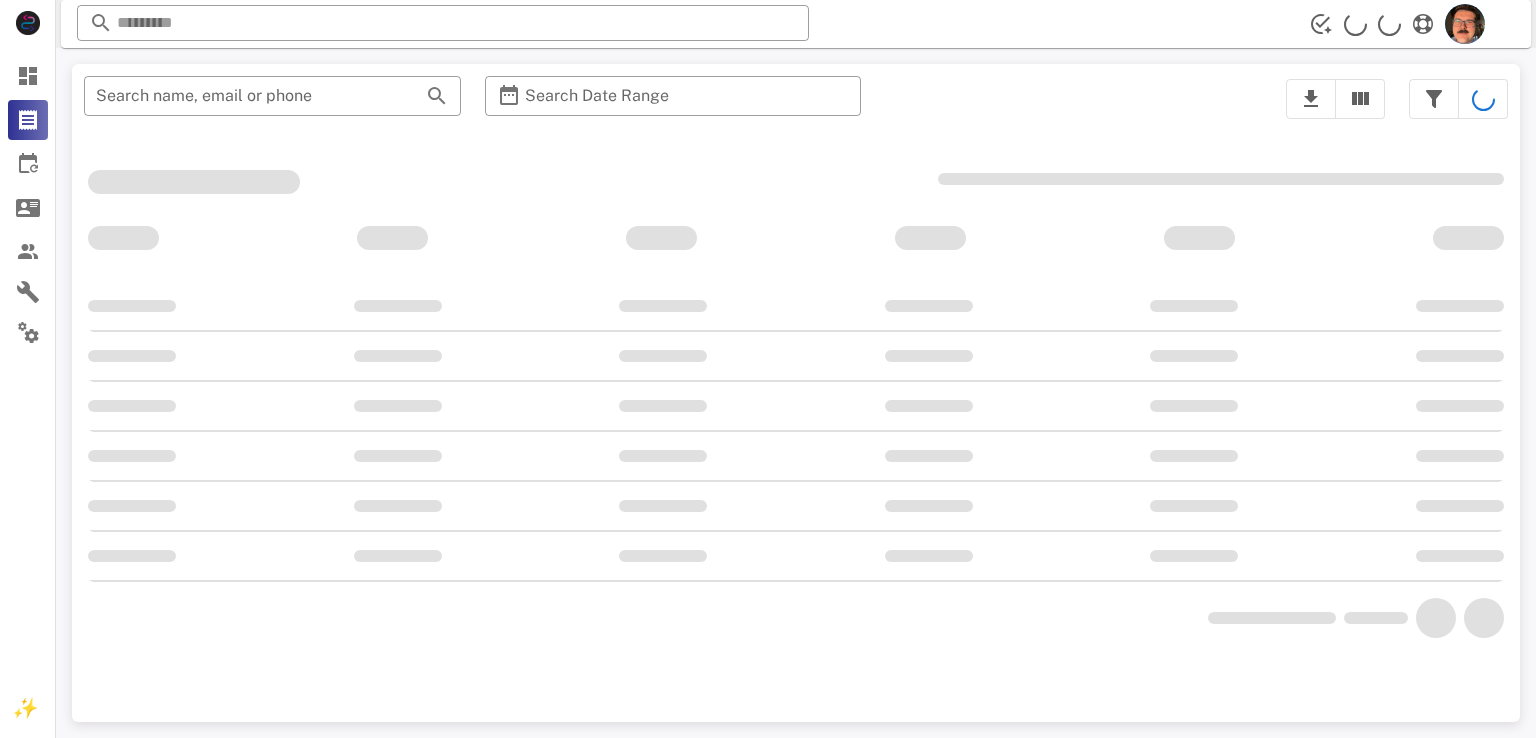 scroll, scrollTop: 0, scrollLeft: 0, axis: both 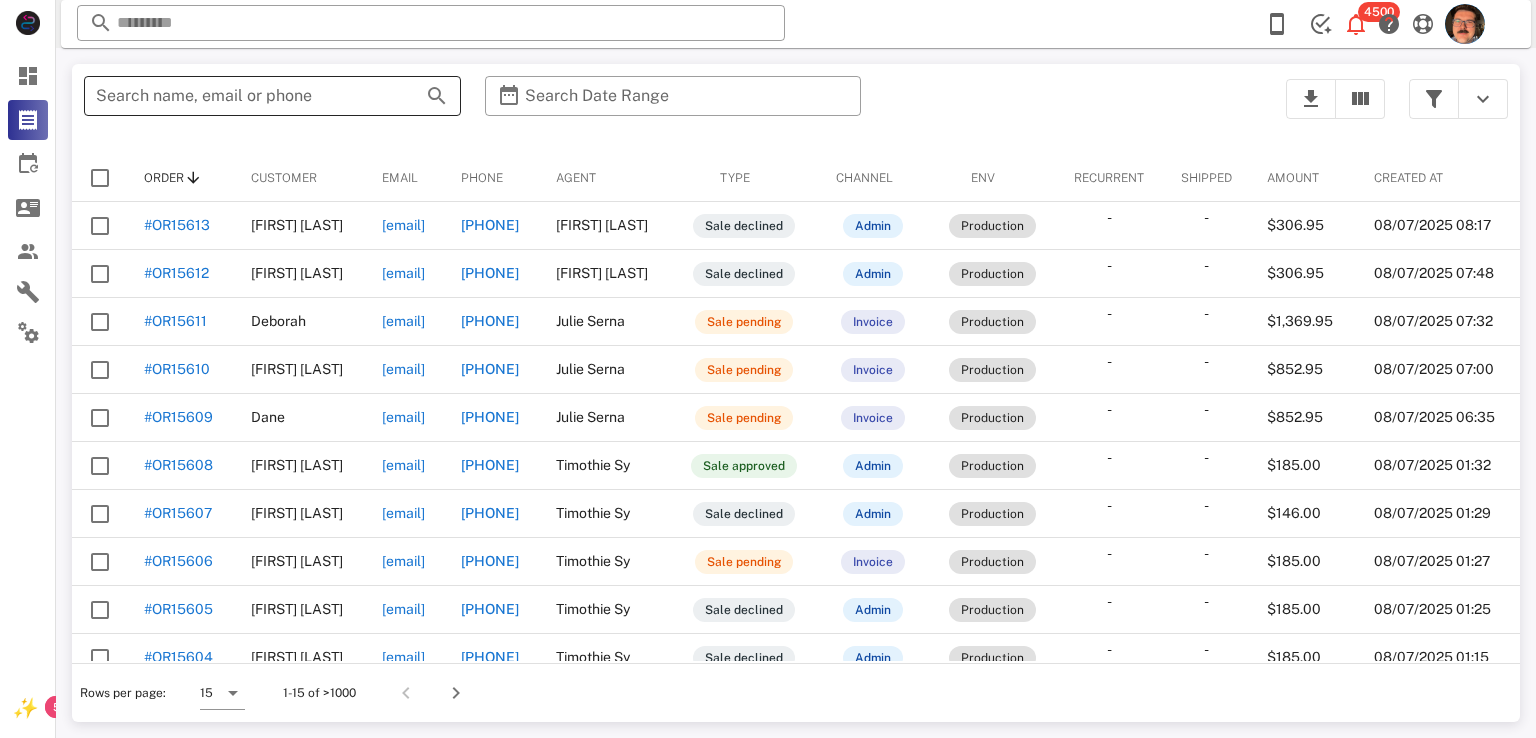 click on "Search name, email or phone" at bounding box center [244, 96] 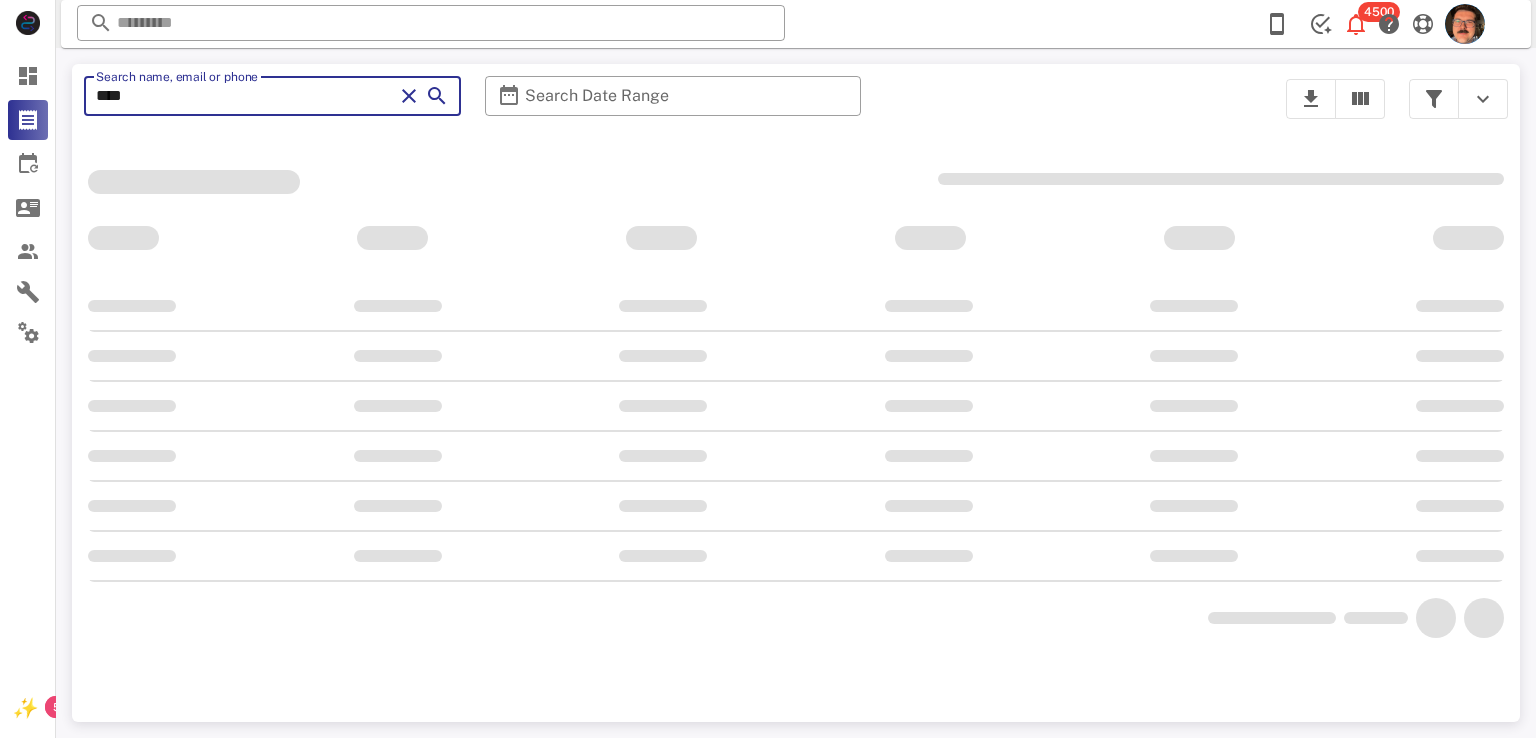 type on "*****" 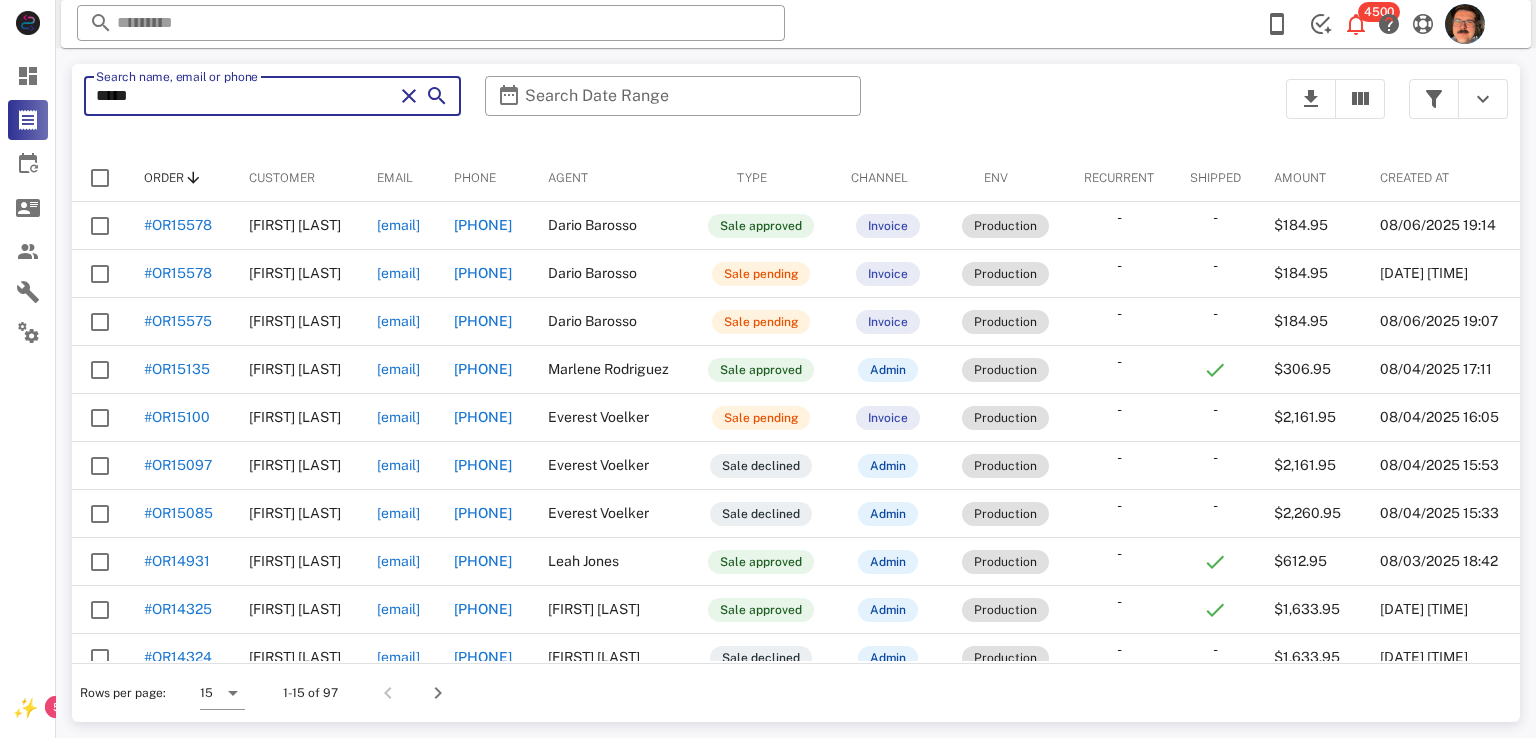 click at bounding box center [409, 96] 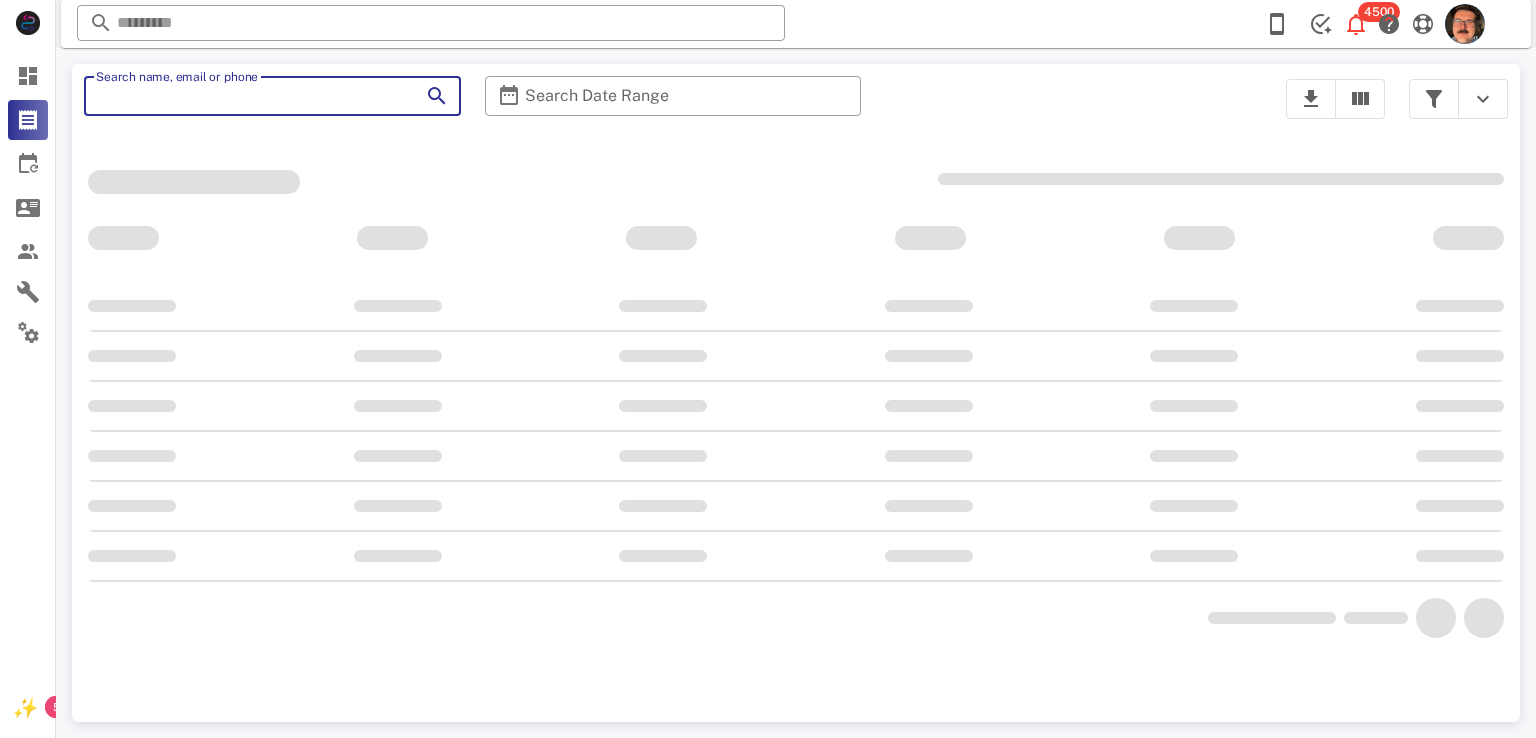 click on "​ Search name, email or phone ​ Search Date Range" at bounding box center (673, 109) 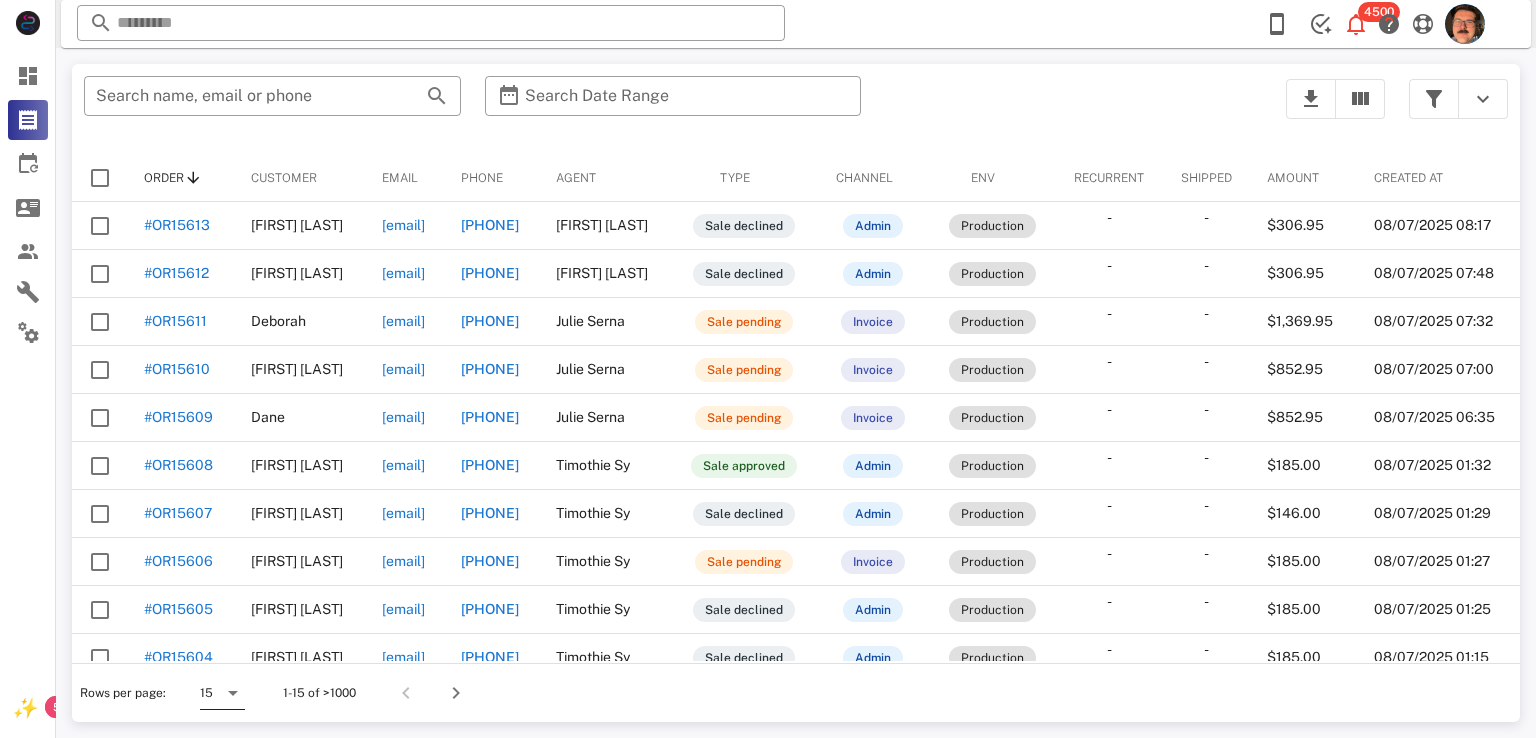 click at bounding box center [231, 693] 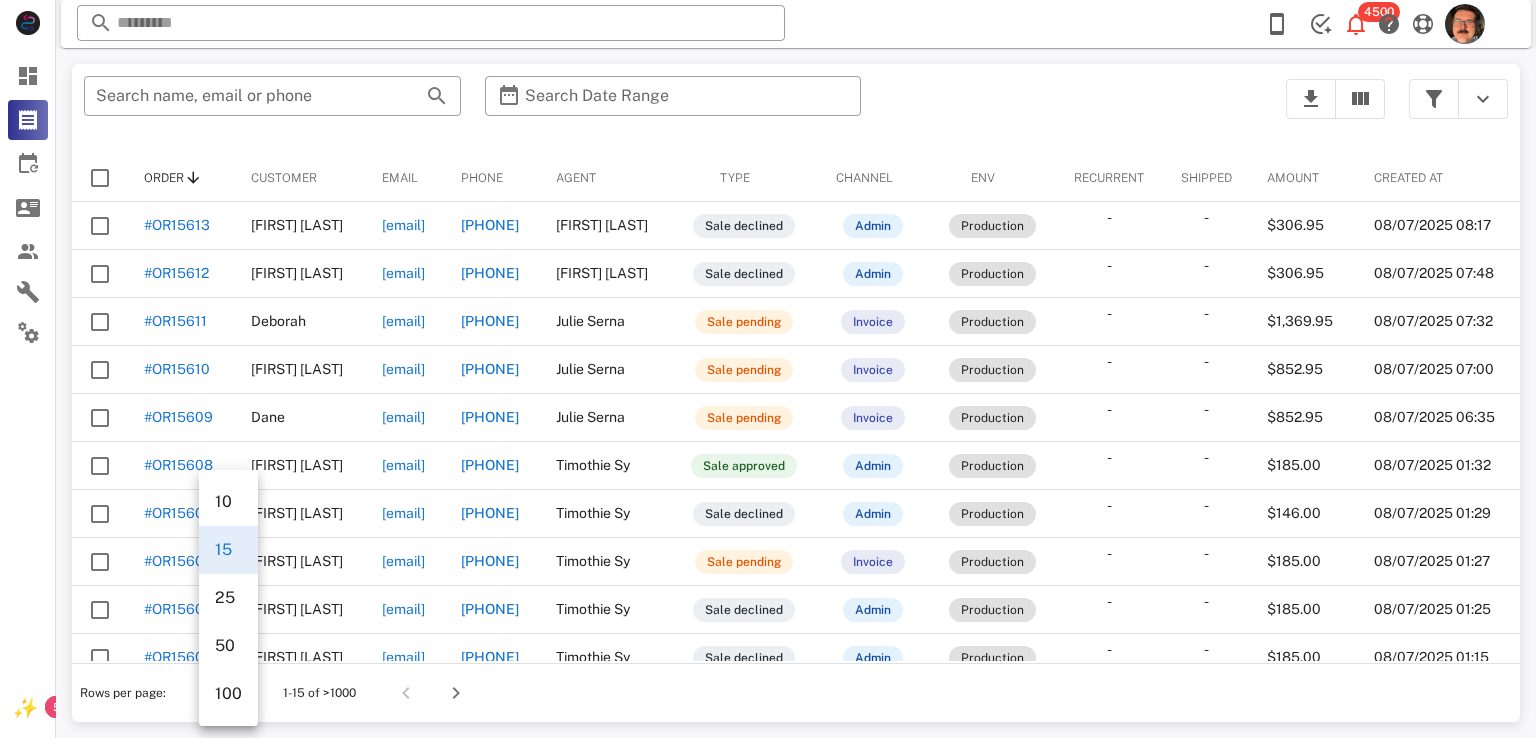 drag, startPoint x: 228, startPoint y: 689, endPoint x: 221, endPoint y: 705, distance: 17.464249 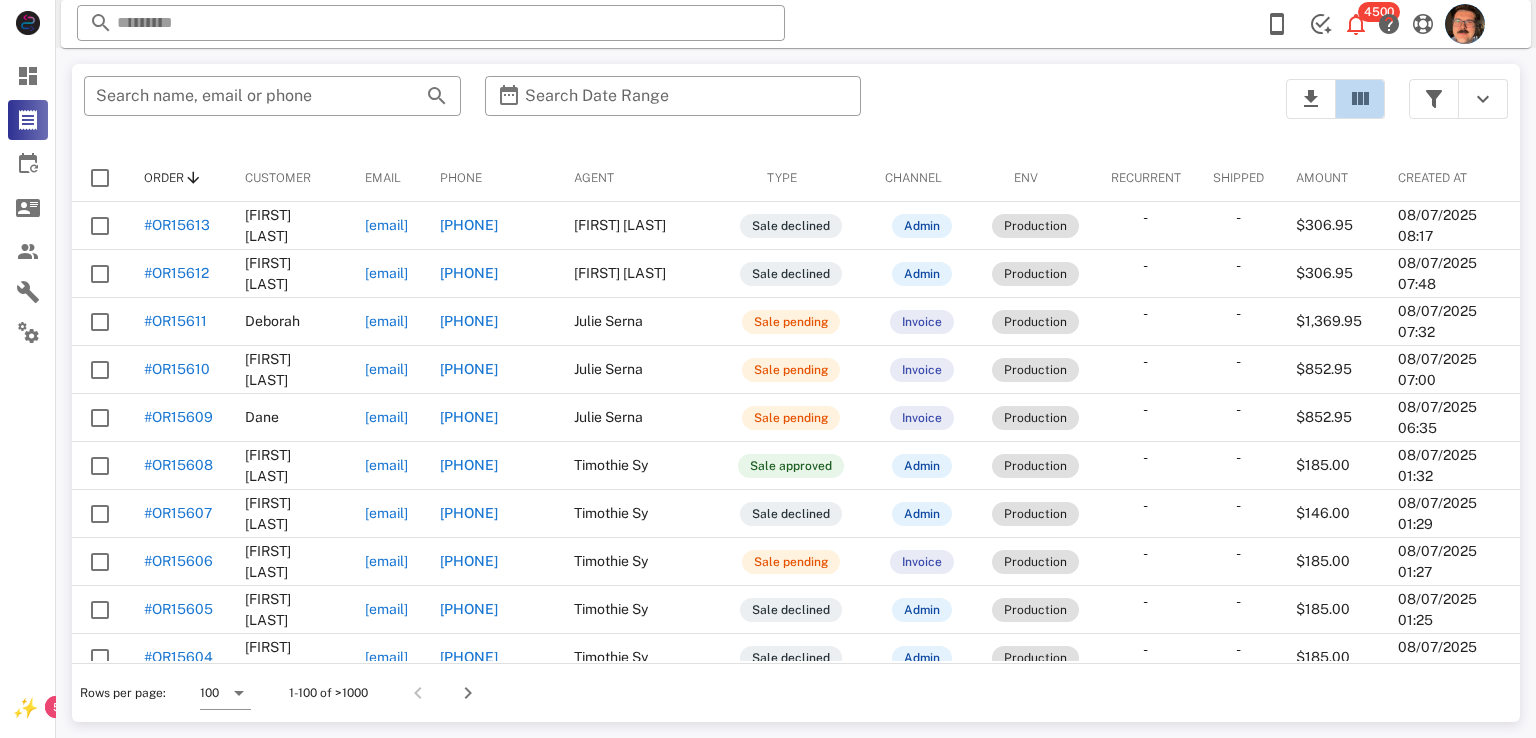 click at bounding box center [1360, 99] 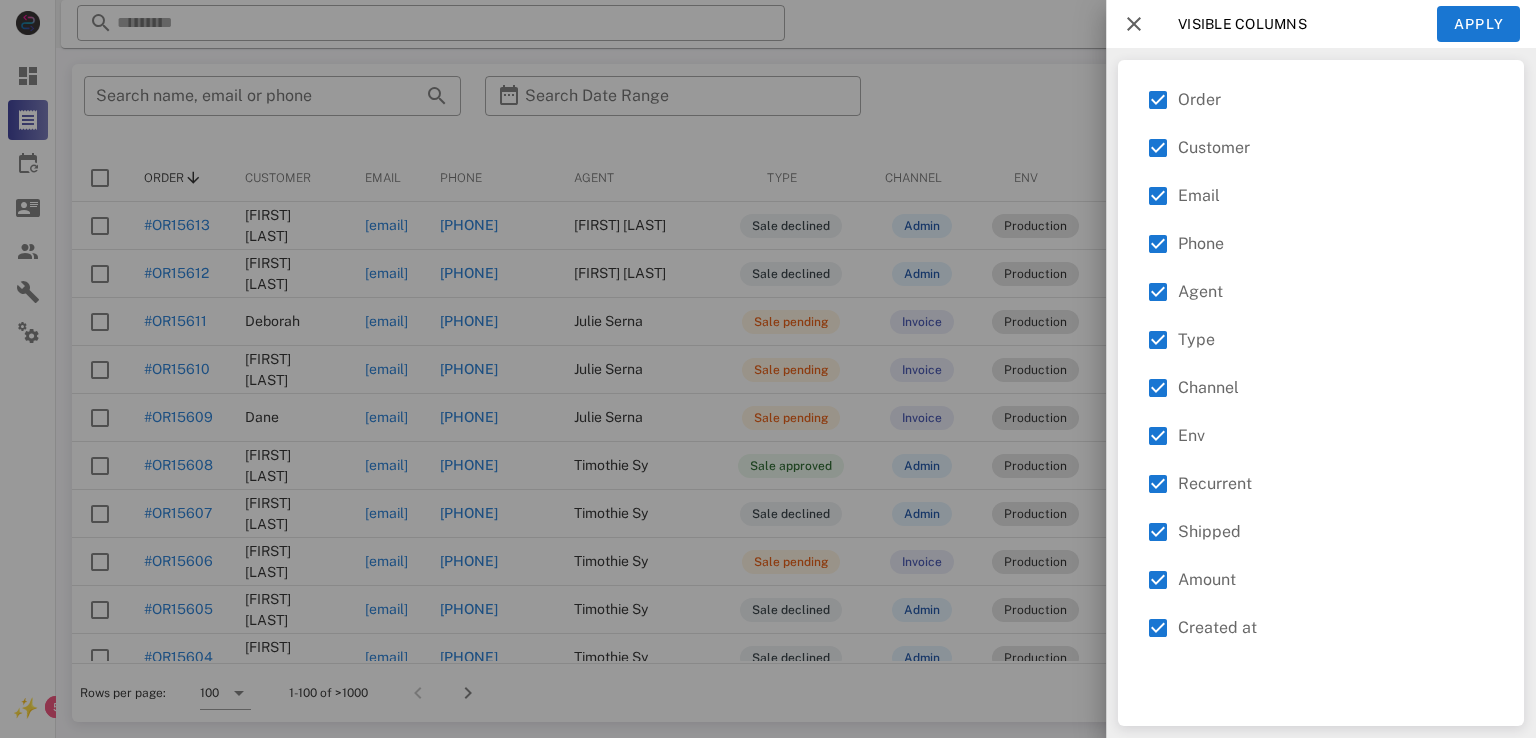 click at bounding box center [1134, 24] 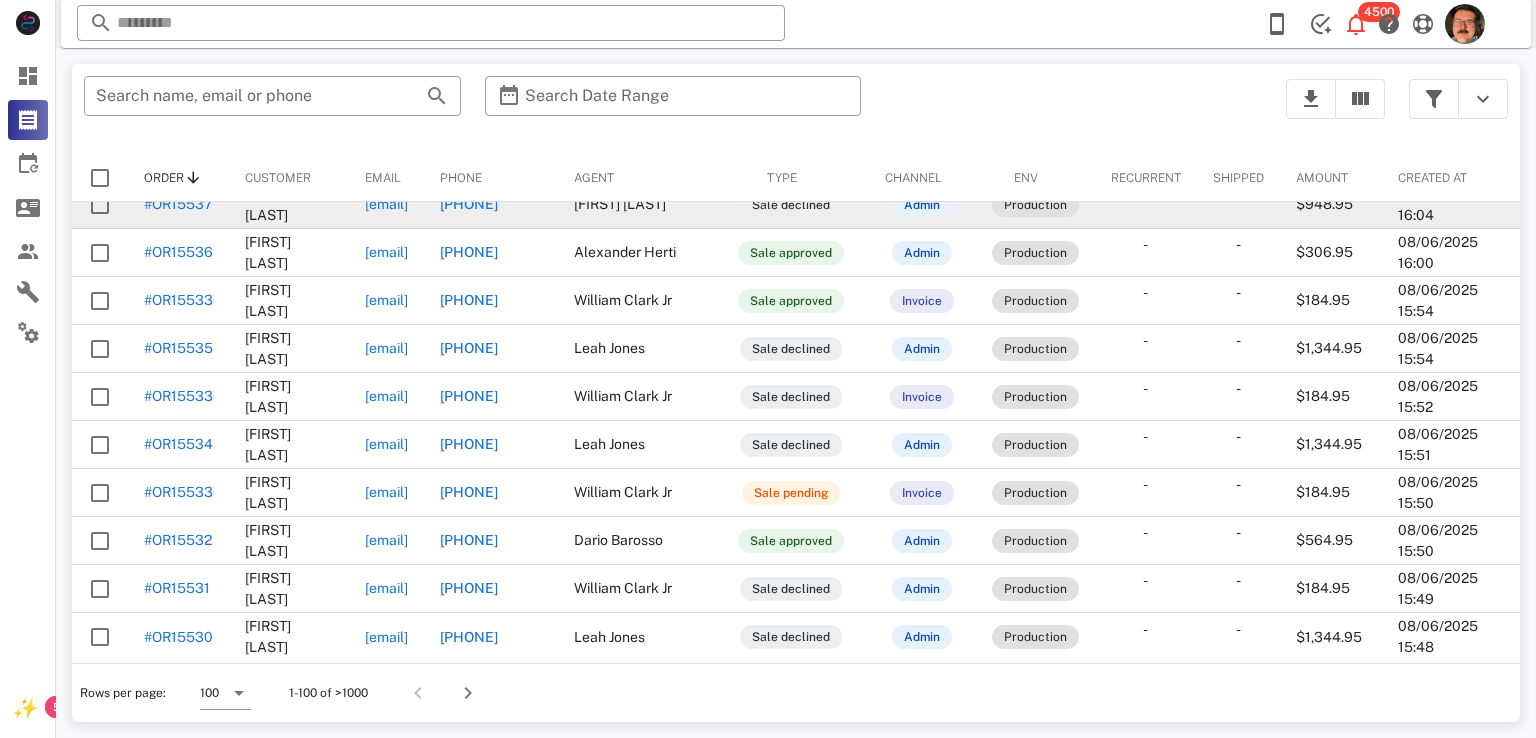 scroll, scrollTop: 4351, scrollLeft: 0, axis: vertical 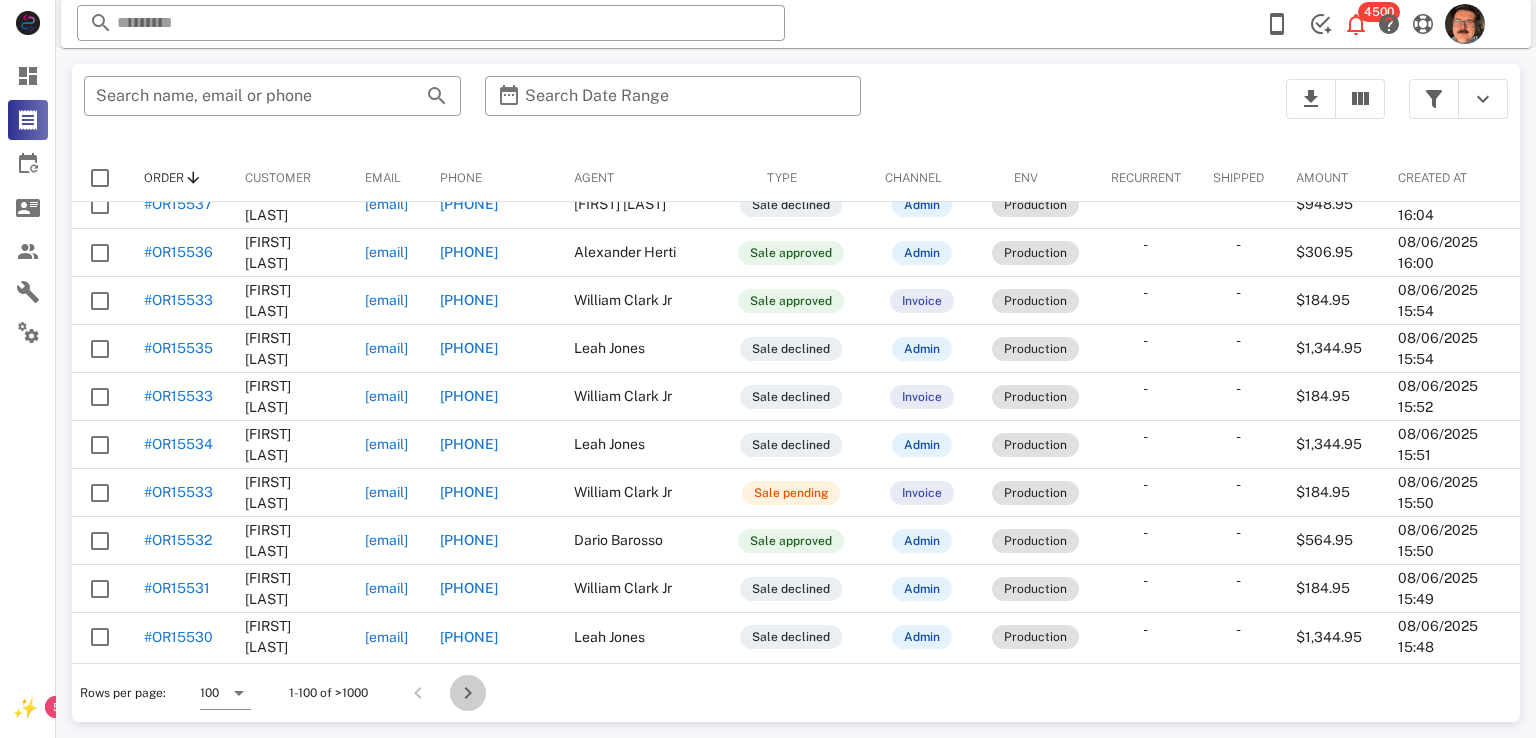 click at bounding box center [468, 693] 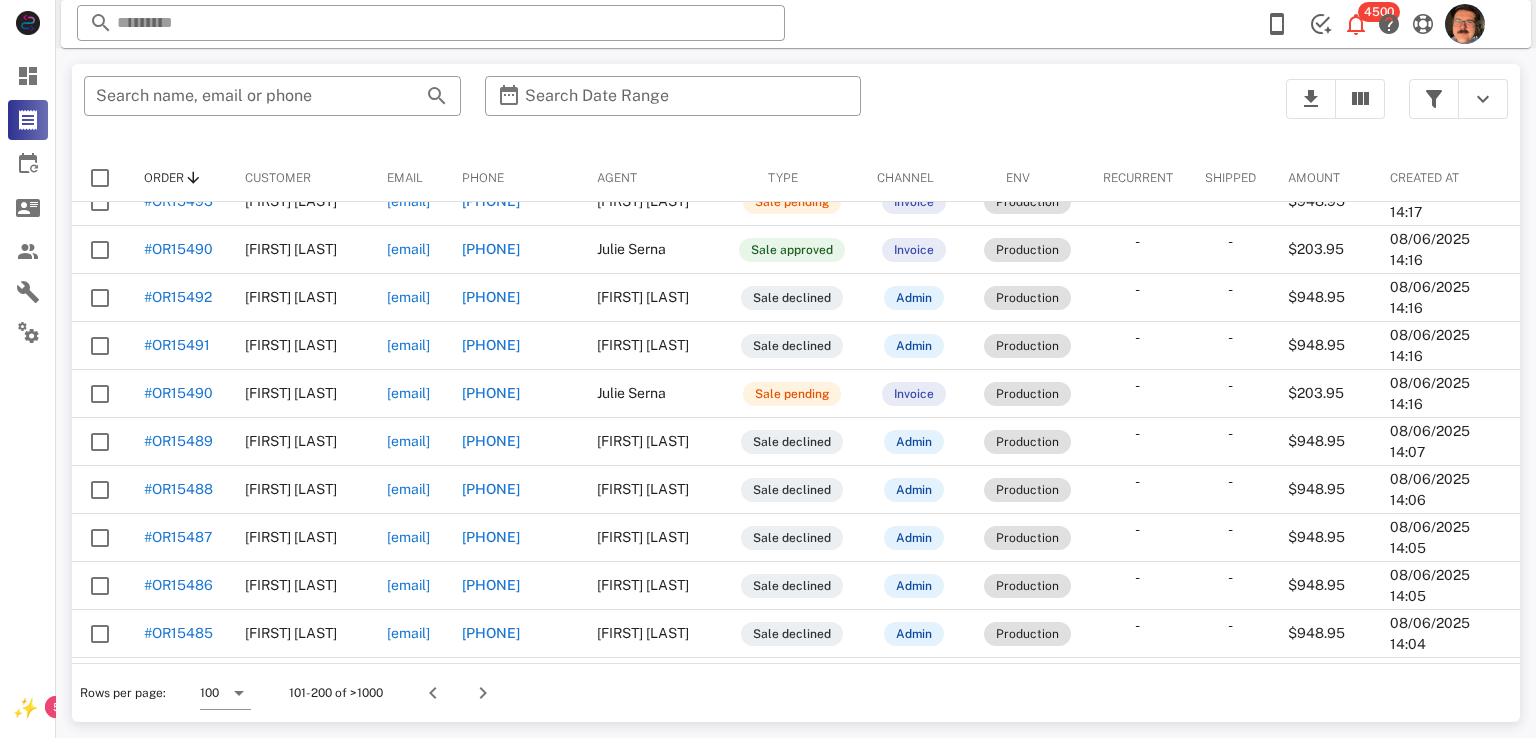 scroll, scrollTop: 1900, scrollLeft: 0, axis: vertical 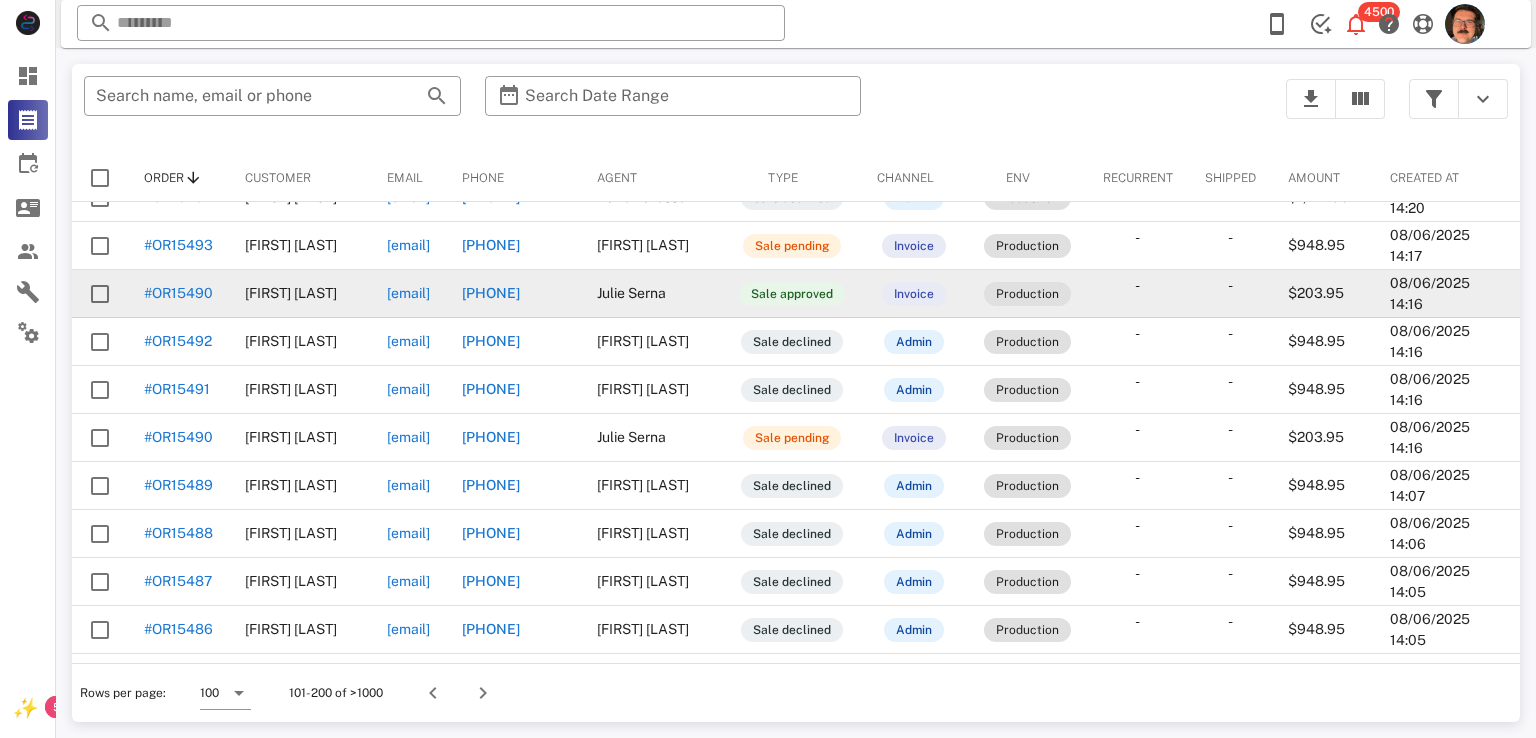 click on "#OR15490" at bounding box center [178, 294] 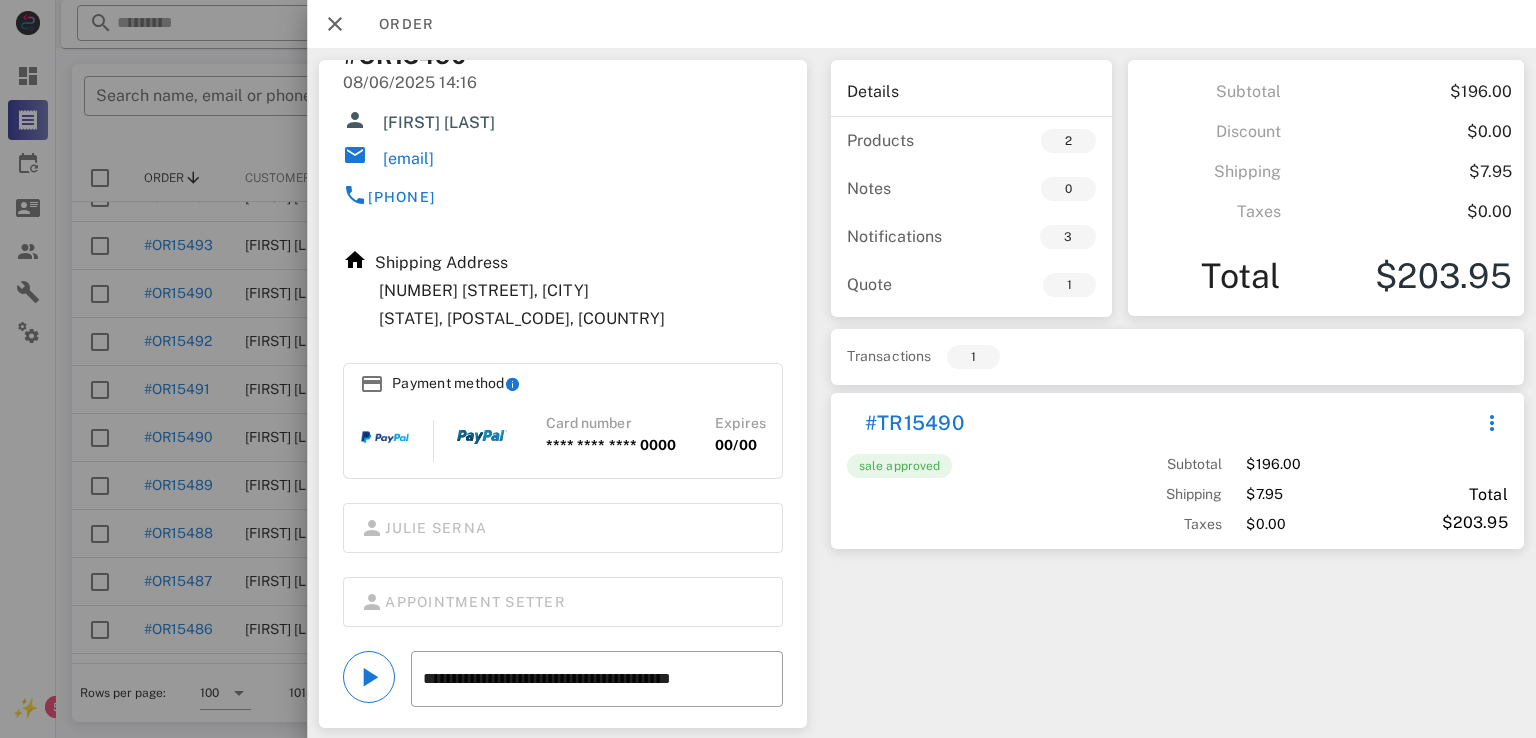 scroll, scrollTop: 100, scrollLeft: 0, axis: vertical 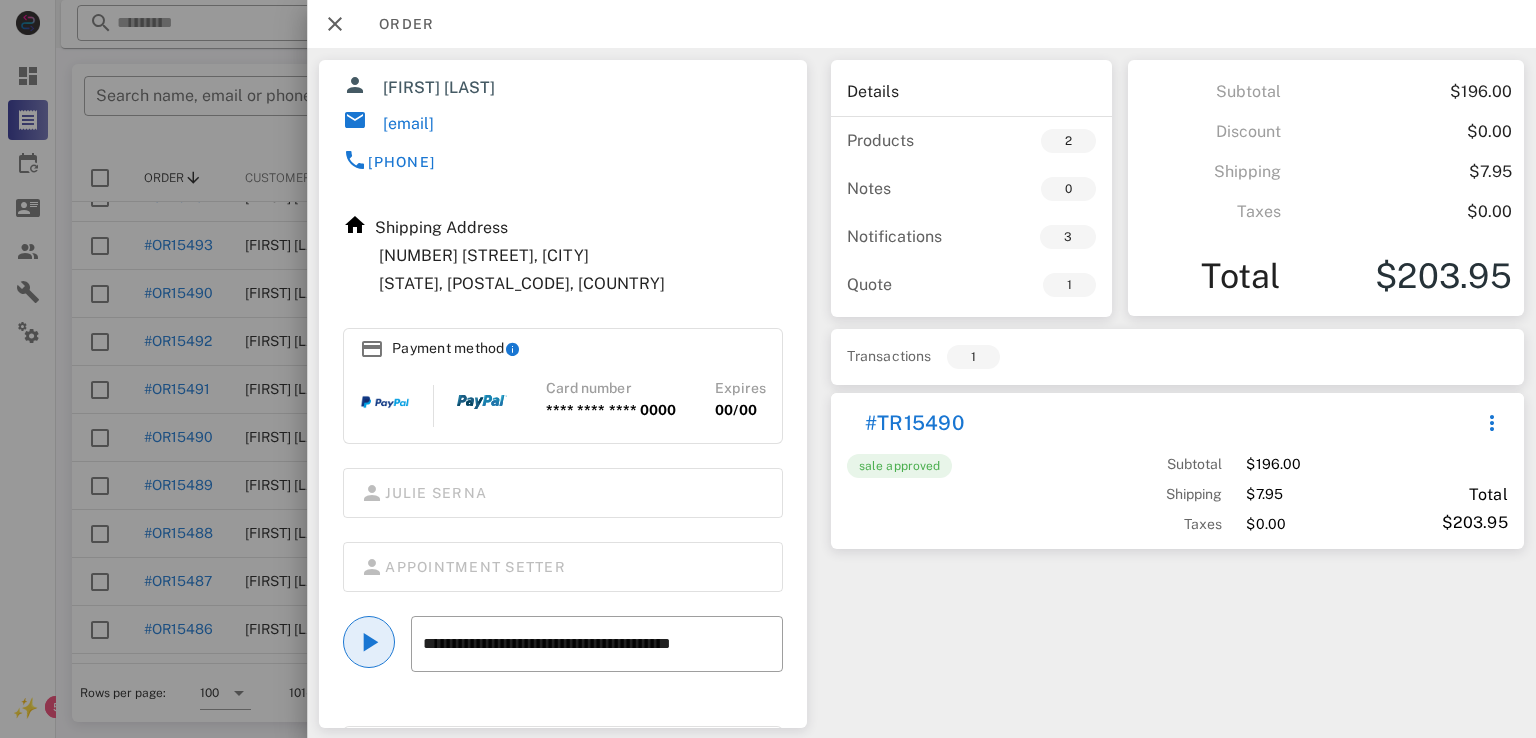 click at bounding box center (369, 642) 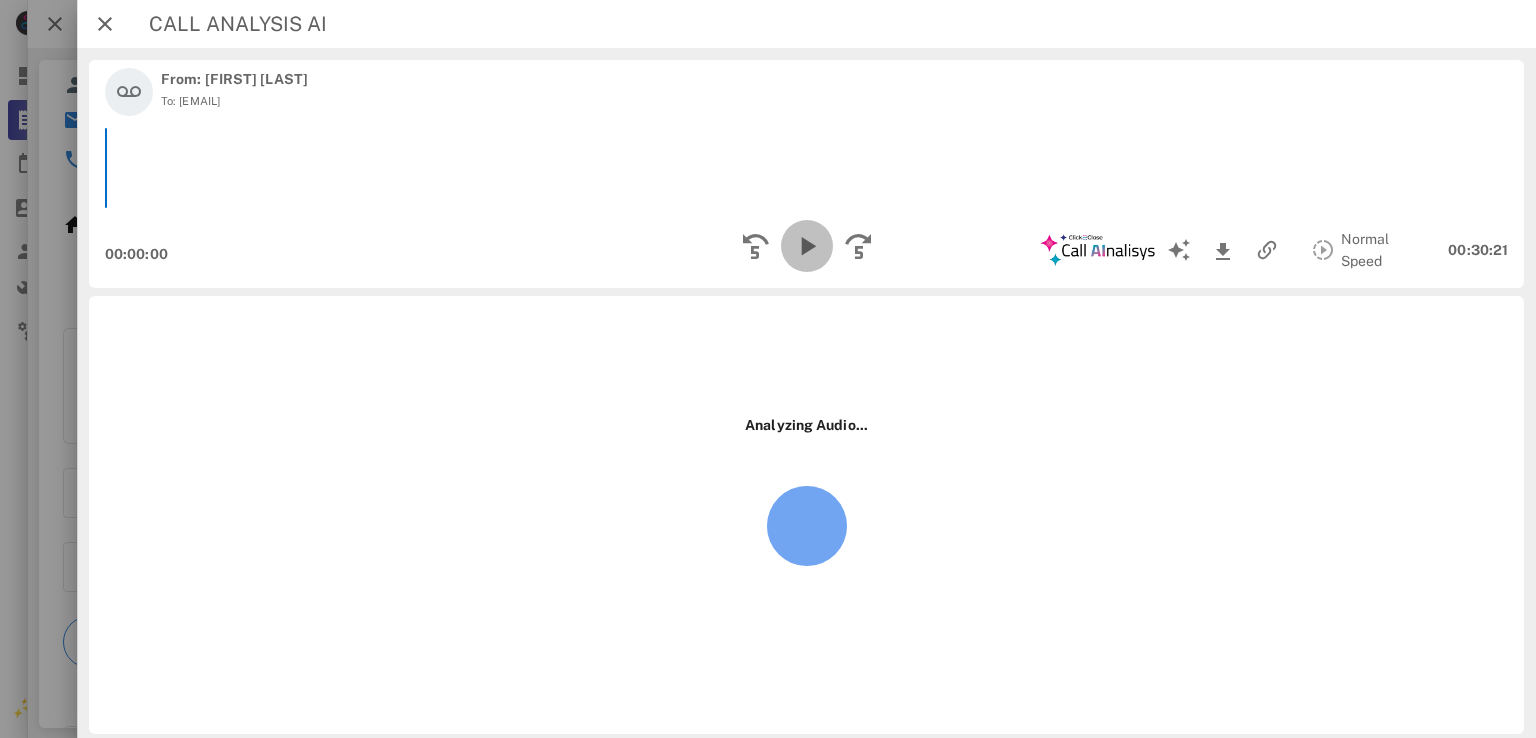 click at bounding box center (806, 246) 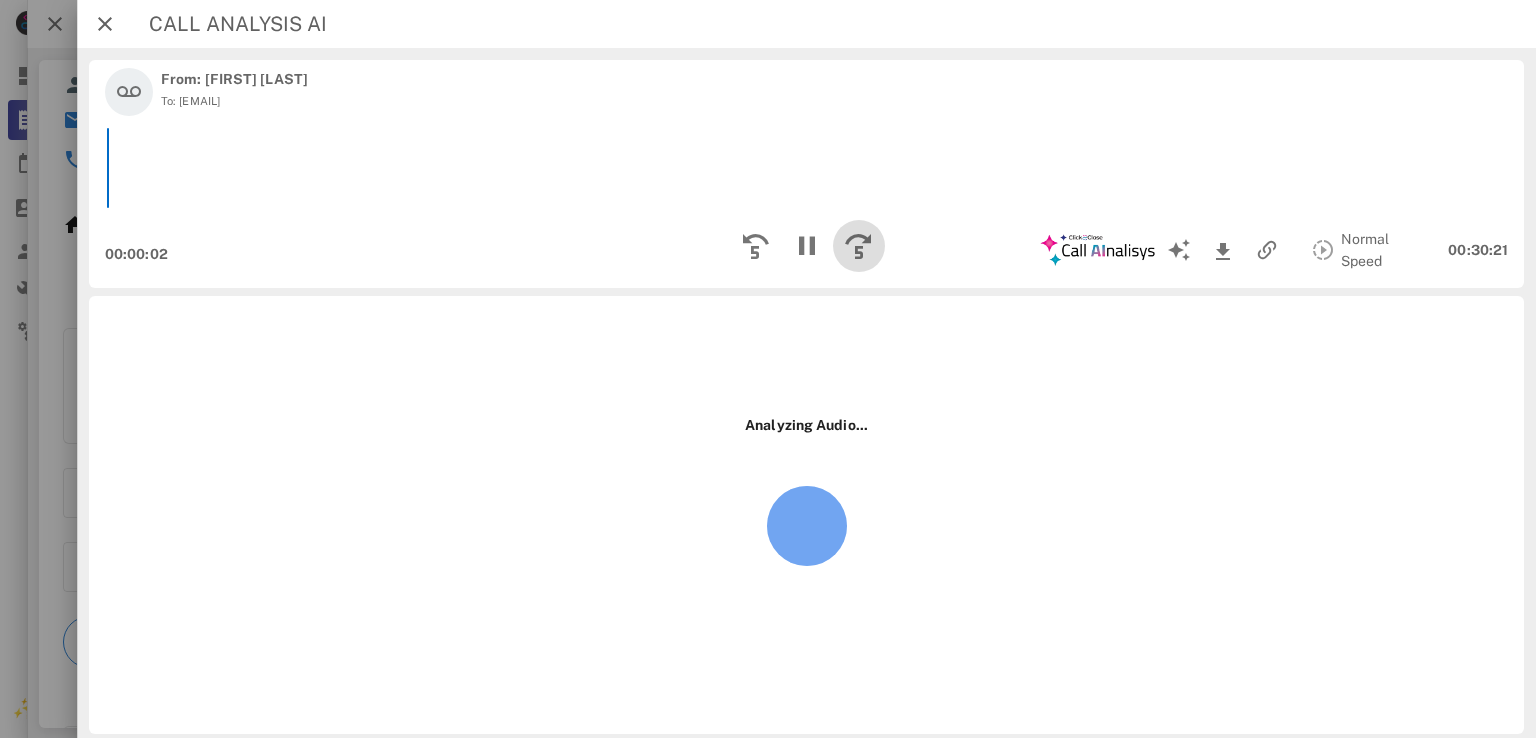 click at bounding box center (858, 246) 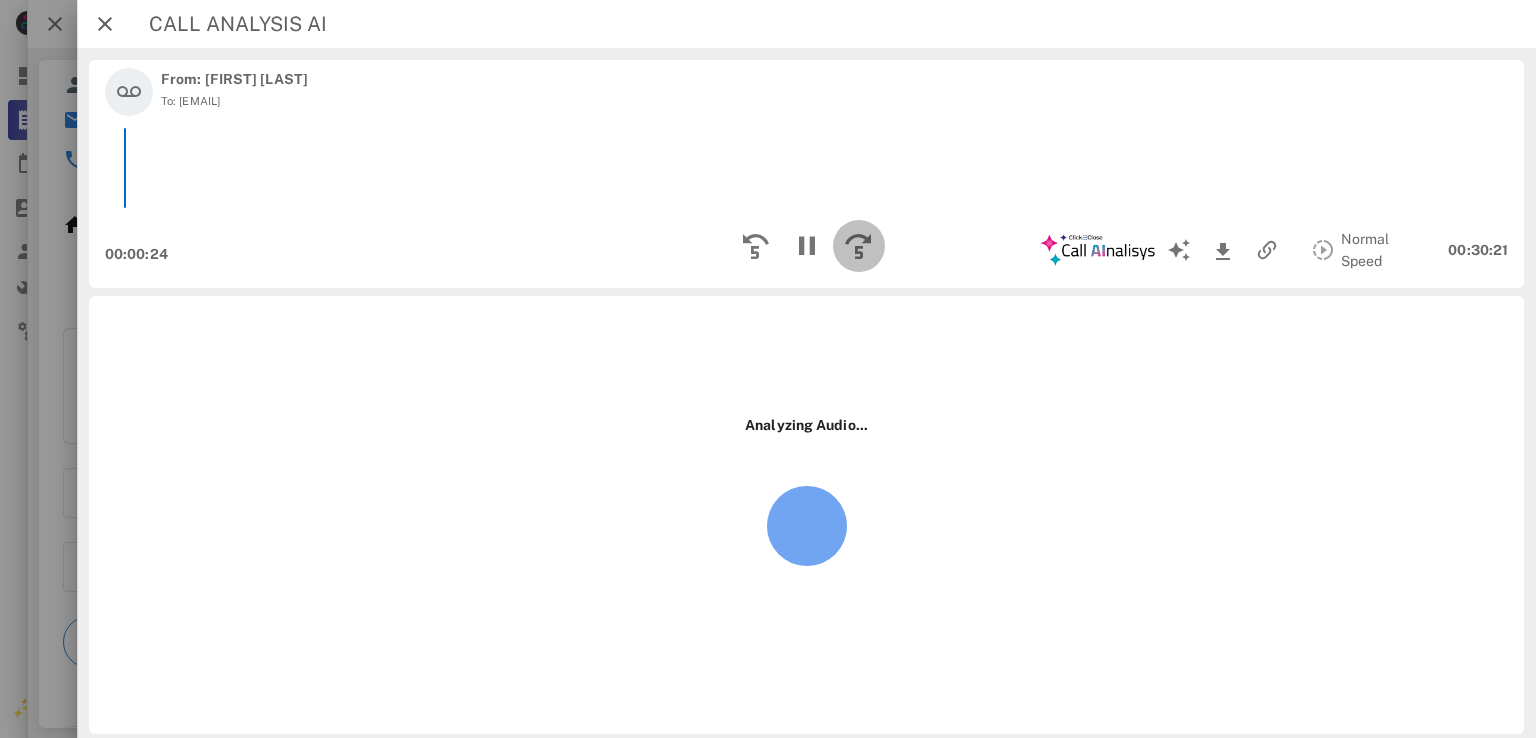 click at bounding box center [858, 246] 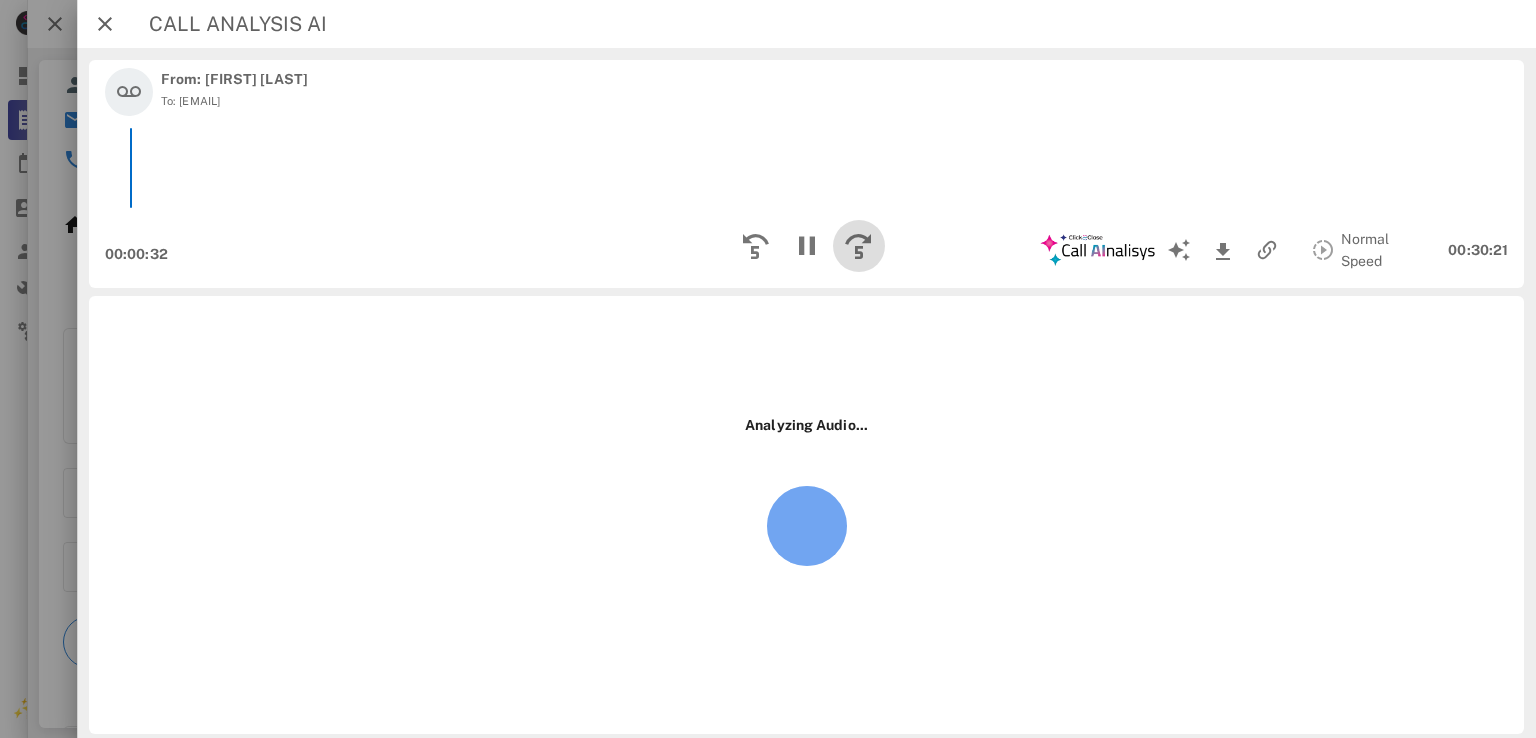 click at bounding box center (858, 246) 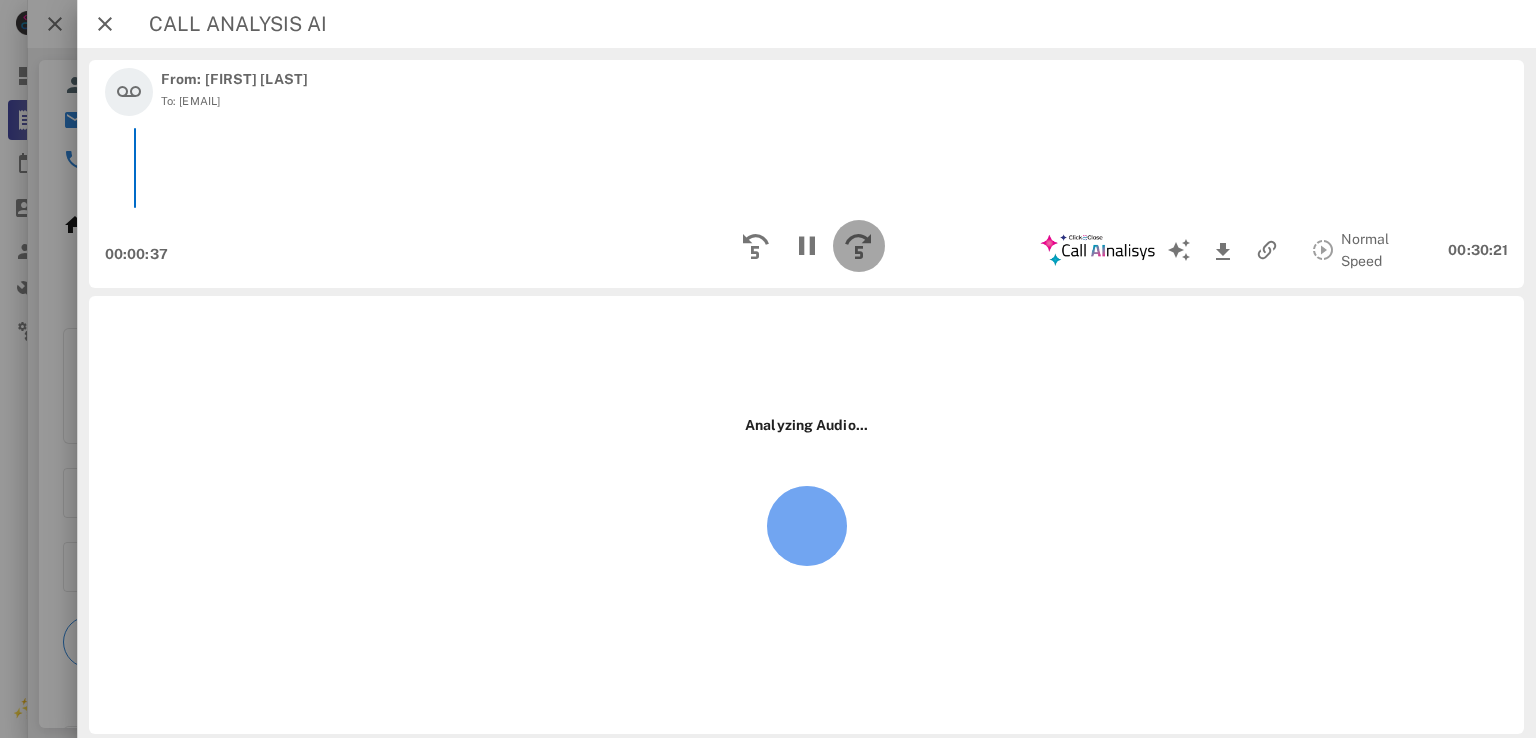 click at bounding box center (858, 246) 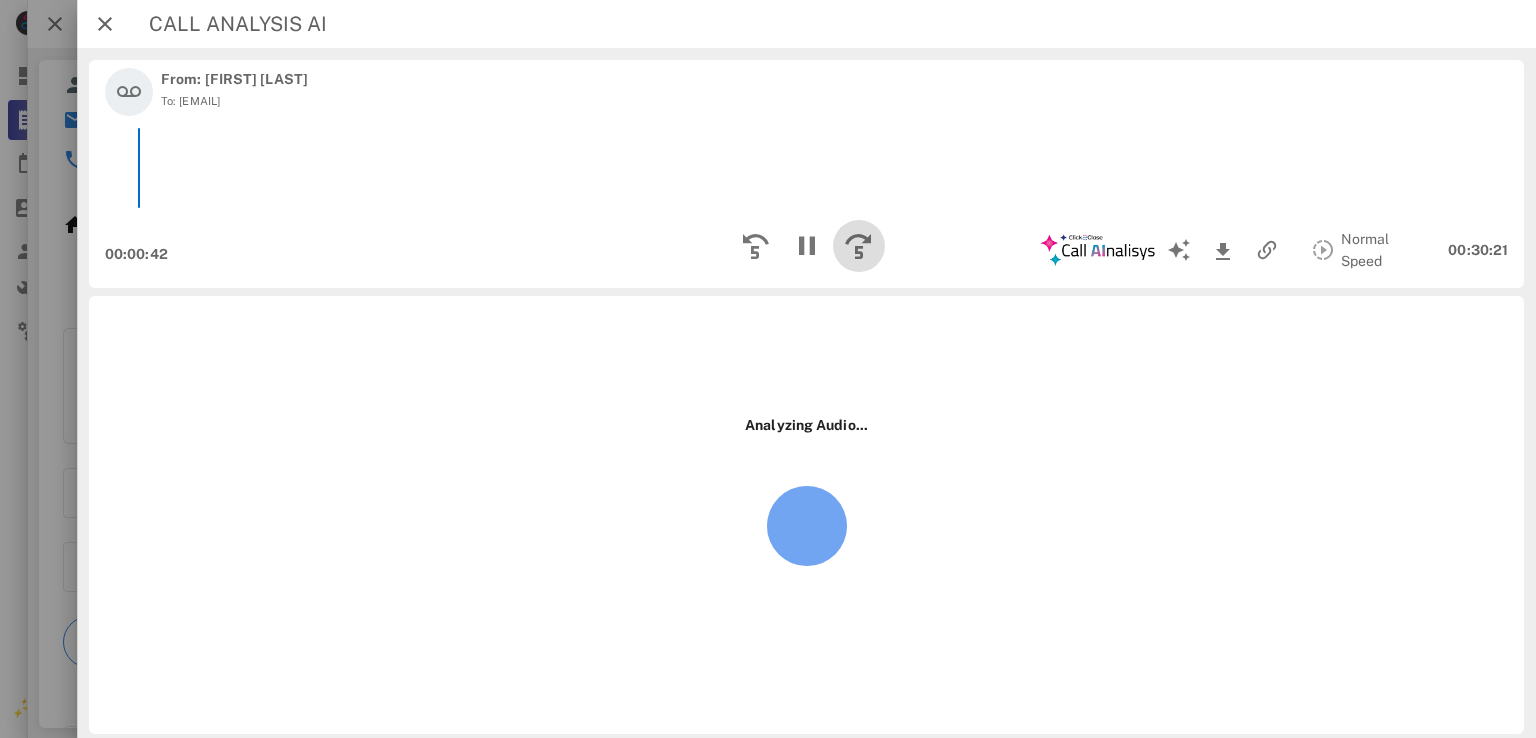 click at bounding box center (858, 246) 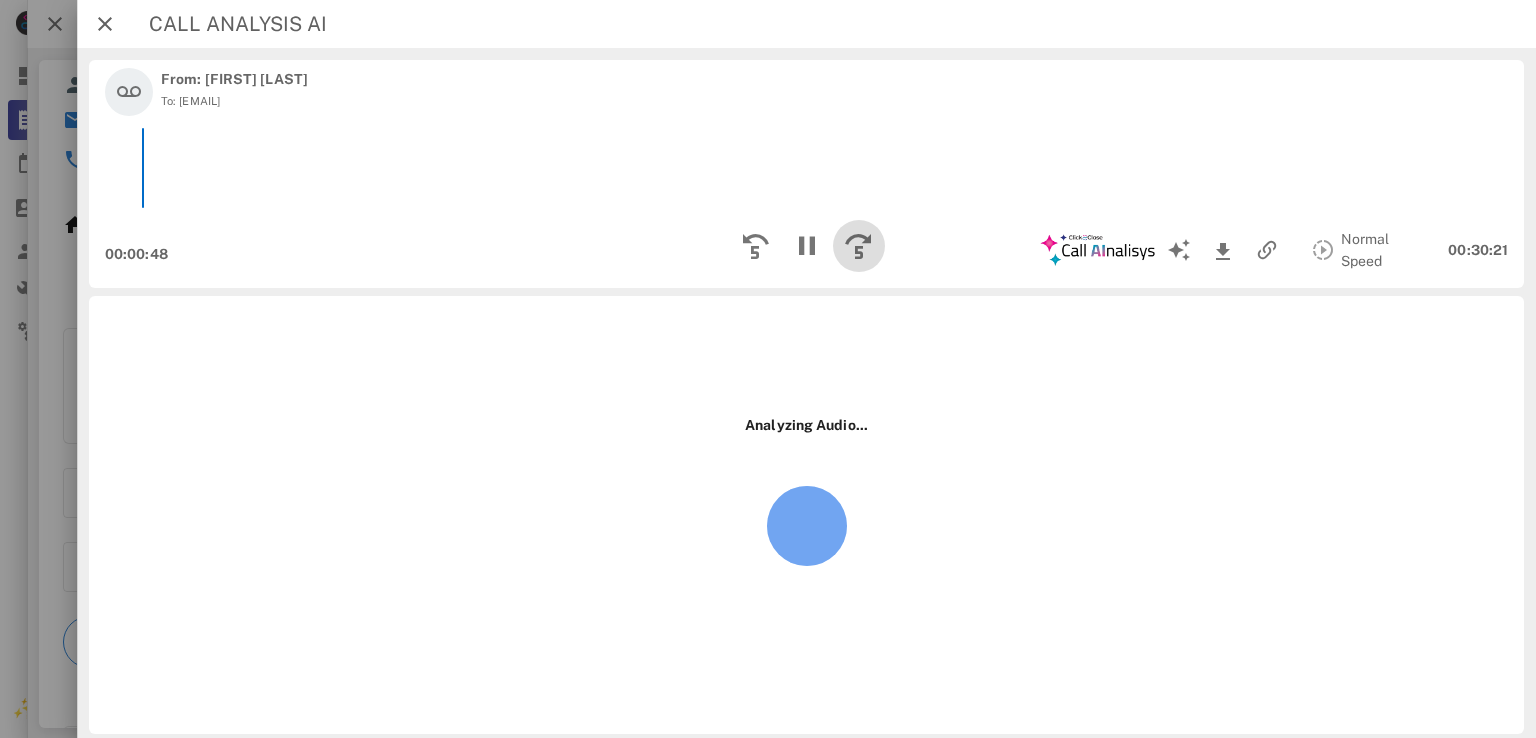 click at bounding box center [858, 246] 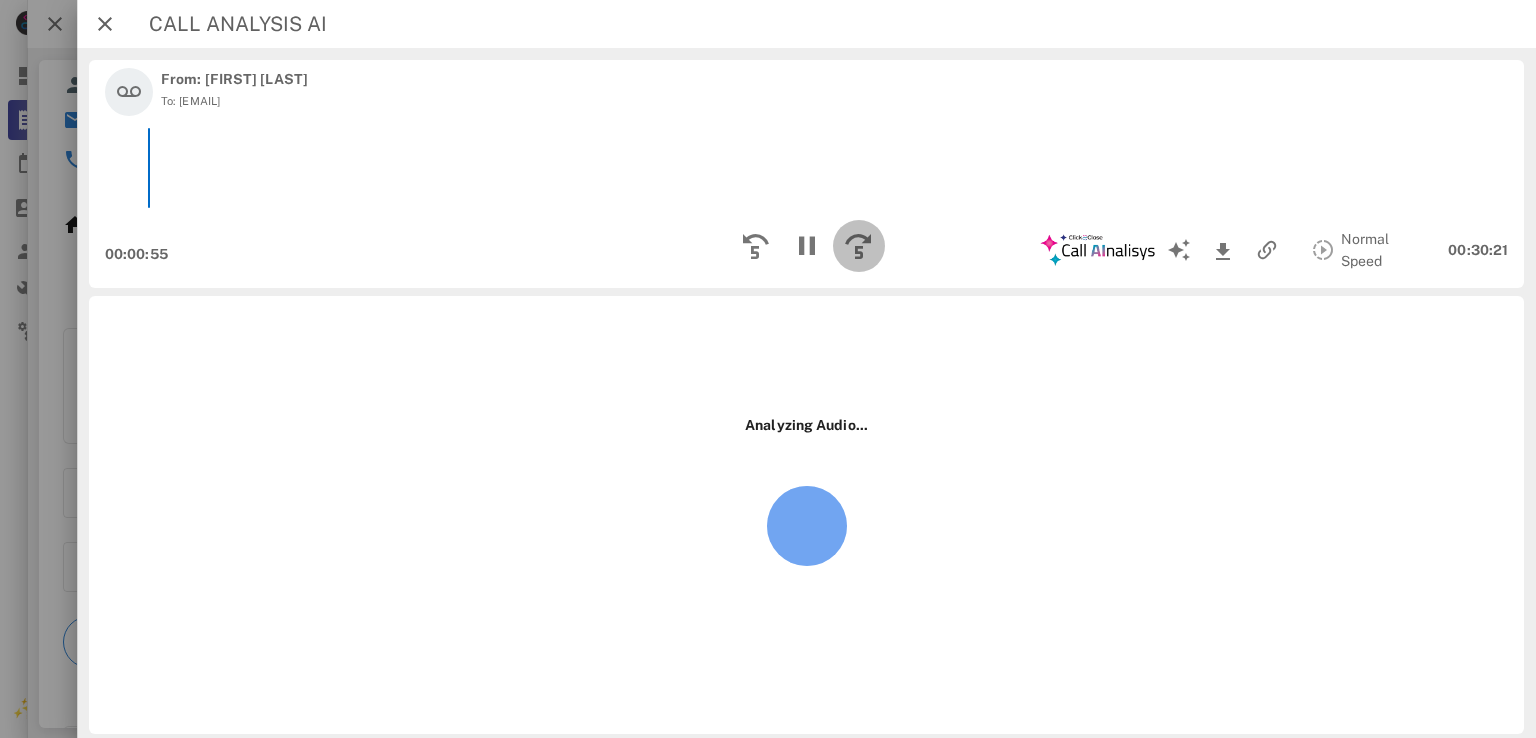 click at bounding box center (858, 246) 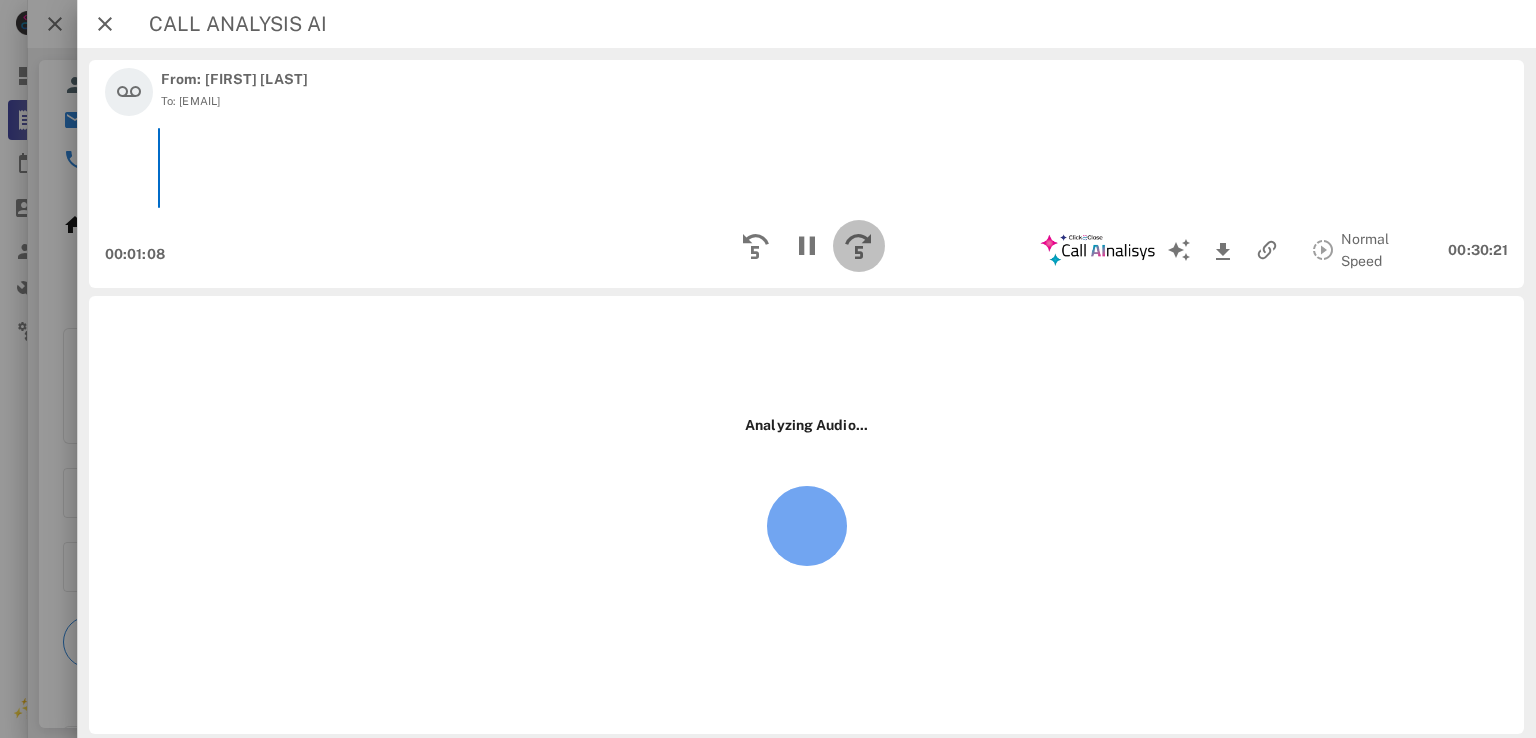 click at bounding box center (858, 246) 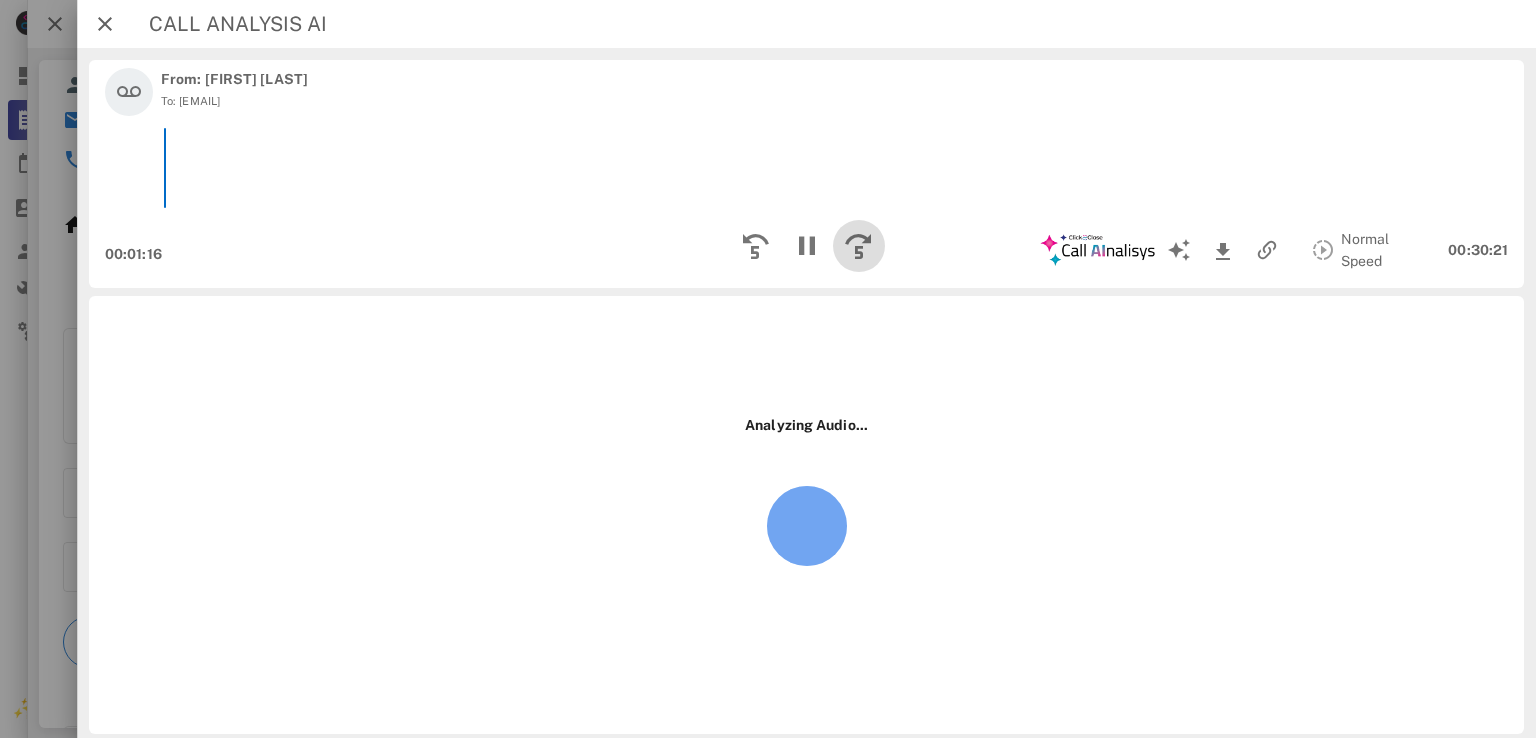 click at bounding box center (858, 246) 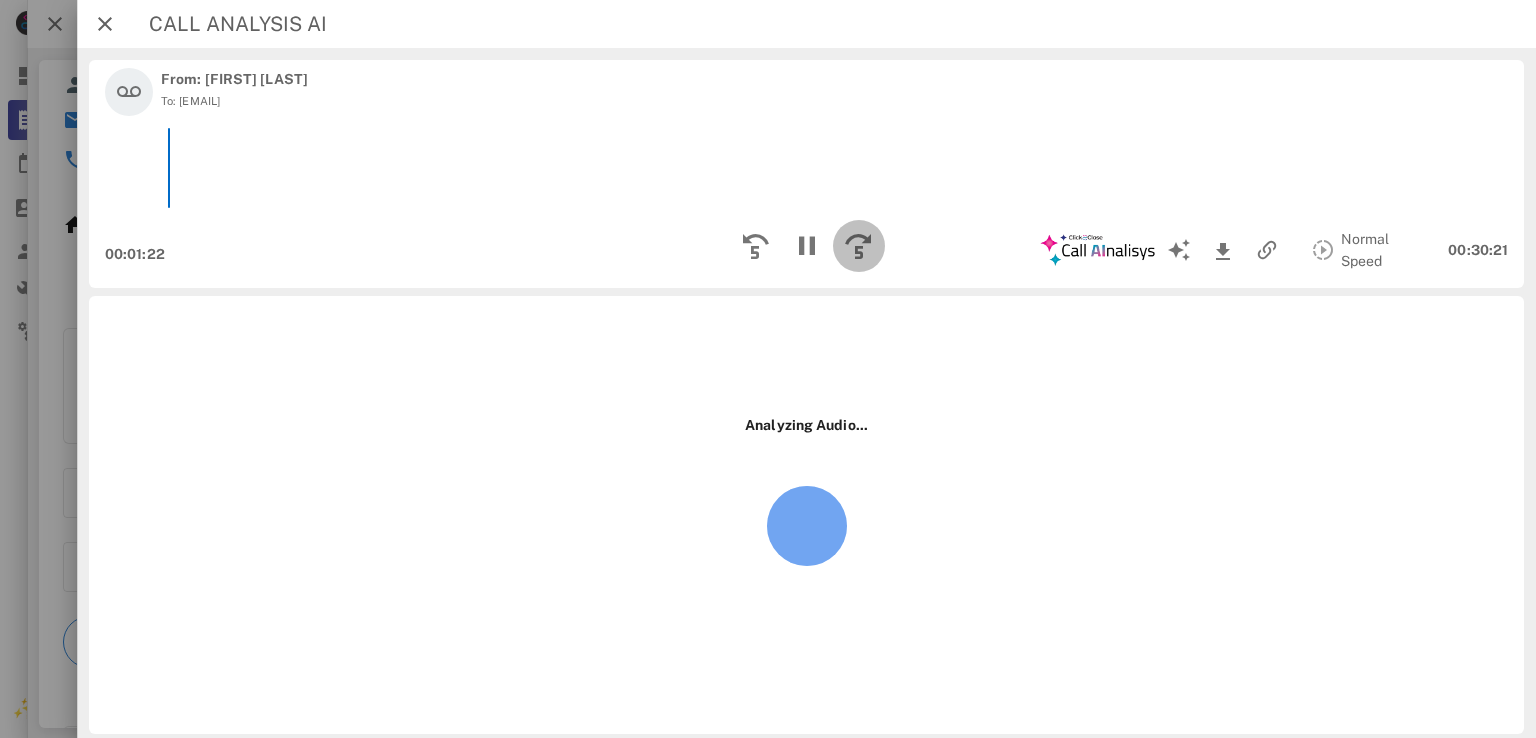 click at bounding box center [858, 246] 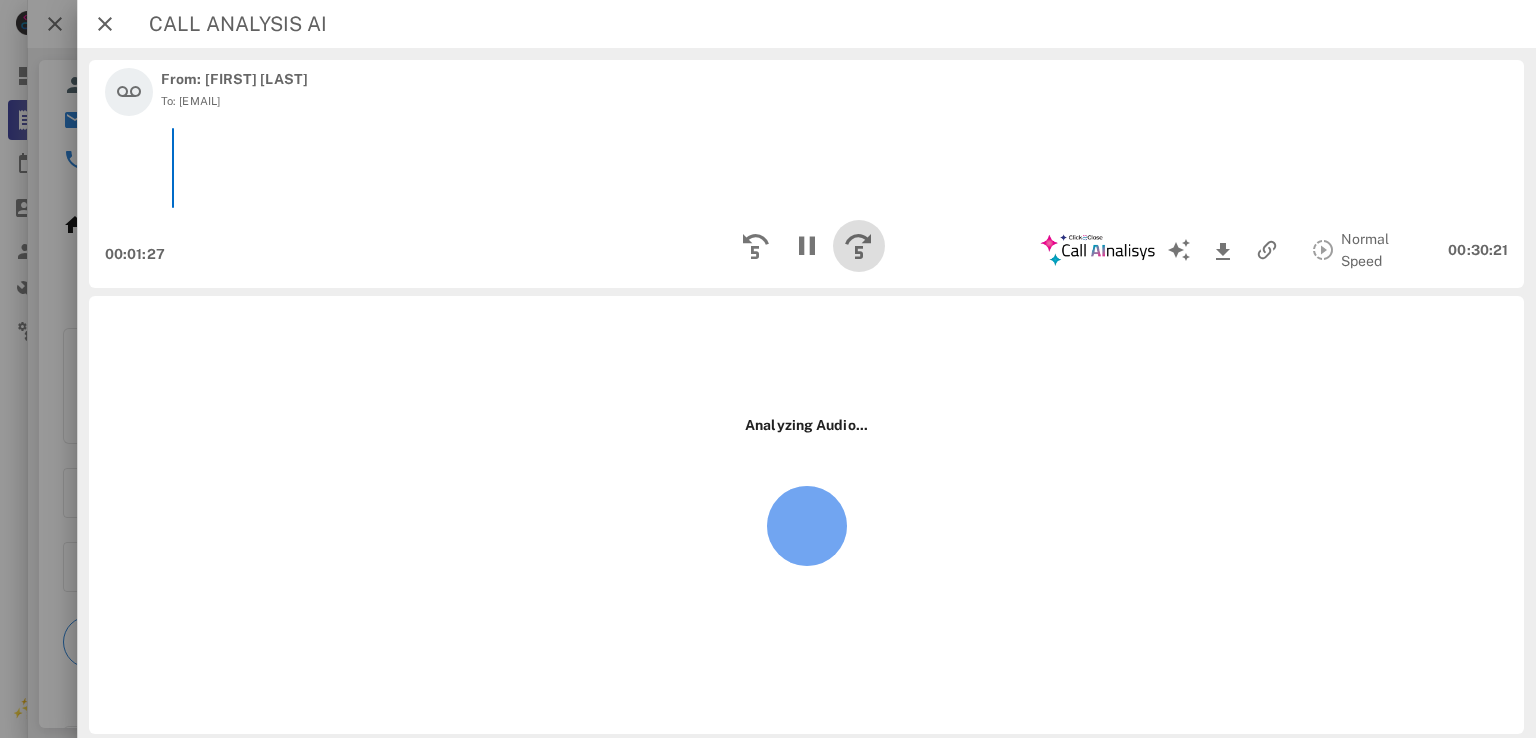 click at bounding box center [858, 246] 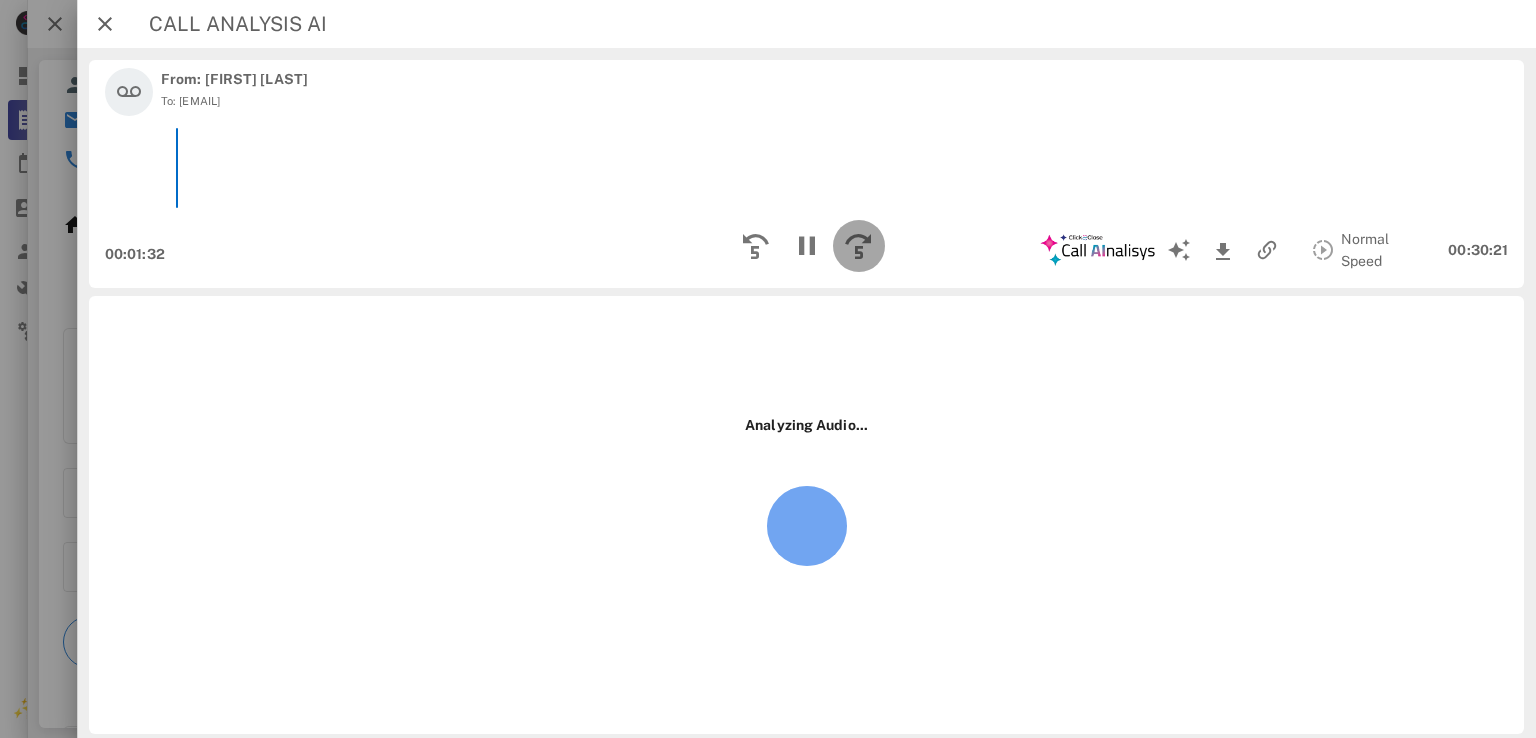 click at bounding box center [858, 246] 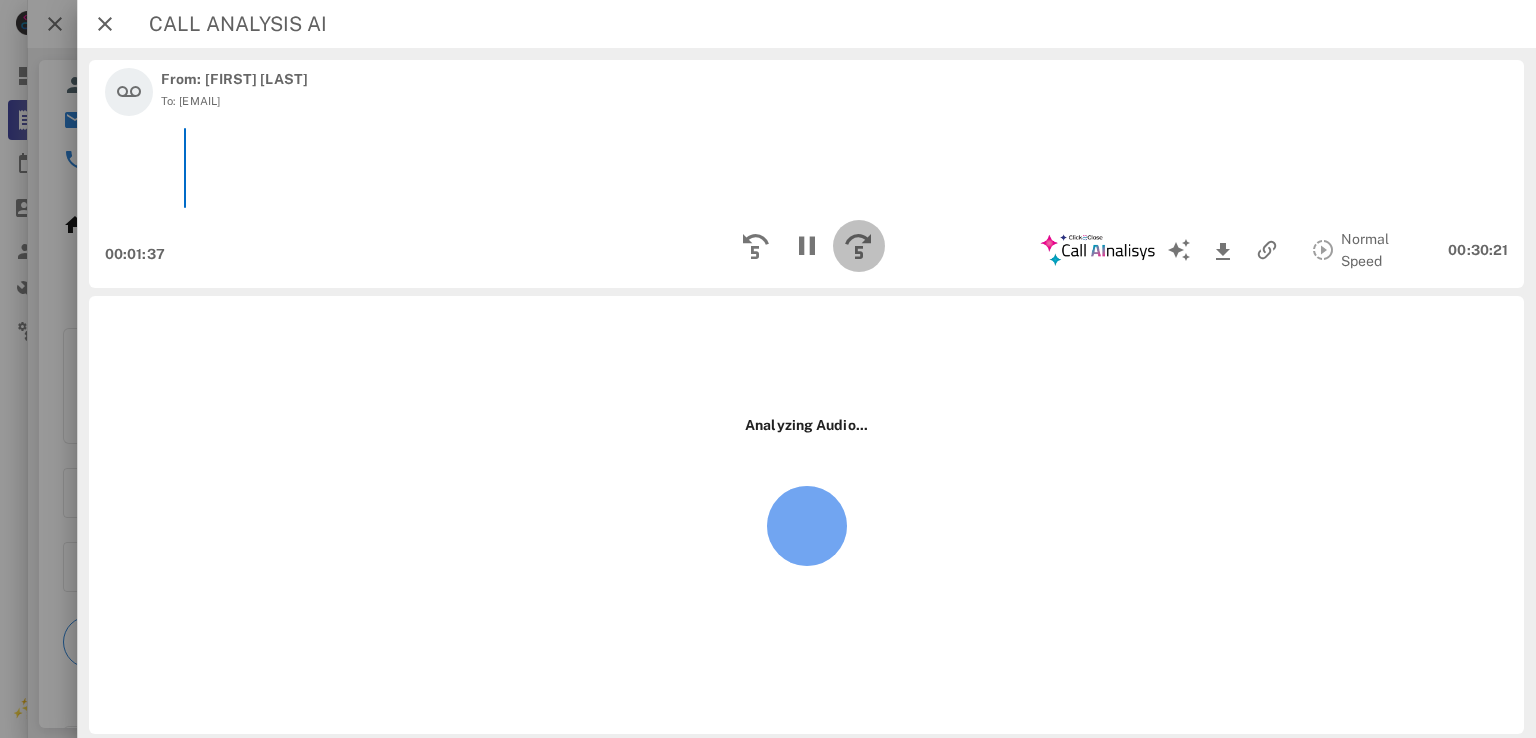click at bounding box center [858, 246] 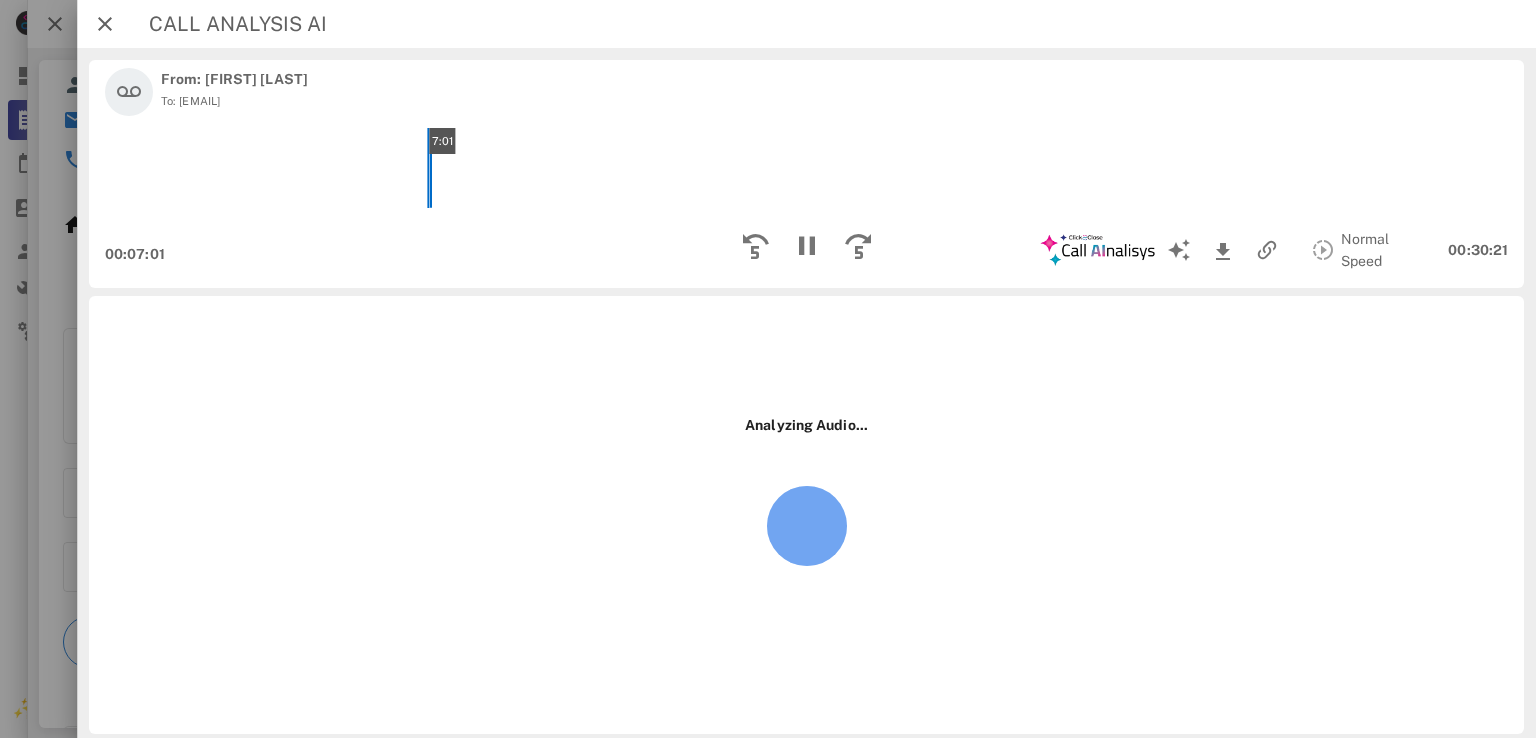click on "7:01" at bounding box center (806, 168) 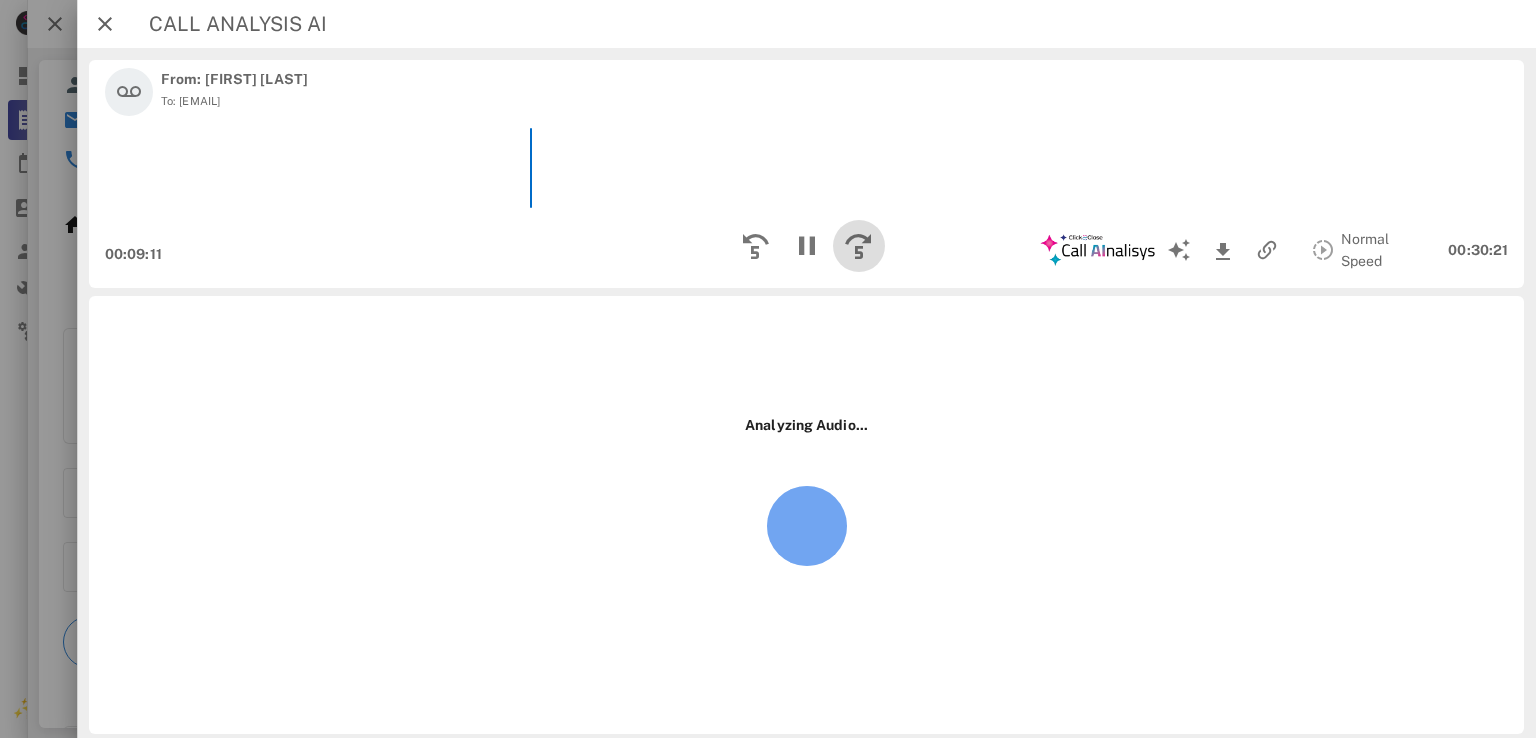 click at bounding box center [858, 246] 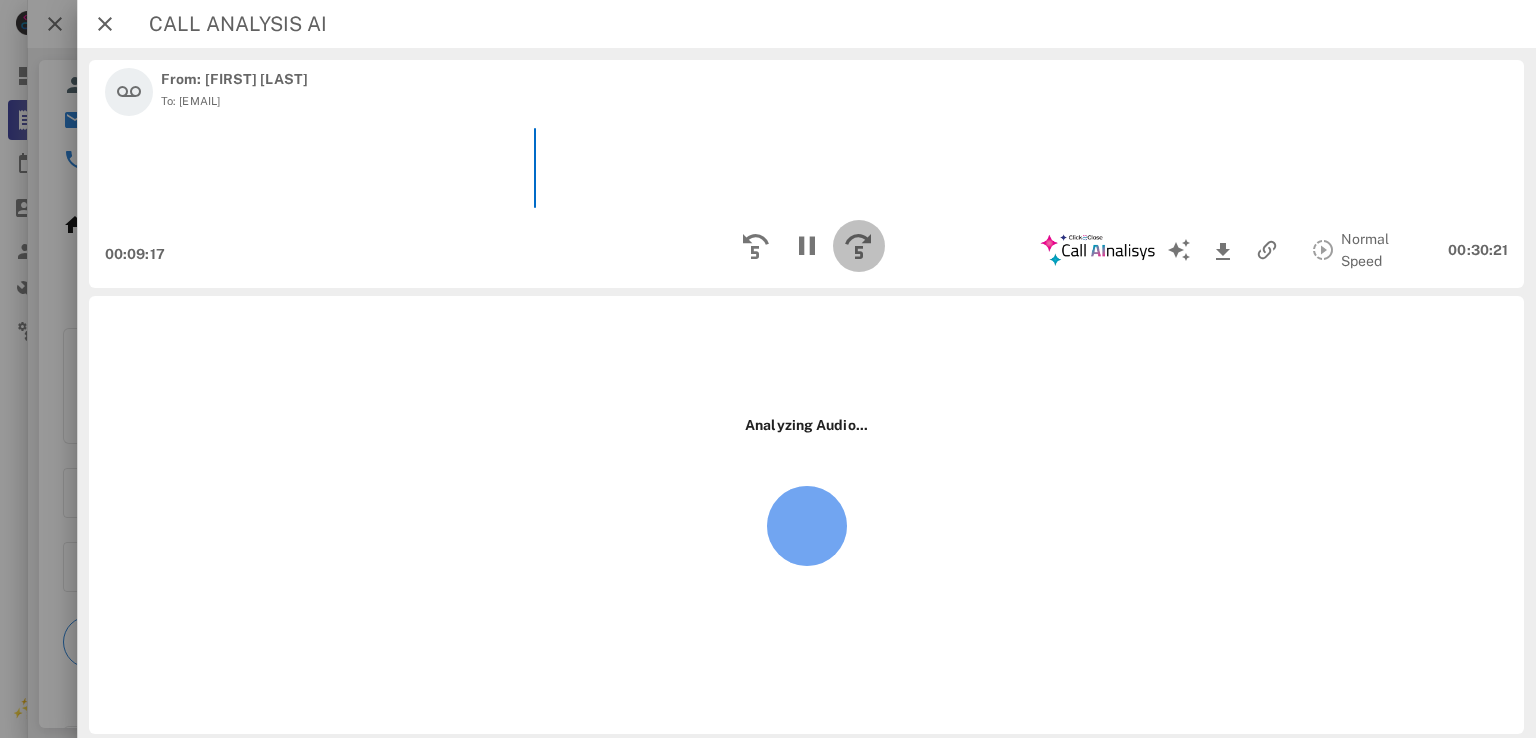 click at bounding box center [858, 246] 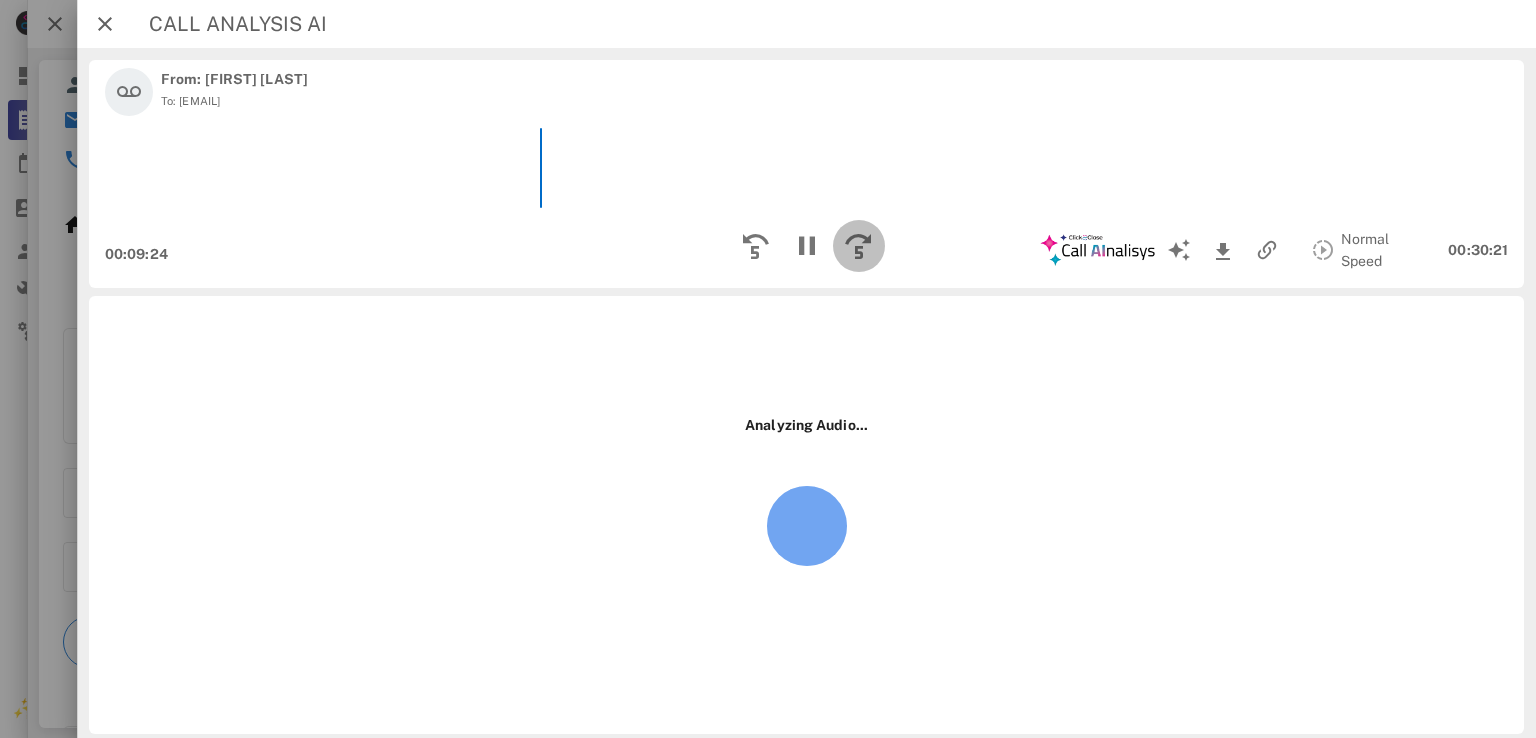 click at bounding box center (858, 246) 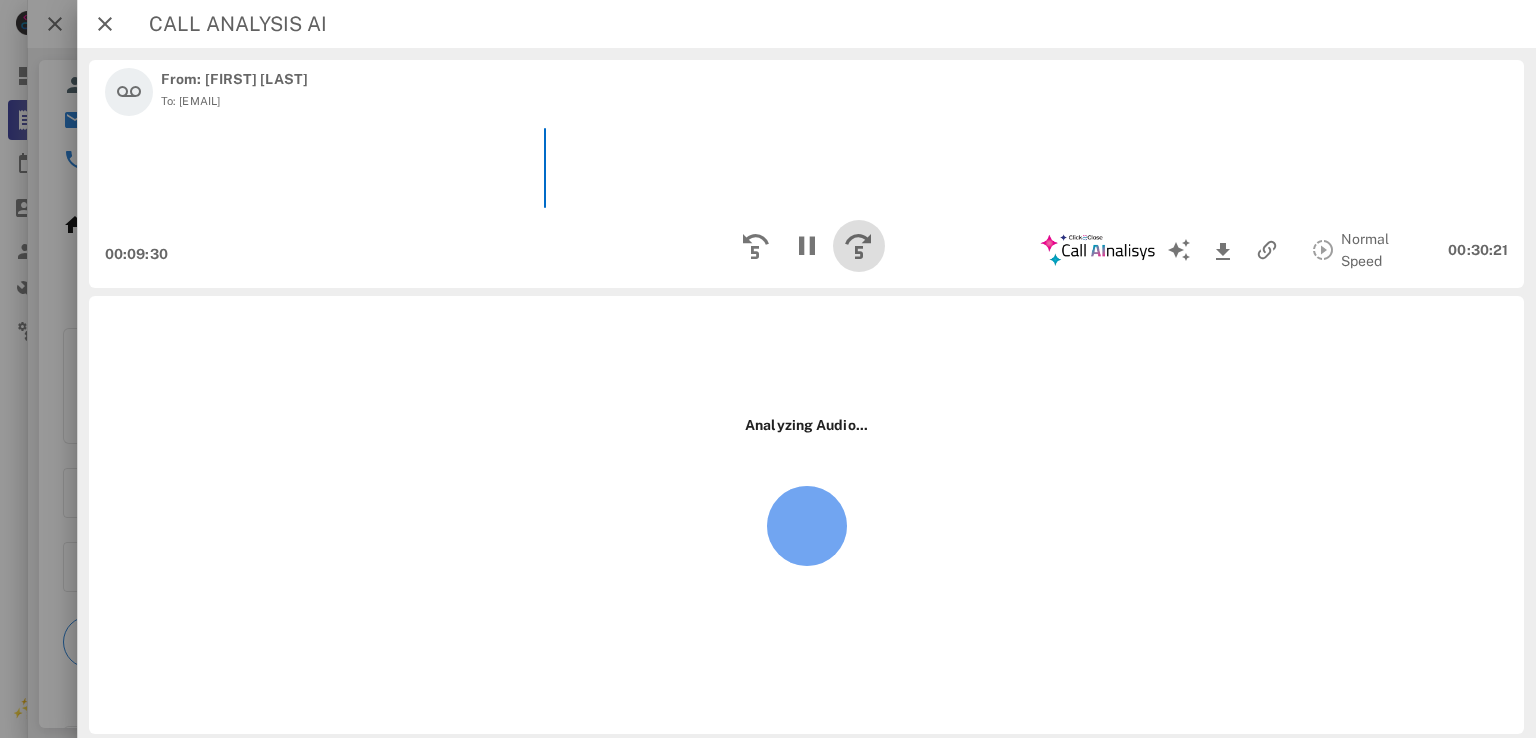 click at bounding box center (858, 246) 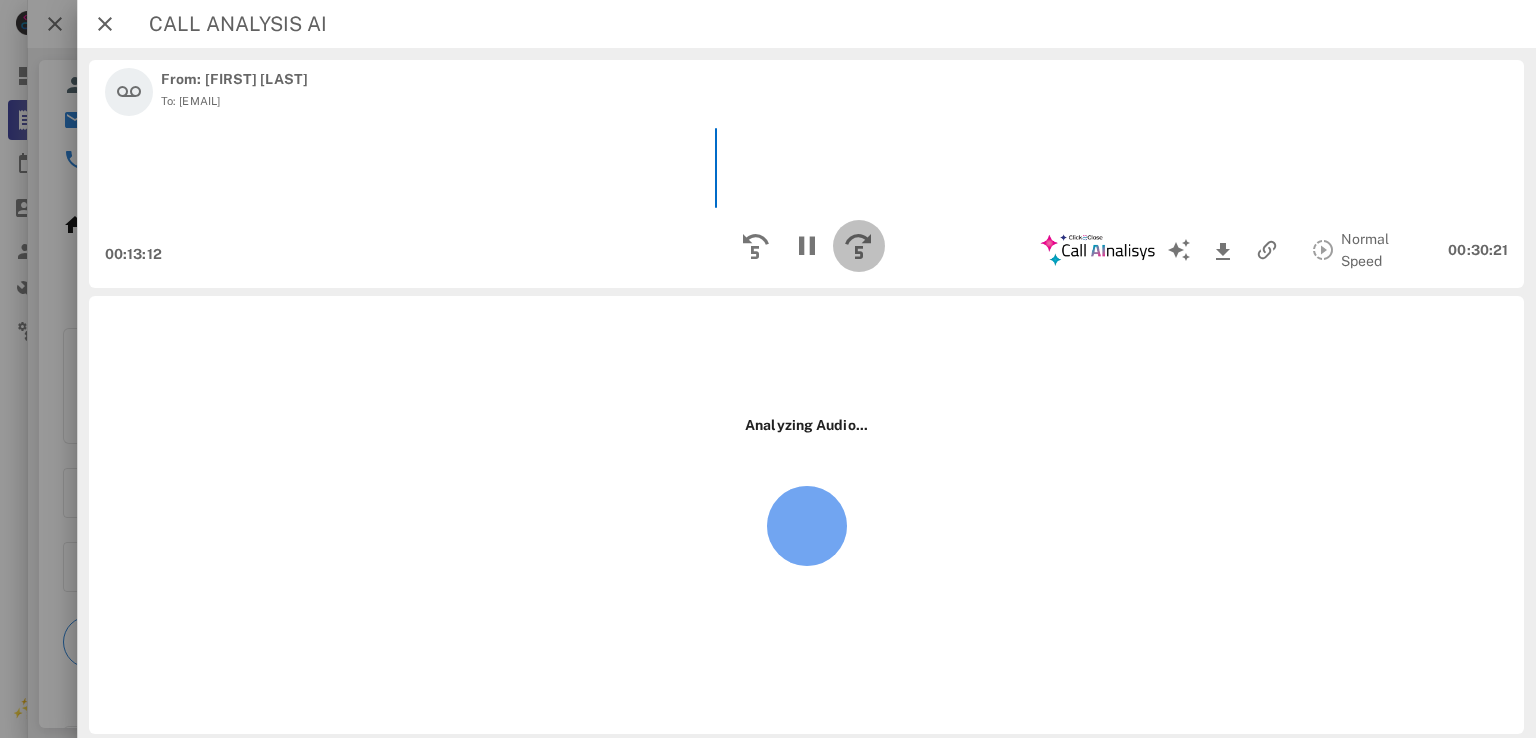 click at bounding box center (858, 246) 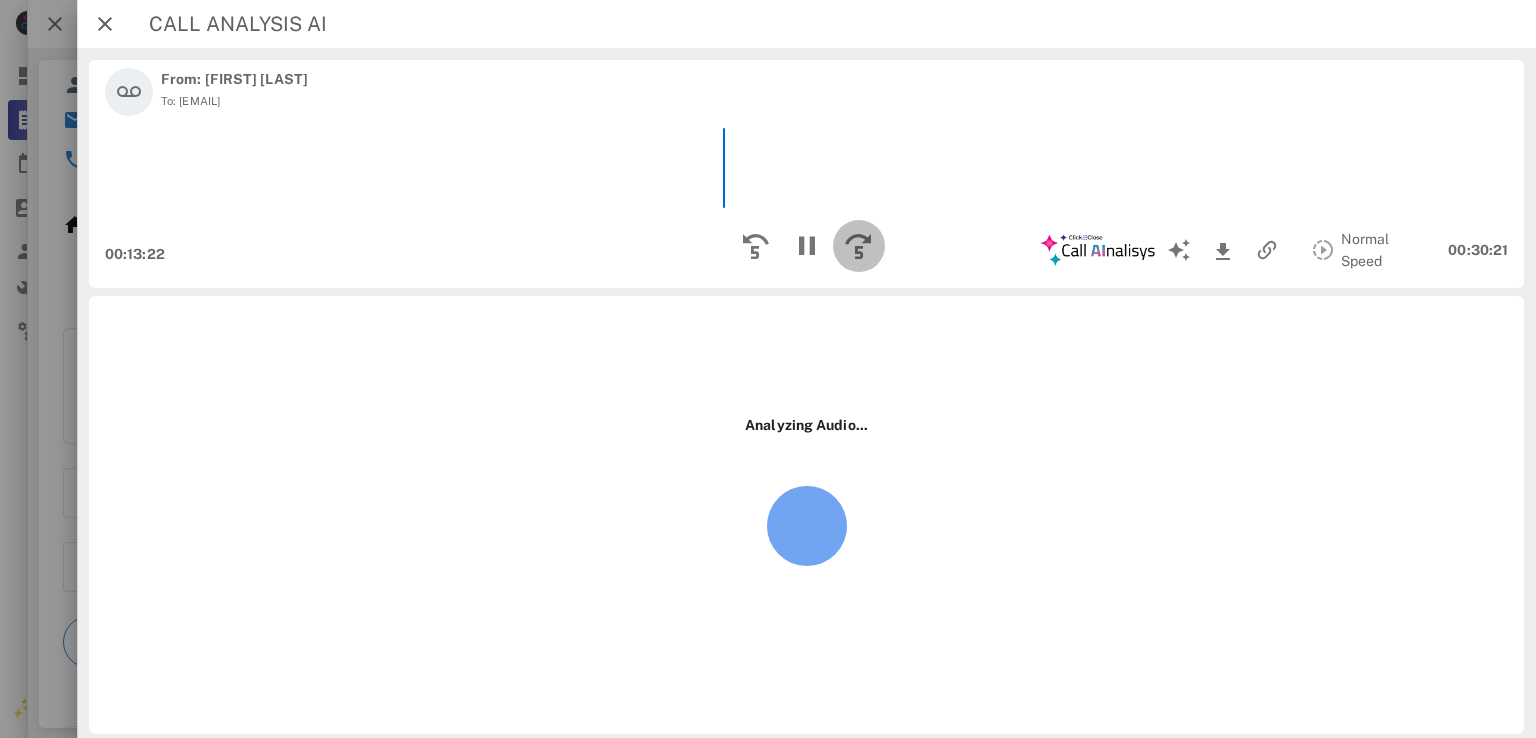 click at bounding box center (858, 246) 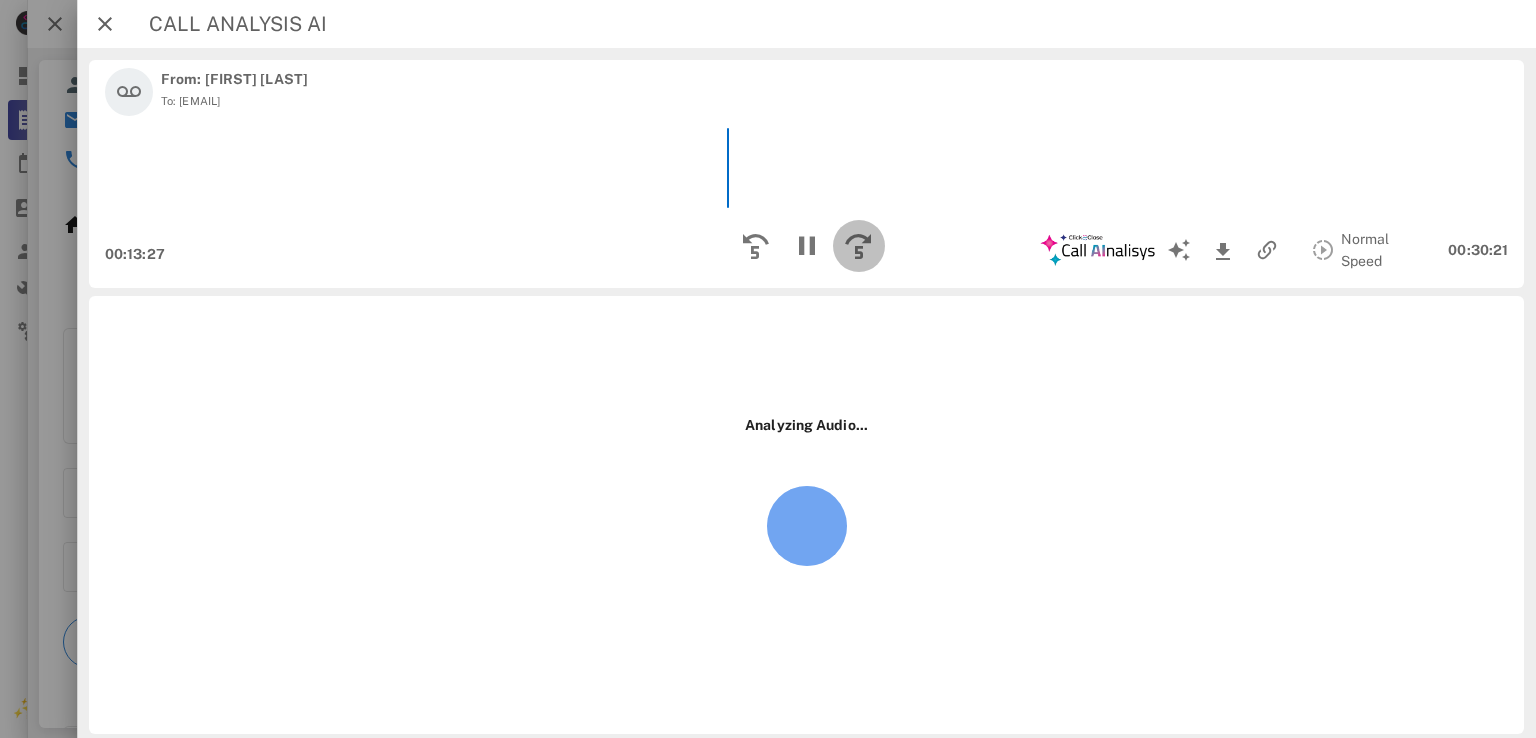 click at bounding box center (858, 246) 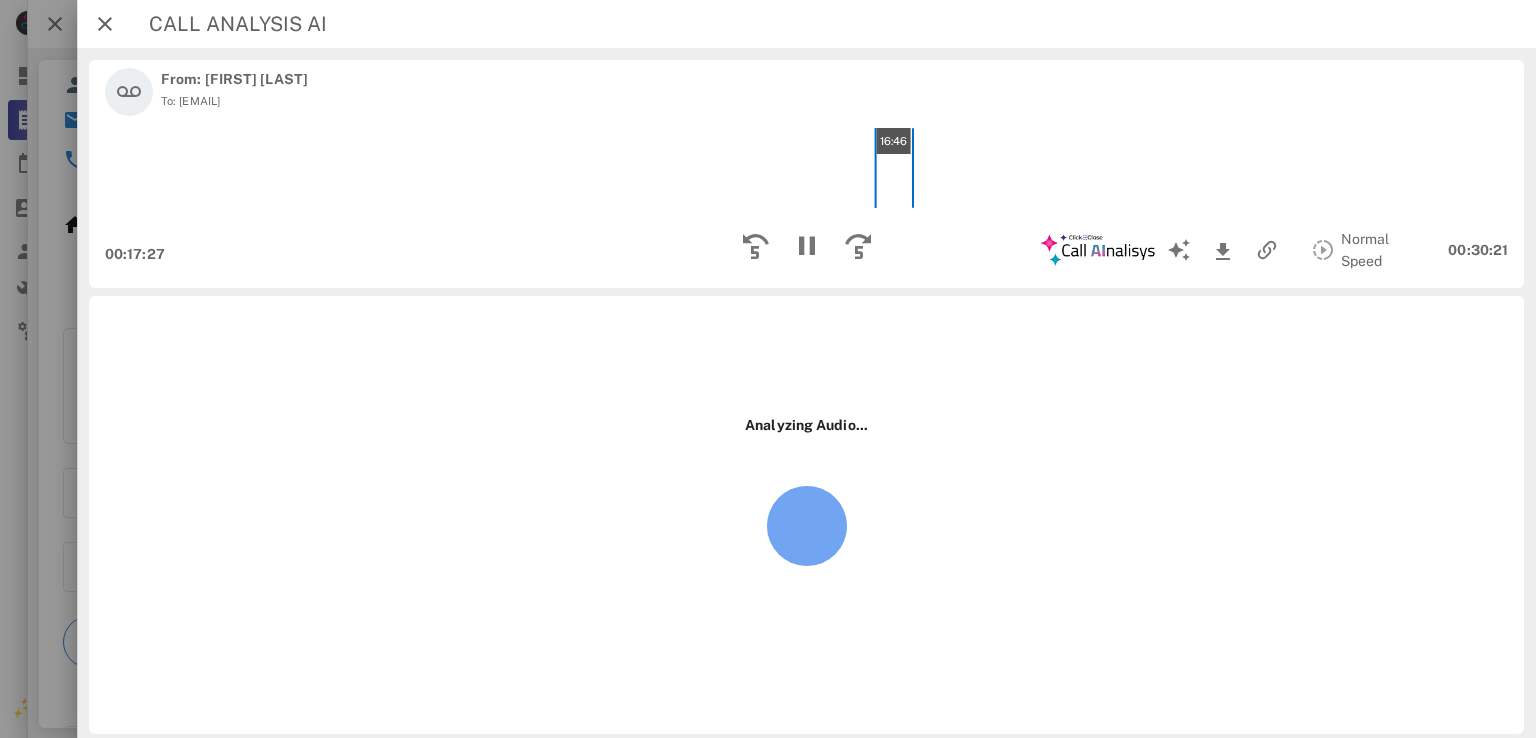 click on "16:46" at bounding box center (806, 168) 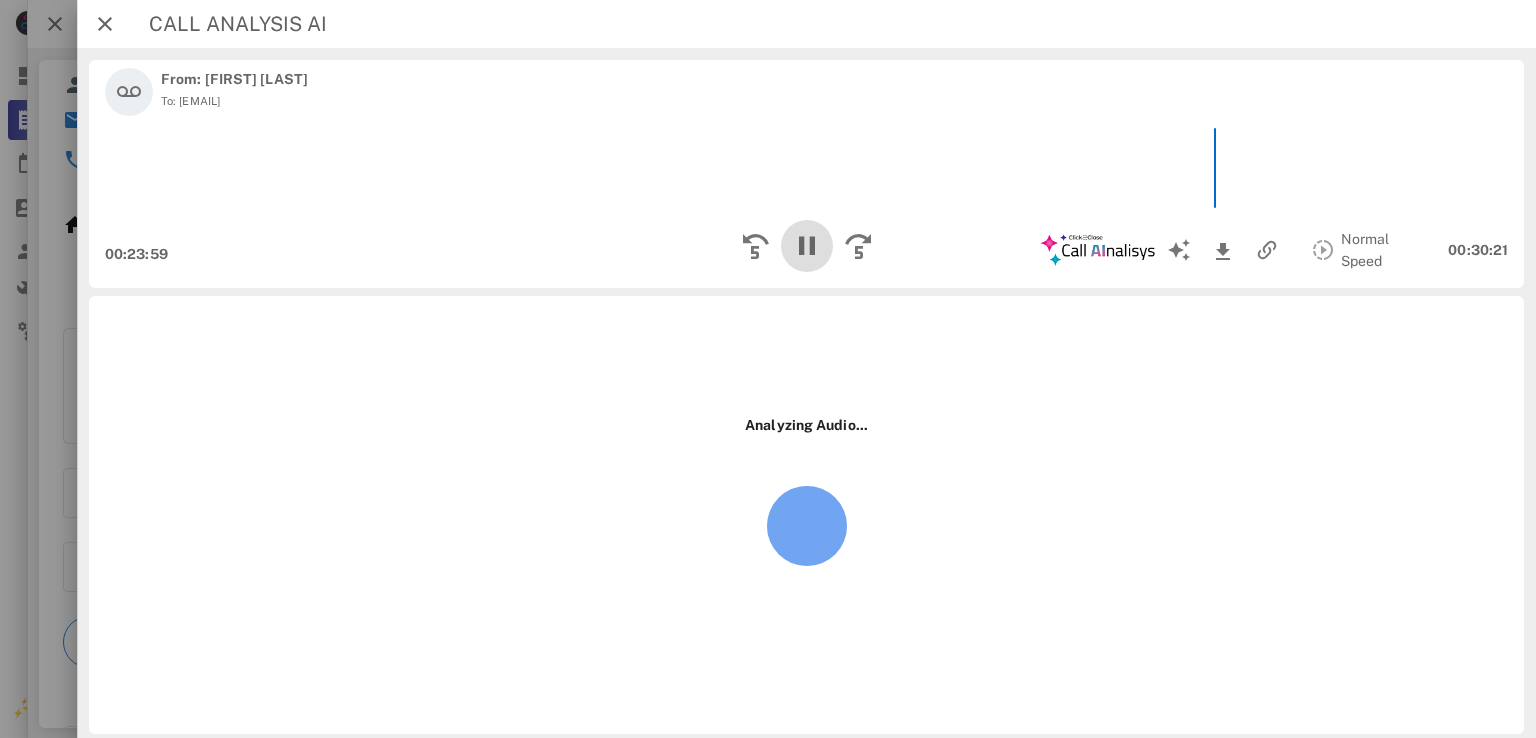 click at bounding box center [806, 246] 